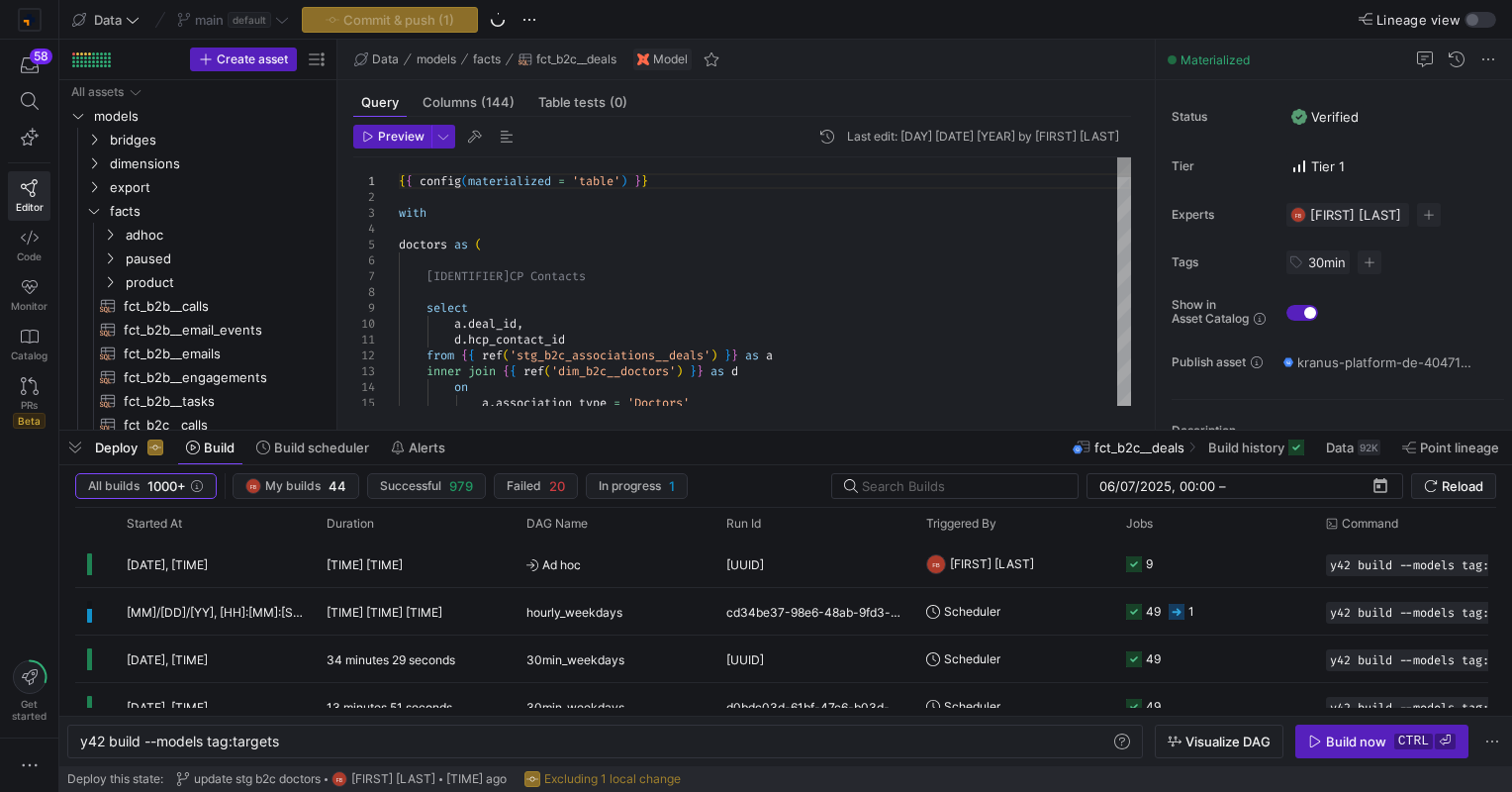 scroll, scrollTop: 0, scrollLeft: 0, axis: both 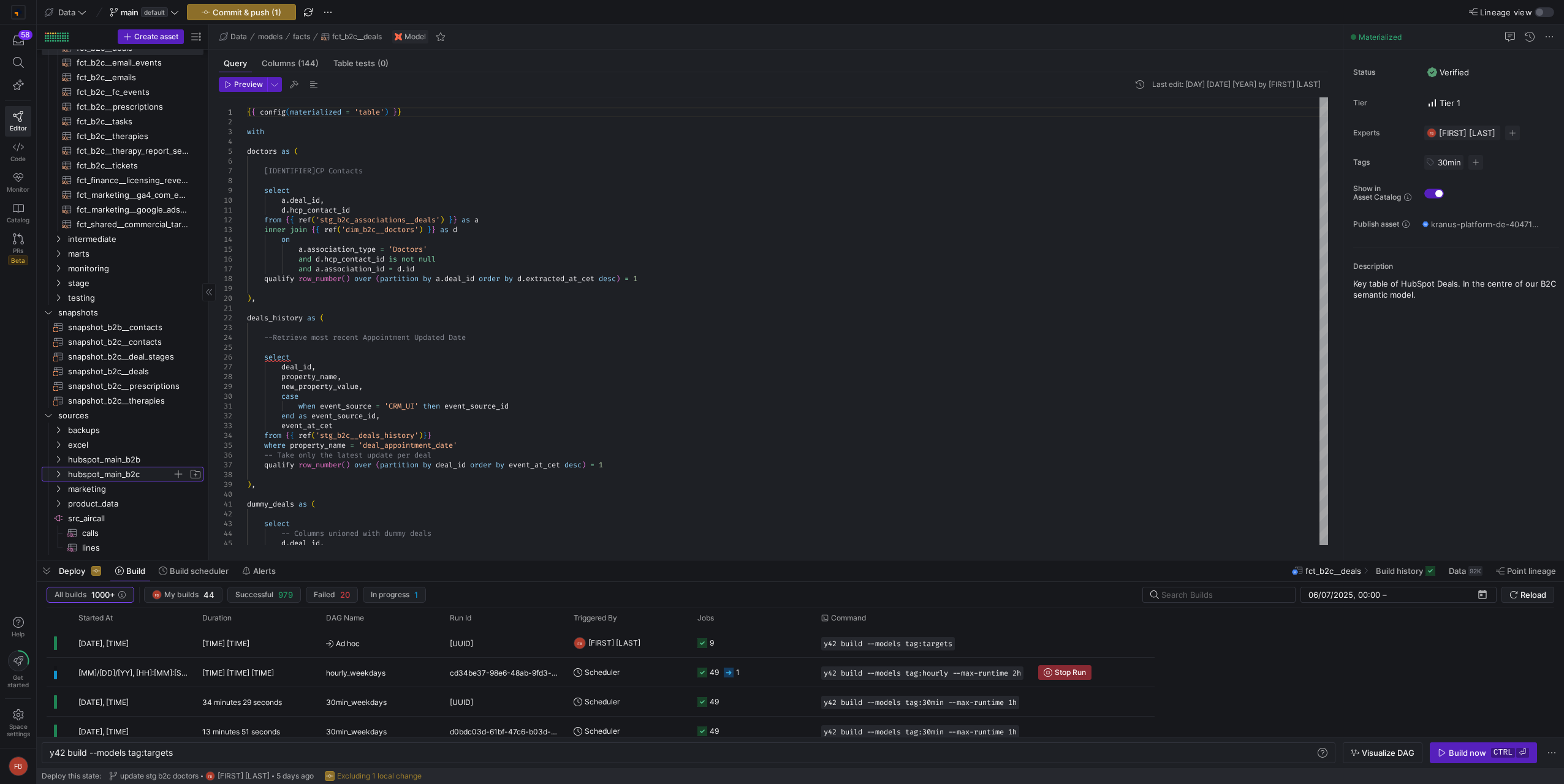click on "hubspot_main_b2c" 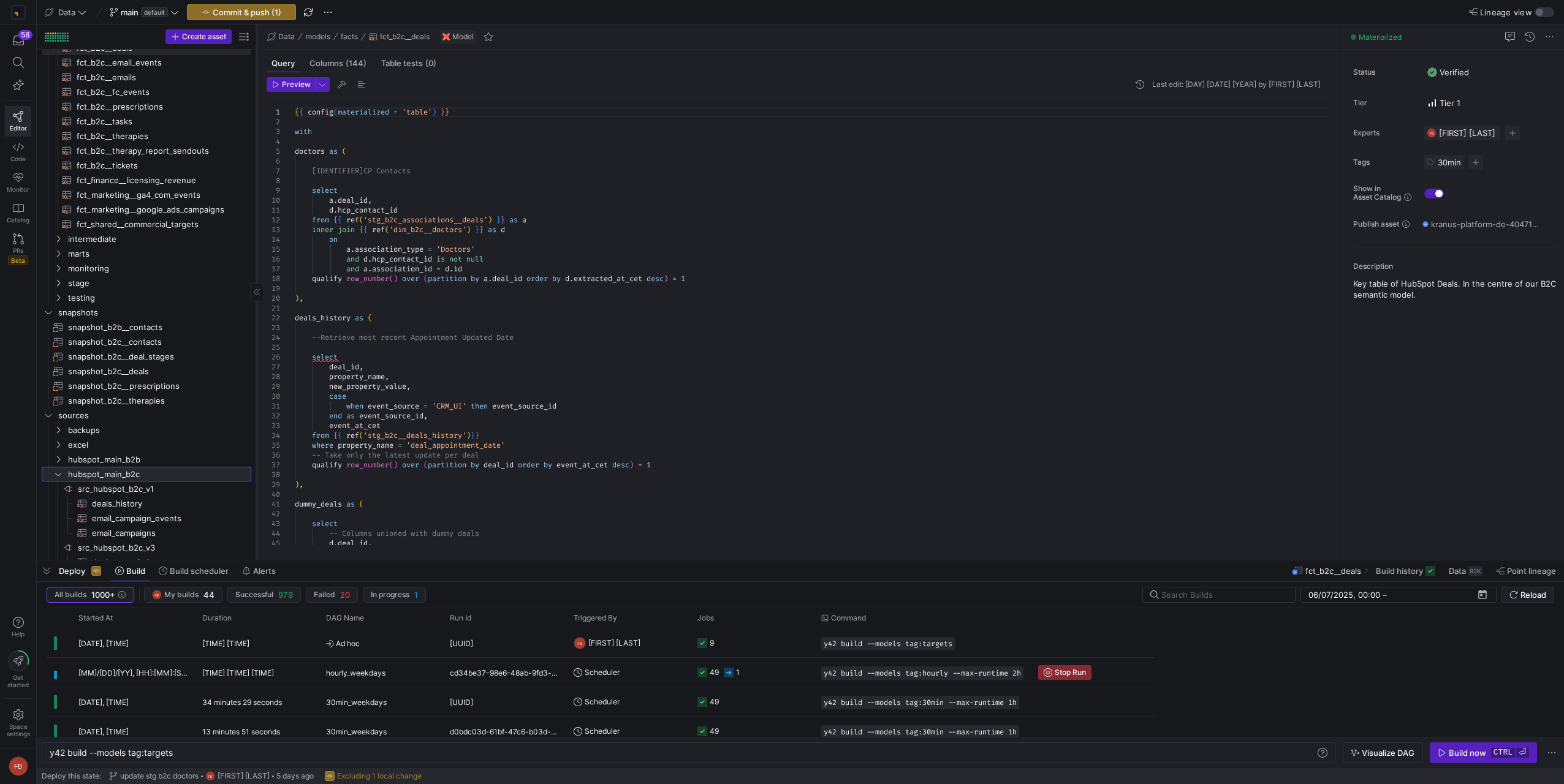 drag, startPoint x: 208, startPoint y: 426, endPoint x: 257, endPoint y: 432, distance: 49.36598 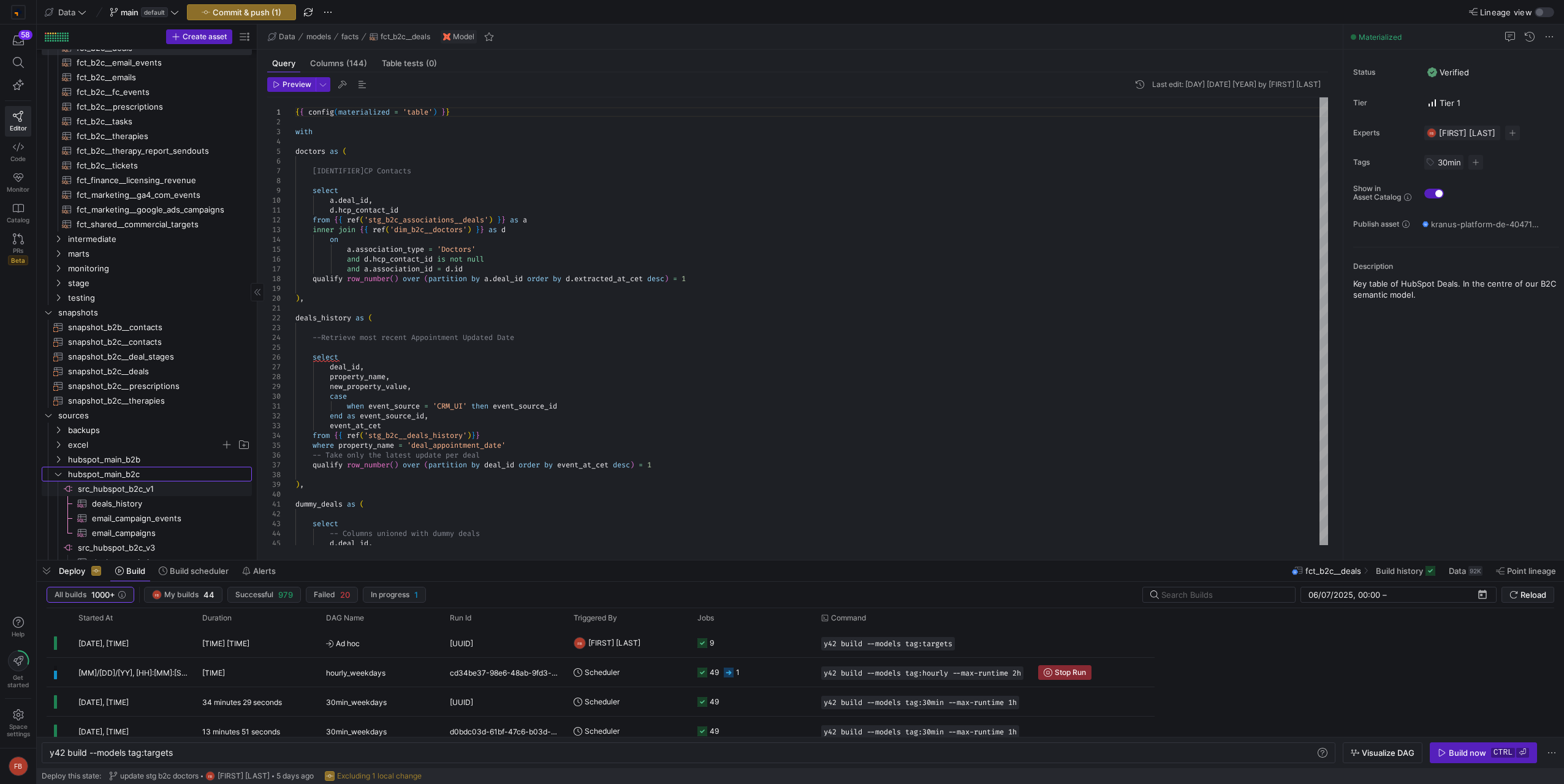scroll, scrollTop: 338, scrollLeft: 0, axis: vertical 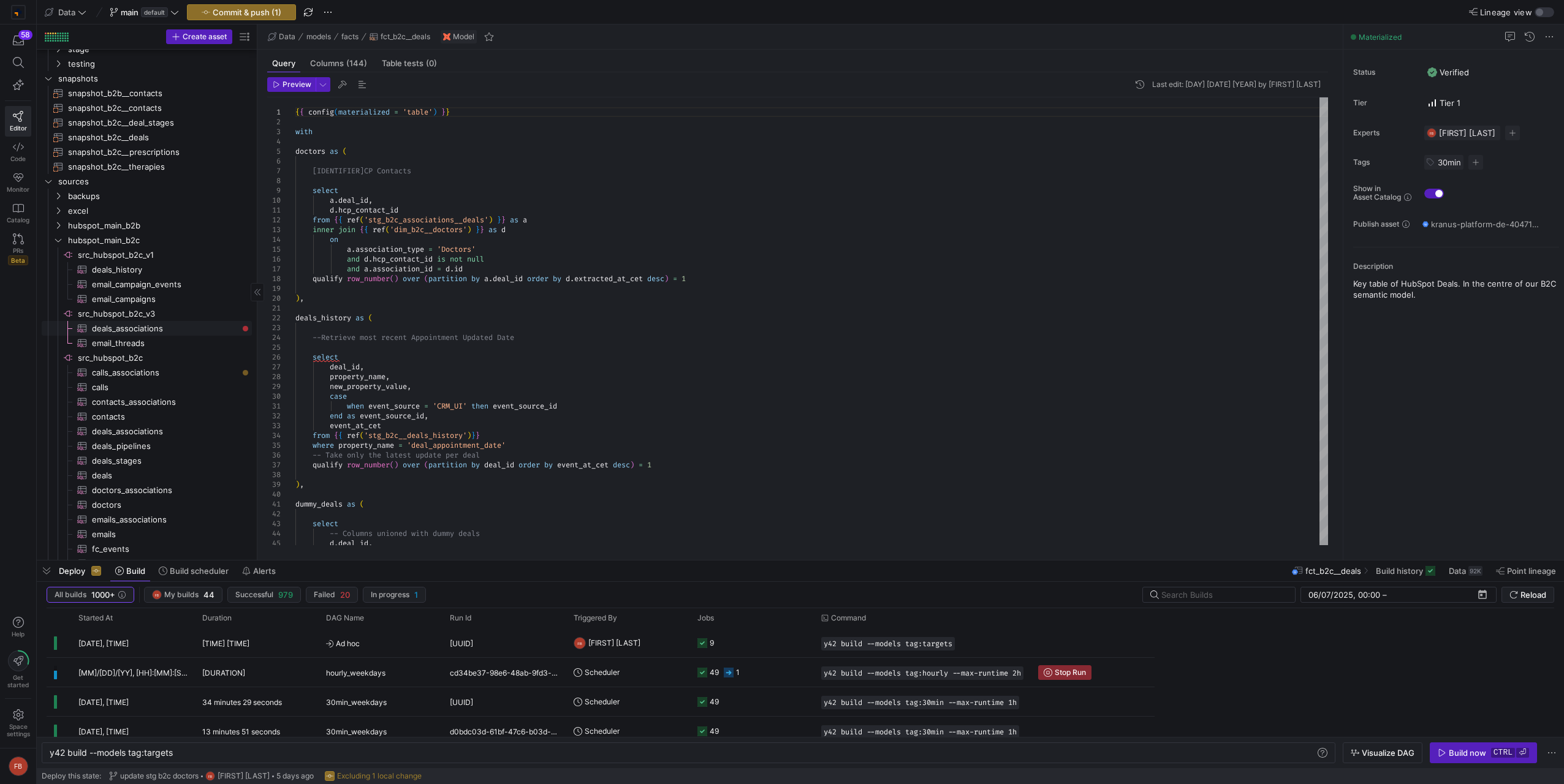 click on "deals_associations​​​​​​​​​" 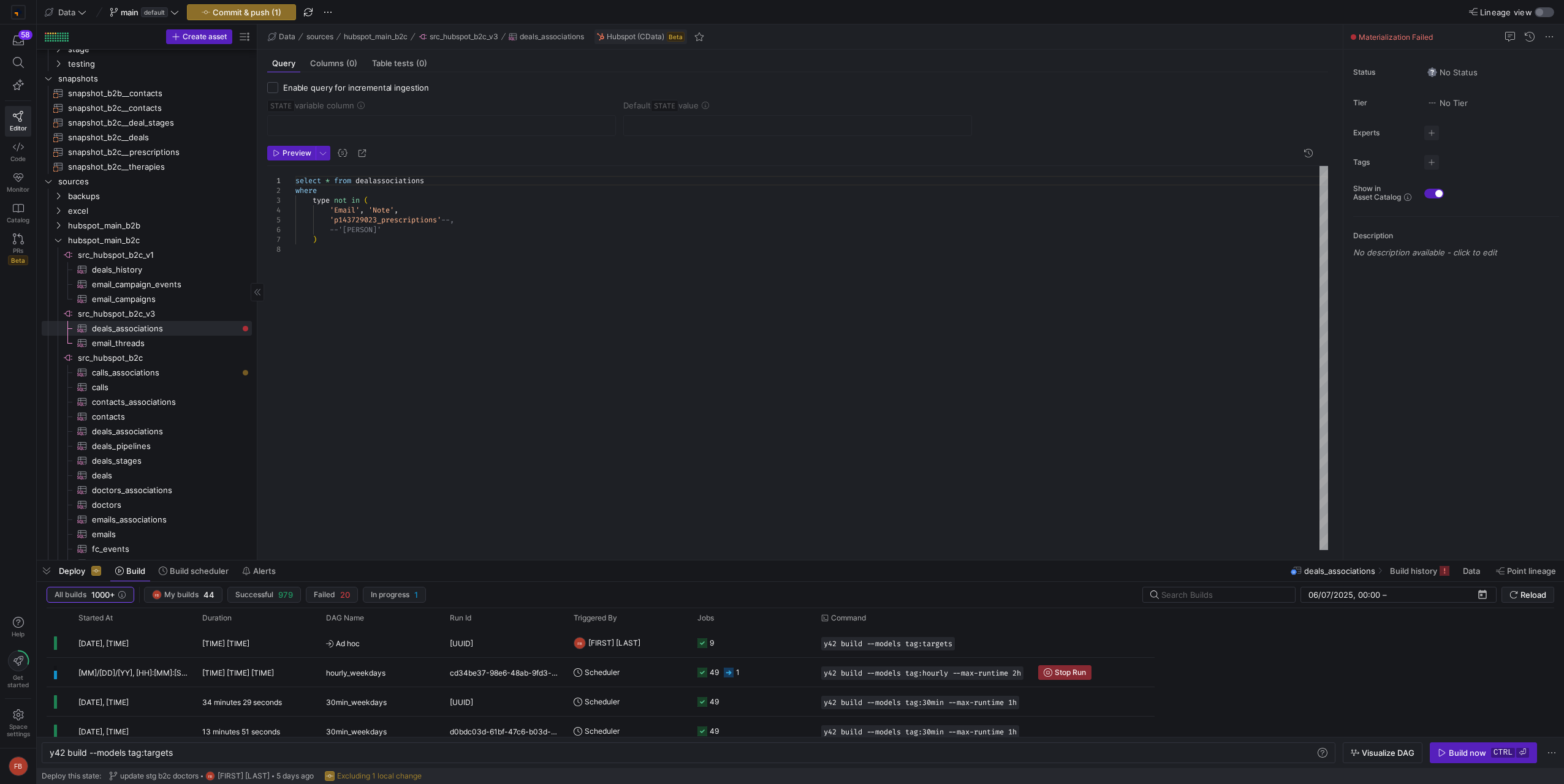 scroll, scrollTop: 281, scrollLeft: 0, axis: vertical 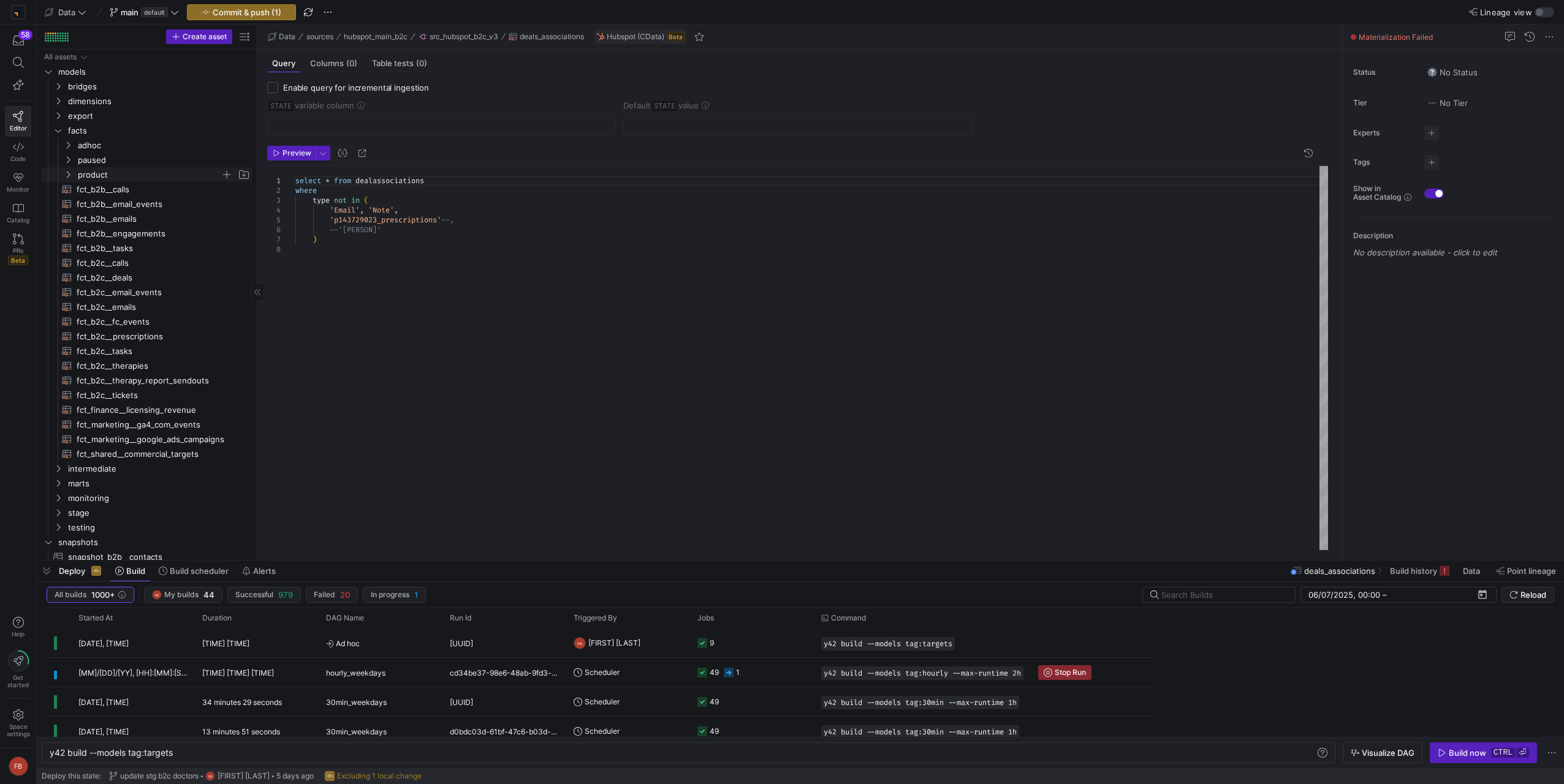 click 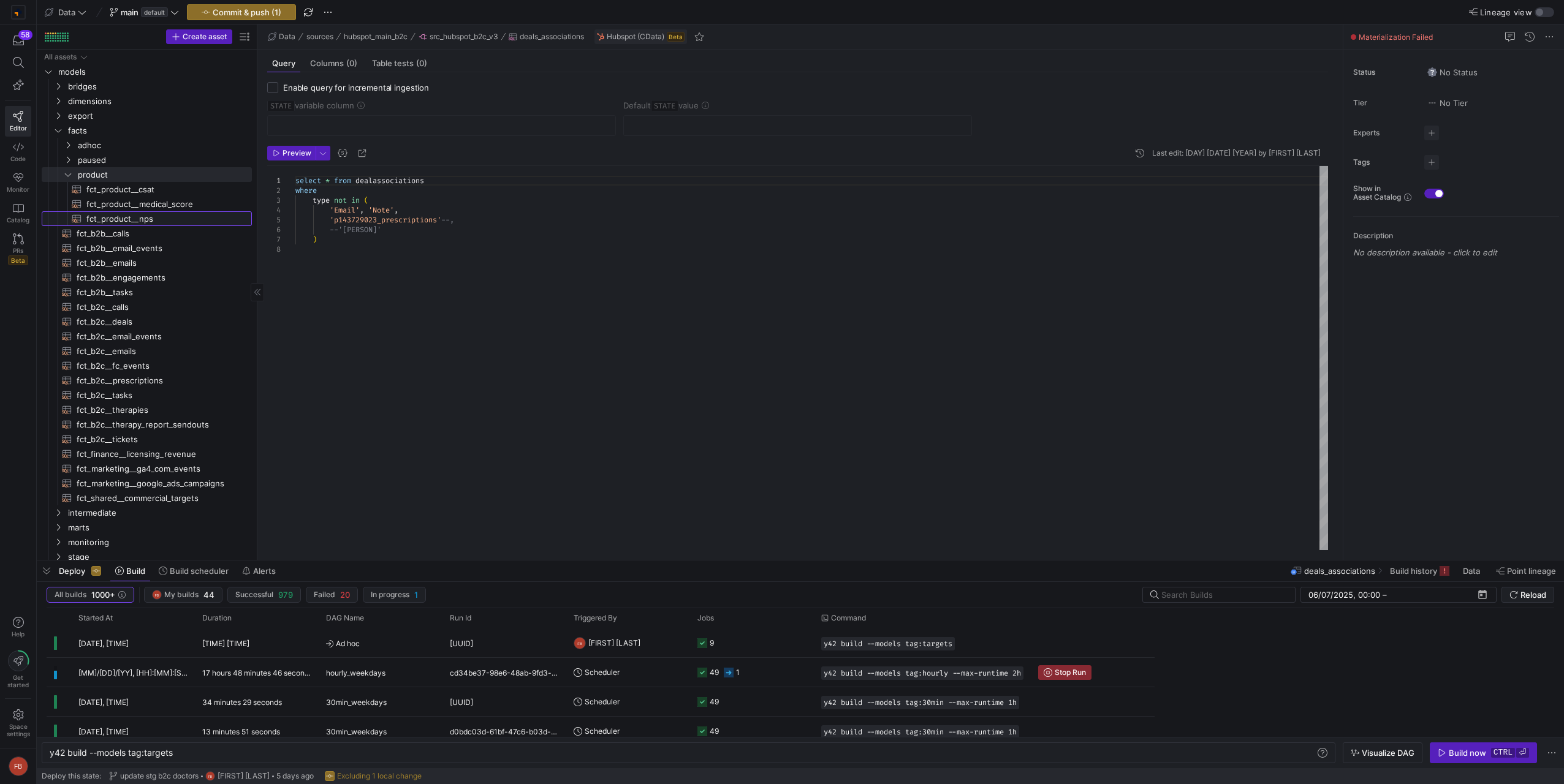 click on "fct_product__nps​​​​​​​​​​" 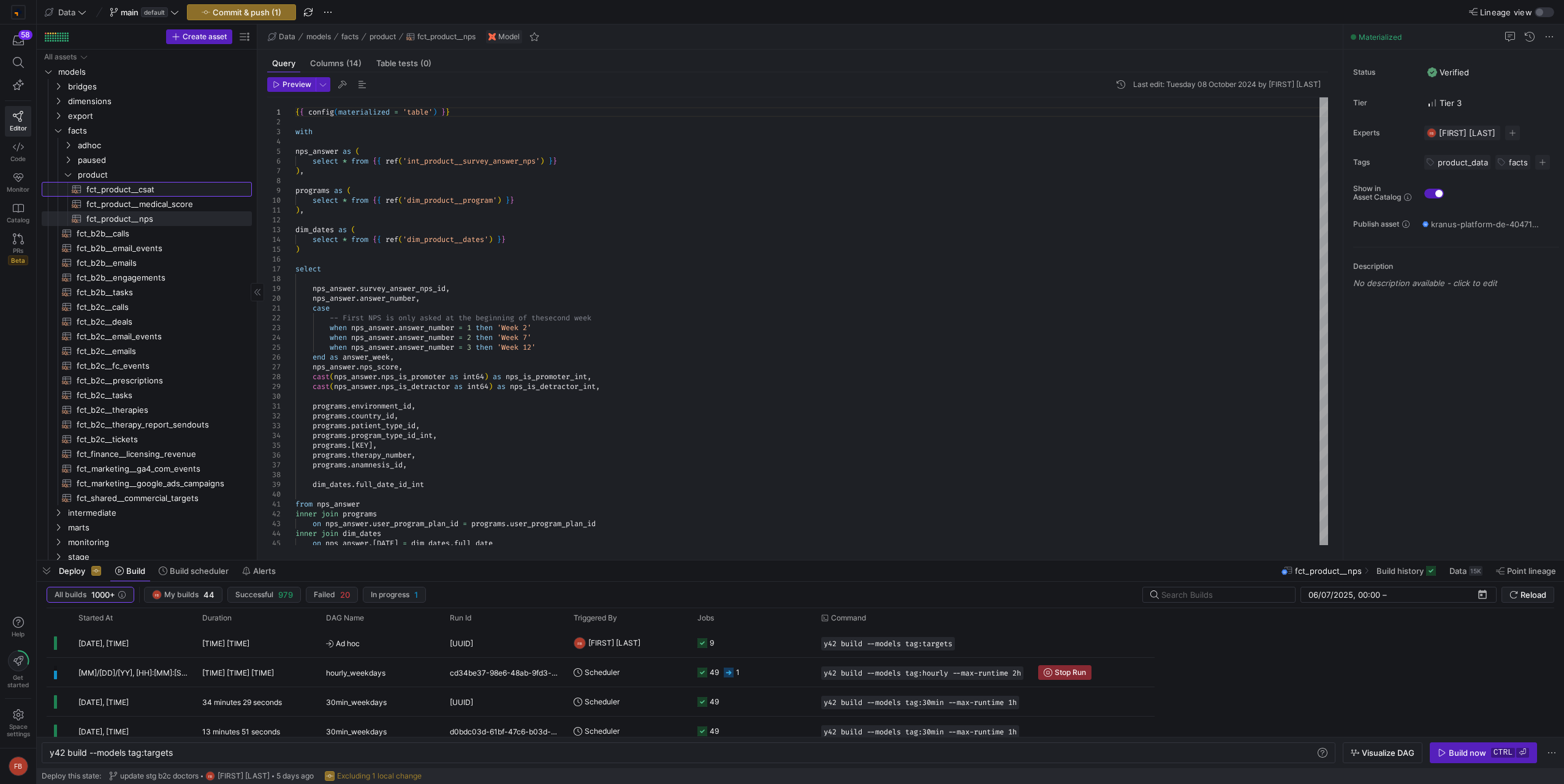 click on "fct_product__csat​​​​​​​​​​" 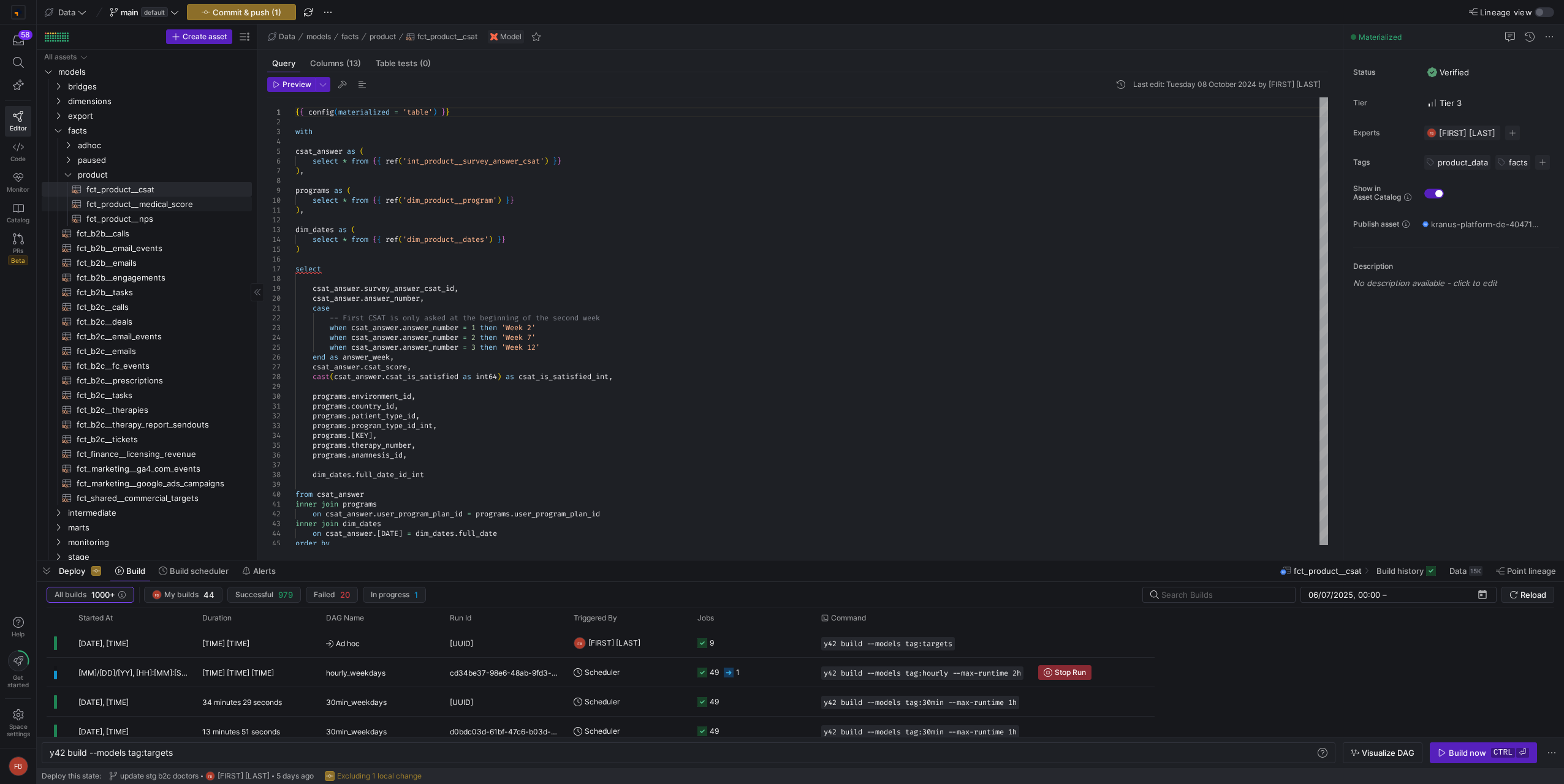 click on "fct_product__medical_score​​​​​​​​​​" 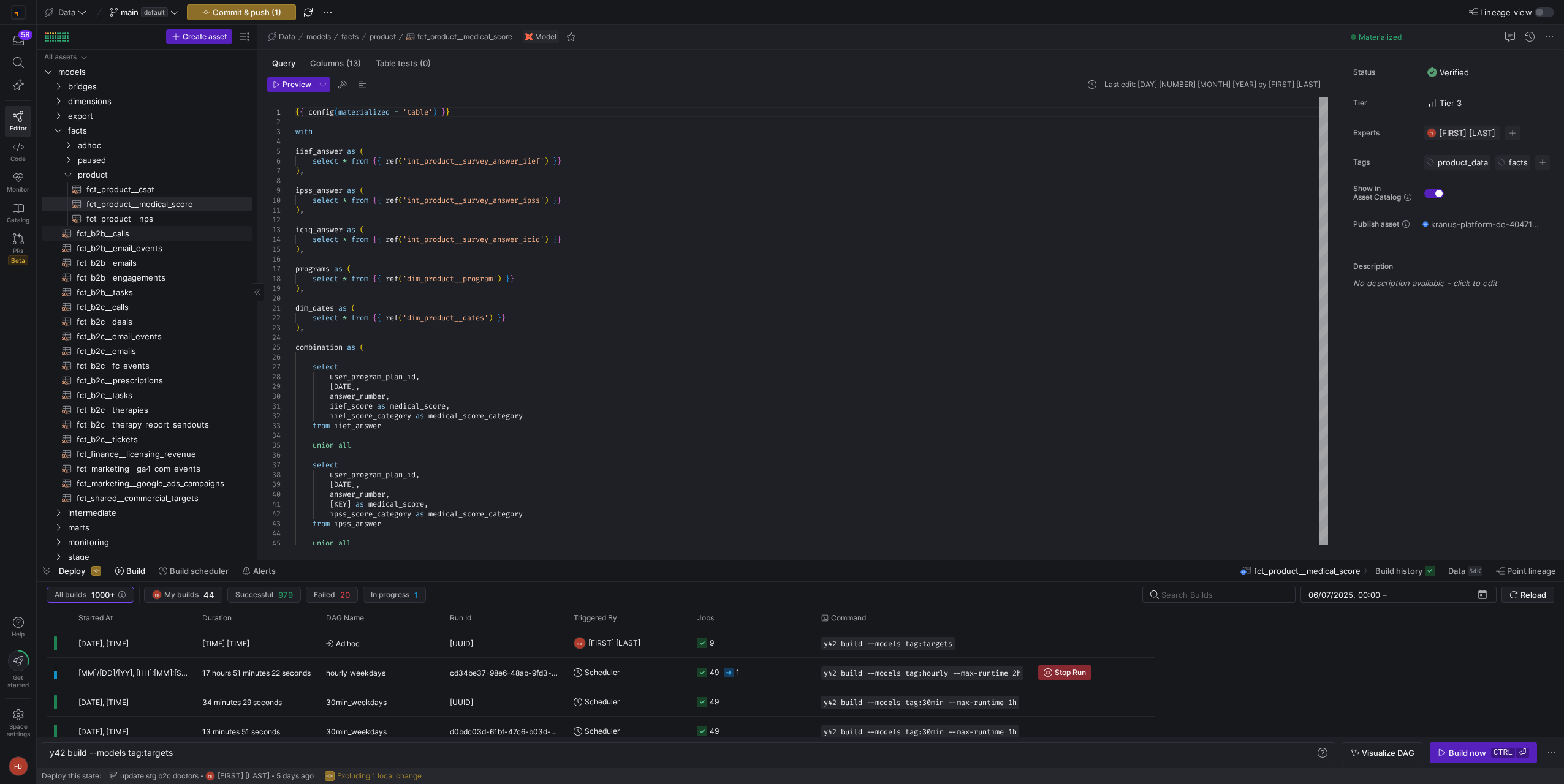 scroll, scrollTop: 205, scrollLeft: 0, axis: vertical 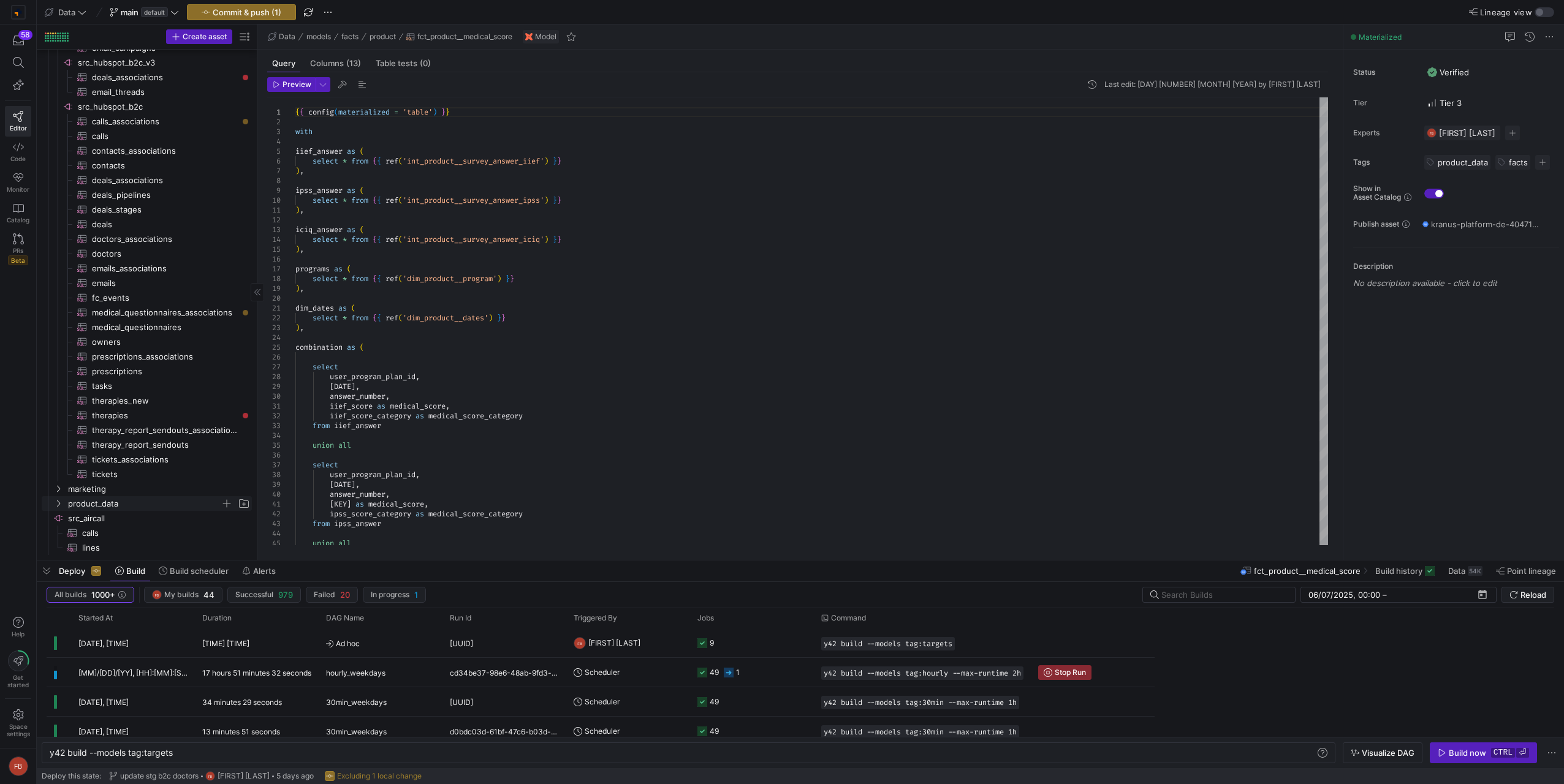 click on "product_data" 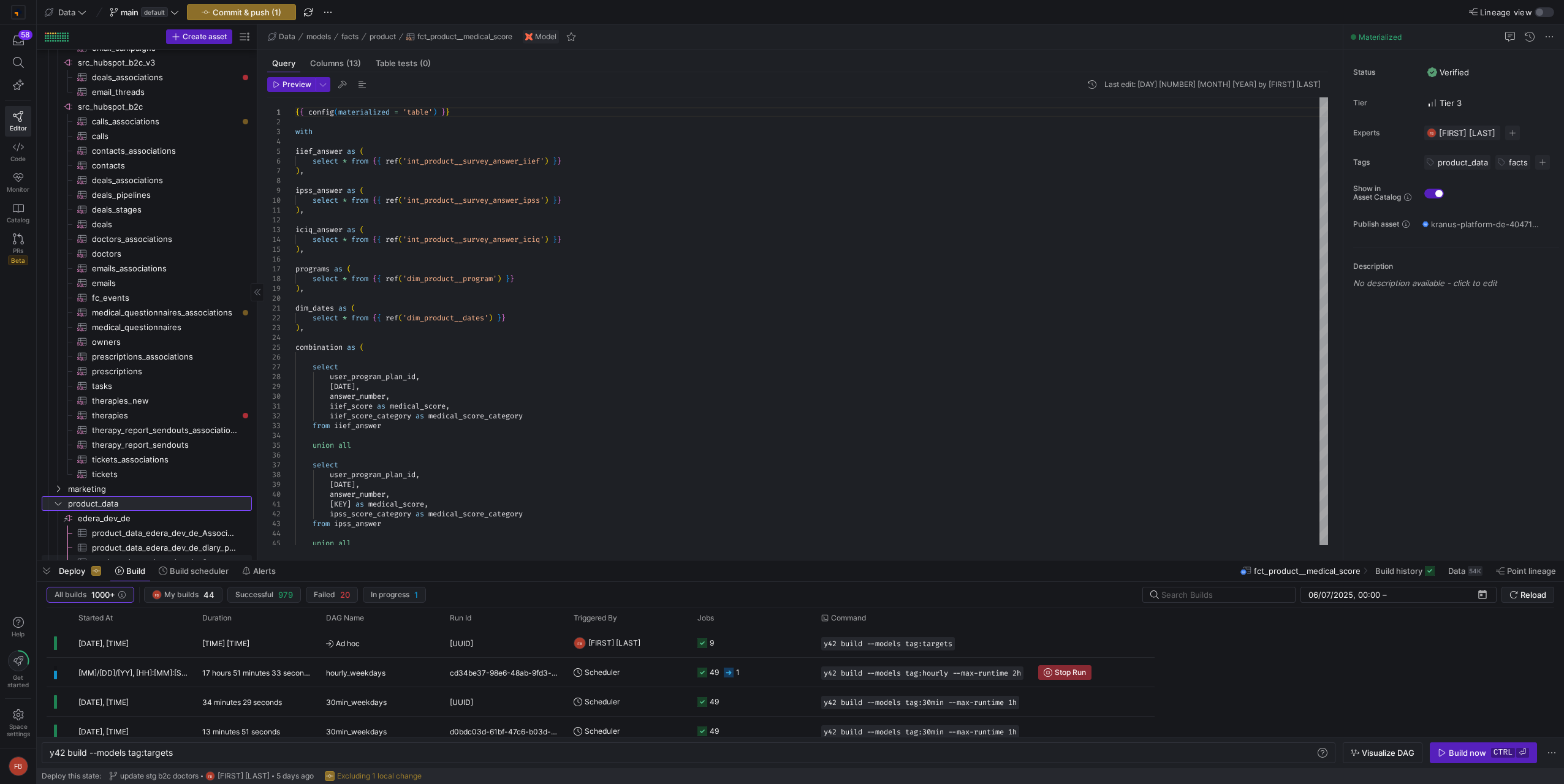 scroll, scrollTop: 1004, scrollLeft: 0, axis: vertical 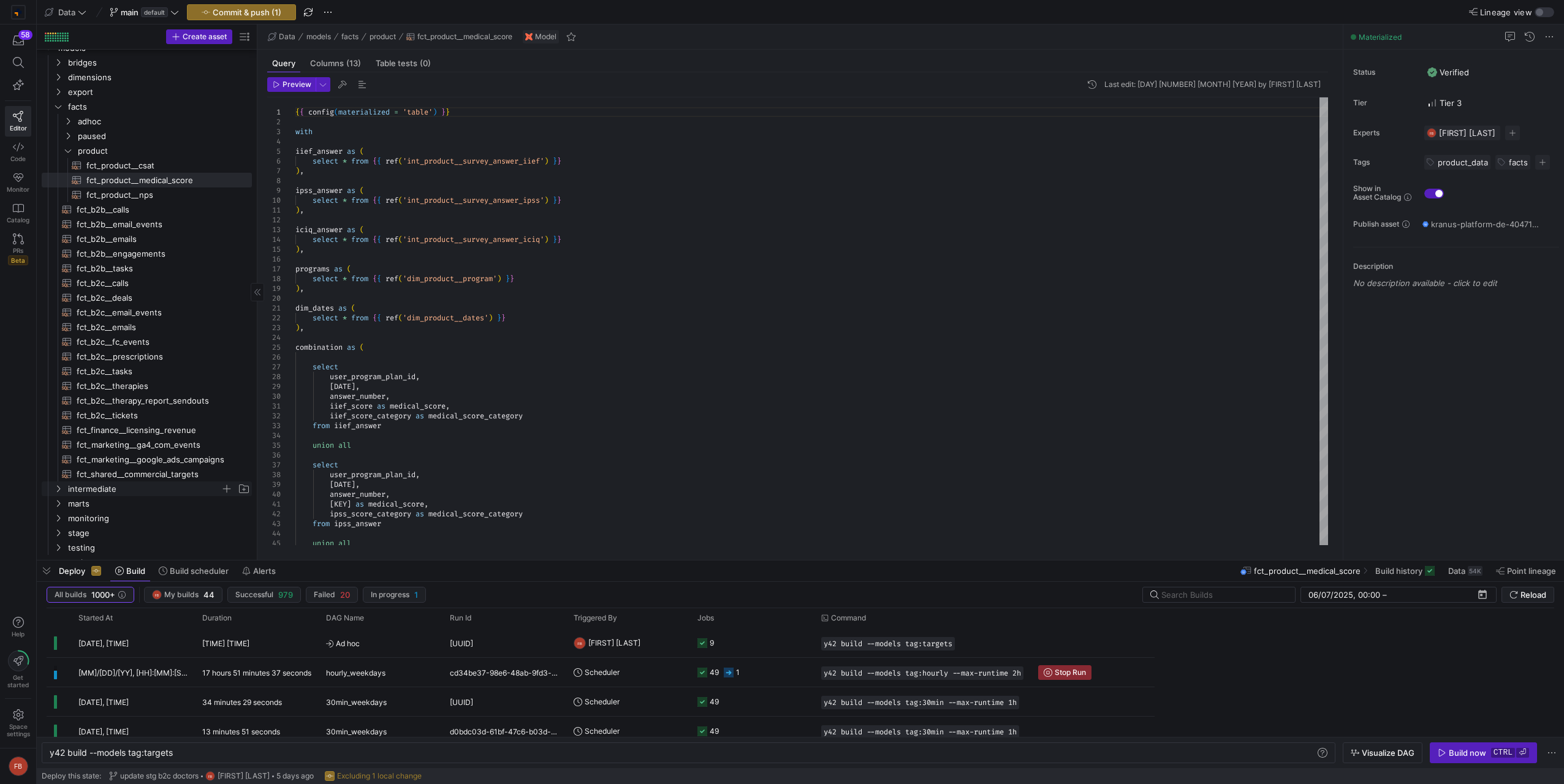 click on "intermediate" 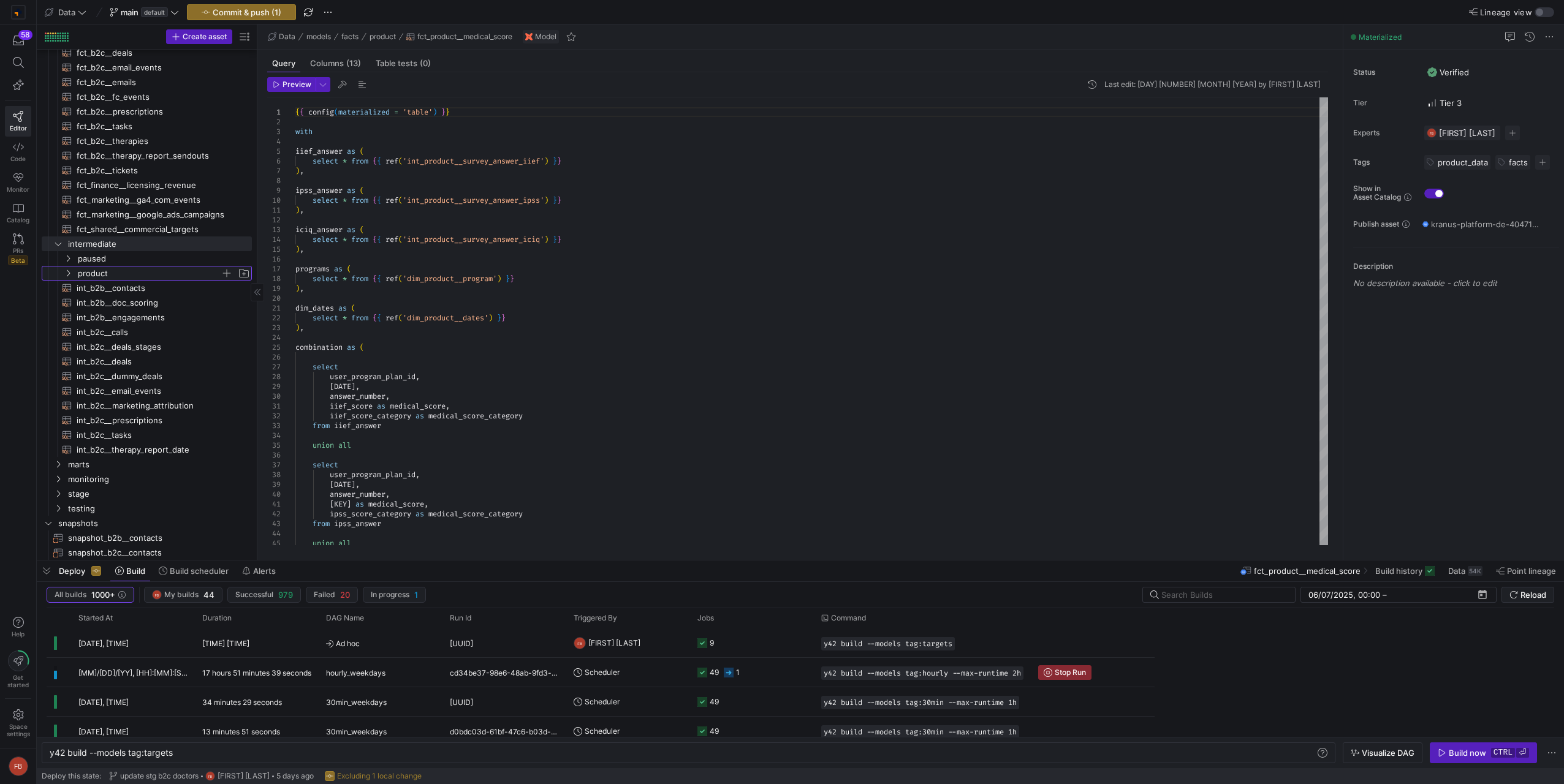 click on "product" 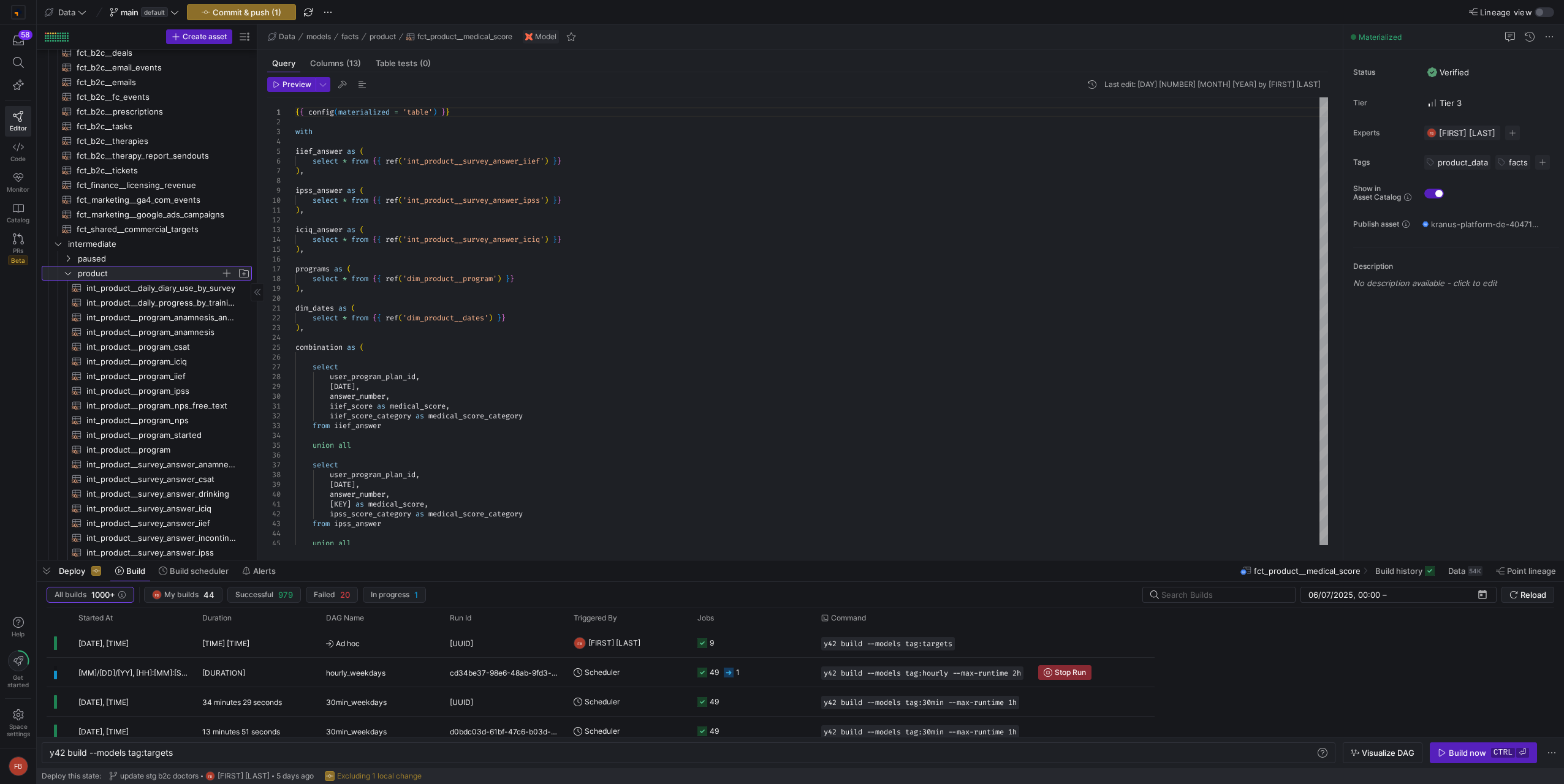 click on "product" 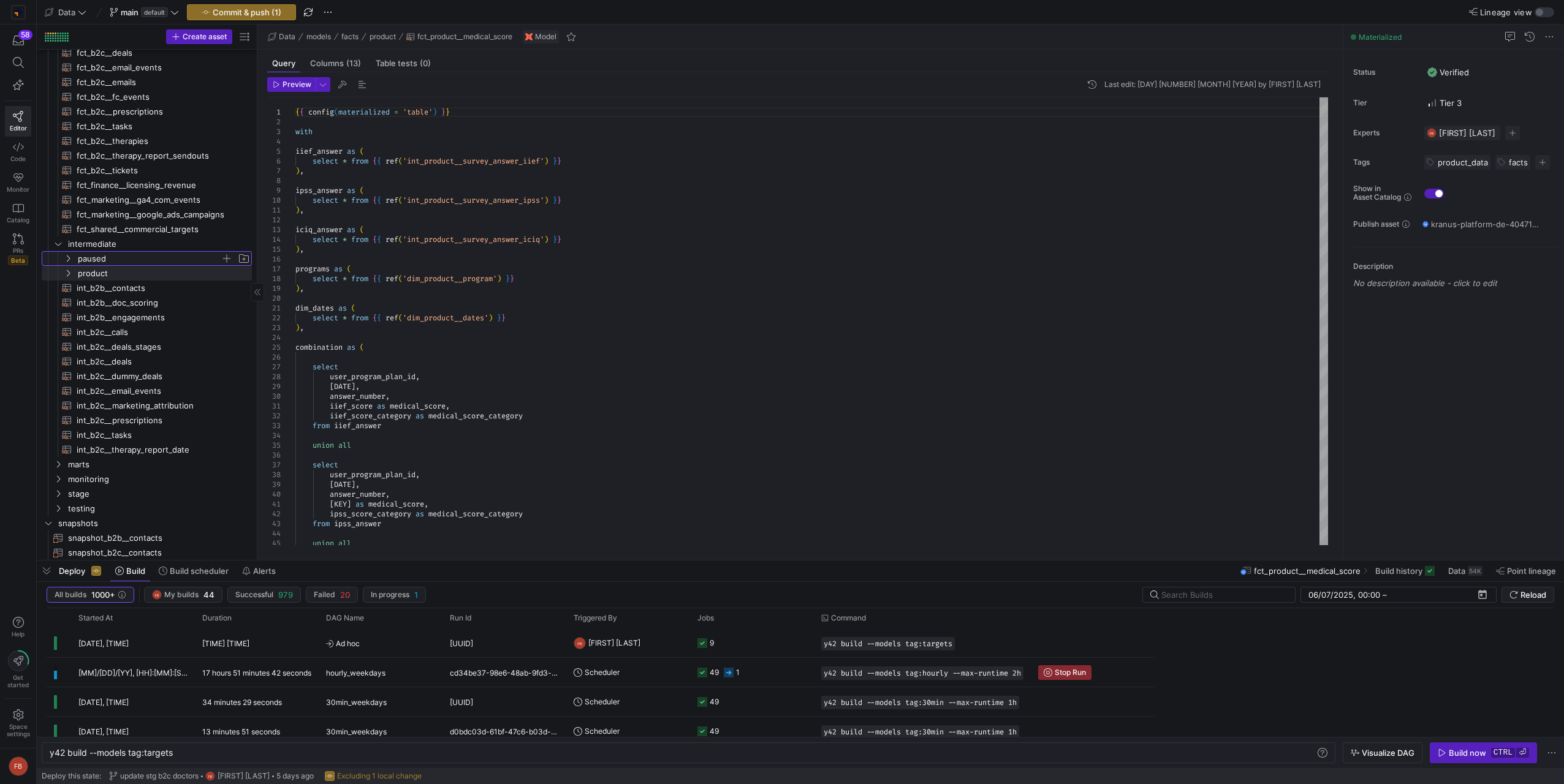 click on "paused" 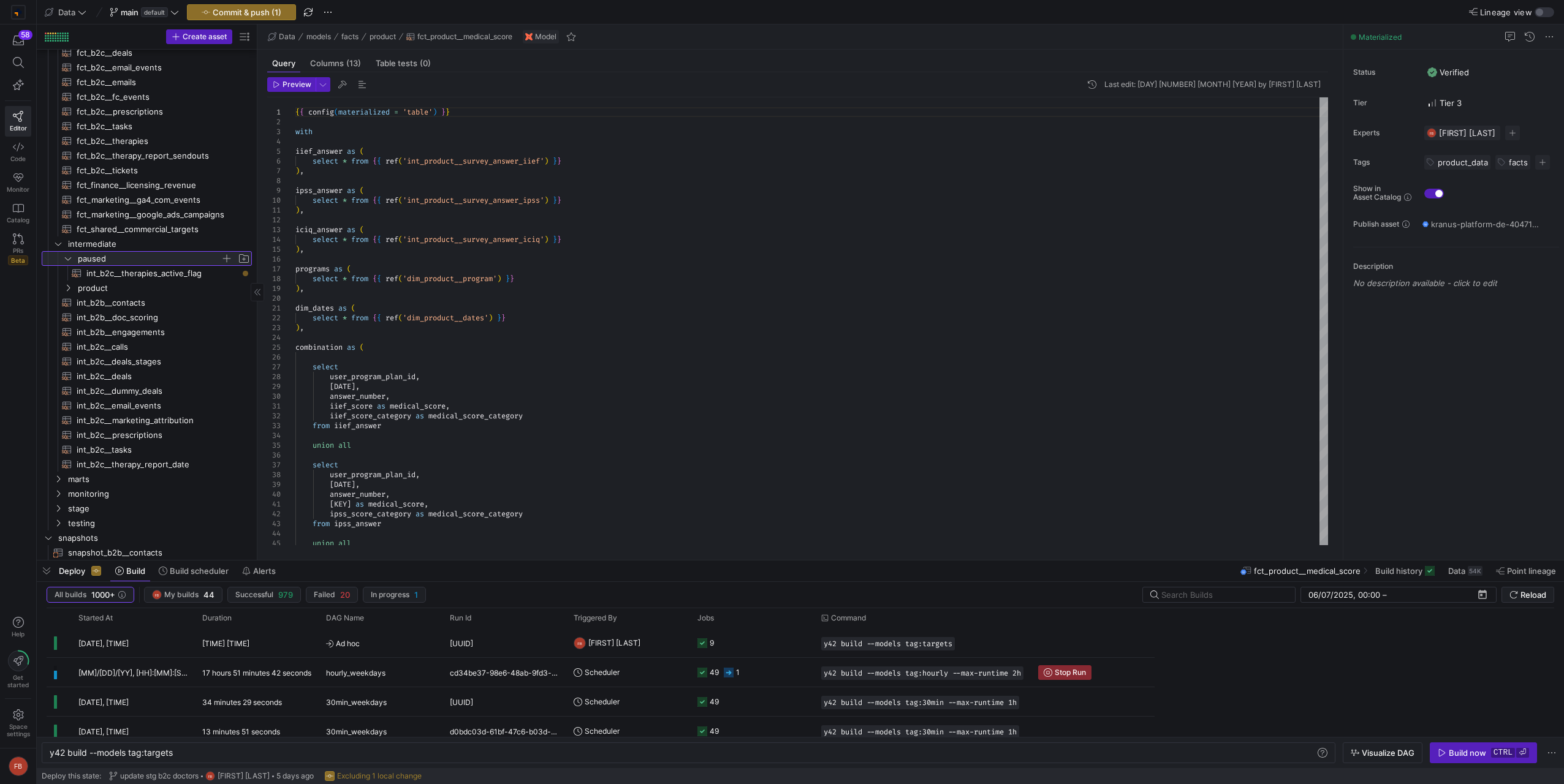 click on "paused" 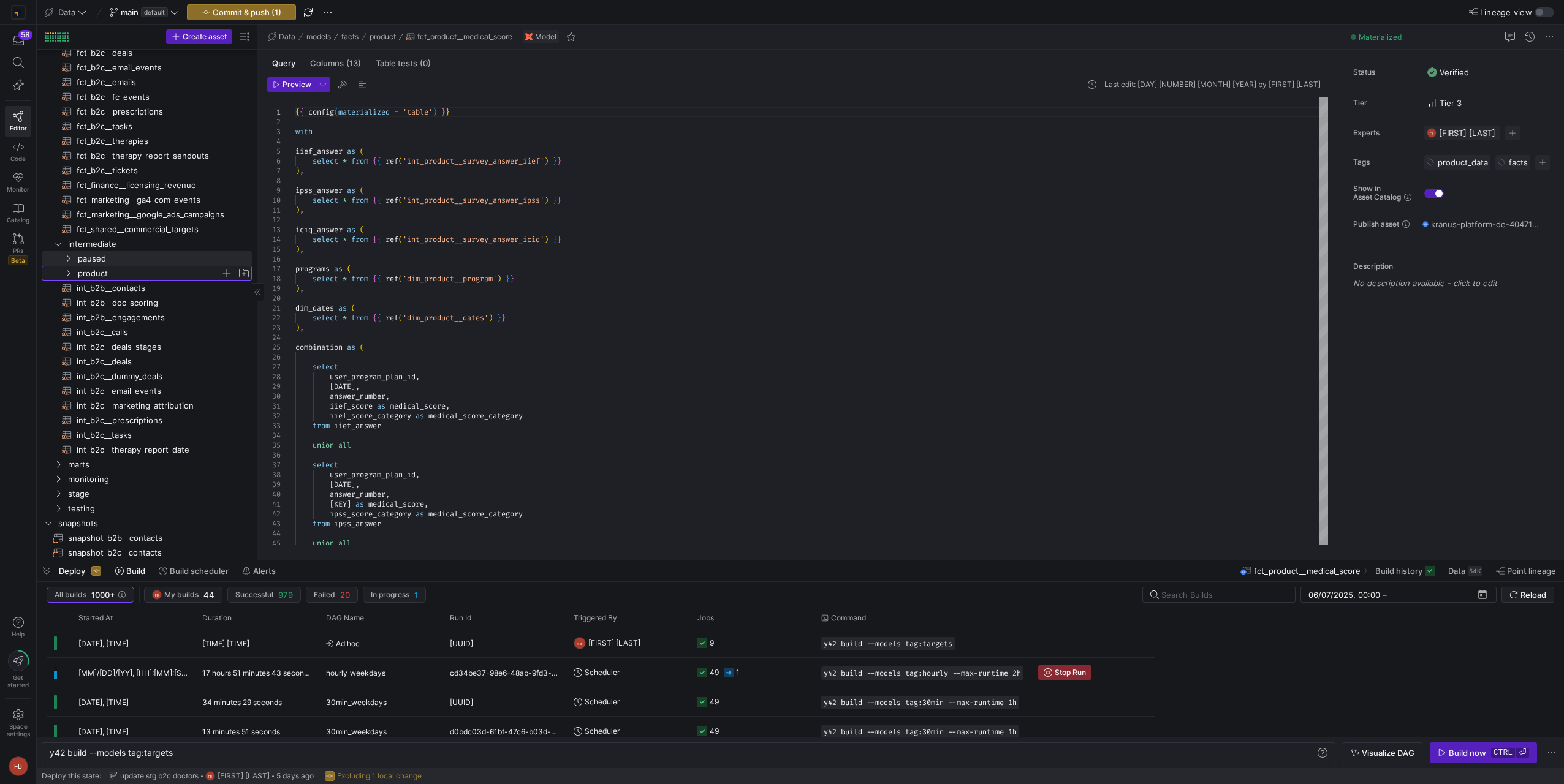 click on "product" 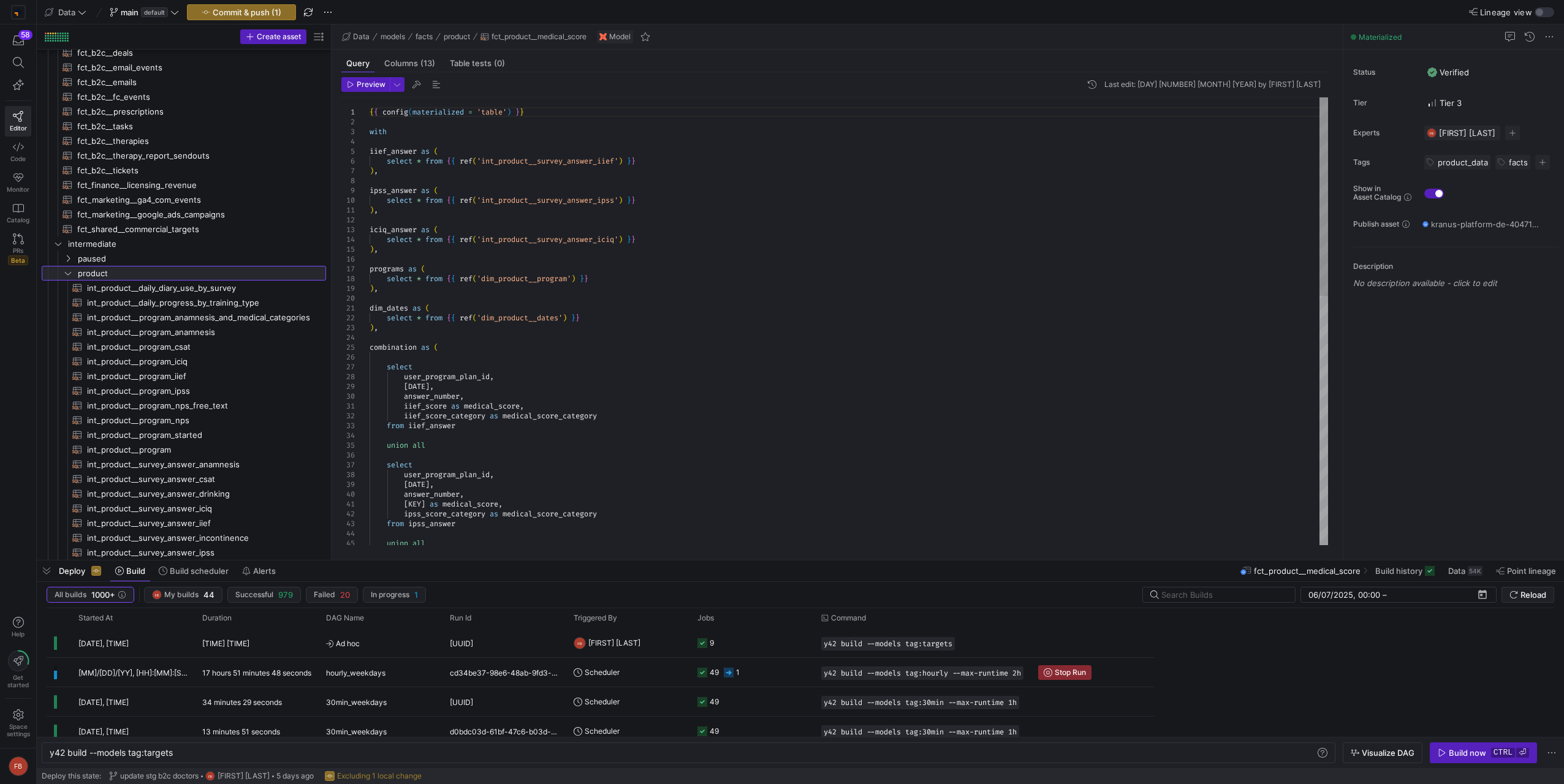 drag, startPoint x: 257, startPoint y: 331, endPoint x: 342, endPoint y: 334, distance: 85.0529 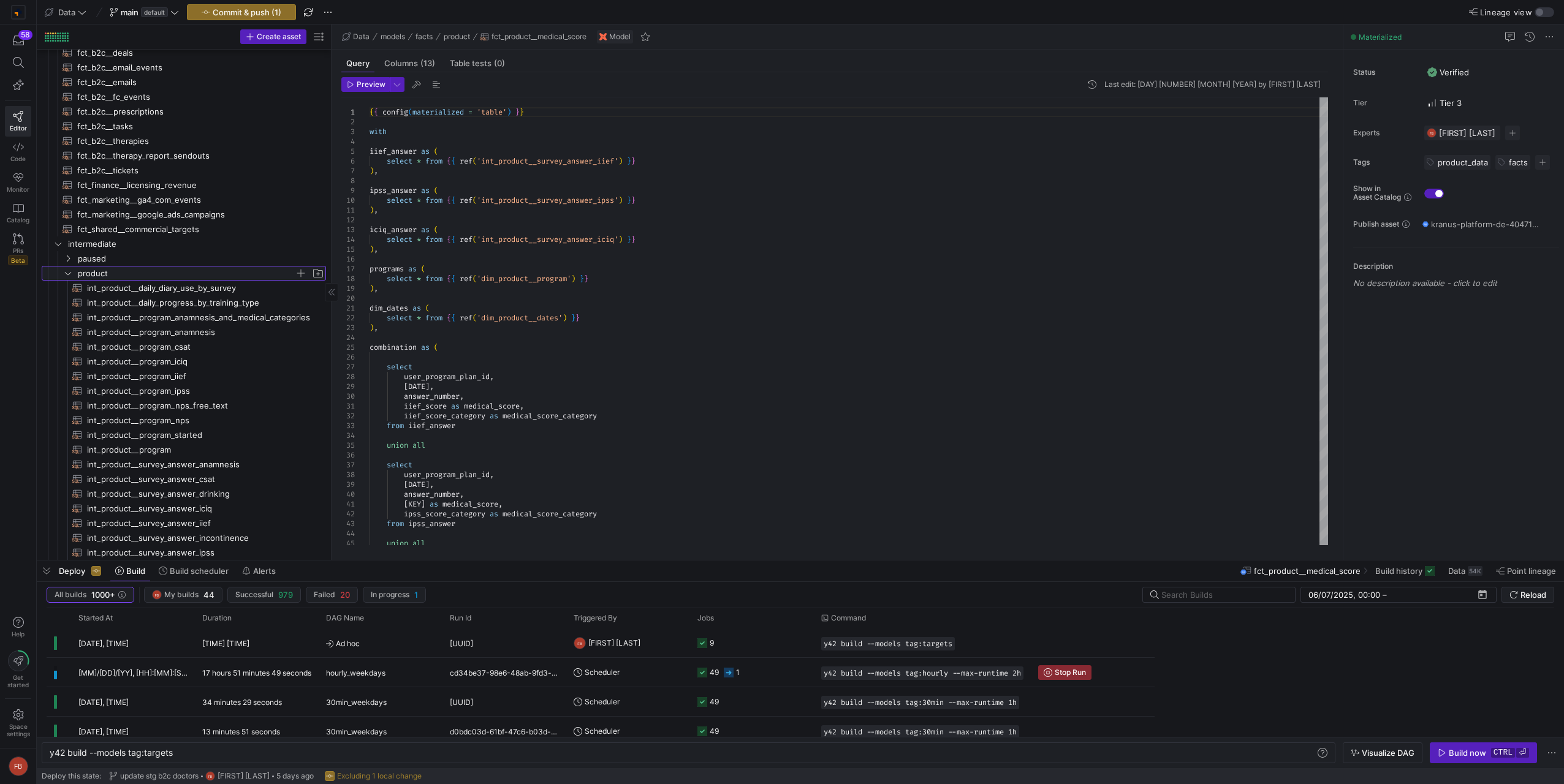 click on "product" 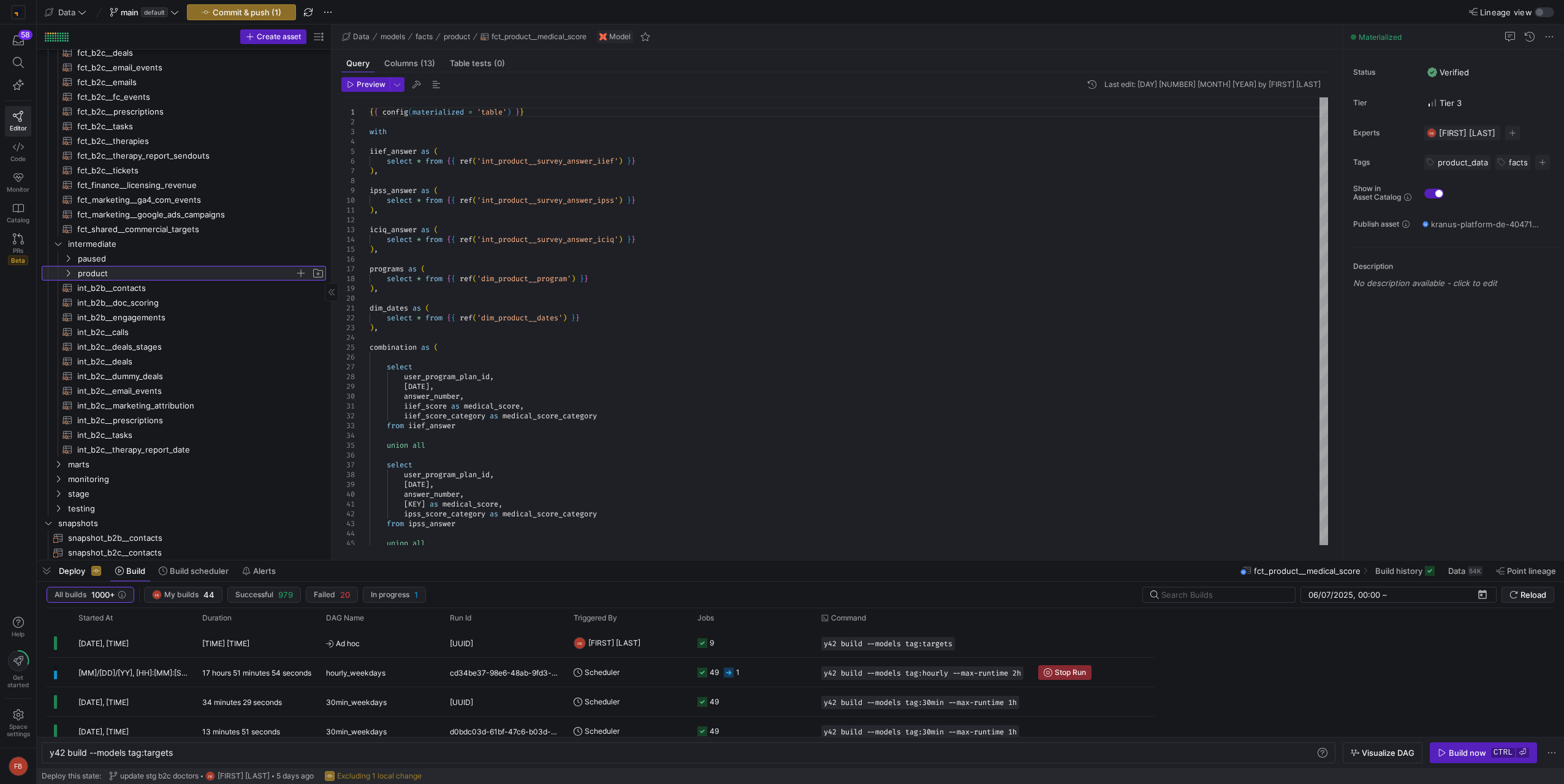 click on "product" 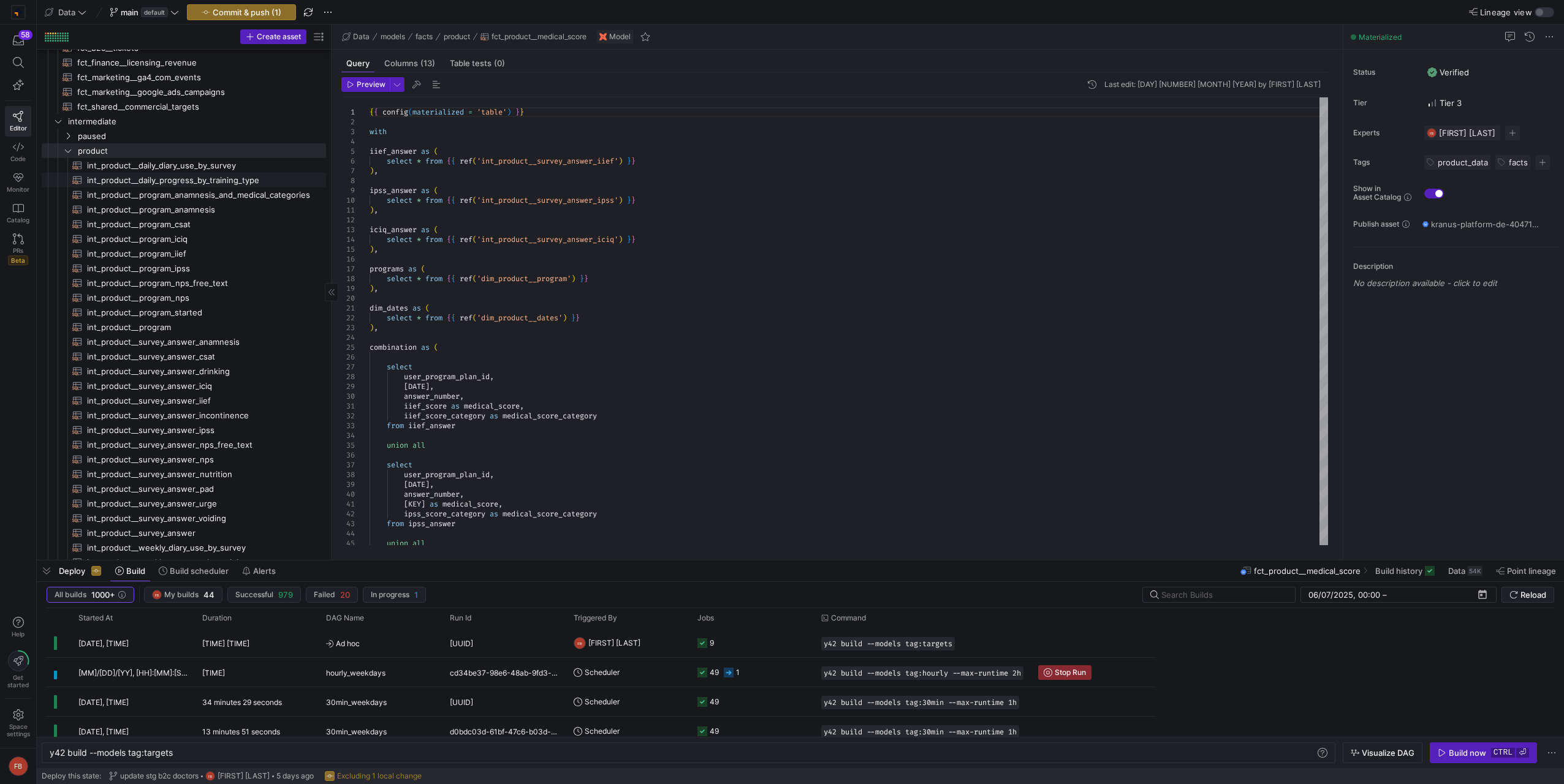 click on "int_product__daily_progress_by_training_type​​​​​​​​​​" 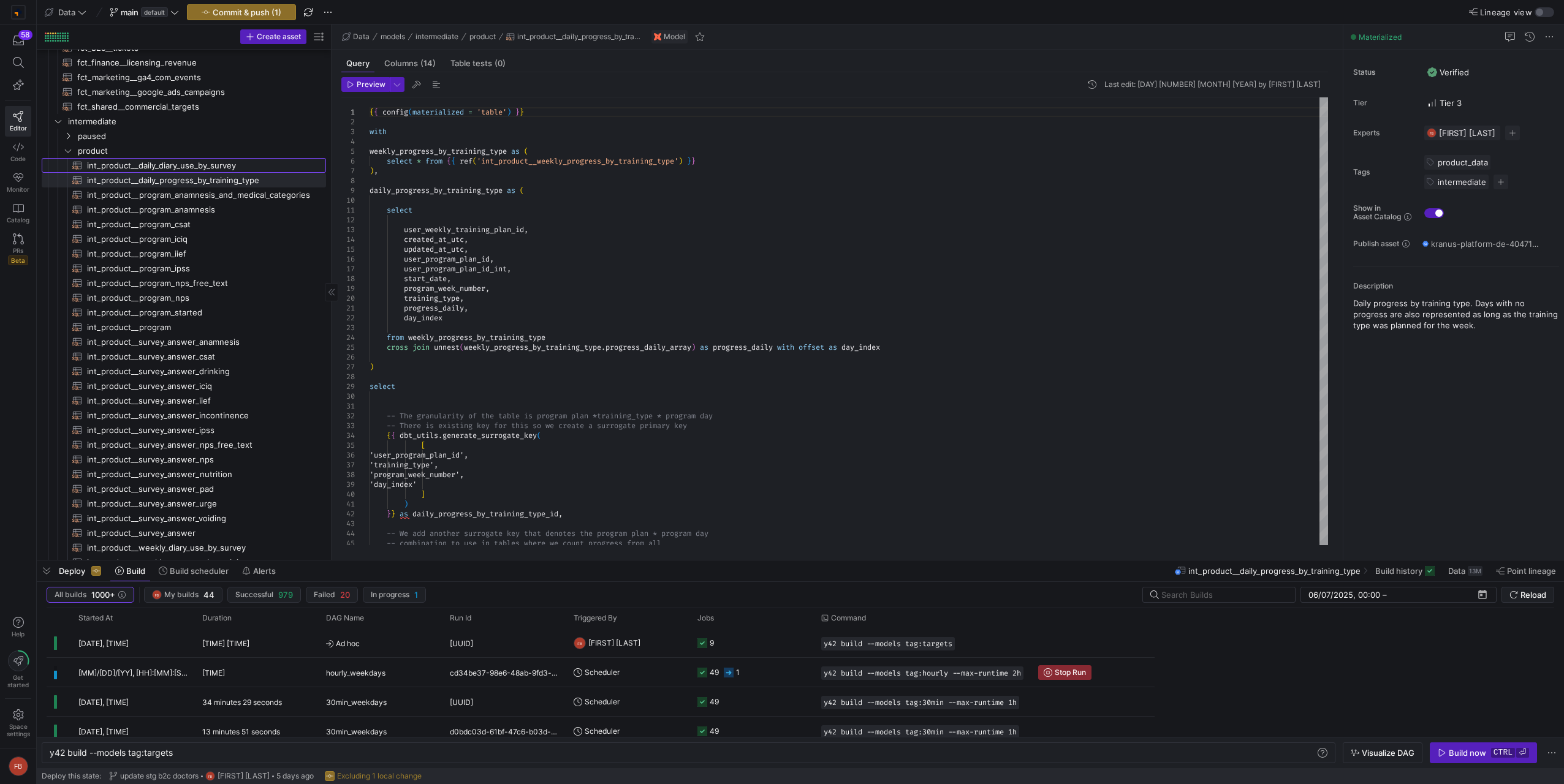 click on "int_product__daily_diary_use_by_survey​​​​​​​​​​" 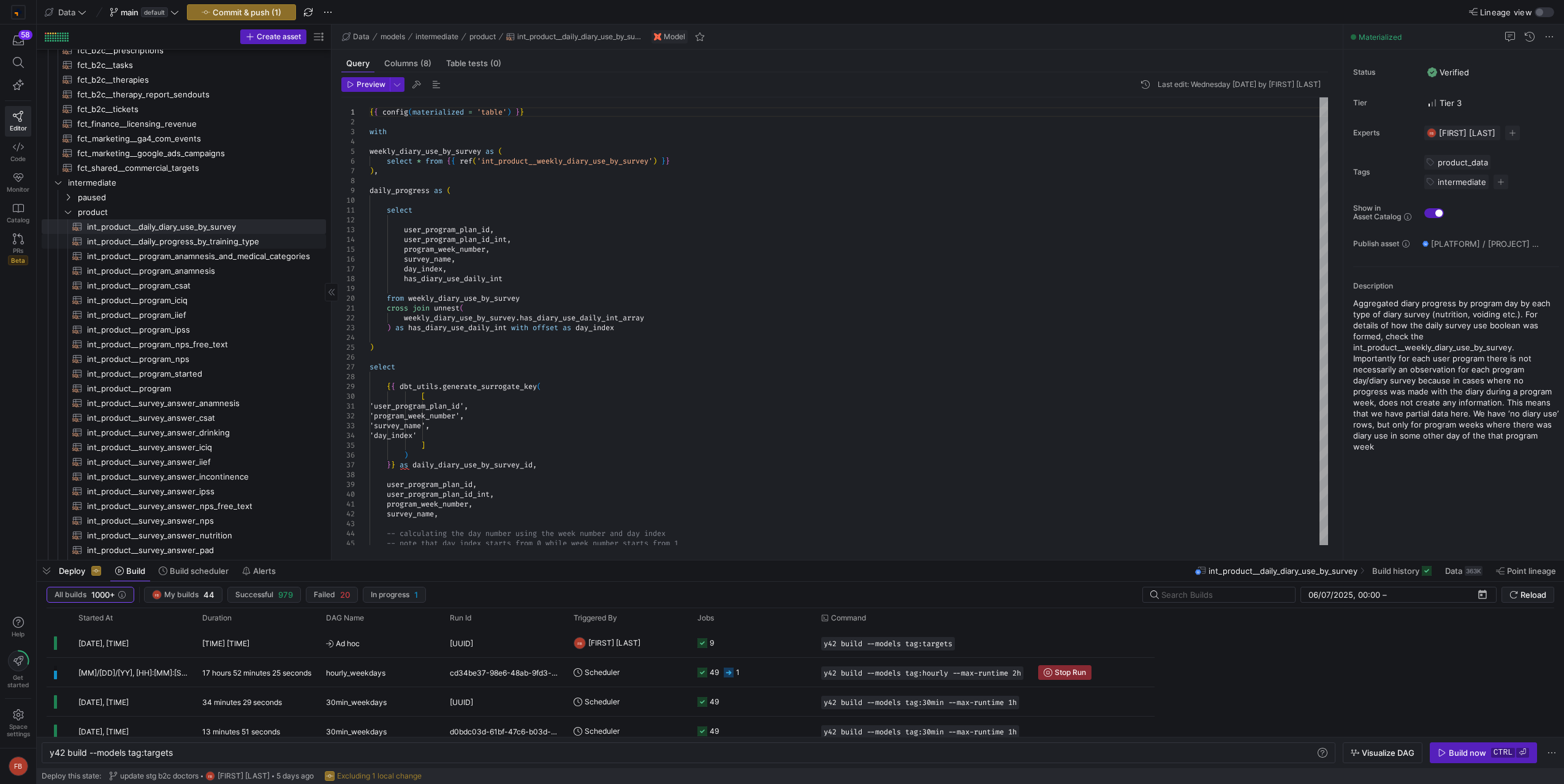 click on "int_product__daily_progress_by_training_type​​​​​​​​​​" 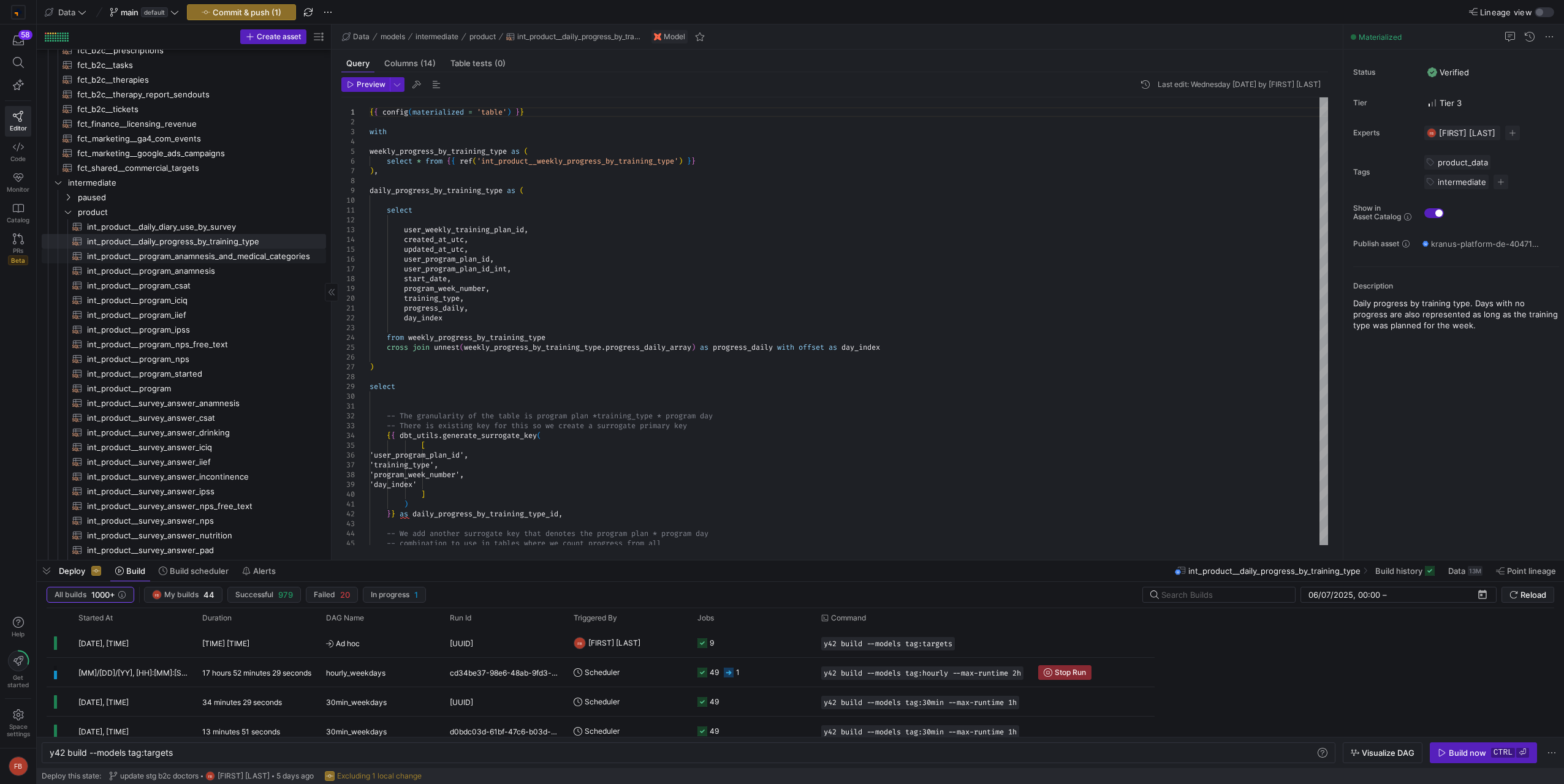 click on "int_product__program_anamnesis_and_medical_categories​​​​​​​​​​" 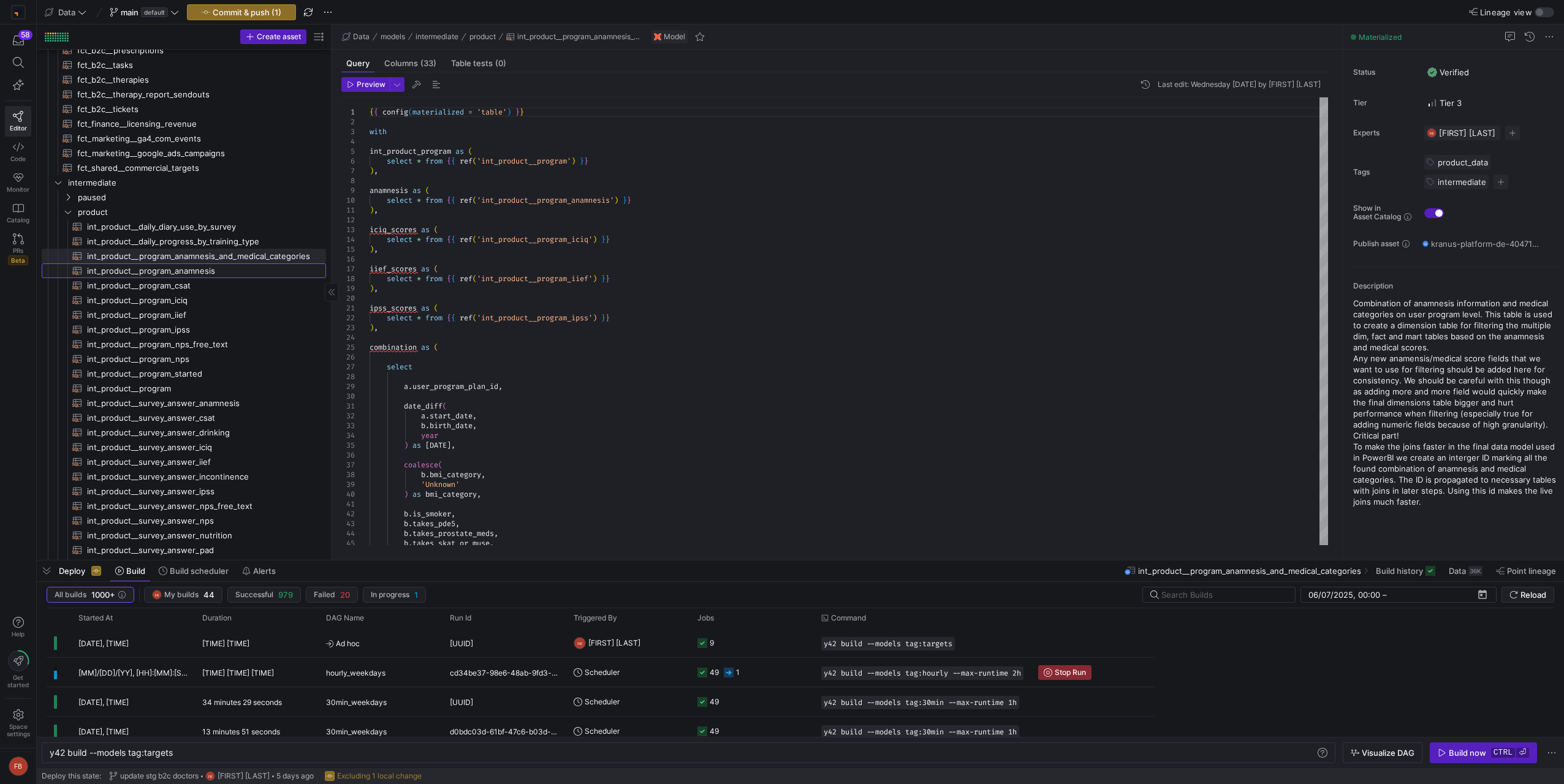click on "int_product__program_anamnesis​​​​​​​​​​" 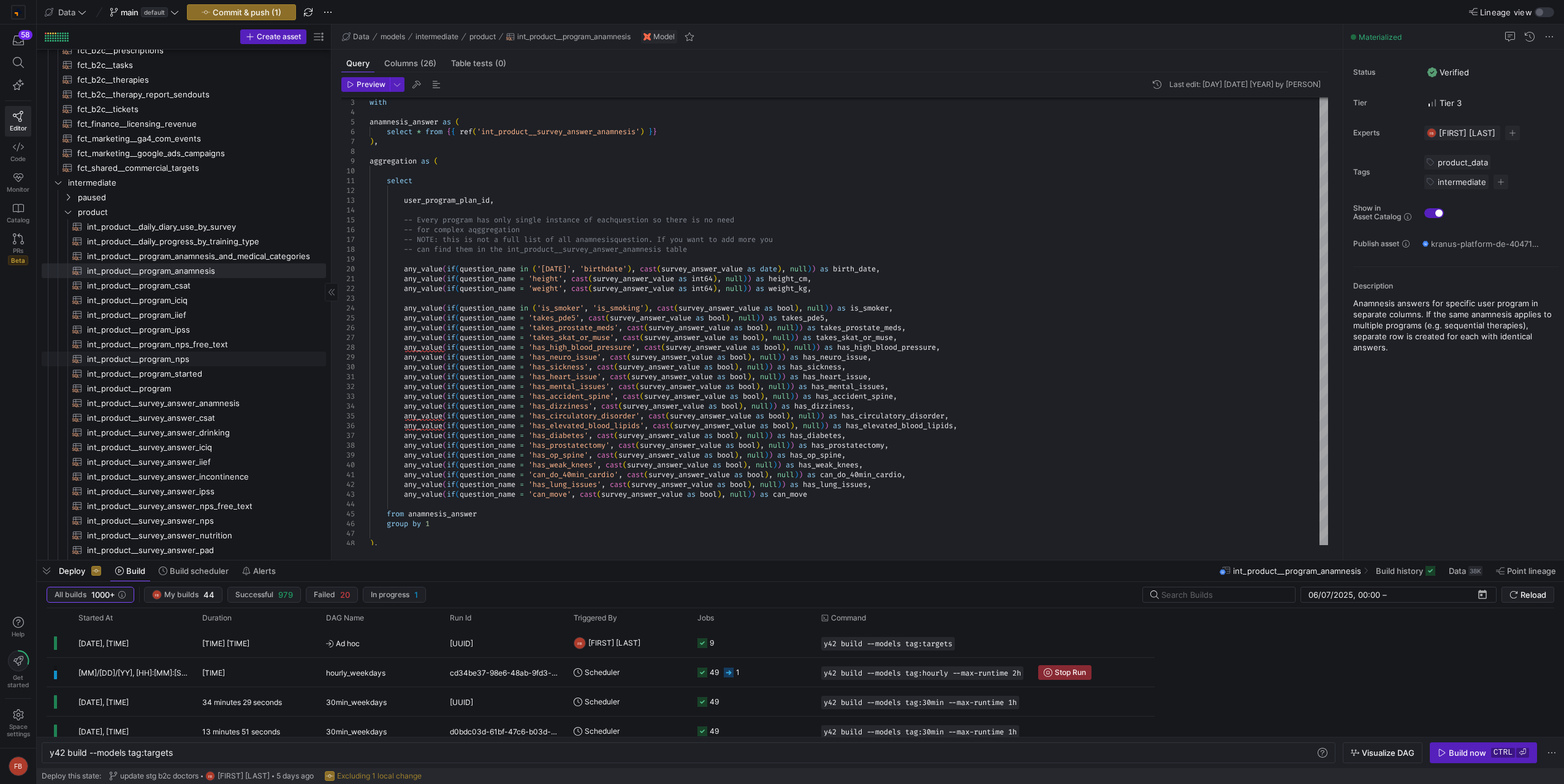 scroll, scrollTop: 453, scrollLeft: 0, axis: vertical 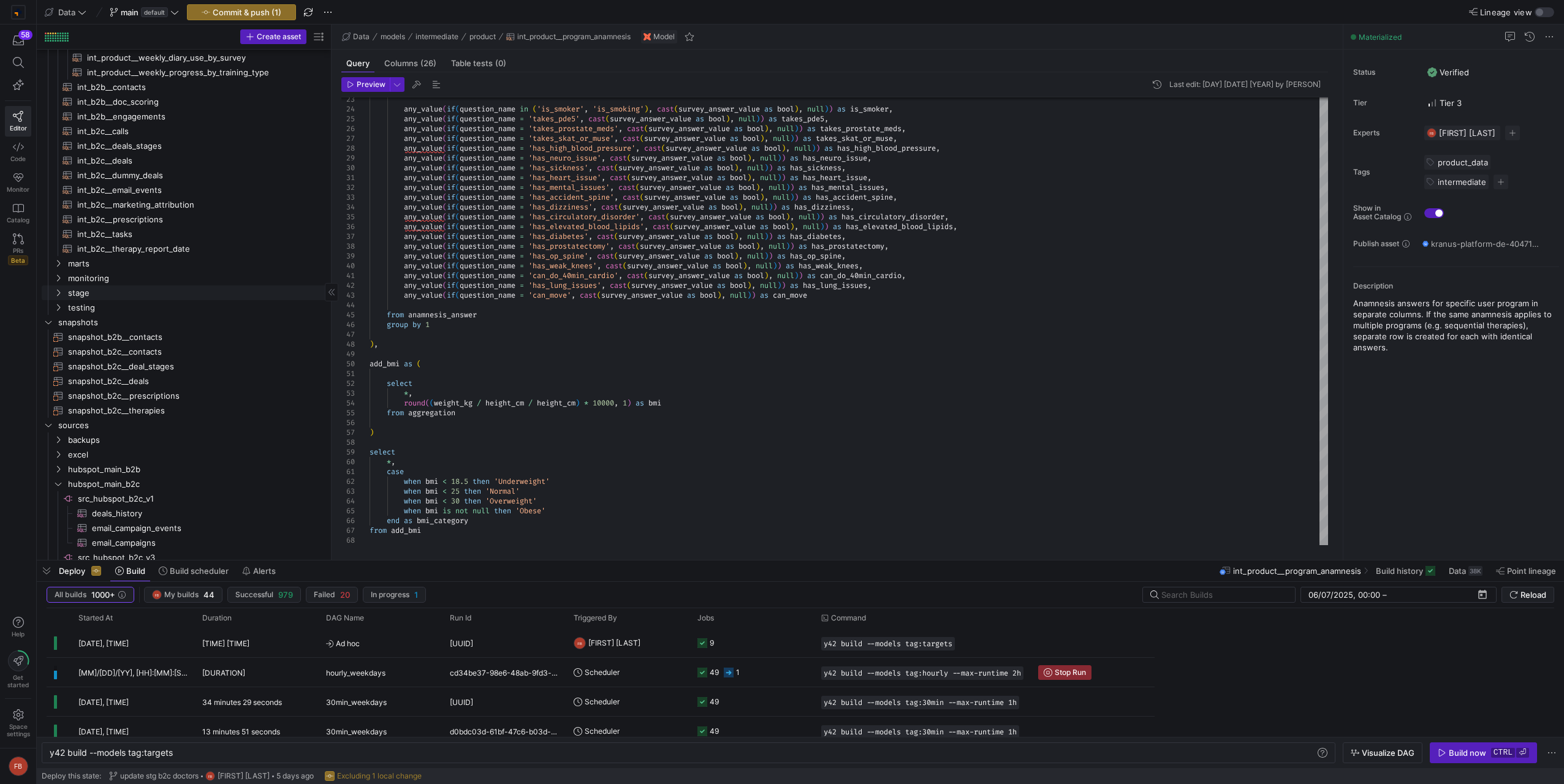 click on "monitoring" 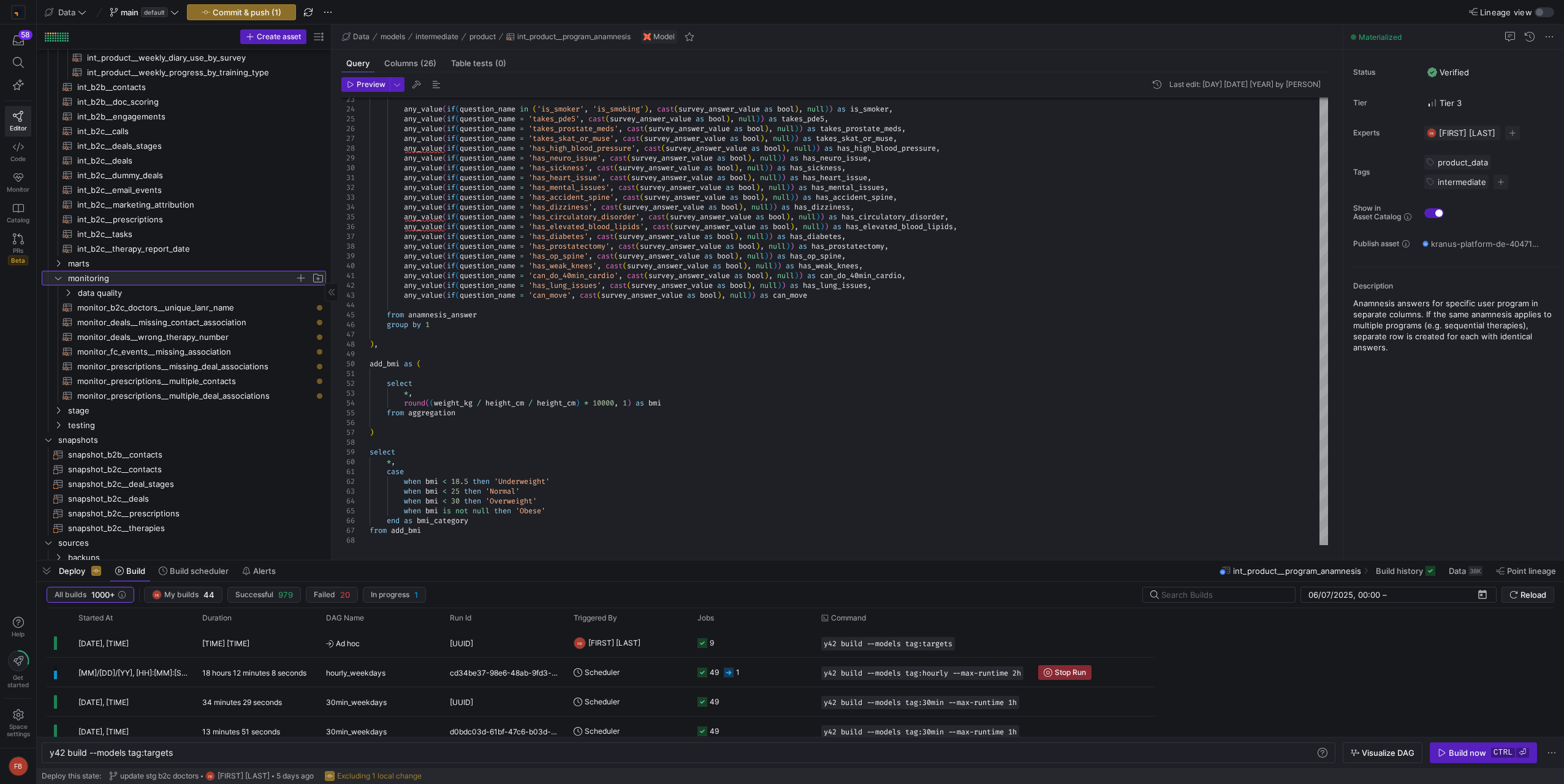 click on "monitoring" 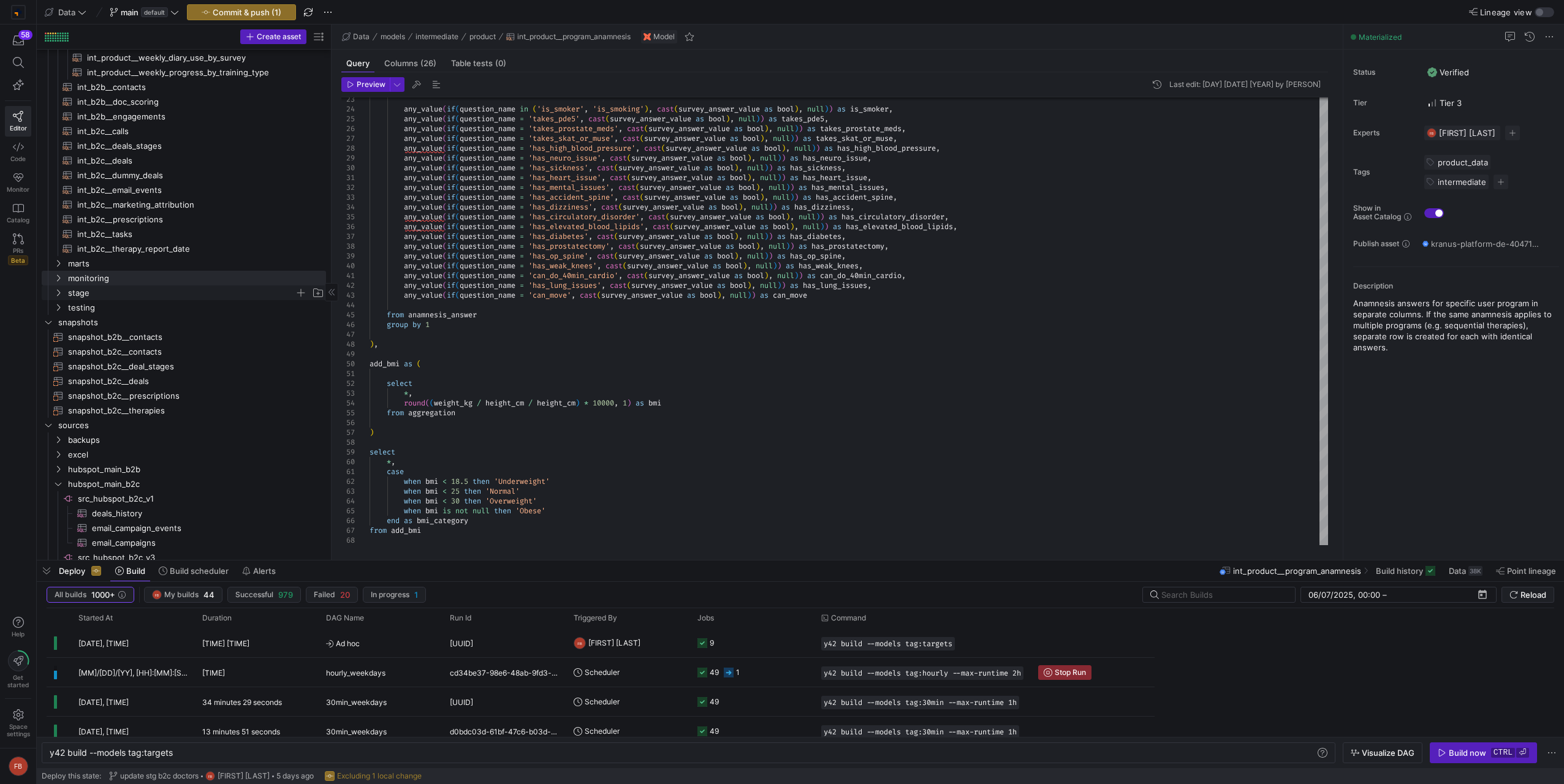 click on "stage" 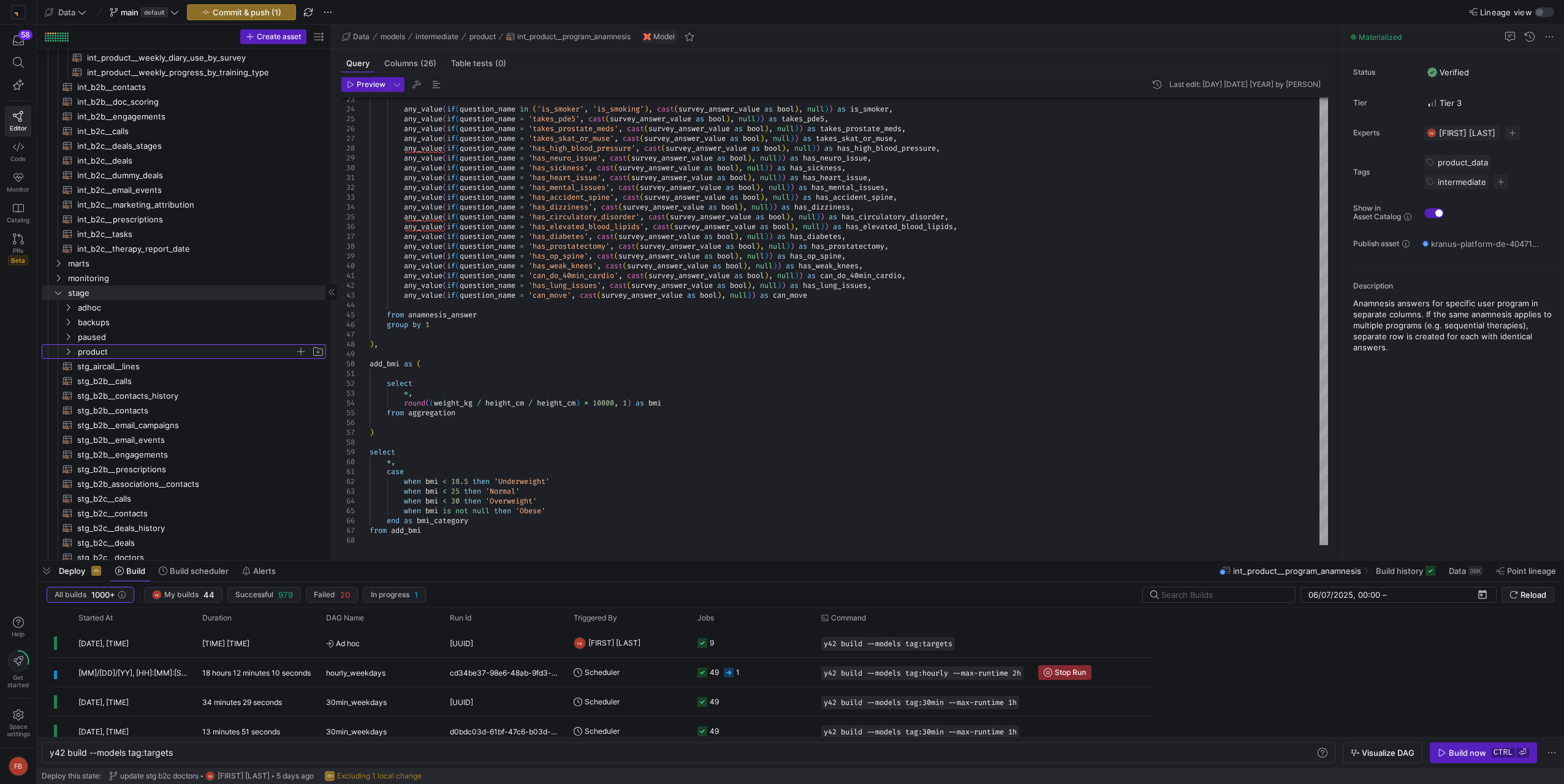 click on "product" 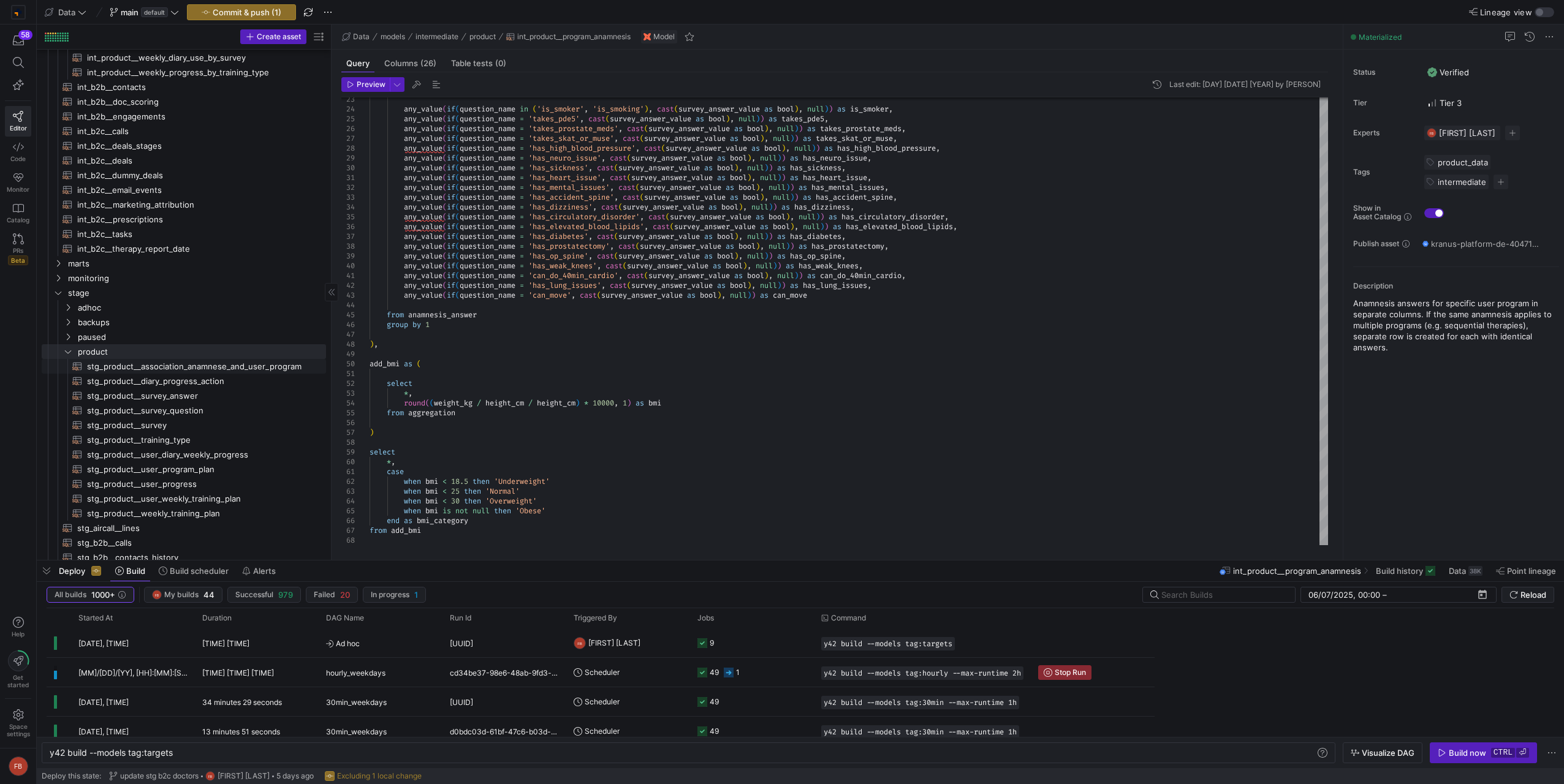 click on "stg_product__association_anamnese_and_user_program​​​​​​​​​​" 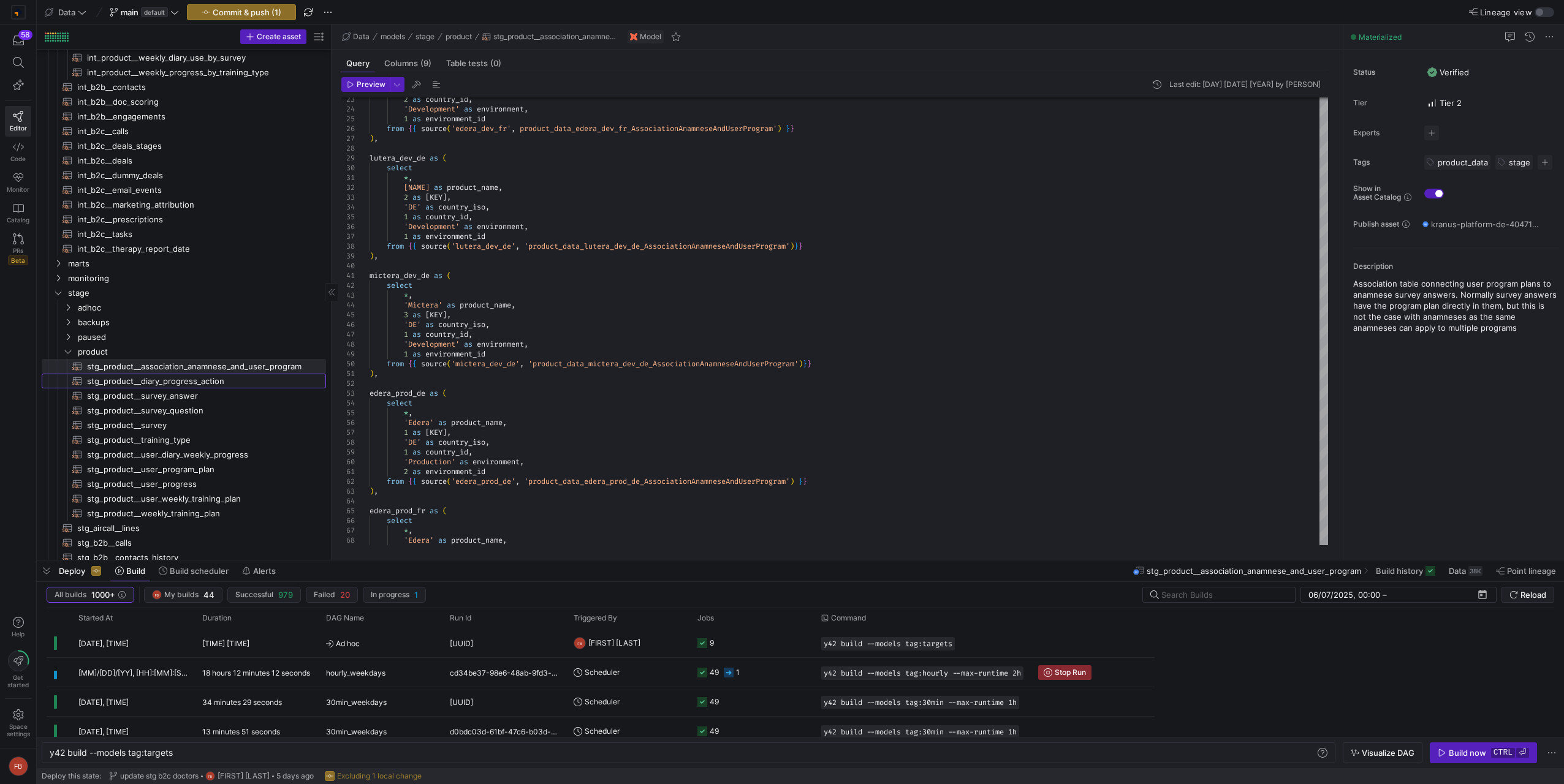 click on "stg_product__diary_progress_action​​​​​​​​​​" 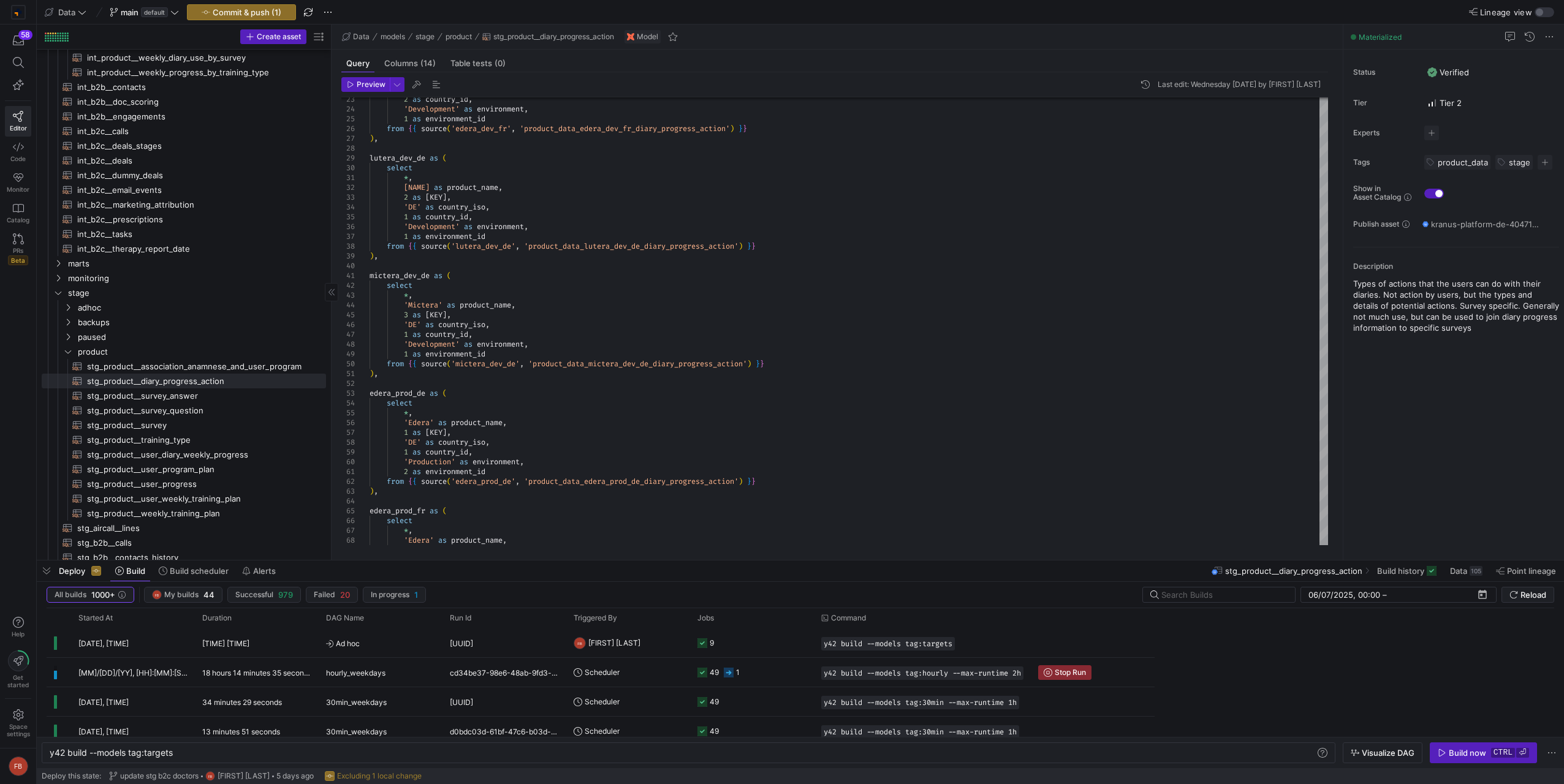 scroll, scrollTop: 1216, scrollLeft: 0, axis: vertical 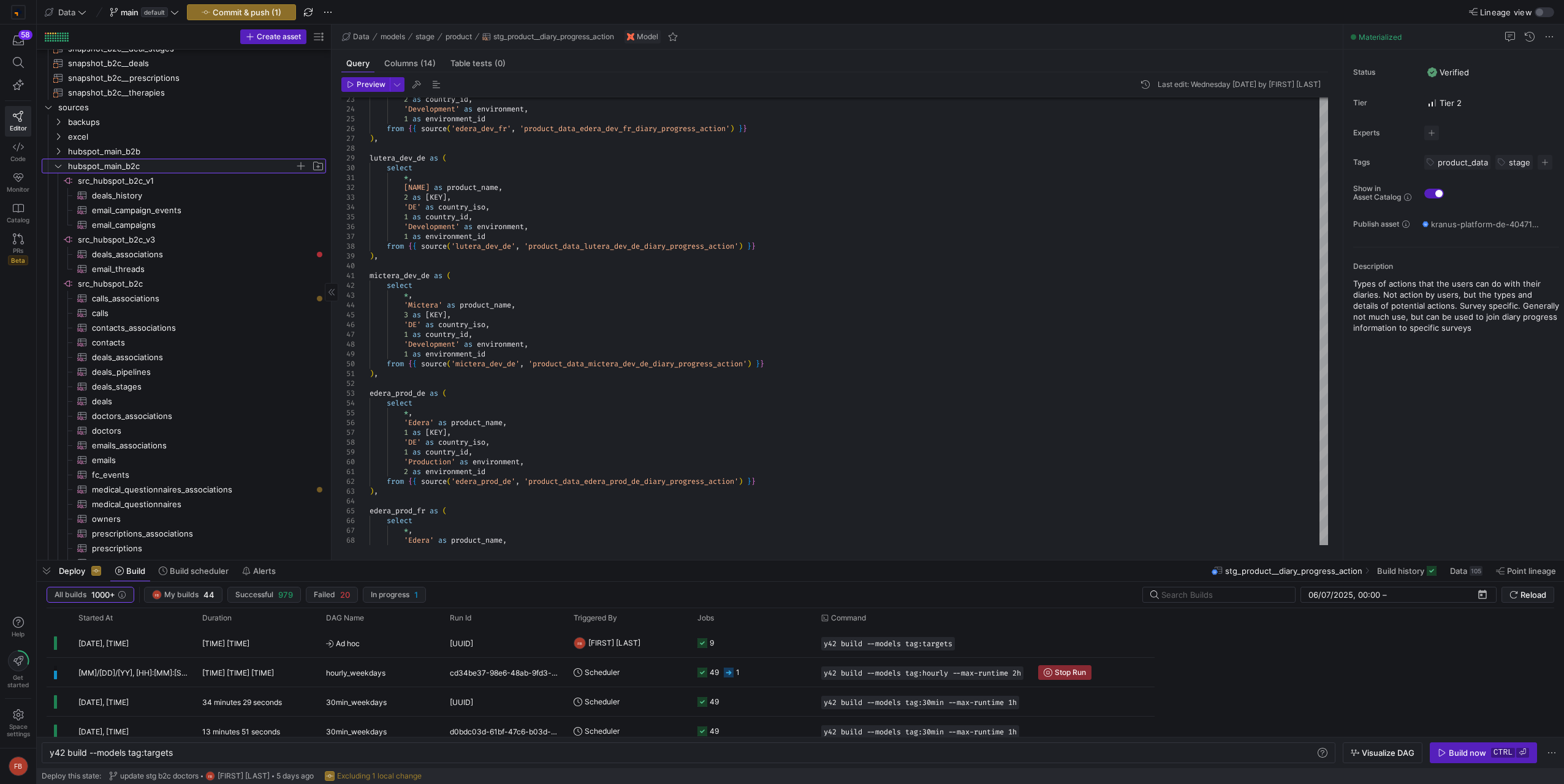 click on "hubspot_main_b2c" 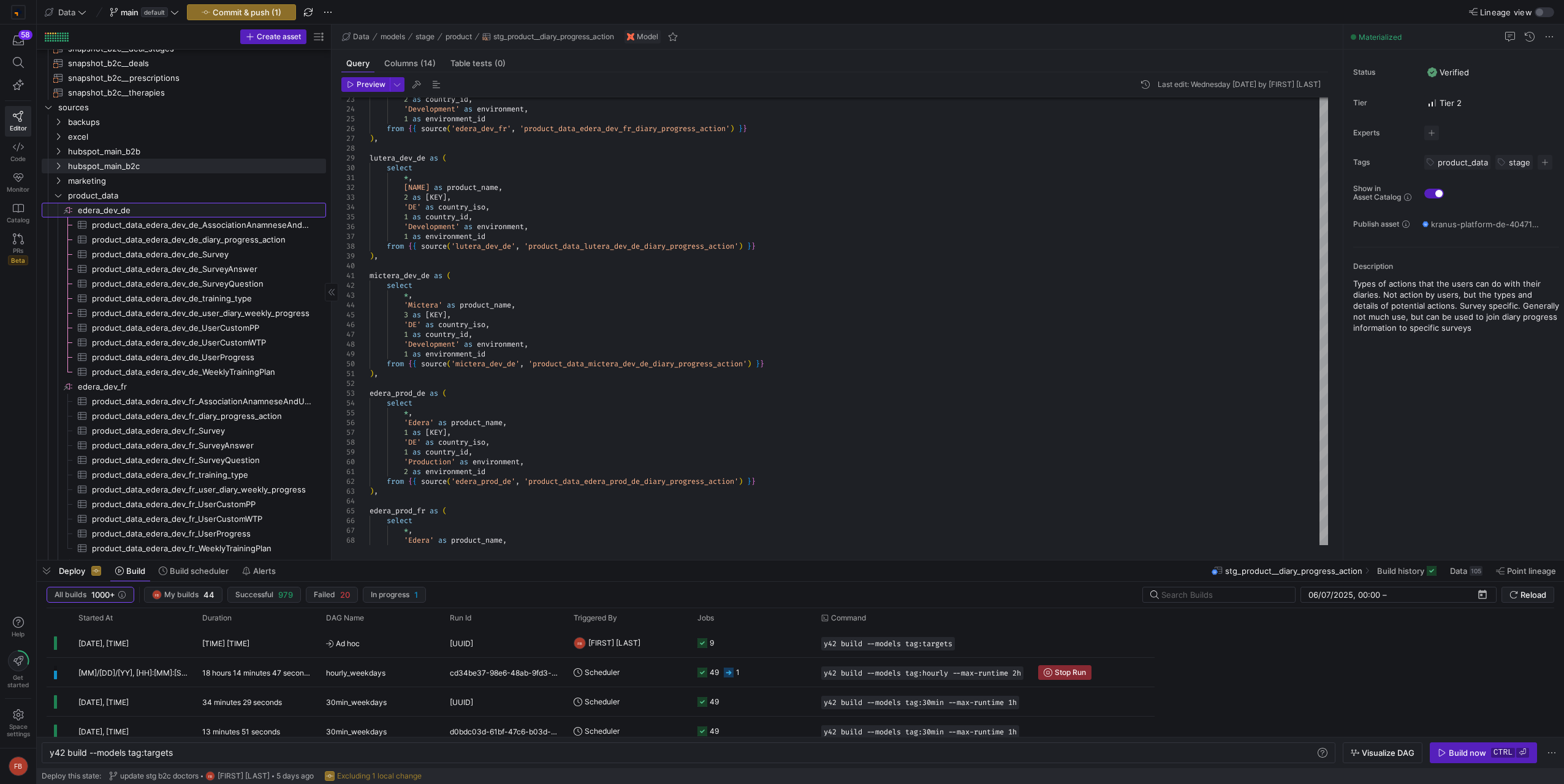 click on "edera_dev_de" 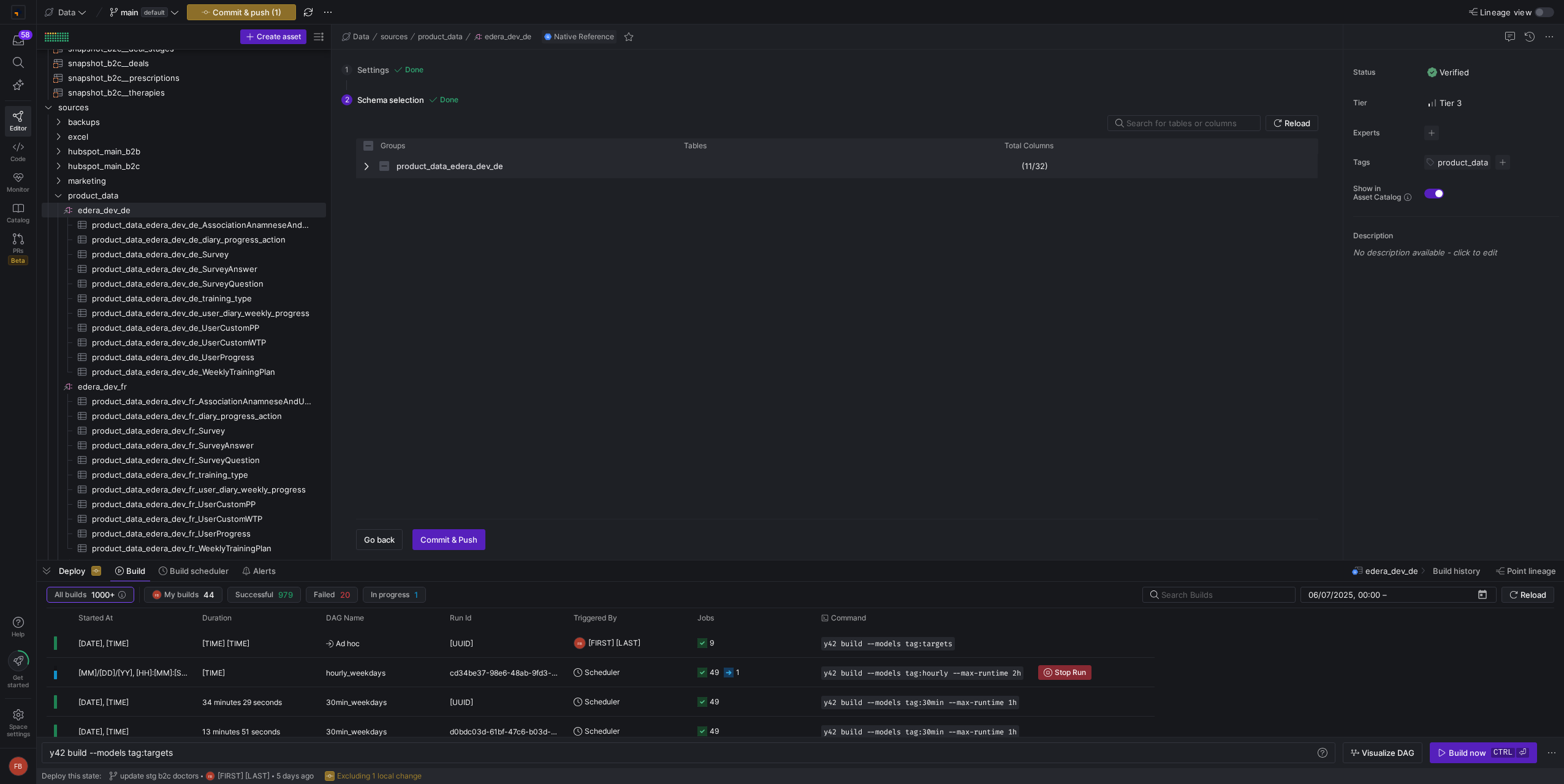 click at bounding box center [368, 166] 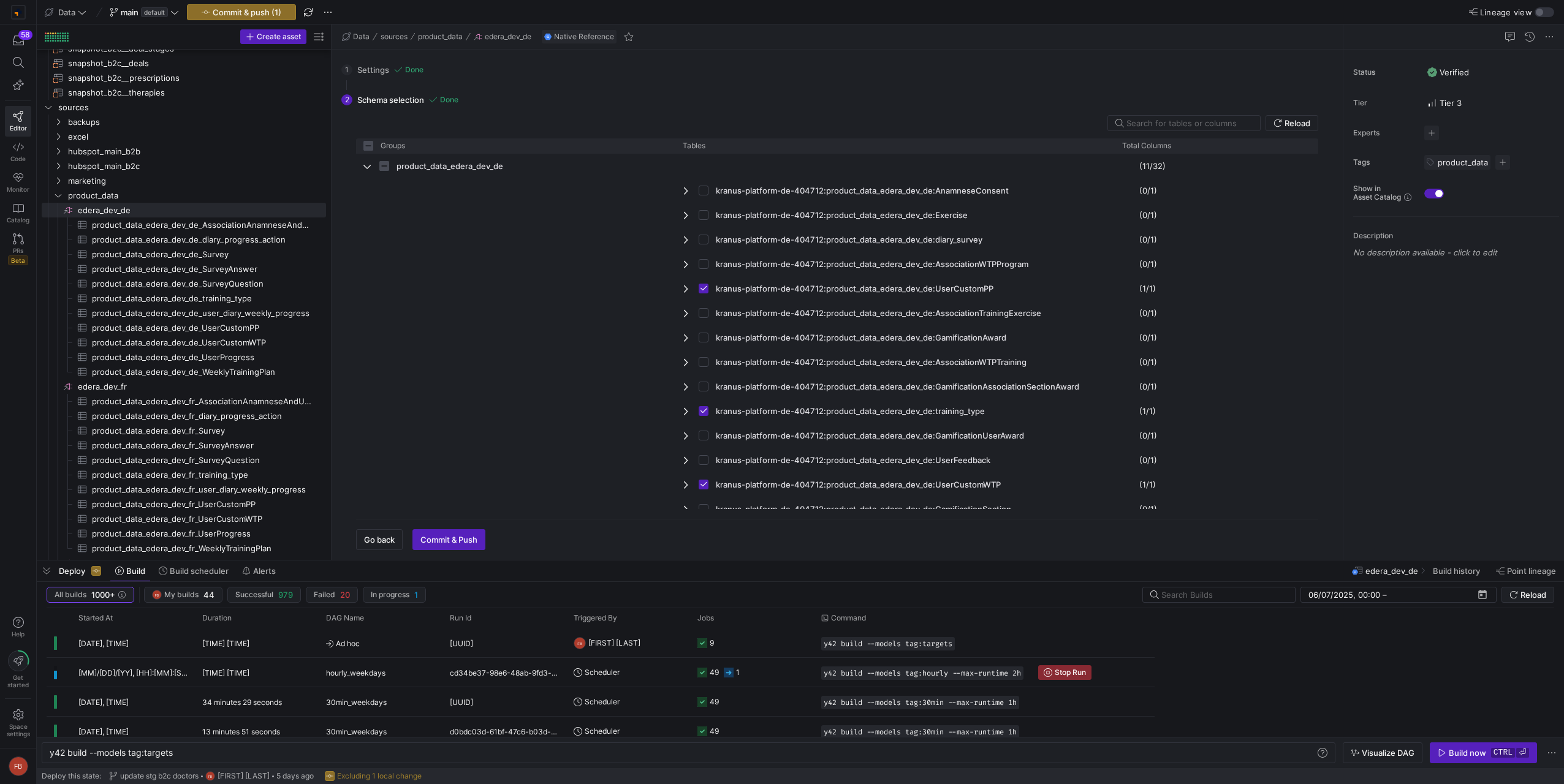drag, startPoint x: 992, startPoint y: 145, endPoint x: 1112, endPoint y: 154, distance: 120.33703 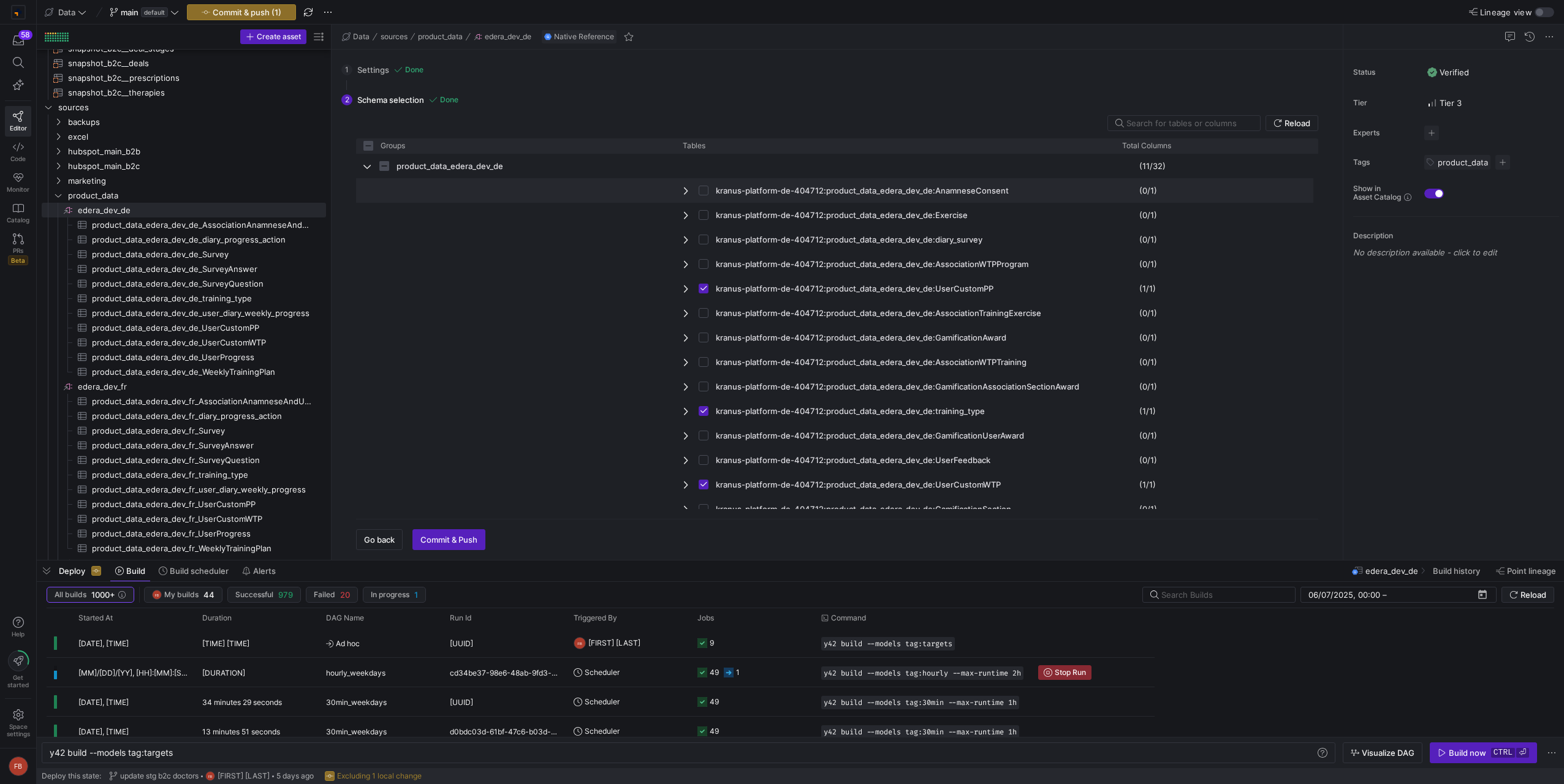 scroll, scrollTop: 53, scrollLeft: 0, axis: vertical 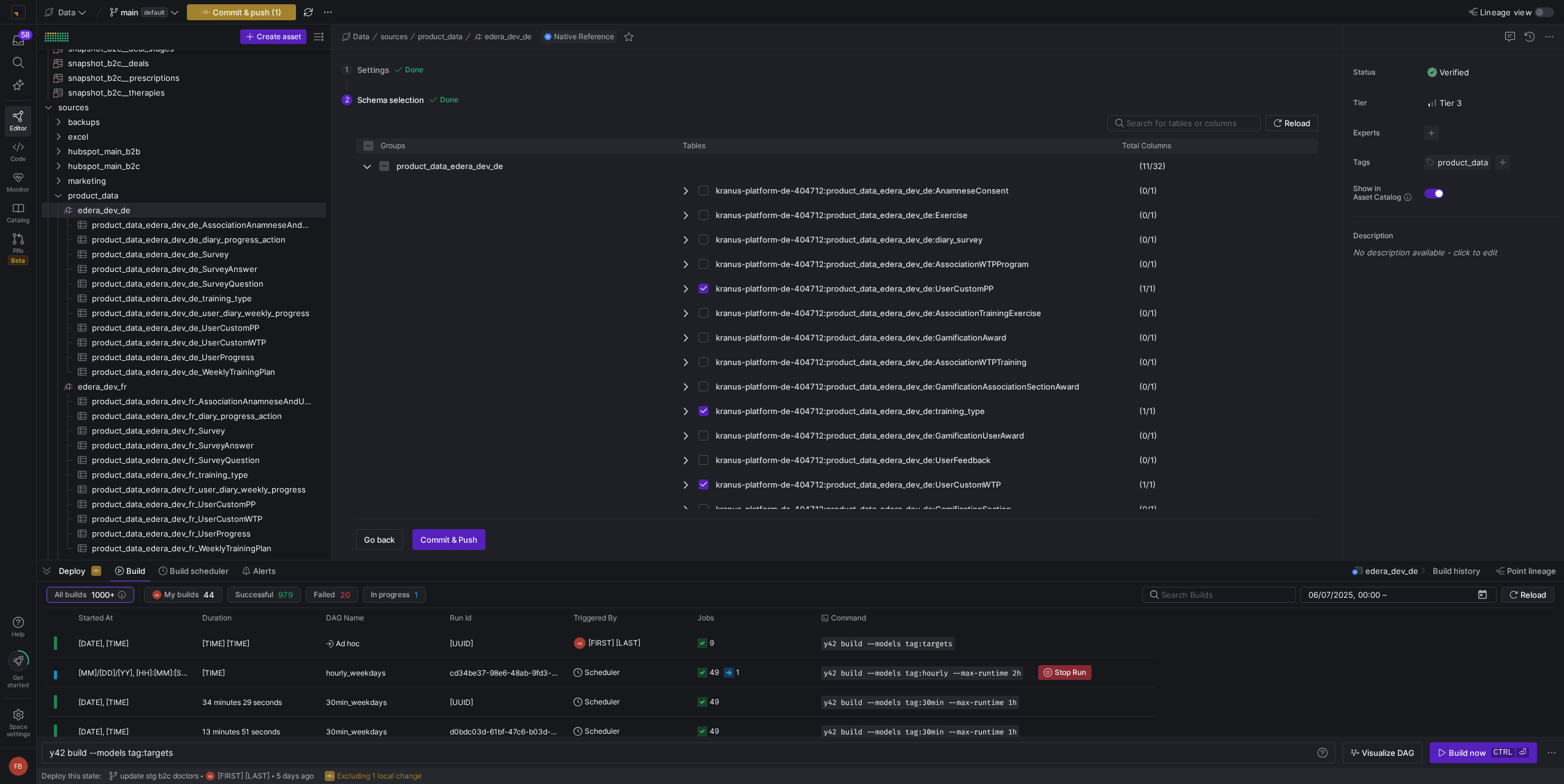 click on "Commit & push (1)" at bounding box center [247, 12] 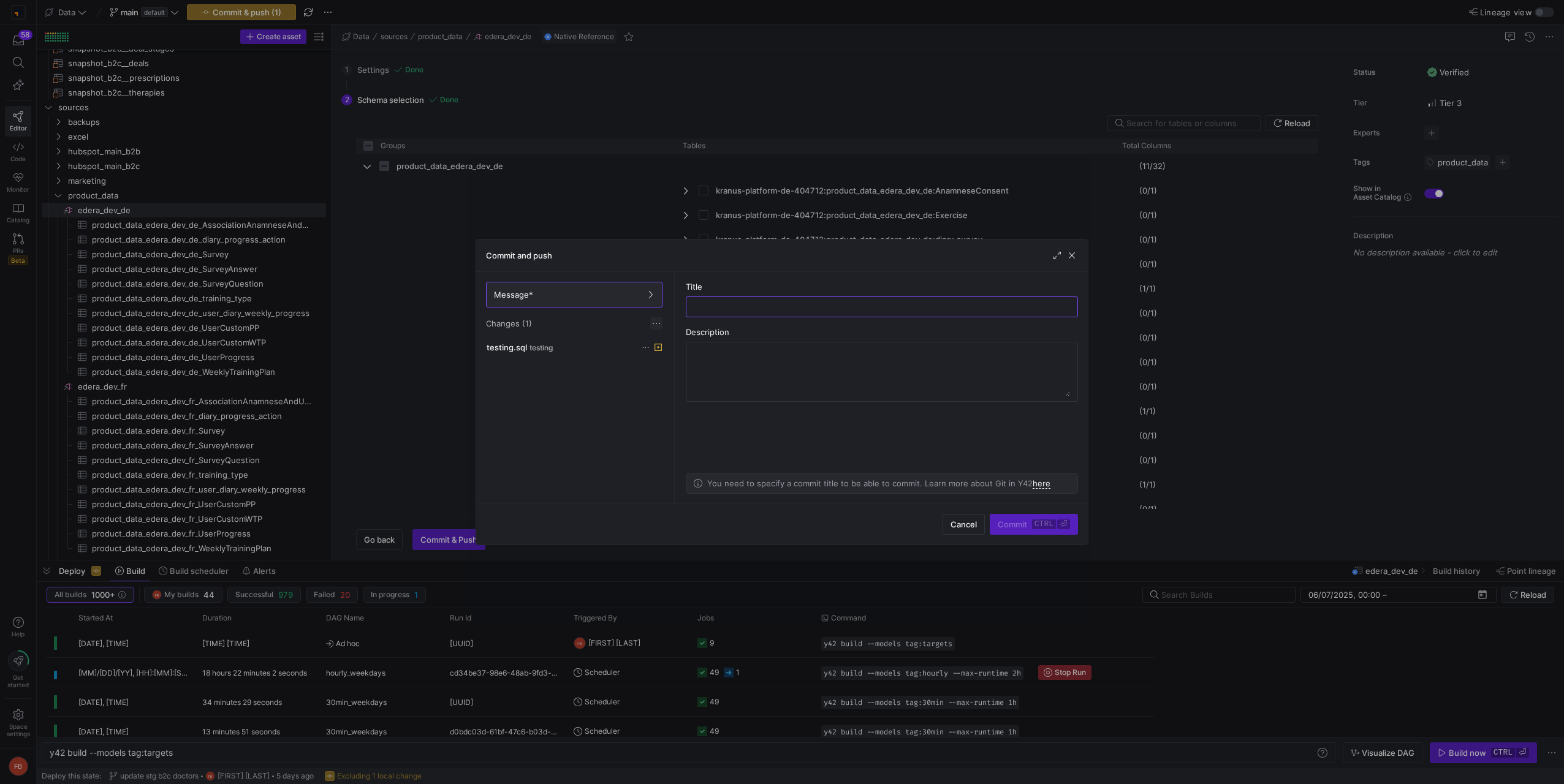 click at bounding box center [656, 323] 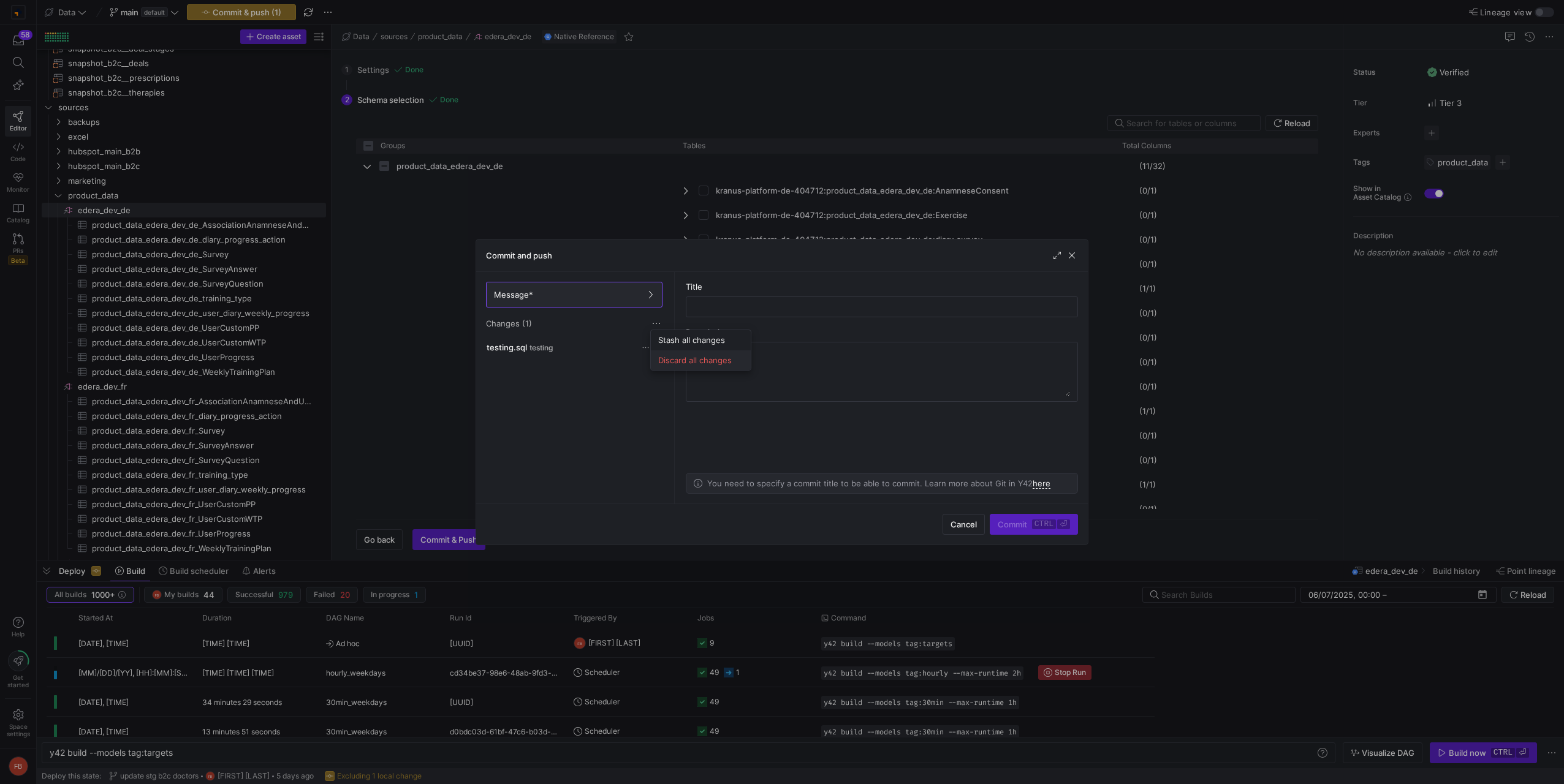 click on "Discard all changes" at bounding box center (700, 360) 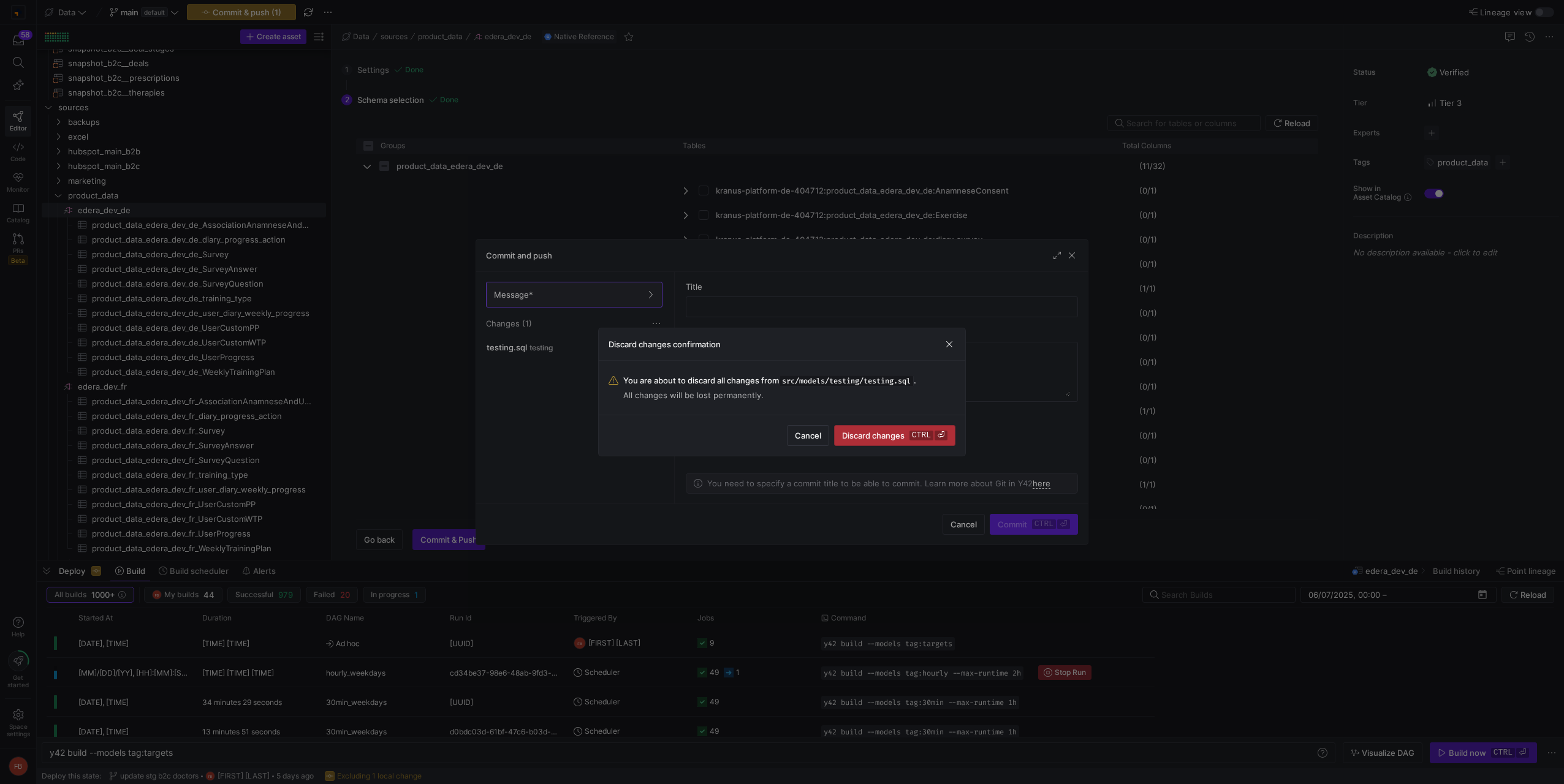 click on "Discard changes  ctrl ⏎" at bounding box center [895, 435] 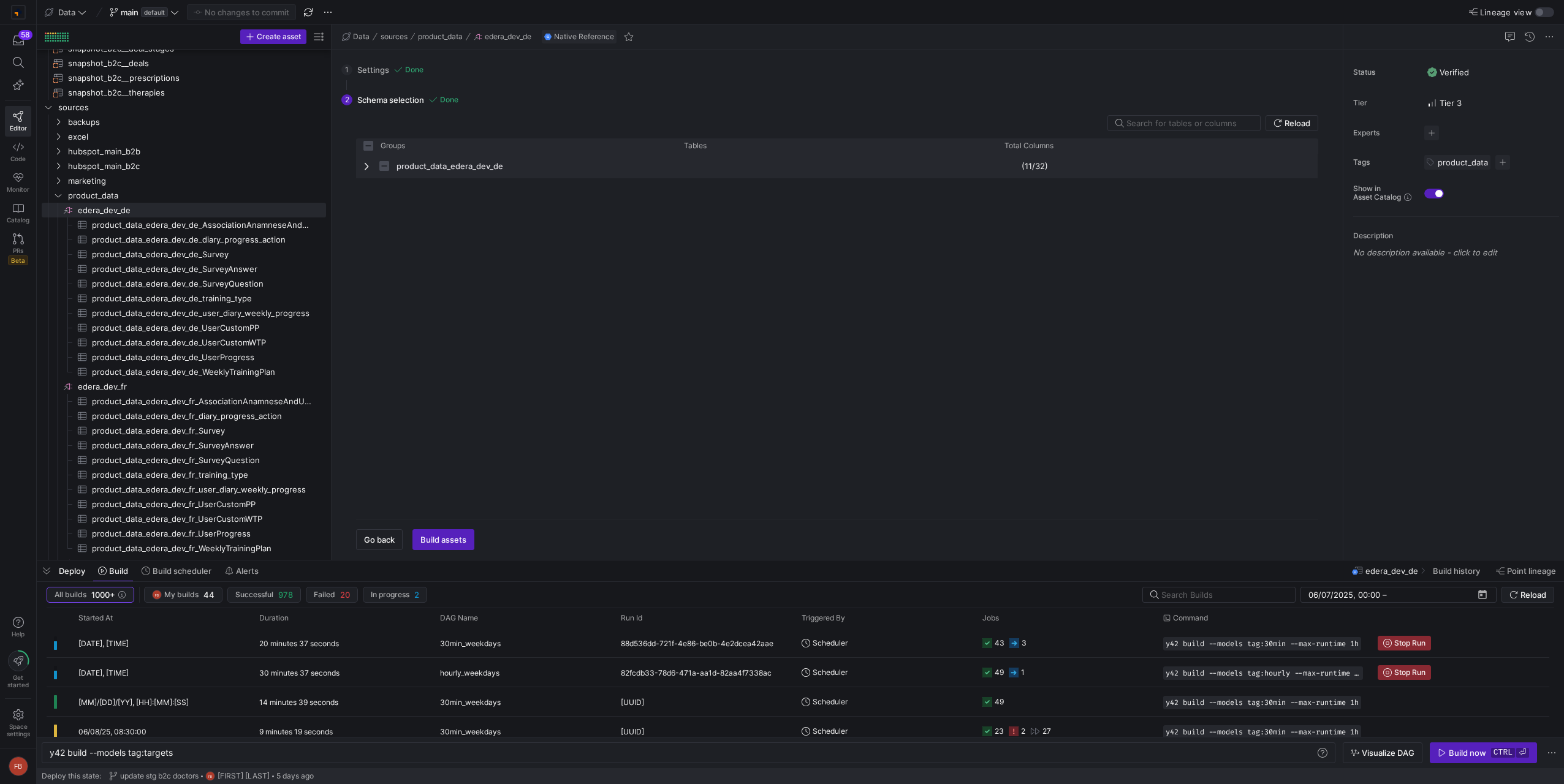 click at bounding box center (368, 166) 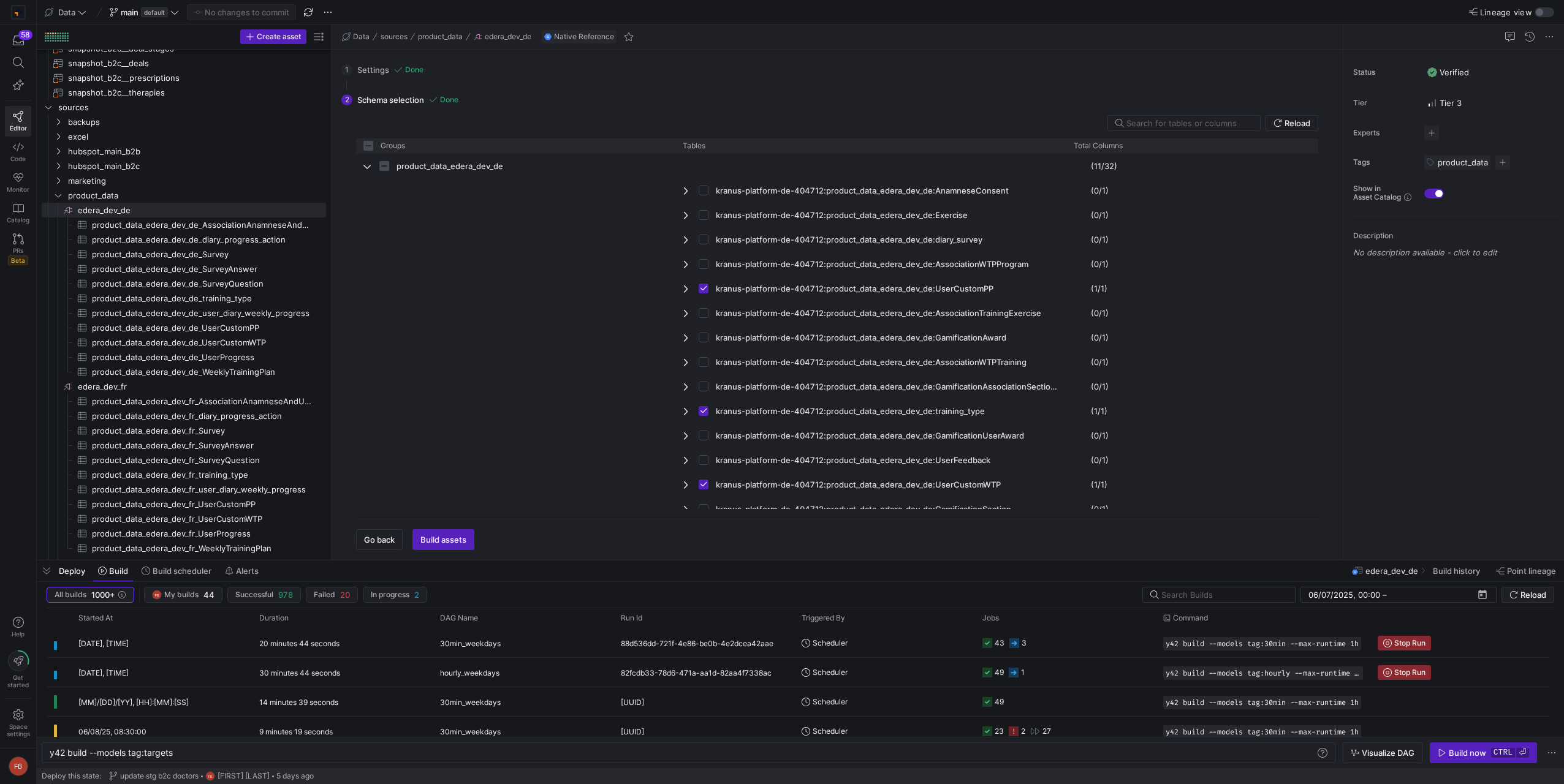drag, startPoint x: 993, startPoint y: 144, endPoint x: 1066, endPoint y: 153, distance: 73.5527 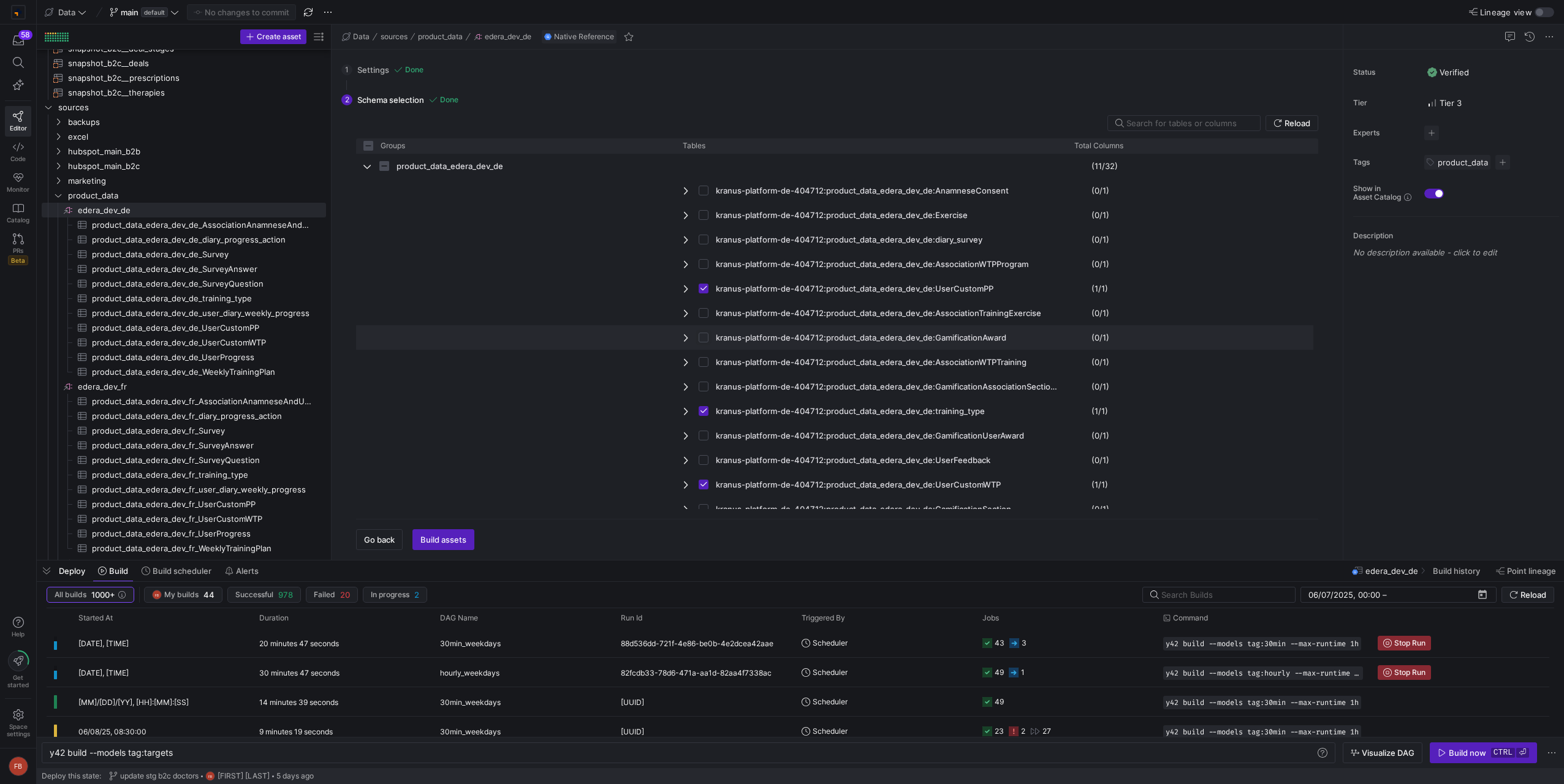 click at bounding box center [704, 337] 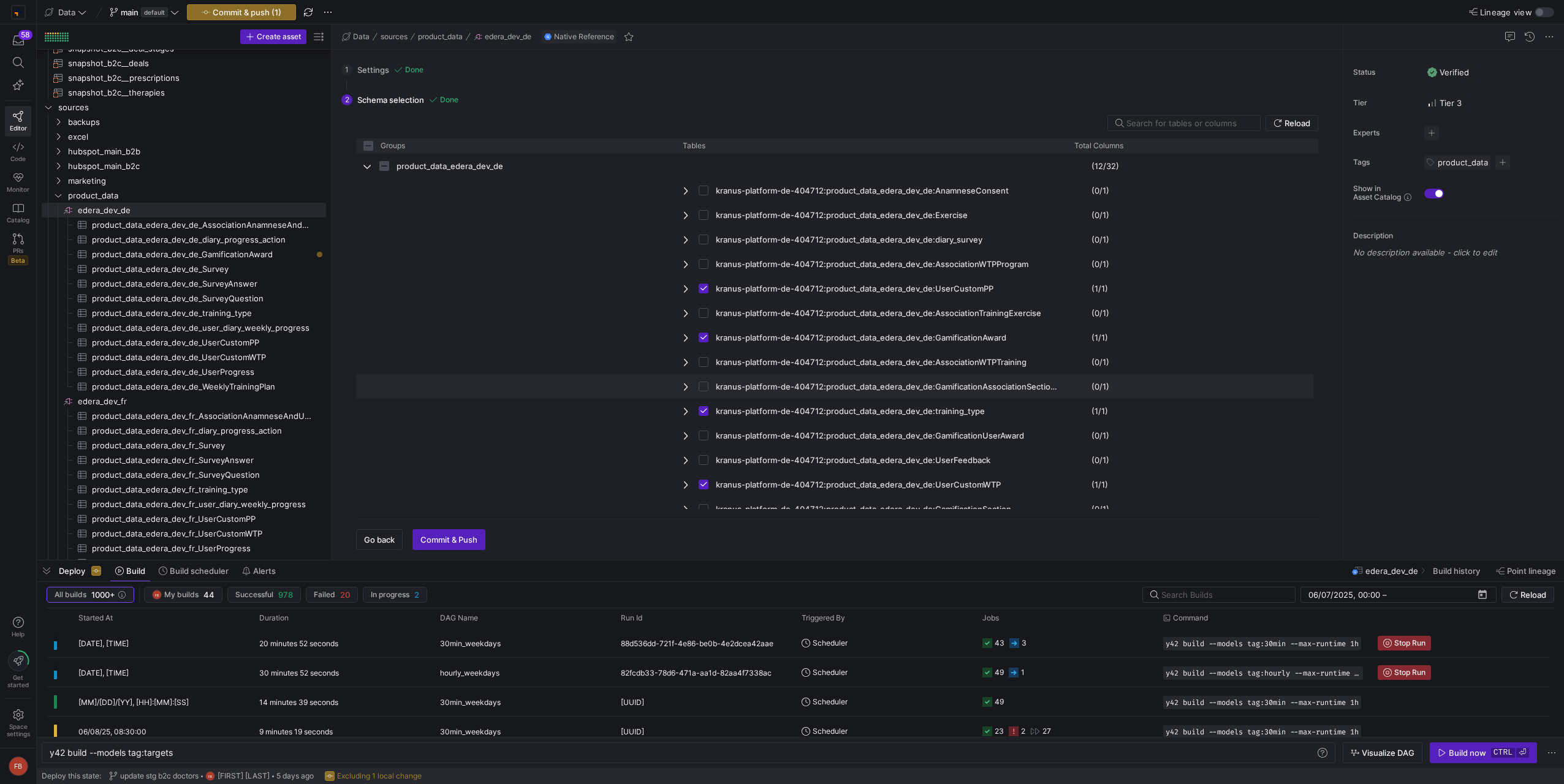 click at bounding box center (704, 386) 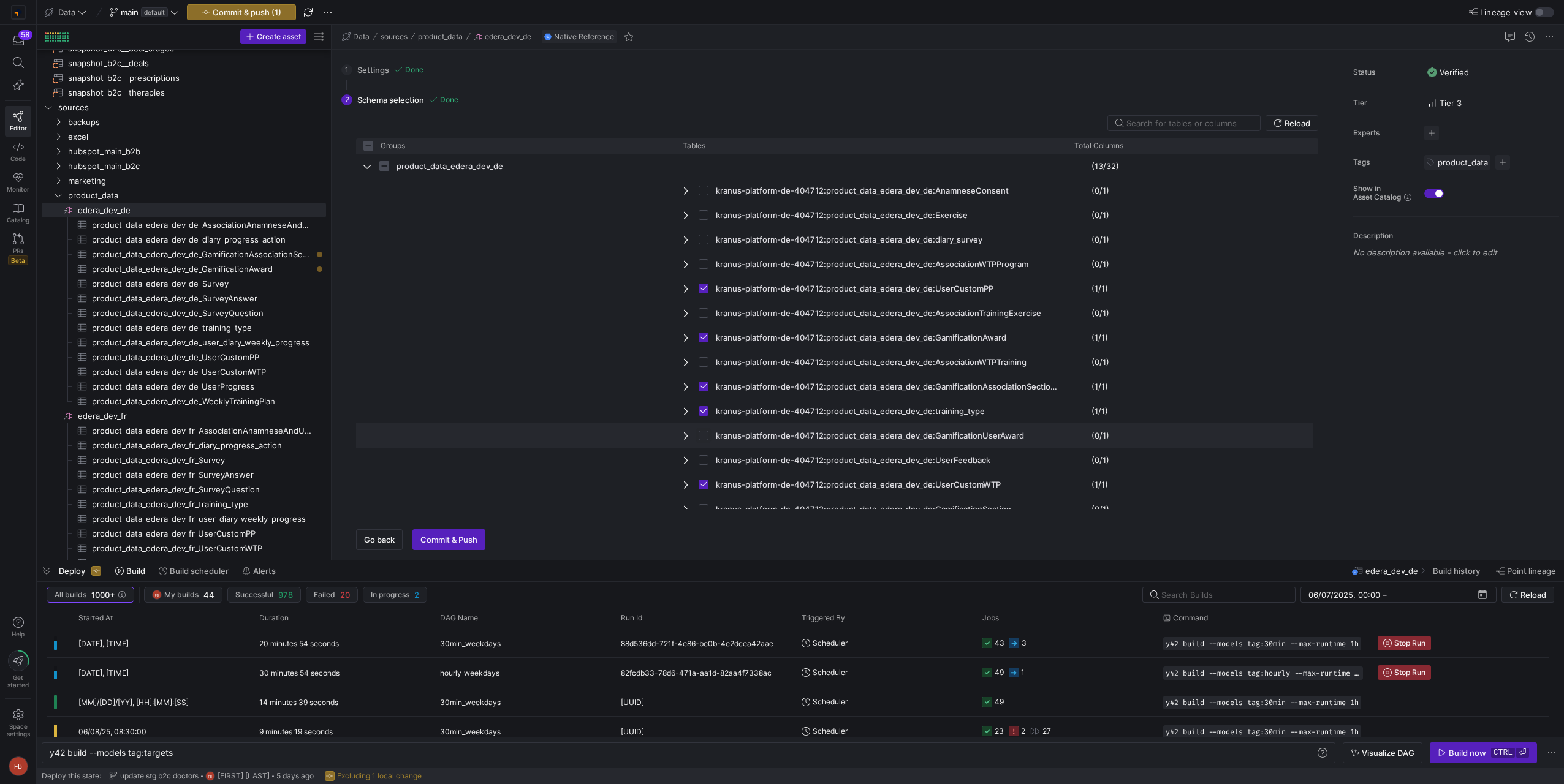 click at bounding box center [704, 435] 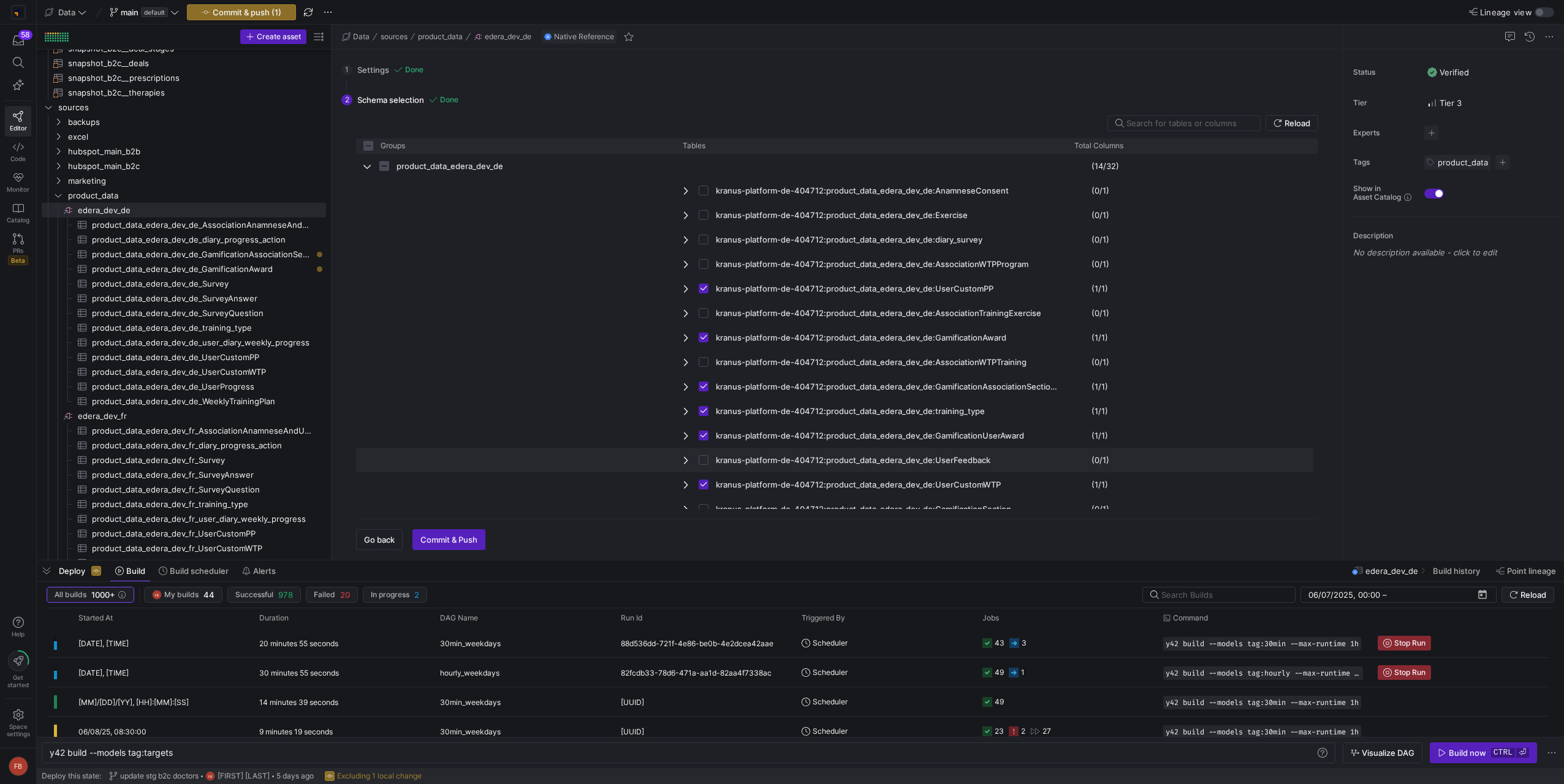 scroll, scrollTop: 61, scrollLeft: 0, axis: vertical 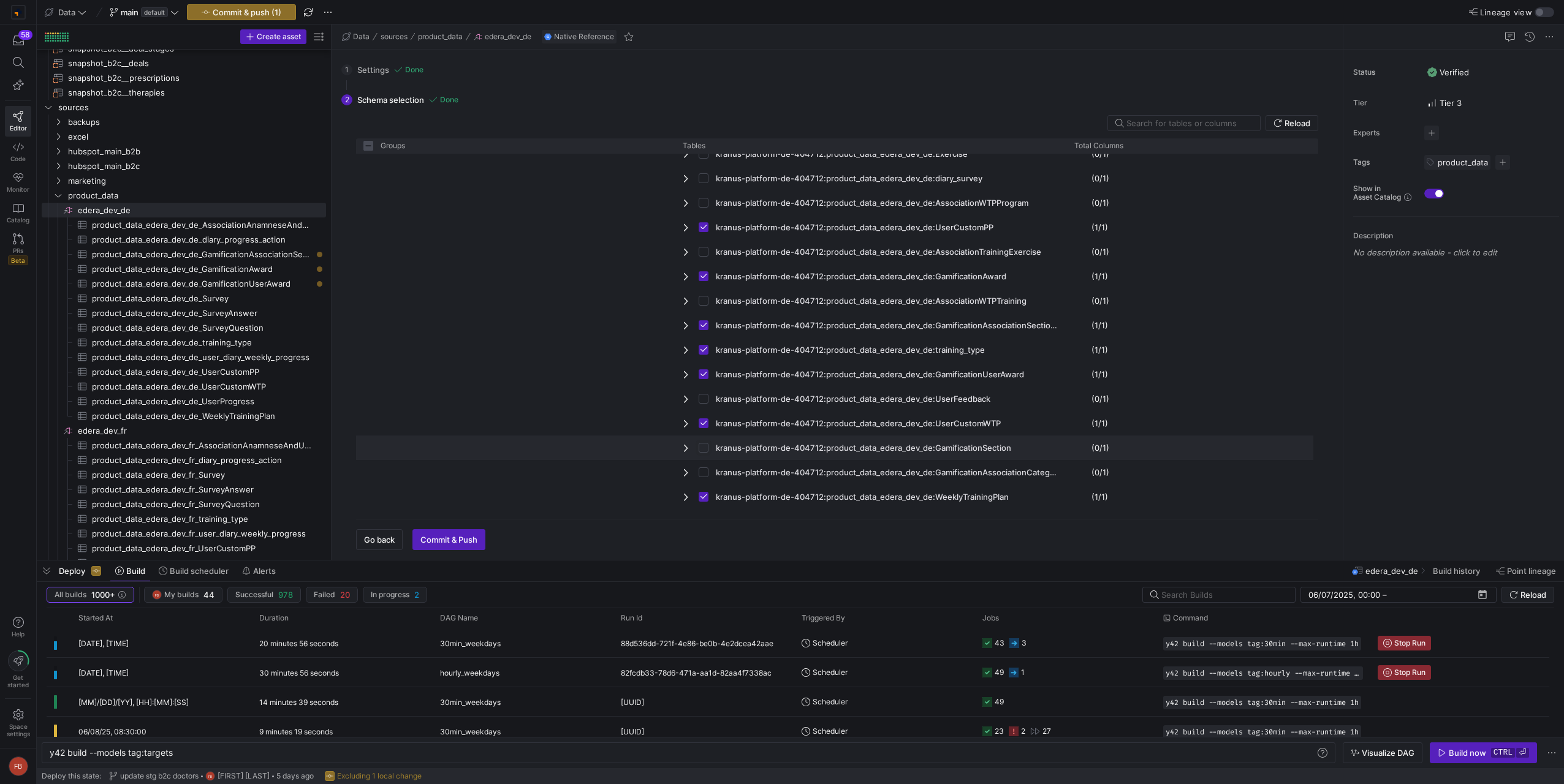 click at bounding box center [704, 448] 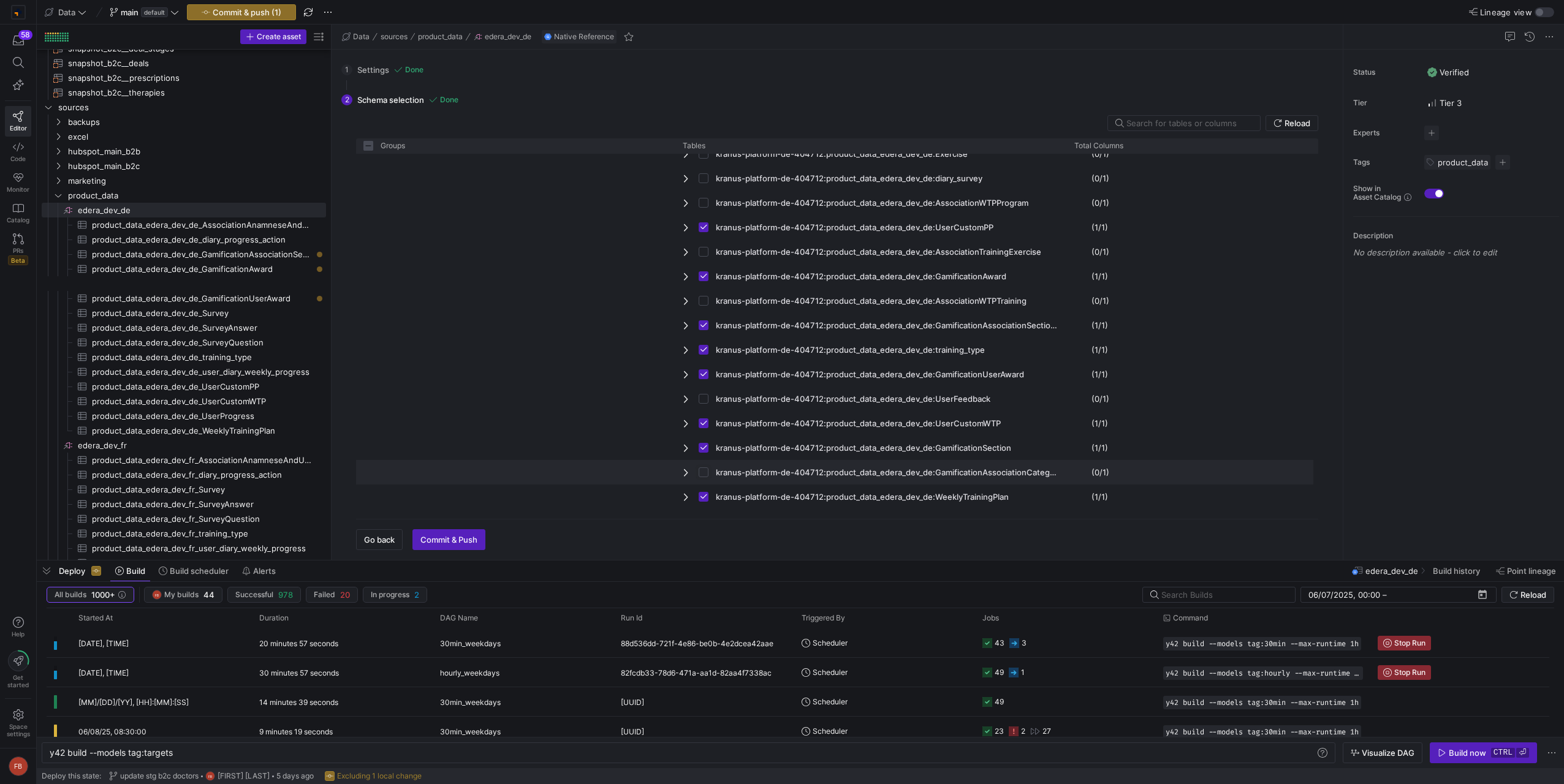 click at bounding box center (704, 472) 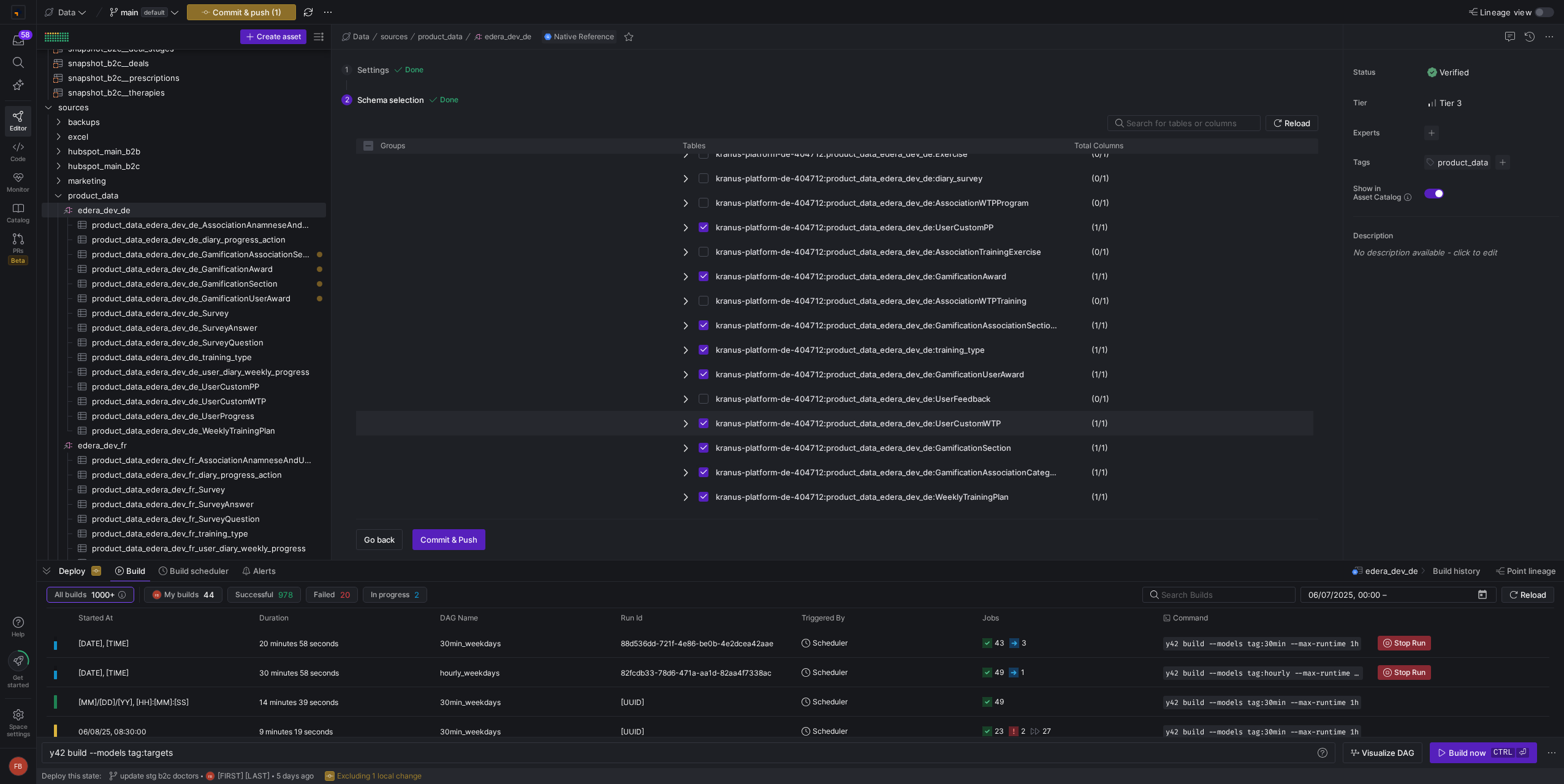 scroll, scrollTop: 110, scrollLeft: 0, axis: vertical 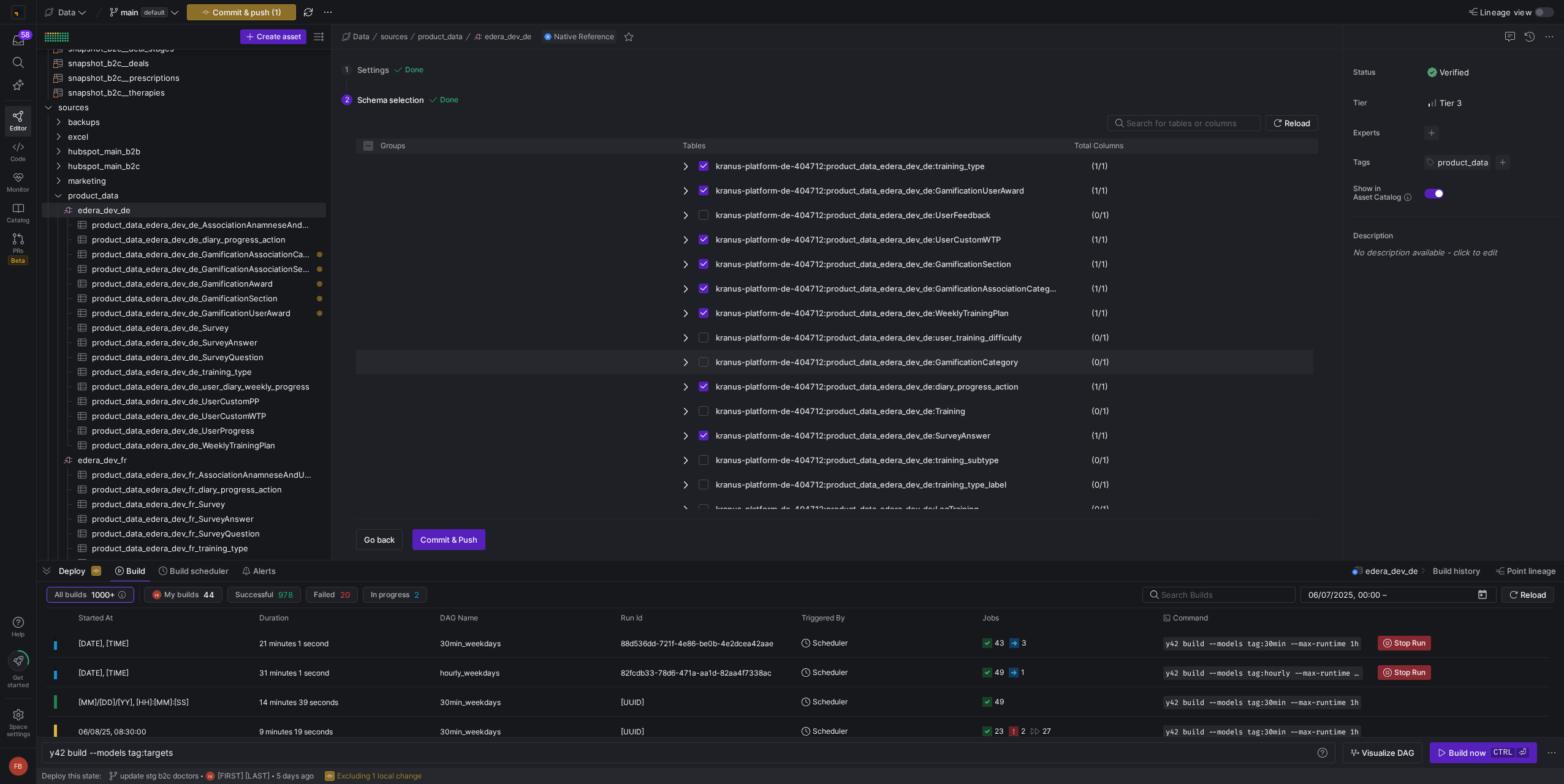 click at bounding box center (704, 362) 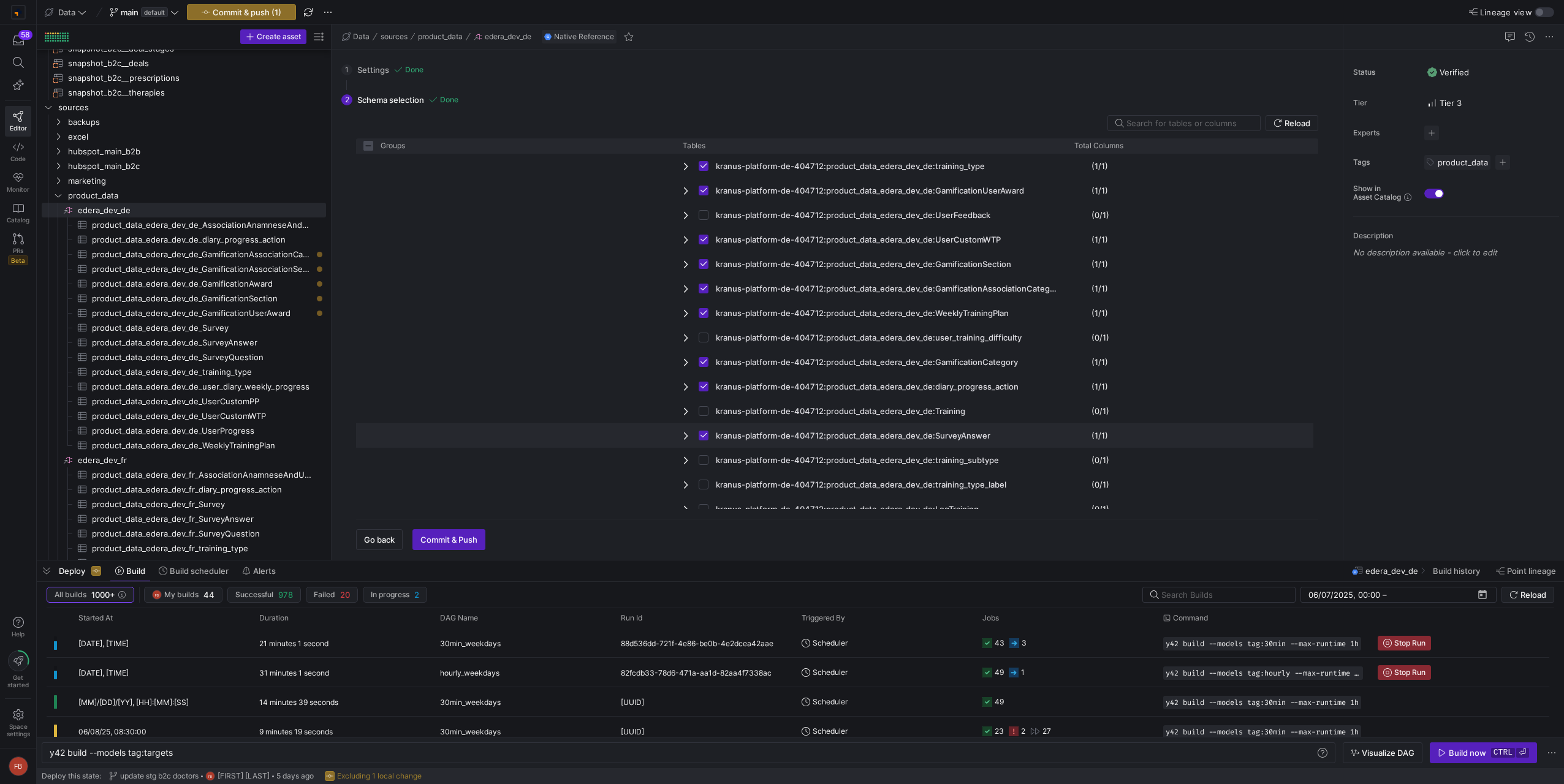 scroll, scrollTop: 292, scrollLeft: 0, axis: vertical 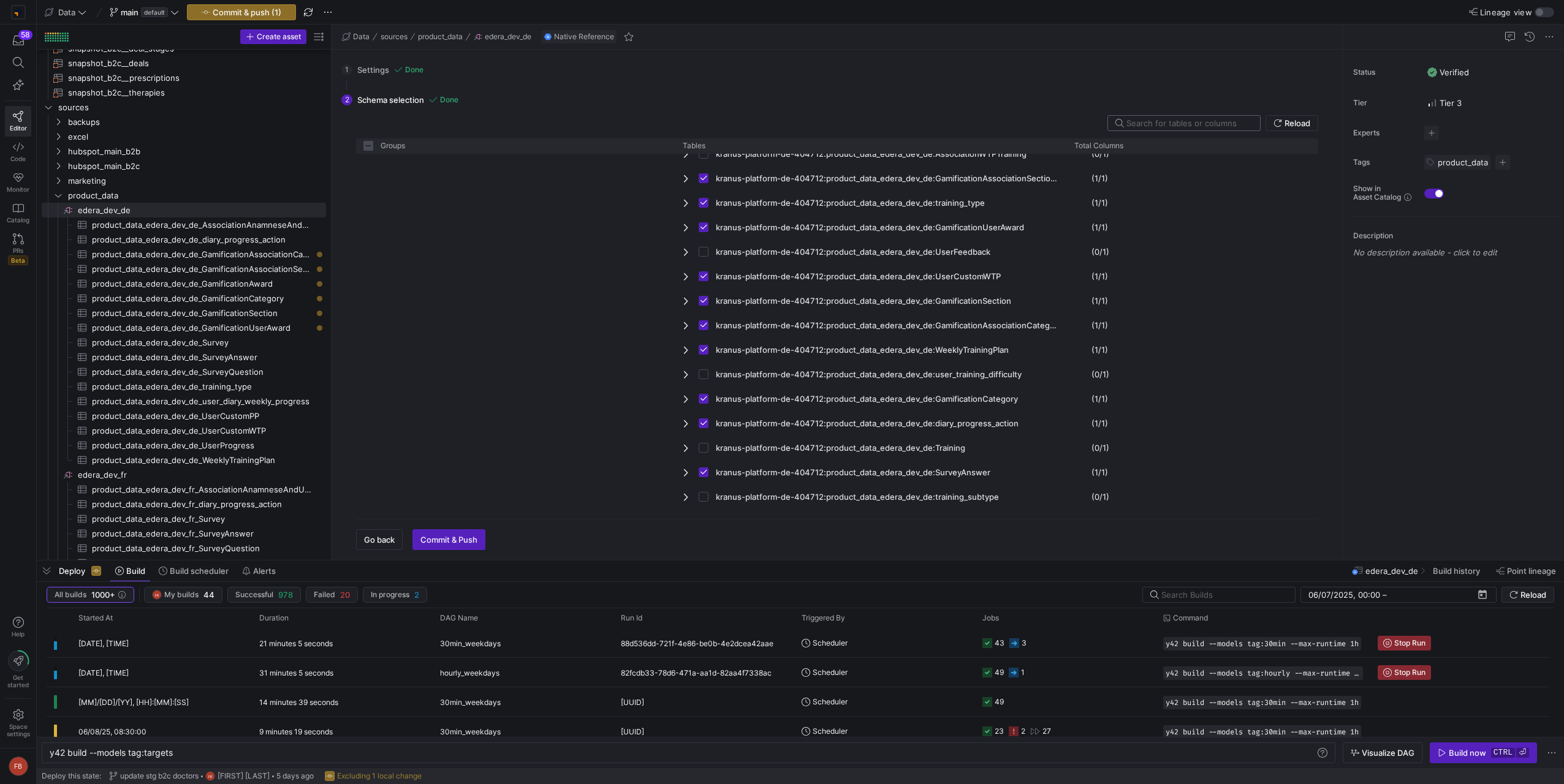 click at bounding box center (1188, 123) 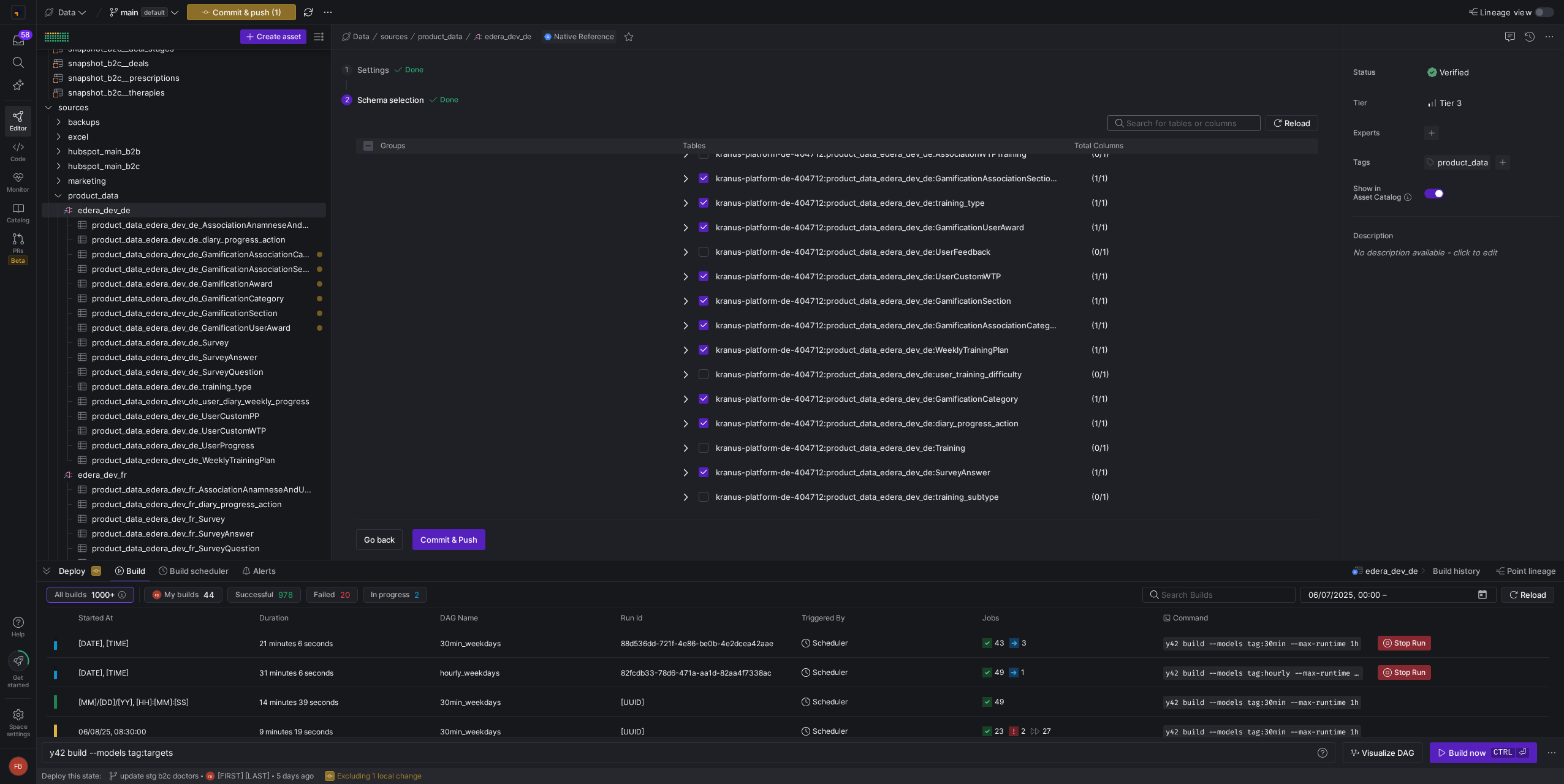type on "G" 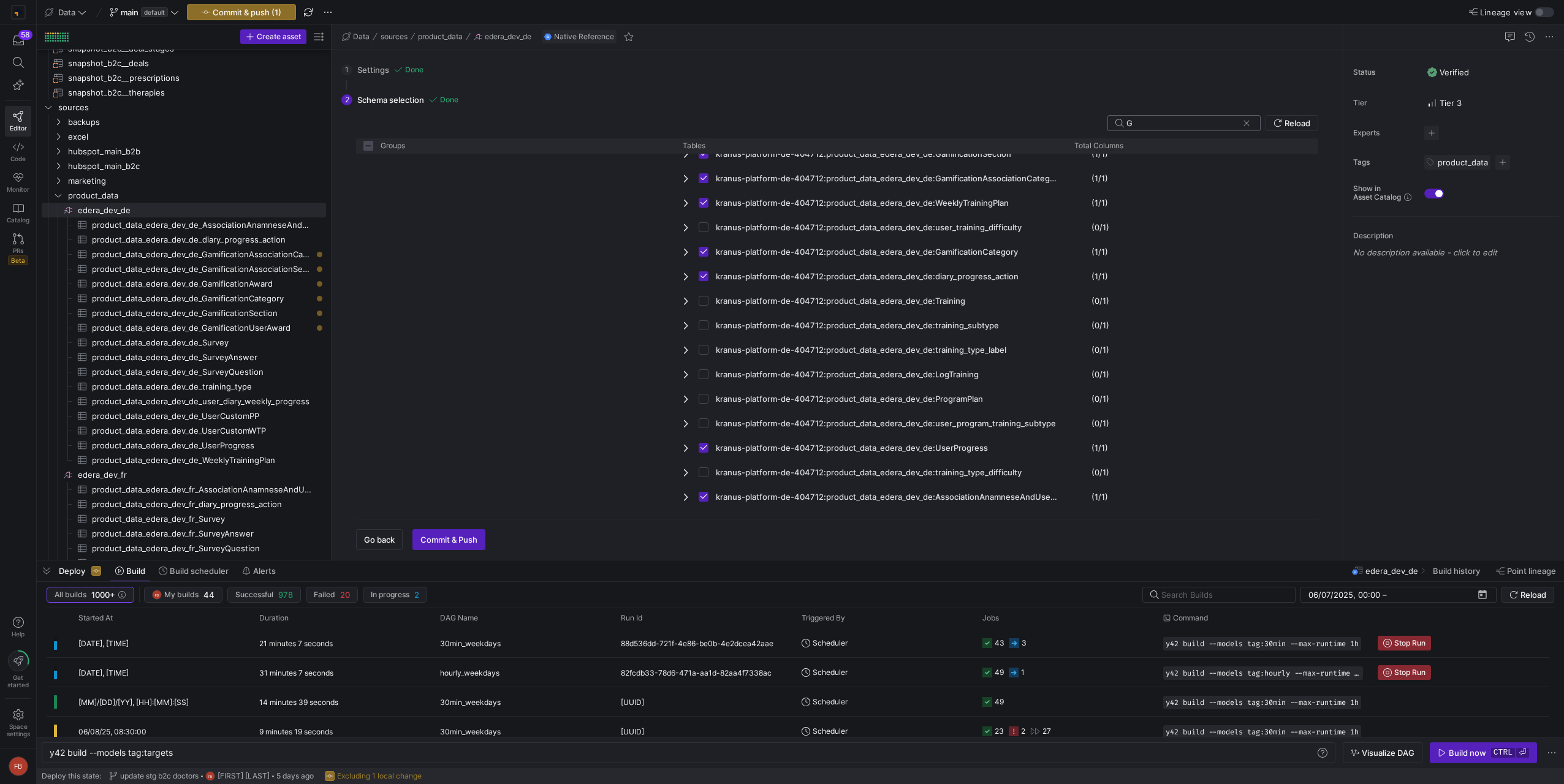 type on "Ga" 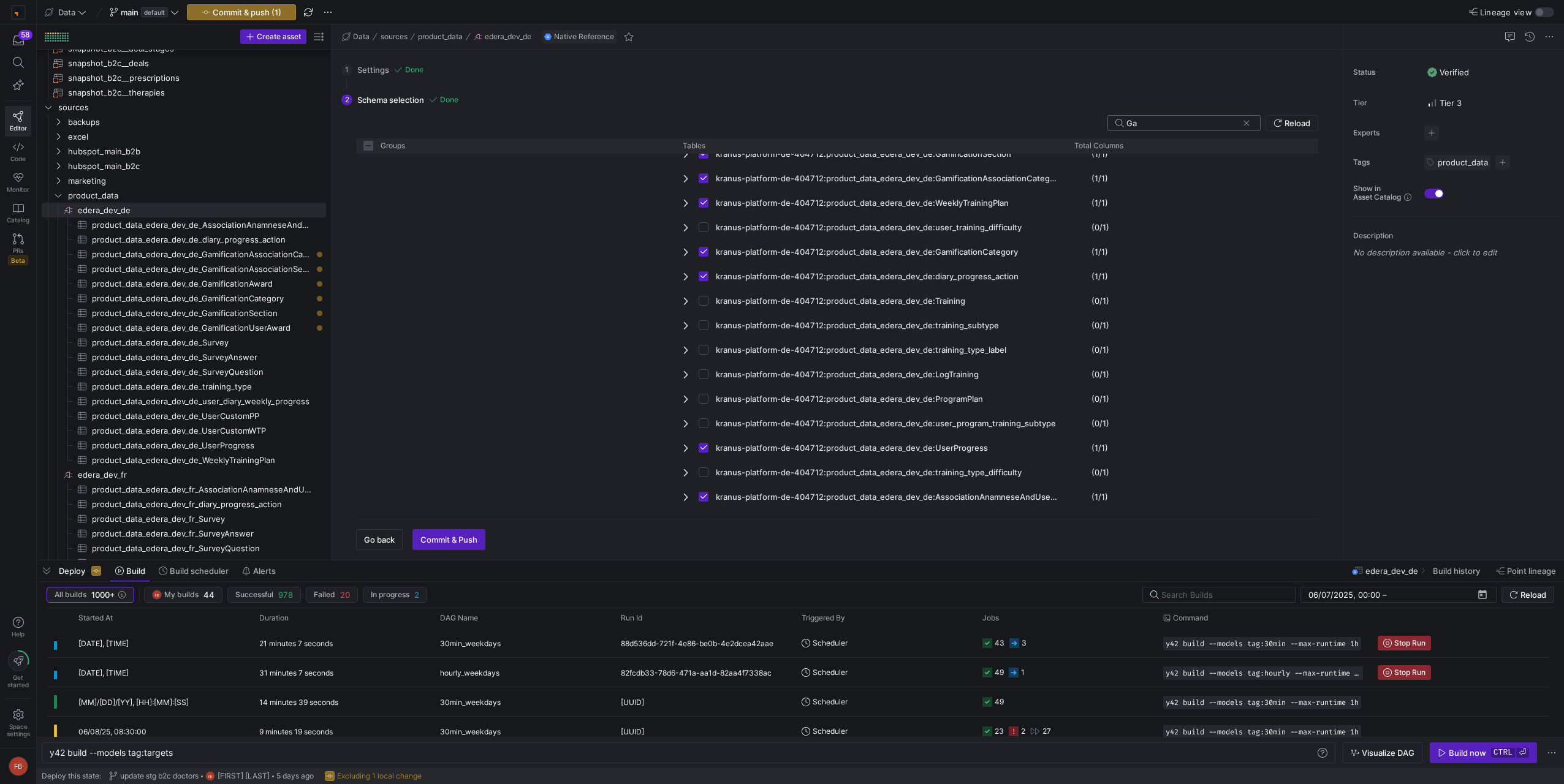 scroll, scrollTop: 0, scrollLeft: 0, axis: both 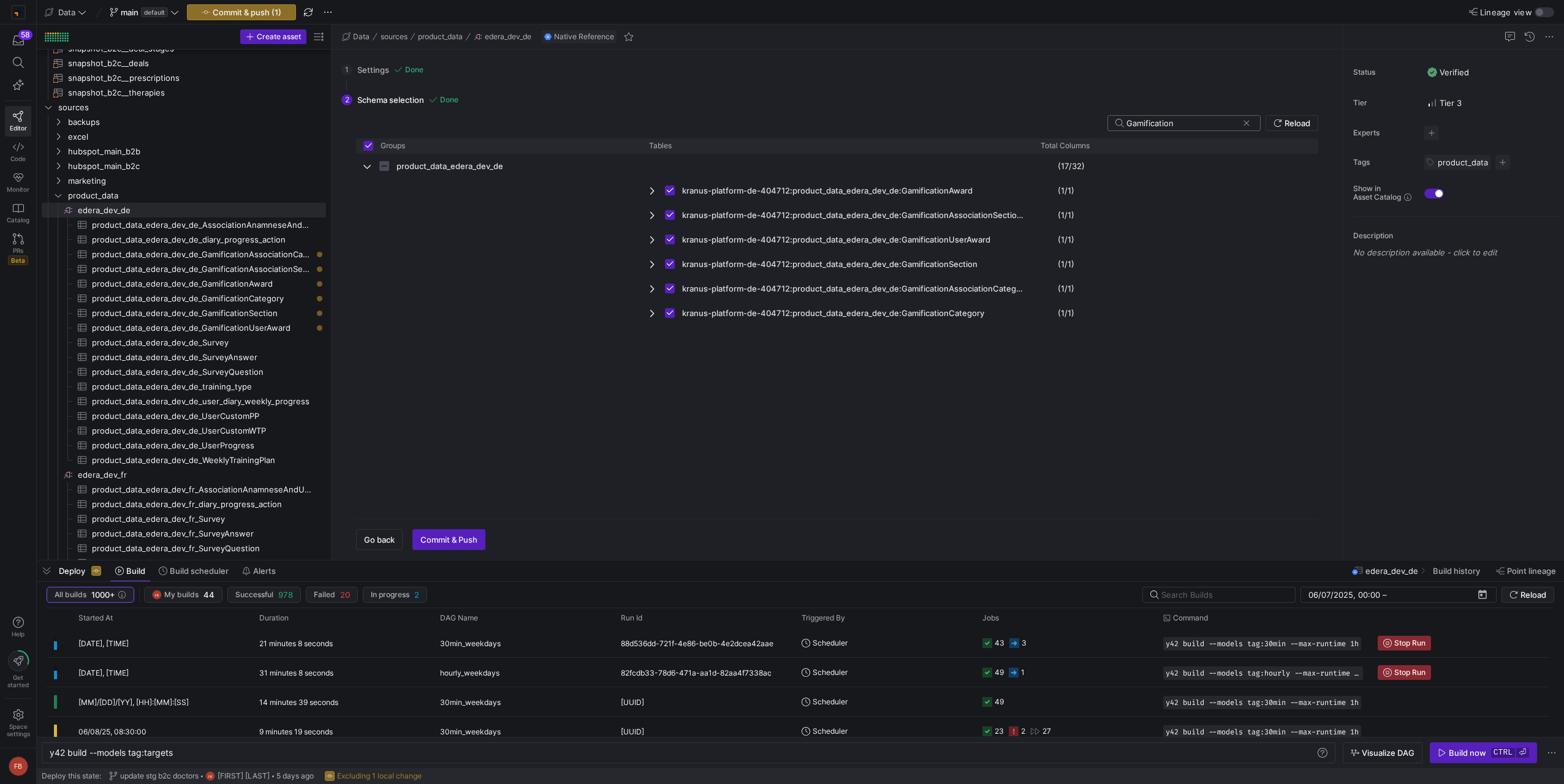 type on "Gamification" 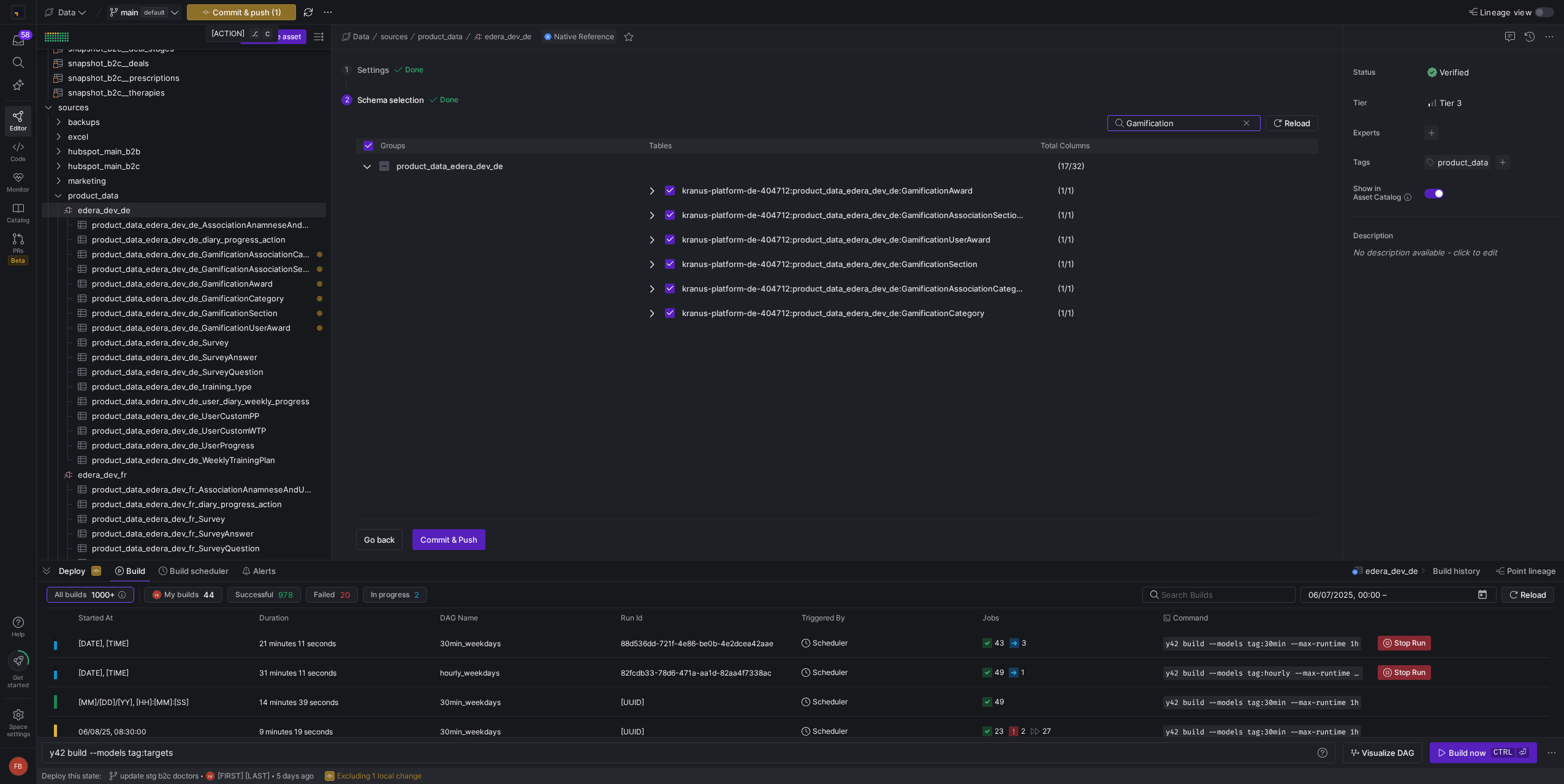 click 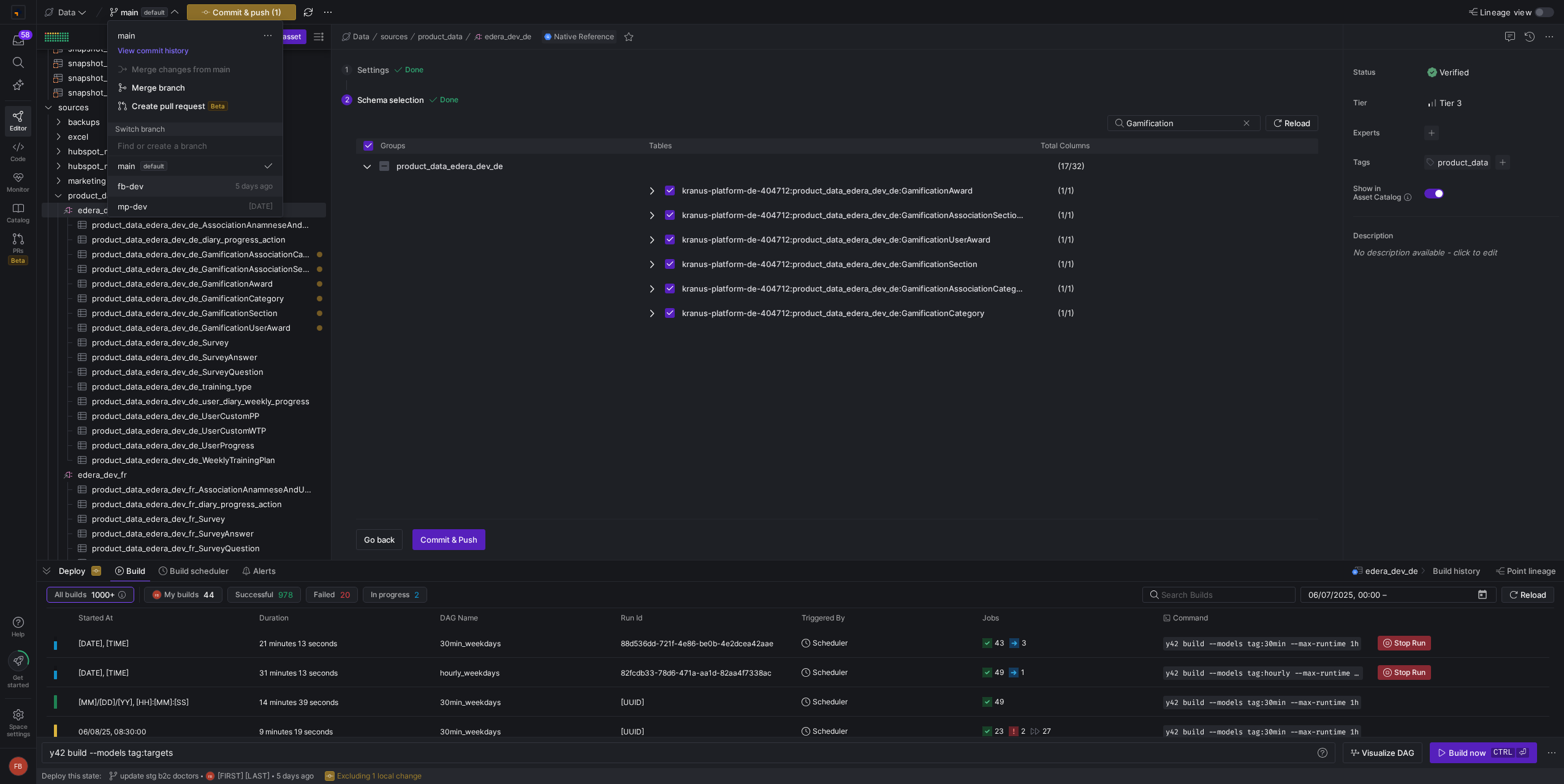 click on "fb-dev" at bounding box center (131, 186) 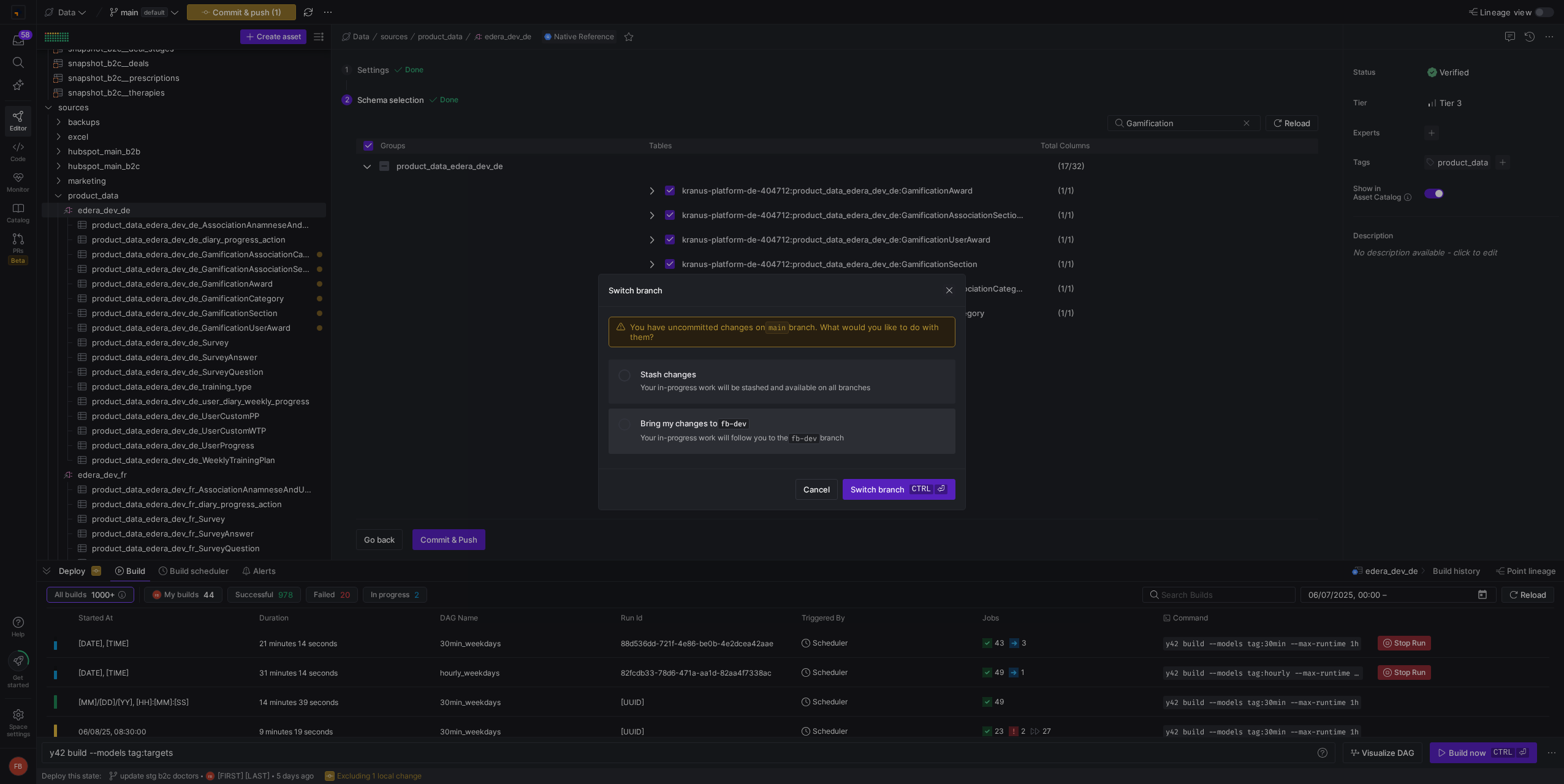 click on "Bring my changes to  fb-dev" 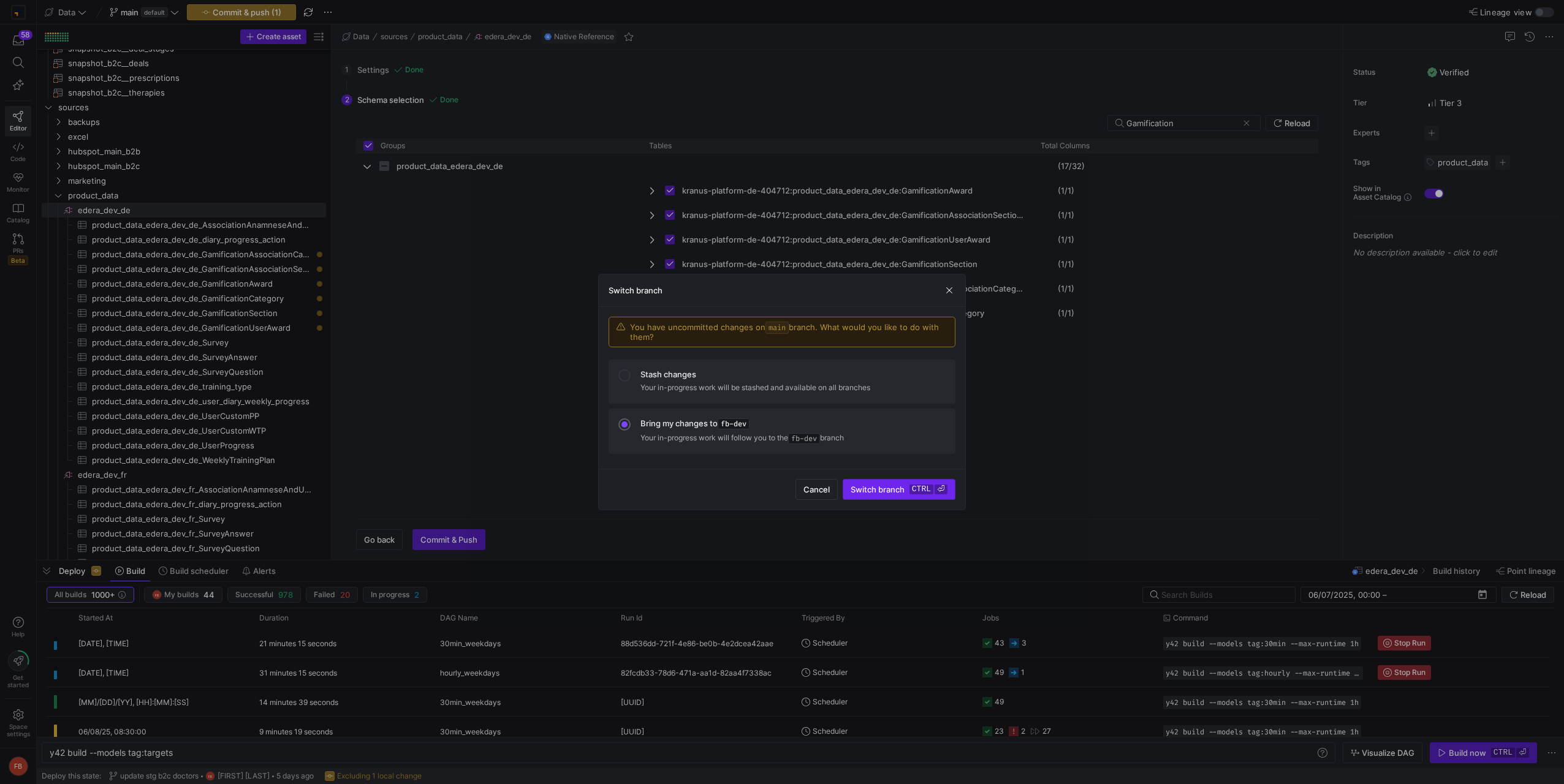 click at bounding box center (899, 489) 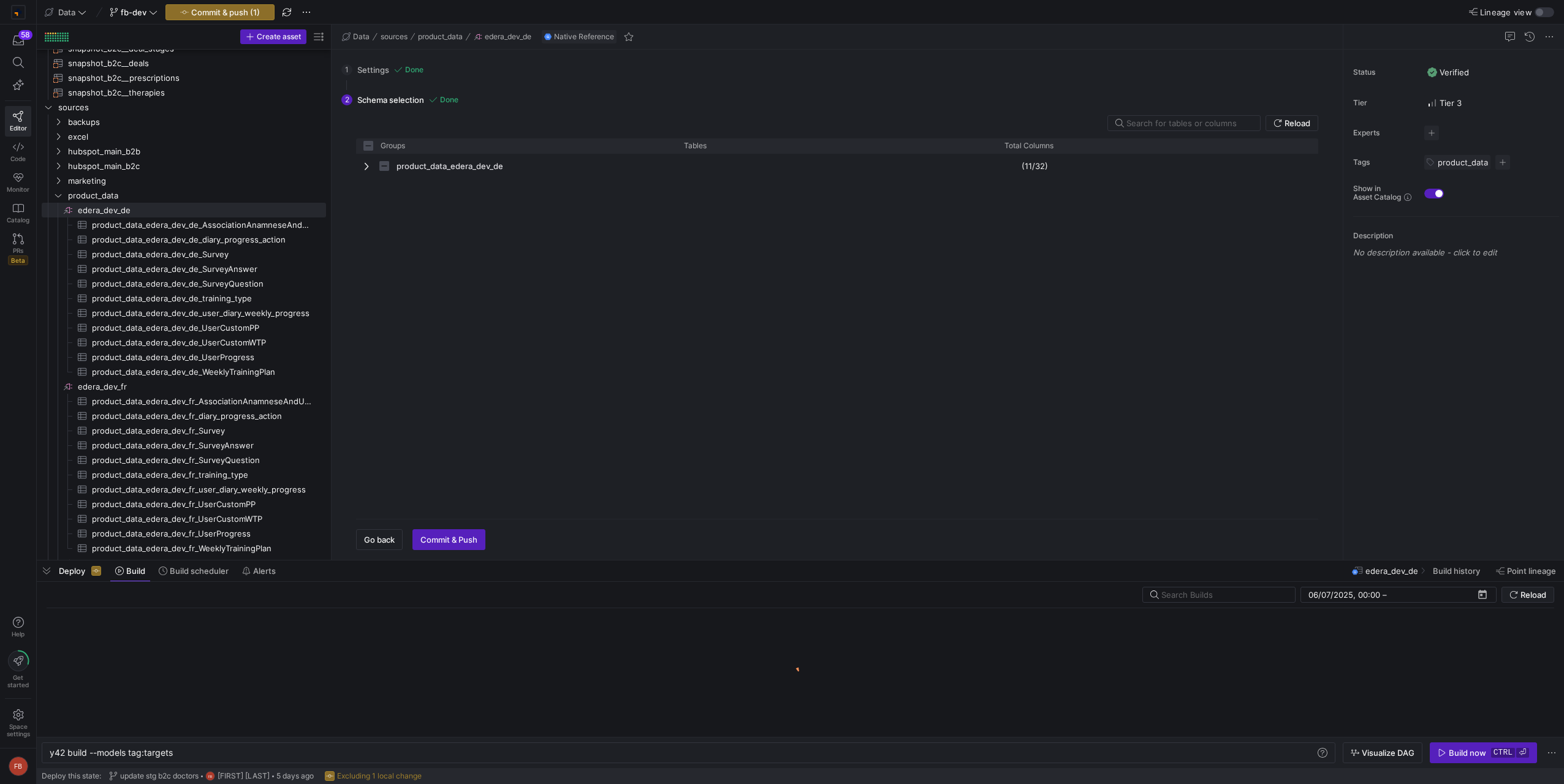 checkbox on "false" 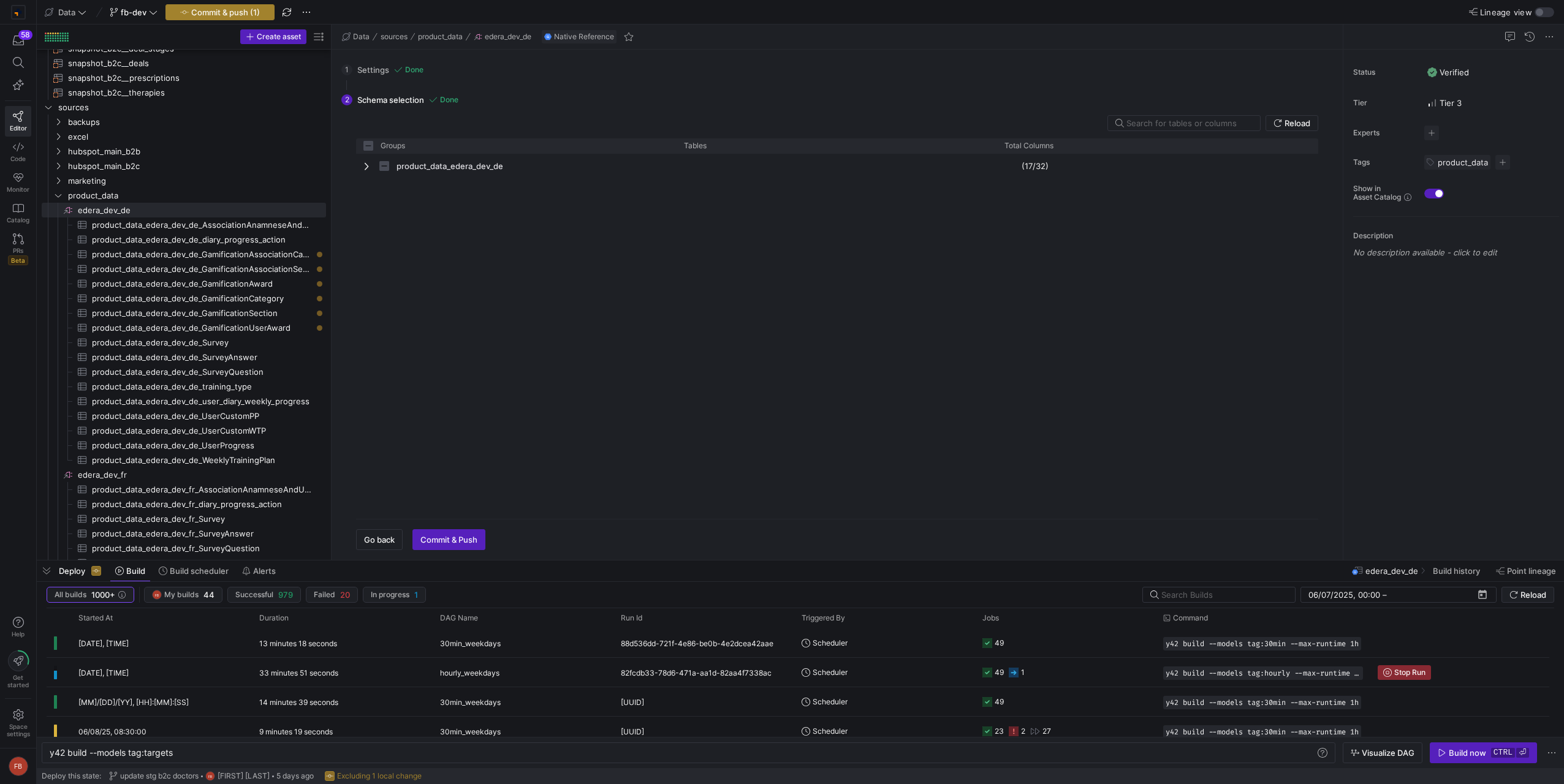 click on "Commit & push (1)" at bounding box center (226, 12) 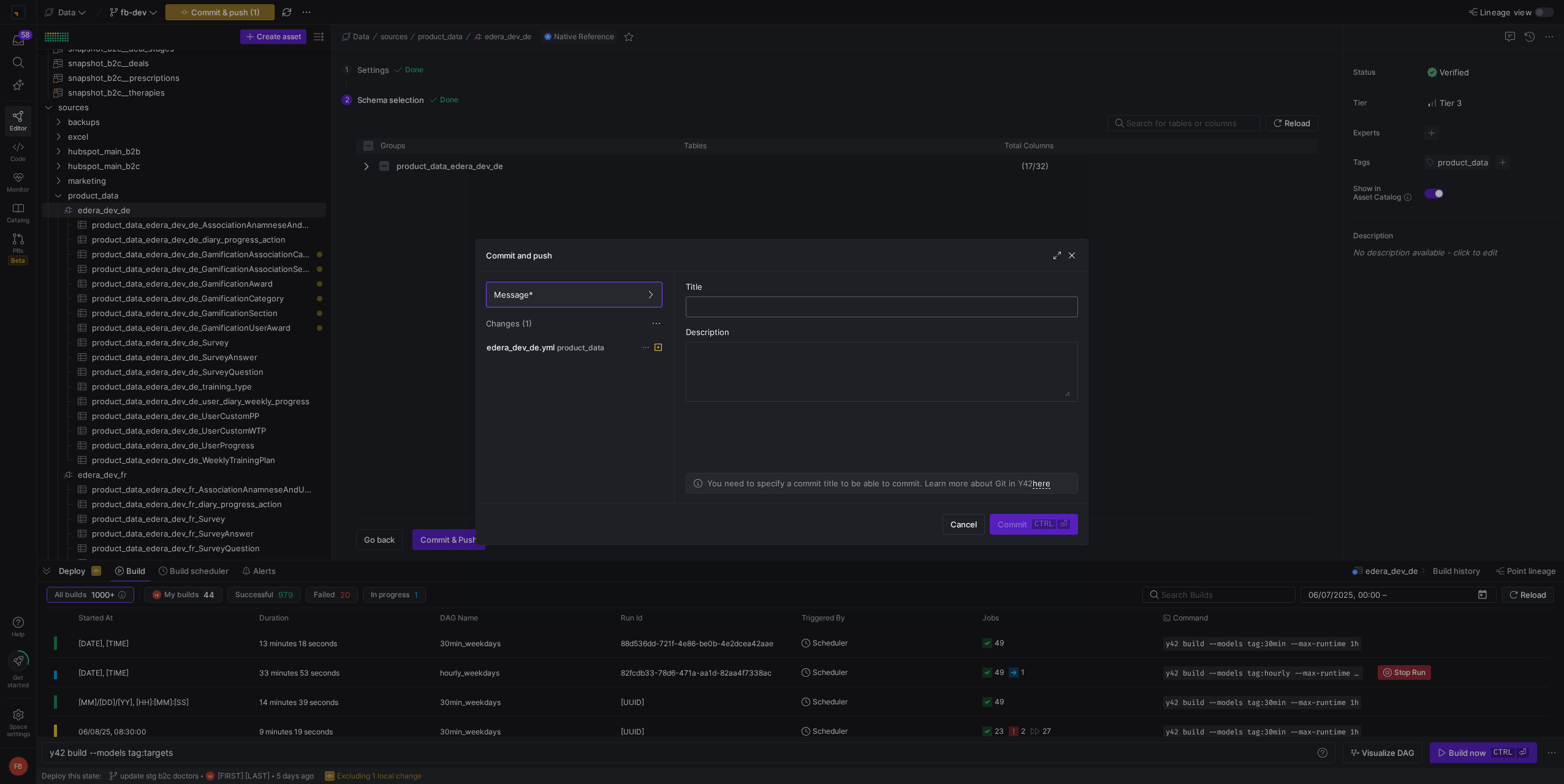 click at bounding box center [882, 307] 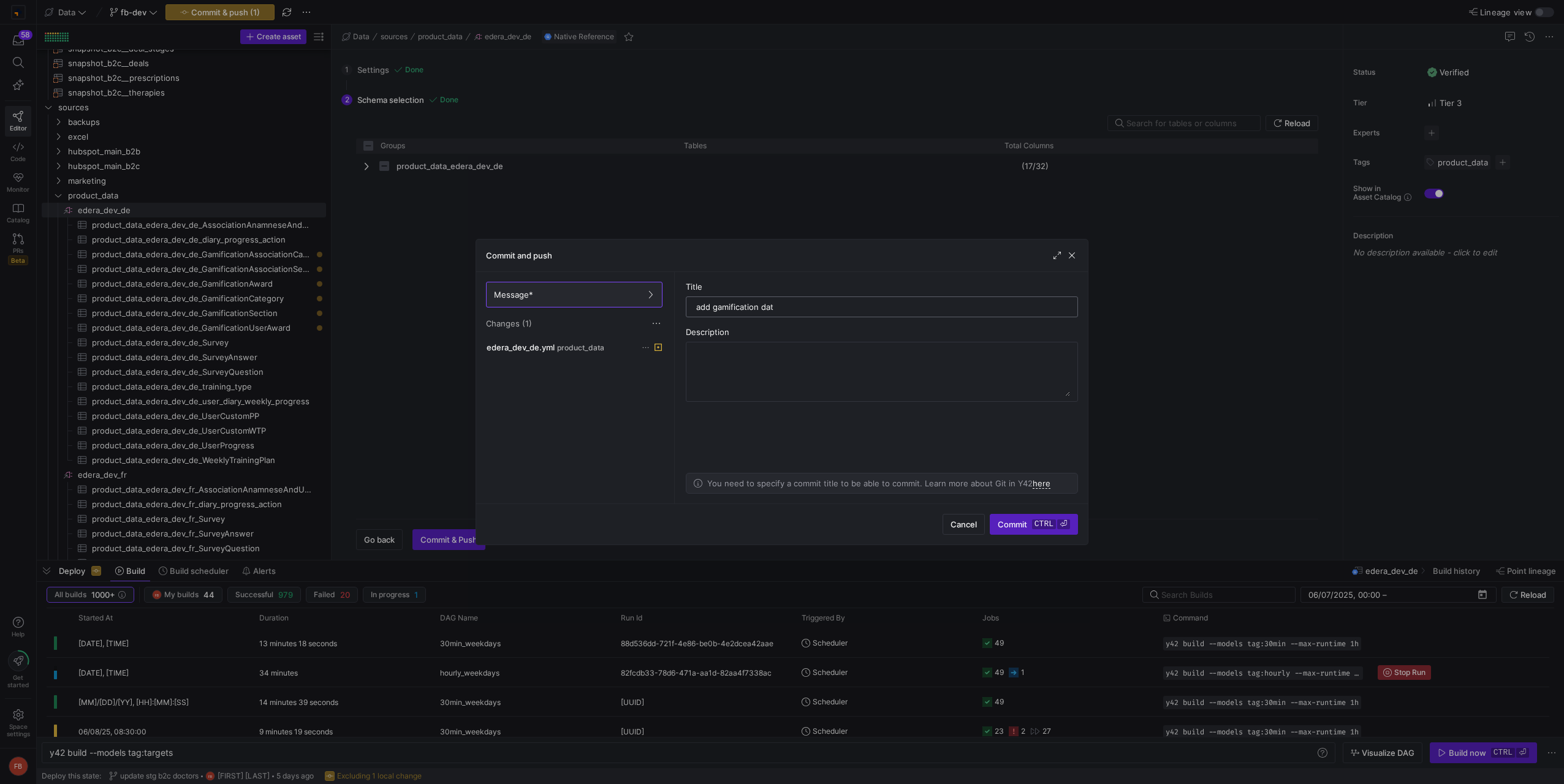 type on "add gamification data" 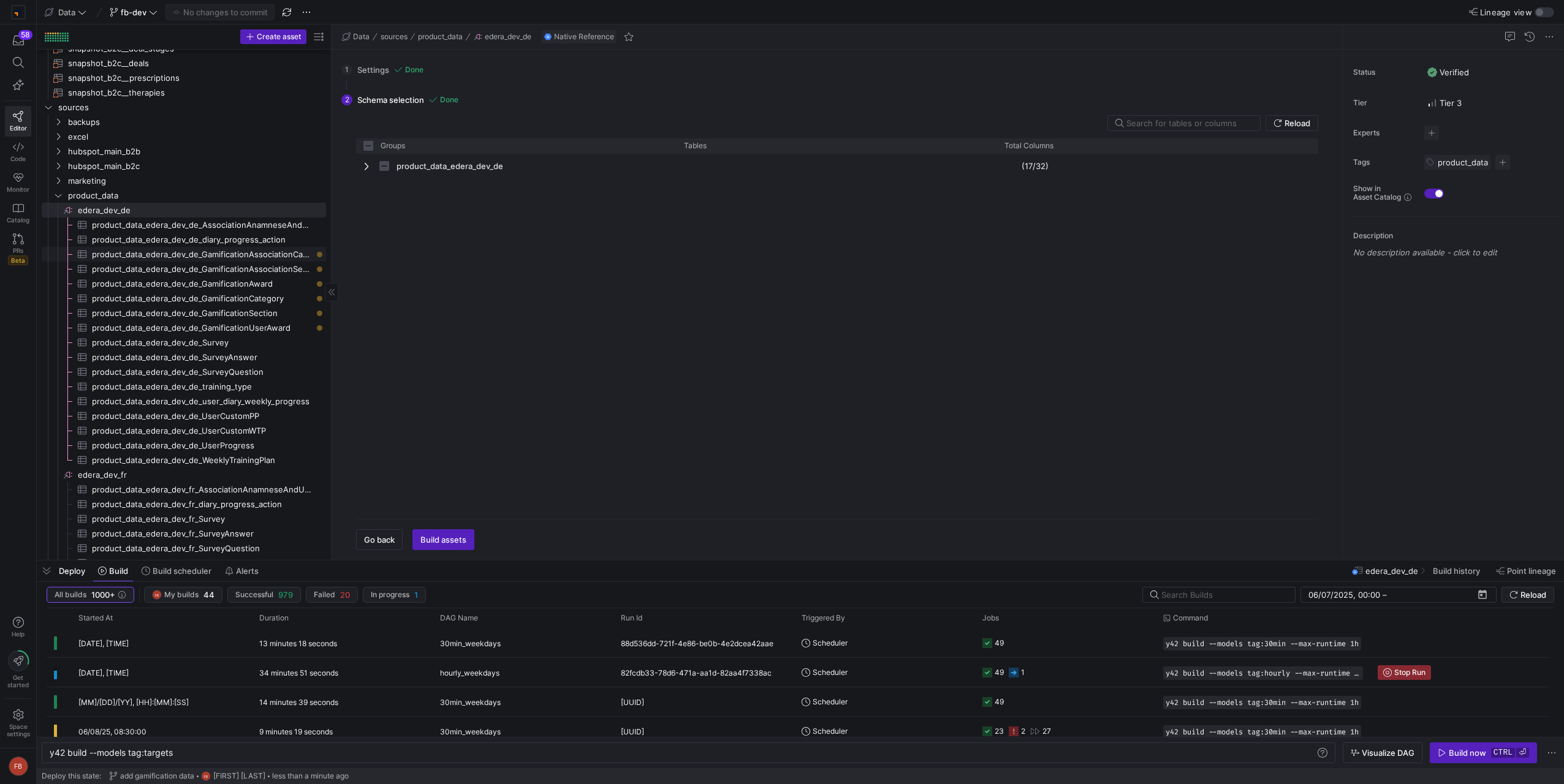 click on "[PROJECT_DATA]-[EDERA]-[ENV]-[COUNTRY]:[GAMIFICATION_ASSOCIATION_CATEGORY_SECTION]" 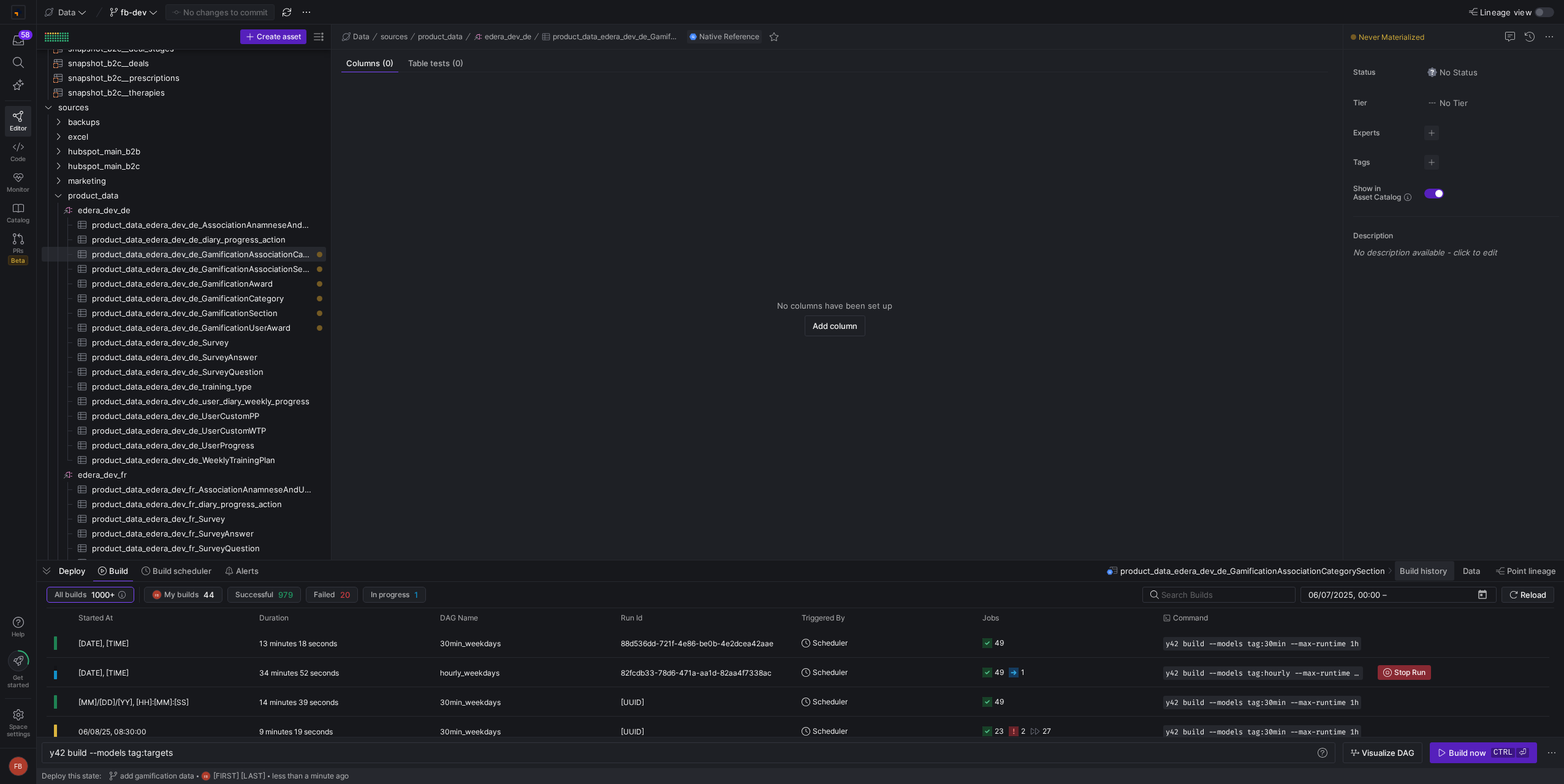 click on "Build history" 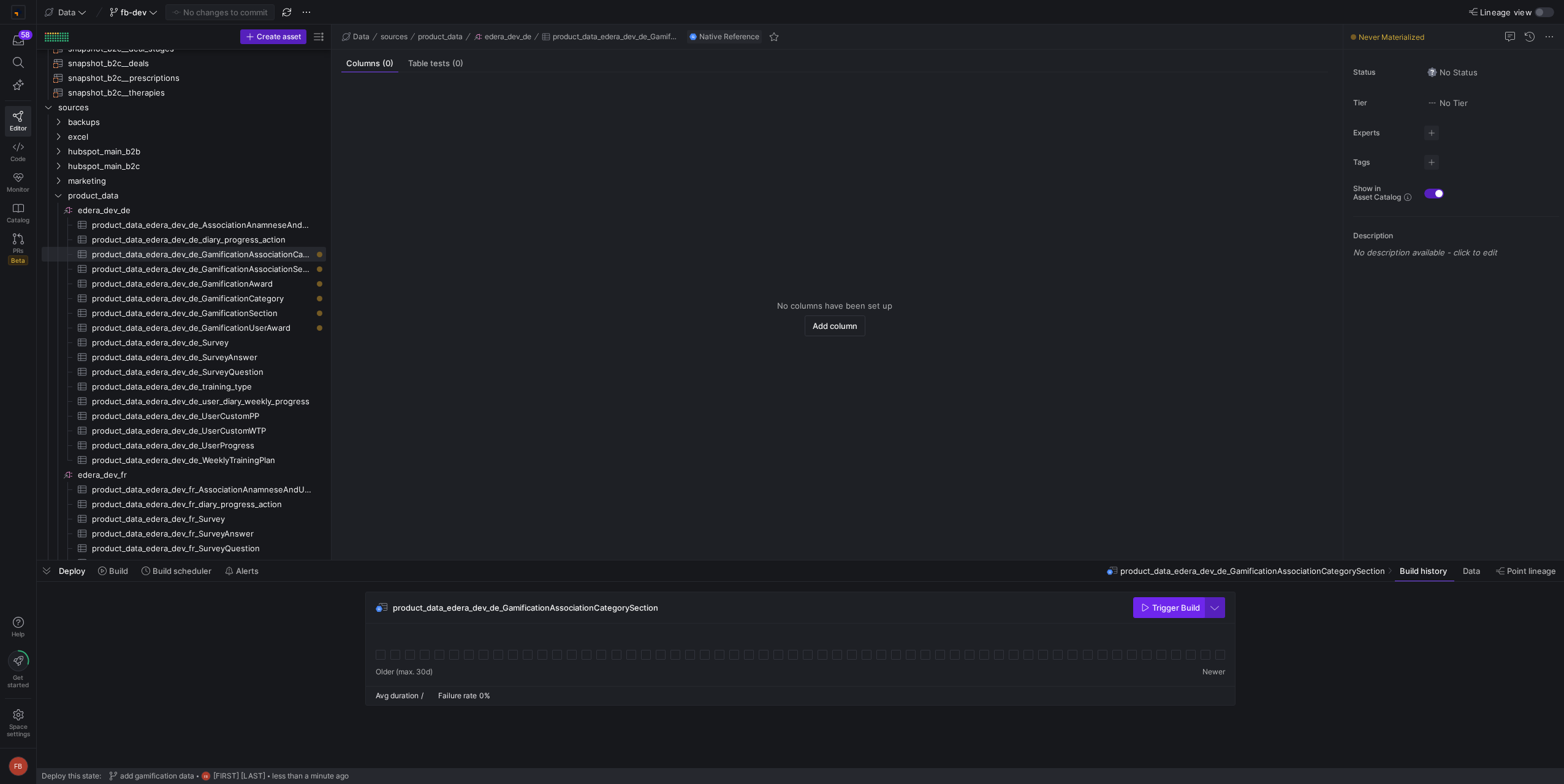 click on "Trigger Build" at bounding box center (1176, 608) 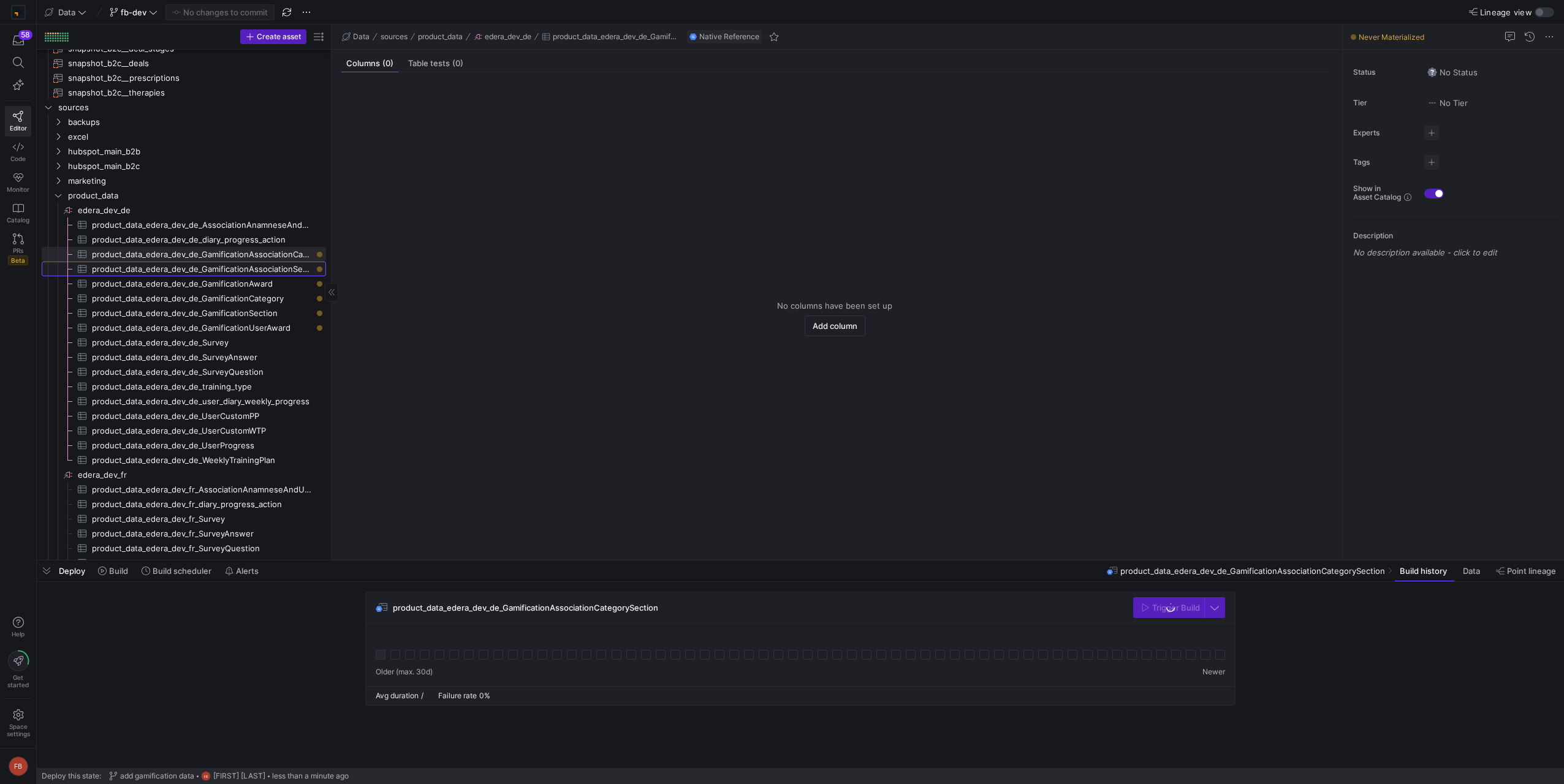click on "product_data_edera_dev_de_GamificationAssociationSectionAward" 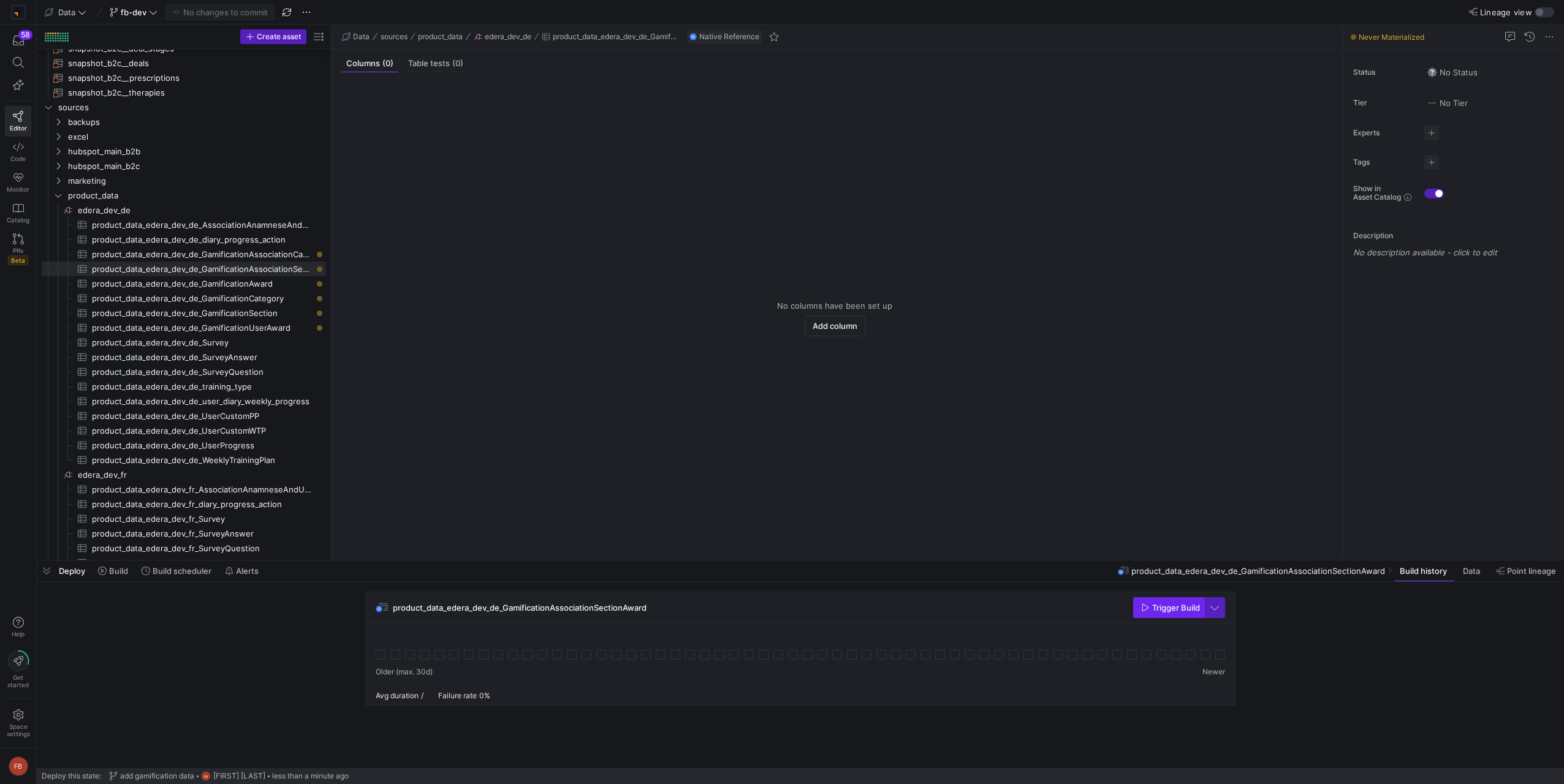 click on "Trigger Build" at bounding box center [1176, 608] 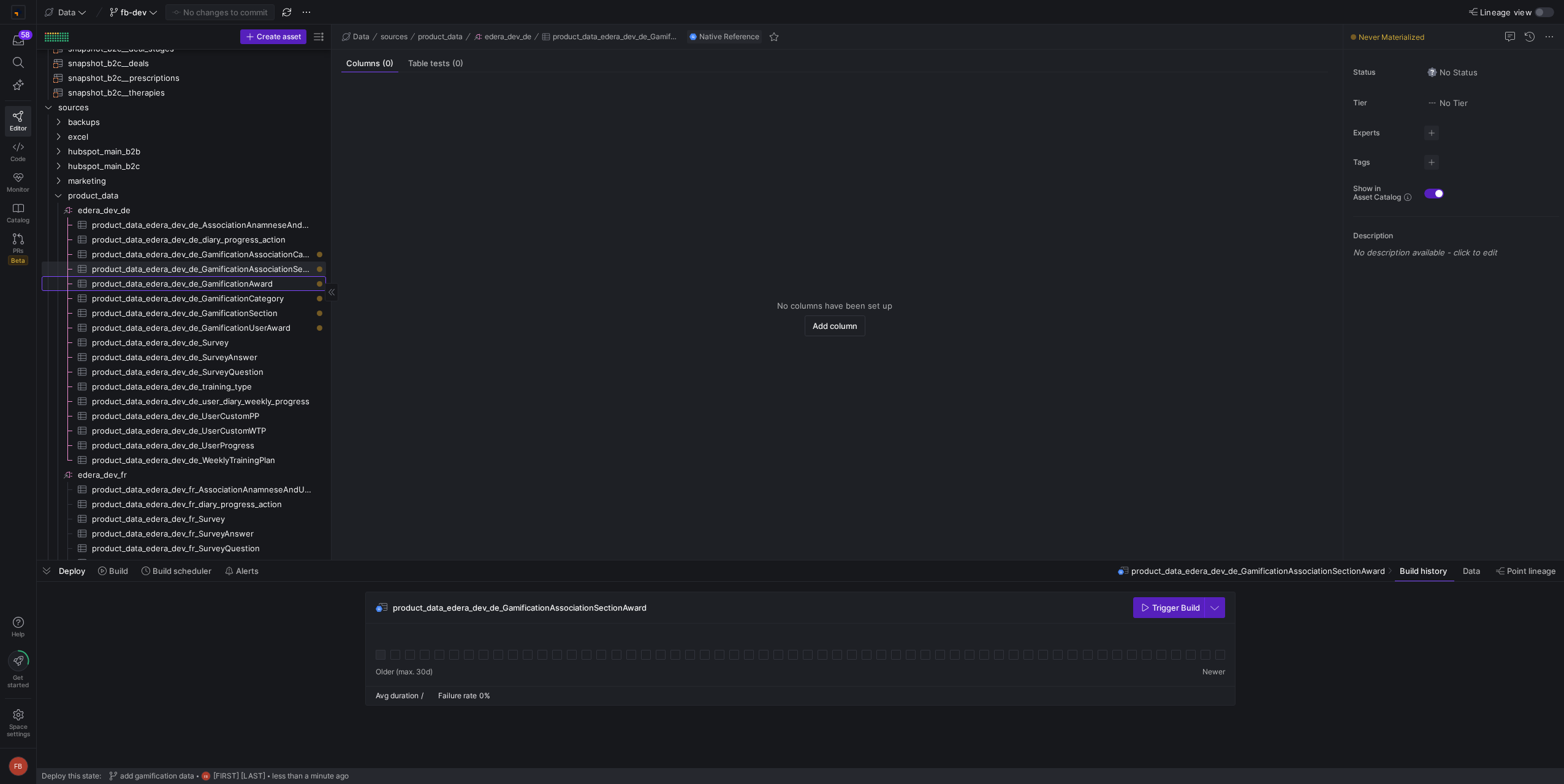 click on "[PROJECT_DATA]-[EDERA]-[ENV]-[COUNTRY]:[GAMIFICATION_AWARD]" 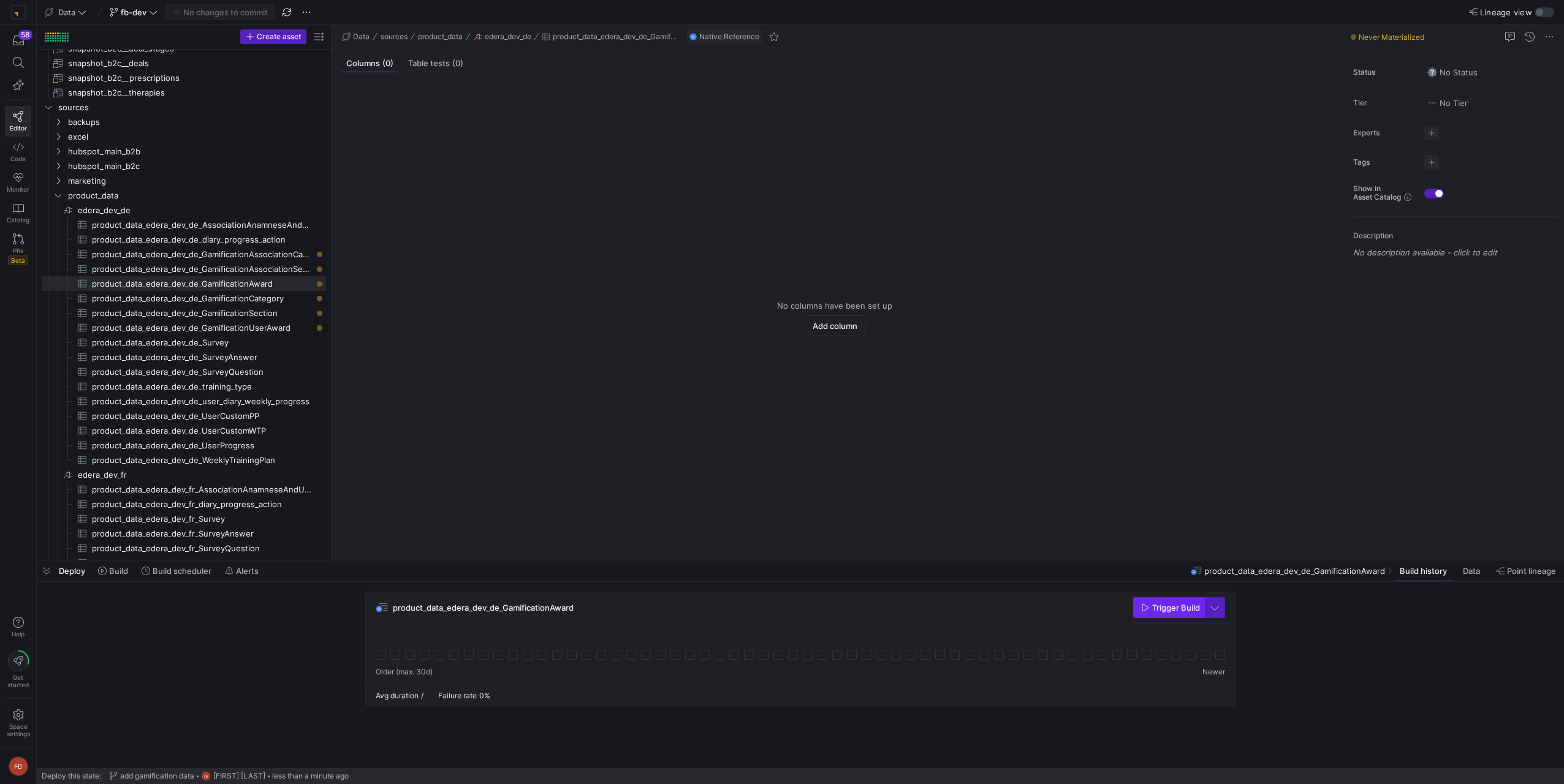 click on "Trigger Build" at bounding box center [1176, 608] 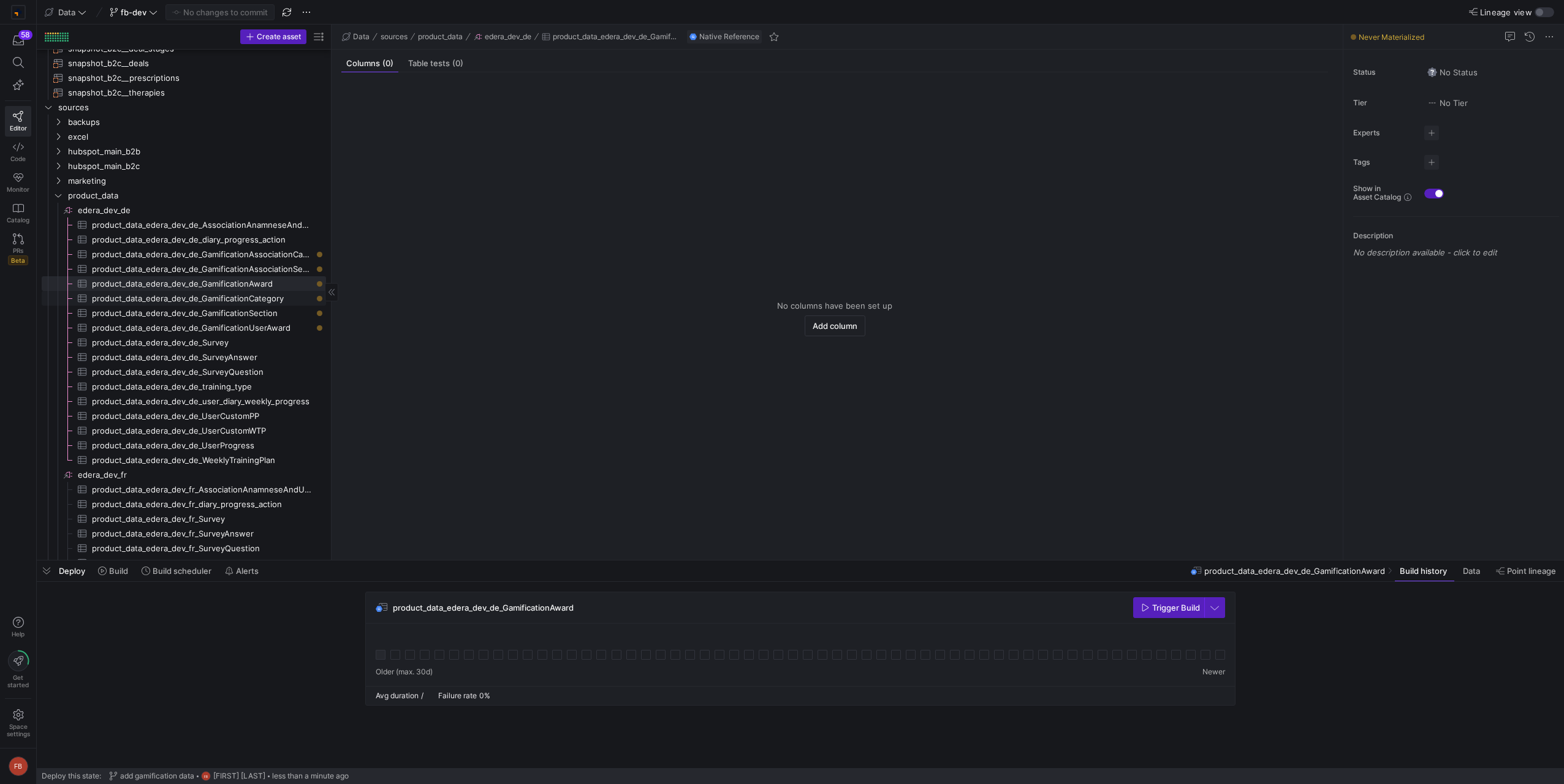 click on "product_data_edera_dev_de_GamificationCategory​​​​​​​​​" 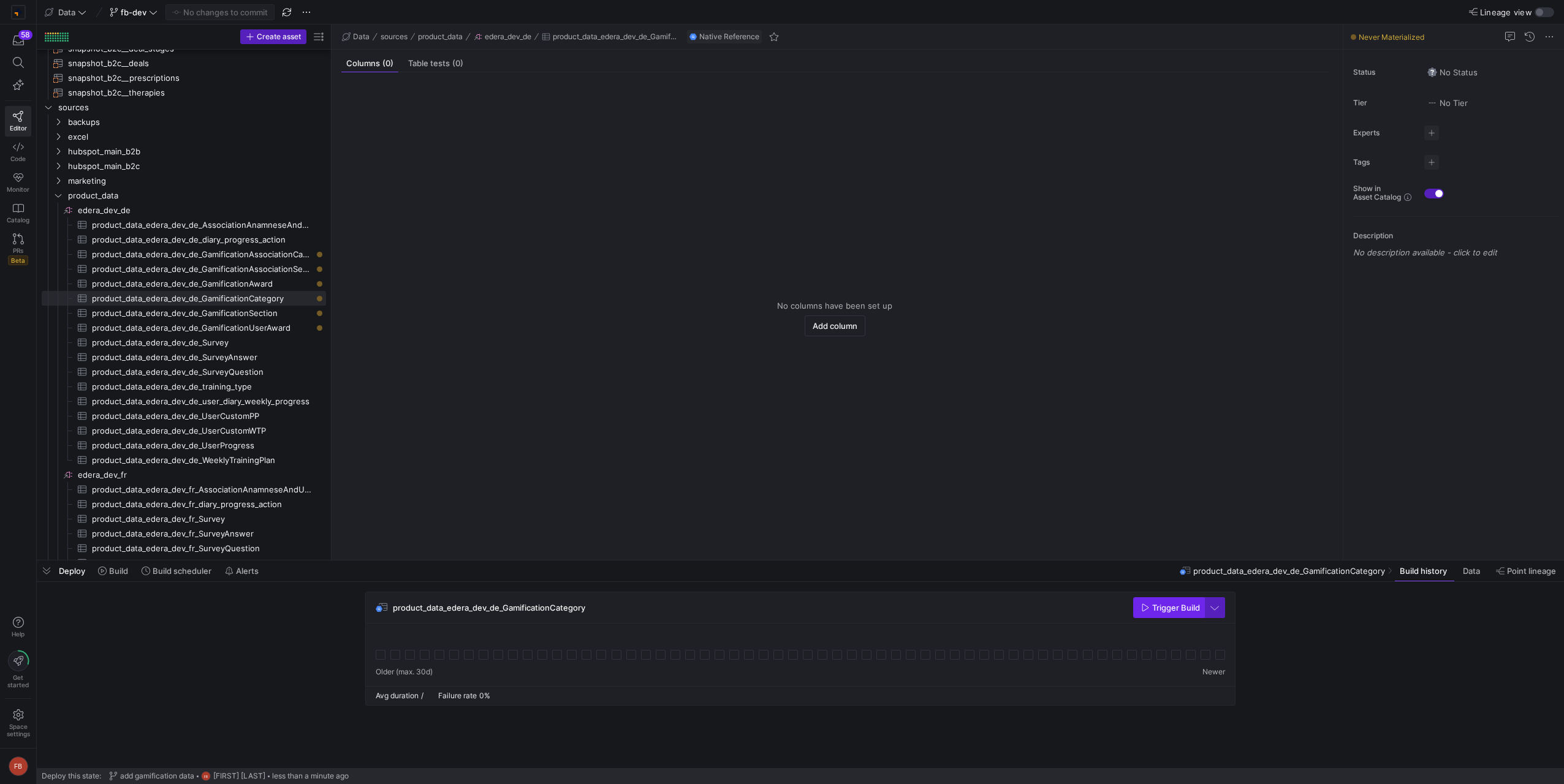 click on "Trigger Build" at bounding box center [1176, 608] 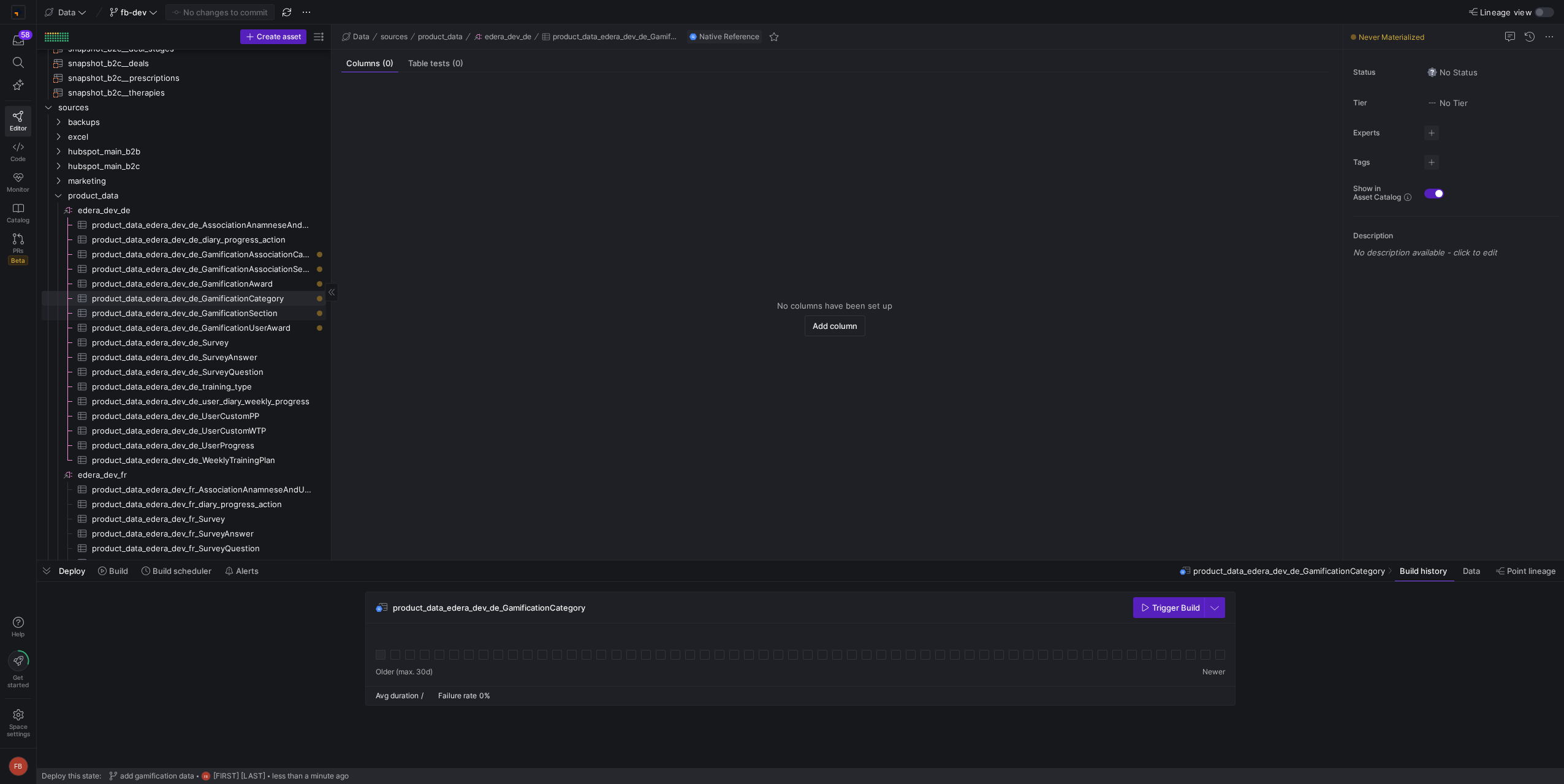 click on "product_data_edera_dev_de_GamificationSection" 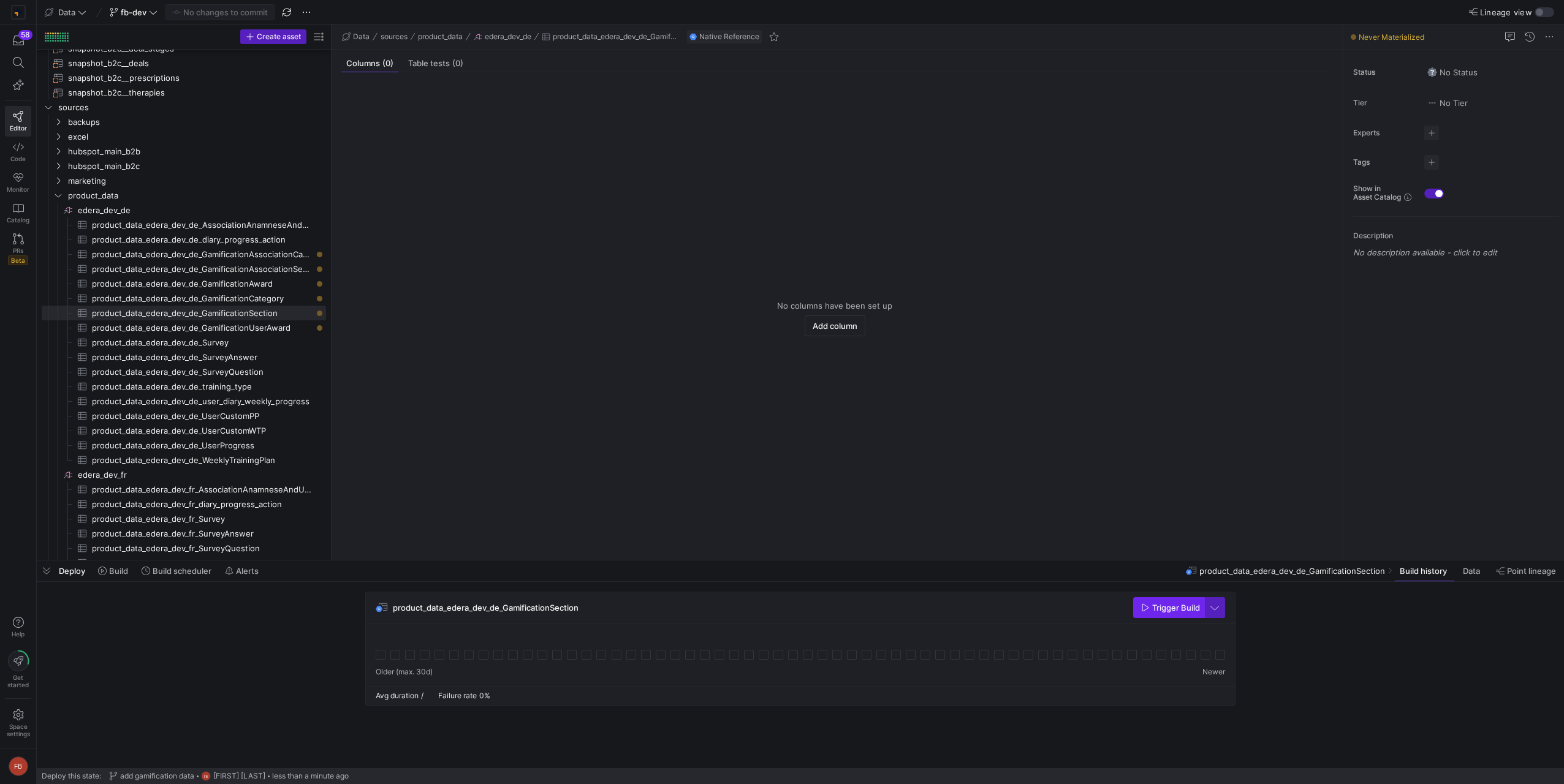 click on "Trigger Build" at bounding box center [1171, 608] 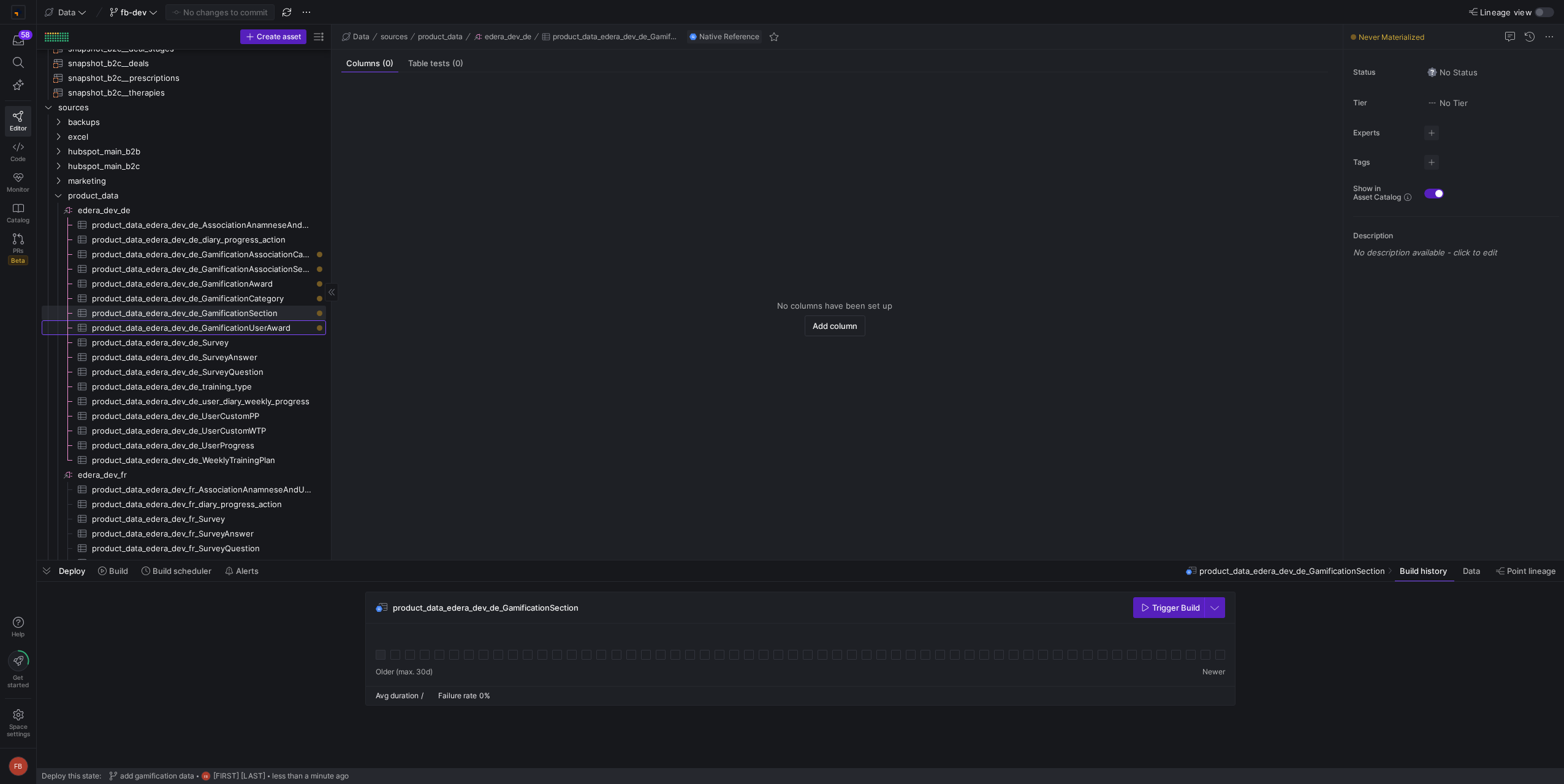 click on "product_data_edera_dev_de_GamificationUserAward" 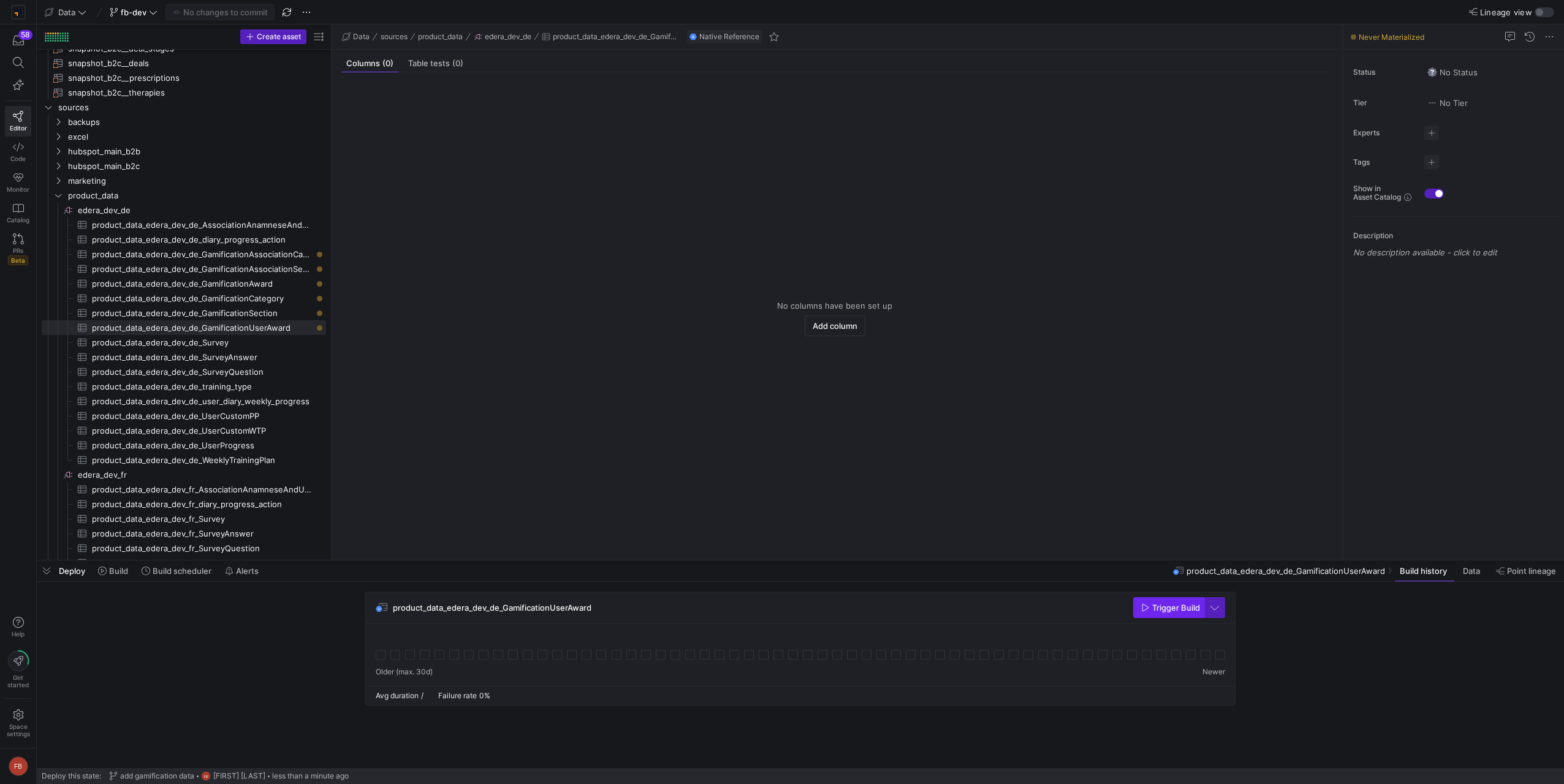 click 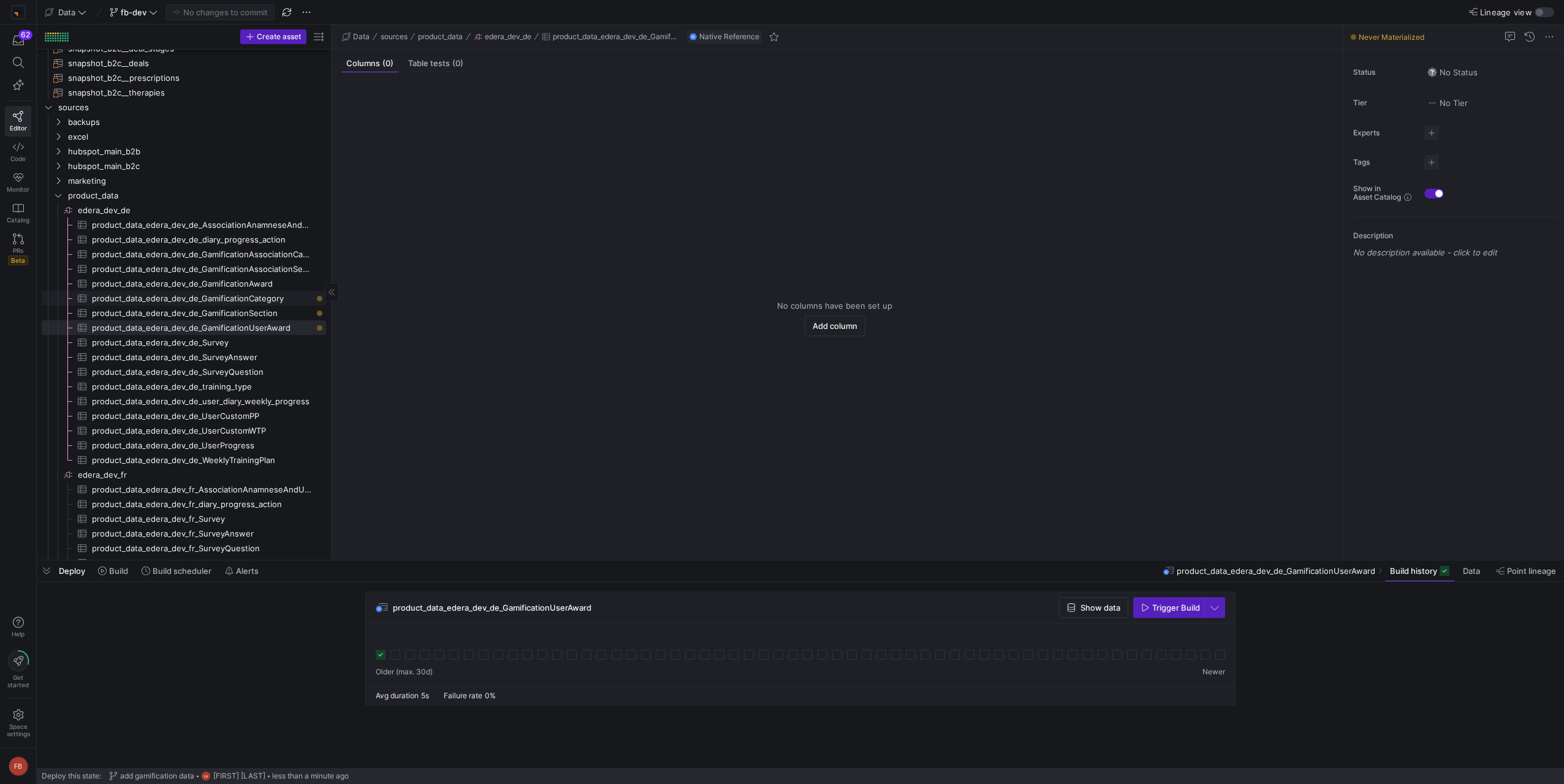 click on "product_data_edera_dev_de_GamificationCategory​​​​​​​​​" 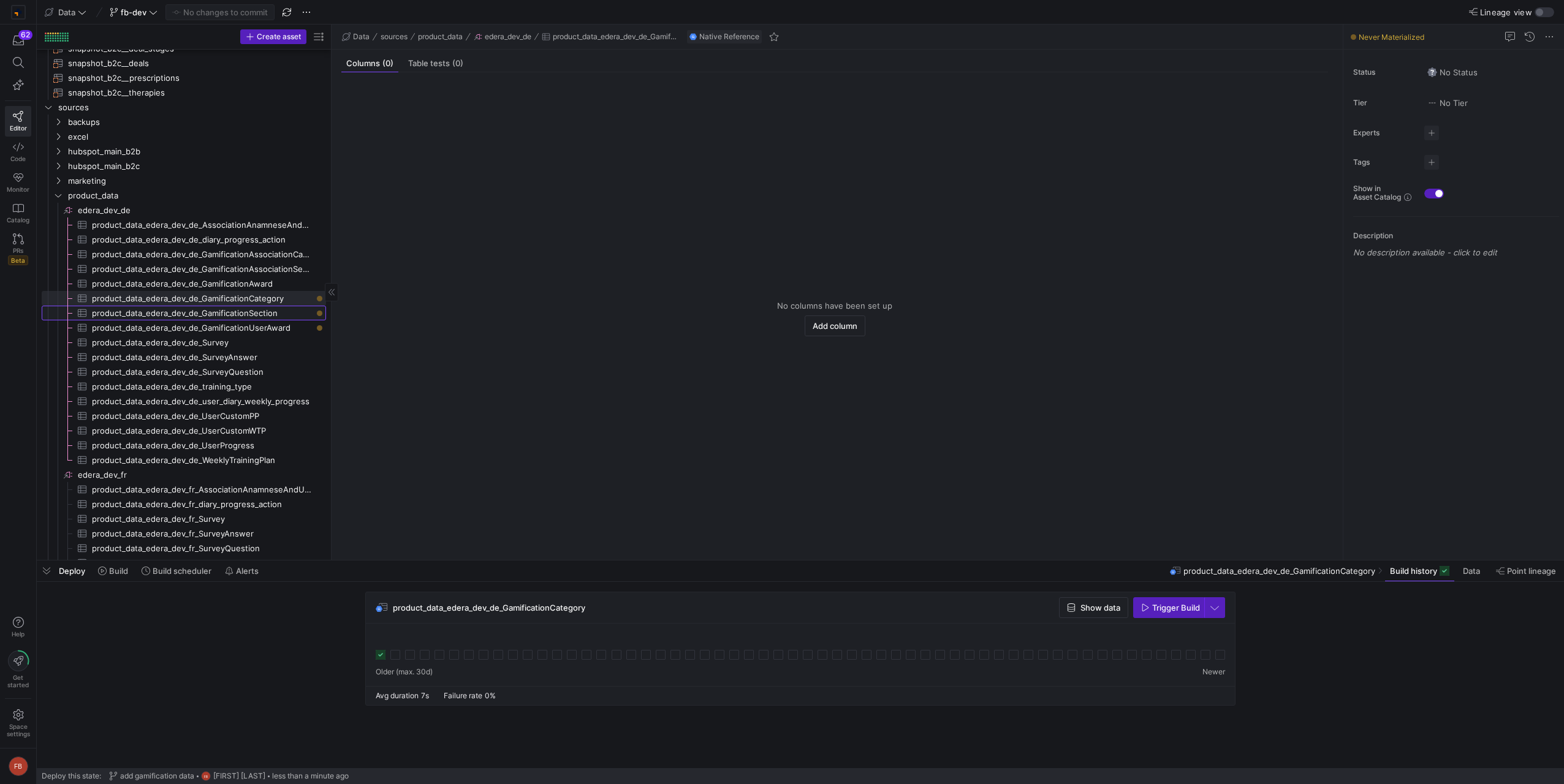 click on "product_data_edera_dev_de_GamificationSection" 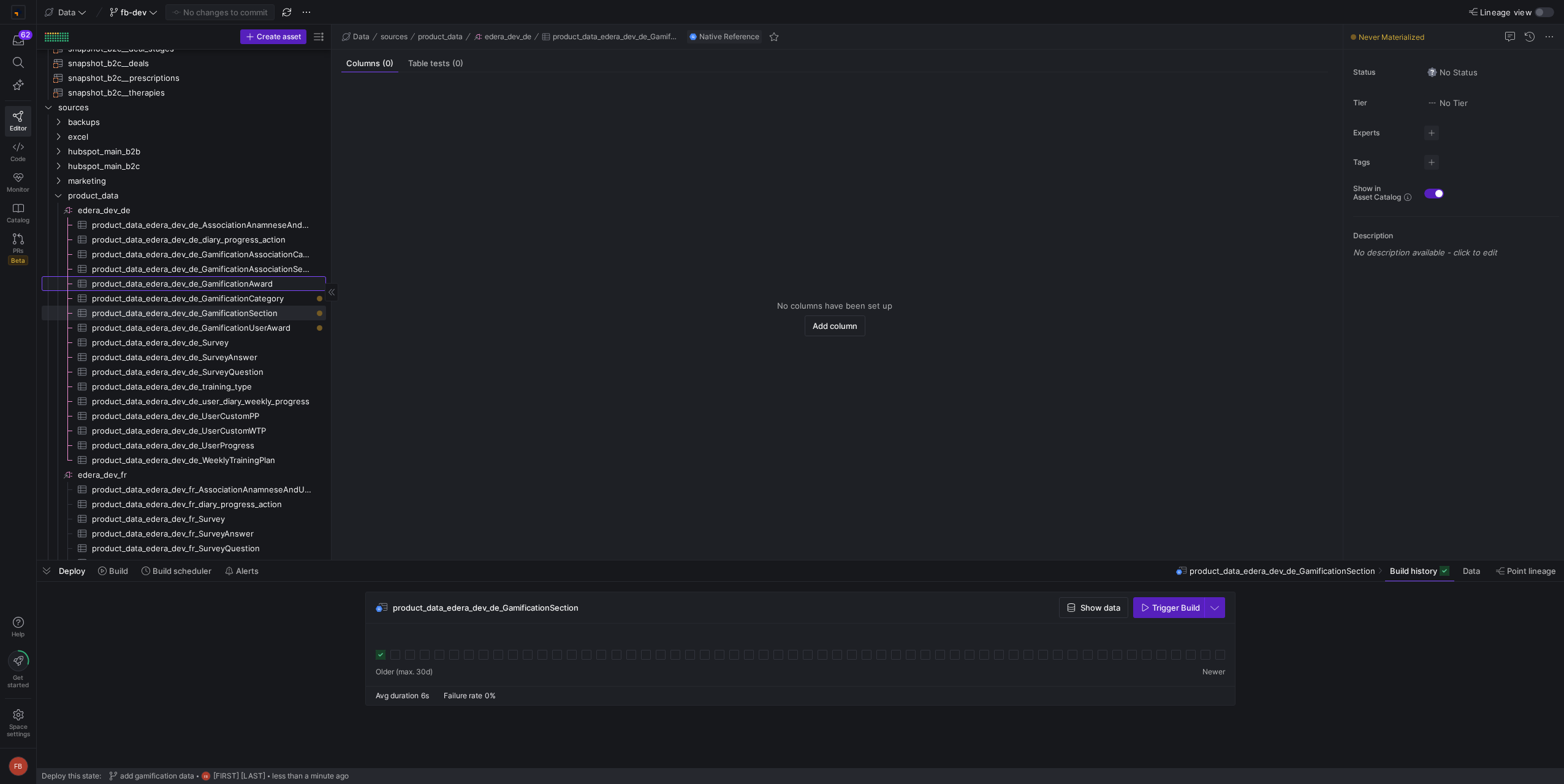 click on "[PROJECT_DATA]-[EDERA]-[ENV]-[COUNTRY]:[GAMIFICATION_AWARD]" 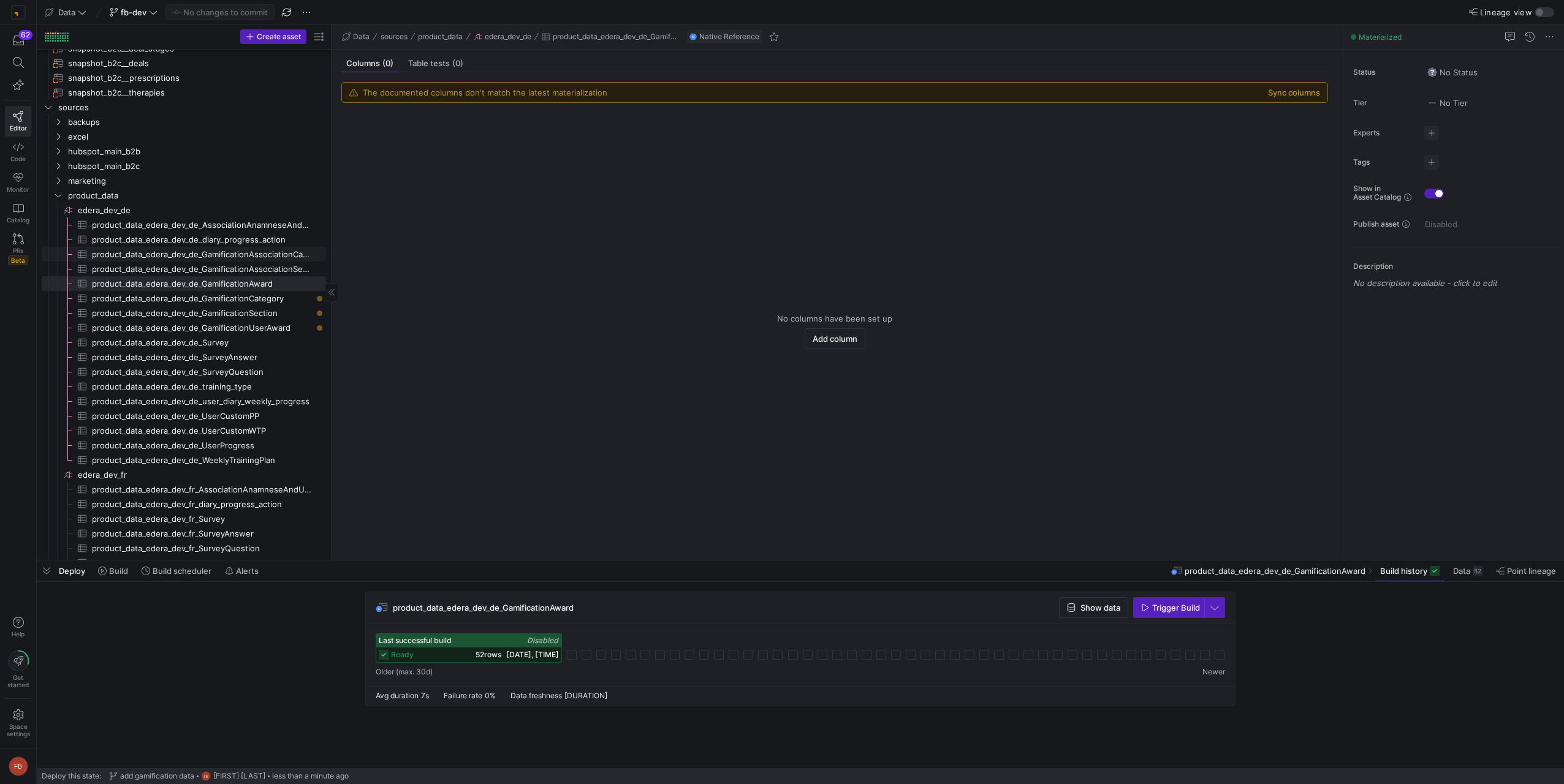 click on "[PROJECT_DATA]-[EDERA]-[ENV]-[COUNTRY]:[GAMIFICATION_ASSOCIATION_CATEGORY_SECTION]" 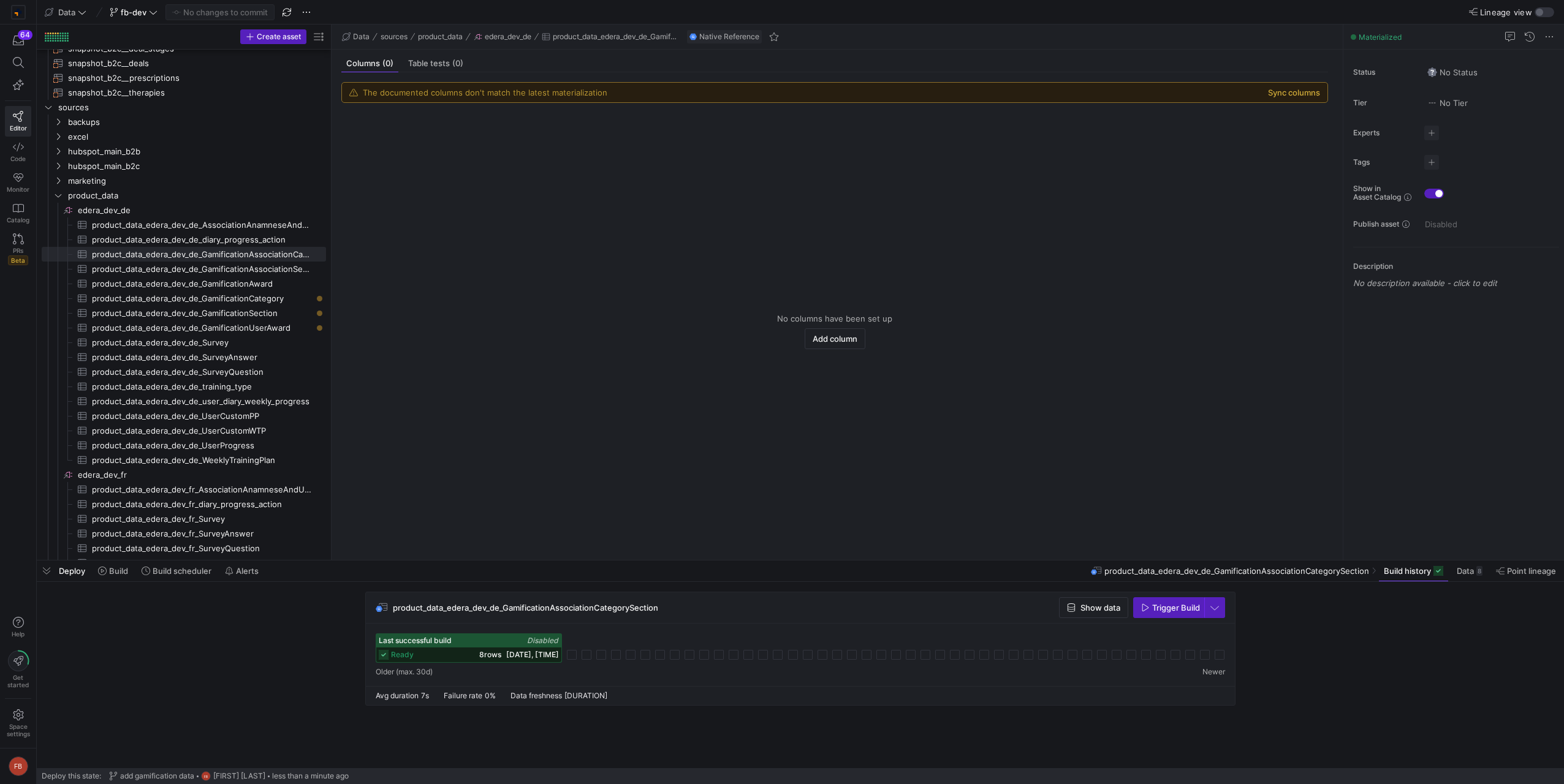 click on "Sync columns" 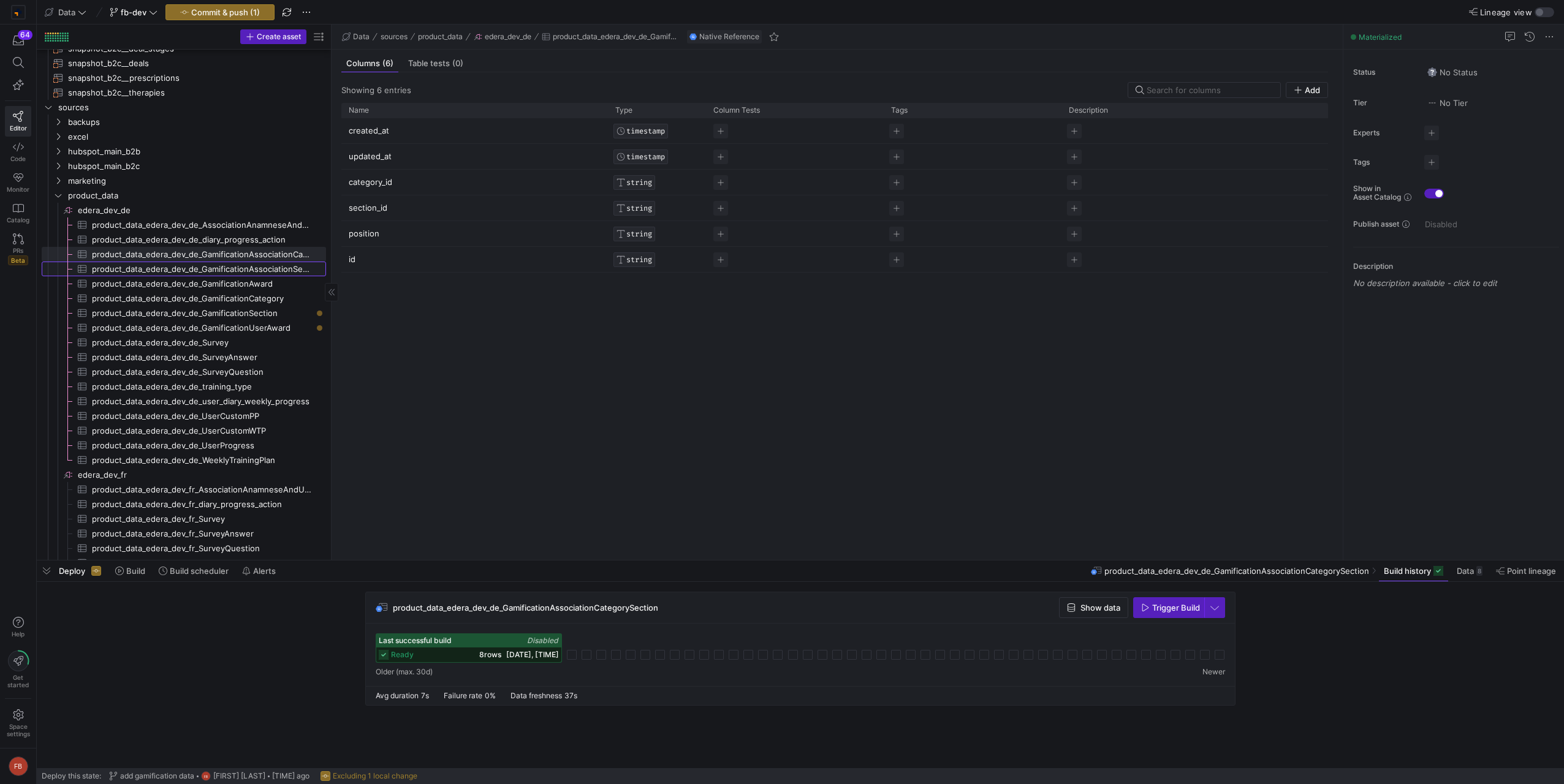 click on "product_data_edera_dev_de_GamificationAssociationSectionAward" 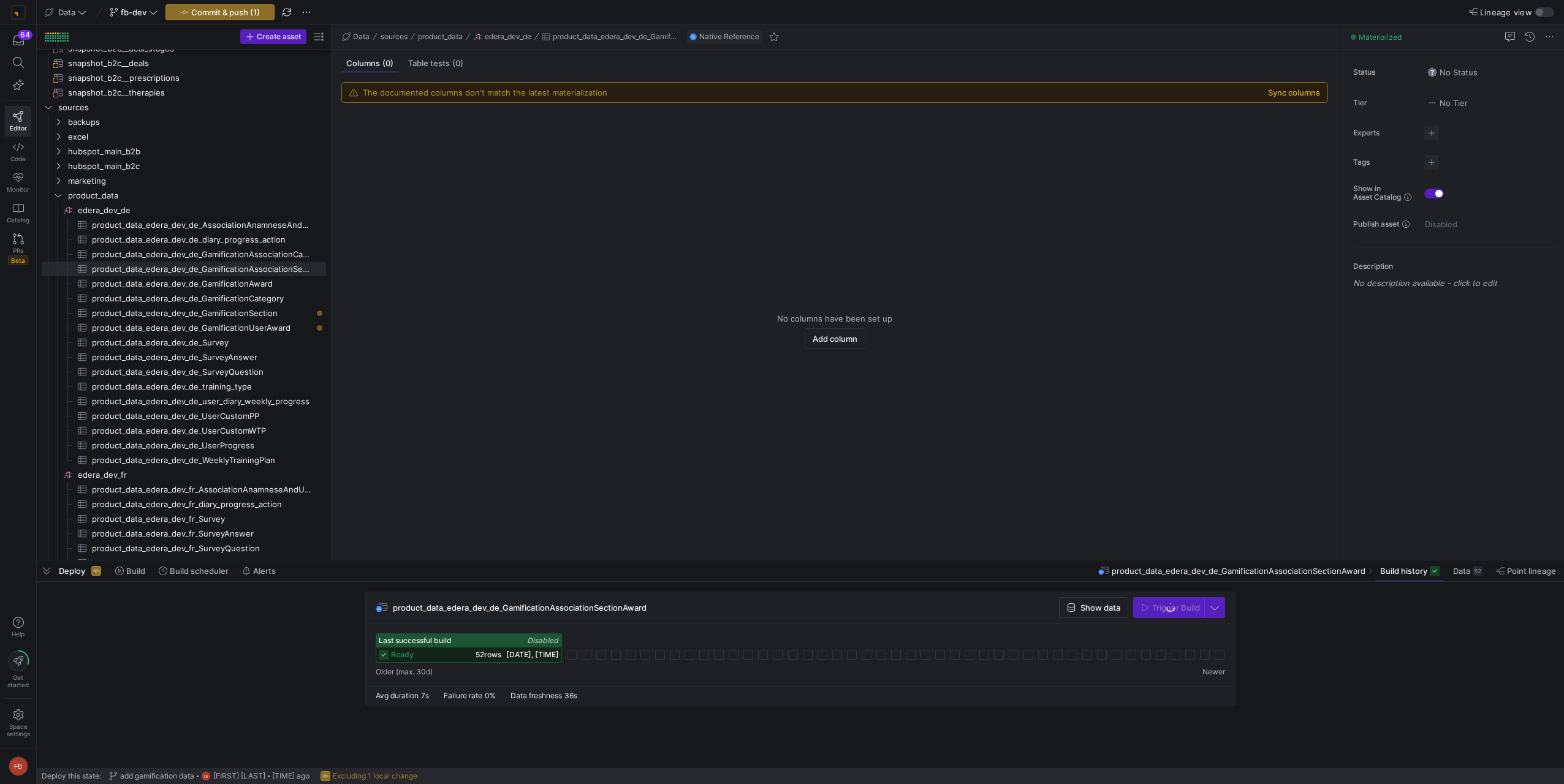 click on "Sync columns" 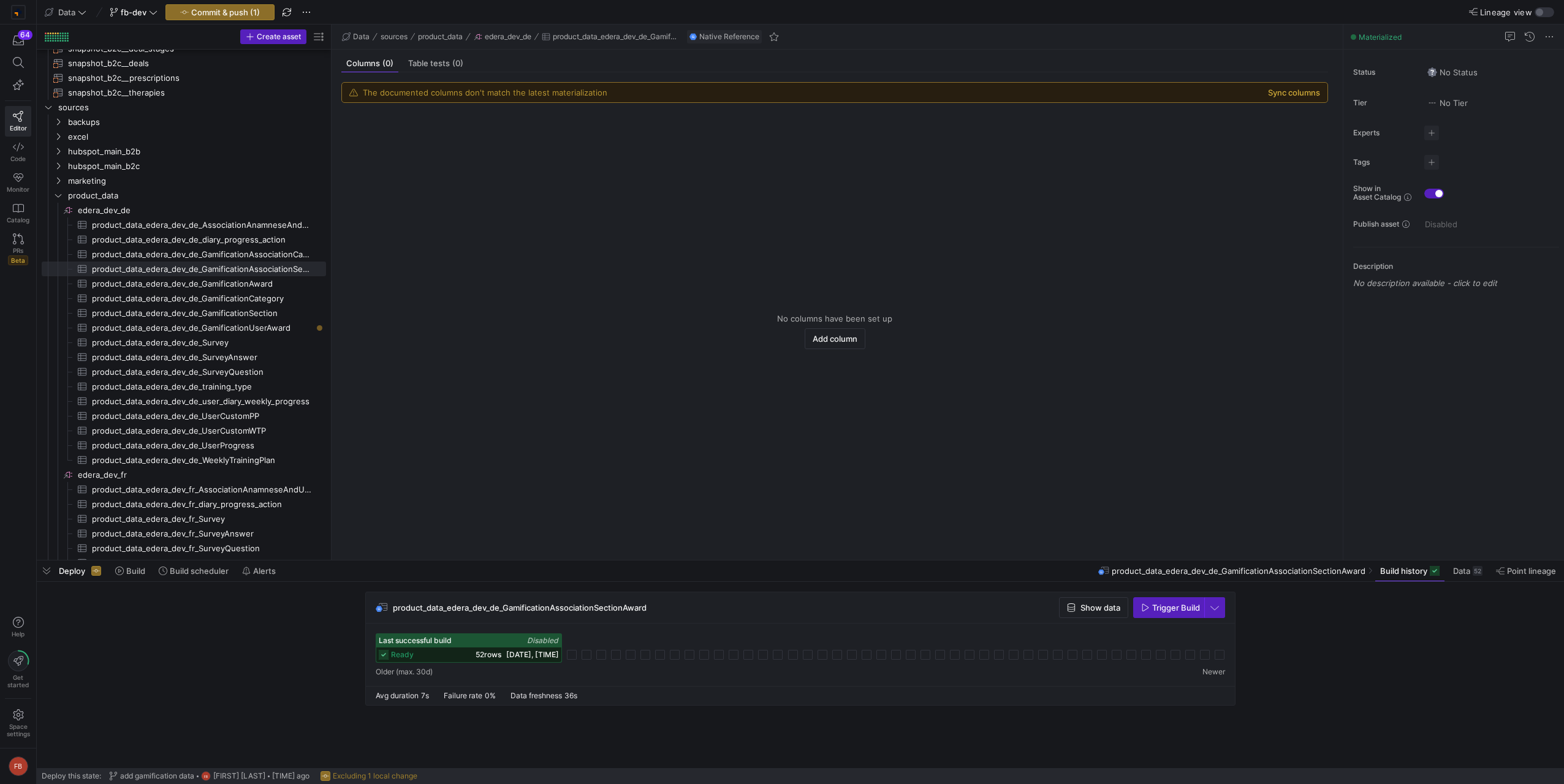 click on "Sync columns" 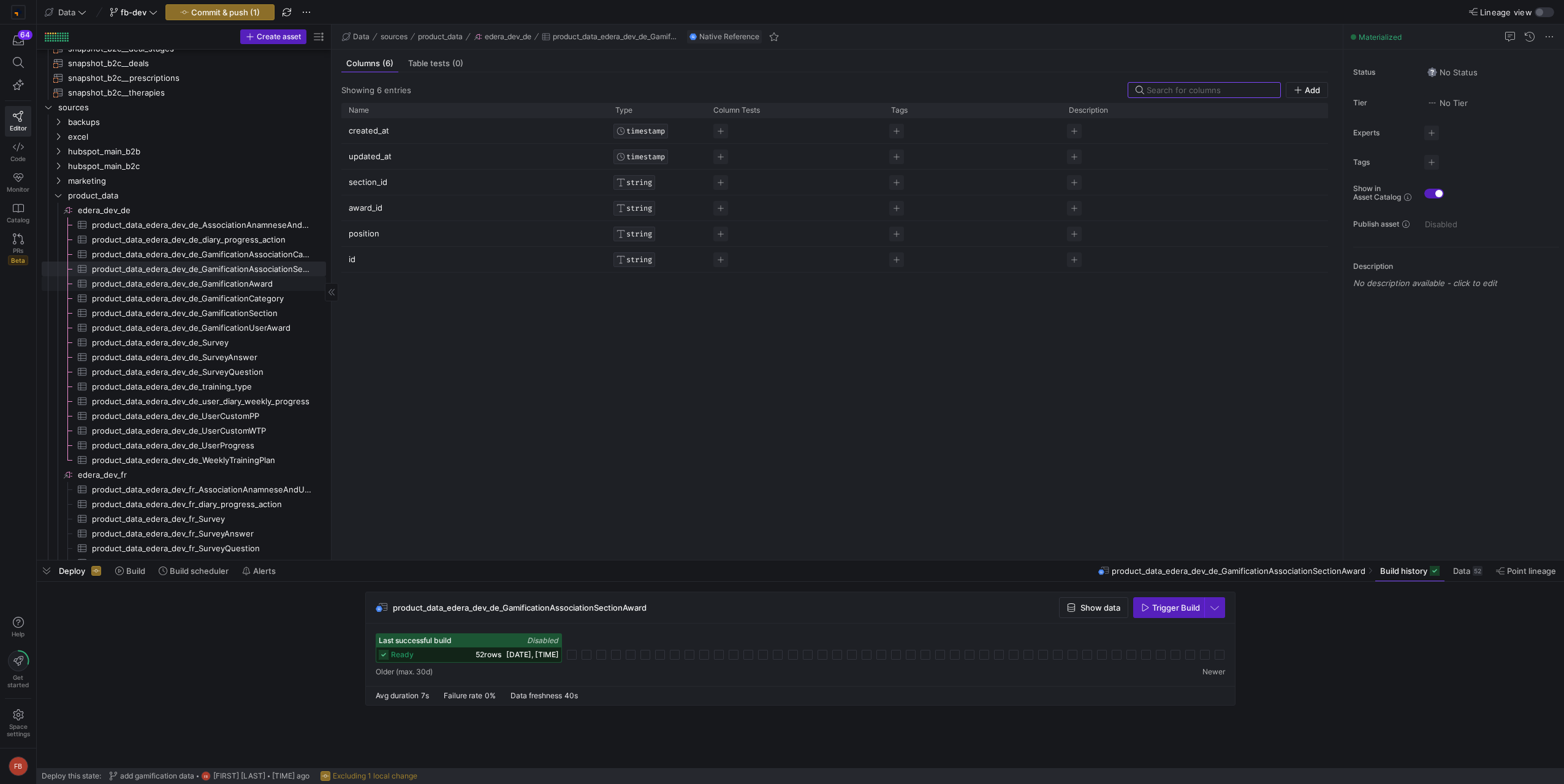 click on "[PROJECT_DATA]-[EDERA]-[ENV]-[COUNTRY]:[GAMIFICATION_AWARD]" 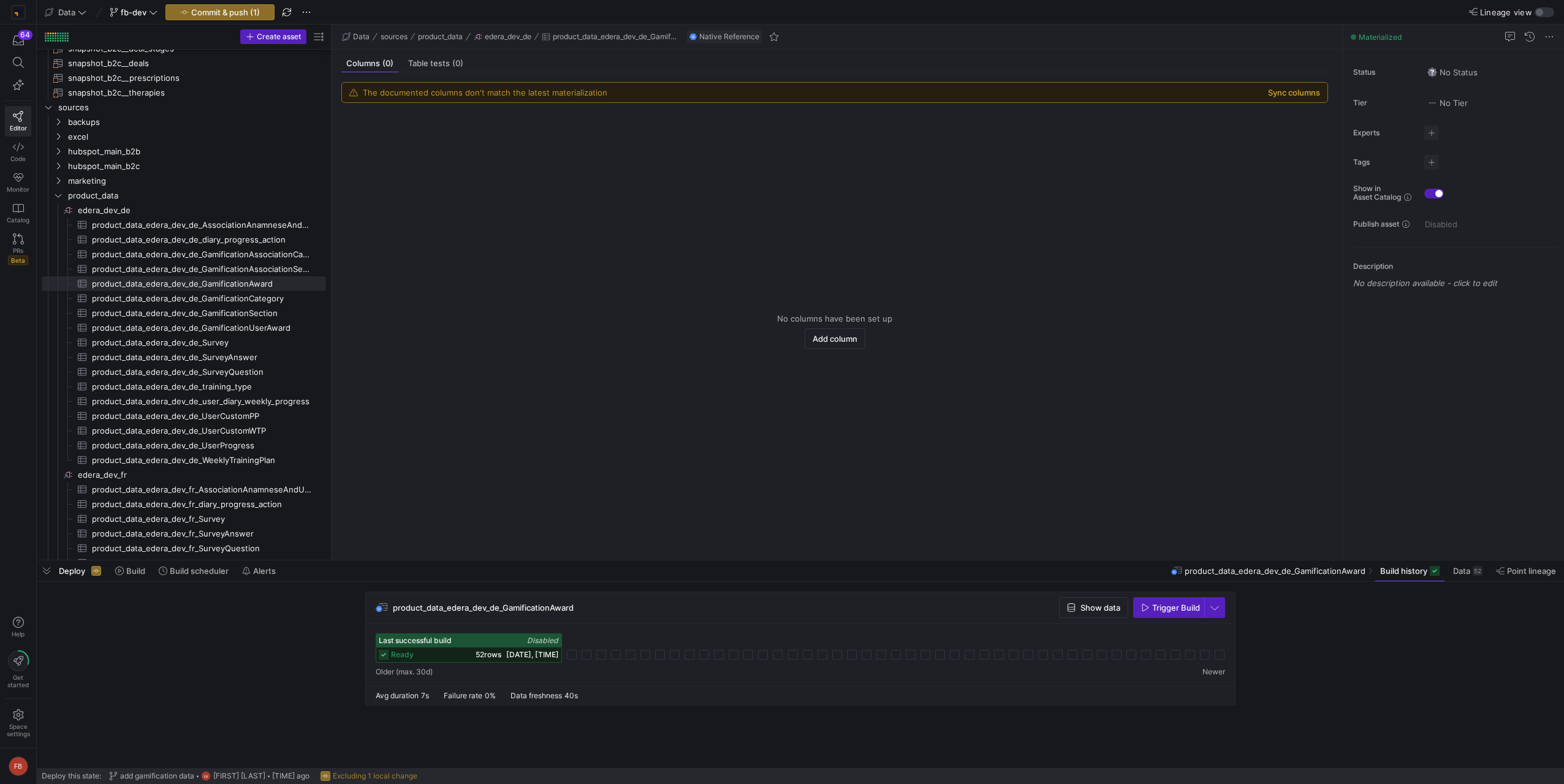 click on "Sync columns" 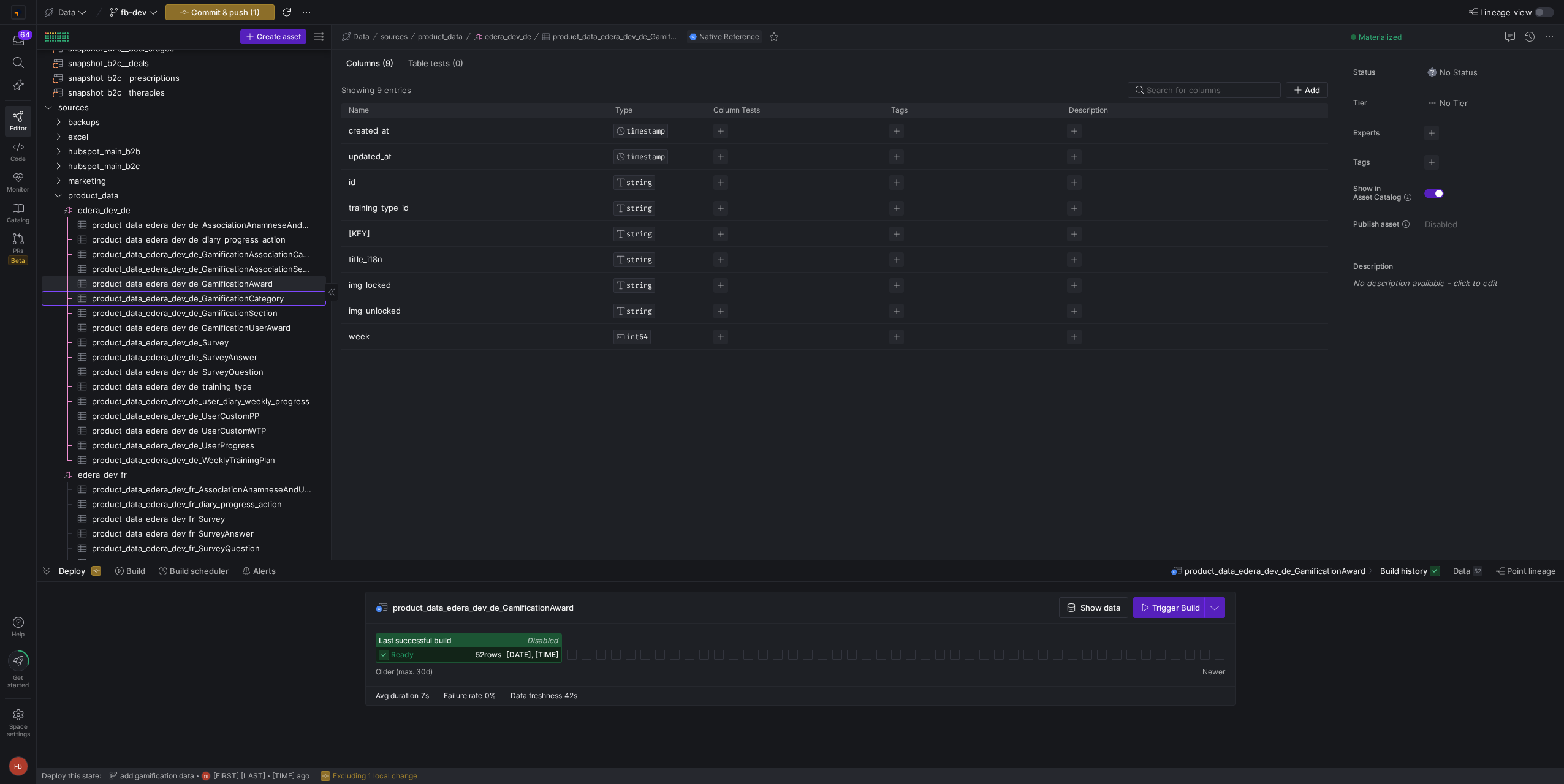 click on "product_data_edera_dev_de_GamificationCategory​​​​​​​​​" 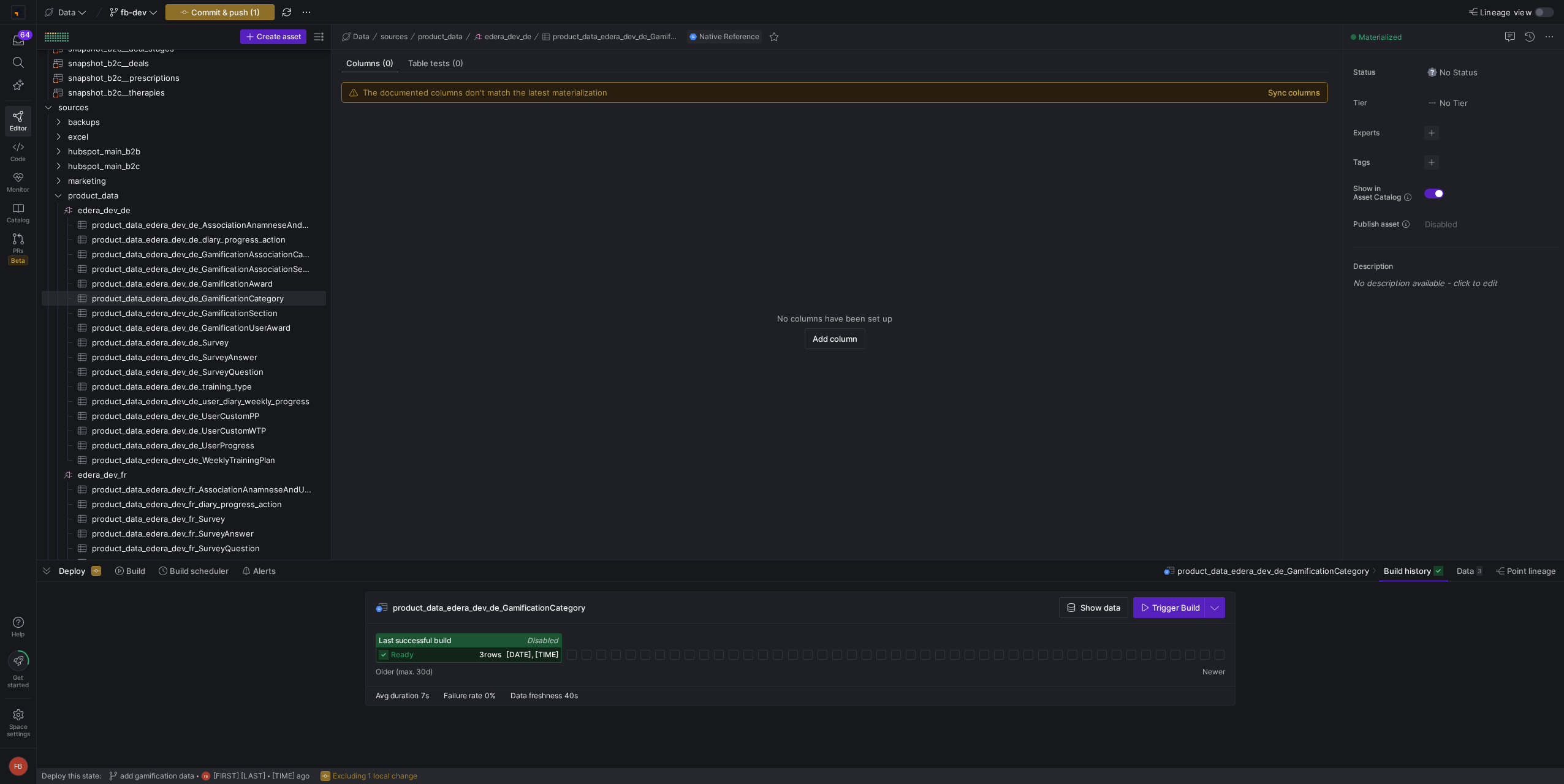 click on "Sync columns" 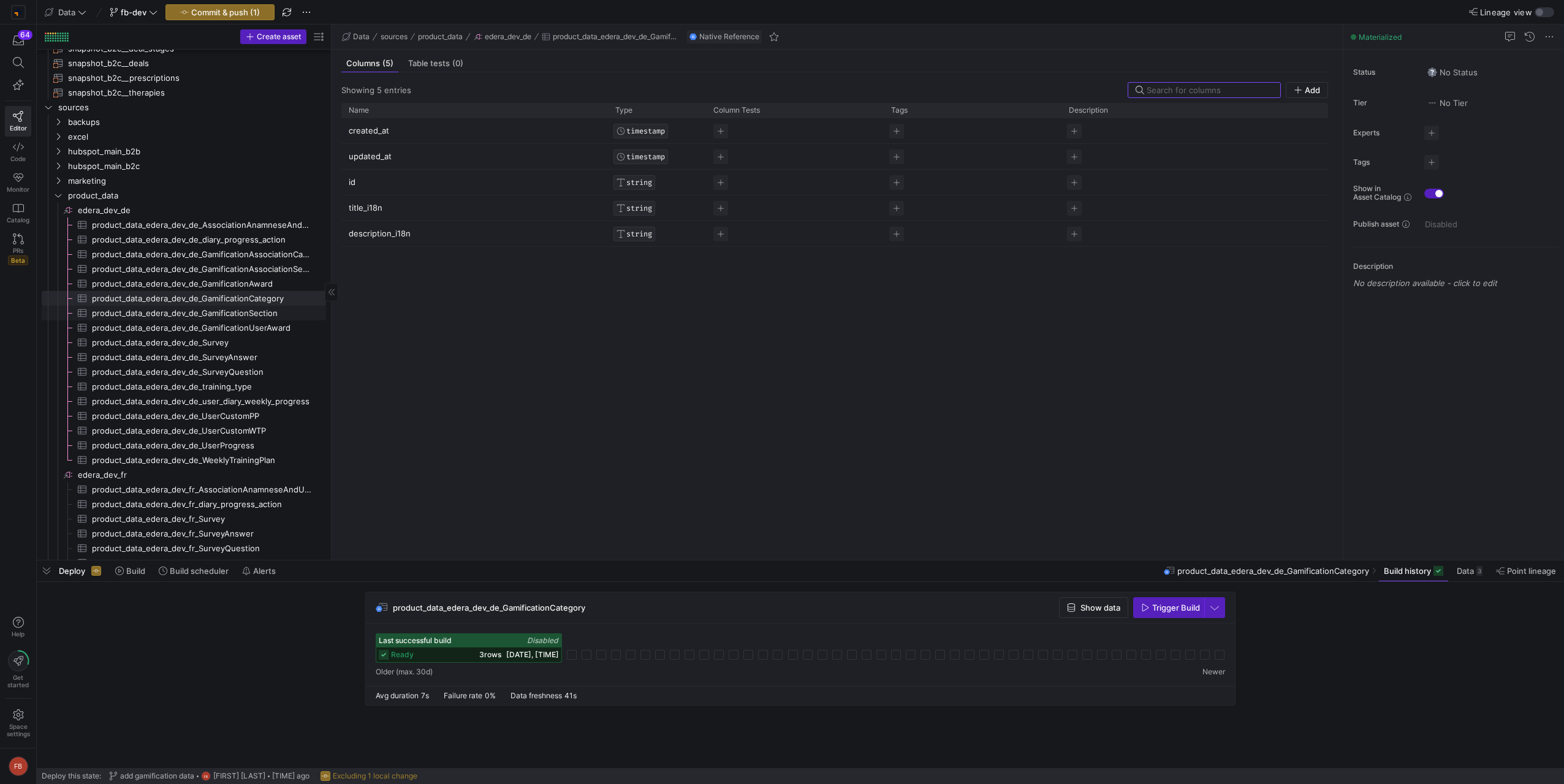 click on "product_data_edera_dev_de_GamificationSection" 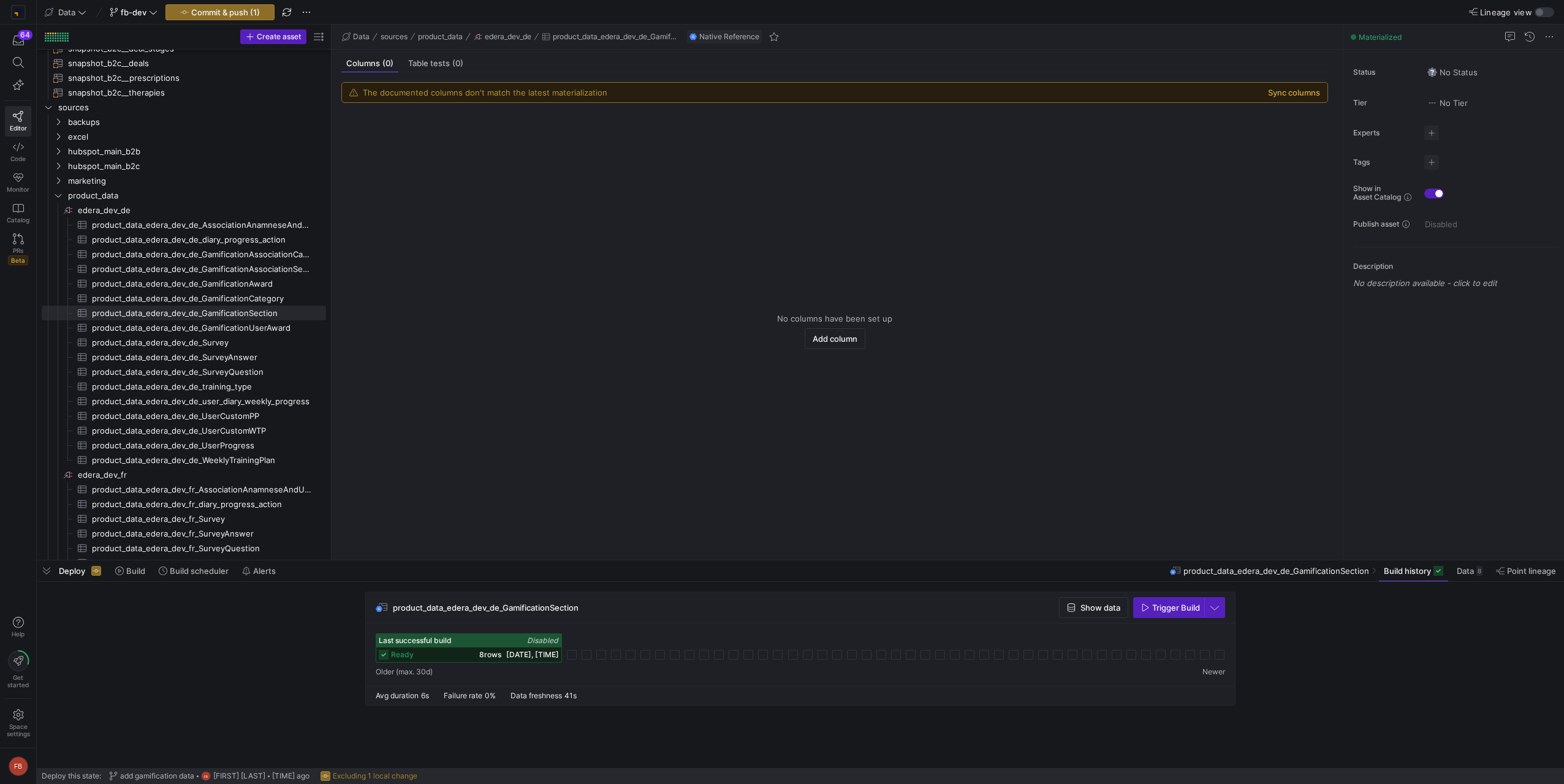 click on "Sync columns" 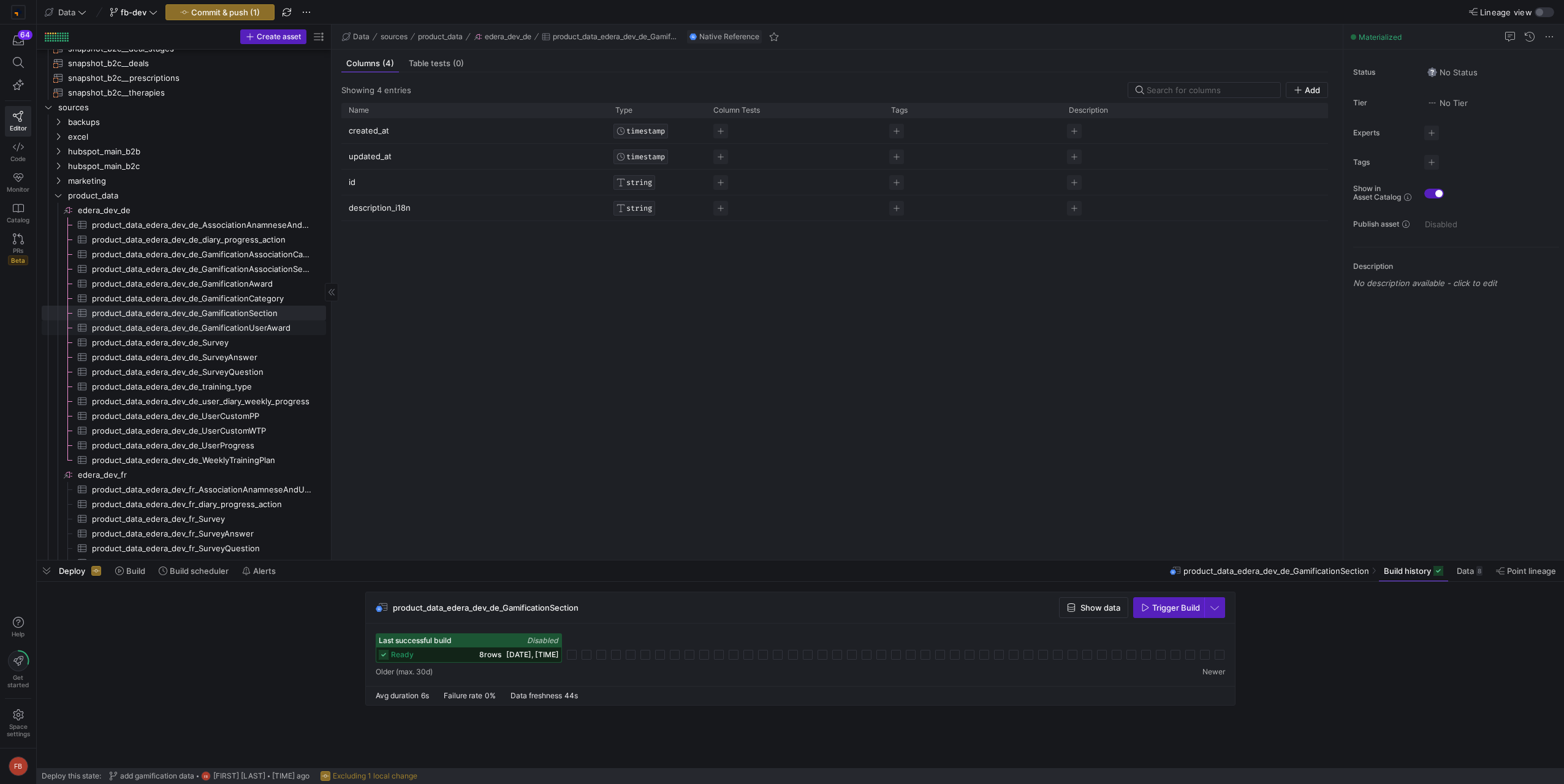 click on "product_data_edera_dev_de_GamificationUserAward" 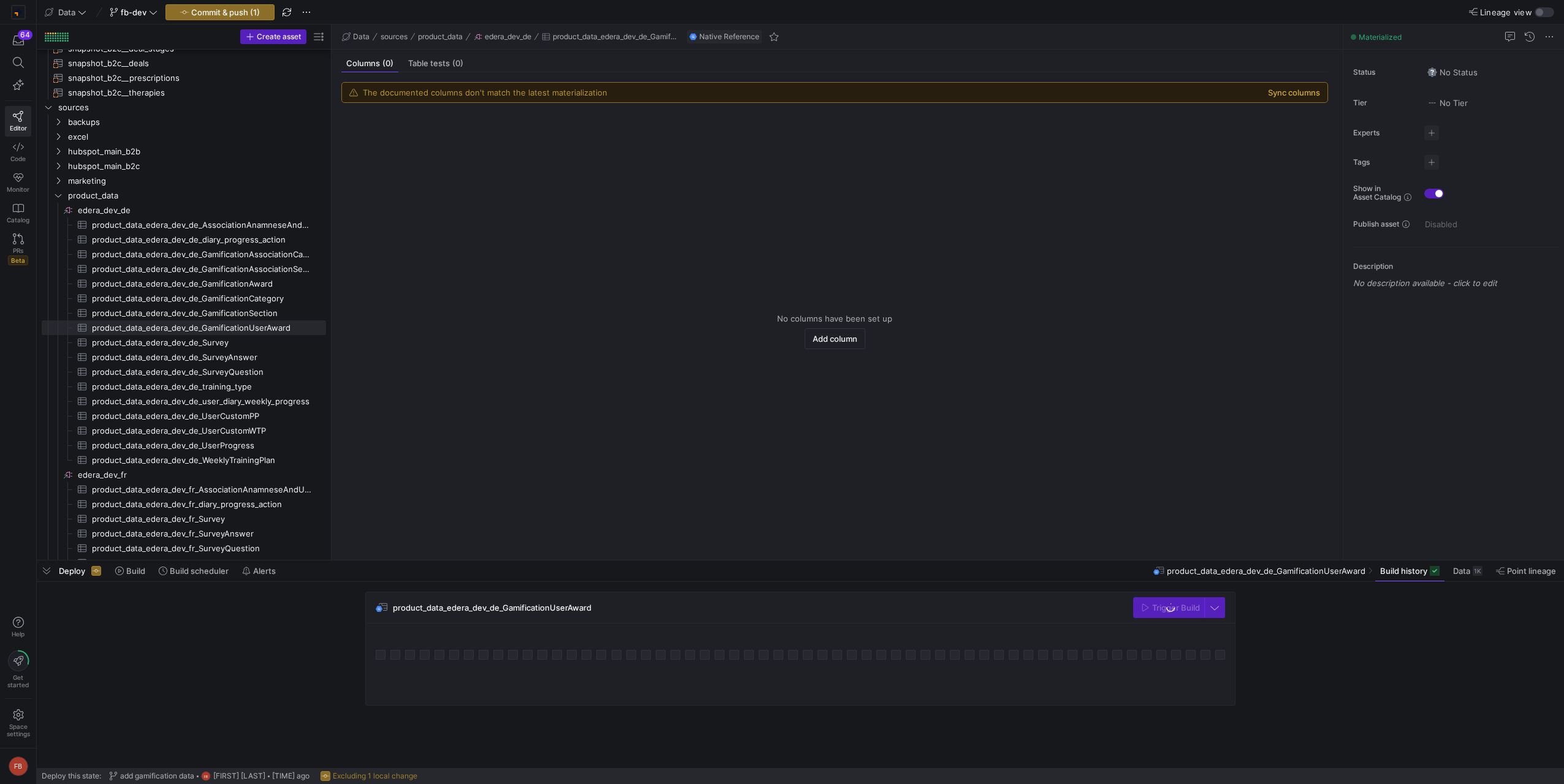 click on "Sync columns" 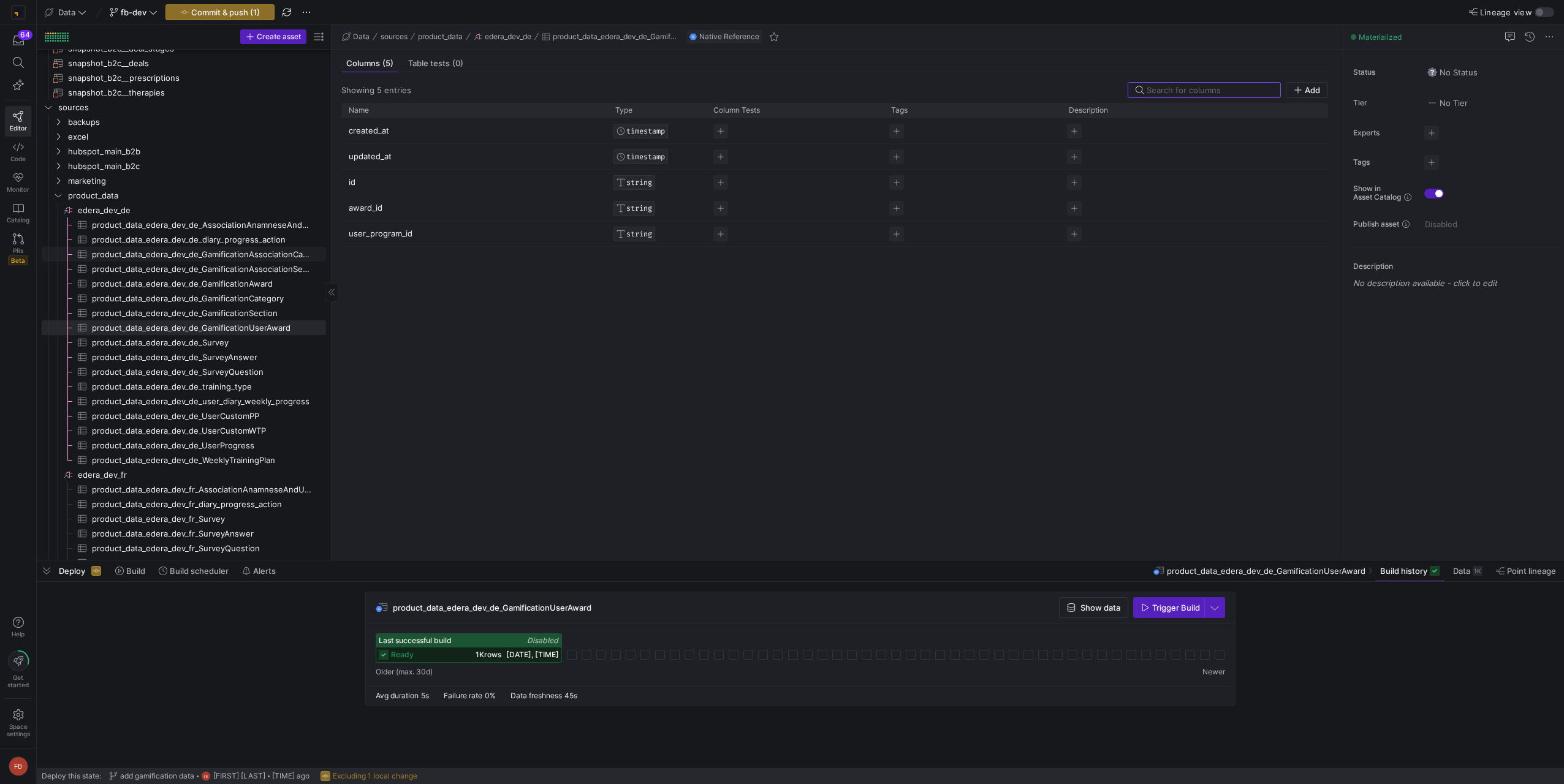click on "[PROJECT_DATA]-[EDERA]-[ENV]-[COUNTRY]:[GAMIFICATION_ASSOCIATION_CATEGORY_SECTION]" 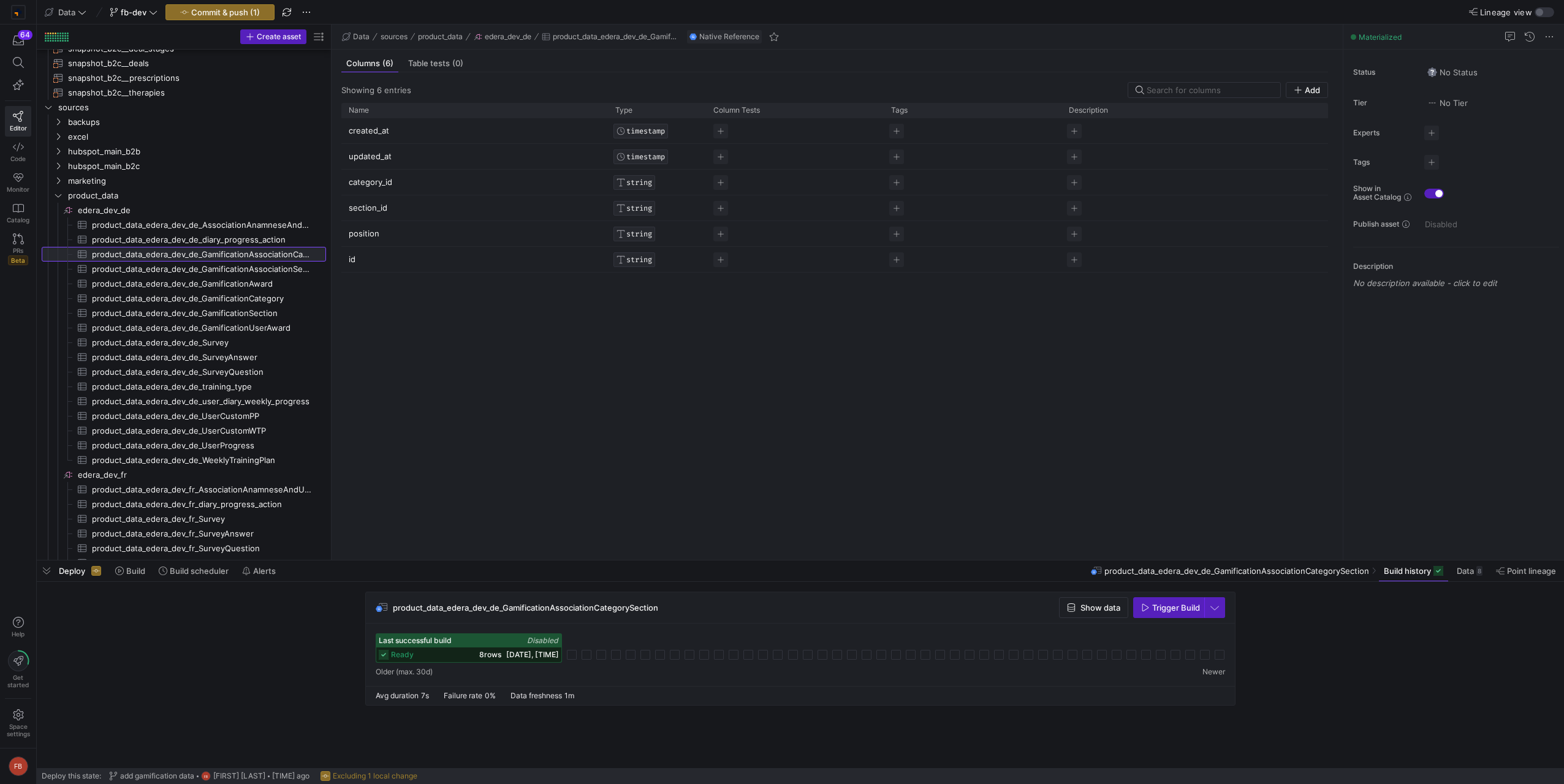 drag, startPoint x: 330, startPoint y: 327, endPoint x: 424, endPoint y: 330, distance: 94.04786 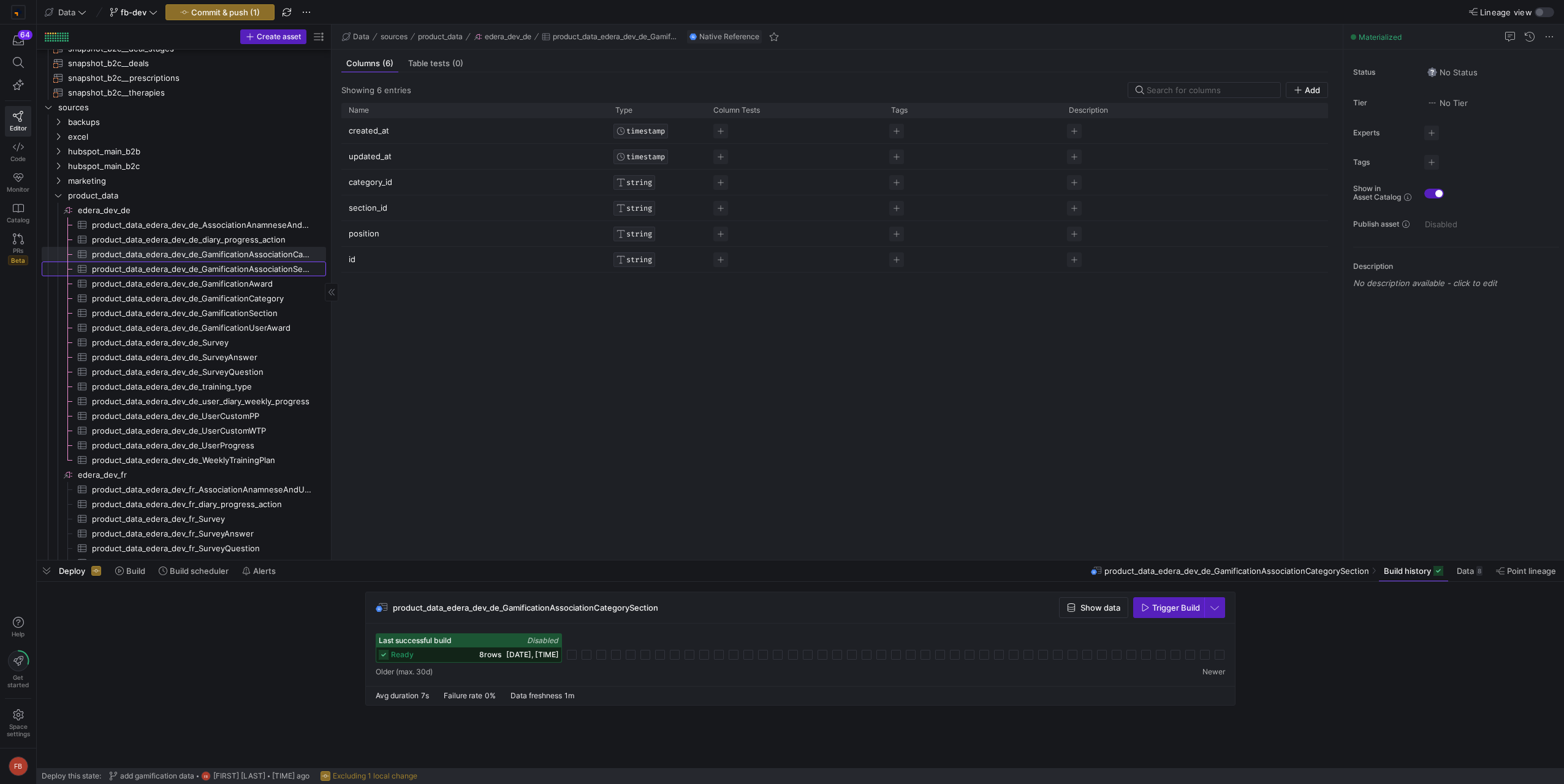 click on "product_data_edera_dev_de_GamificationAssociationSectionAward" 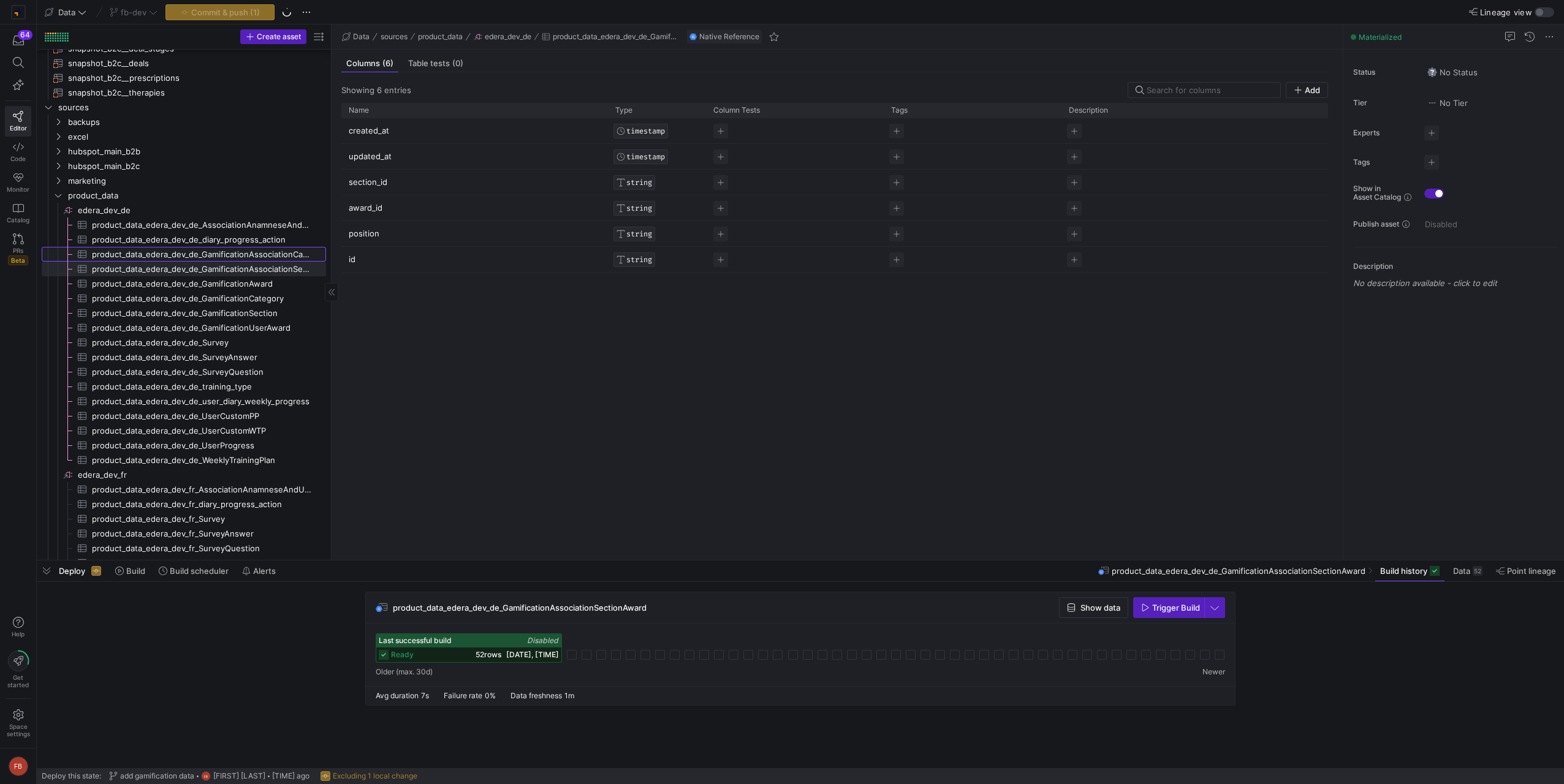 click on "[PROJECT_DATA]-[EDERA]-[ENV]-[COUNTRY]:[GAMIFICATION_ASSOCIATION_CATEGORY_SECTION]" 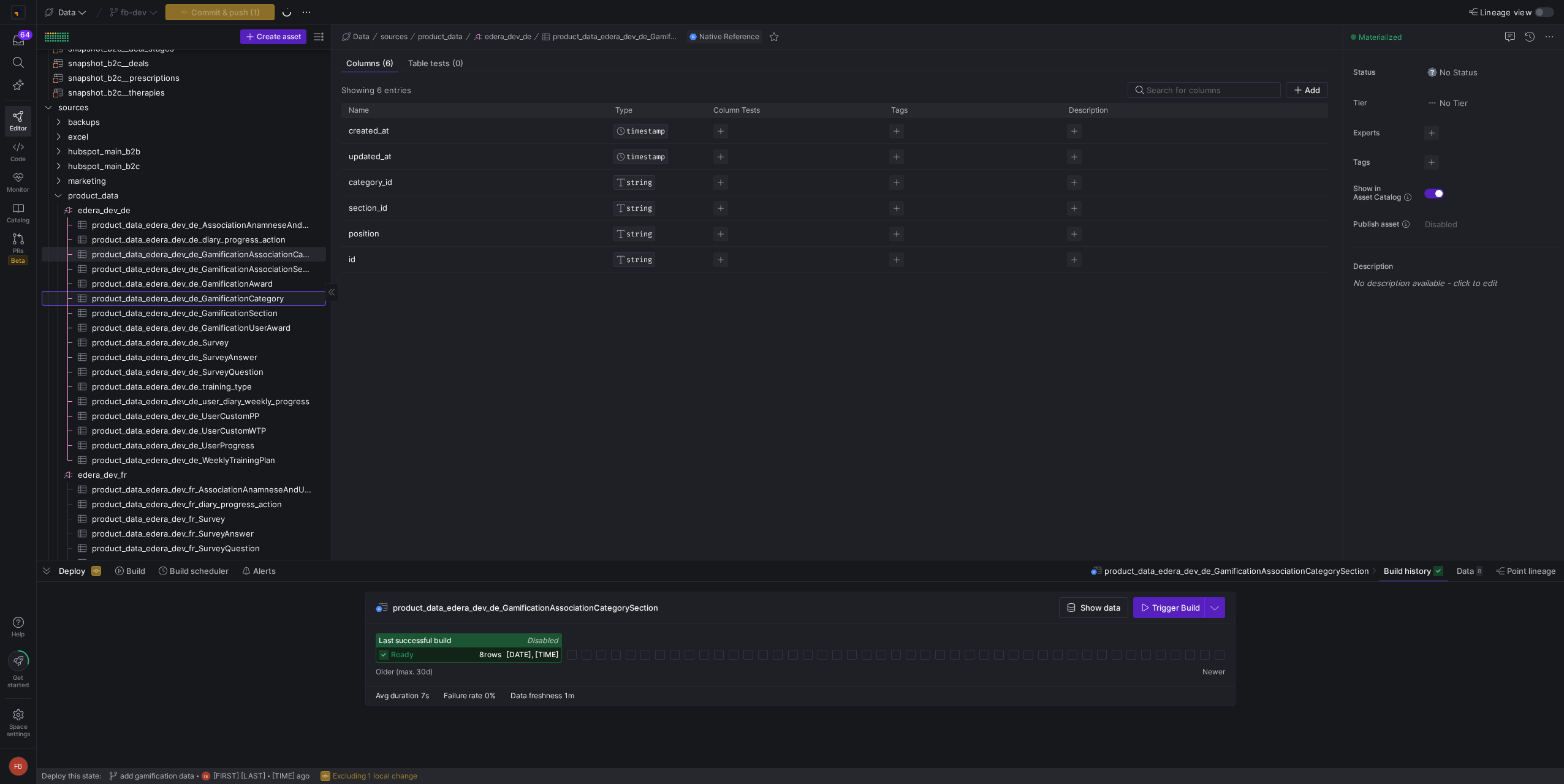 click on "product_data_edera_dev_de_GamificationCategory​​​​​​​​​" 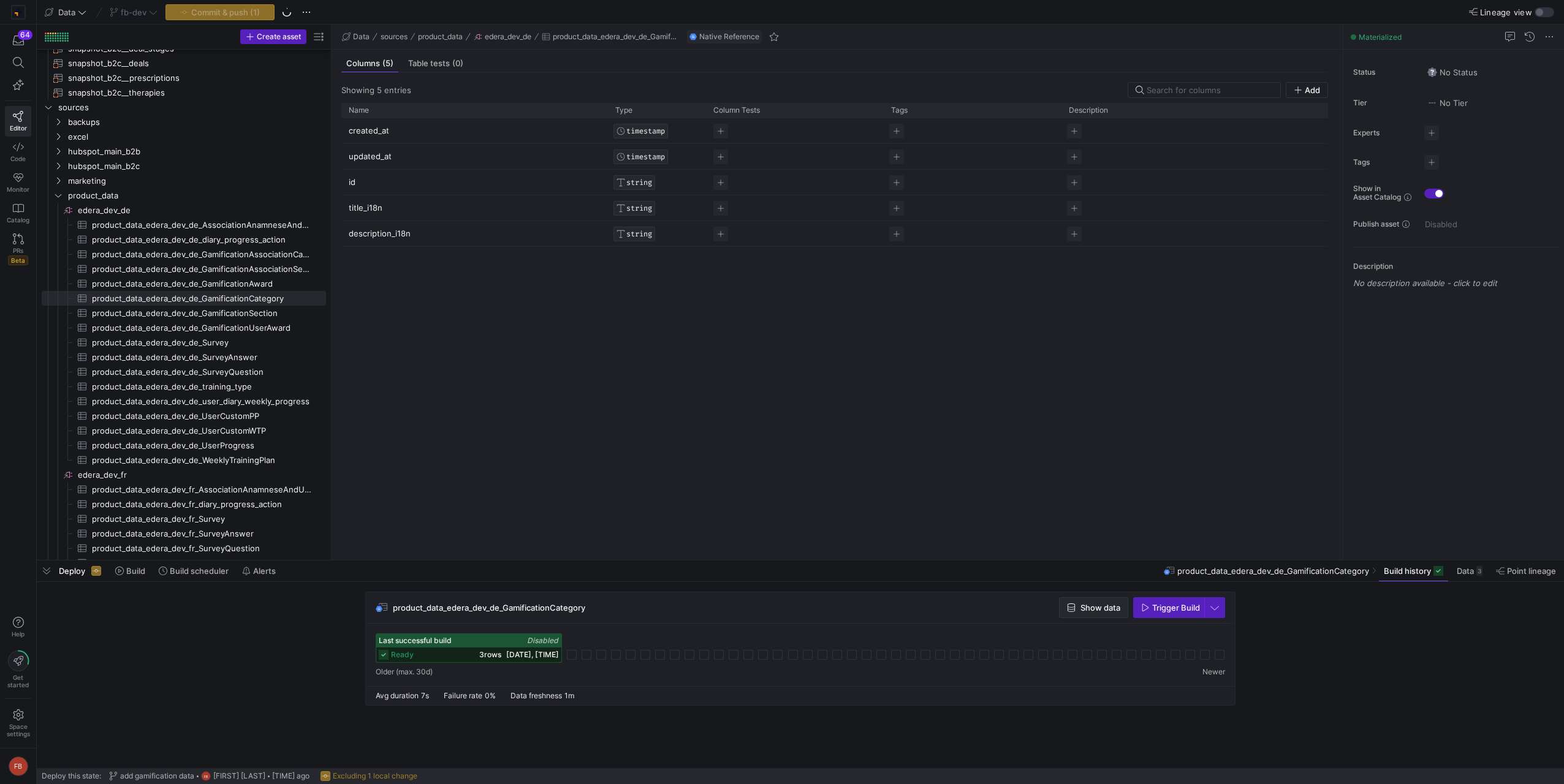 click on "Show data" at bounding box center [1100, 608] 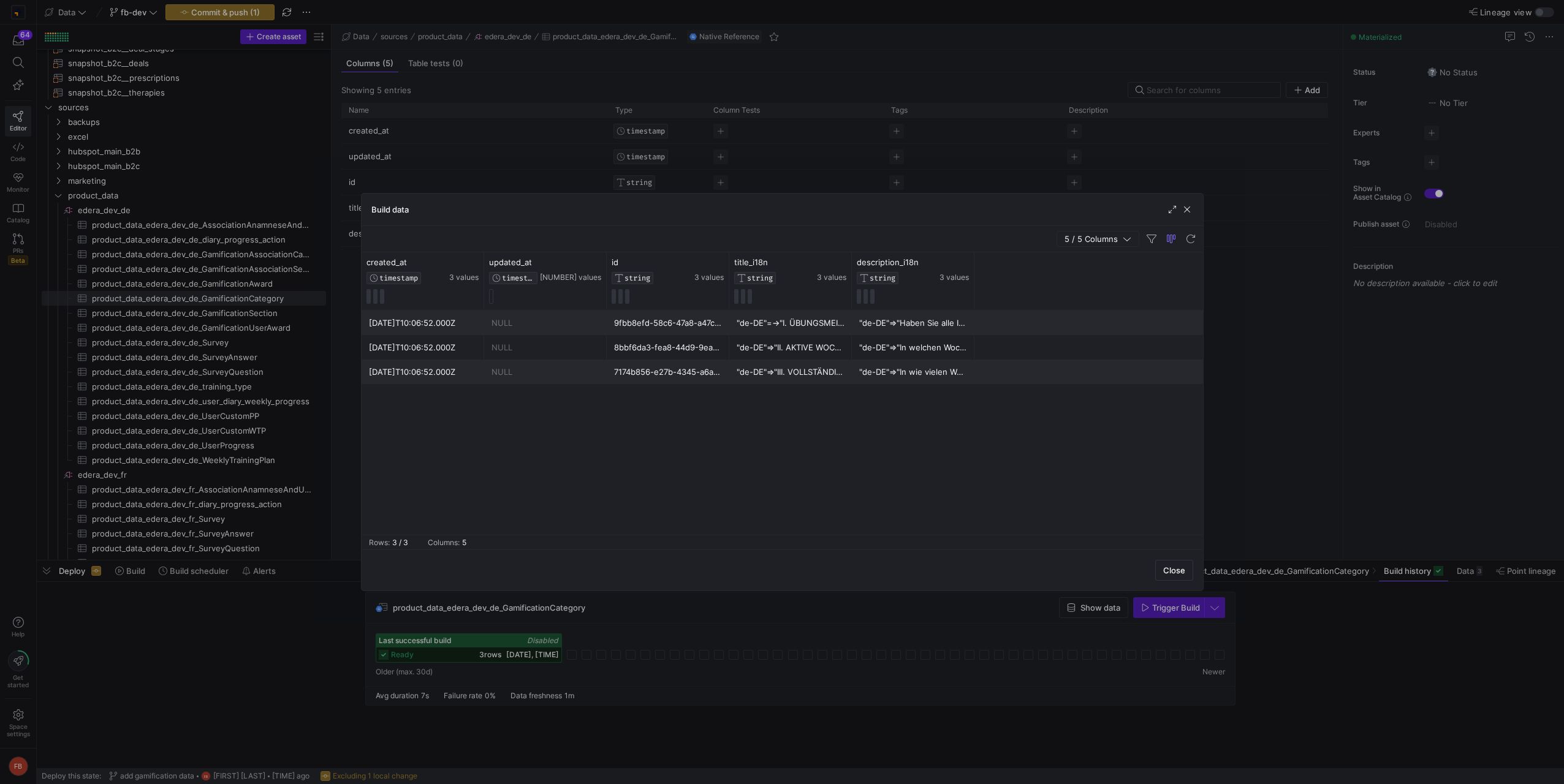 click on "2021-11-30T10:06:52.000Z
NULL
9fbb8efd-58c6-47a8-a47c-d7605286fe97
"de-DE"=>"I. ÜBUNGSMEISTER"
"de-DE"=>"Haben Sie alle Ihre Übungen in der Woche gemacht?"
2021-11-30T10:06:52.000Z
NULL
8bbf6da3-fea8-44d9-9ea0-b3be72b3827f
"de-DE"=>"II. AKTIVE WOCHEN"
"de-DE"=>"In welchen Wochen waren Sie aktiv im Programm dabei? (mind. 3 Trainings)"
2021-11-30T10:06:52.000Z
NULL
7174b856-e27b-4345-a6a3-3973794f3fc3
"de-DE"=>"III. VOLLSTÄNDIGE WOCHEN"
"de-DE"=>"In wie vielen Wochen hintereinander haben Sie alle Ihre Trainings gemacht?"" 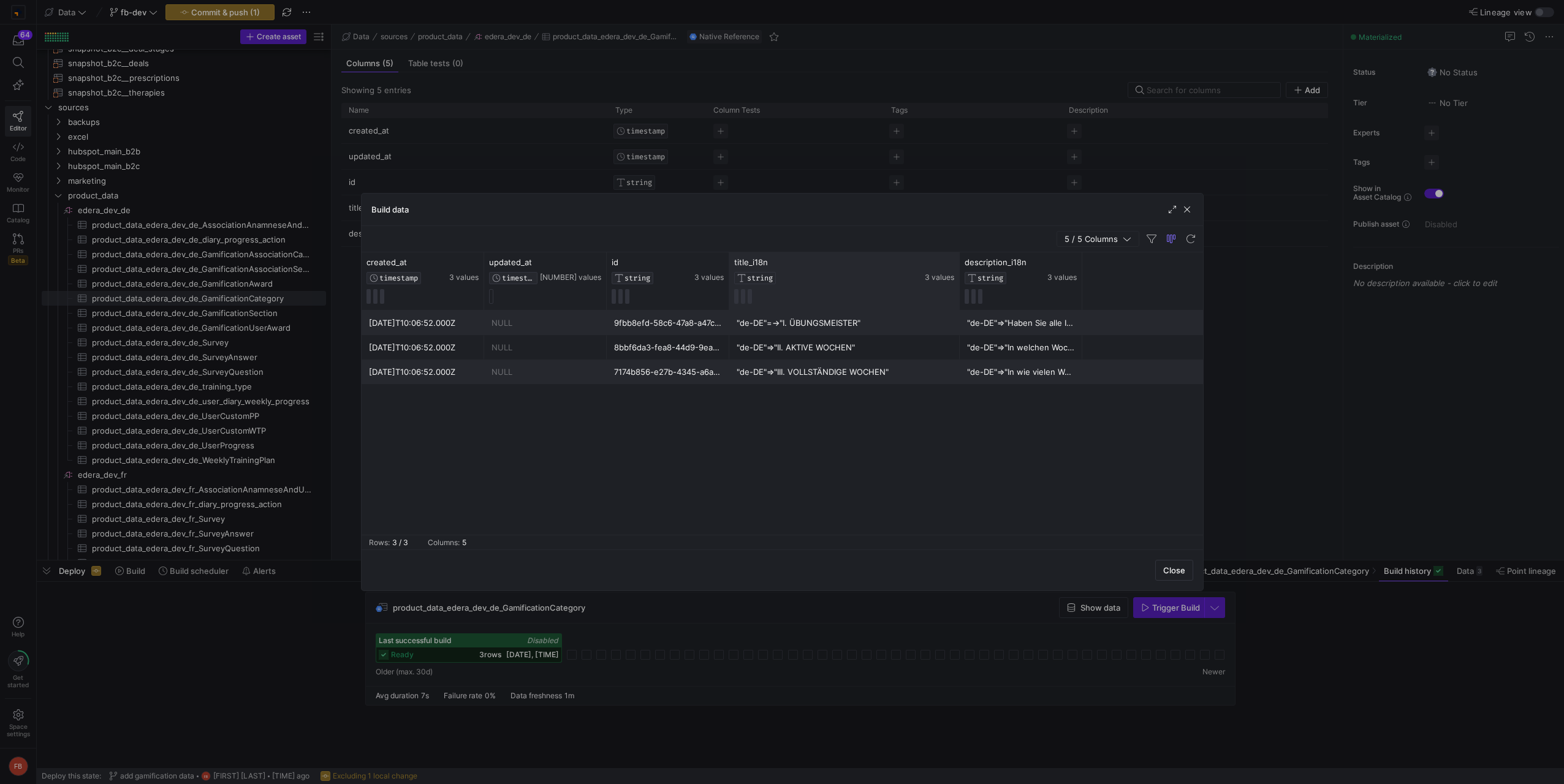 drag, startPoint x: 848, startPoint y: 289, endPoint x: 954, endPoint y: 281, distance: 106.30146 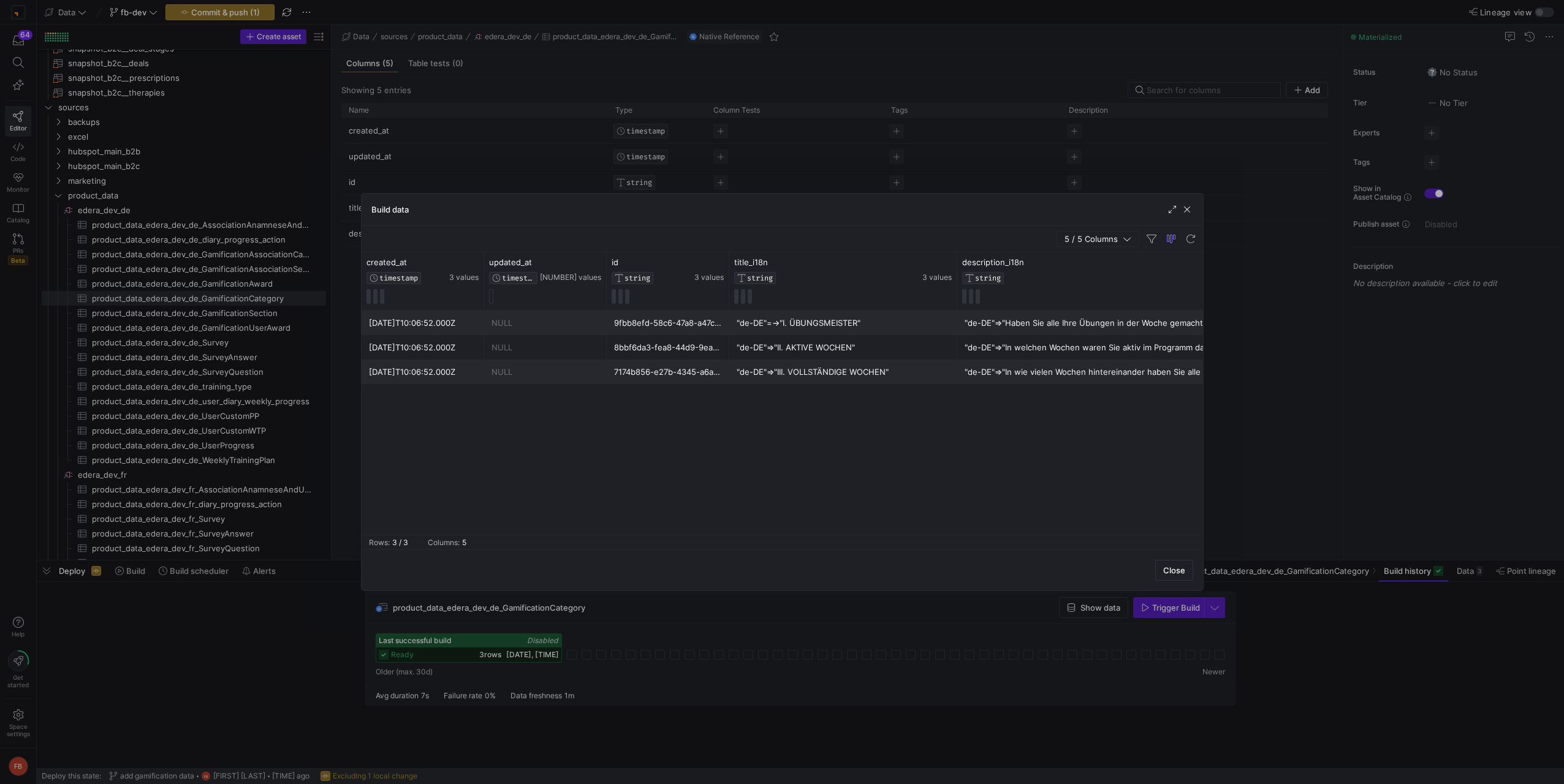 drag, startPoint x: 1077, startPoint y: 278, endPoint x: 1269, endPoint y: 274, distance: 192.04166 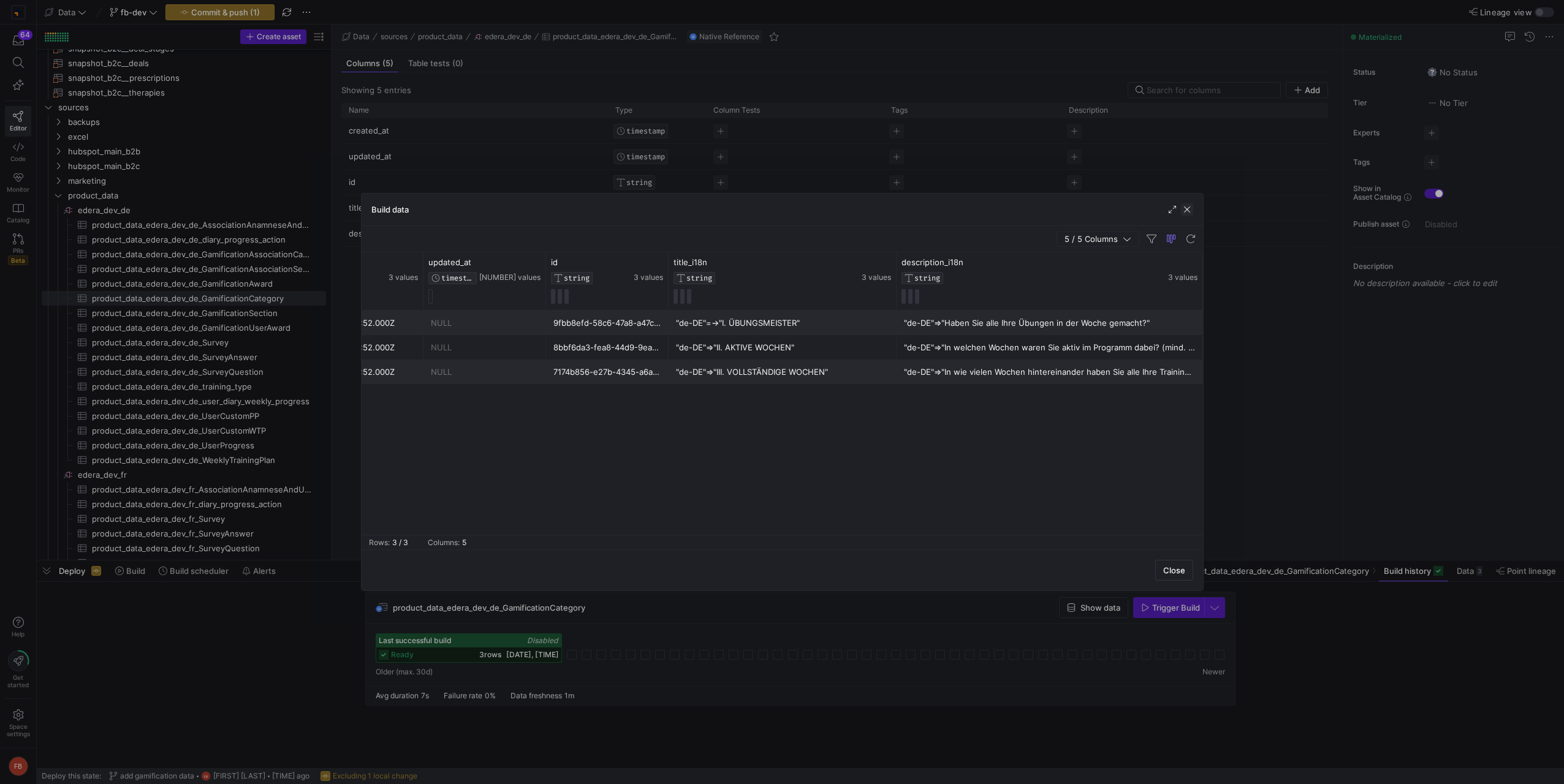 click 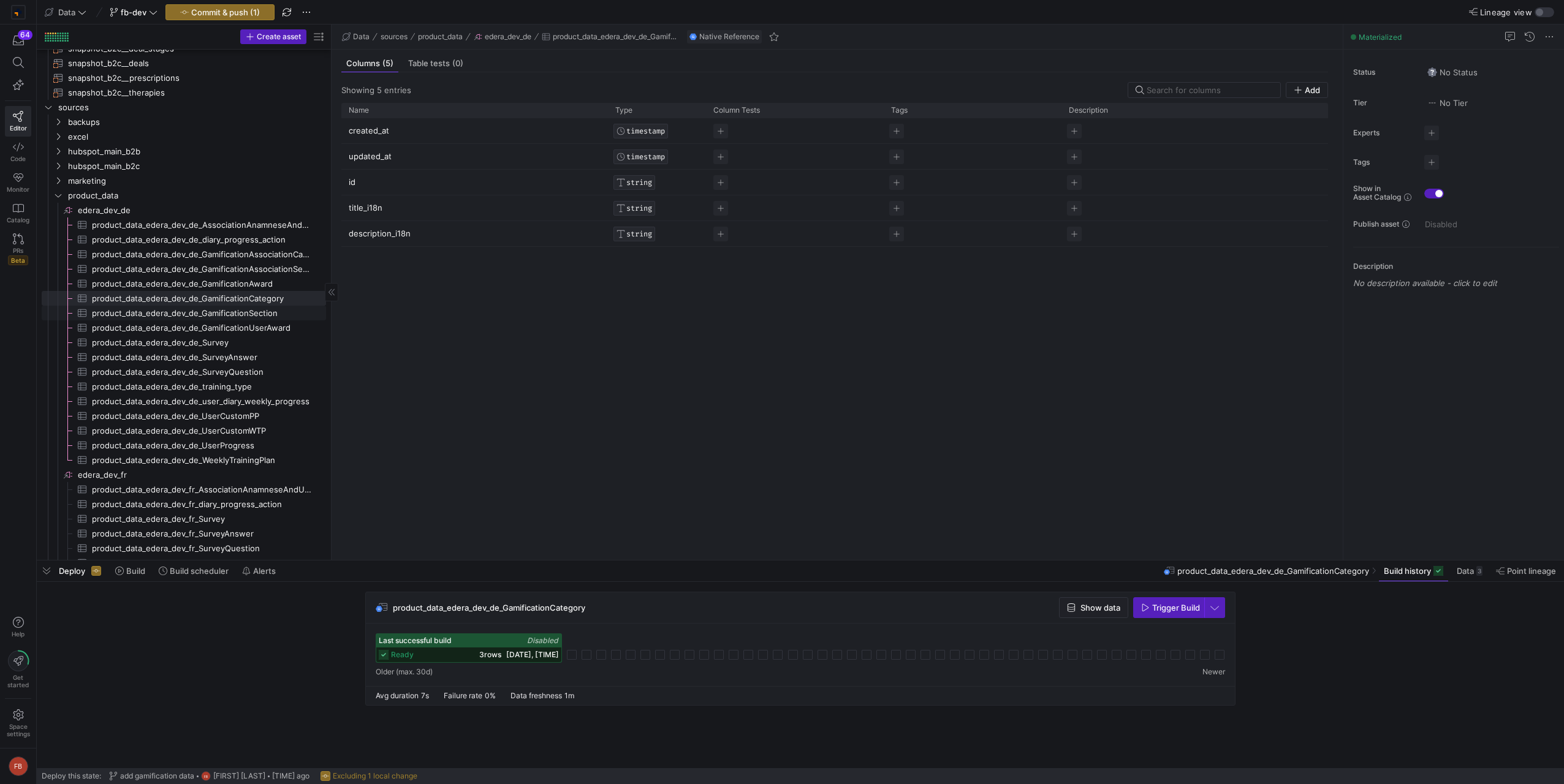 click on "product_data_edera_dev_de_GamificationSection" 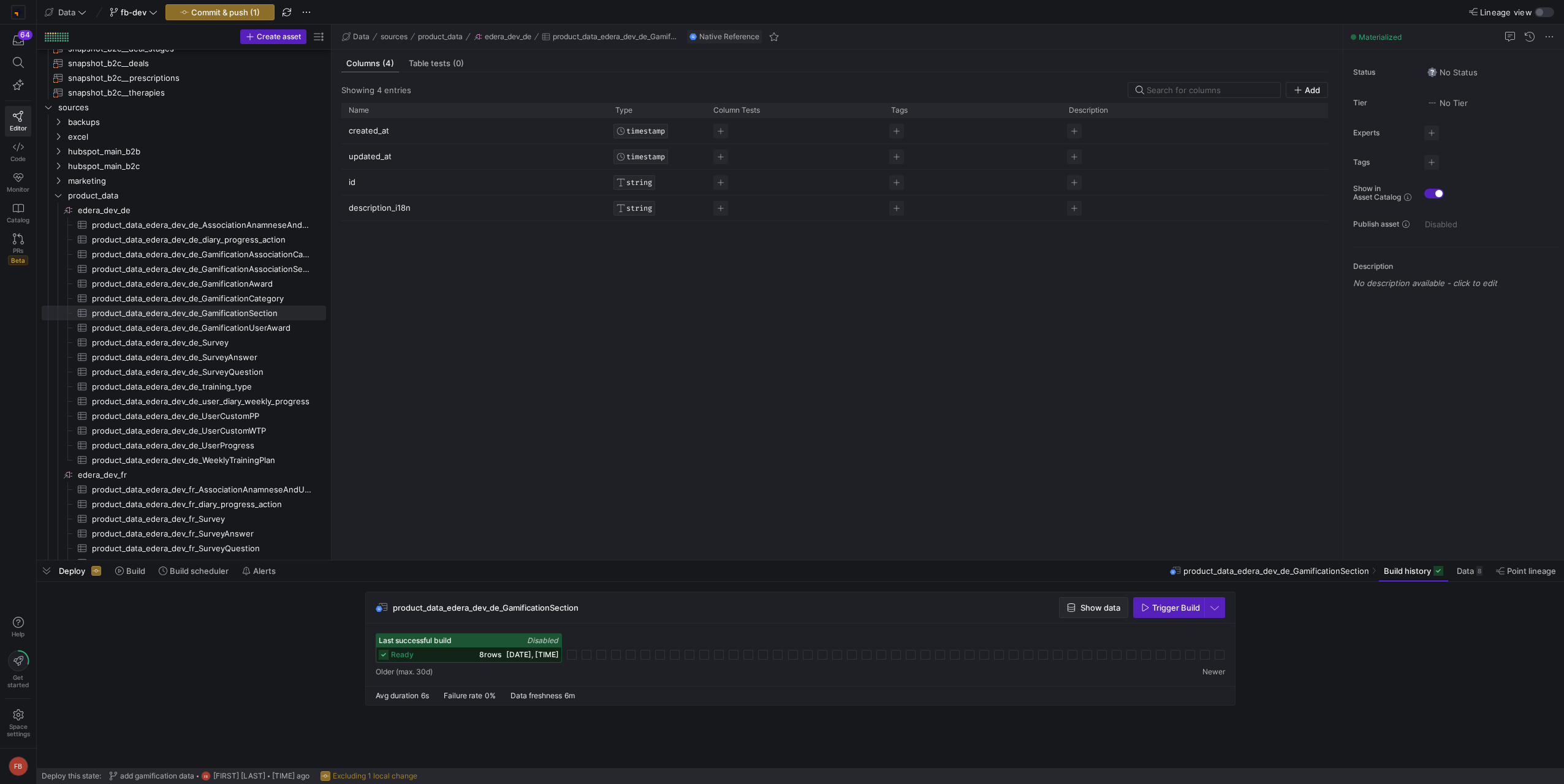 click on "Show data" at bounding box center (1100, 608) 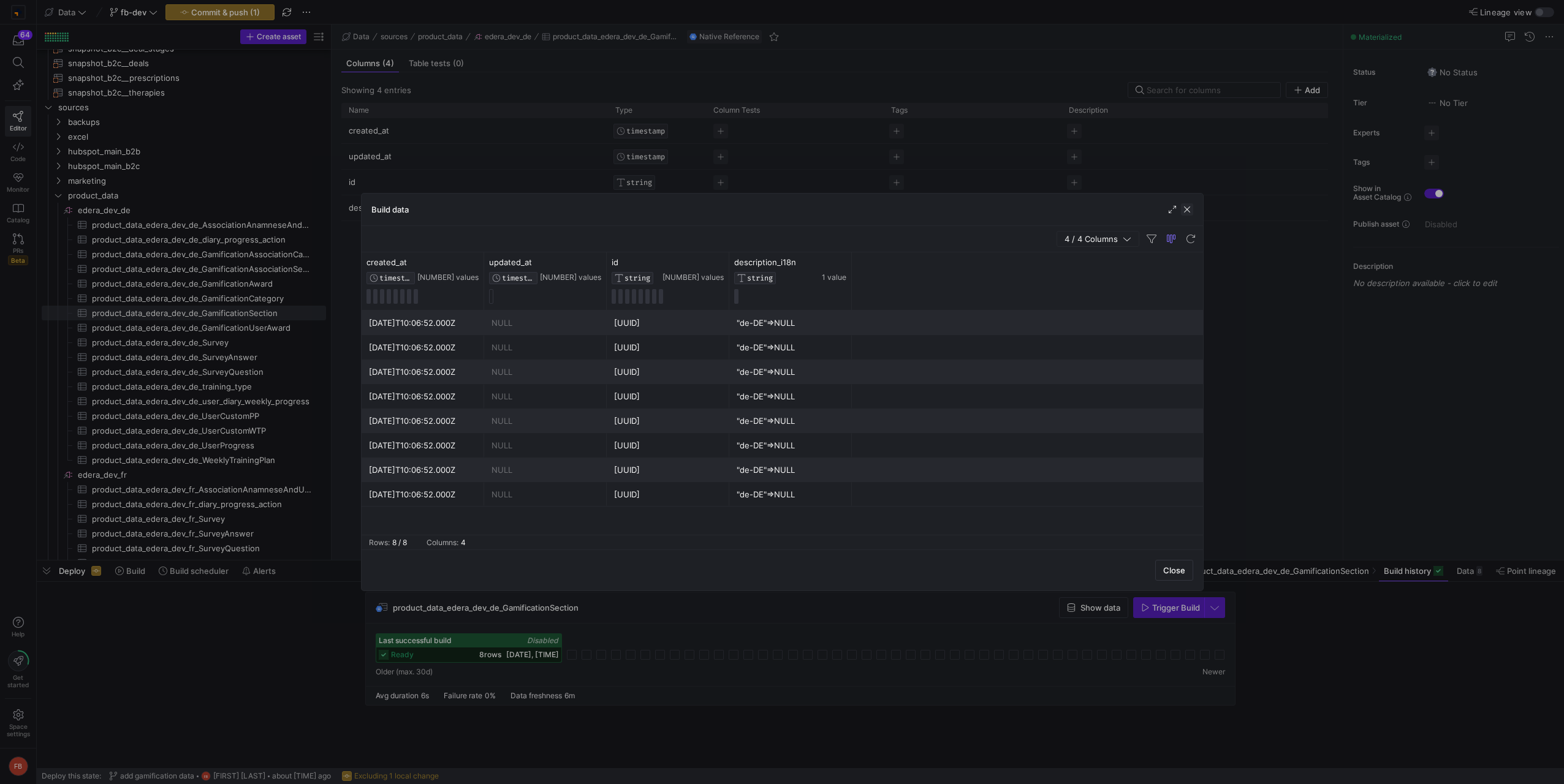 click 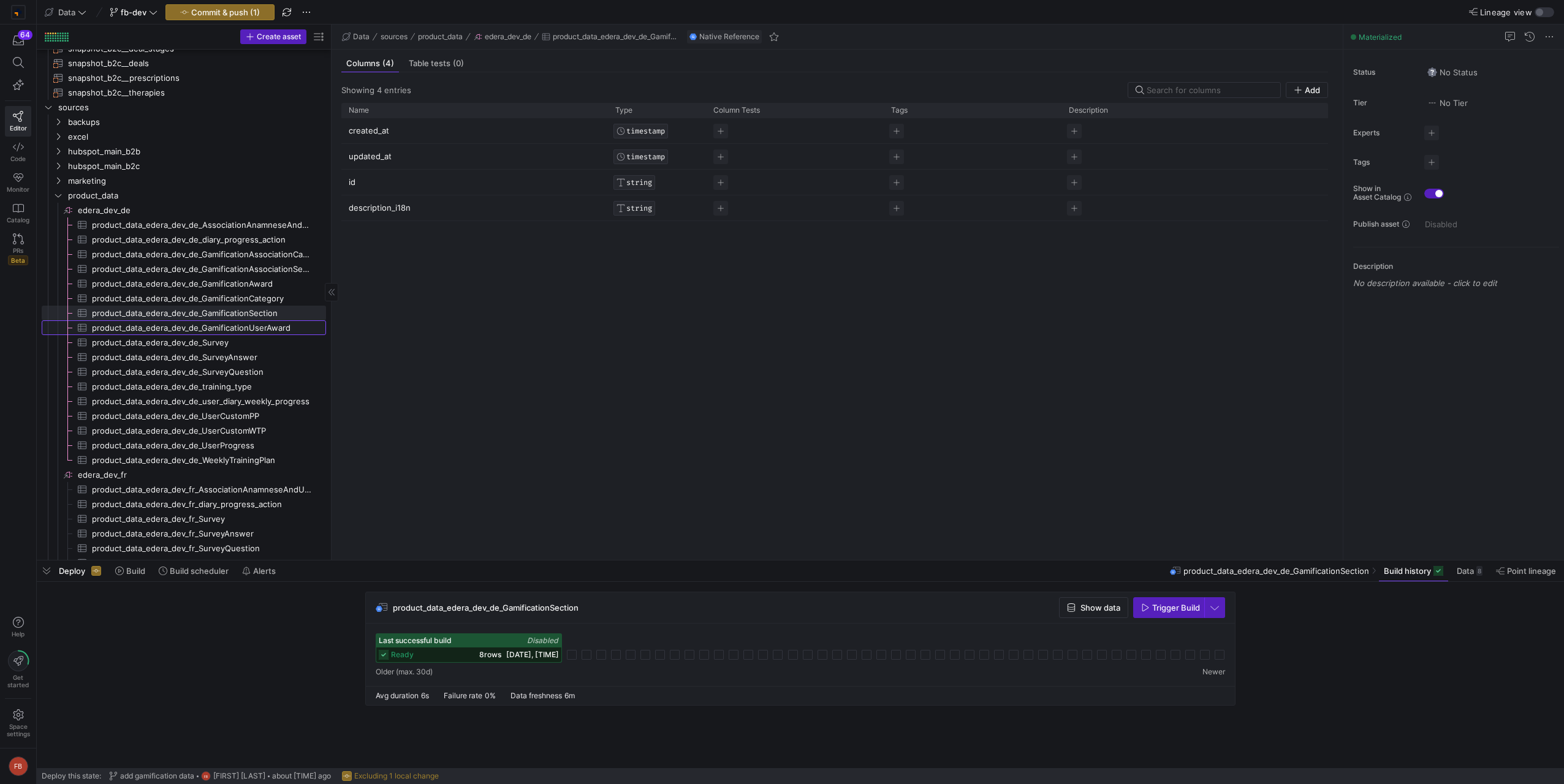 click on "product_data_edera_dev_de_GamificationUserAward" 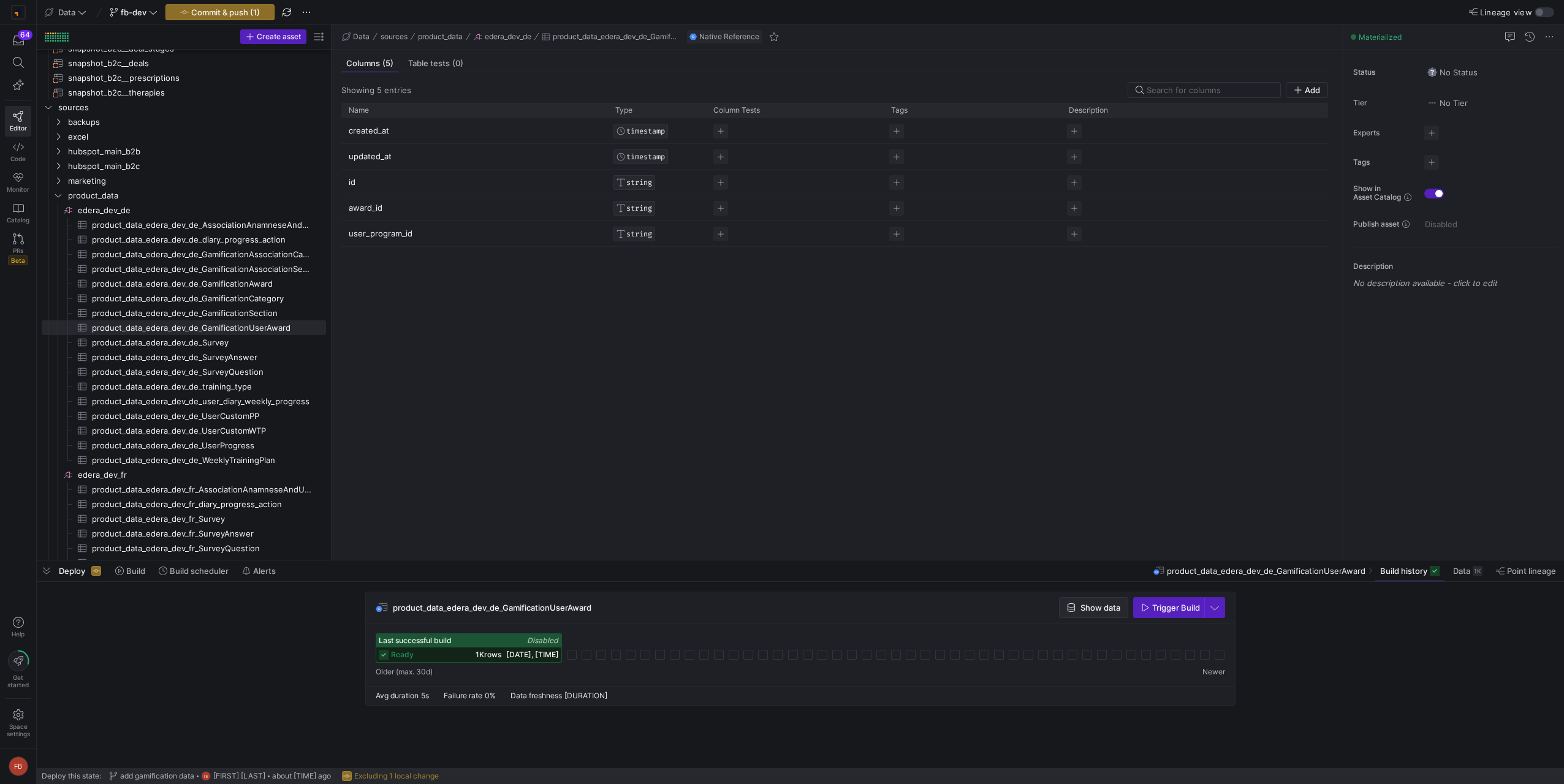 click on "Show data" at bounding box center [1100, 608] 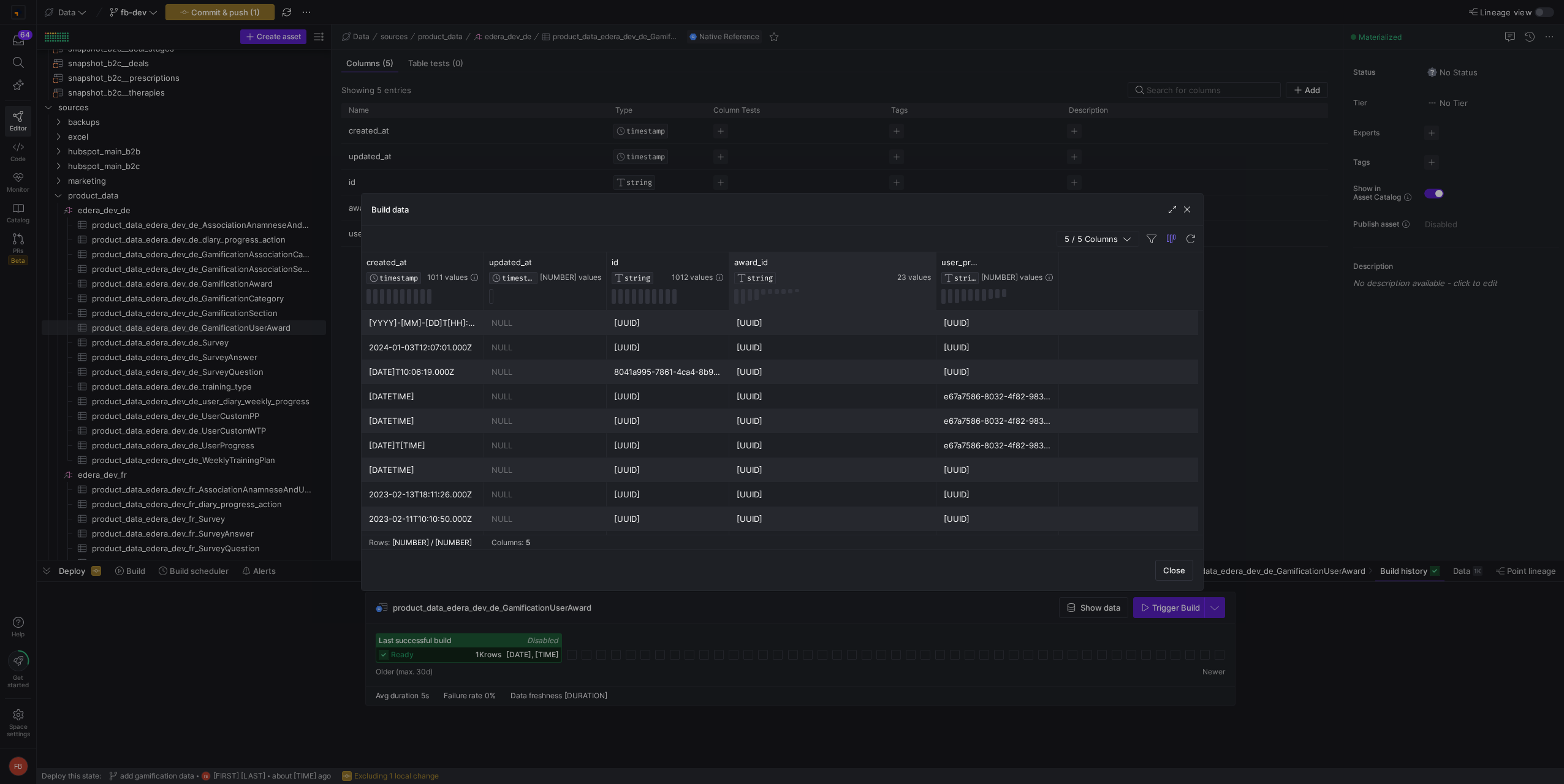 drag, startPoint x: 849, startPoint y: 282, endPoint x: 934, endPoint y: 283, distance: 85.00588 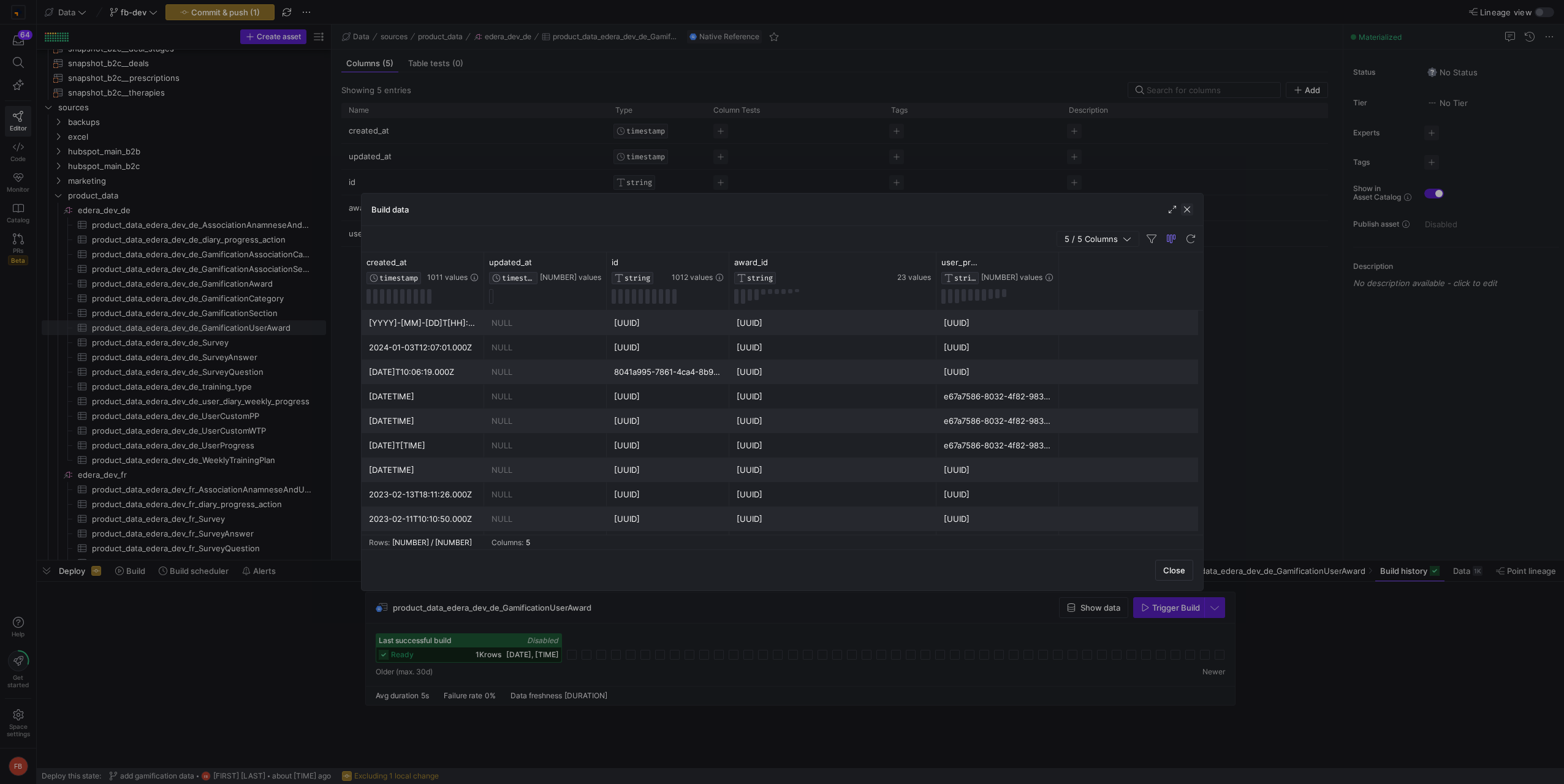 click 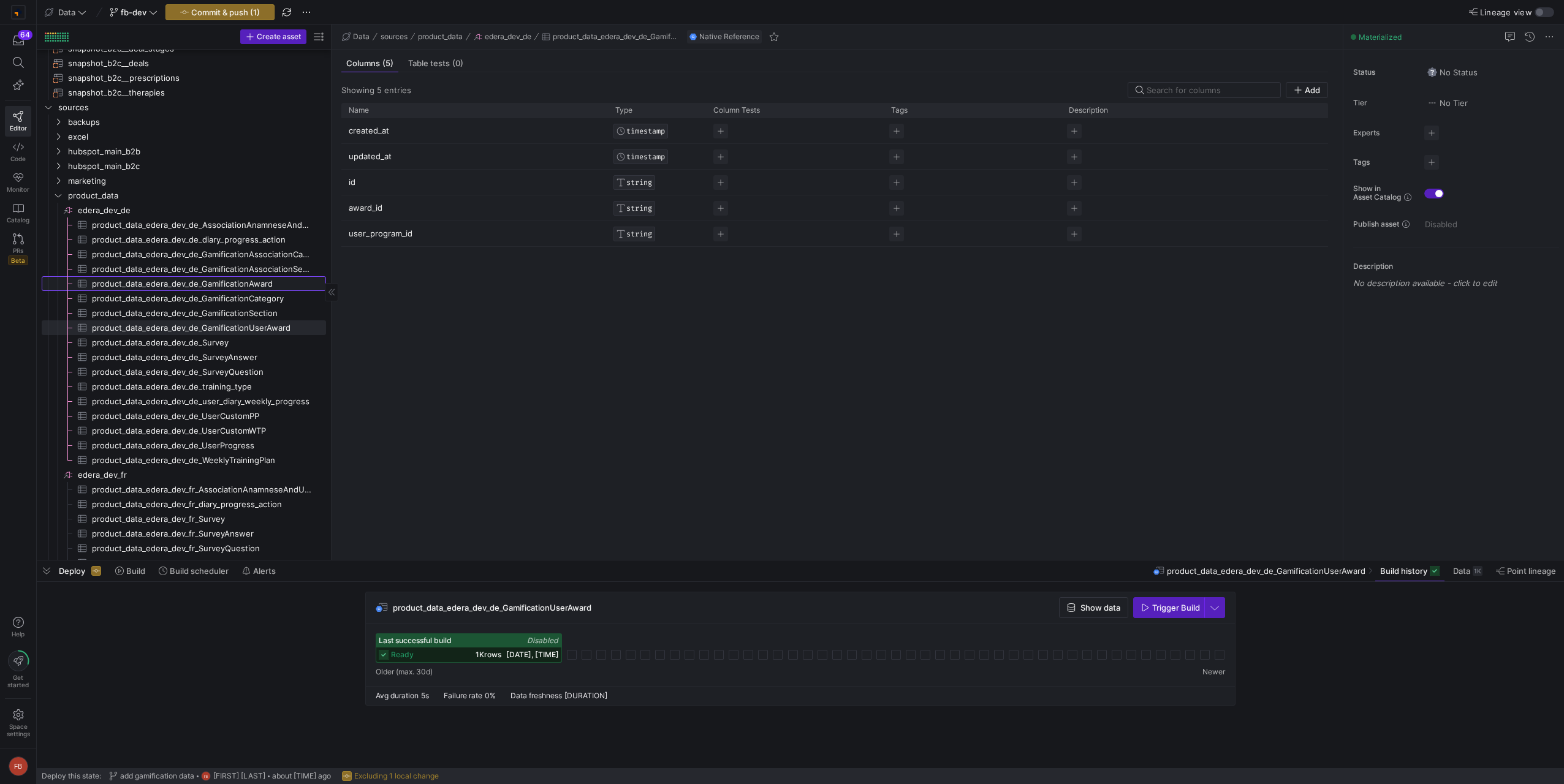 click on "[PROJECT_DATA]-[EDERA]-[ENV]-[COUNTRY]:[GAMIFICATION_AWARD]" 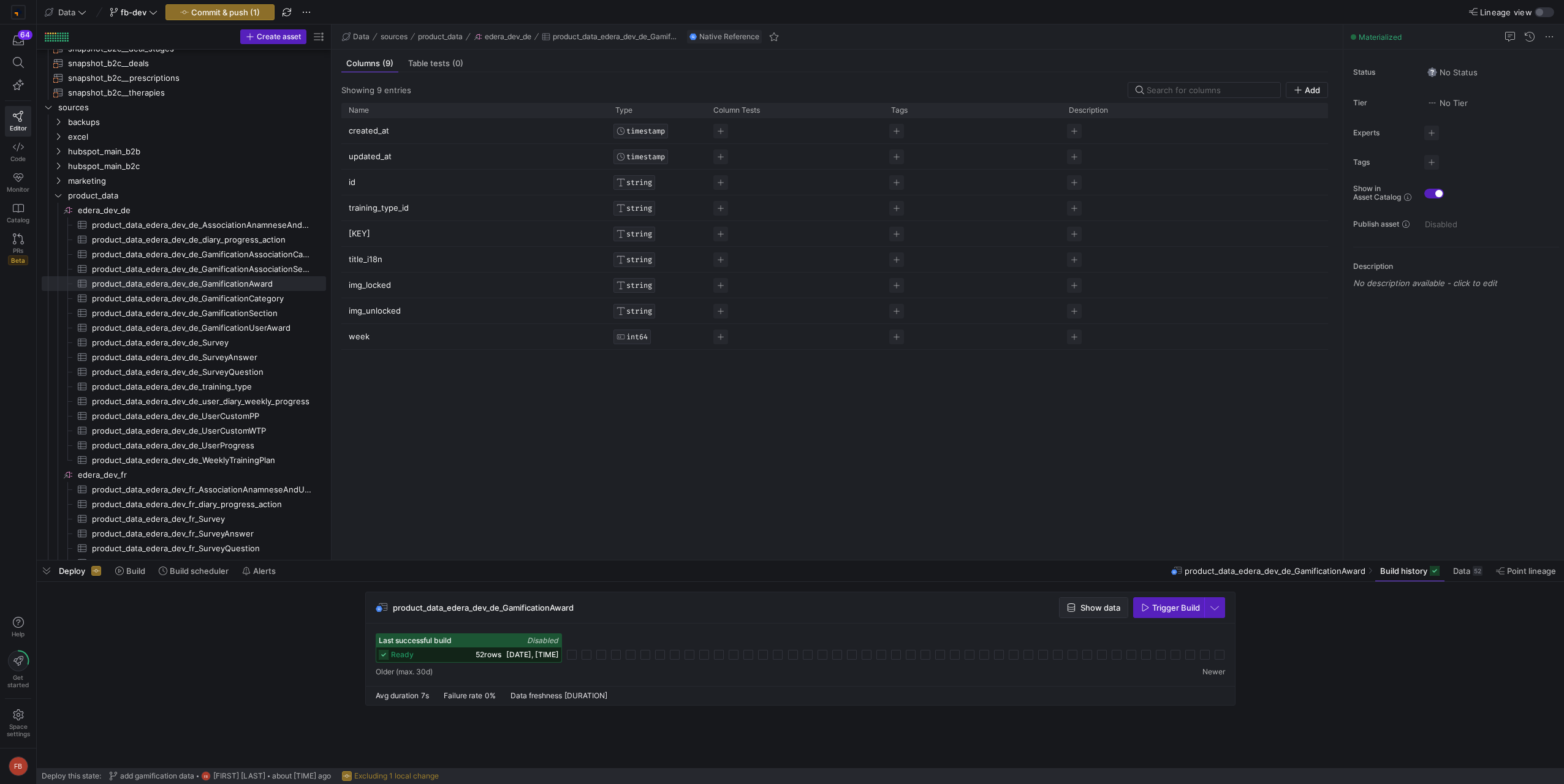 click at bounding box center (1093, 608) 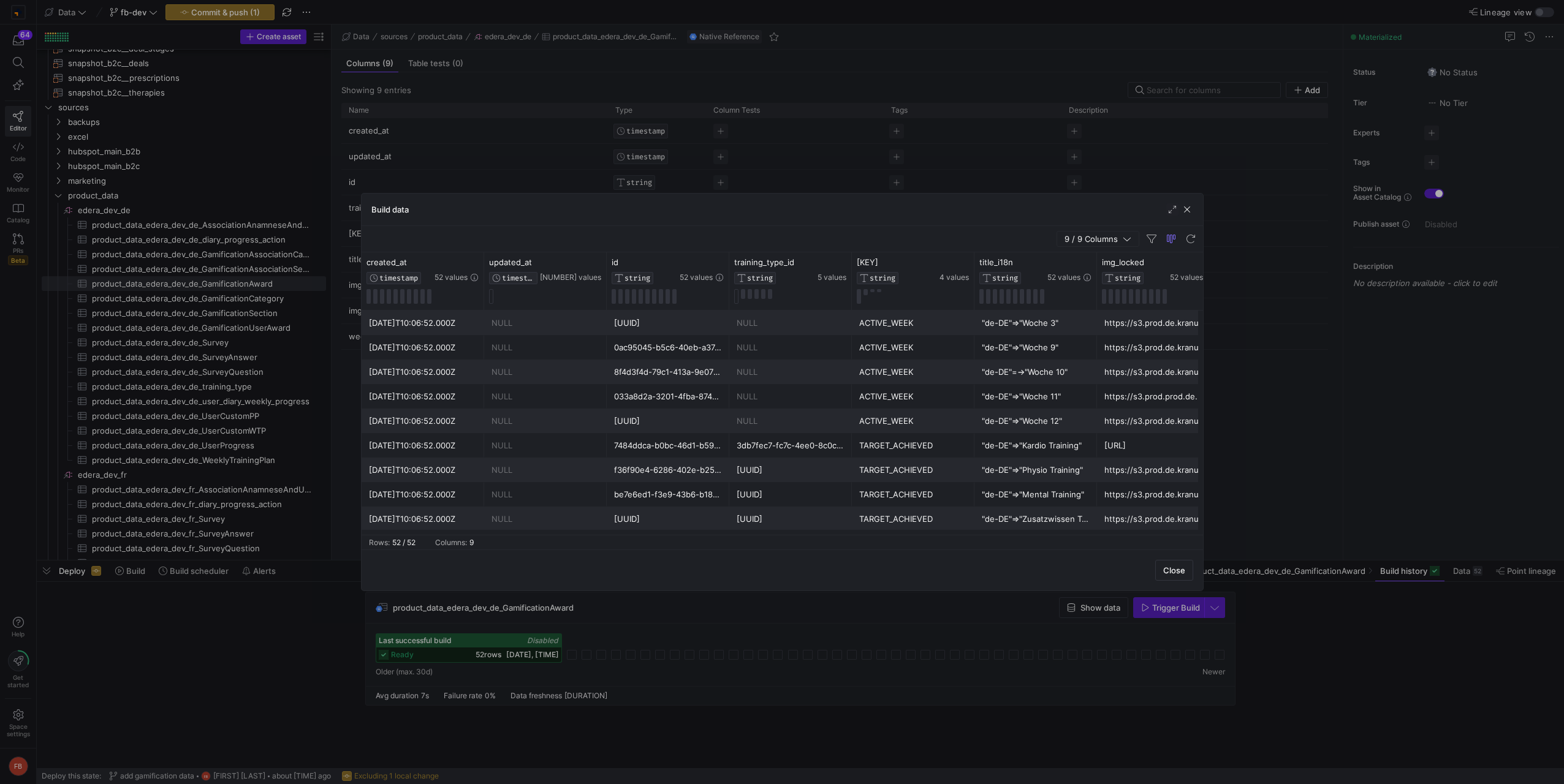 scroll, scrollTop: 0, scrollLeft: 22, axis: horizontal 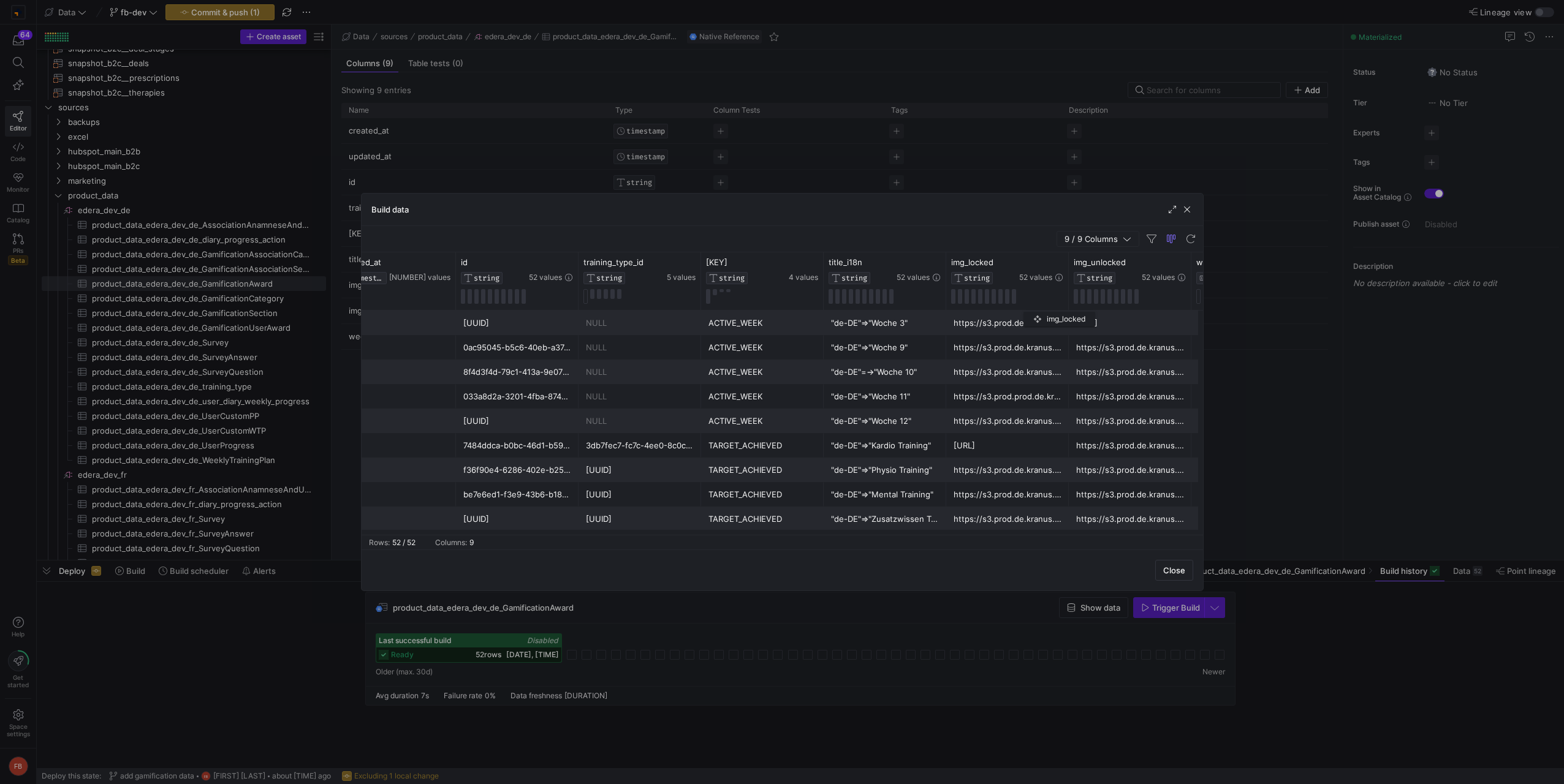 drag, startPoint x: 1120, startPoint y: 294, endPoint x: 1024, endPoint y: 309, distance: 97.16481 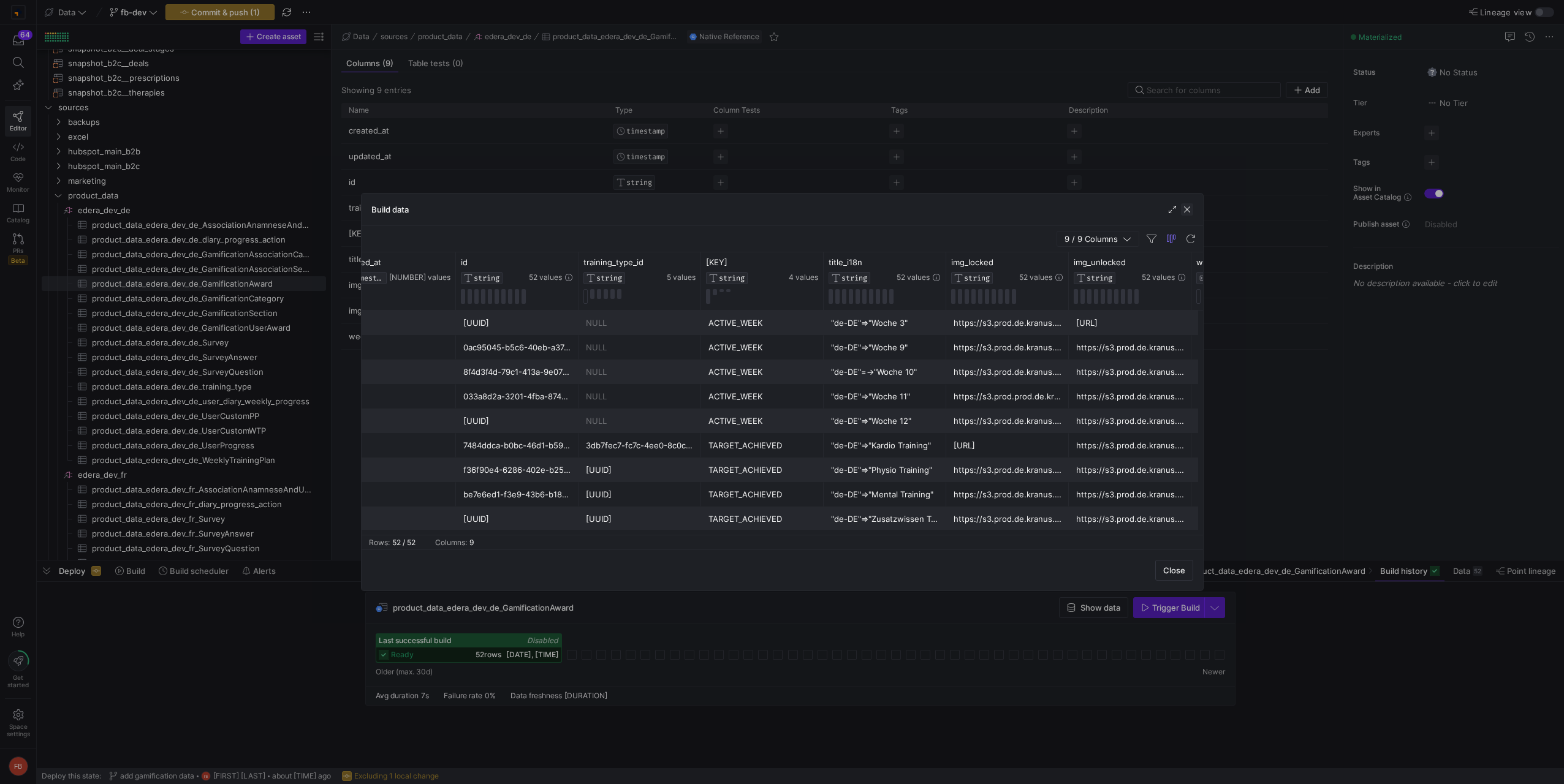 click 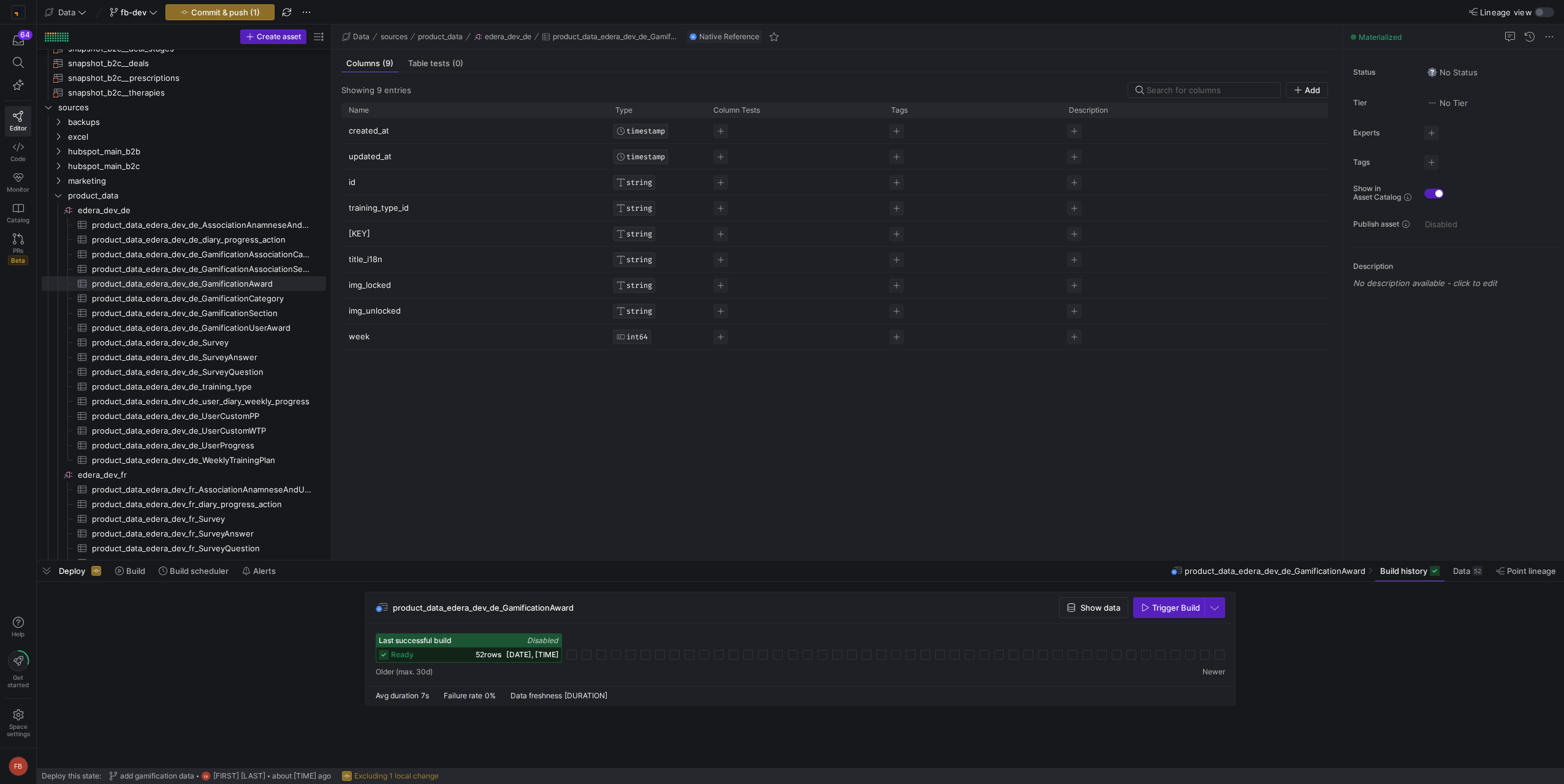 drag, startPoint x: 331, startPoint y: 385, endPoint x: 471, endPoint y: 400, distance: 140.80128 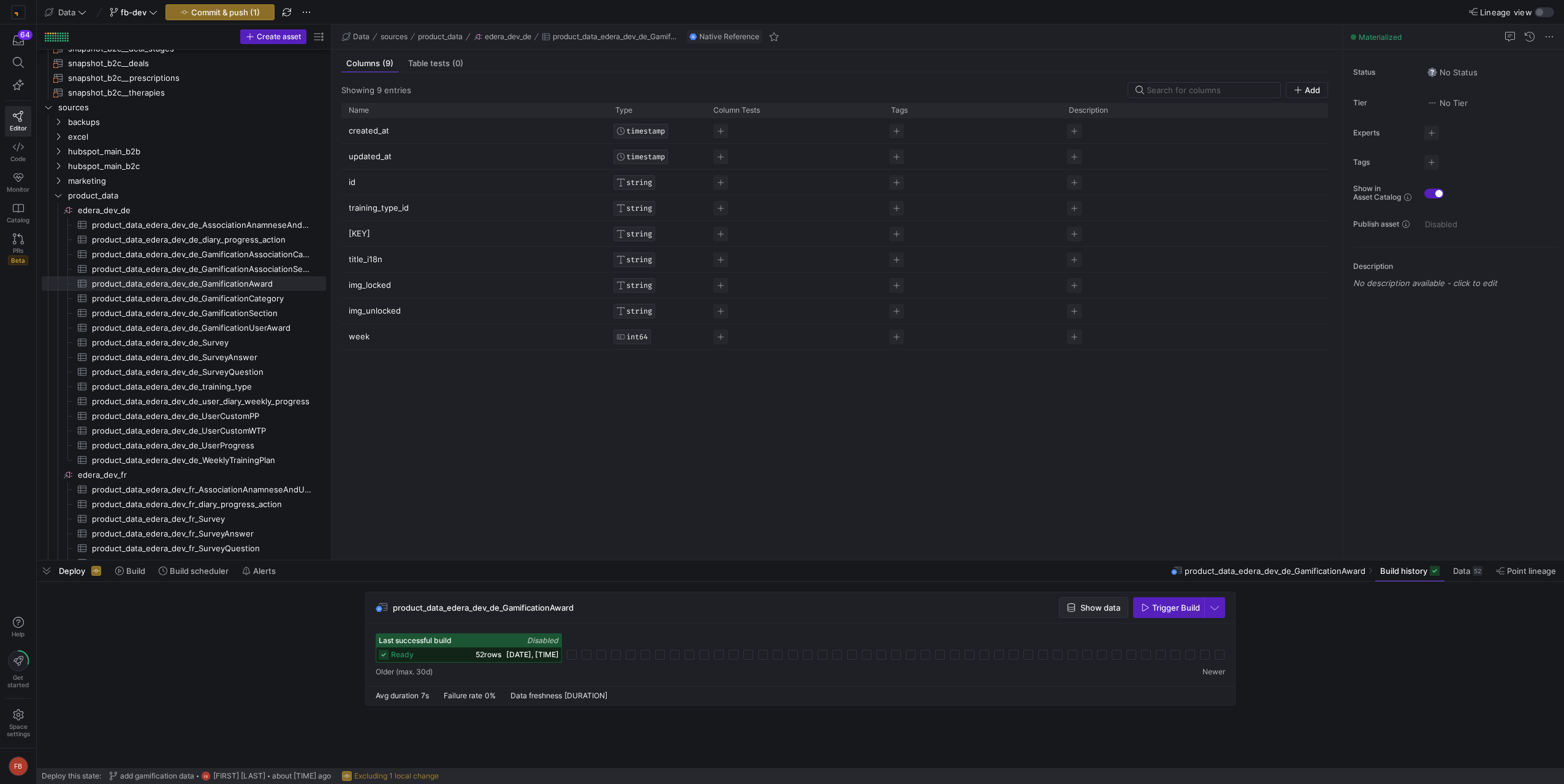 click on "Show data" at bounding box center (1093, 608) 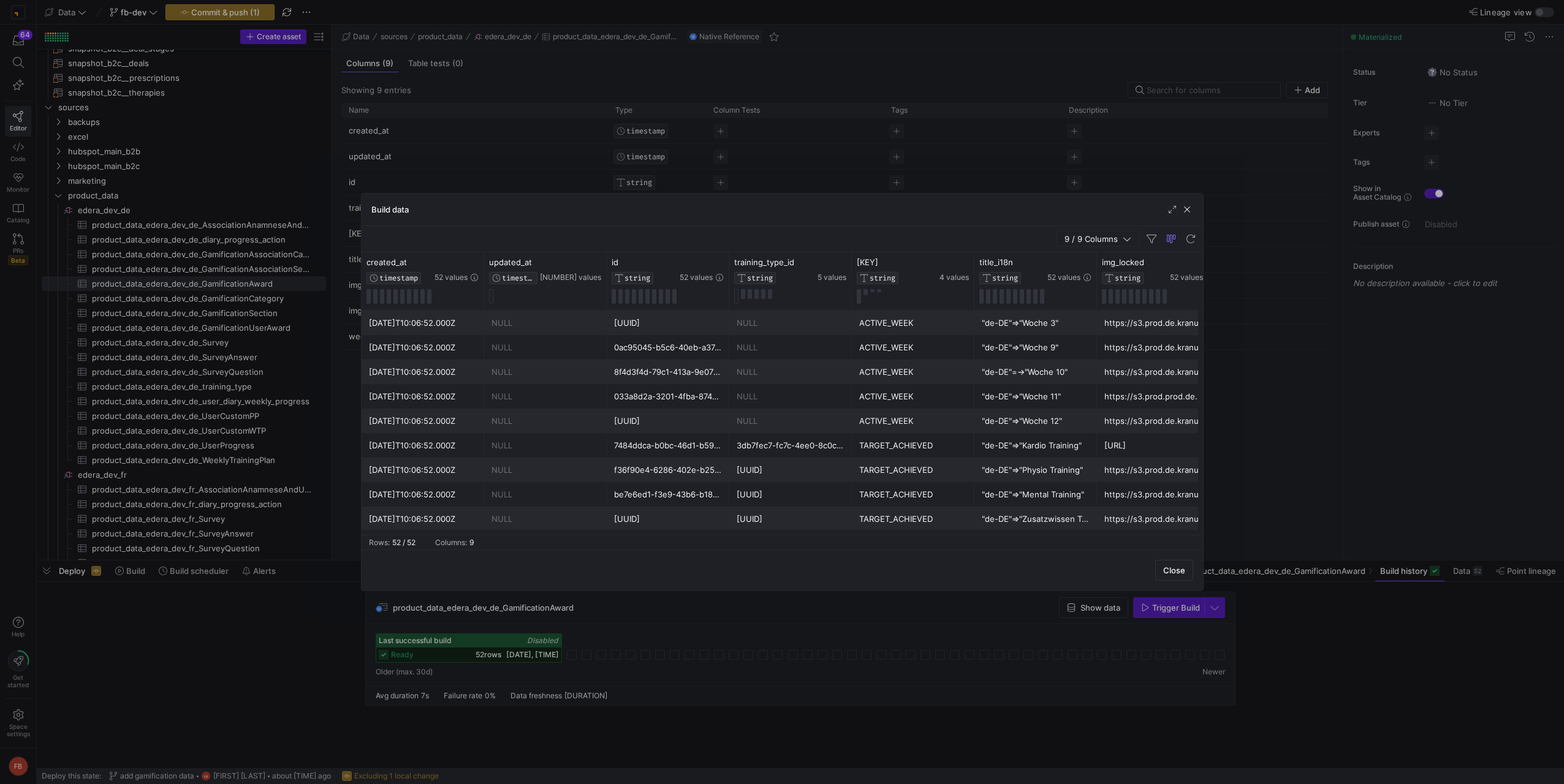 scroll, scrollTop: 0, scrollLeft: 123, axis: horizontal 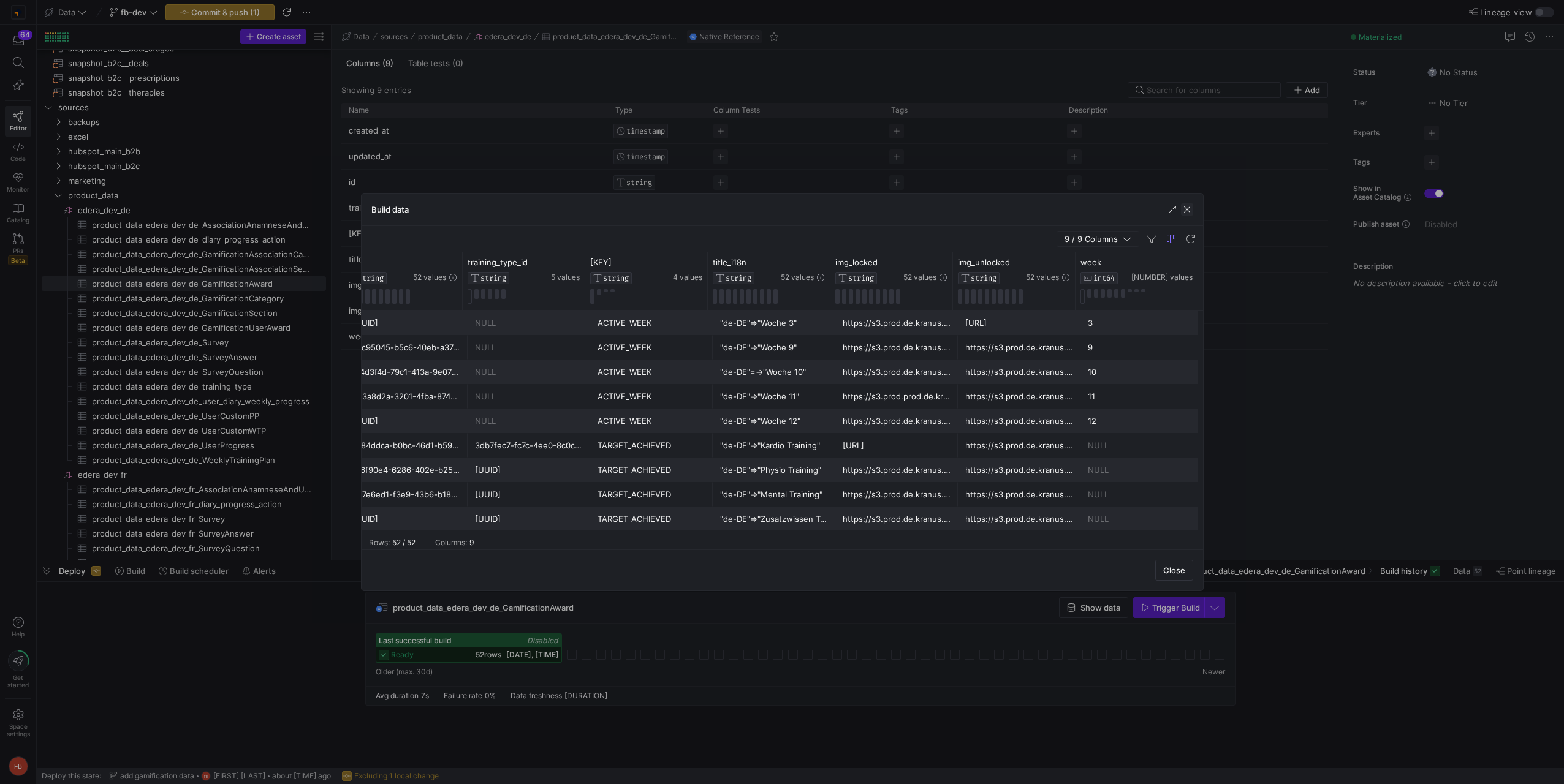 click 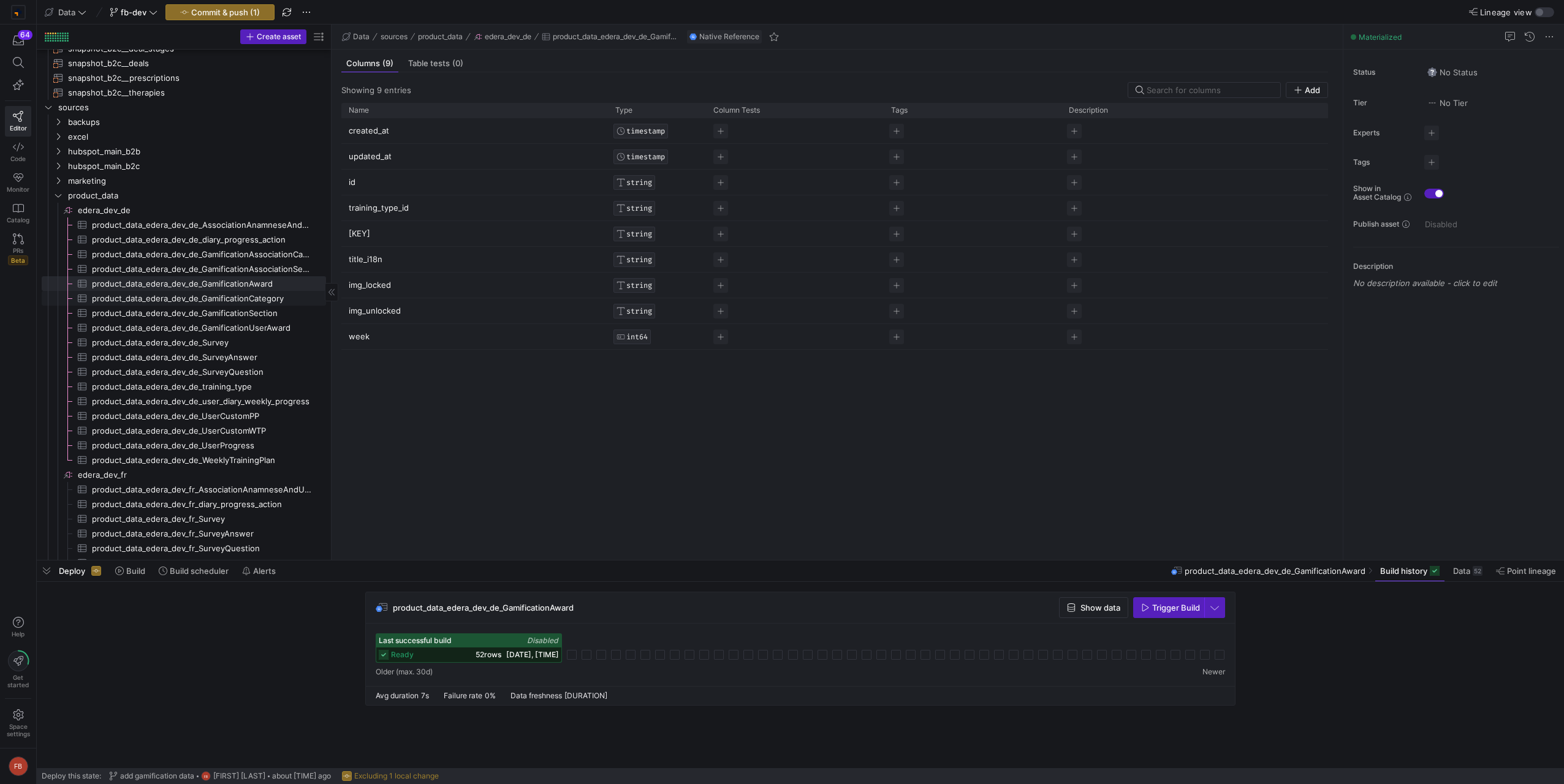 click on "product_data_edera_dev_de_GamificationCategory​​​​​​​​​" 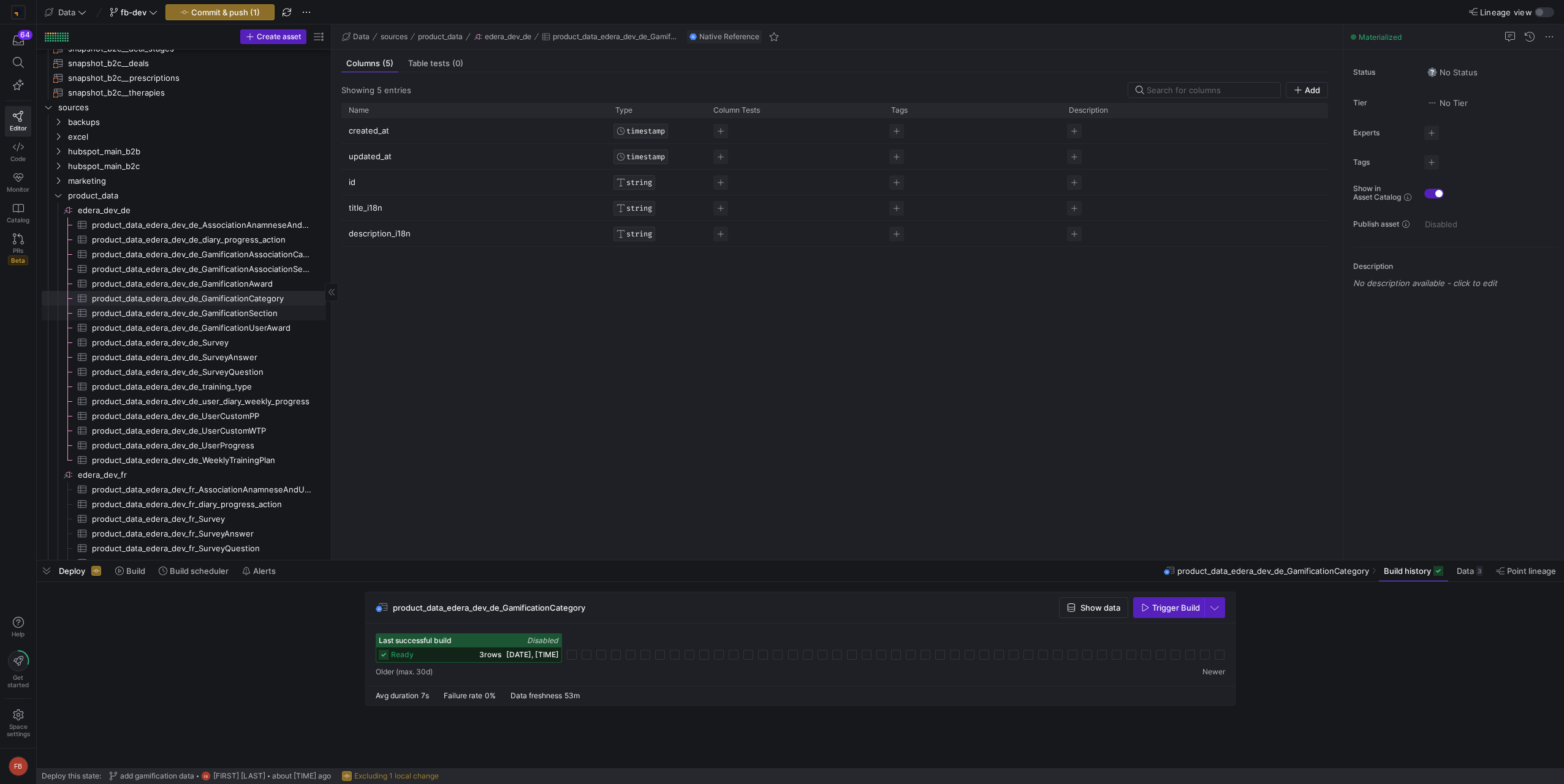 click on "product_data_edera_dev_de_GamificationSection" 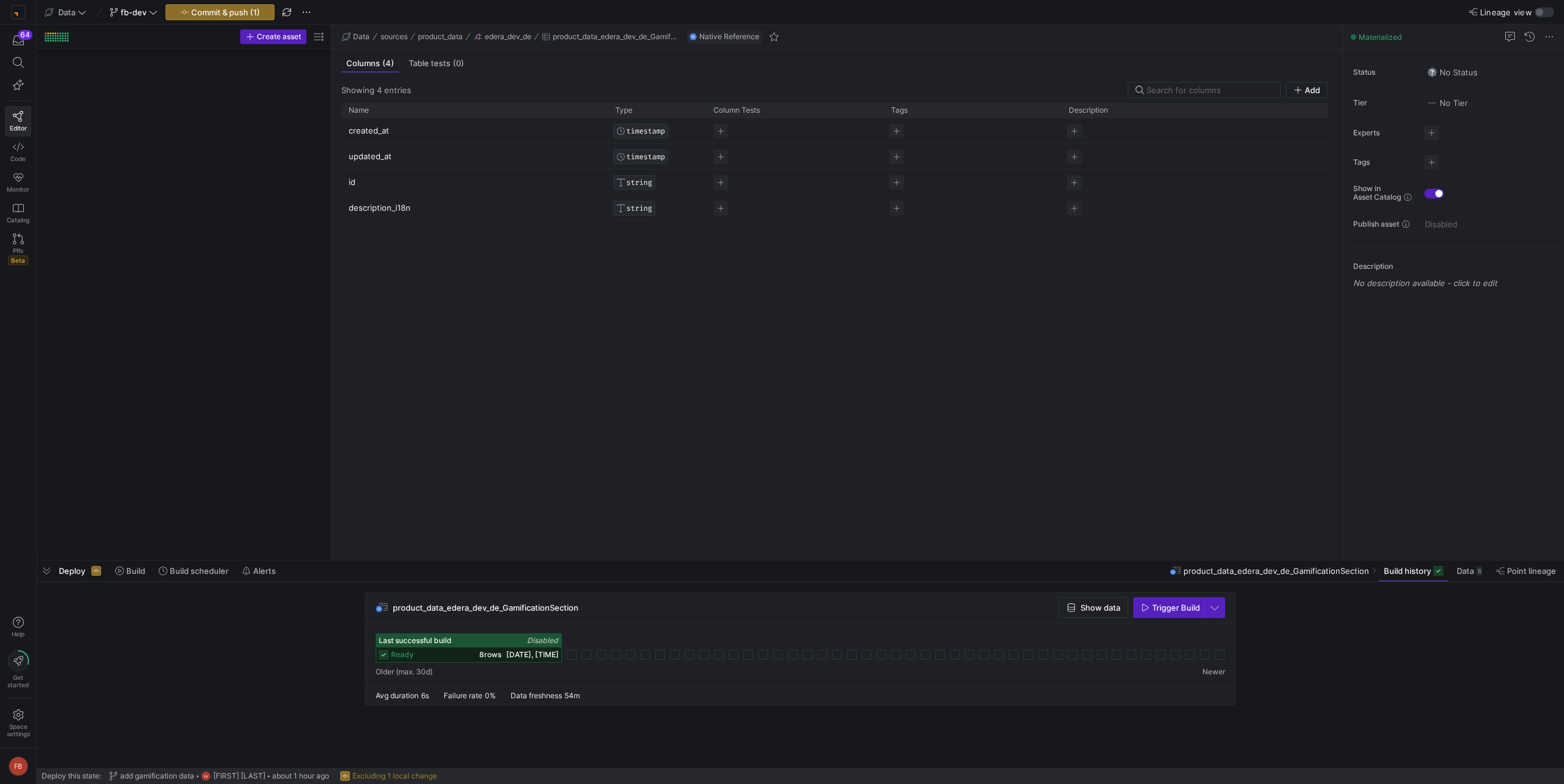 scroll, scrollTop: 0, scrollLeft: 0, axis: both 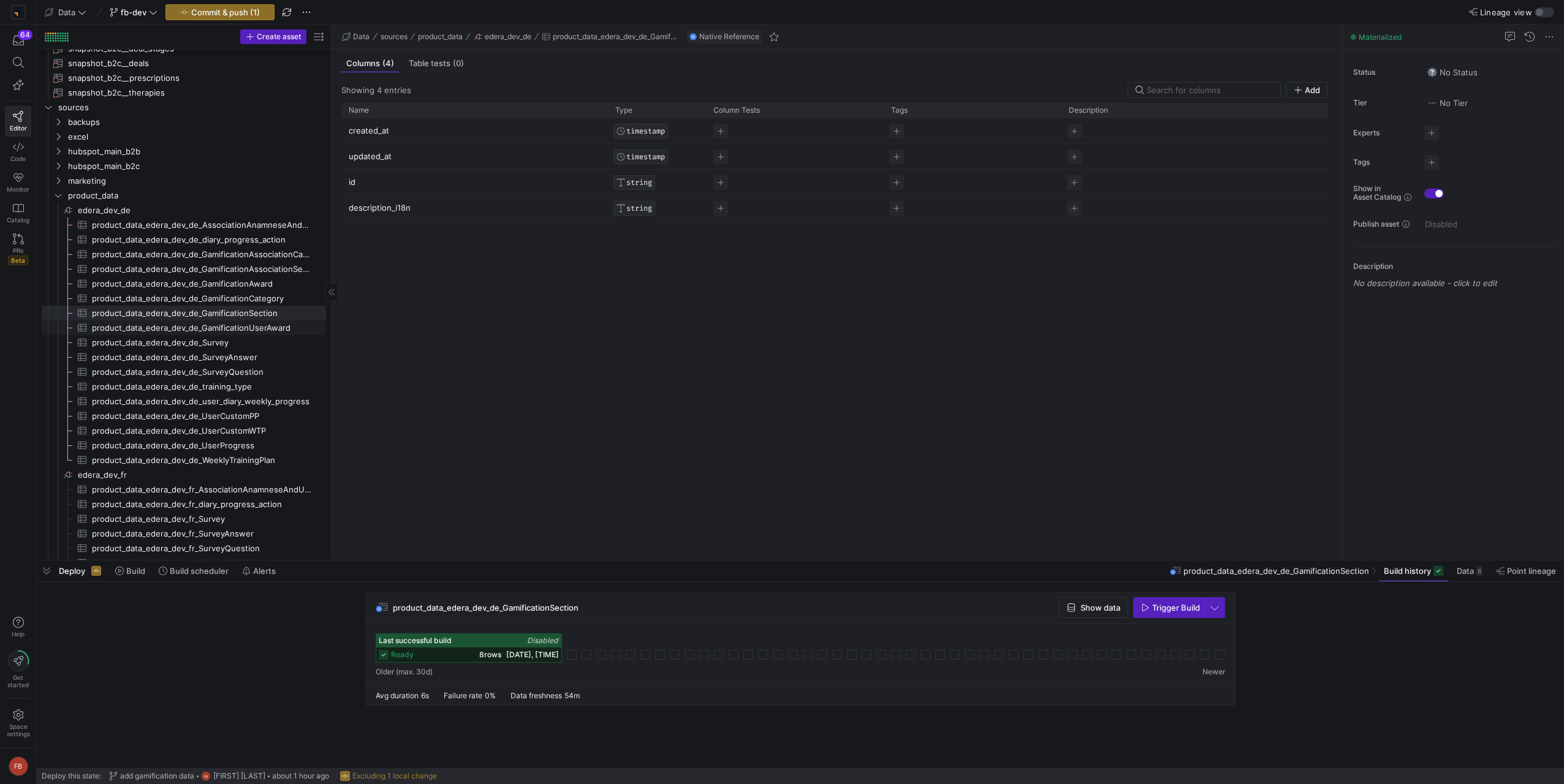 click on "product_data_edera_dev_de_GamificationUserAward​​​​​​​​​" 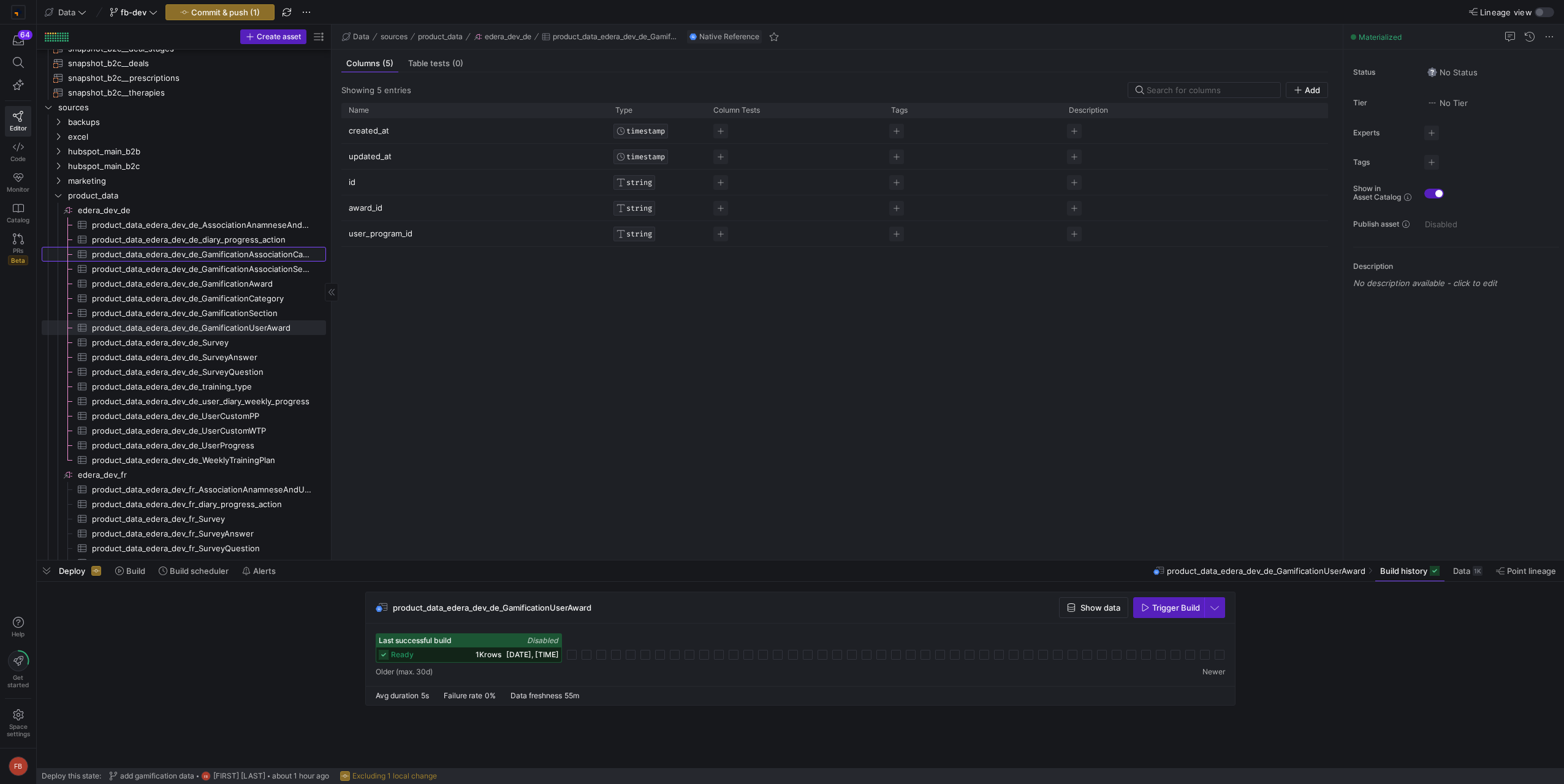 click on "[PROJECT_DATA]-[EDERA]-[ENV]-[COUNTRY]:[GAMIFICATION_ASSOCIATION_CATEGORY_SECTION]" 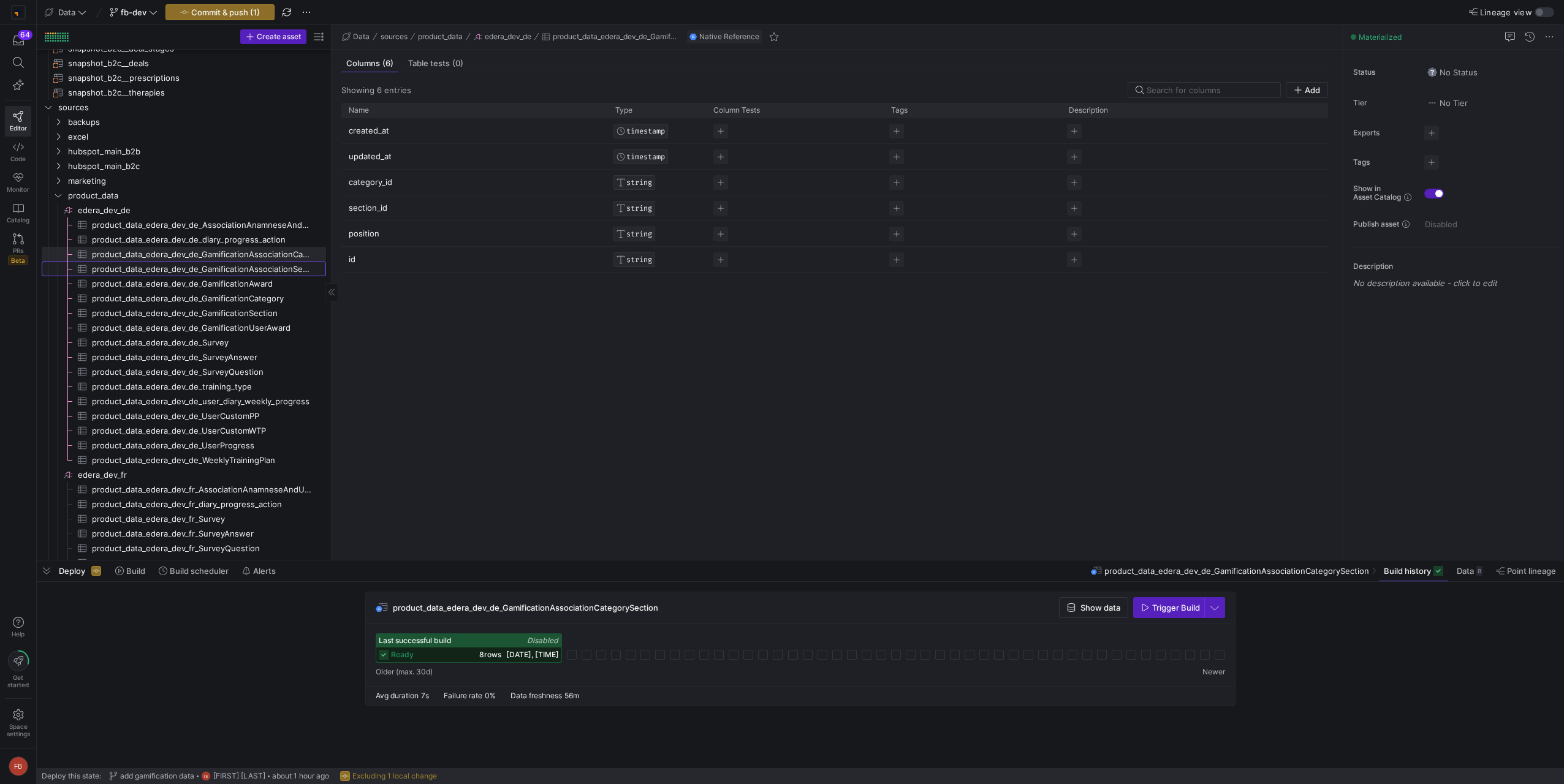 click on "product_data_edera_dev_de_GamificationAssociationSectionAward" 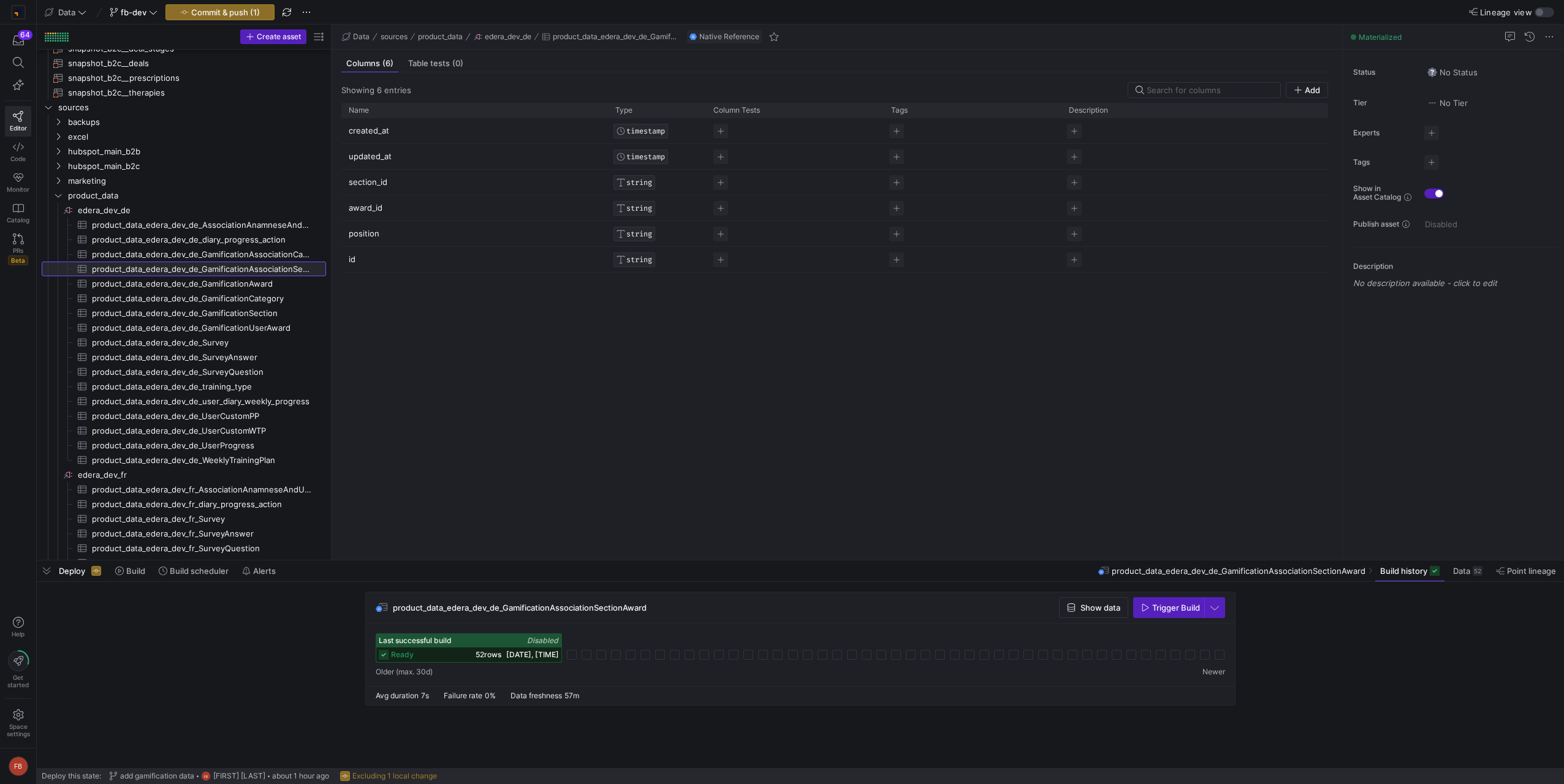 drag, startPoint x: 330, startPoint y: 325, endPoint x: 370, endPoint y: 331, distance: 40.447497 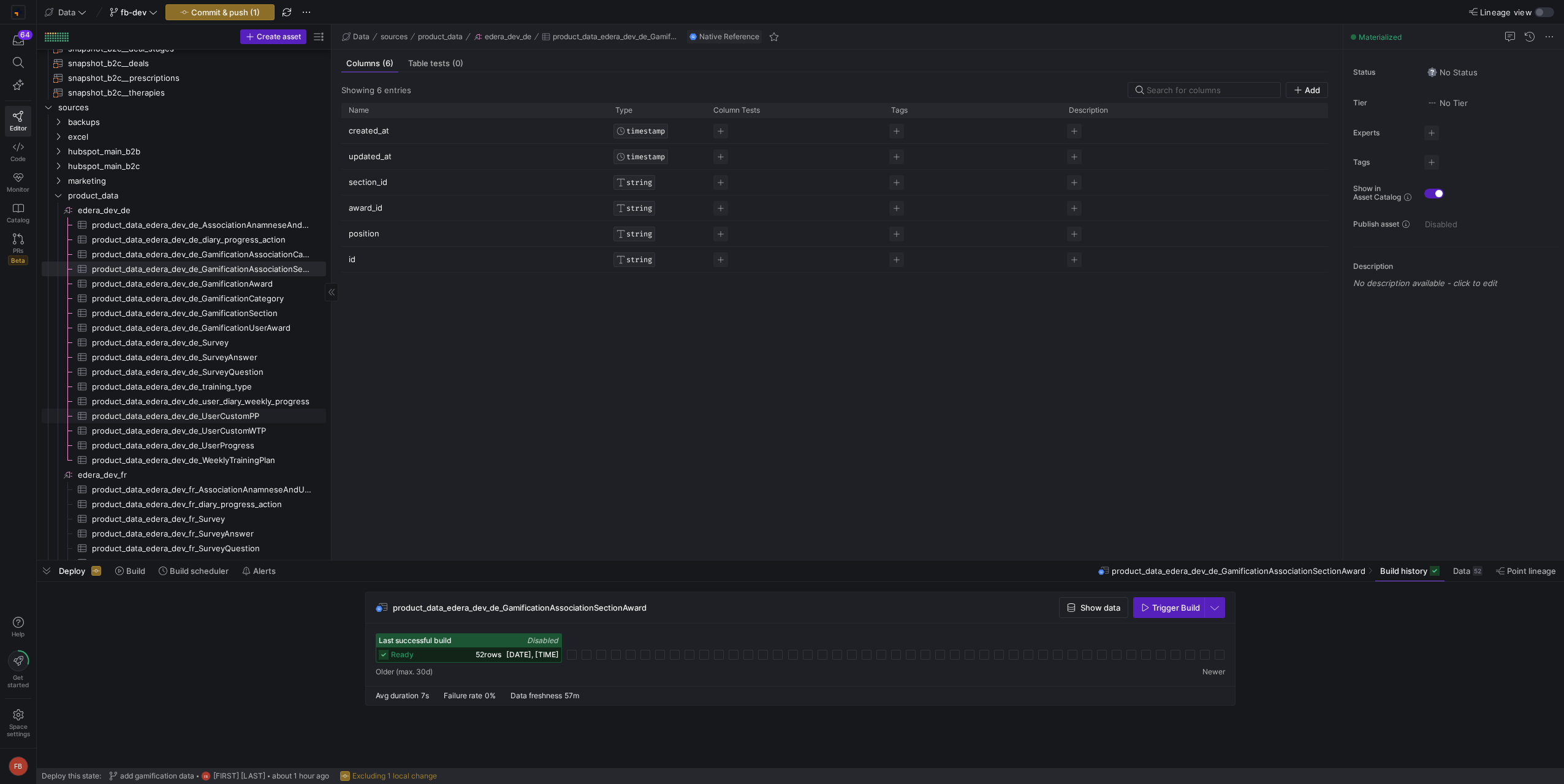 scroll, scrollTop: 1787, scrollLeft: 0, axis: vertical 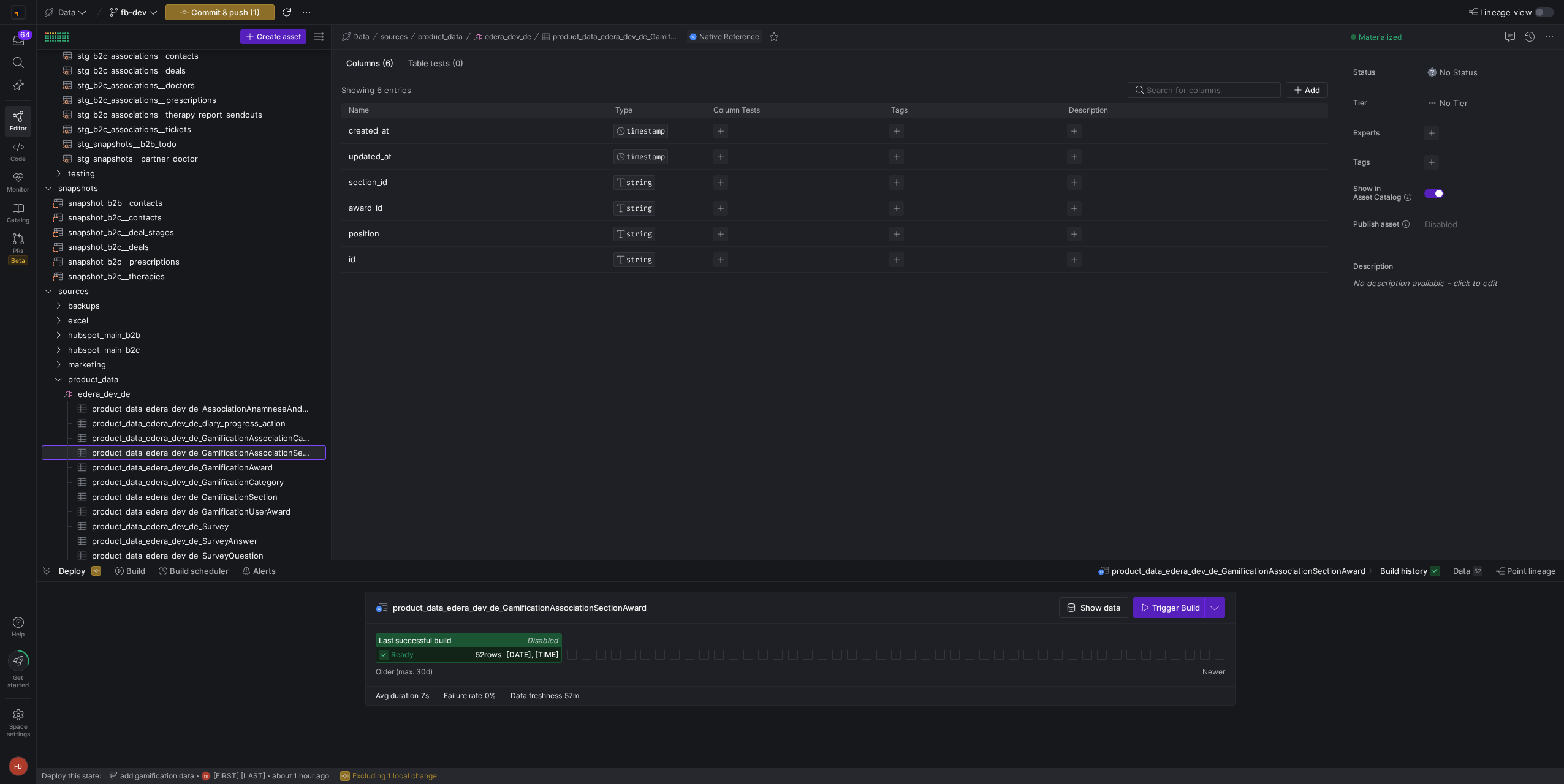 drag, startPoint x: 331, startPoint y: 380, endPoint x: 442, endPoint y: 394, distance: 111.8794 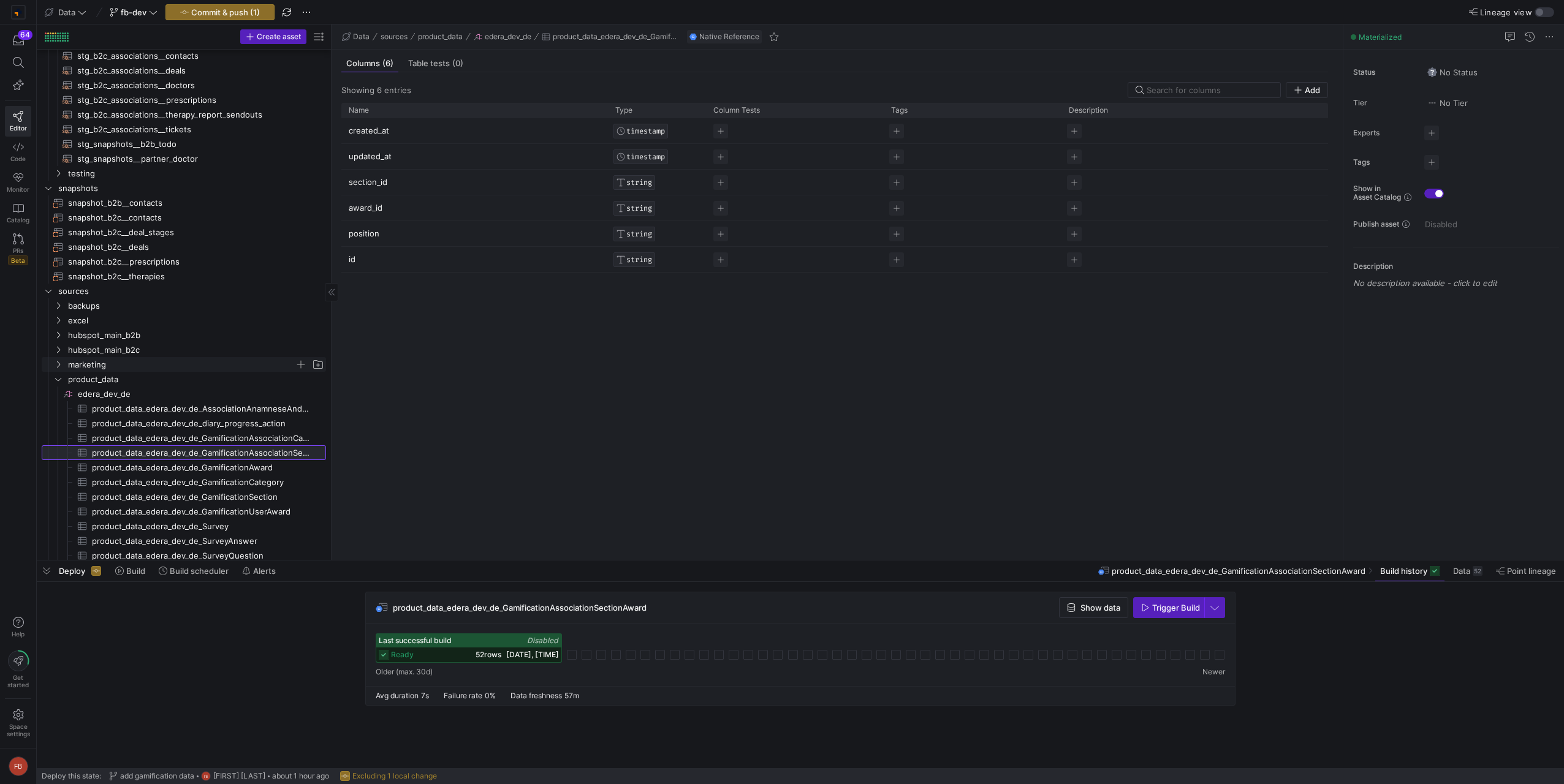 scroll, scrollTop: 1812, scrollLeft: 0, axis: vertical 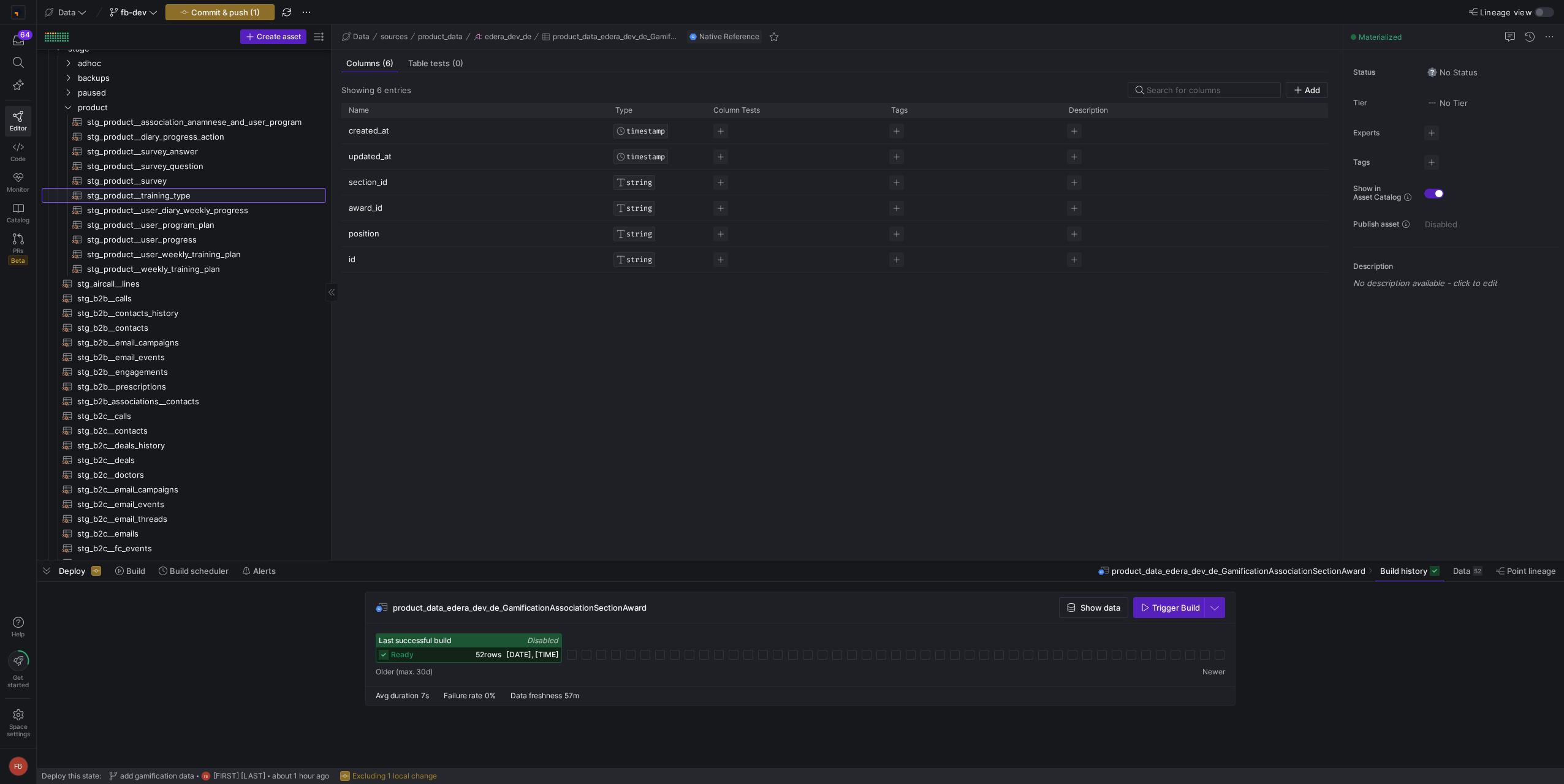 click on "stg_product__training_type​​​​​​​​​​" 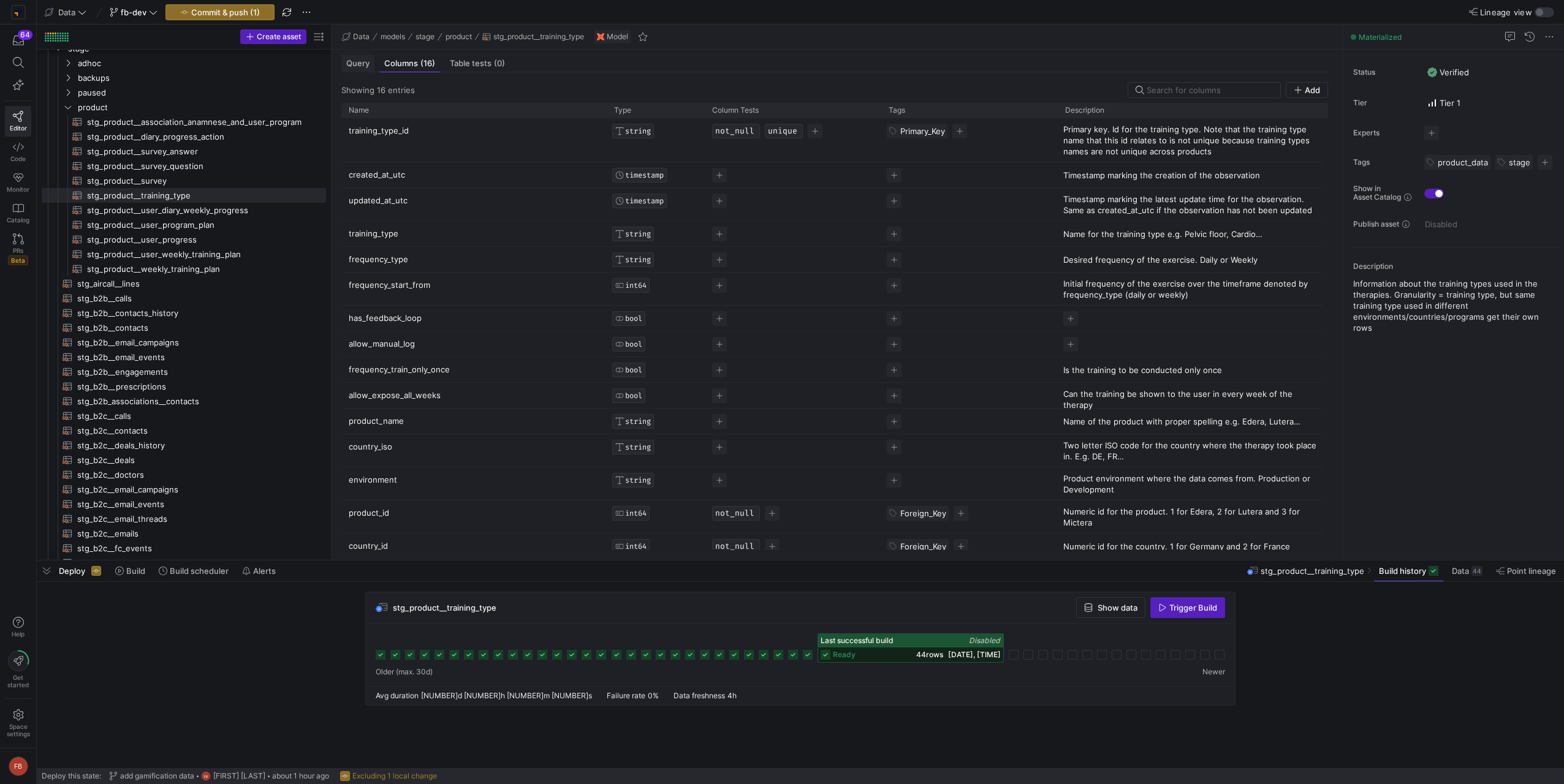 click on "Query" at bounding box center (358, 63) 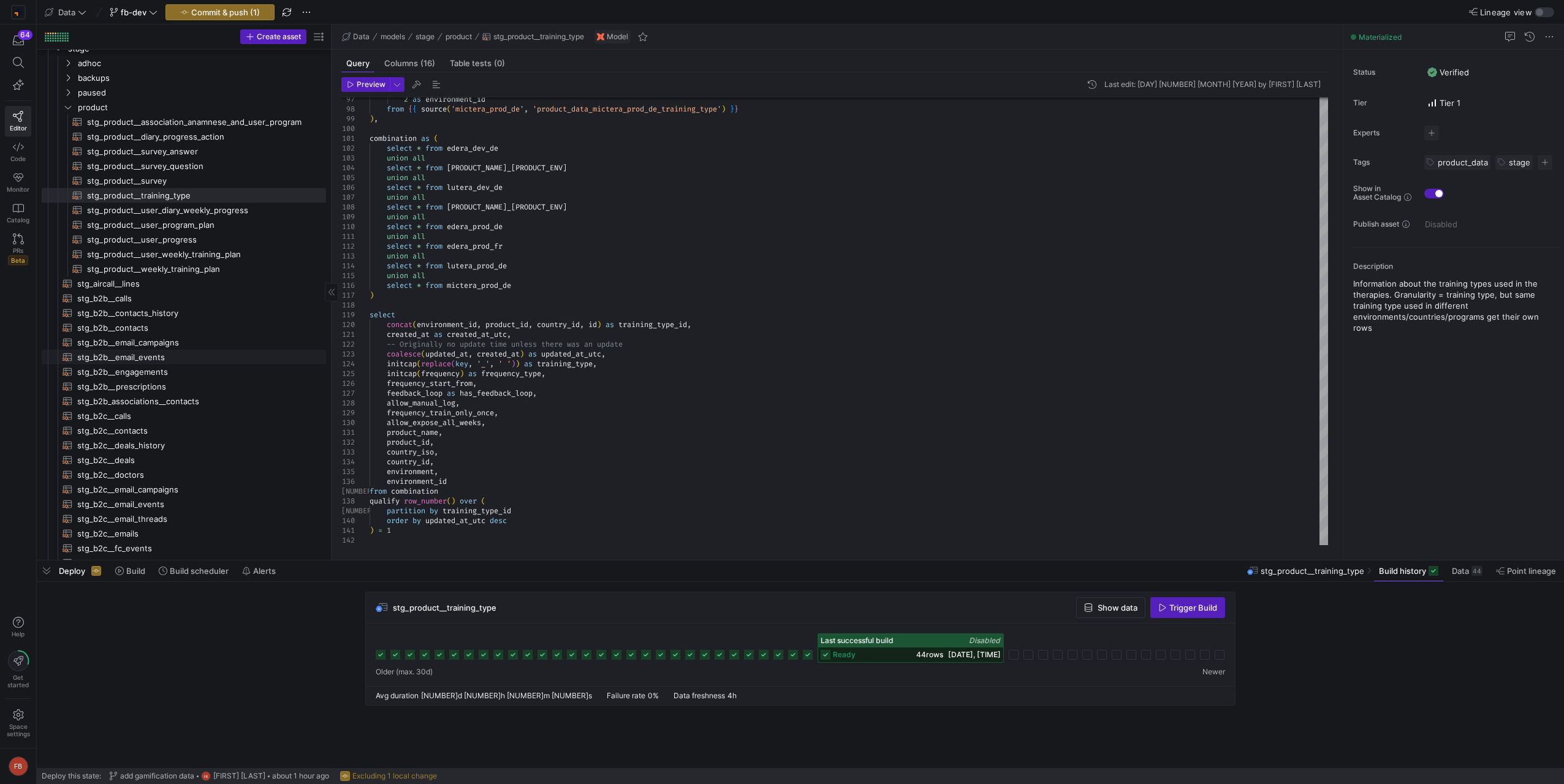 scroll, scrollTop: 1036, scrollLeft: 0, axis: vertical 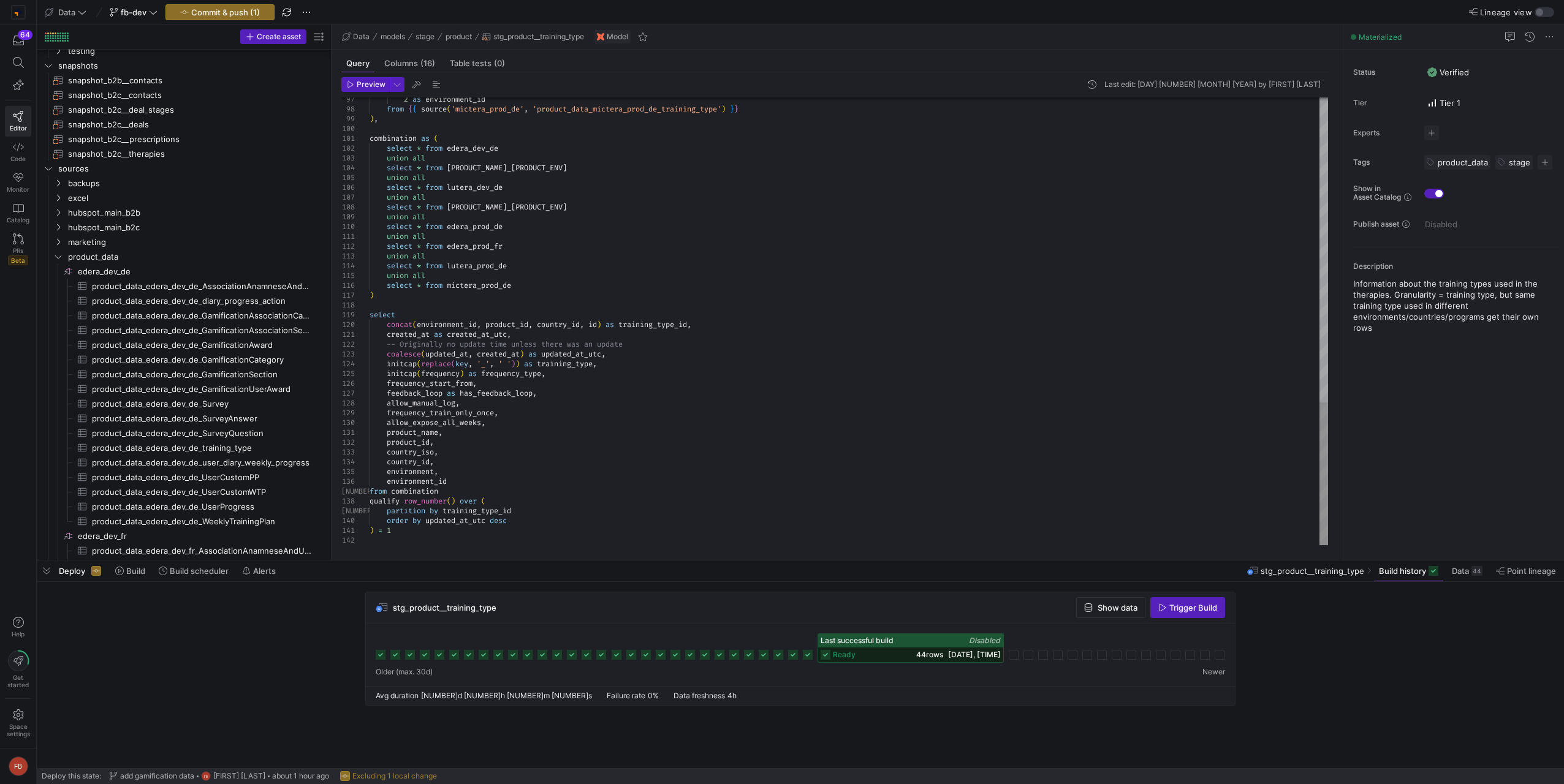 drag, startPoint x: 330, startPoint y: 372, endPoint x: 422, endPoint y: 383, distance: 92.65528 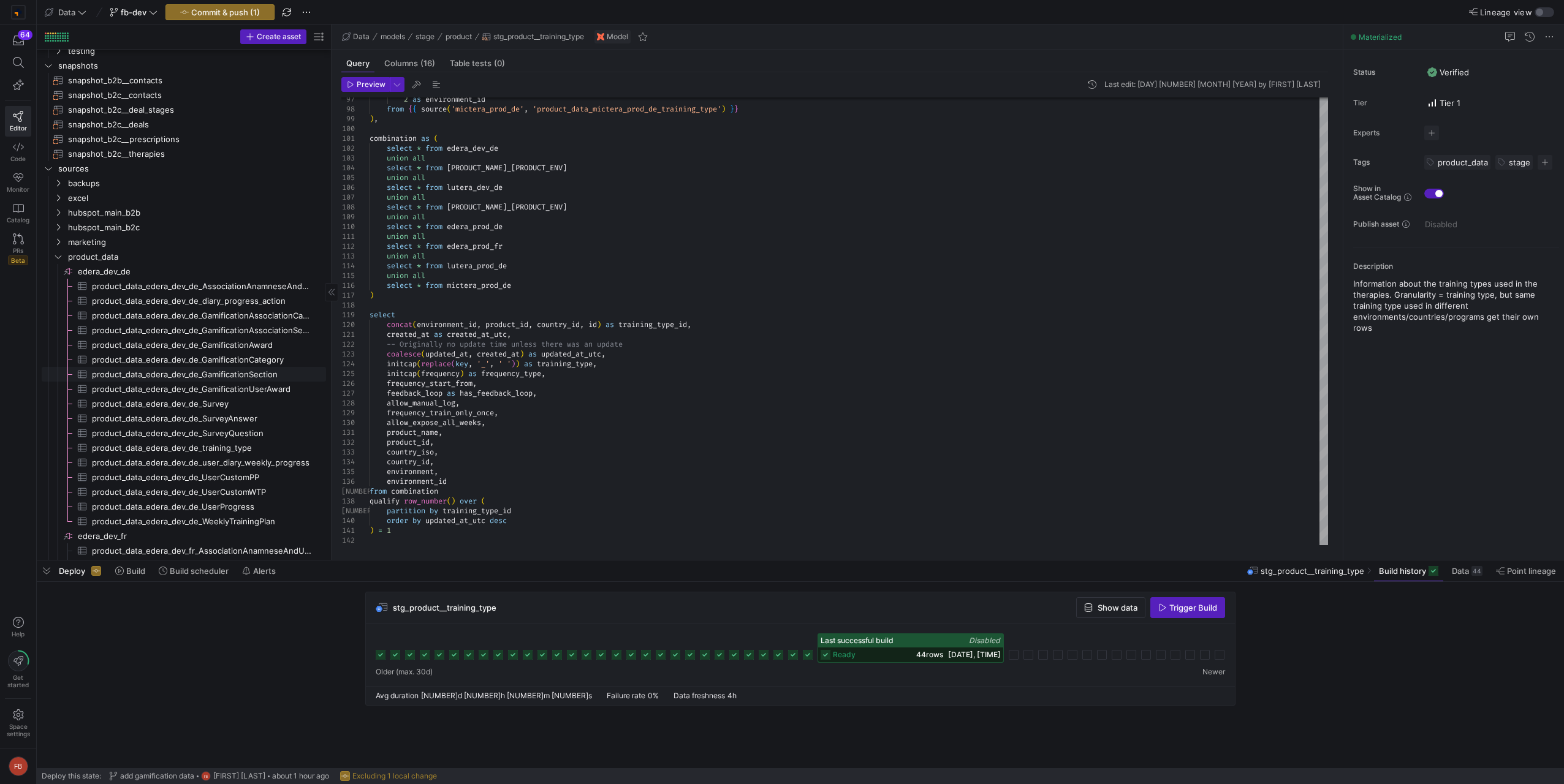 scroll, scrollTop: 1555, scrollLeft: 0, axis: vertical 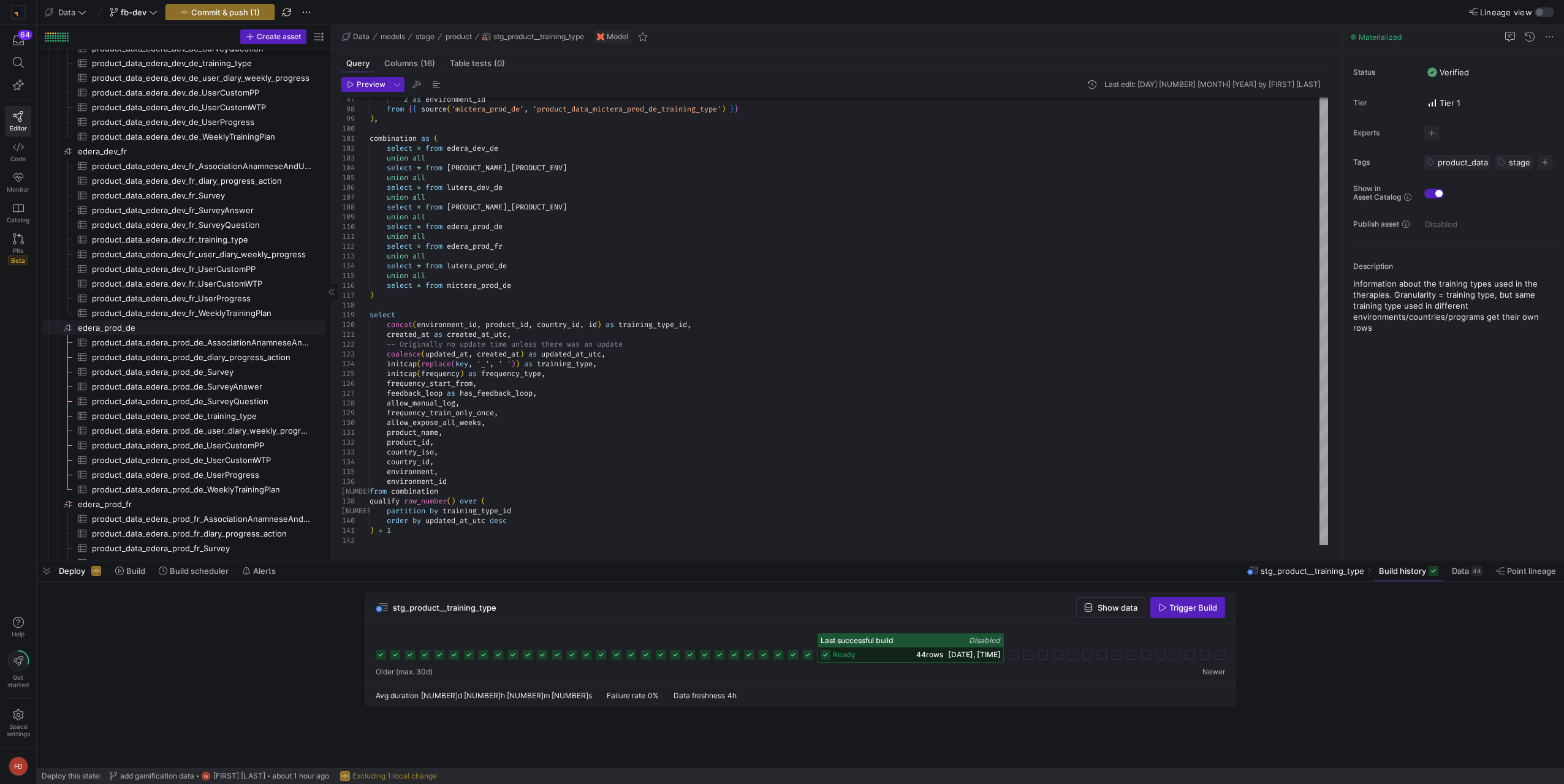 click on "testing   snapshots
snapshot_b2b__contacts​​​​​​​
snapshot_b2c__contacts​​​​​​​
snapshot_b2c__deal_stages​​​​​​​
snapshot_b2c__deals​​​​​​​
snapshot_b2c__prescriptions​​​​​​​
snapshot_b2c__therapies​​​​​​​   sources   backups   excel   hubspot_main_b2b   hubspot_main_b2c
stg_b2c__calls​​​​​​​​​​
stg_b2c__contacts​​​​​​​​​​
stg_b2c__deals_history​​​​​​​​​​
stg_b2c__deals​​​​​​​​​​
stg_b2c__doctors​​​​​​​​​​" 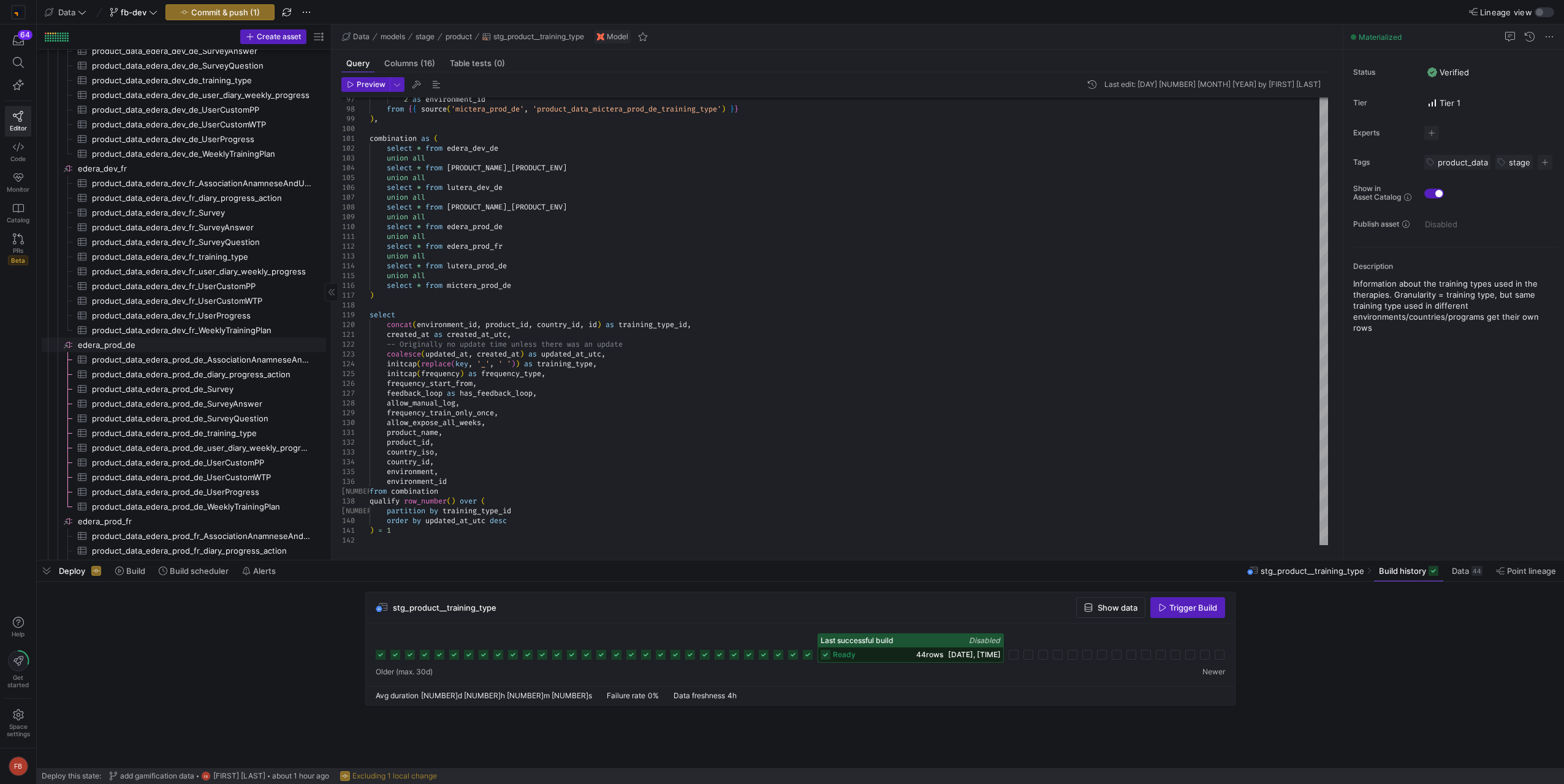 click on "edera_prod_de​​​​​​​​" 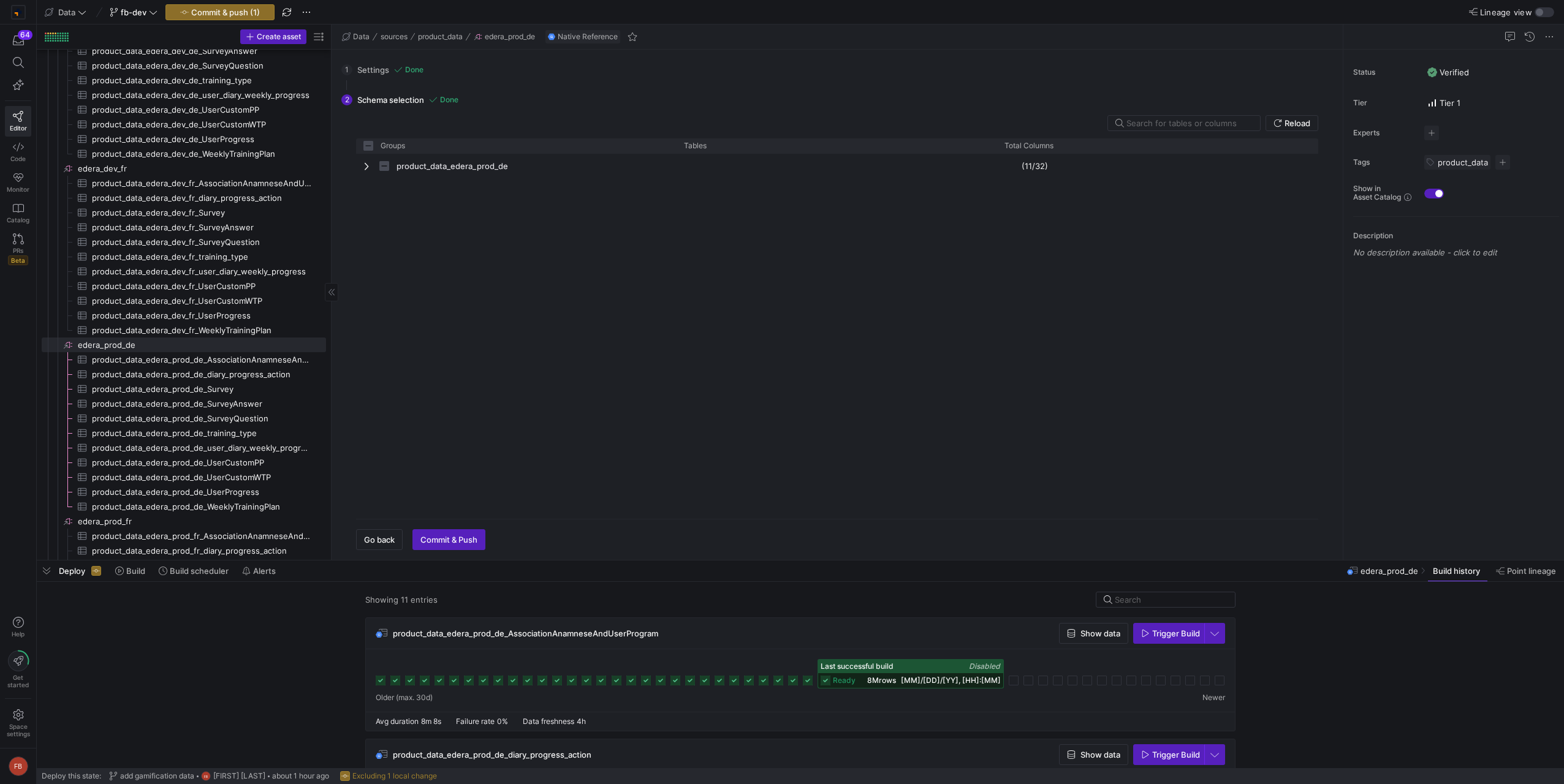 checkbox on "false" 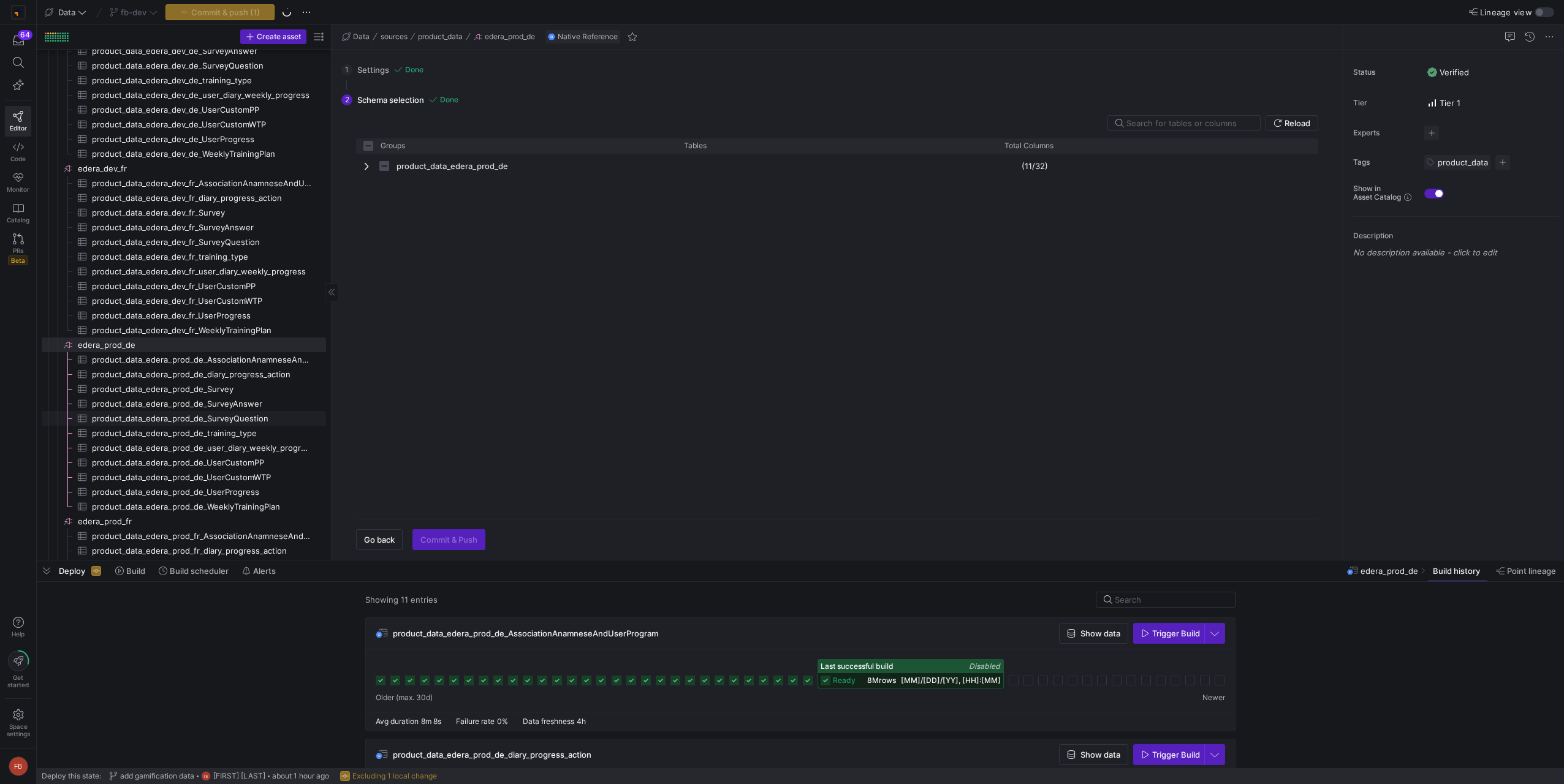 scroll, scrollTop: 2040, scrollLeft: 0, axis: vertical 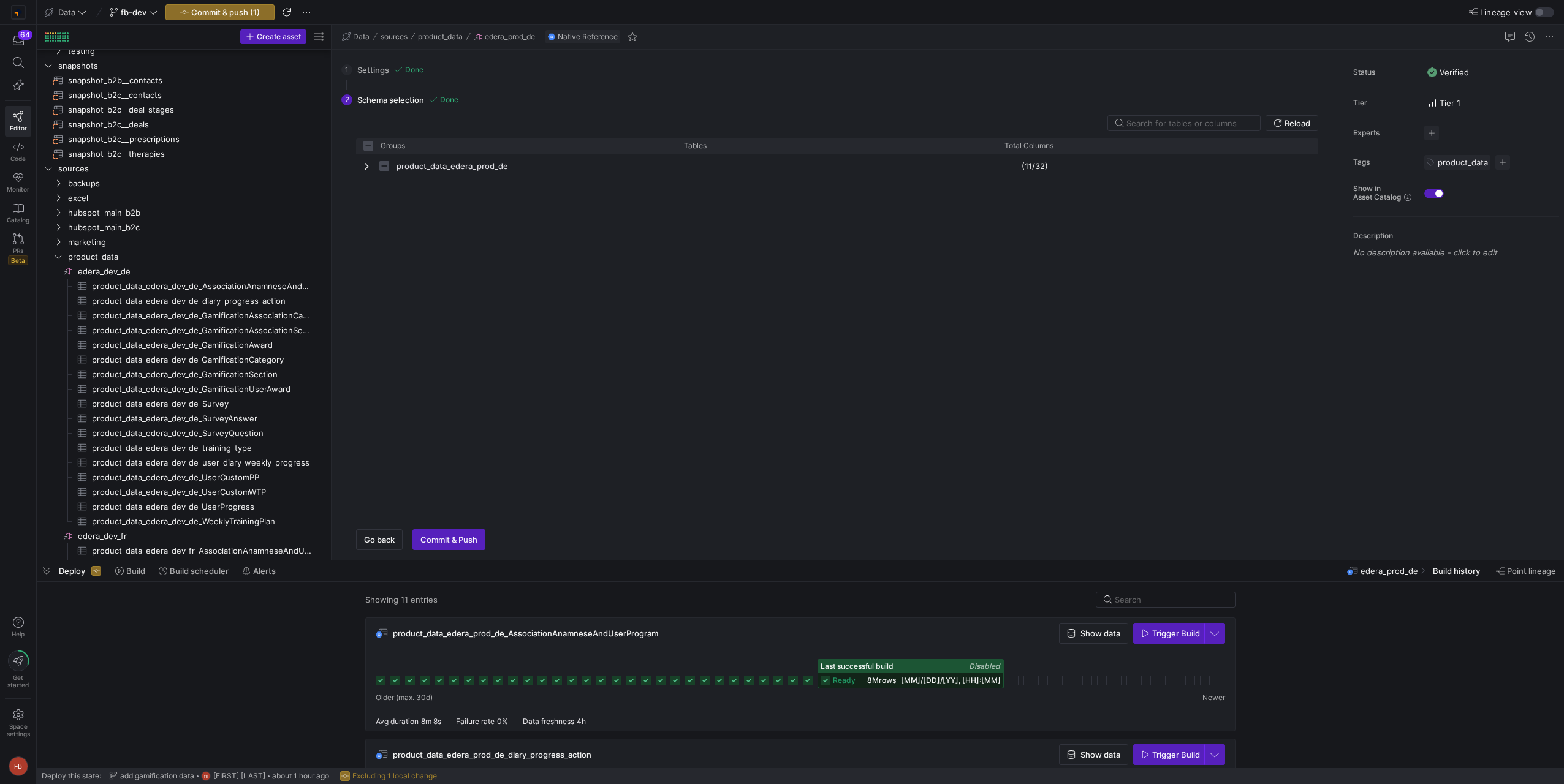 drag, startPoint x: 331, startPoint y: 341, endPoint x: 431, endPoint y: 349, distance: 100.31949 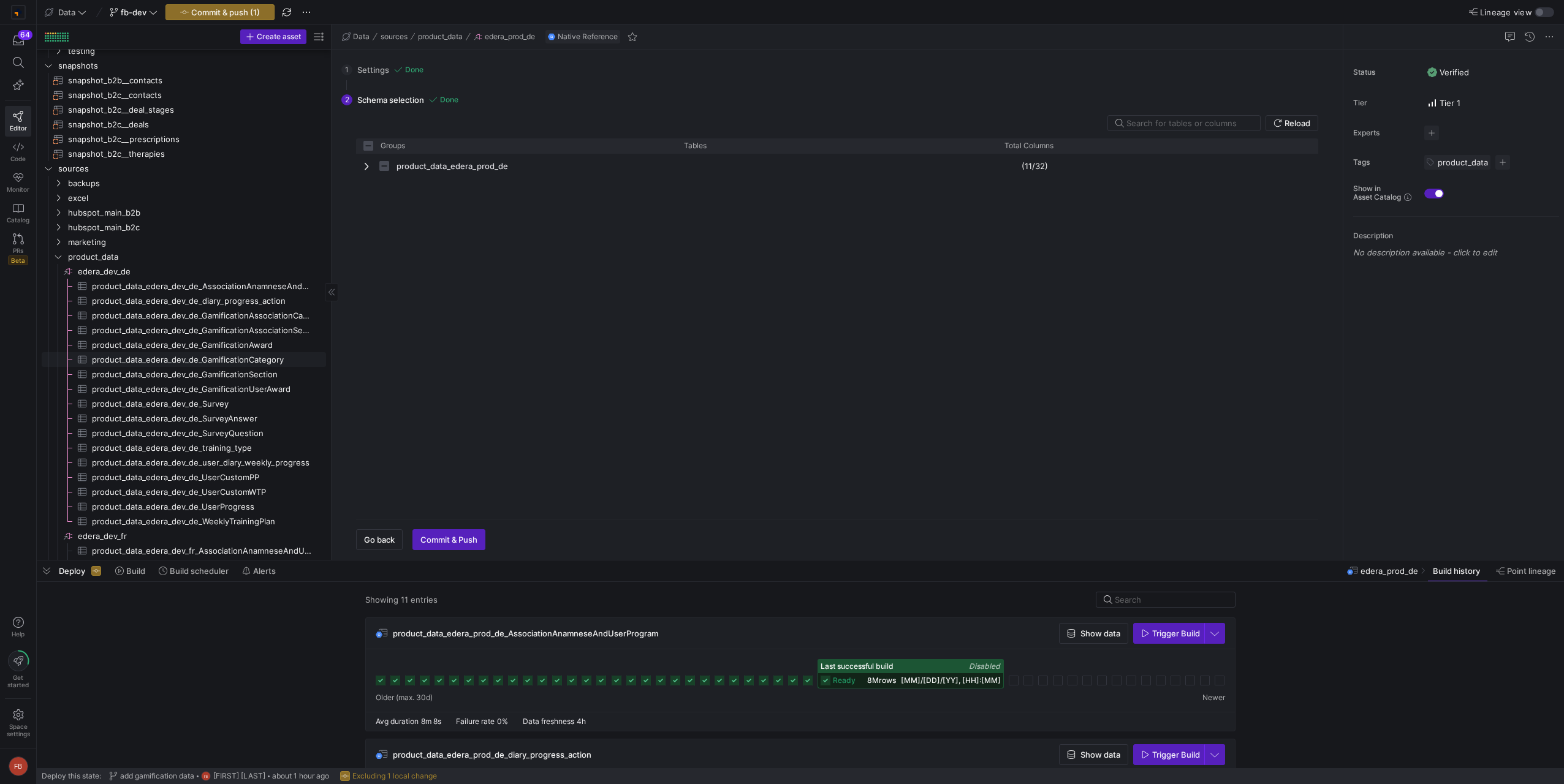 scroll, scrollTop: 1859, scrollLeft: 0, axis: vertical 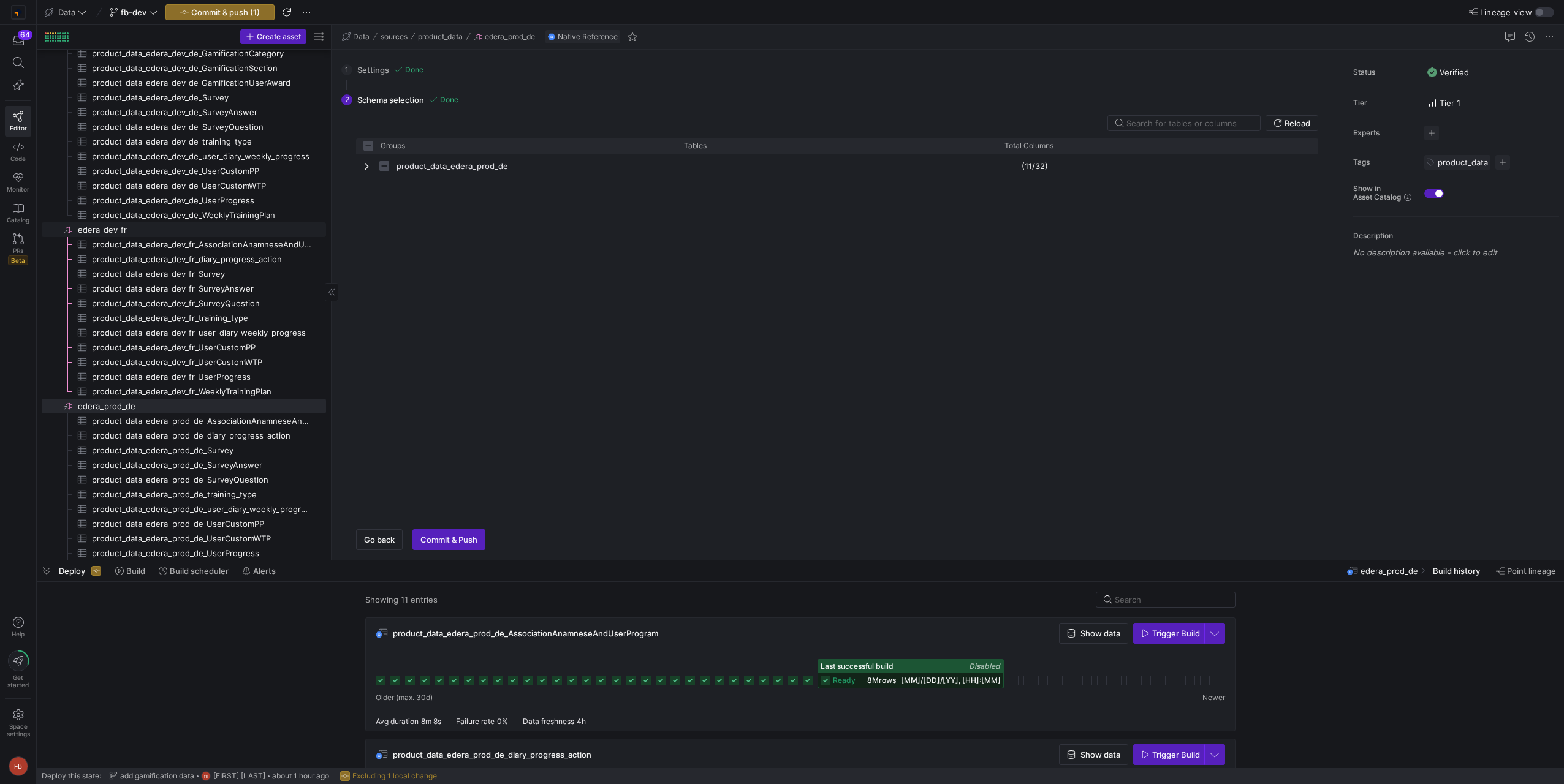 click on "edera_dev_fr" 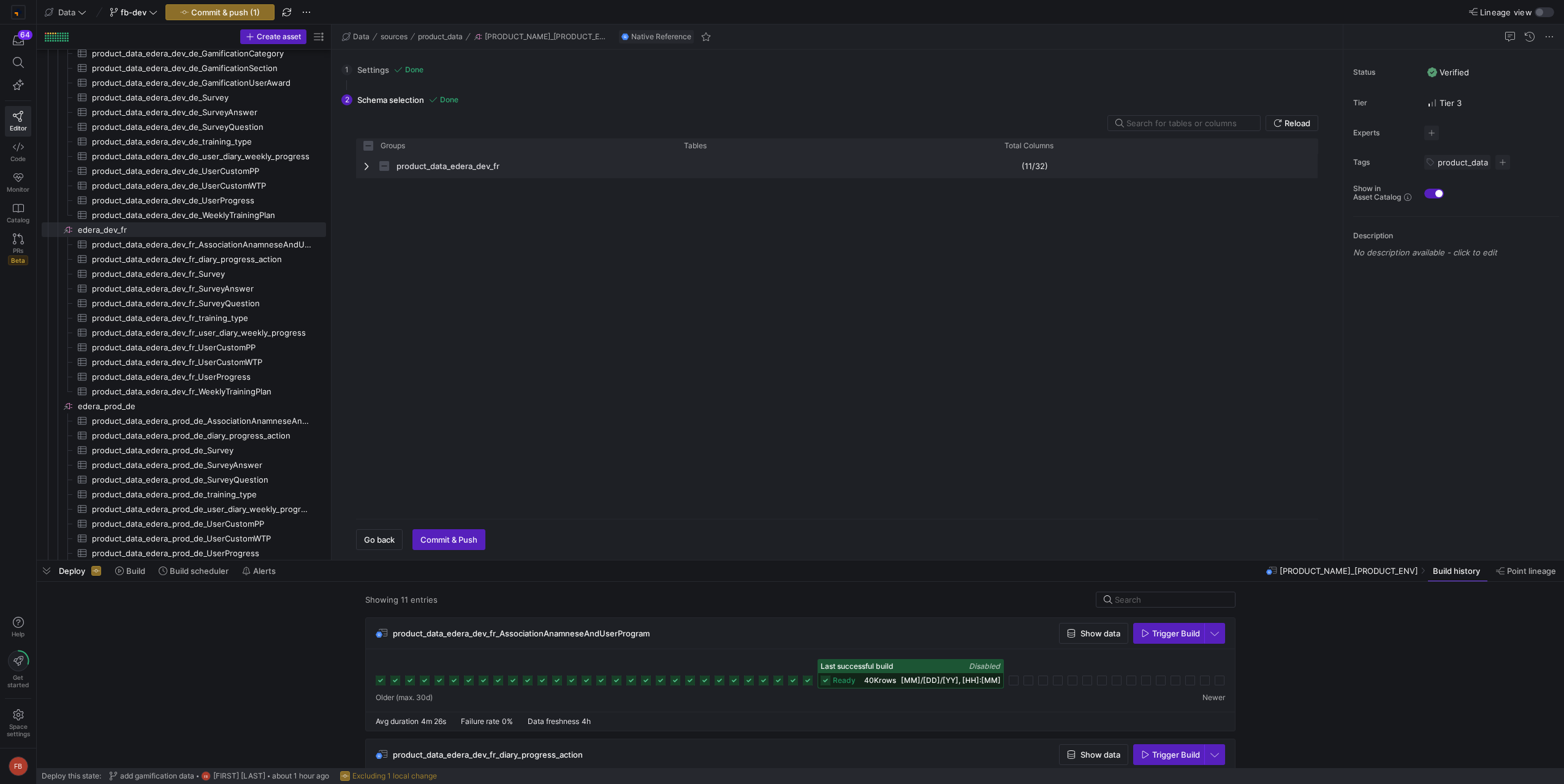 click at bounding box center [368, 166] 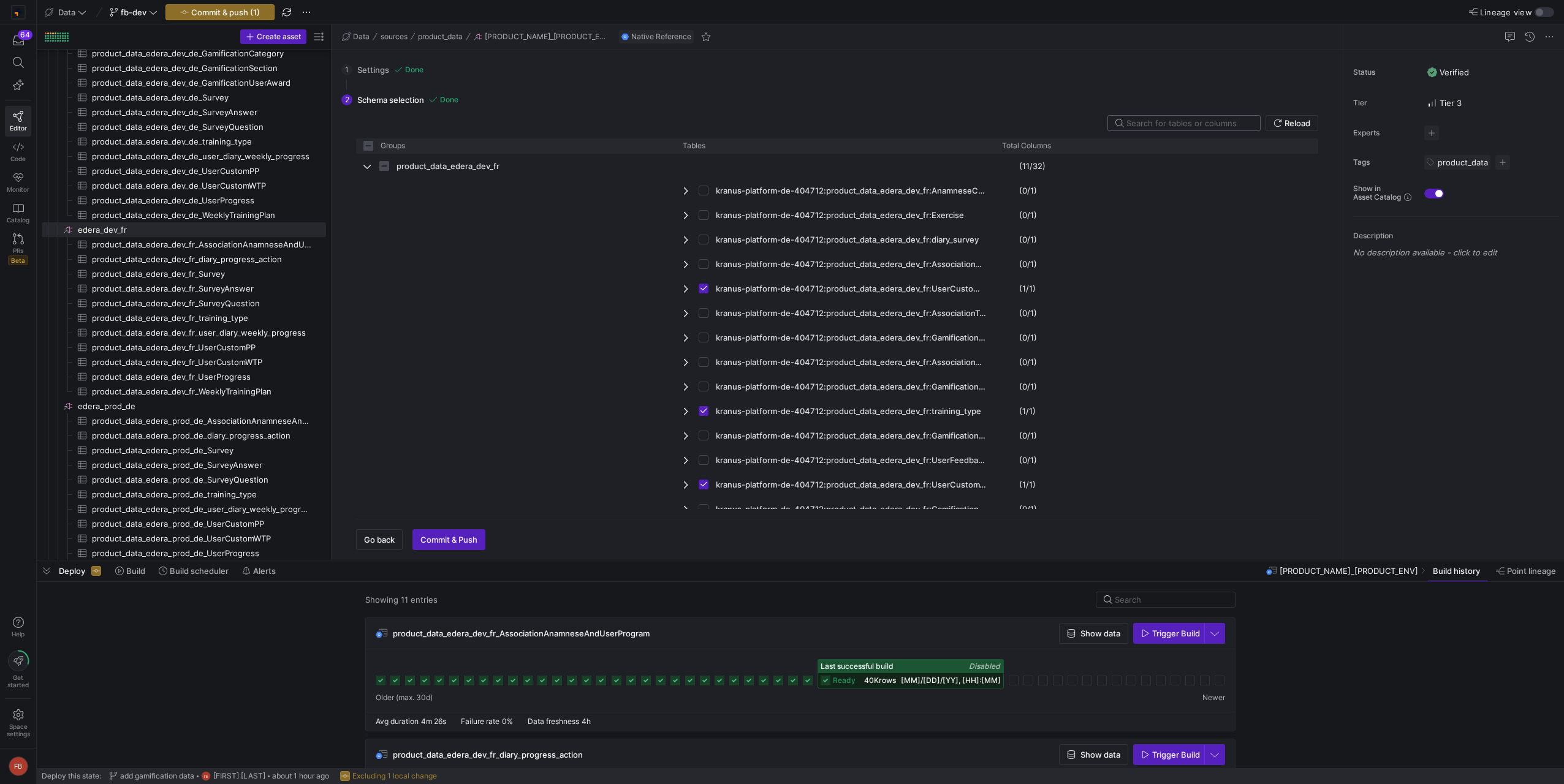 click at bounding box center (1188, 123) 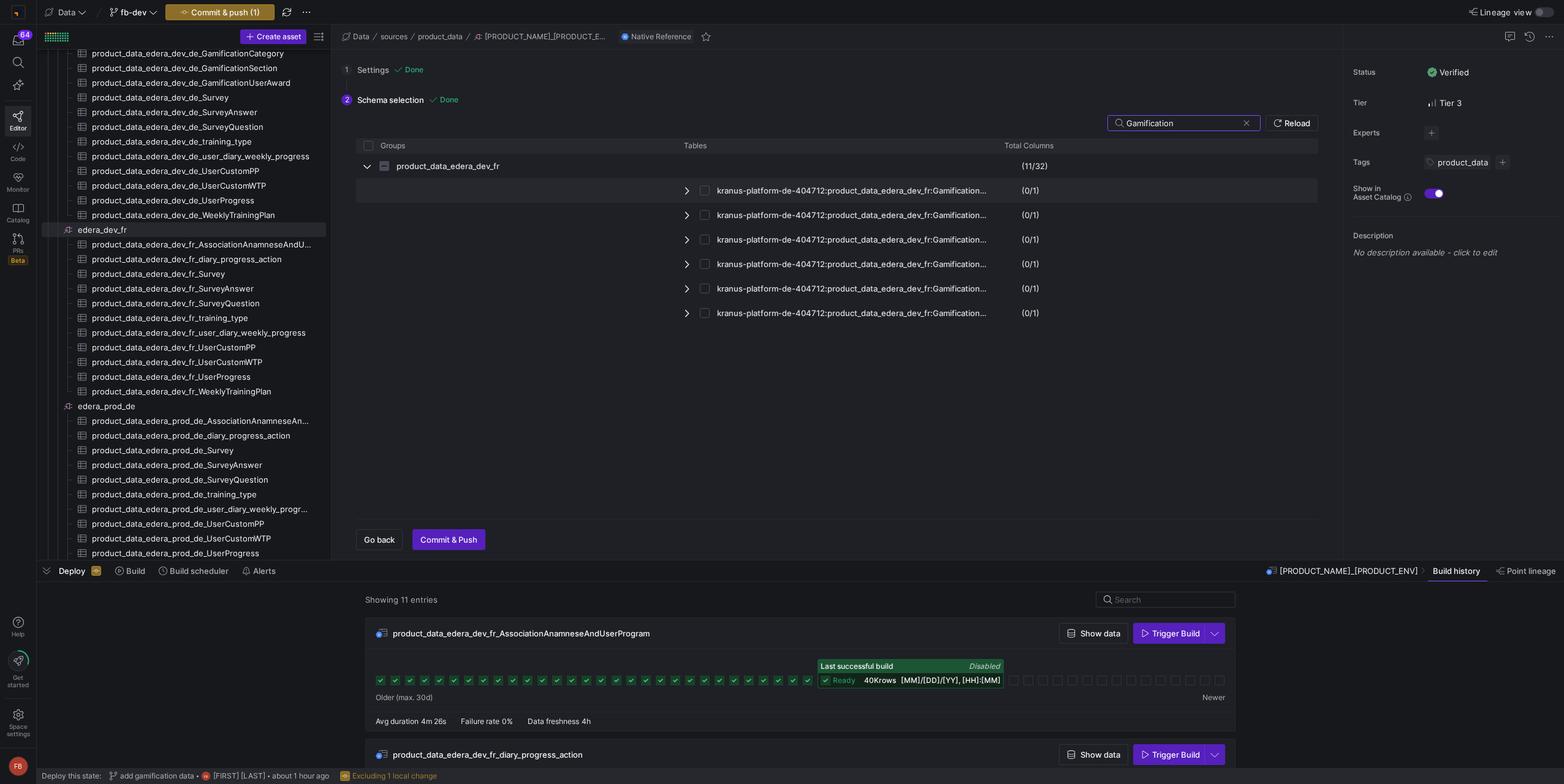 type on "Gamification" 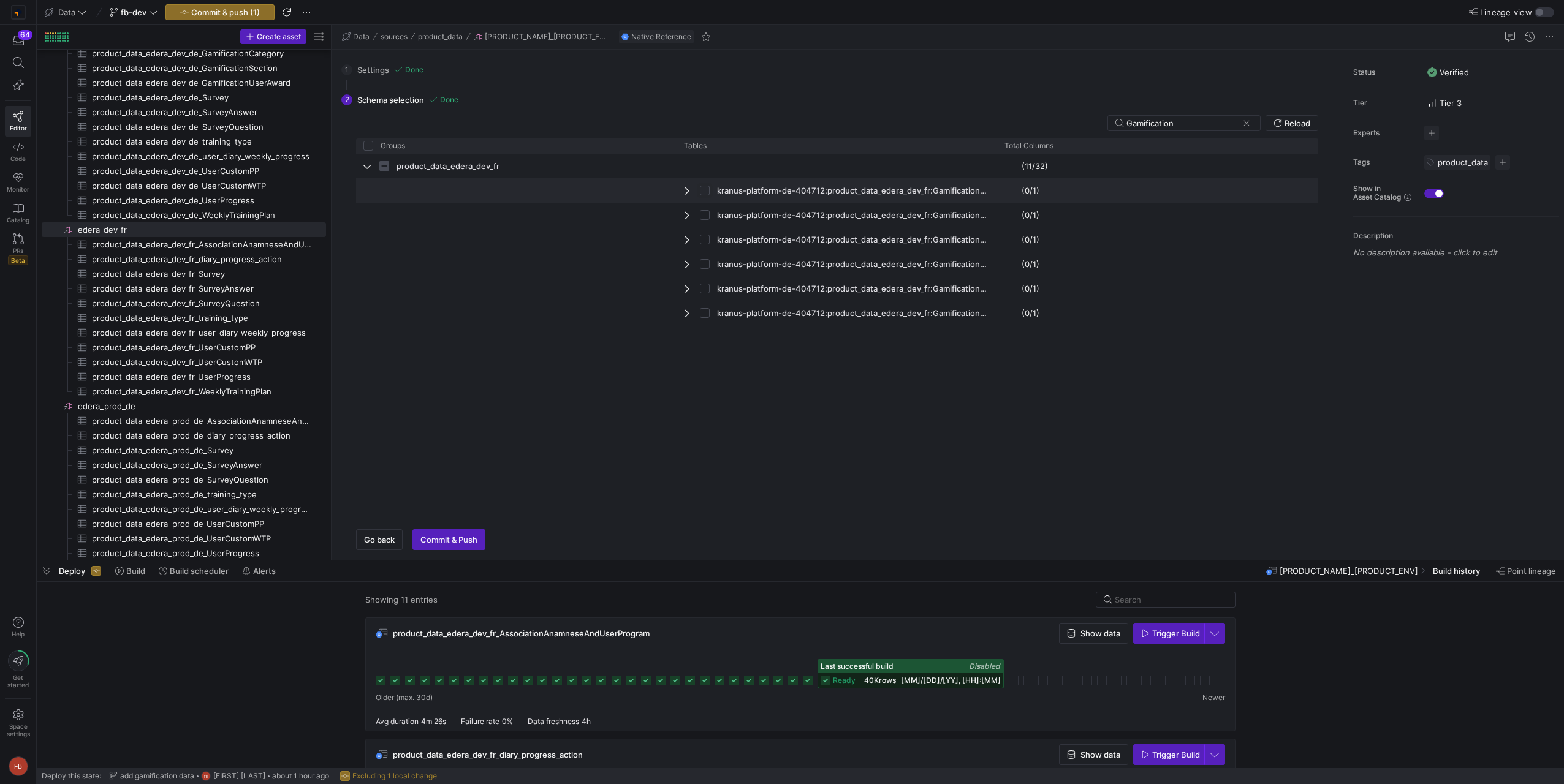 click at bounding box center (705, 190) 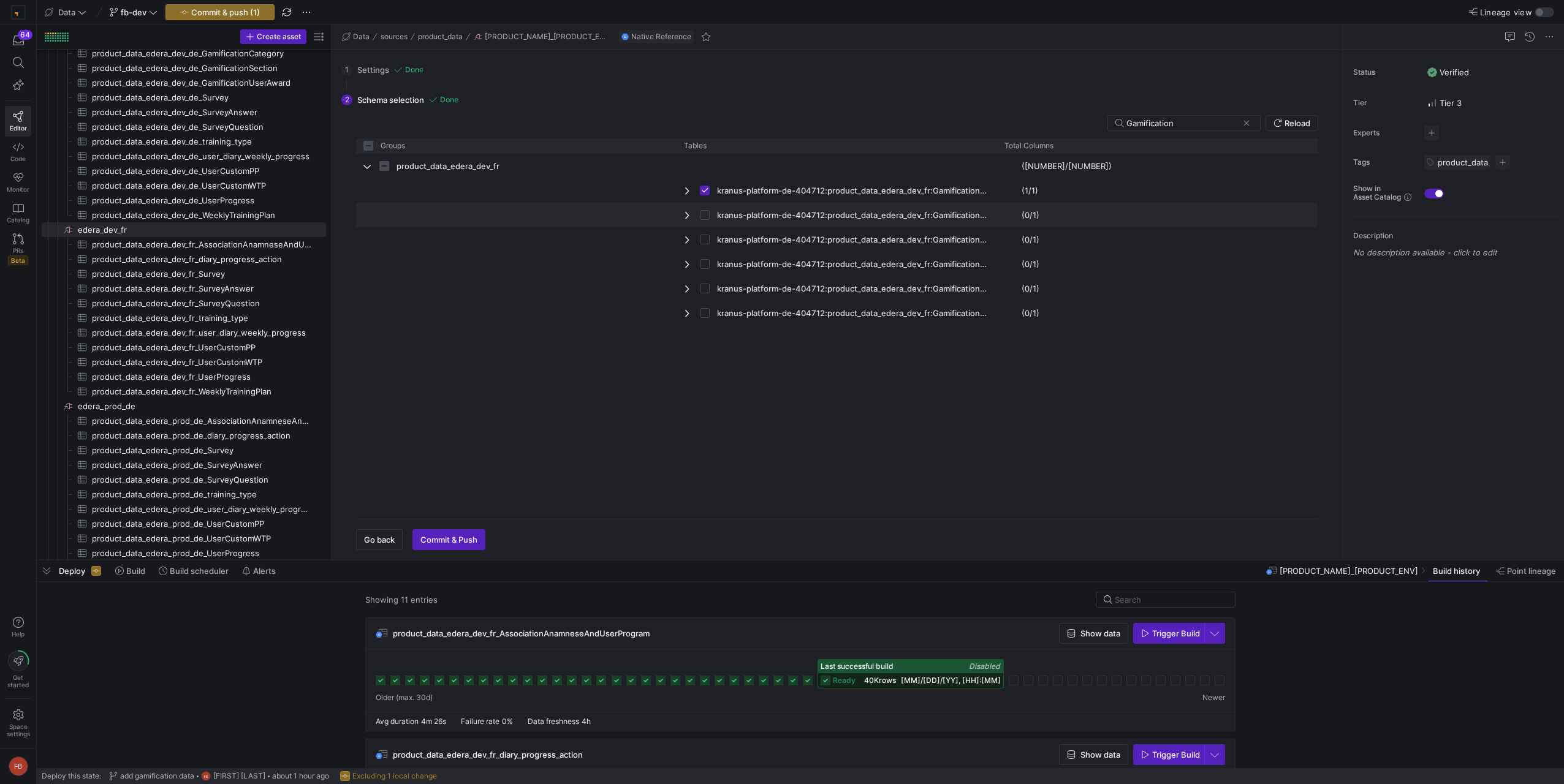 click at bounding box center (705, 215) 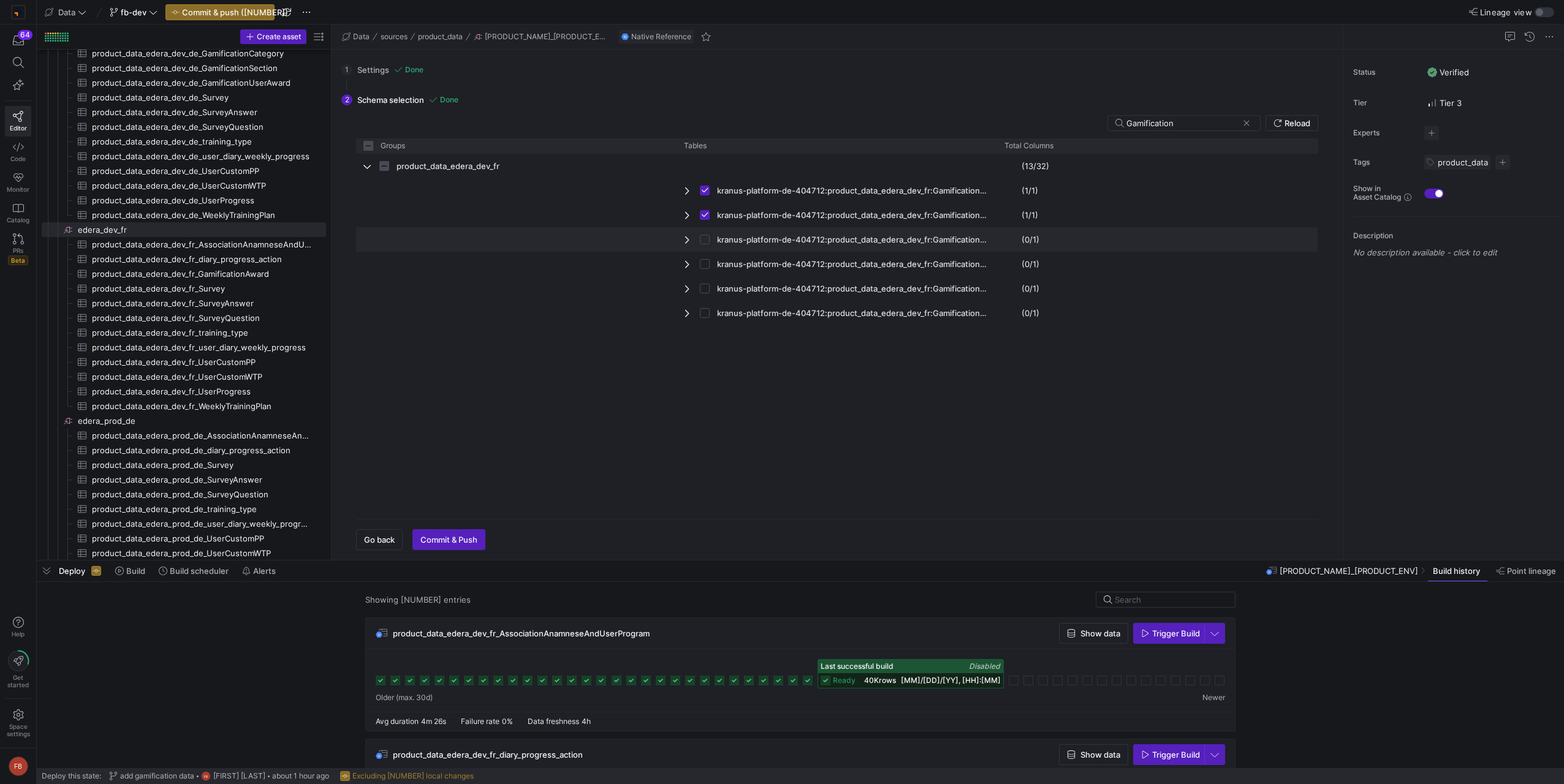 click at bounding box center (705, 239) 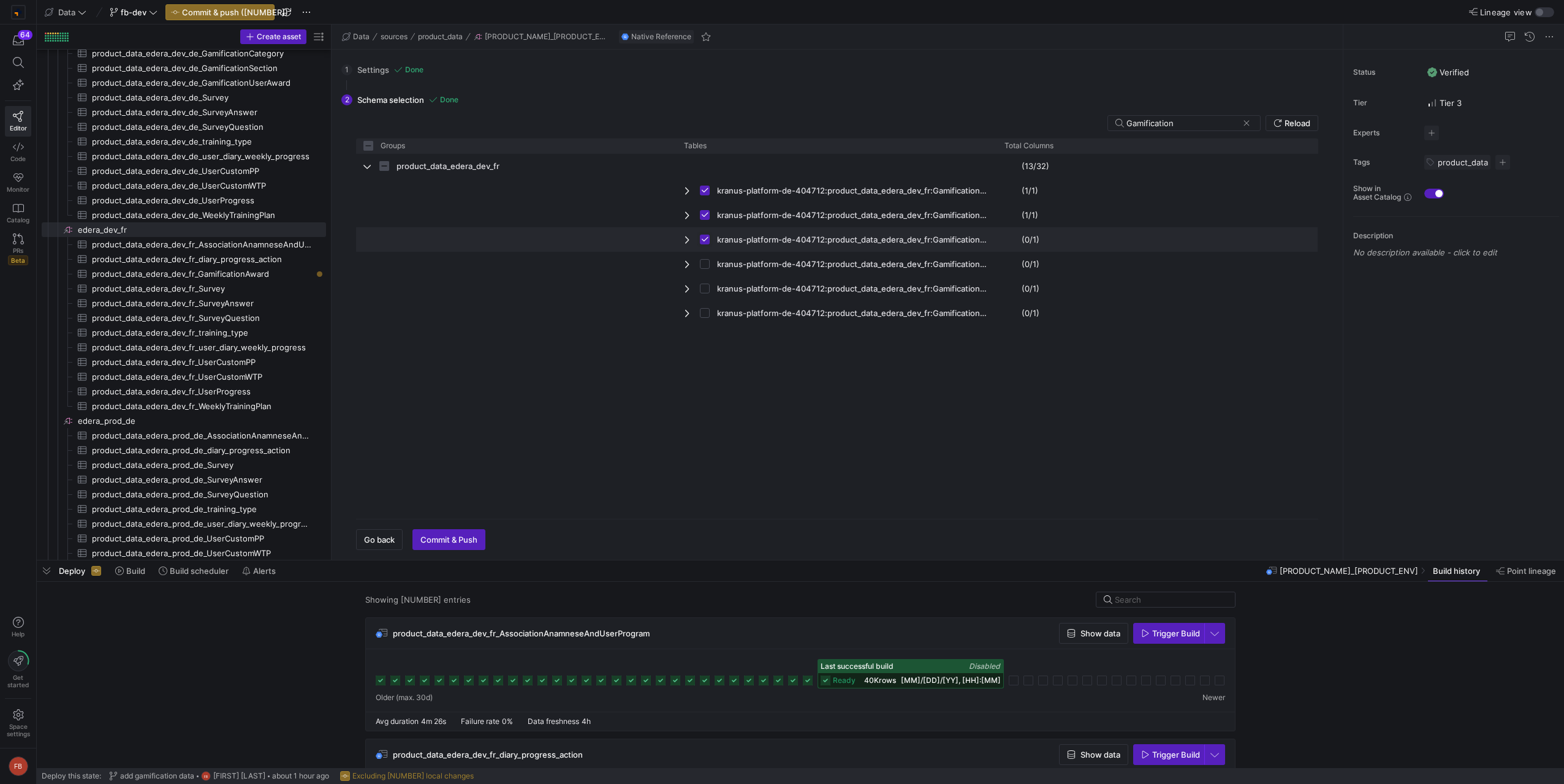 checkbox on "false" 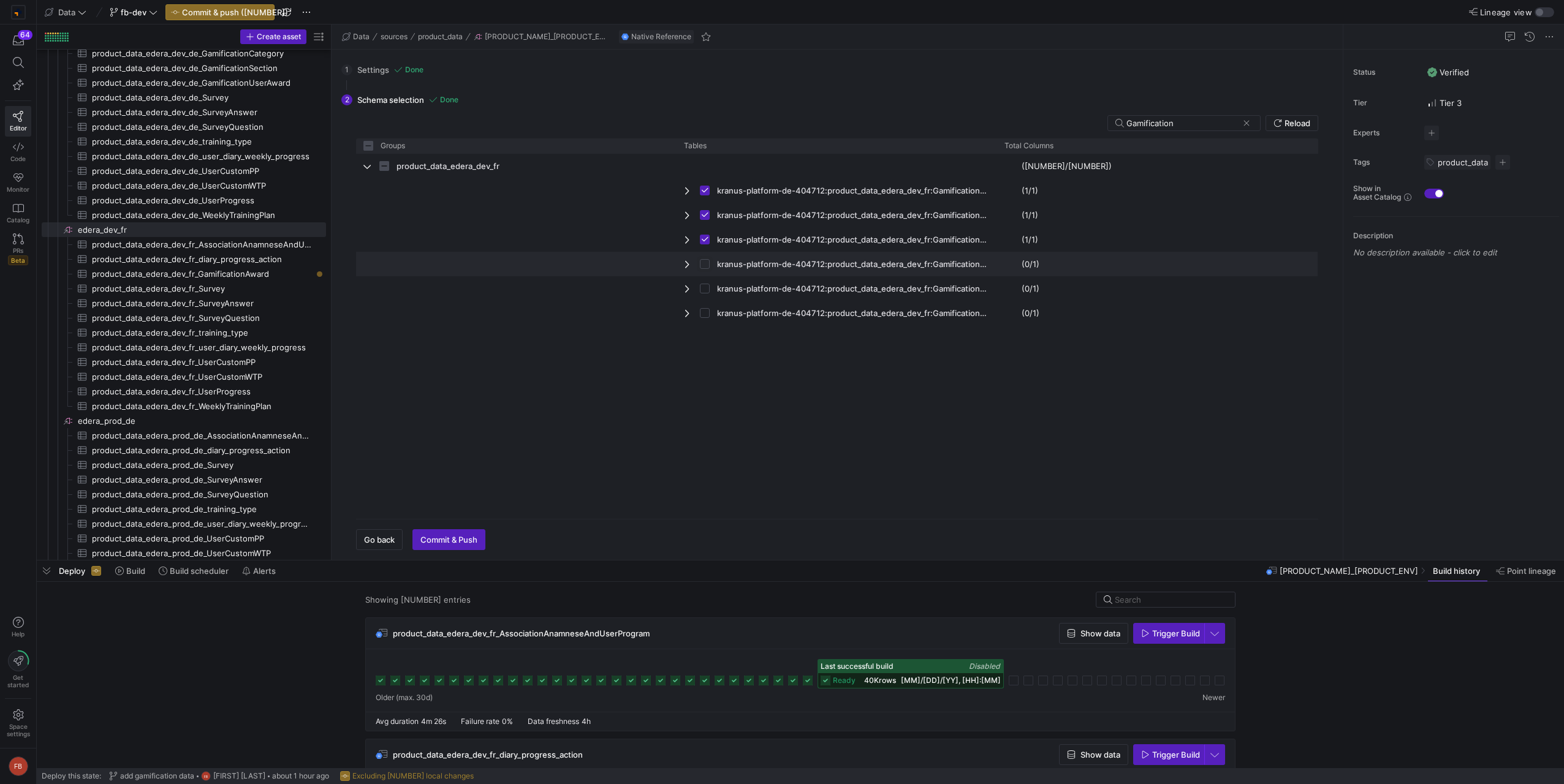 click at bounding box center (705, 264) 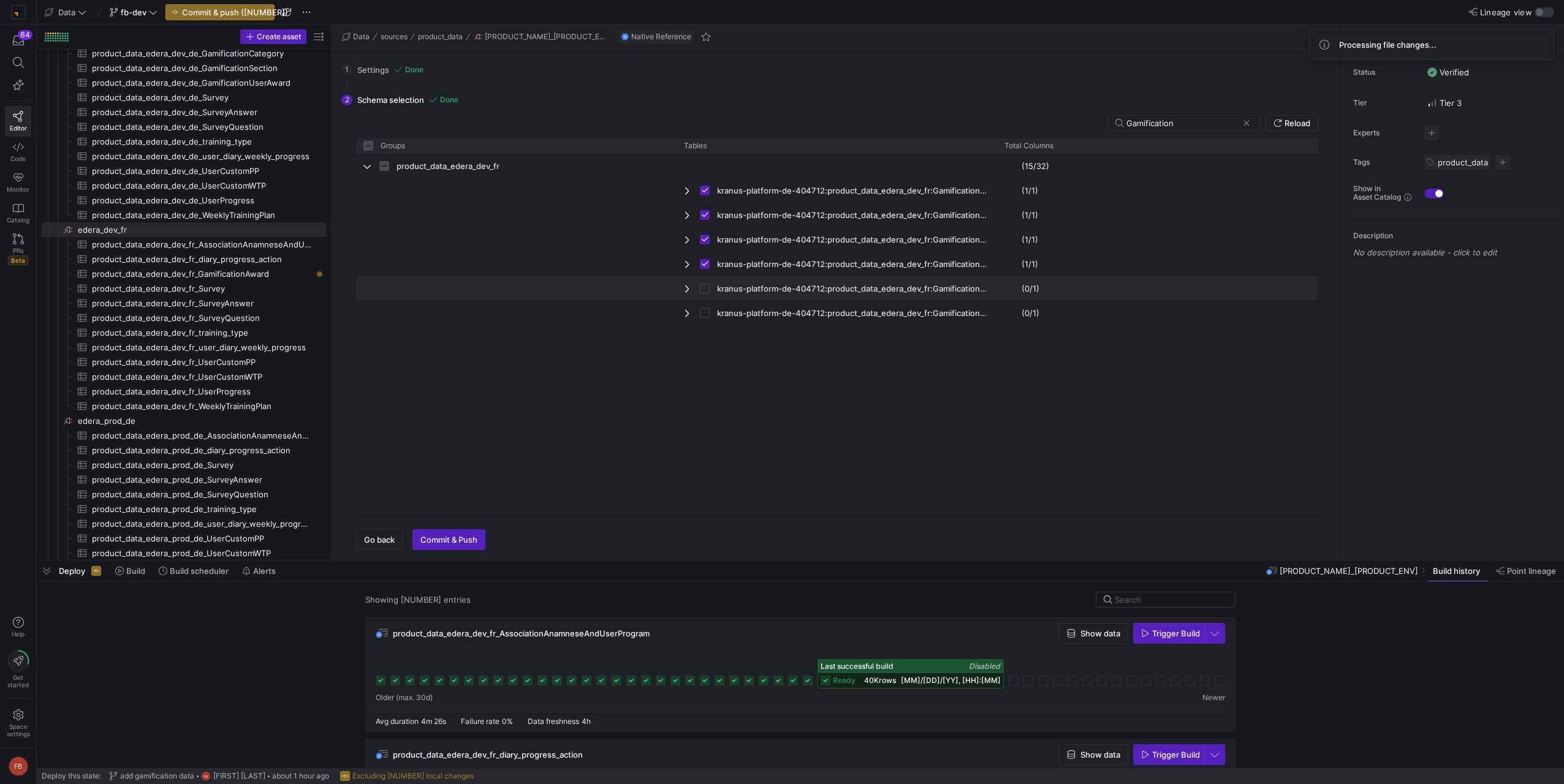 click at bounding box center [705, 288] 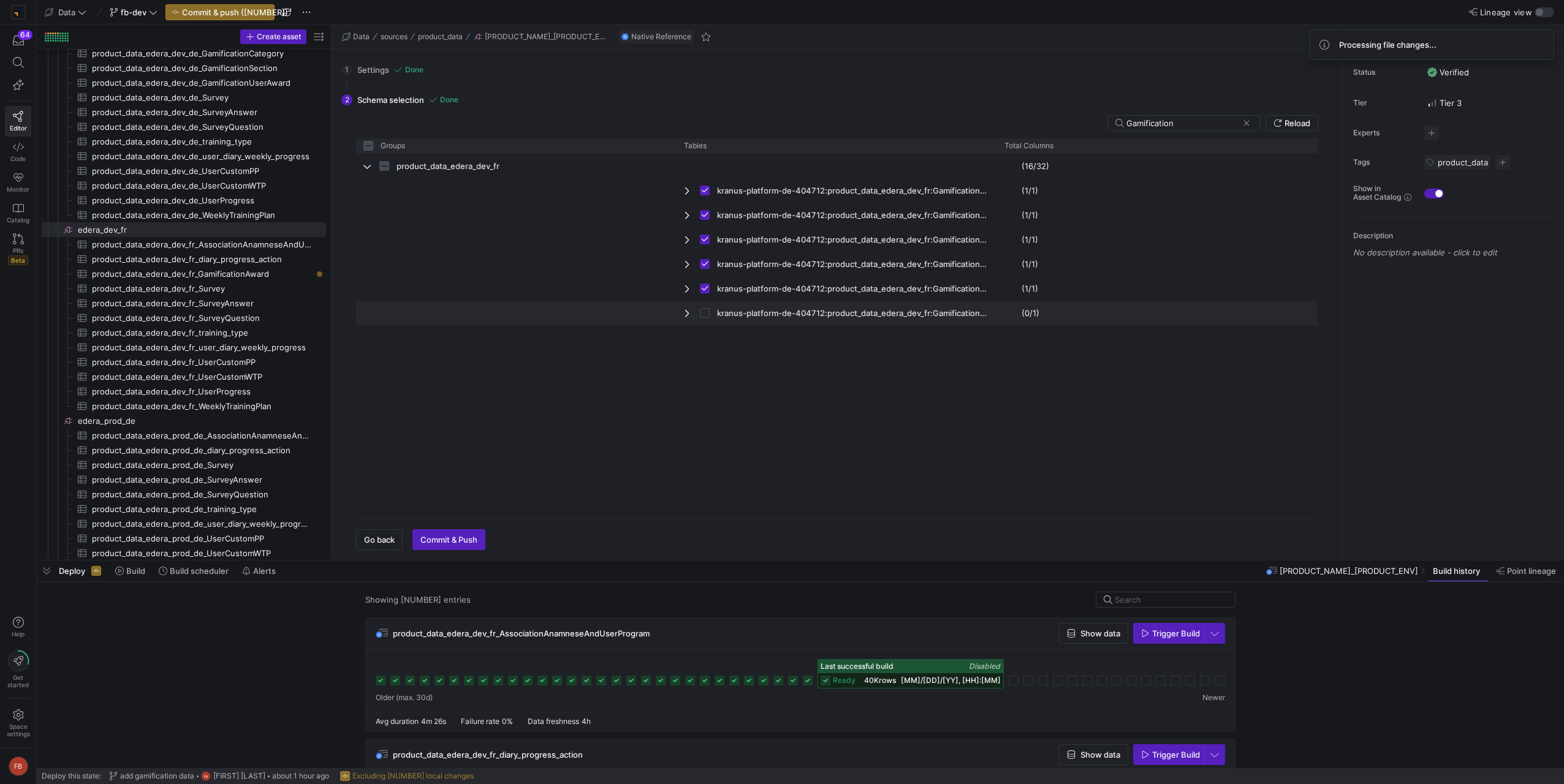 click at bounding box center [705, 313] 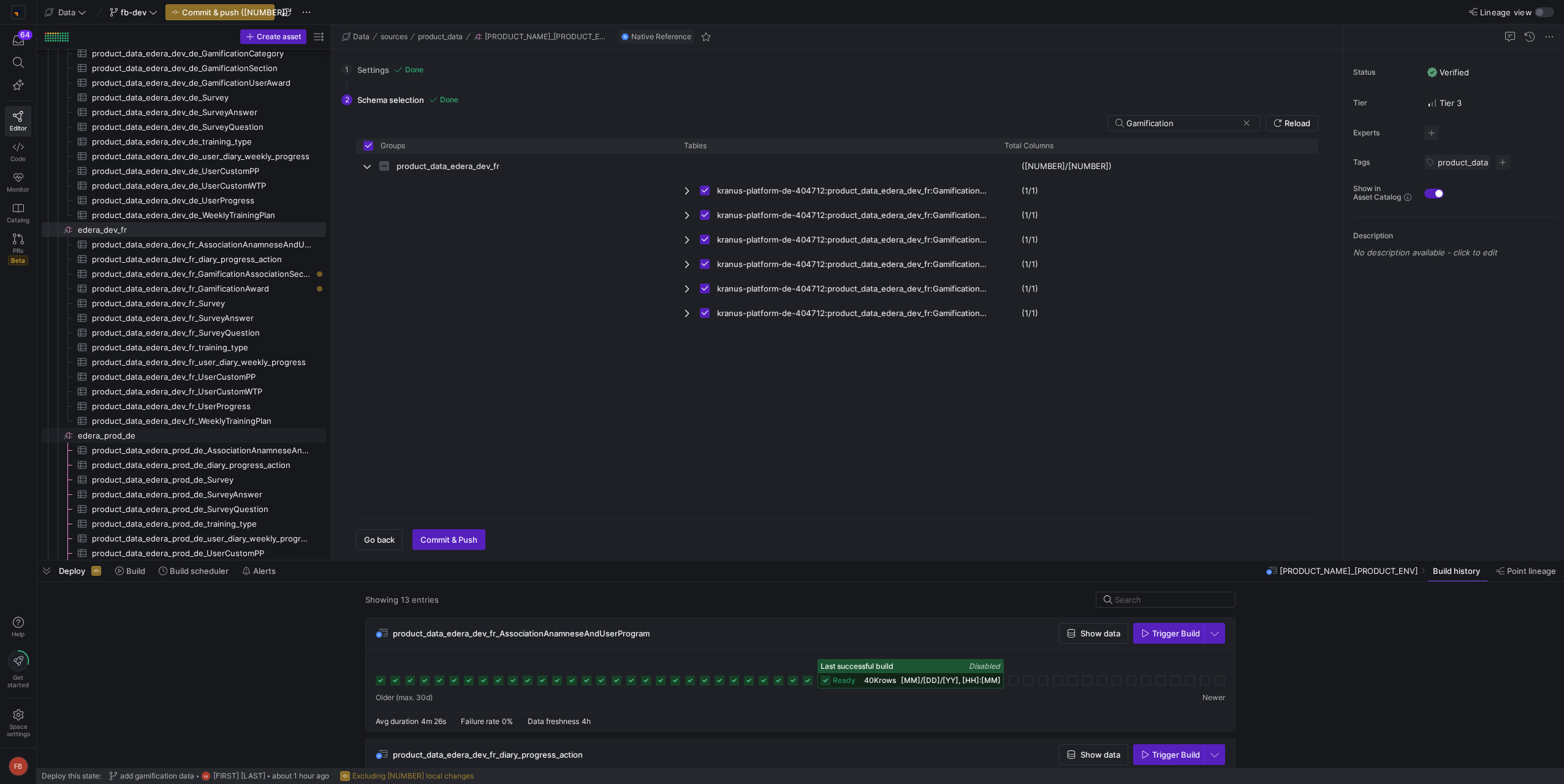 drag, startPoint x: 234, startPoint y: 434, endPoint x: 904, endPoint y: 307, distance: 681.9303 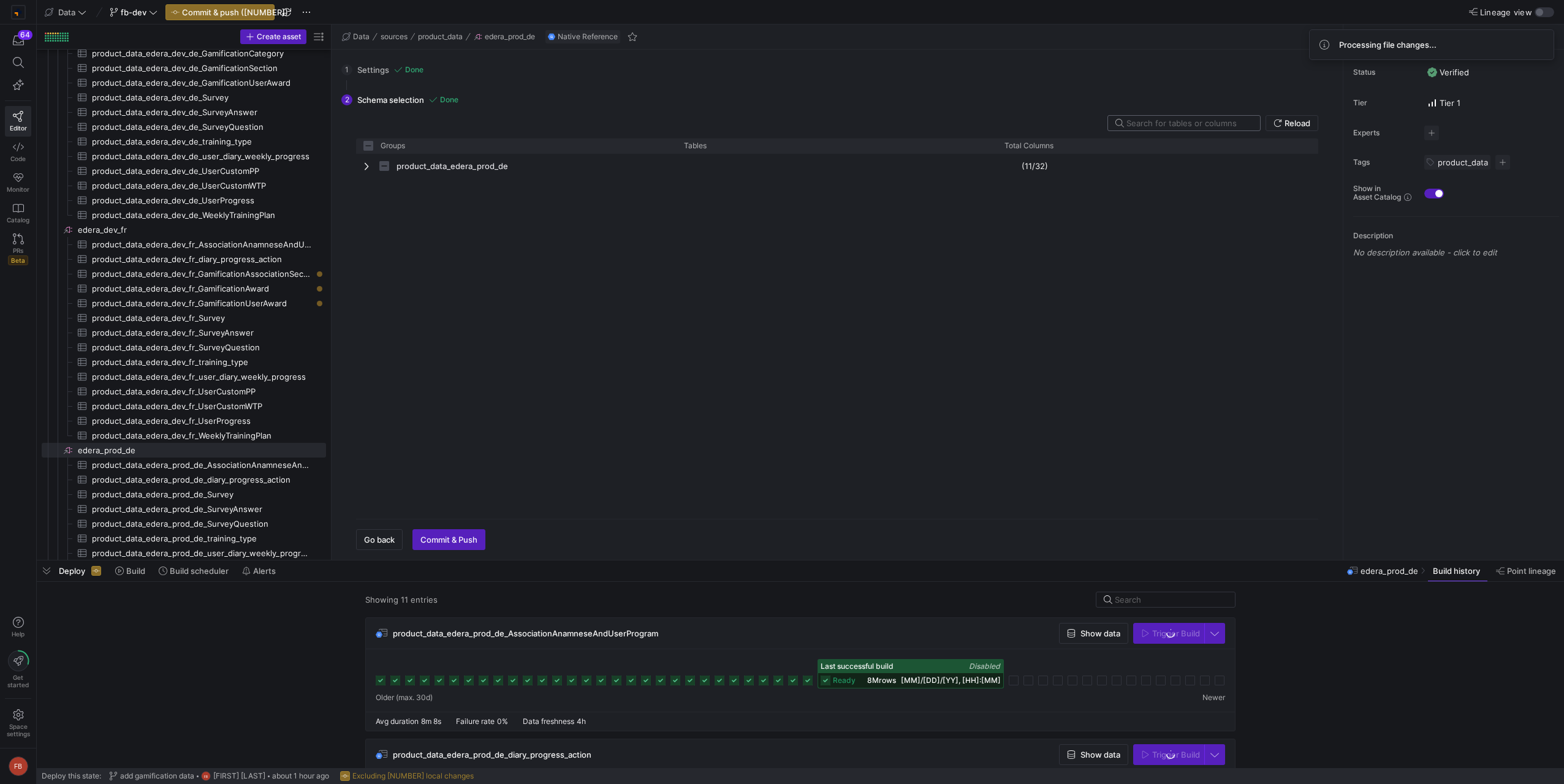 click at bounding box center [1188, 123] 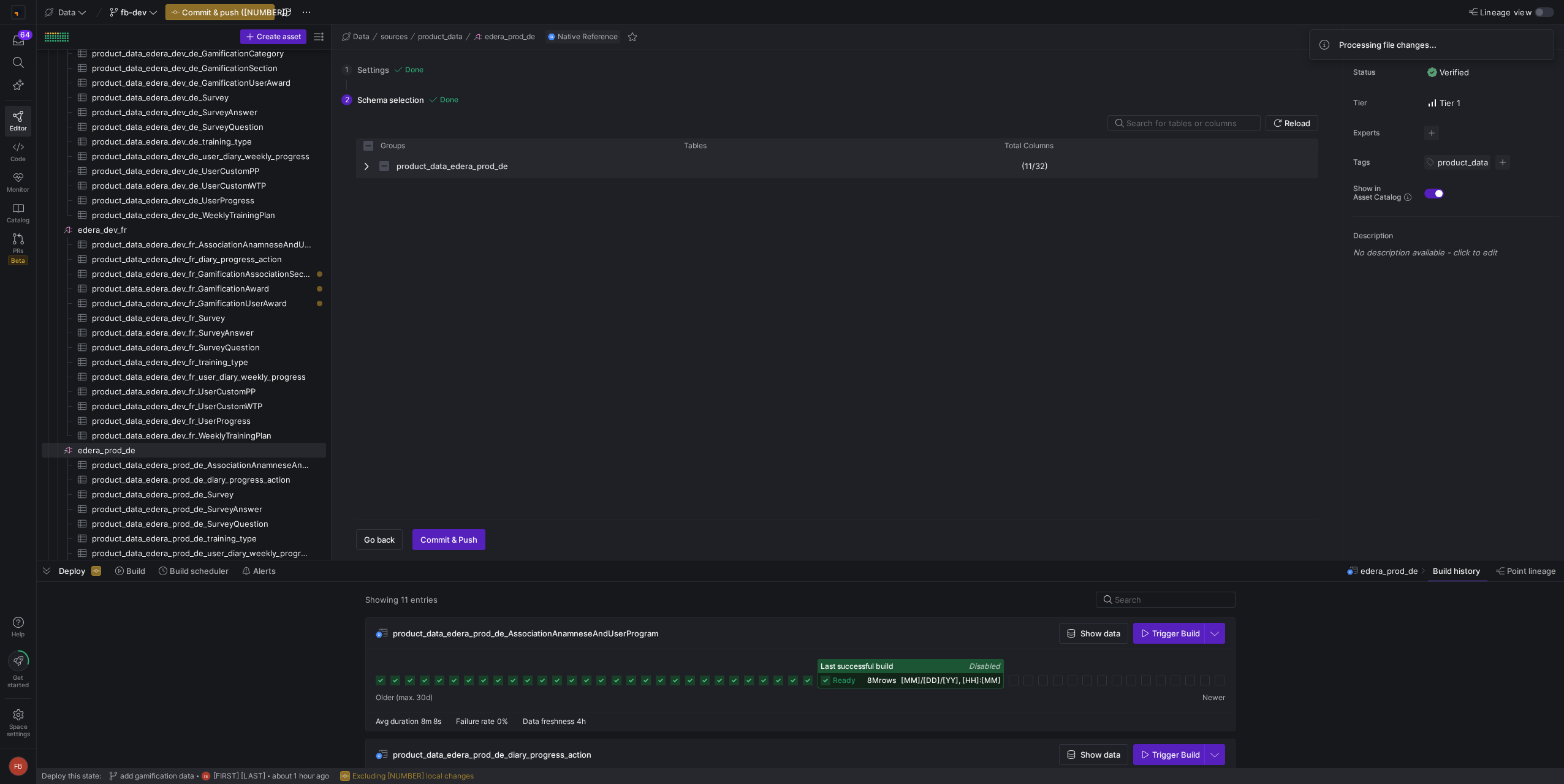 click at bounding box center (368, 166) 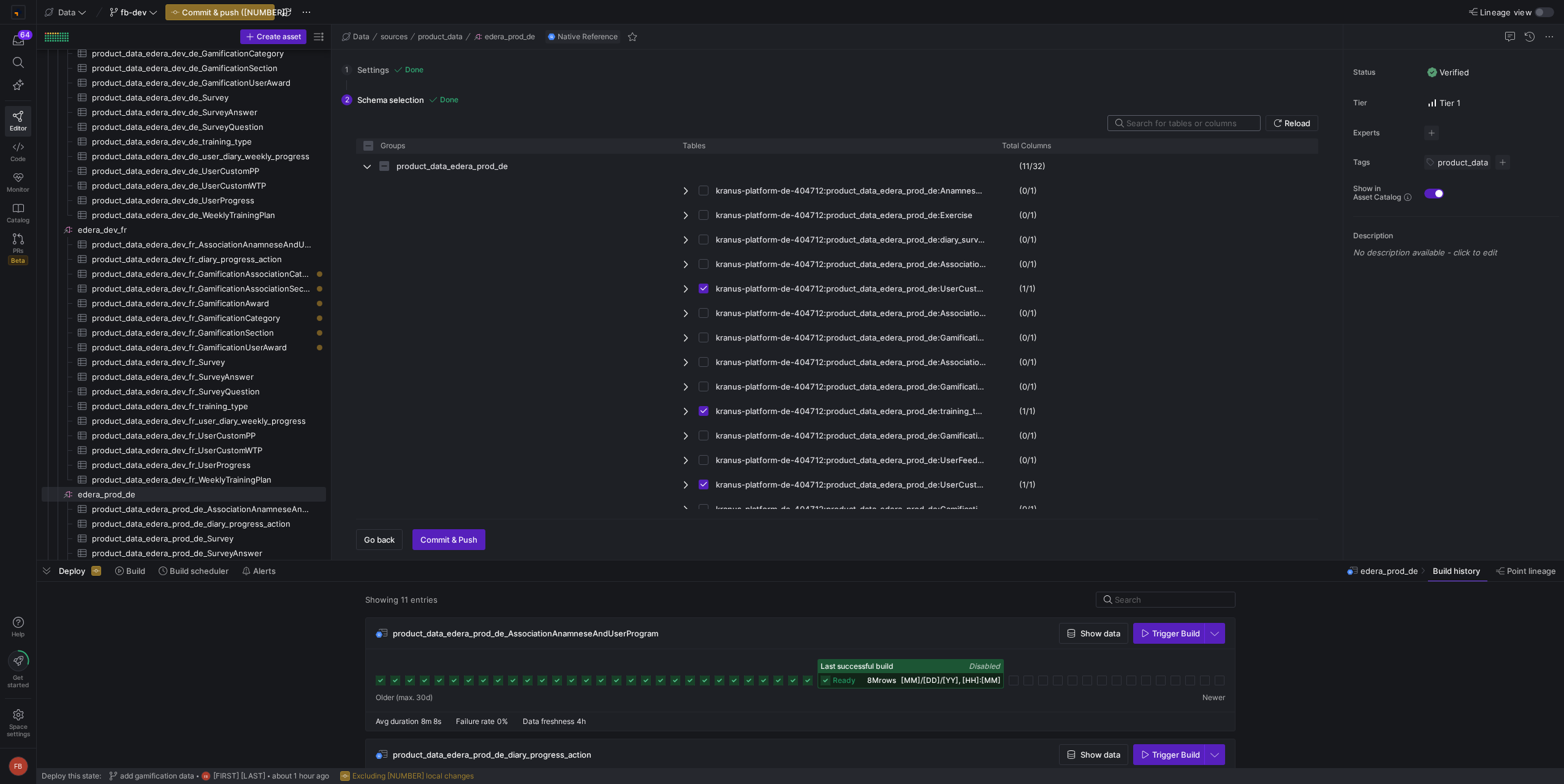 click at bounding box center [1188, 123] 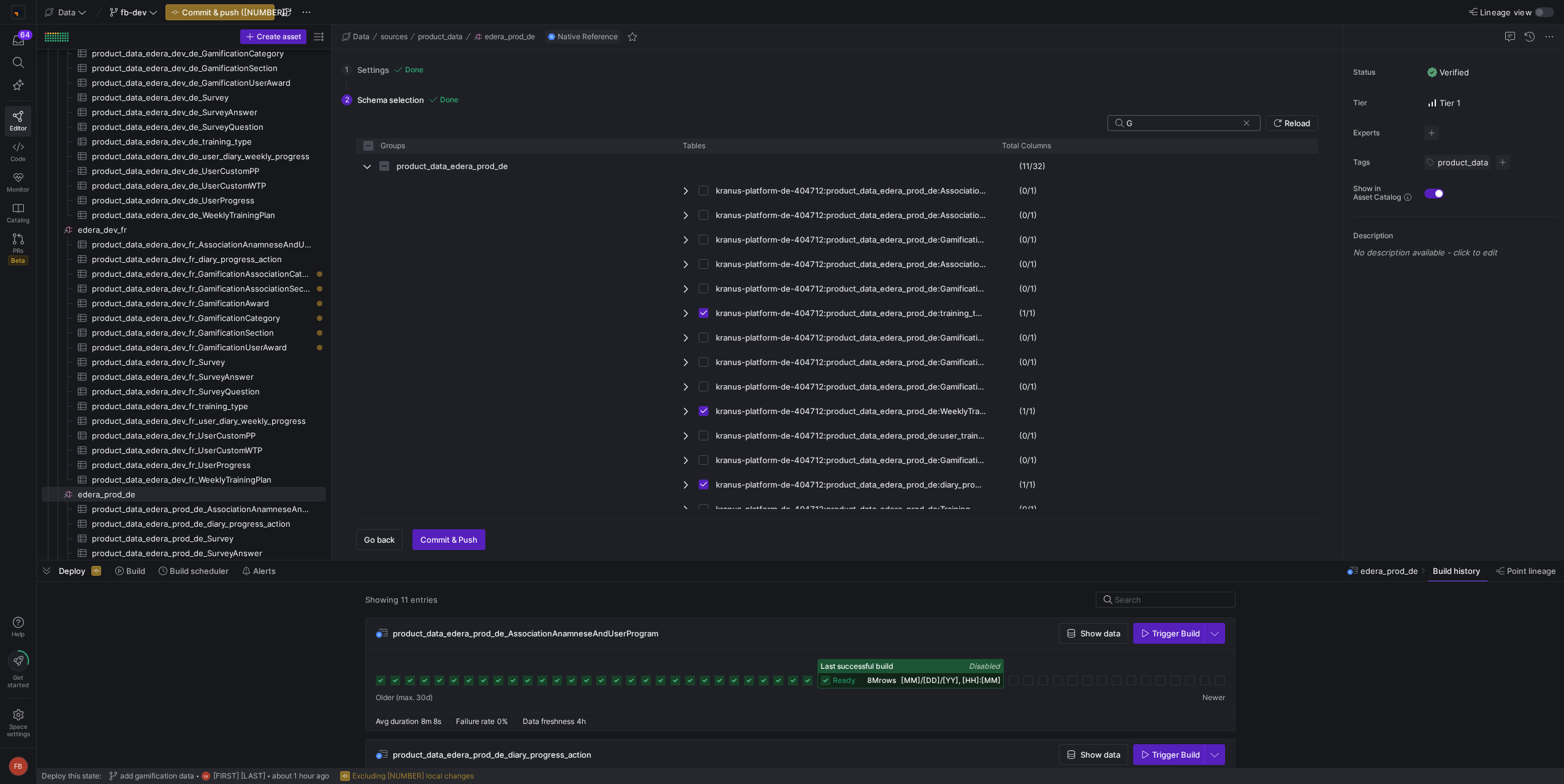 checkbox on "false" 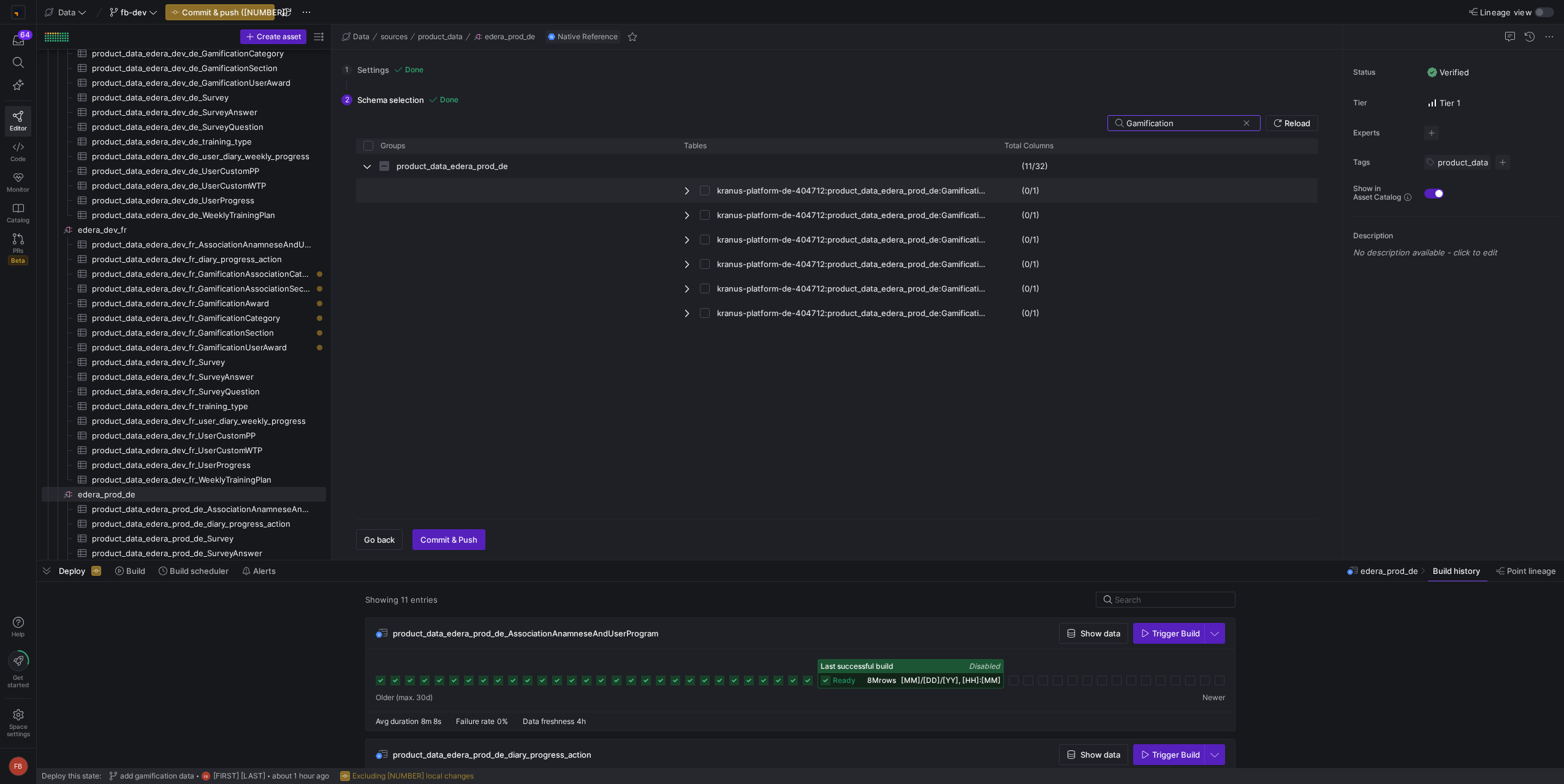 type on "Gamification" 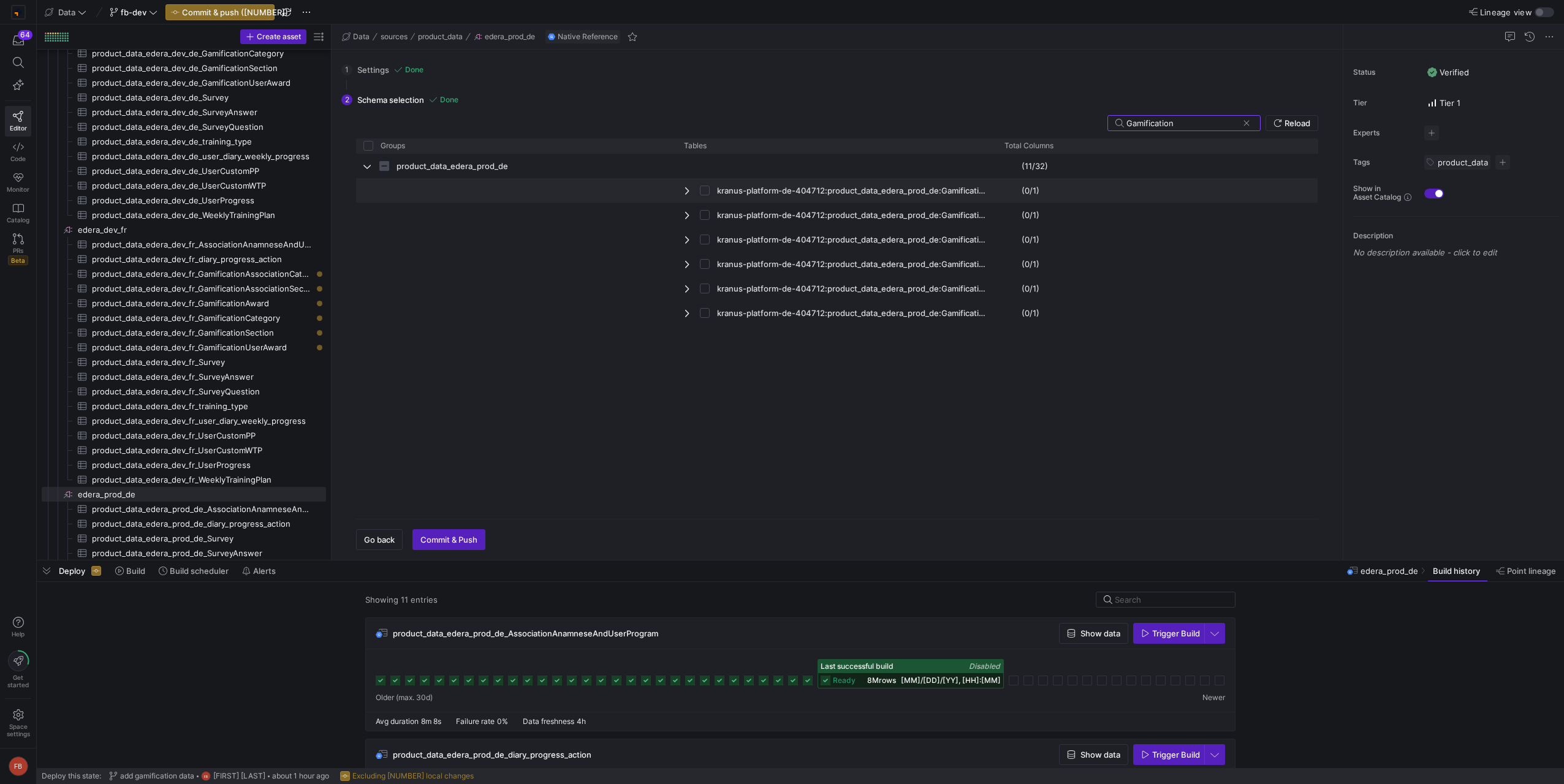 click at bounding box center [705, 190] 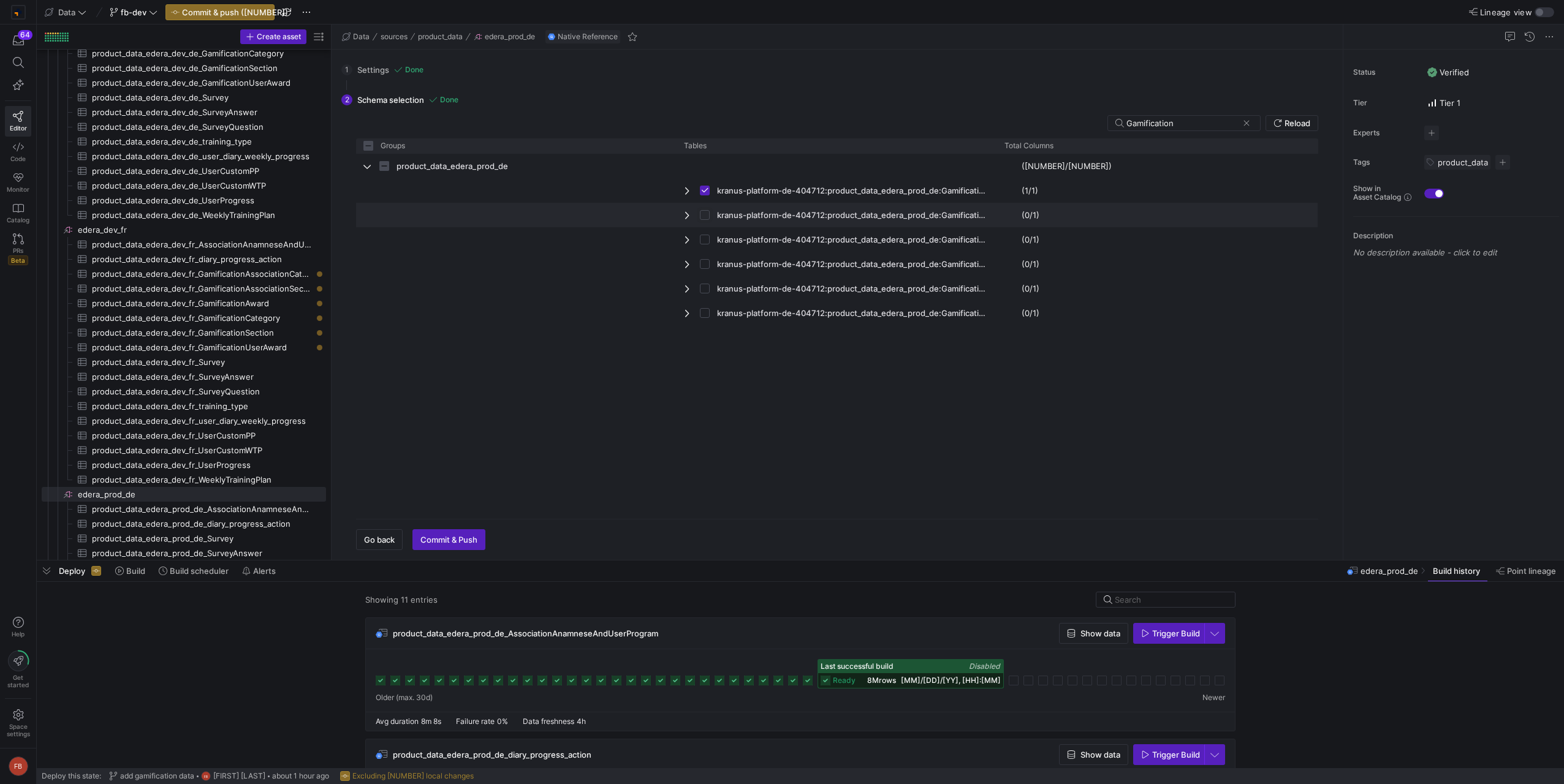 click at bounding box center (705, 215) 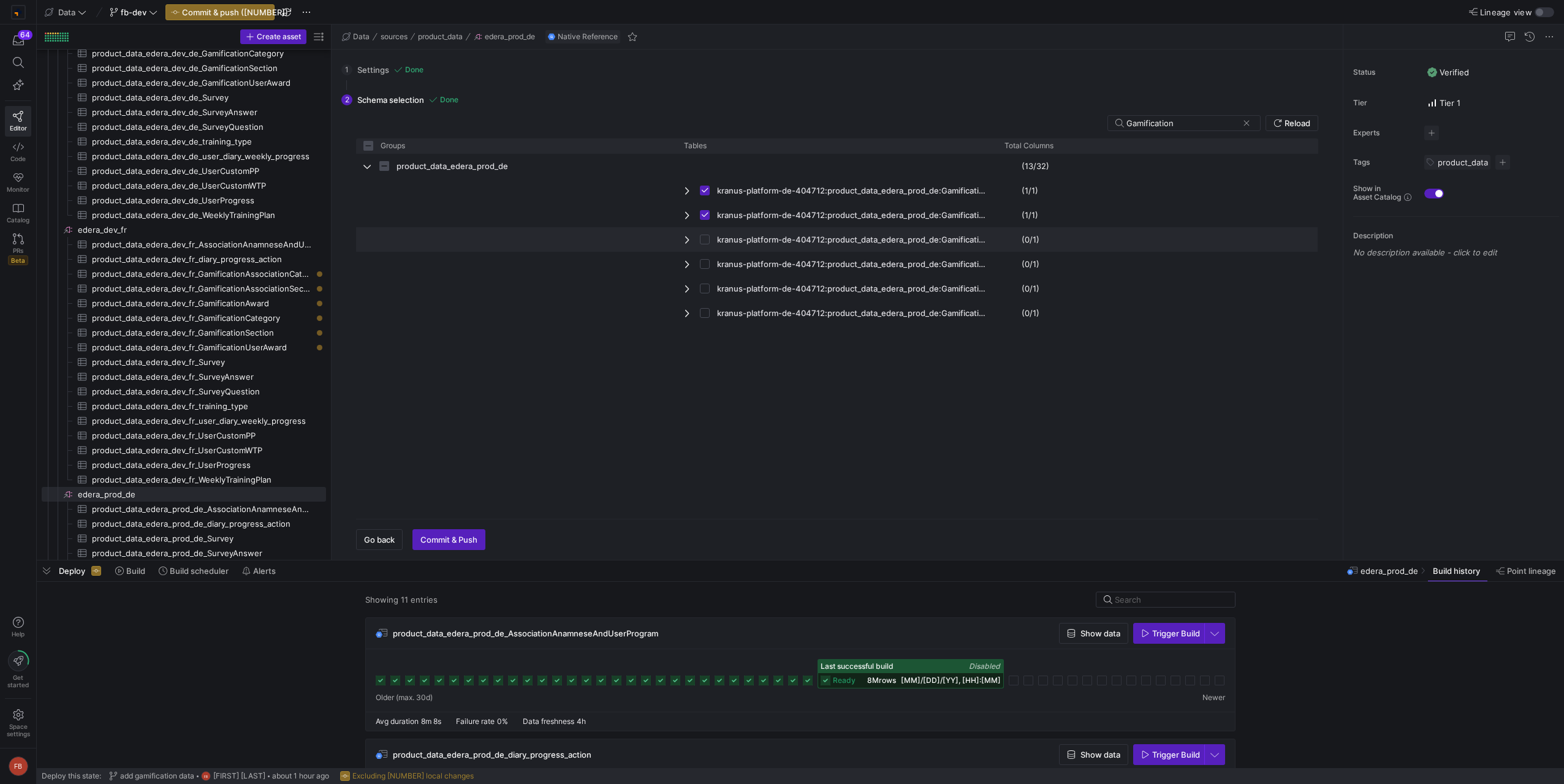 click at bounding box center [708, 239] 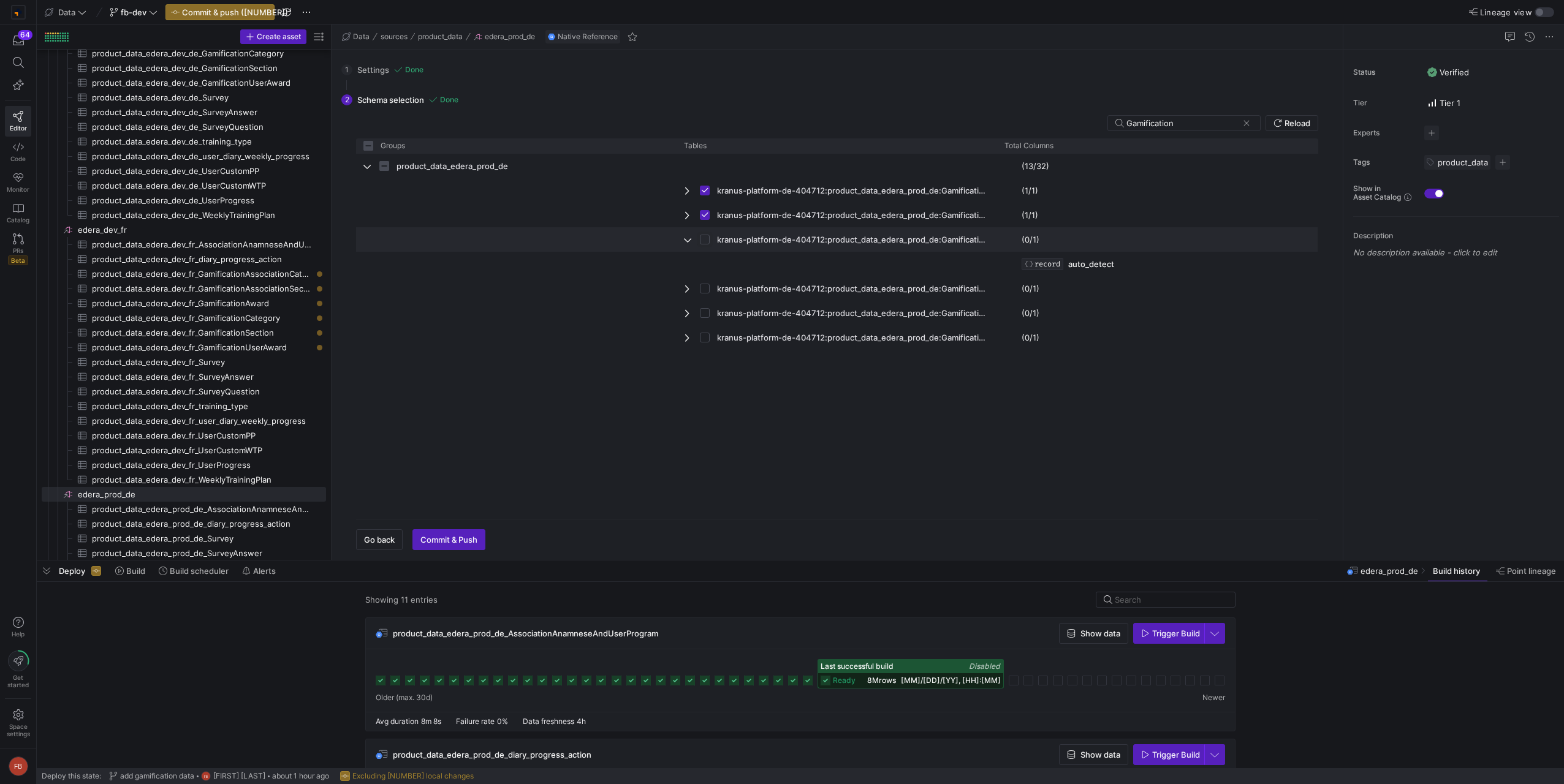 click at bounding box center (705, 239) 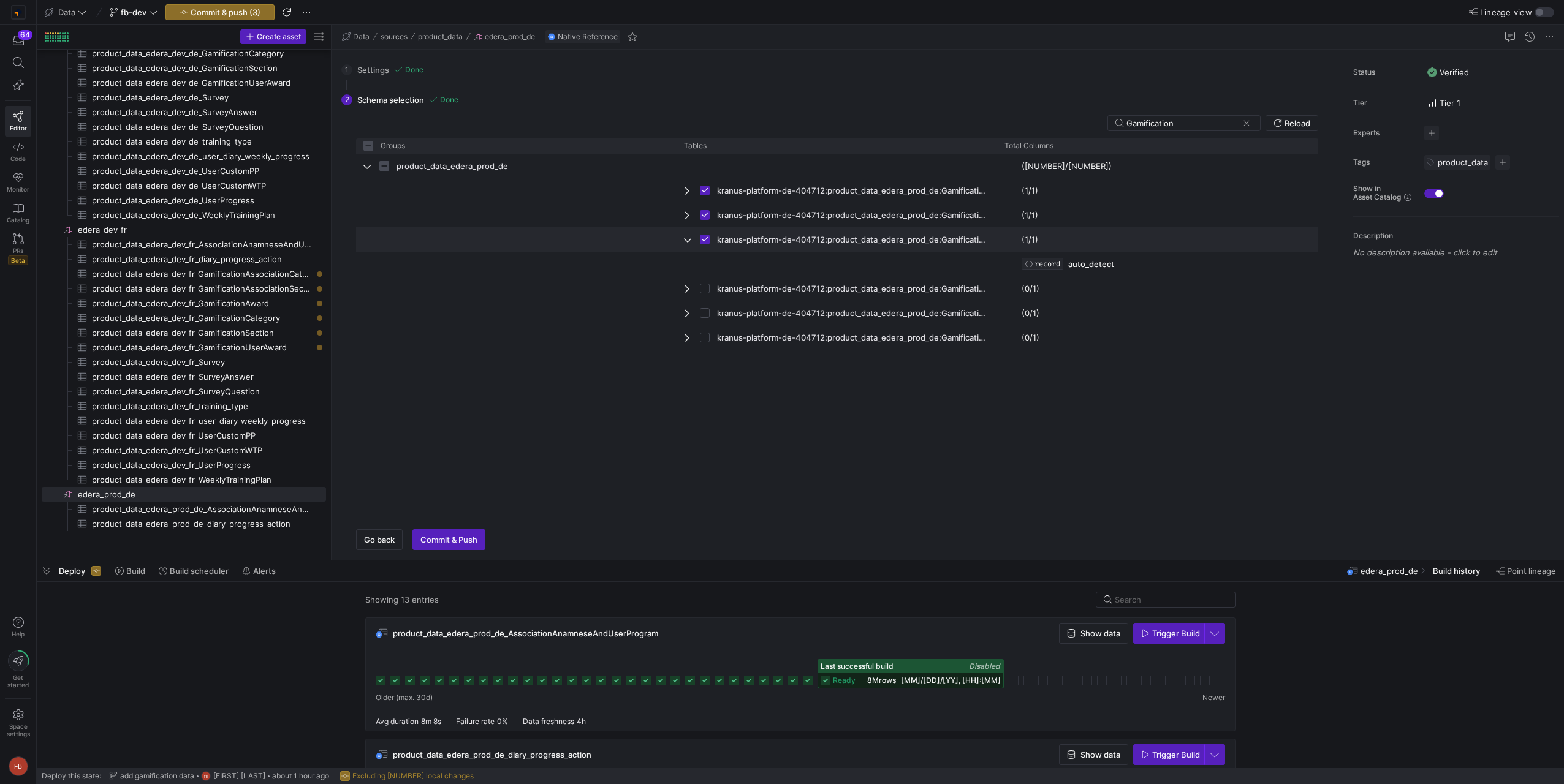 click at bounding box center (688, 239) 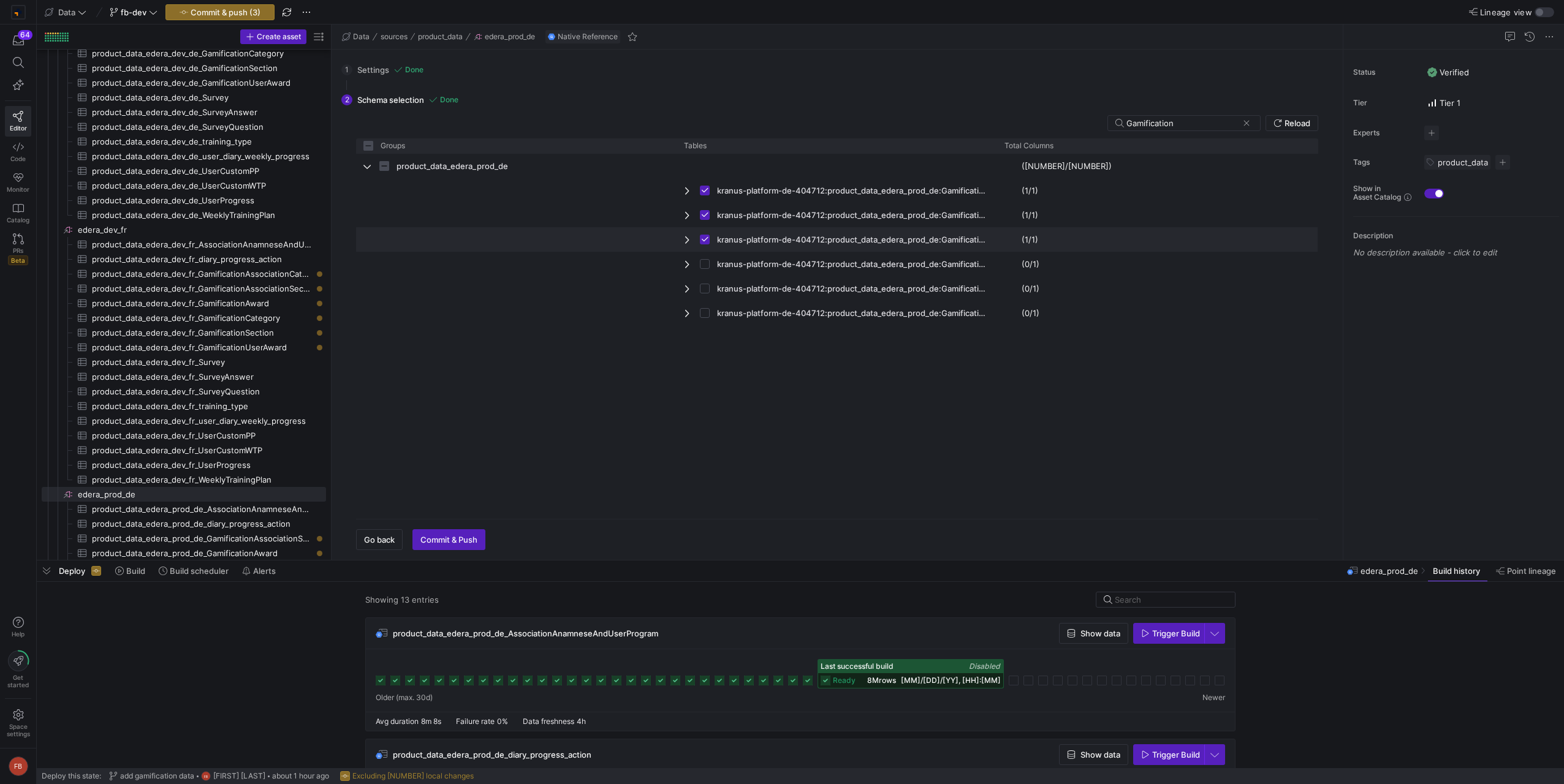 checkbox on "false" 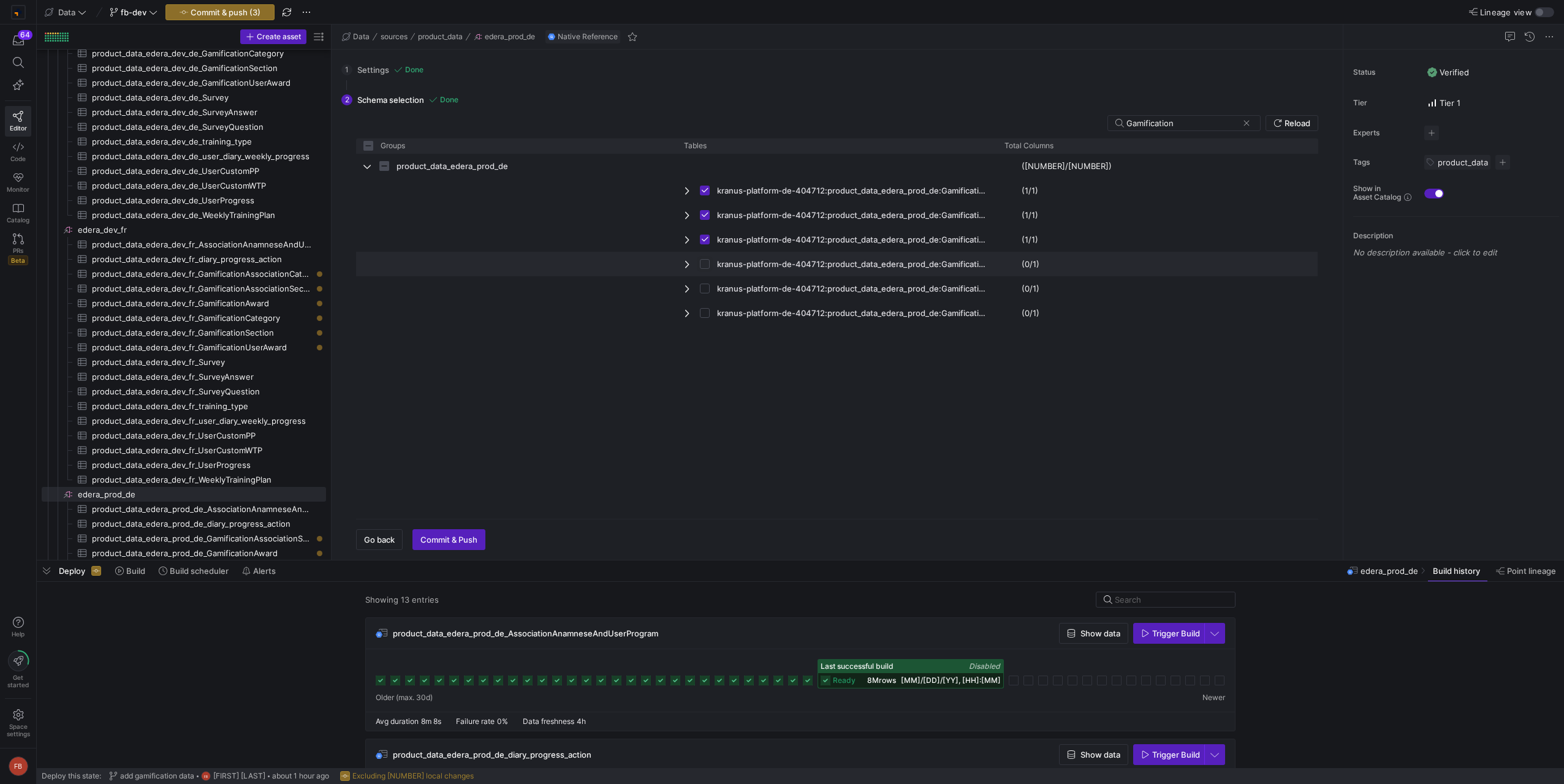 click at bounding box center [705, 264] 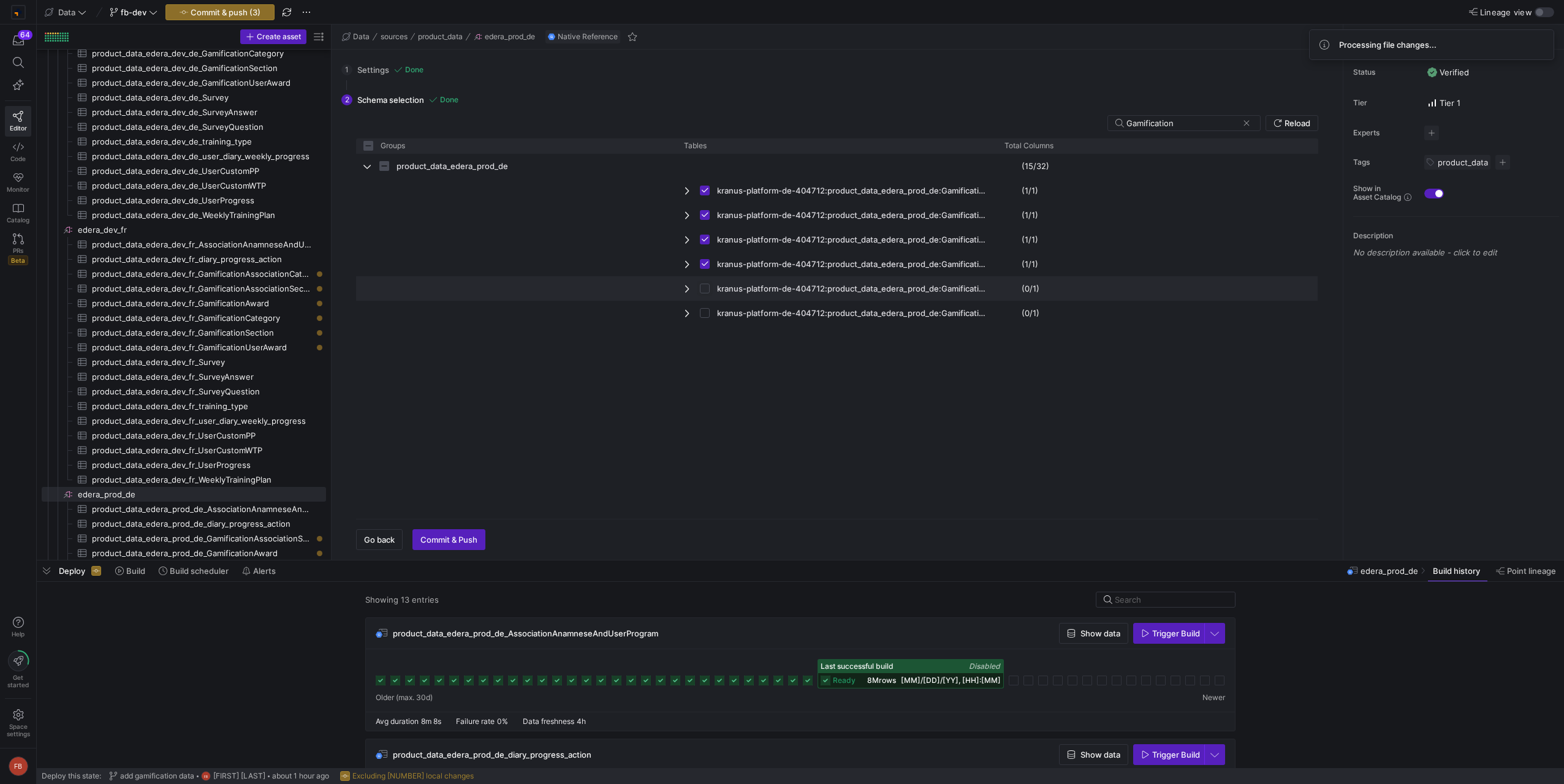 click at bounding box center [705, 288] 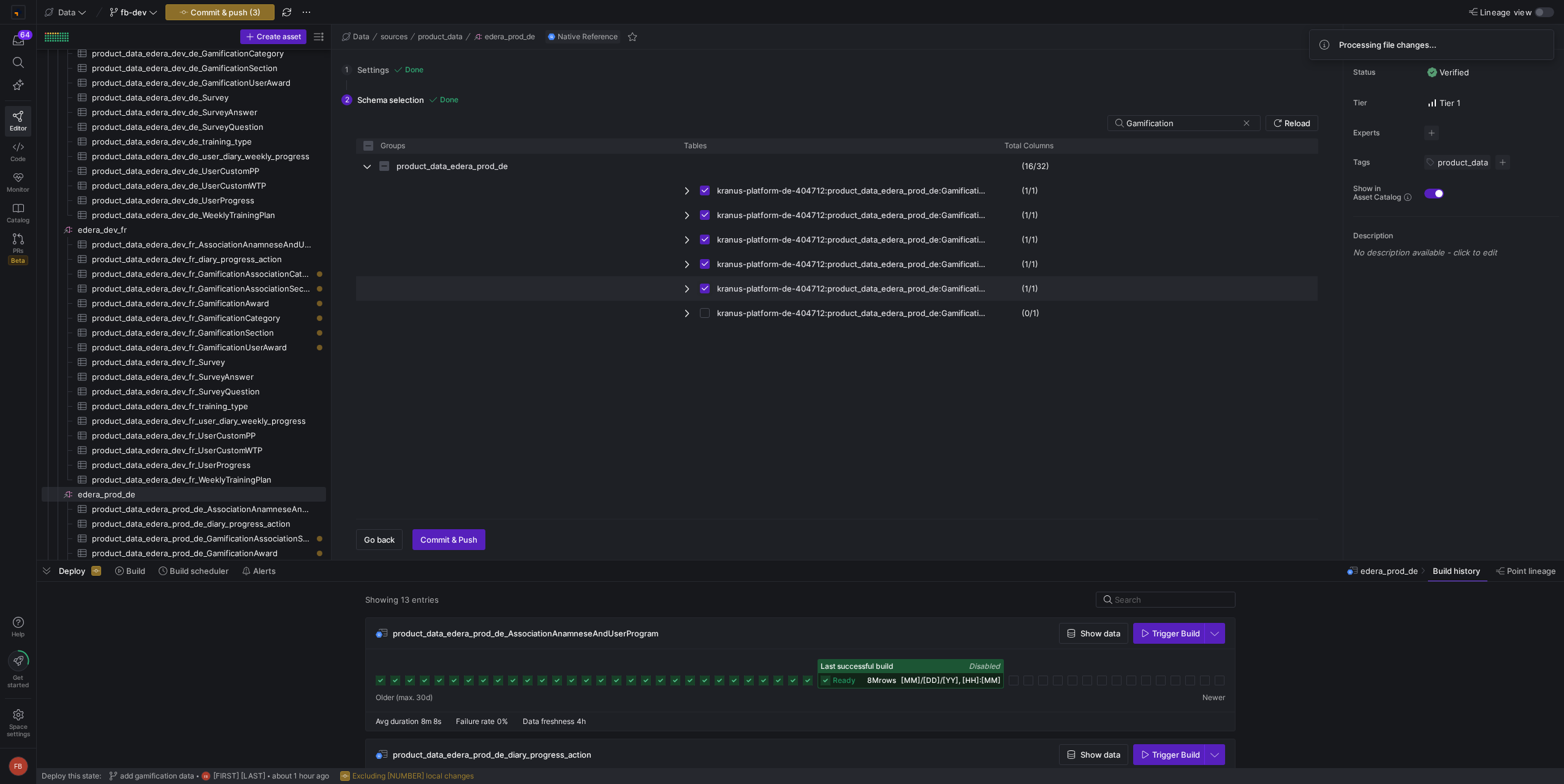 checkbox on "false" 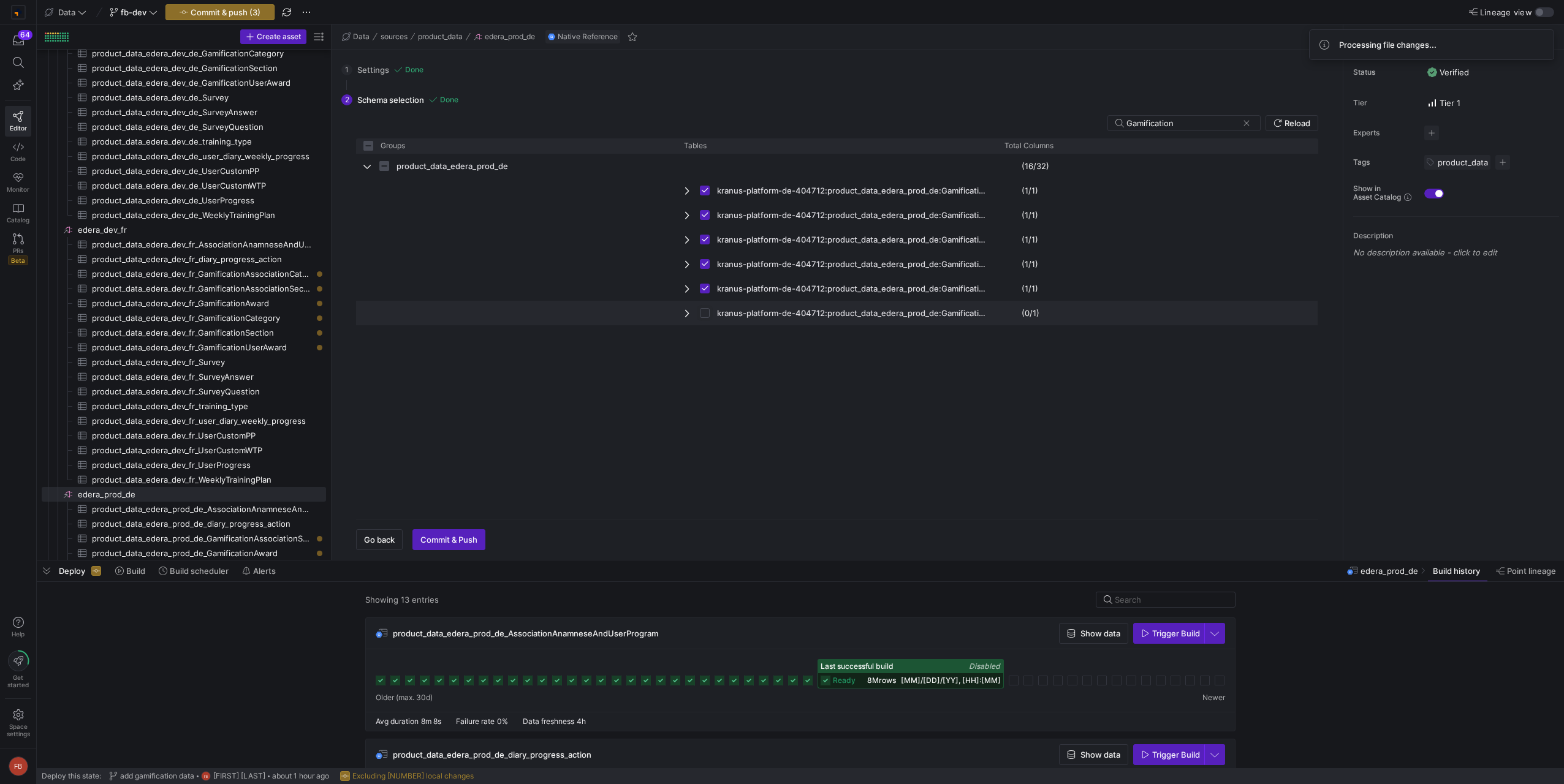click at bounding box center [705, 313] 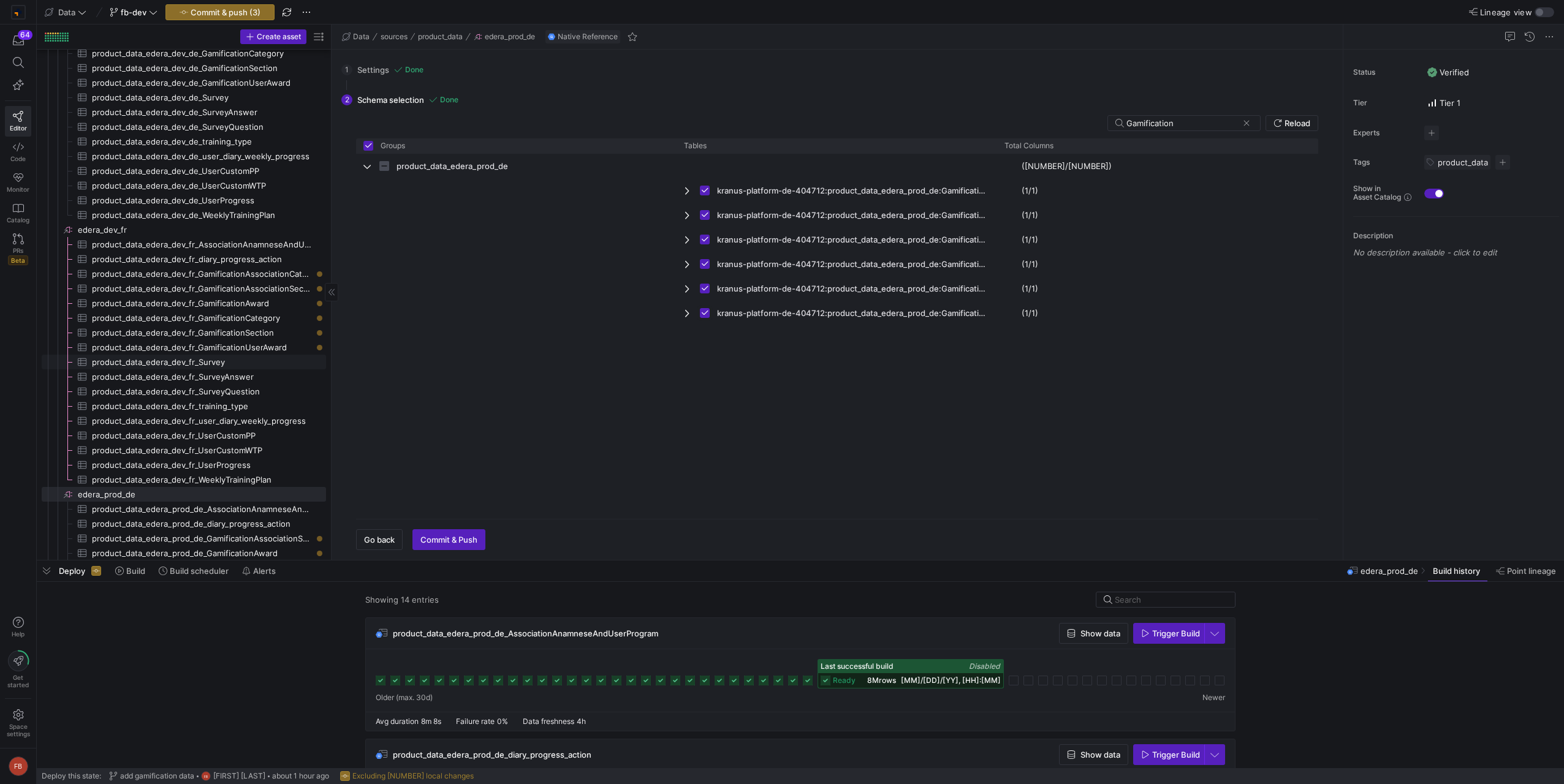scroll, scrollTop: 2290, scrollLeft: 0, axis: vertical 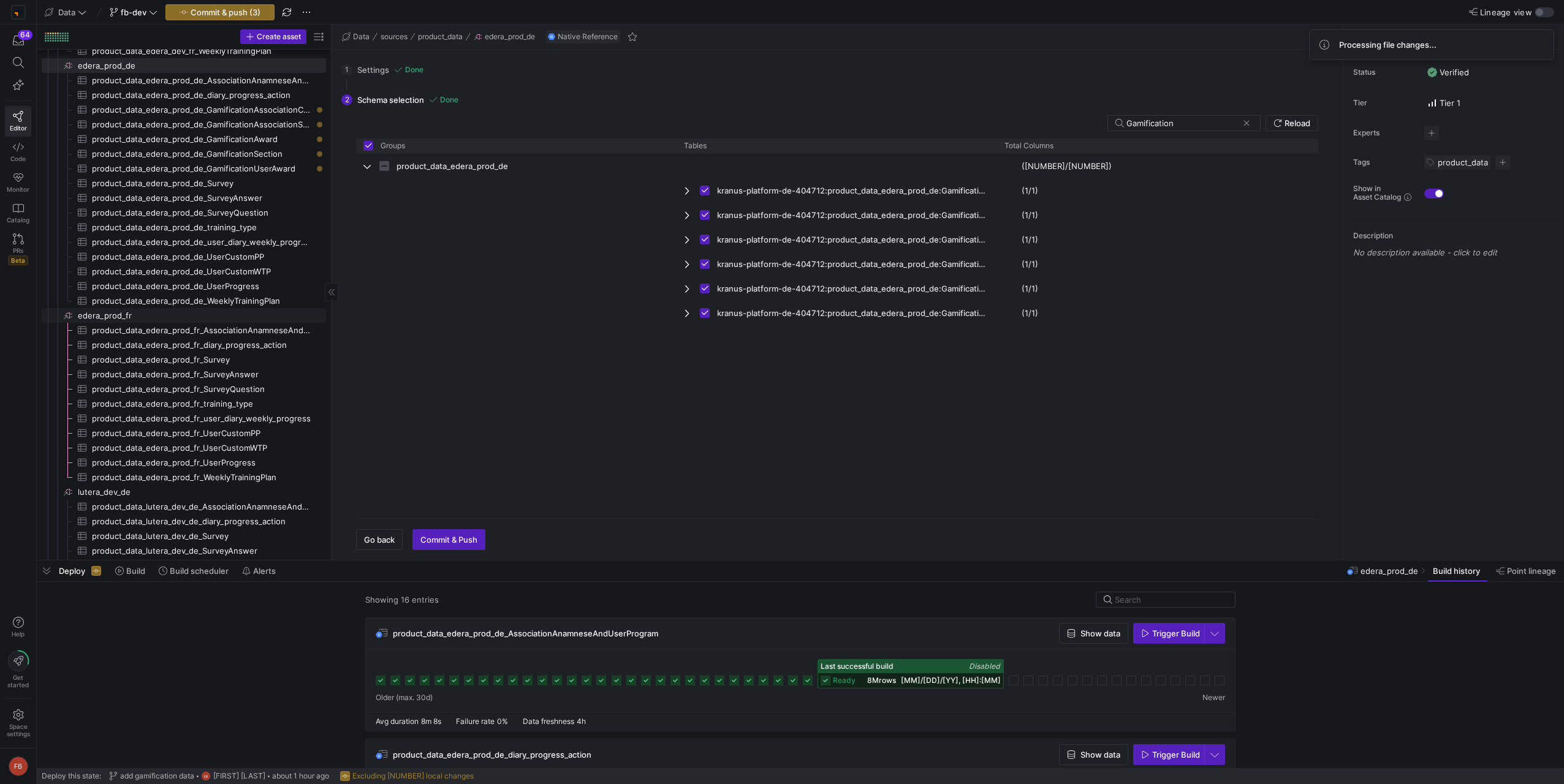click on "[EDERA]-[ENV]-[COUNTRY]" 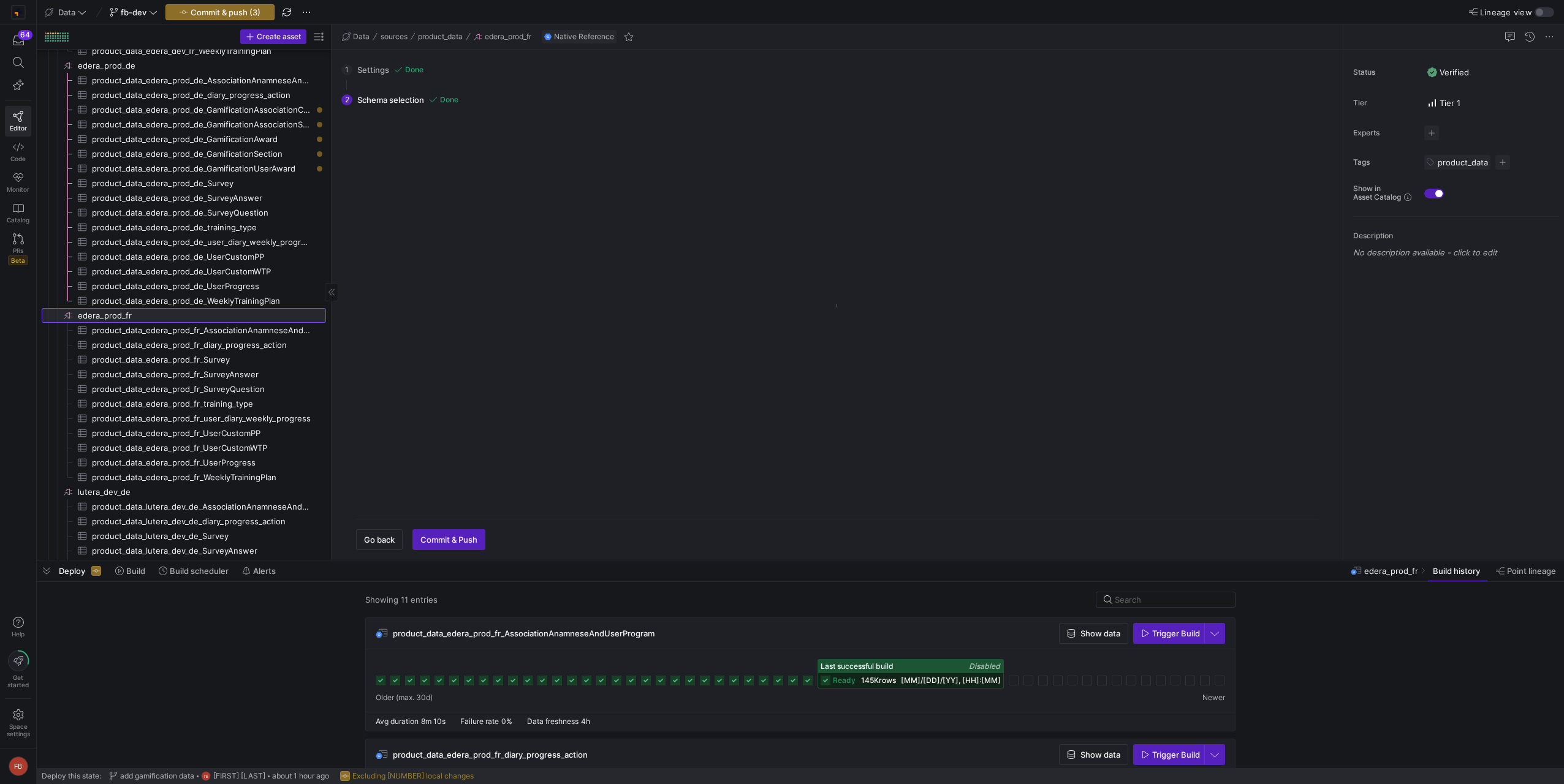 scroll, scrollTop: 2290, scrollLeft: 0, axis: vertical 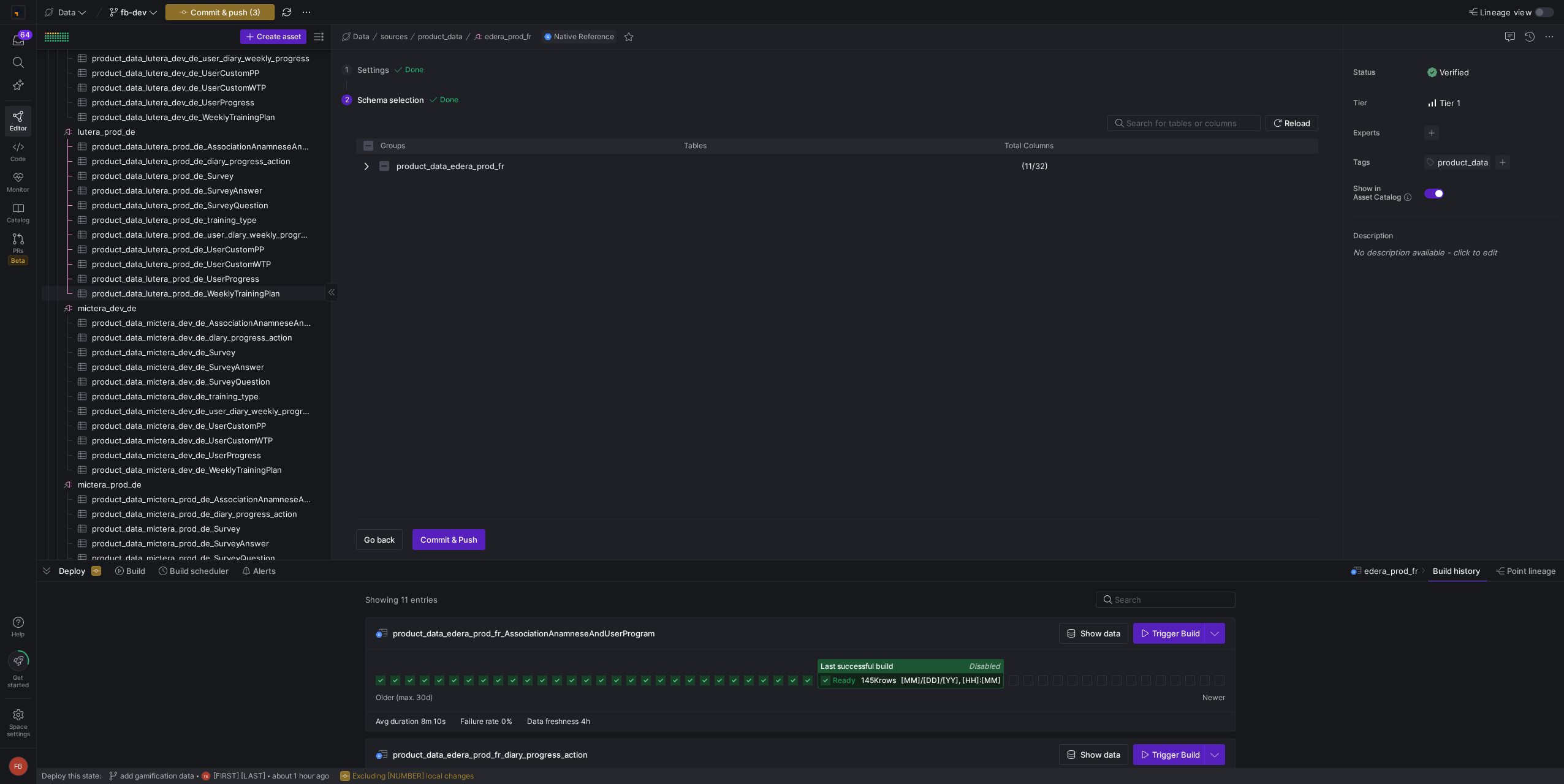 checkbox on "false" 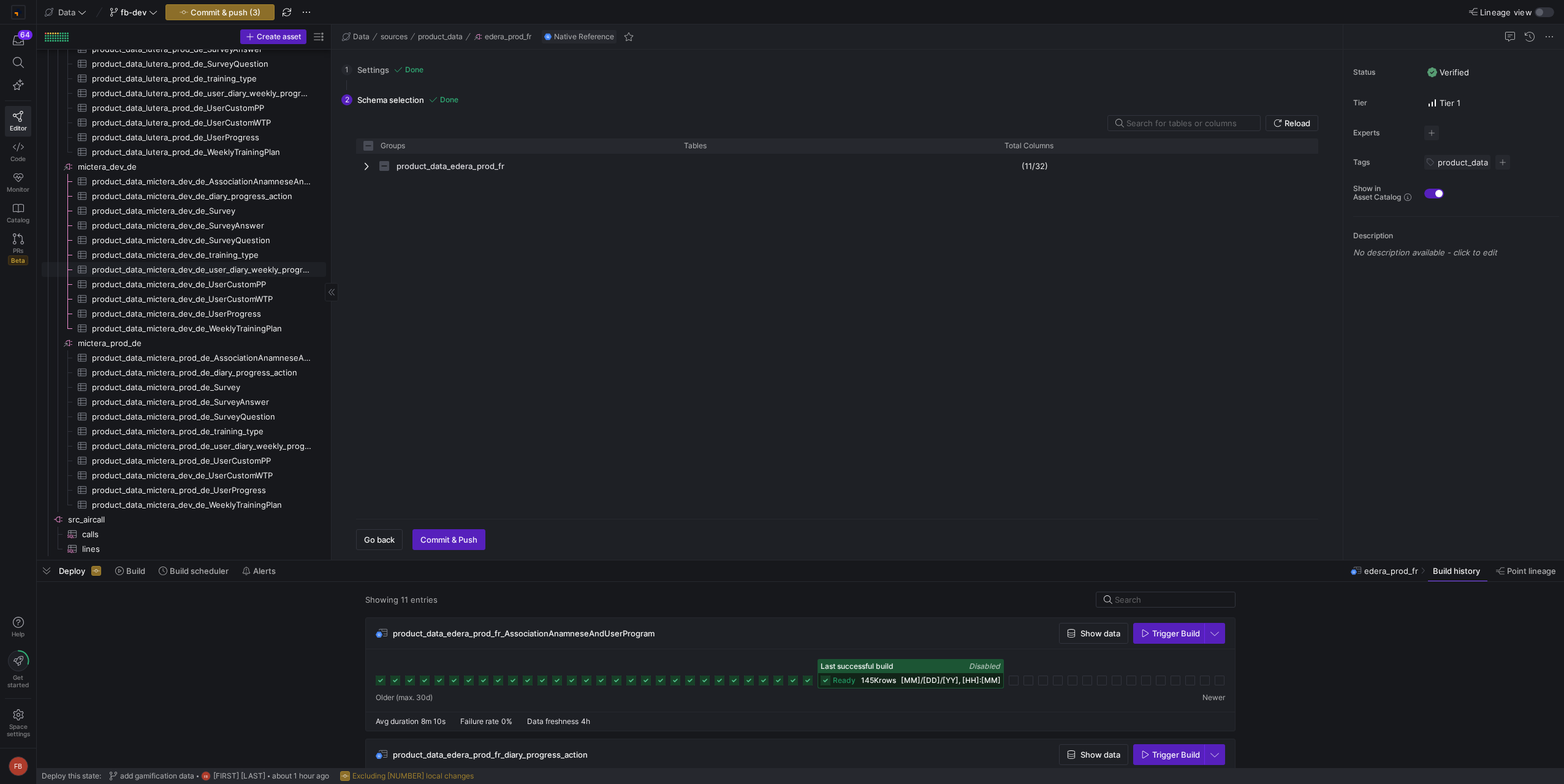 scroll, scrollTop: 3228, scrollLeft: 0, axis: vertical 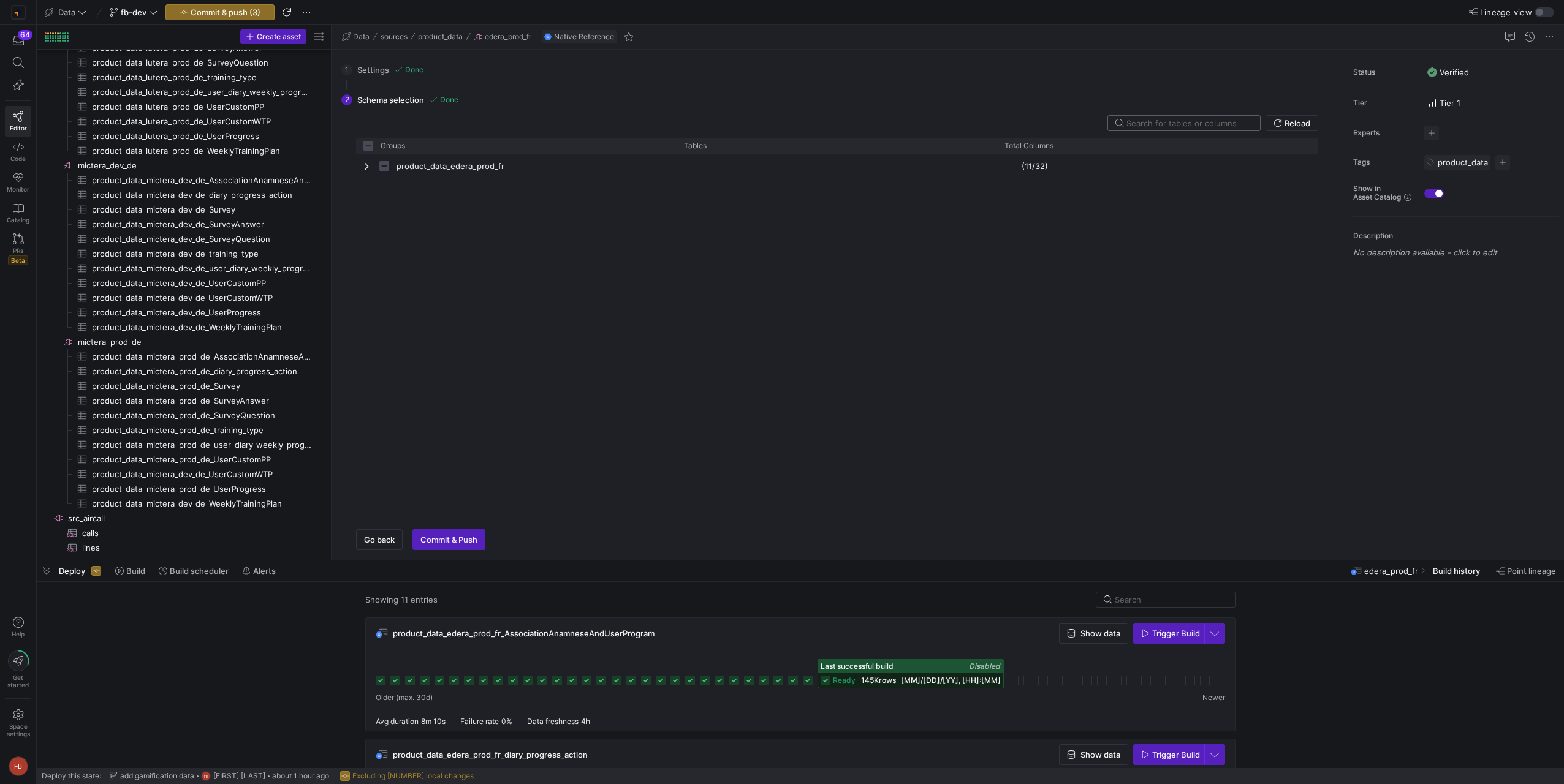 click at bounding box center (1188, 123) 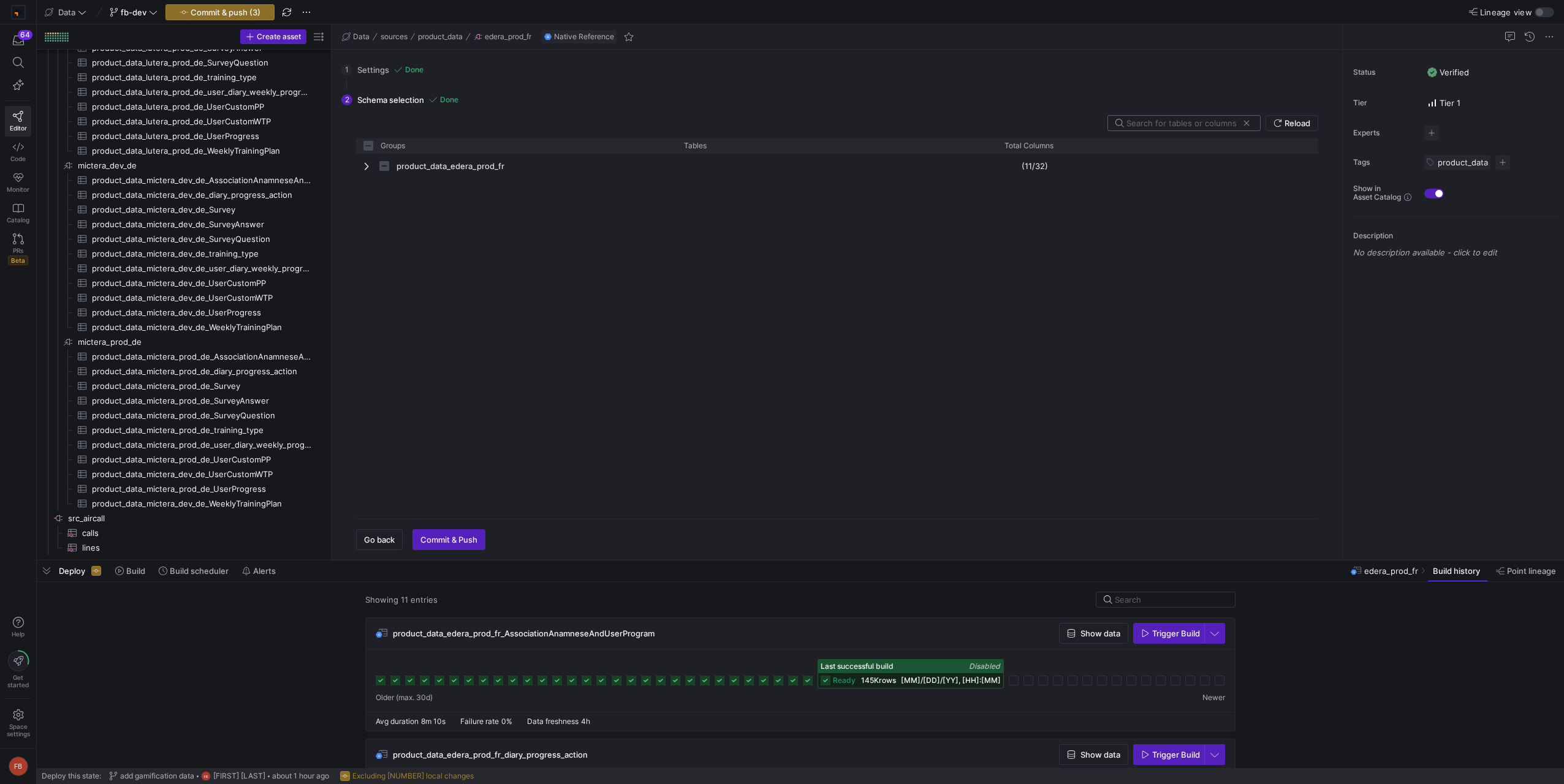 type on "G" 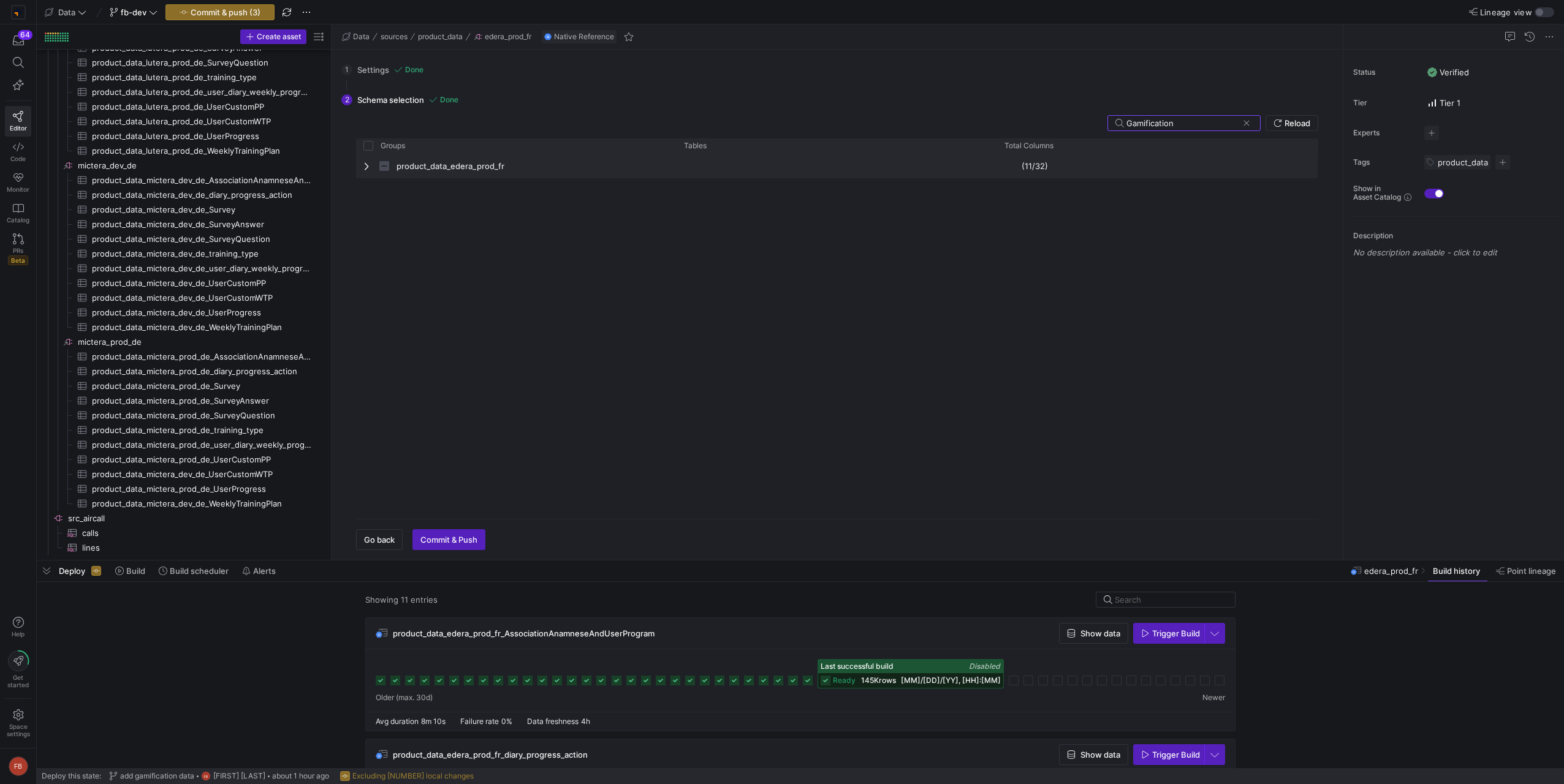 type on "Gamification" 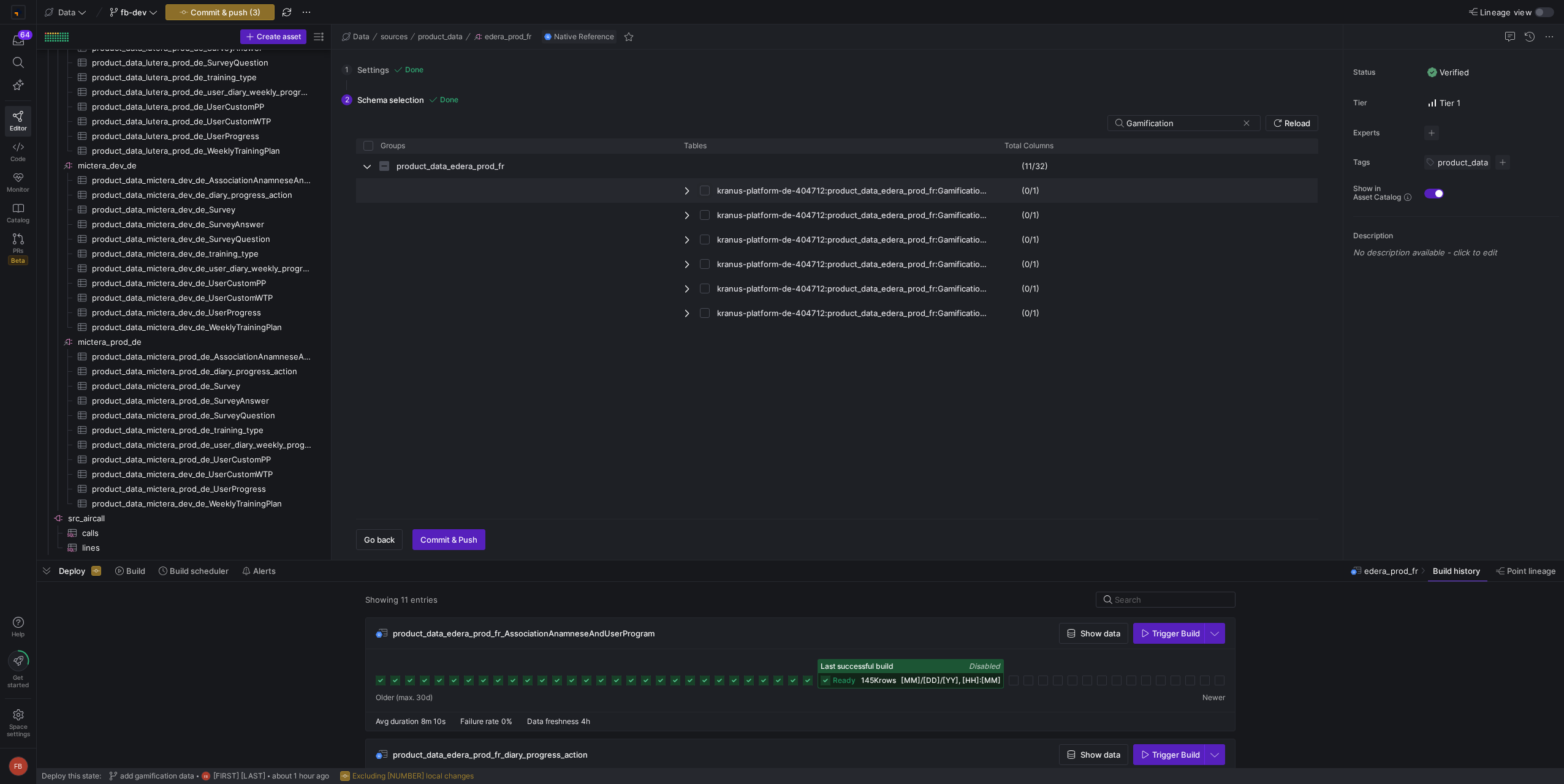 click at bounding box center [705, 190] 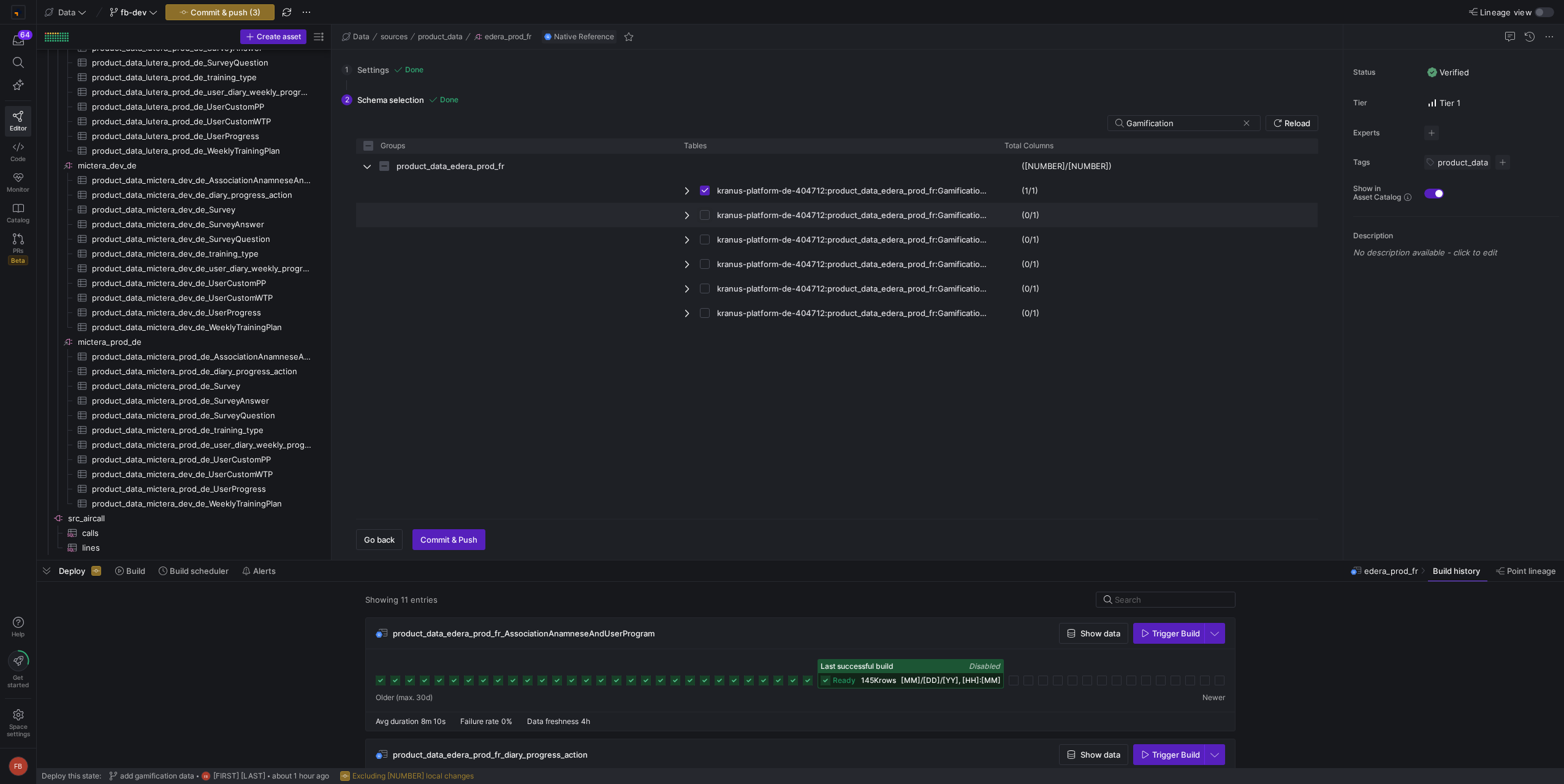 click at bounding box center (705, 215) 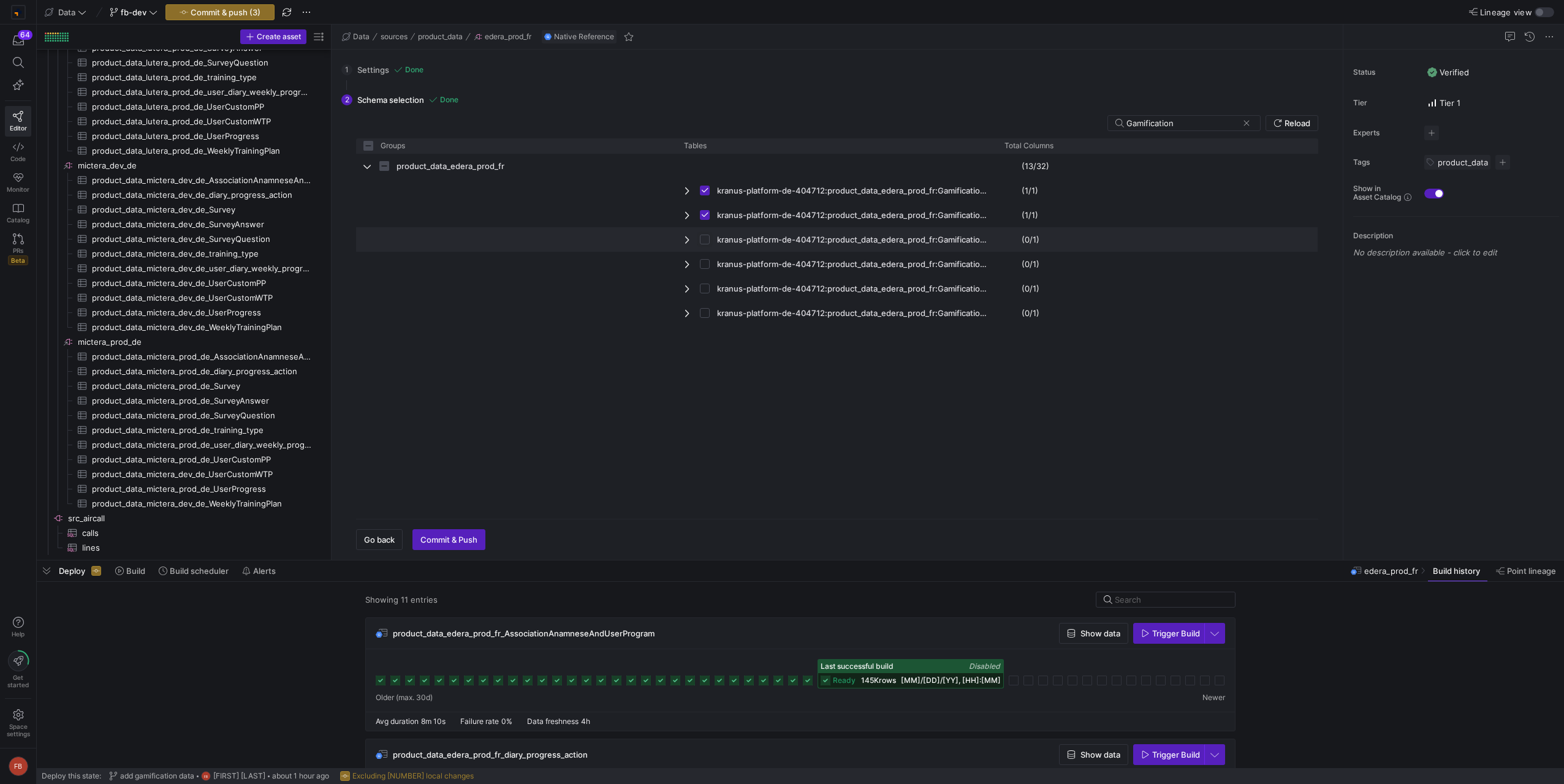 click at bounding box center [705, 239] 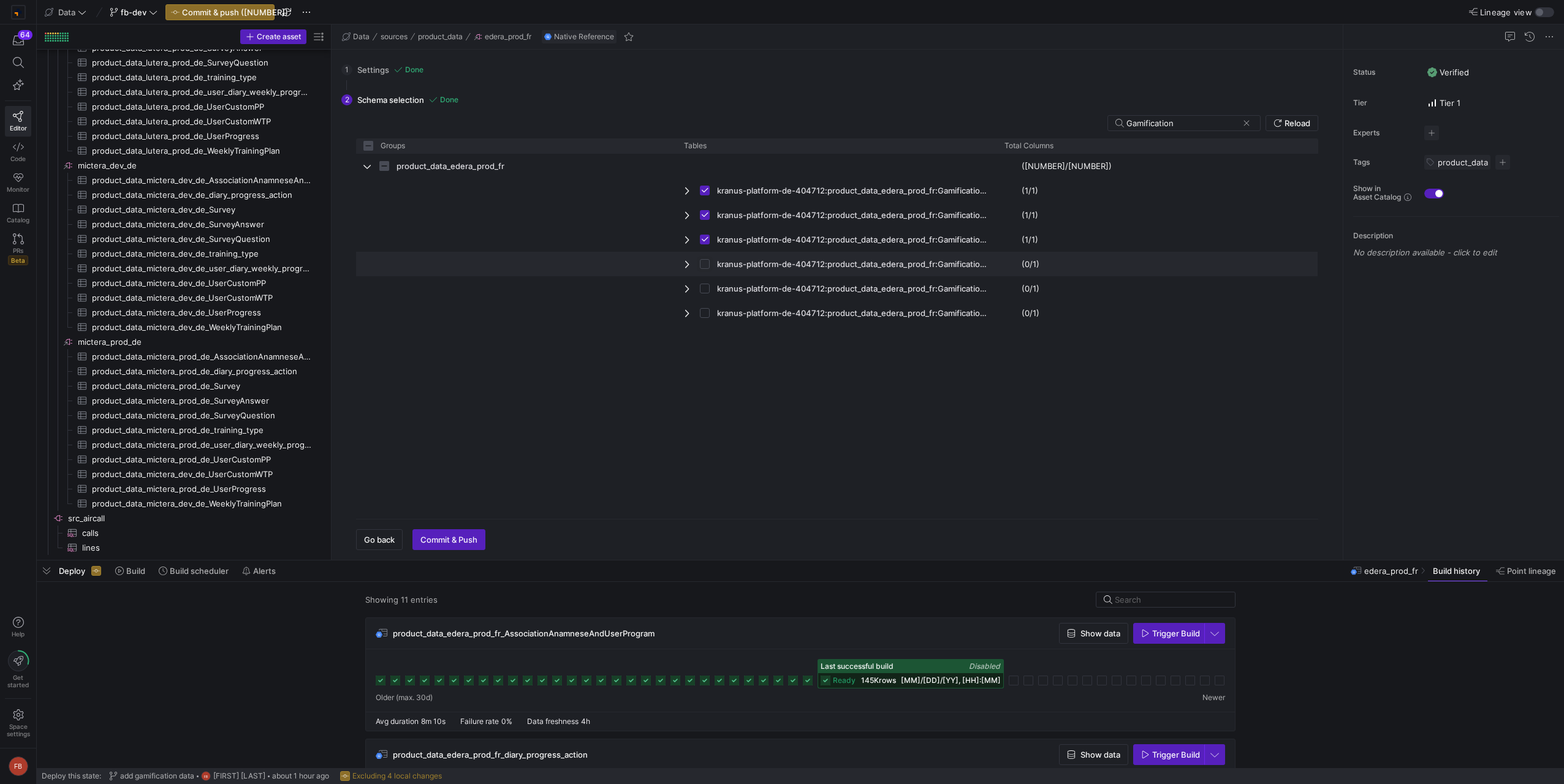 click at bounding box center (705, 264) 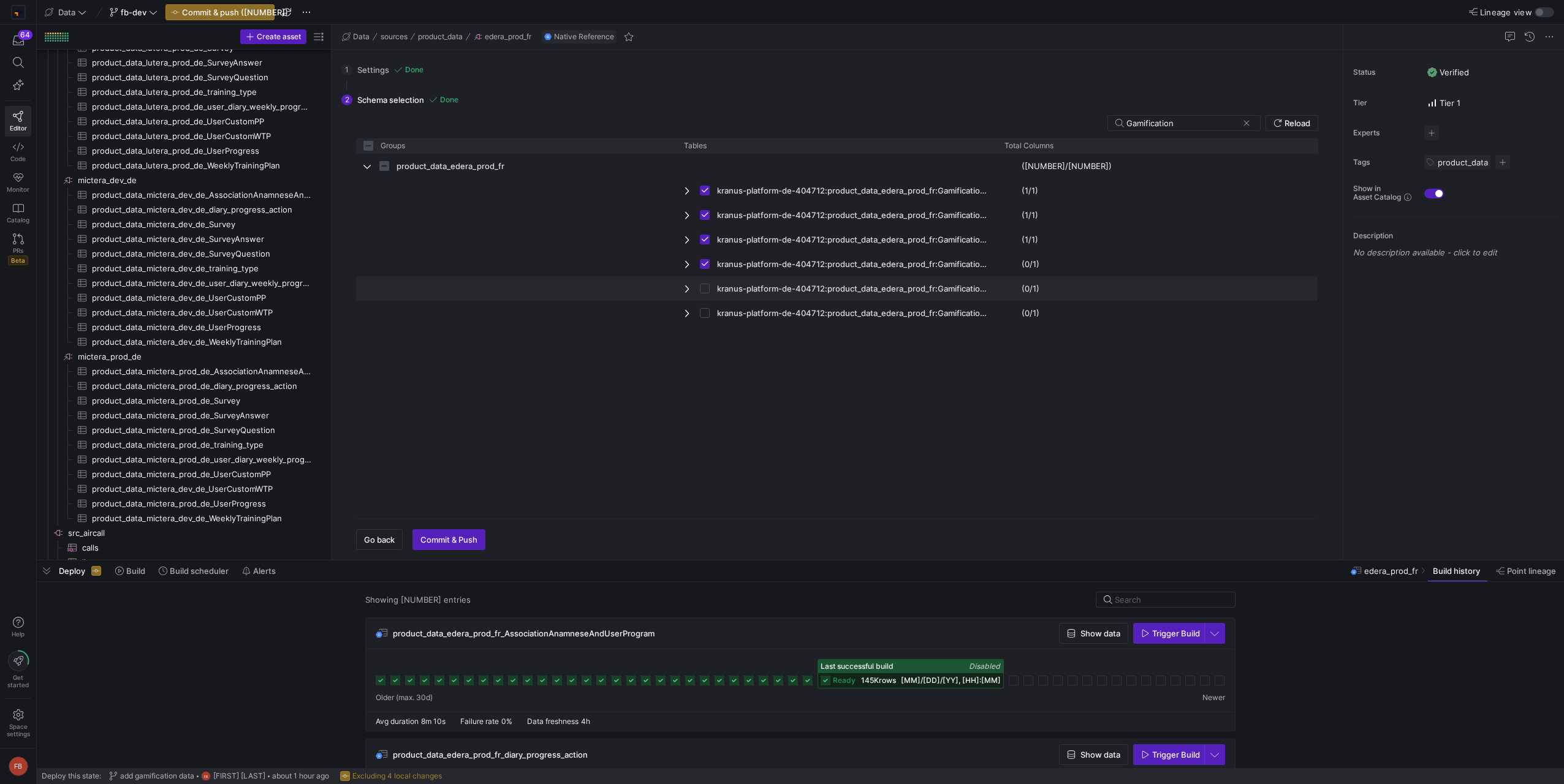 checkbox on "false" 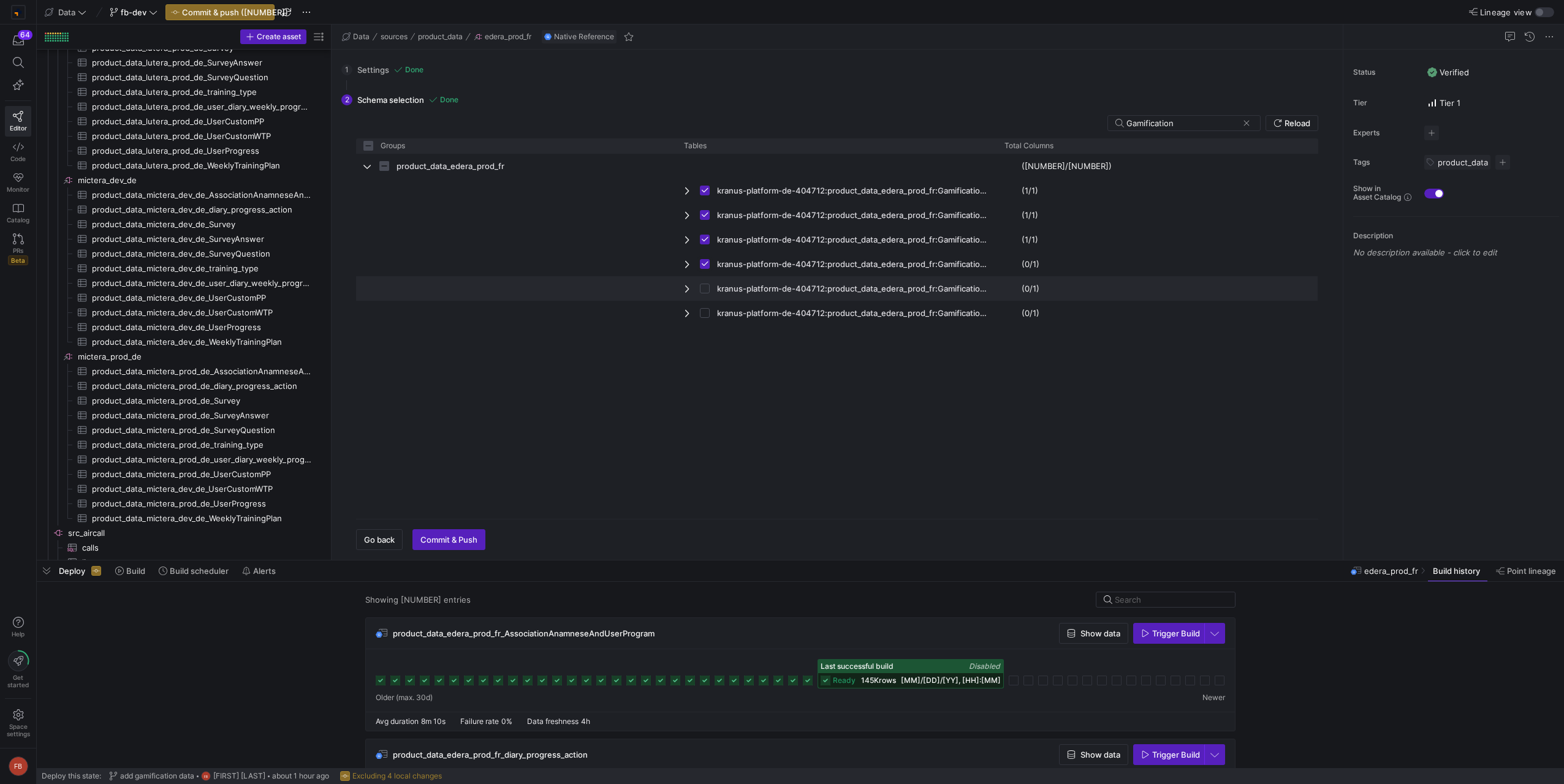 checkbox on "true" 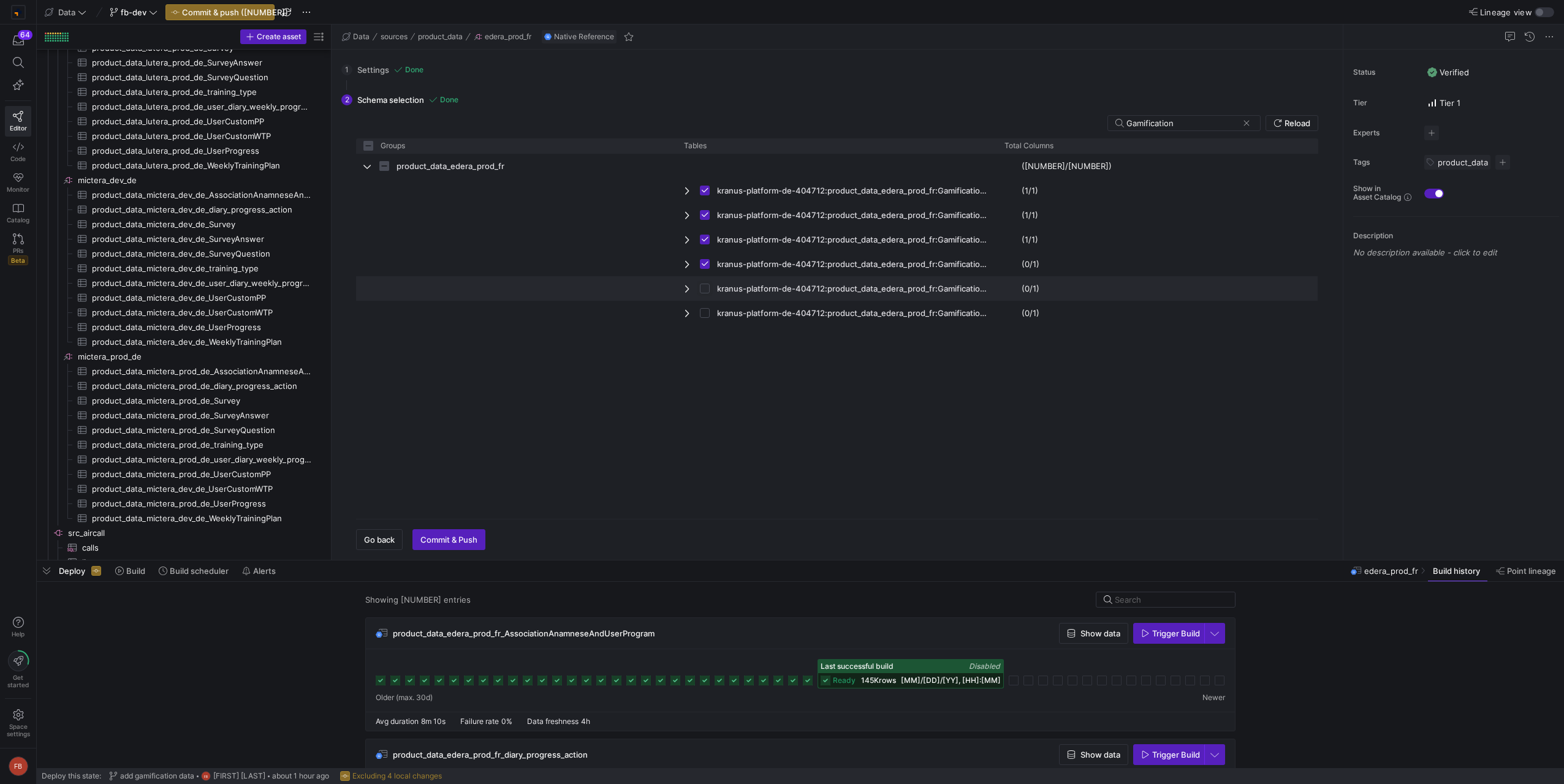 click at bounding box center (705, 288) 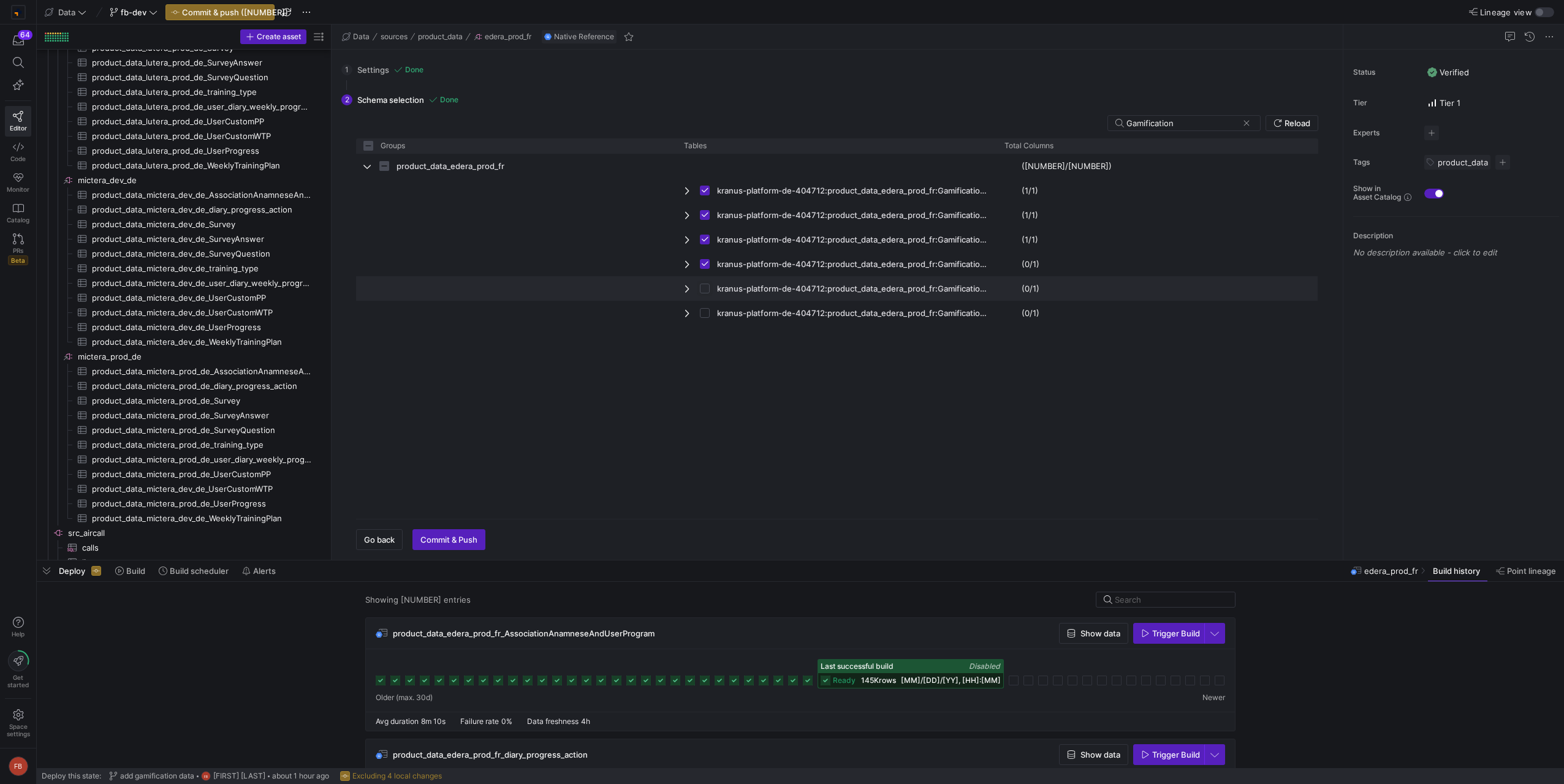 checkbox on "true" 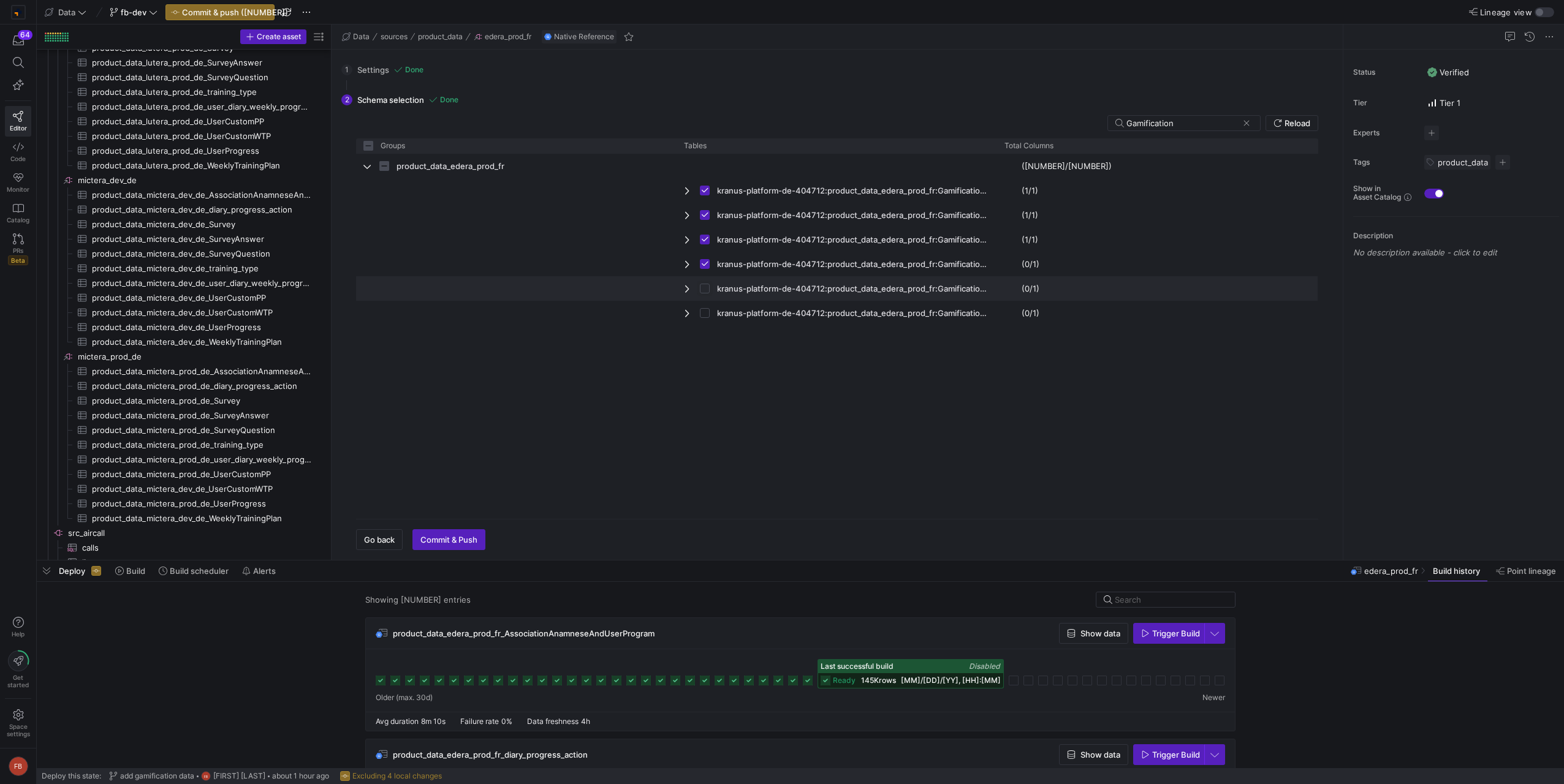 checkbox on "false" 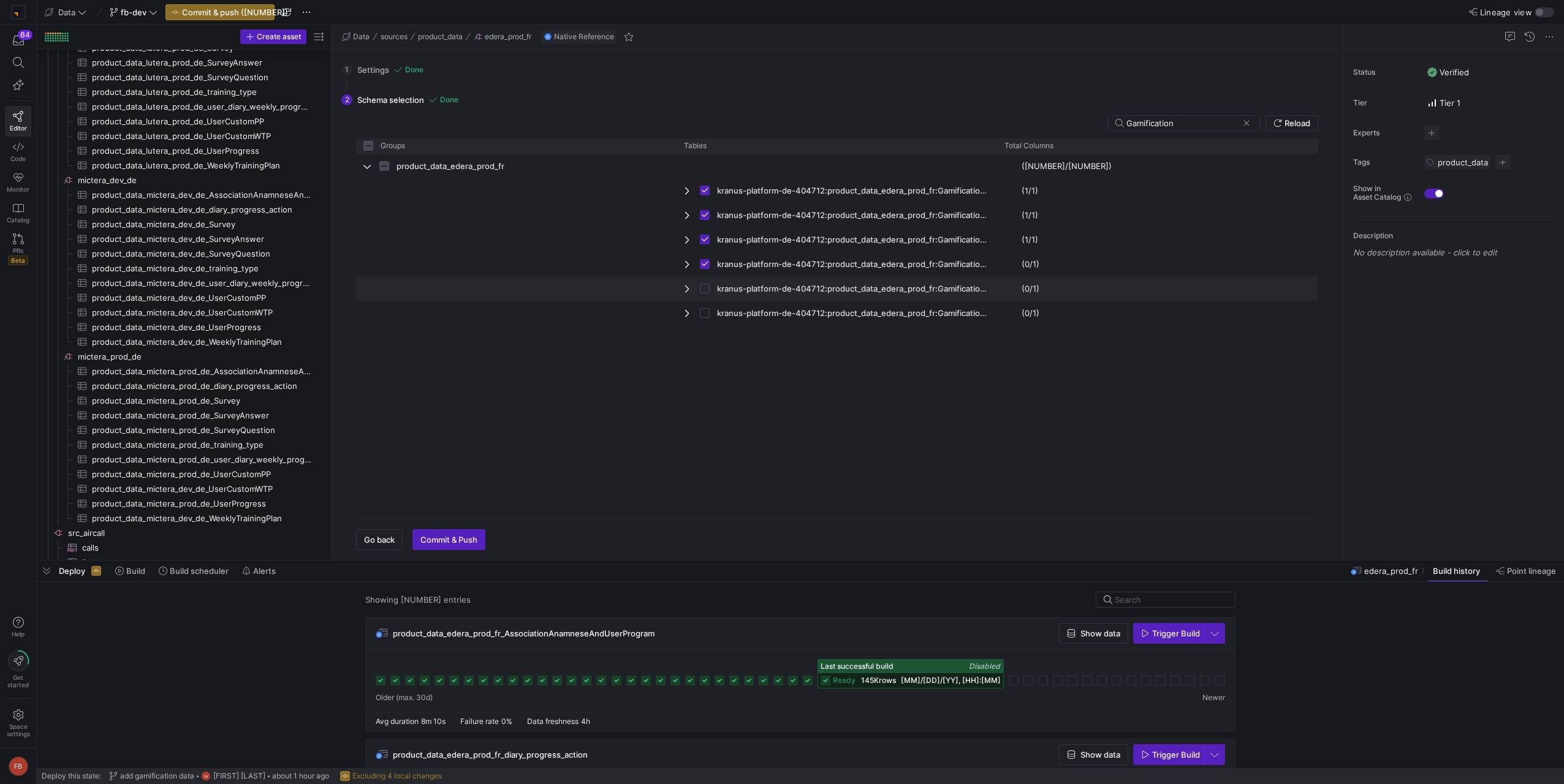 checkbox on "true" 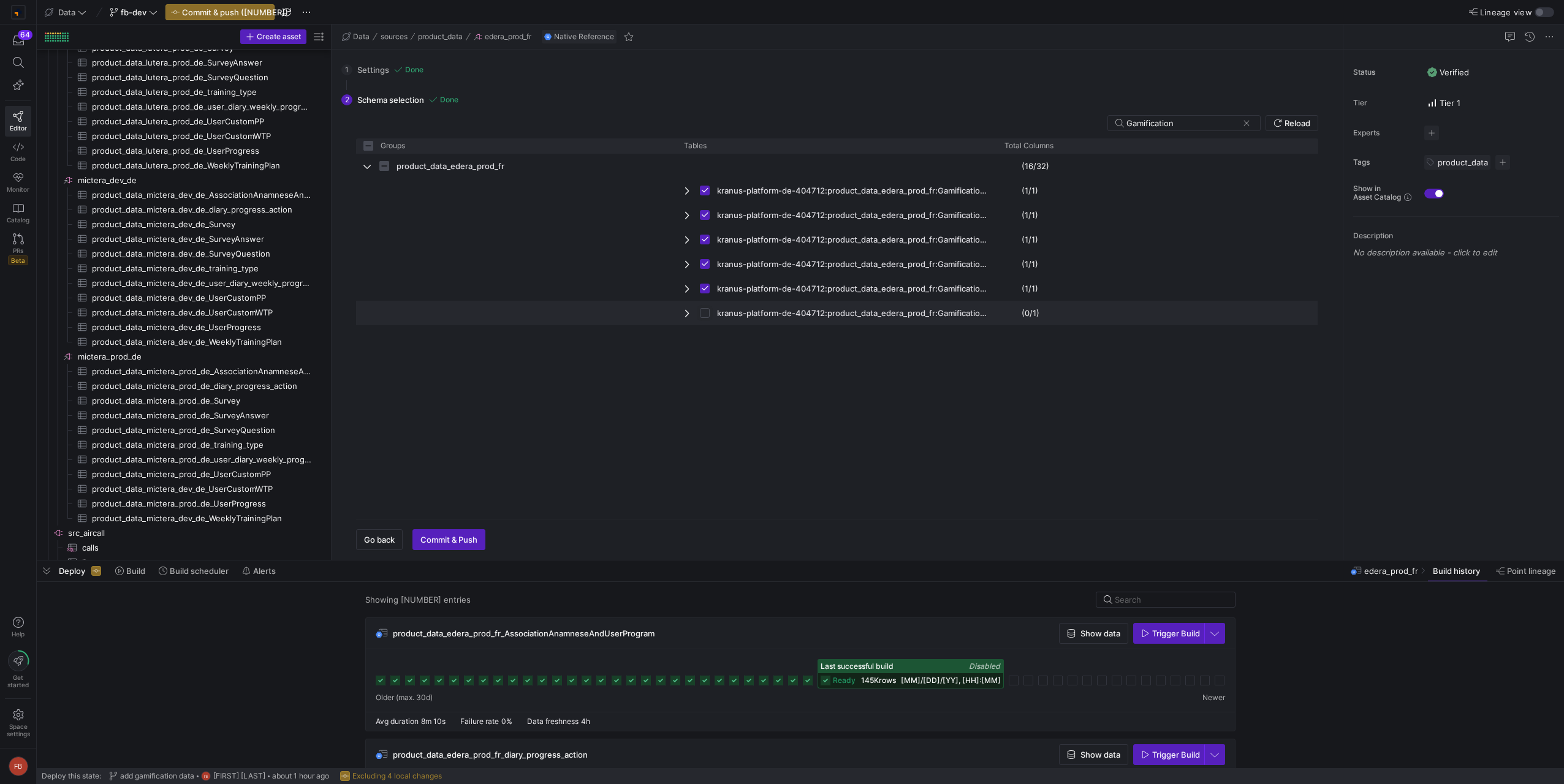 click at bounding box center (705, 313) 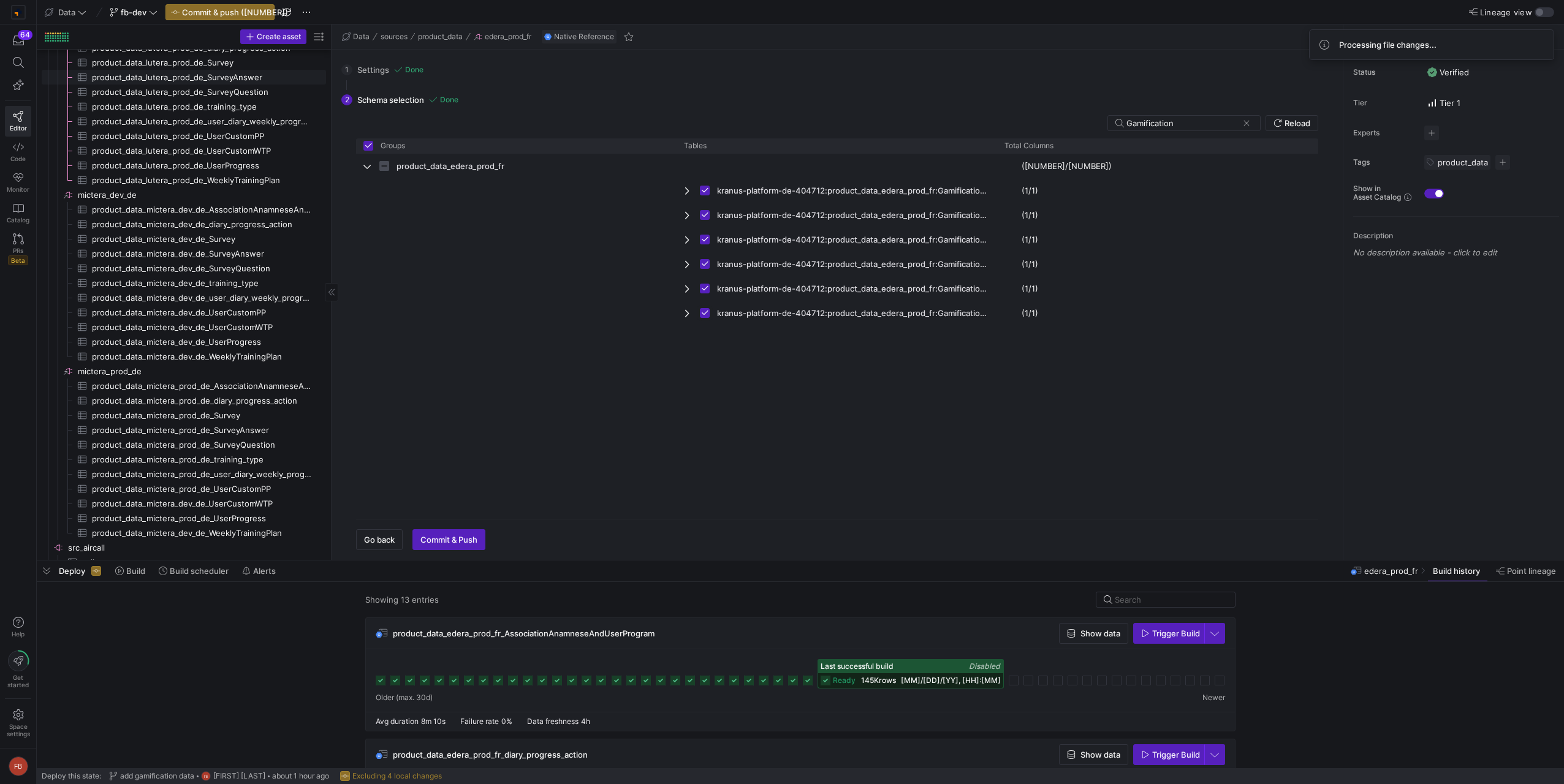 scroll, scrollTop: 2983, scrollLeft: 0, axis: vertical 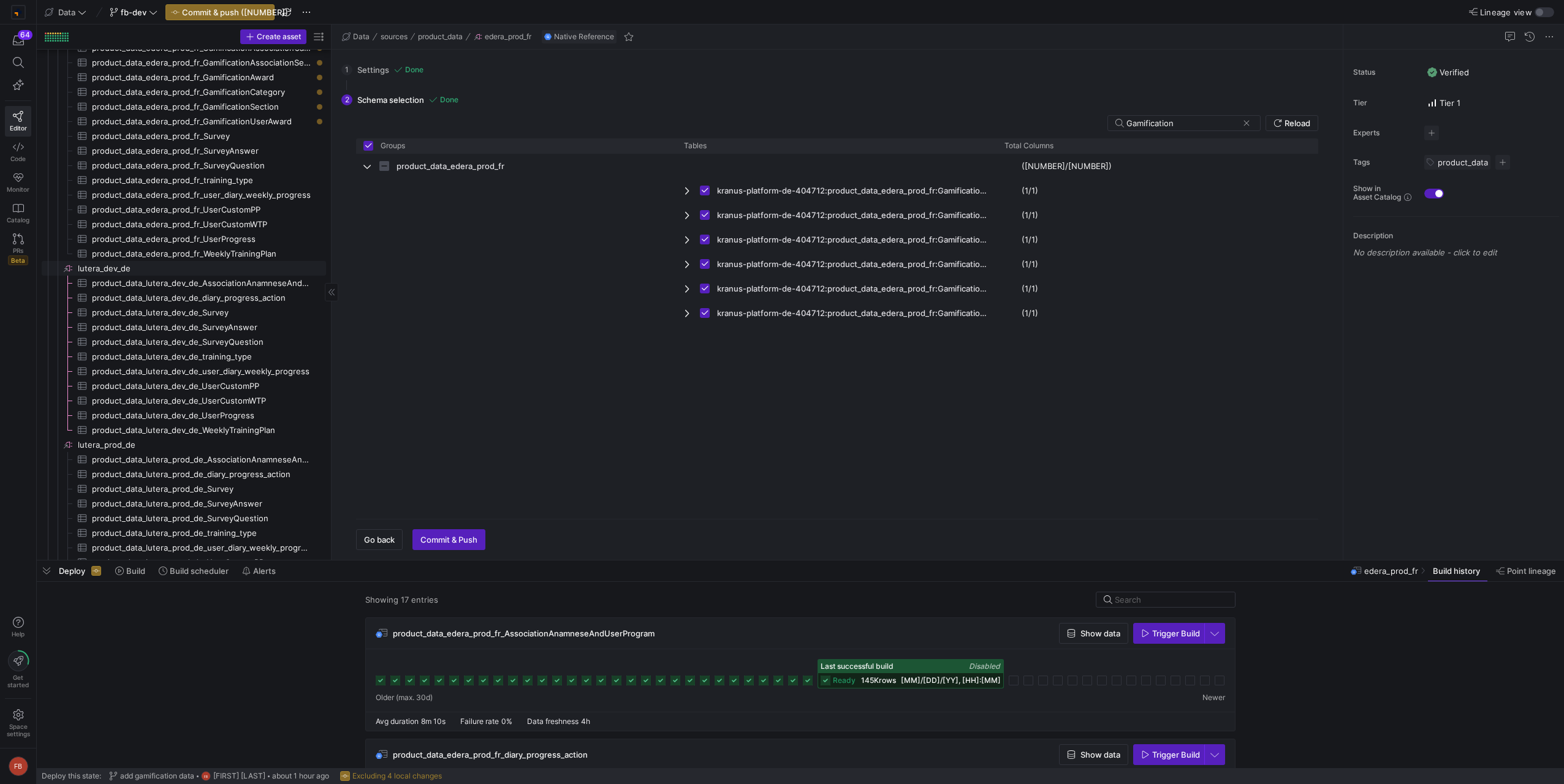 click on "lutera_dev_de​​​​​​​​" 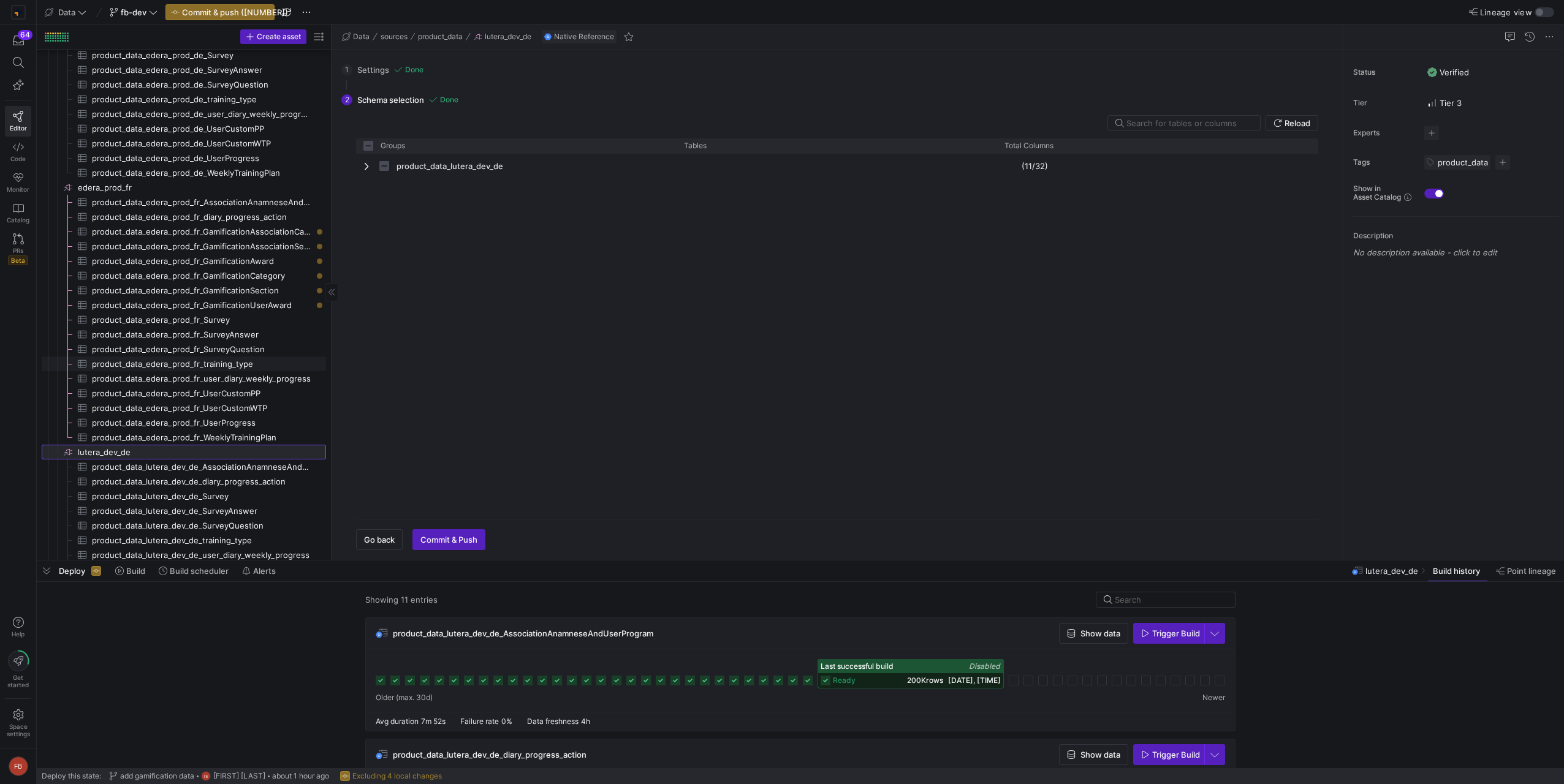 checkbox on "false" 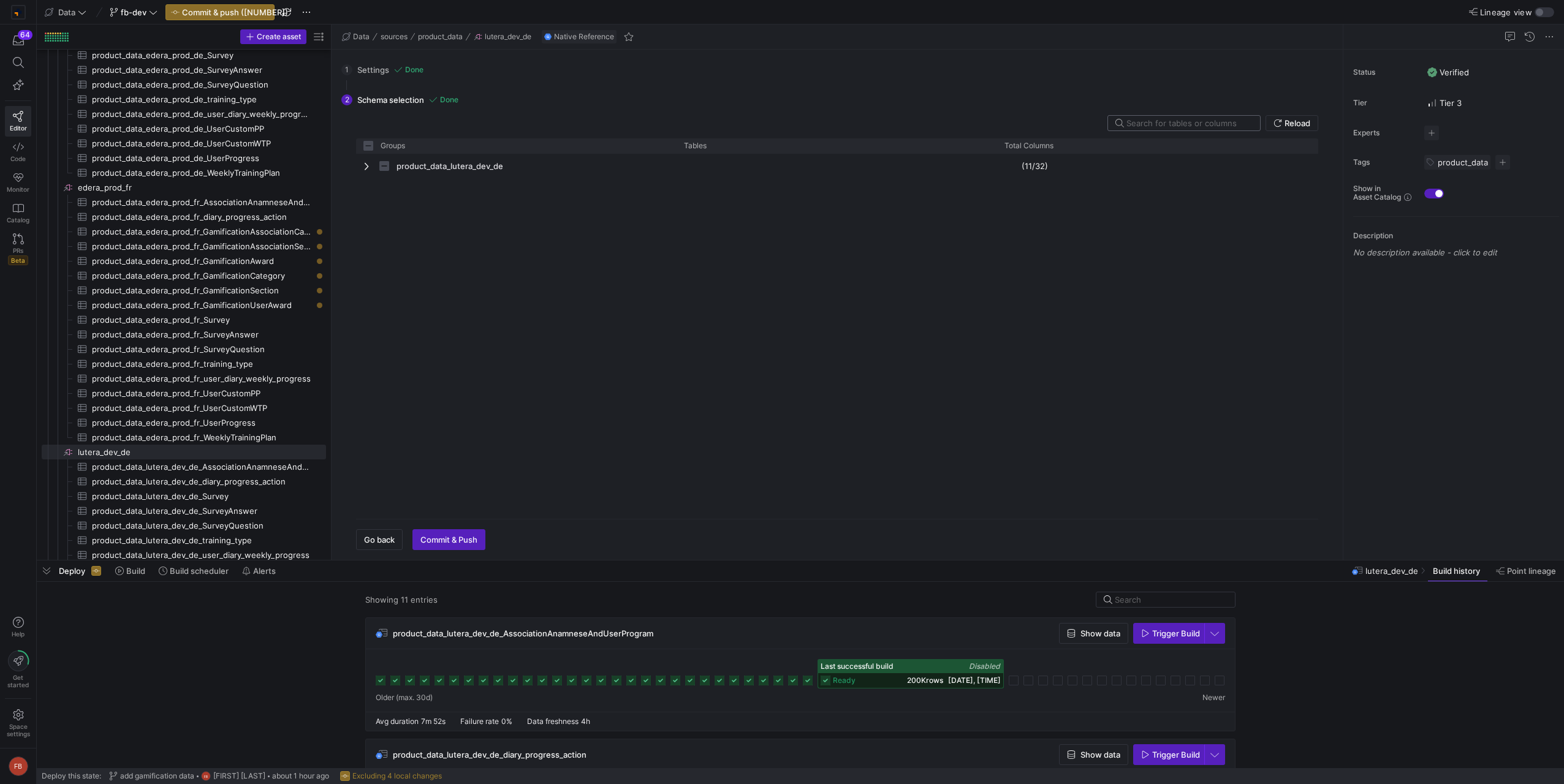 click at bounding box center [1188, 123] 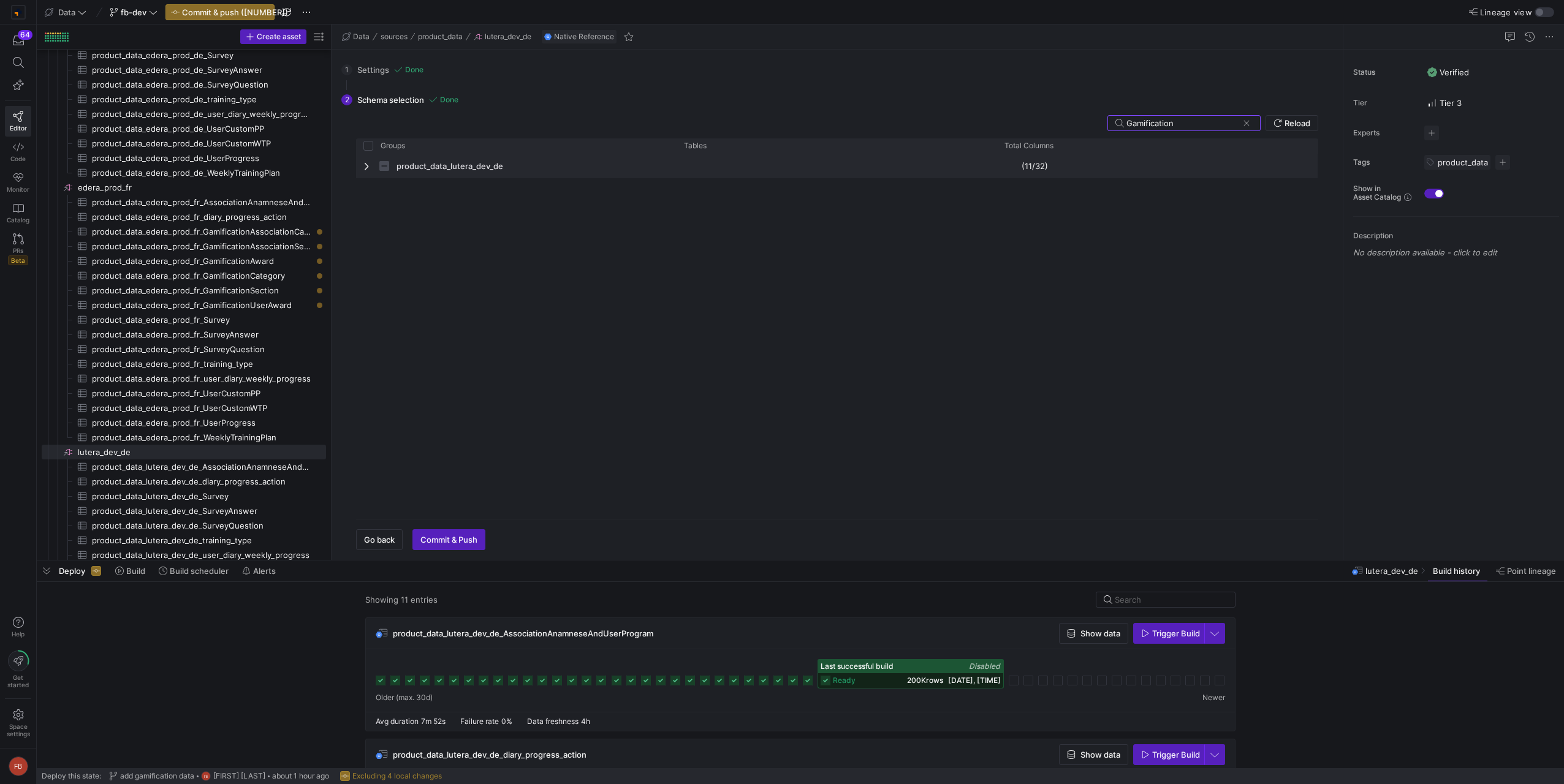 type on "Gamification" 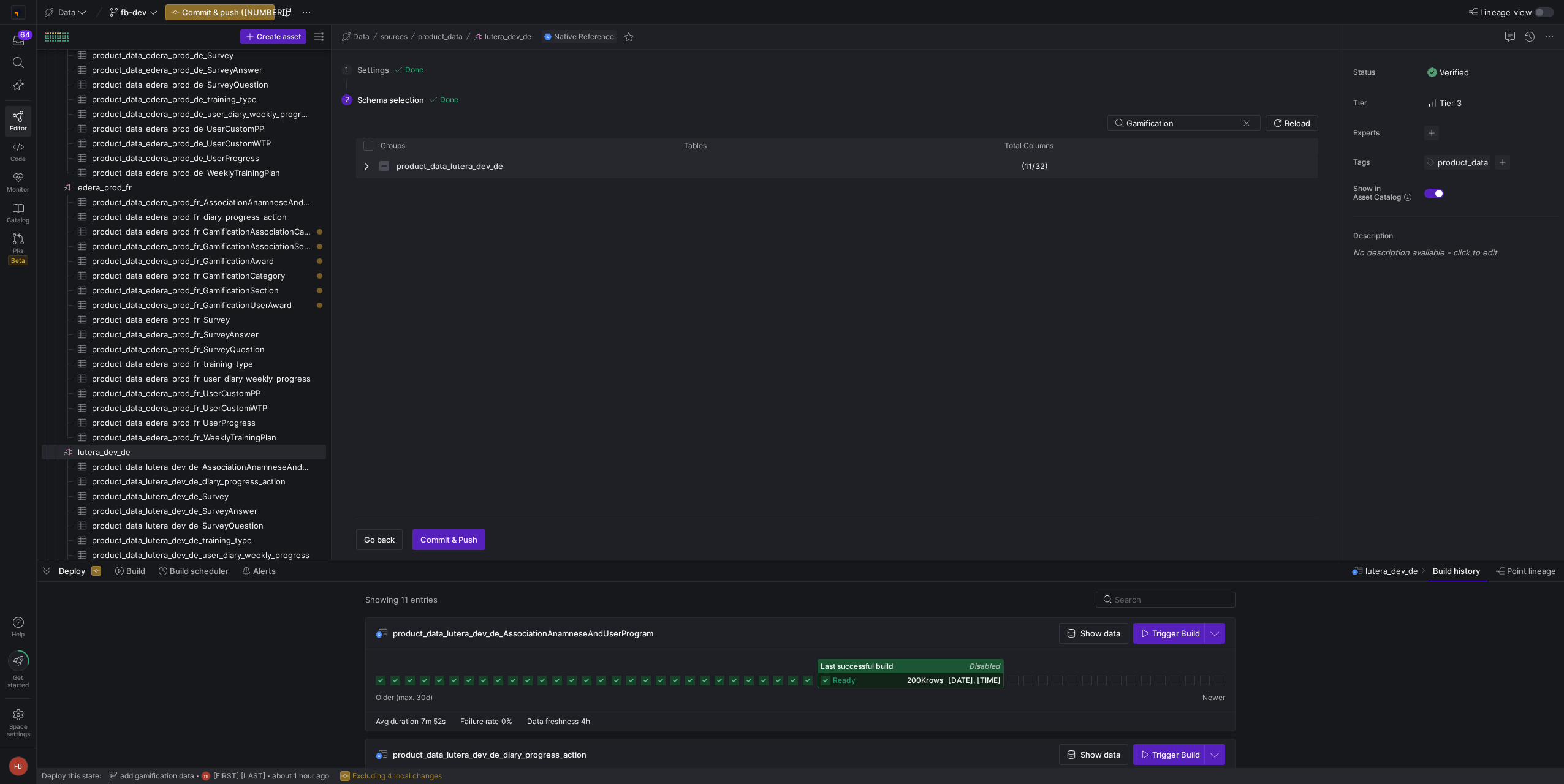 click at bounding box center (368, 166) 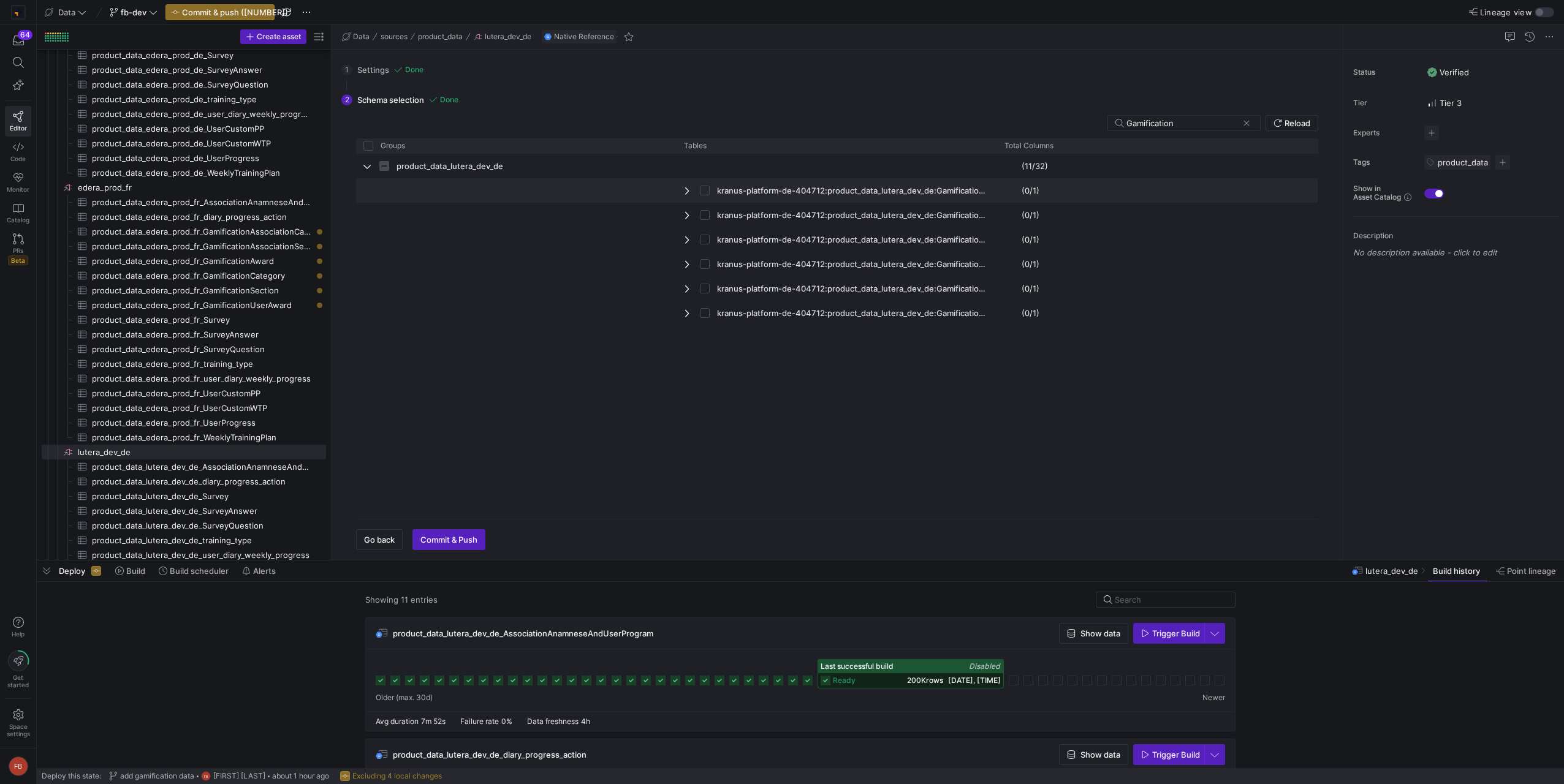drag, startPoint x: 704, startPoint y: 188, endPoint x: 705, endPoint y: 195, distance: 7.071068 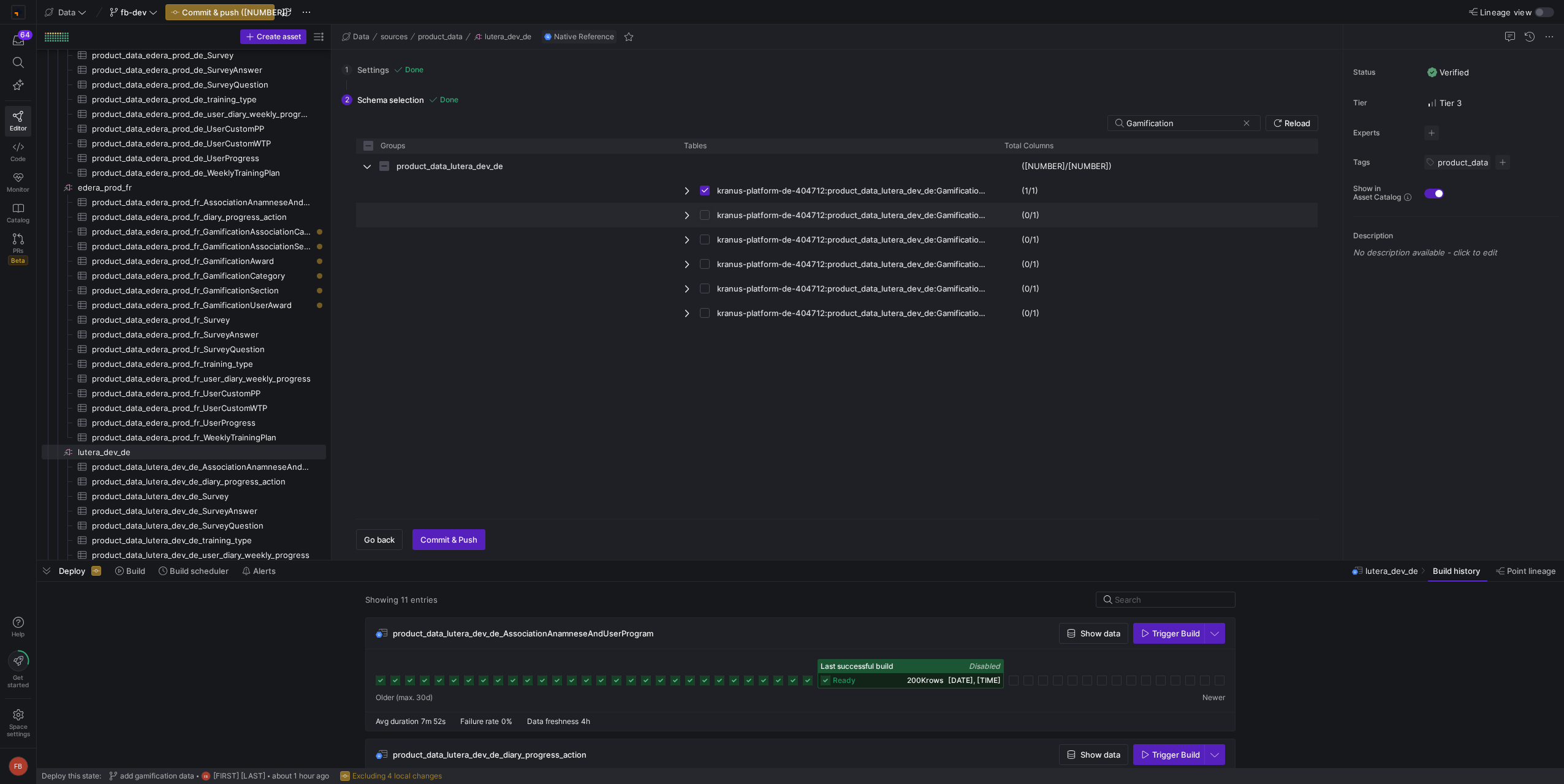 click at bounding box center [705, 215] 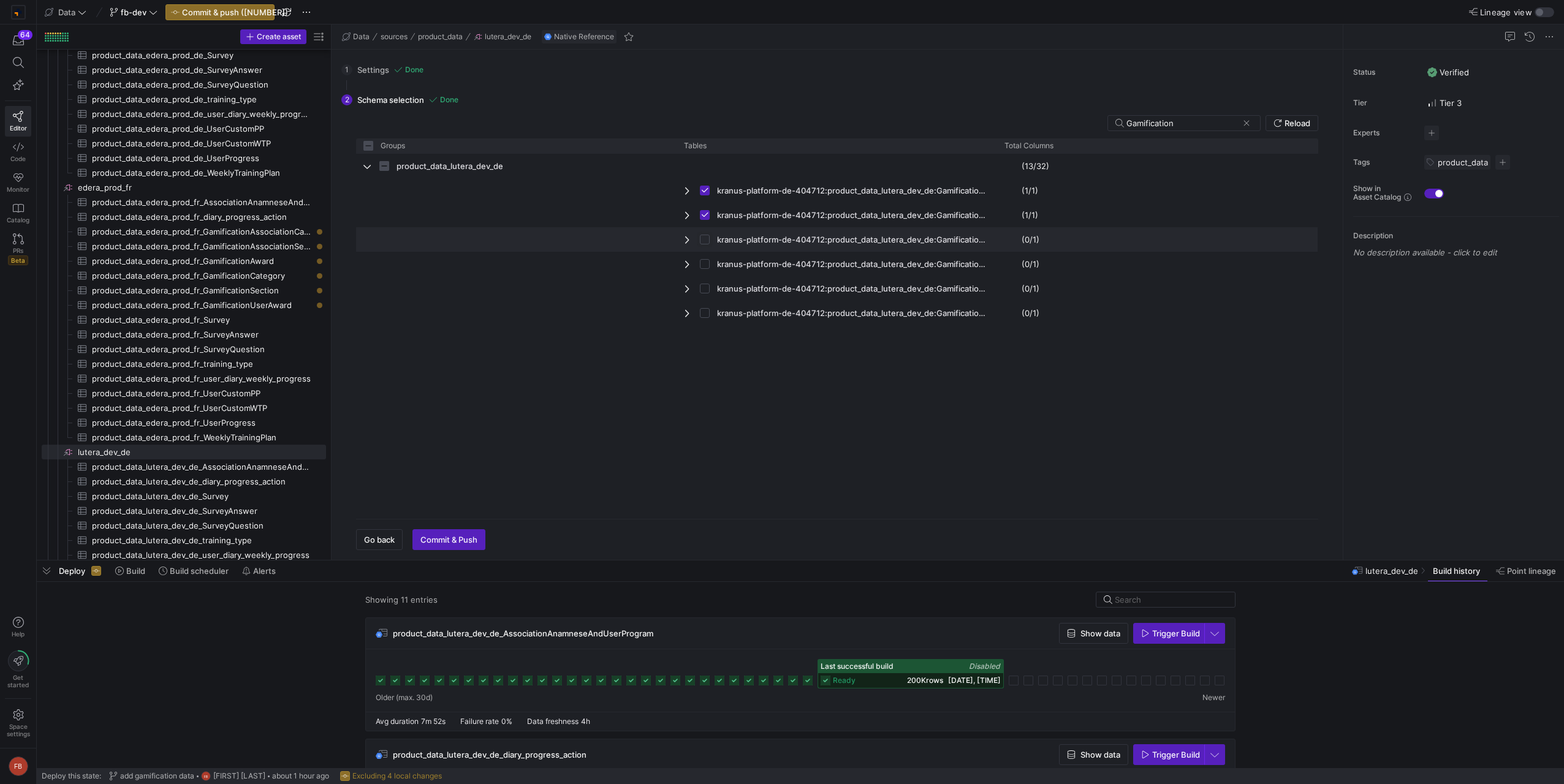 click at bounding box center [705, 239] 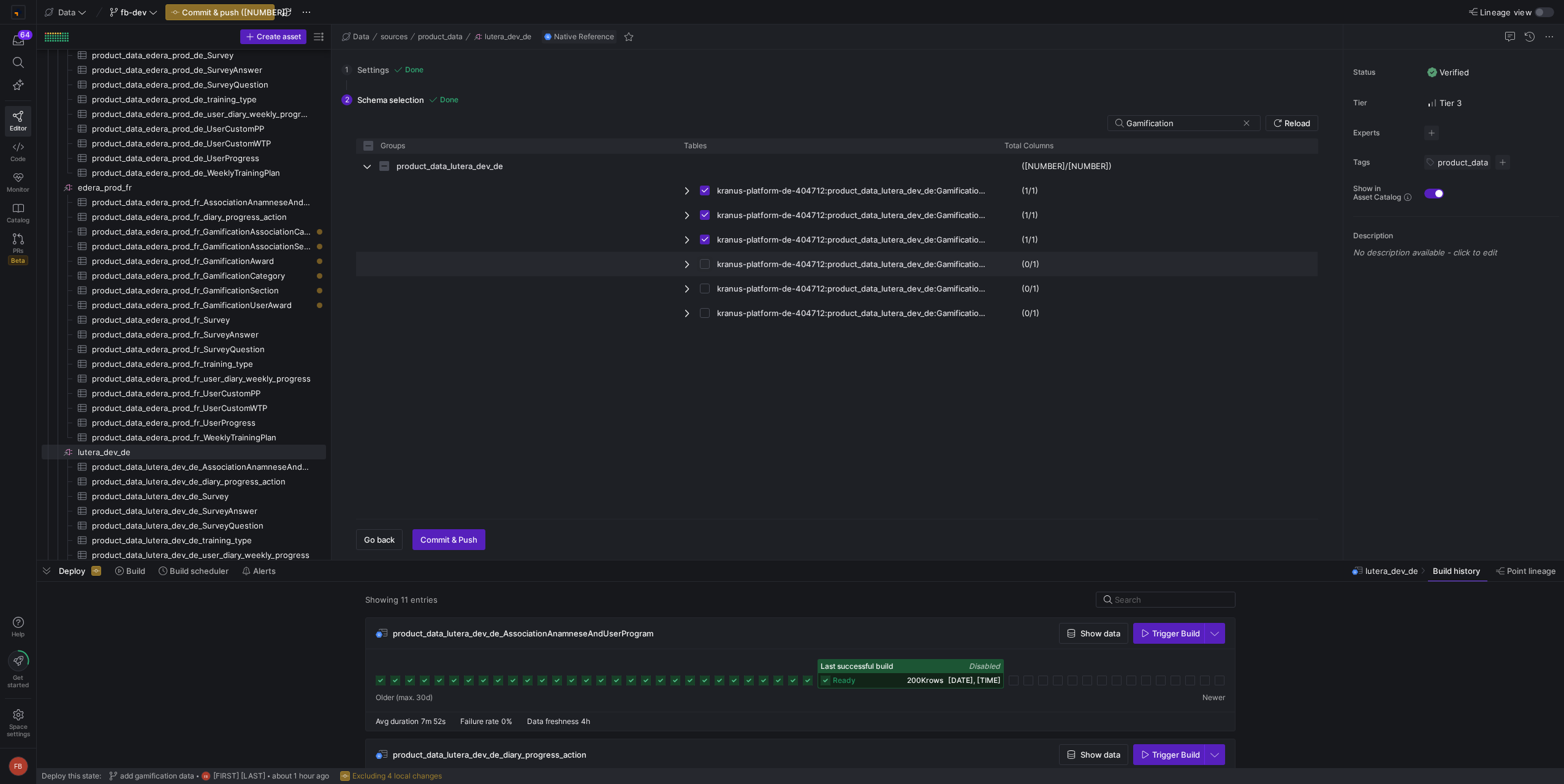 click at bounding box center [705, 264] 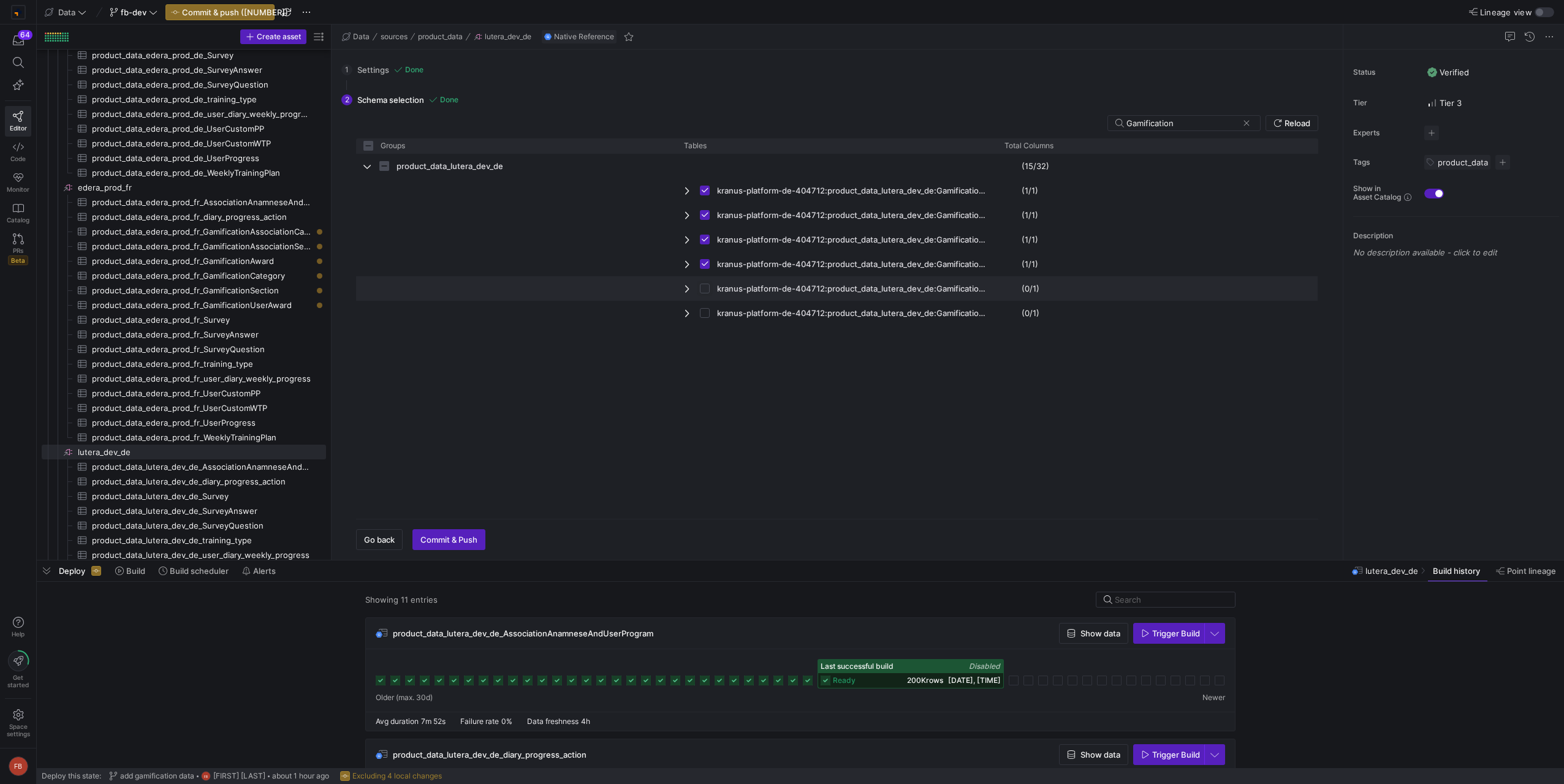 click at bounding box center (705, 288) 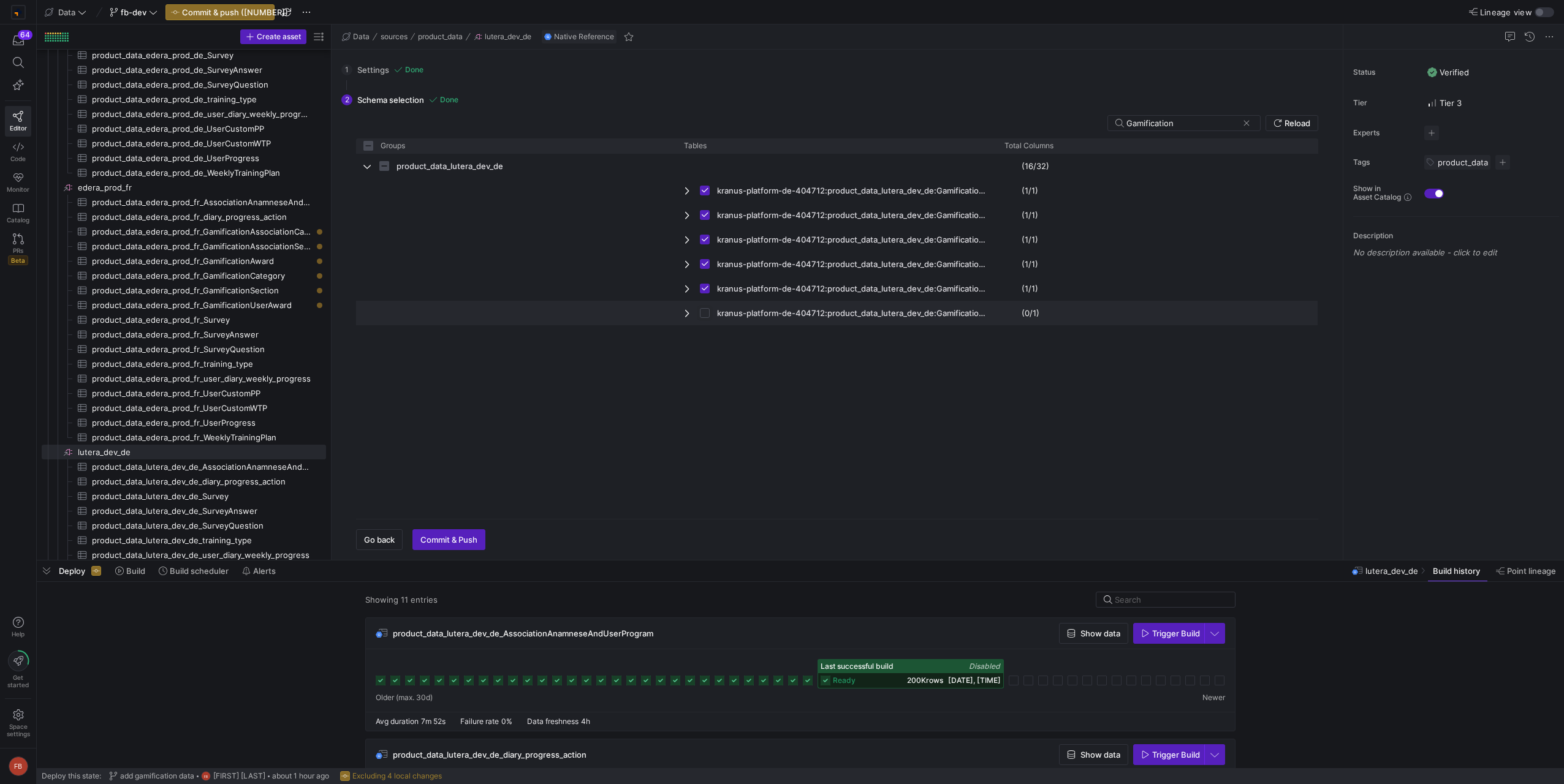 click at bounding box center (705, 313) 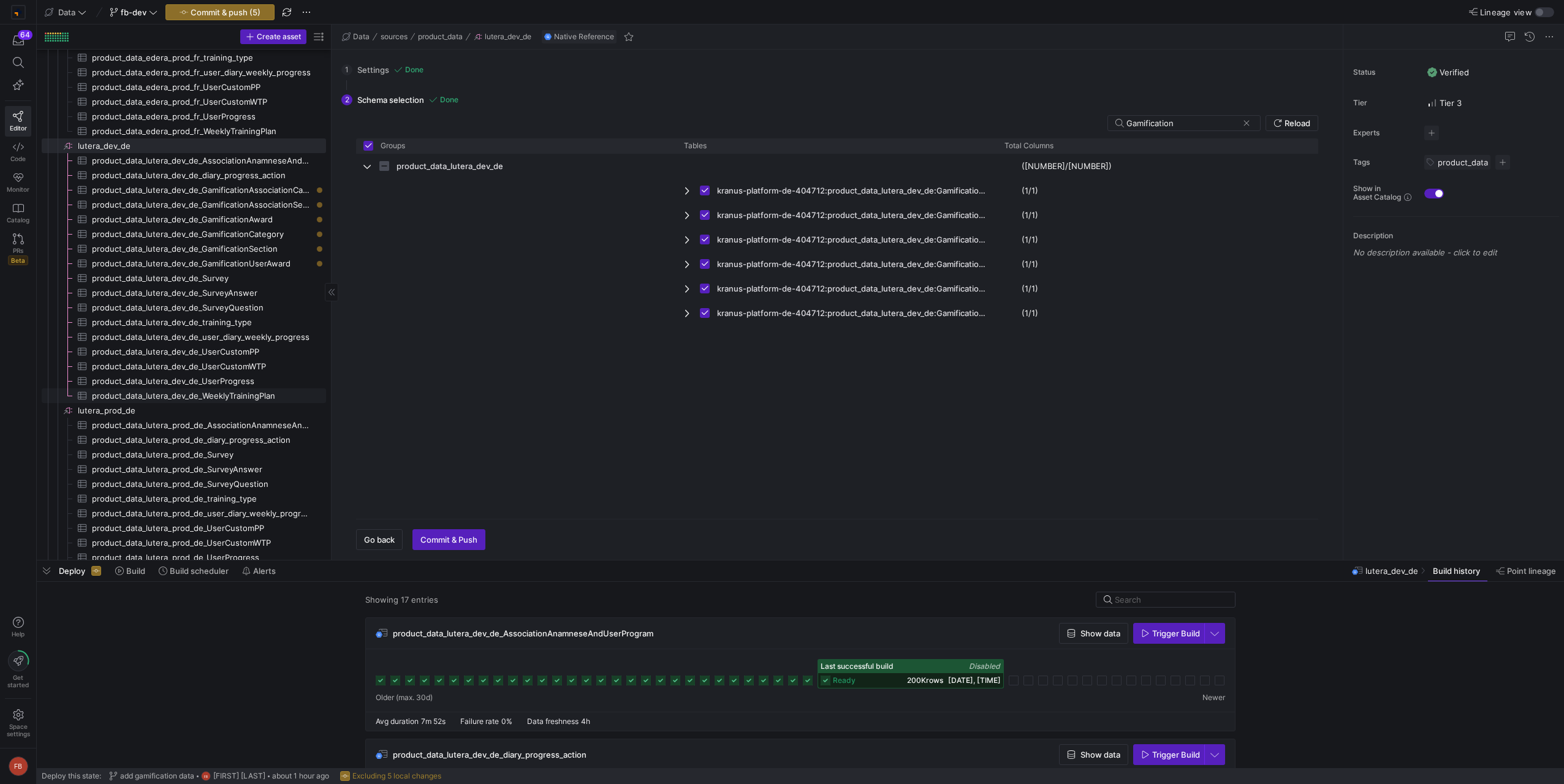 click on "lutera_prod_de​​​​​​​​" 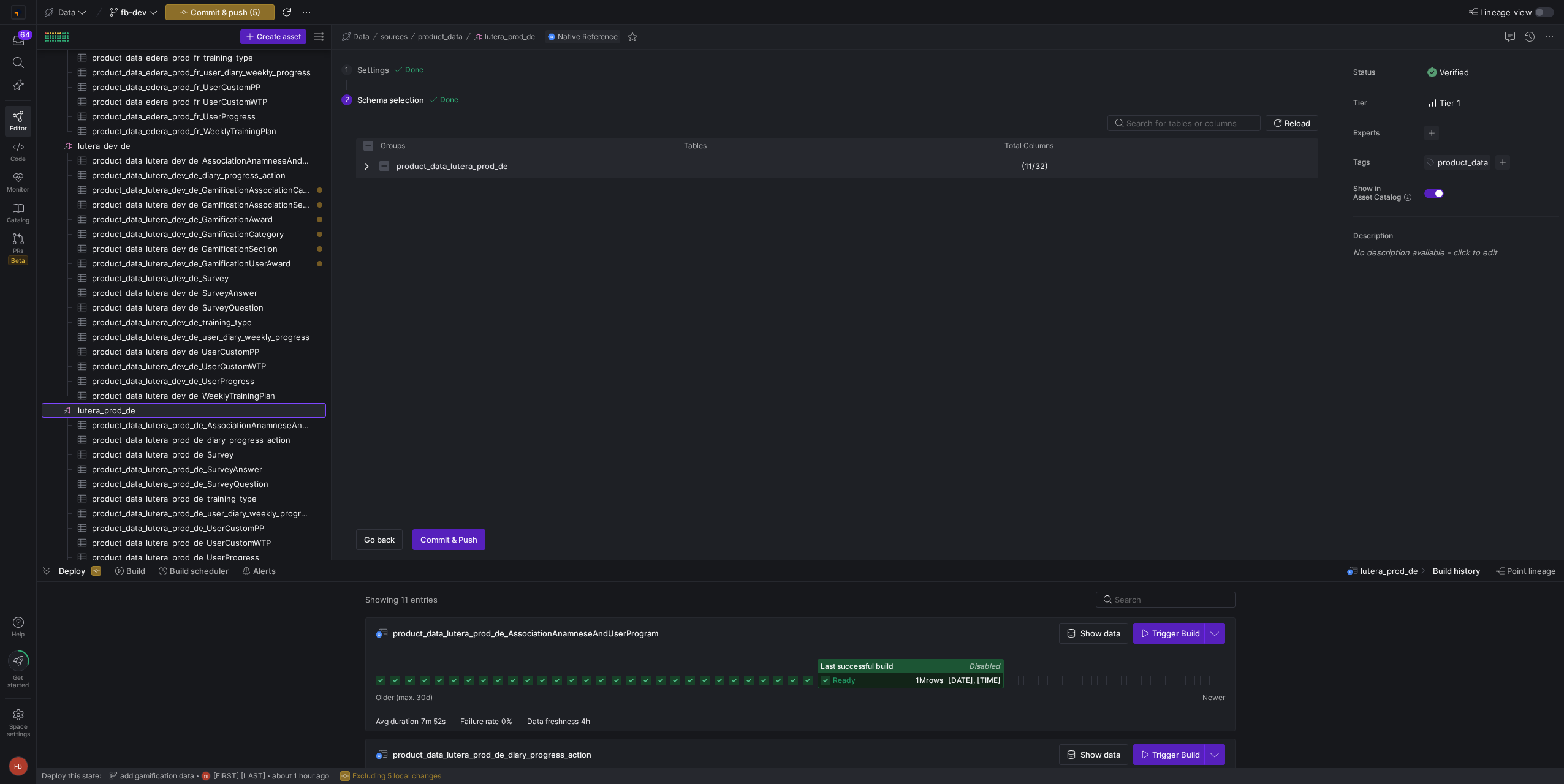 checkbox on "false" 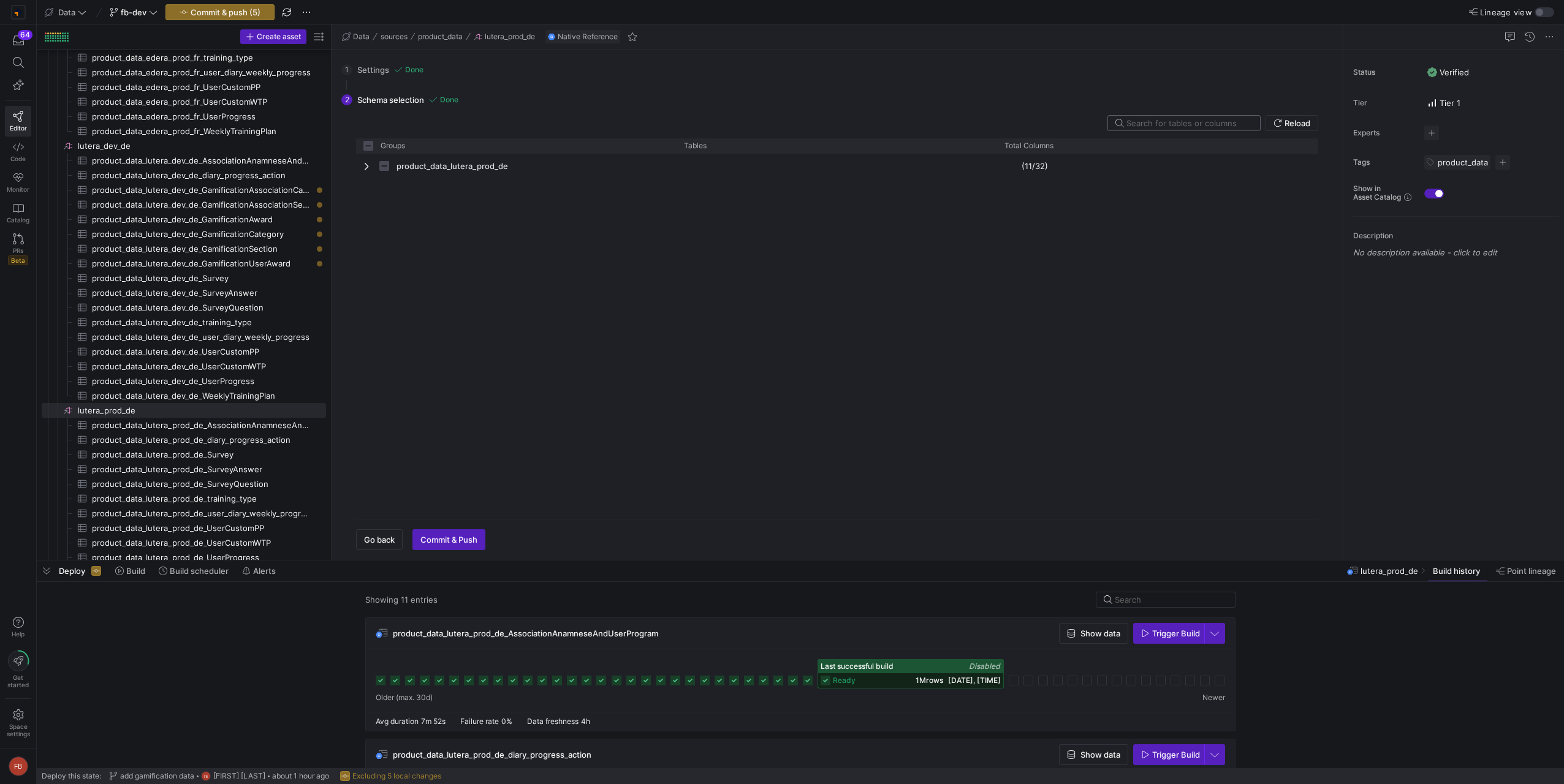 click at bounding box center (1188, 123) 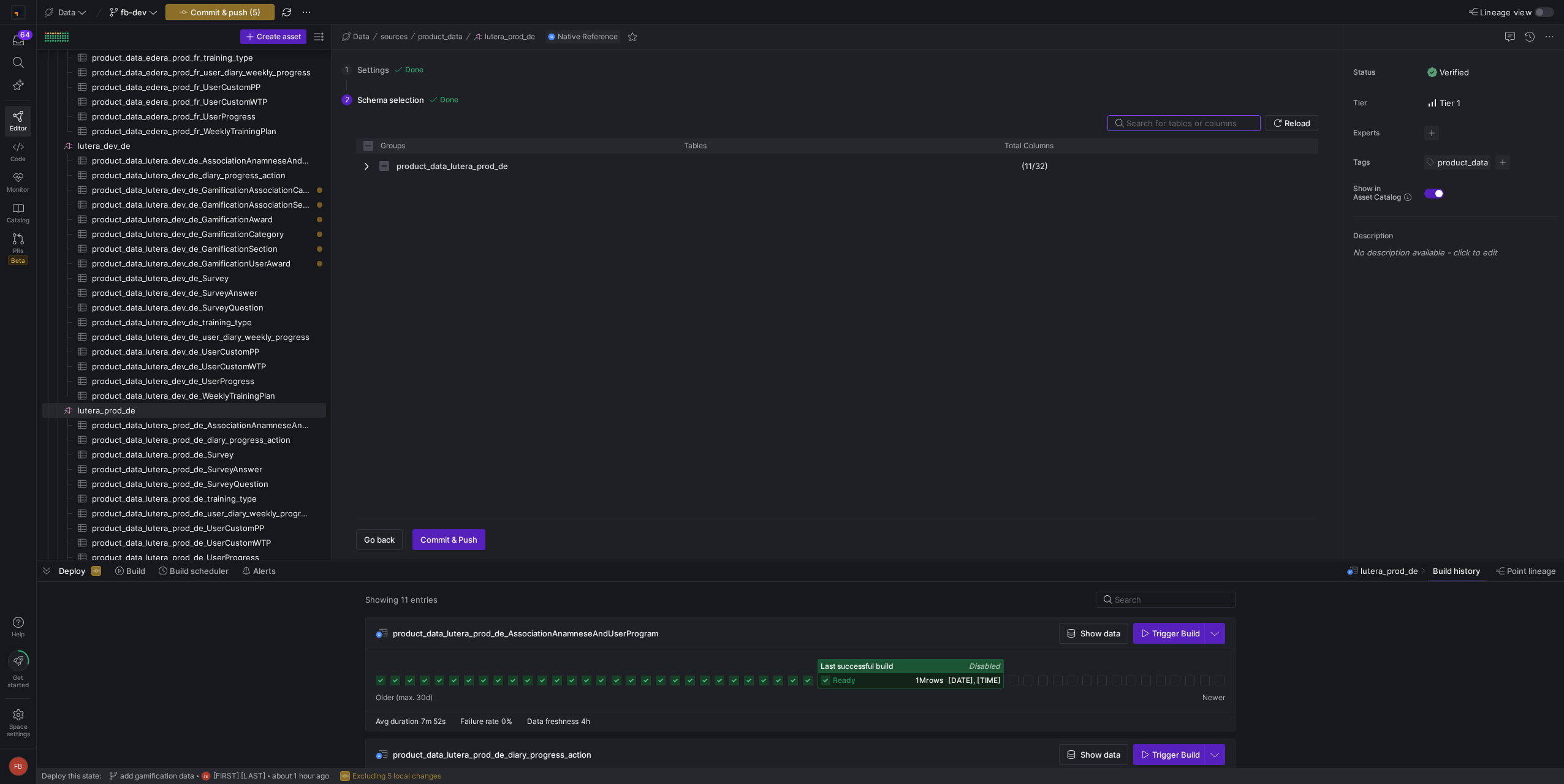 type on "G" 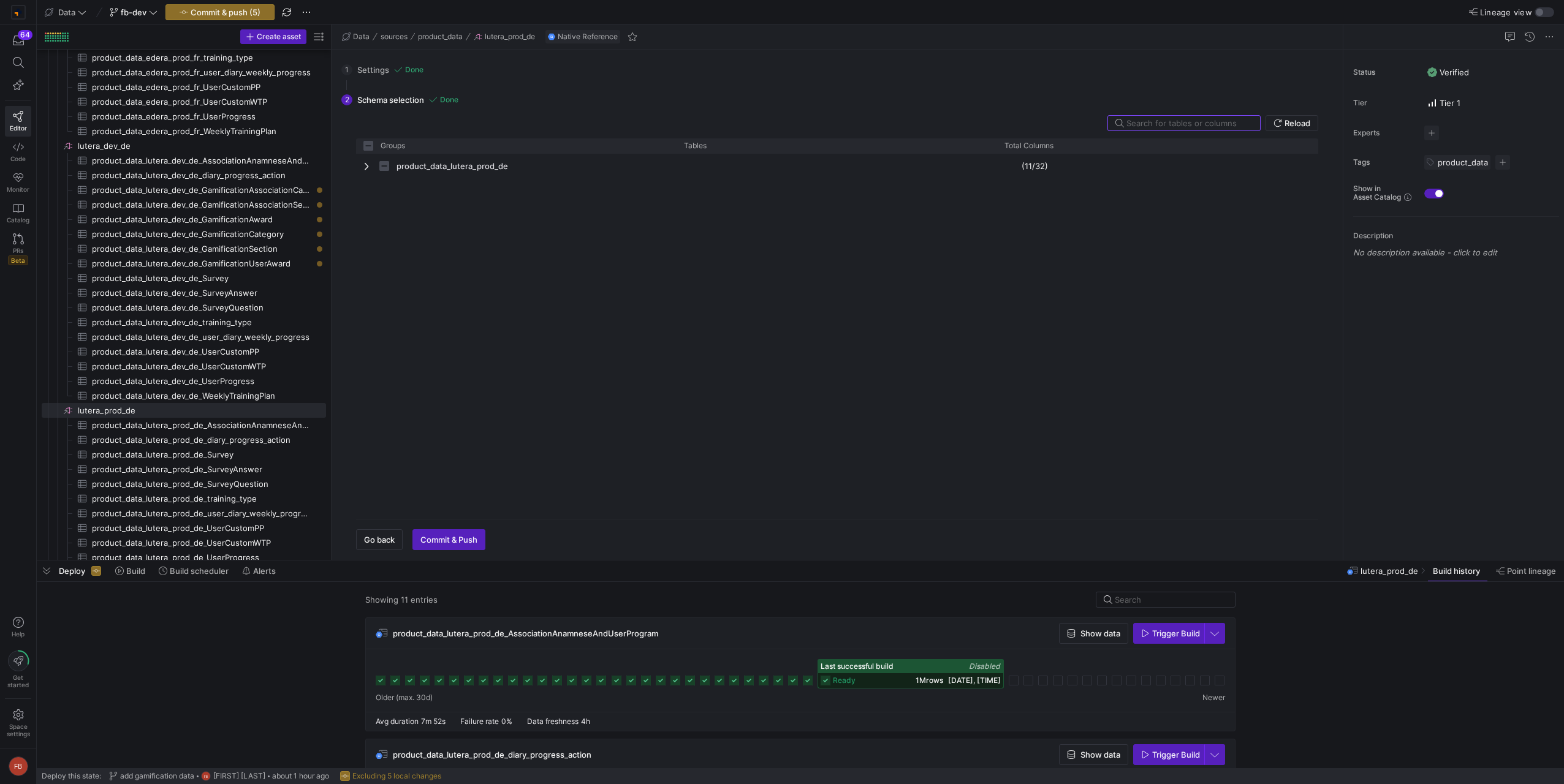 checkbox on "false" 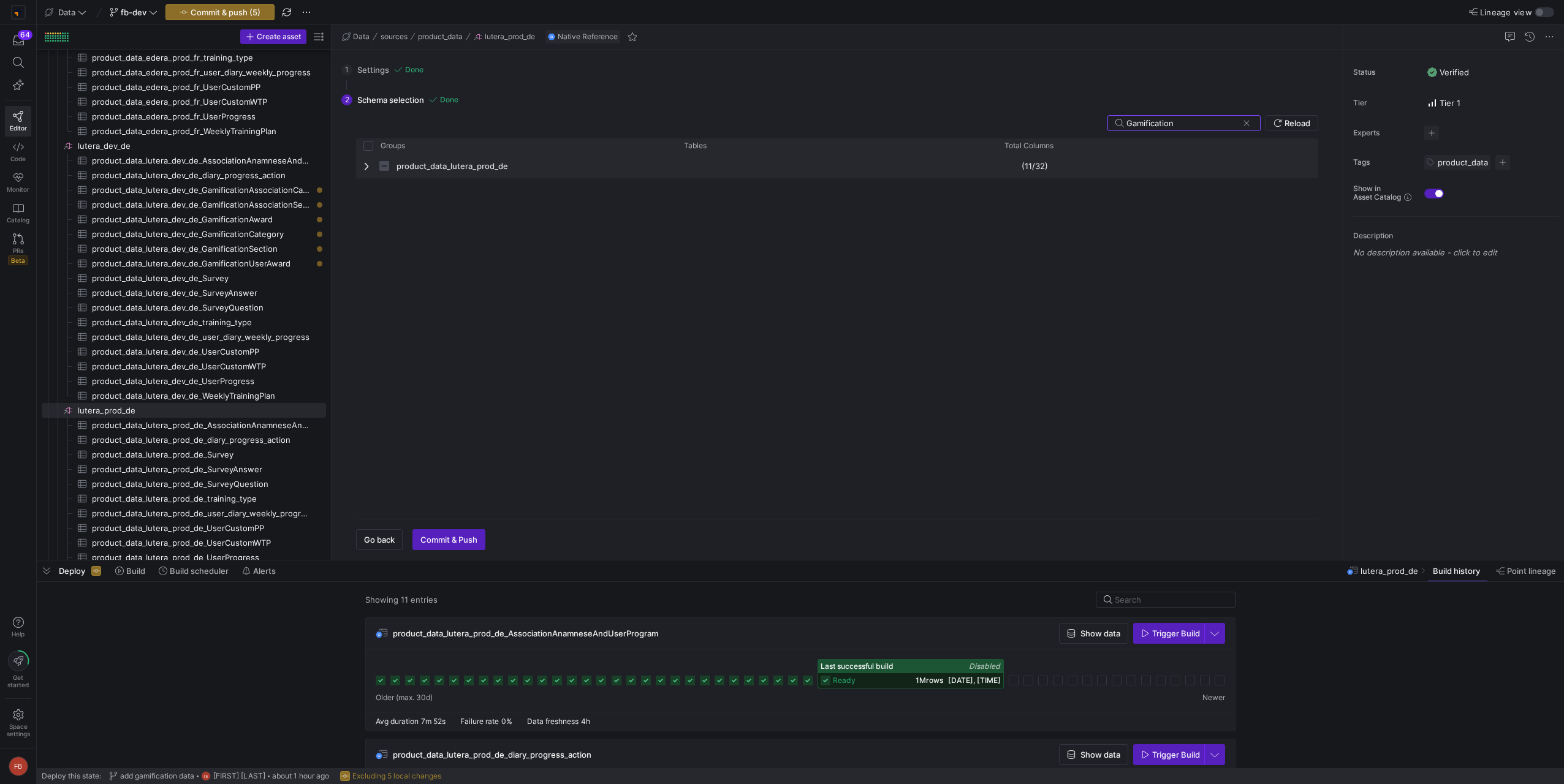 type on "Gamification" 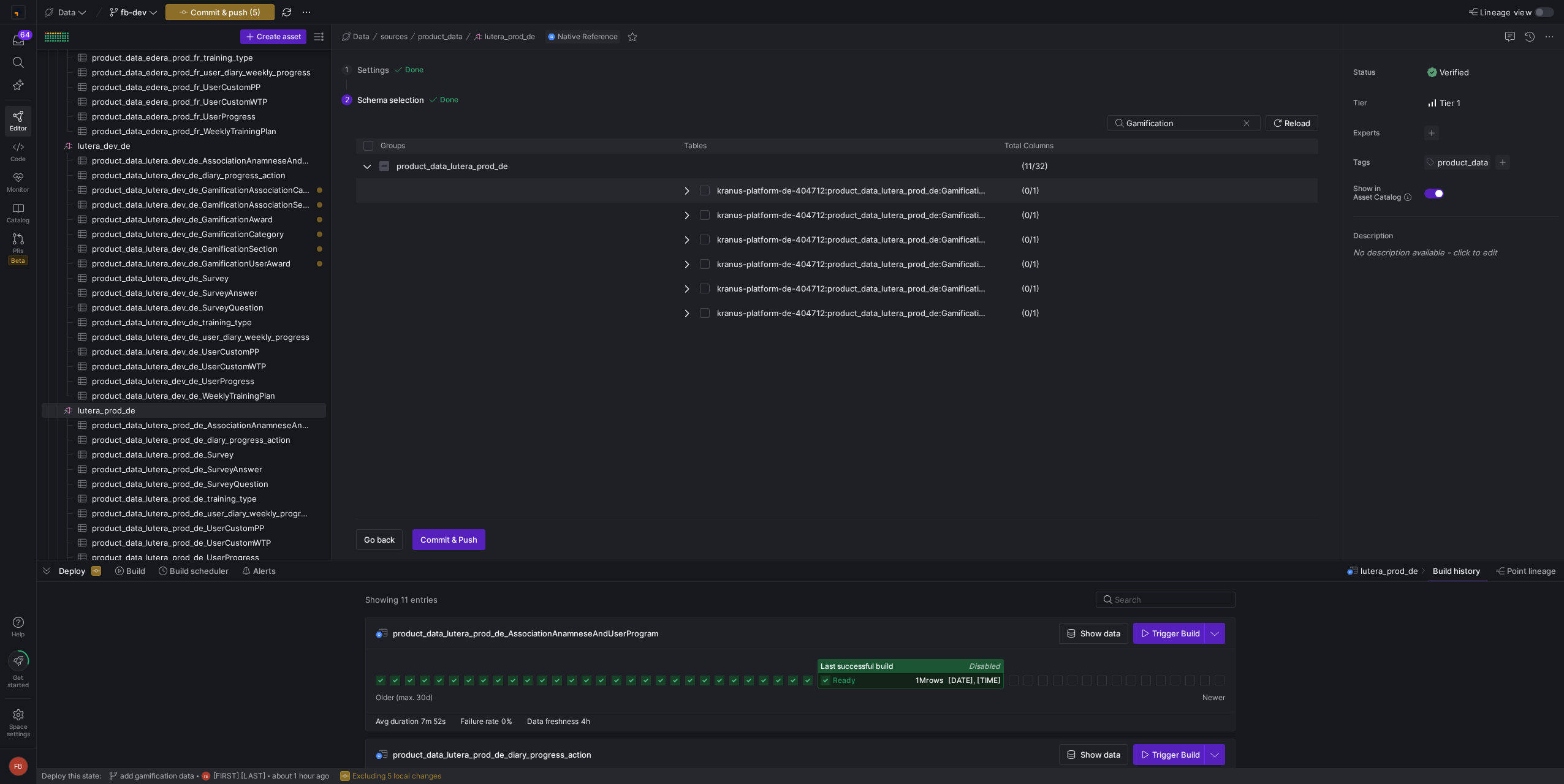 click at bounding box center (708, 190) 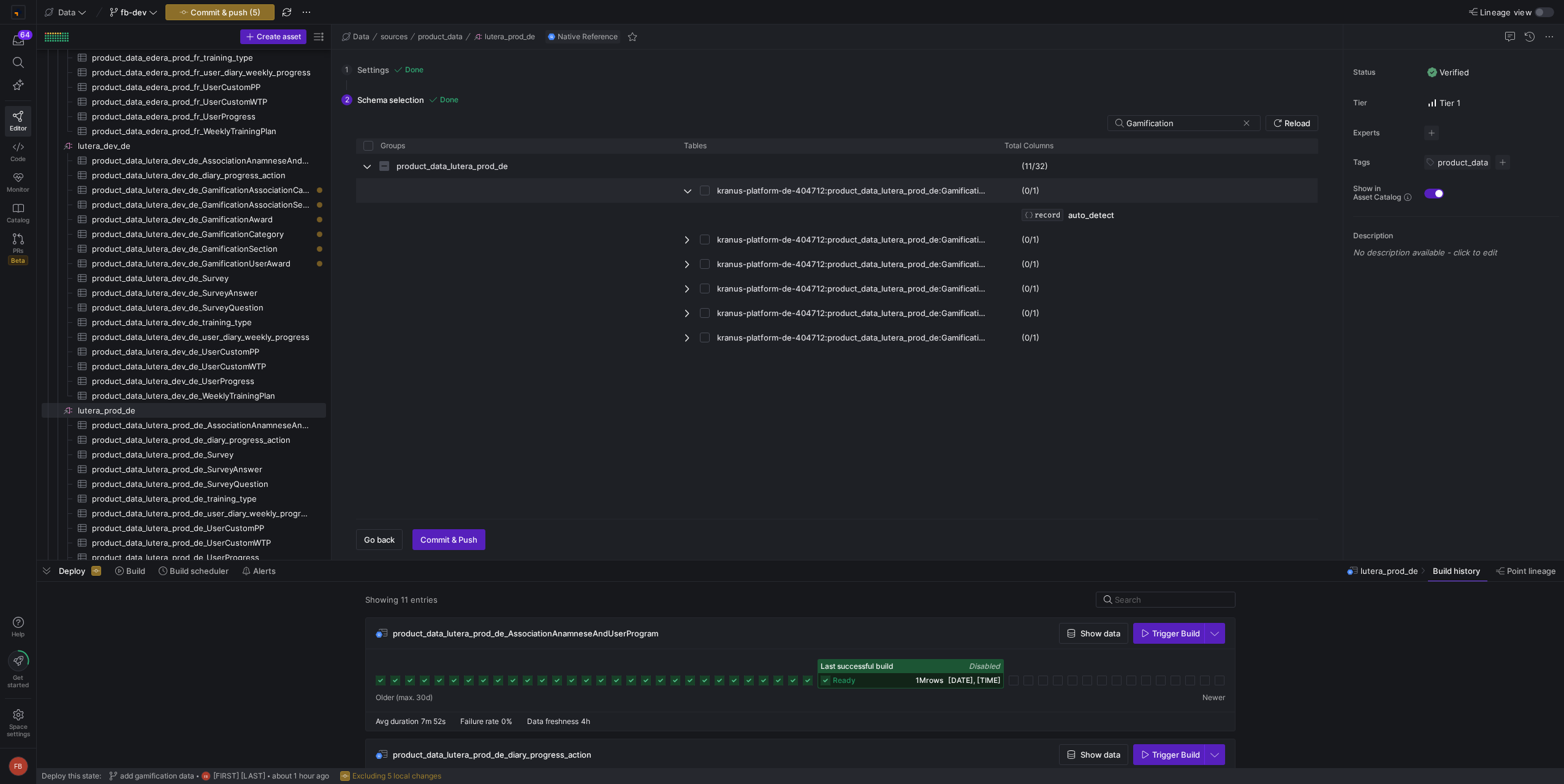 click on "kranus-platform-de-404712:product_data_lutera_prod_de:GamificationAward" at bounding box center (837, 190) 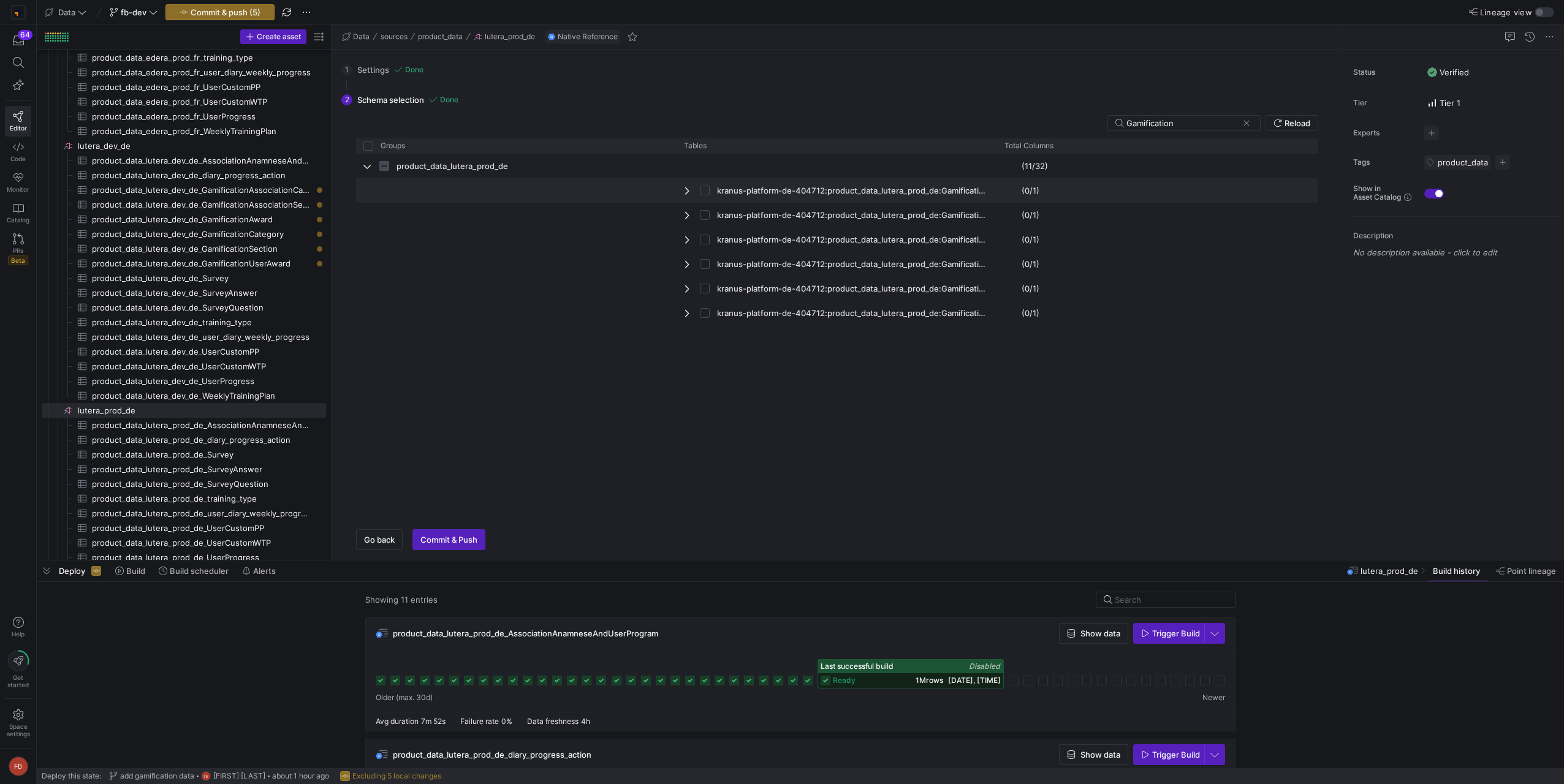 click at bounding box center [705, 190] 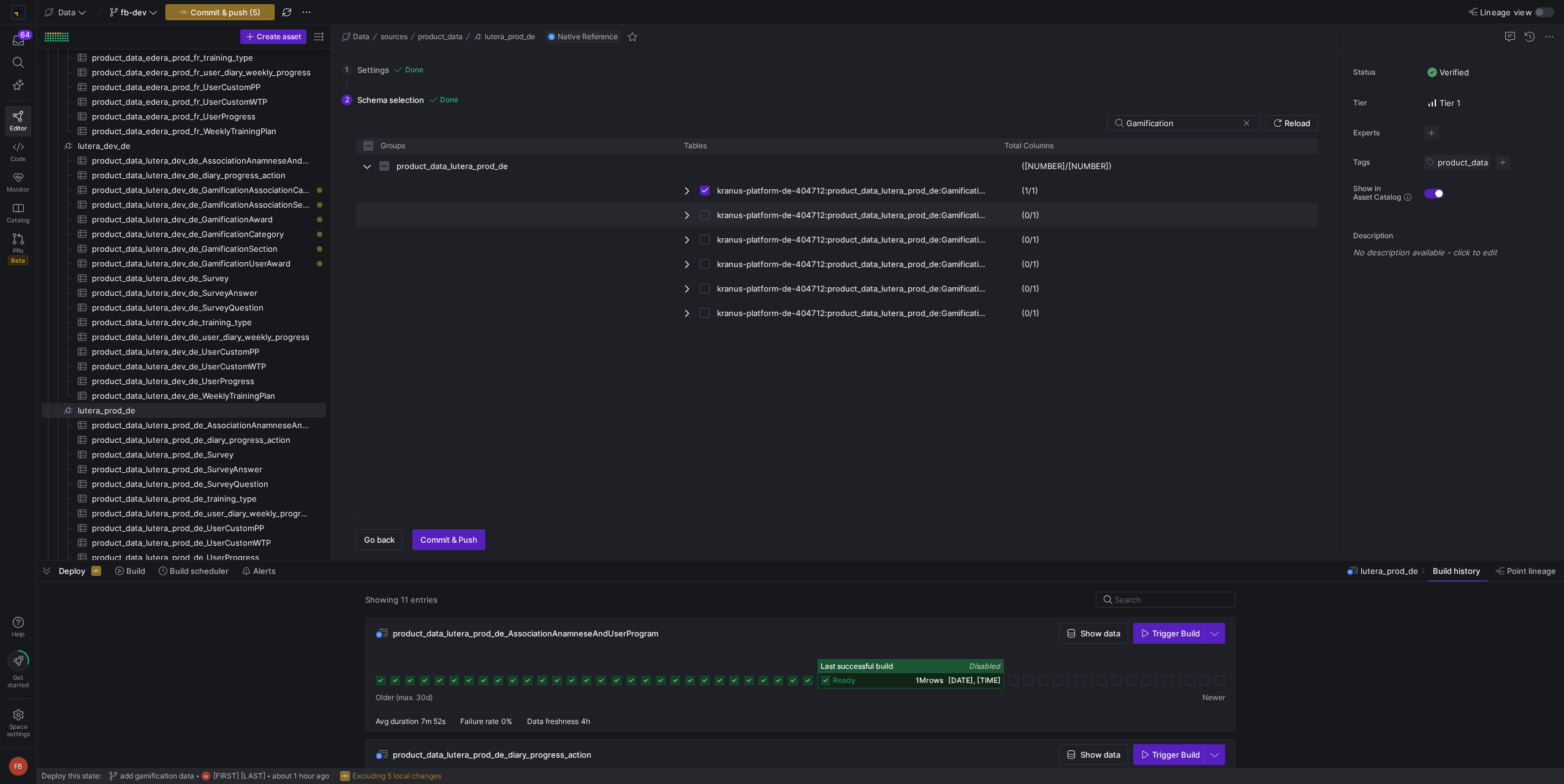 click at bounding box center (705, 215) 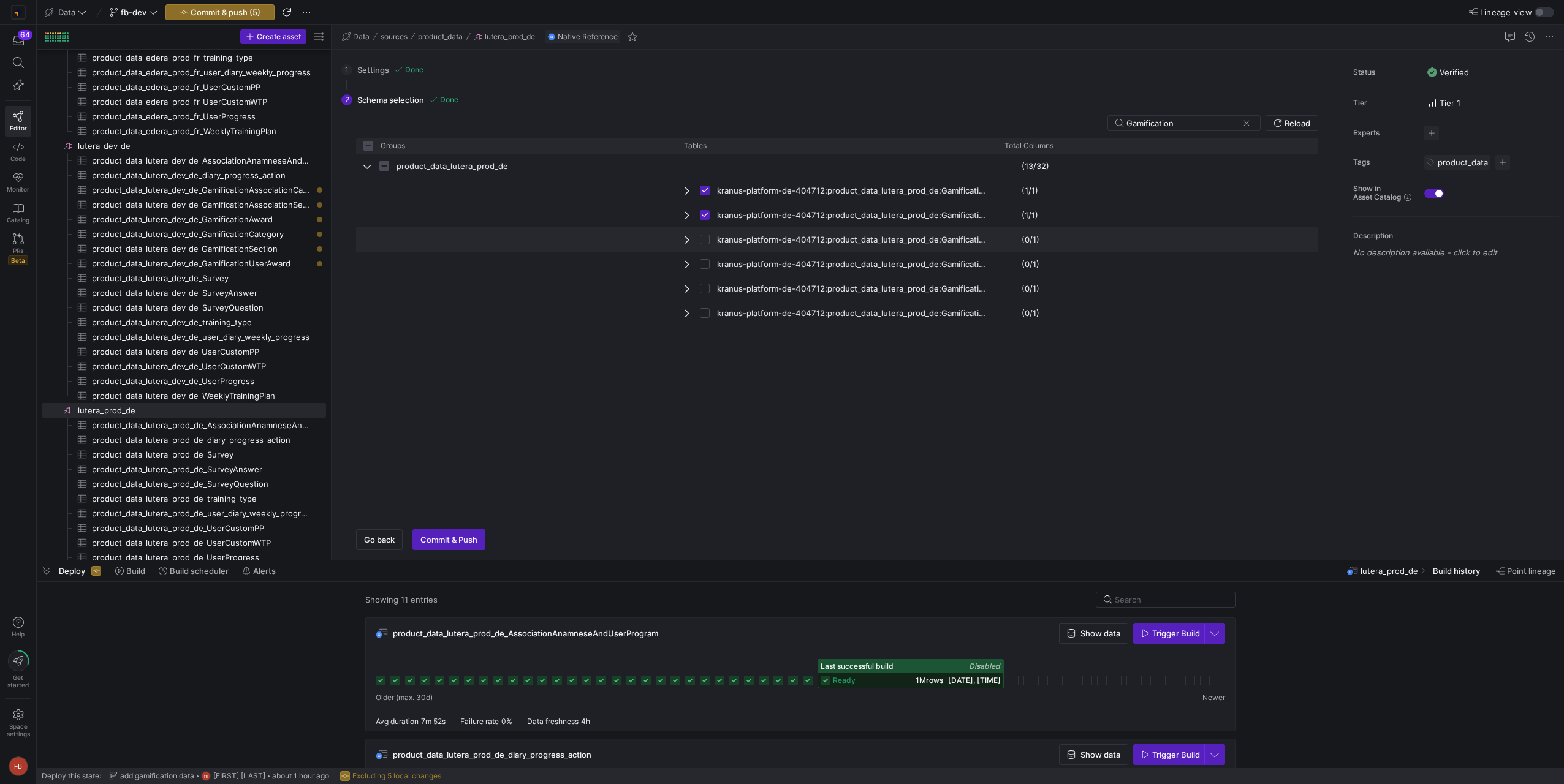 click at bounding box center [705, 239] 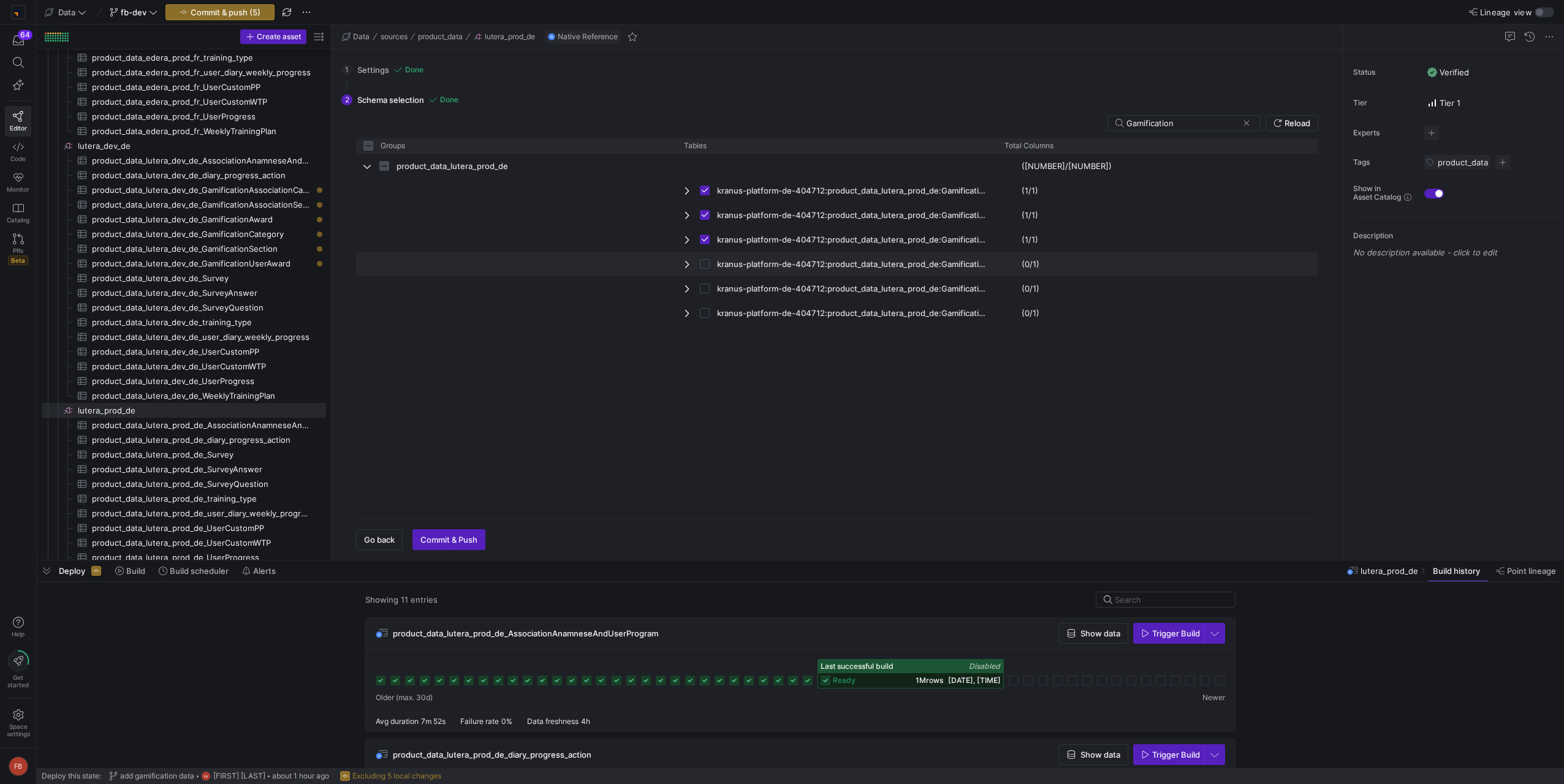 click at bounding box center (705, 264) 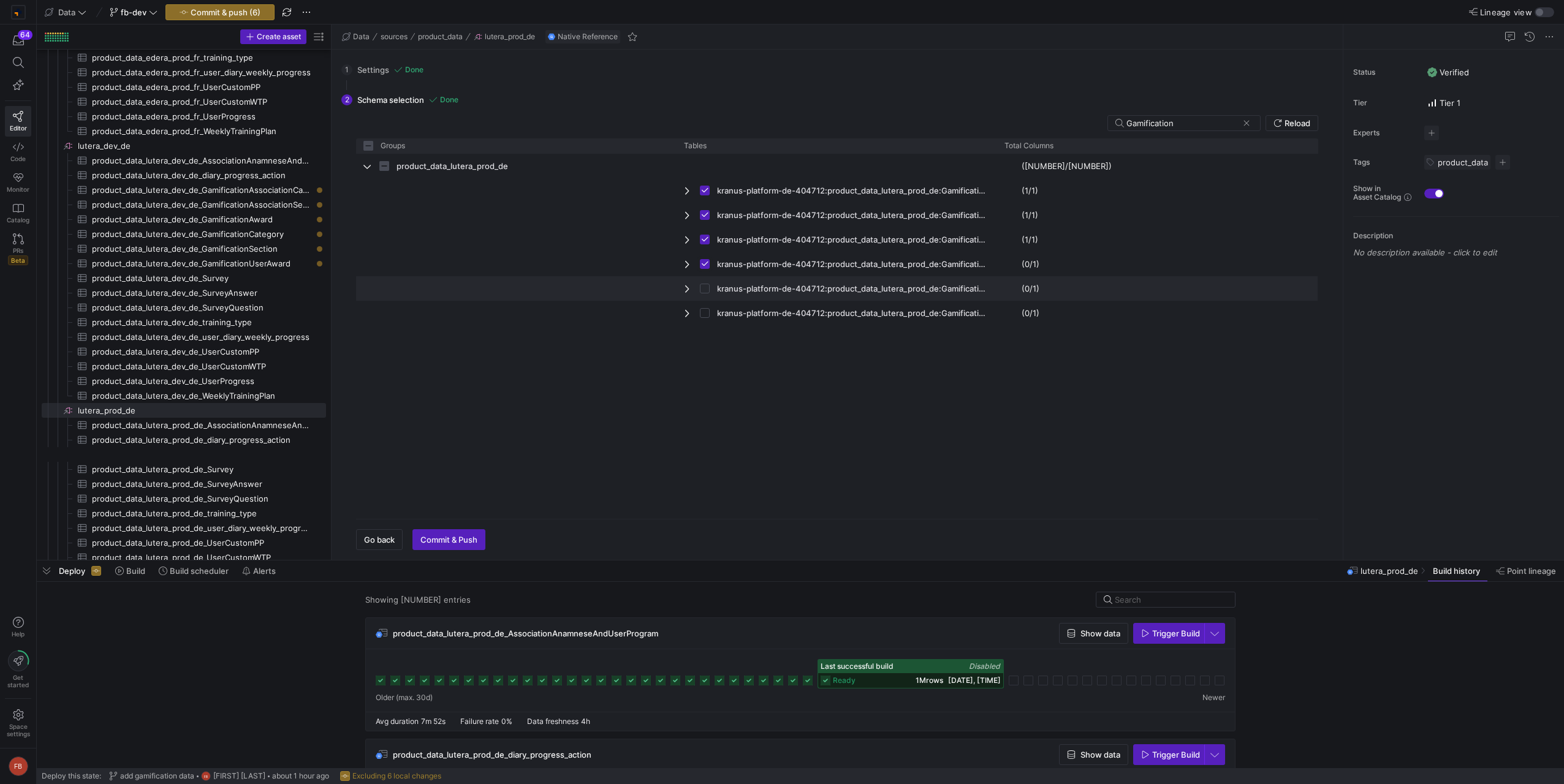checkbox on "false" 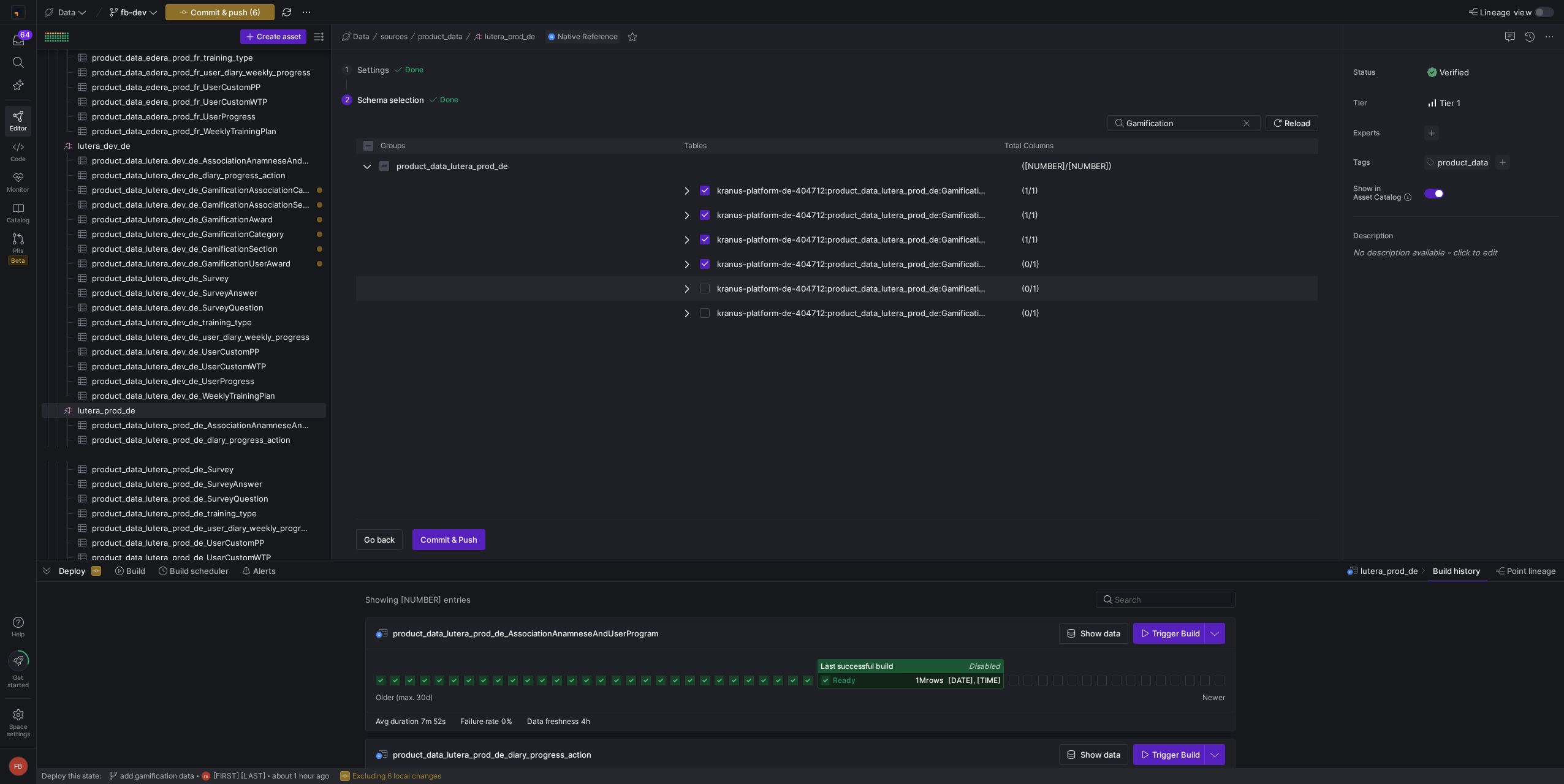 checkbox on "true" 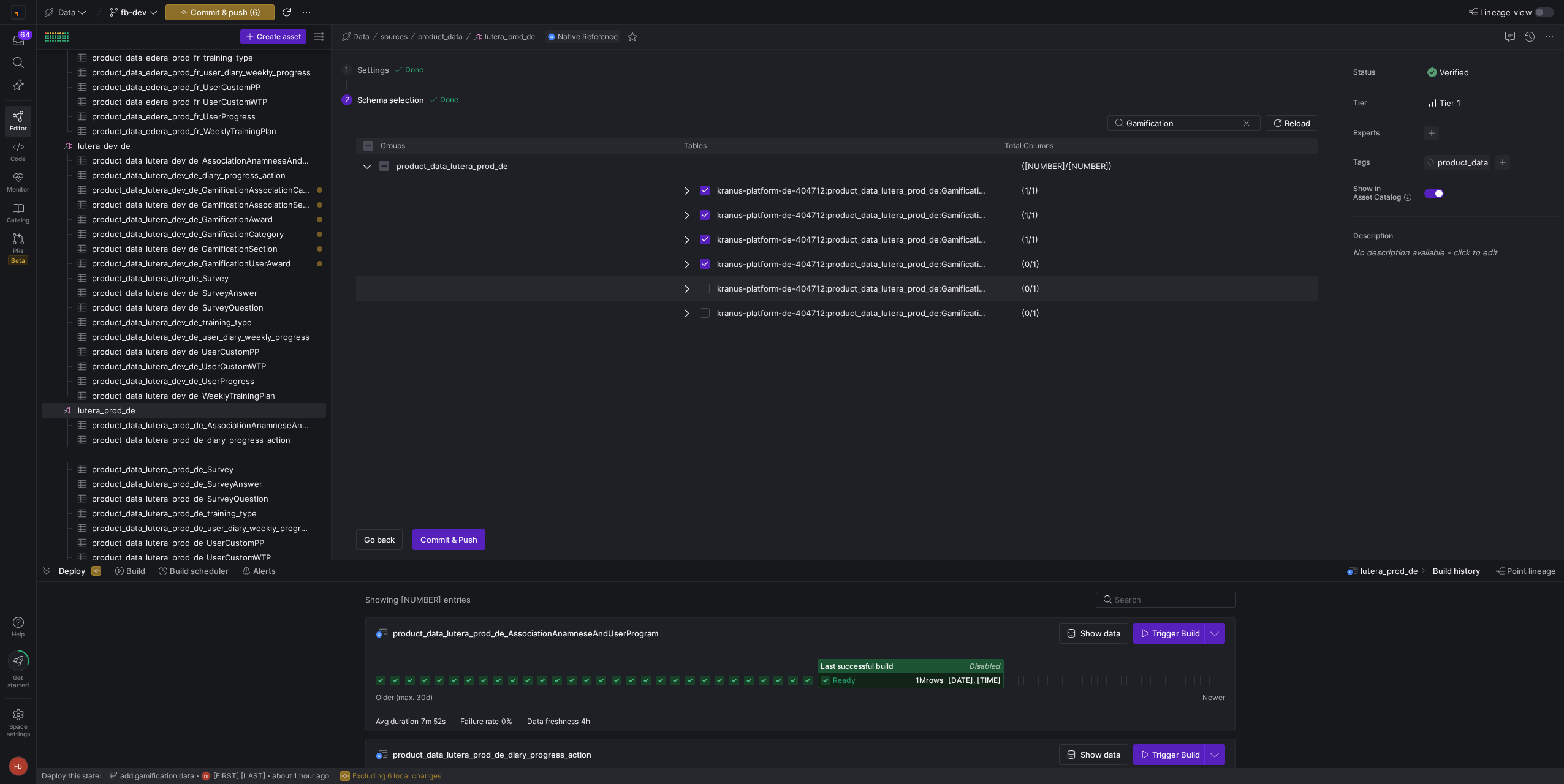 click at bounding box center (705, 288) 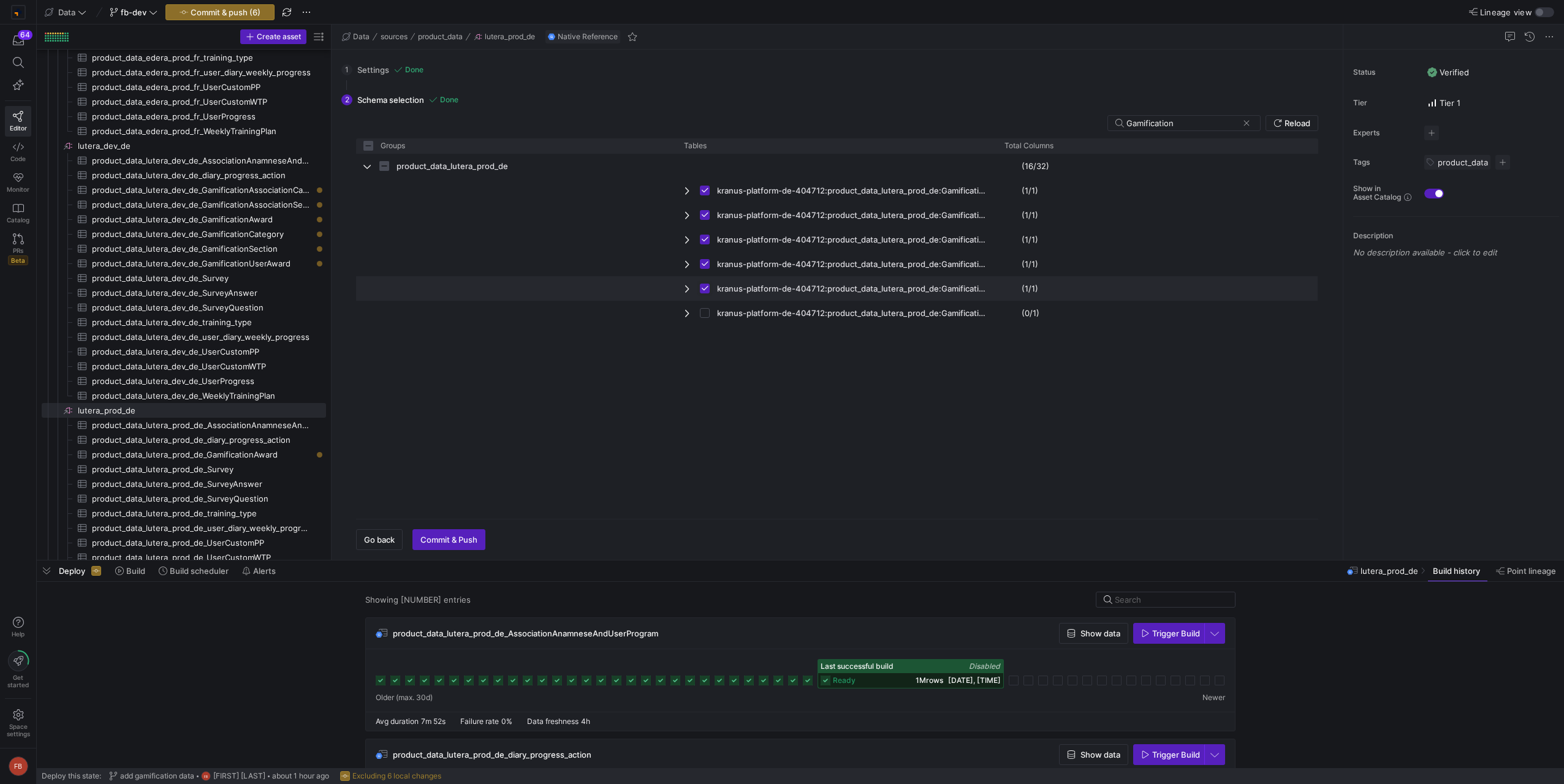 checkbox on "false" 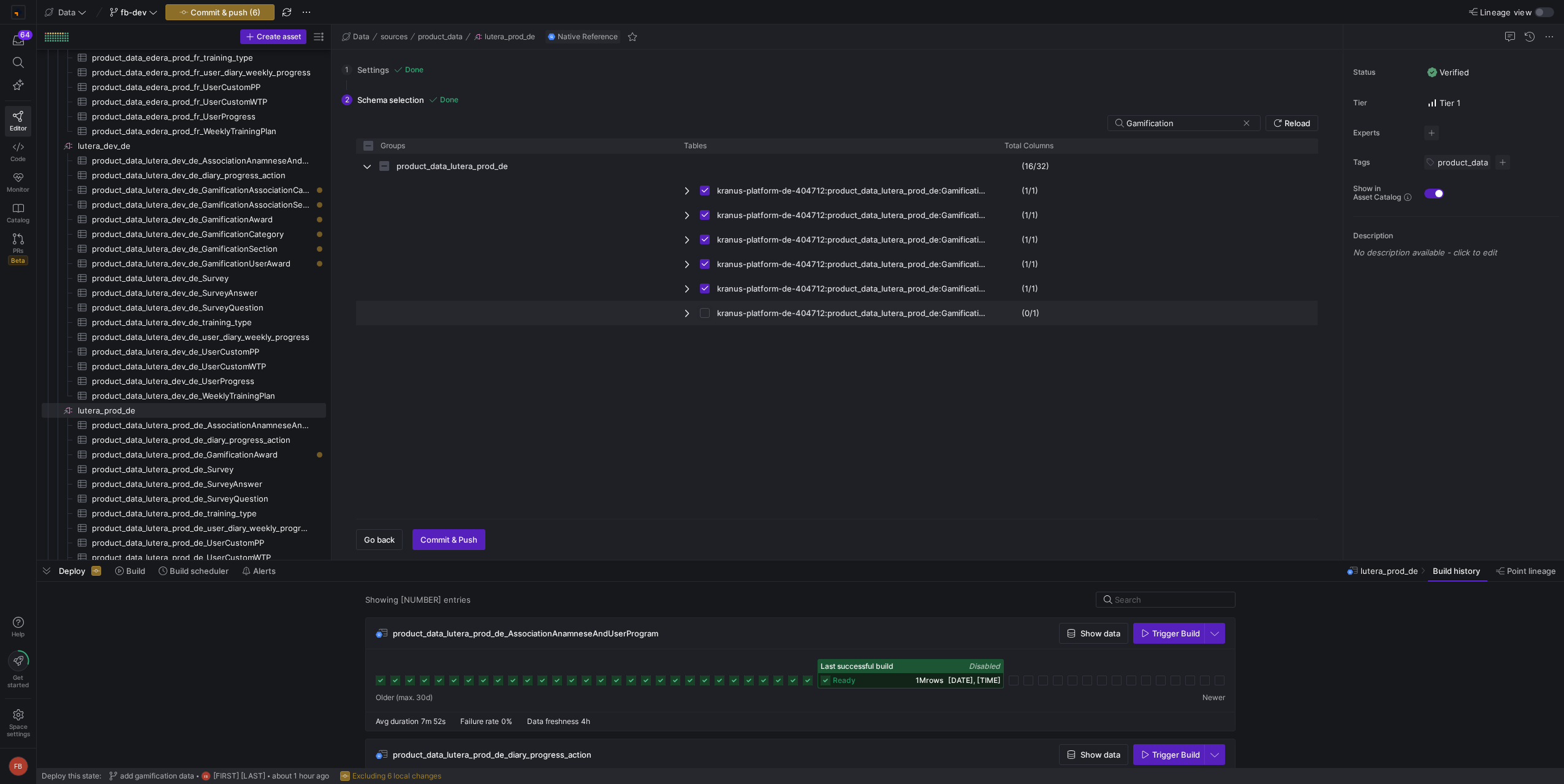 click at bounding box center [705, 313] 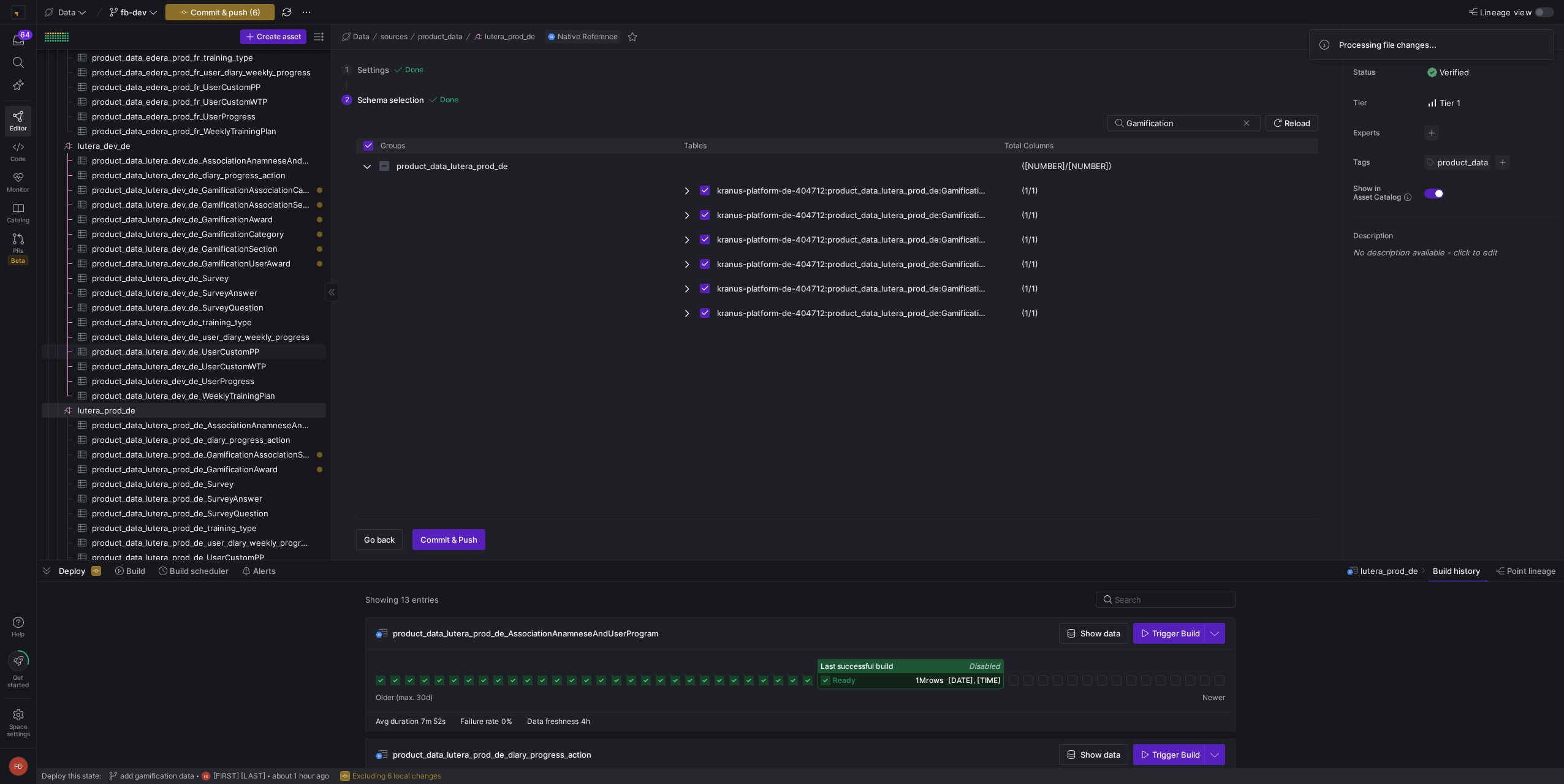 scroll, scrollTop: 3228, scrollLeft: 0, axis: vertical 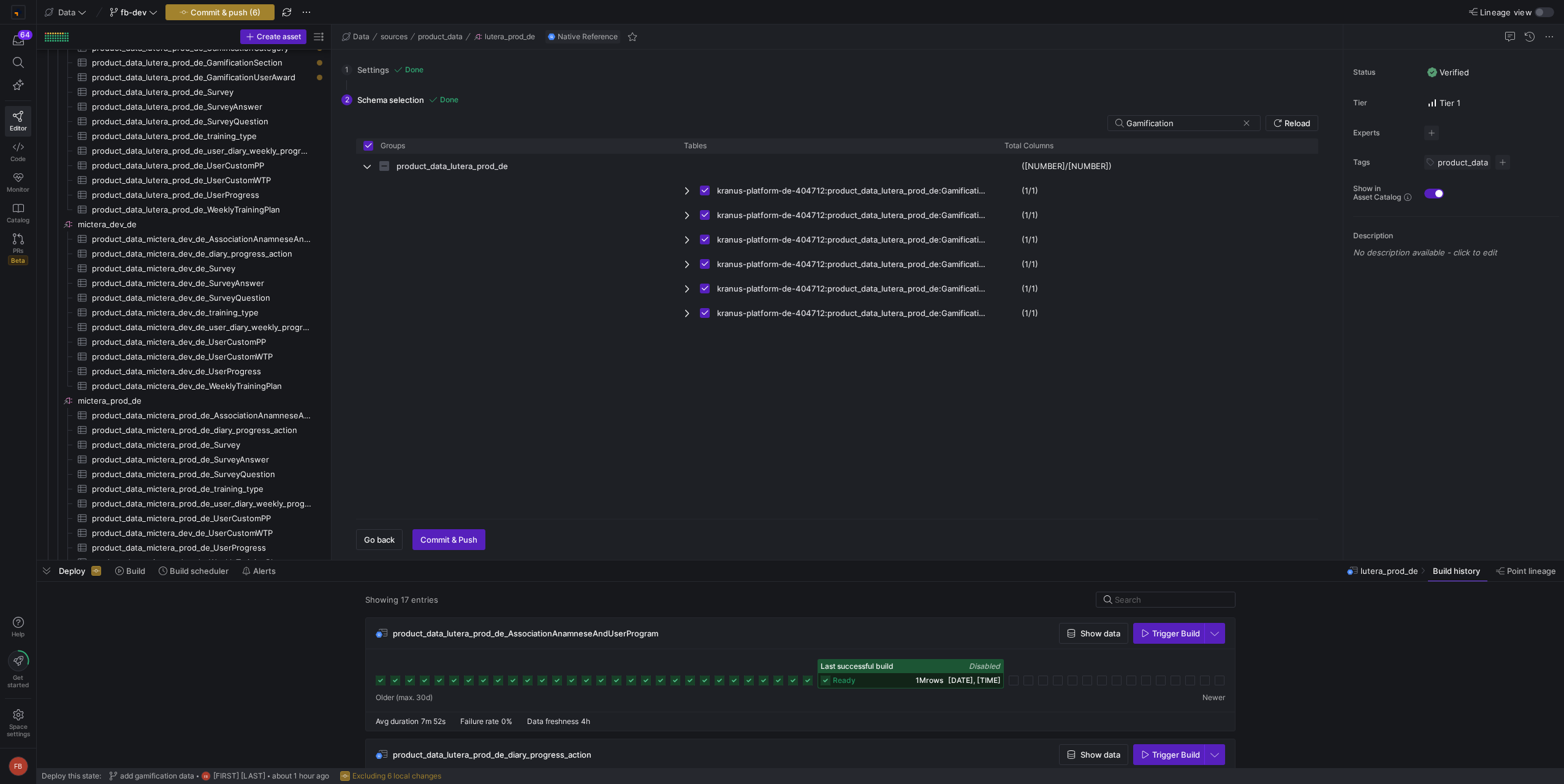 click at bounding box center [220, 12] 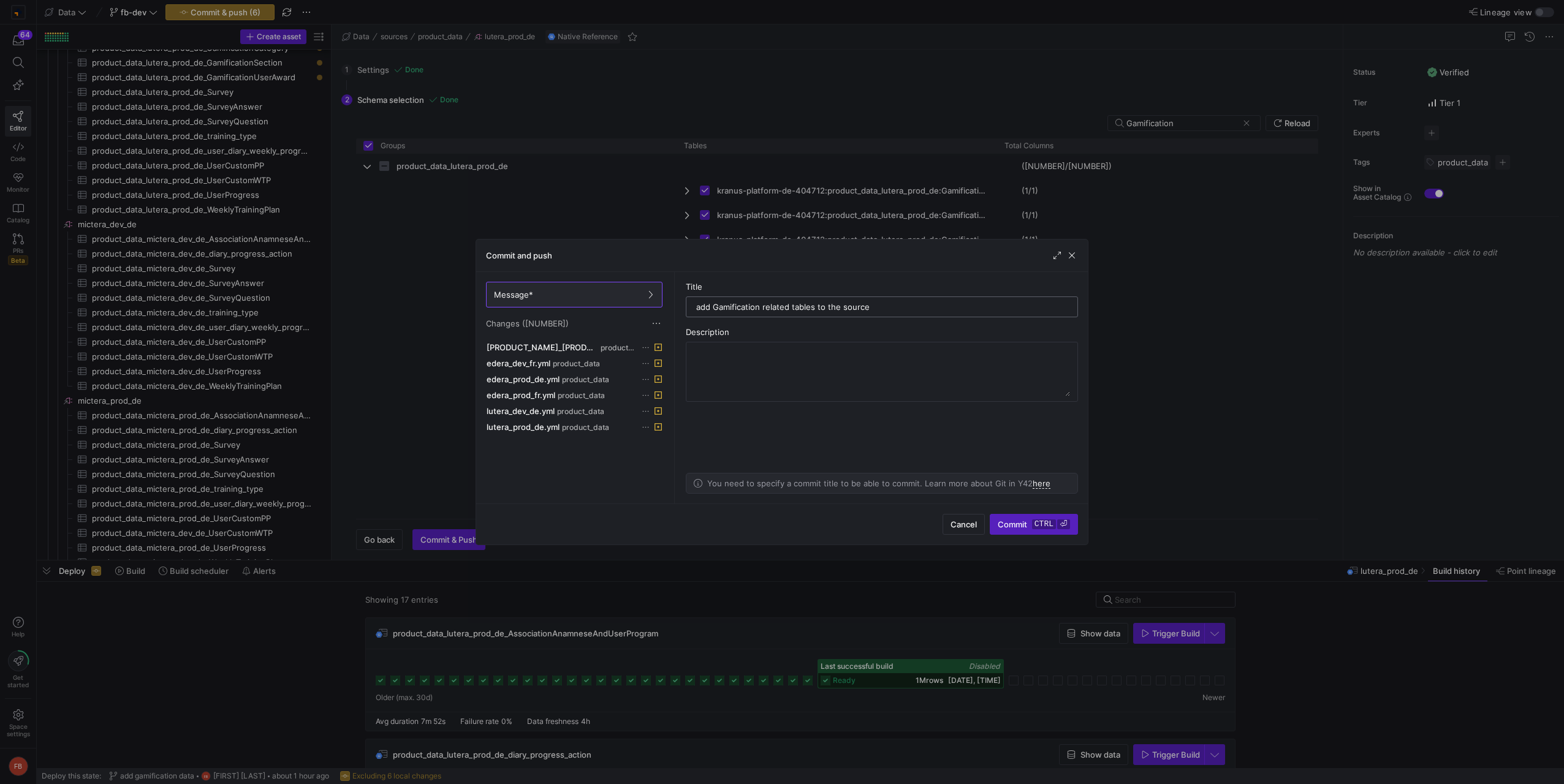 type on "add Gamification related tables to the sources" 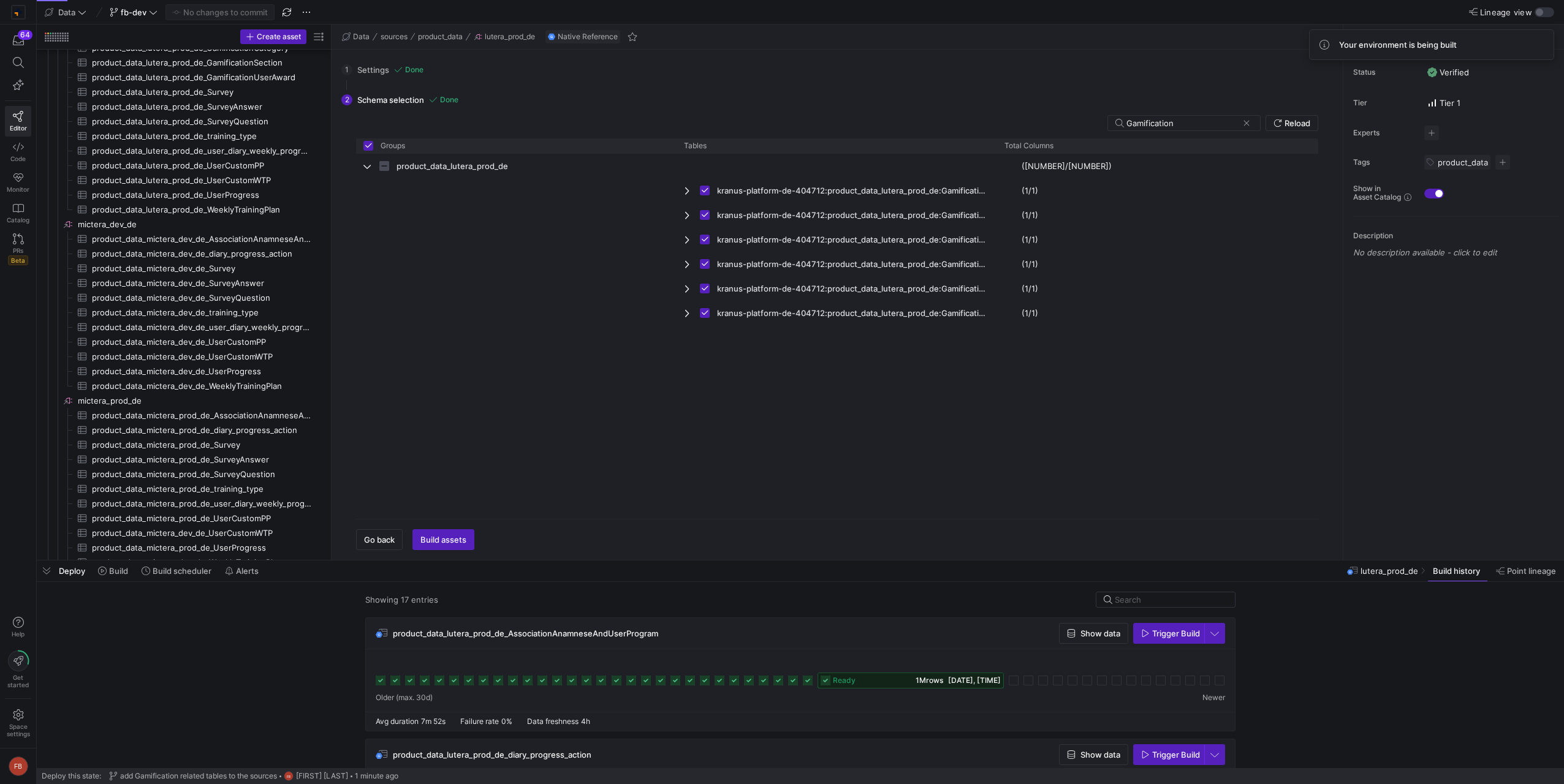 drag, startPoint x: 331, startPoint y: 331, endPoint x: 420, endPoint y: 347, distance: 90.42677 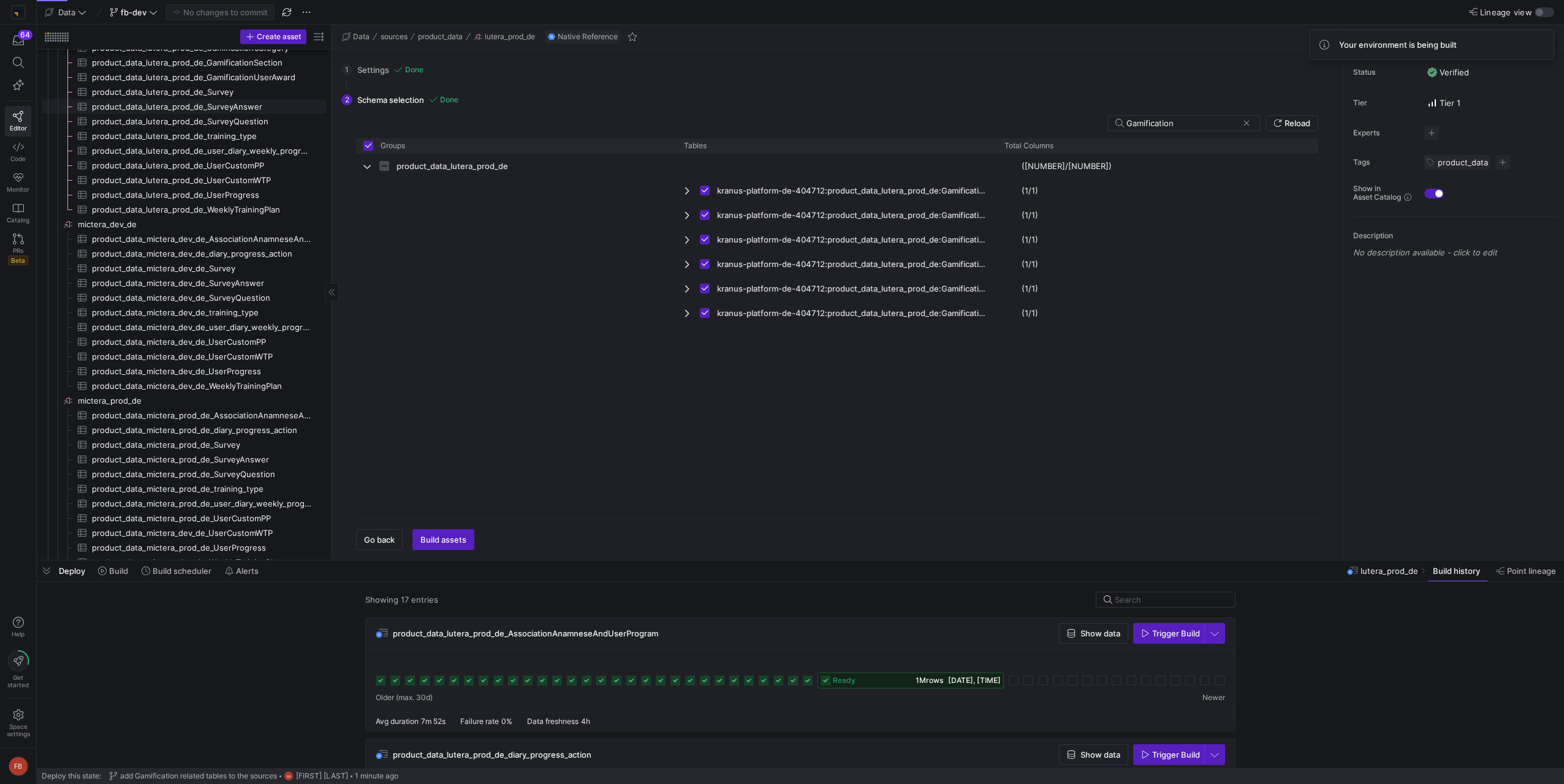 scroll, scrollTop: 3128, scrollLeft: 0, axis: vertical 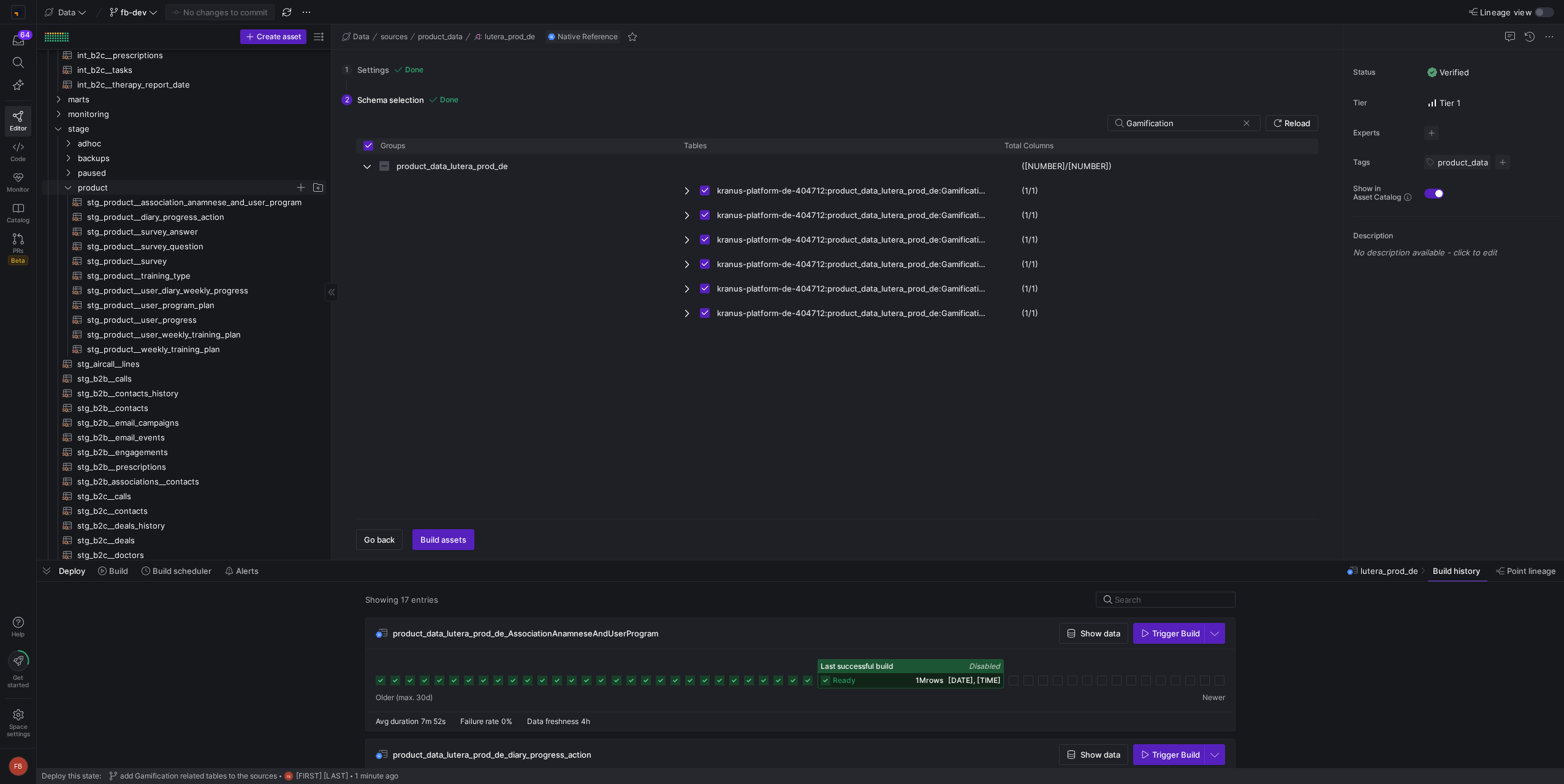click on "product" 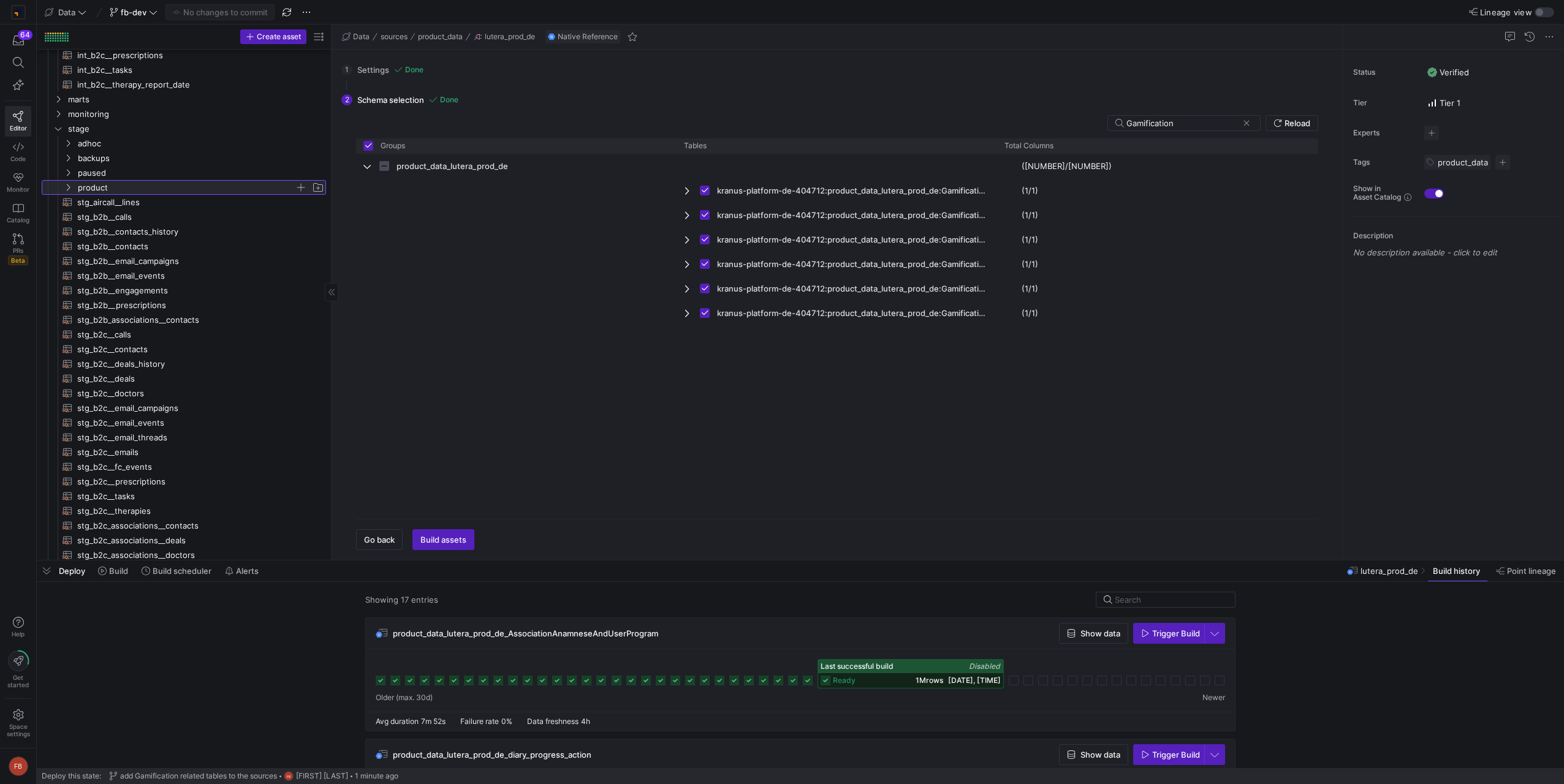 click on "product" 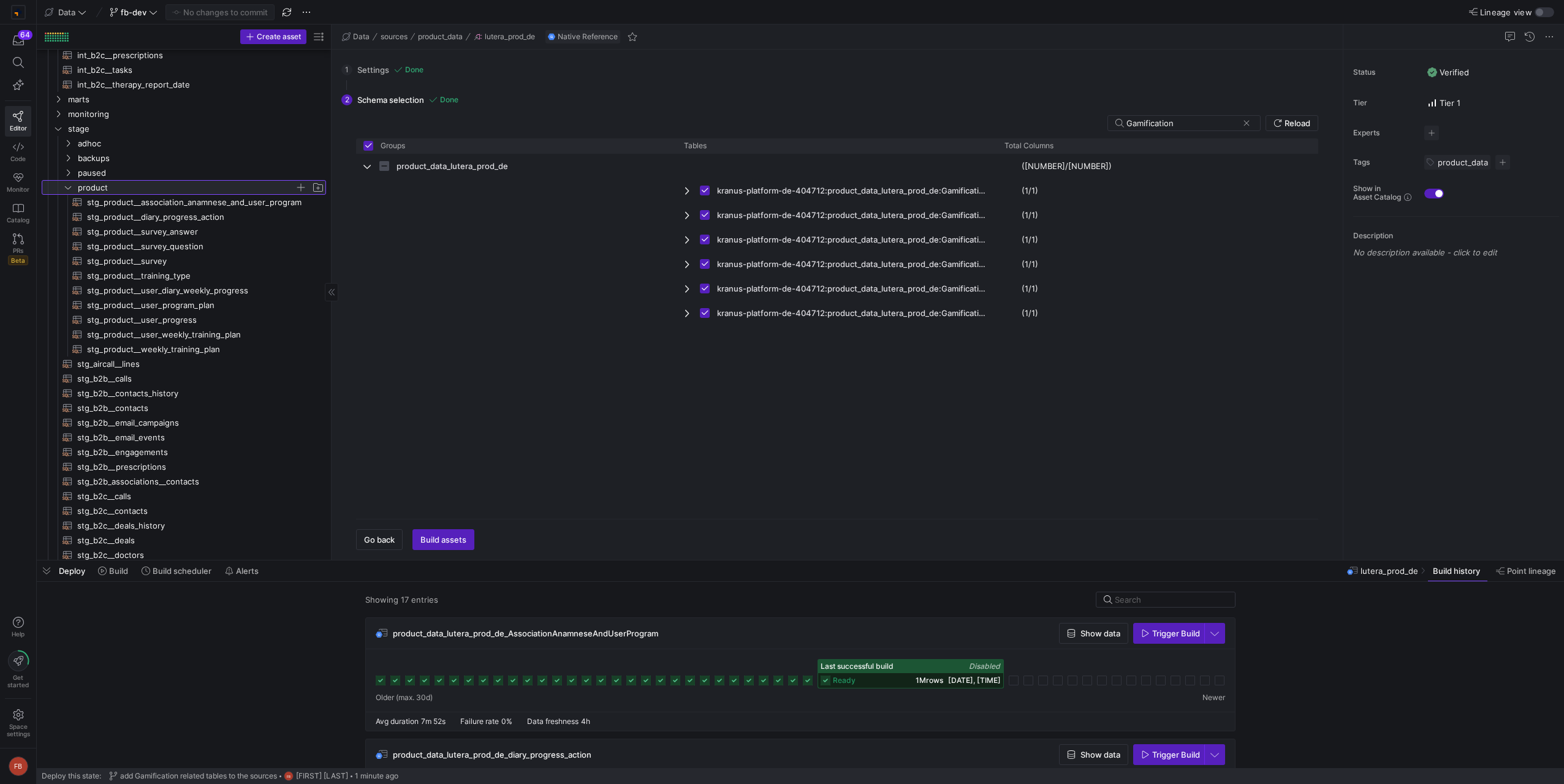 click 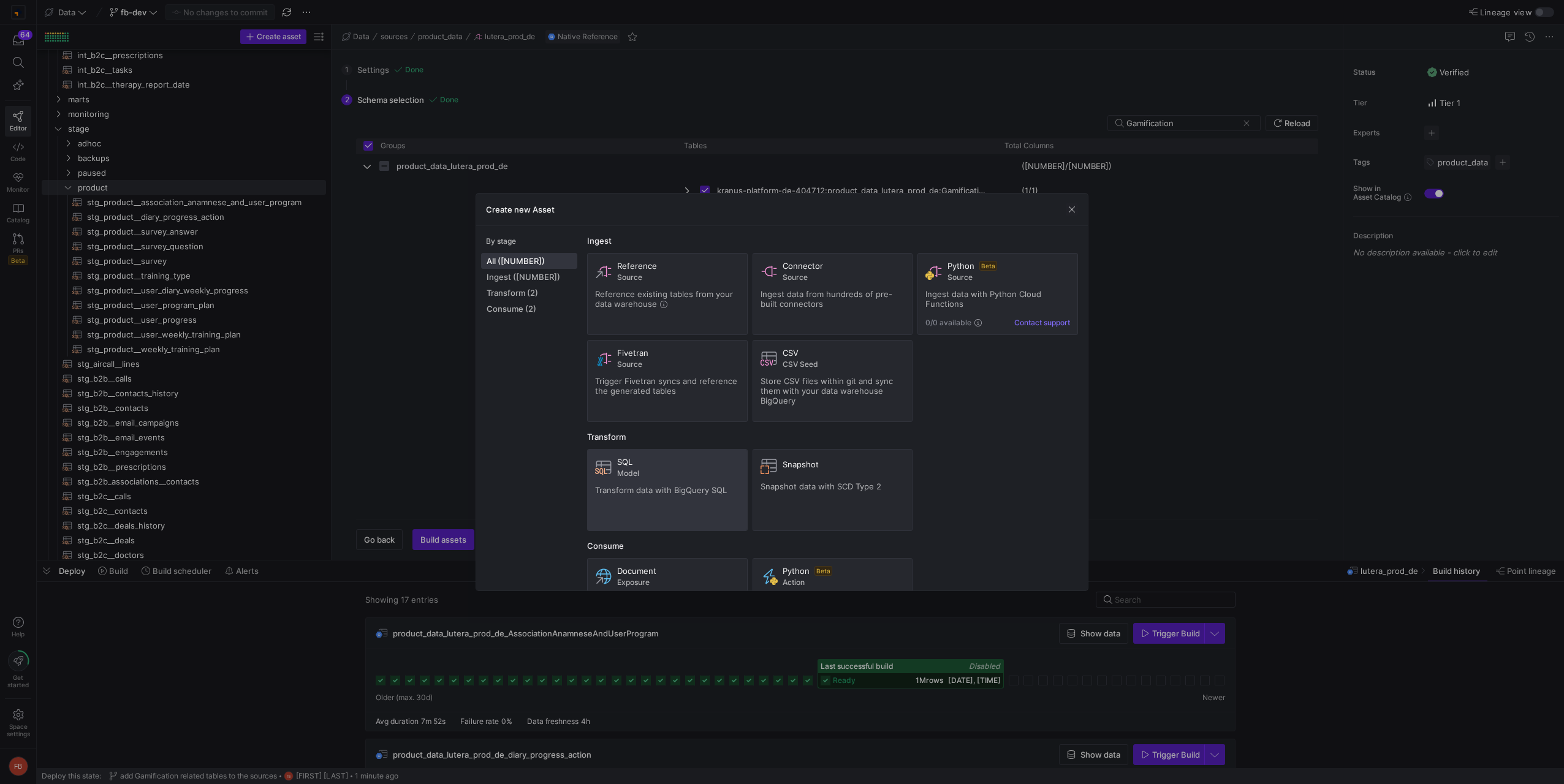 click on "SQL" 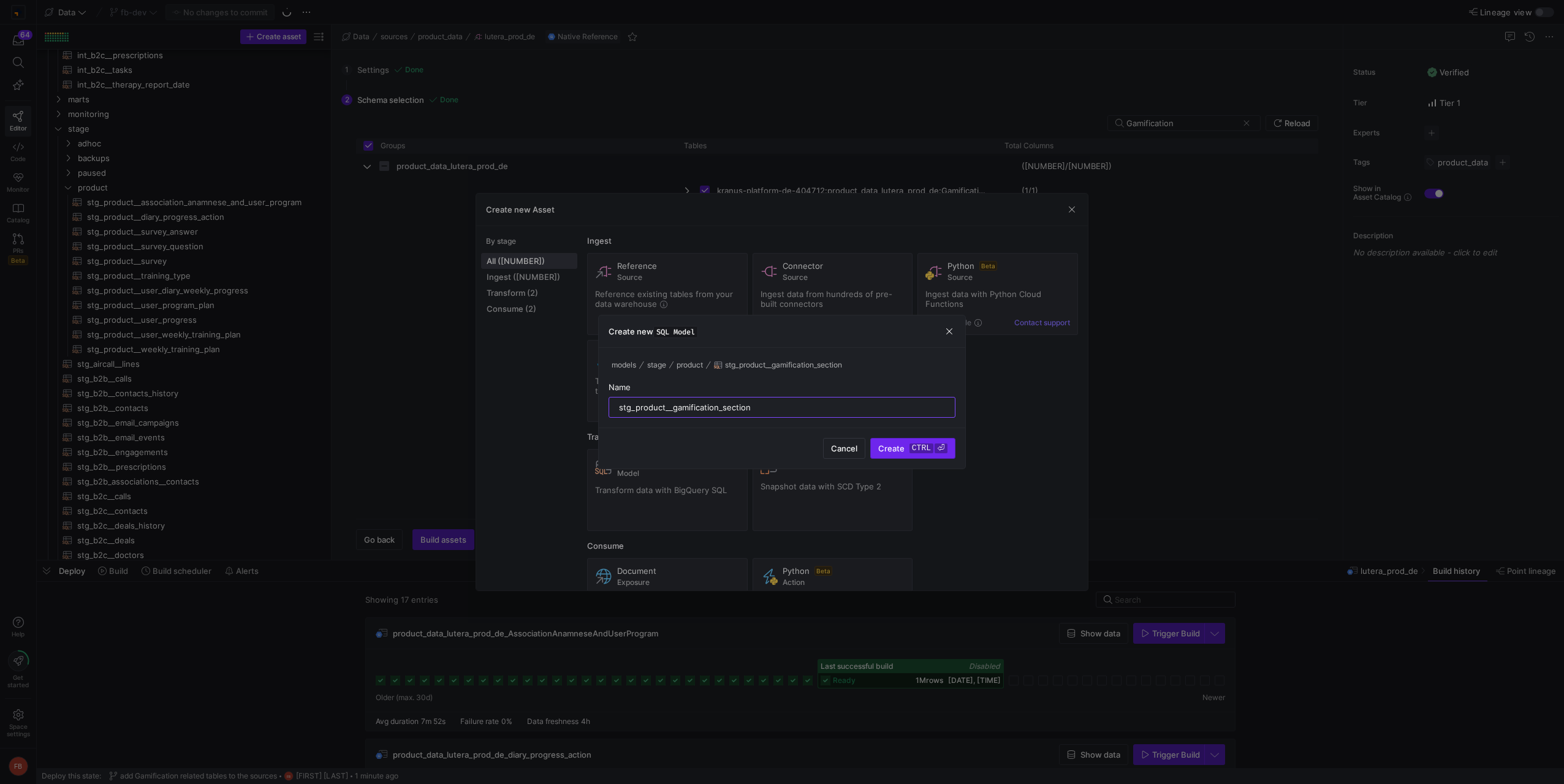 type on "stg_product__gamification_section" 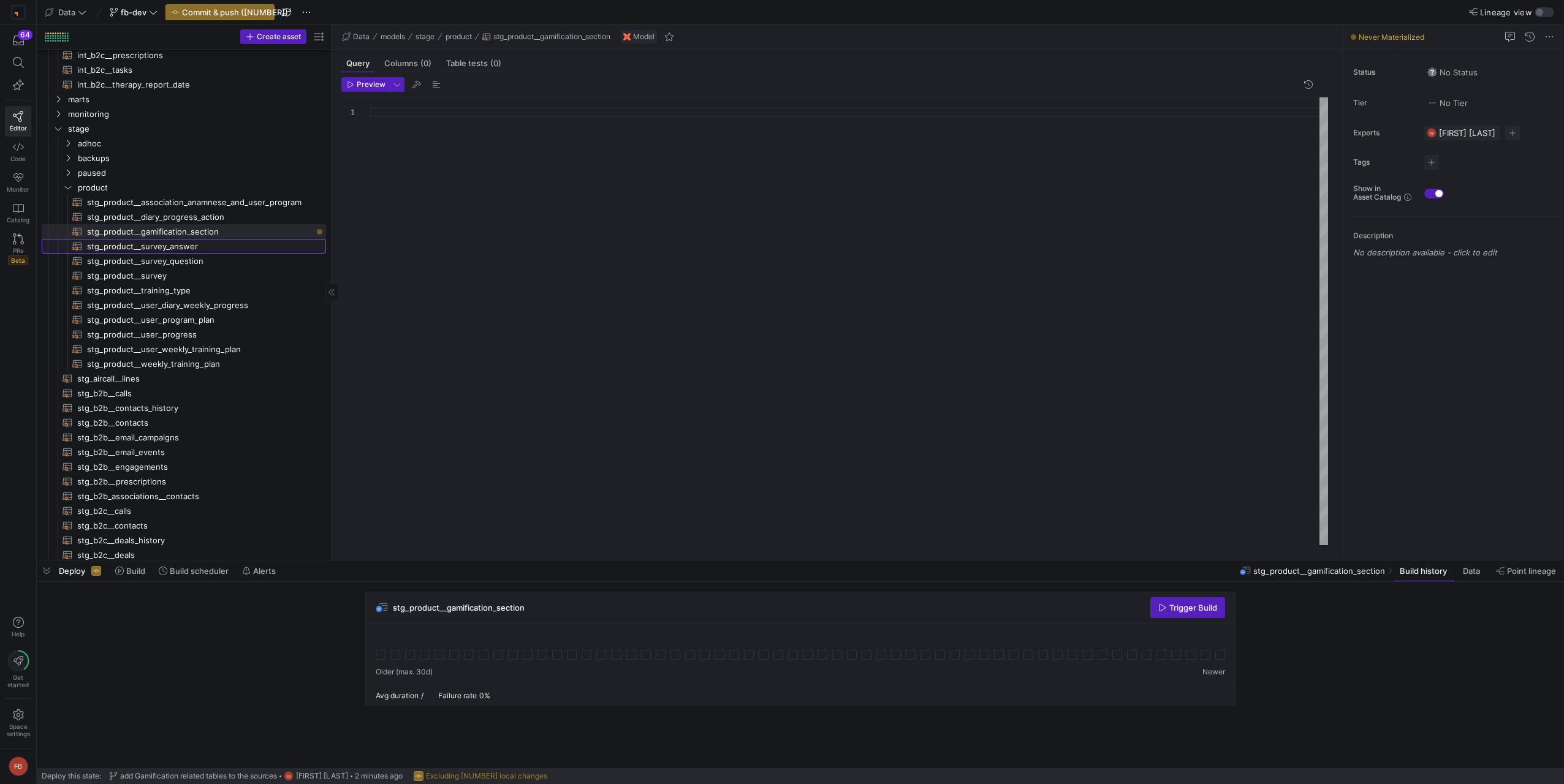 click on "stg_product__survey_answer​​​​​​​​​​" 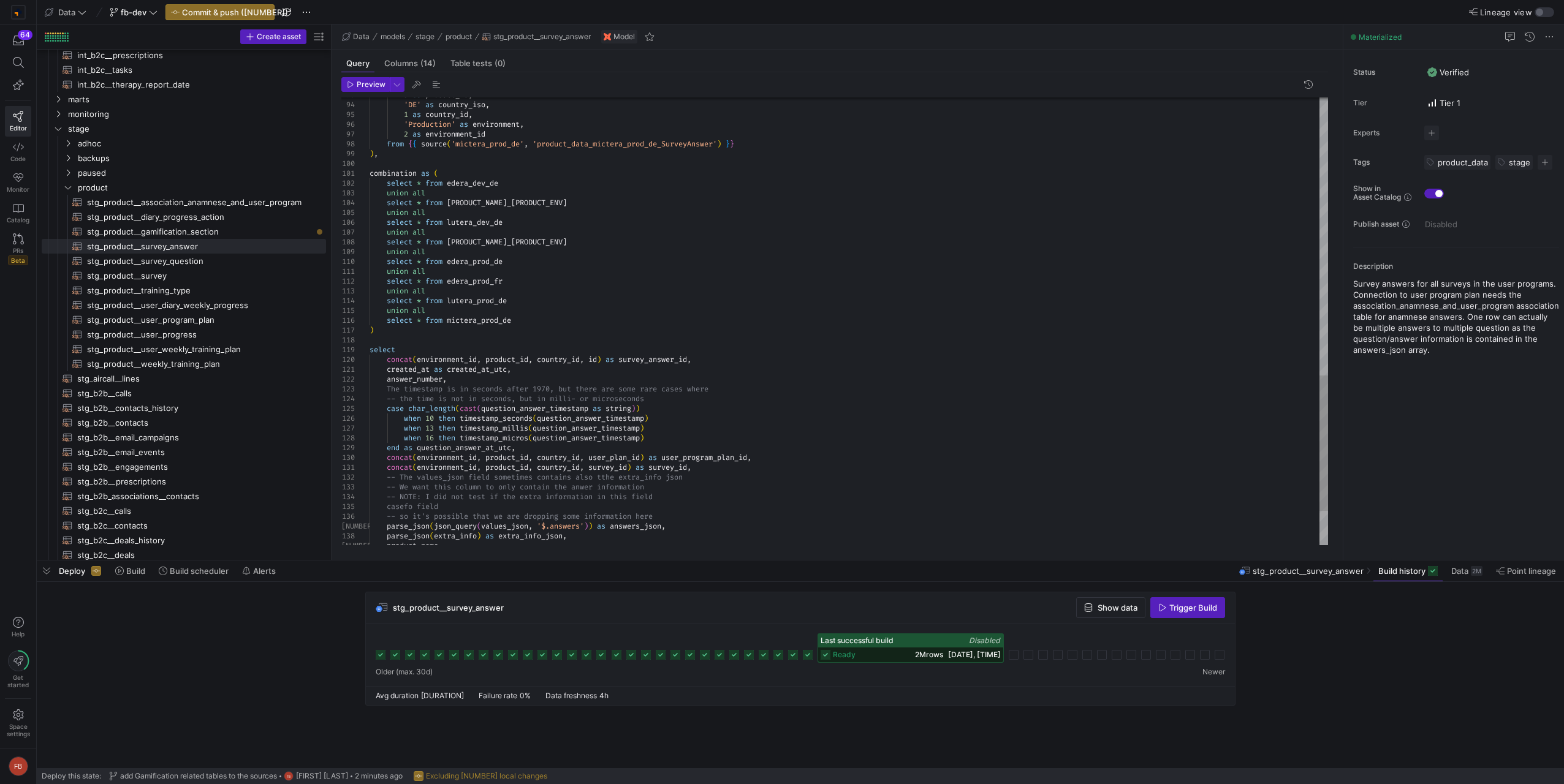 scroll, scrollTop: 0, scrollLeft: 0, axis: both 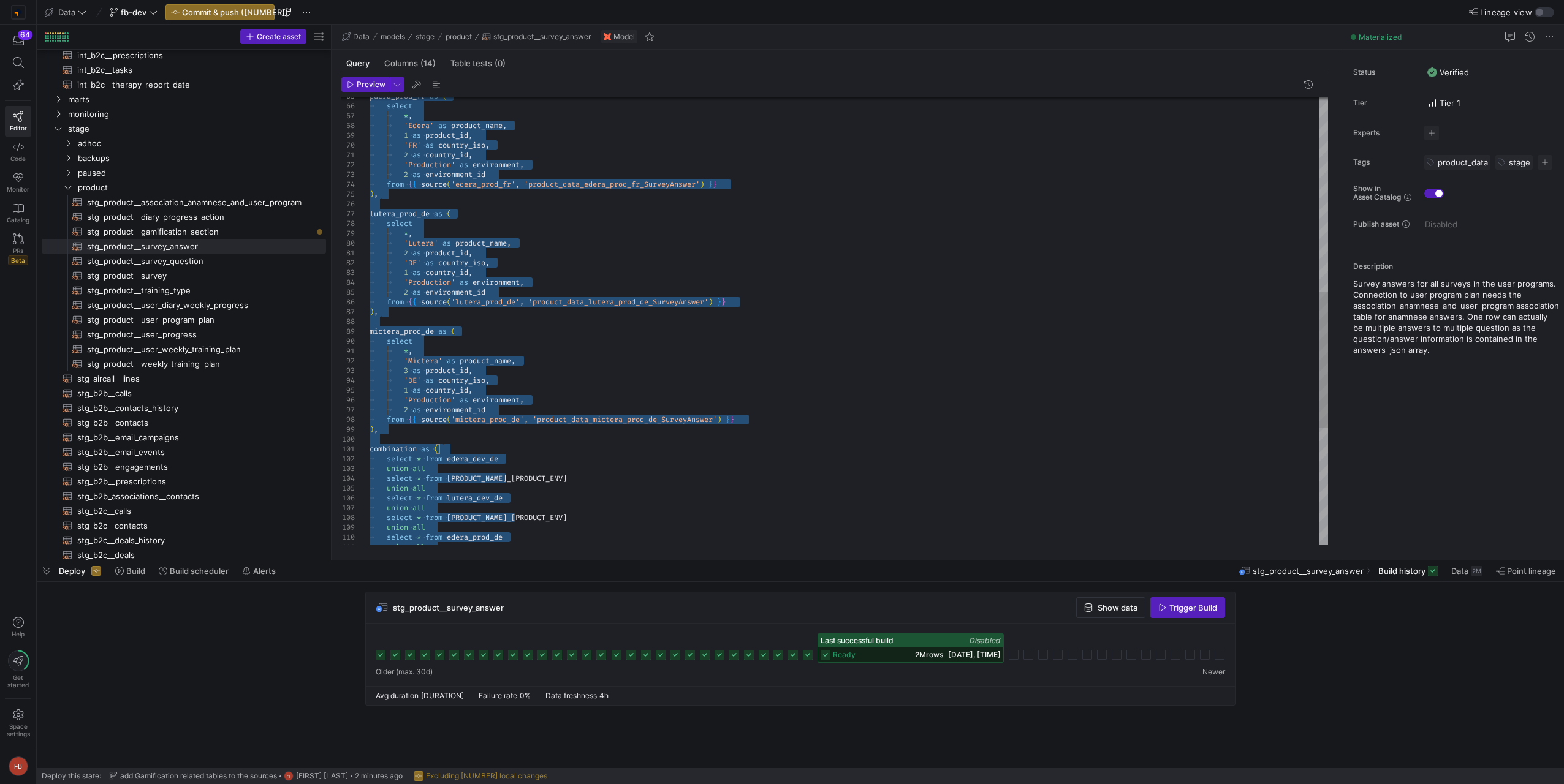 type on "{{ config(materialized = 'table') }}
with
edera_dev_de as (
select
*,
'Edera' as product_name,
1 as product_id,
'DE' as country_iso,
…	union all
select * from edera_prod_fr
union all
select * from lutera_prod_de
union all
select * from mictera_prod_de
)
select
concat(environment_id, product_id, country_id, id) as survey_answer_id," 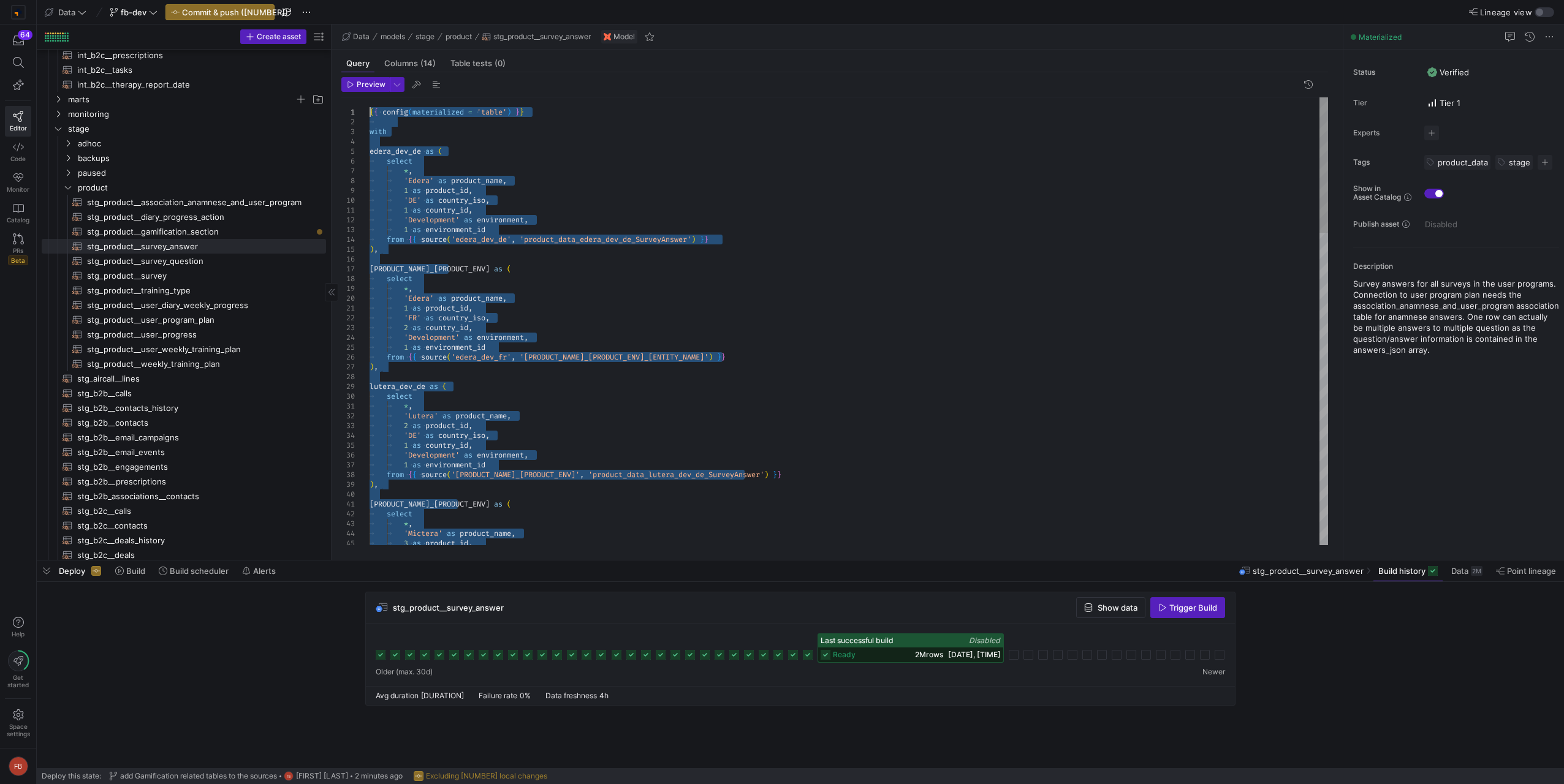 drag, startPoint x: 379, startPoint y: 331, endPoint x: 270, endPoint y: 104, distance: 251.8134 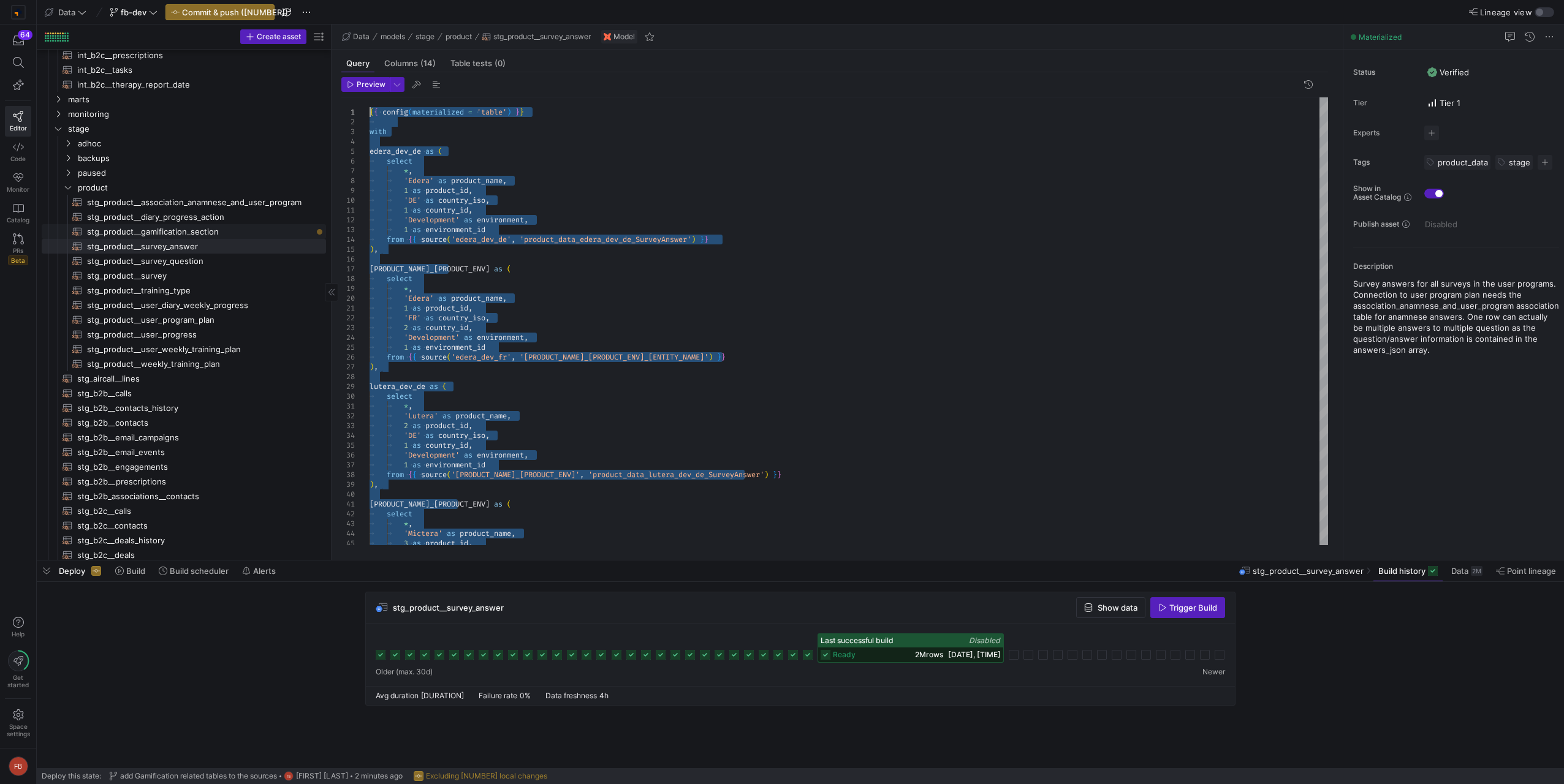click on "stg_product__gamification_section​​​​​​​​​​" 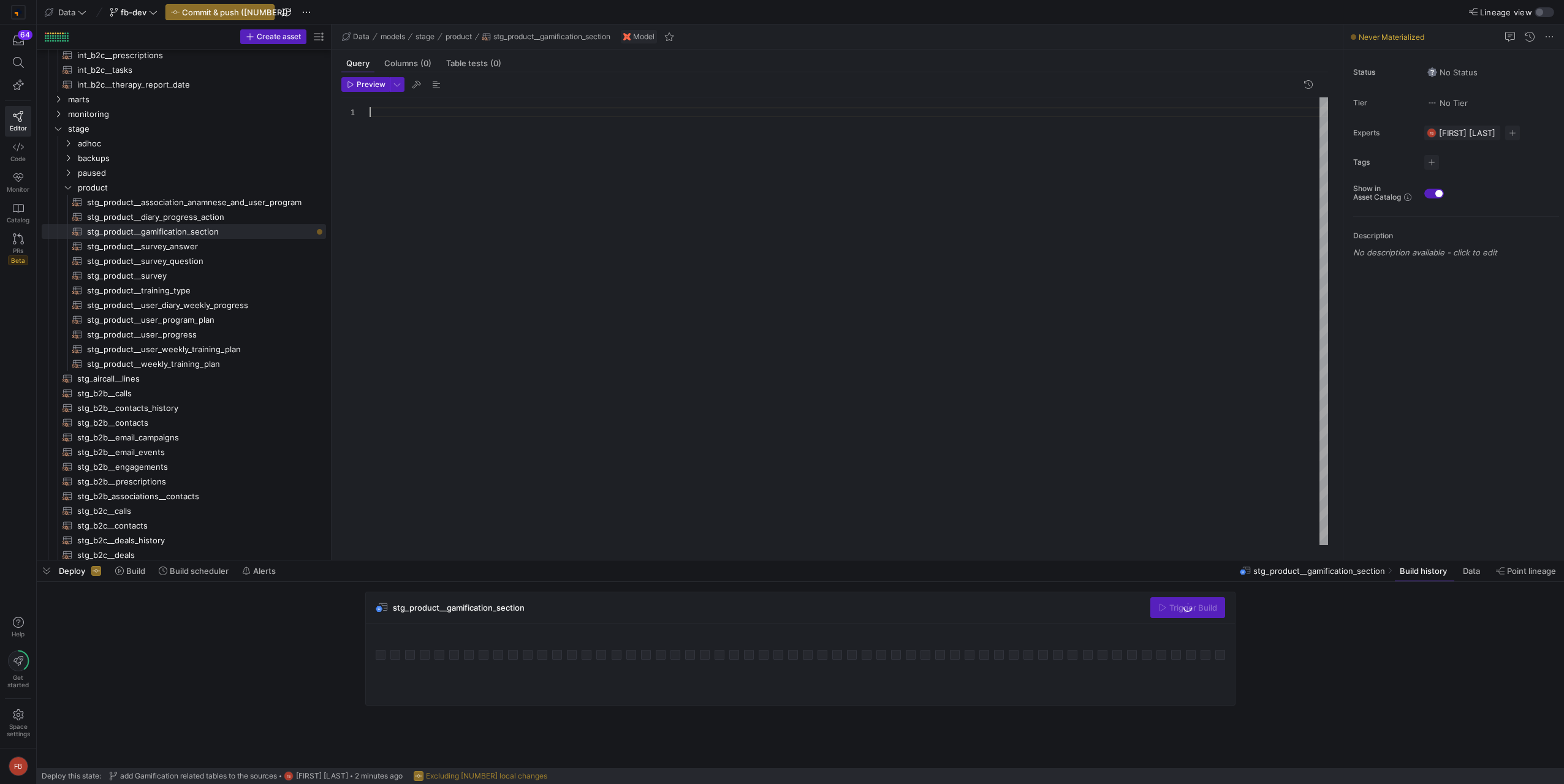 click at bounding box center [849, 321] 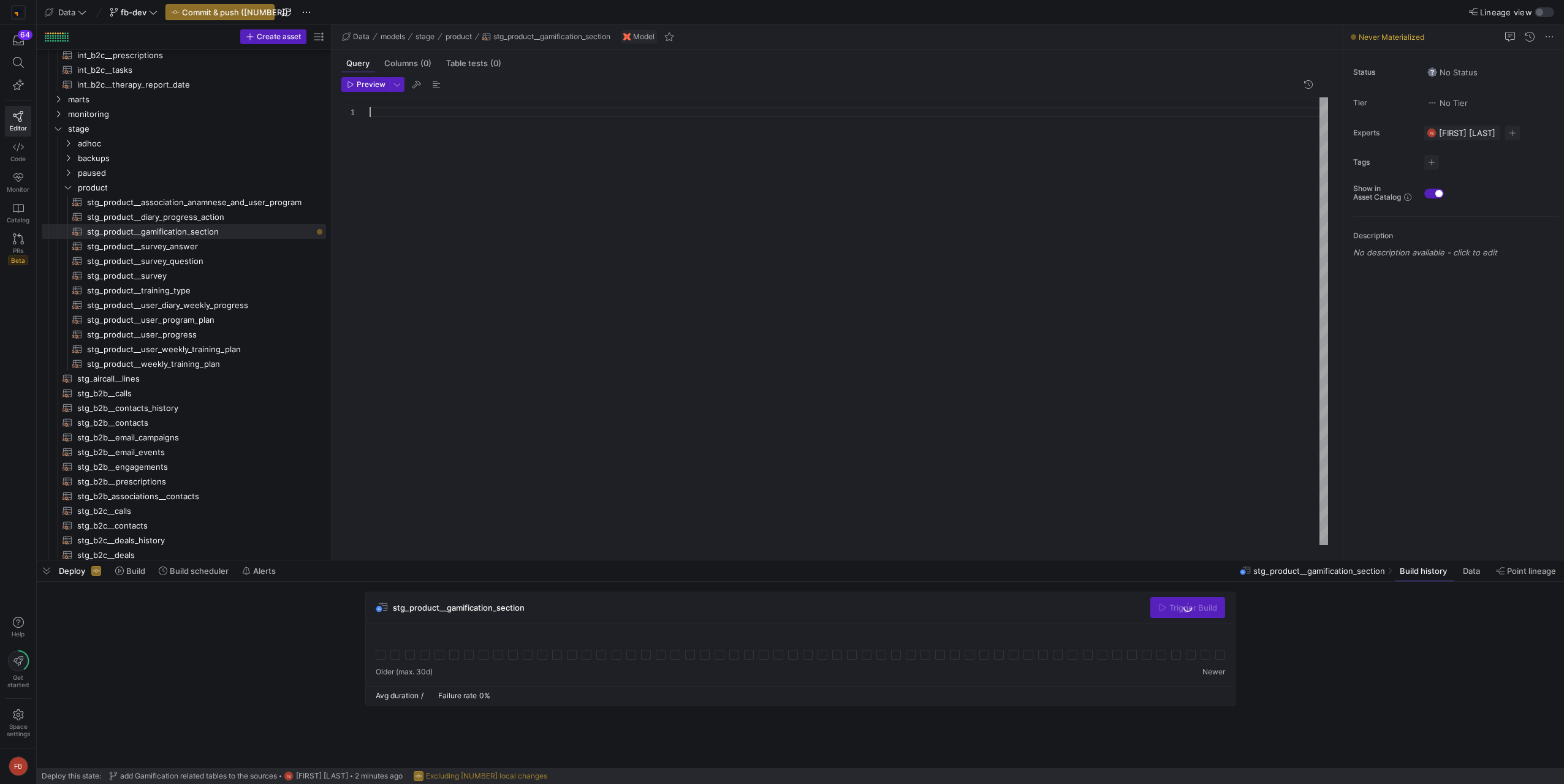 type on "union all
select * from edera_prod_fr
union all
select * from lutera_prod_de
union all
select * from mictera_prod_de
)" 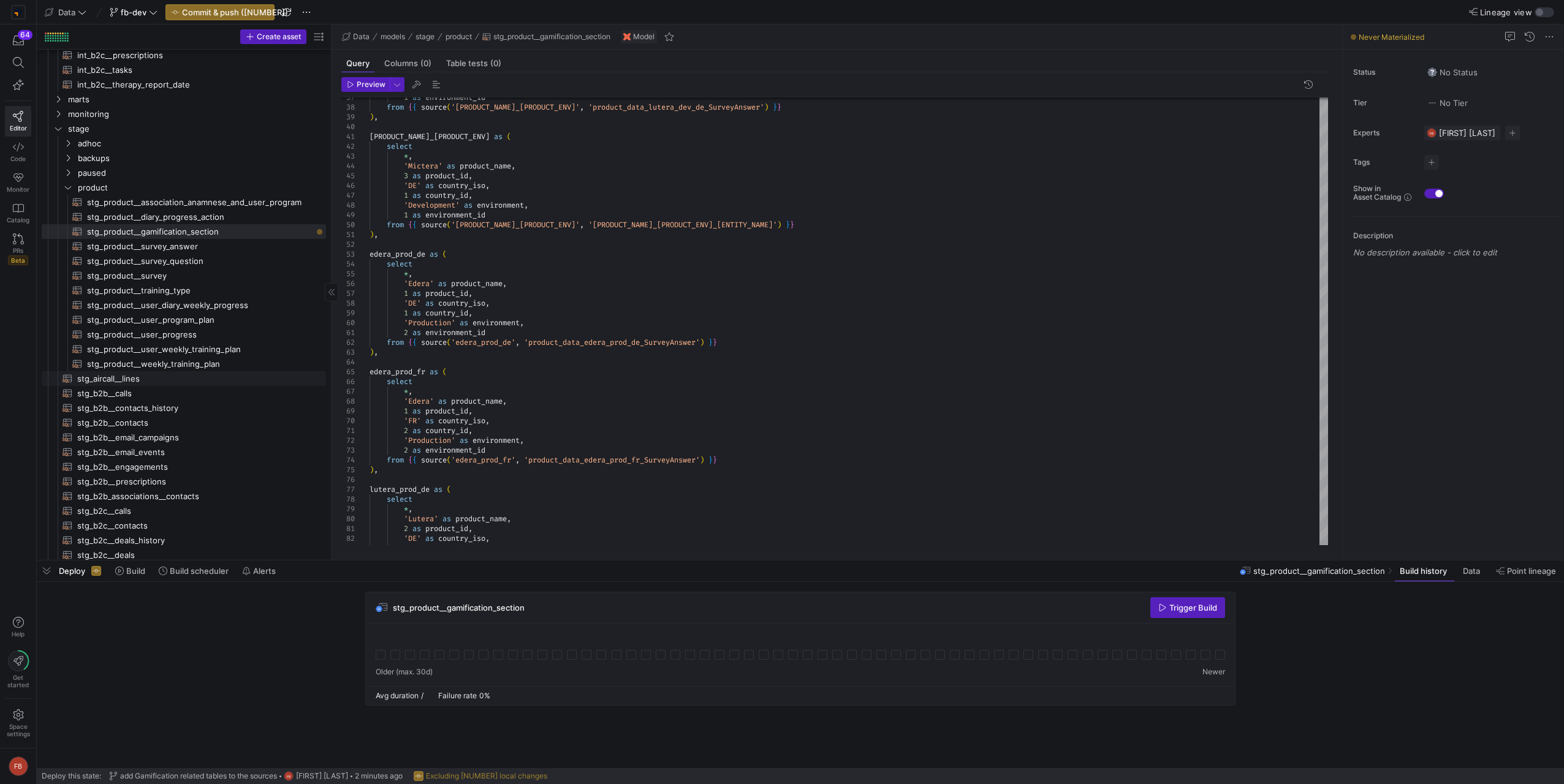 scroll, scrollTop: 1350, scrollLeft: 0, axis: vertical 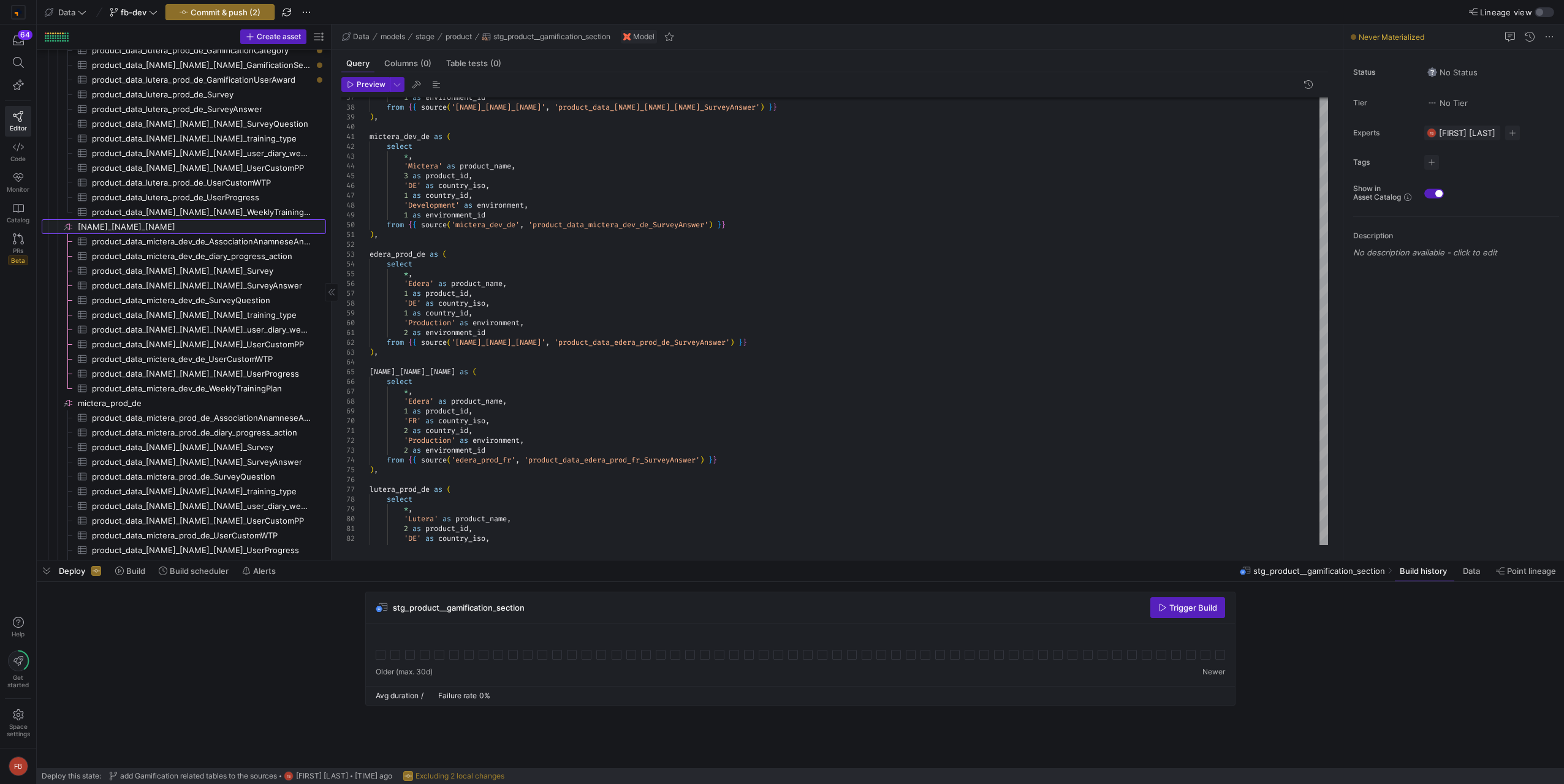 click on "mictera_dev_de​​​​​​​​" 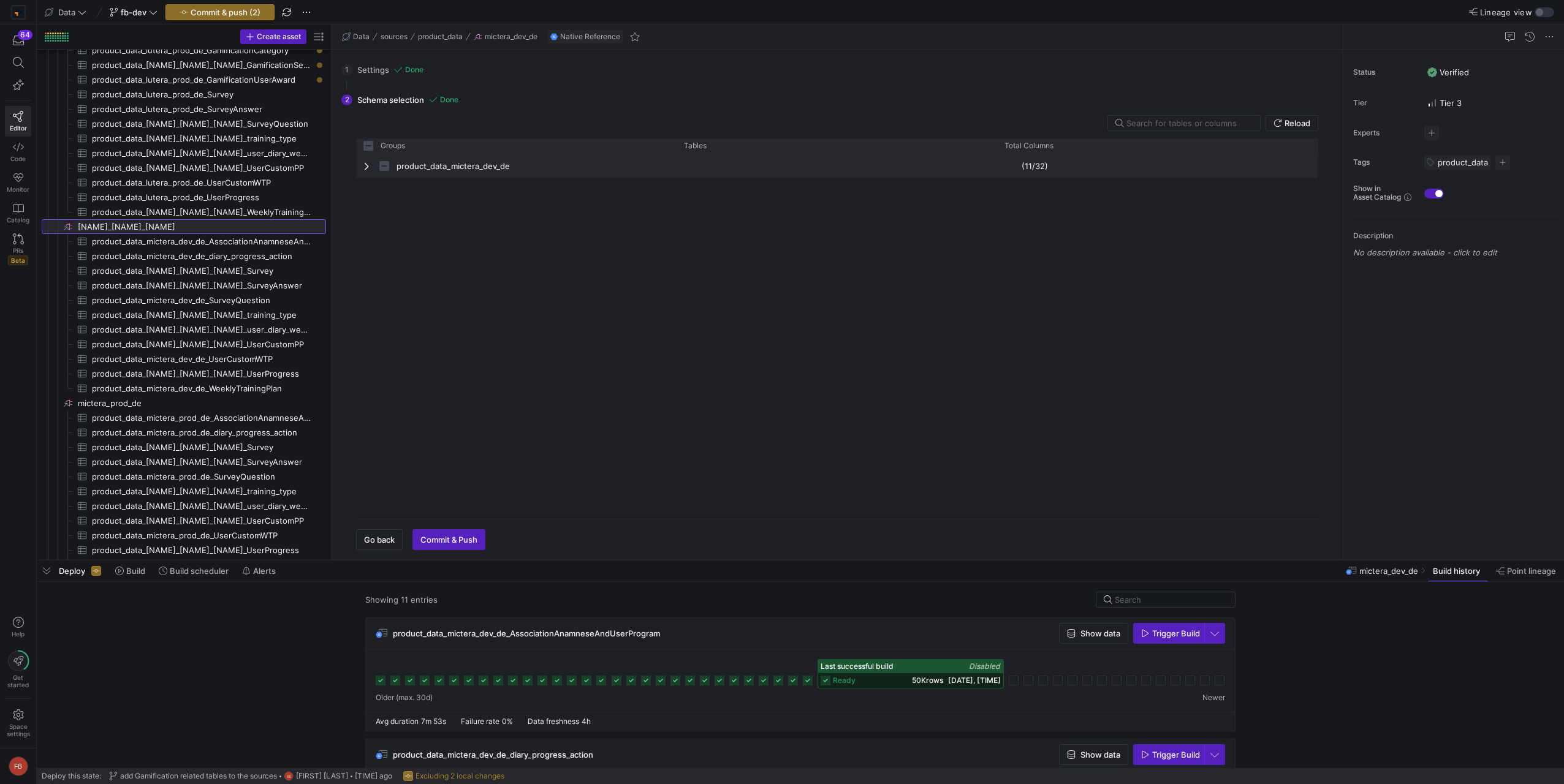checkbox on "false" 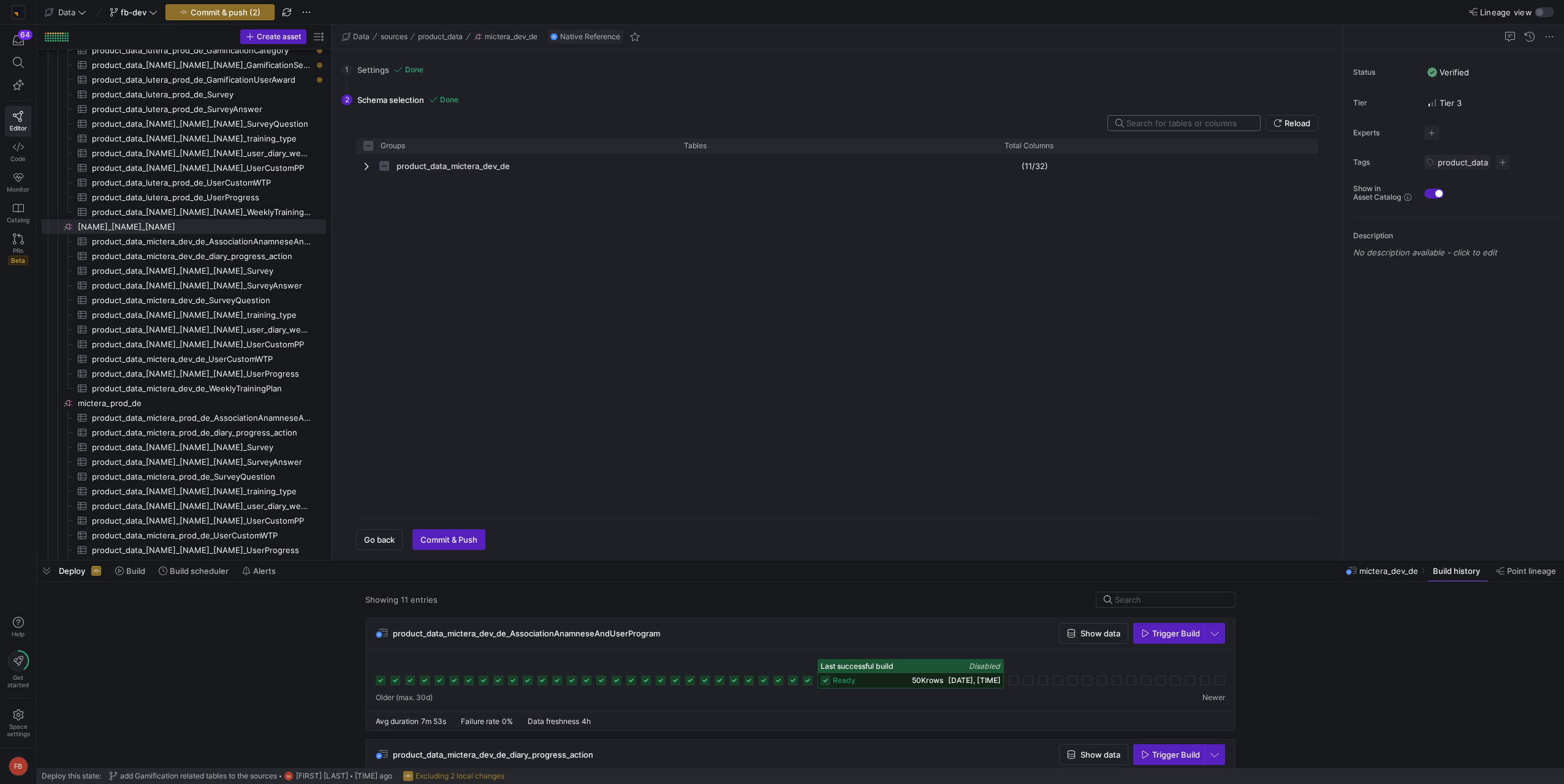 click at bounding box center [1188, 123] 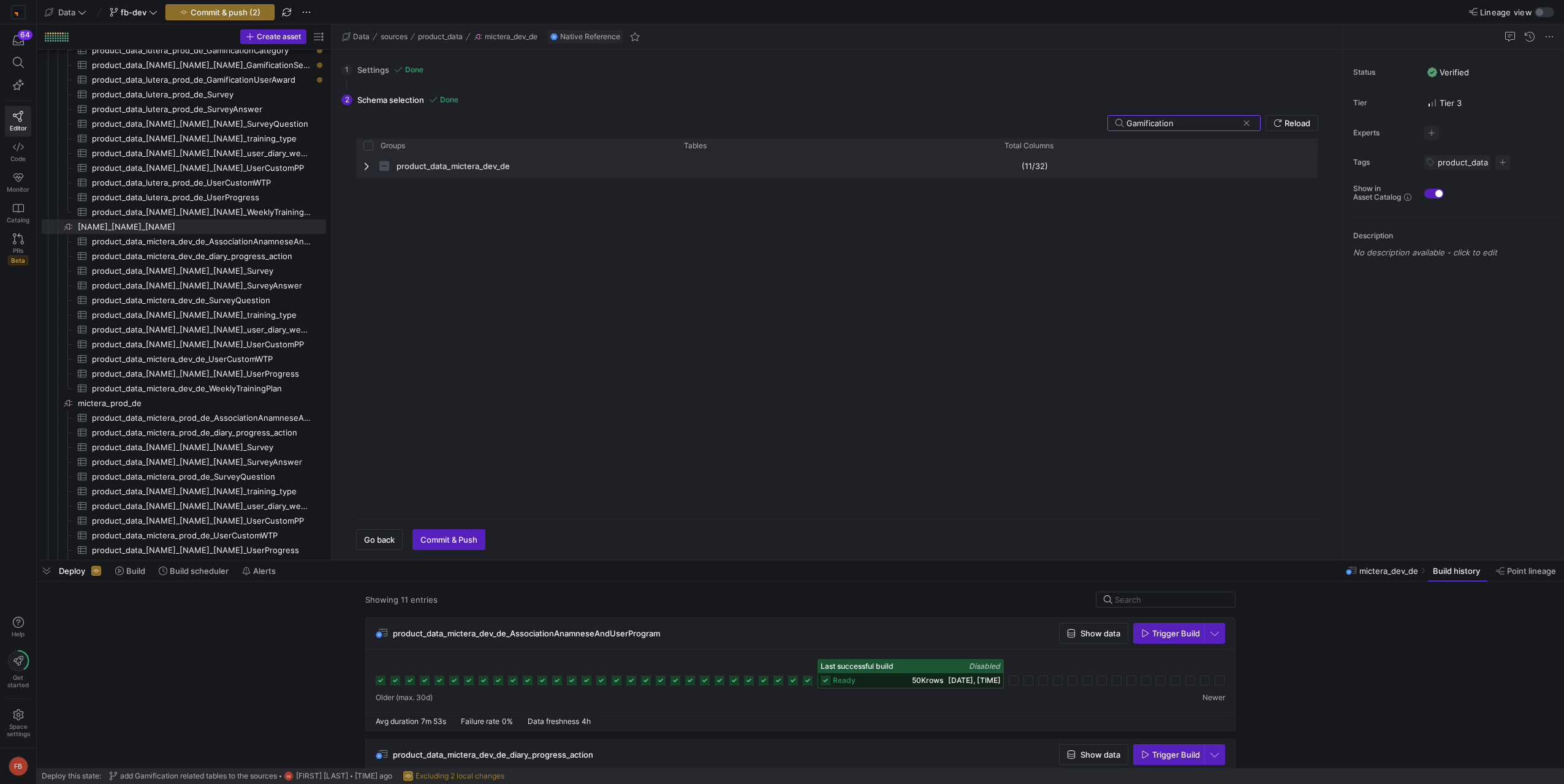 type on "Gamification" 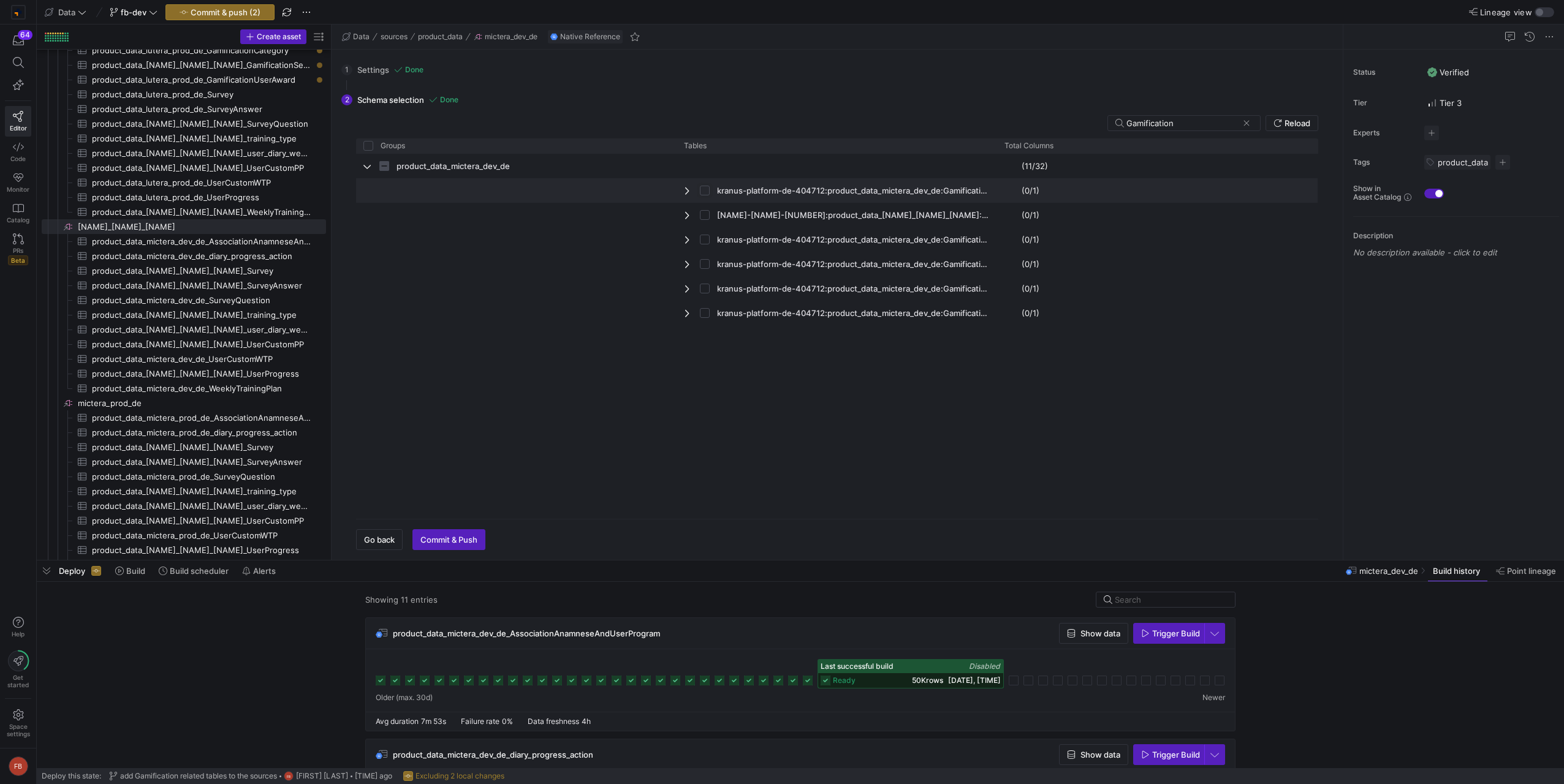 click at bounding box center (705, 190) 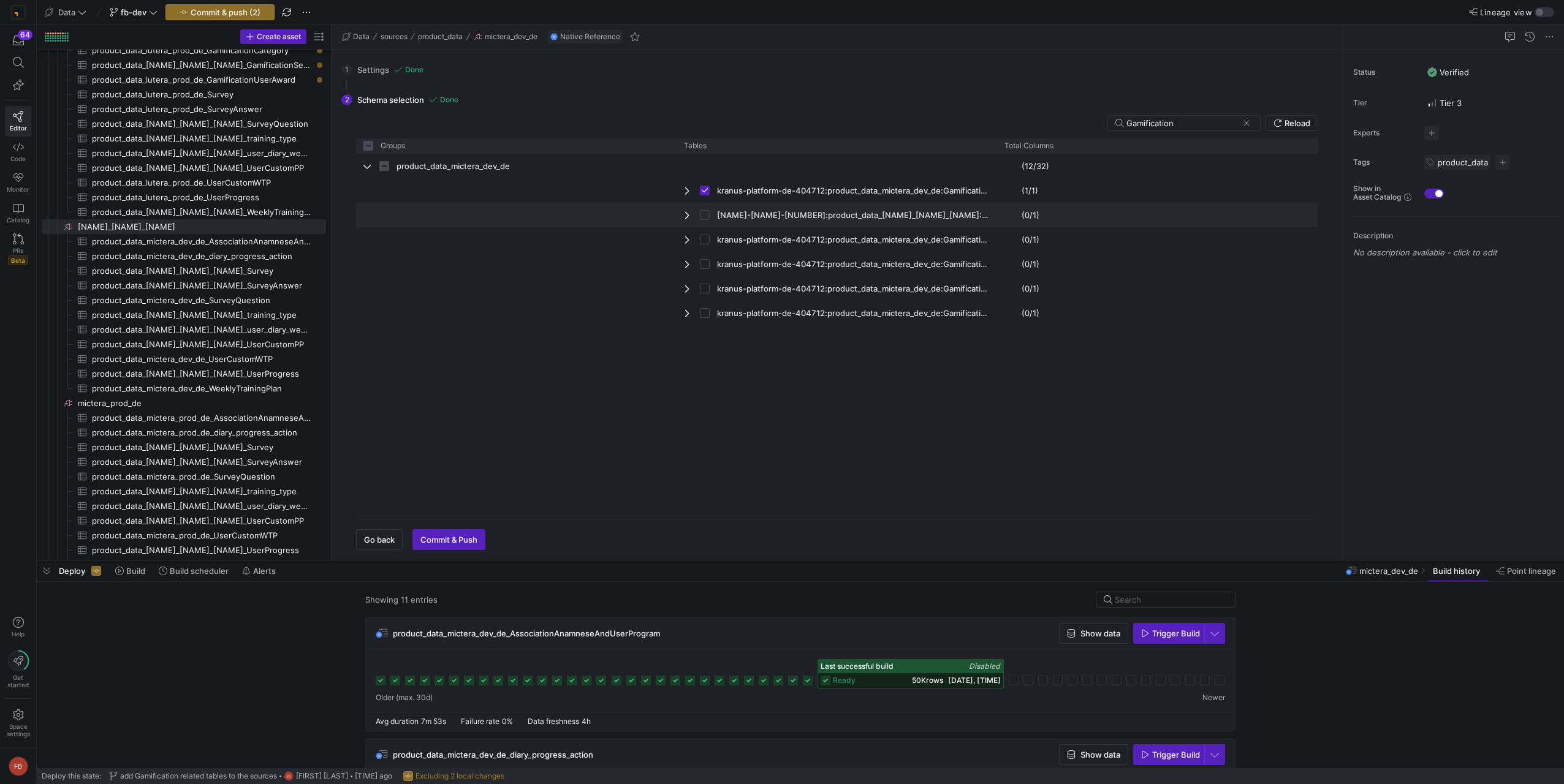 click at bounding box center (705, 215) 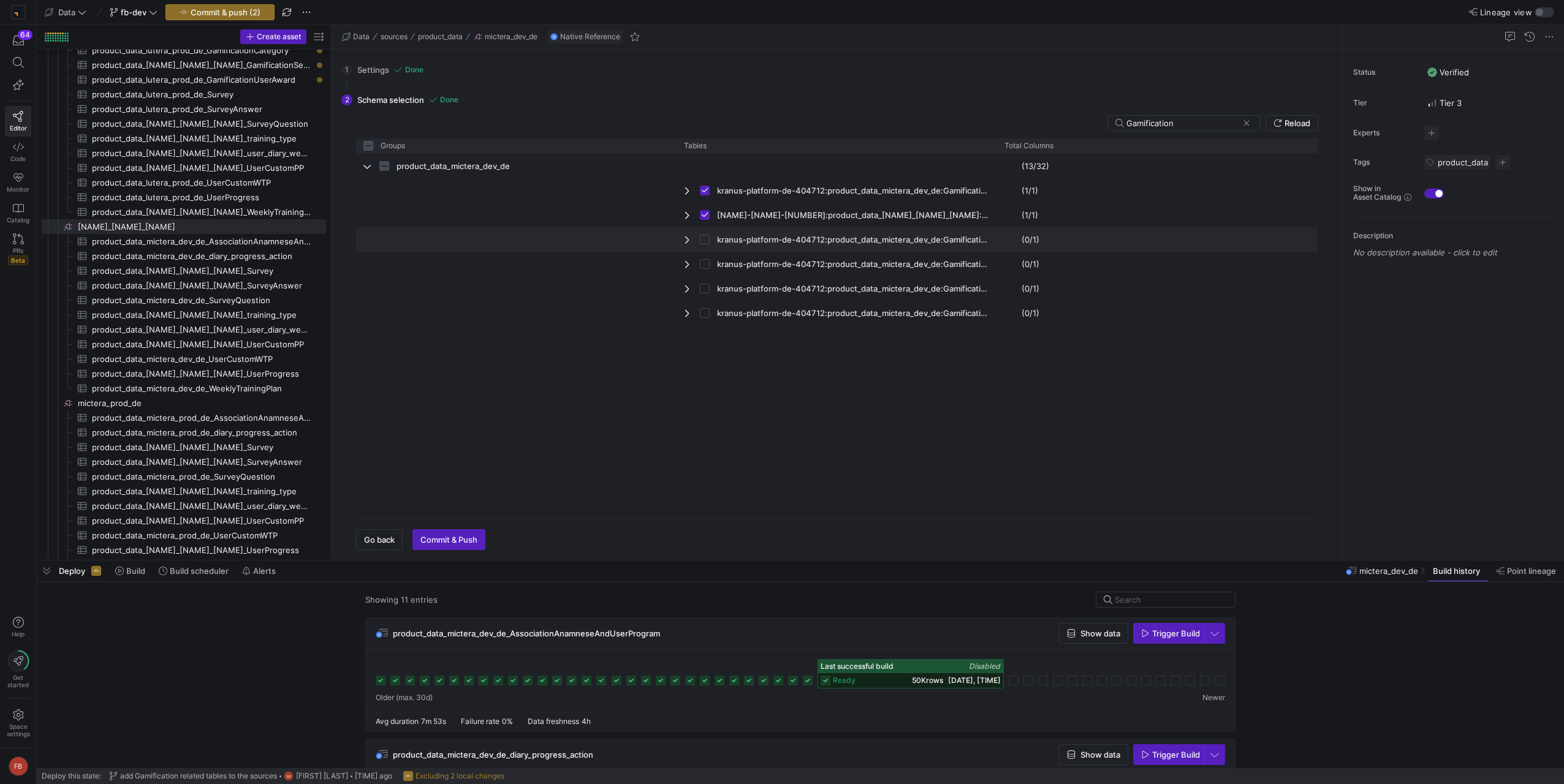 click at bounding box center (705, 239) 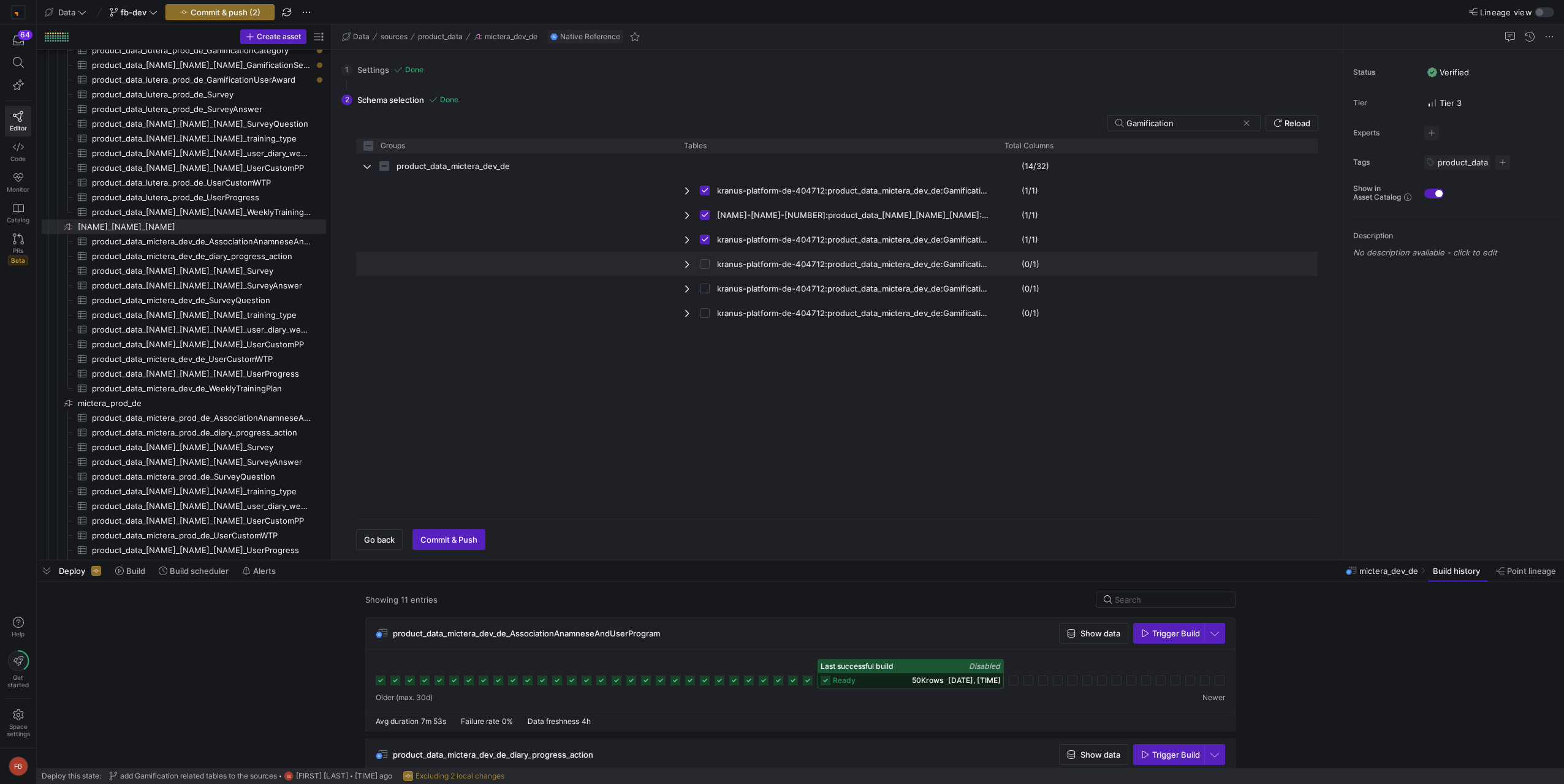 click at bounding box center (705, 264) 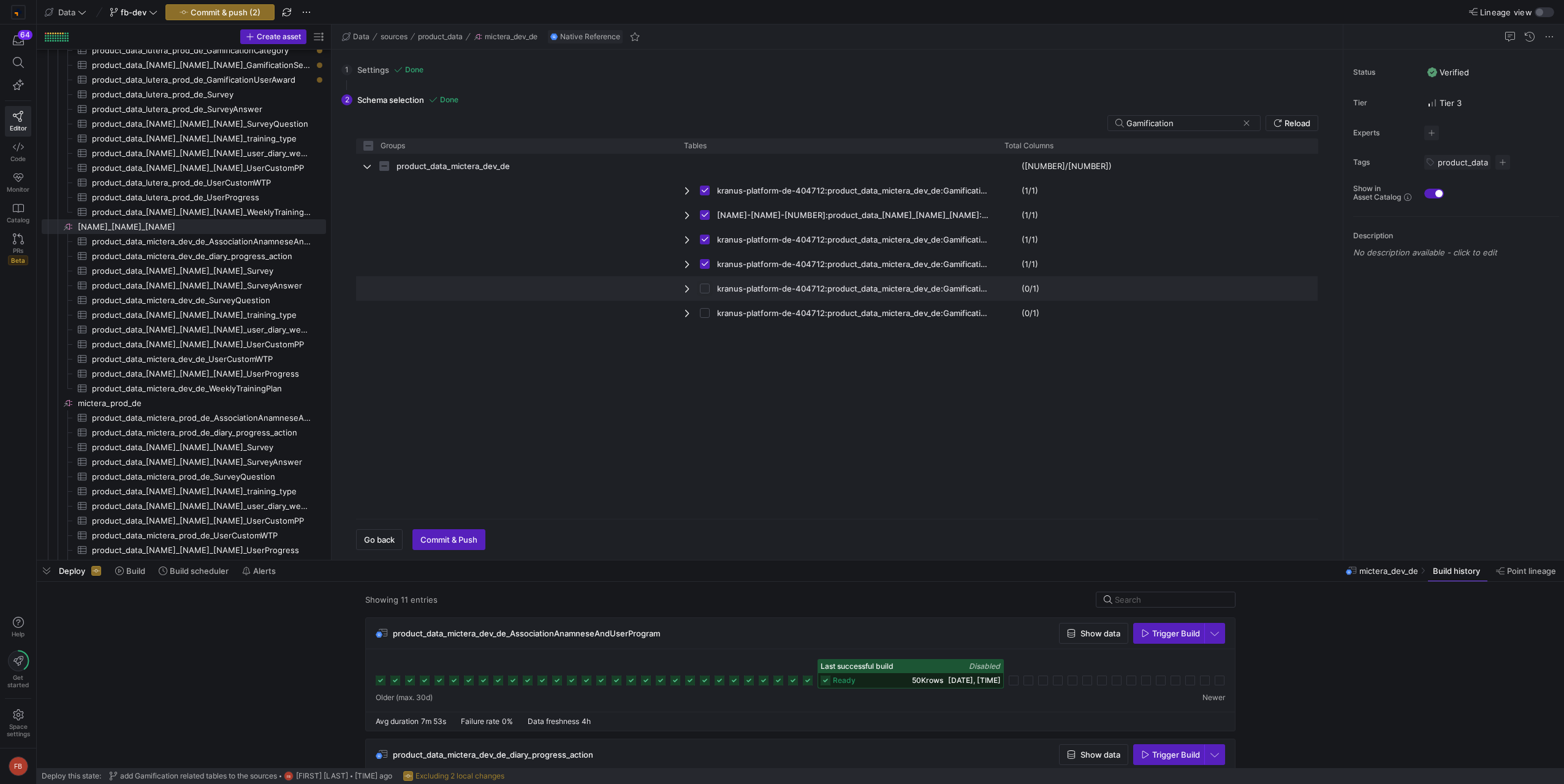click at bounding box center (705, 288) 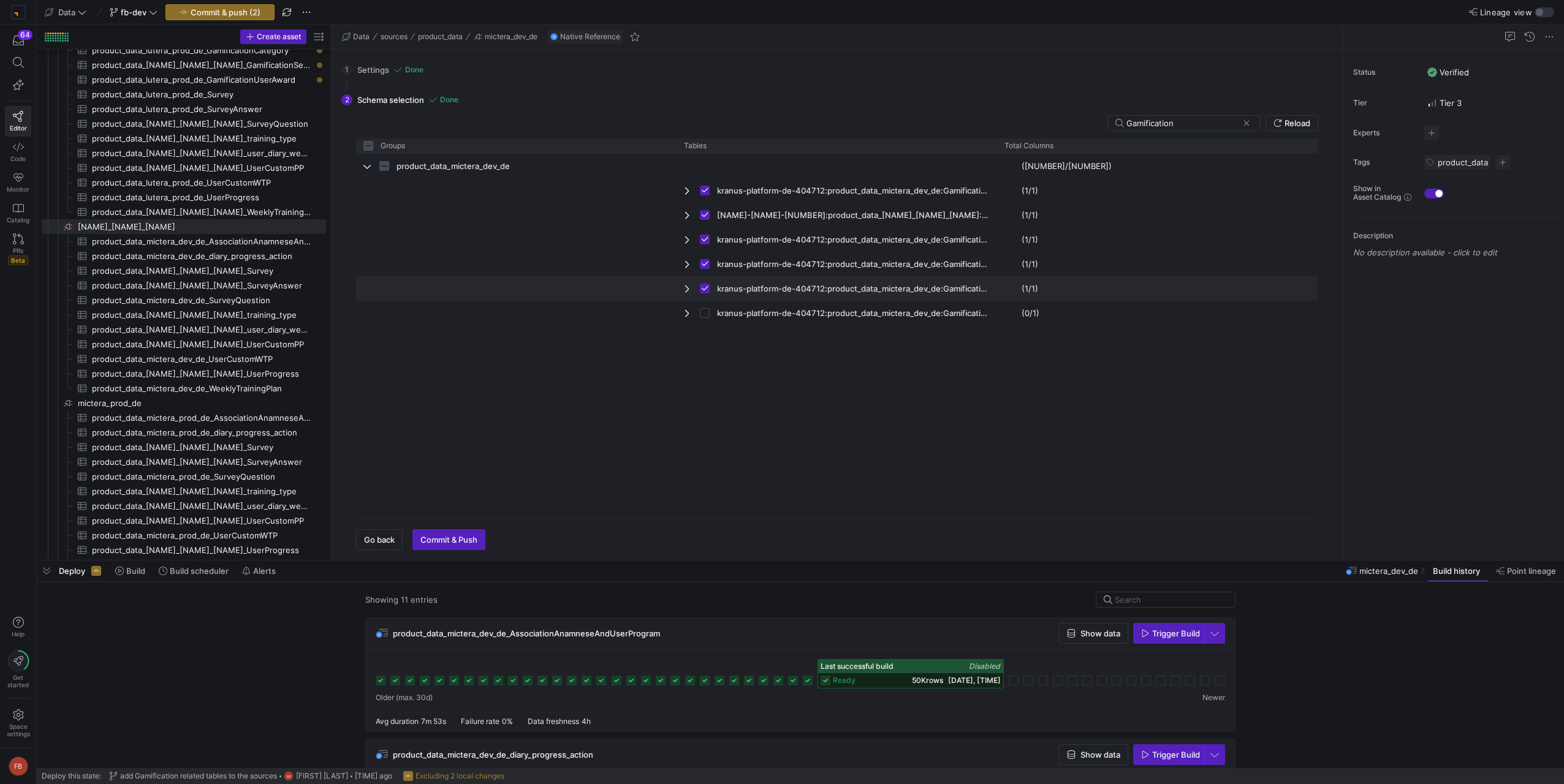 click at bounding box center [705, 313] 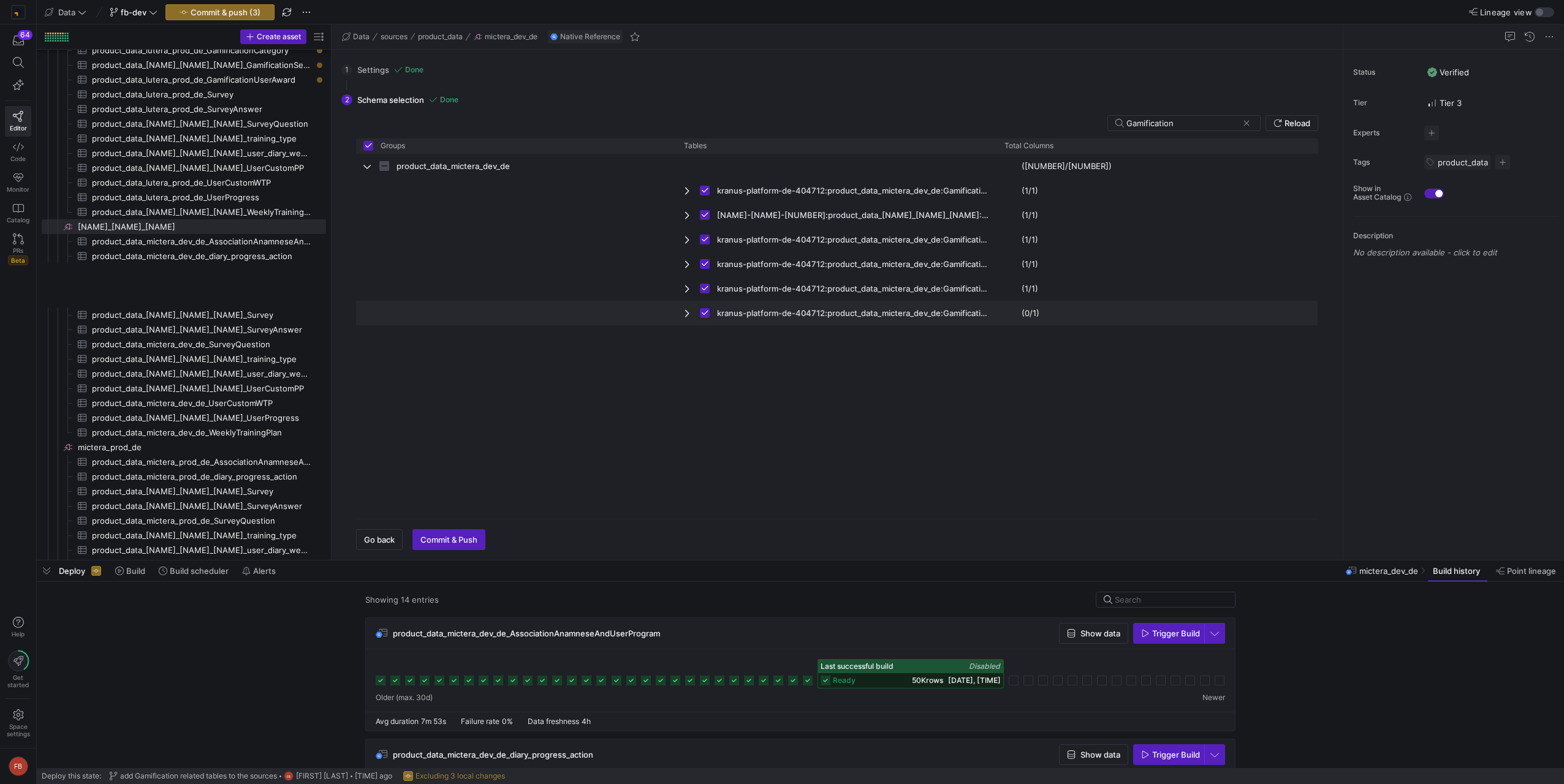 checkbox on "true" 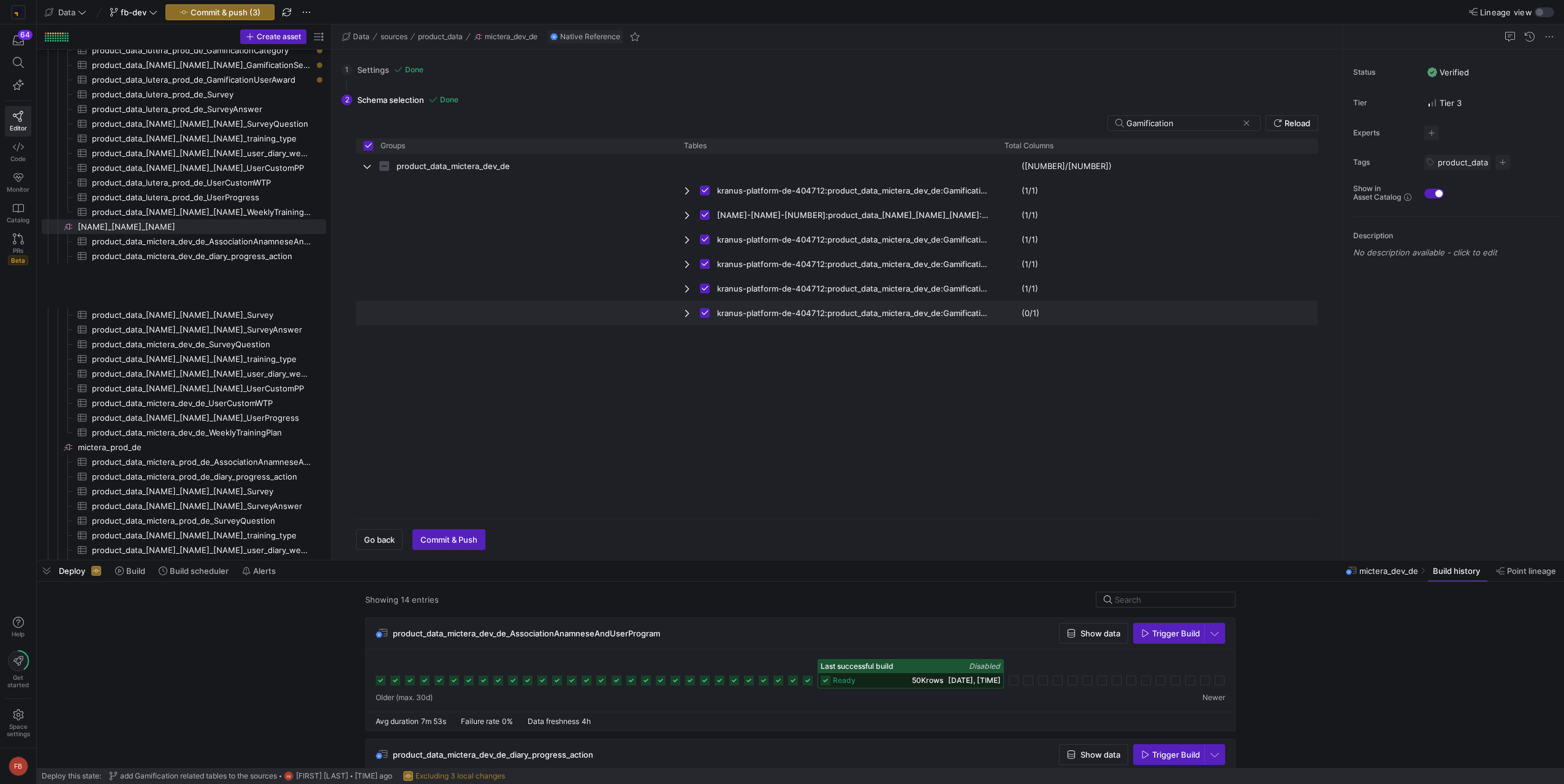 checkbox on "true" 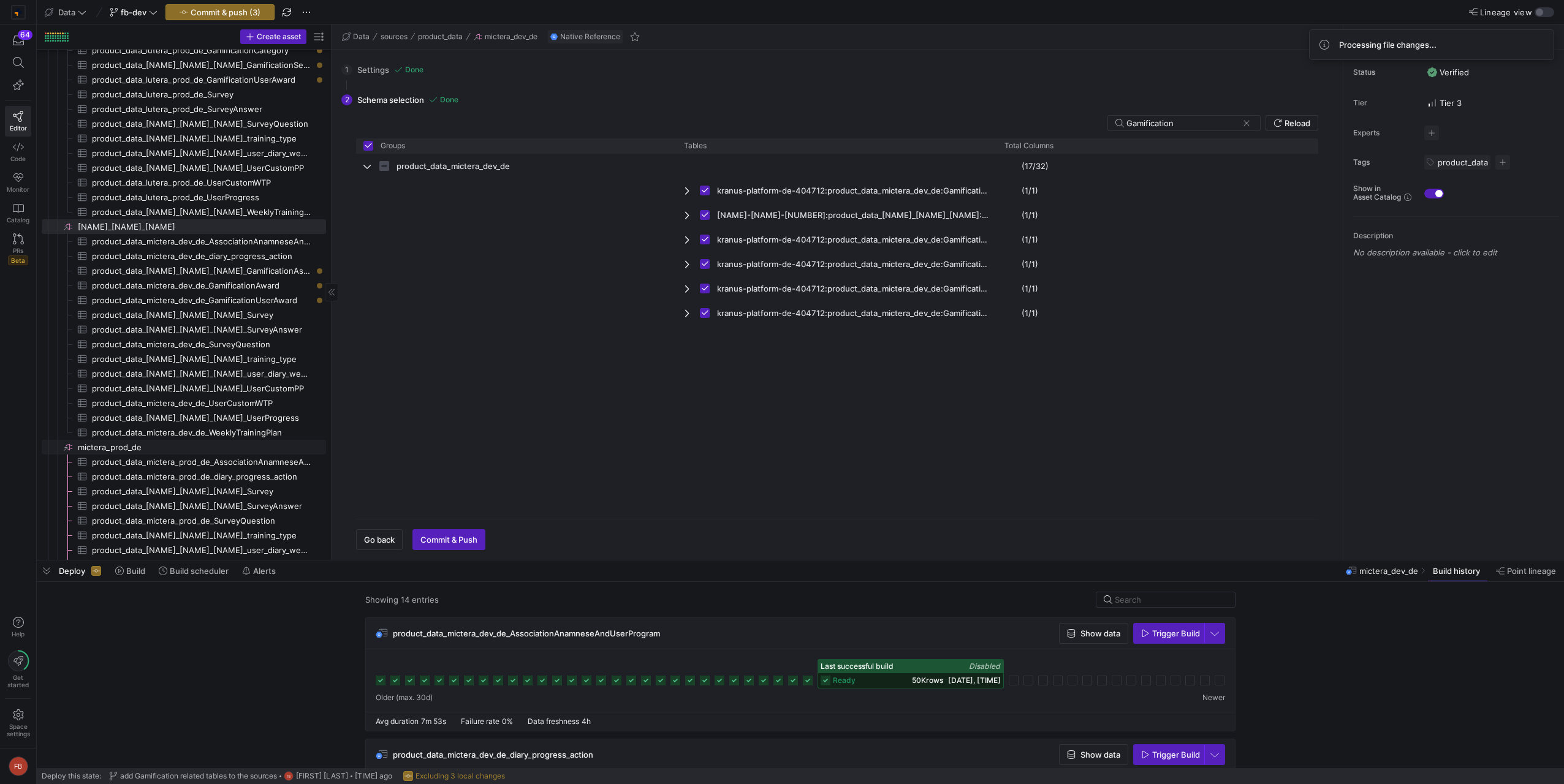click on "mictera_prod_de​​​​​​​​" 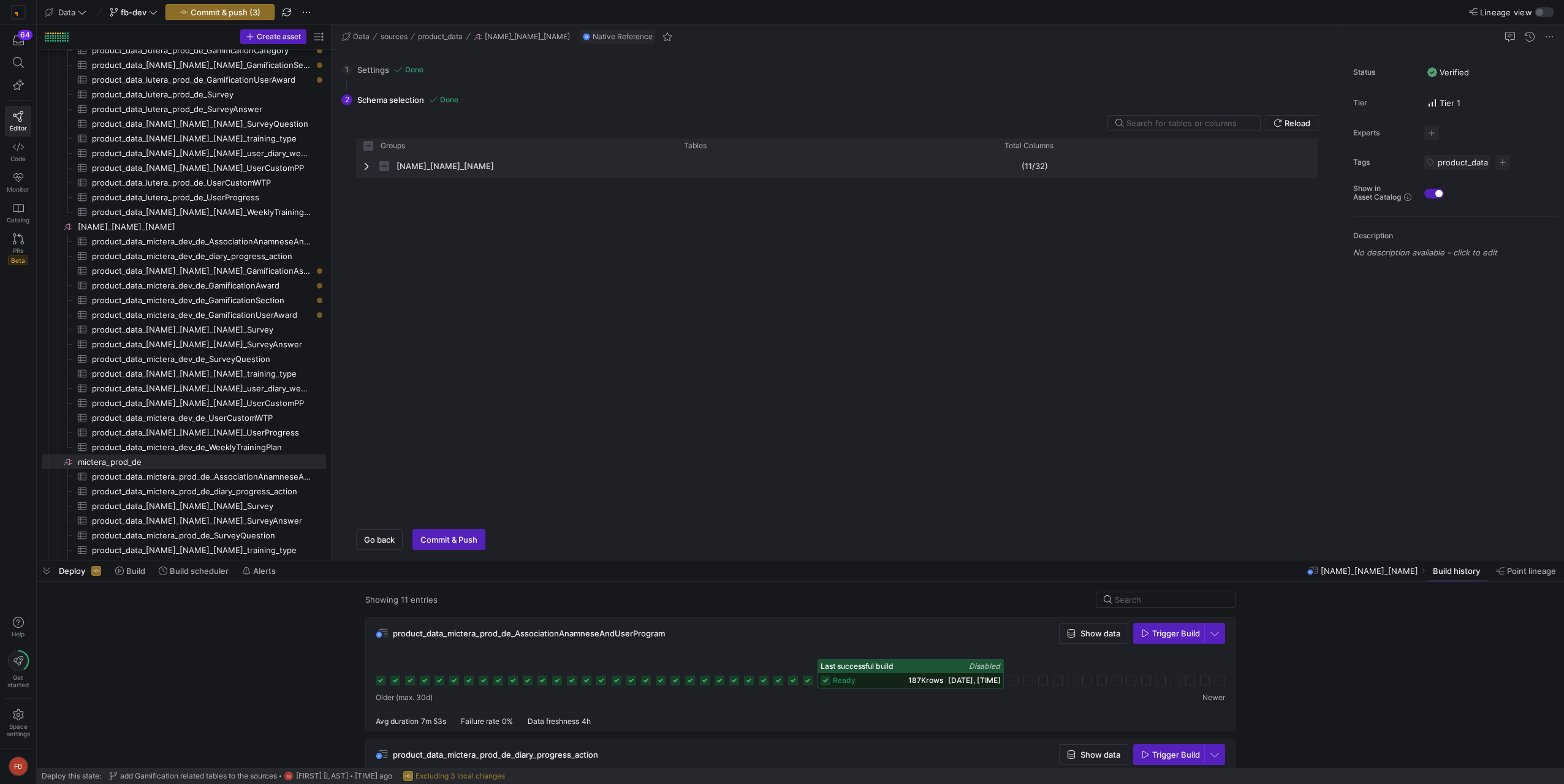 click at bounding box center [368, 166] 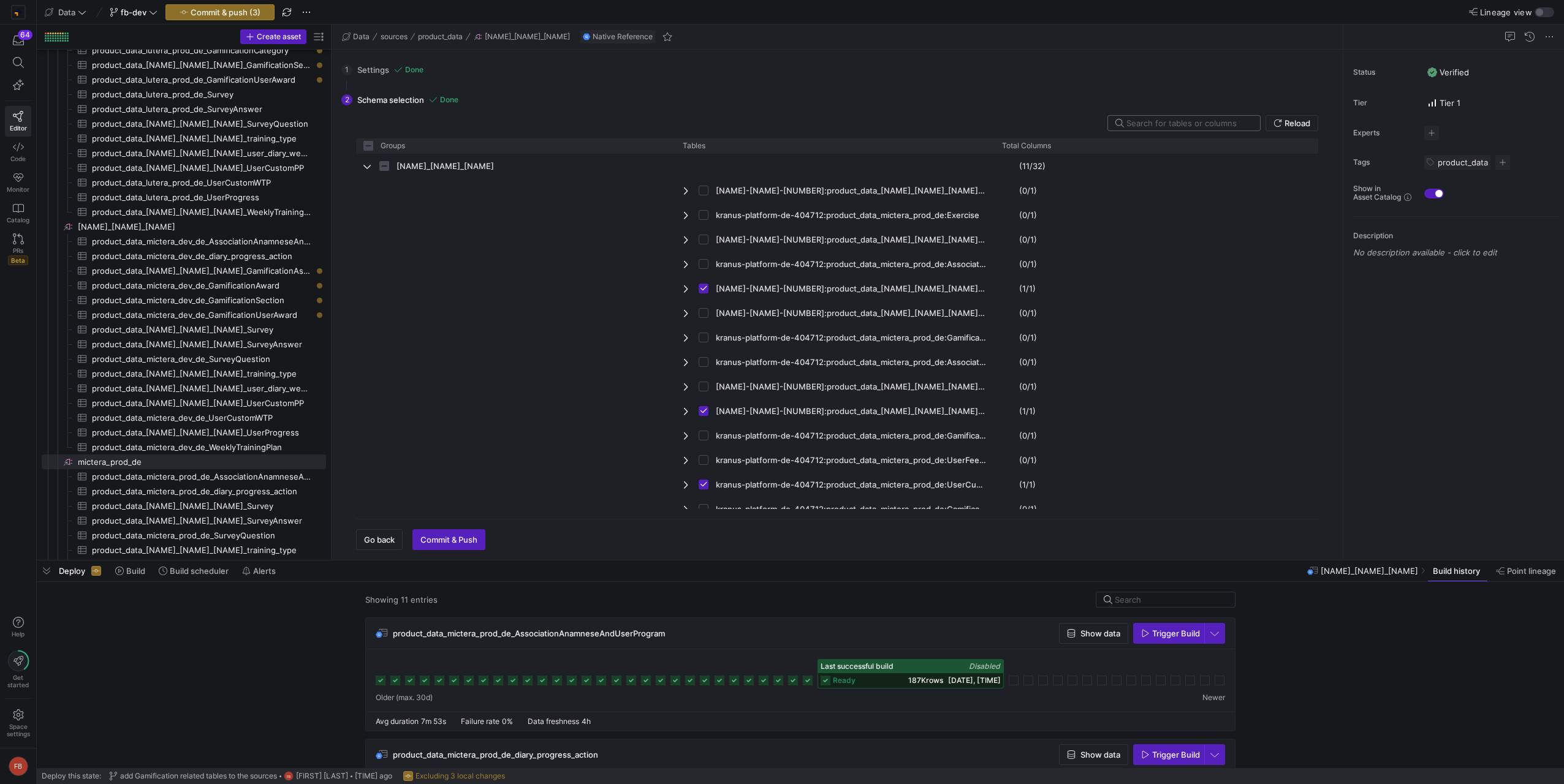 click at bounding box center (1188, 123) 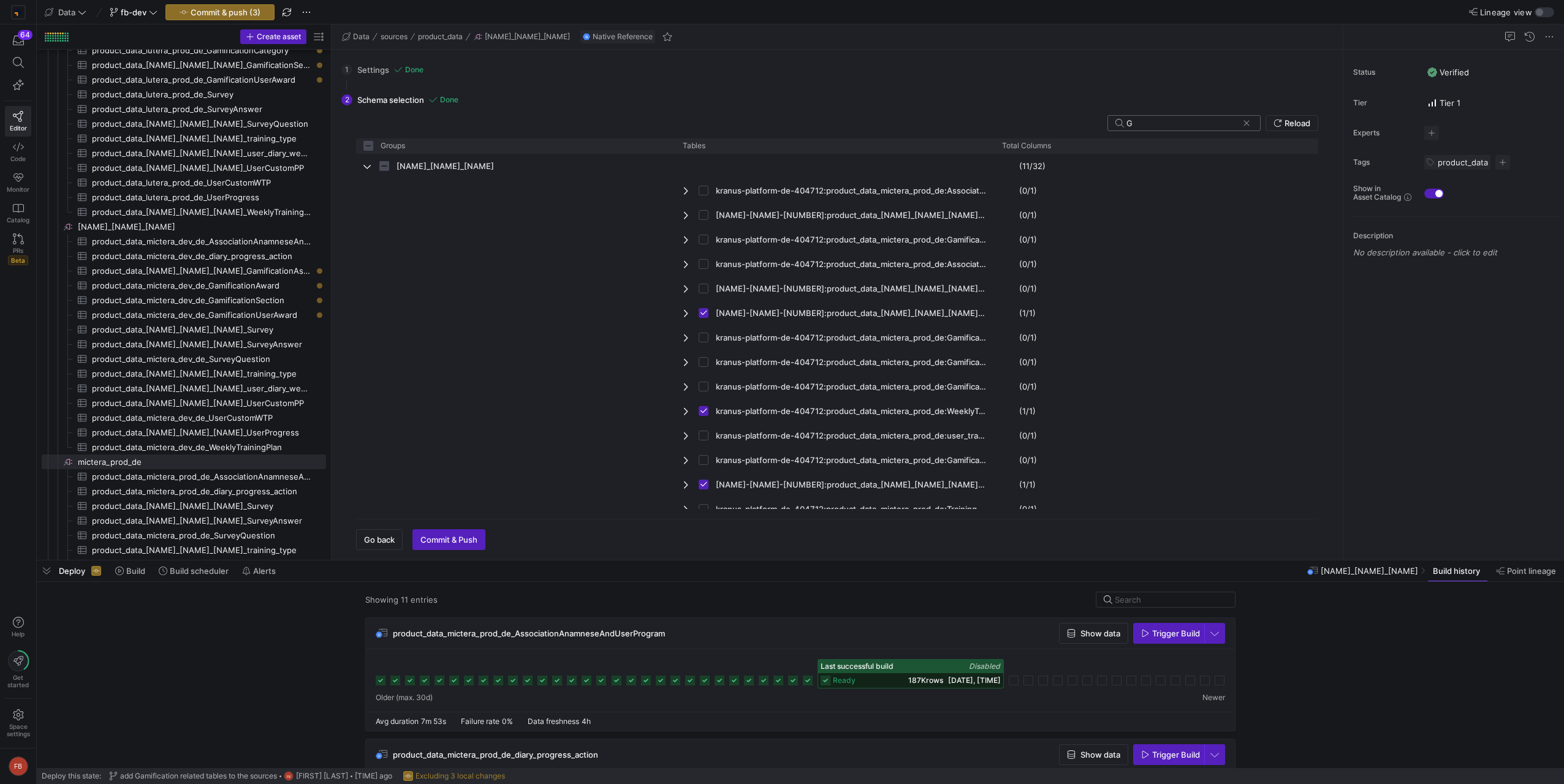 checkbox on "false" 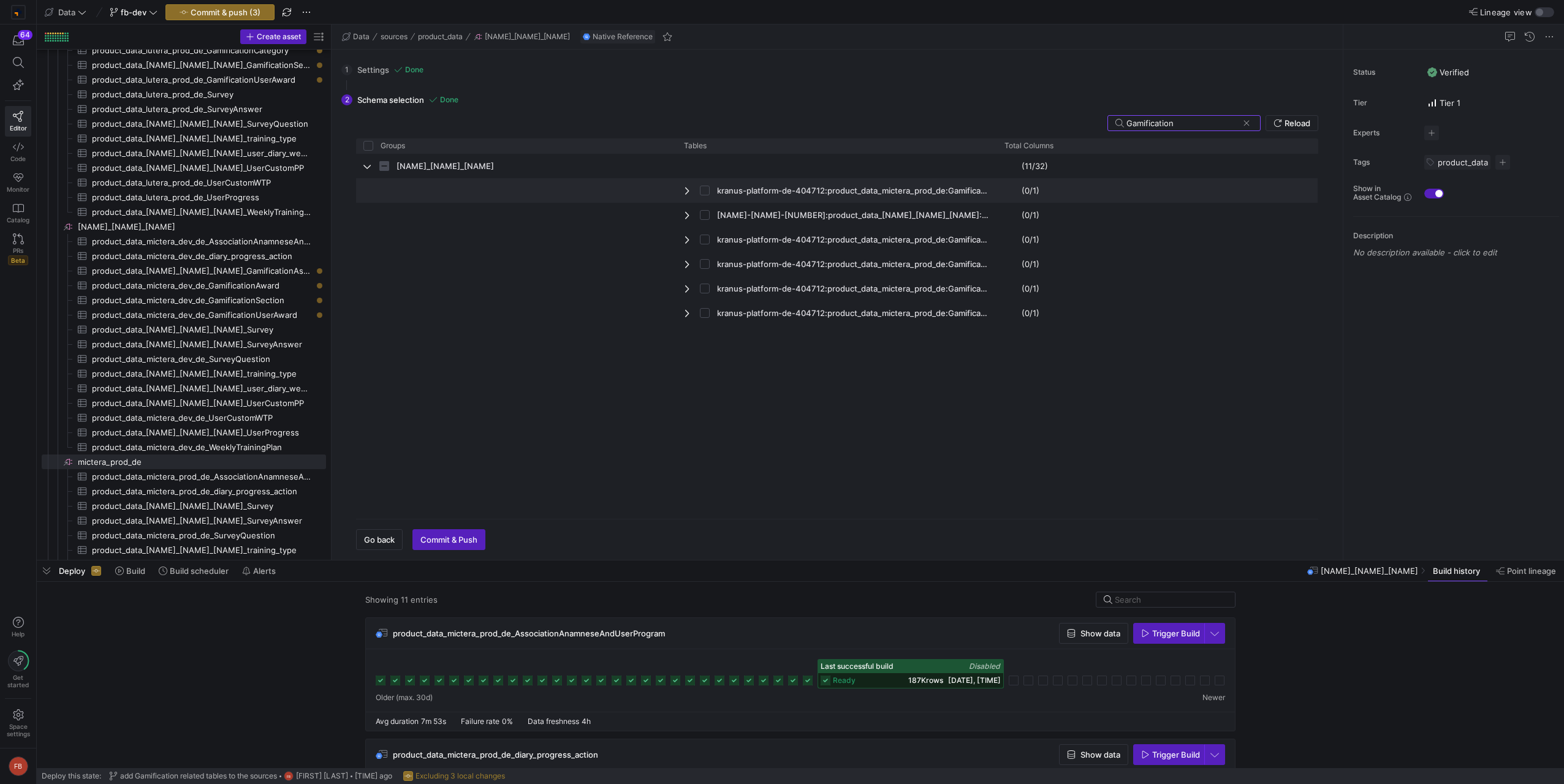 type on "Gamification" 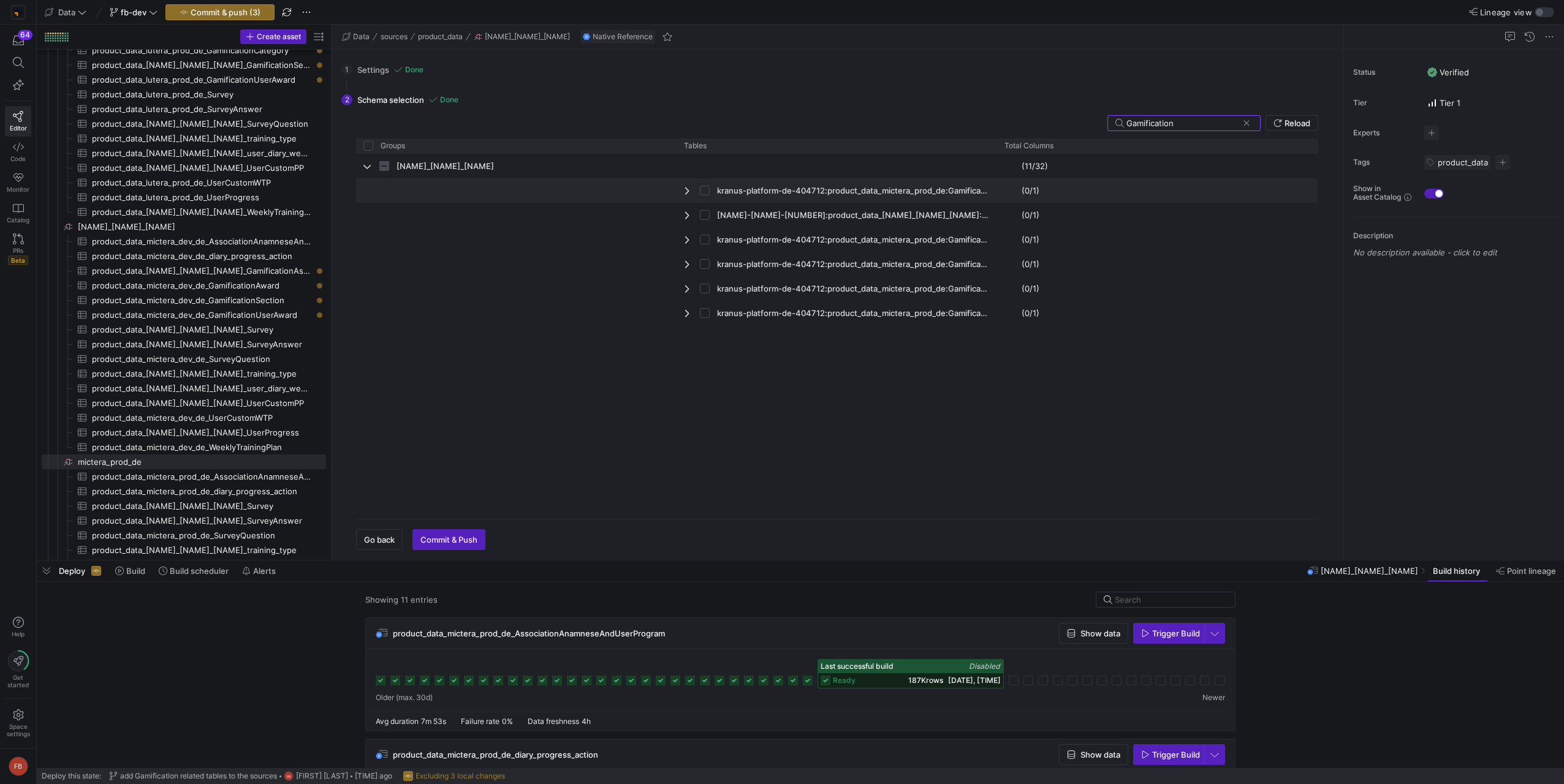 click at bounding box center (705, 190) 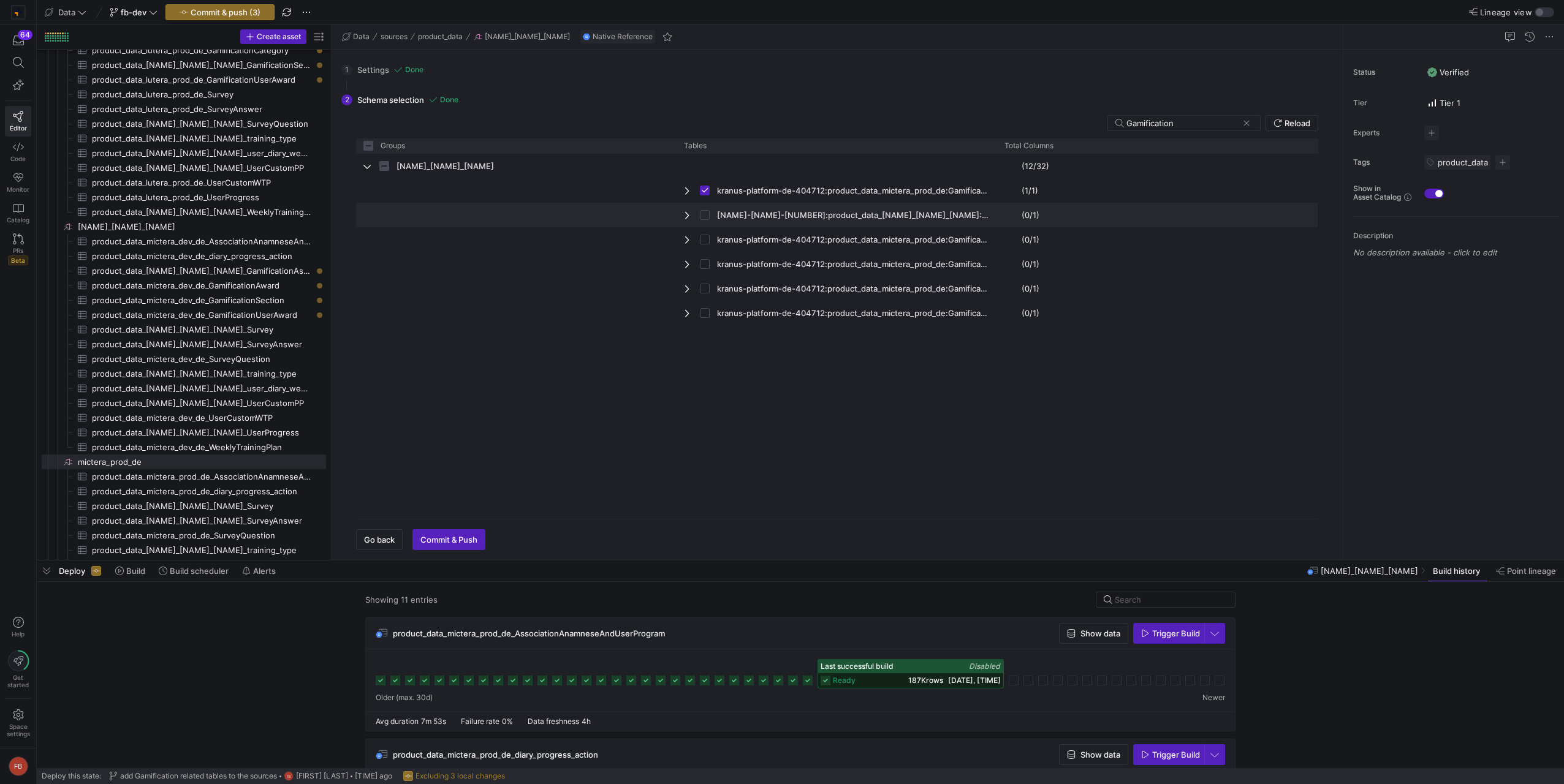 click at bounding box center (708, 215) 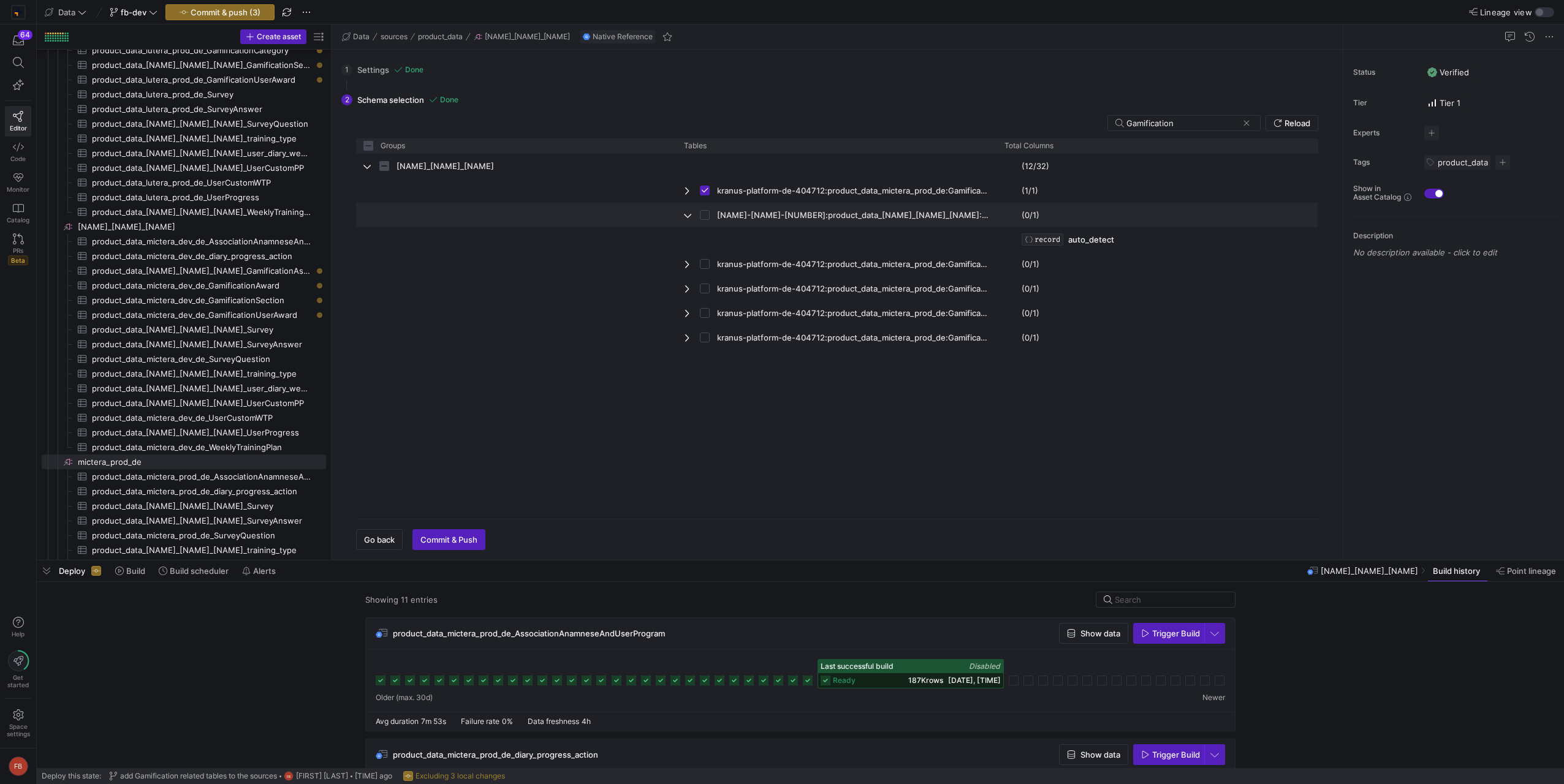 click at bounding box center (705, 215) 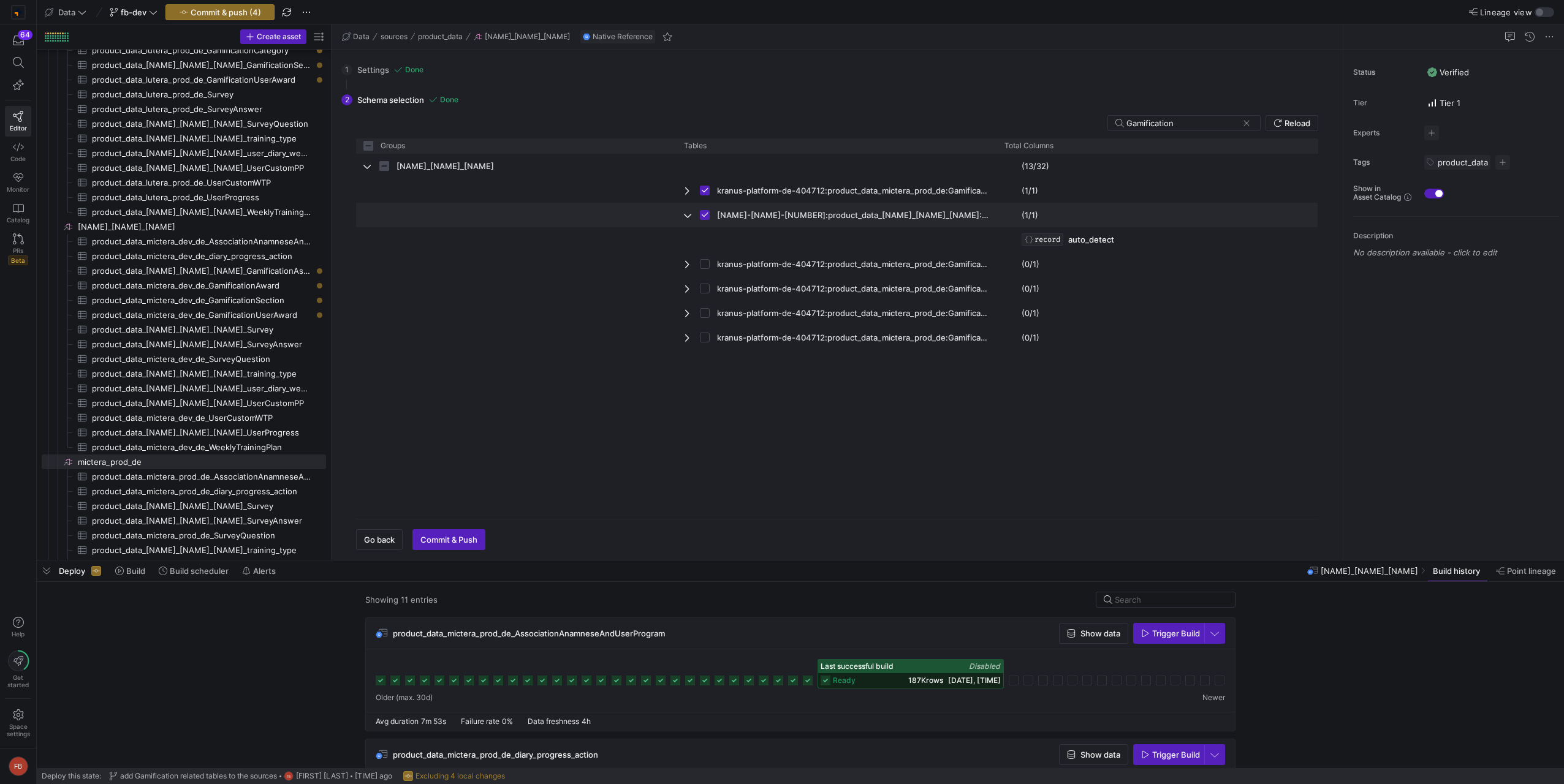click on "kranus-platform-de-404712:product_data_mictera_prod_de:GamificationAssociationSectionAward" at bounding box center (837, 215) 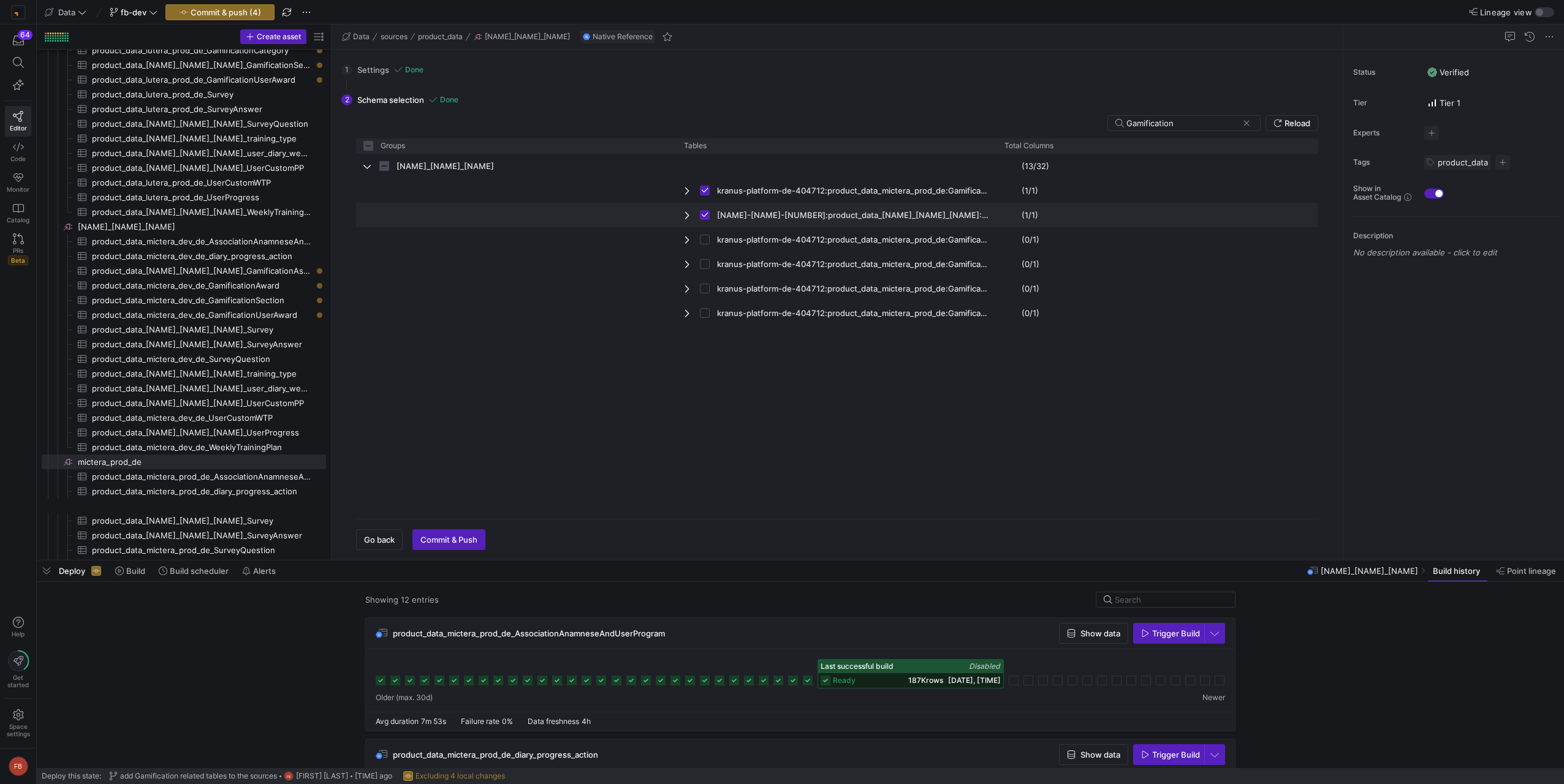 checkbox on "false" 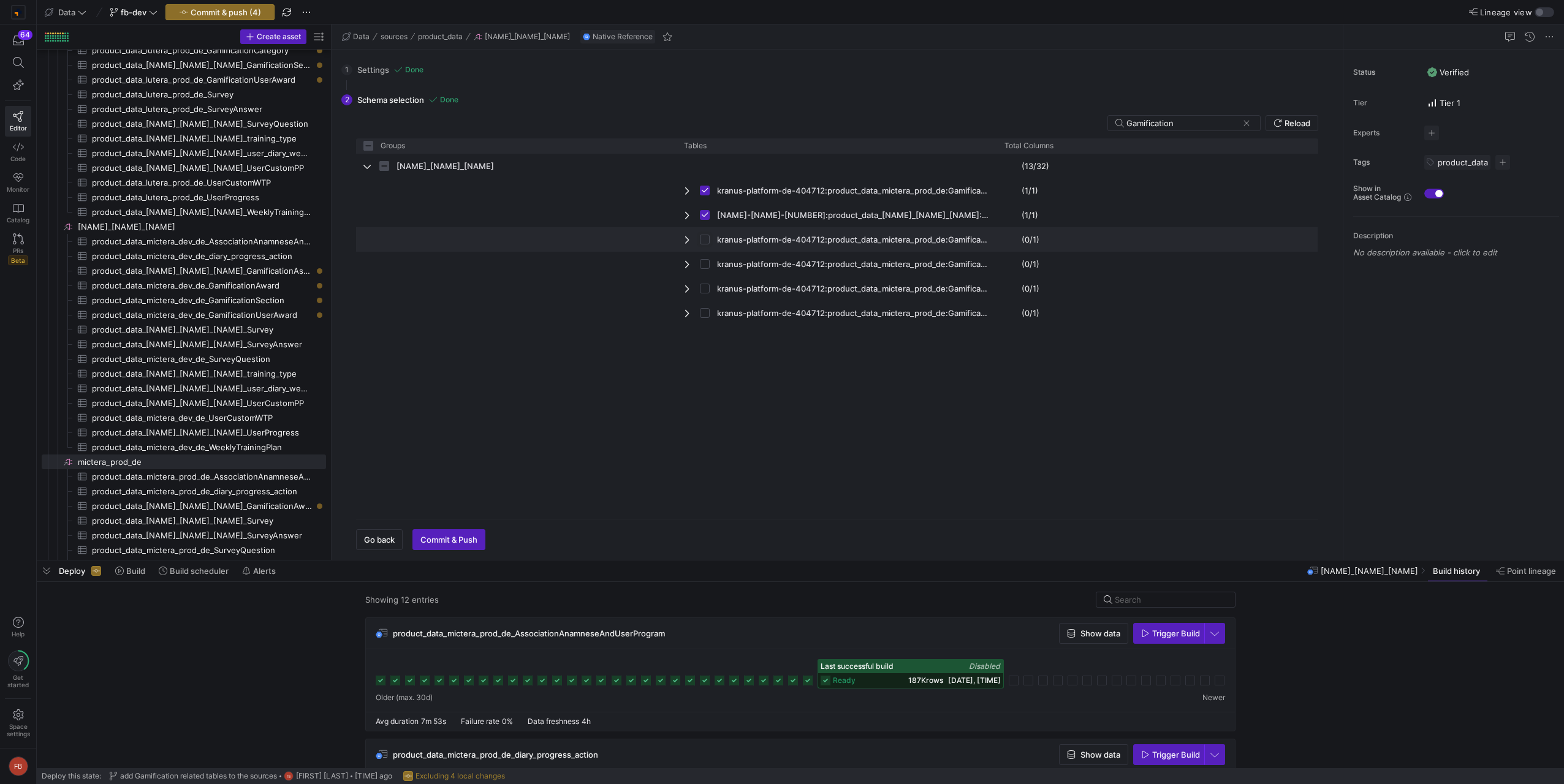 click at bounding box center [705, 239] 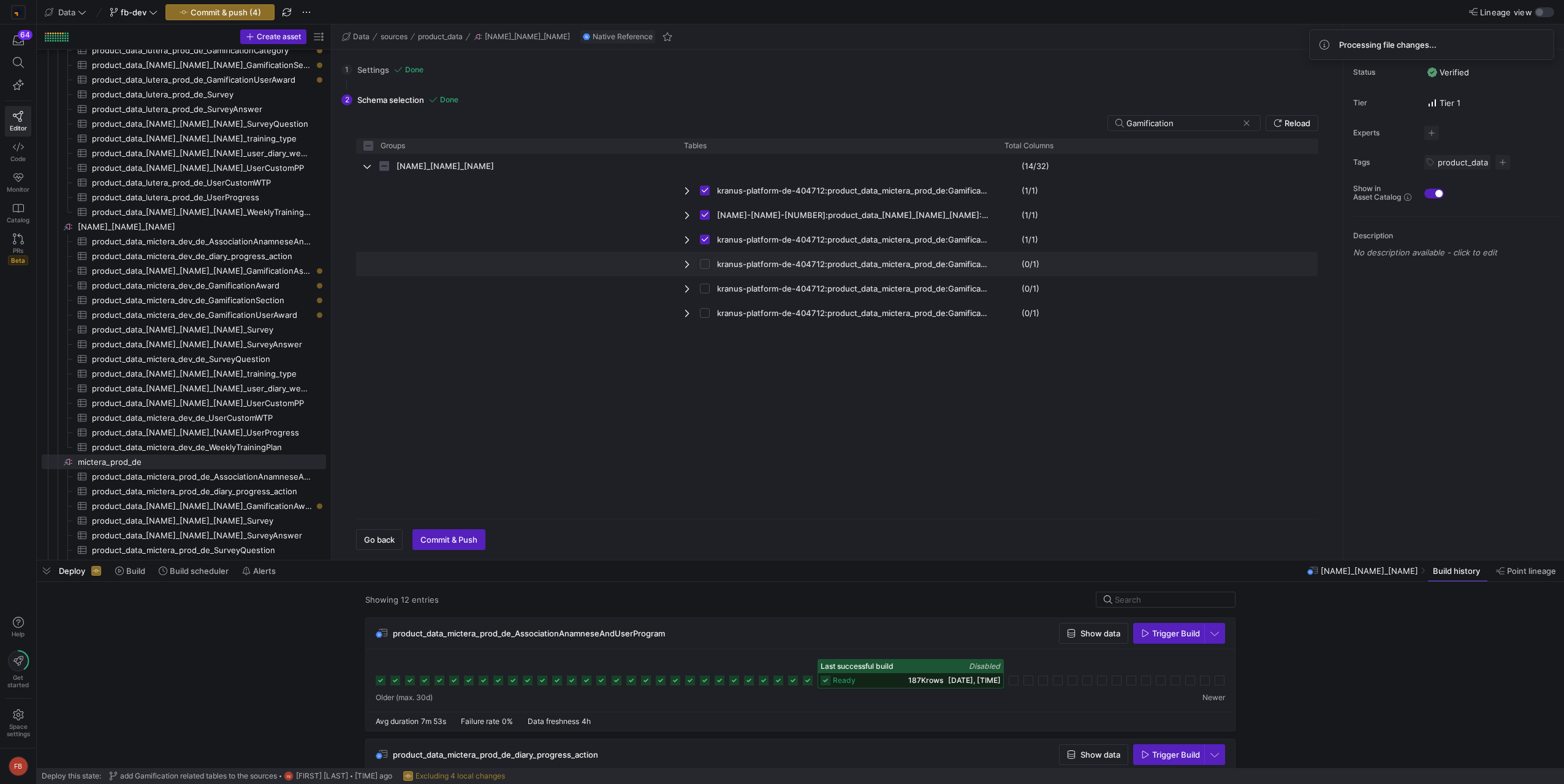 click at bounding box center (705, 264) 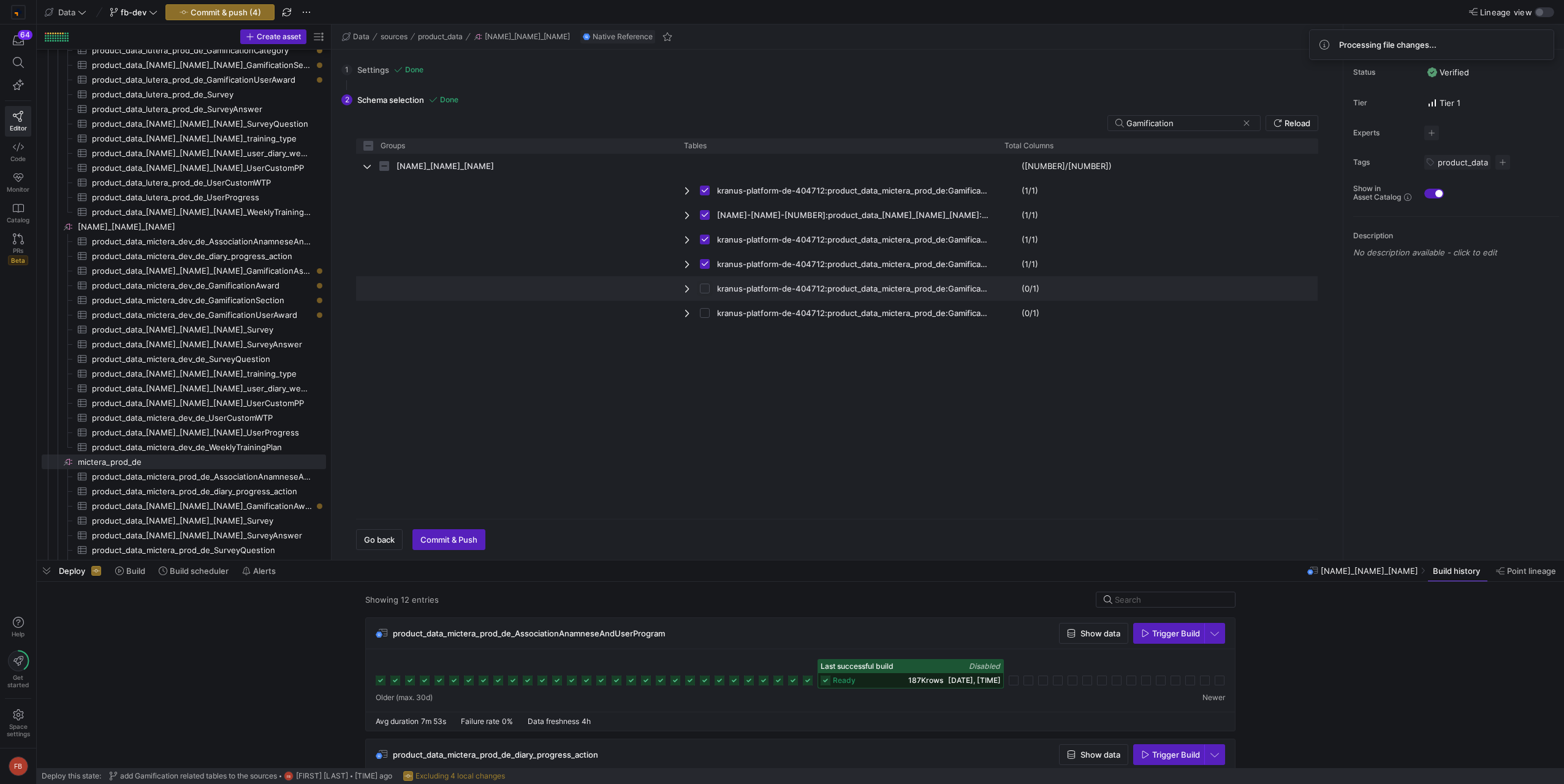 click at bounding box center [705, 288] 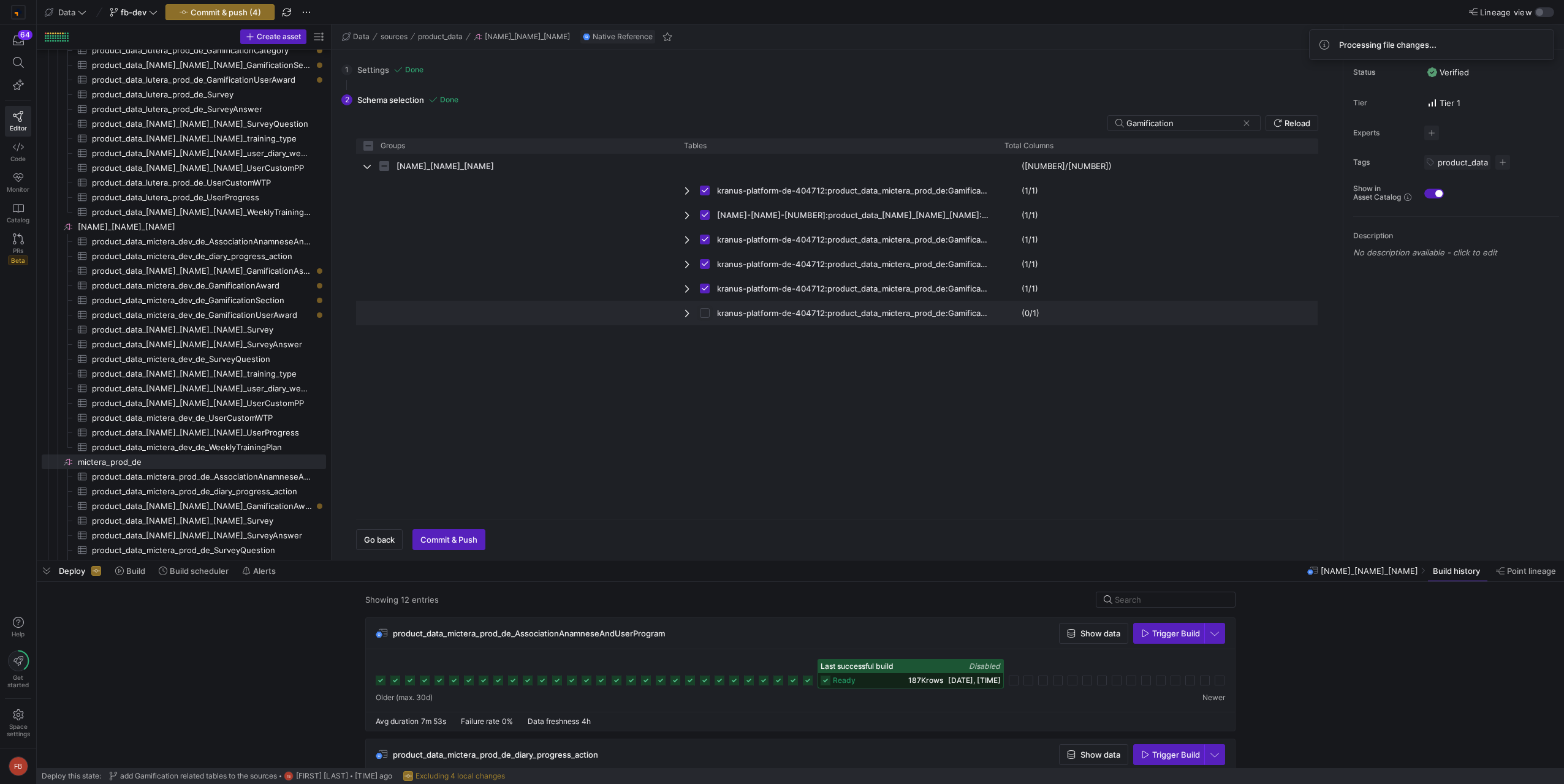 click at bounding box center [705, 313] 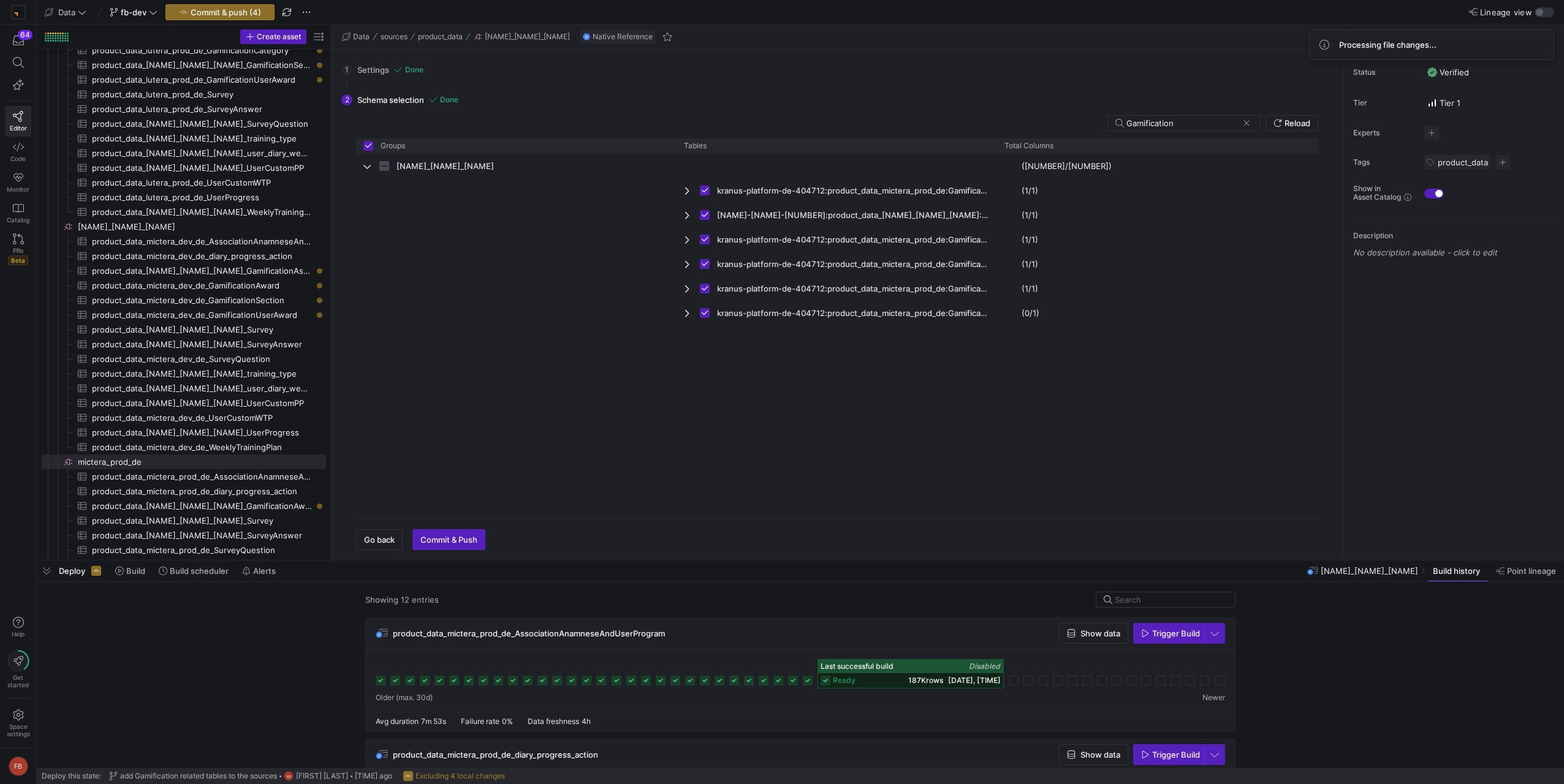 checkbox on "true" 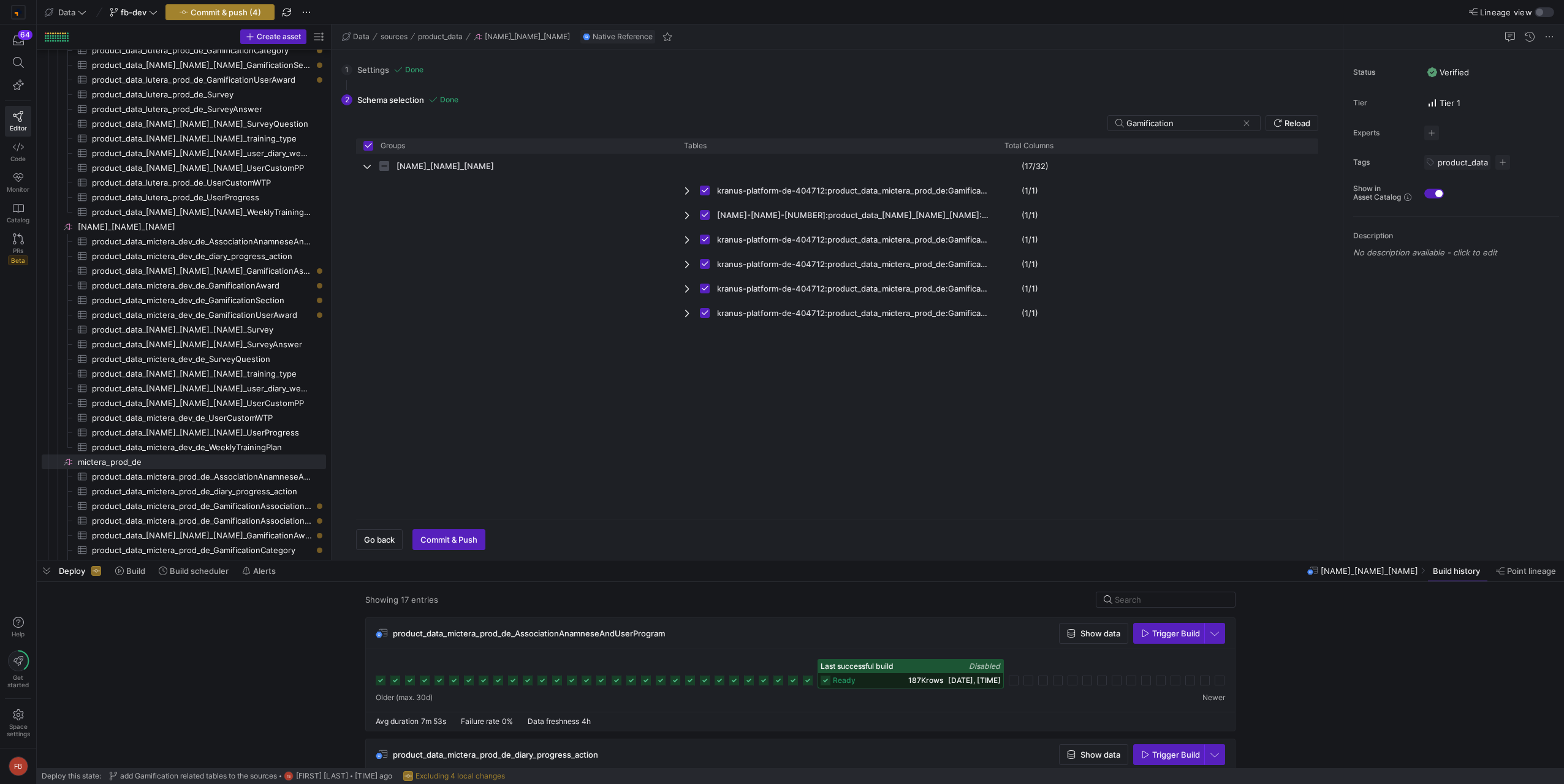 click on "Commit & push (4)" at bounding box center (226, 12) 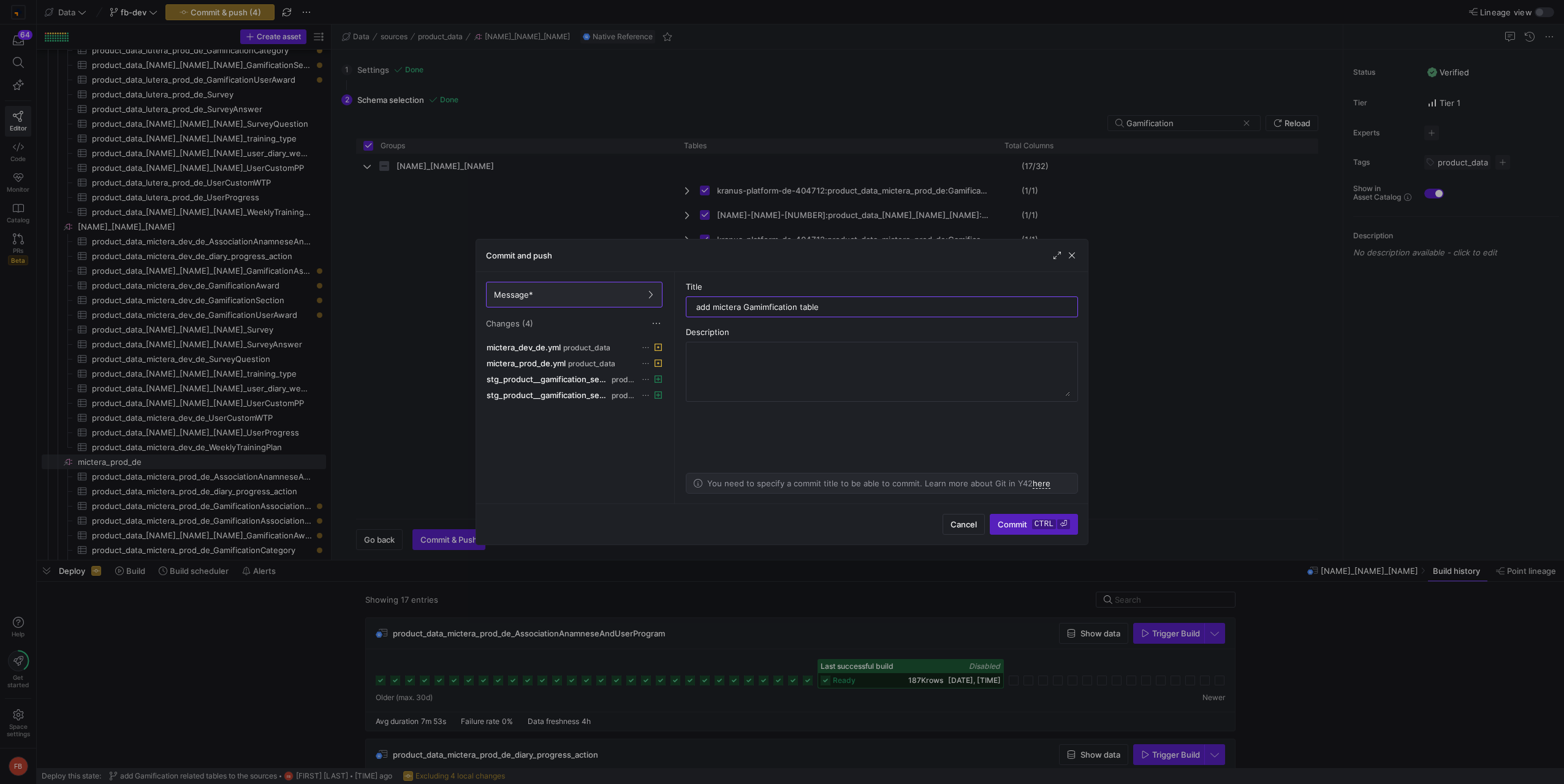 type on "add mictera Gamimfication tables" 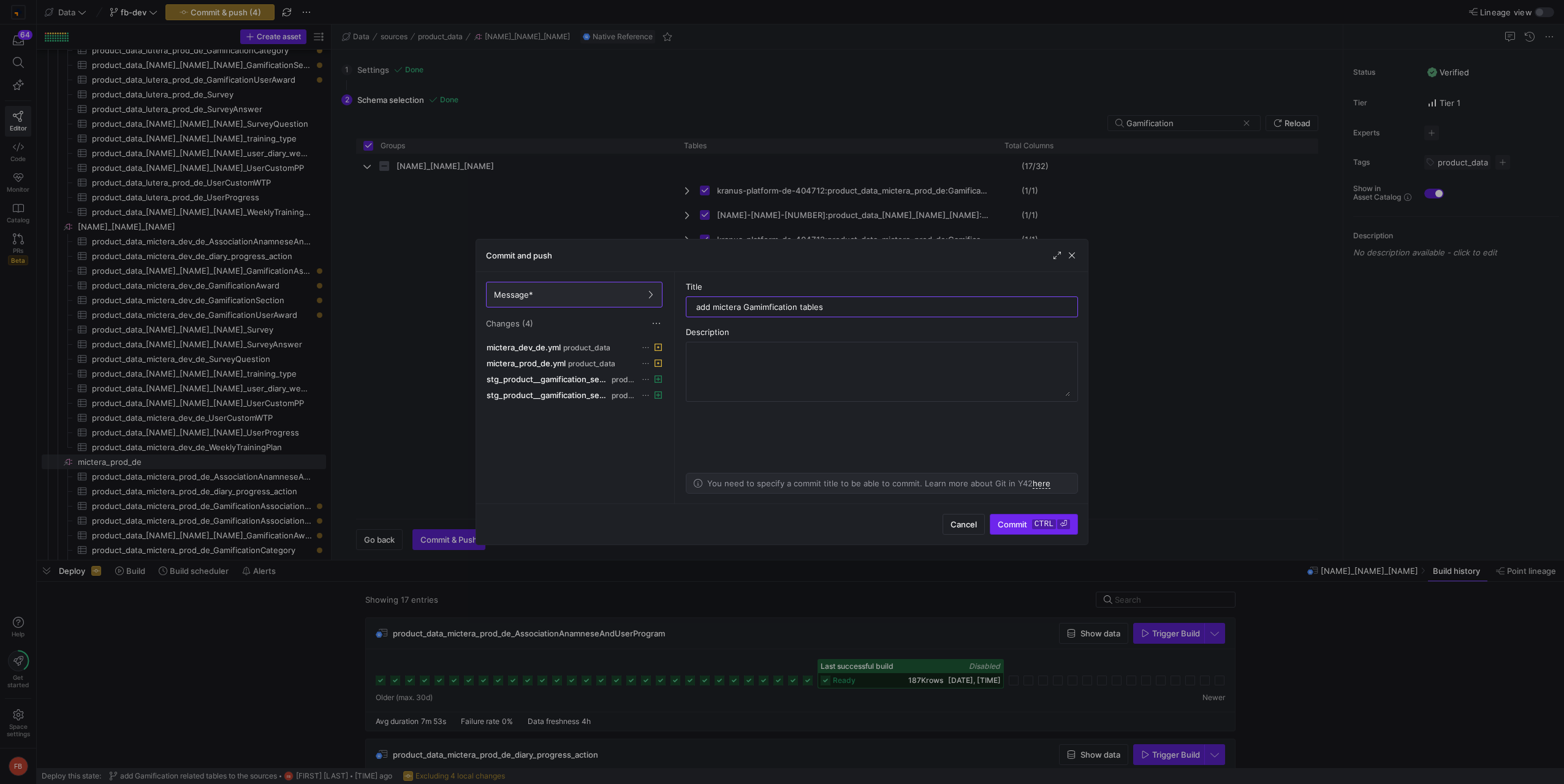 click at bounding box center (1034, 524) 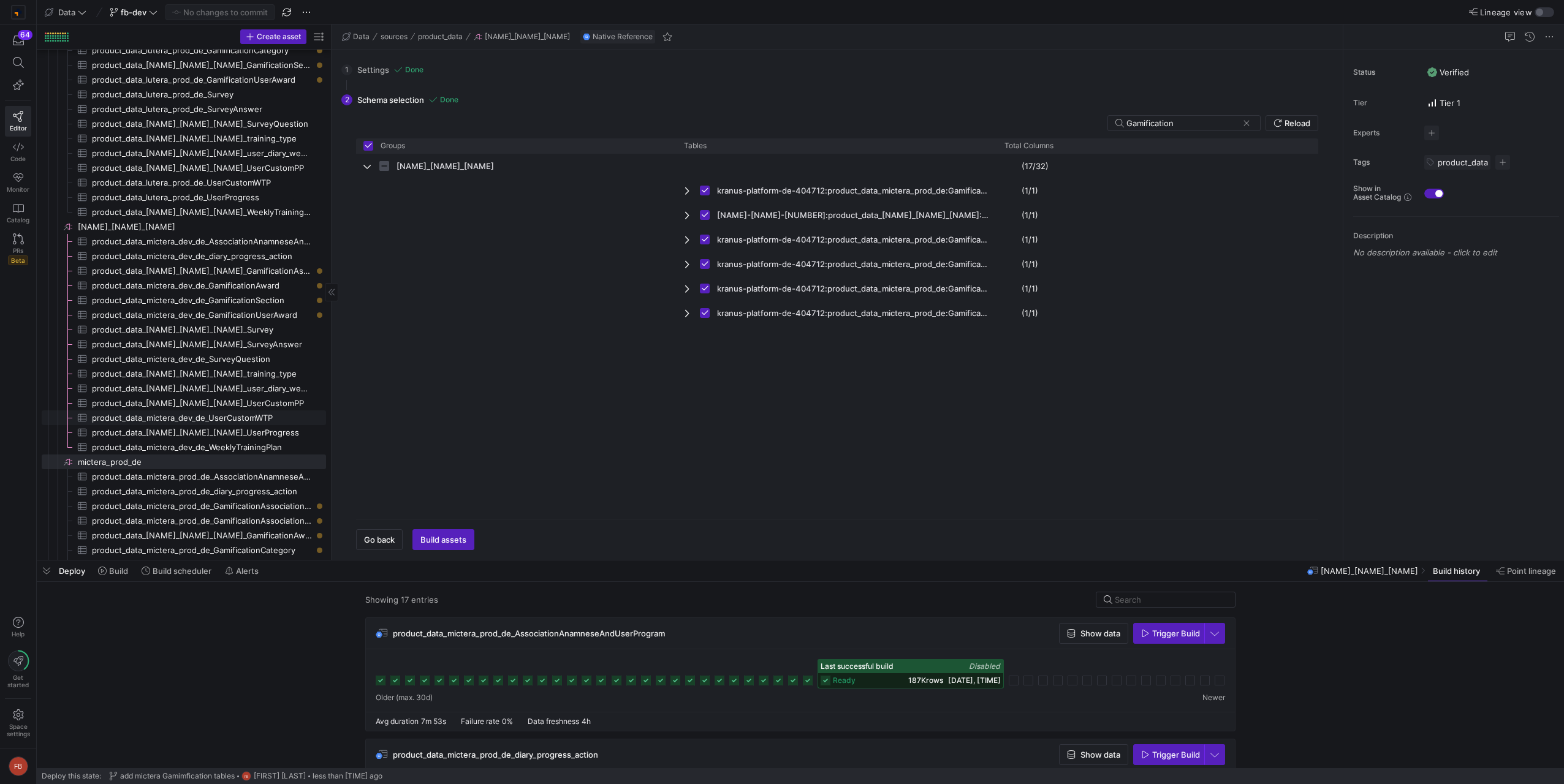 scroll, scrollTop: 3202, scrollLeft: 0, axis: vertical 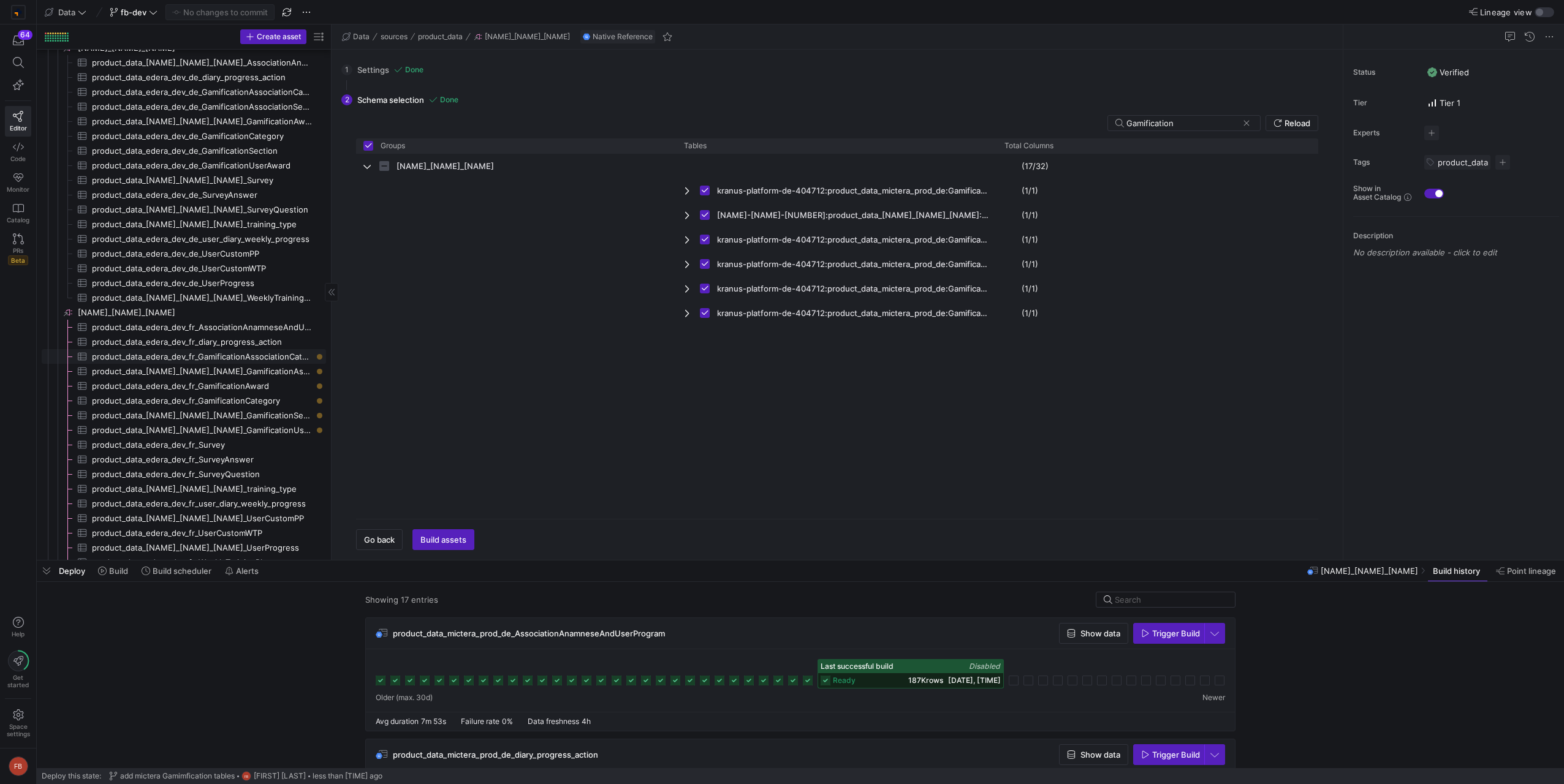 click on "product_data_edera_dev_fr_GamificationAssociationCategorySection​​​​​​​​​" 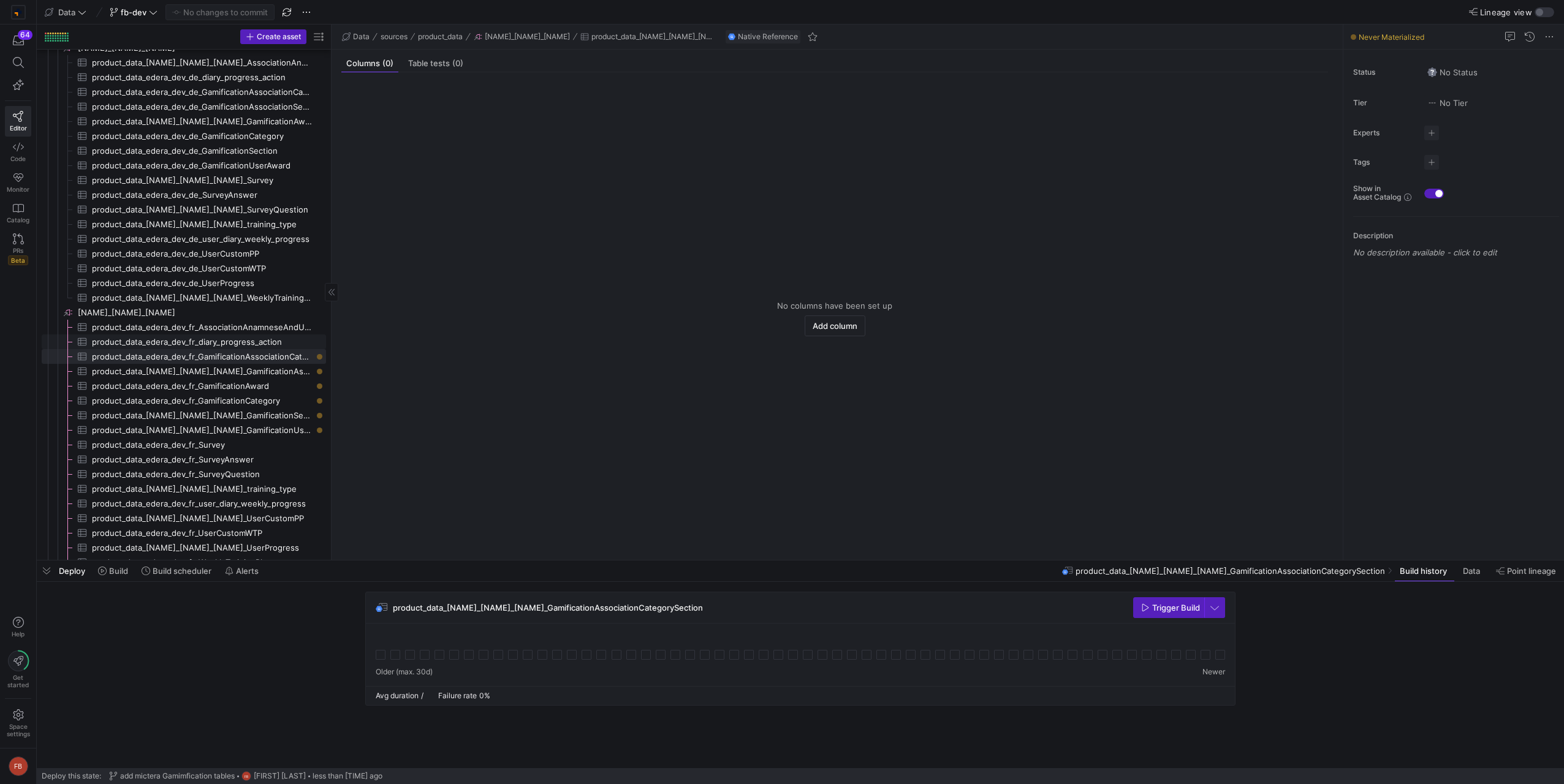 click on "product_data_edera_dev_fr_diary_progress_action​​​​​​​​​" 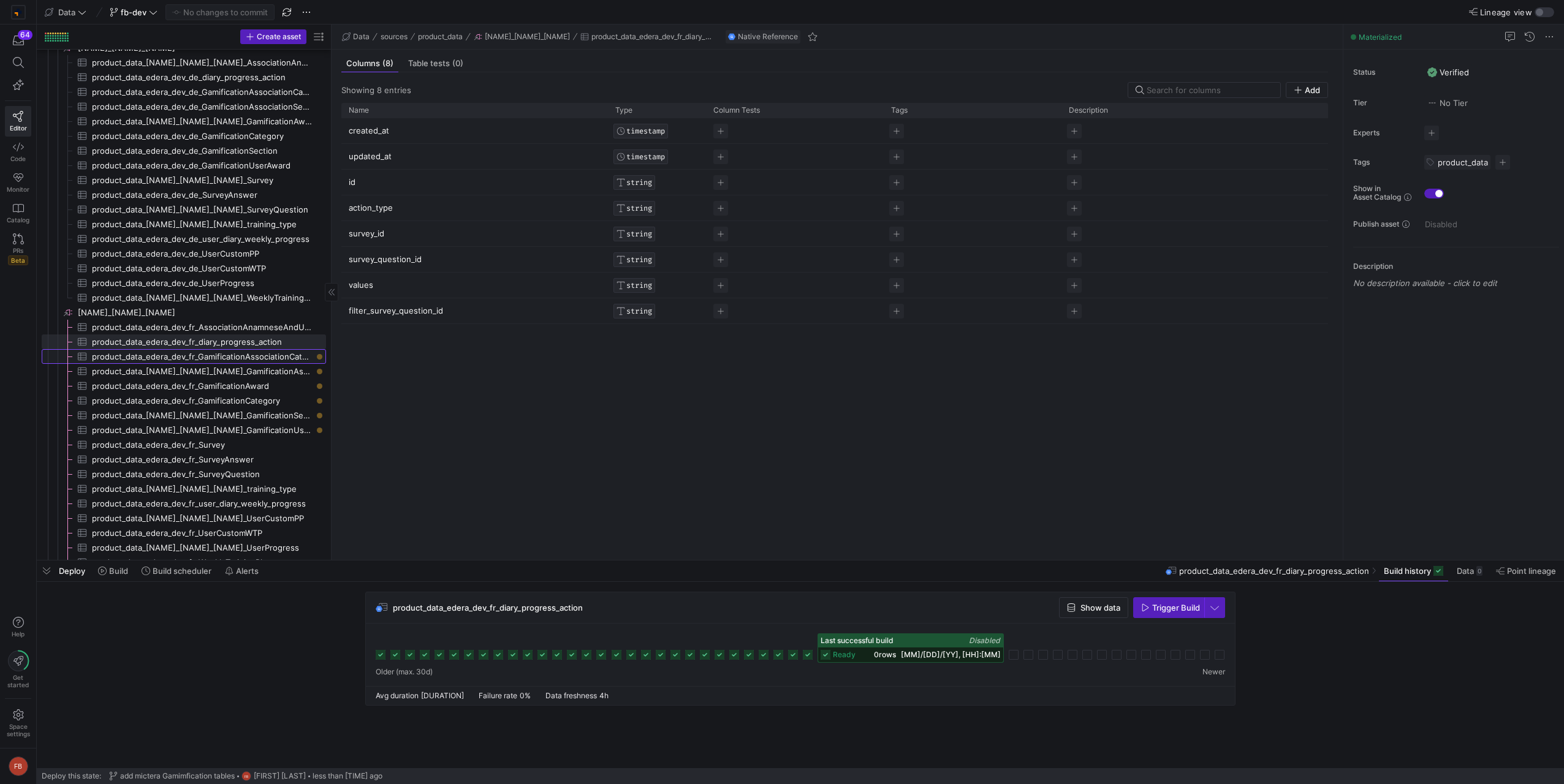 click on "product_data_edera_dev_fr_GamificationAssociationCategorySection​​​​​​​​​" 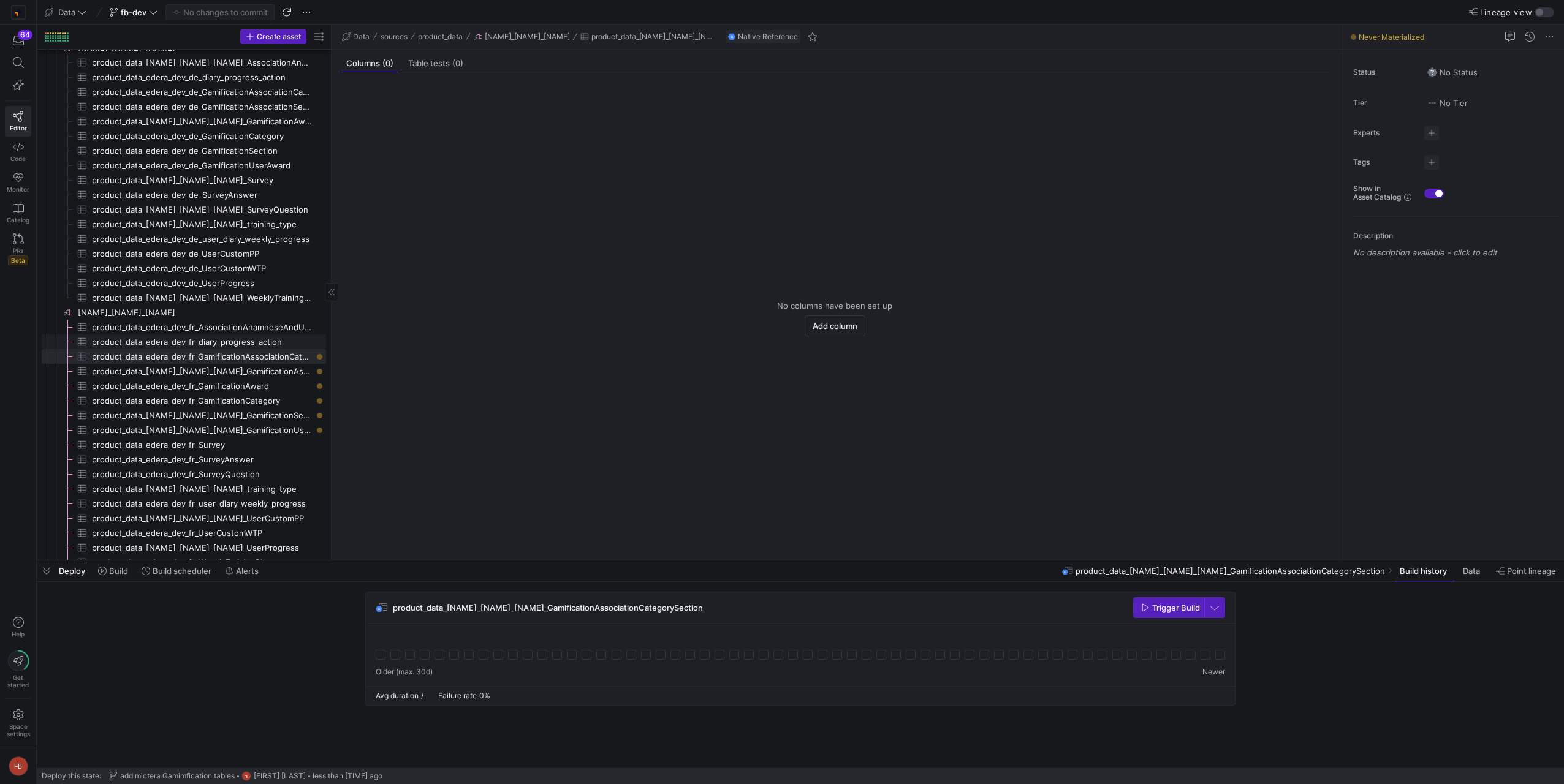 click on "product_data_edera_dev_fr_diary_progress_action​​​​​​​​​" 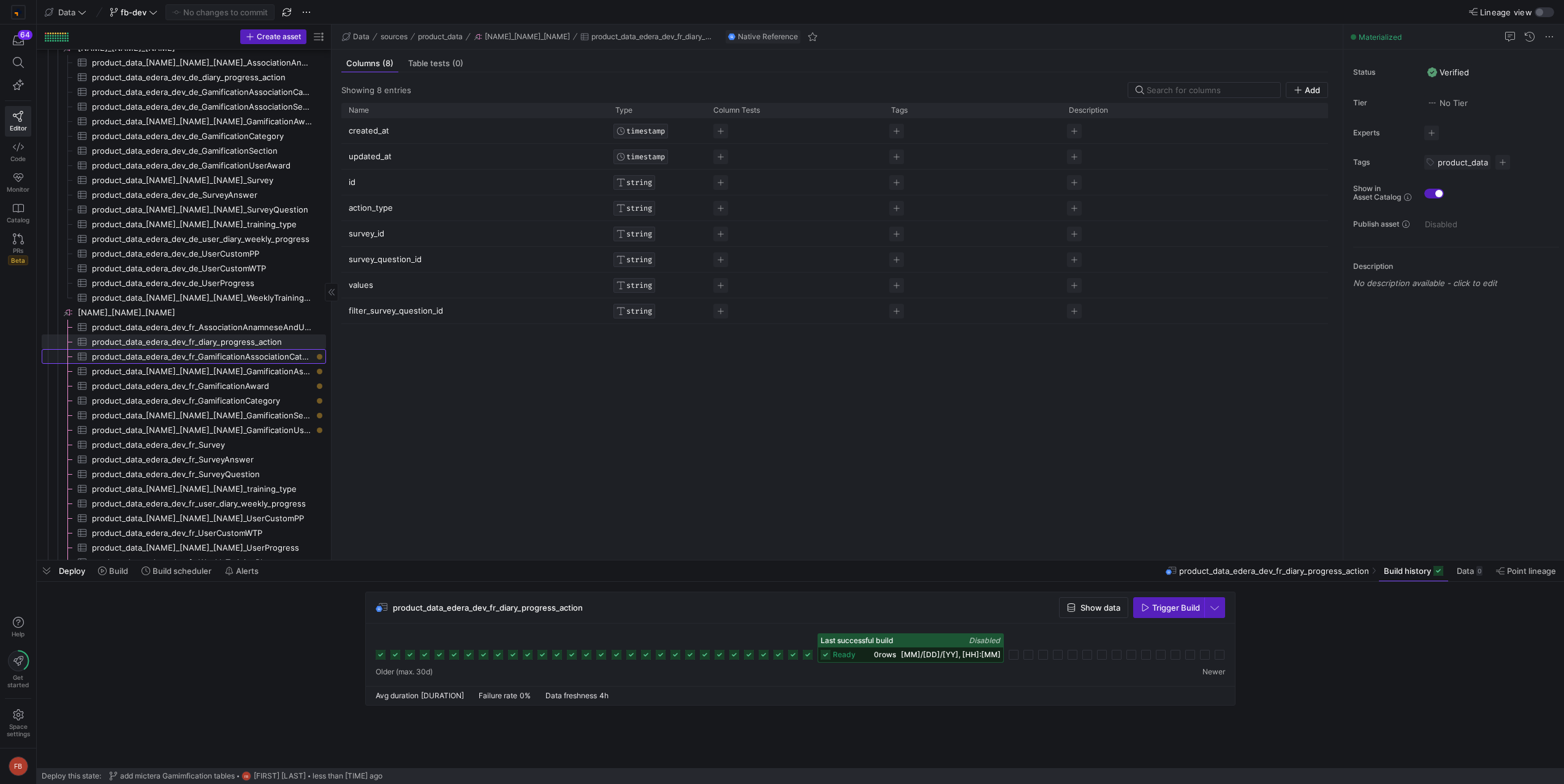 click on "product_data_edera_dev_fr_GamificationAssociationCategorySection​​​​​​​​​" 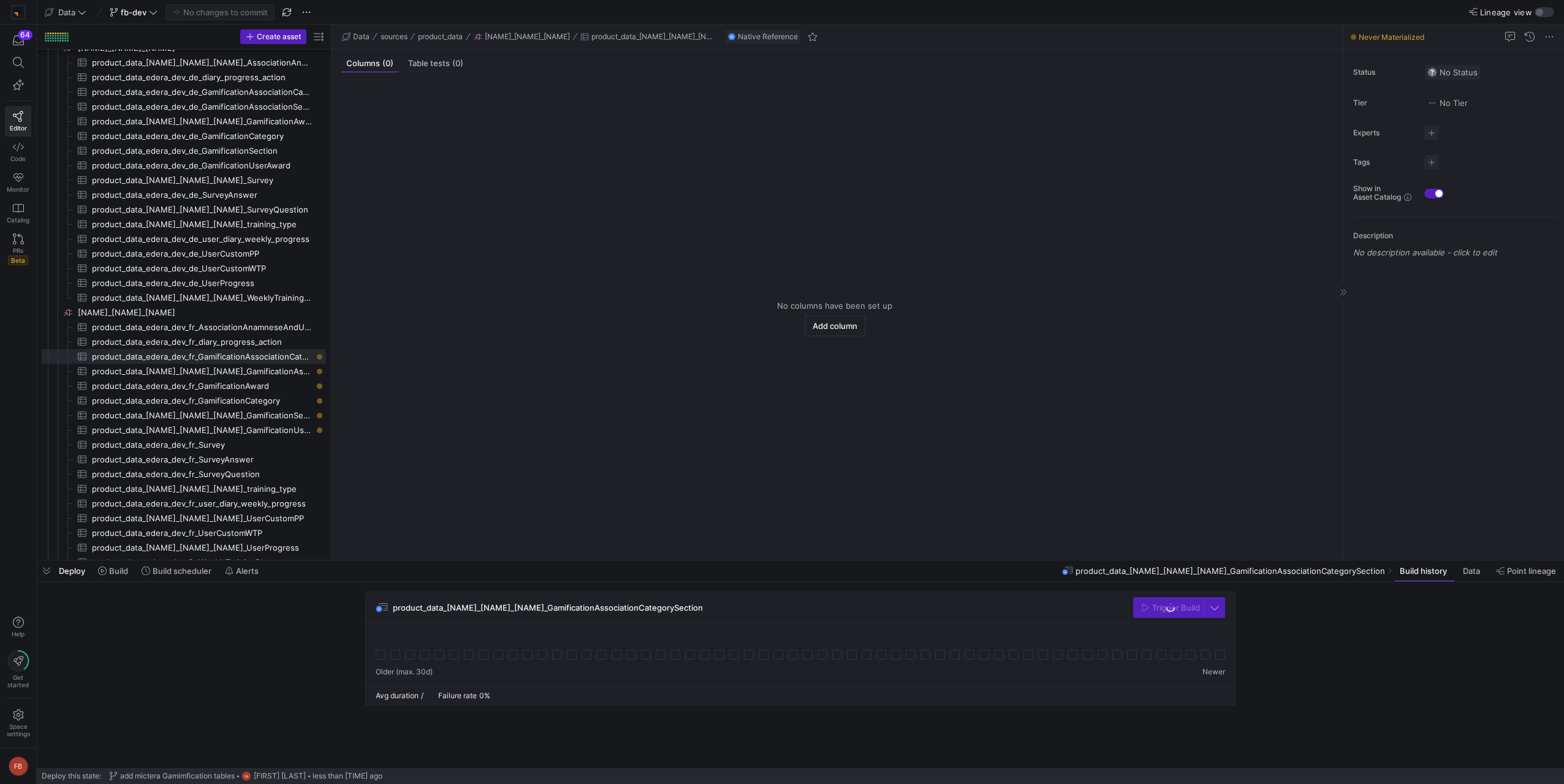 click on "No Status" at bounding box center (1452, 72) 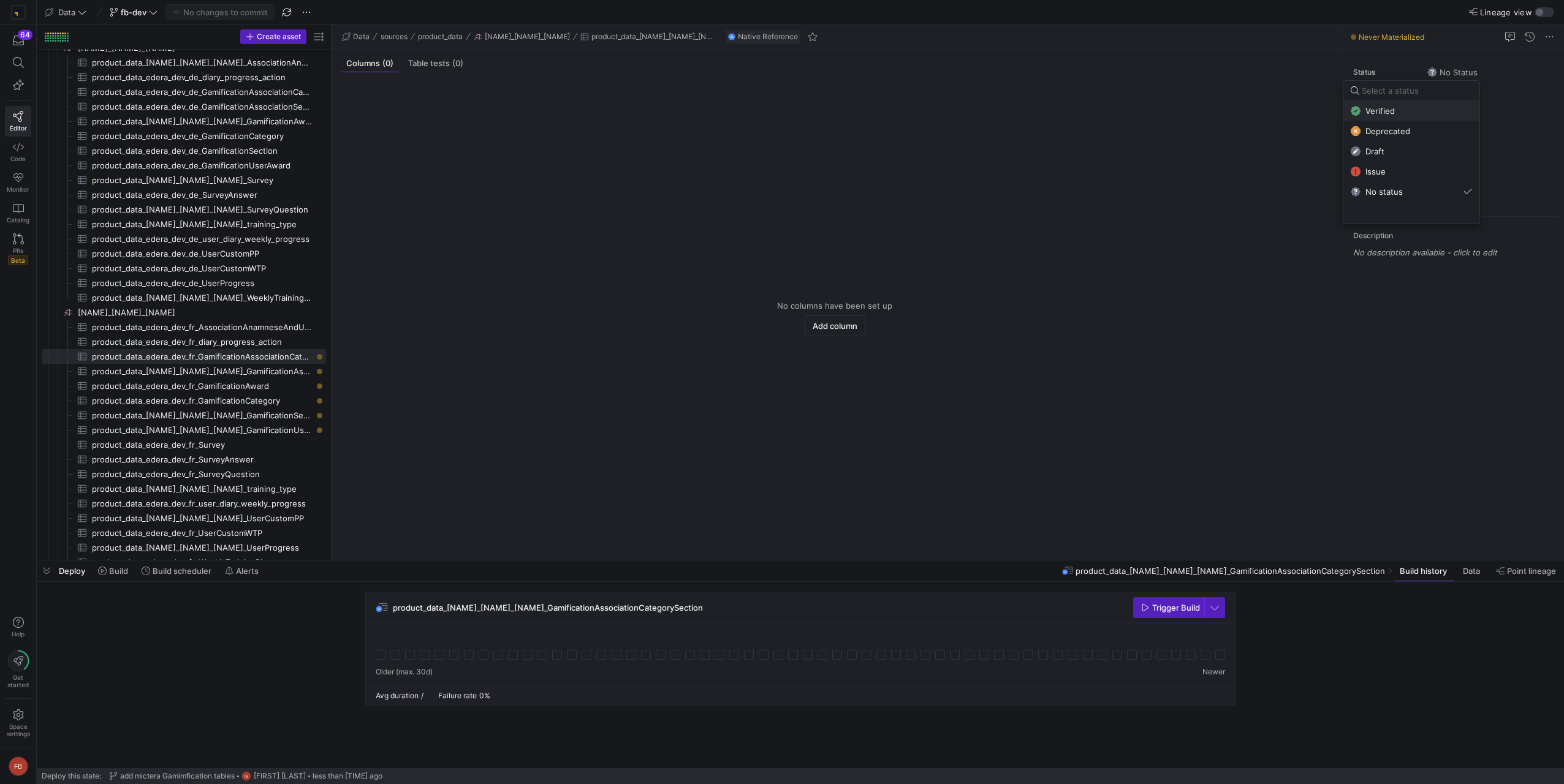 click on "Verified" at bounding box center [1411, 111] 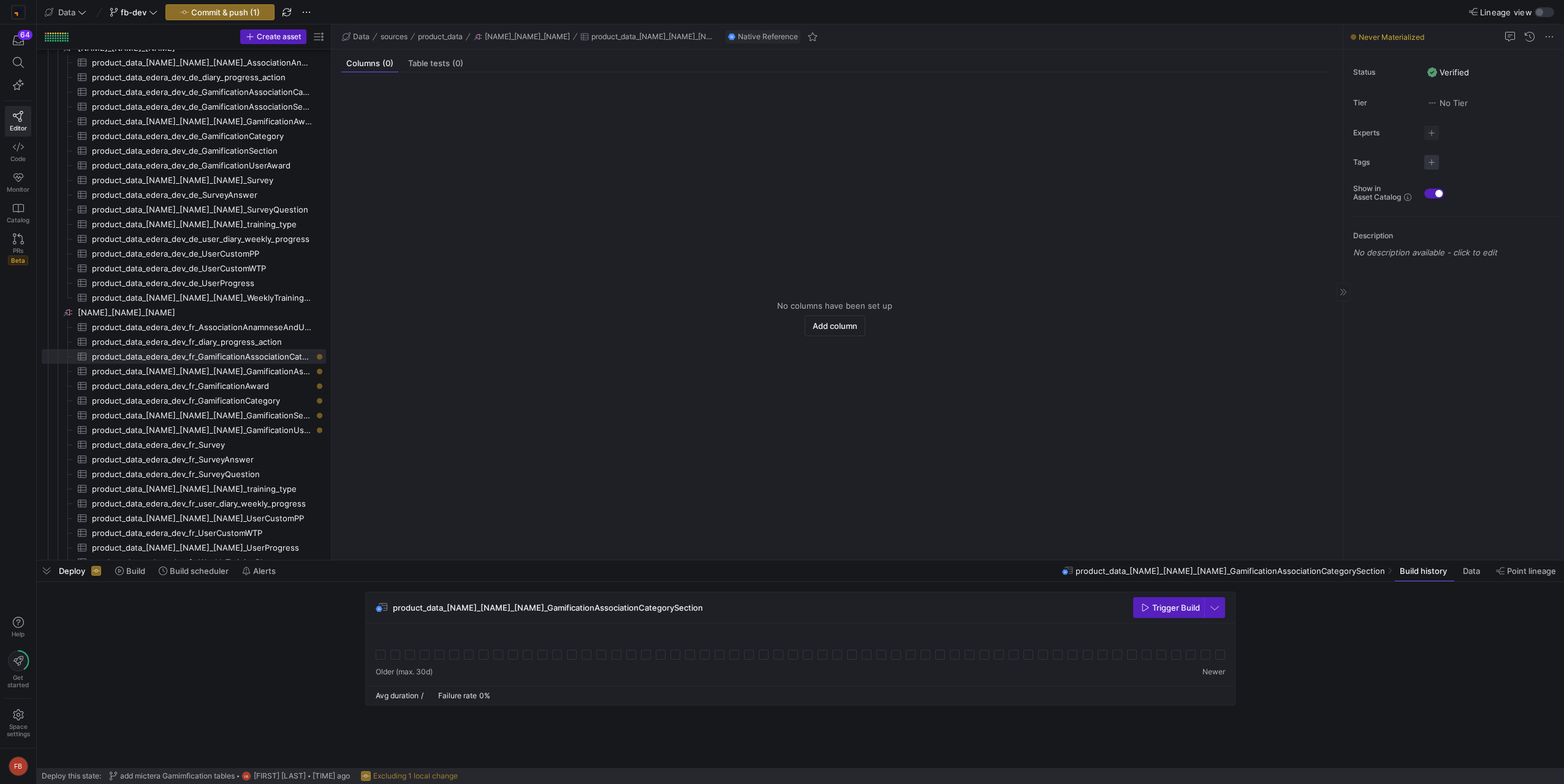 click 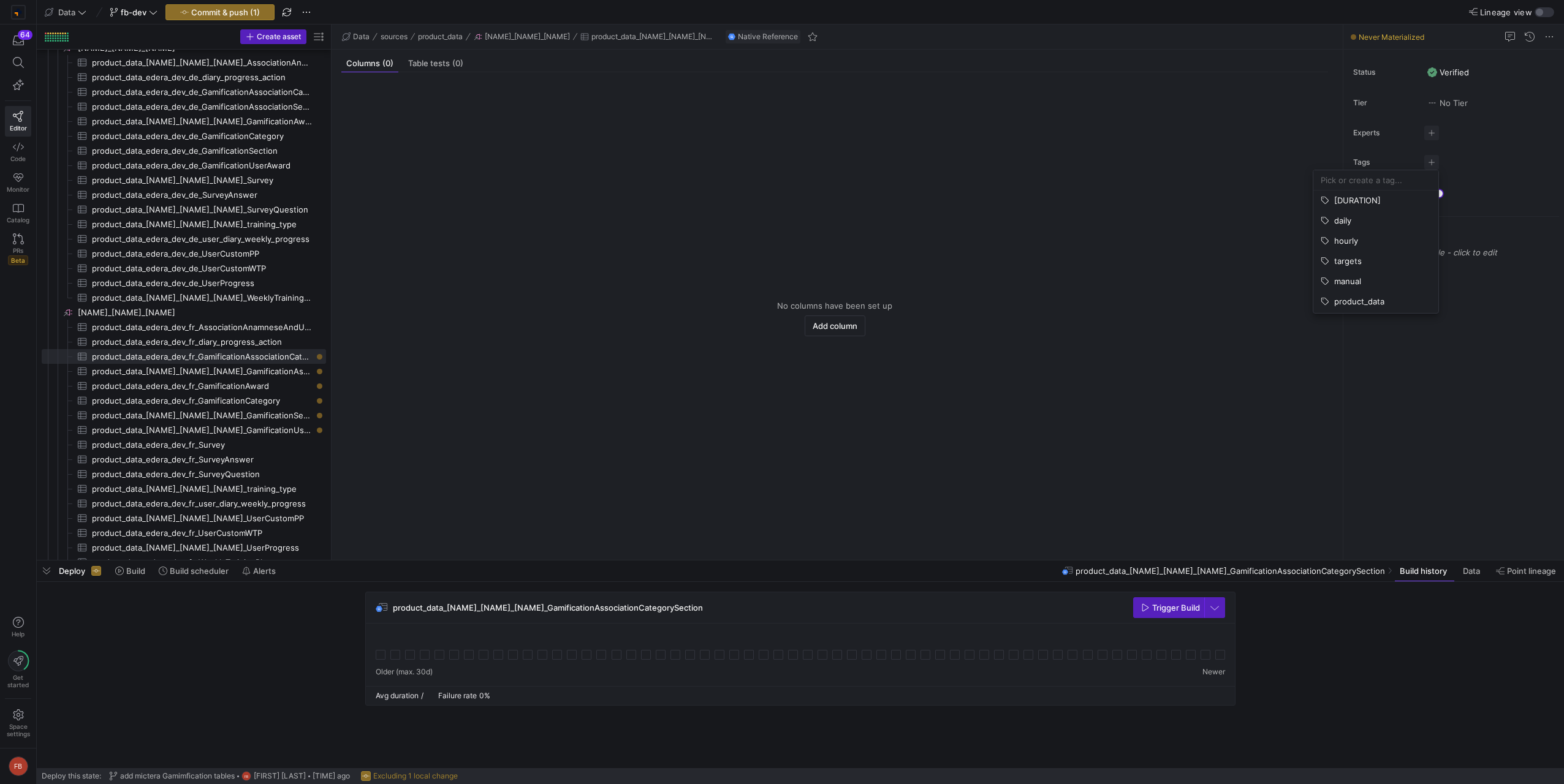 click at bounding box center (1376, 180) 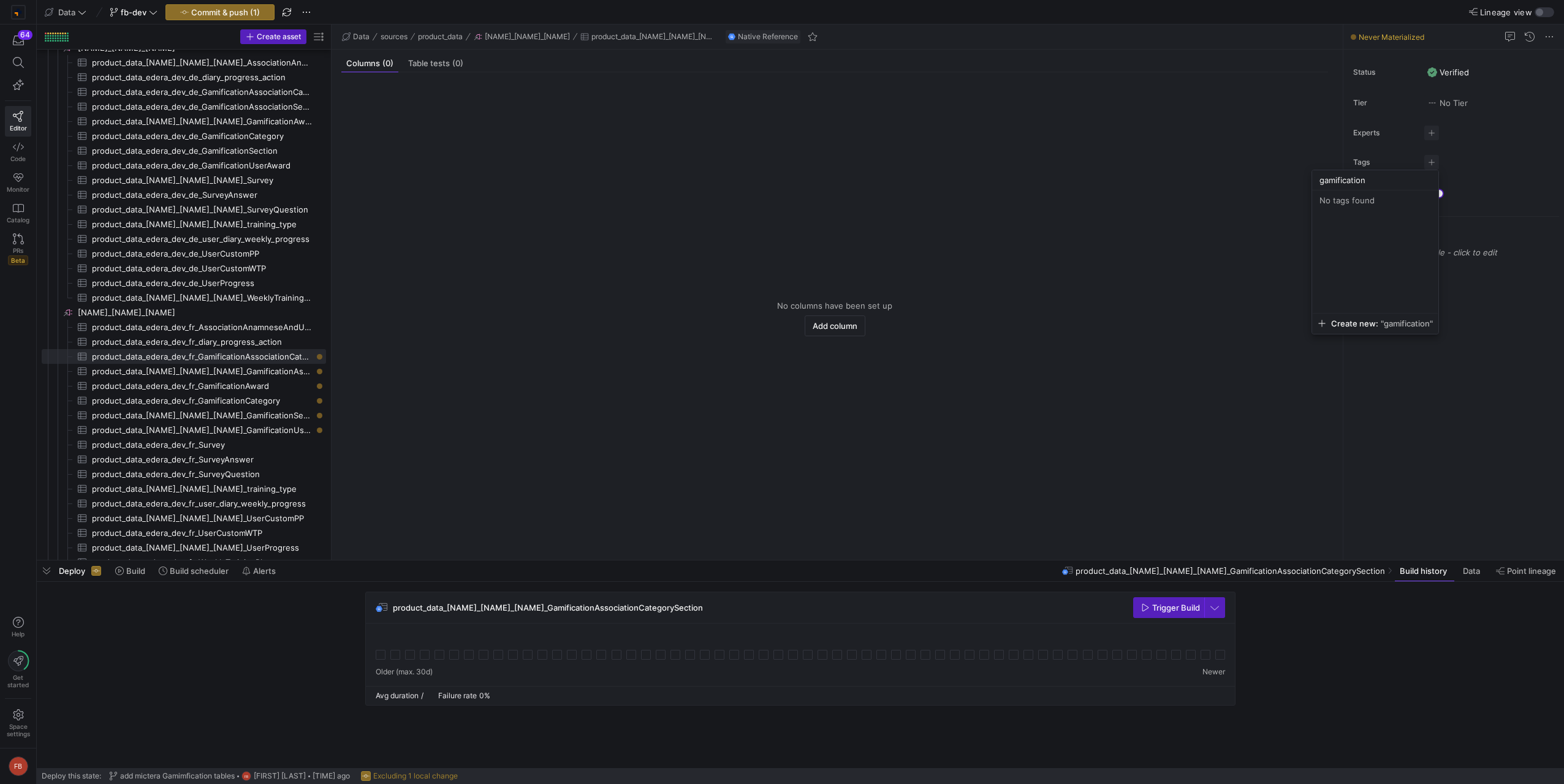 type on "gamification" 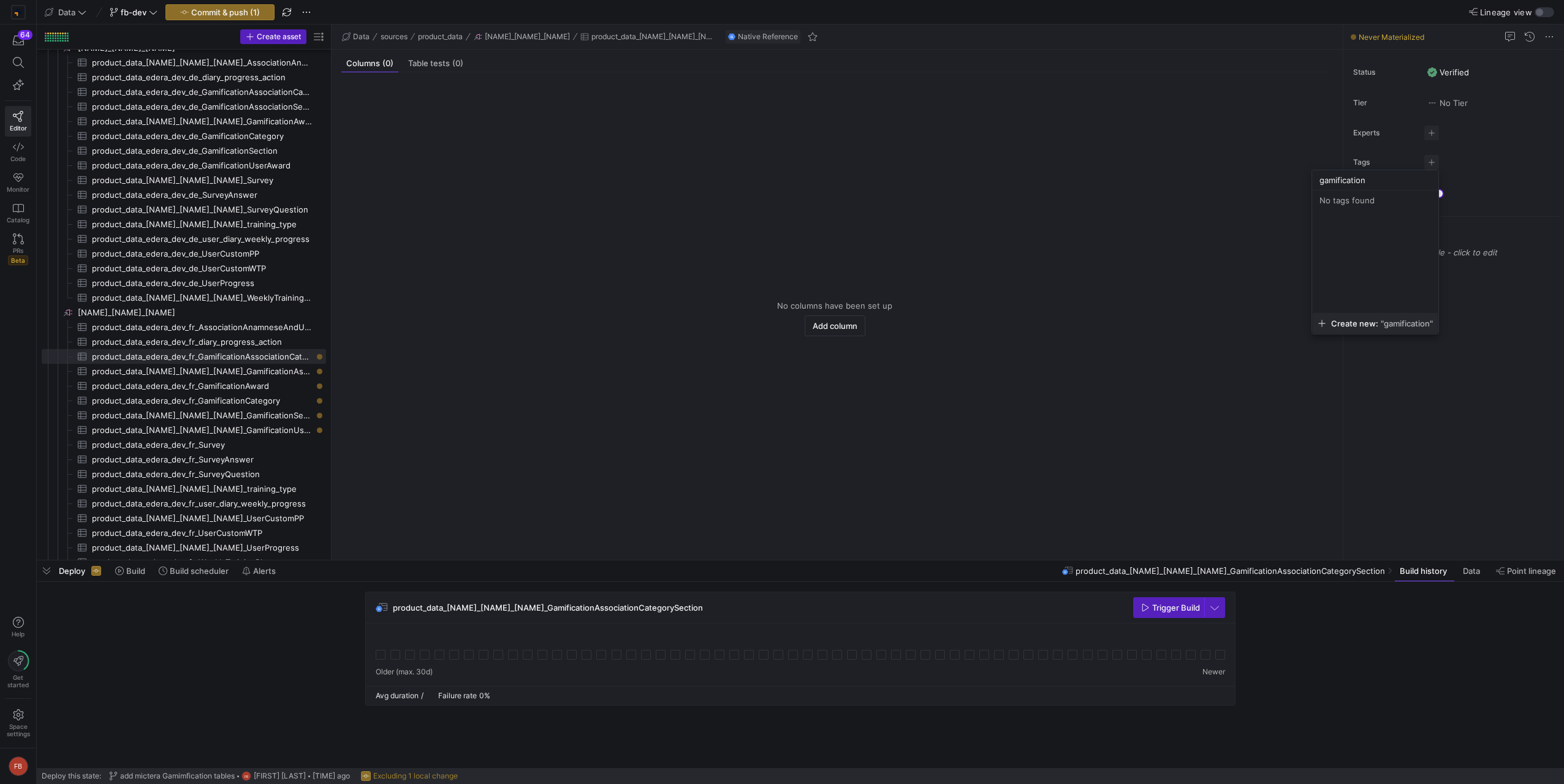click on ""gamification"" at bounding box center (1406, 323) 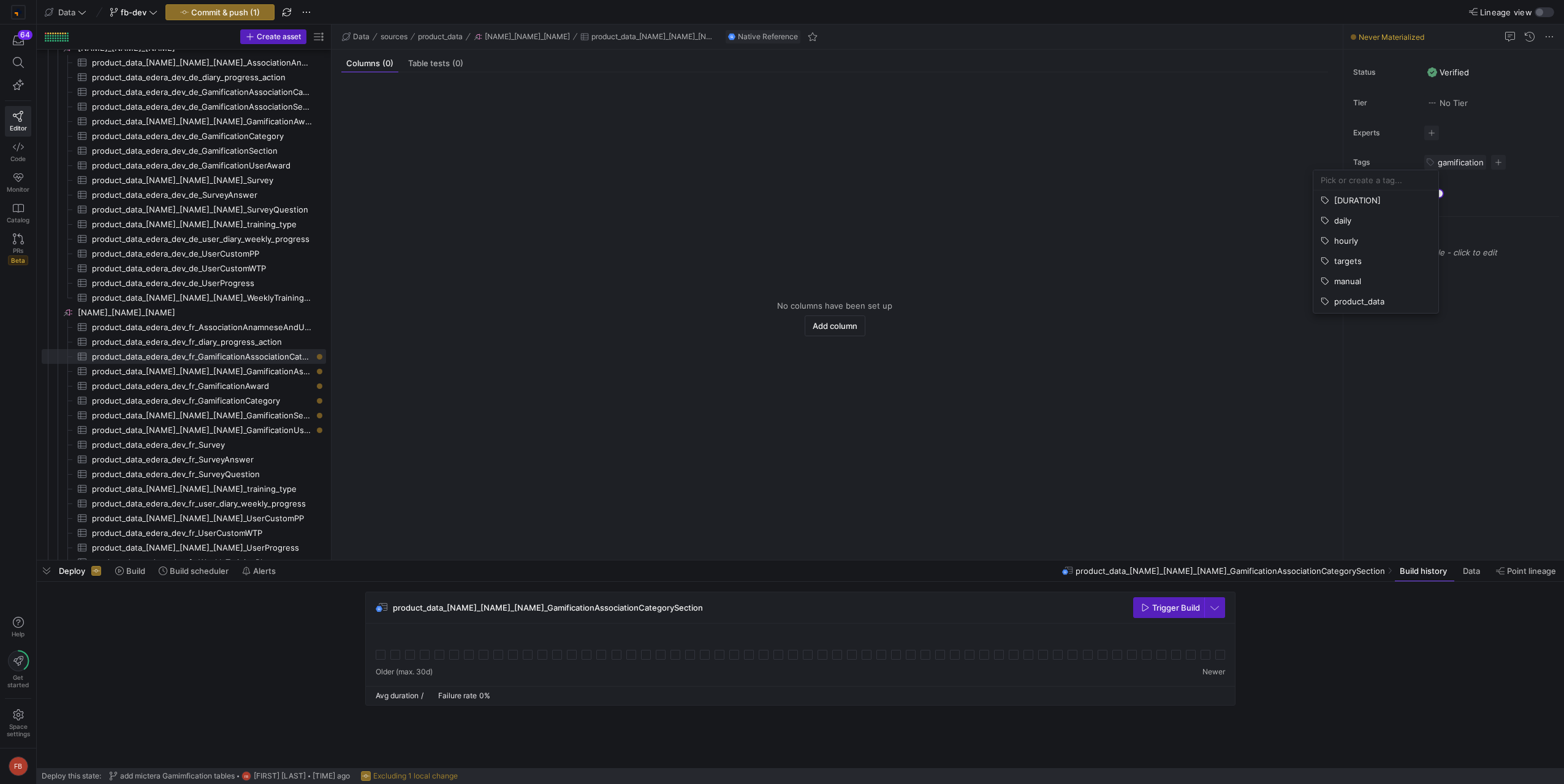 click at bounding box center [782, 392] 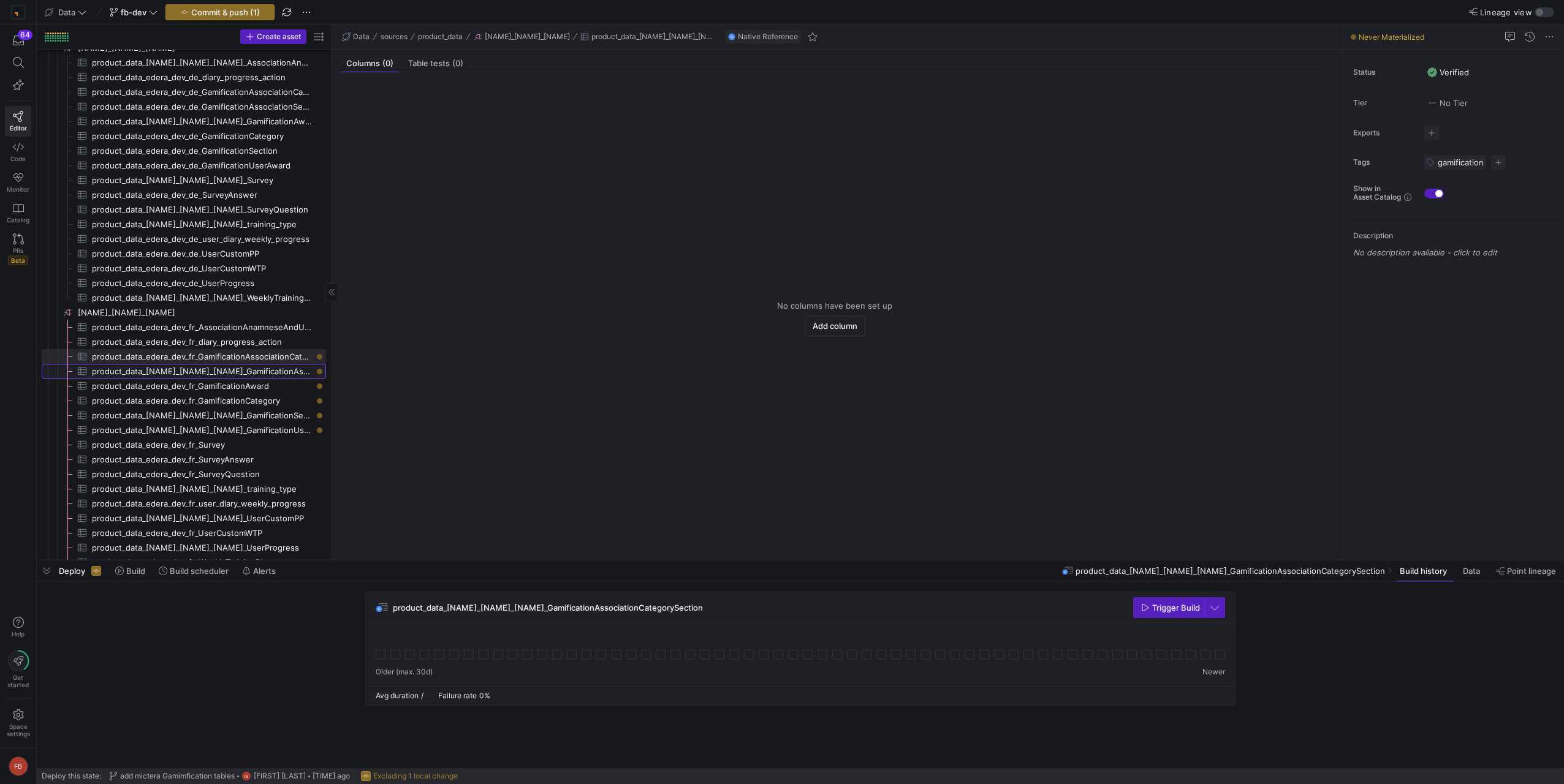 click on "product_data_edera_dev_fr_GamificationAssociationSectionAward​​​​​​​​​" 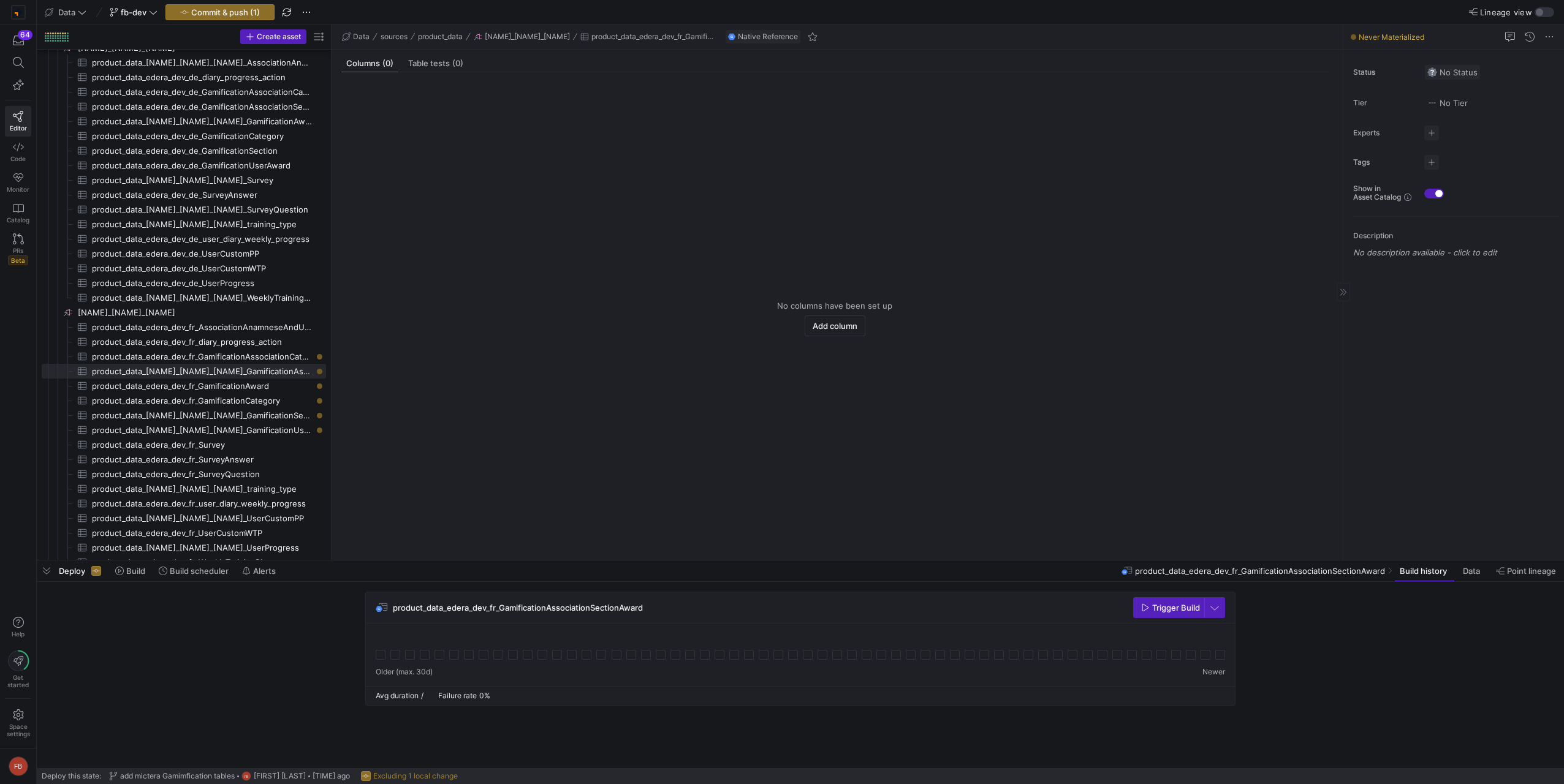 click on "No Status" at bounding box center [1452, 72] 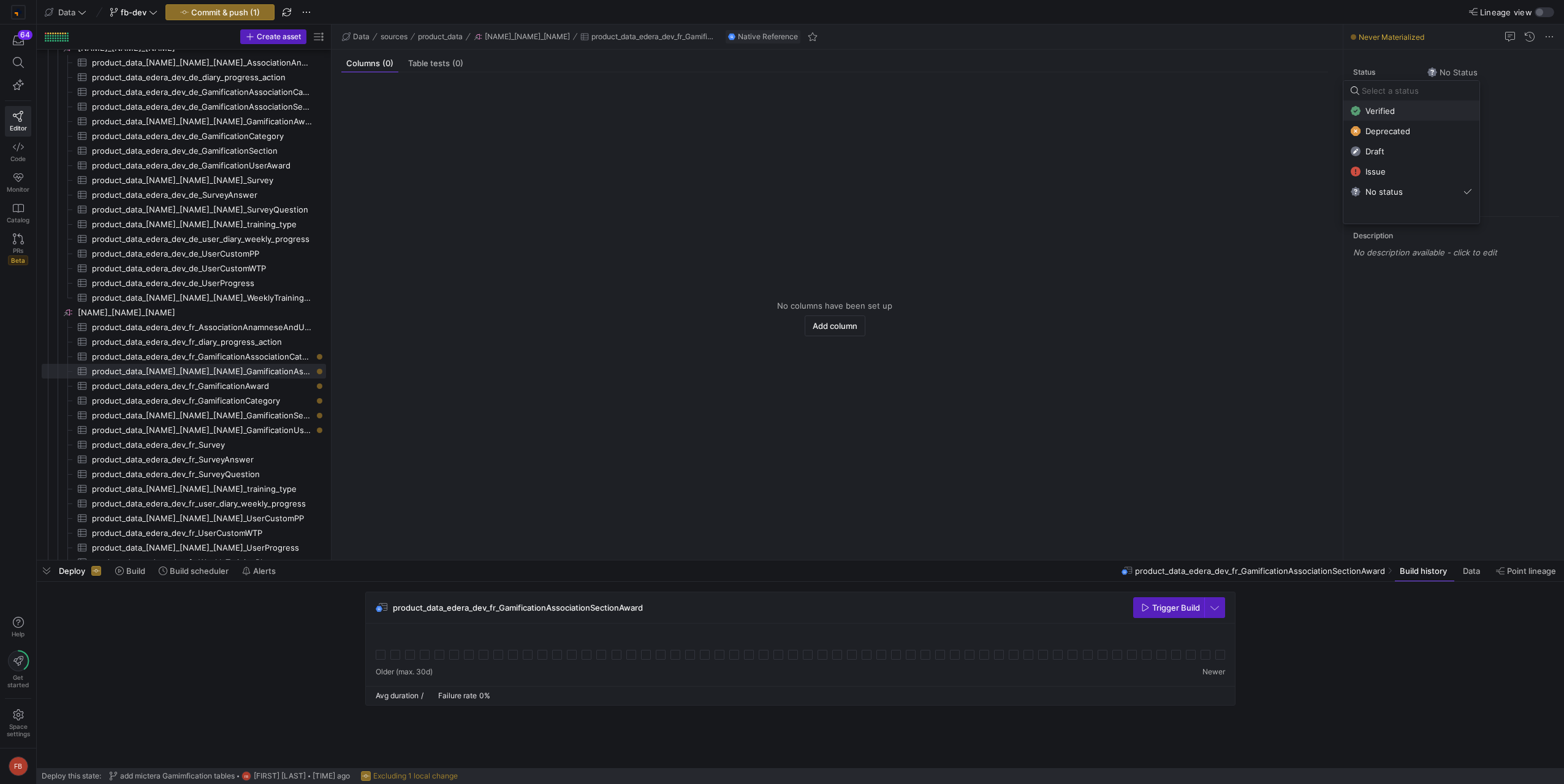 click on "Verified" at bounding box center [1411, 111] 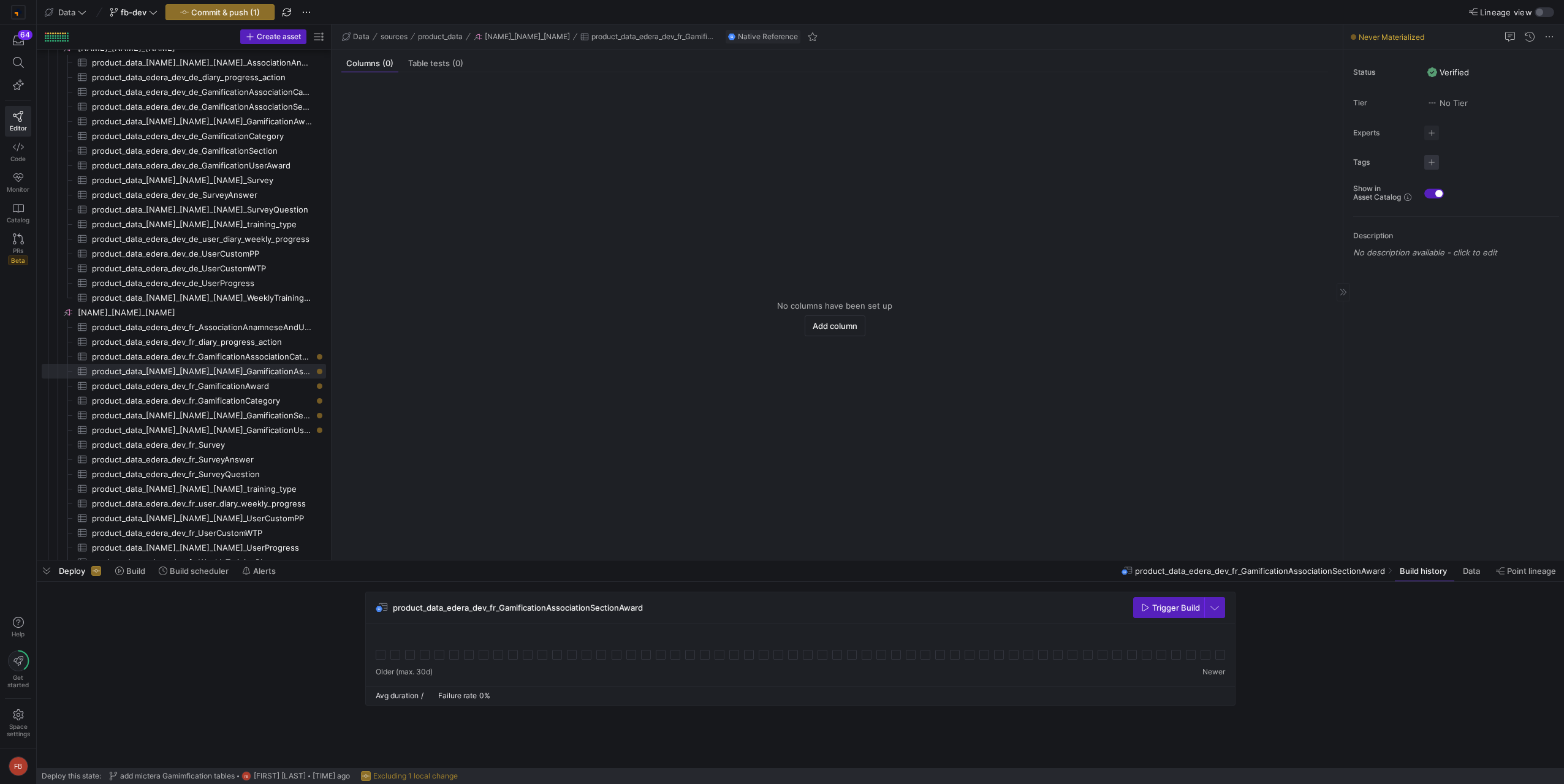 click 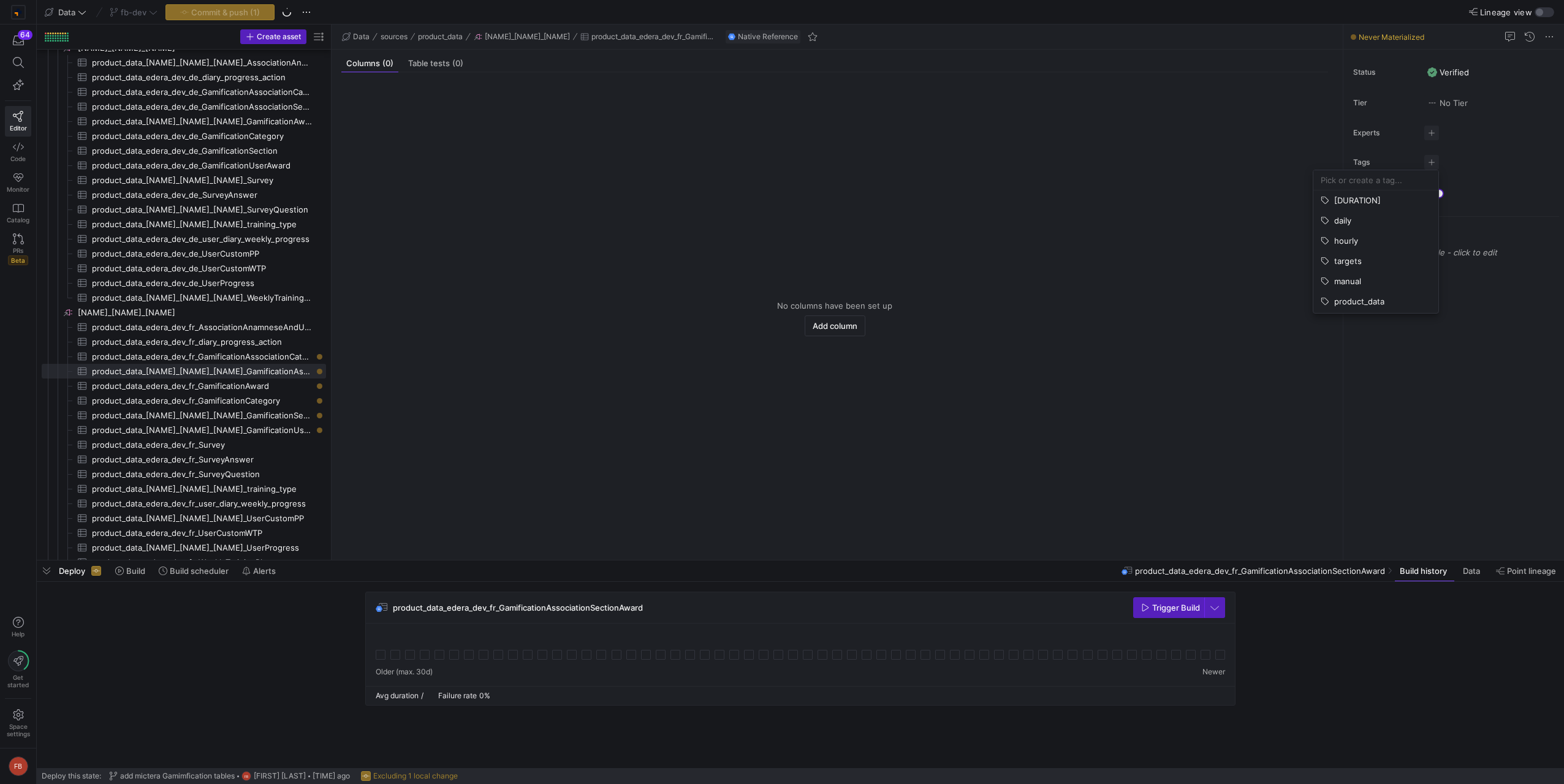 click at bounding box center [782, 392] 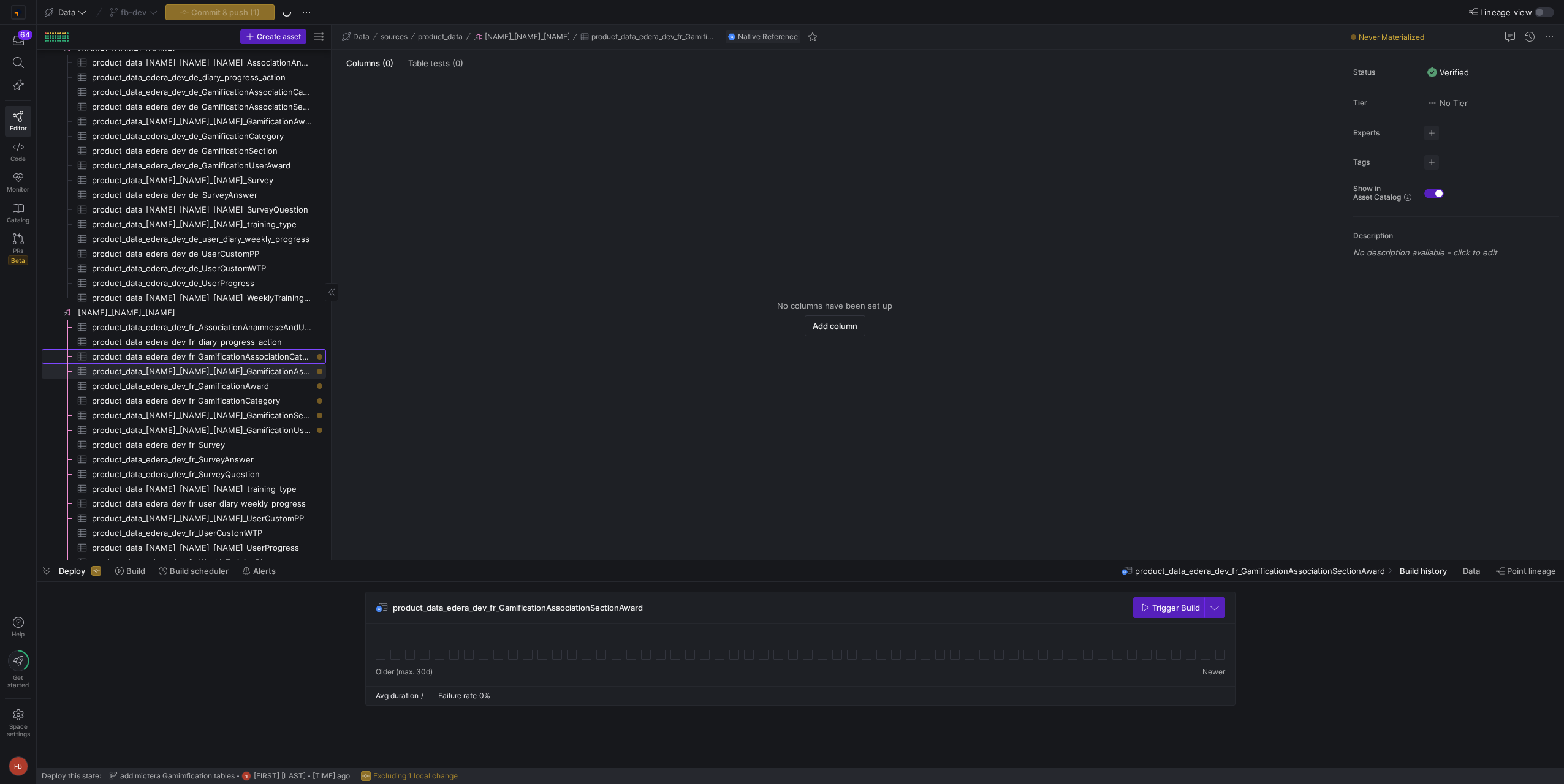 click on "product_data_edera_dev_fr_GamificationAssociationCategorySection​​​​​​​​​" 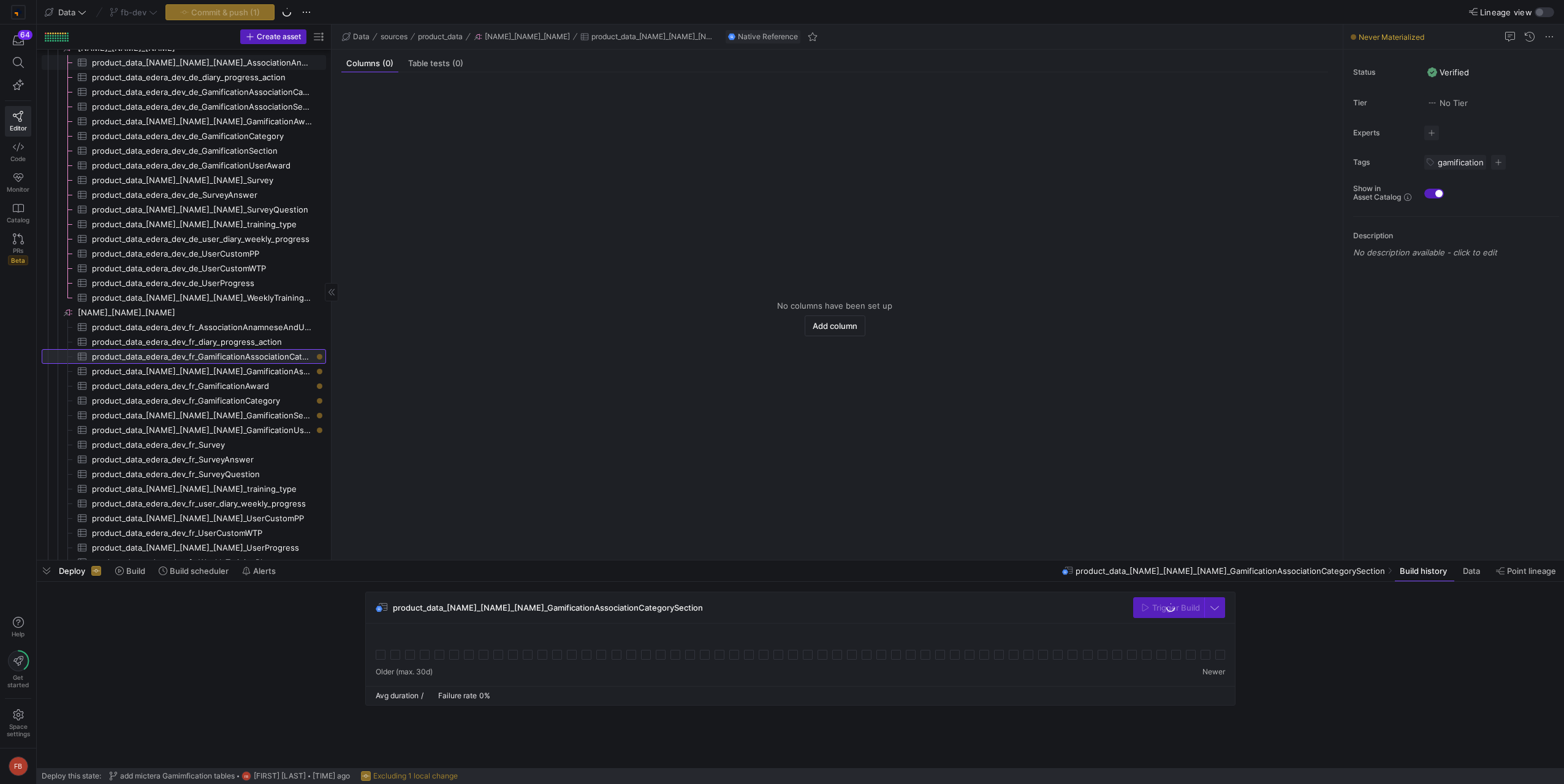 scroll, scrollTop: 1732, scrollLeft: 0, axis: vertical 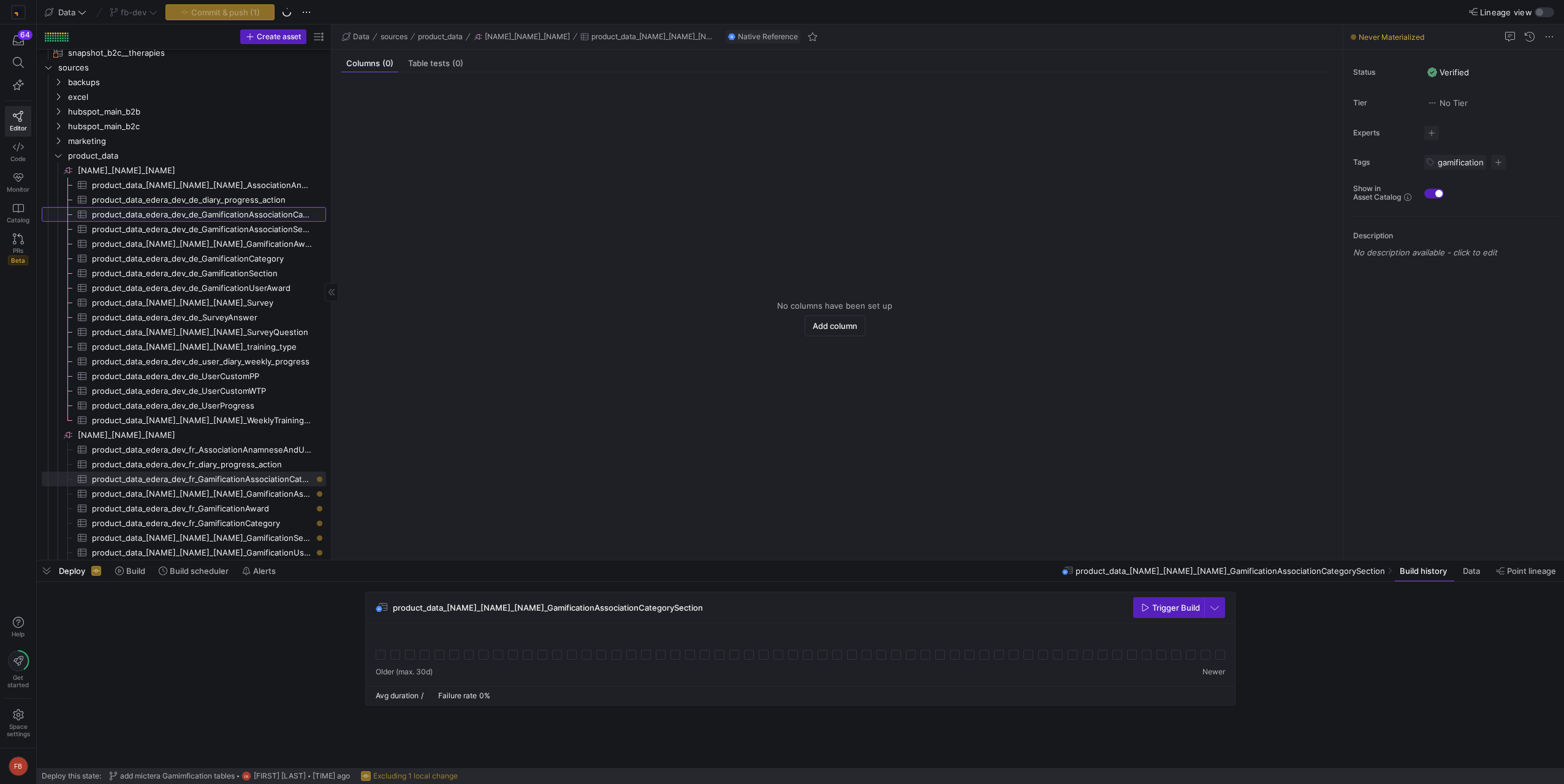 click on "product_data_edera_dev_de_GamificationAssociationCategorySection​​​​​​​​​" 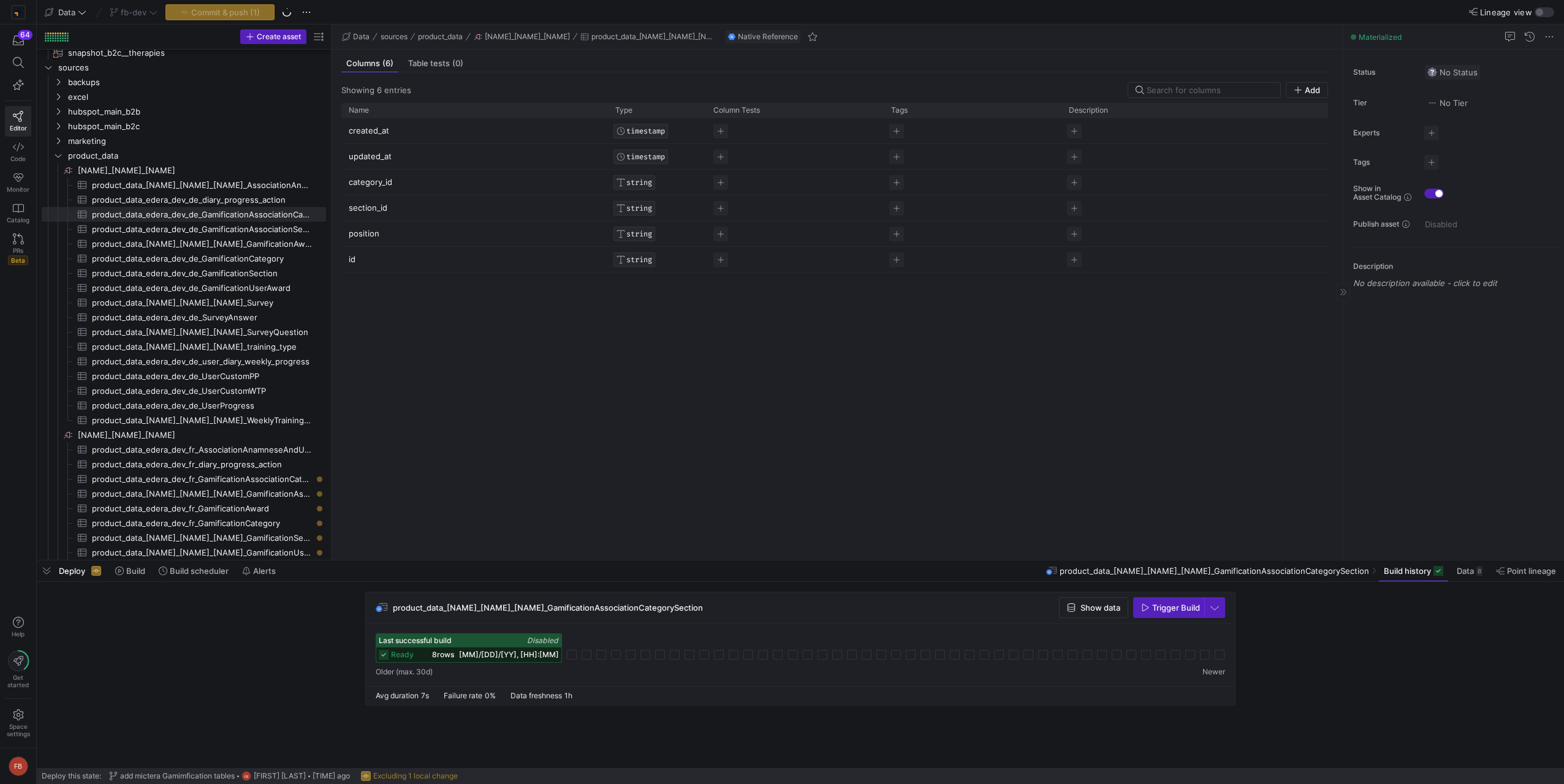 click on "No Status" at bounding box center (1452, 72) 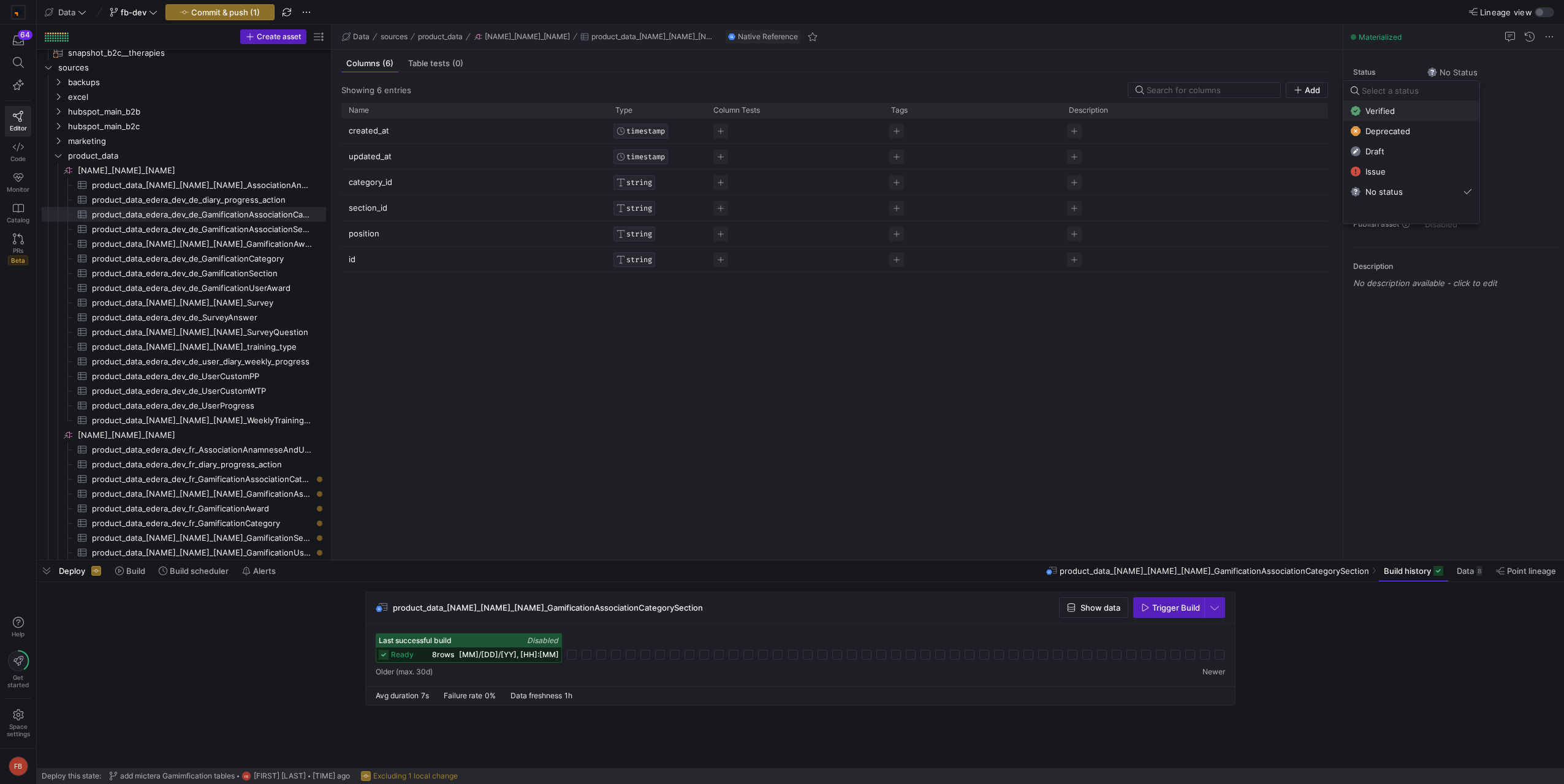 click on "Verified" at bounding box center (1380, 111) 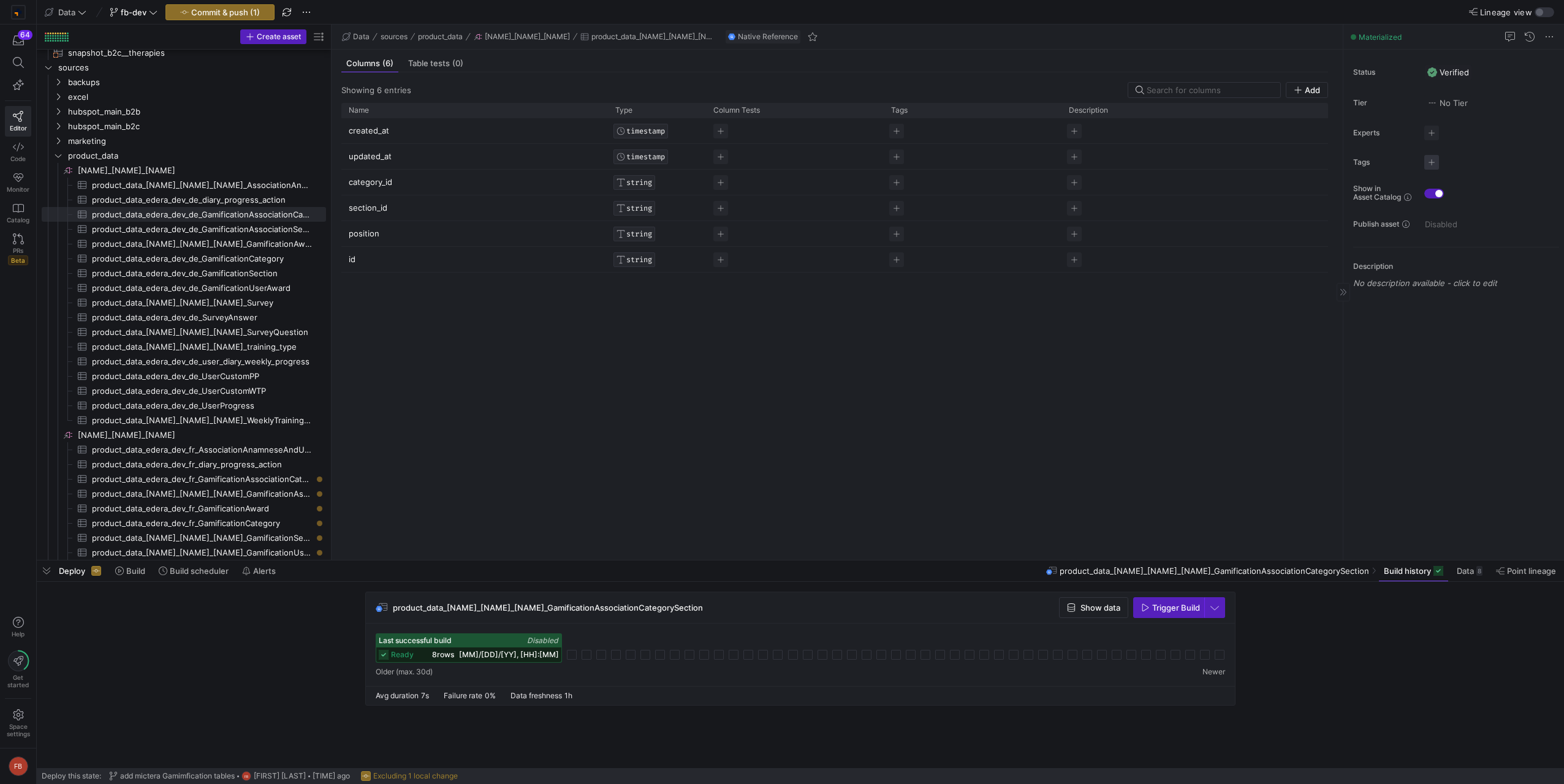 click 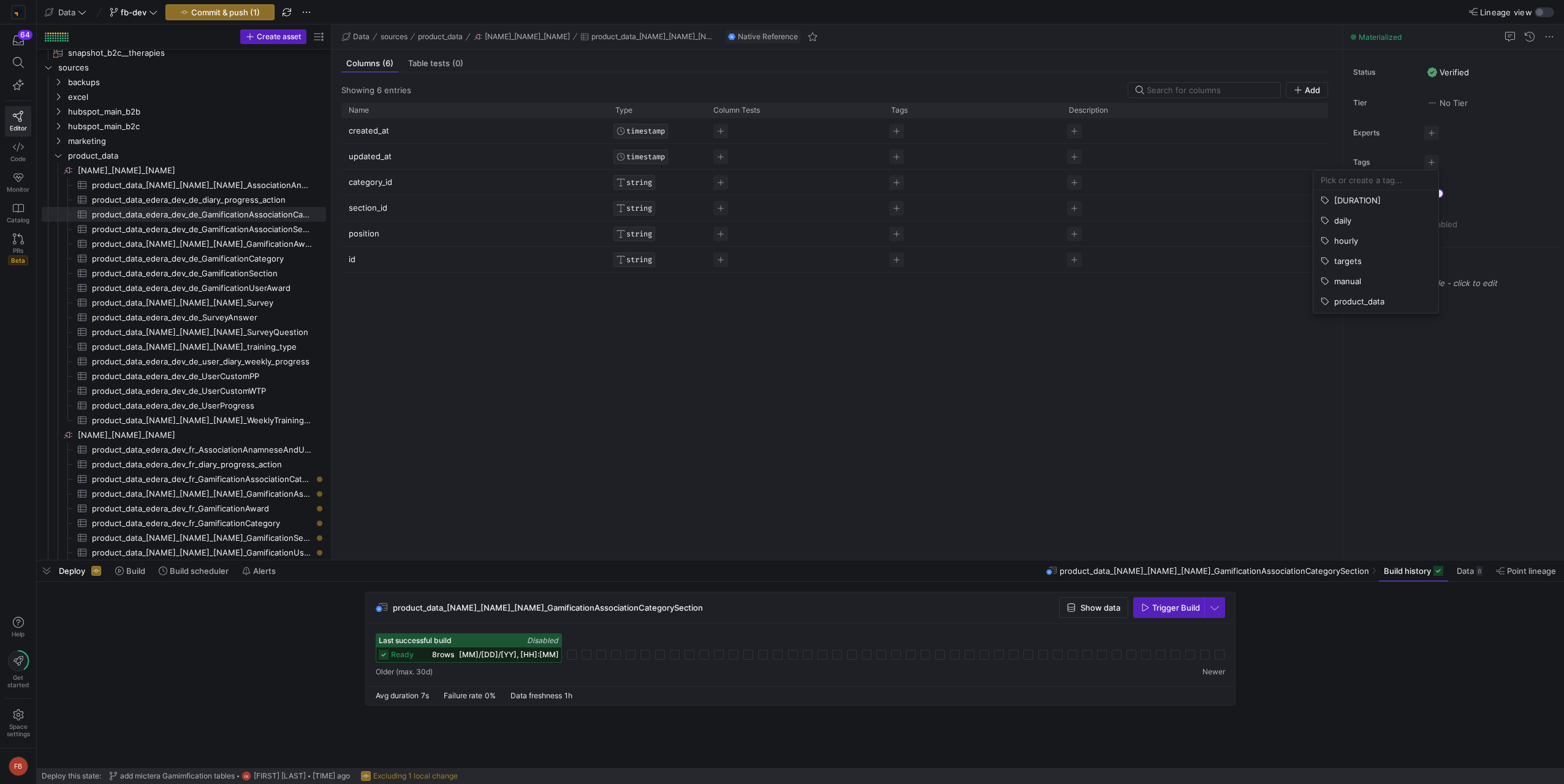 click at bounding box center [782, 392] 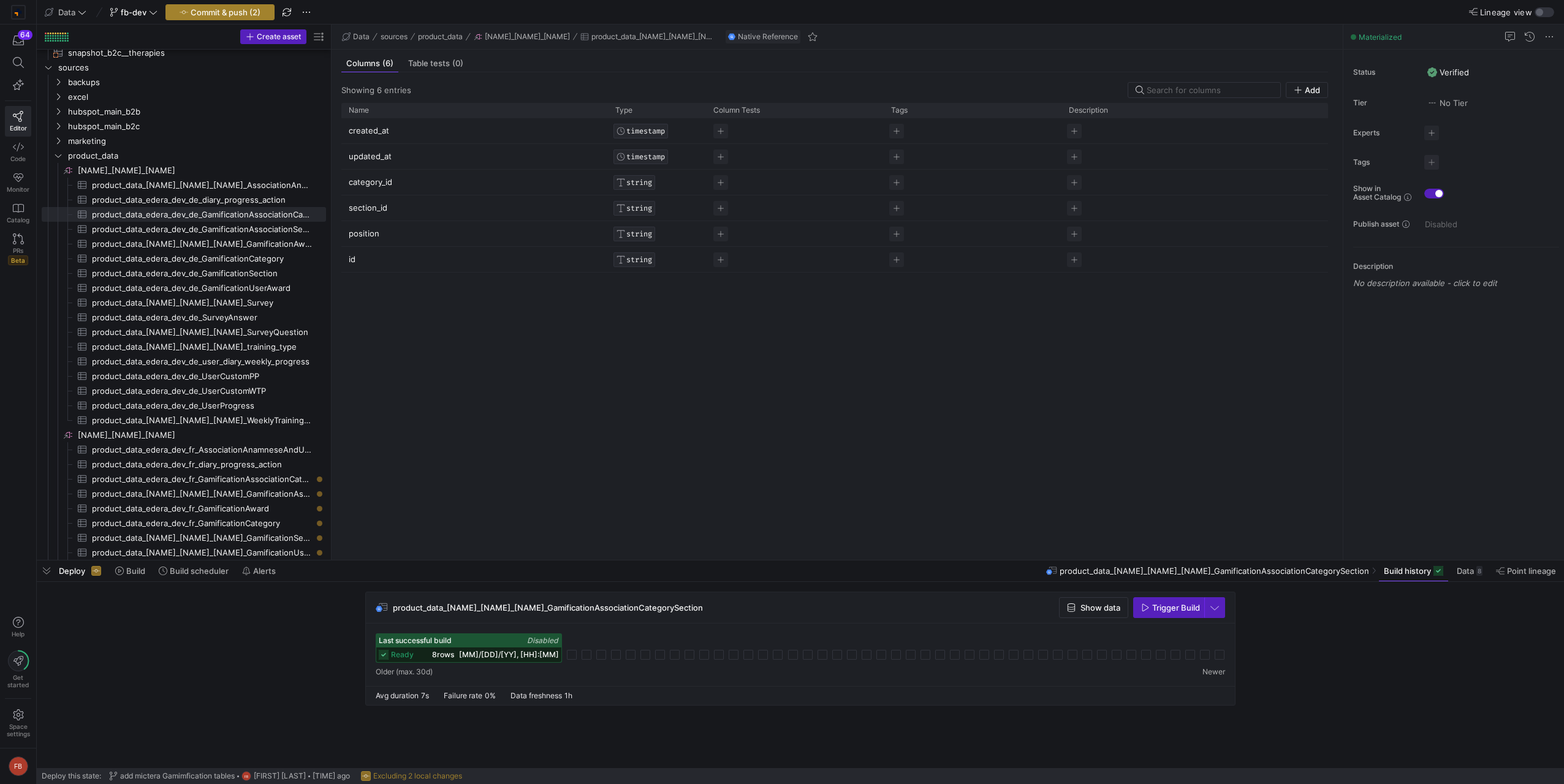click on "Commit & push (2)" at bounding box center [226, 12] 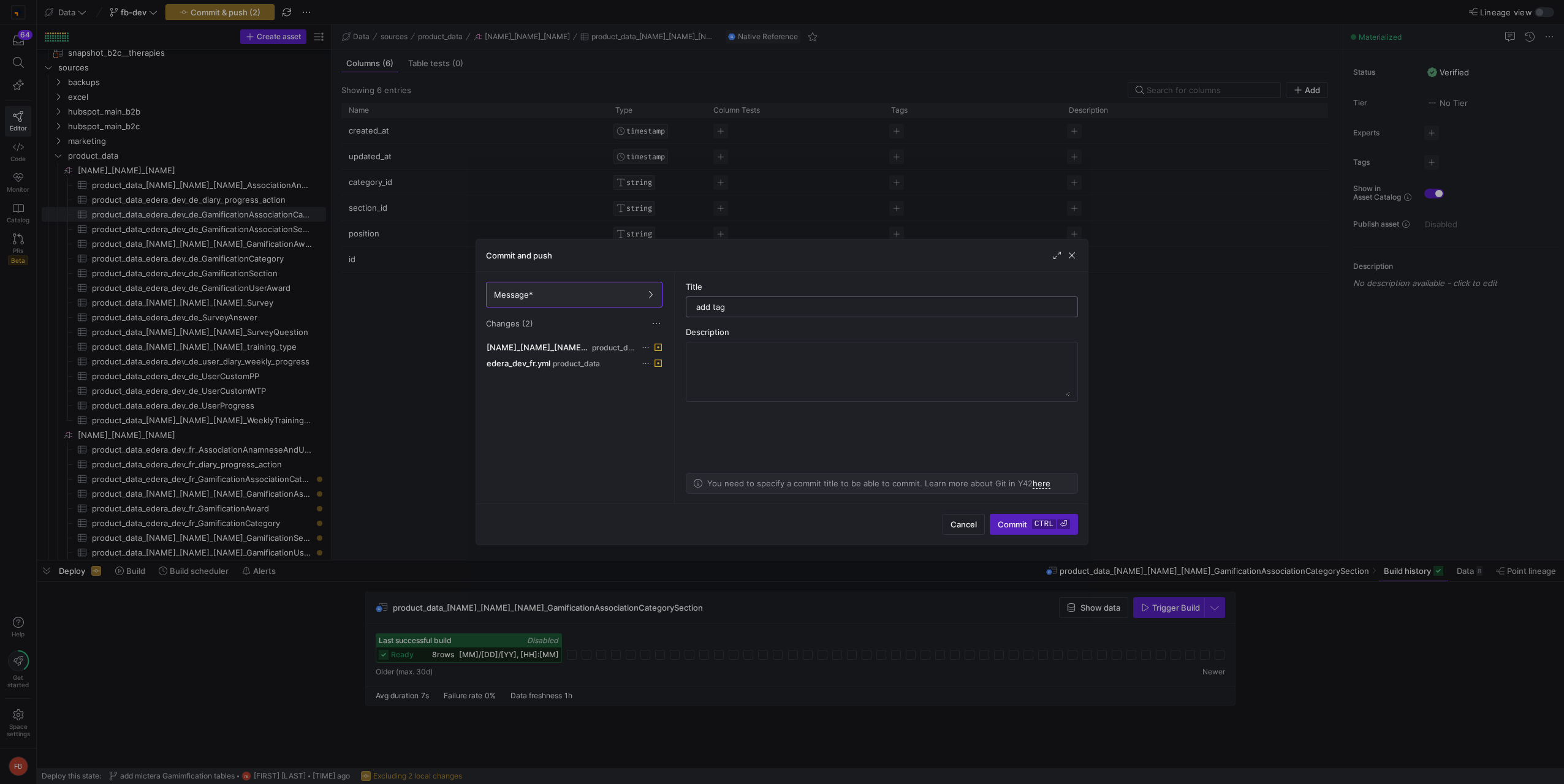 type on "add tags" 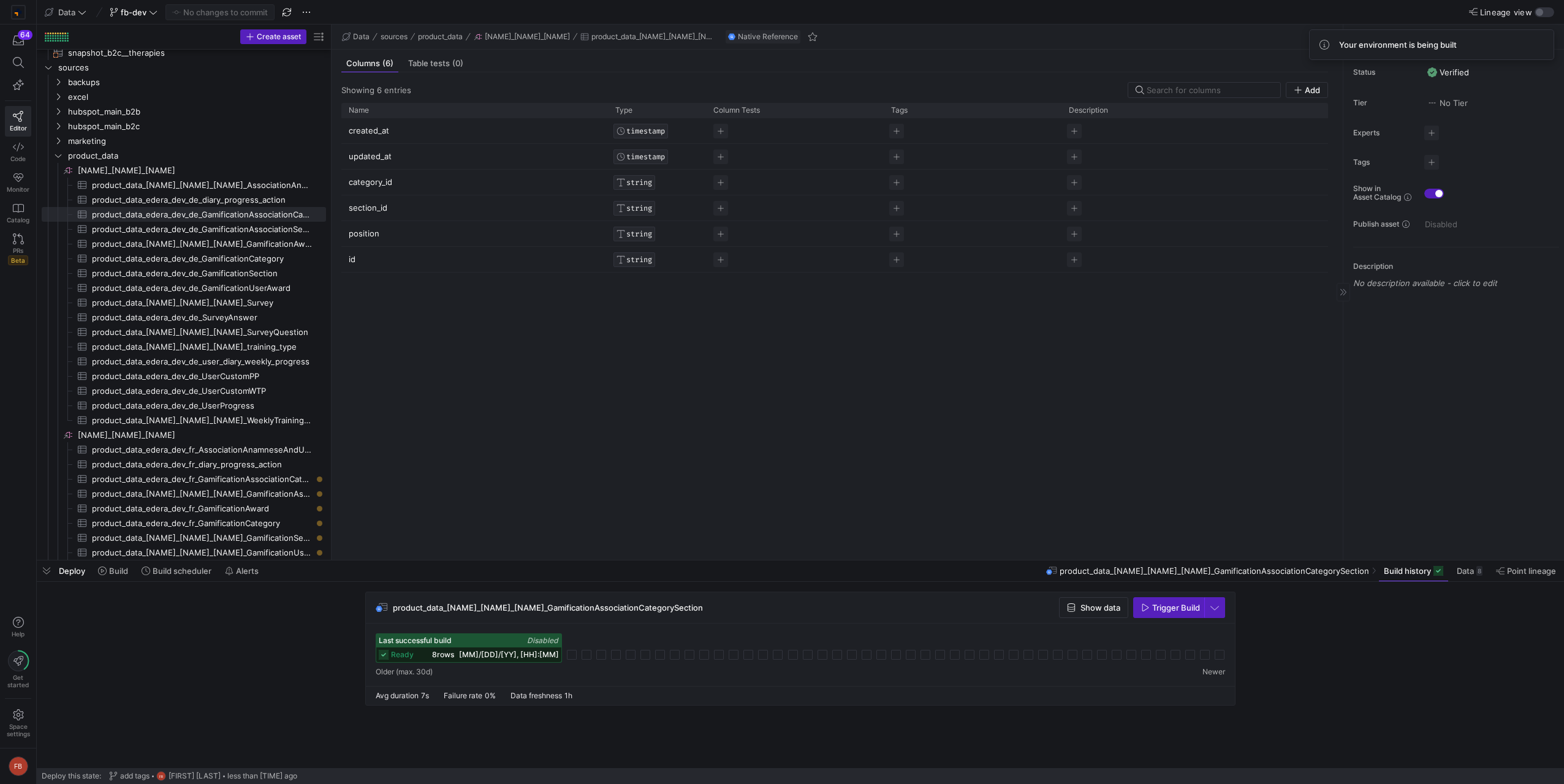 drag, startPoint x: 1424, startPoint y: 159, endPoint x: 1432, endPoint y: 160, distance: 8.0622577 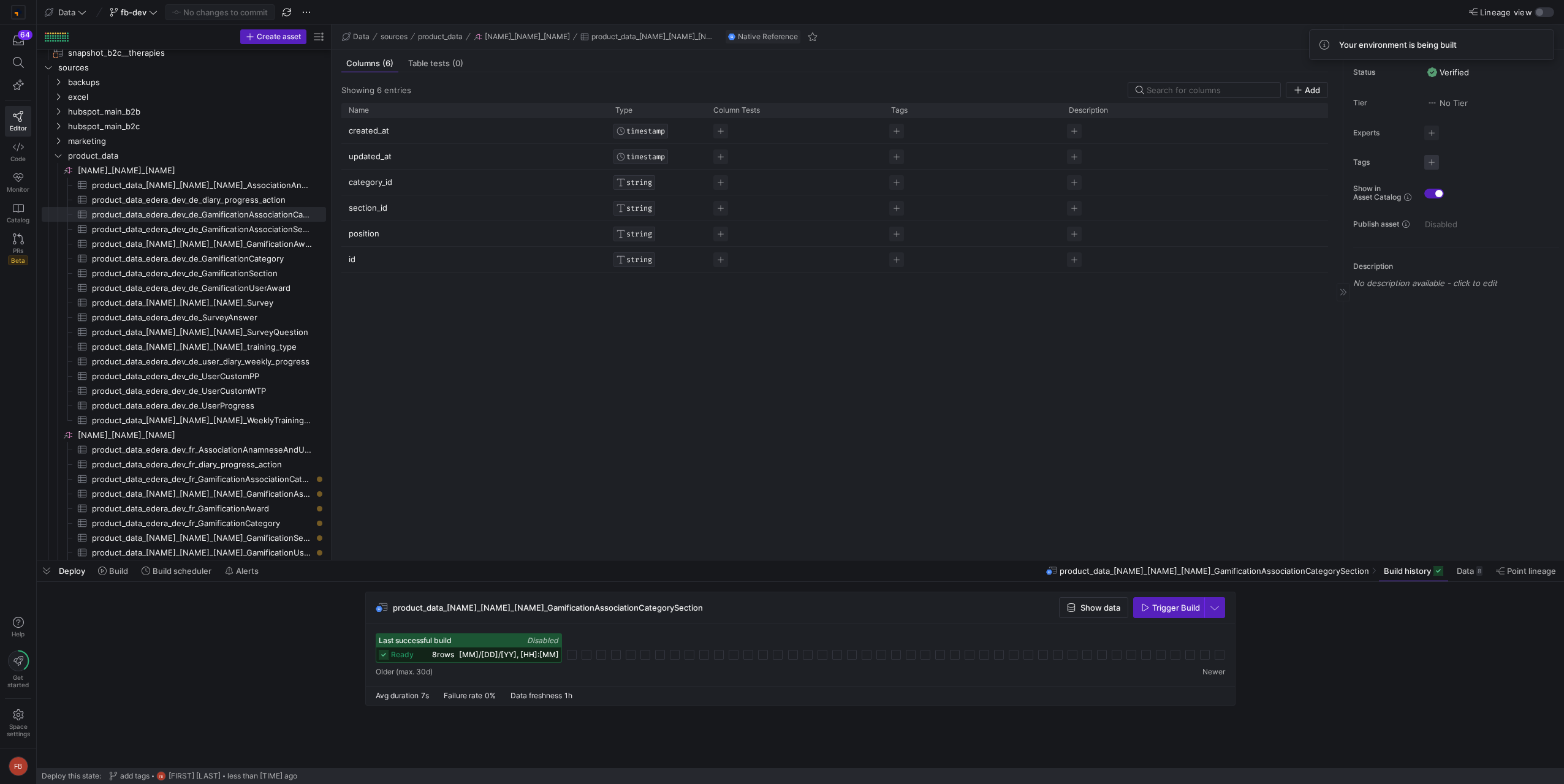 click on "Tags No tags" 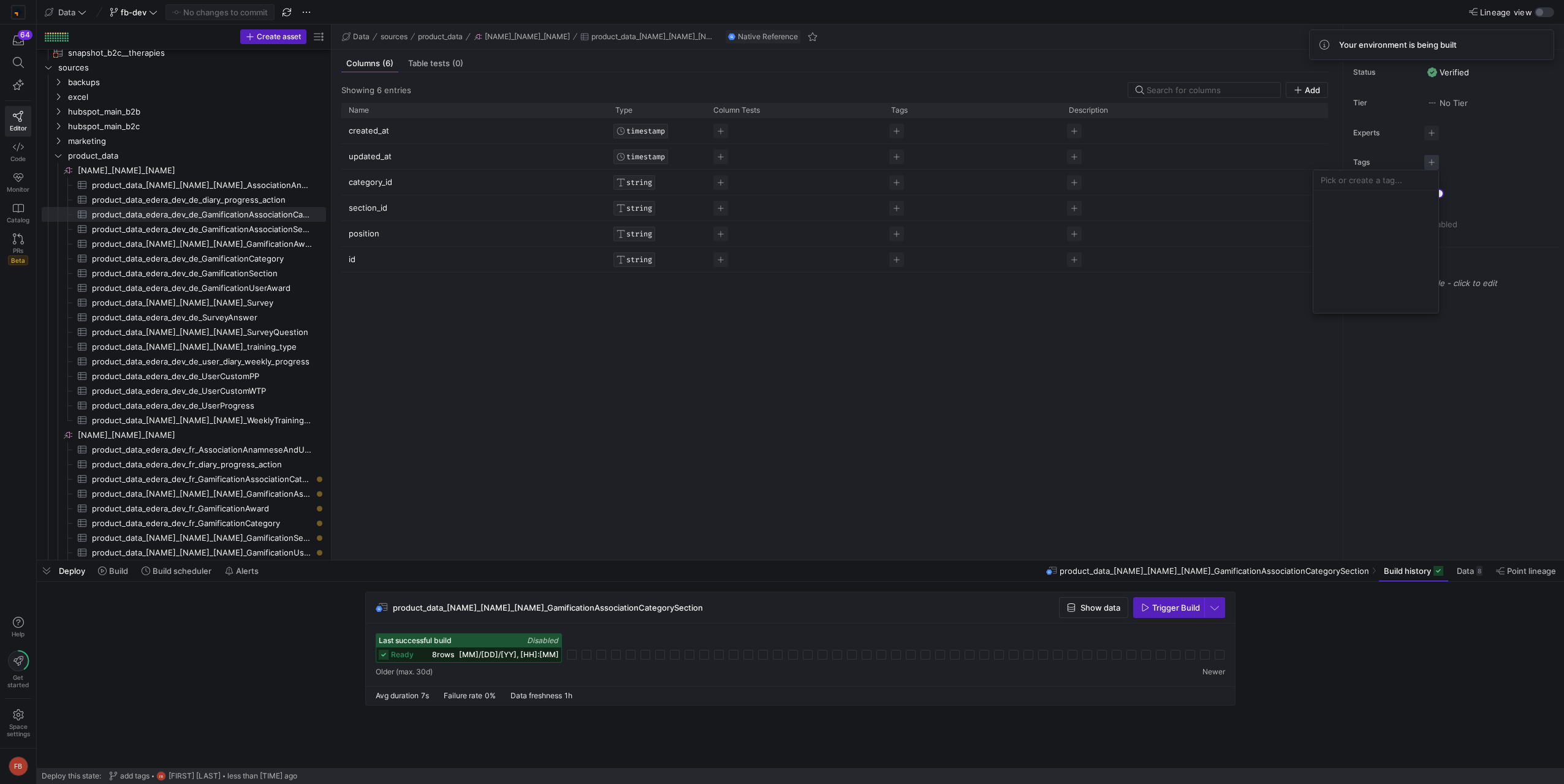 click at bounding box center [782, 392] 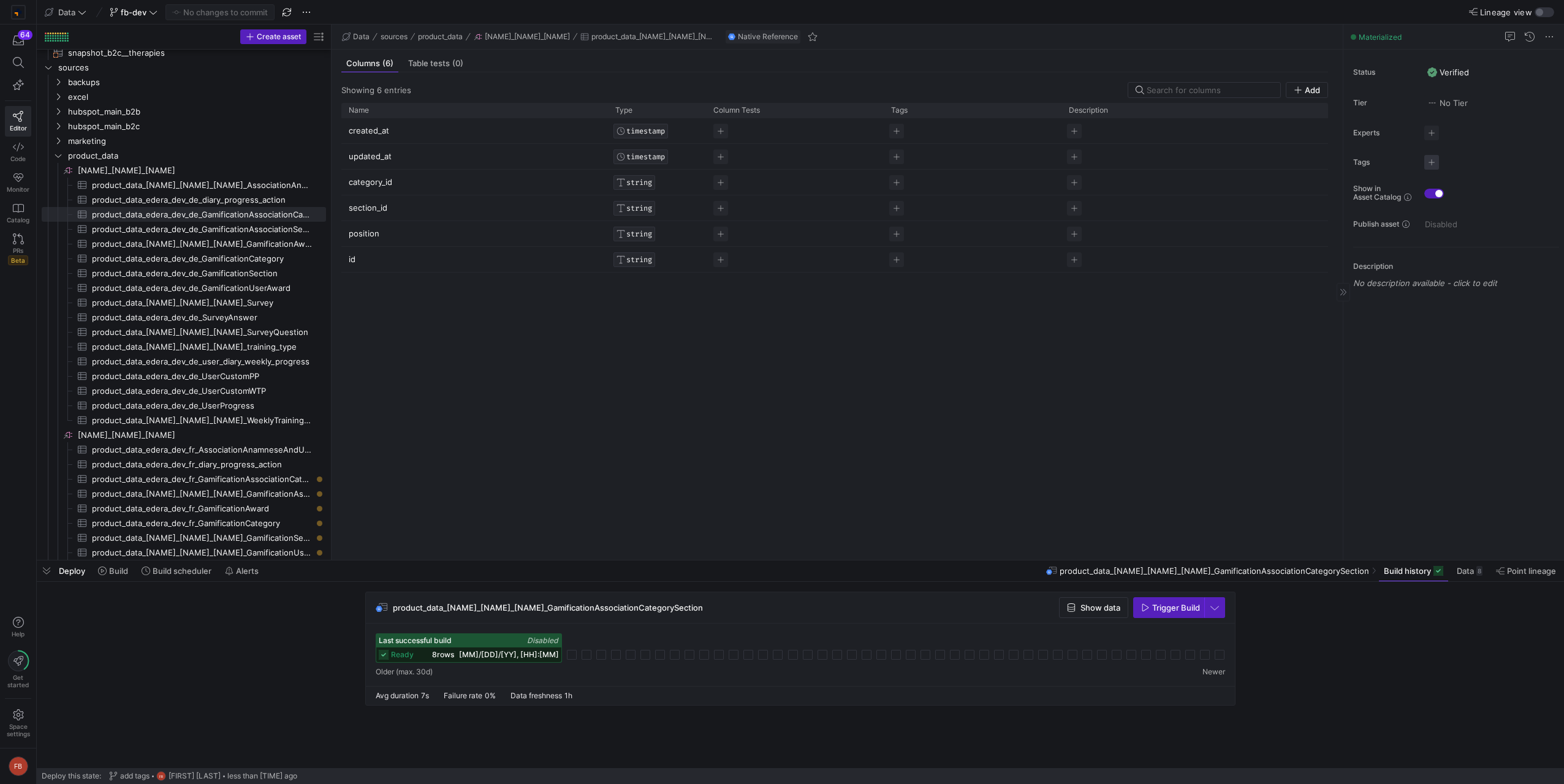 click 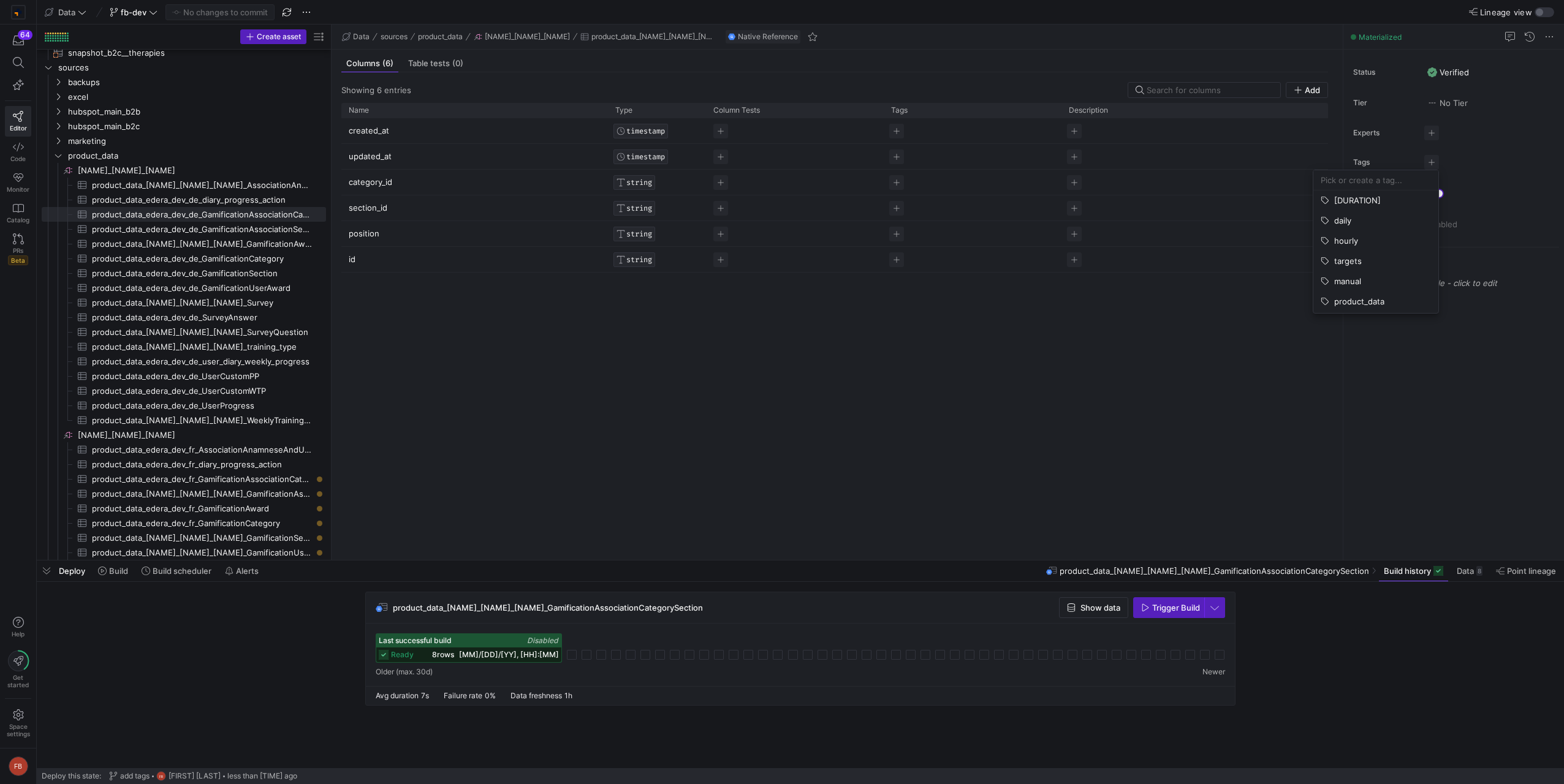 click at bounding box center (1376, 180) 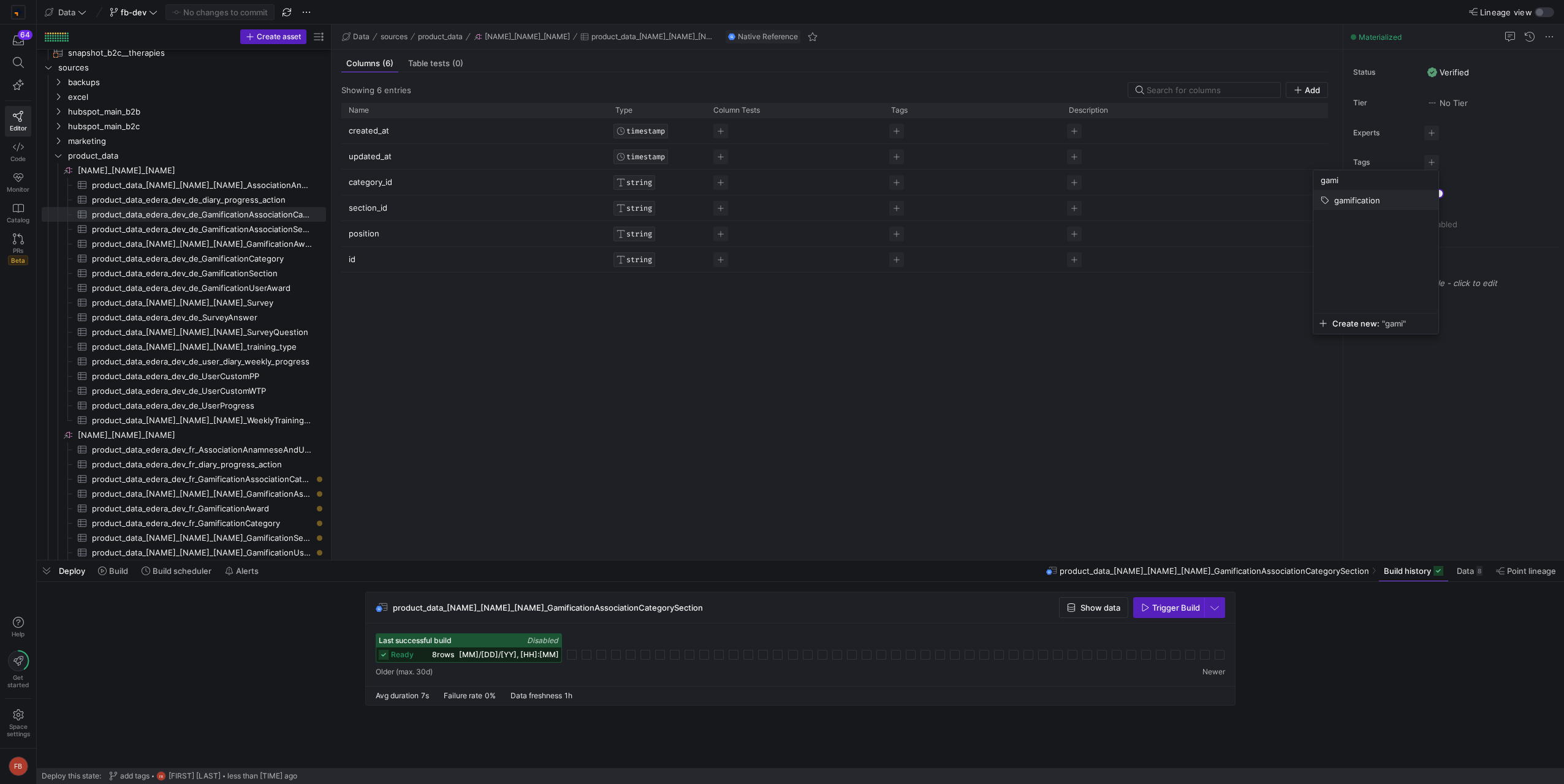 type on "gami" 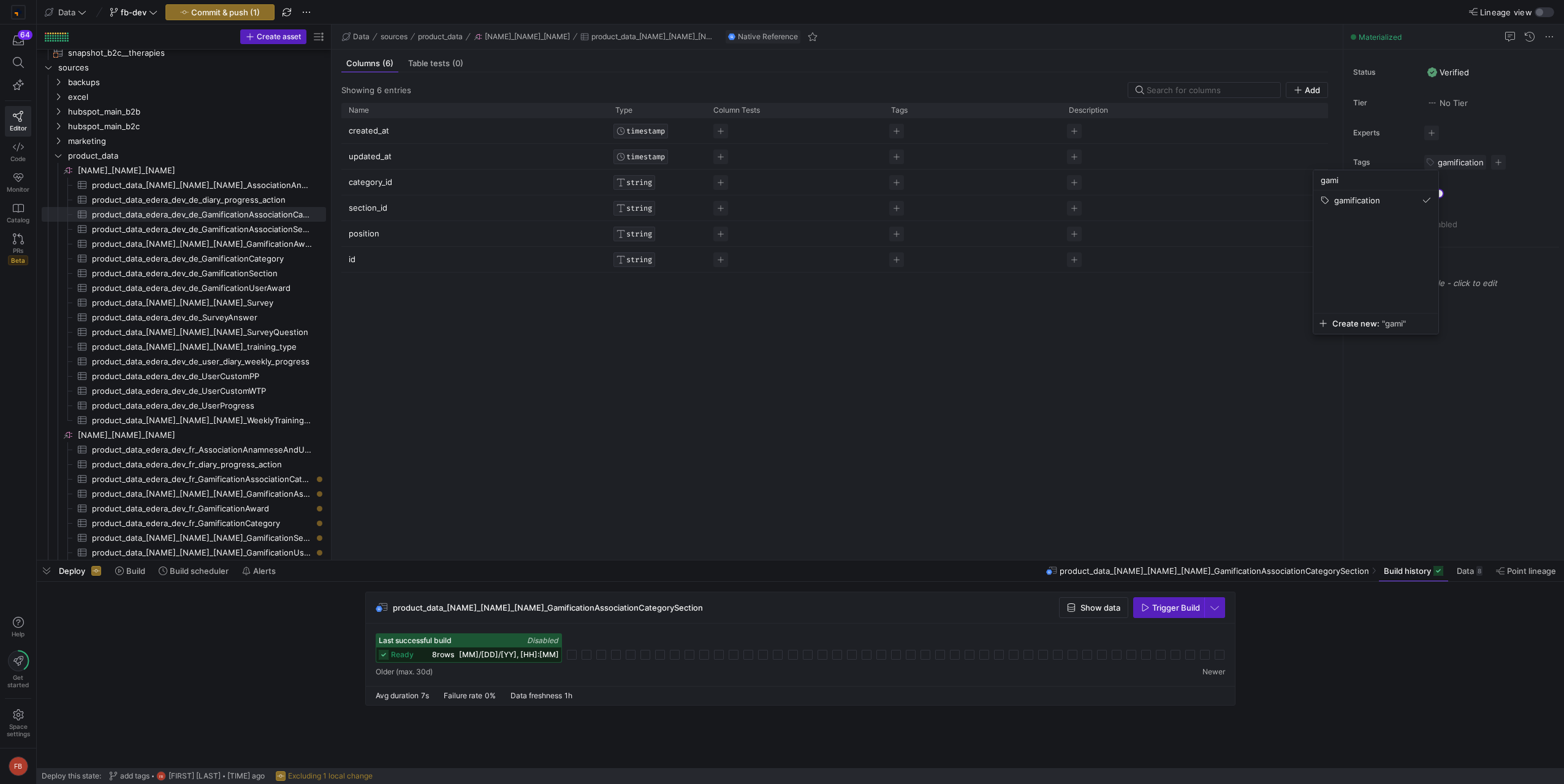 click at bounding box center [782, 392] 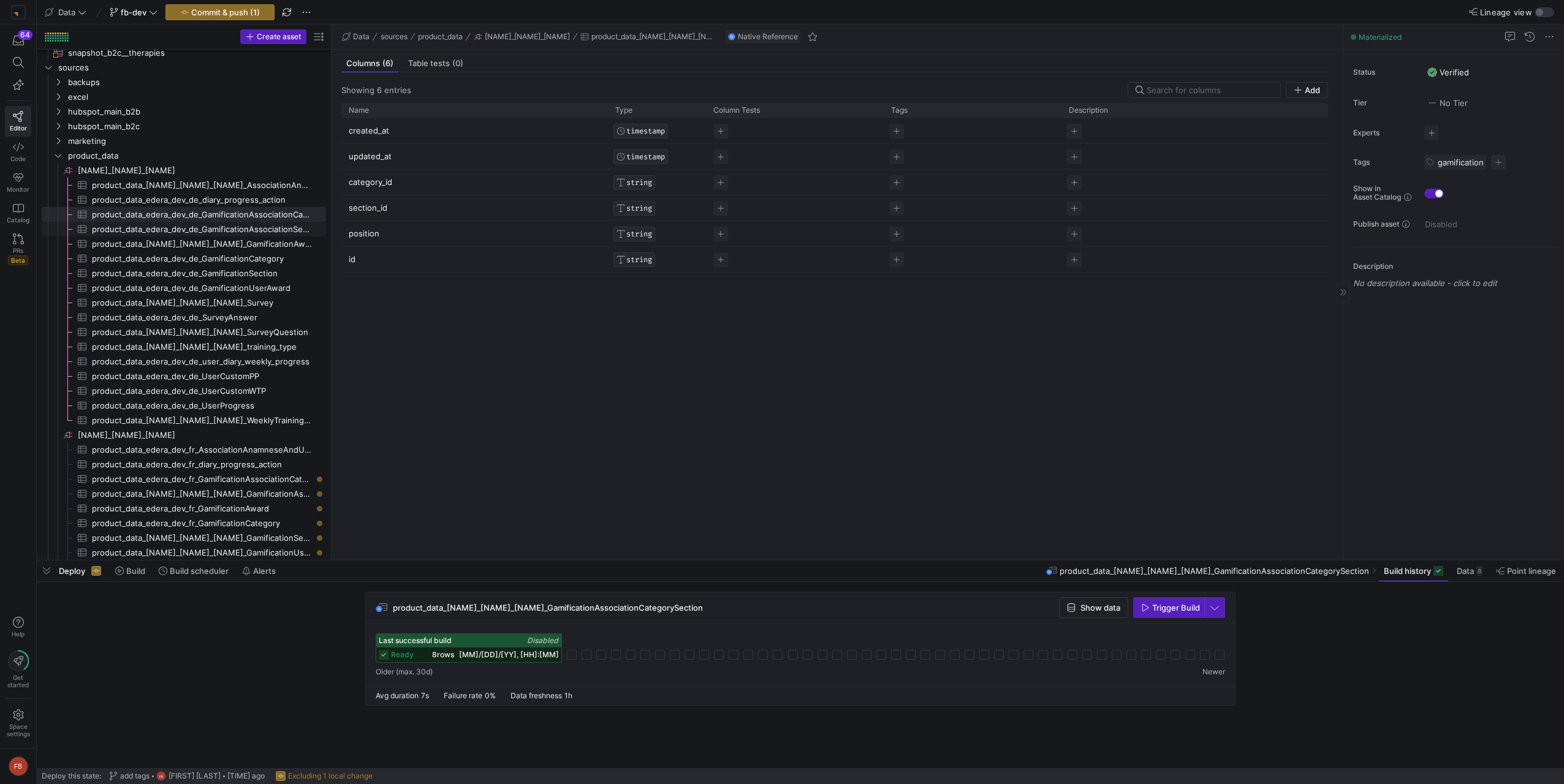drag, startPoint x: 265, startPoint y: 228, endPoint x: 1524, endPoint y: 201, distance: 1259.289 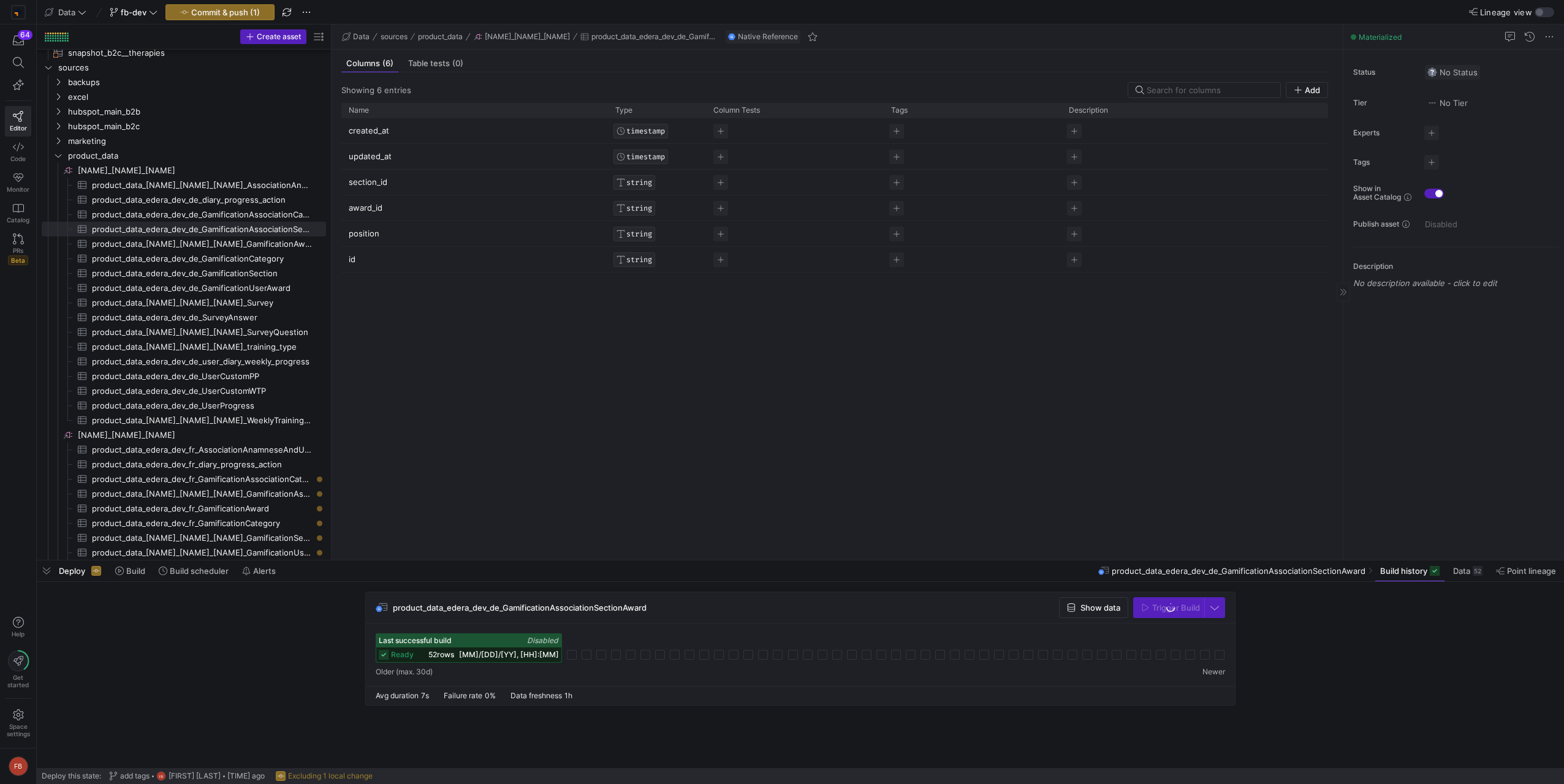 click on "No Status" at bounding box center (1452, 72) 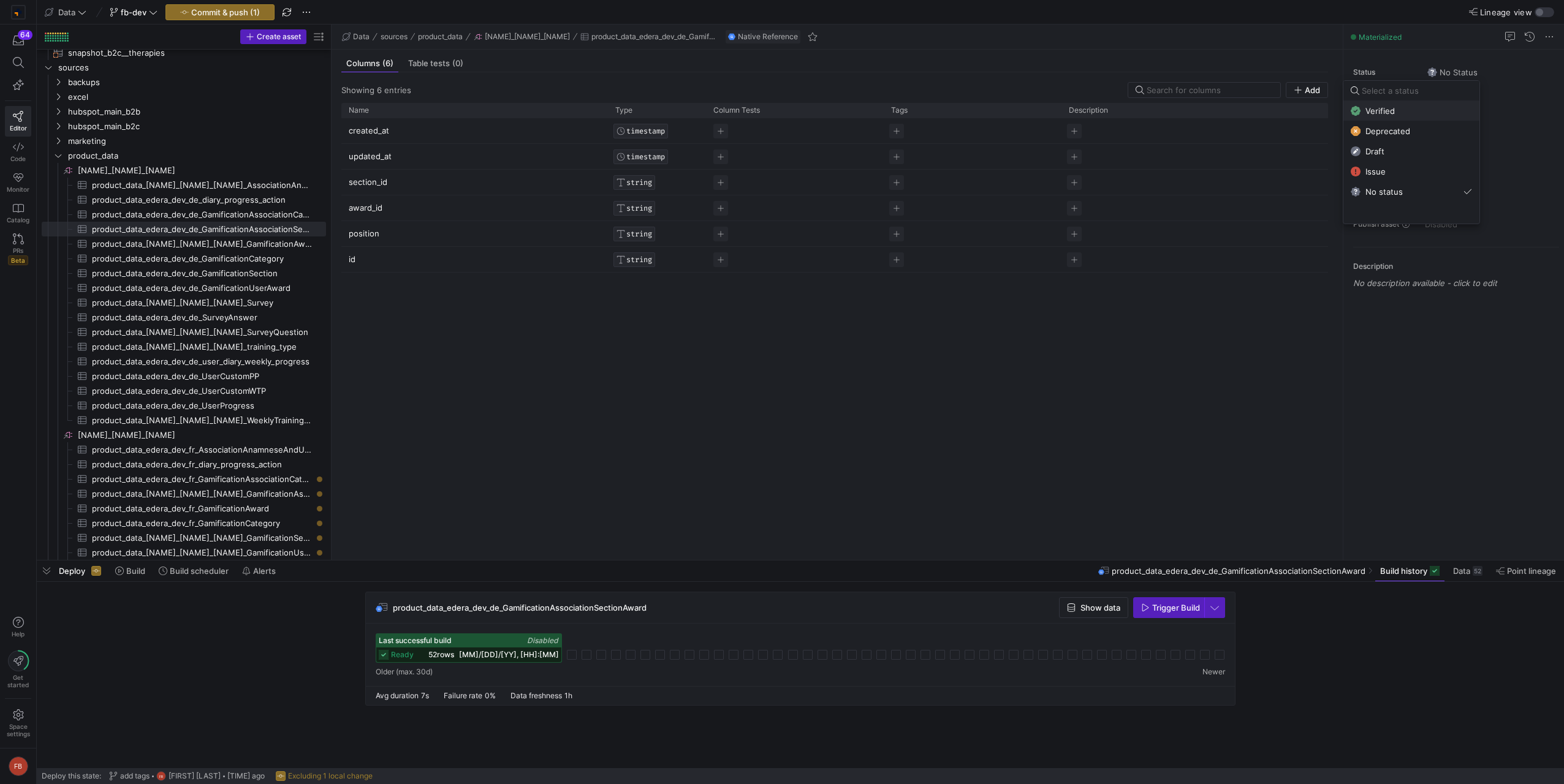 click on "Verified" at bounding box center [1380, 111] 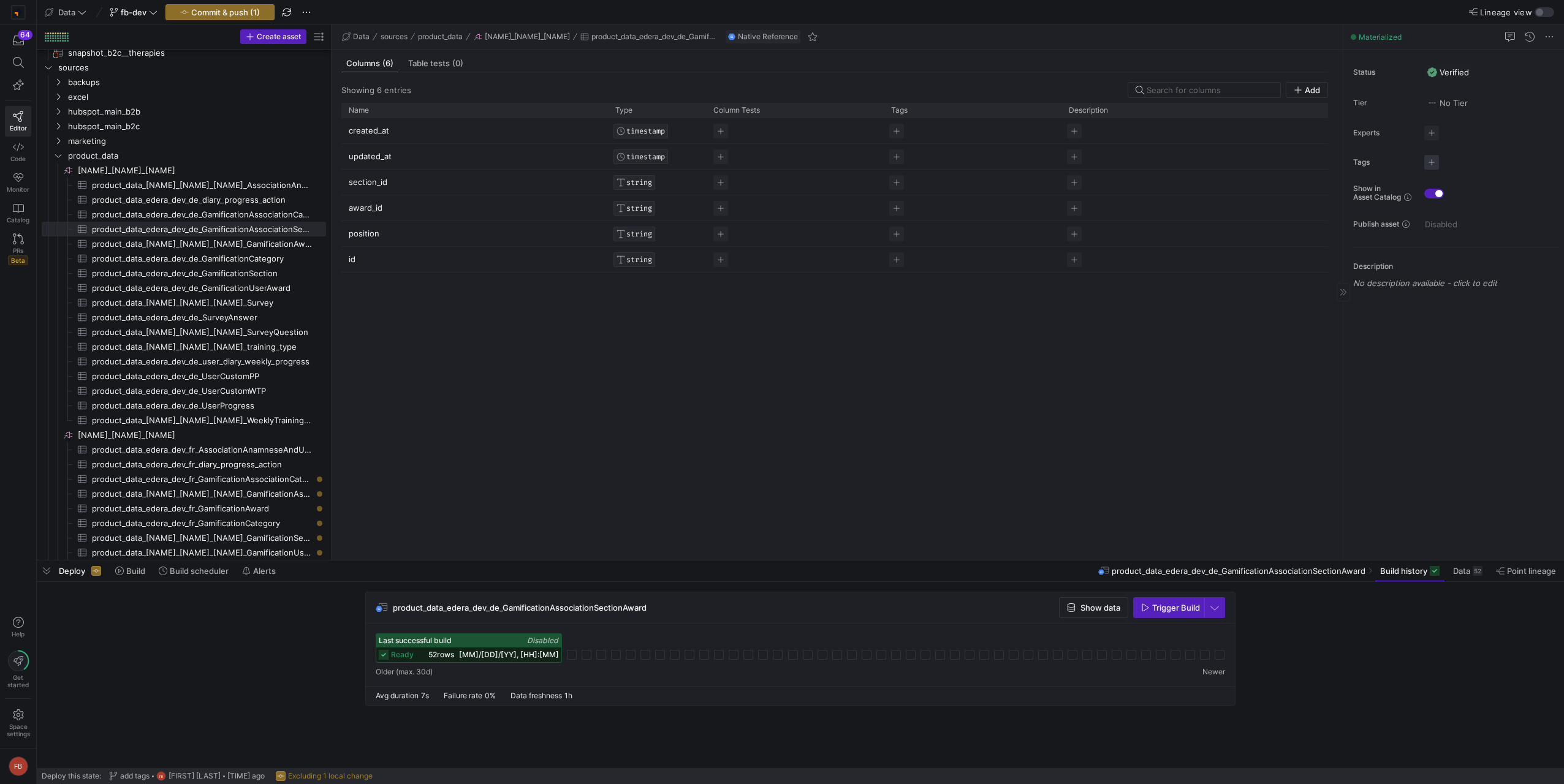 click 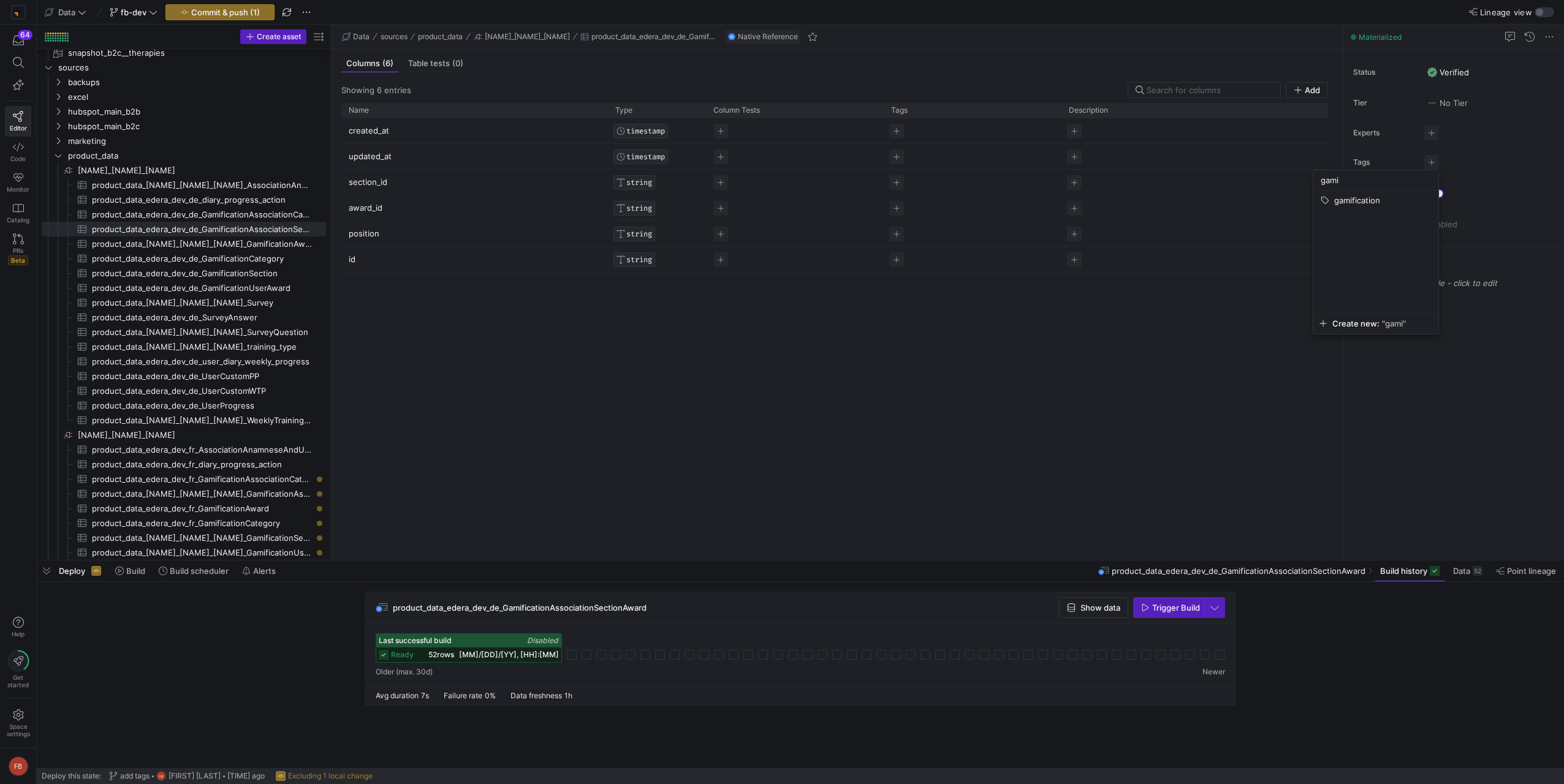type on "gami" 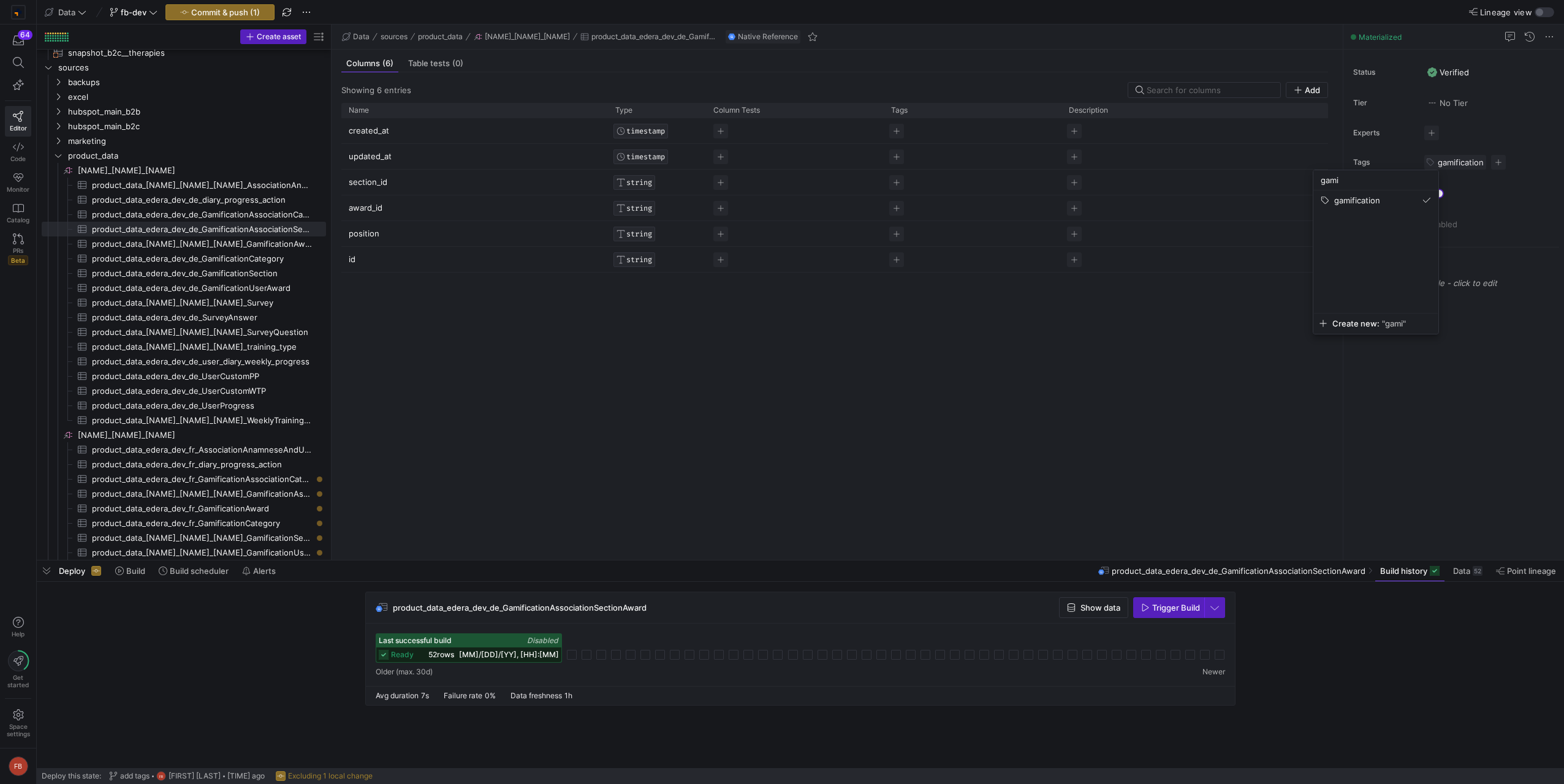 click at bounding box center [782, 392] 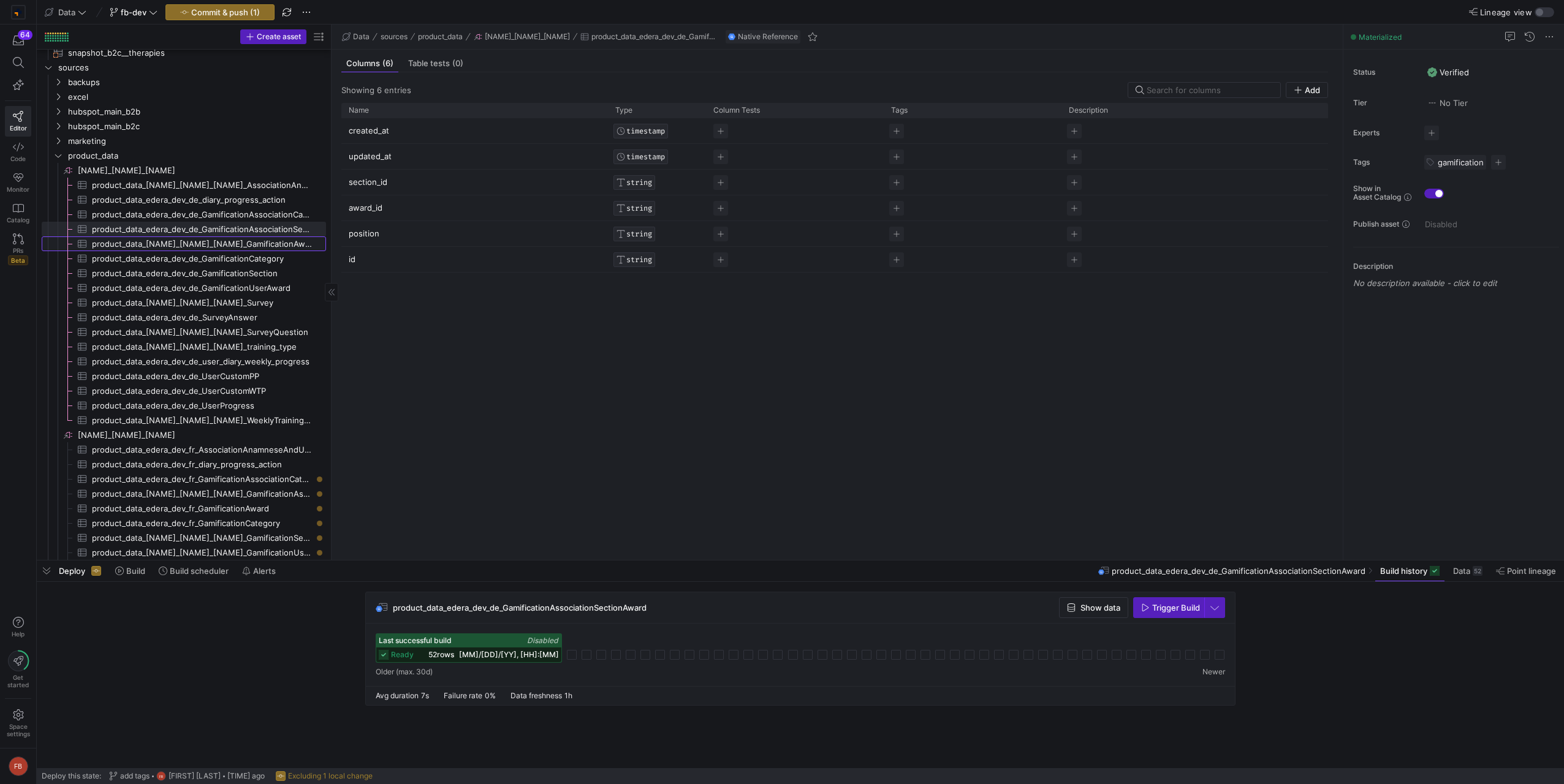 click on "product_data_edera_dev_de_GamificationAward​​​​​​​​​" 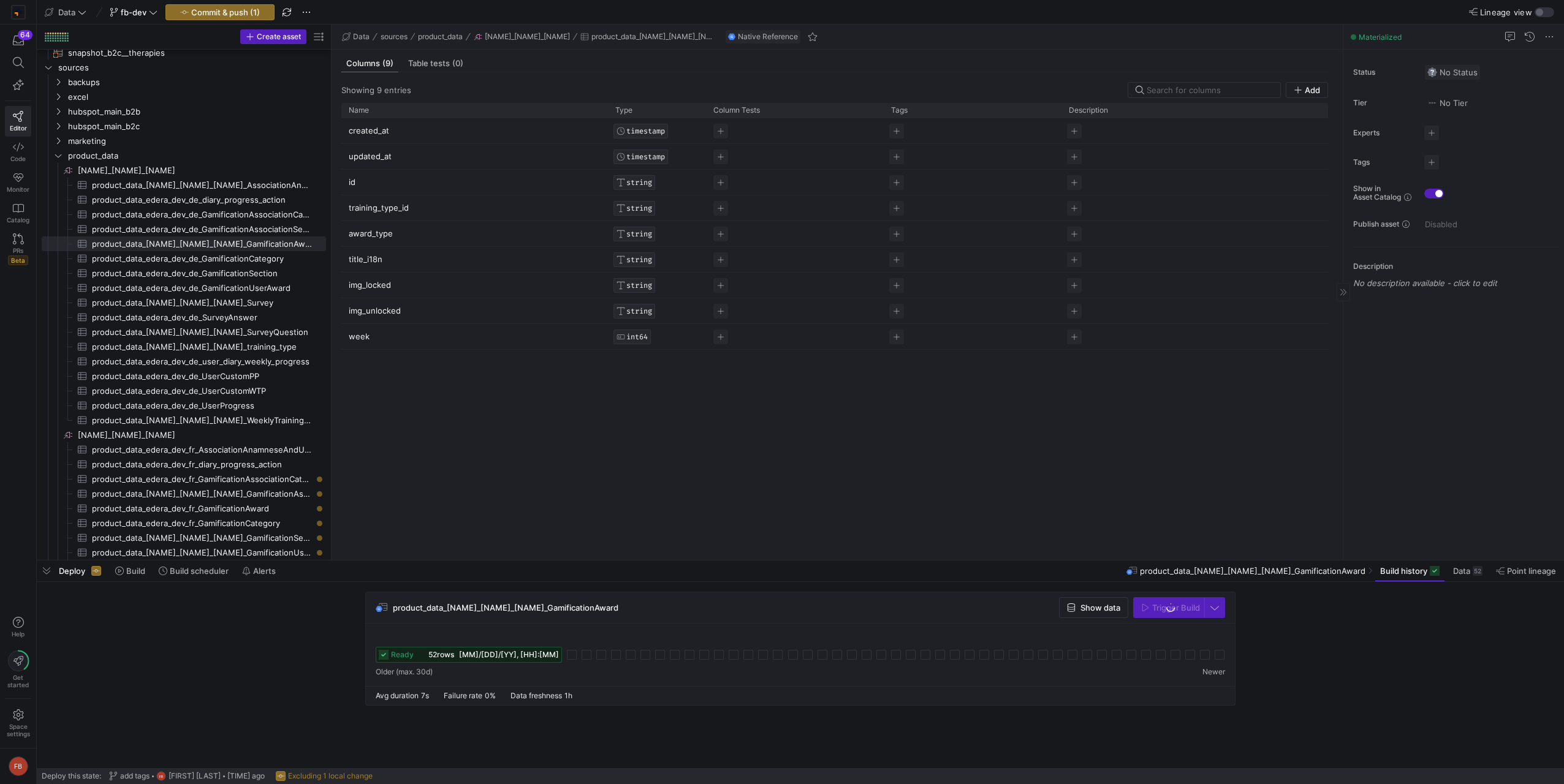 click at bounding box center (1452, 72) 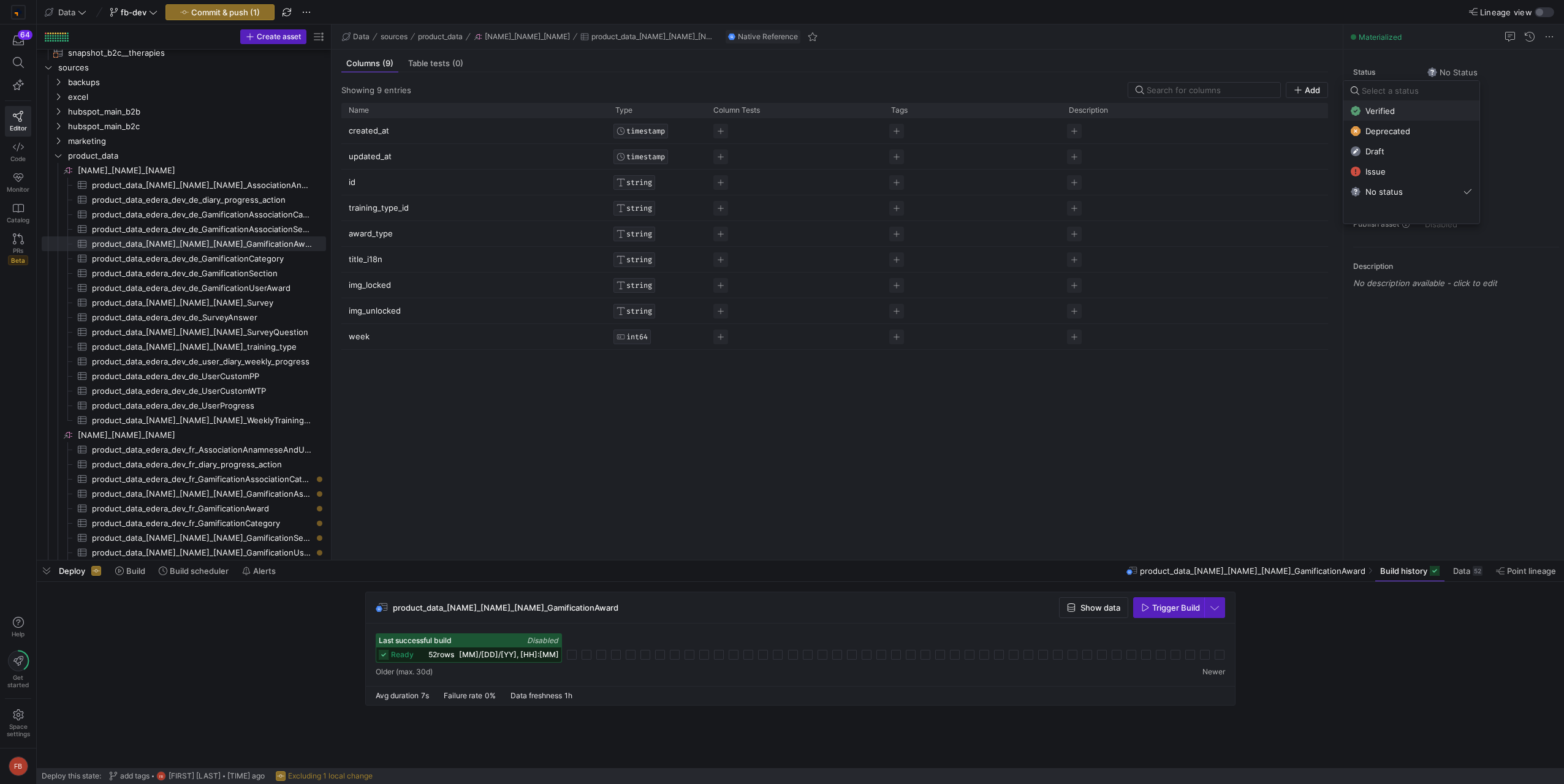 click on "Verified" at bounding box center [1380, 111] 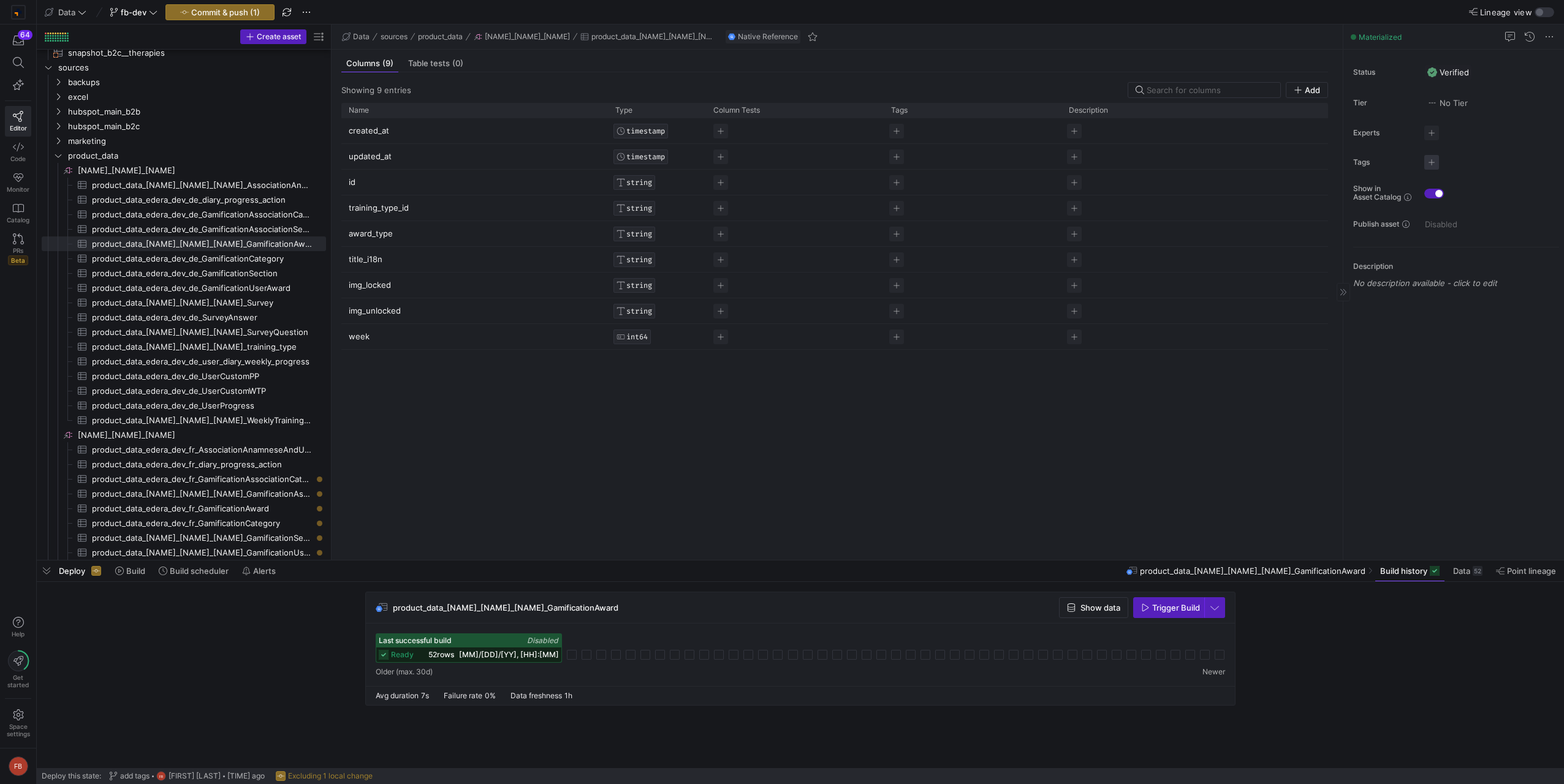 click 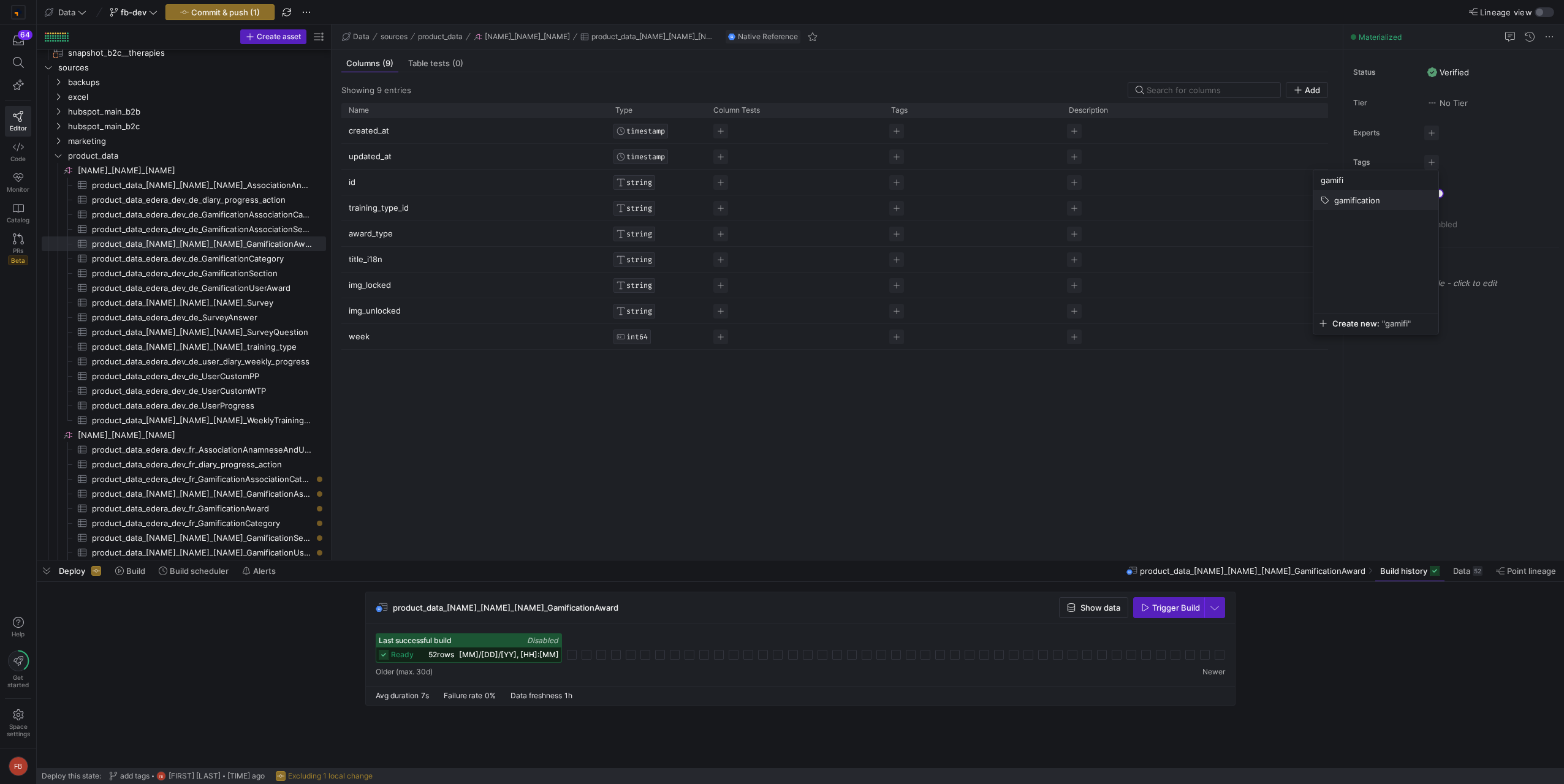 type on "gamifi" 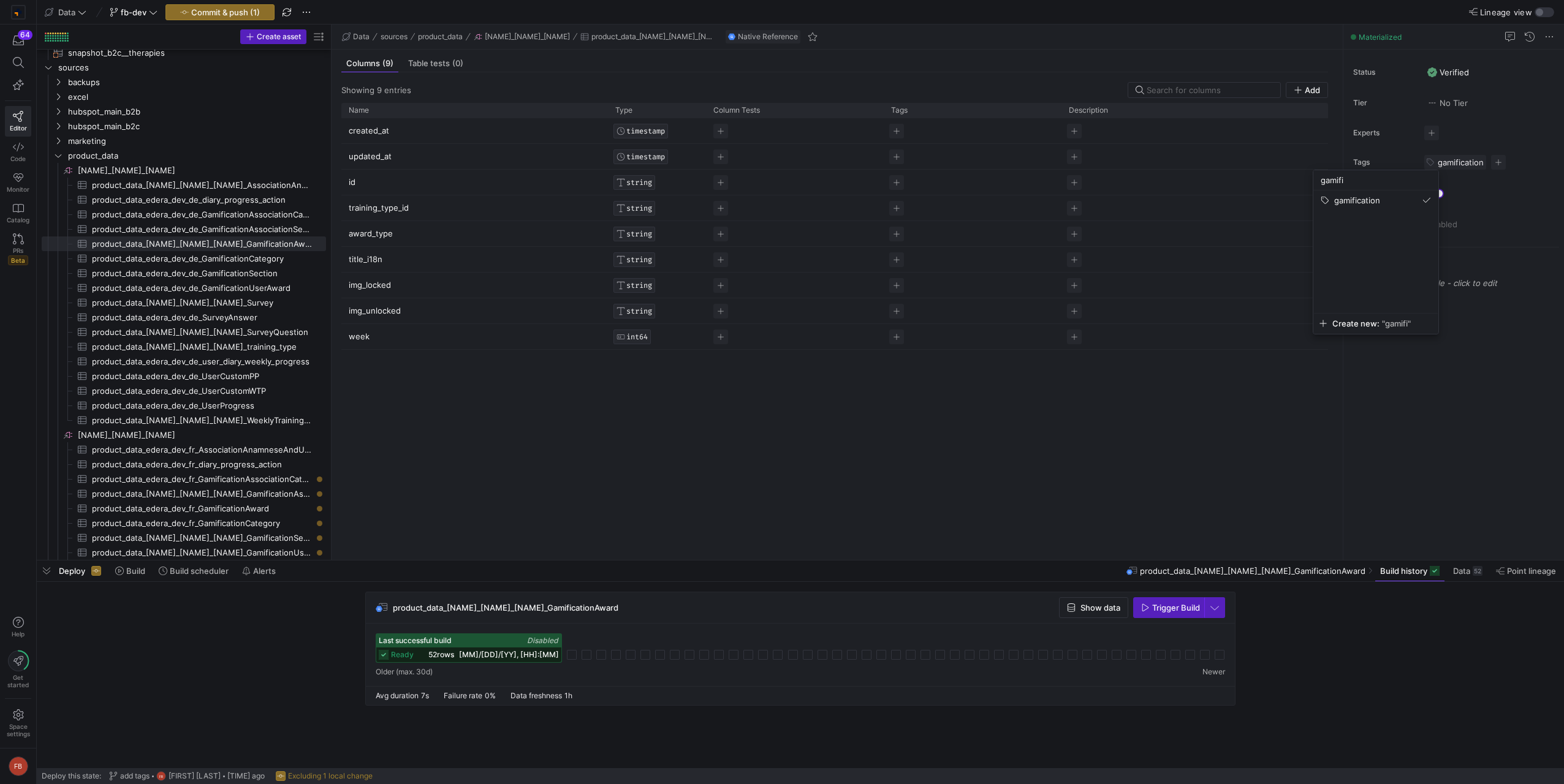 click at bounding box center (782, 392) 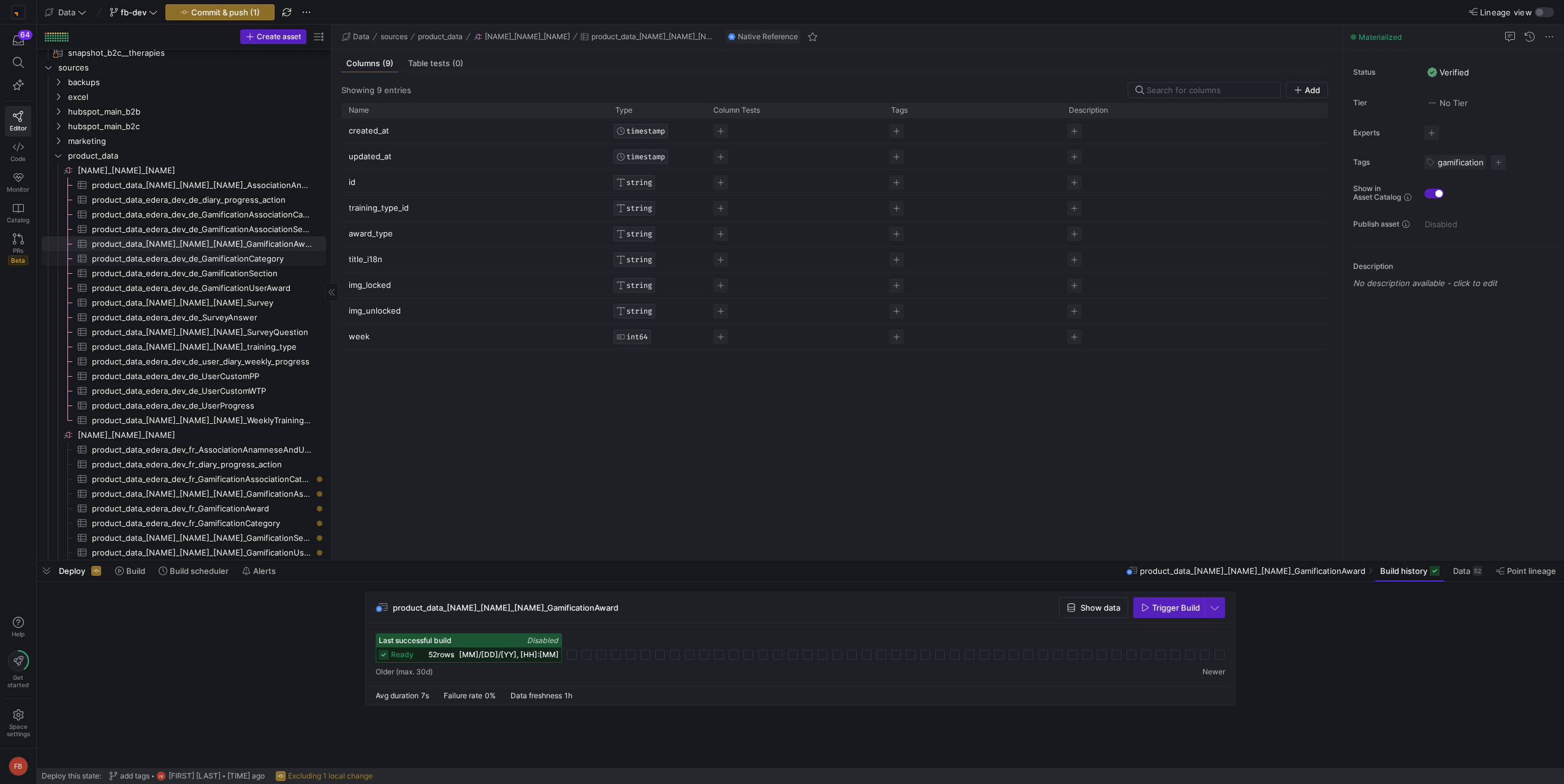 click on "product_data_edera_dev_de_GamificationCategory​​​​​​​​​" 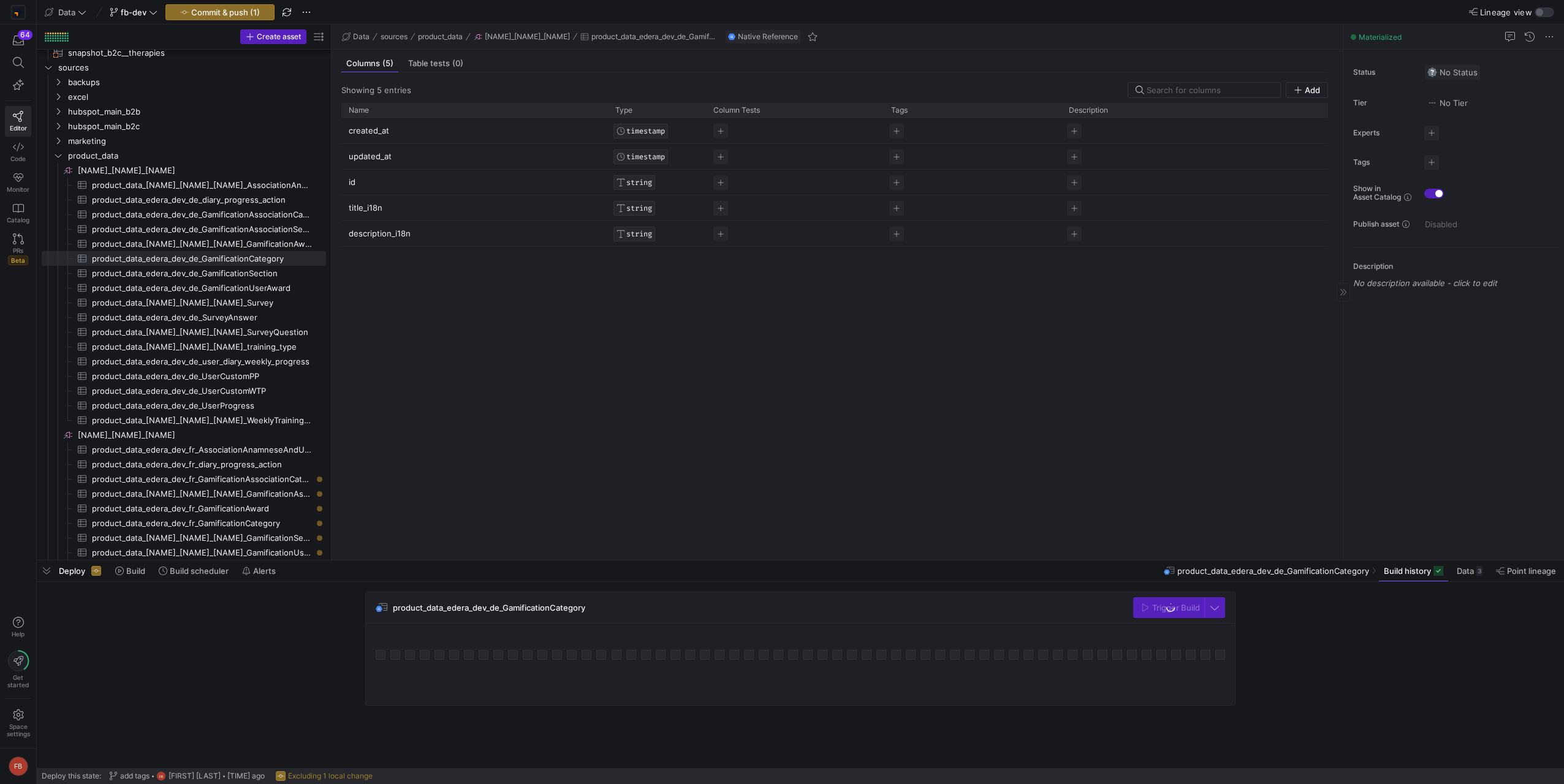 click on "No Status" at bounding box center (1452, 72) 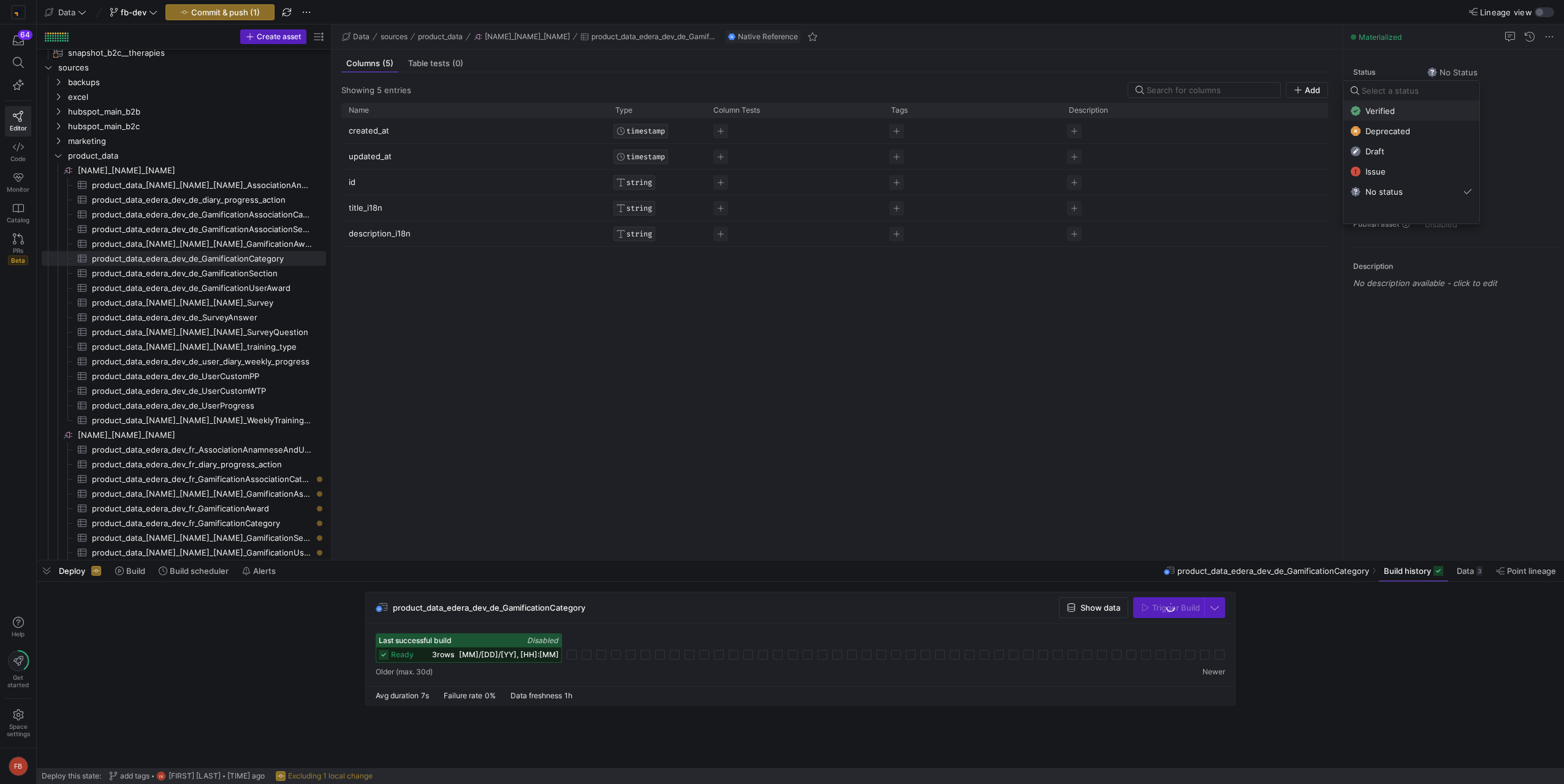 click on "Verified" at bounding box center [1411, 111] 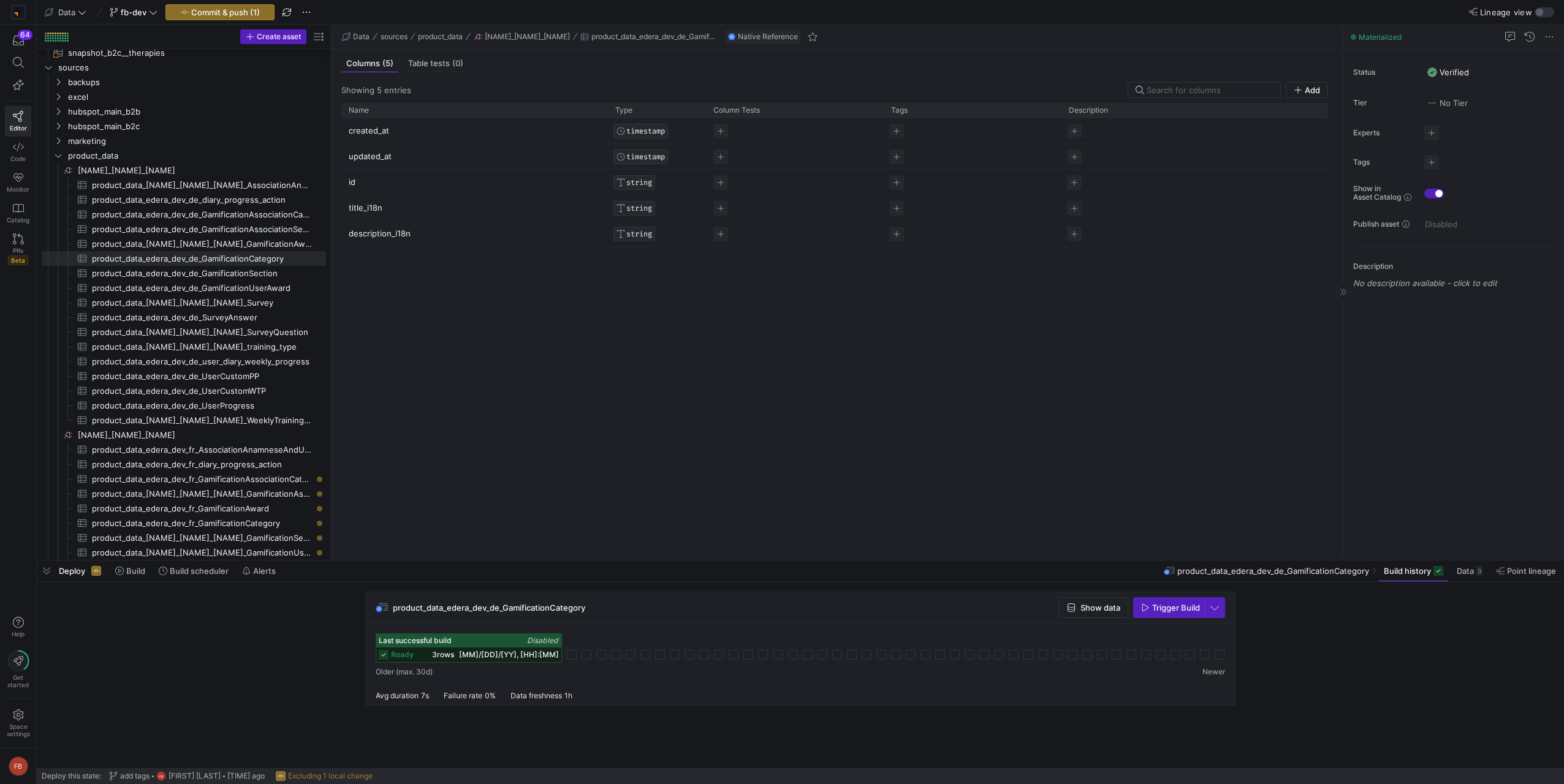 click on "Tags No tags" 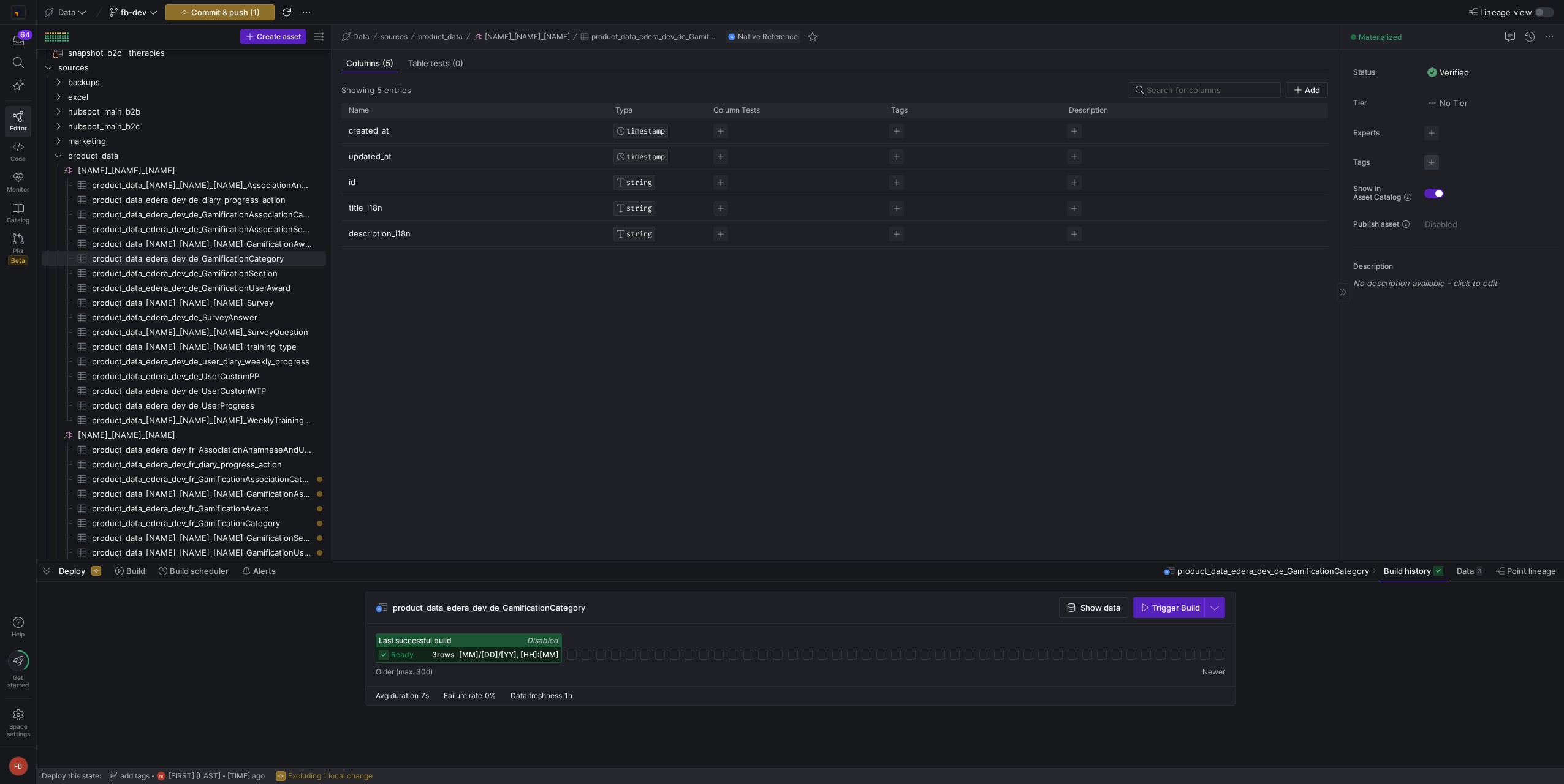 click 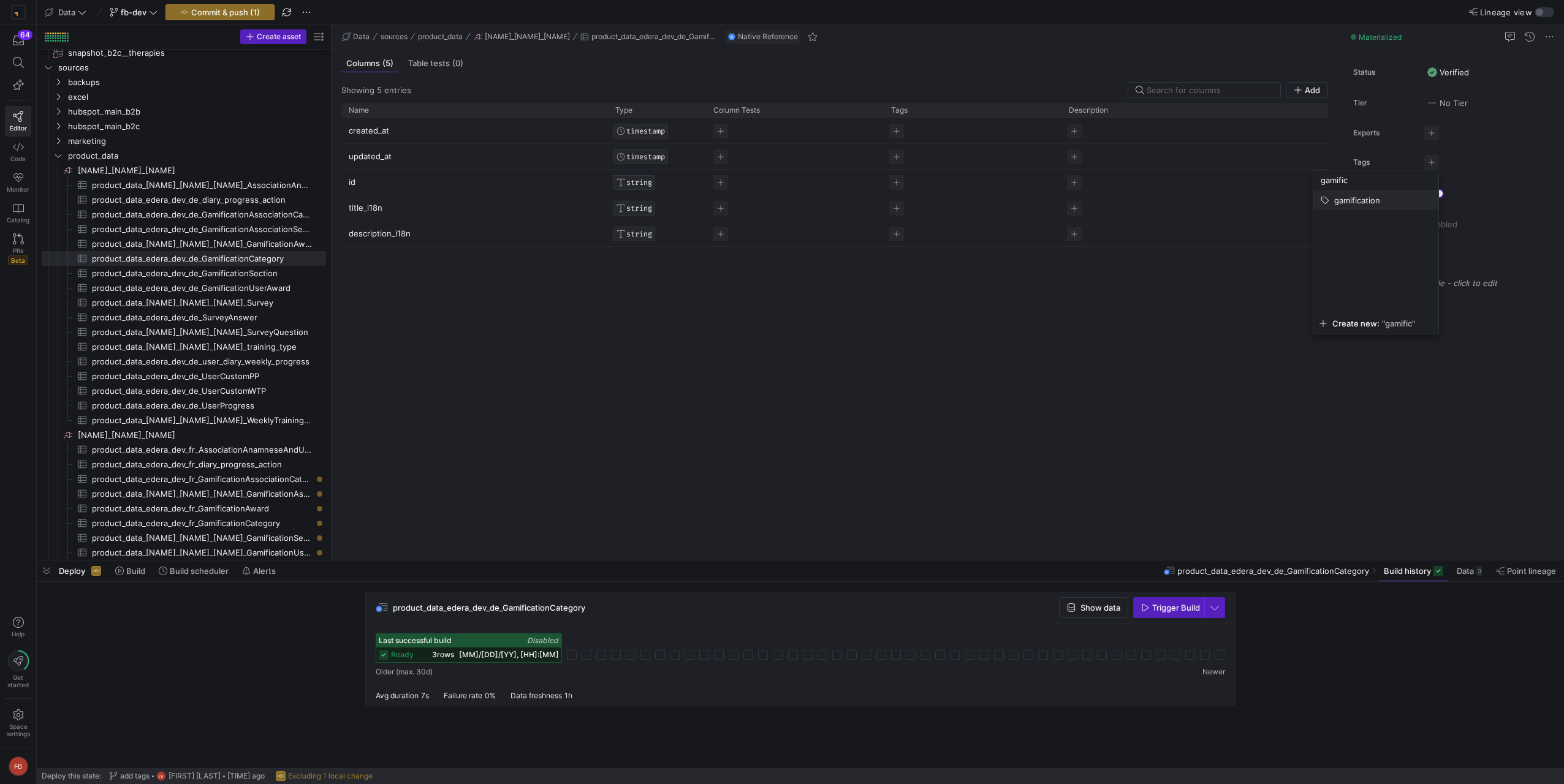 type on "gamific" 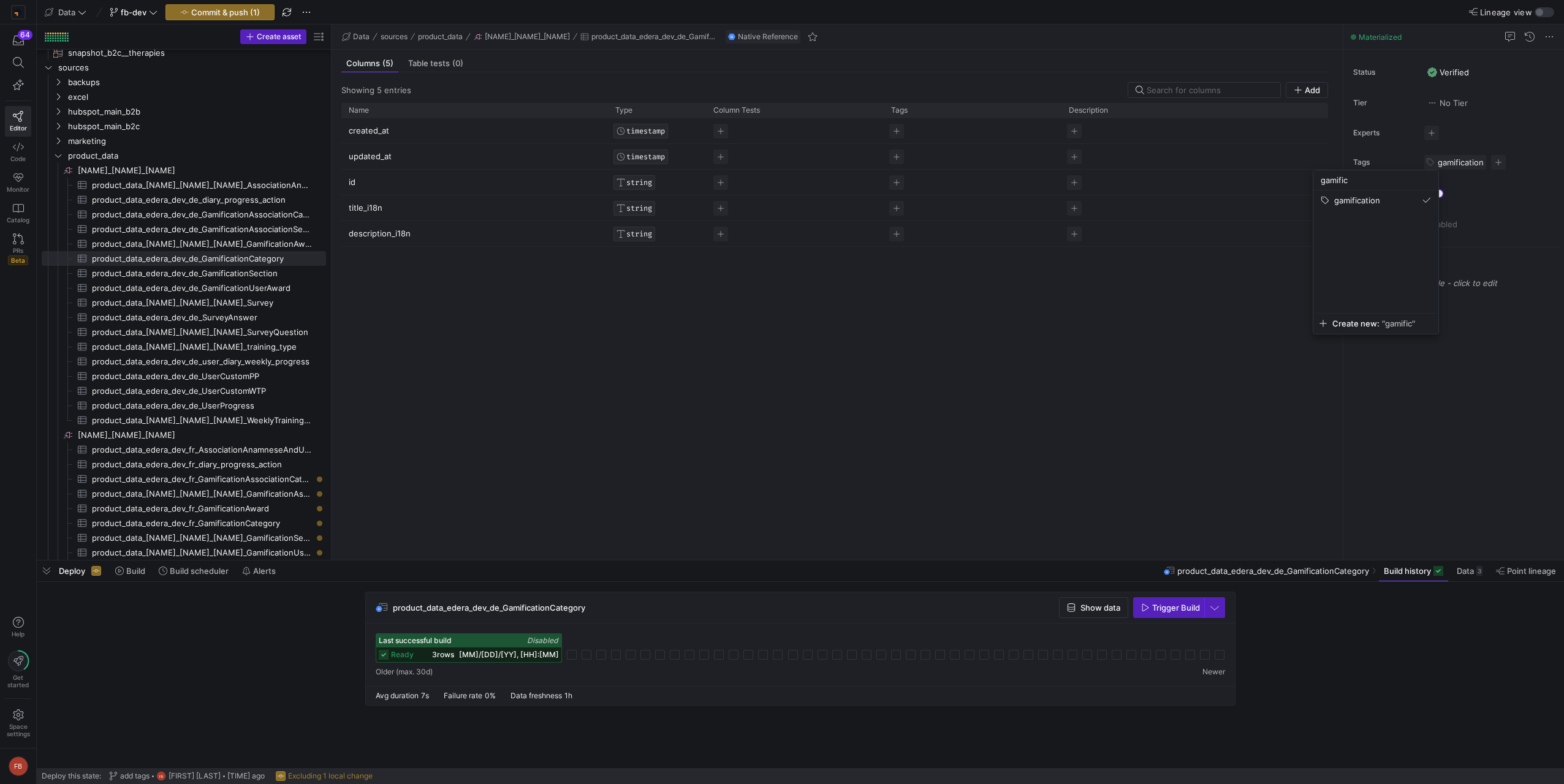 click at bounding box center [782, 392] 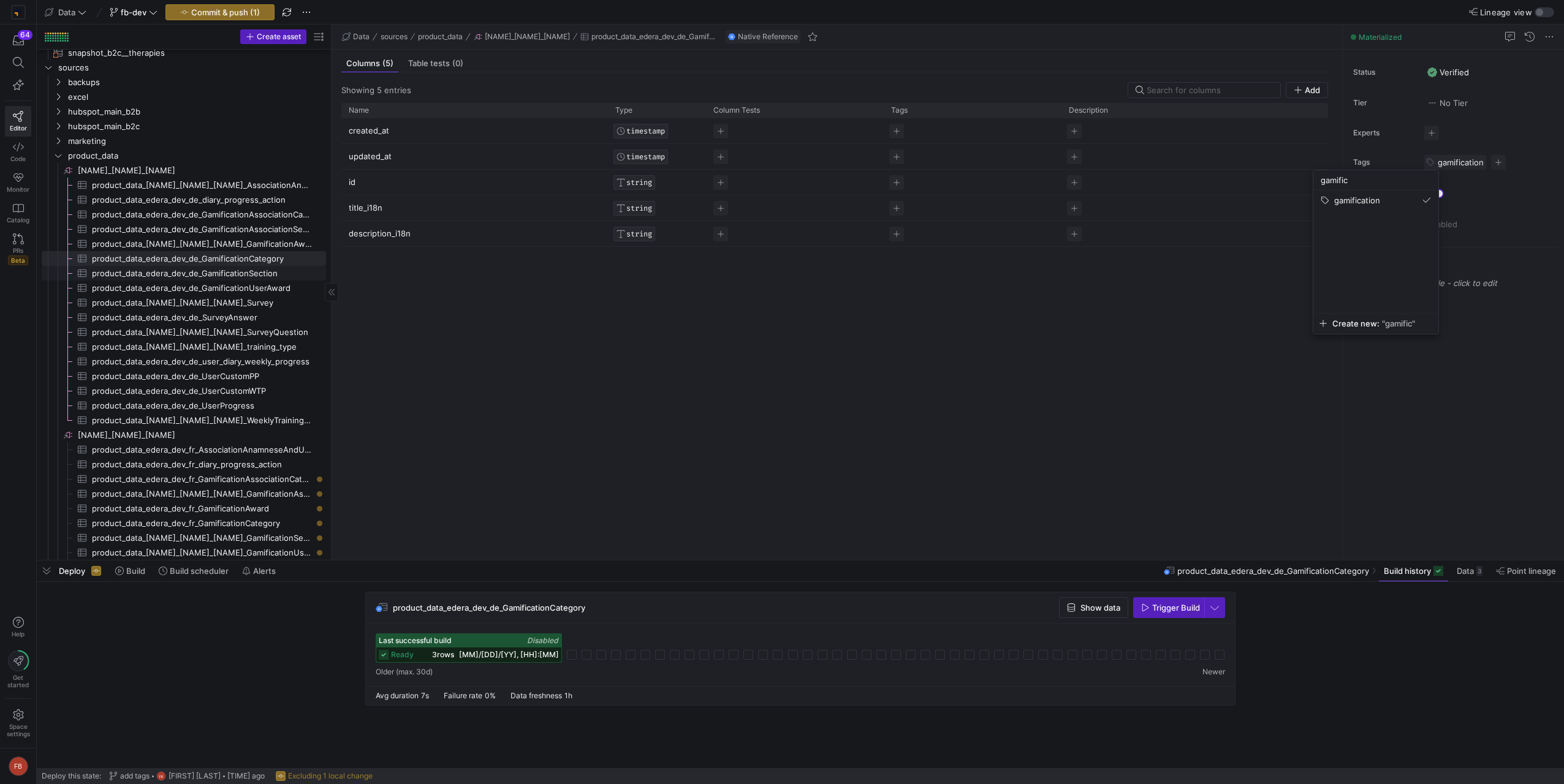 click on "product_data_edera_dev_de_GamificationSection​​​​​​​​​" 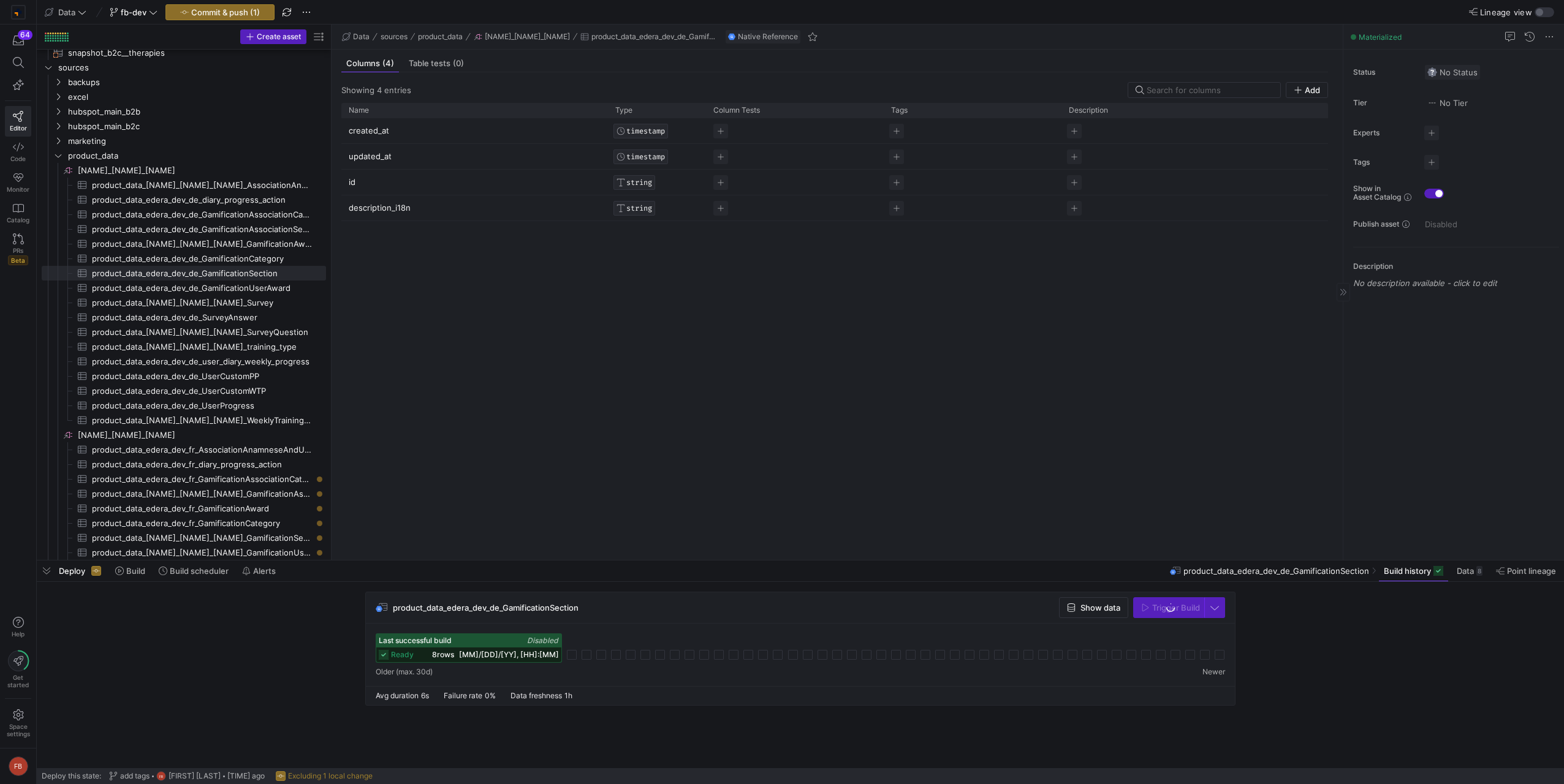 click at bounding box center (1452, 72) 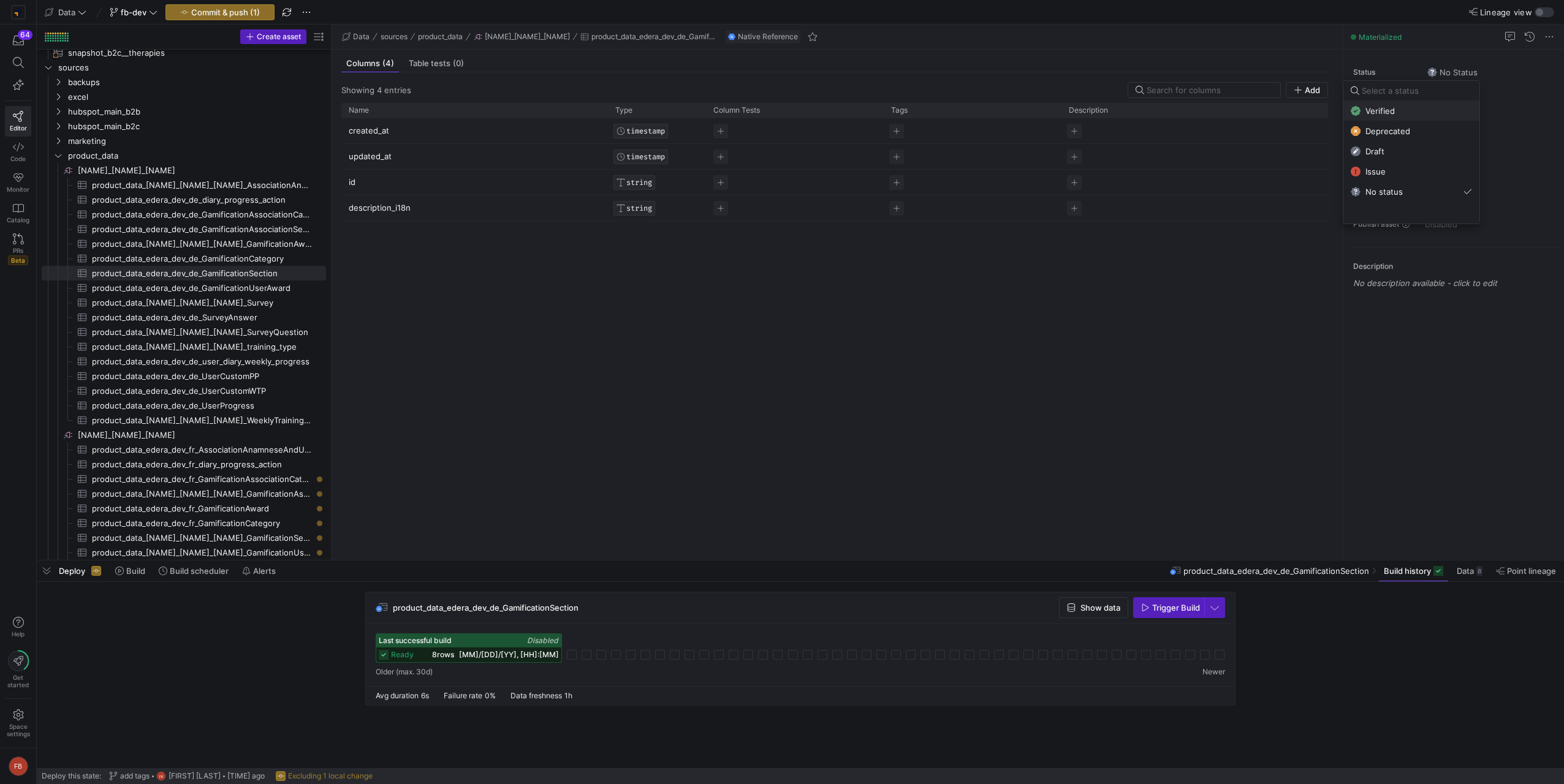 click on "Verified" at bounding box center [1411, 111] 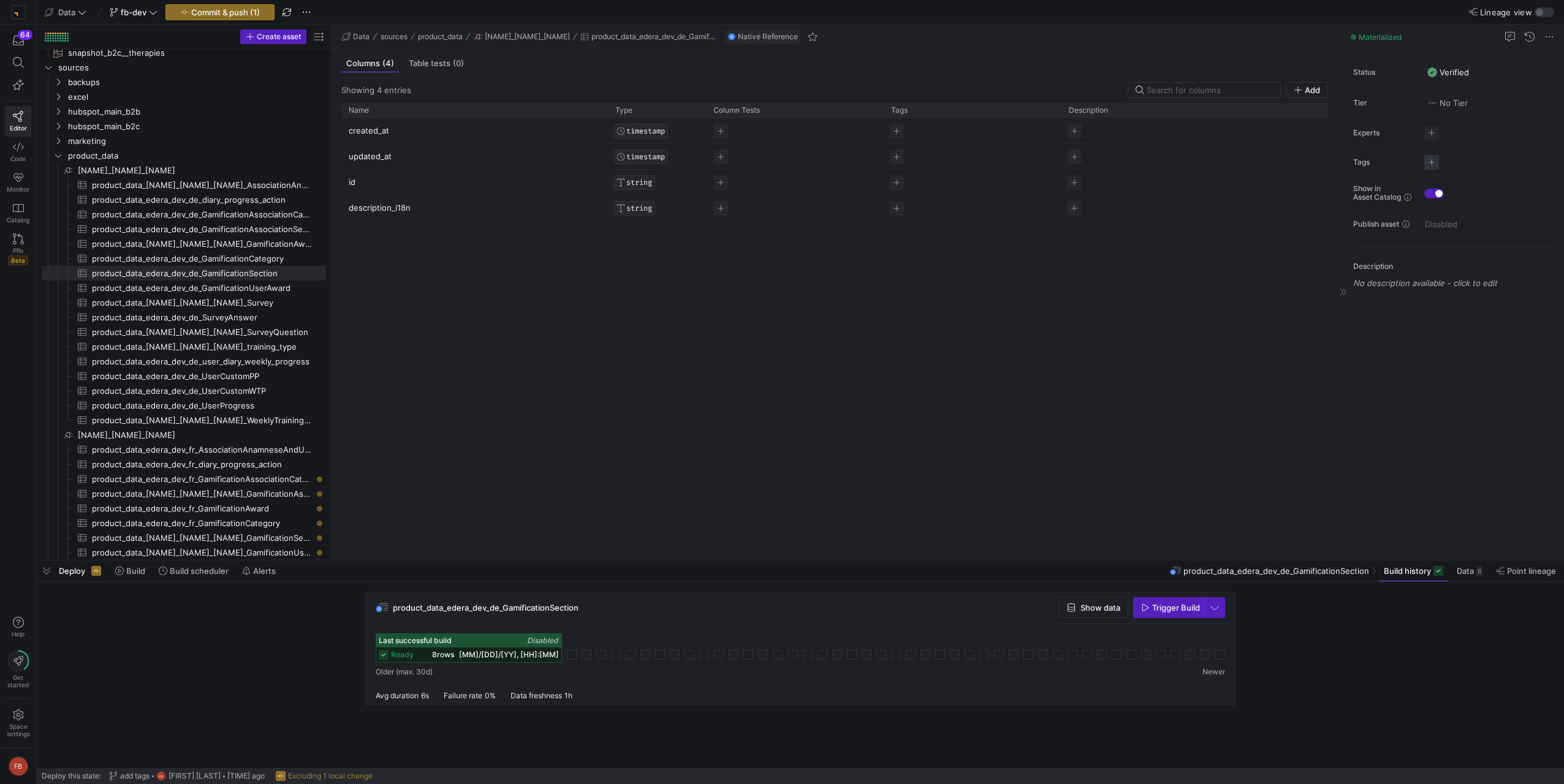 click 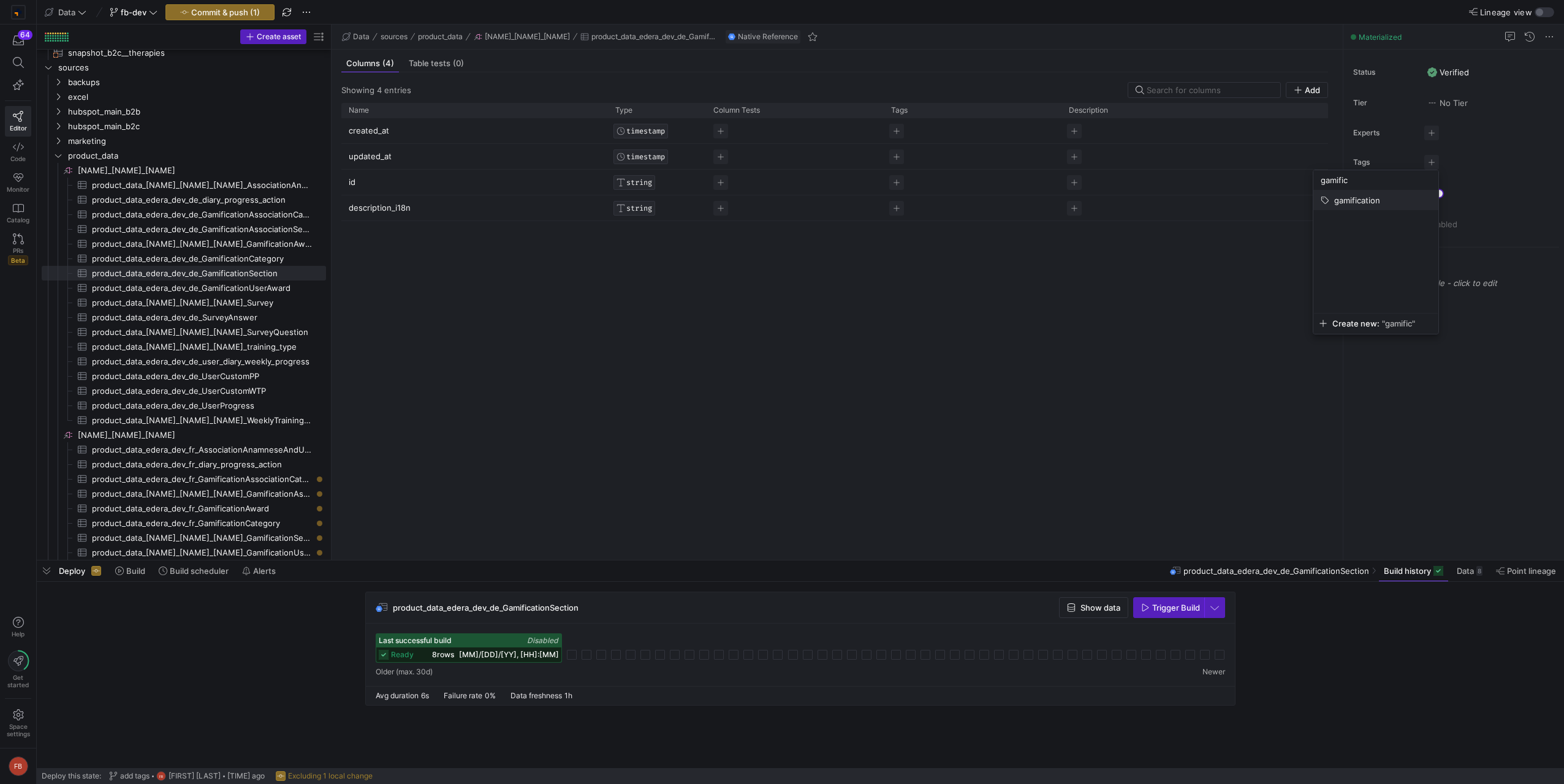 type on "gamific" 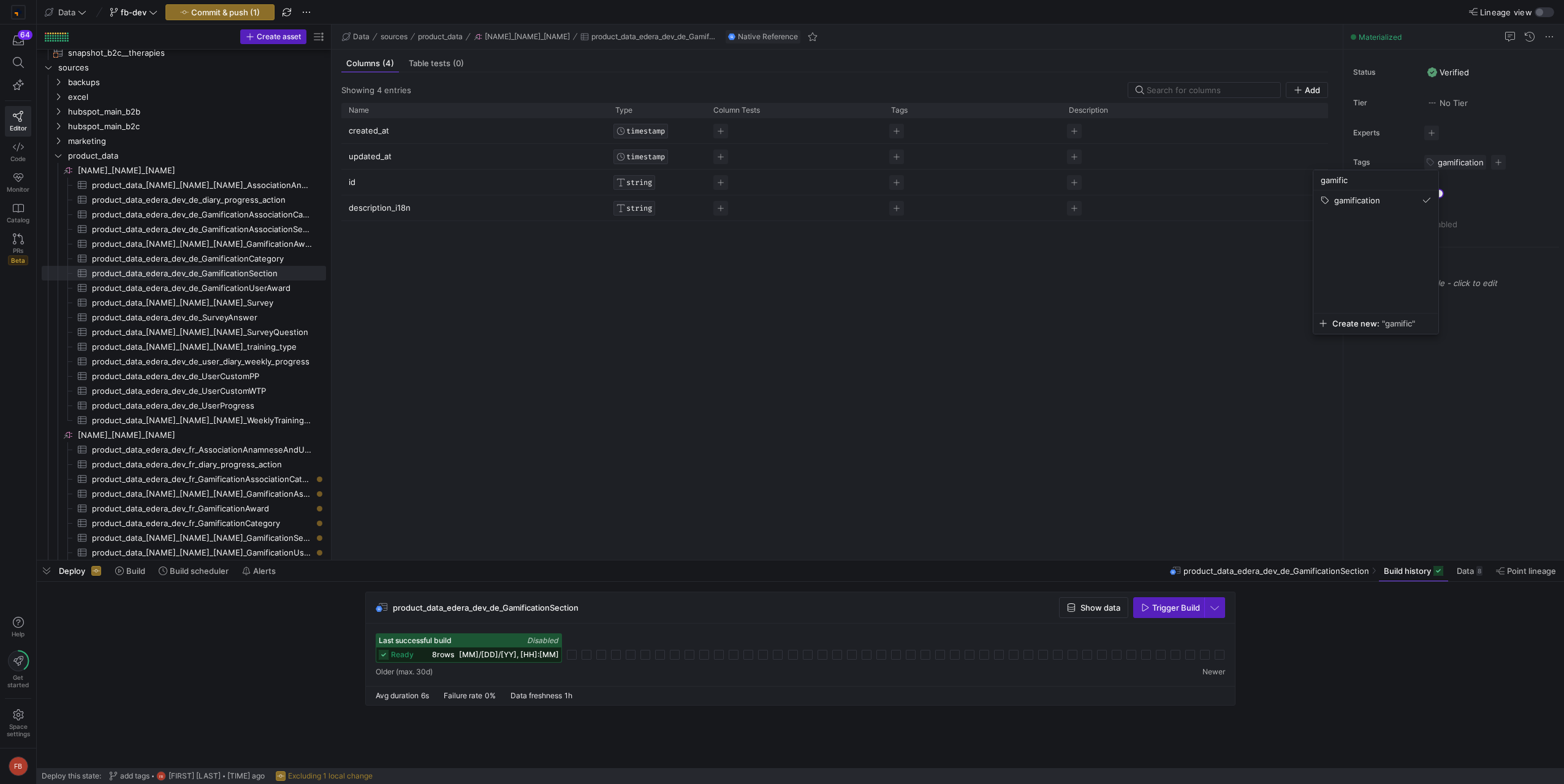 click at bounding box center (782, 392) 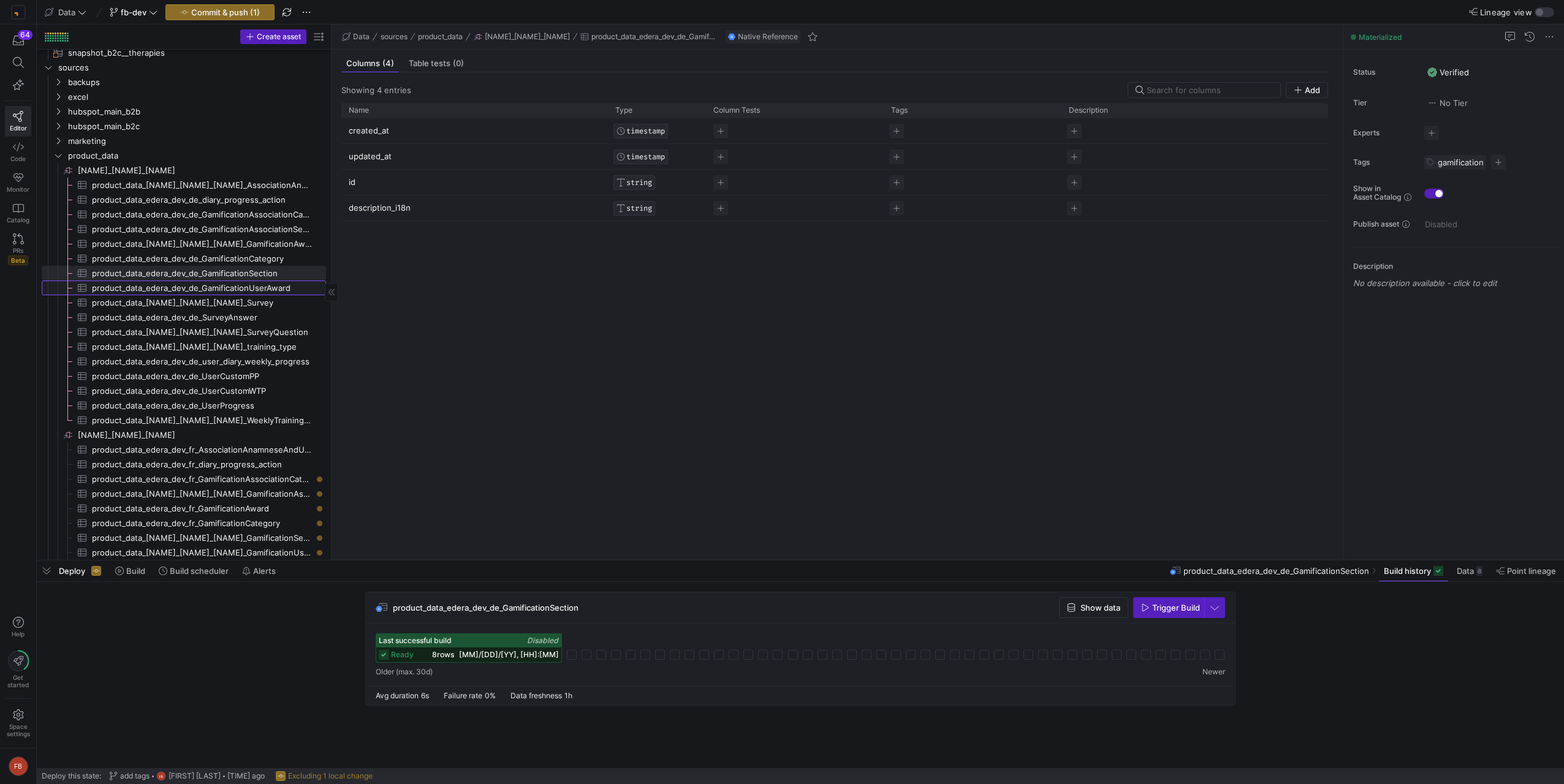click on "product_data_edera_dev_de_GamificationUserAward​​​​​​​​​" 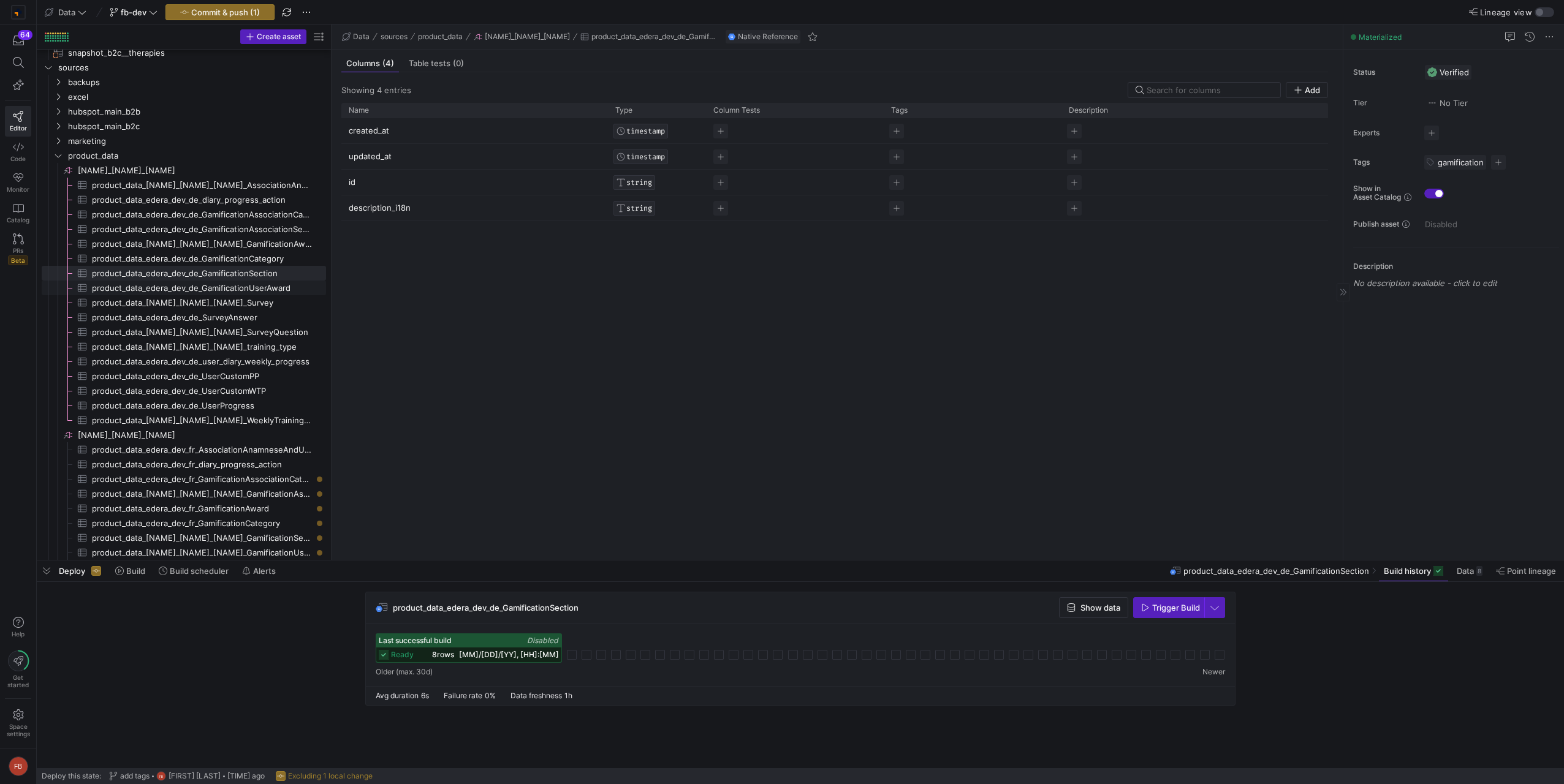 click at bounding box center [1448, 72] 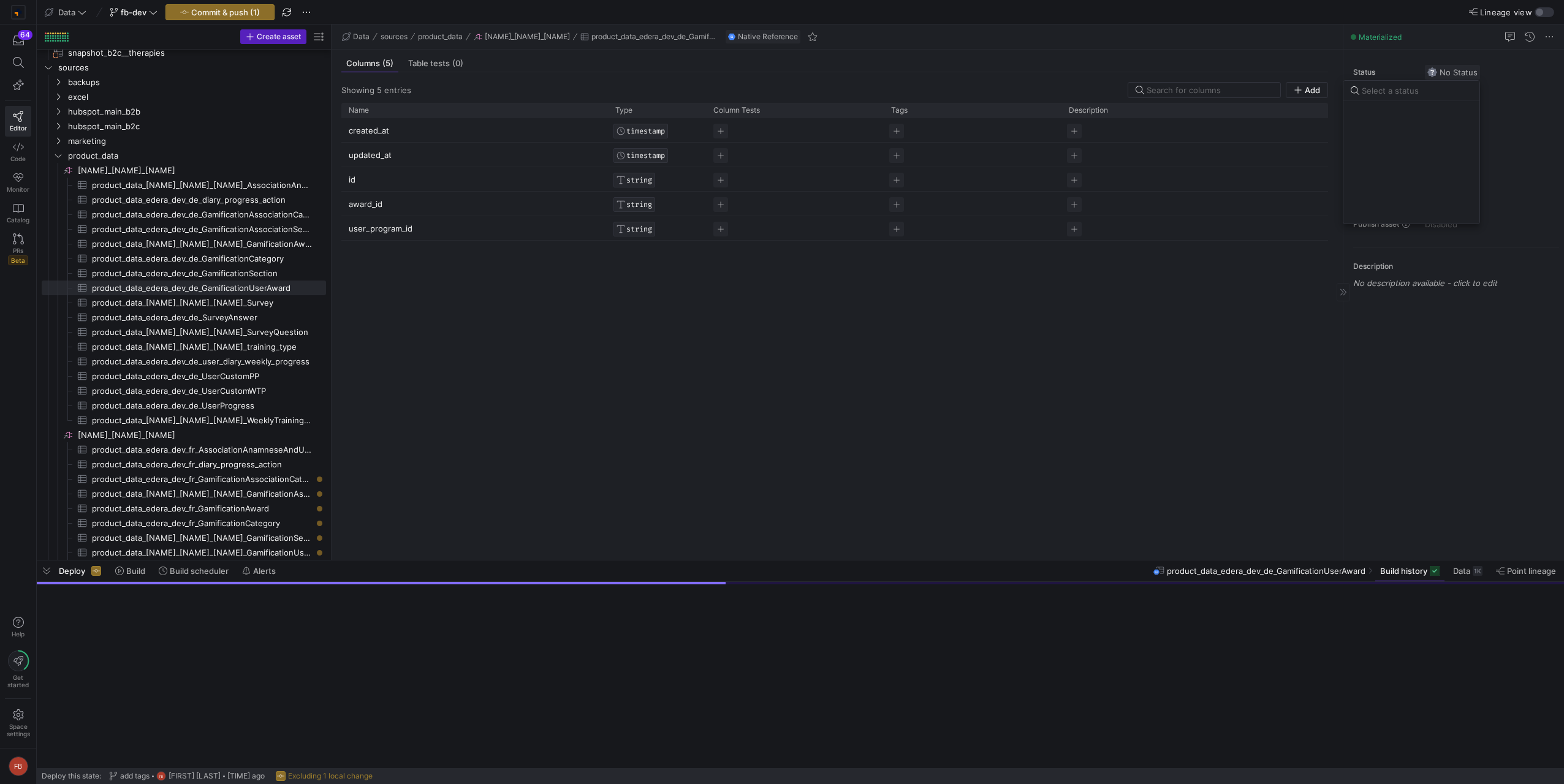 click on "No Status" at bounding box center (1452, 72) 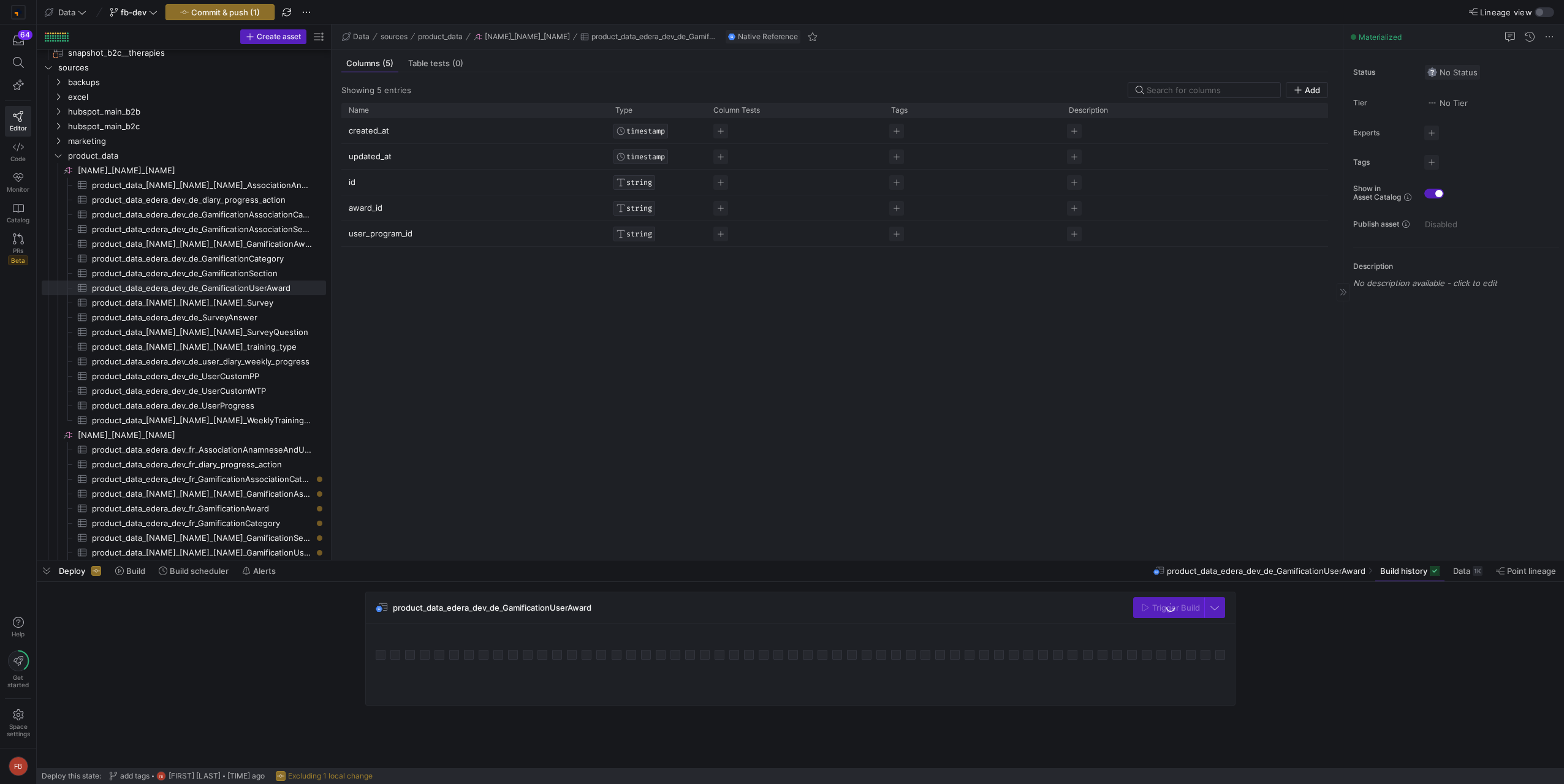 click on "No Status" at bounding box center [1452, 72] 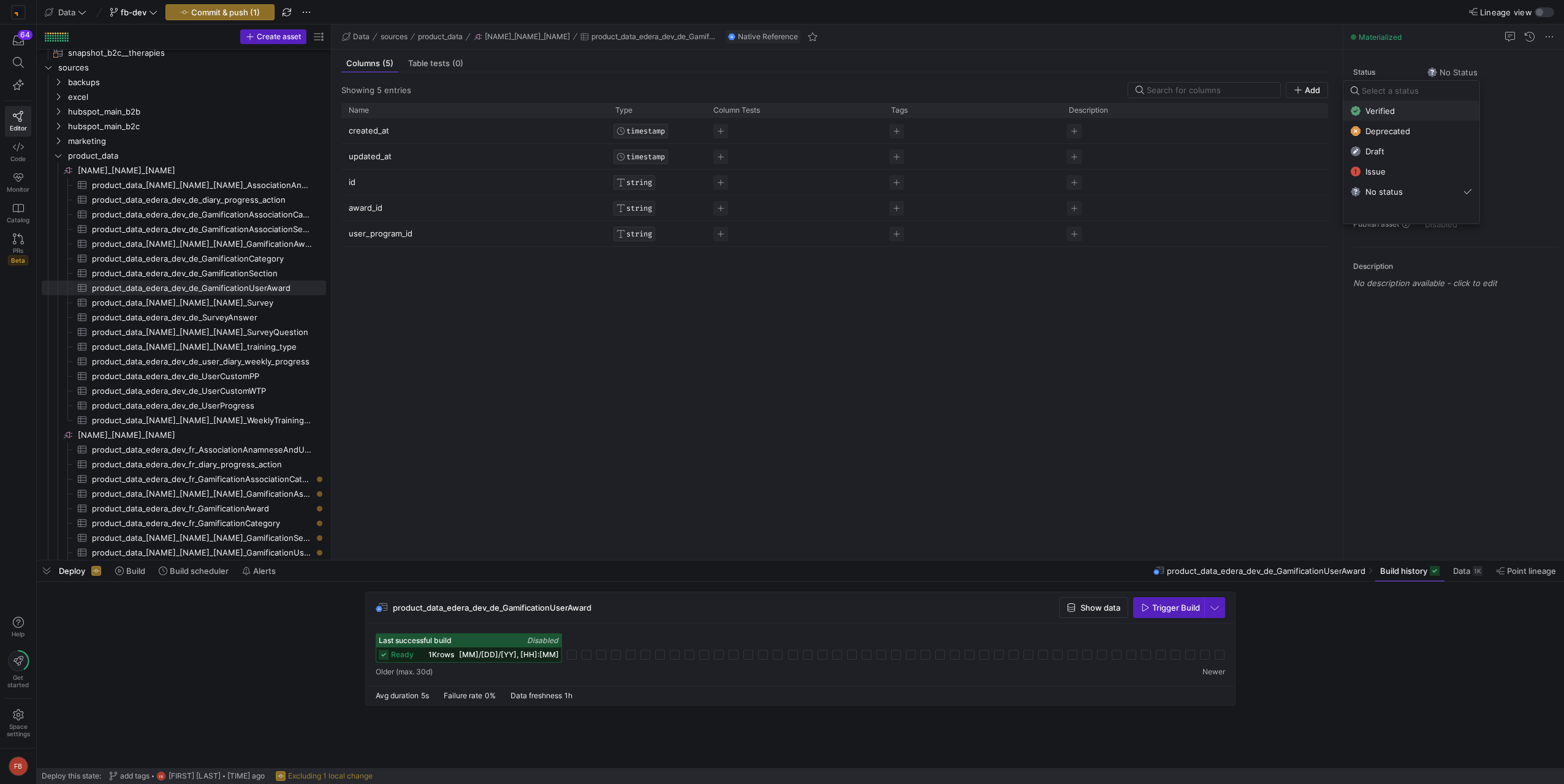 click on "Verified" at bounding box center (1411, 111) 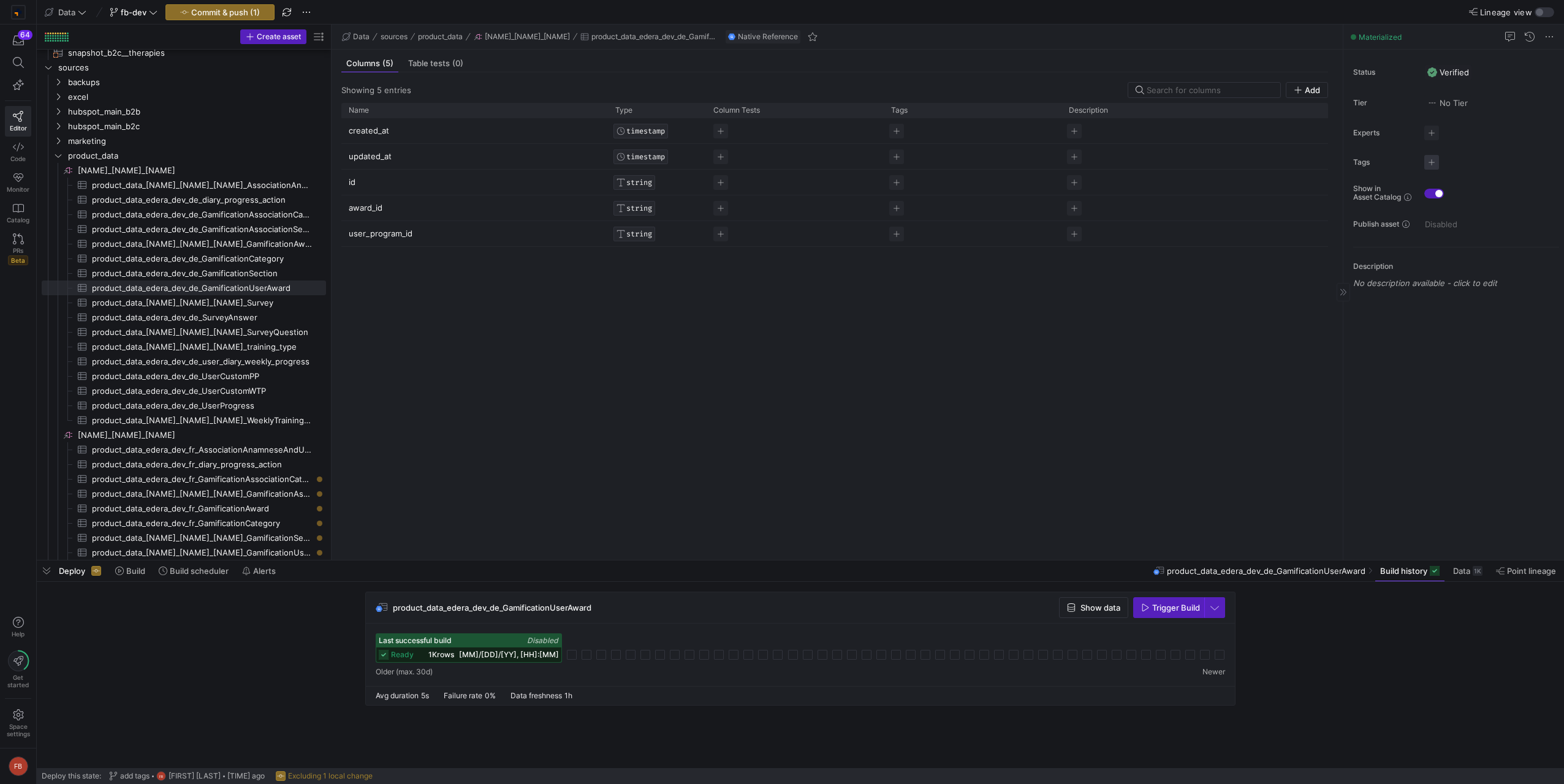click 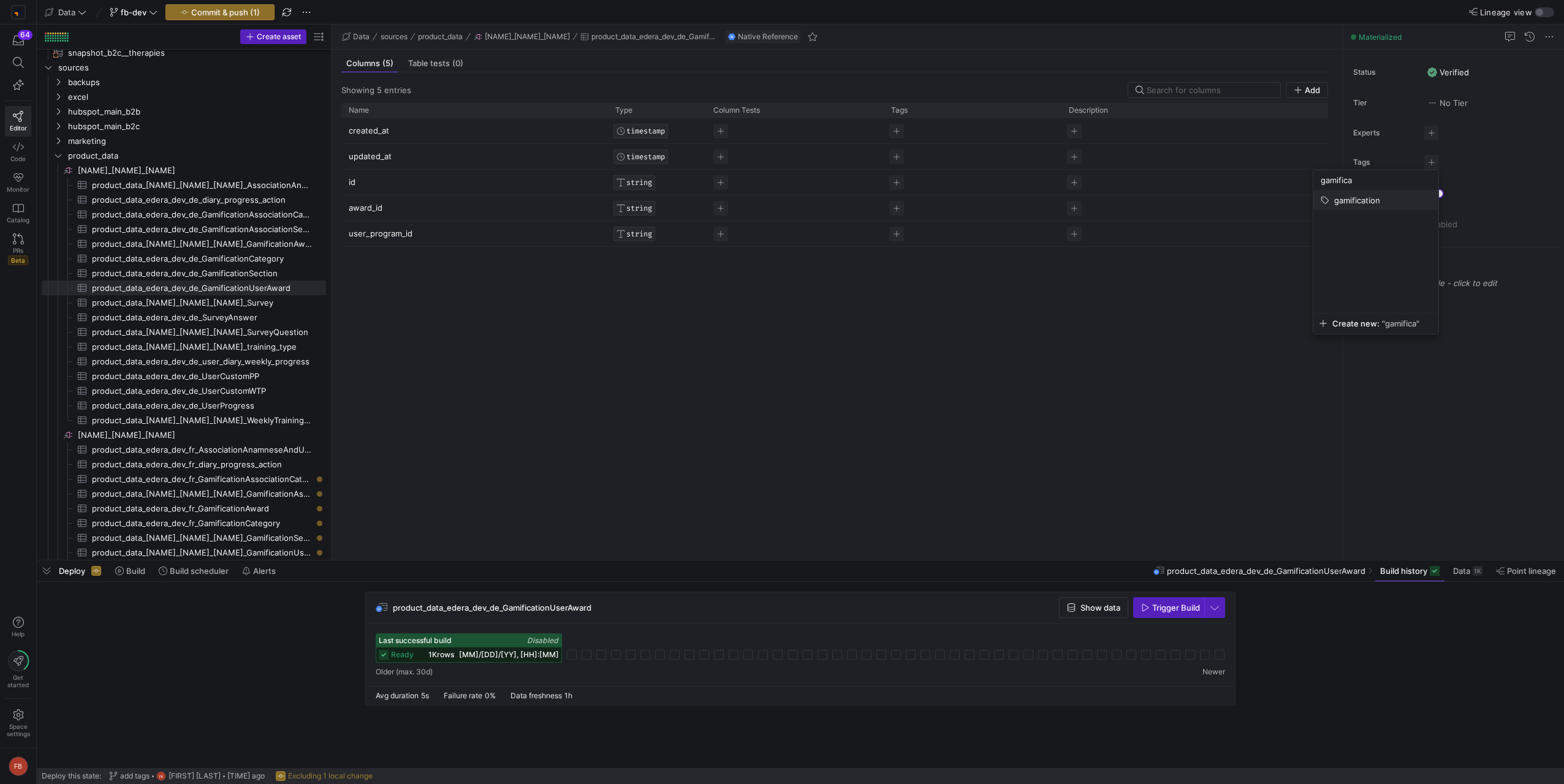 type on "gamifica" 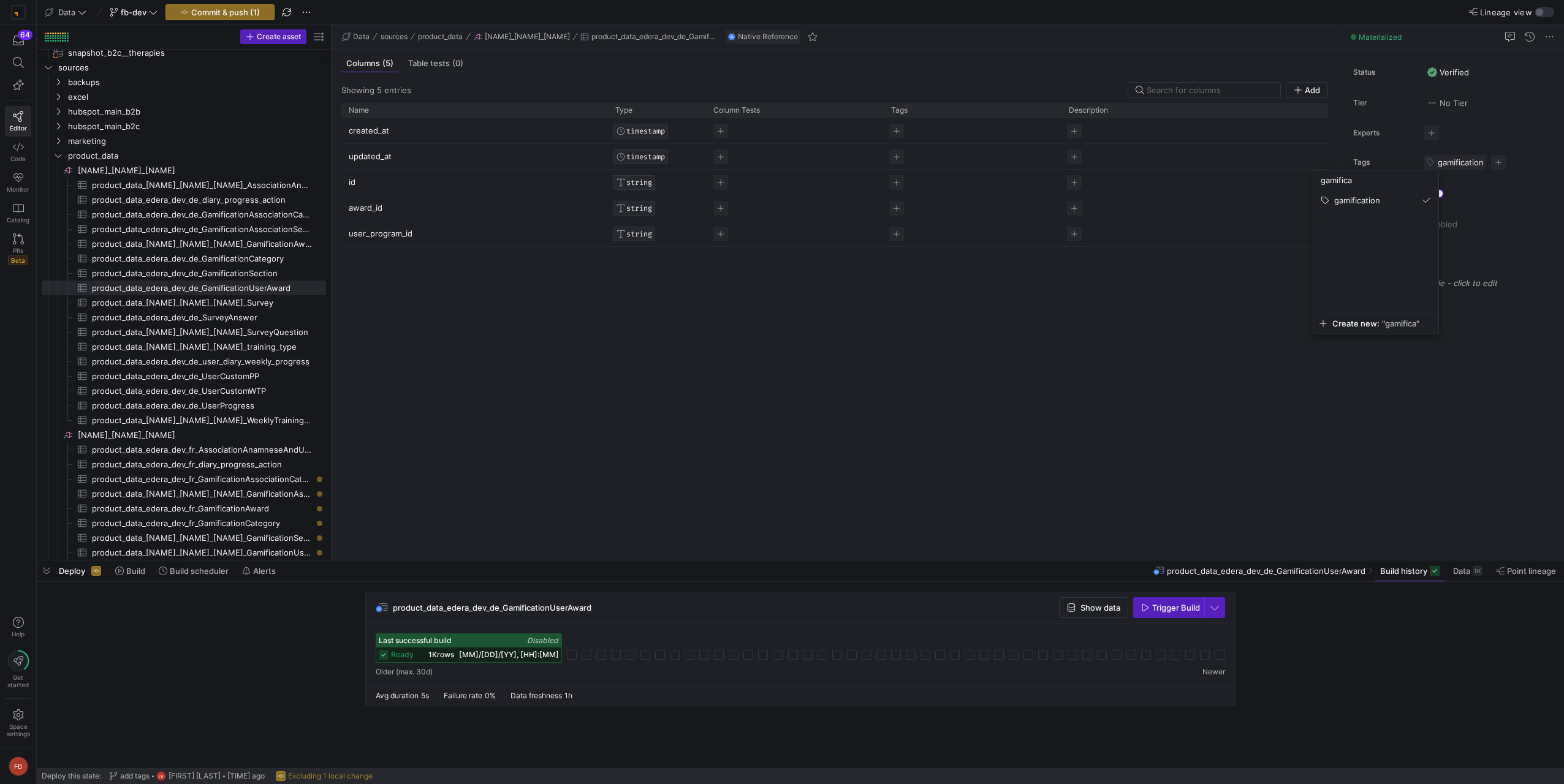 click at bounding box center [782, 392] 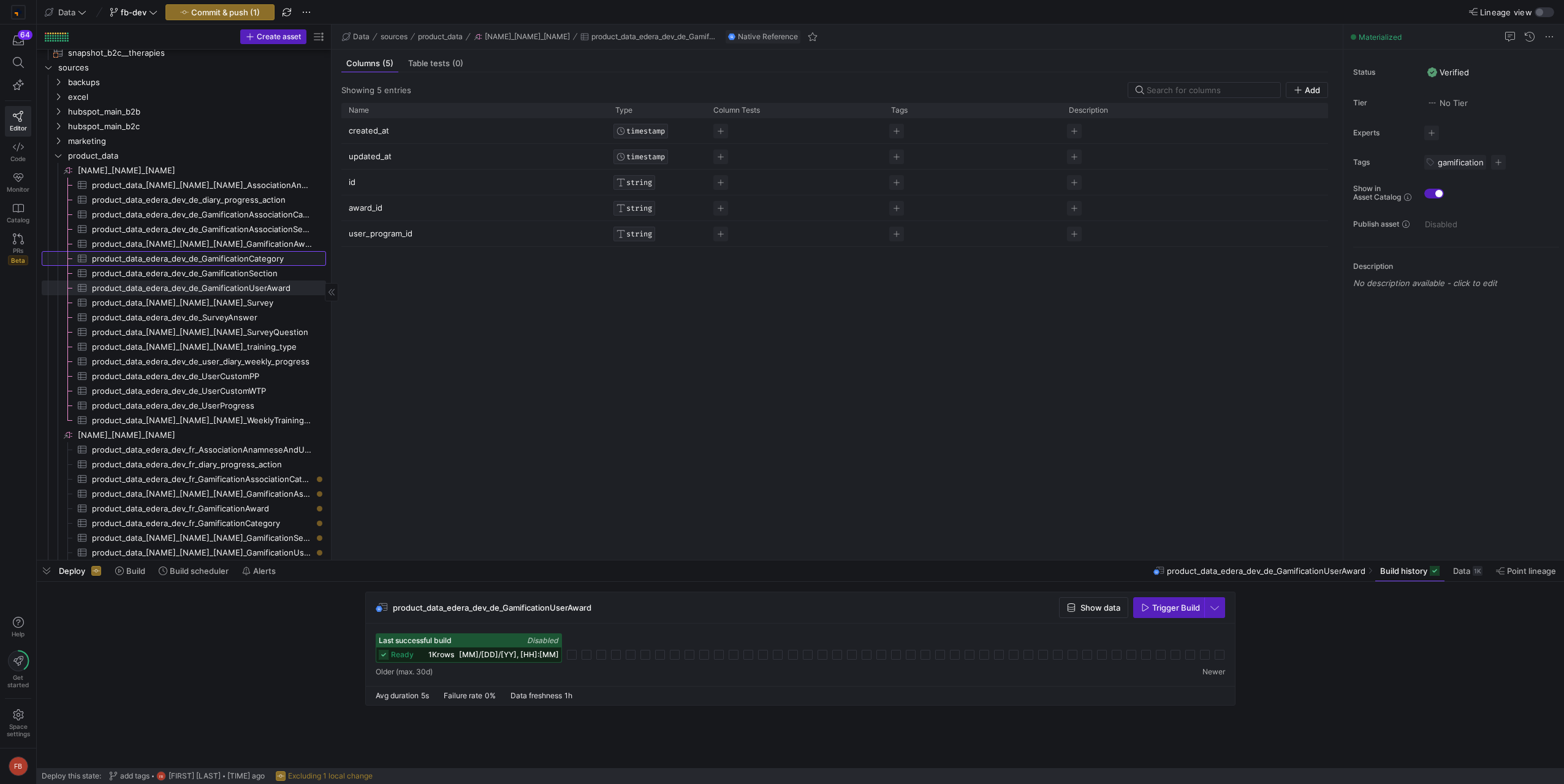 click on "product_data_edera_dev_de_GamificationCategory​​​​​​​​​" 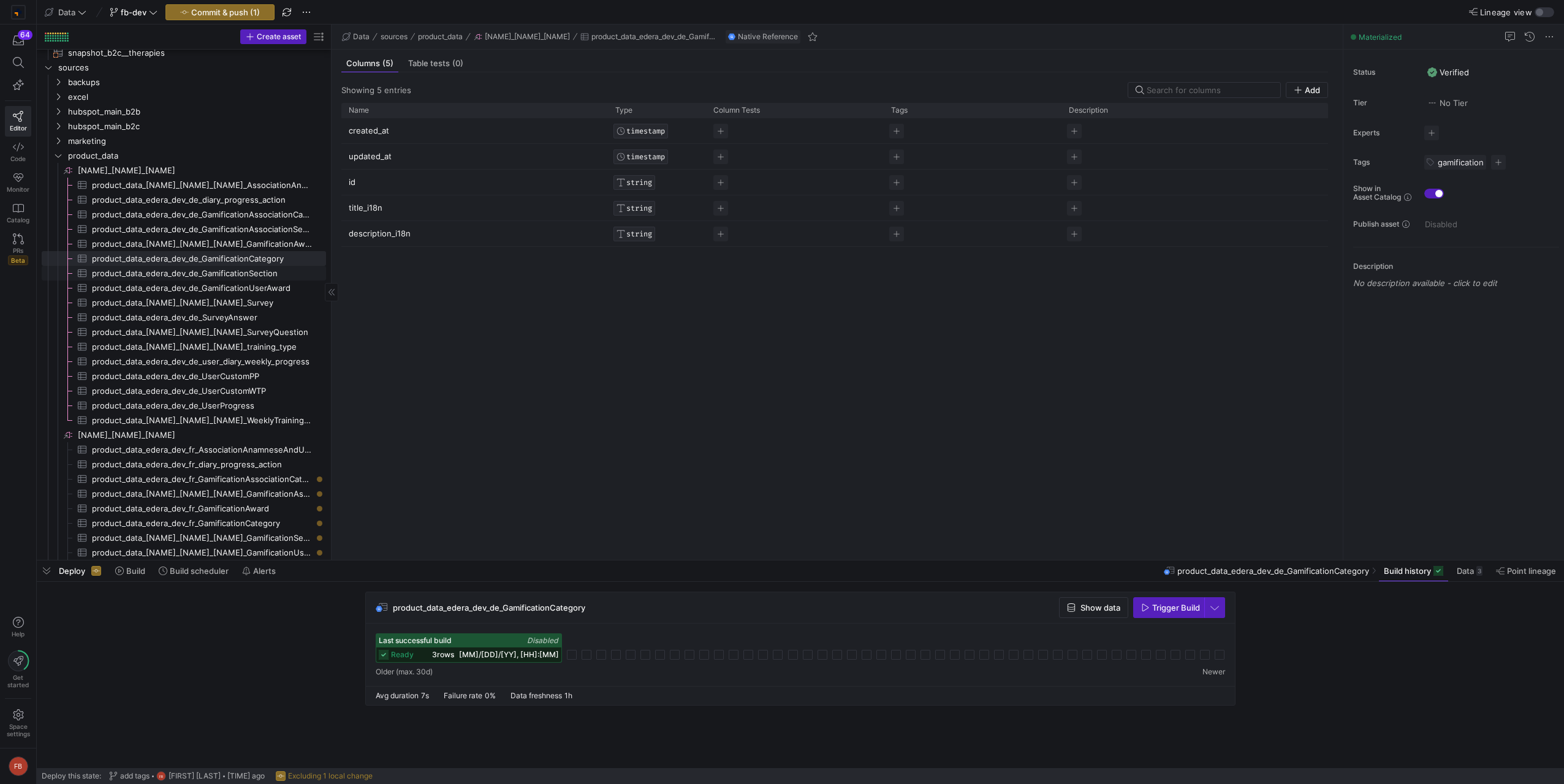 click on "product_data_edera_dev_de_GamificationSection​​​​​​​​​" 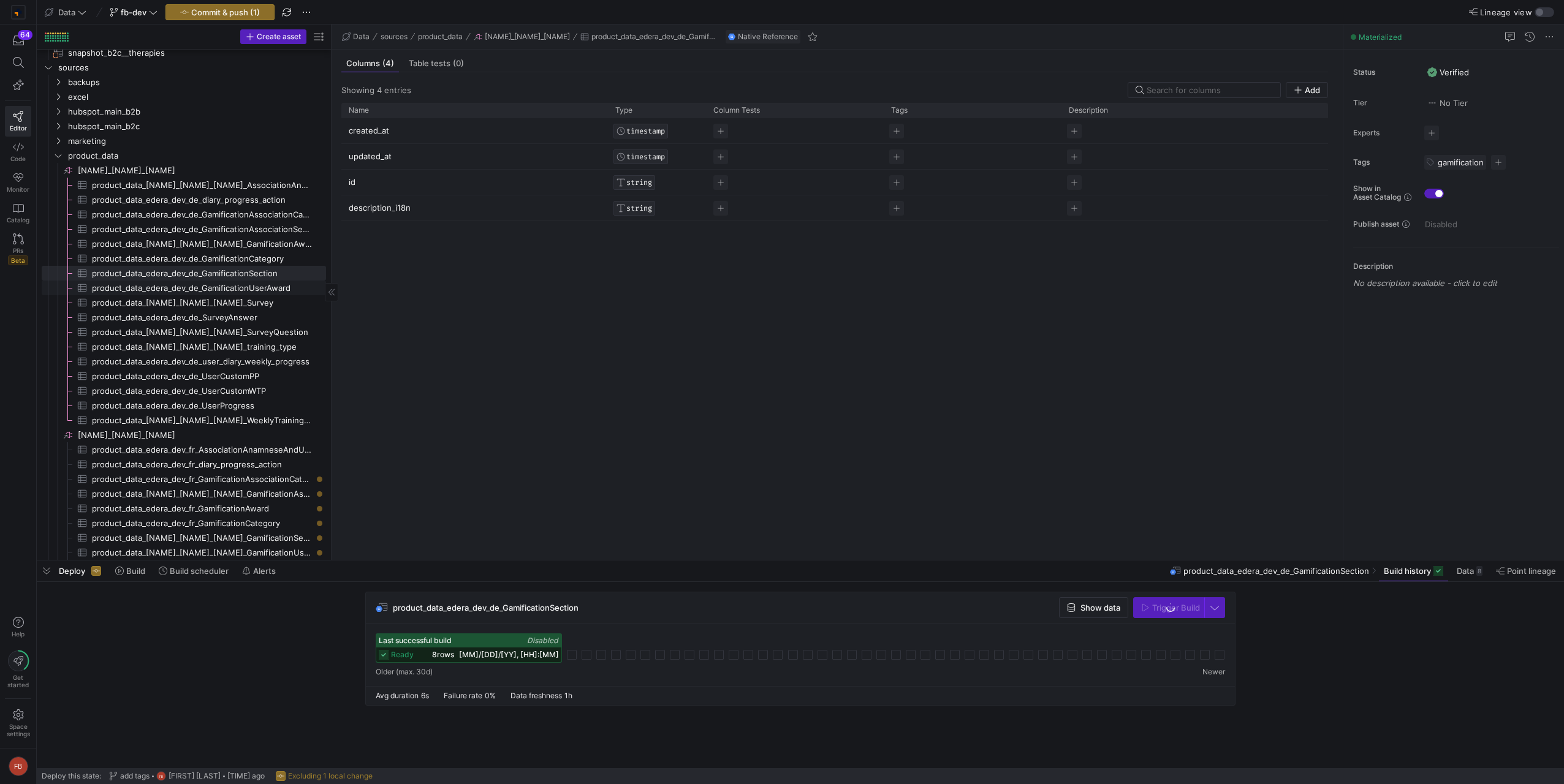 click on "product_data_edera_dev_de_GamificationUserAward​​​​​​​​​" 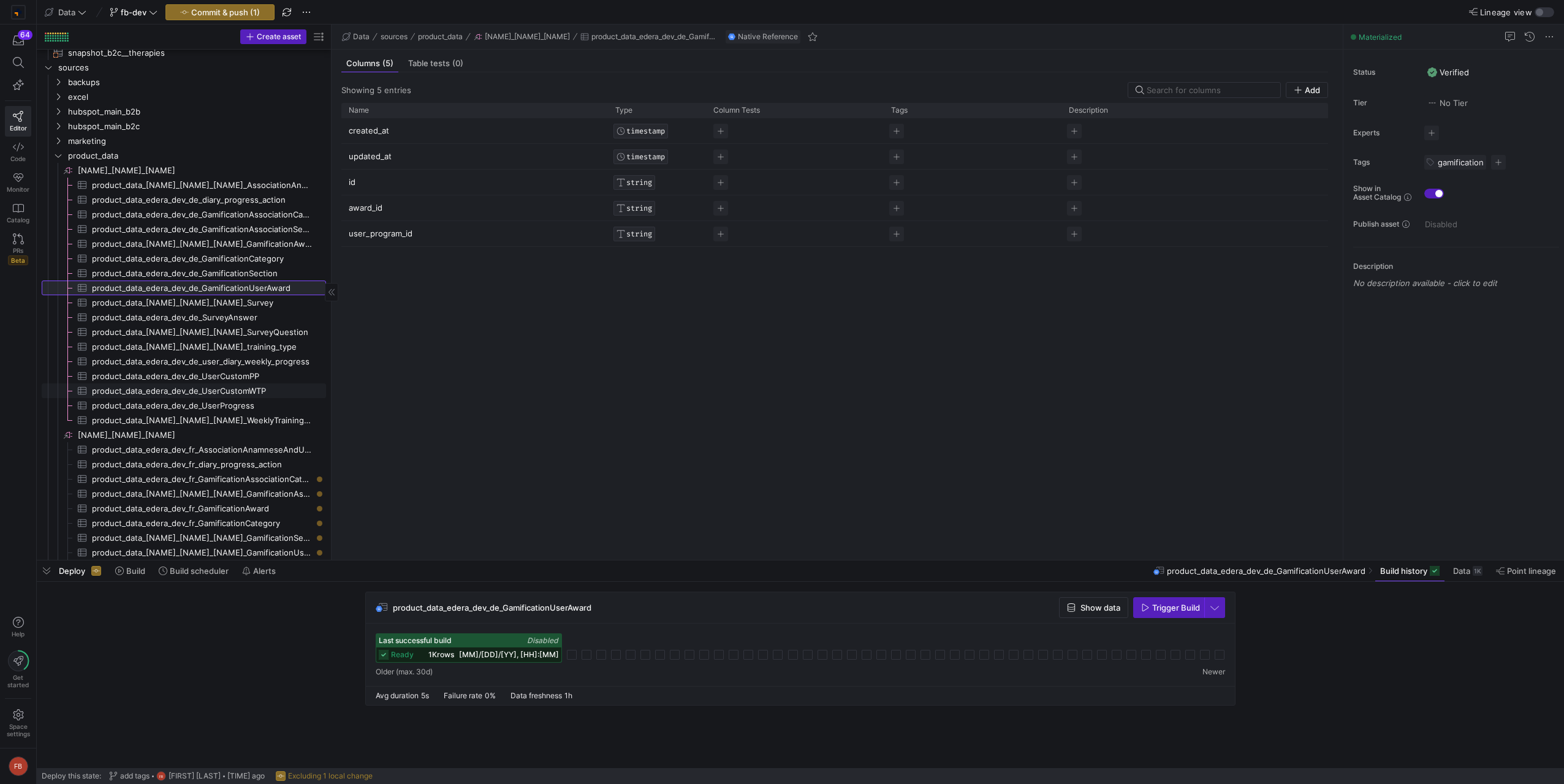 scroll, scrollTop: 2099, scrollLeft: 0, axis: vertical 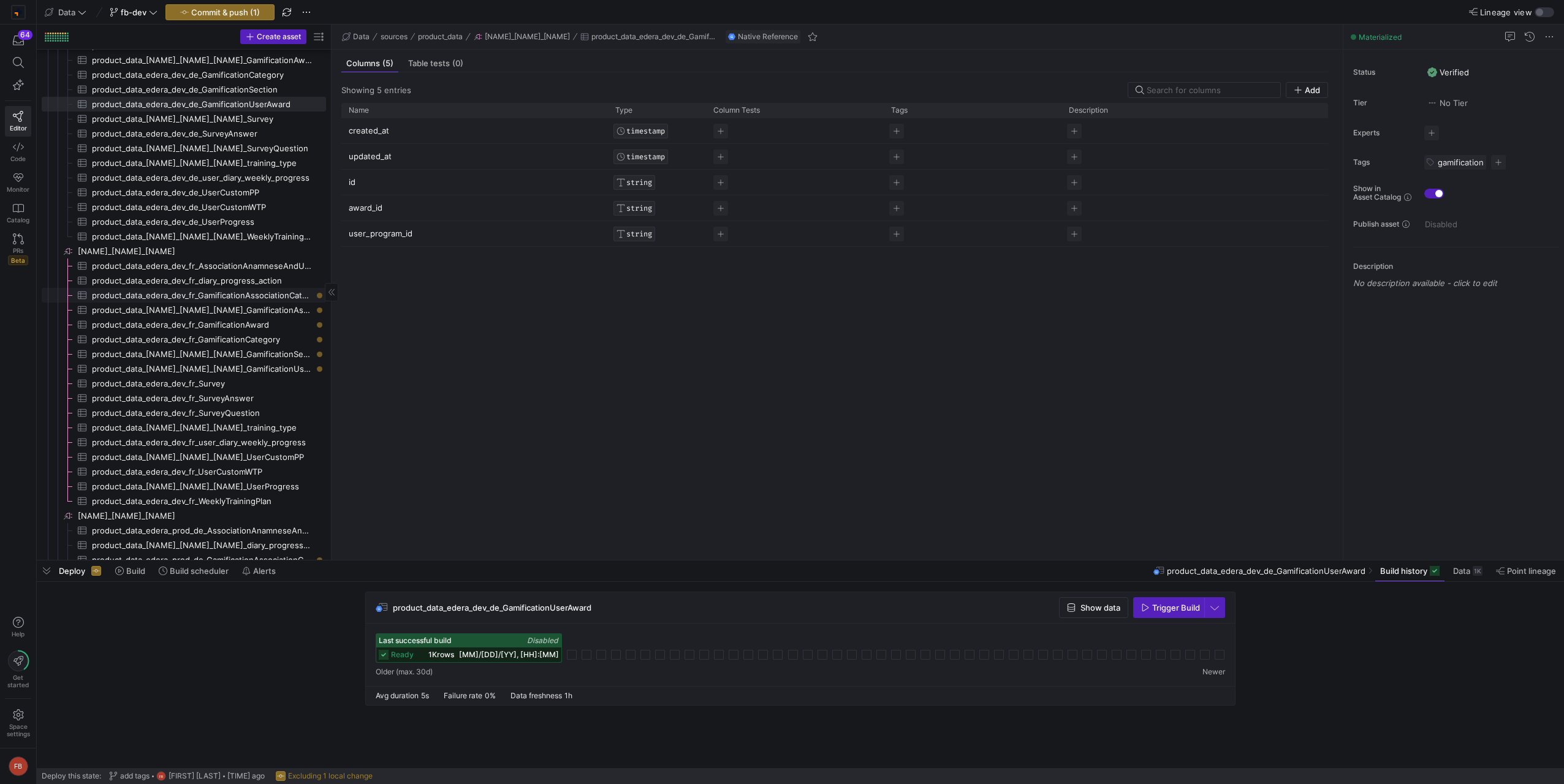 click on "product_data_edera_dev_fr_GamificationAssociationCategorySection​​​​​​​​​" 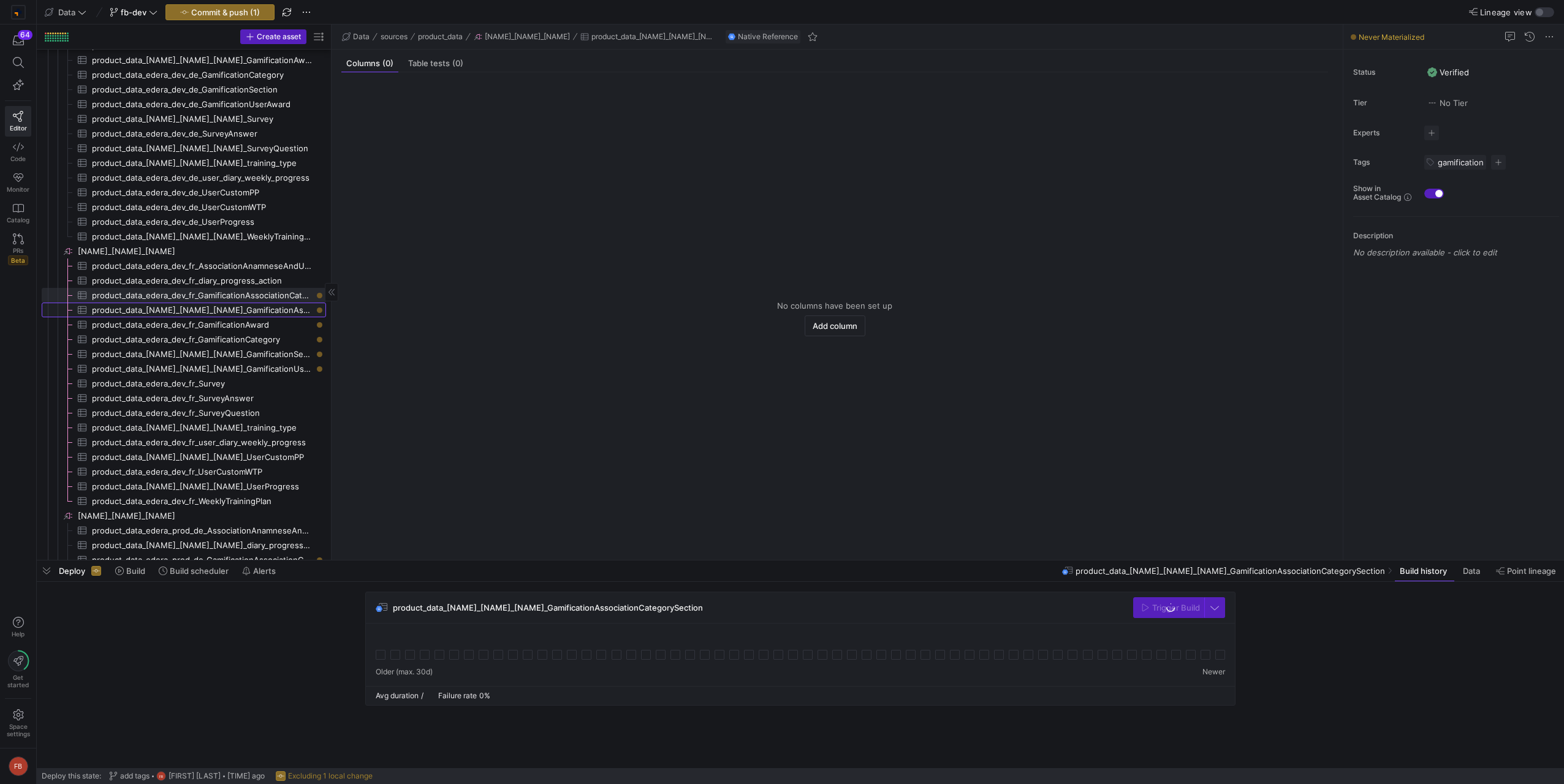 click on "product_data_edera_dev_fr_GamificationAssociationSectionAward​​​​​​​​​" 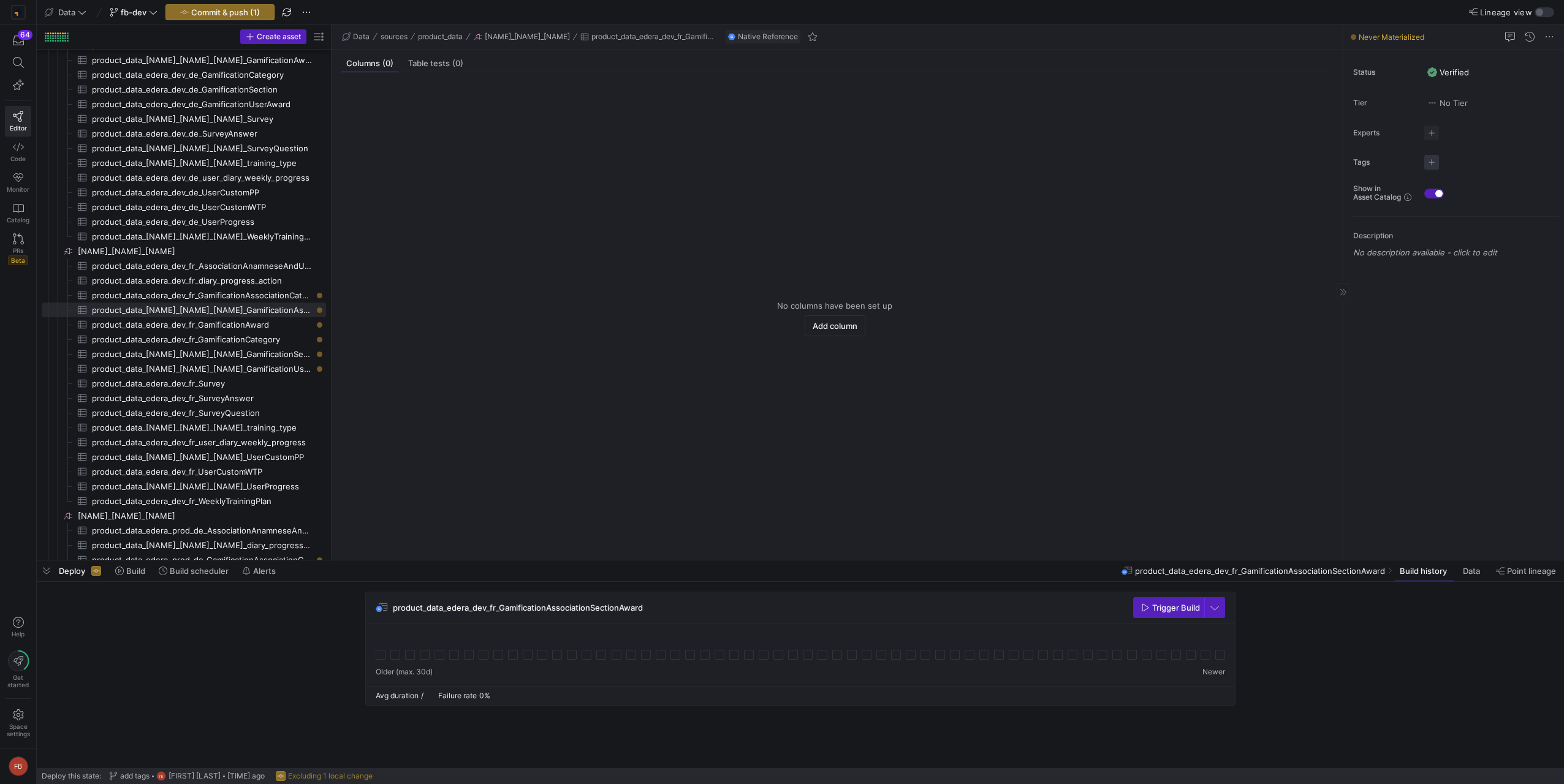 click 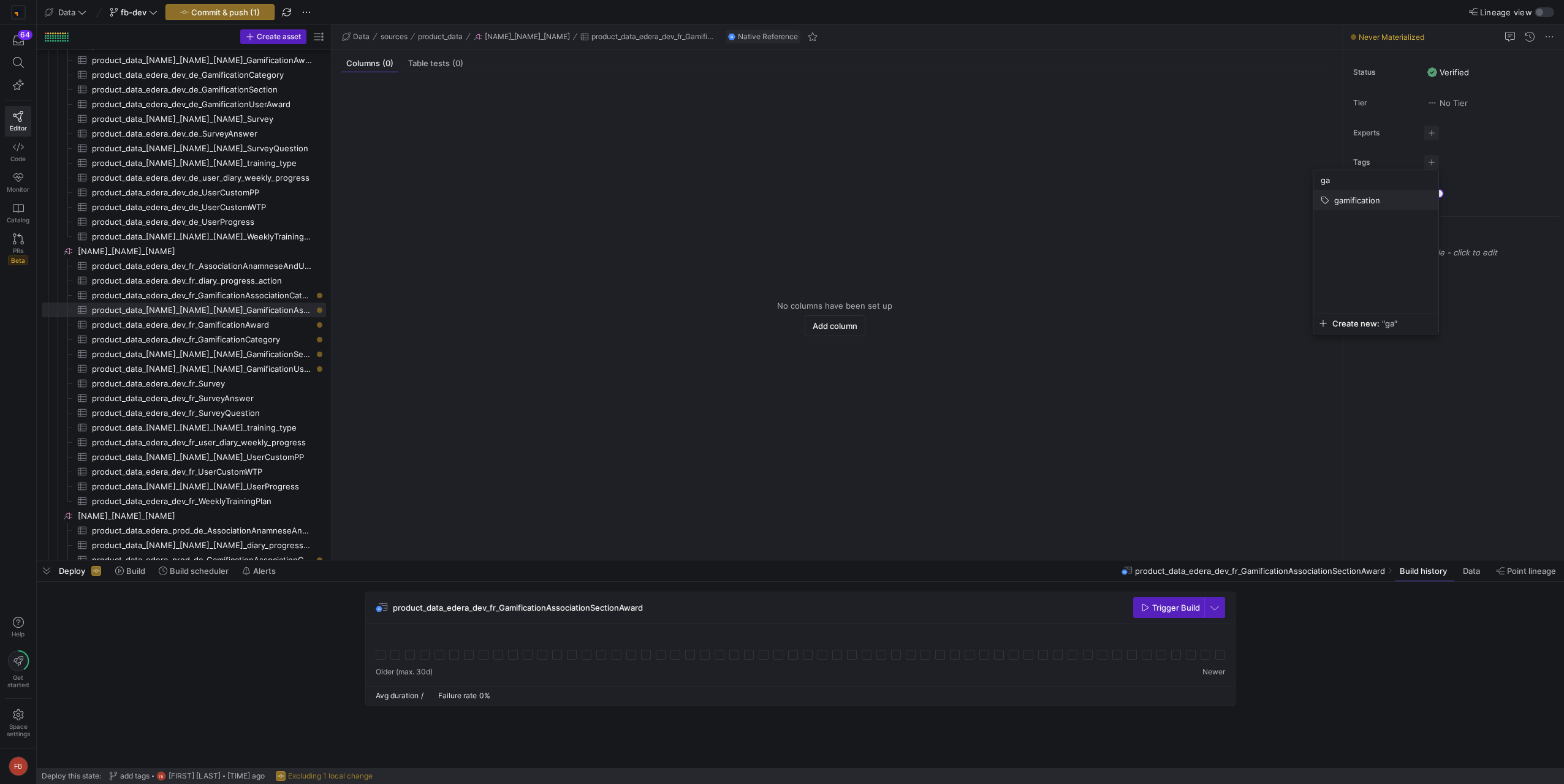 type on "ga" 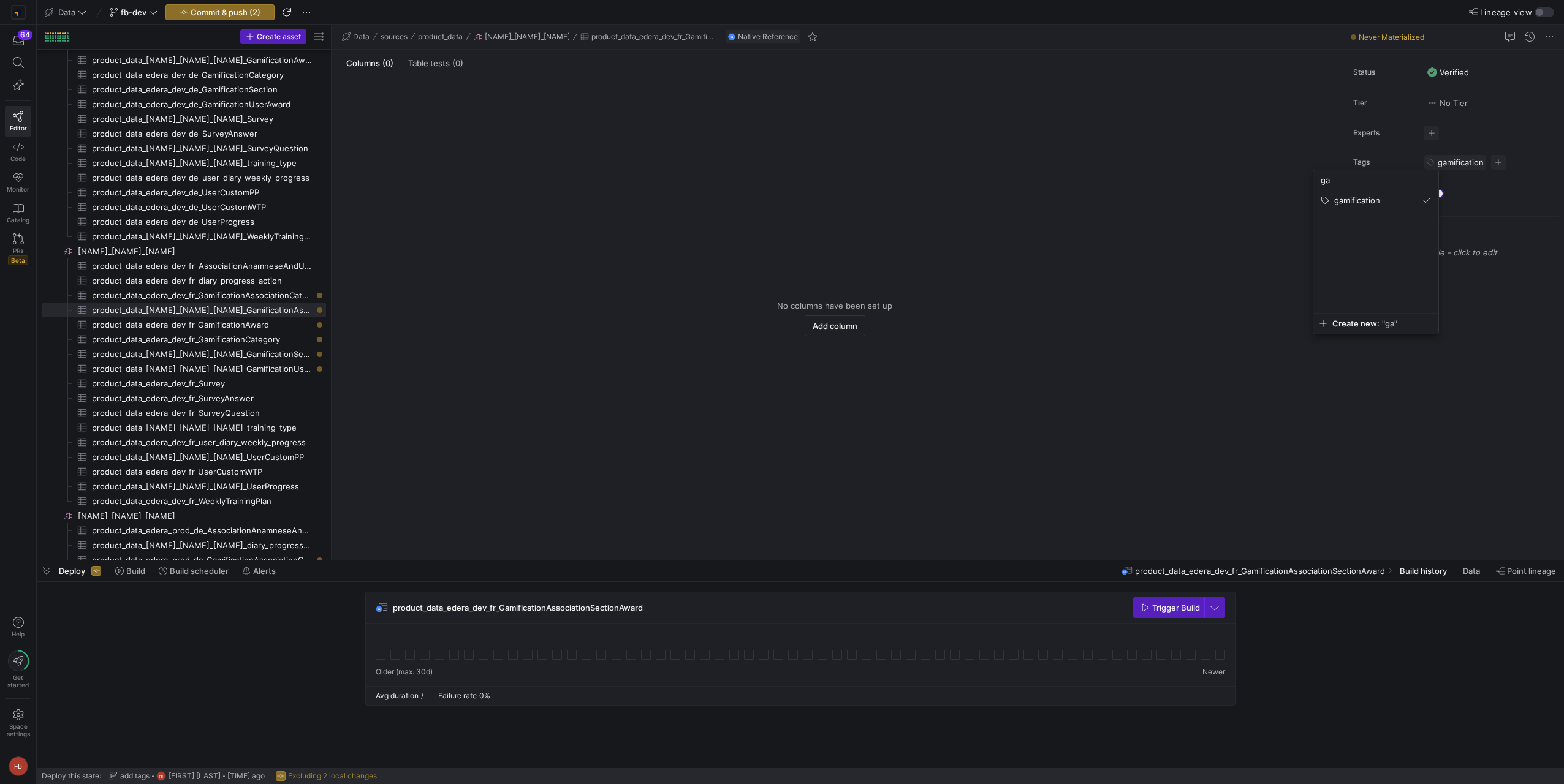 click at bounding box center [782, 392] 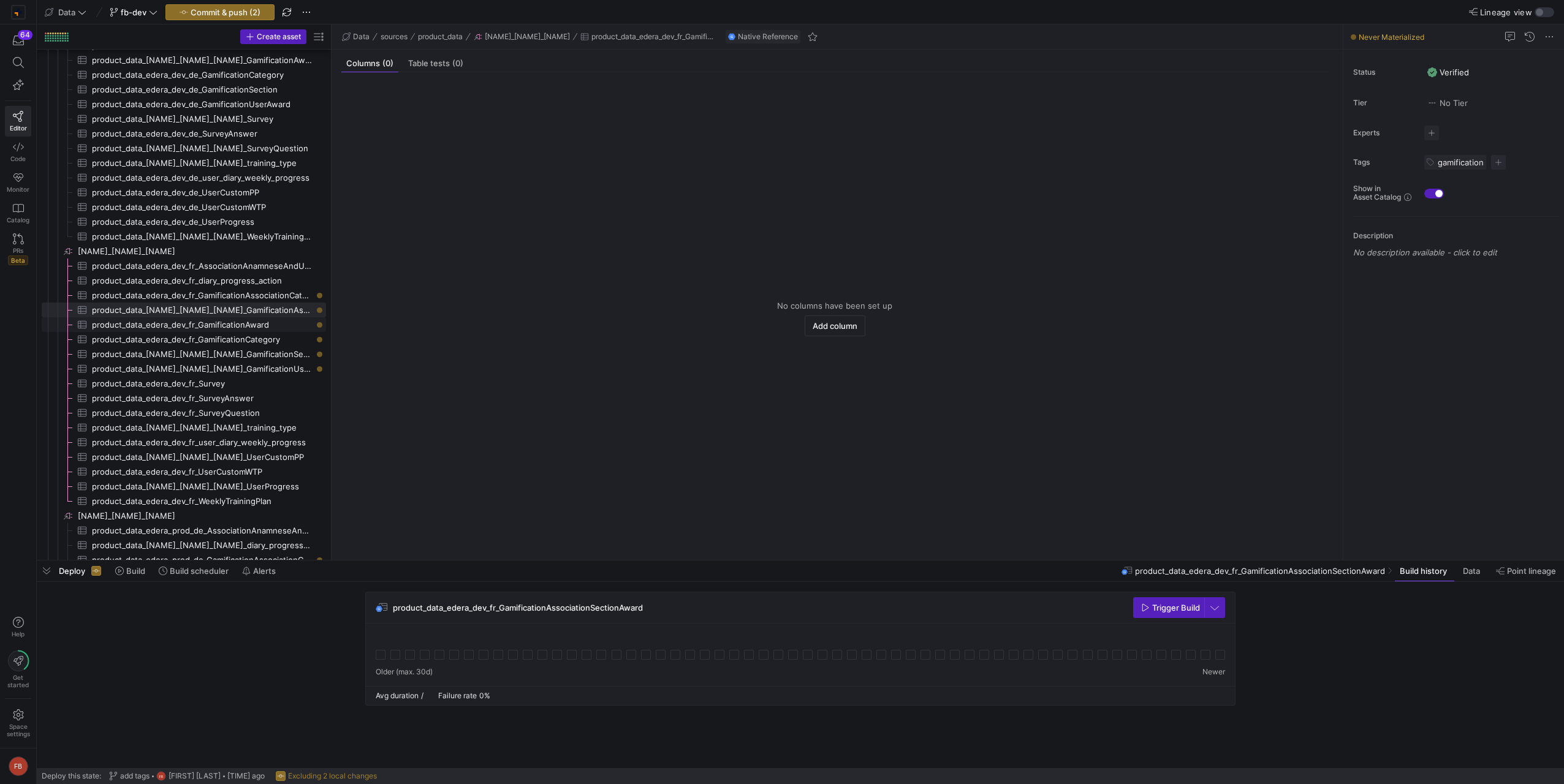 click on "product_data_edera_dev_fr_GamificationAward​​​​​​​​​" 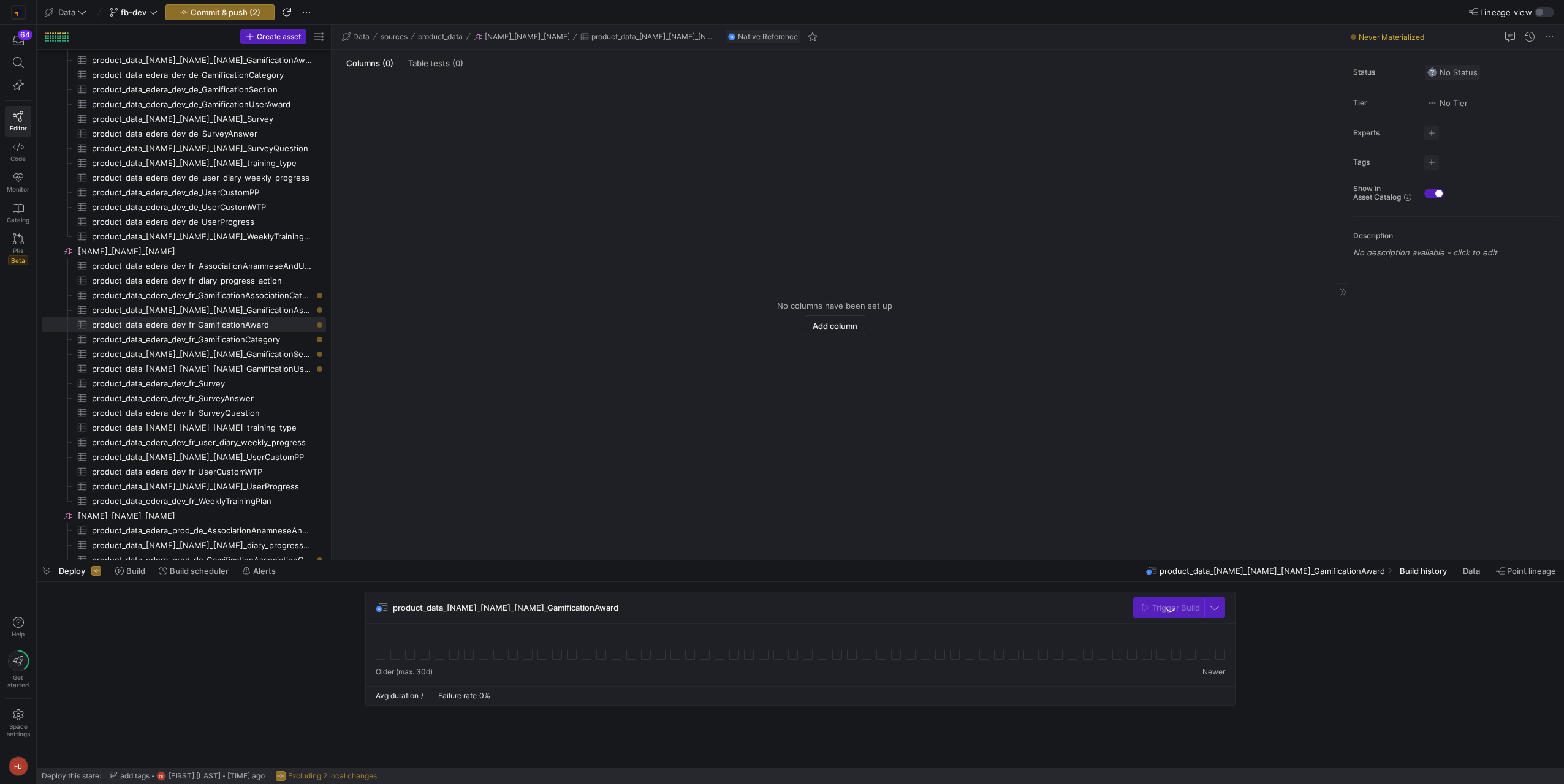 click on "No Status" at bounding box center (1452, 72) 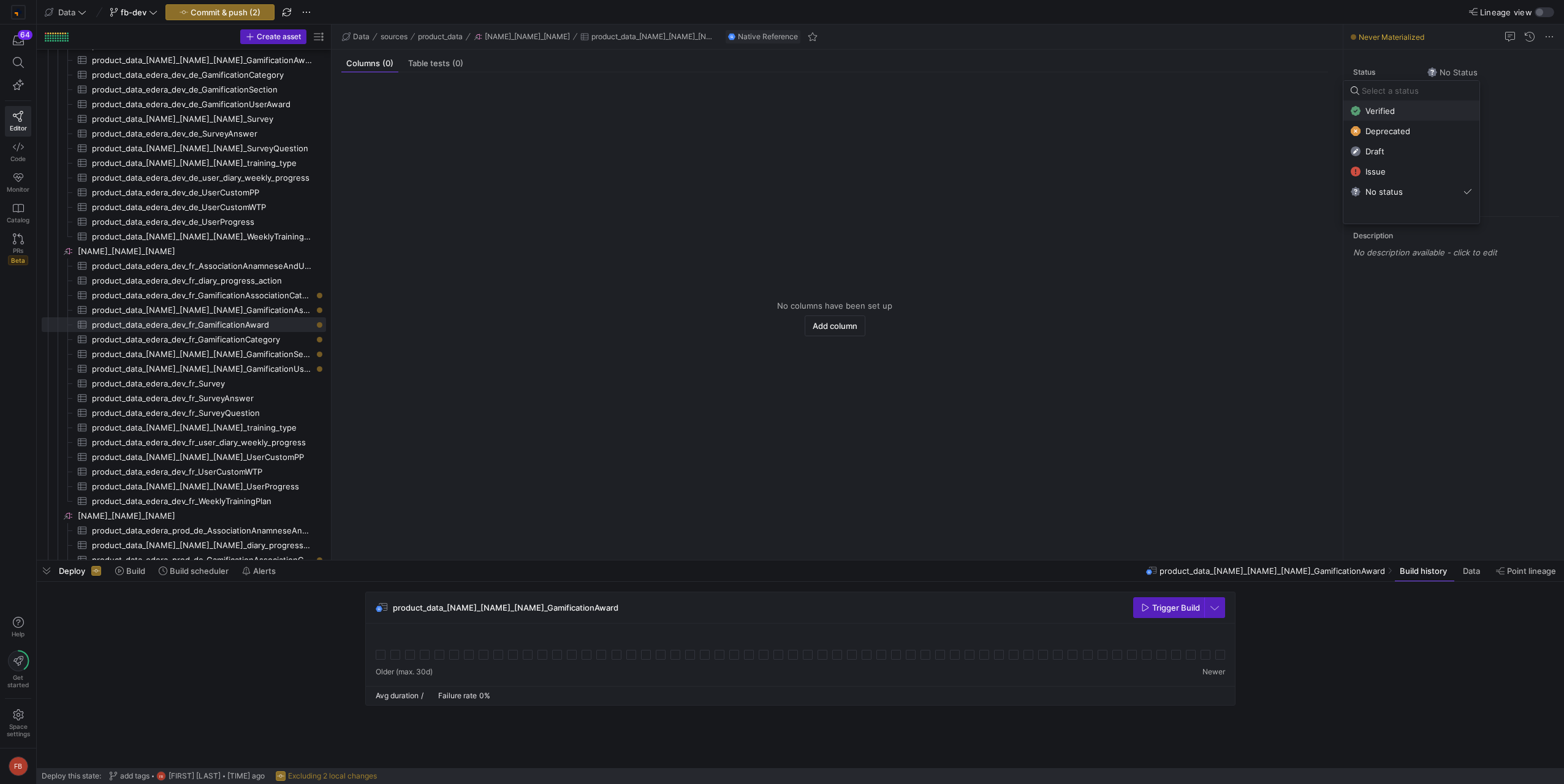 click on "Verified" at bounding box center (1411, 111) 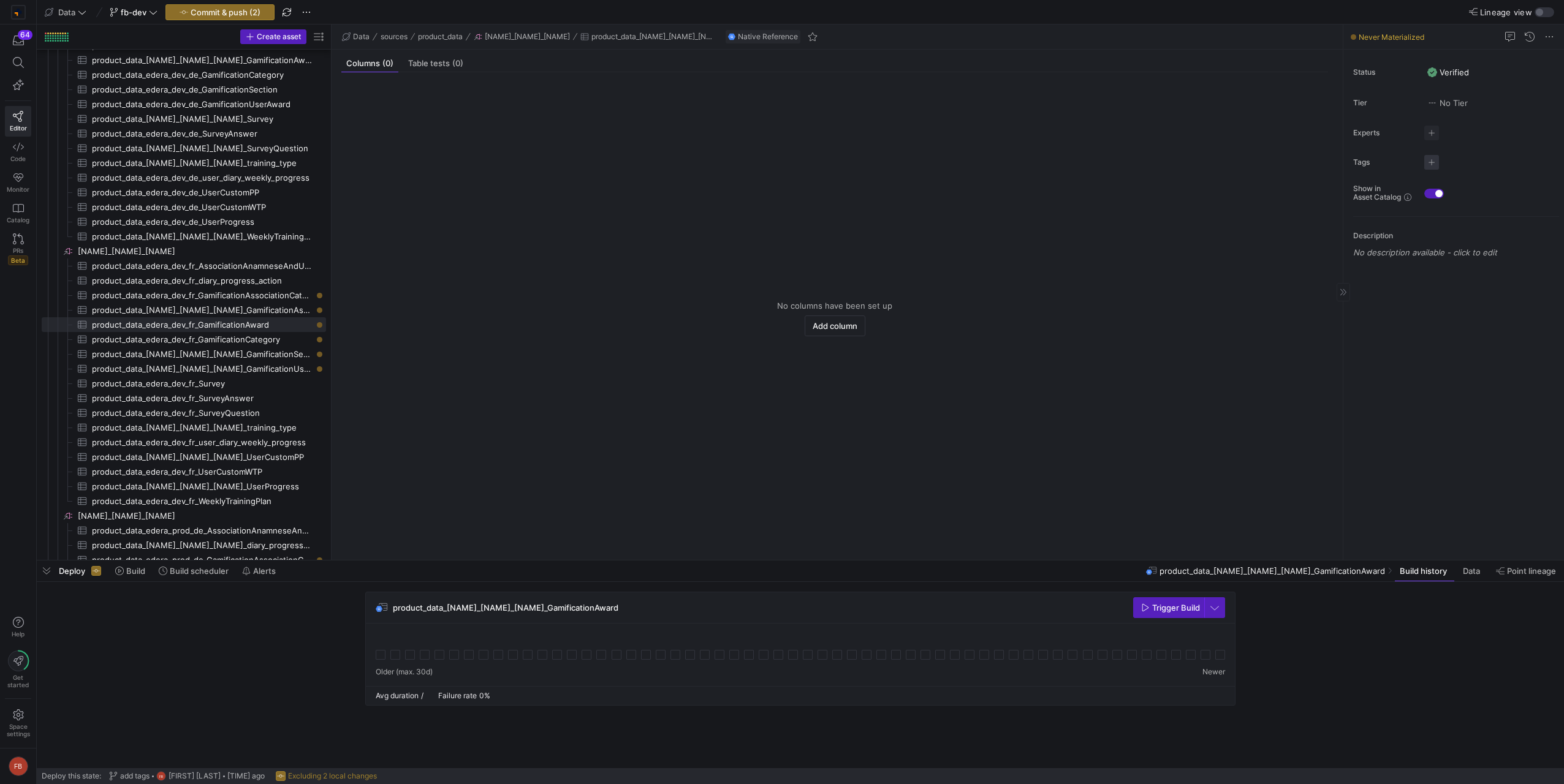 click 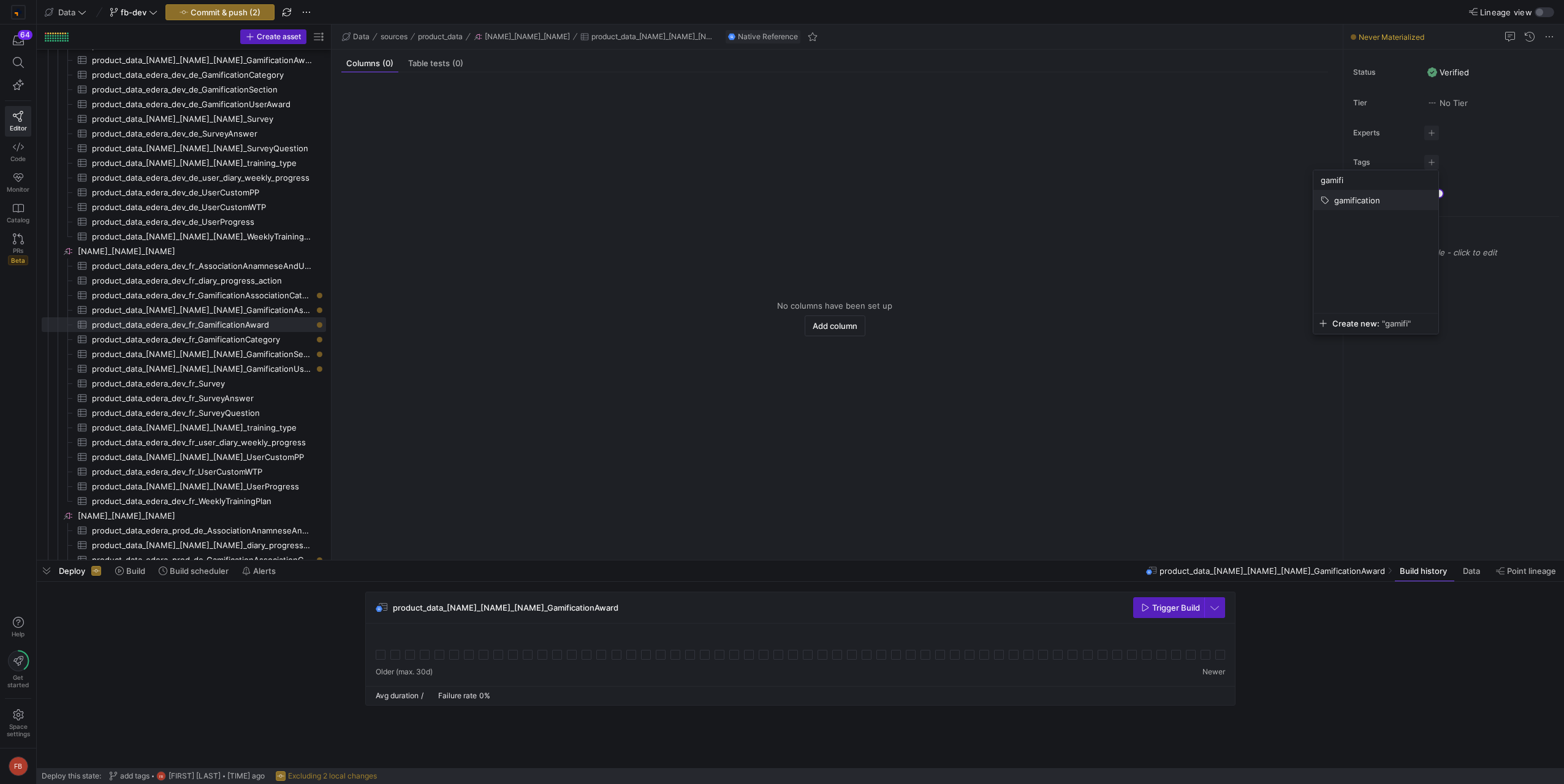 type on "gamifi" 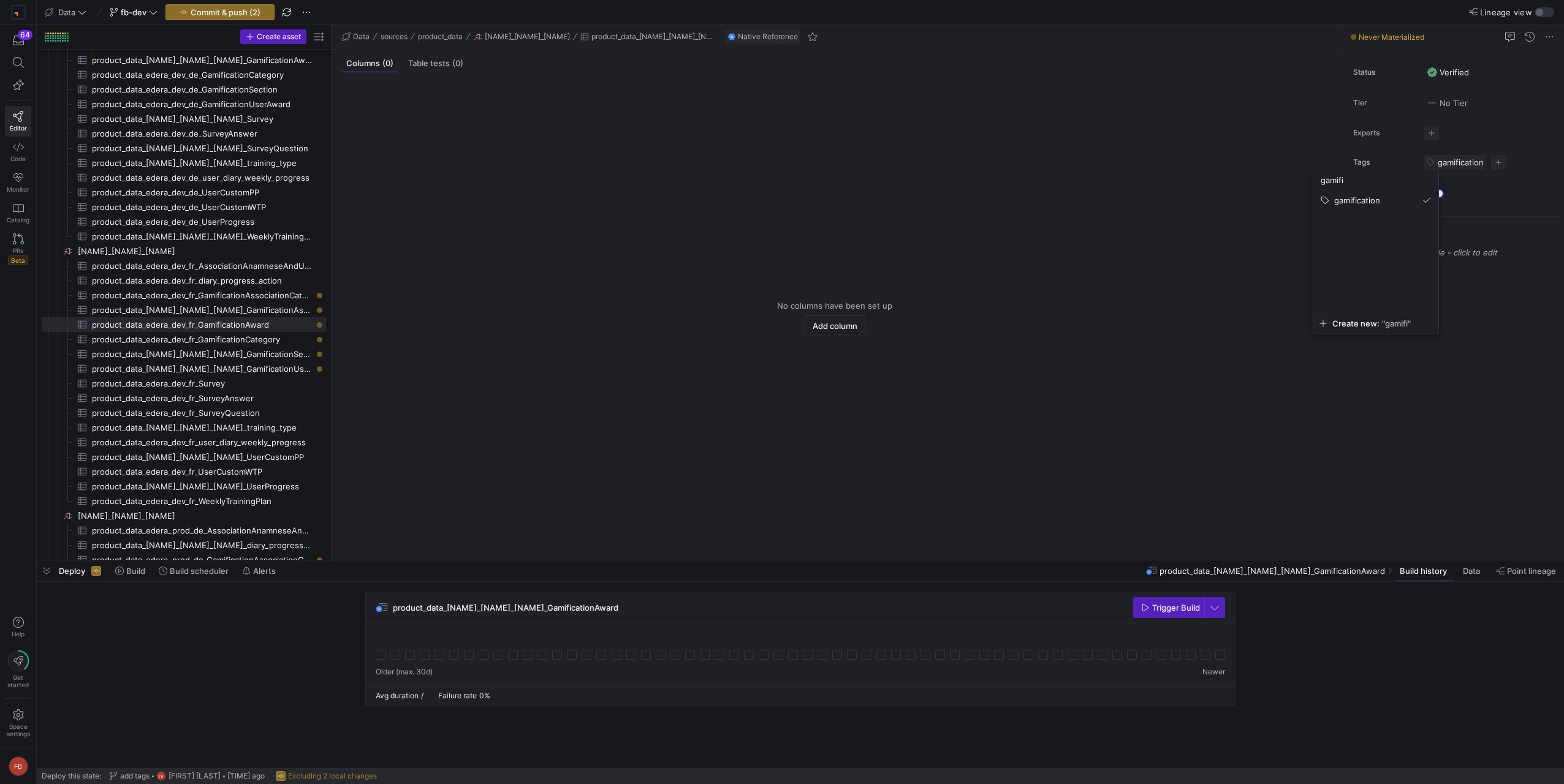 click at bounding box center [782, 392] 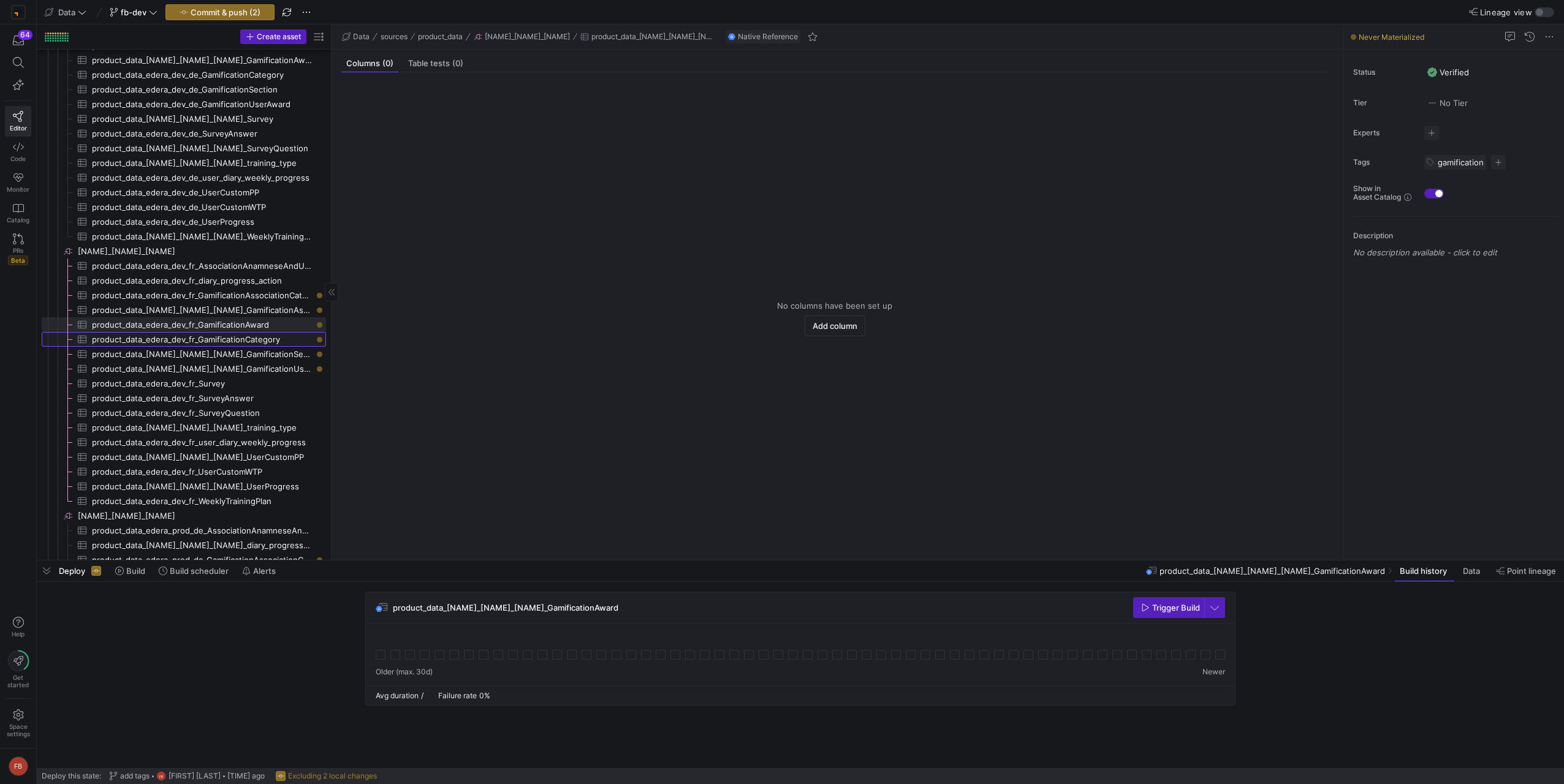 click on "product_data_edera_dev_fr_GamificationCategory​​​​​​​​​" 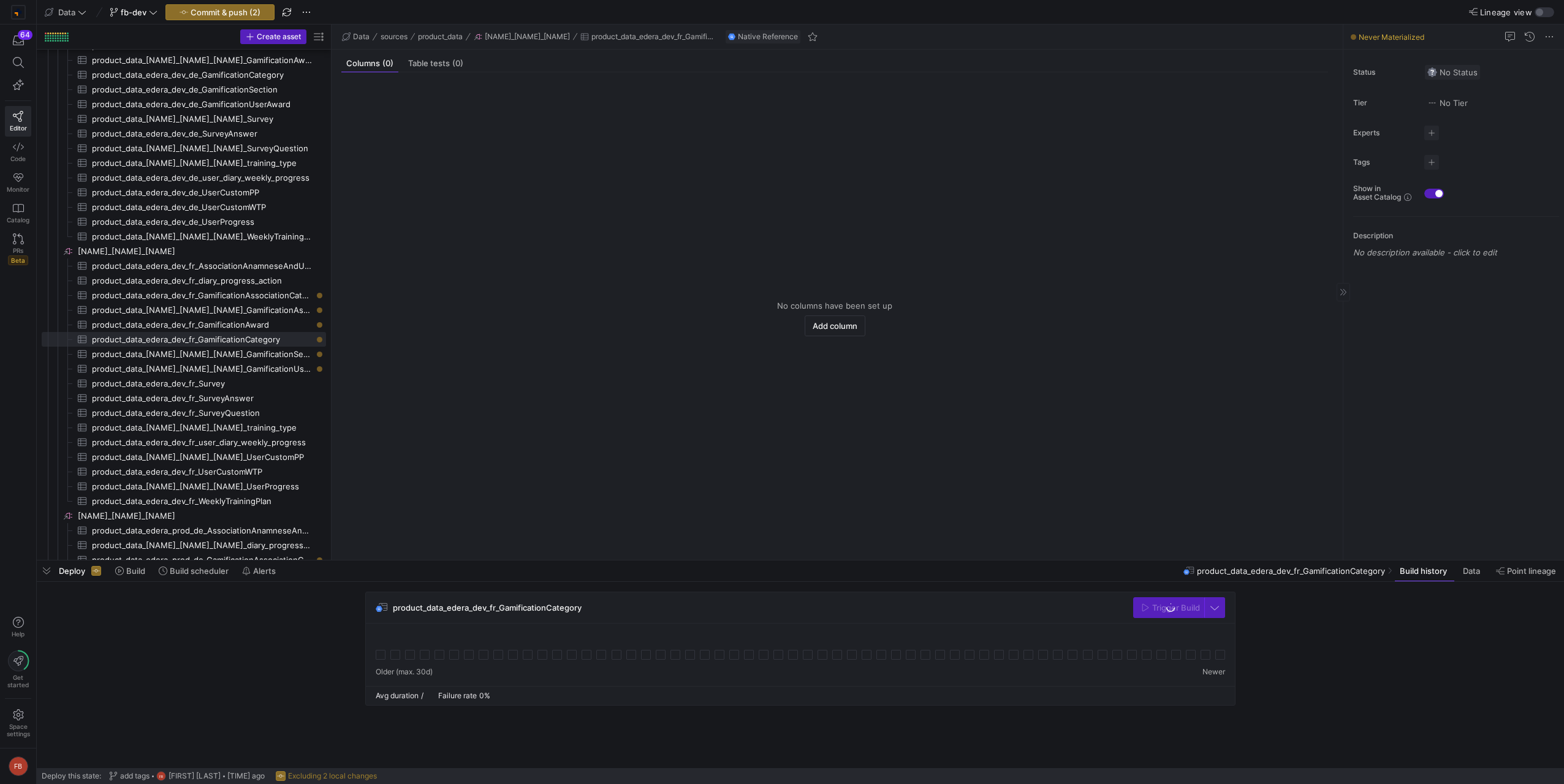 click on "No Status" at bounding box center [1452, 72] 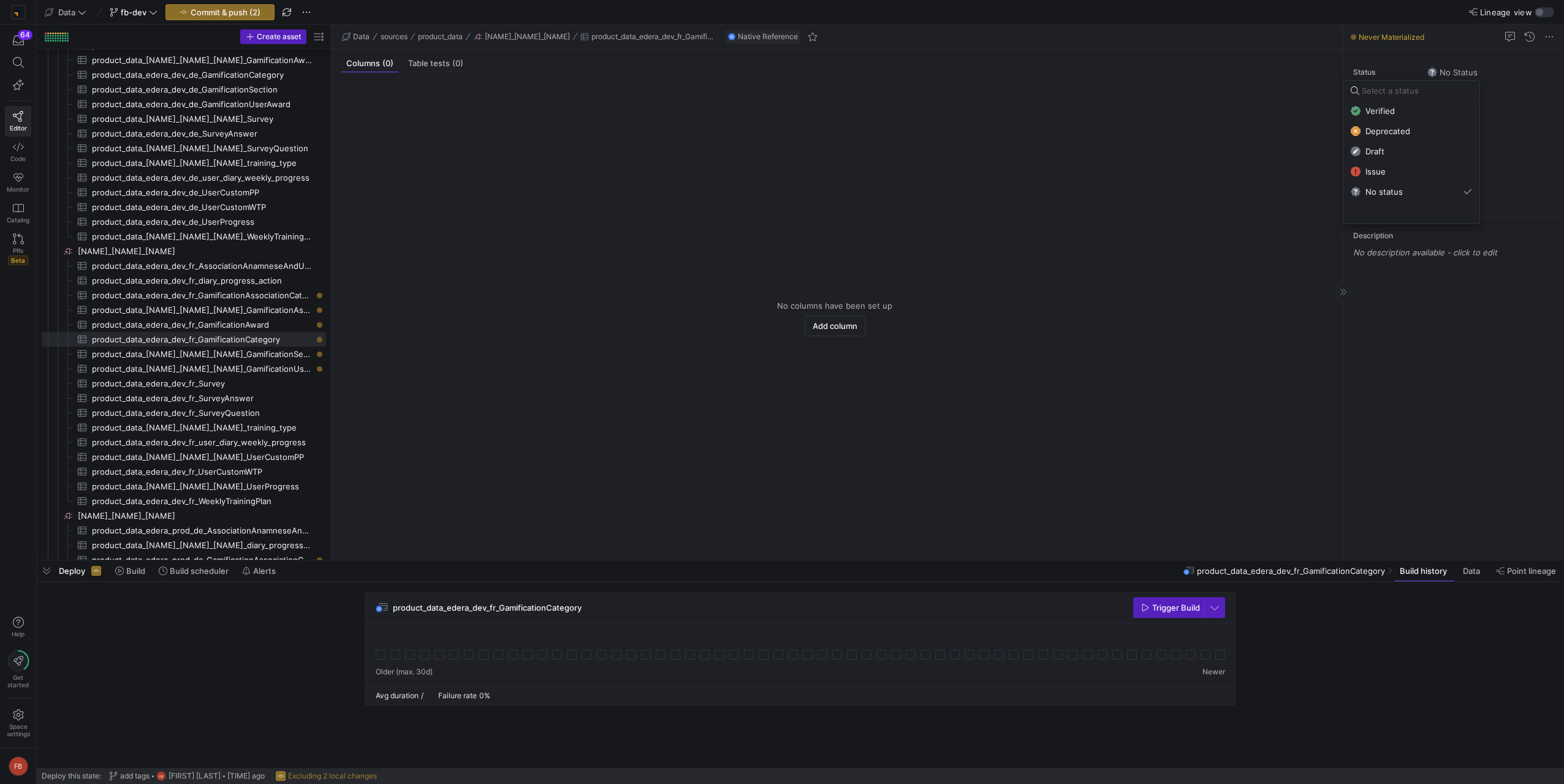click on "Verified" at bounding box center (1411, 111) 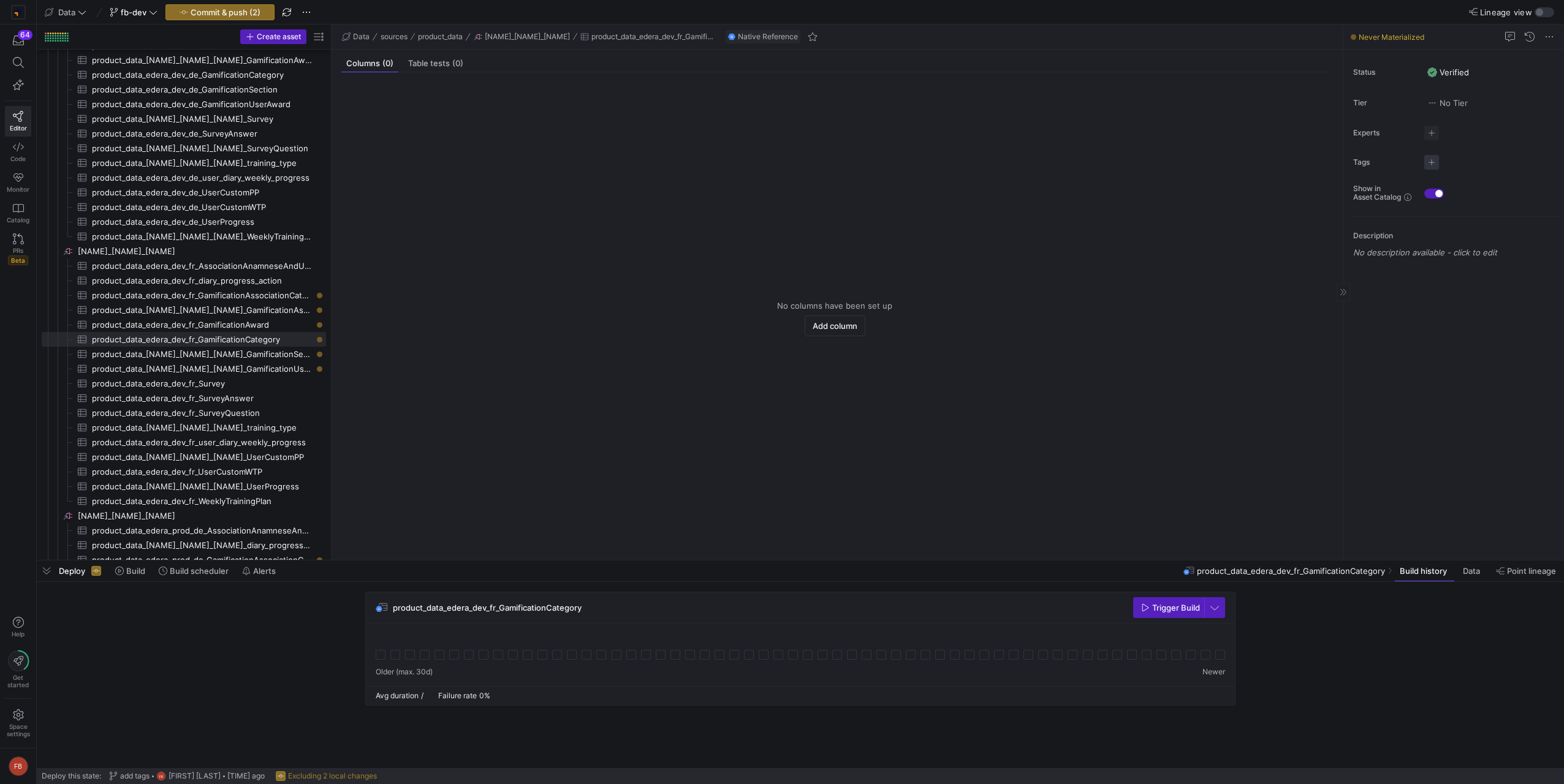 click 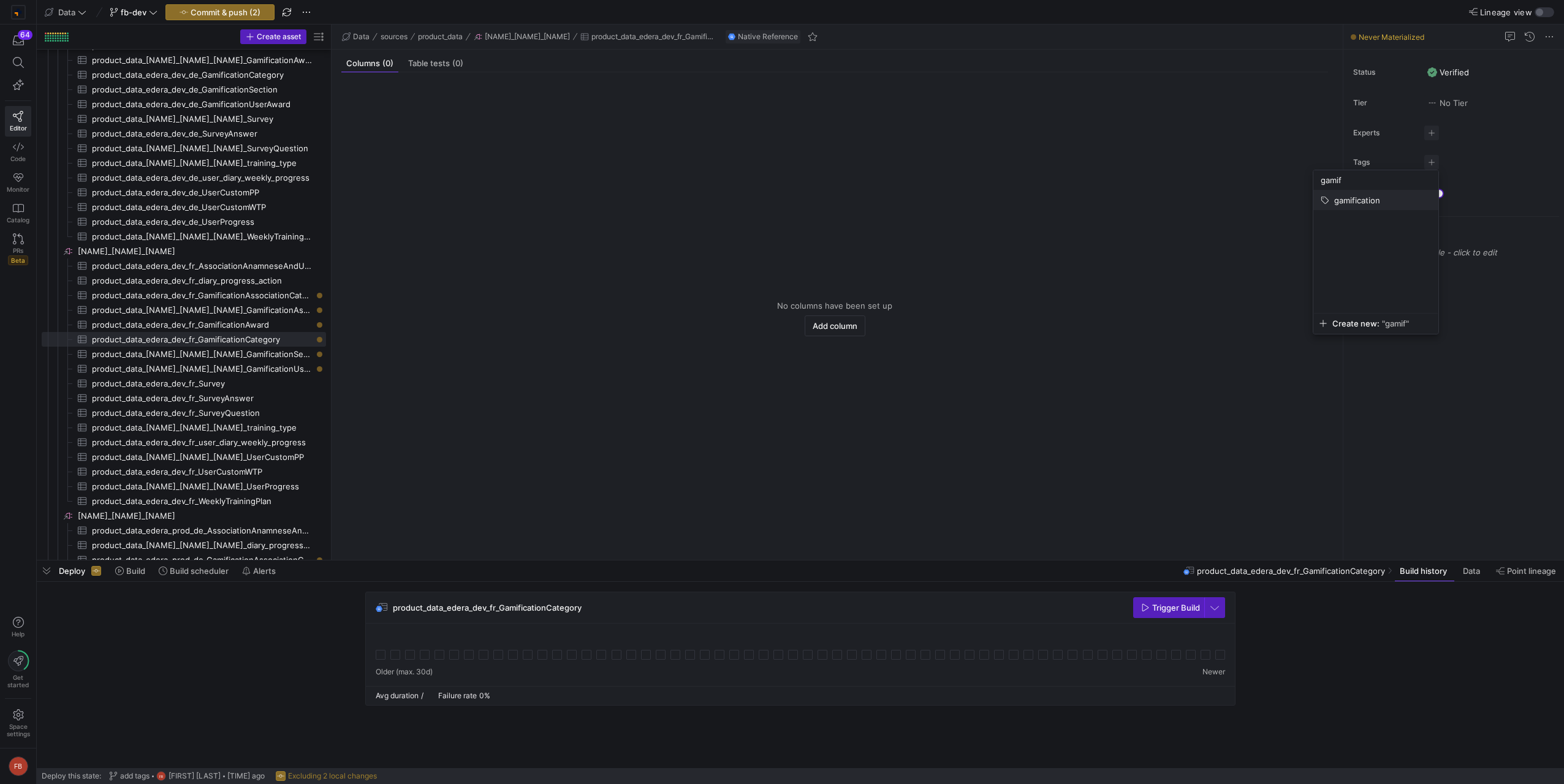 type on "gamif" 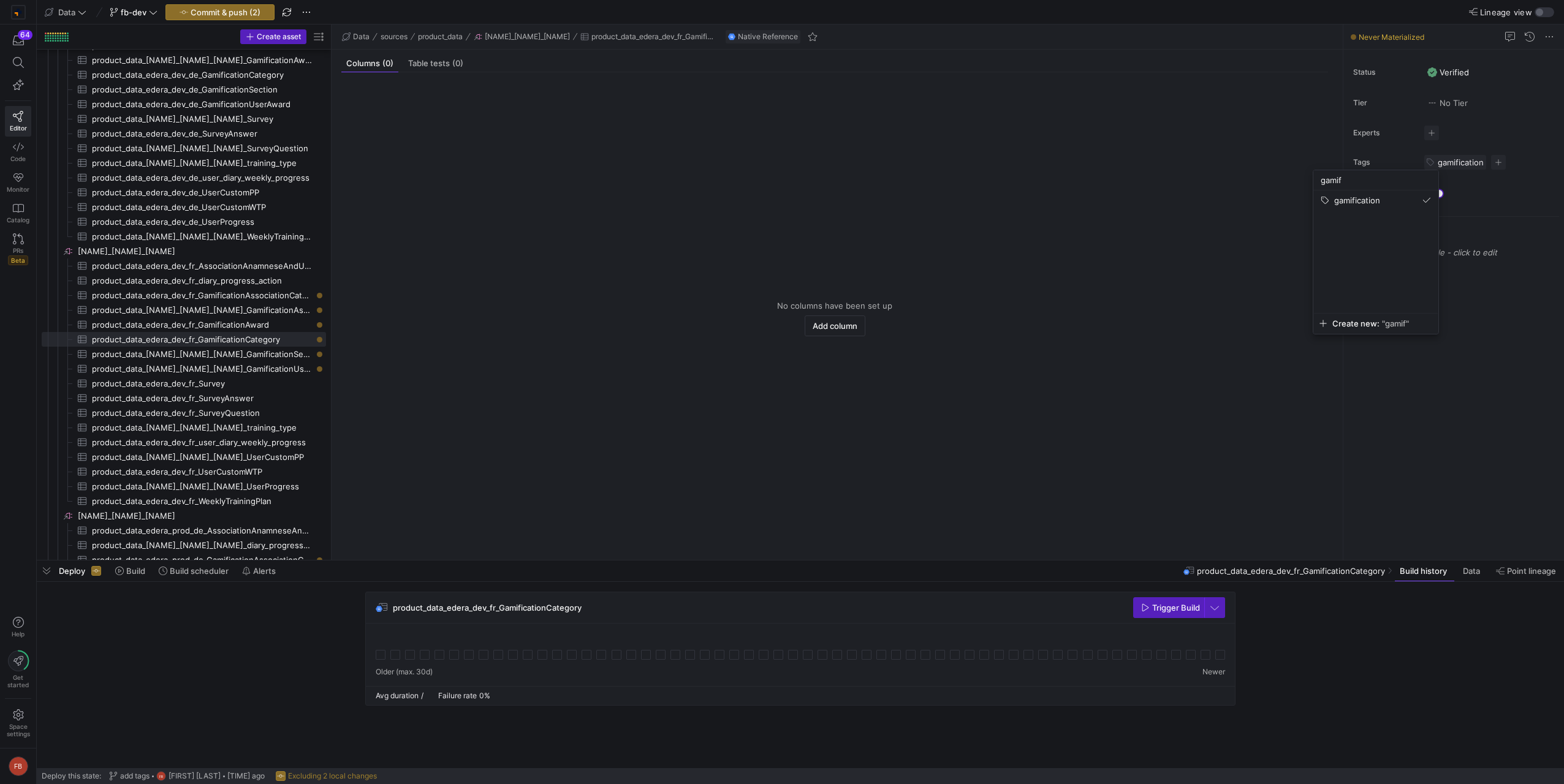 click at bounding box center [782, 392] 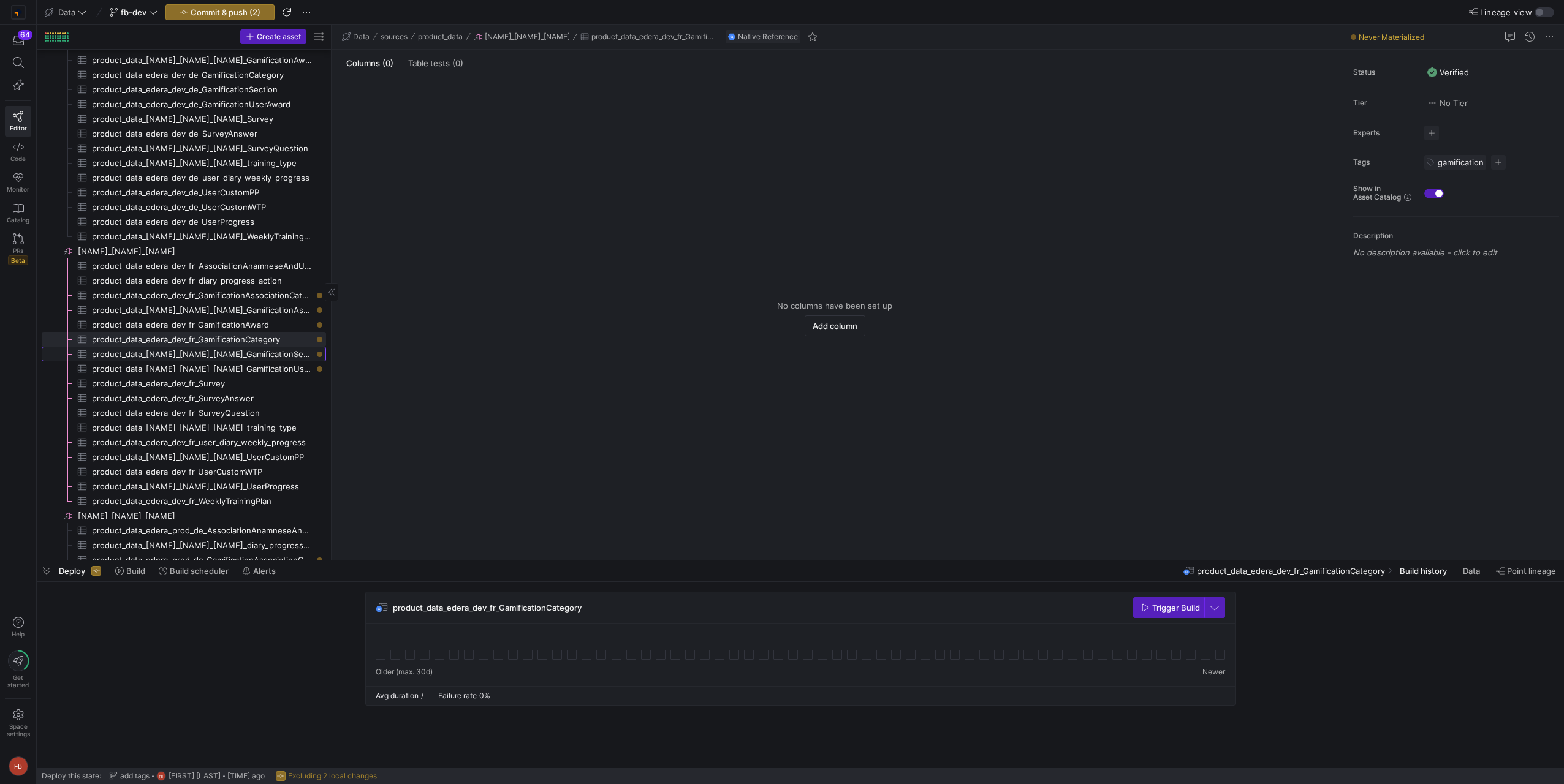 click on "product_data_edera_dev_fr_GamificationSection​​​​​​​​​" 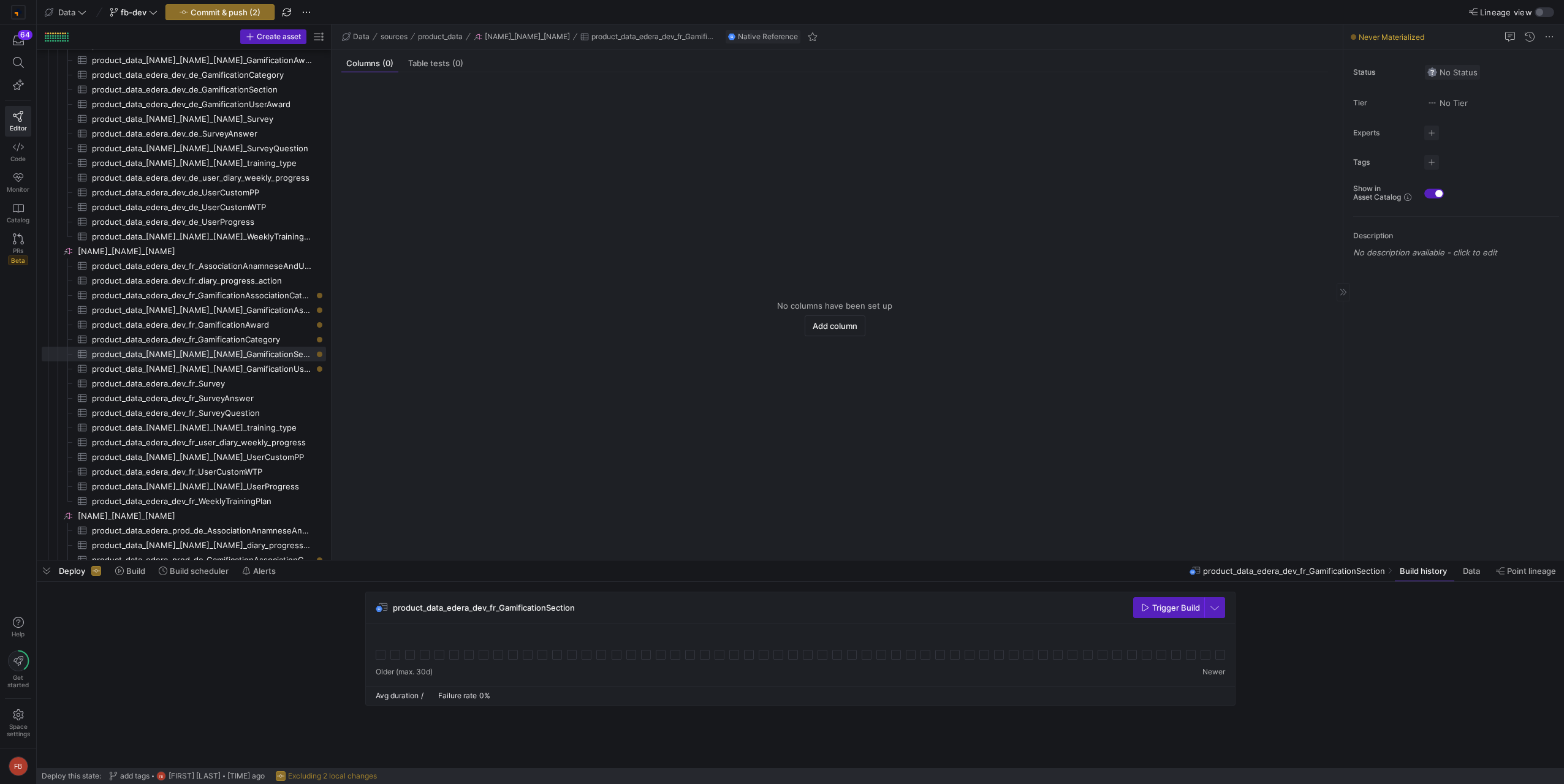 click at bounding box center [1452, 72] 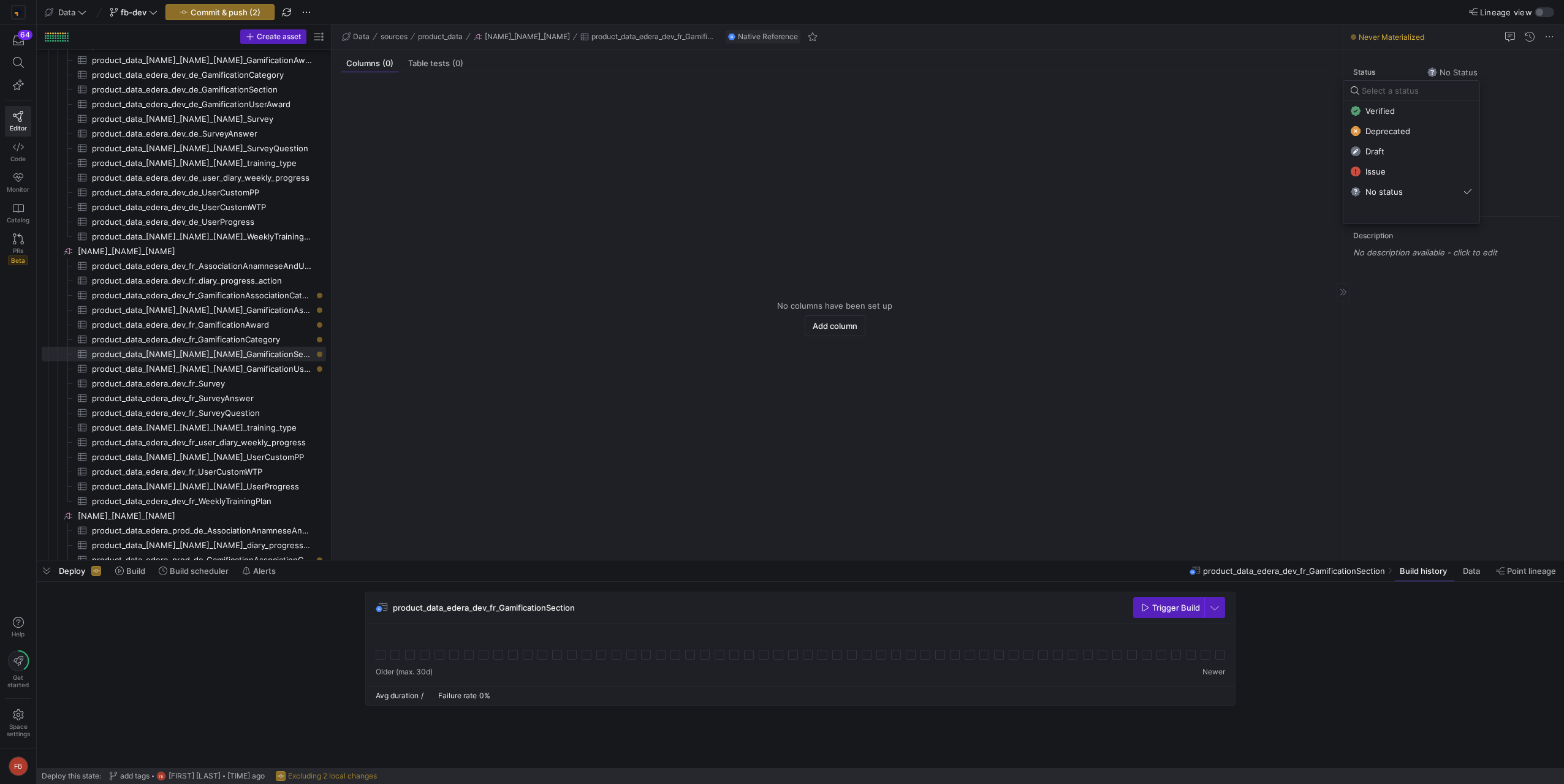 click on "Verified" at bounding box center (1411, 111) 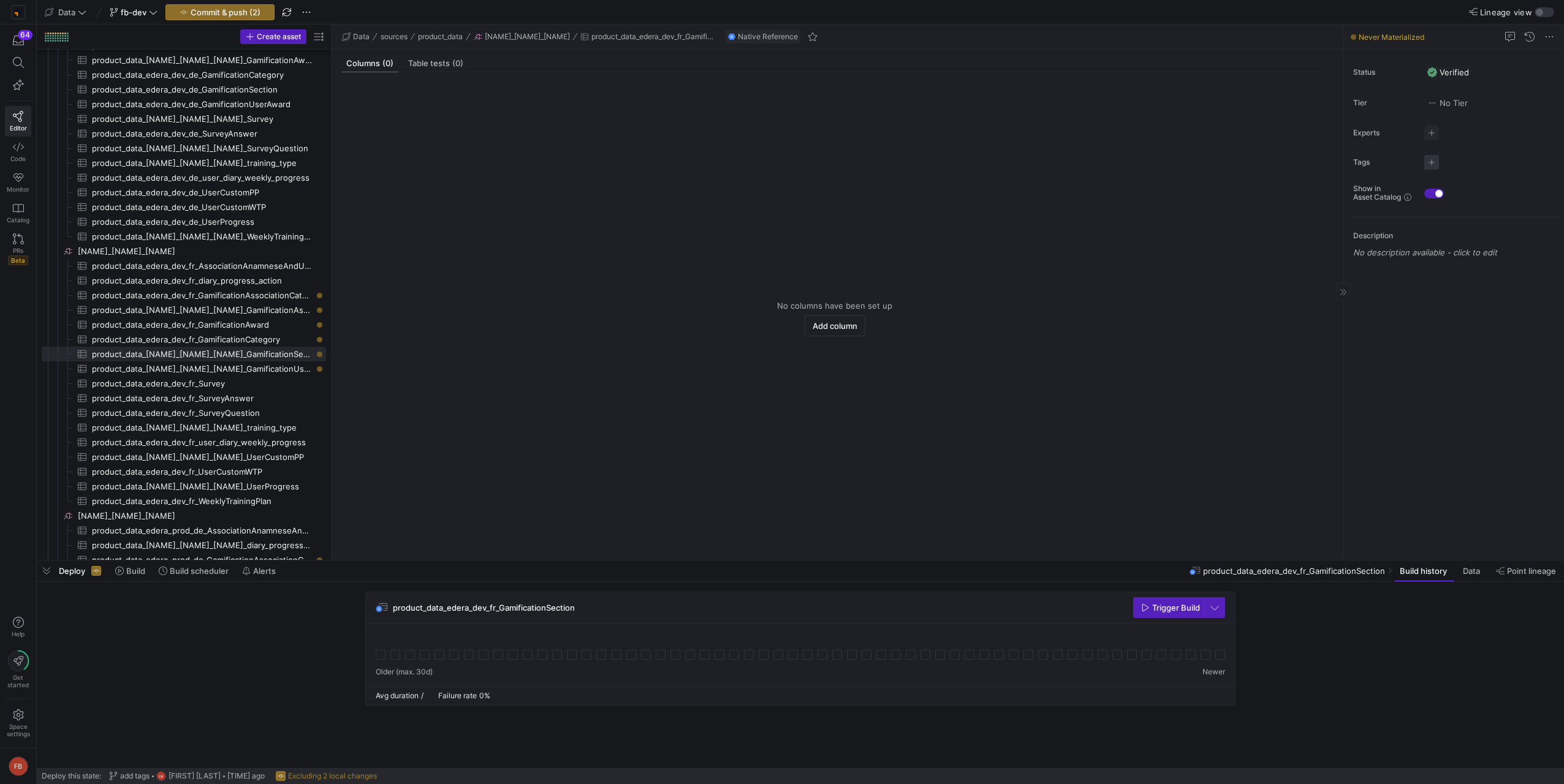 click 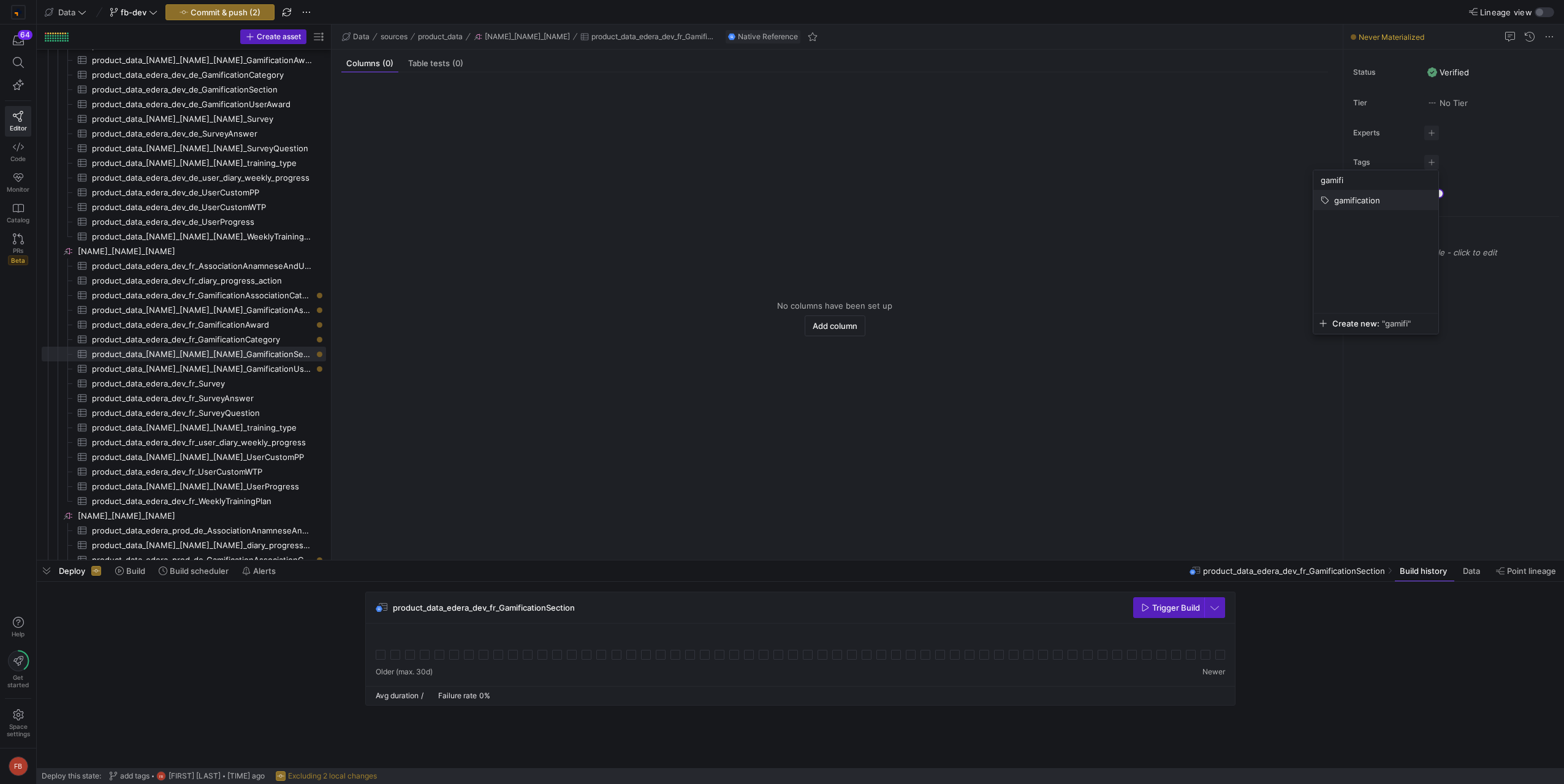 type on "gamifi" 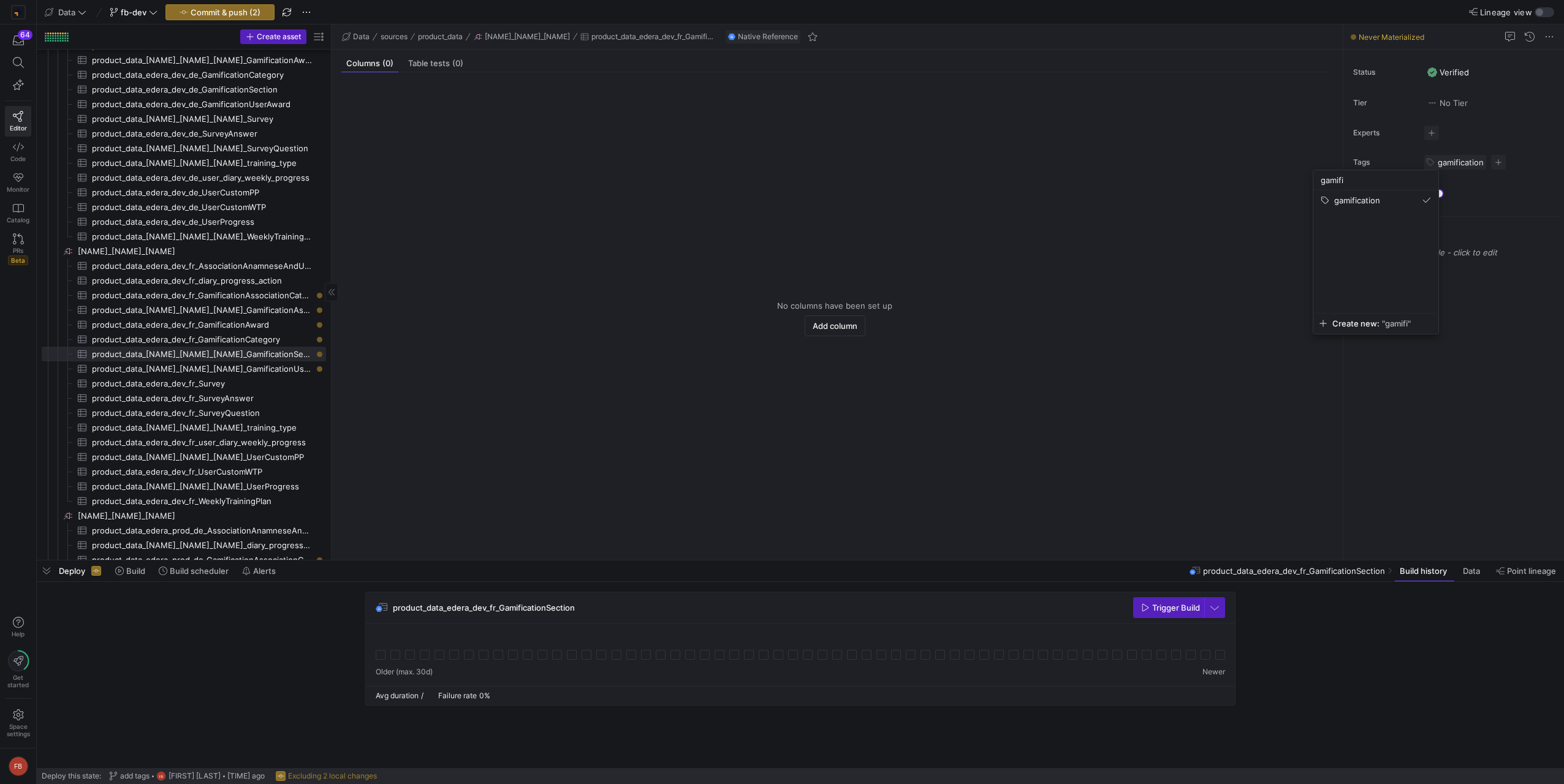 click at bounding box center (782, 392) 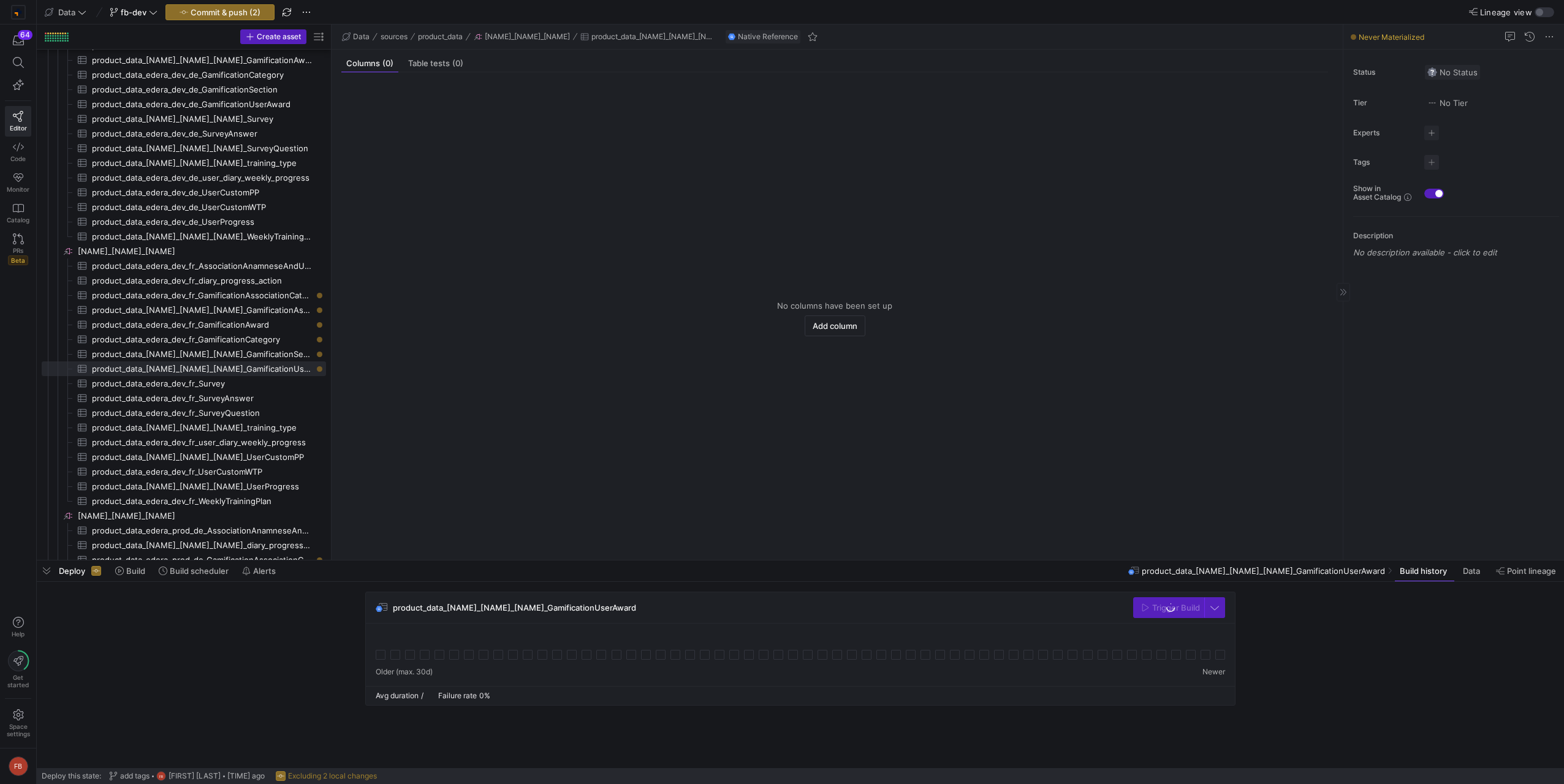 click on "No Status" at bounding box center (1452, 72) 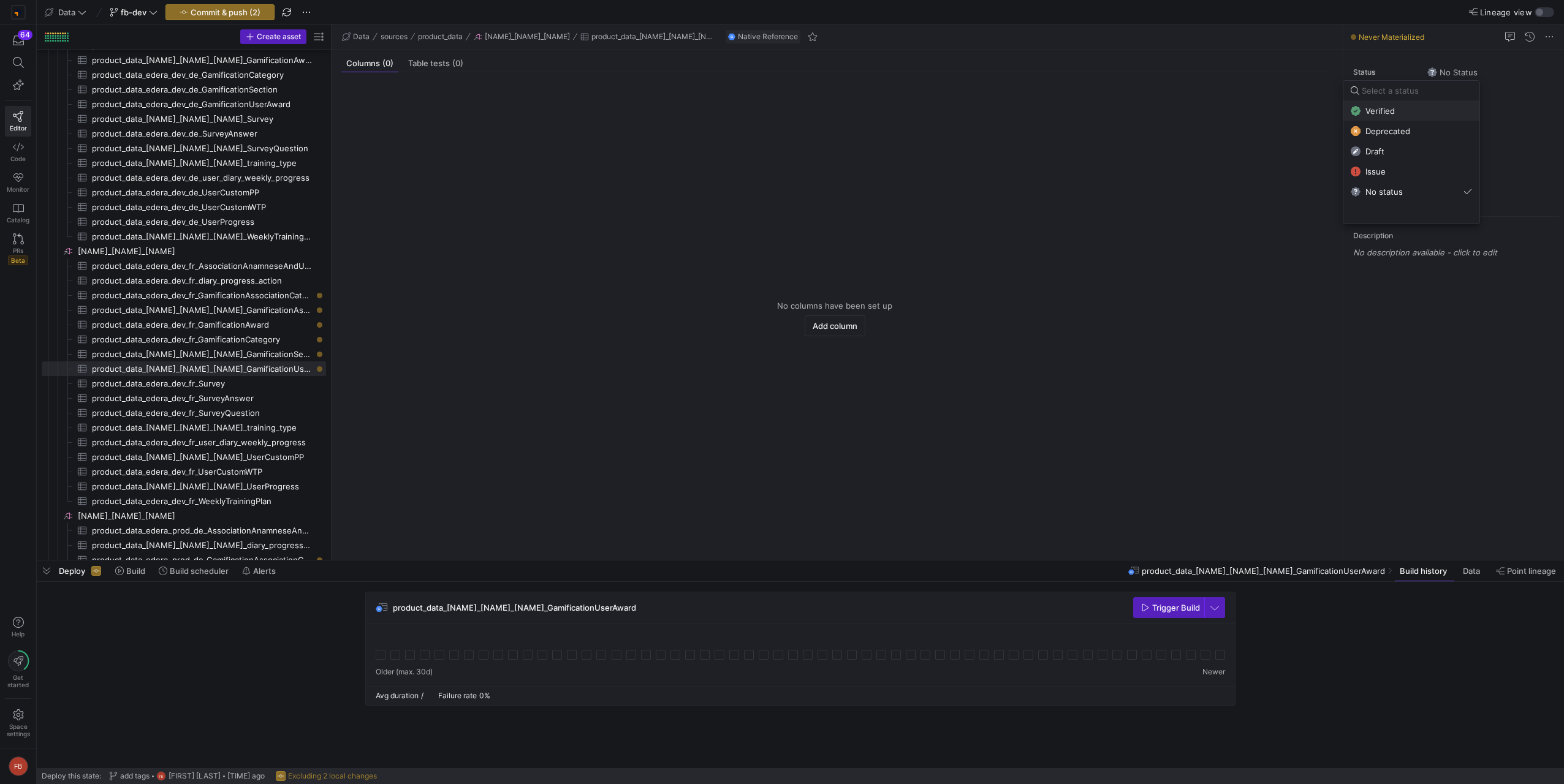 click on "Verified" at bounding box center [1411, 111] 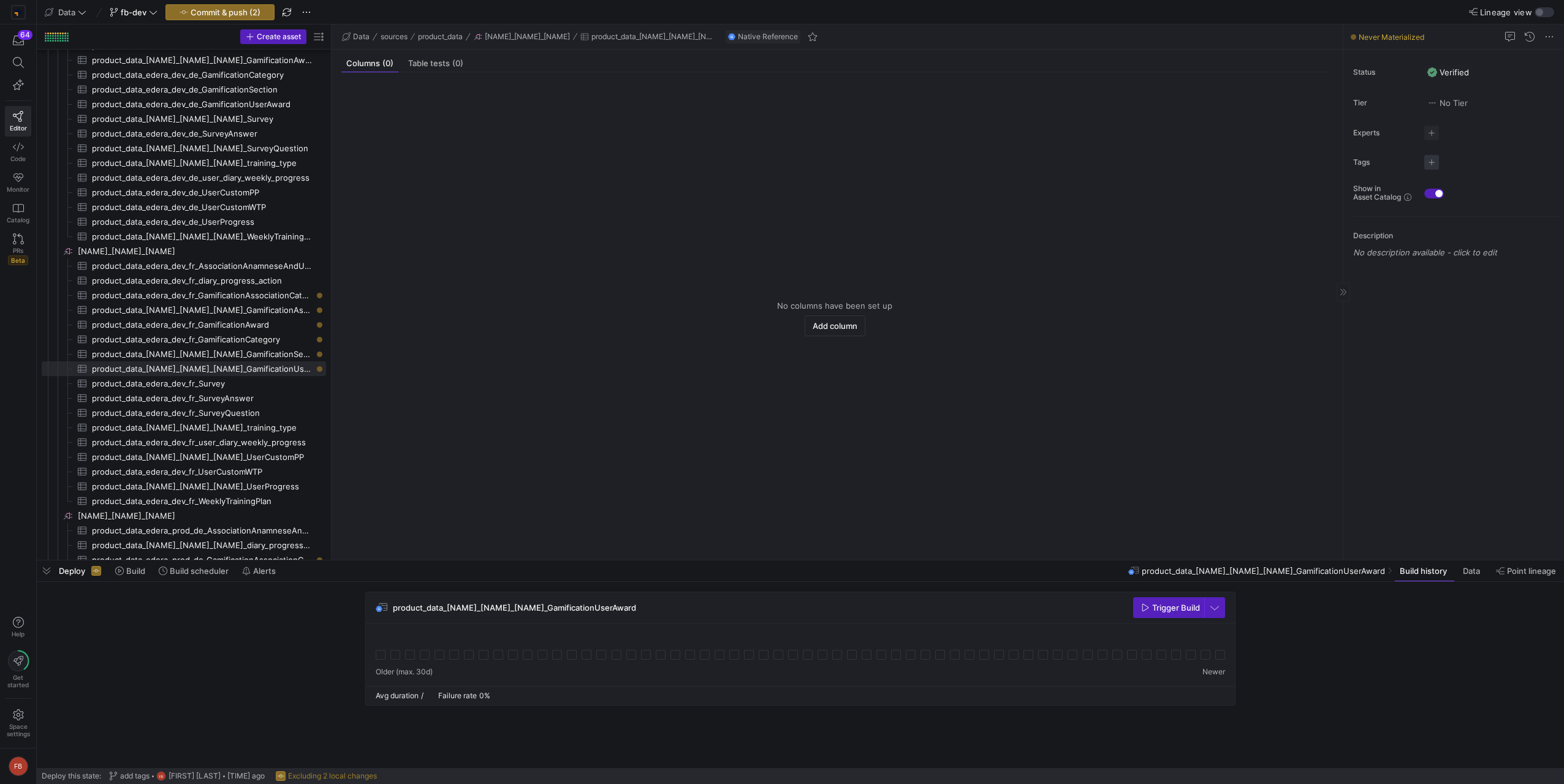 click 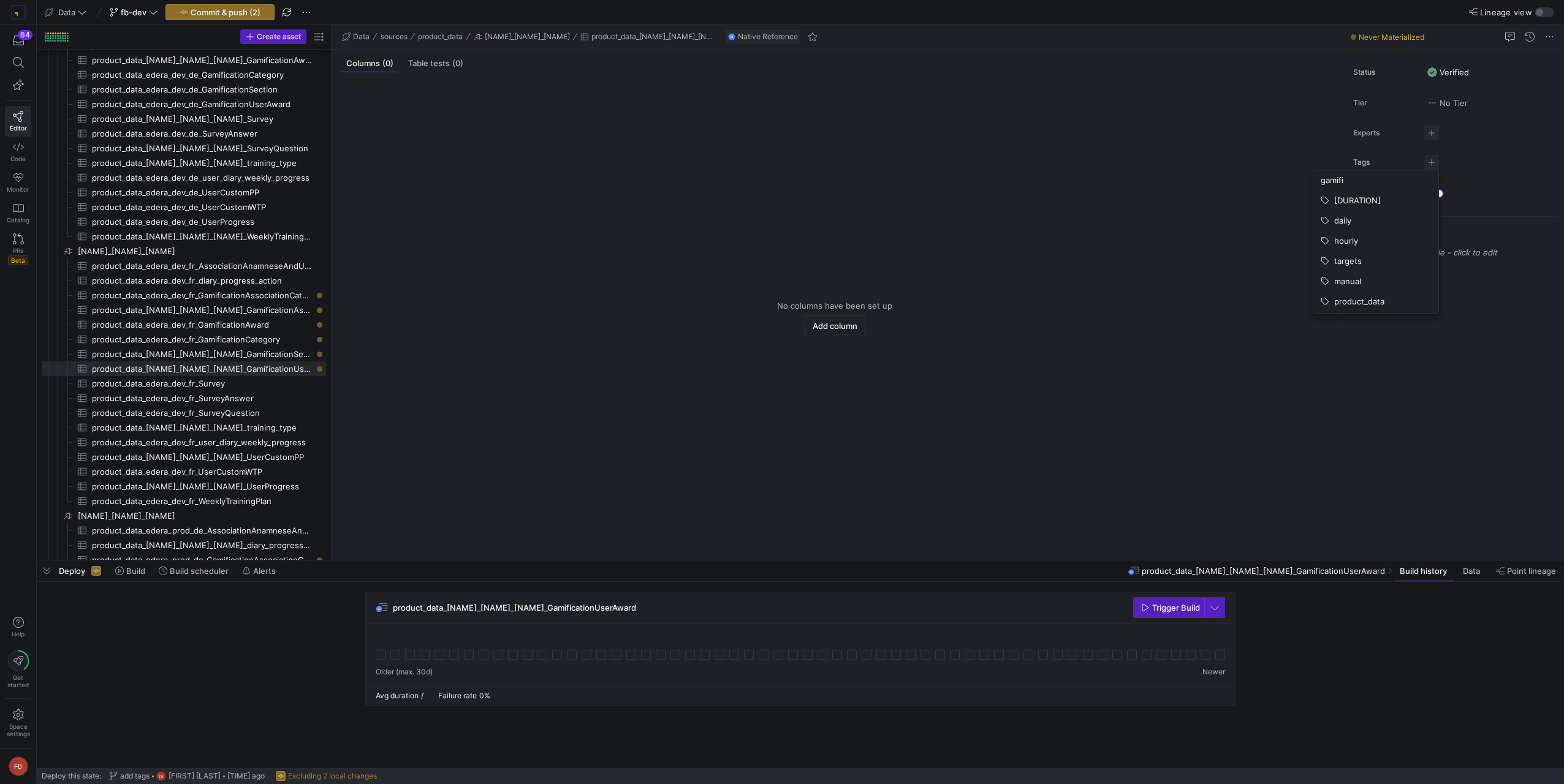 click on "gamifi" at bounding box center [1376, 180] 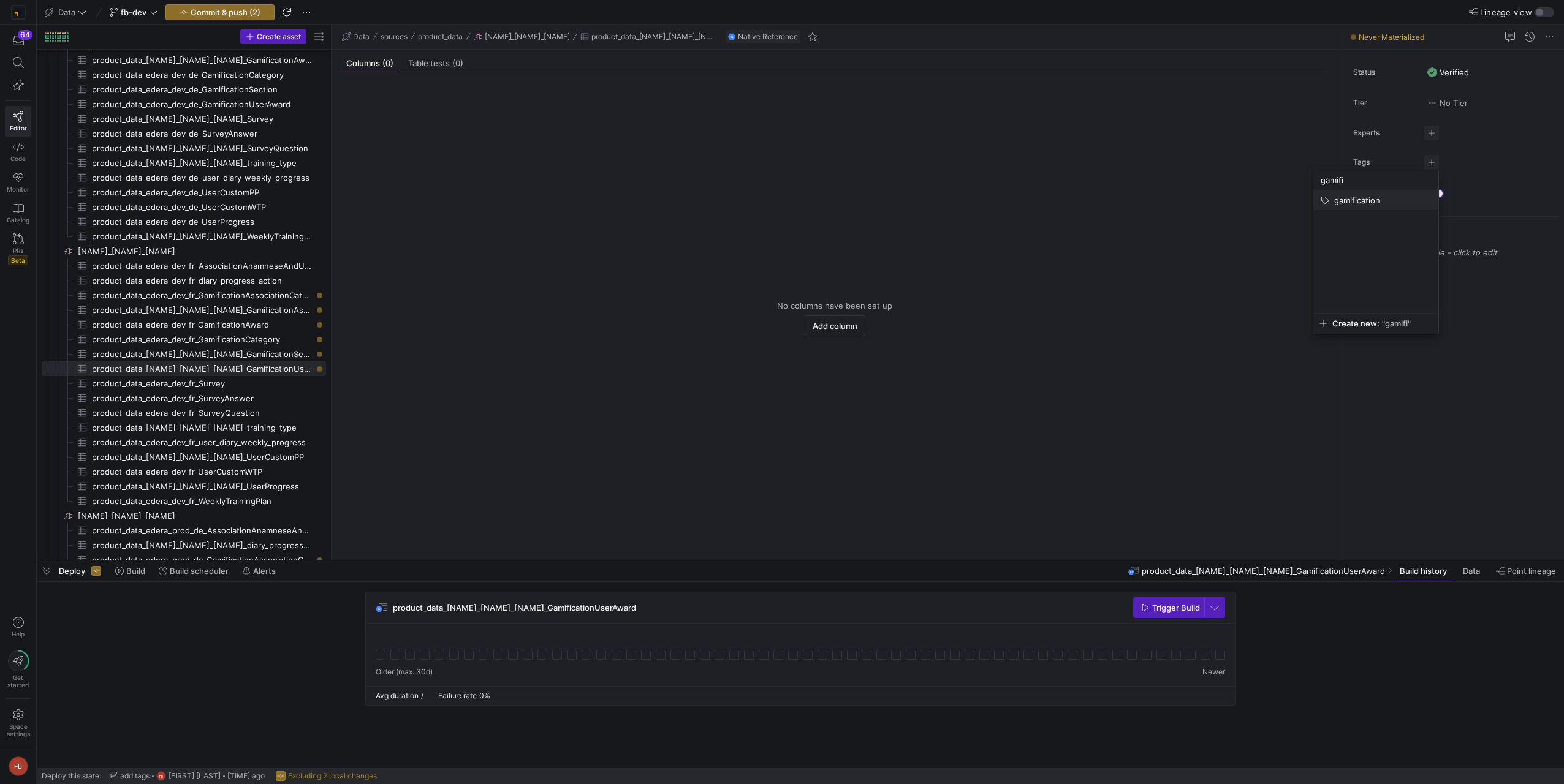 type on "gamifi" 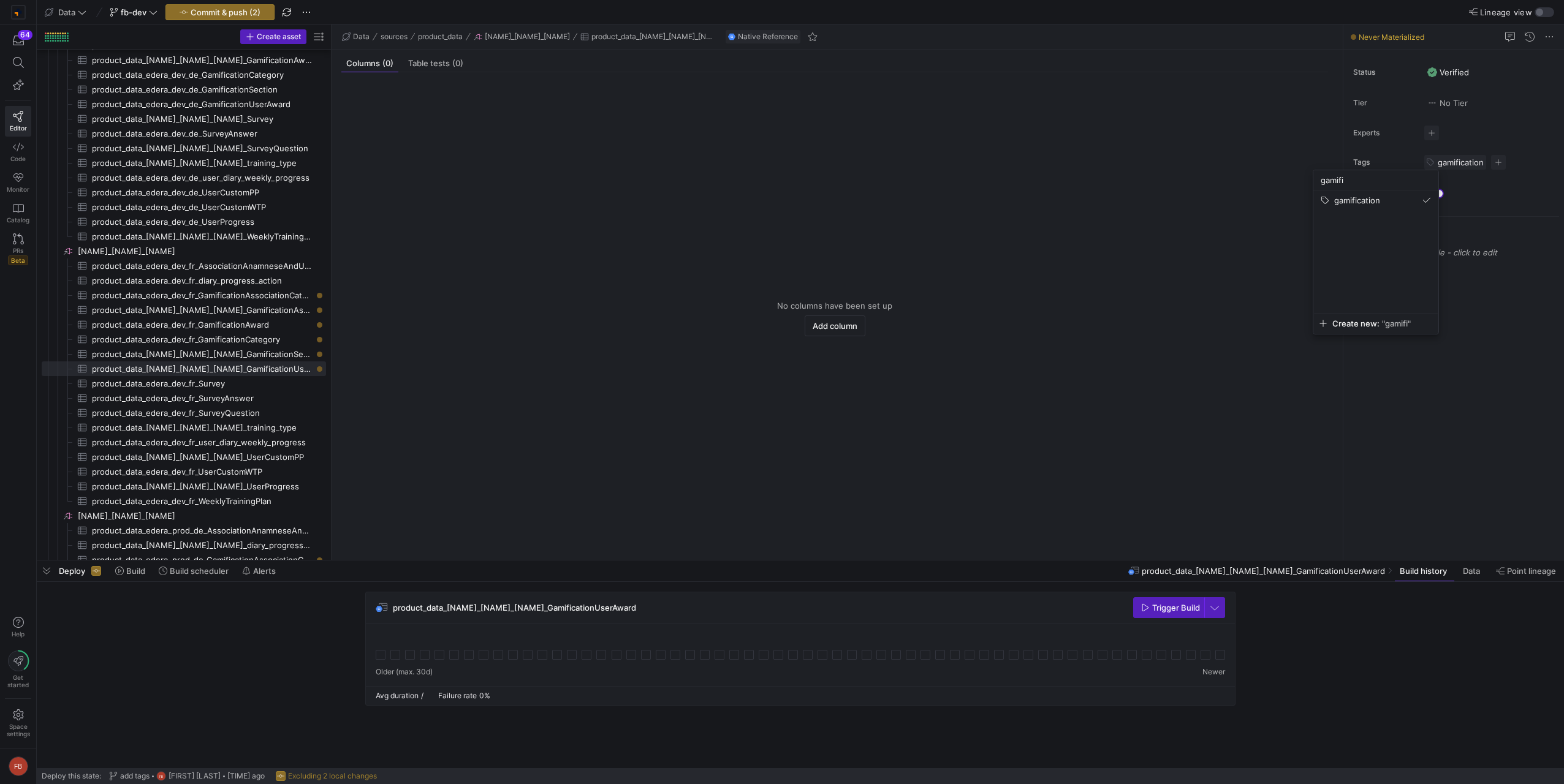 click at bounding box center (782, 392) 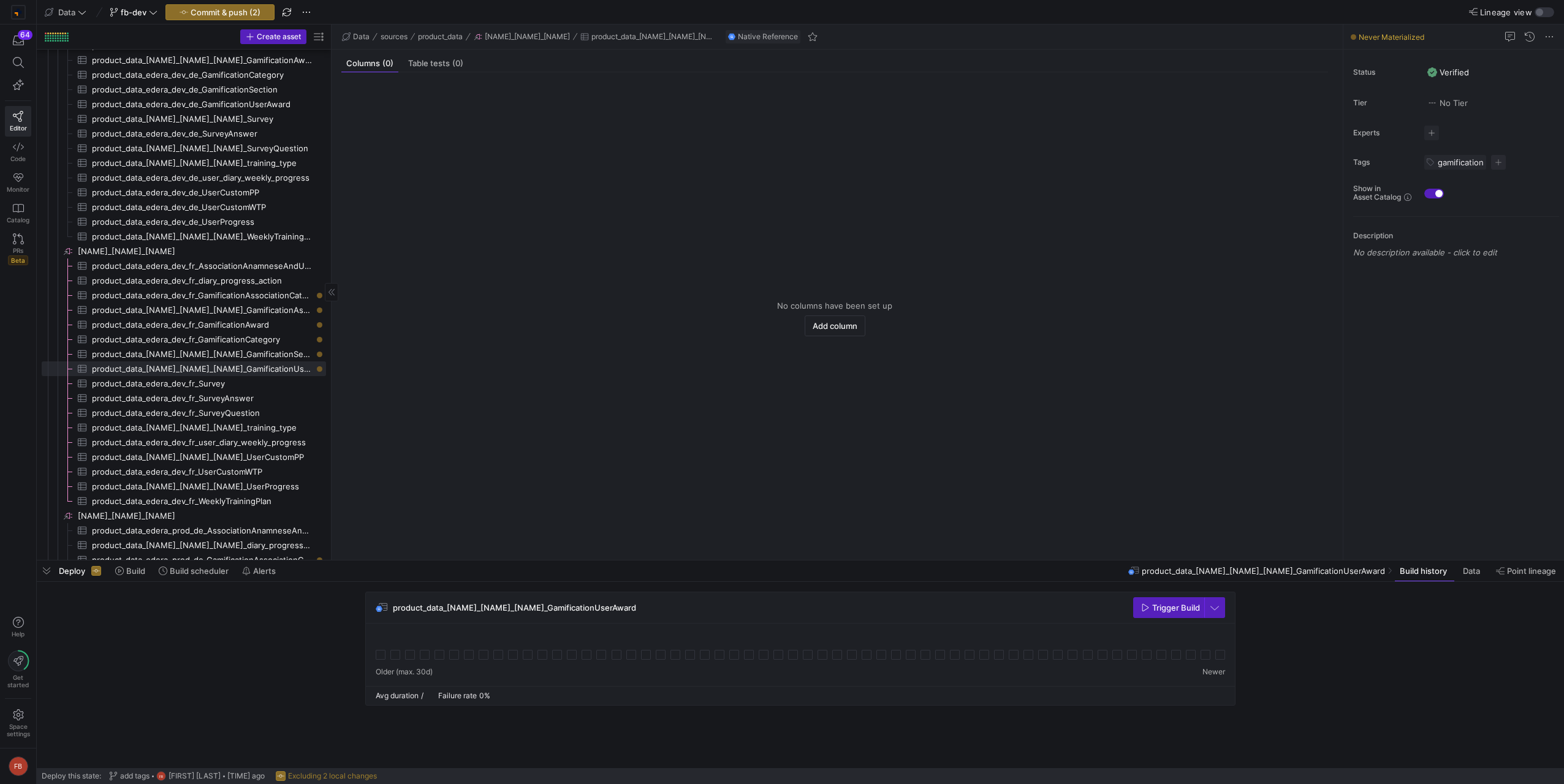 scroll, scrollTop: 2283, scrollLeft: 0, axis: vertical 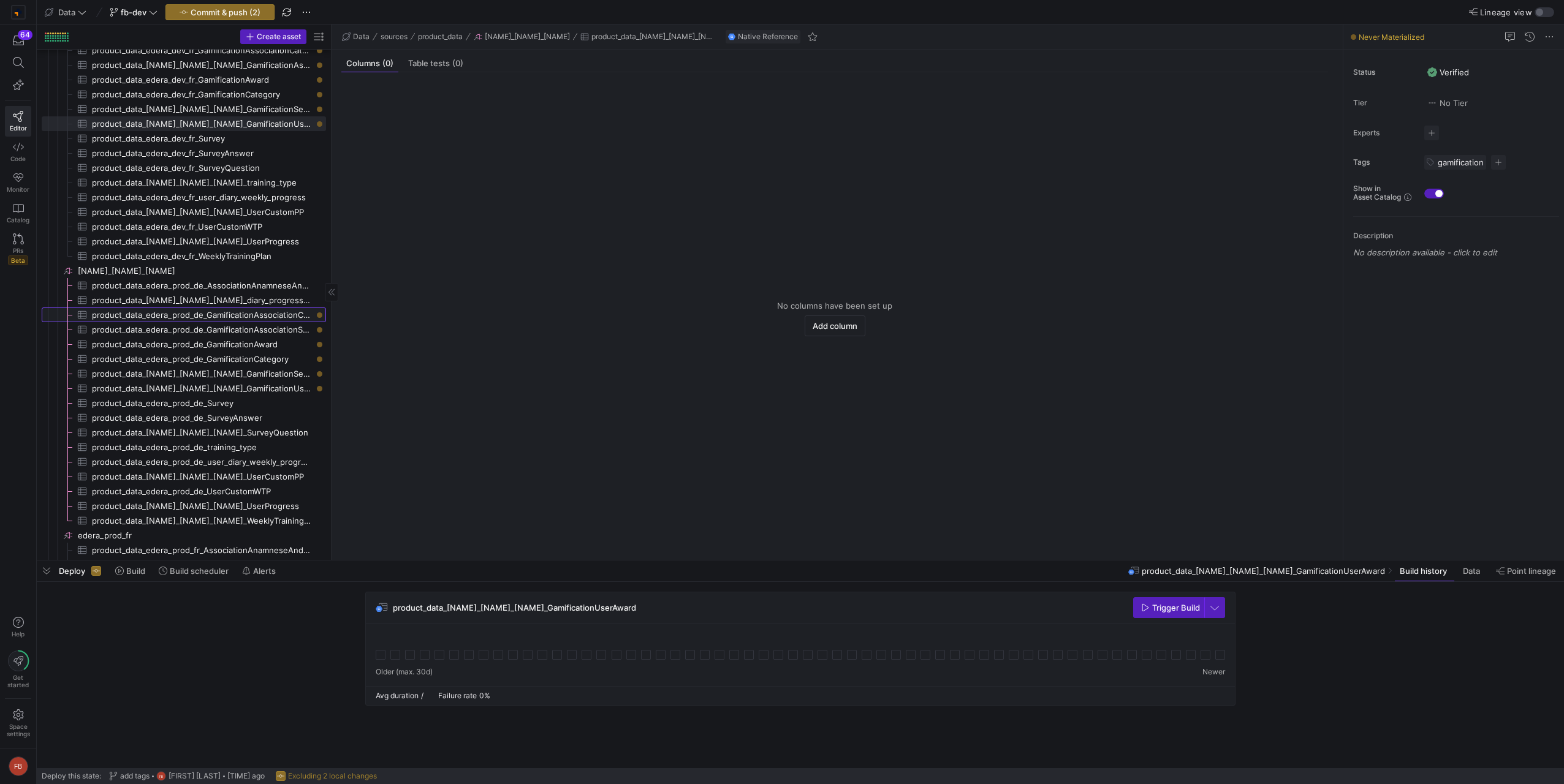 click on "product_data_edera_prod_de_GamificationAssociationCategorySection​​​​​​​​​" 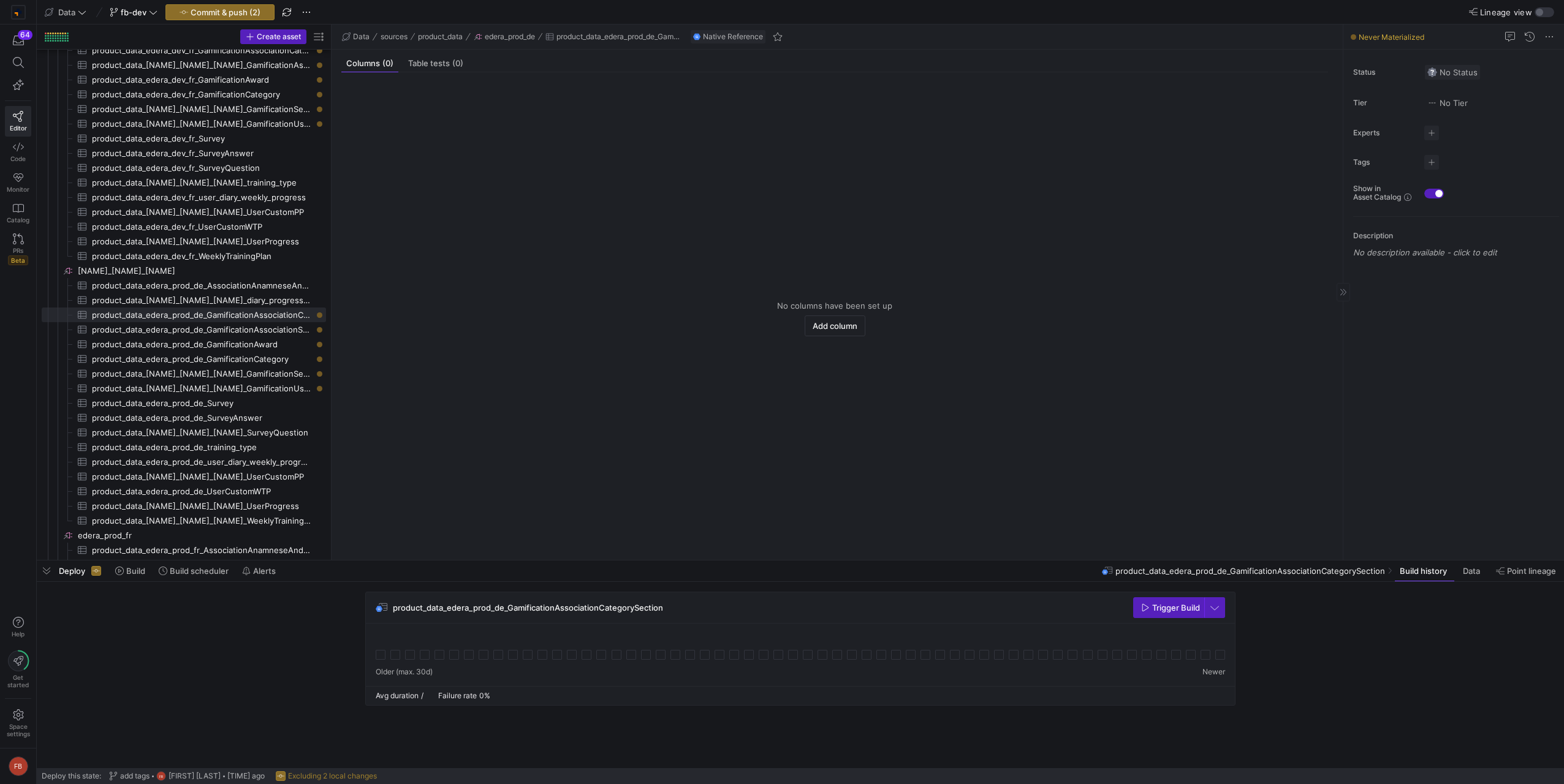 click on "No Status" at bounding box center [1452, 72] 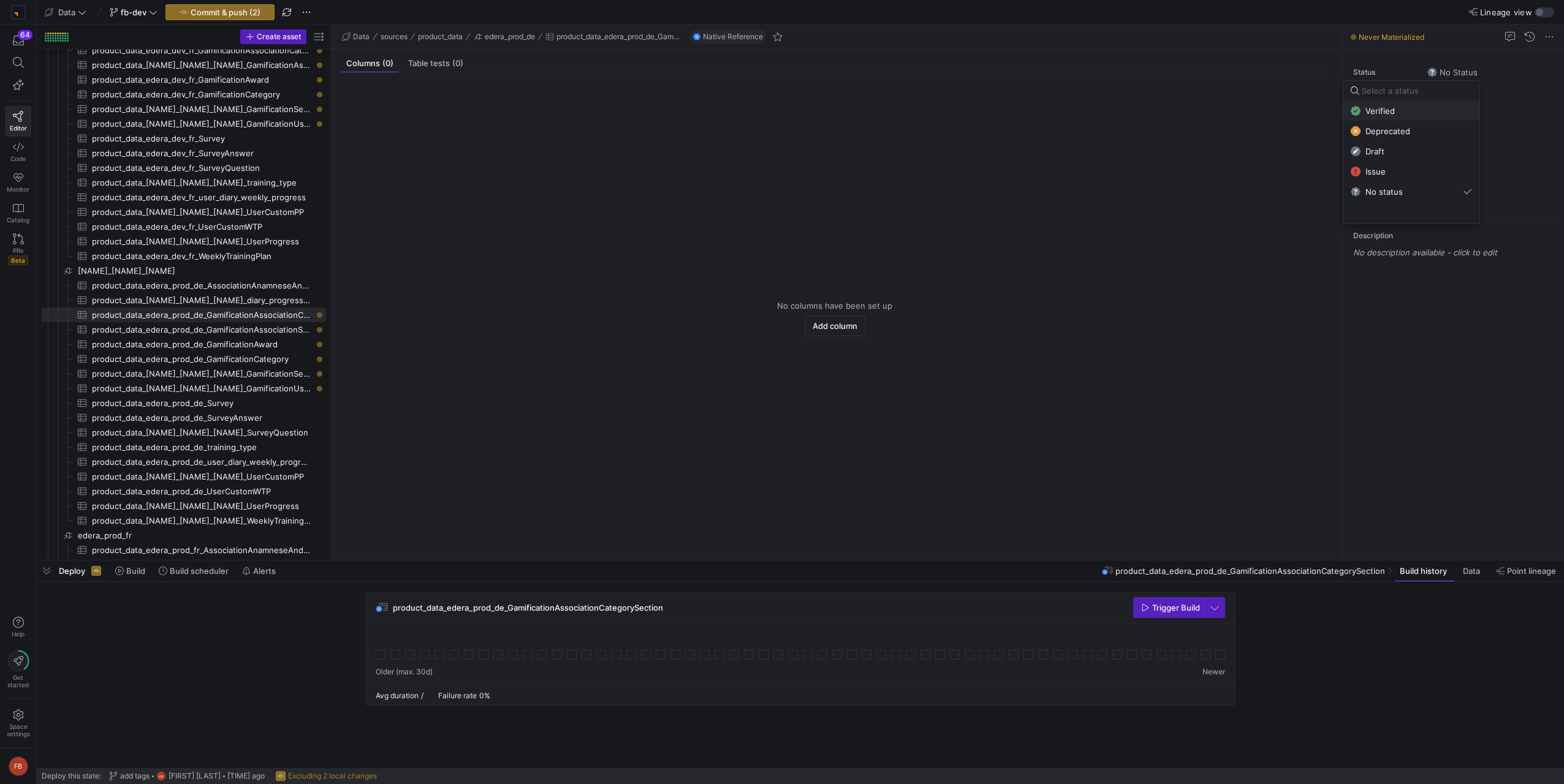 click on "Verified" at bounding box center [1411, 111] 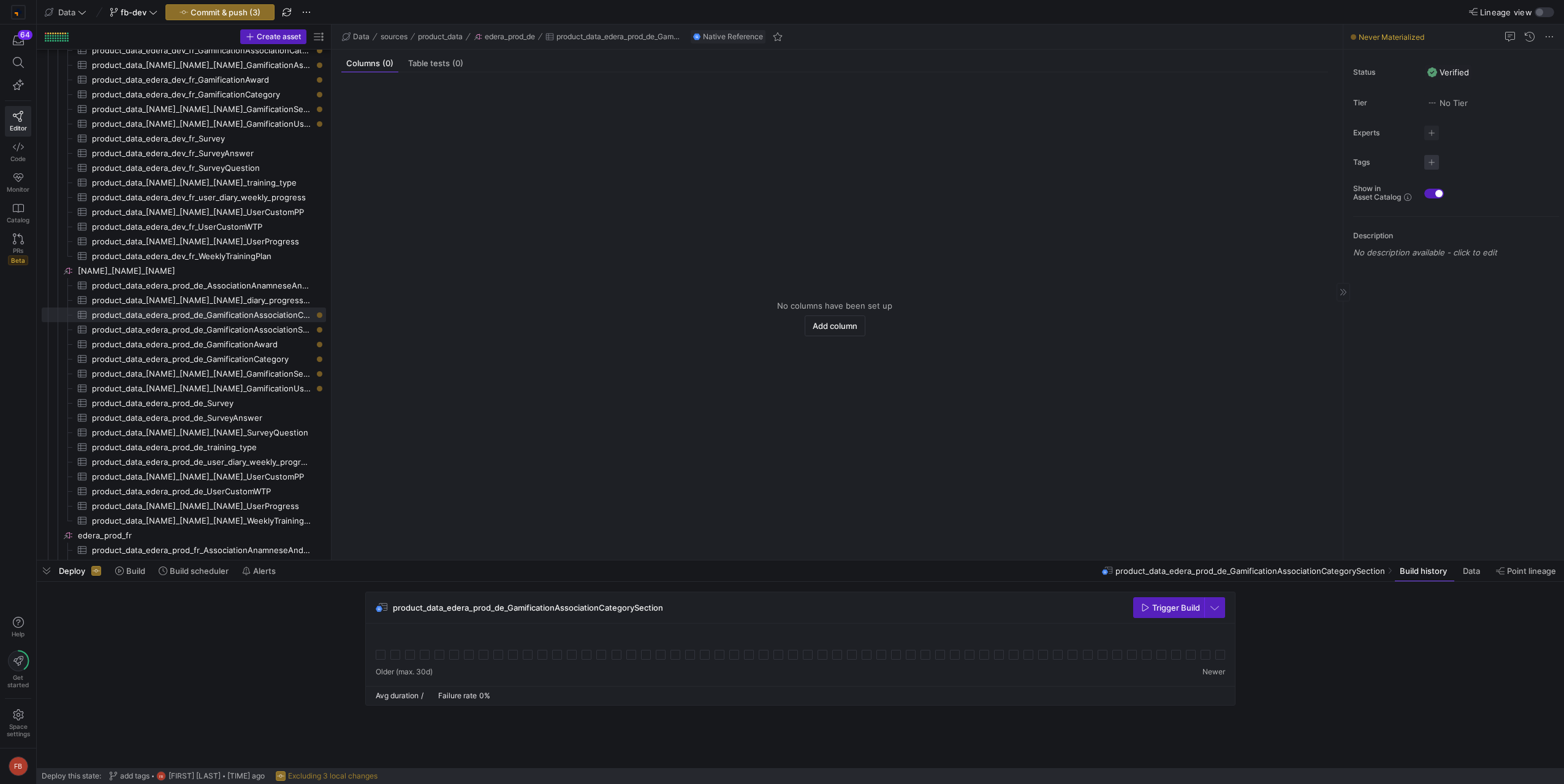 click 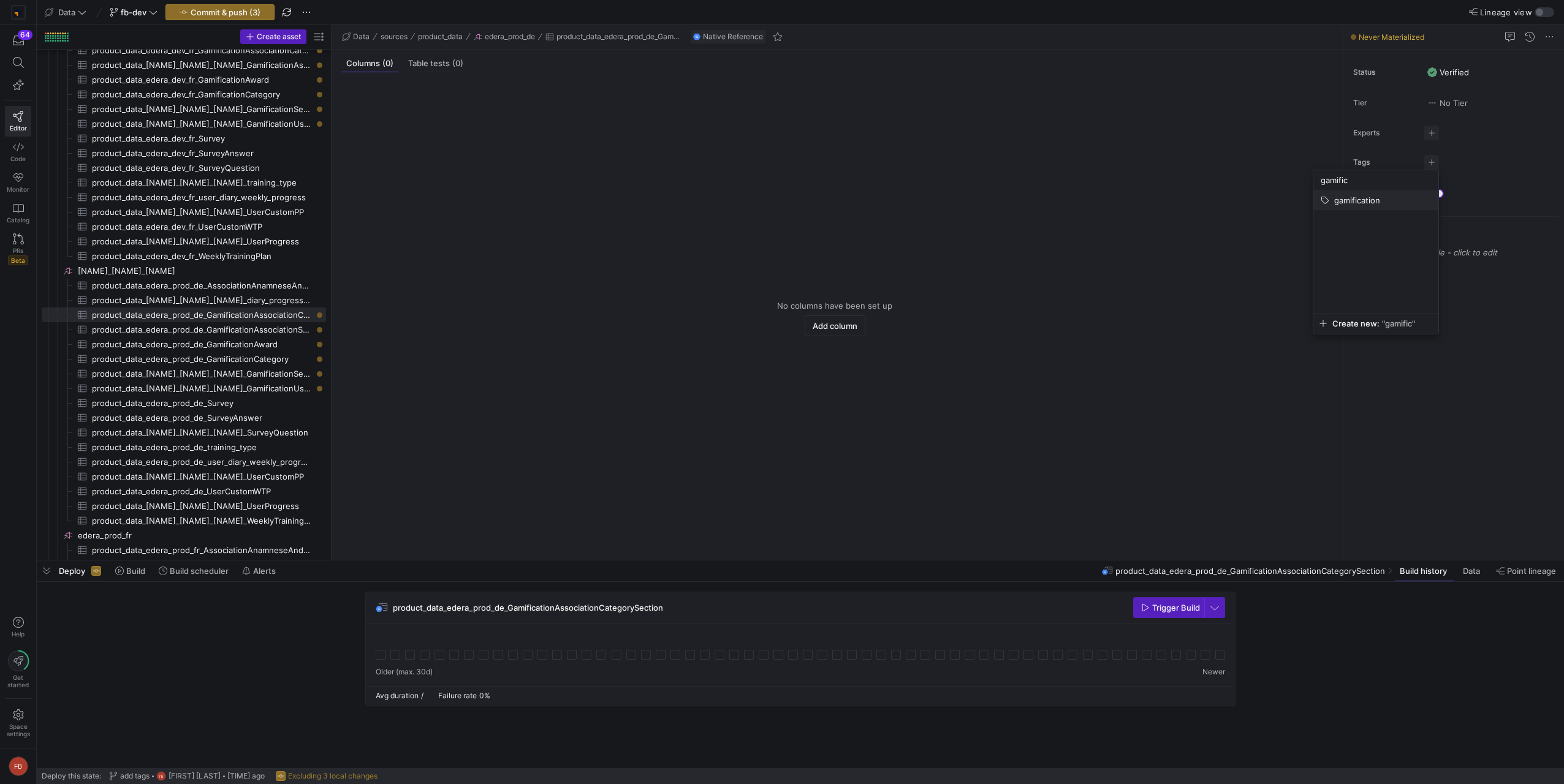 type on "gamific" 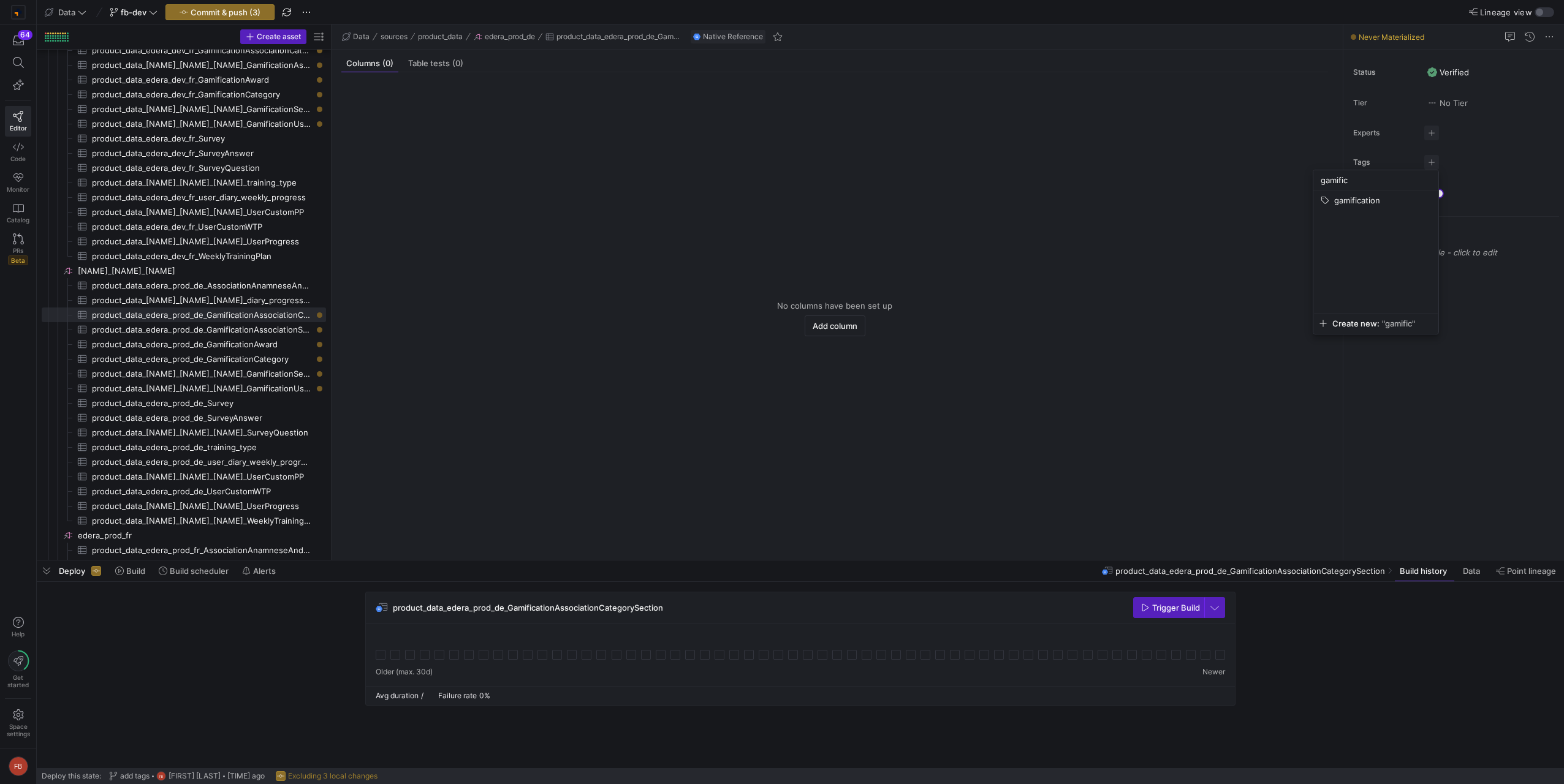 click at bounding box center [782, 392] 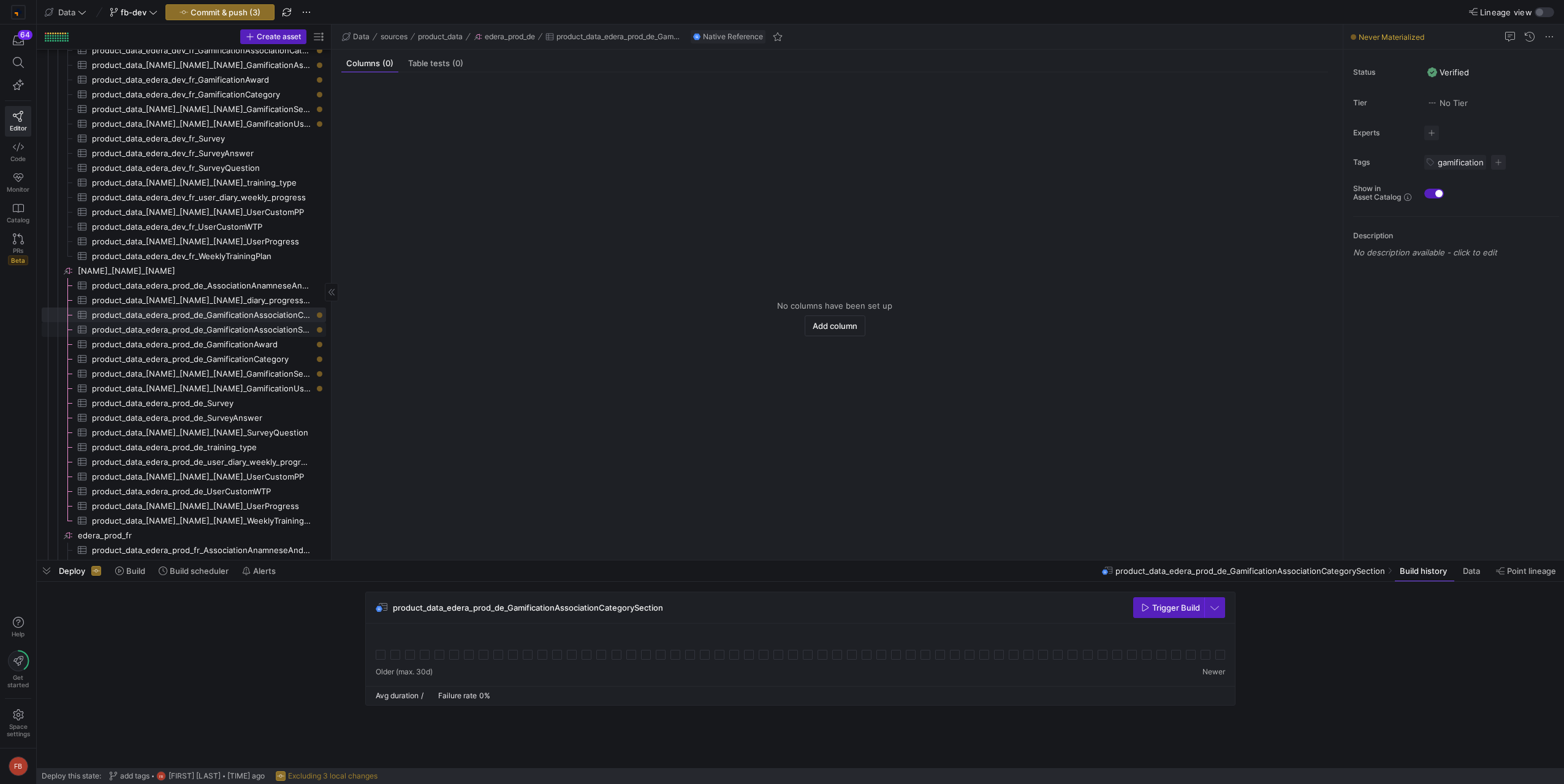 click on "product_data_edera_prod_de_GamificationAssociationSectionAward​​​​​​​​​" 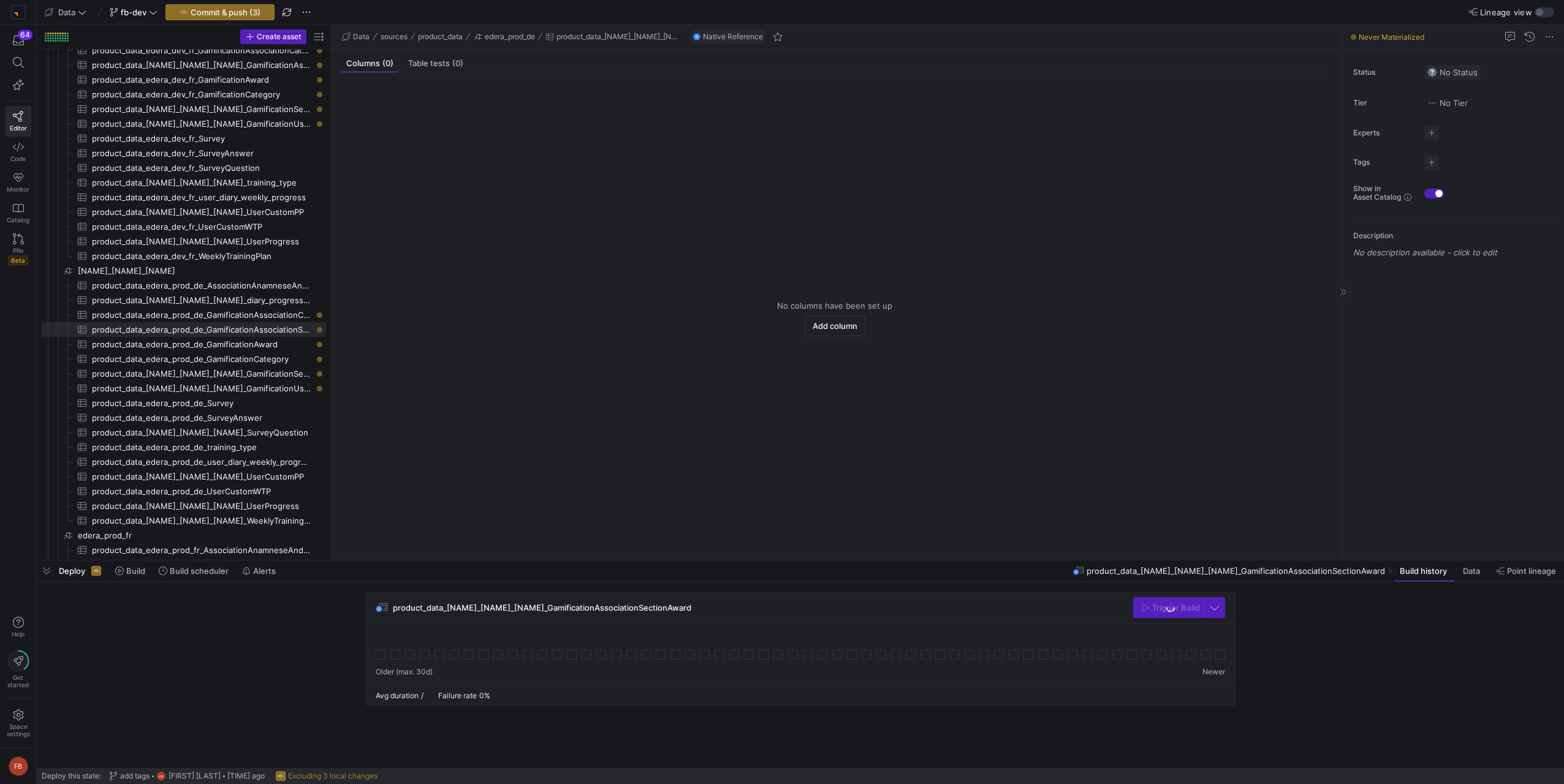 click at bounding box center [1452, 72] 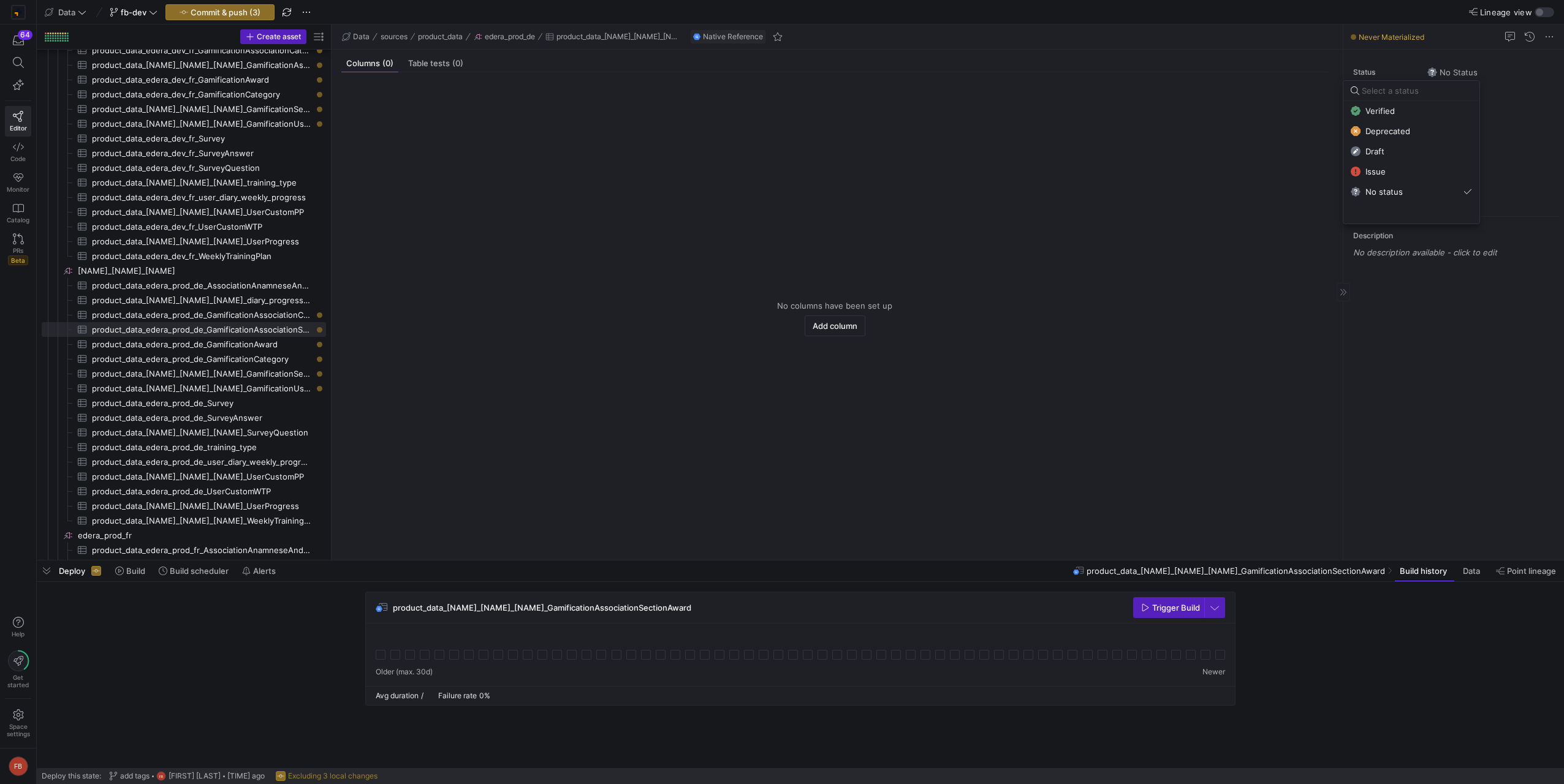 click on "Verified" at bounding box center [1411, 111] 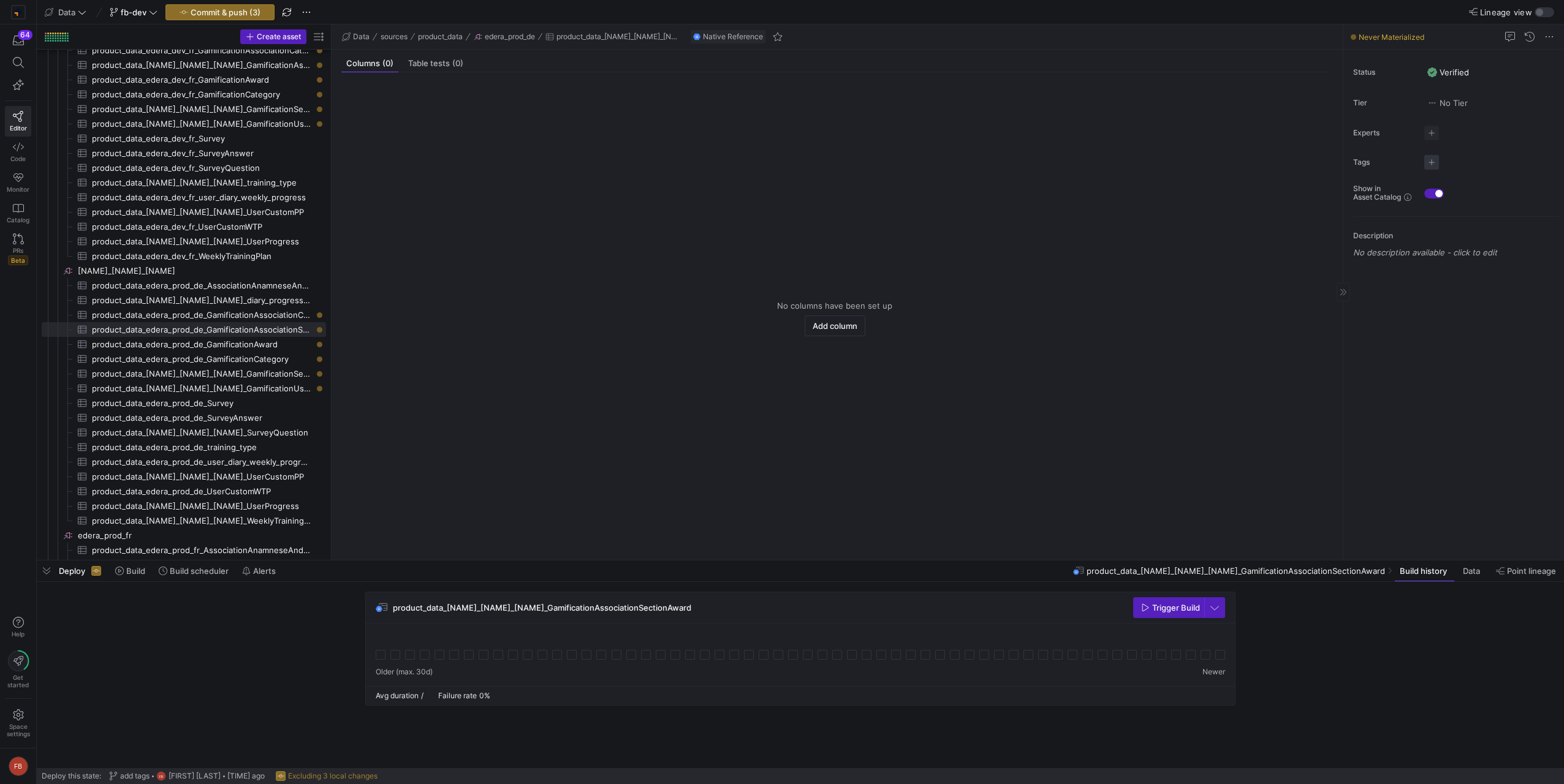 click 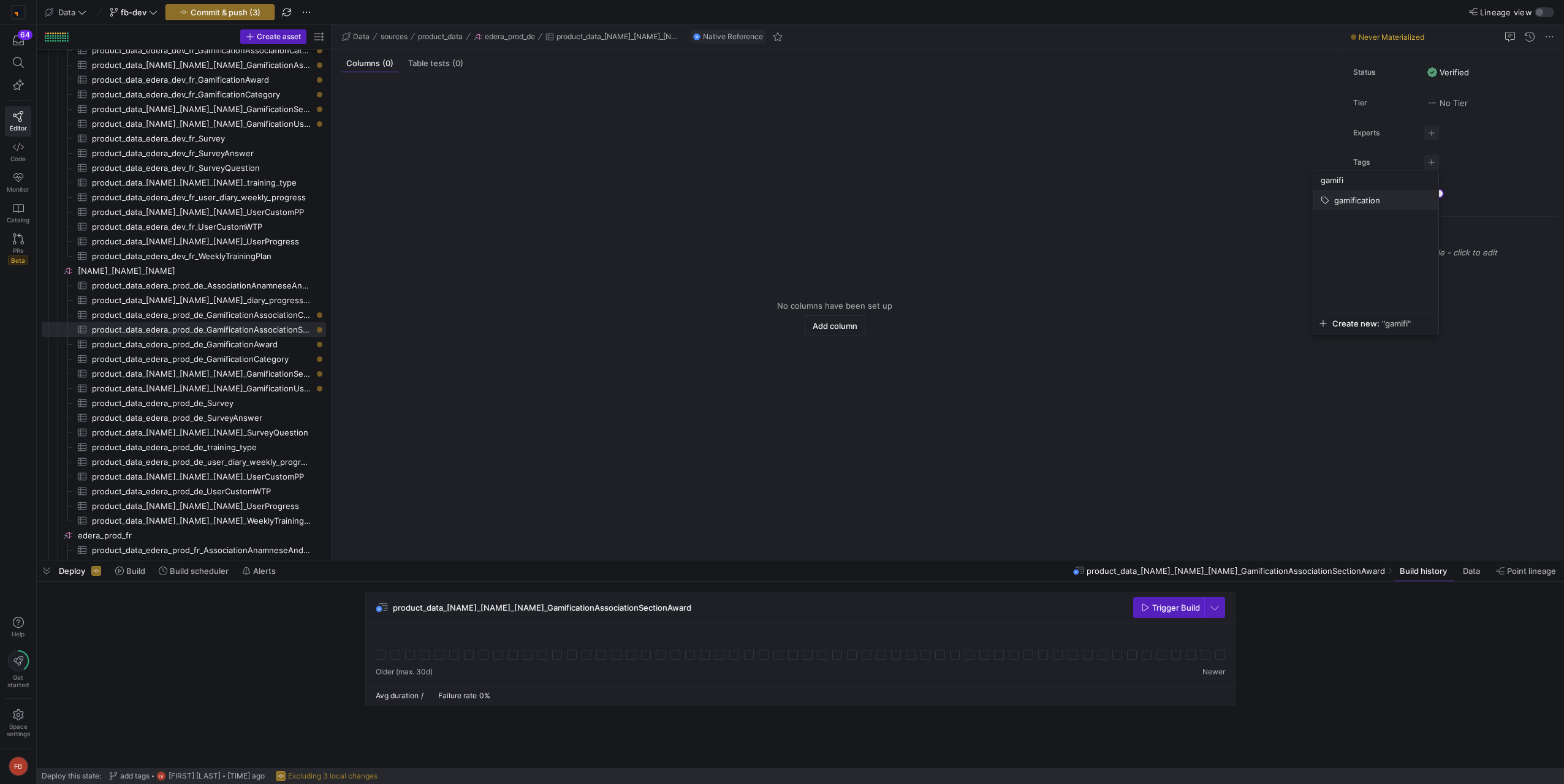 type on "gamifi" 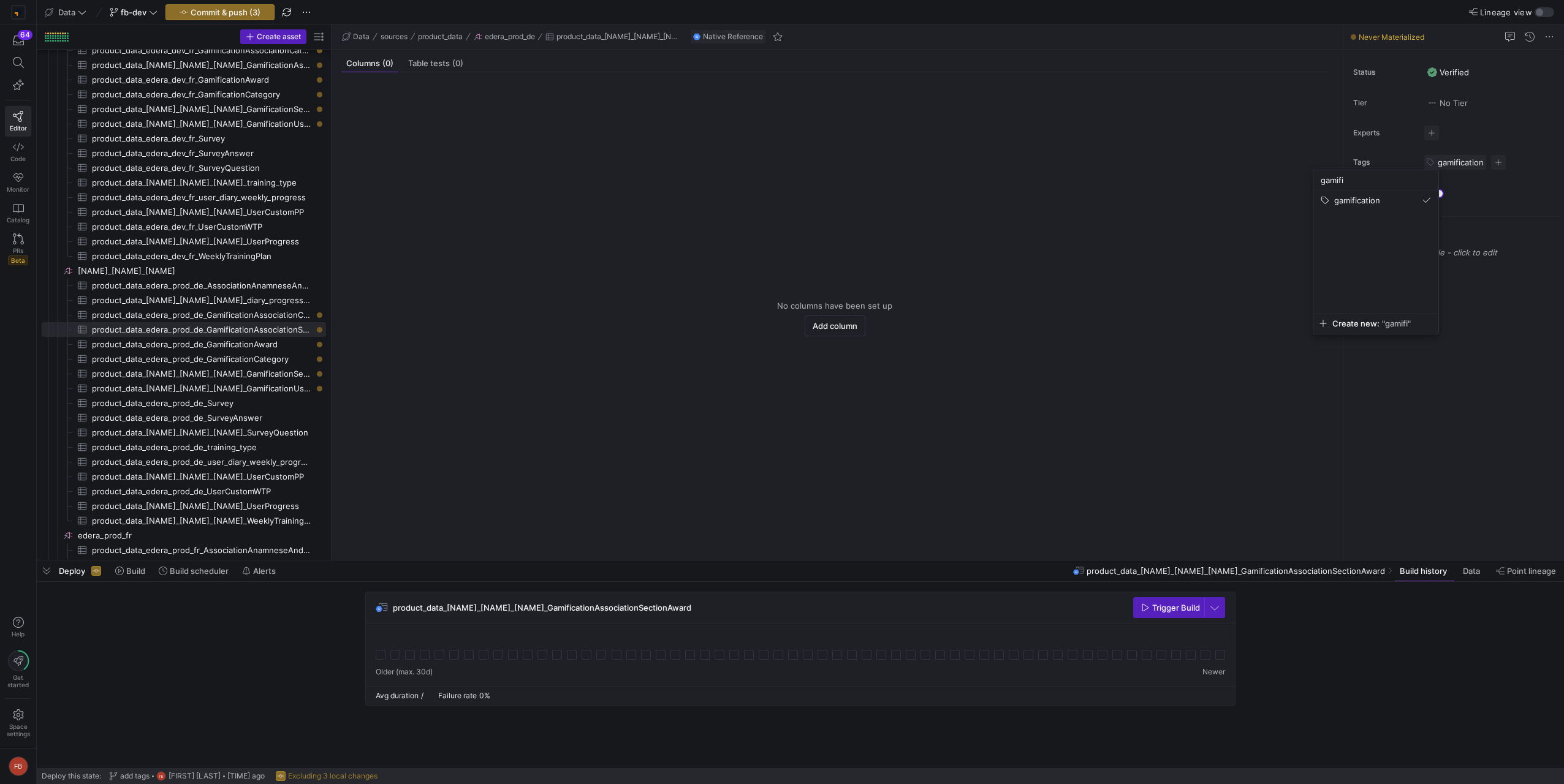 click at bounding box center [782, 392] 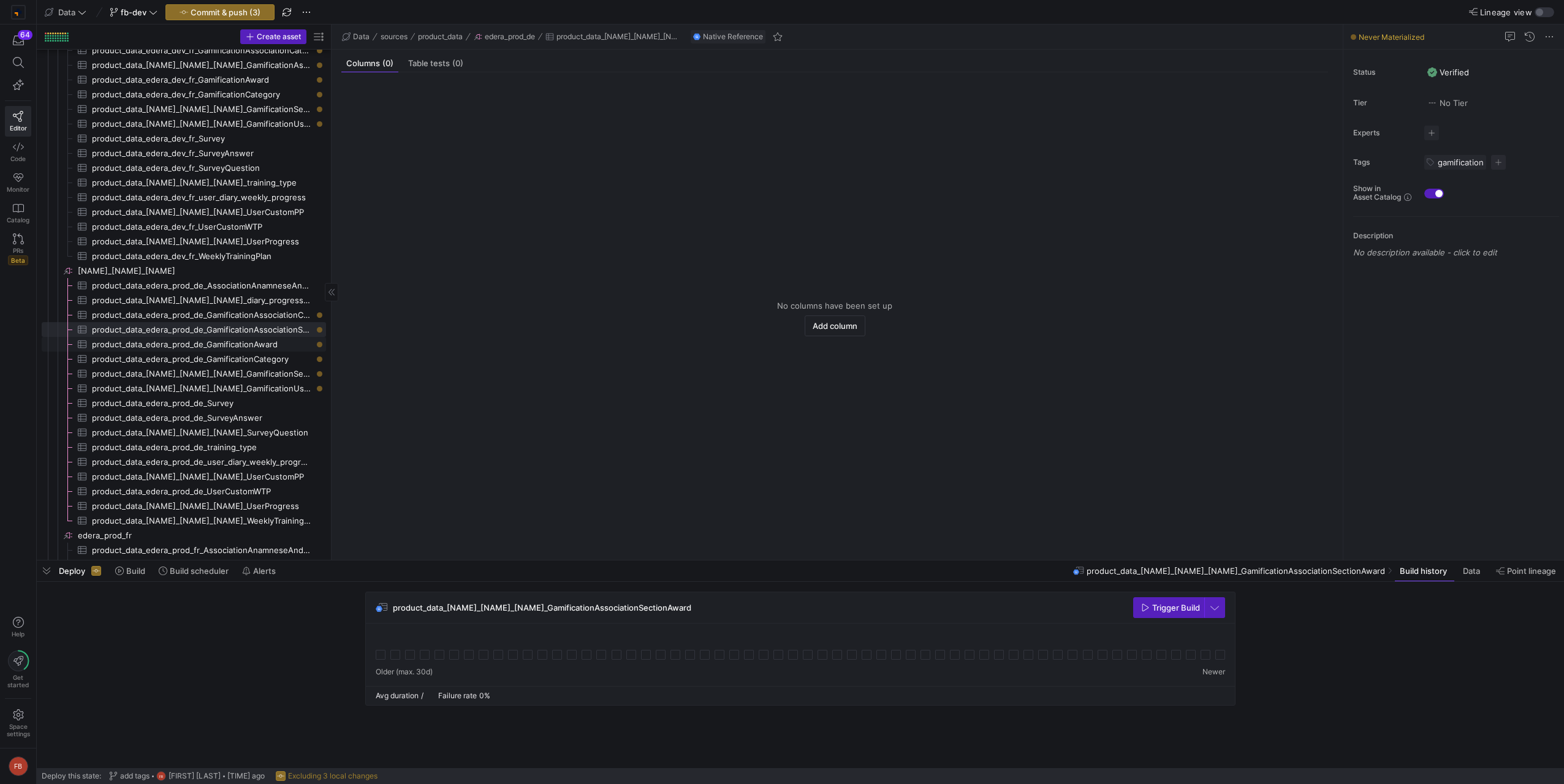 click on "product_data_edera_prod_de_GamificationAward​​​​​​​​​" 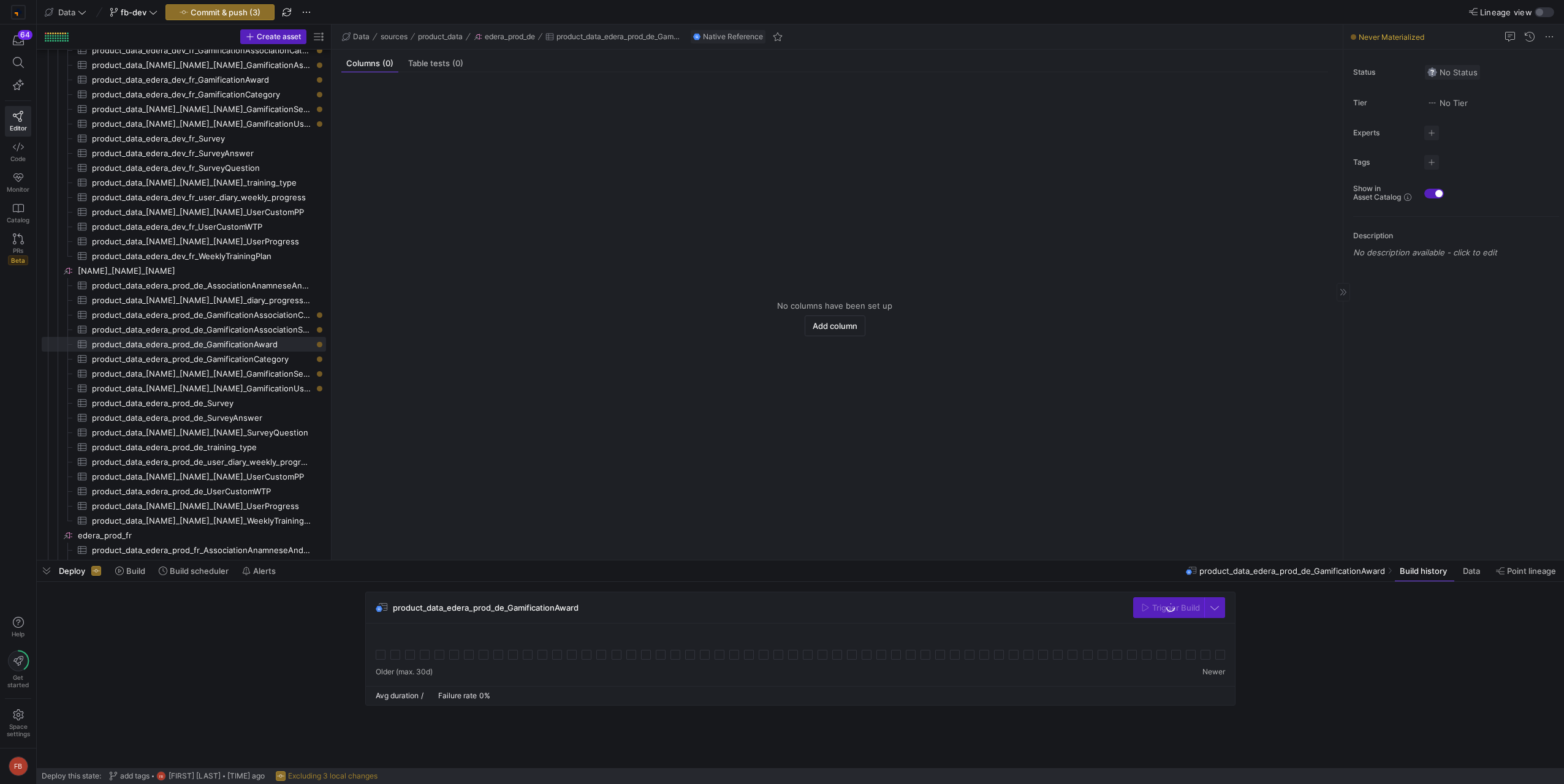 click on "No Status" at bounding box center (1452, 72) 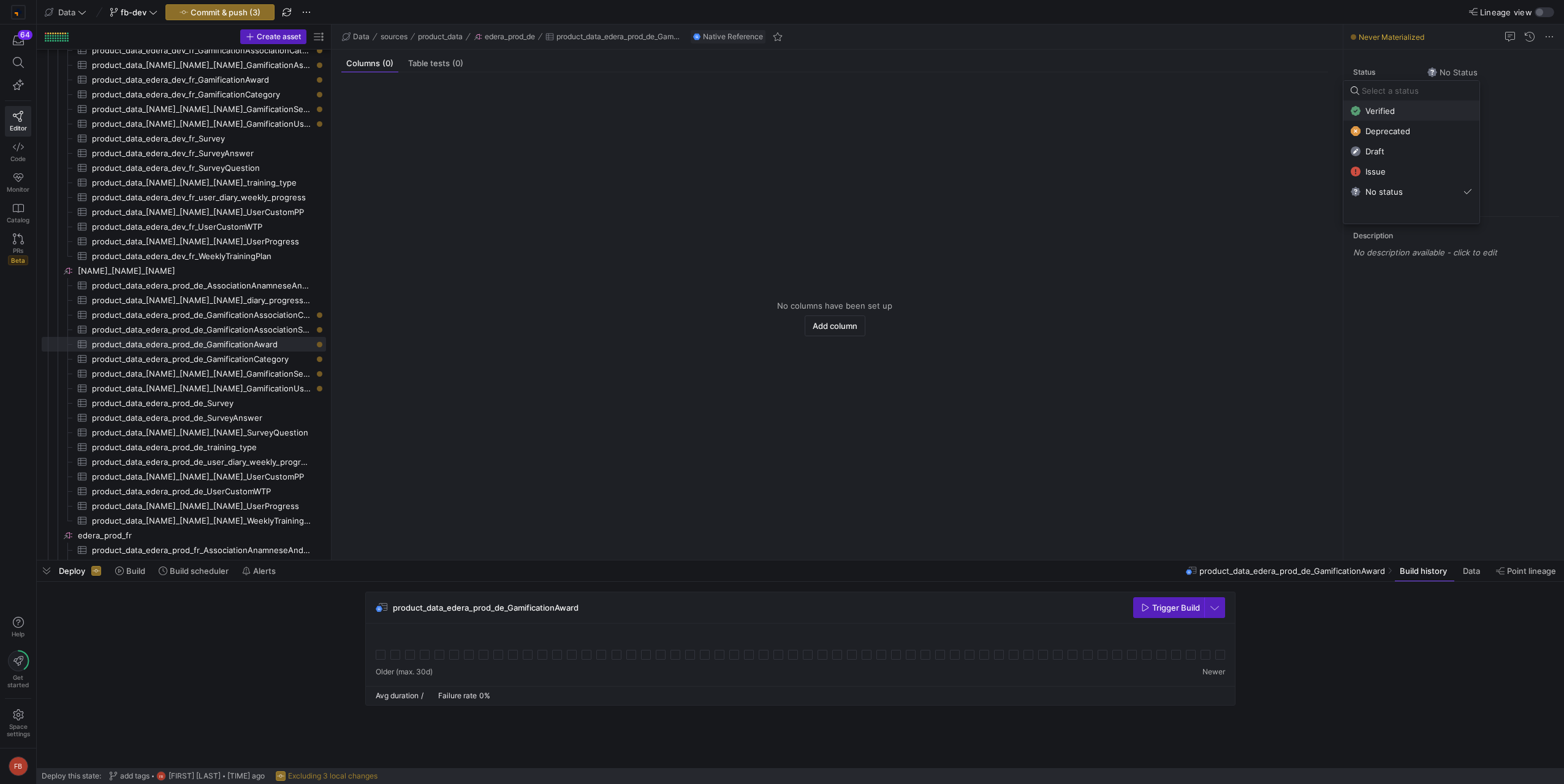 click on "Verified" at bounding box center (1411, 111) 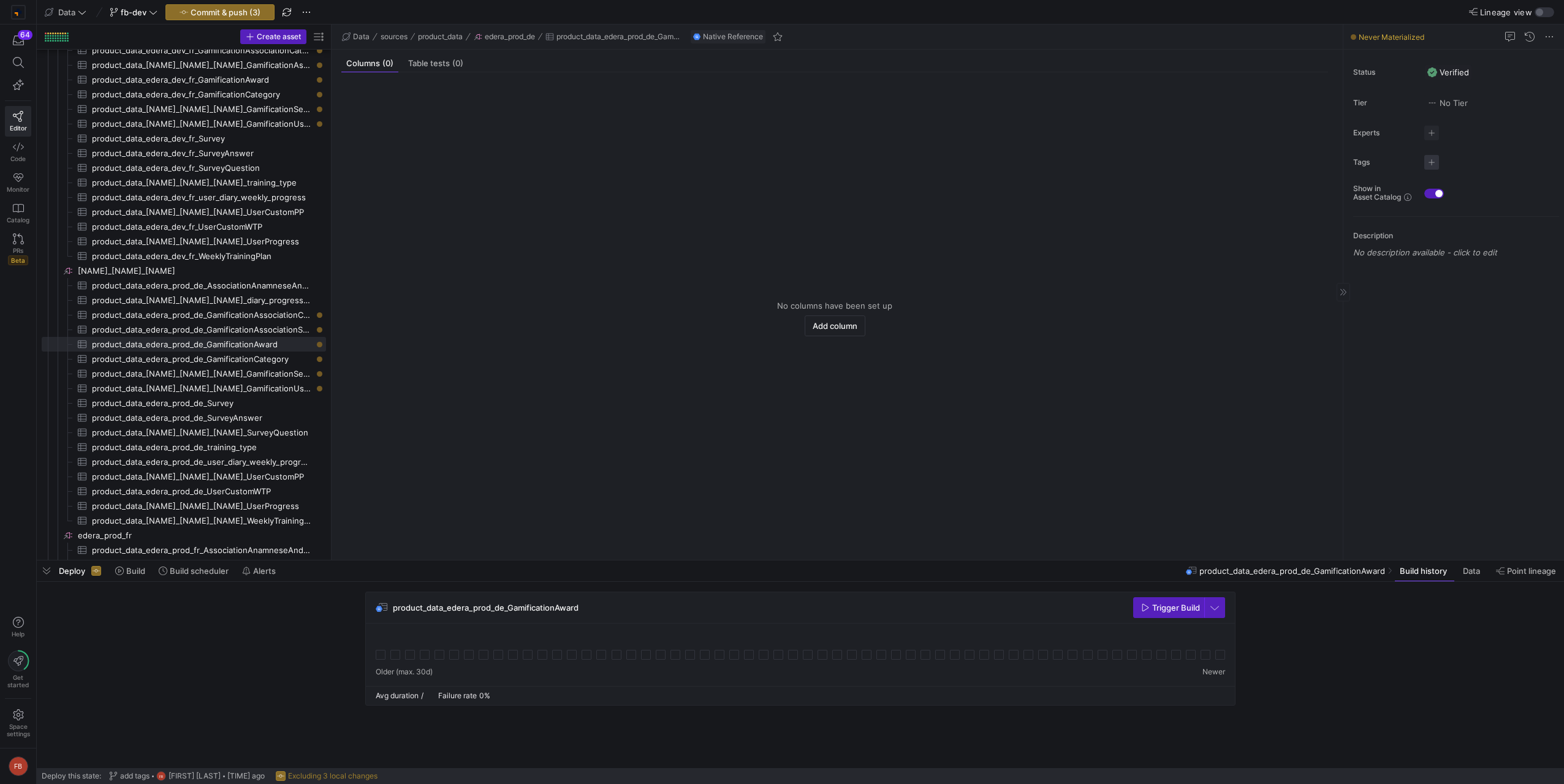 click 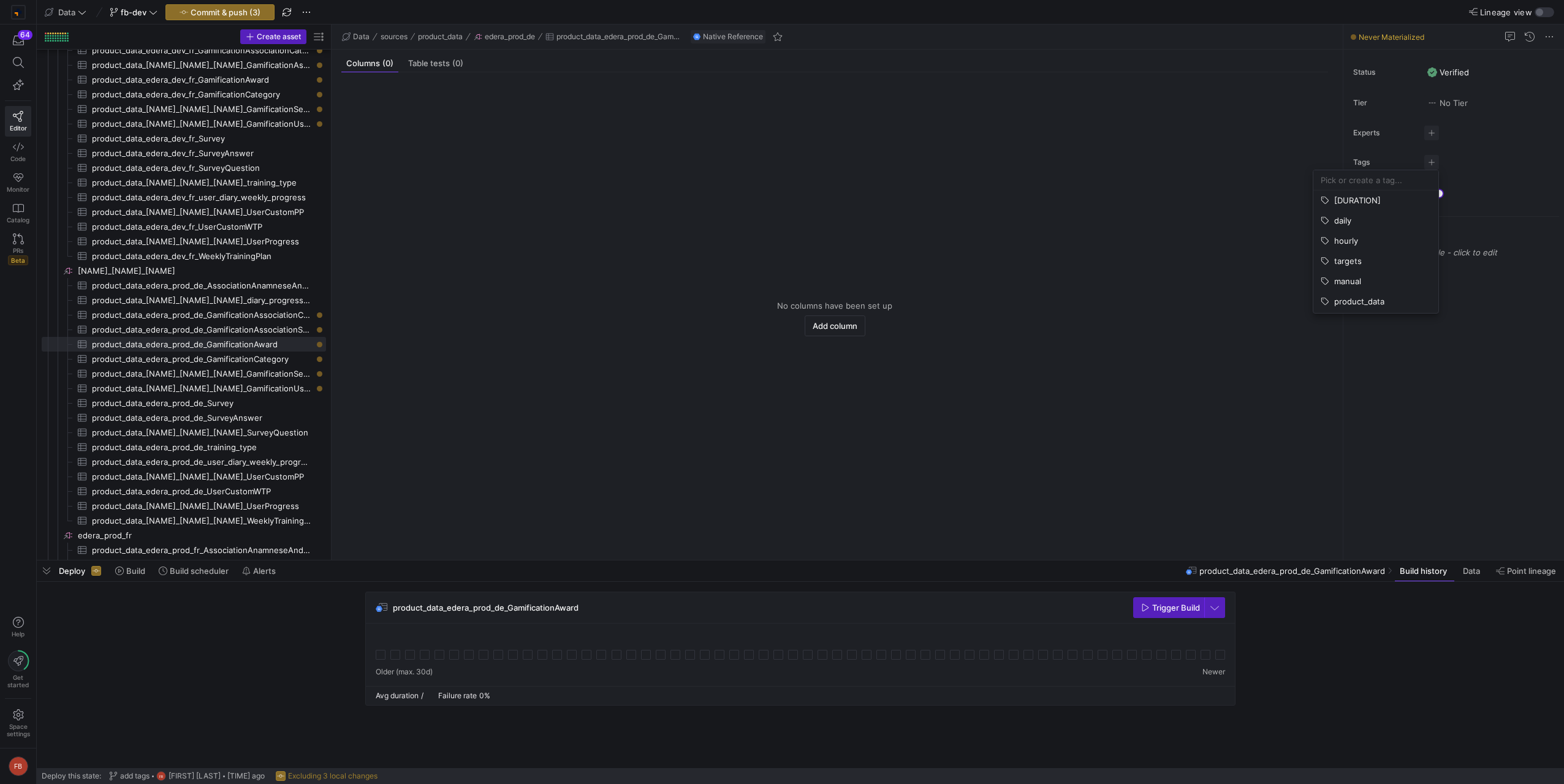 click at bounding box center (1376, 180) 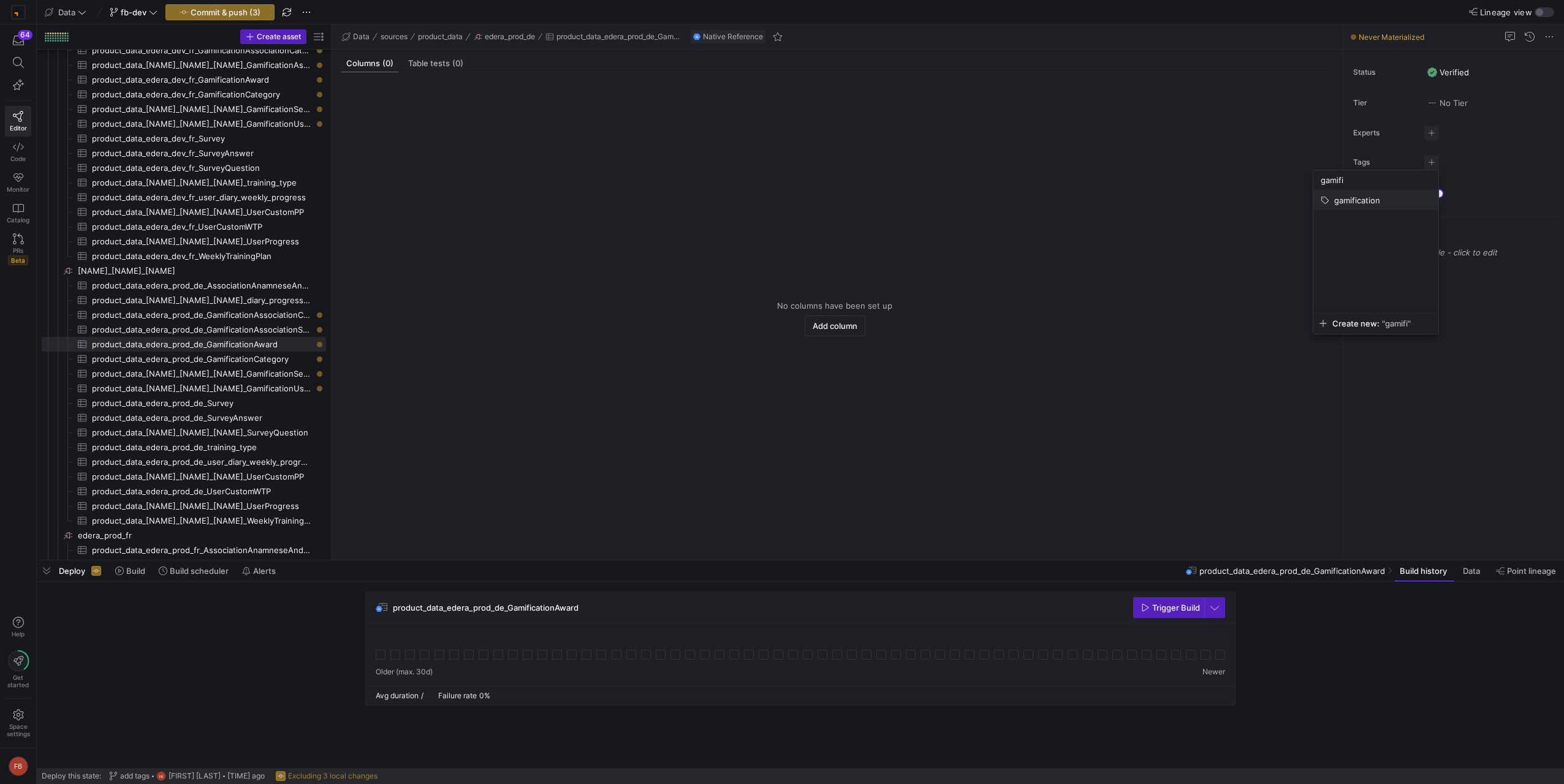 type on "gamifi" 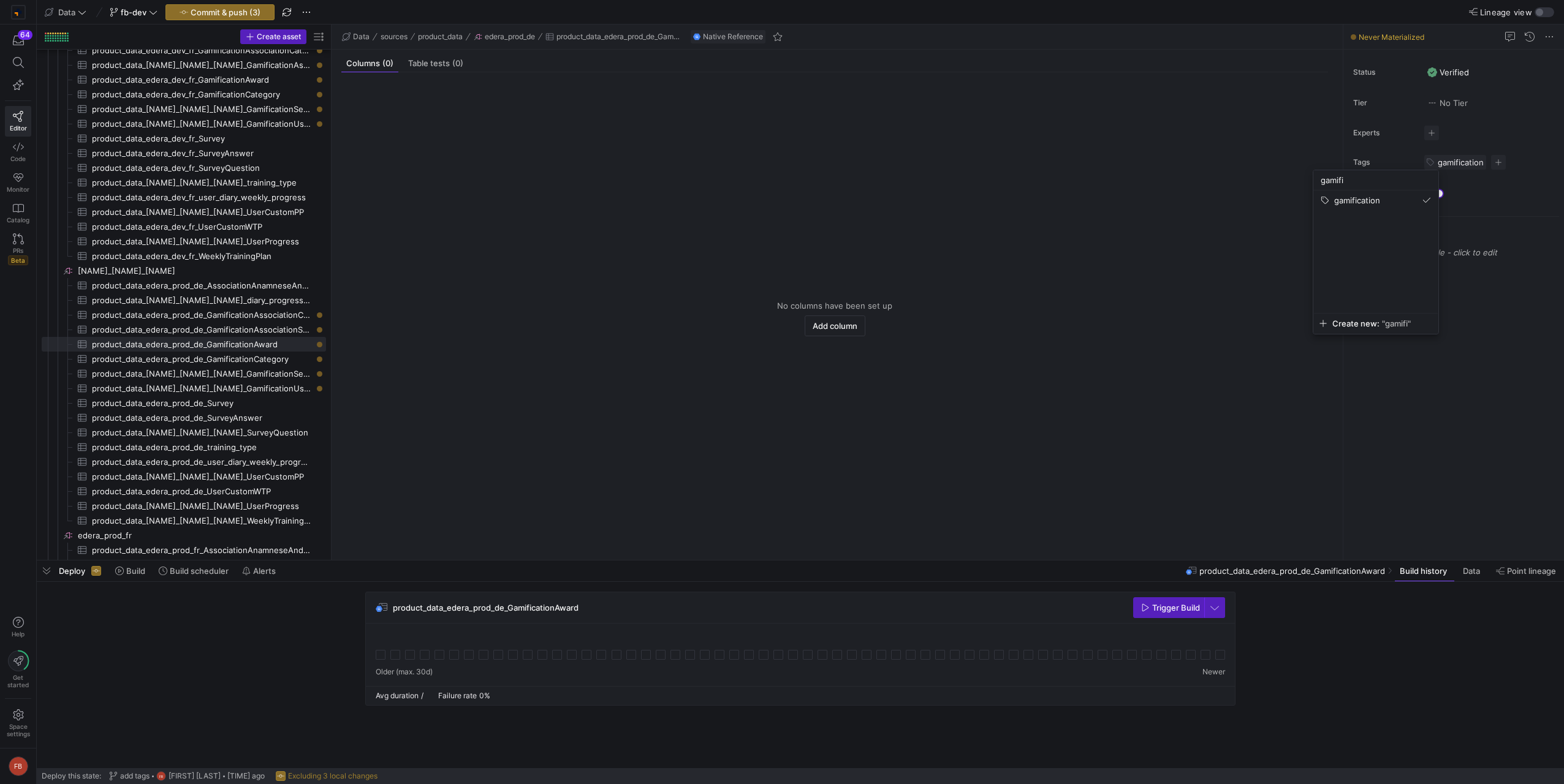 click at bounding box center [782, 392] 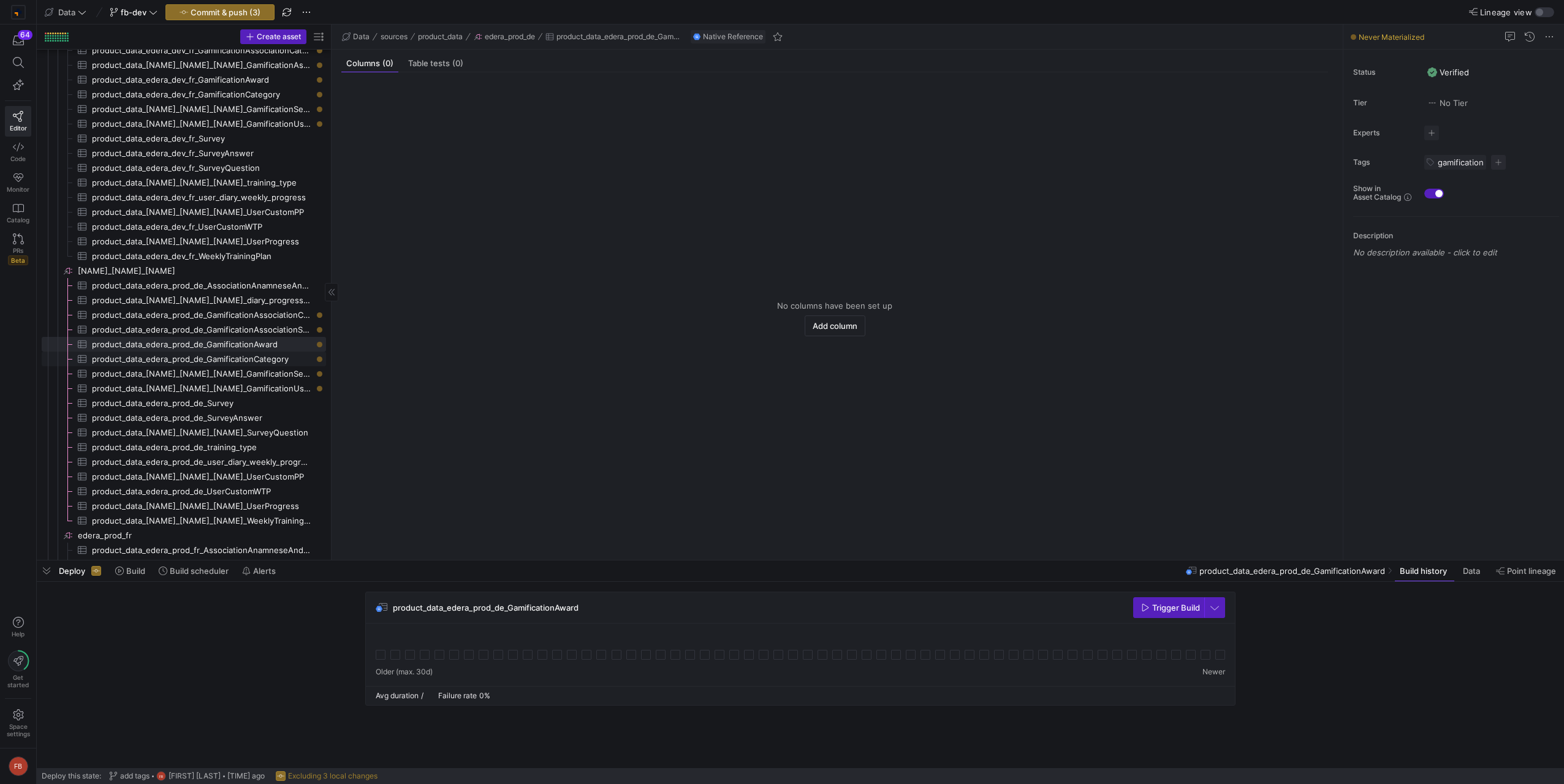 click on "product_data_edera_prod_de_GamificationCategory​​​​​​​​​" 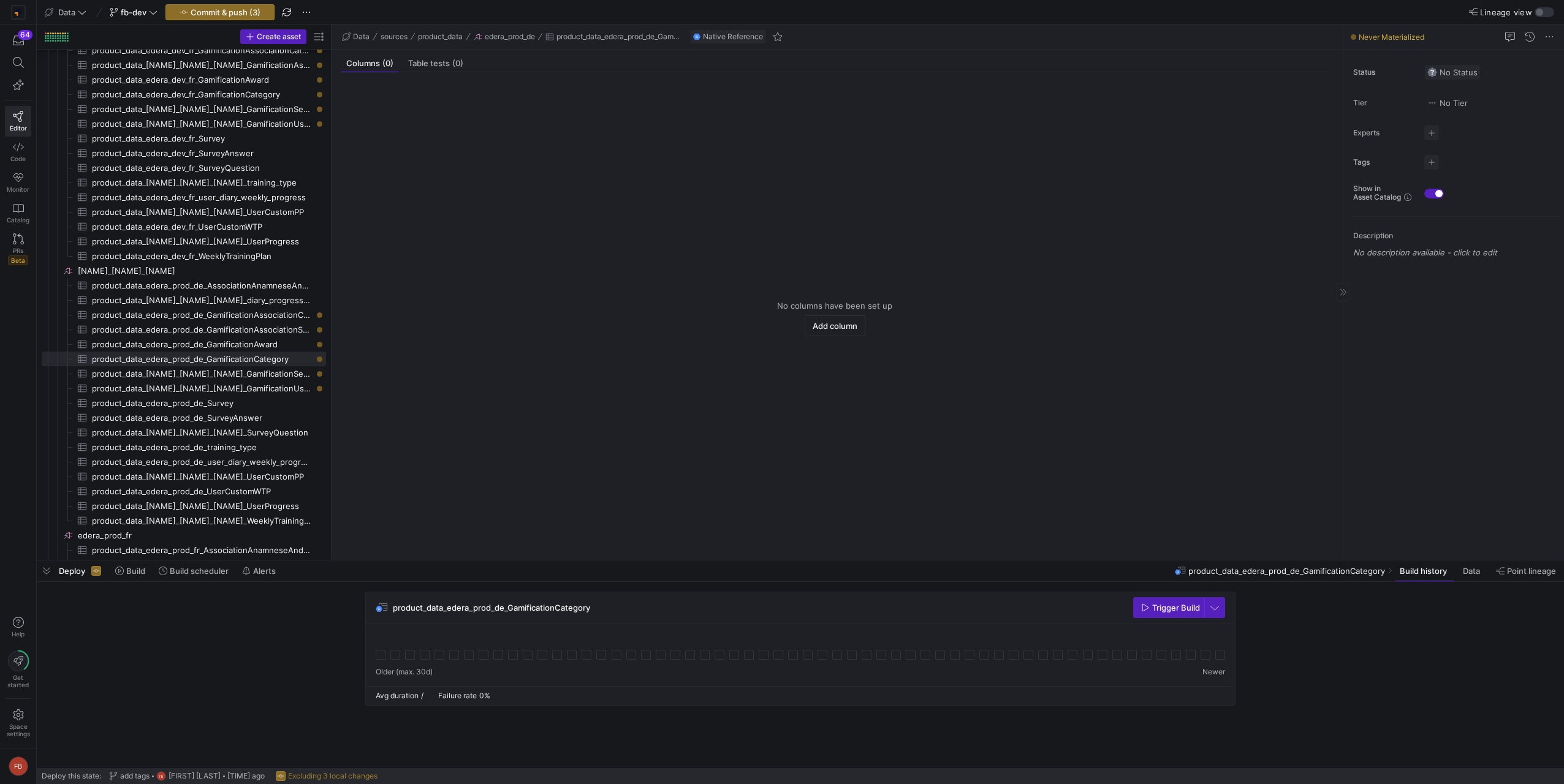 click at bounding box center (1452, 72) 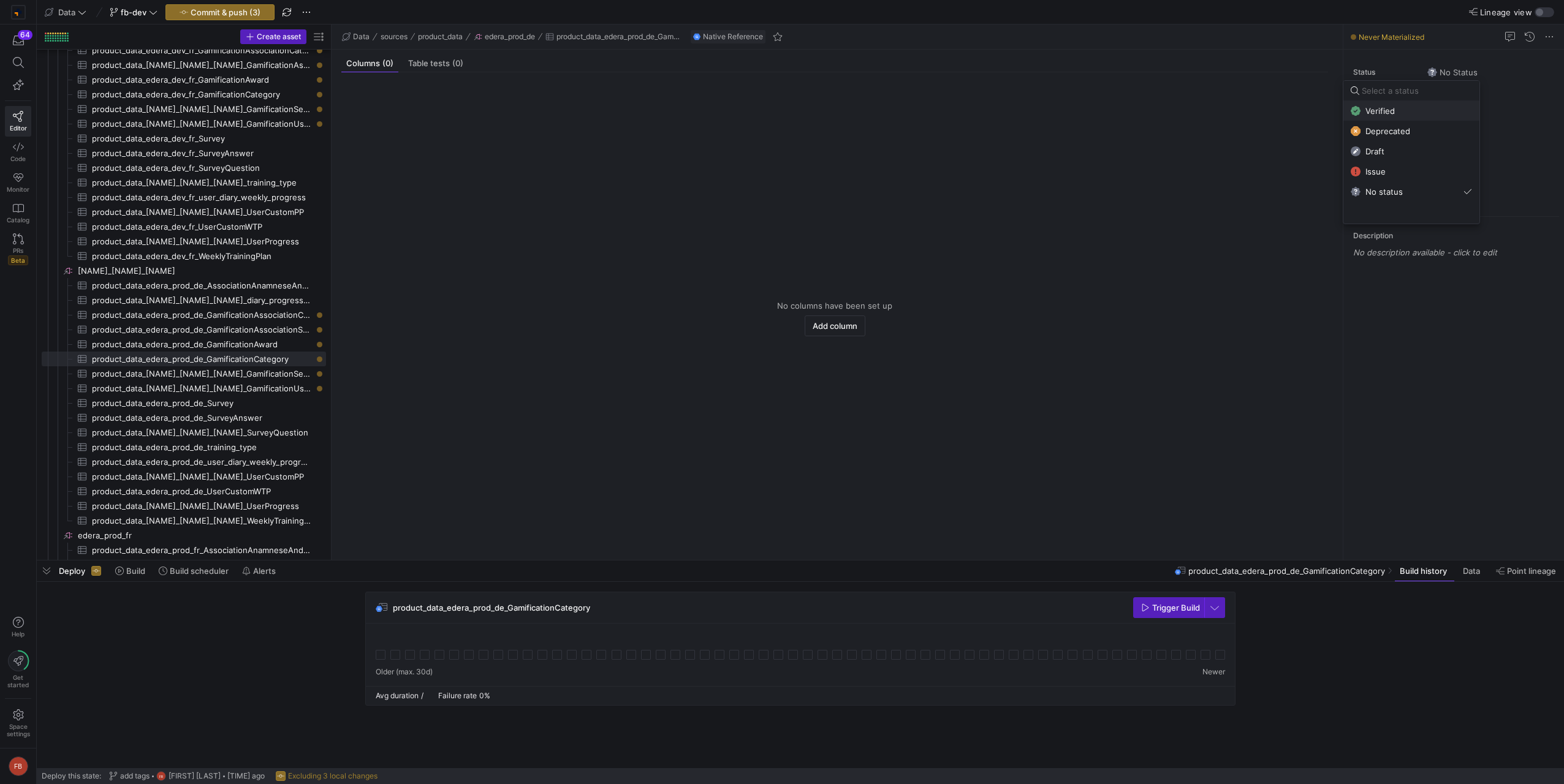 click on "Verified" at bounding box center (1411, 111) 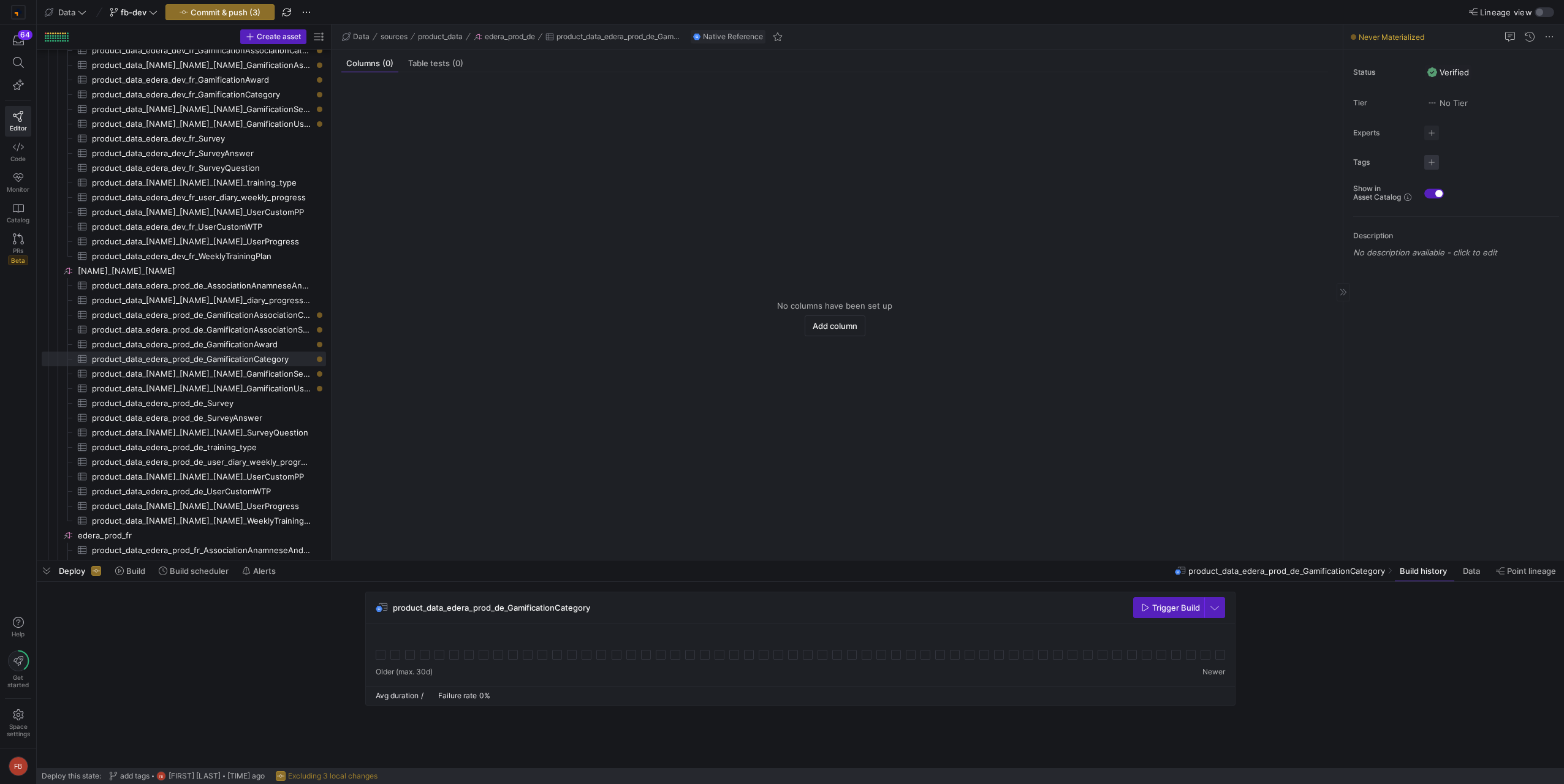 click 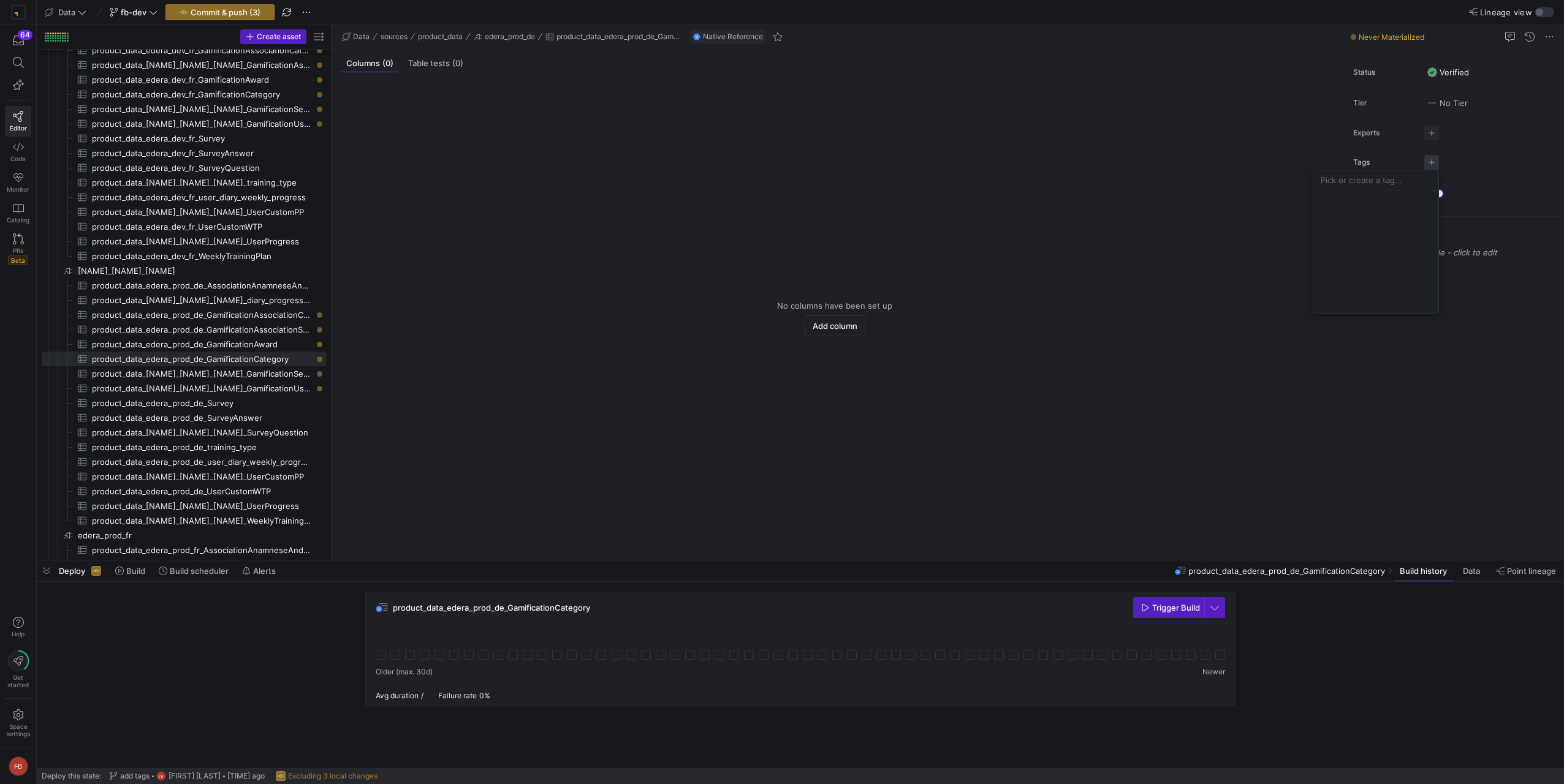 click 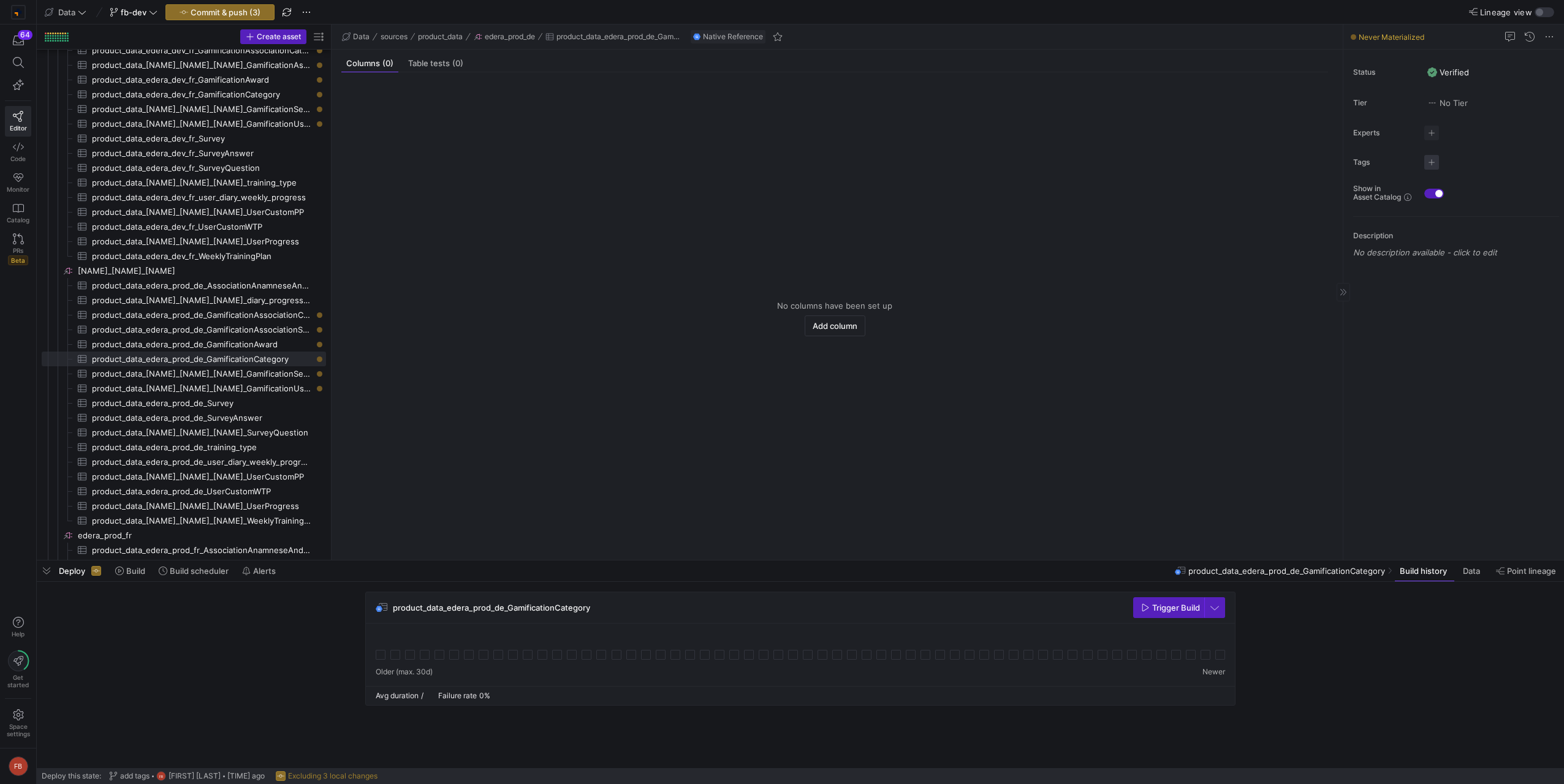 click 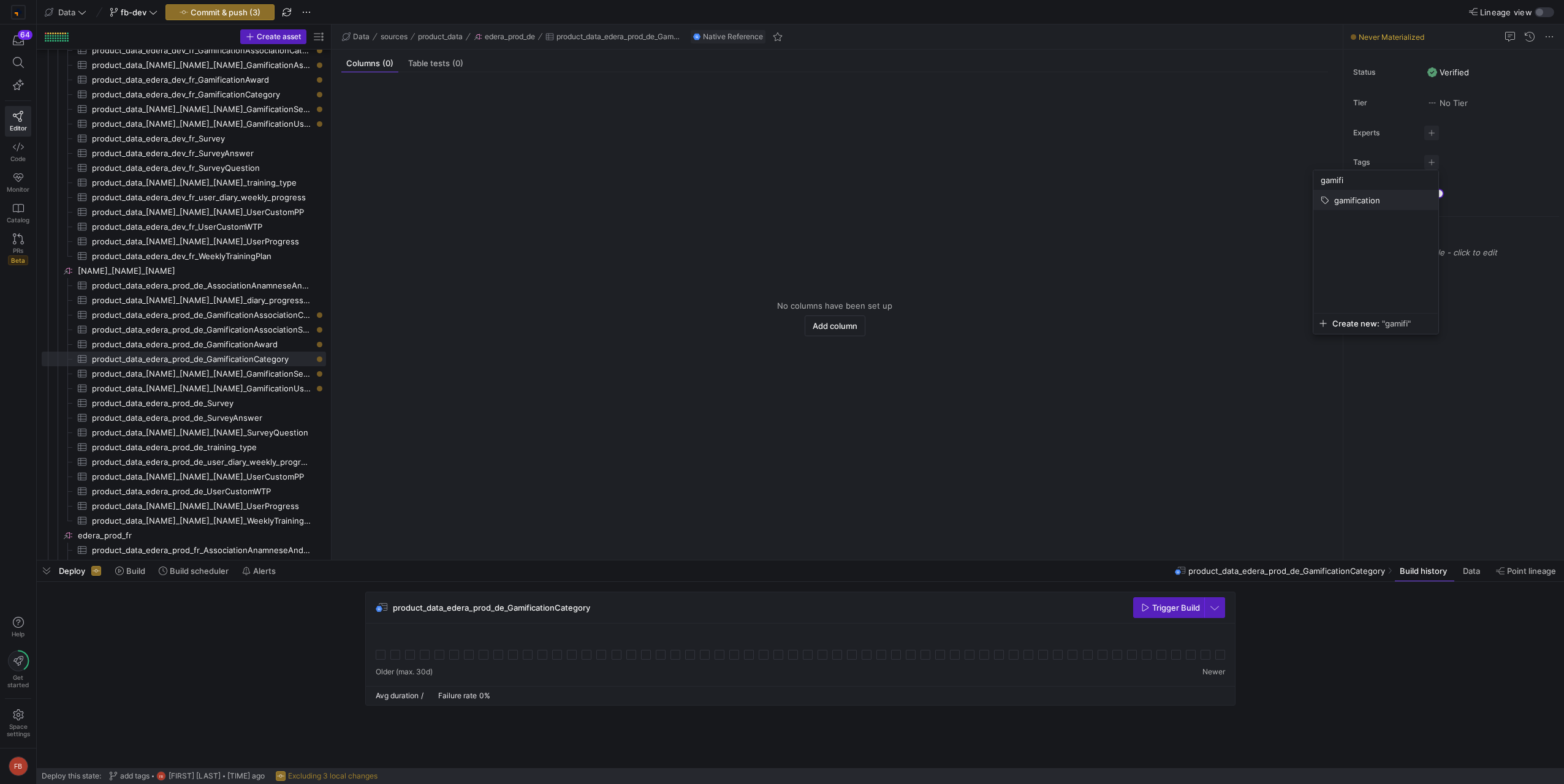type on "gamifi" 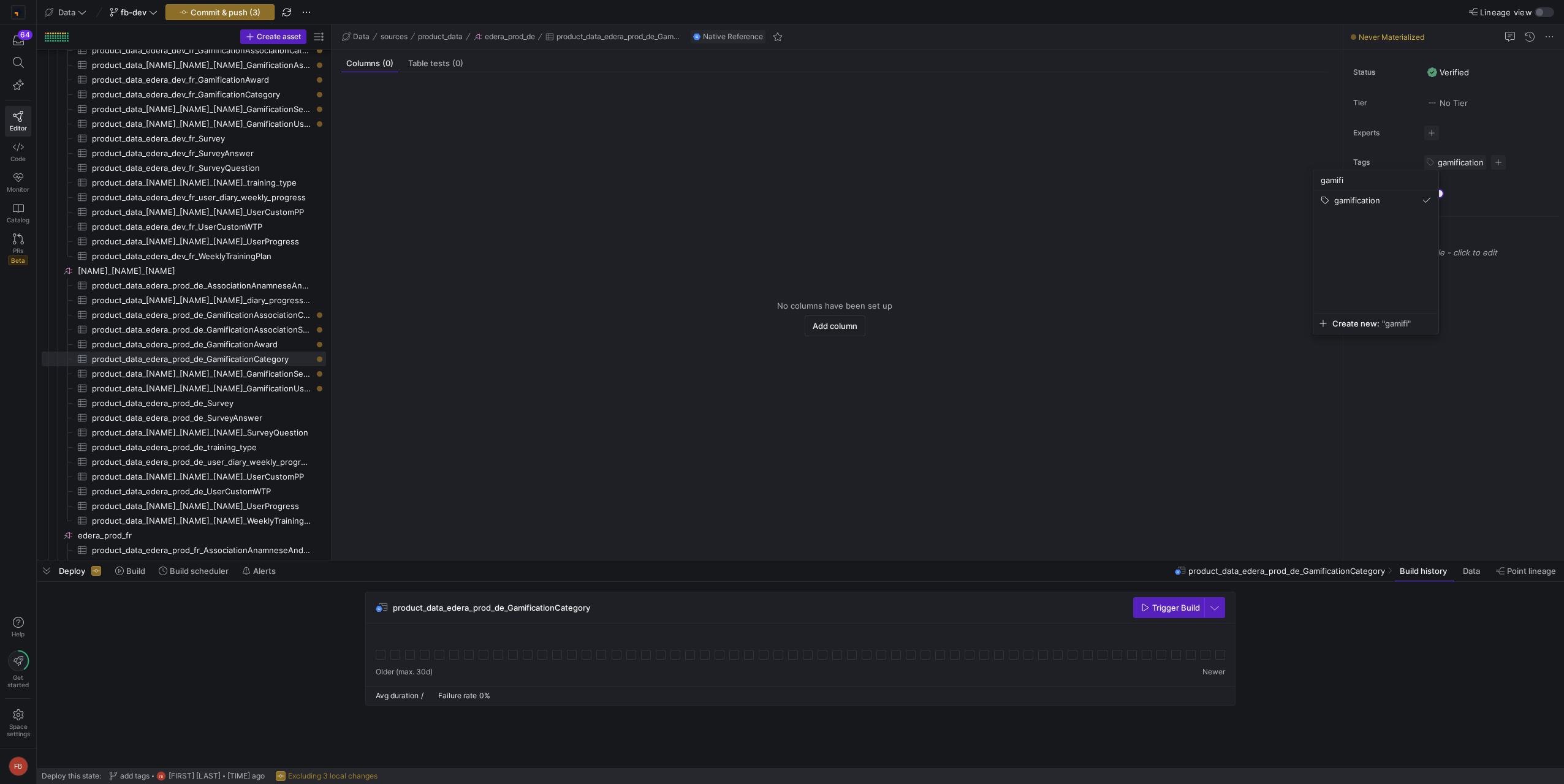 click at bounding box center [782, 392] 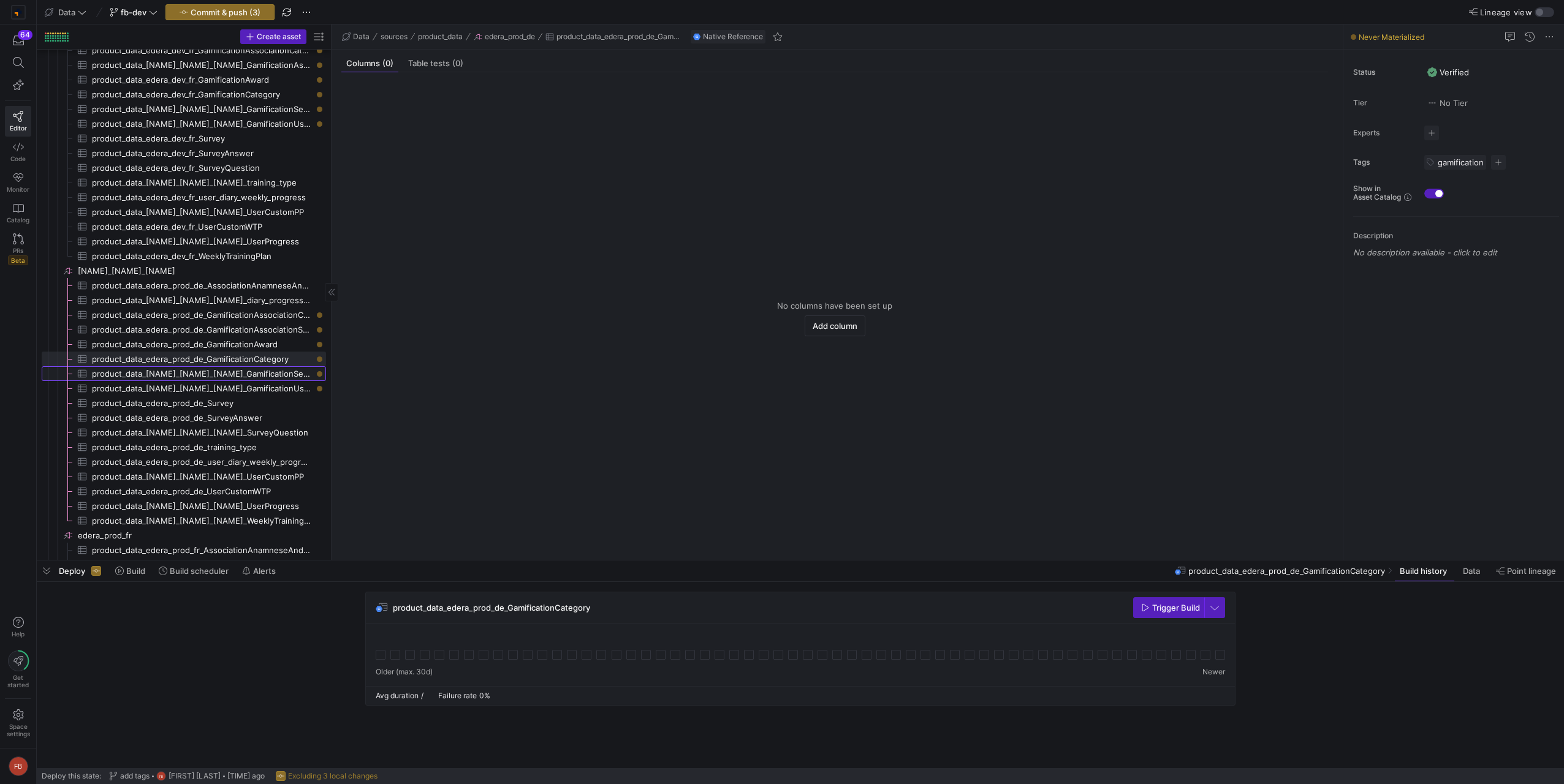 click on "product_data_edera_prod_de_GamificationSection​​​​​​​​​" 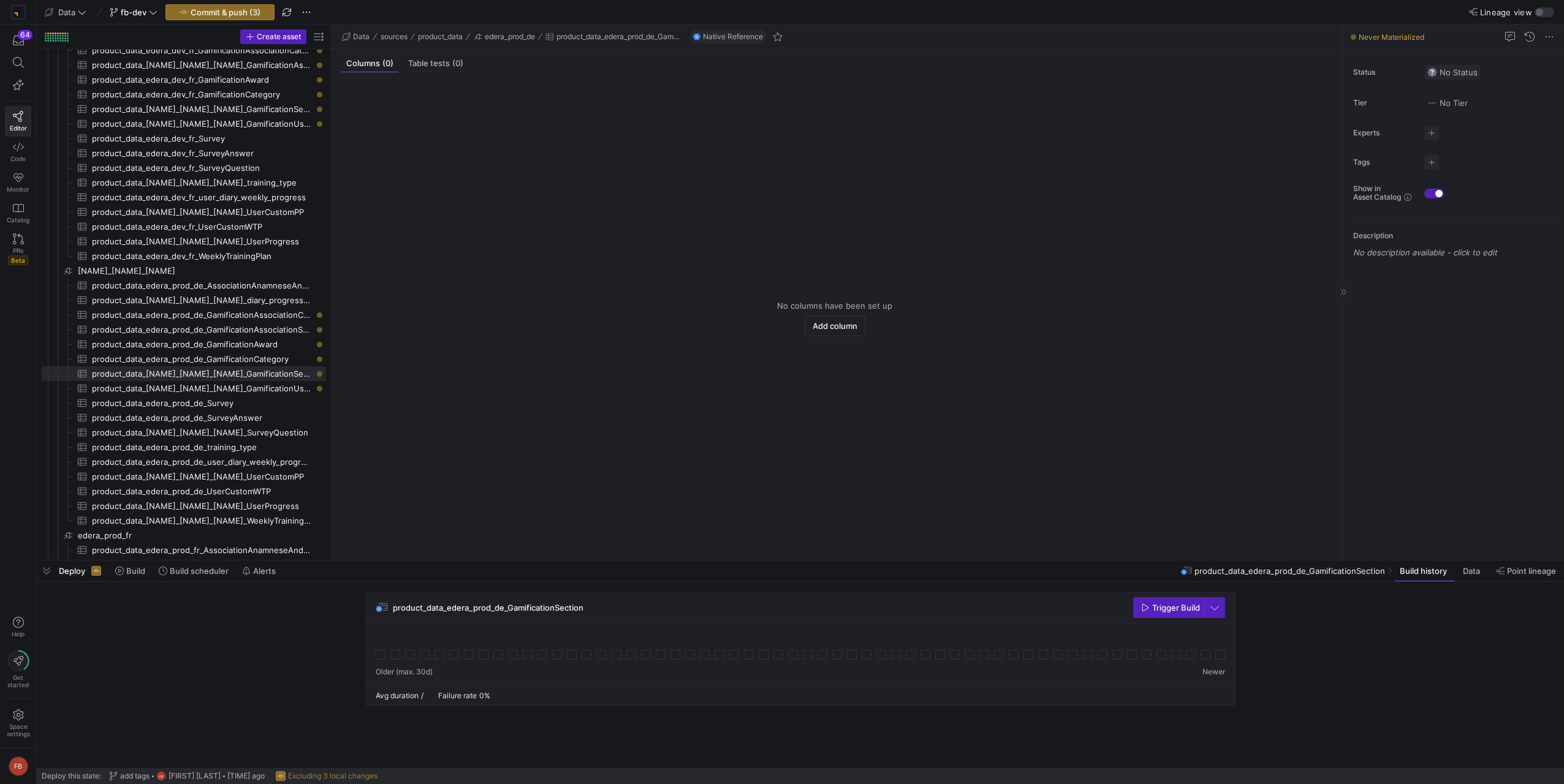 click on "Status  No Status  Tier  No Tier  Experts  No expert s Tags No tags Show in  Asset Catalog Show in Asset Catalog Description No description available - click to edit" 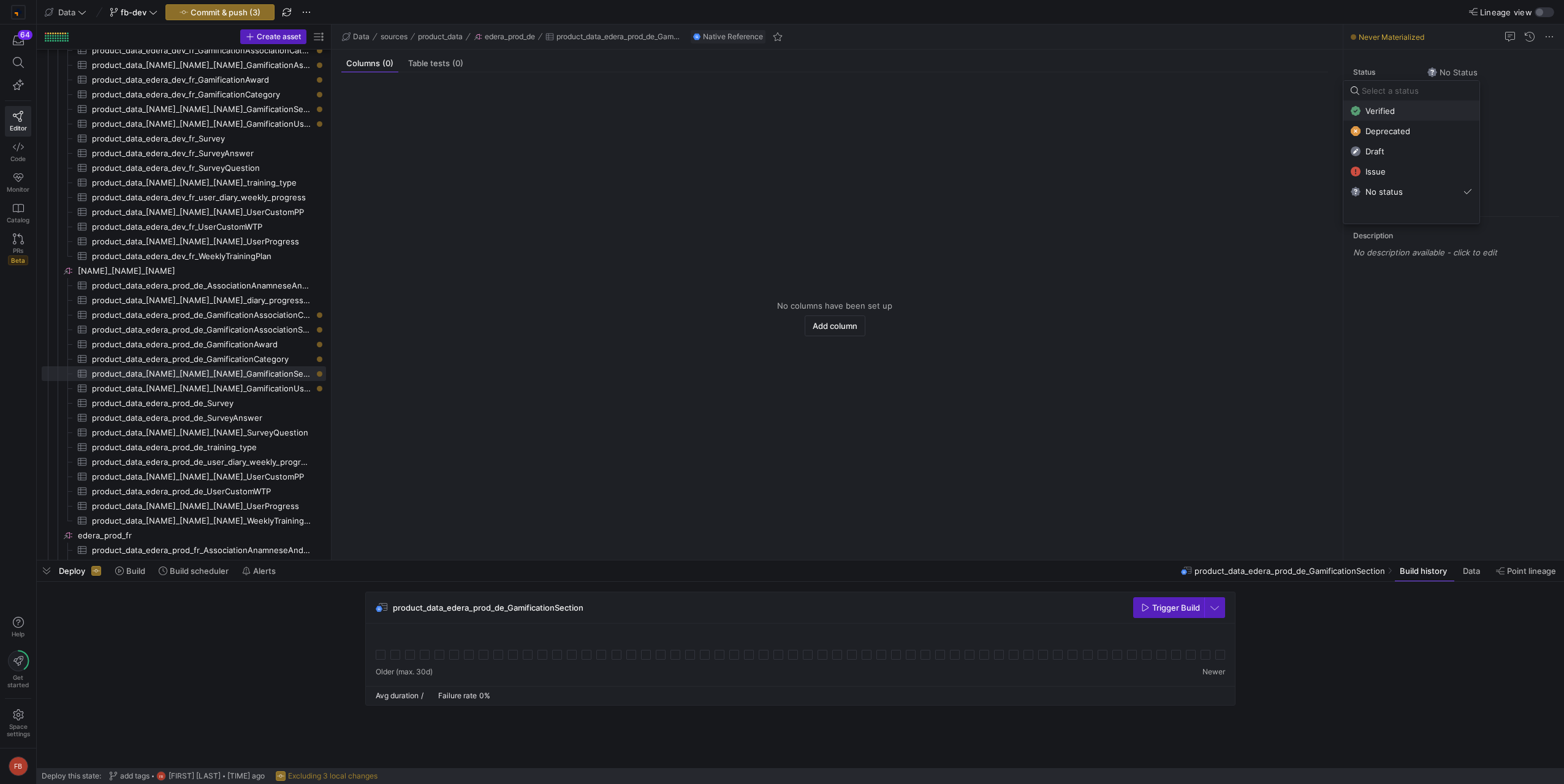 click on "Verified" at bounding box center (1411, 111) 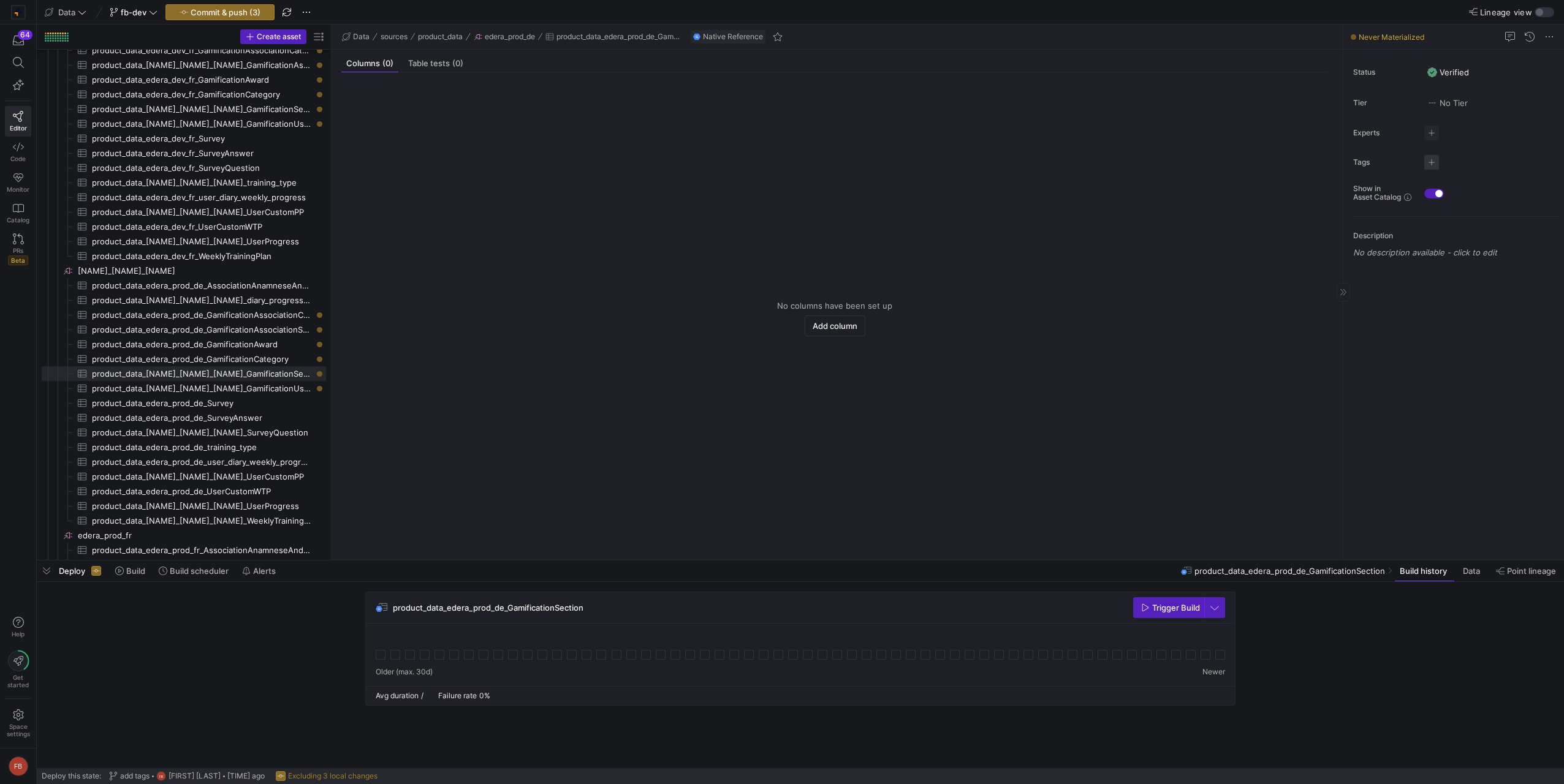 click 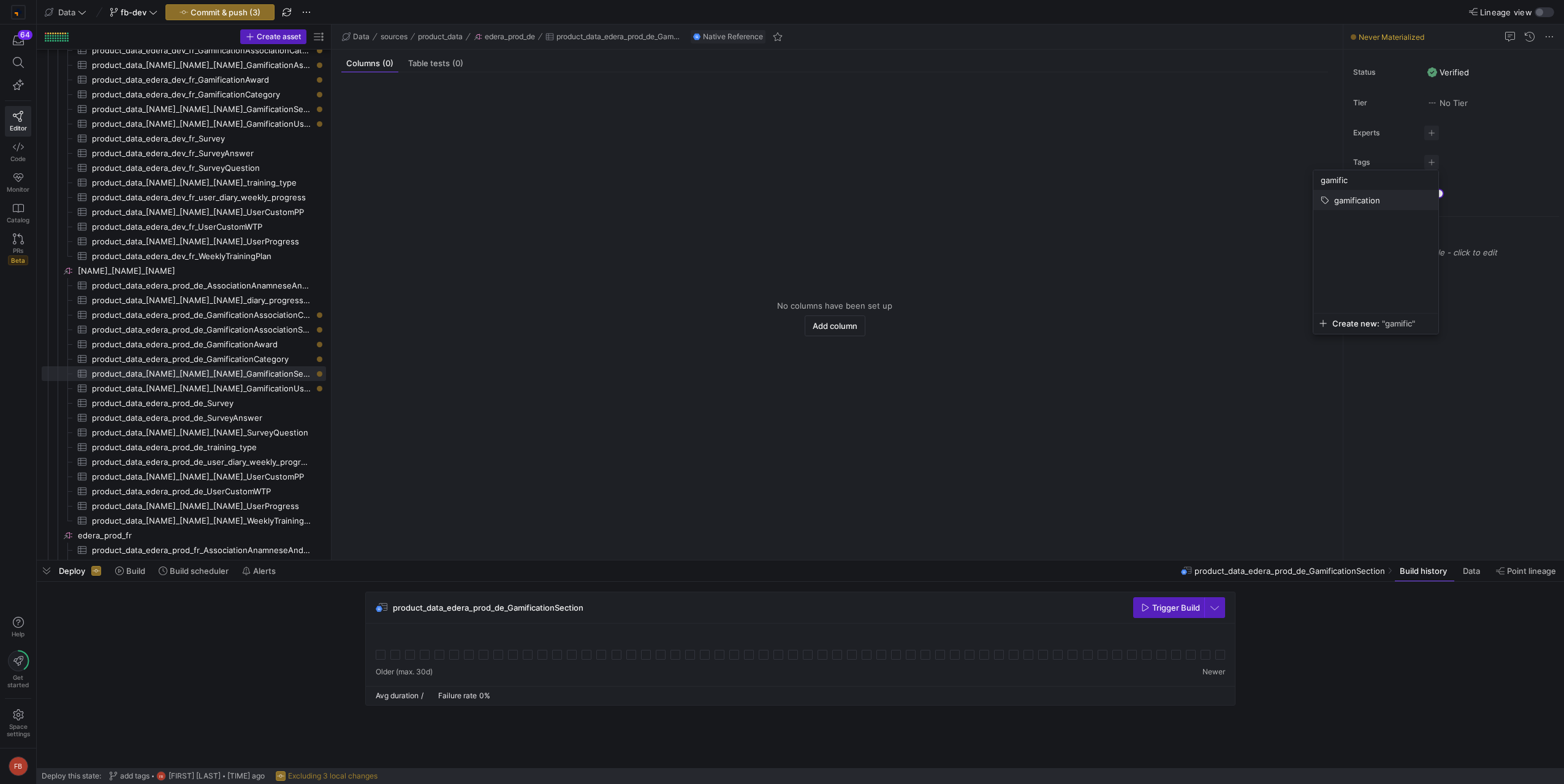 type on "gamific" 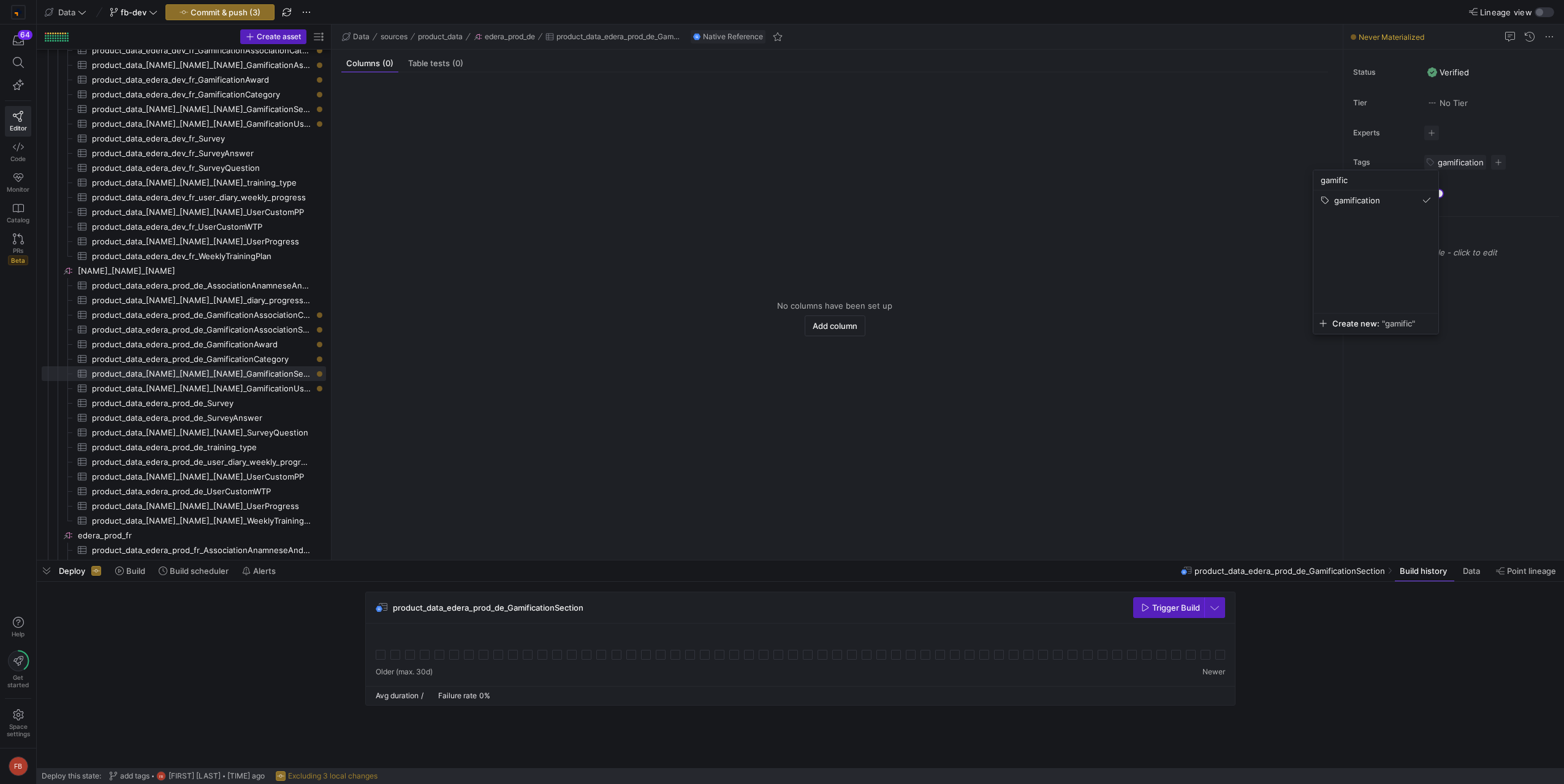 click at bounding box center (782, 392) 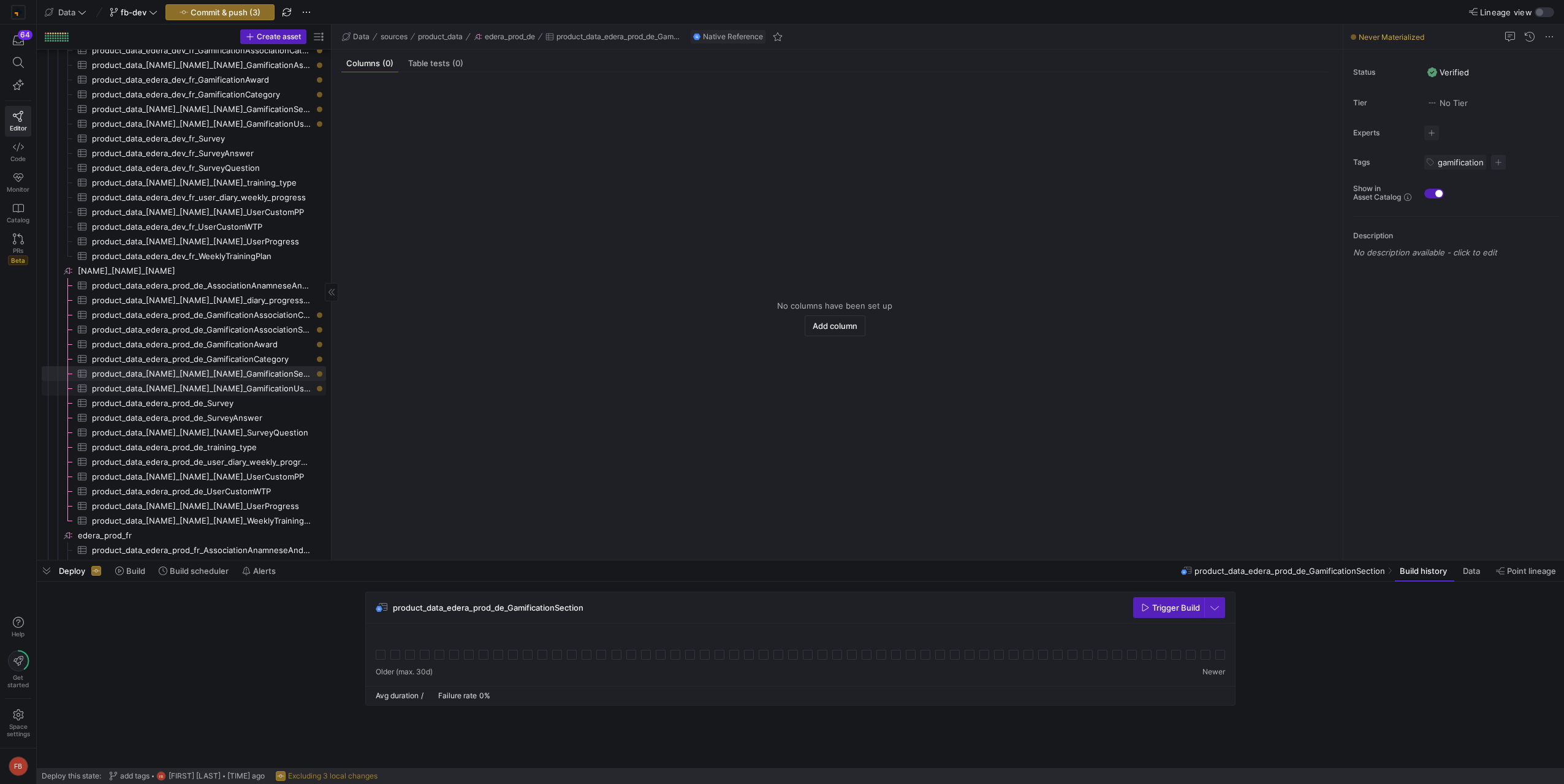 click on "product_data_edera_prod_de_GamificationUserAward​​​​​​​​​" 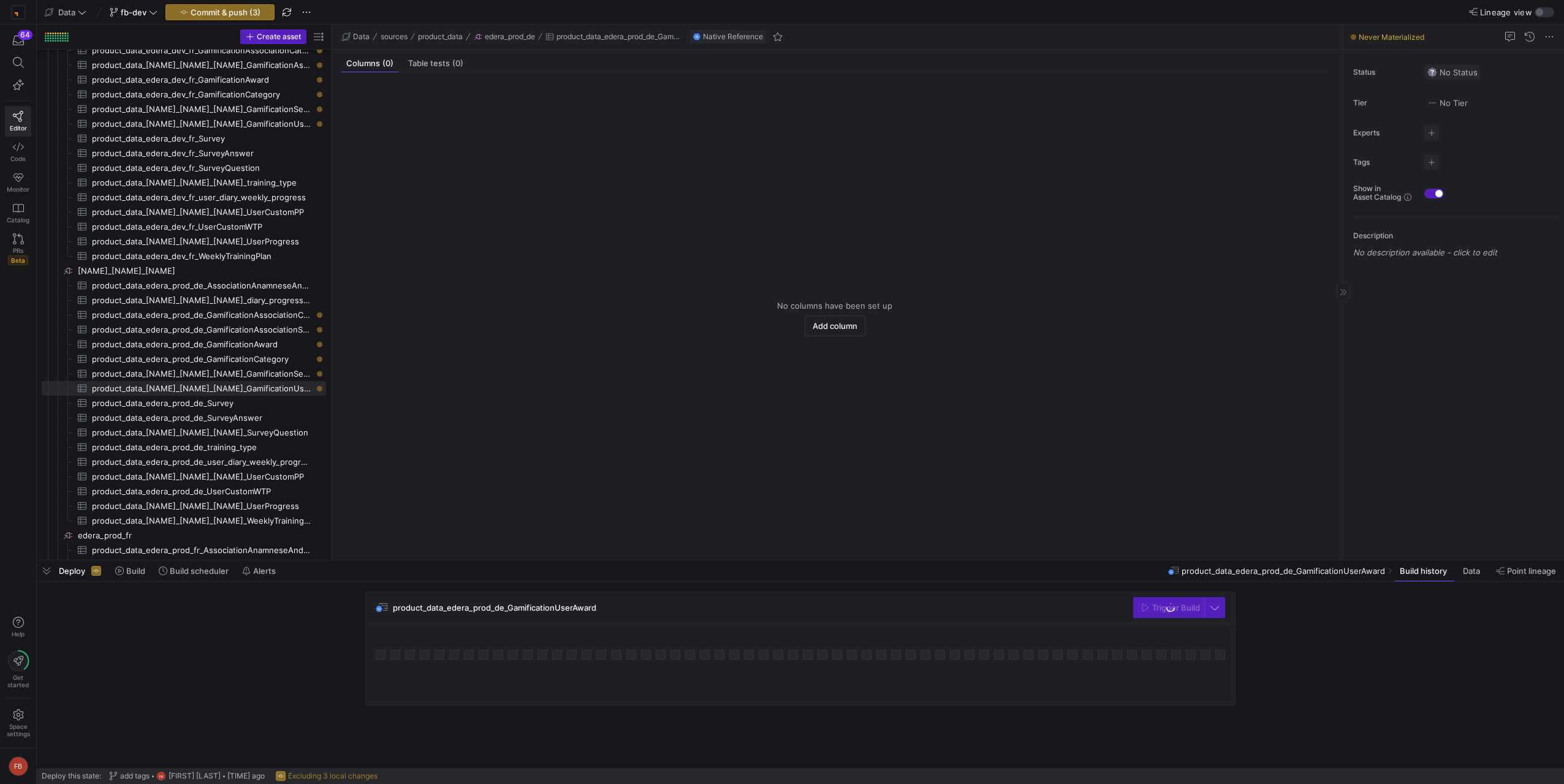 click on "No Status" at bounding box center (1452, 72) 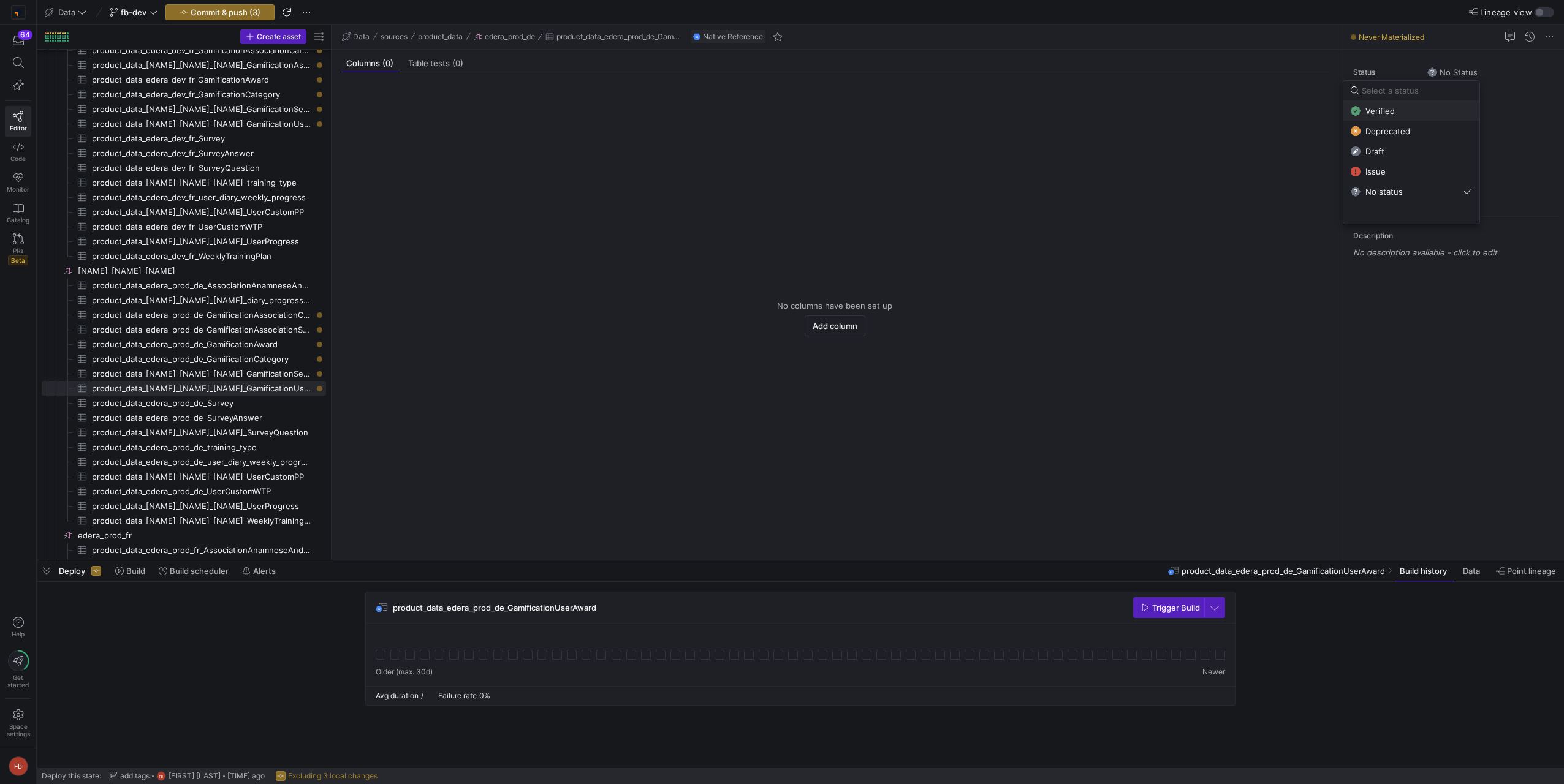 click on "Verified" at bounding box center [1411, 111] 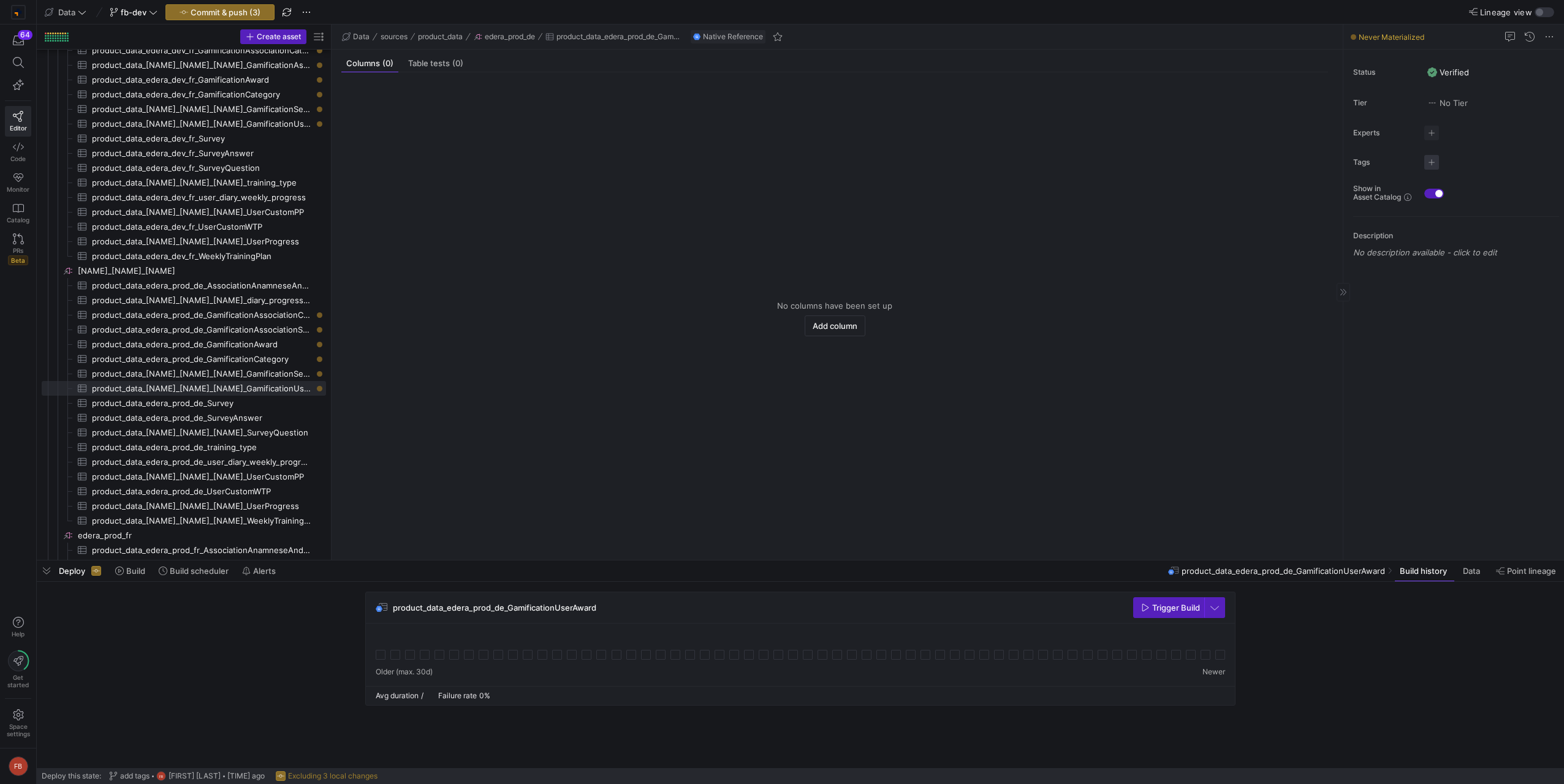 click 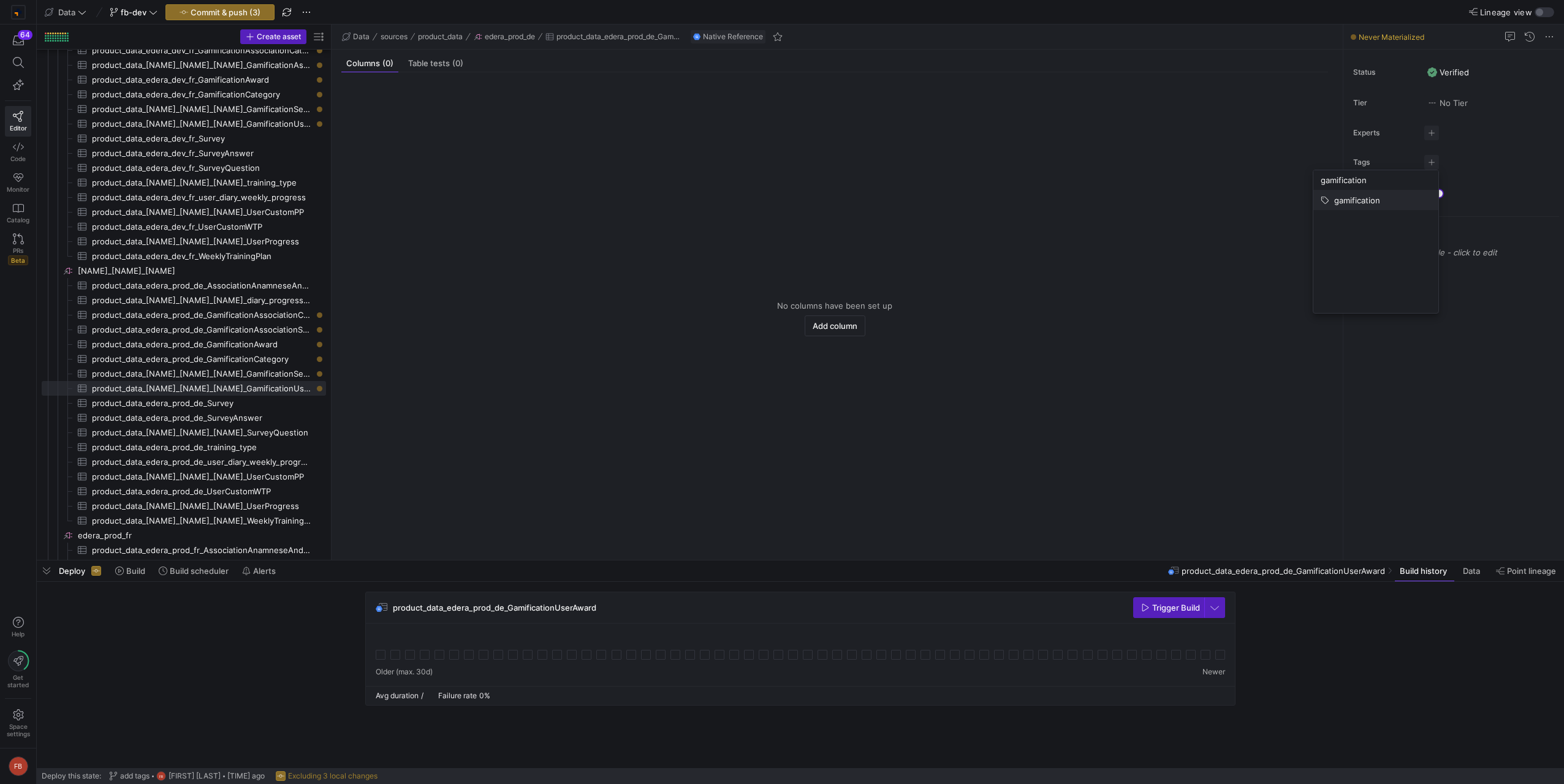 type on "gamification" 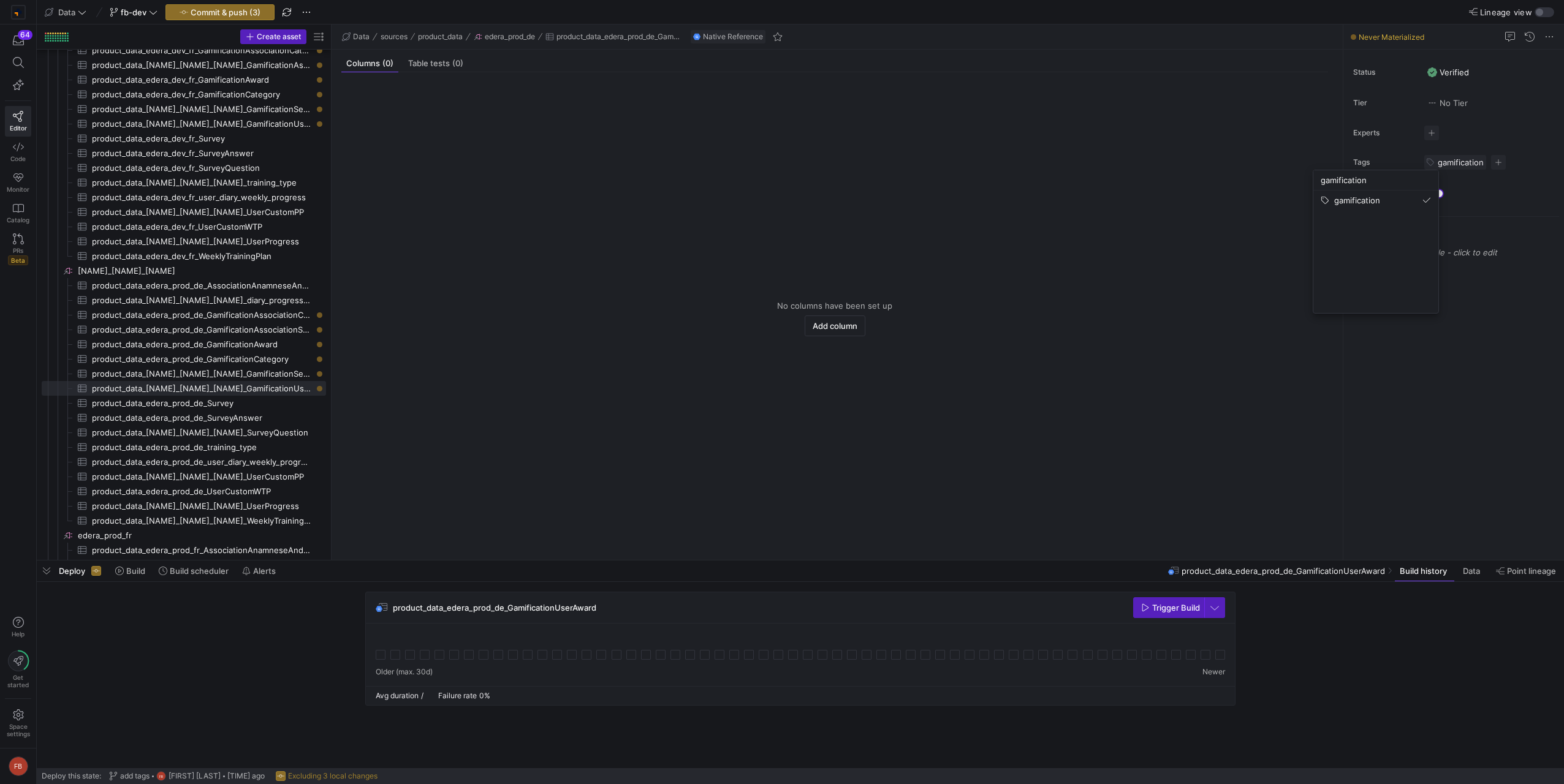 click at bounding box center (782, 392) 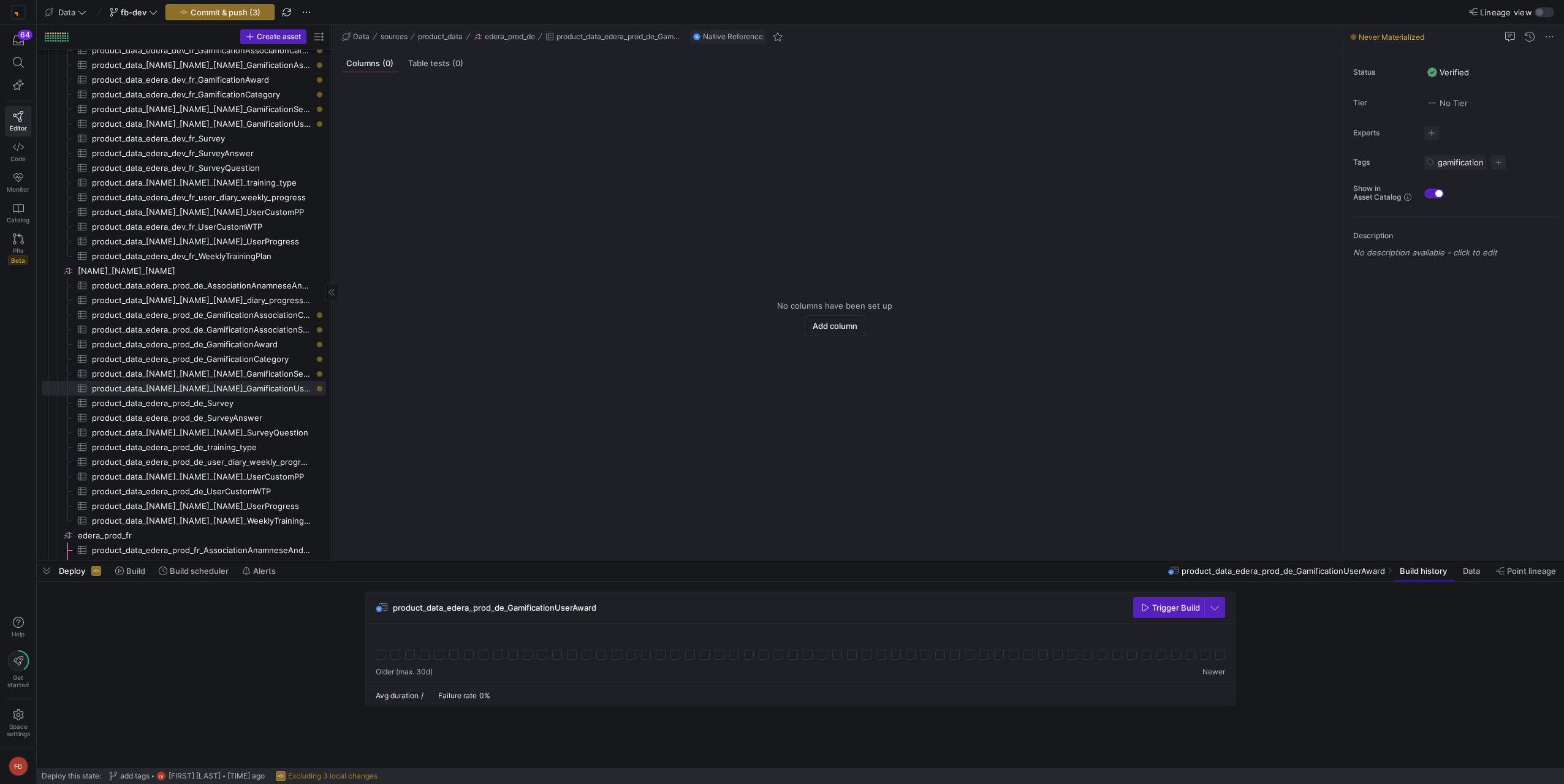 scroll, scrollTop: 2650, scrollLeft: 0, axis: vertical 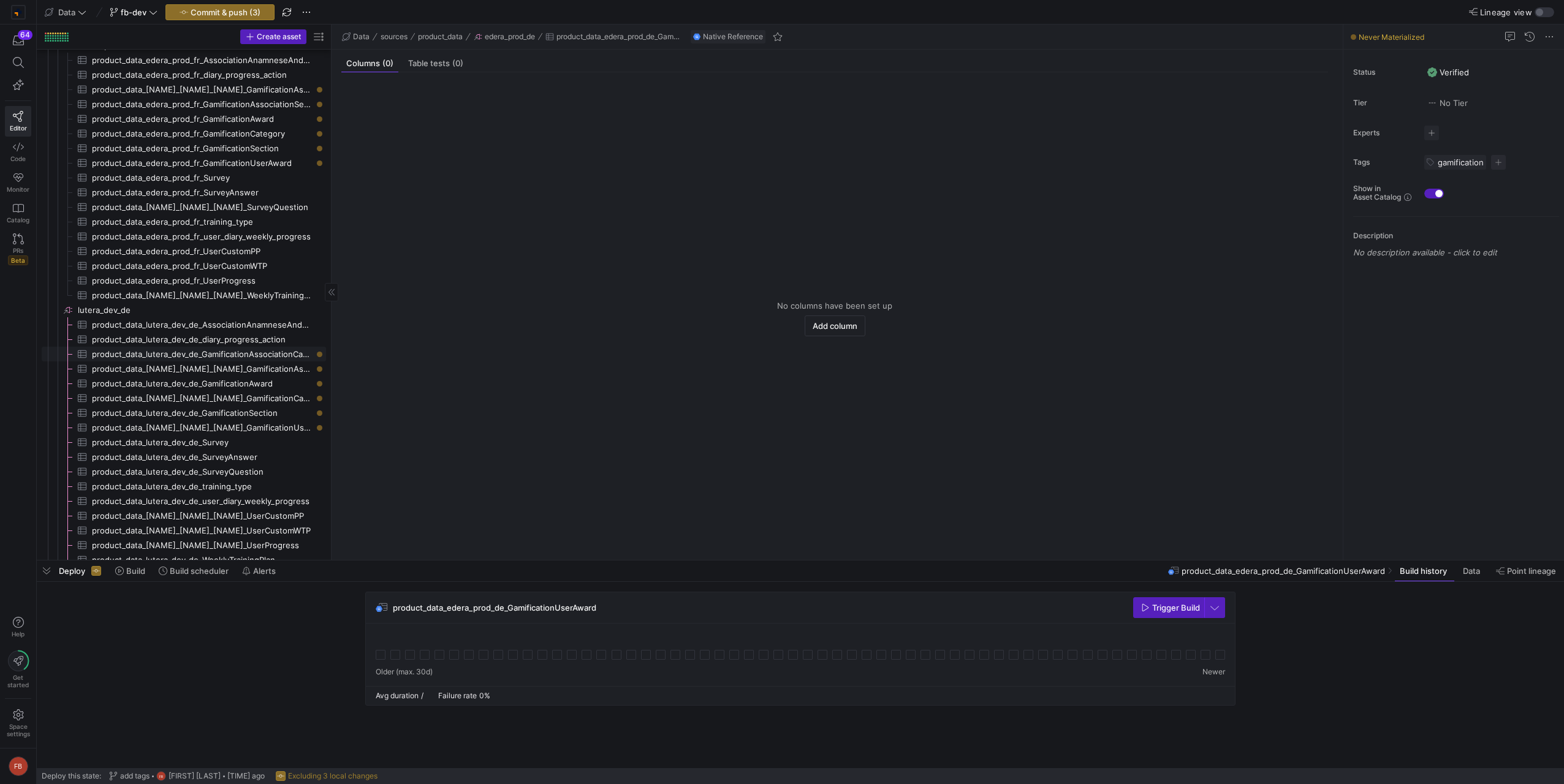 click on "product_data_lutera_dev_de_GamificationAssociationCategorySection​​​​​​​​​" 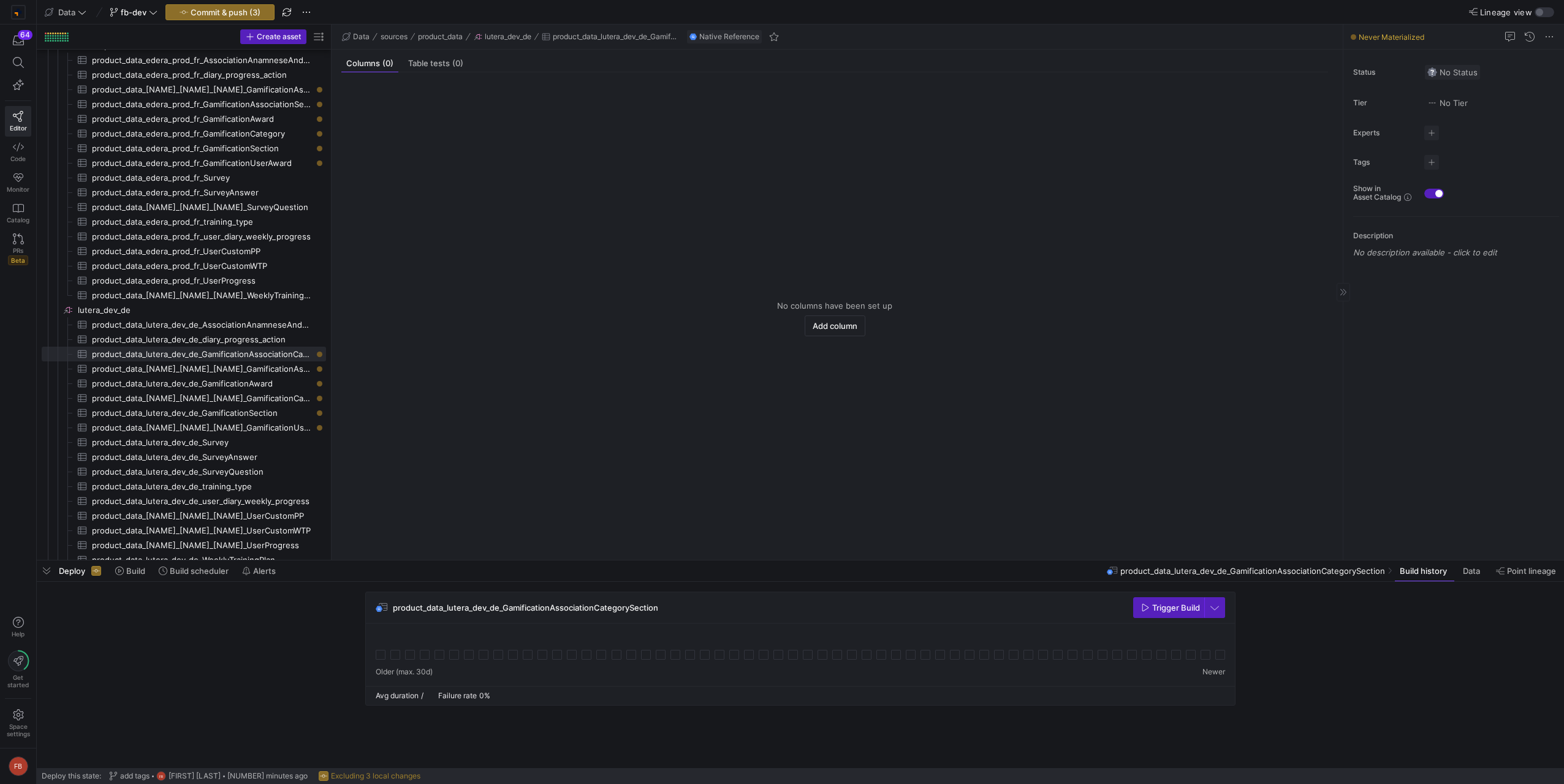 click at bounding box center [1452, 72] 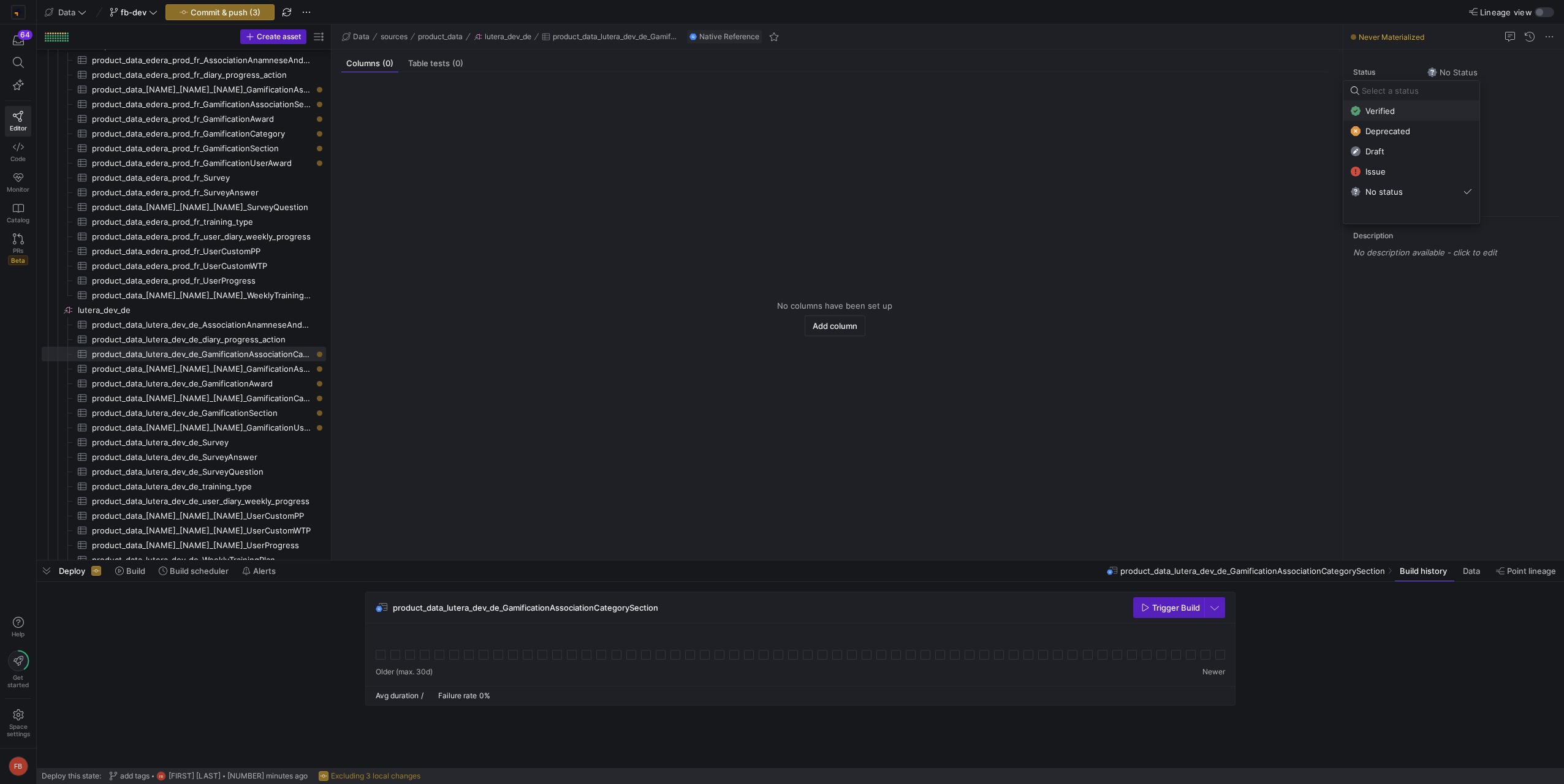 click on "Verified" at bounding box center [1411, 111] 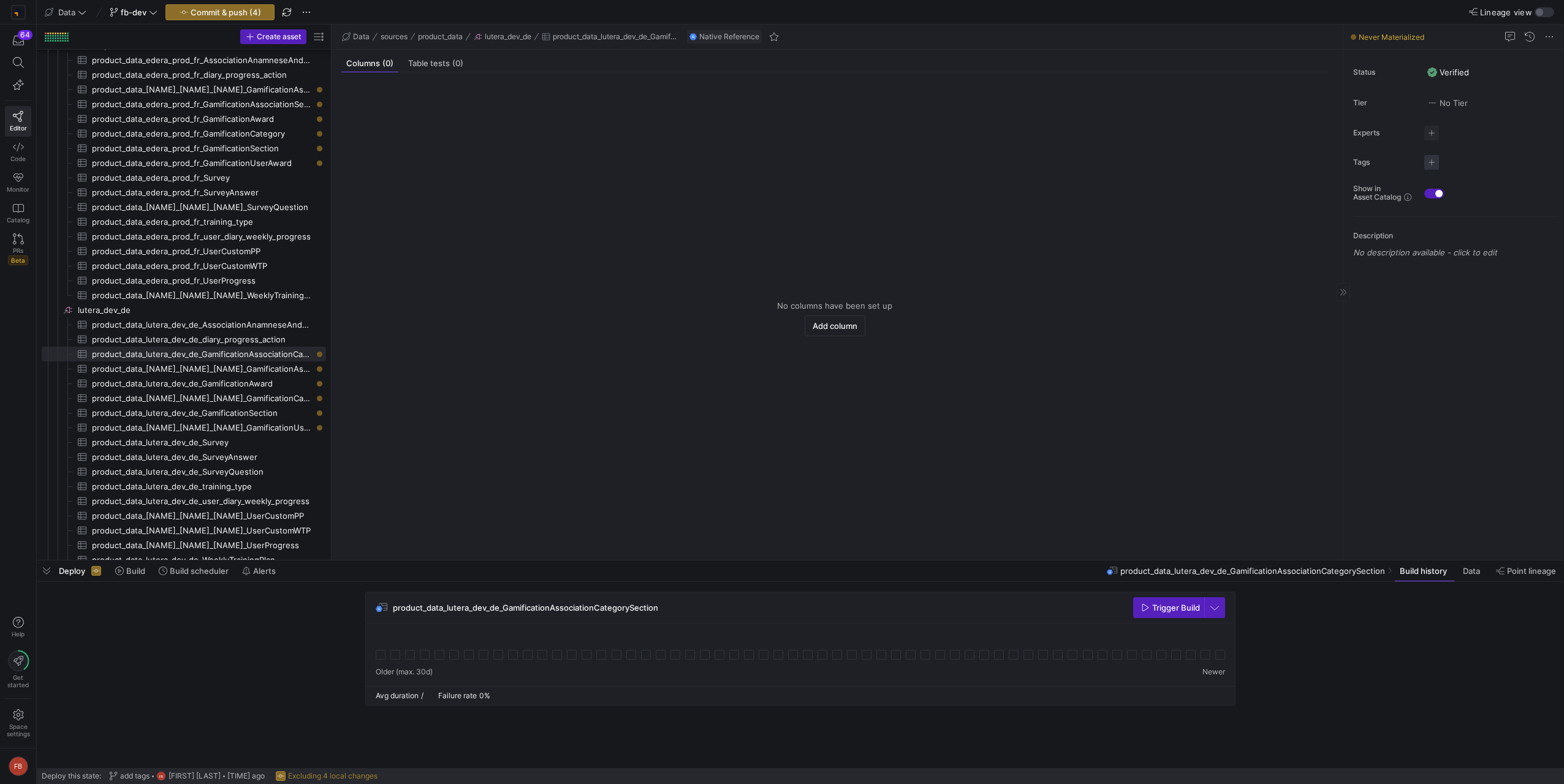 click 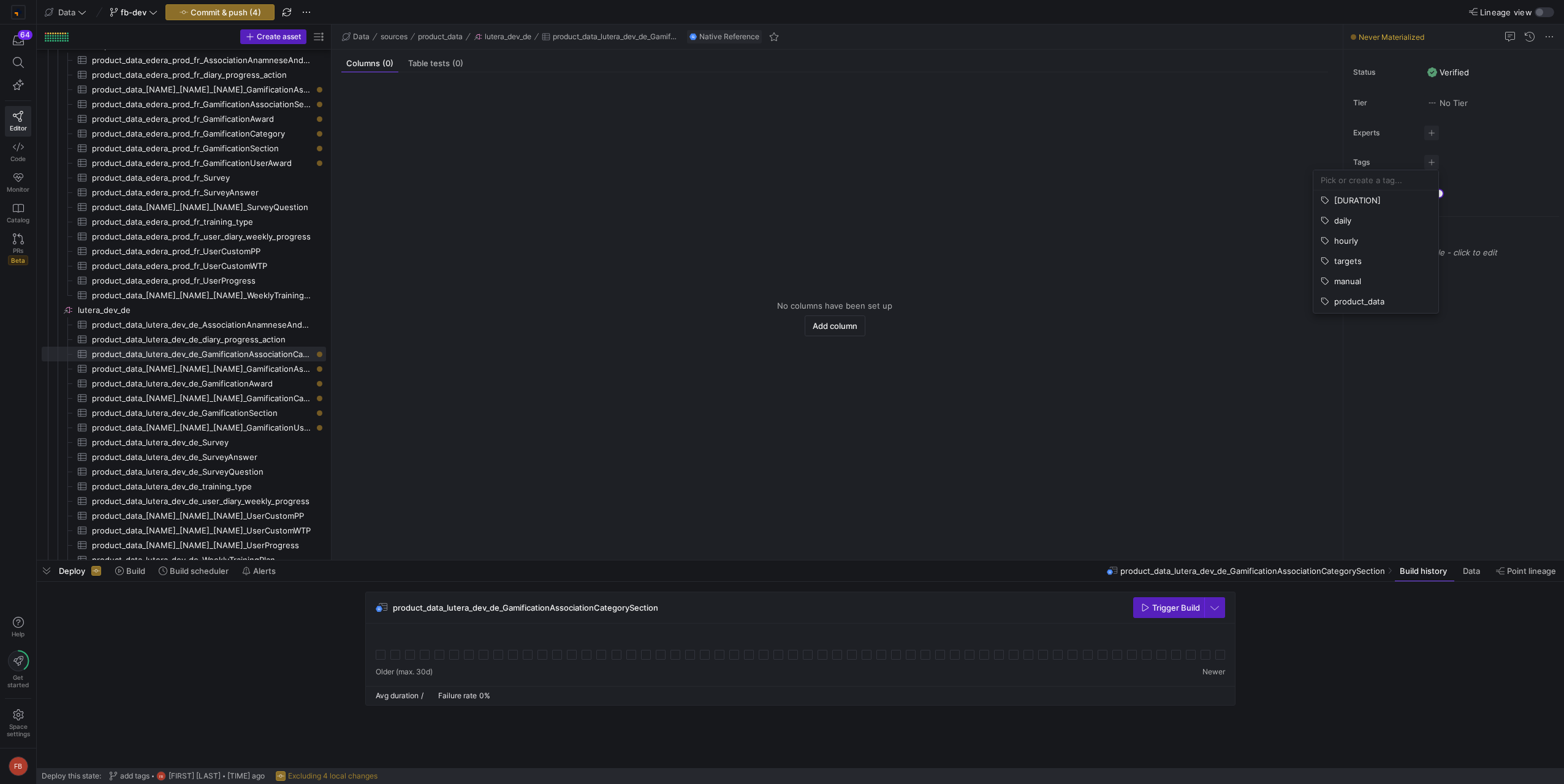 click at bounding box center (1376, 180) 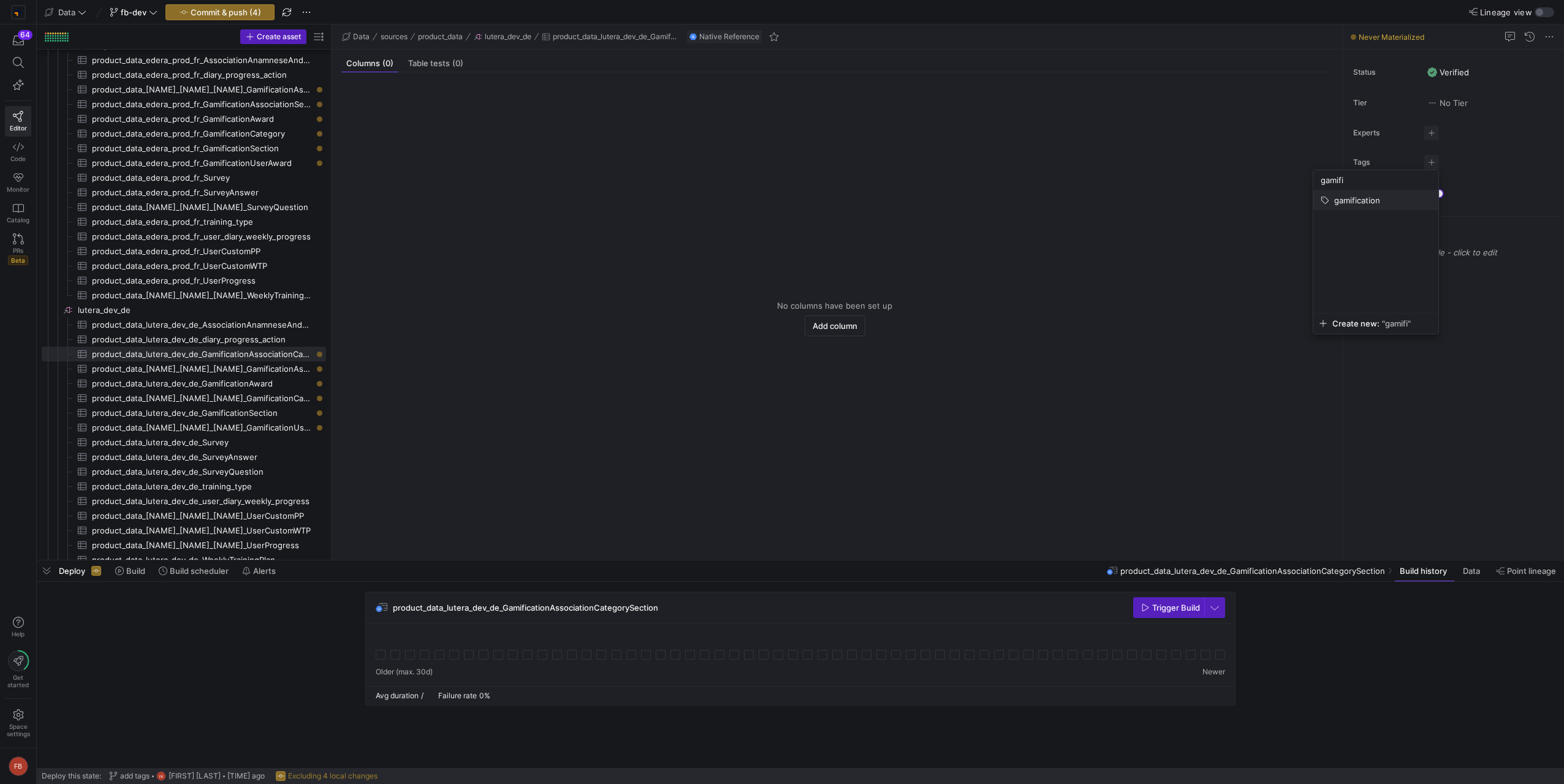 type on "gamifi" 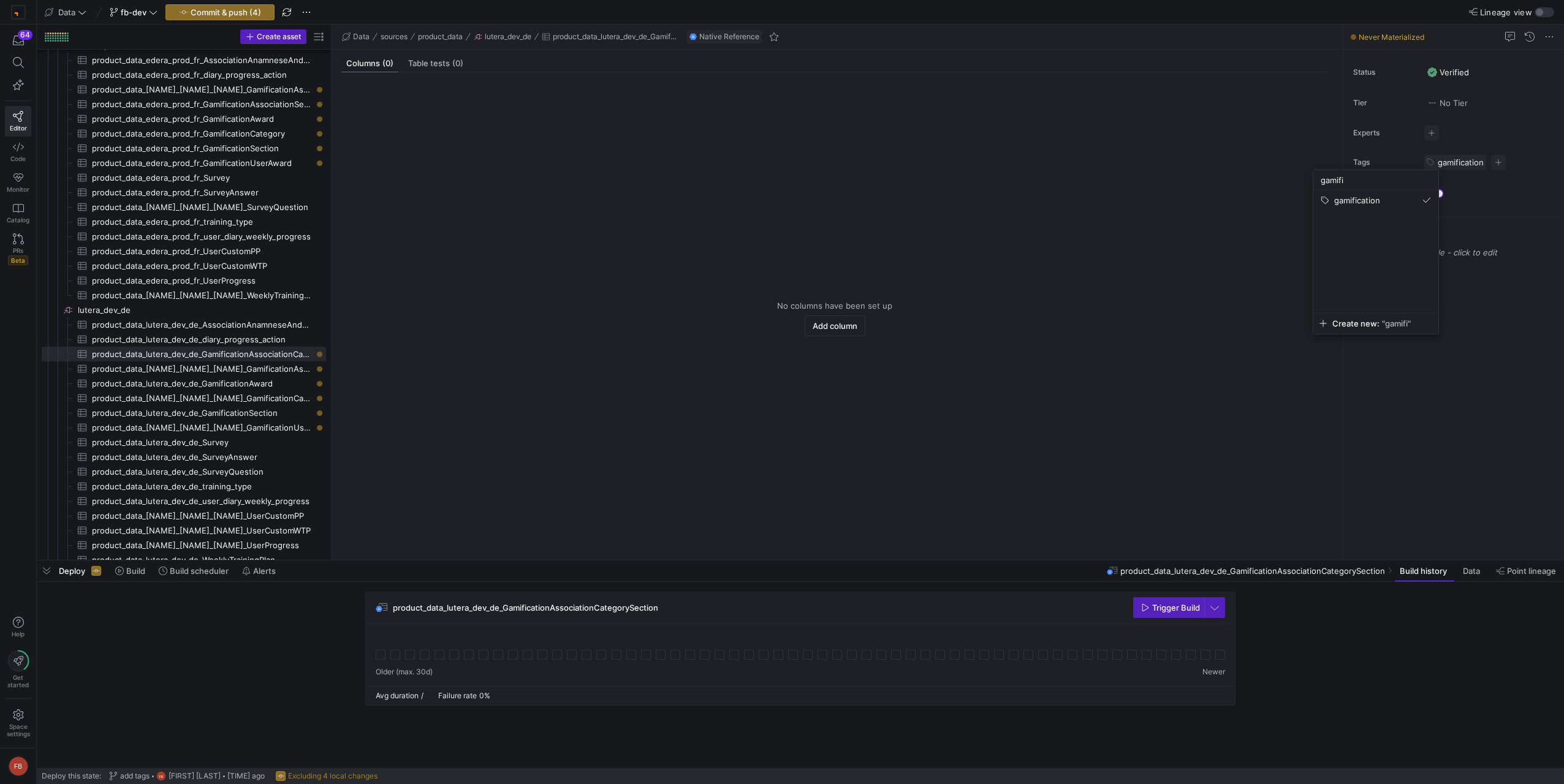 click at bounding box center (782, 392) 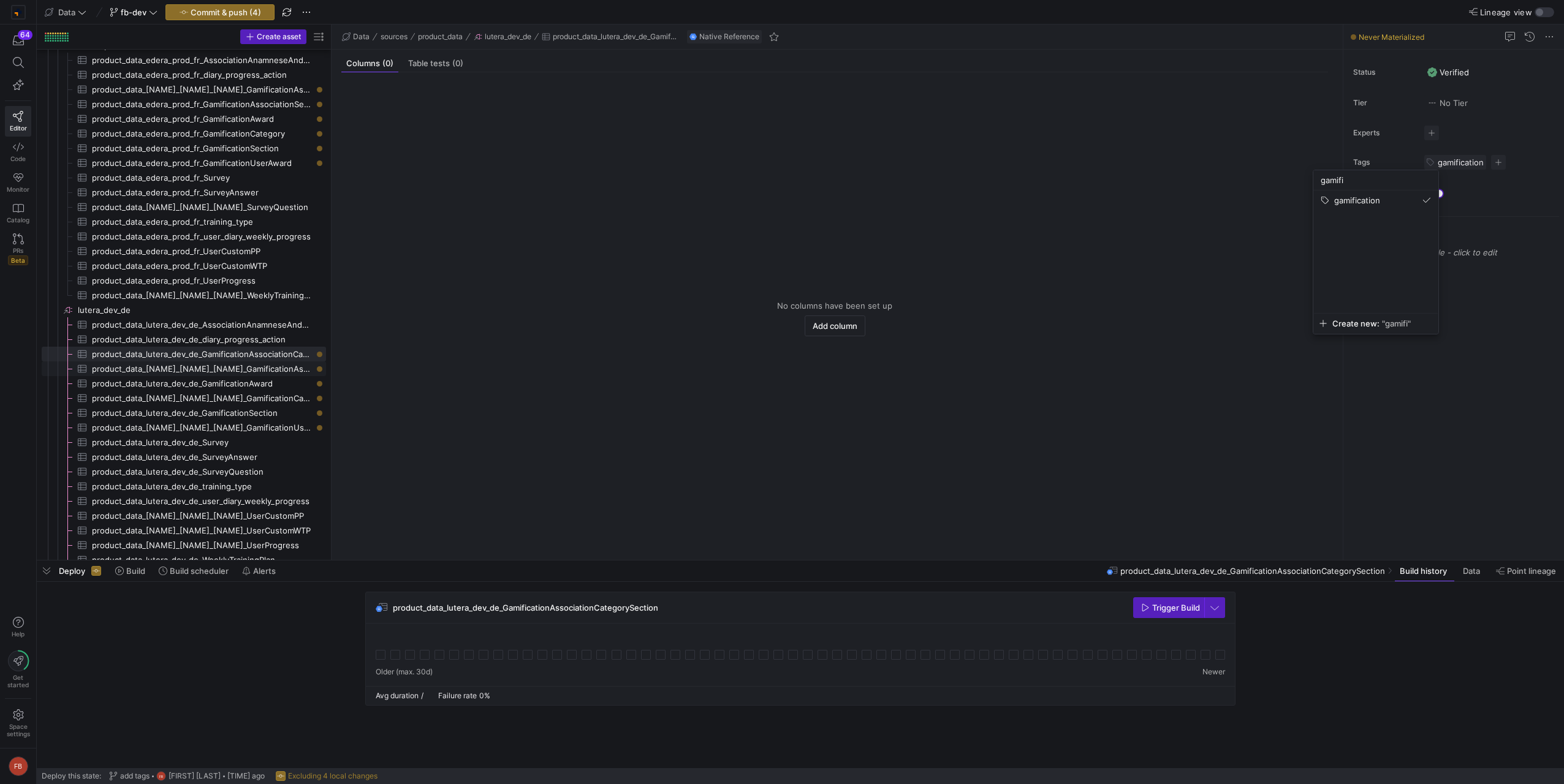 click on "product_data_lutera_dev_de_GamificationAssociationSectionAward​​​​​​​​​" 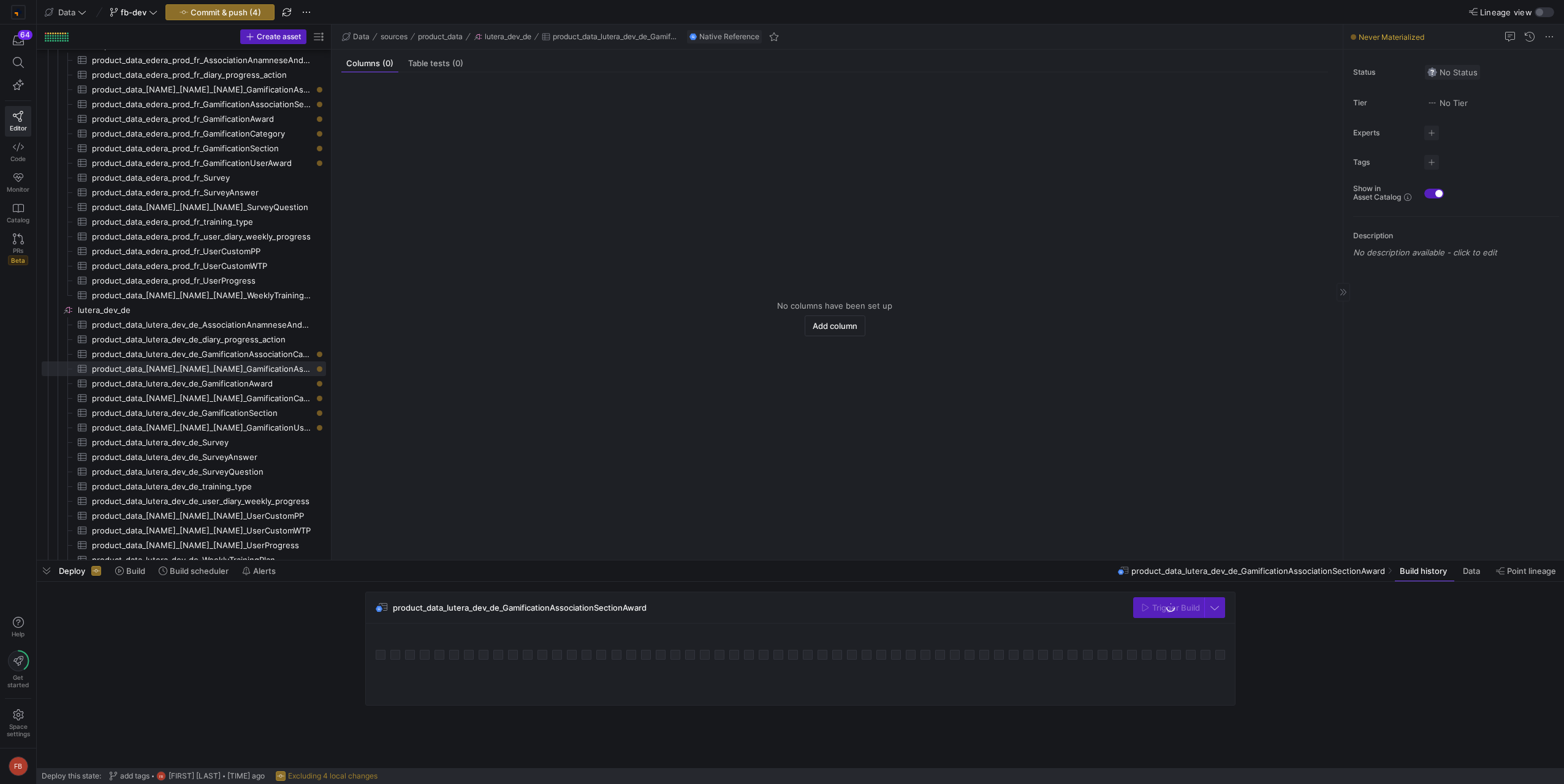 click on "No Status" at bounding box center (1452, 72) 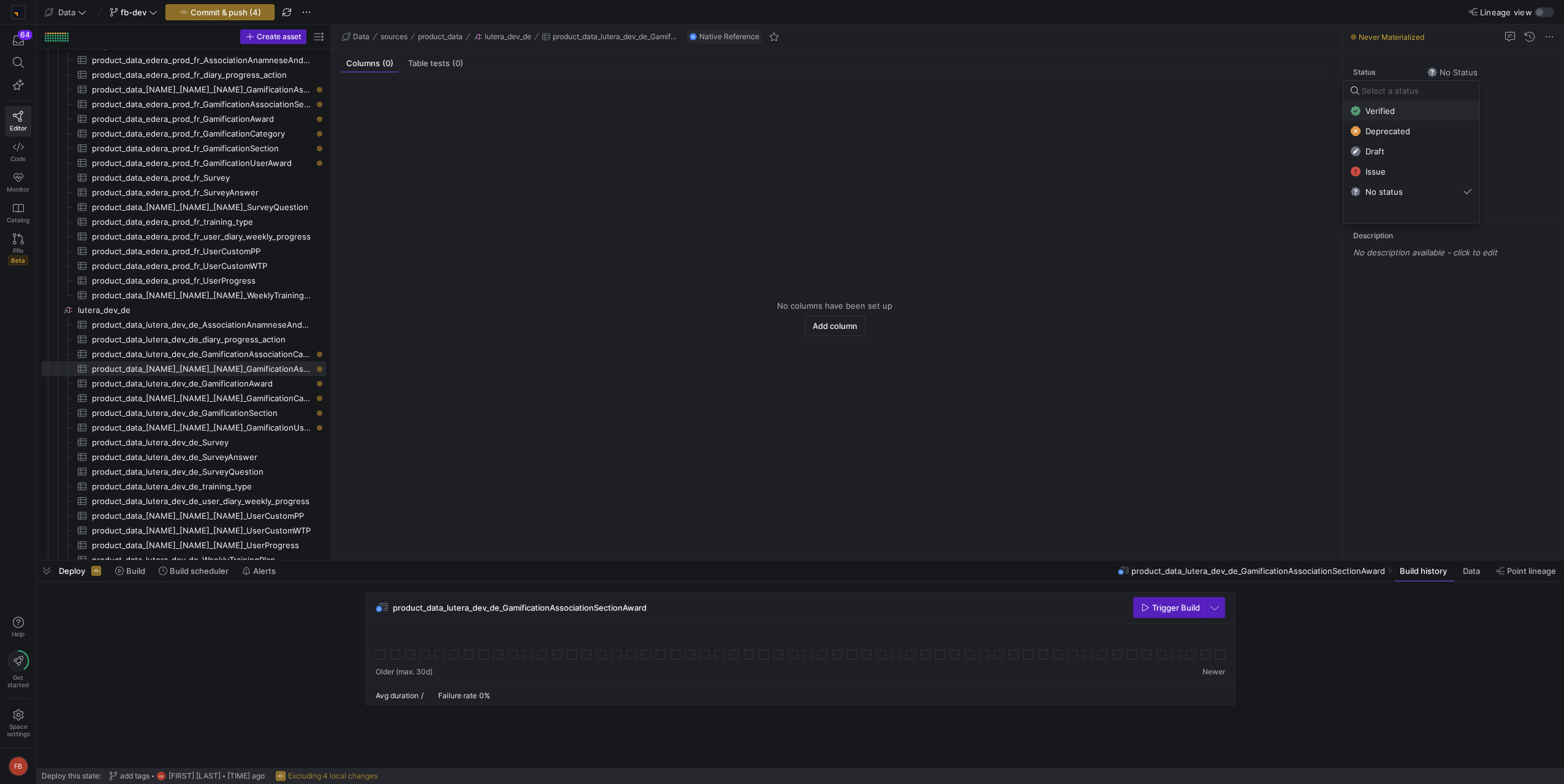 click on "Verified" at bounding box center (1411, 111) 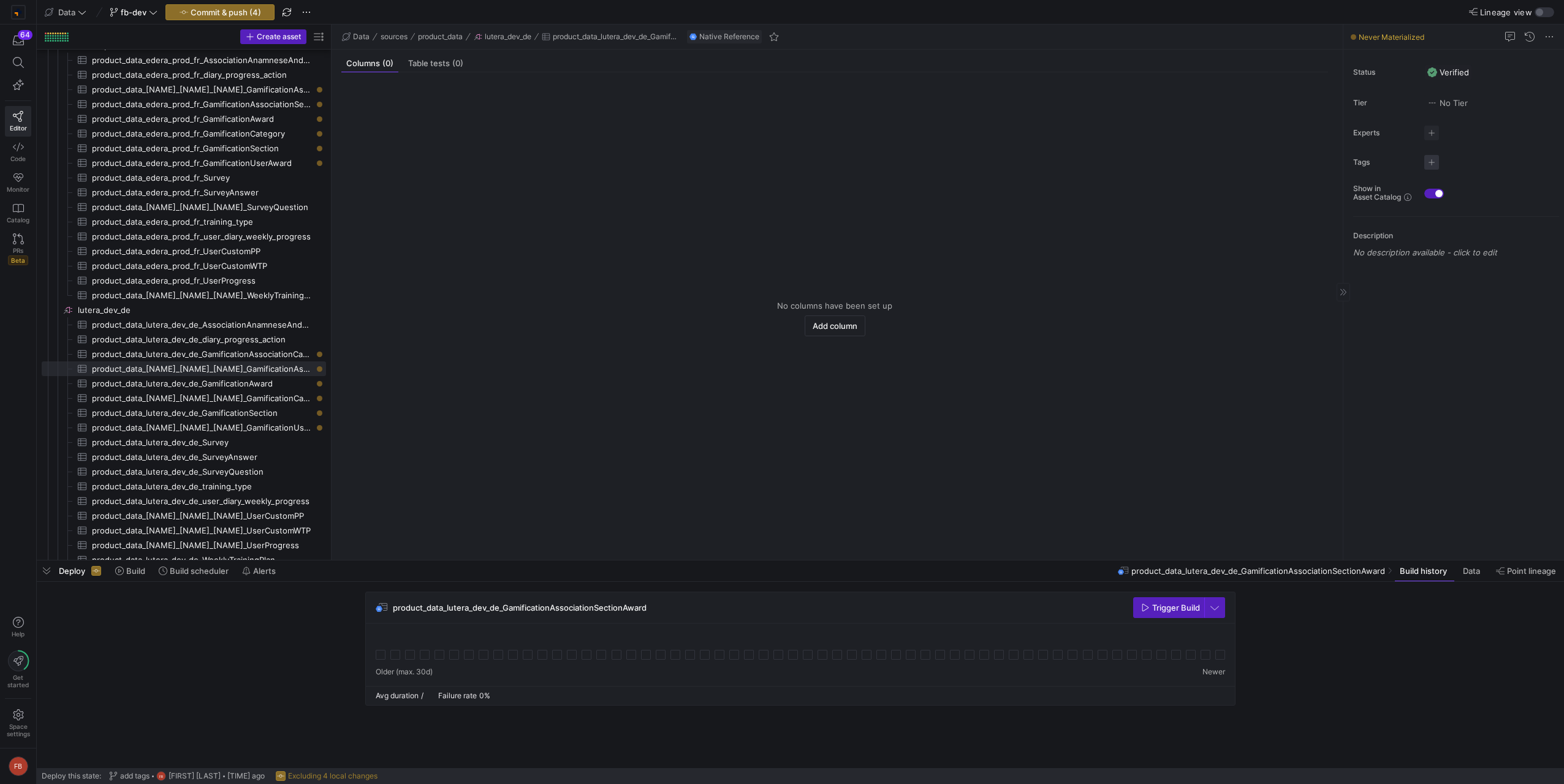 click 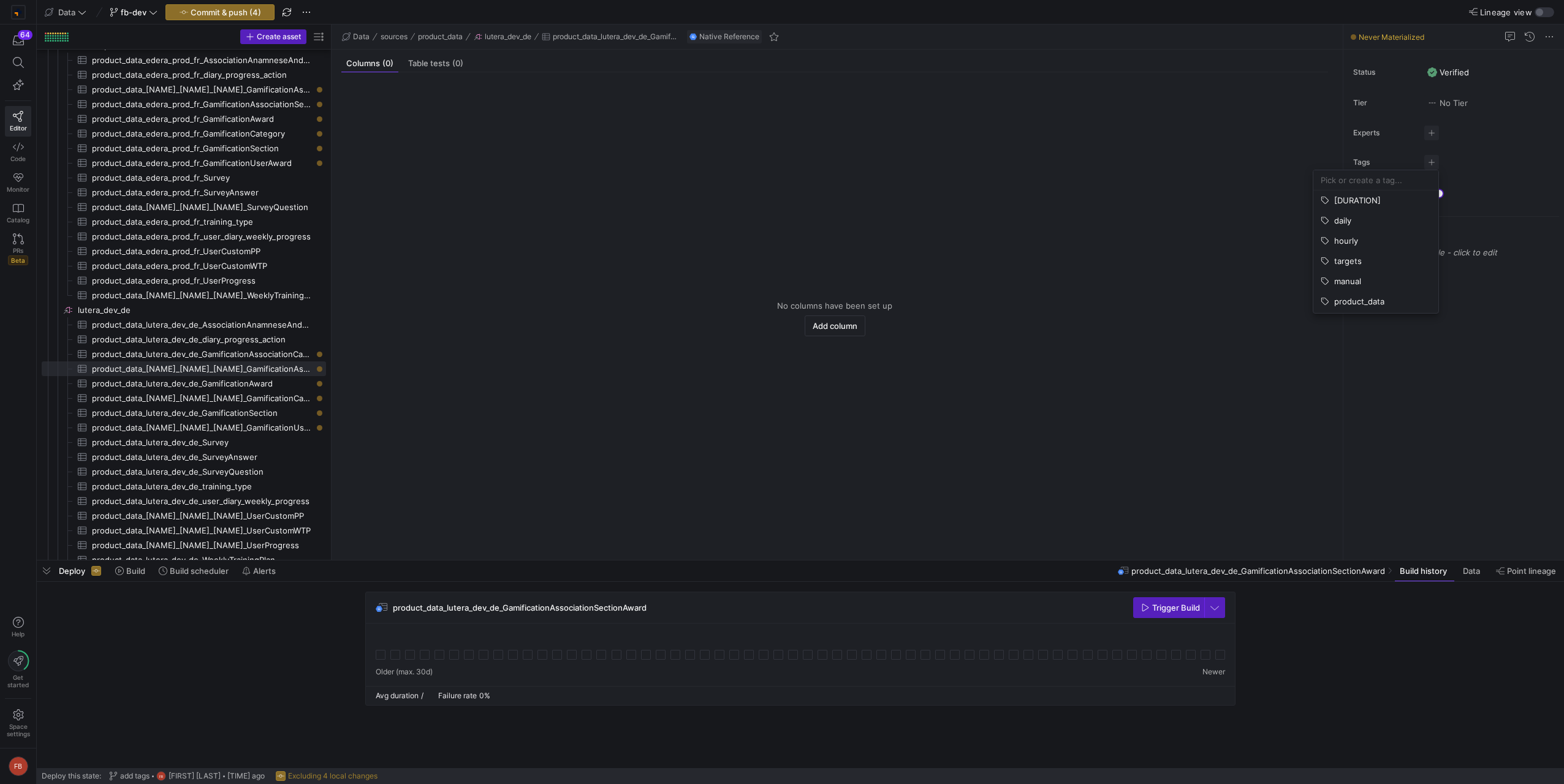 click at bounding box center [1376, 180] 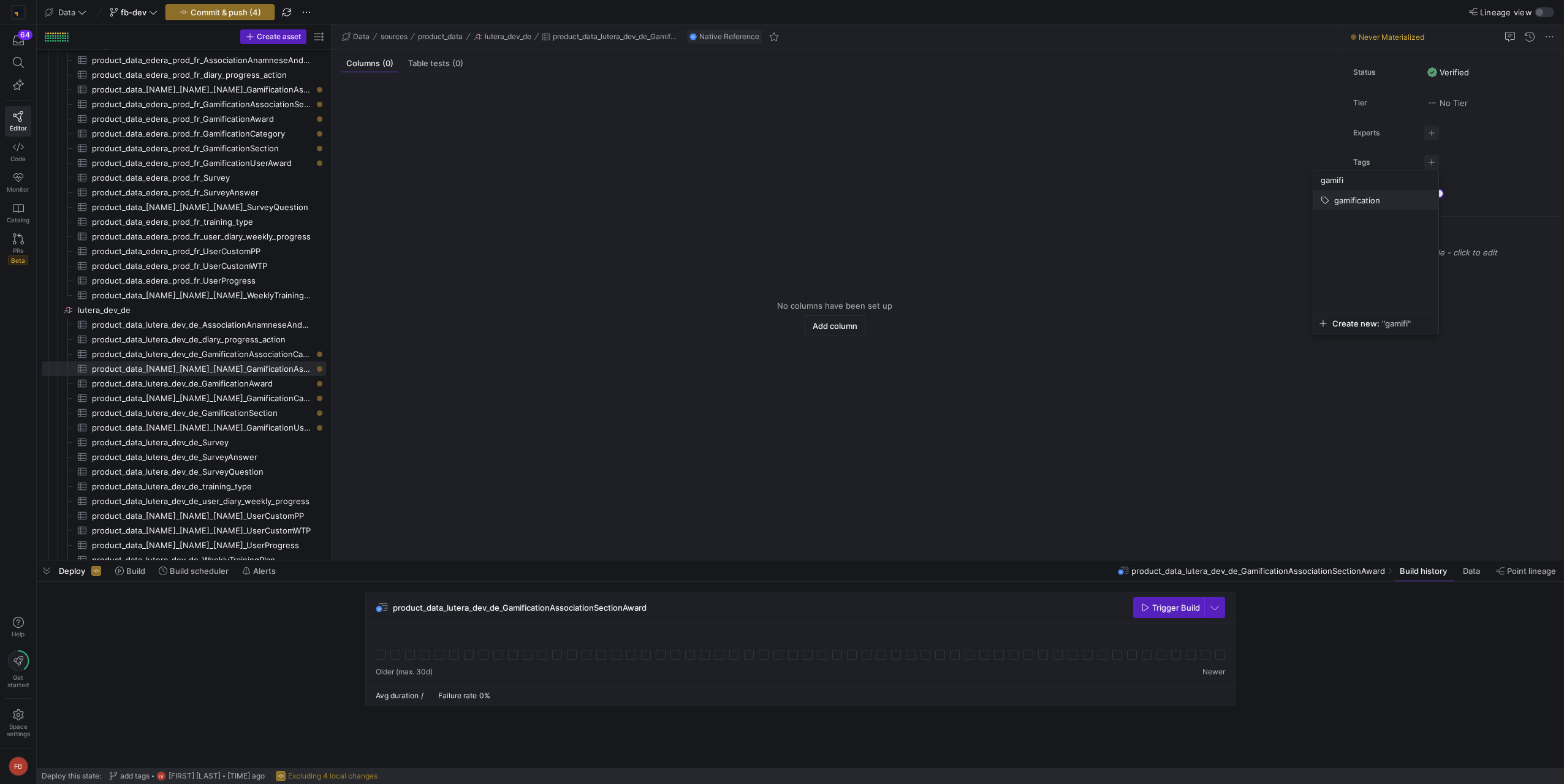 type on "gamifi" 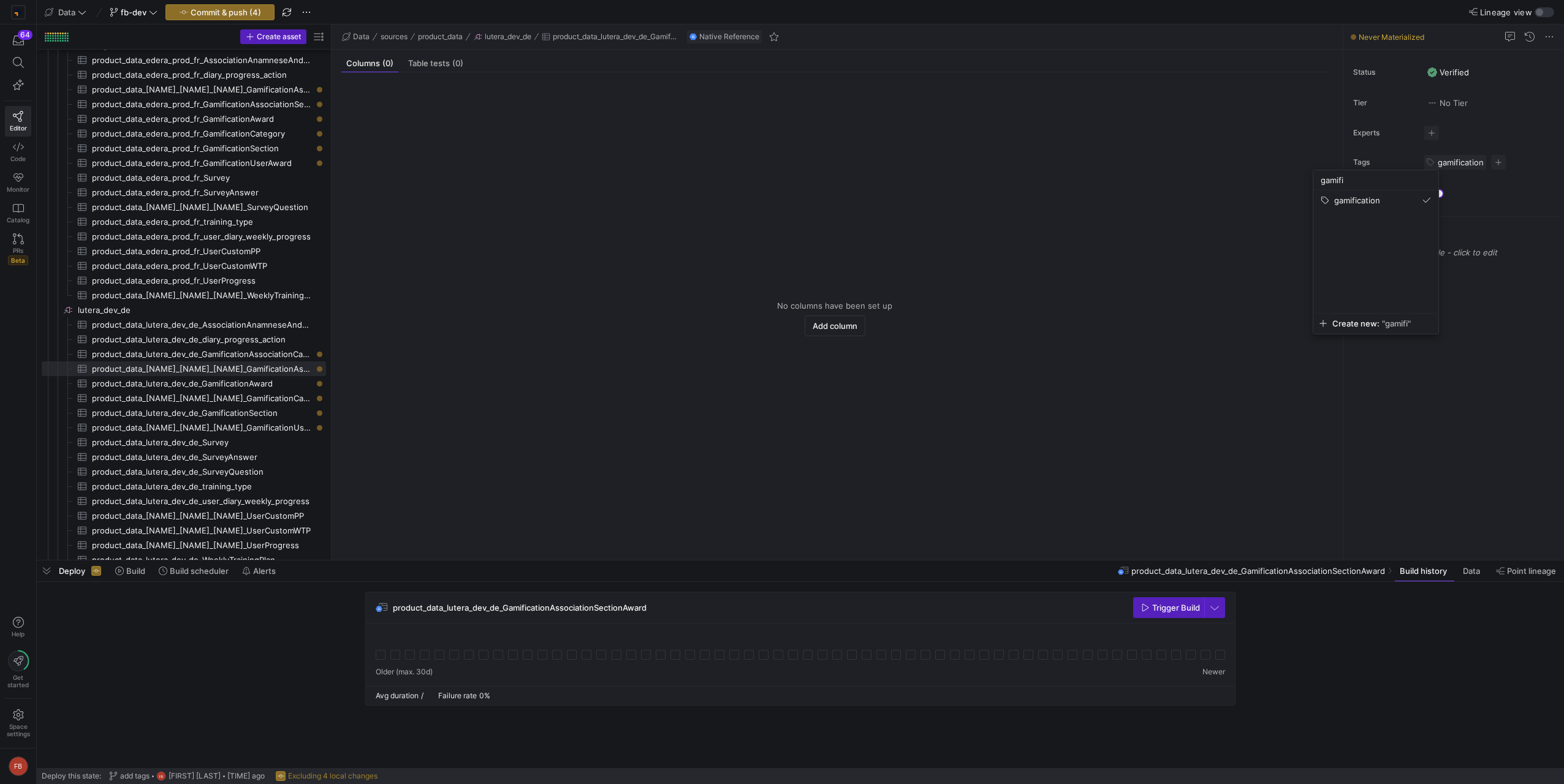 click at bounding box center [782, 392] 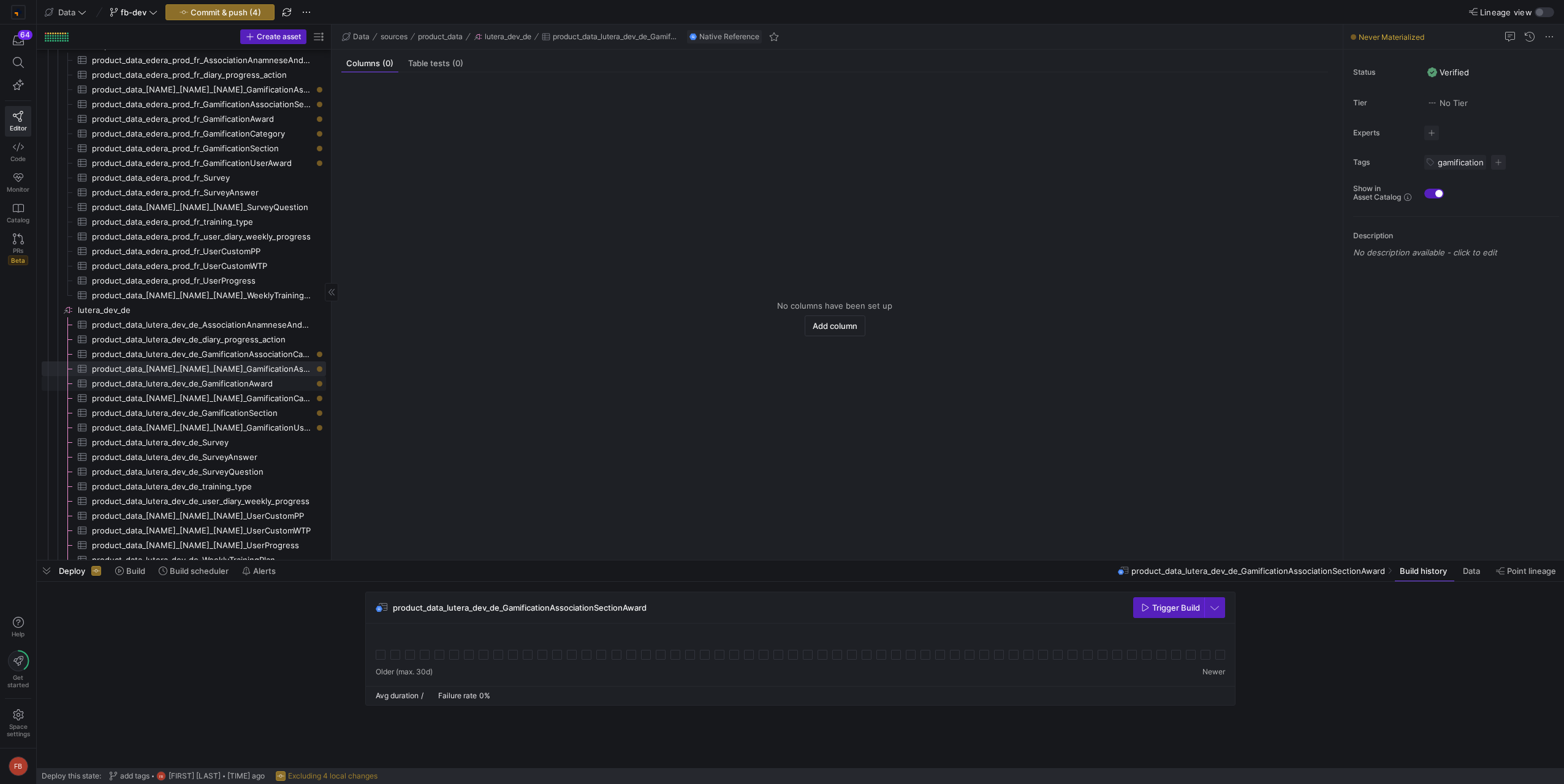 click on "product_data_lutera_dev_de_GamificationAward​​​​​​​​​" 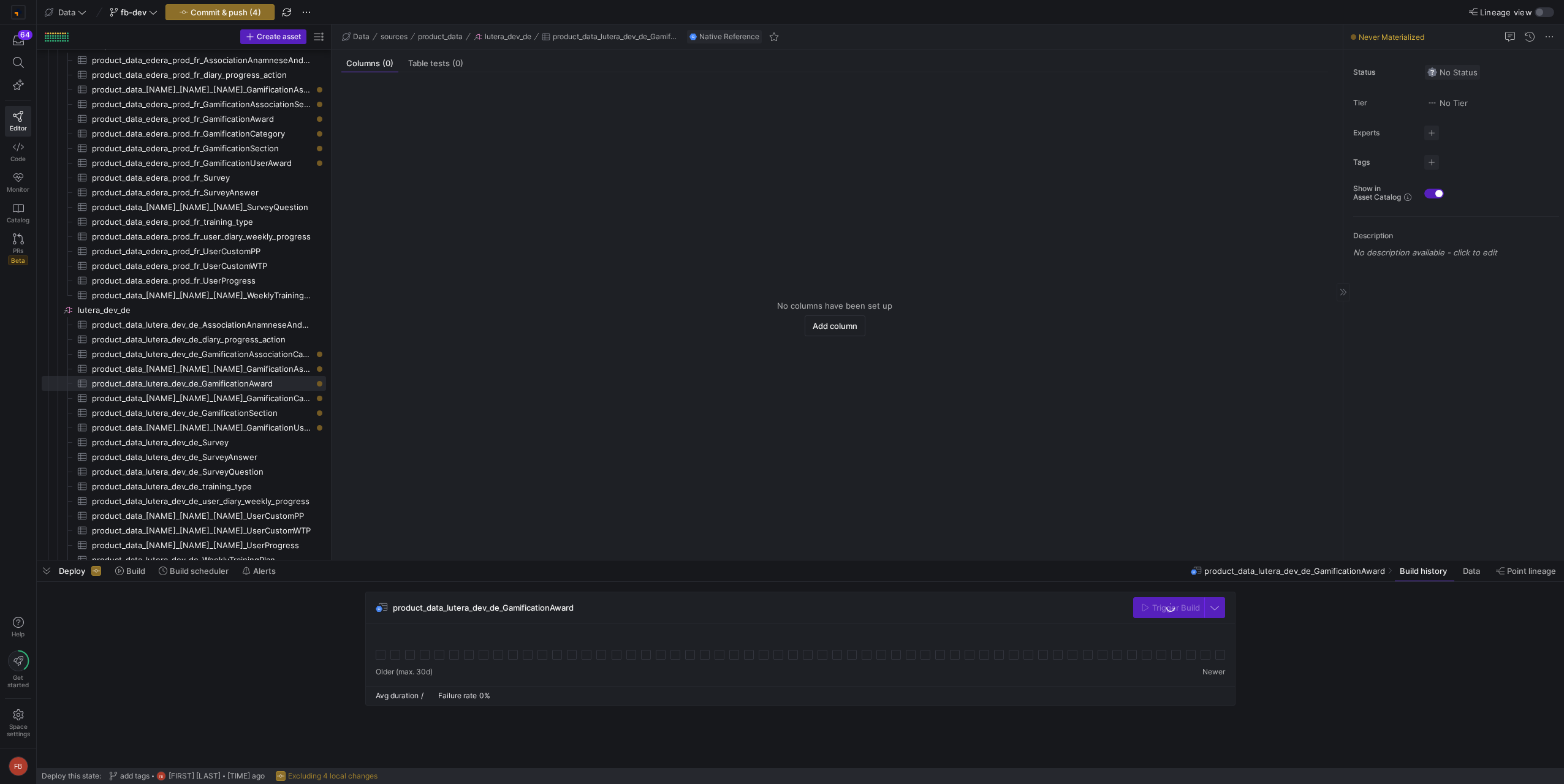 click on "No Status" at bounding box center [1452, 72] 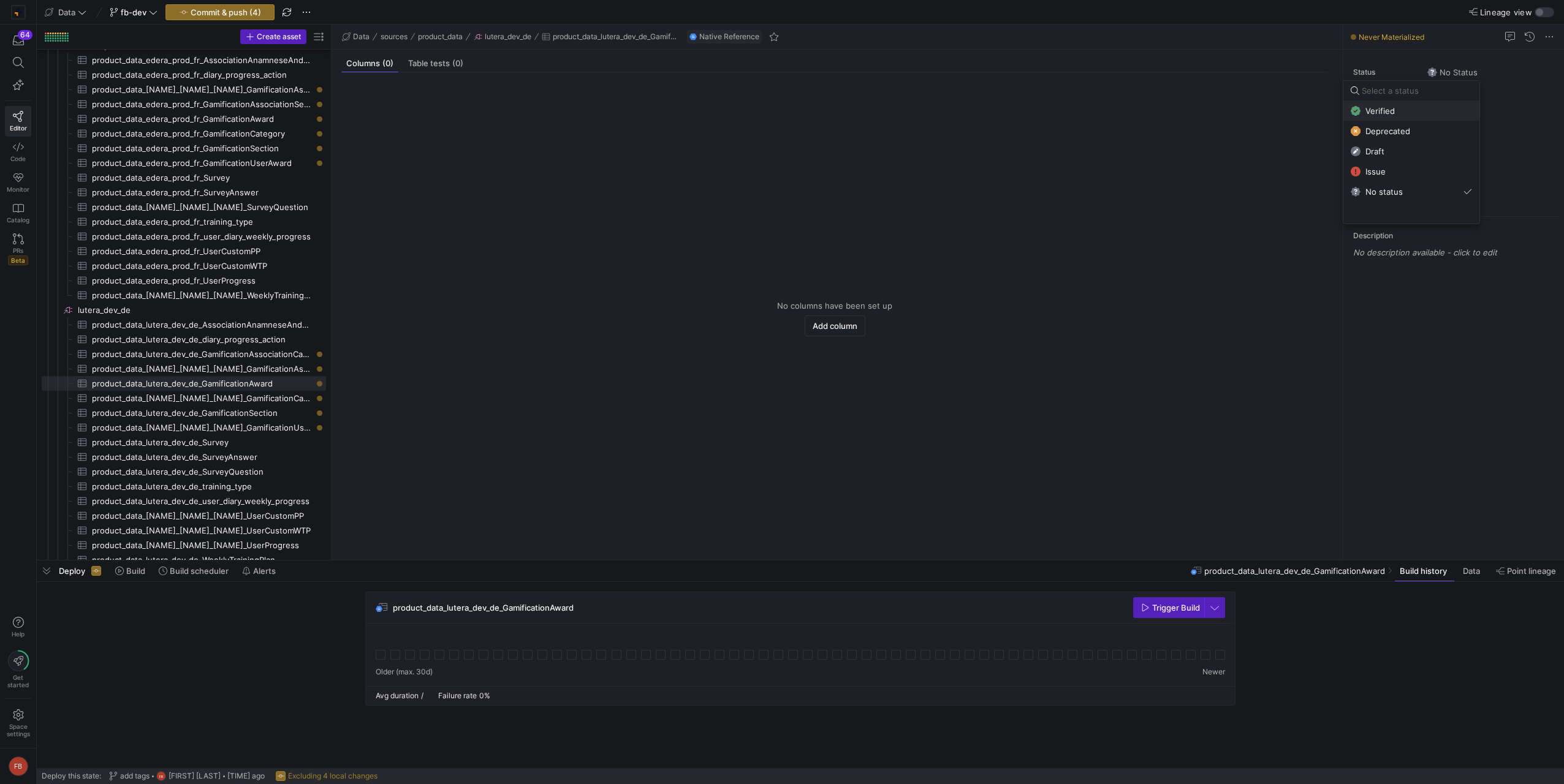 click on "Verified" at bounding box center [1380, 111] 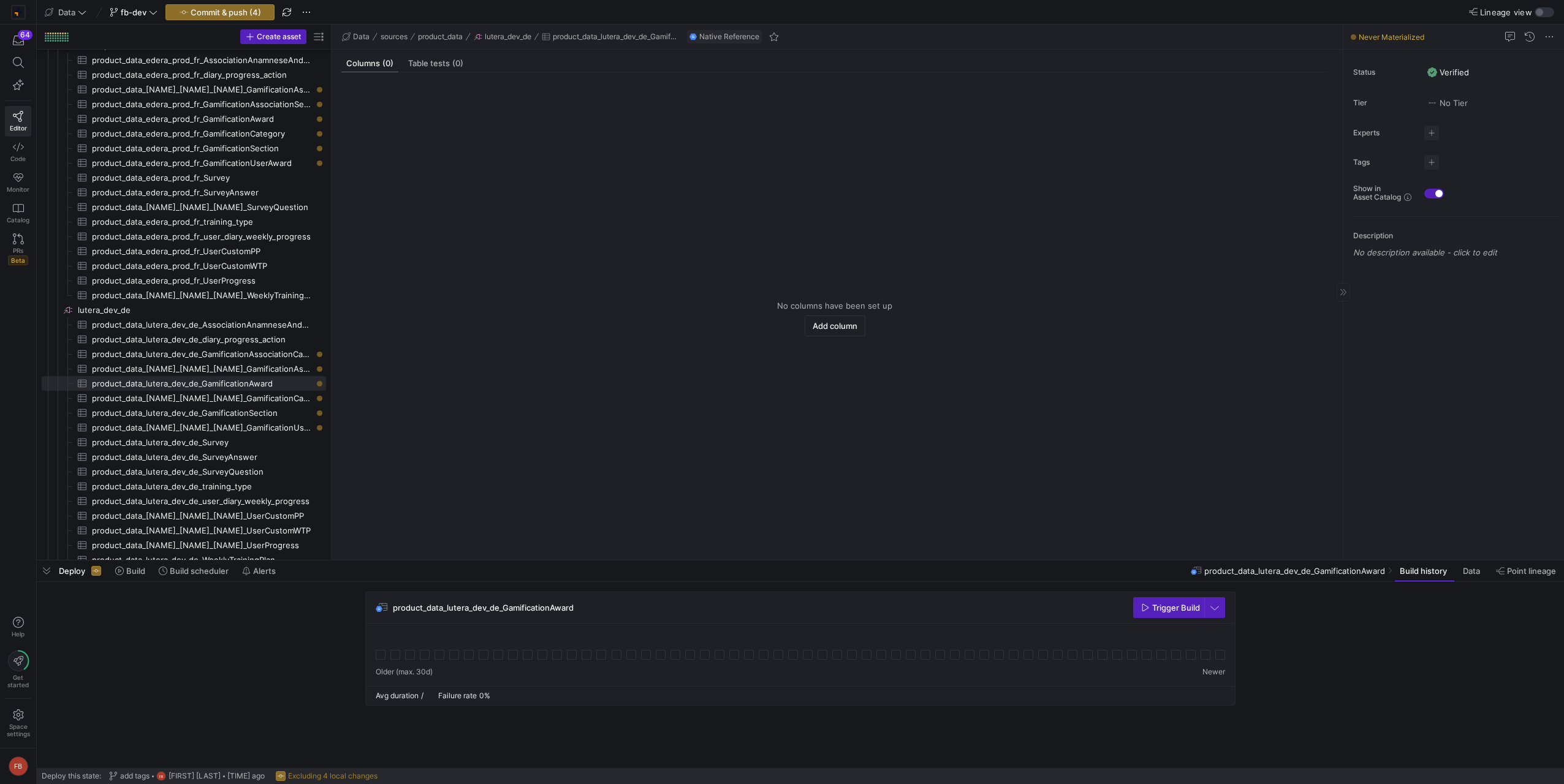 click on "Tags No tags" 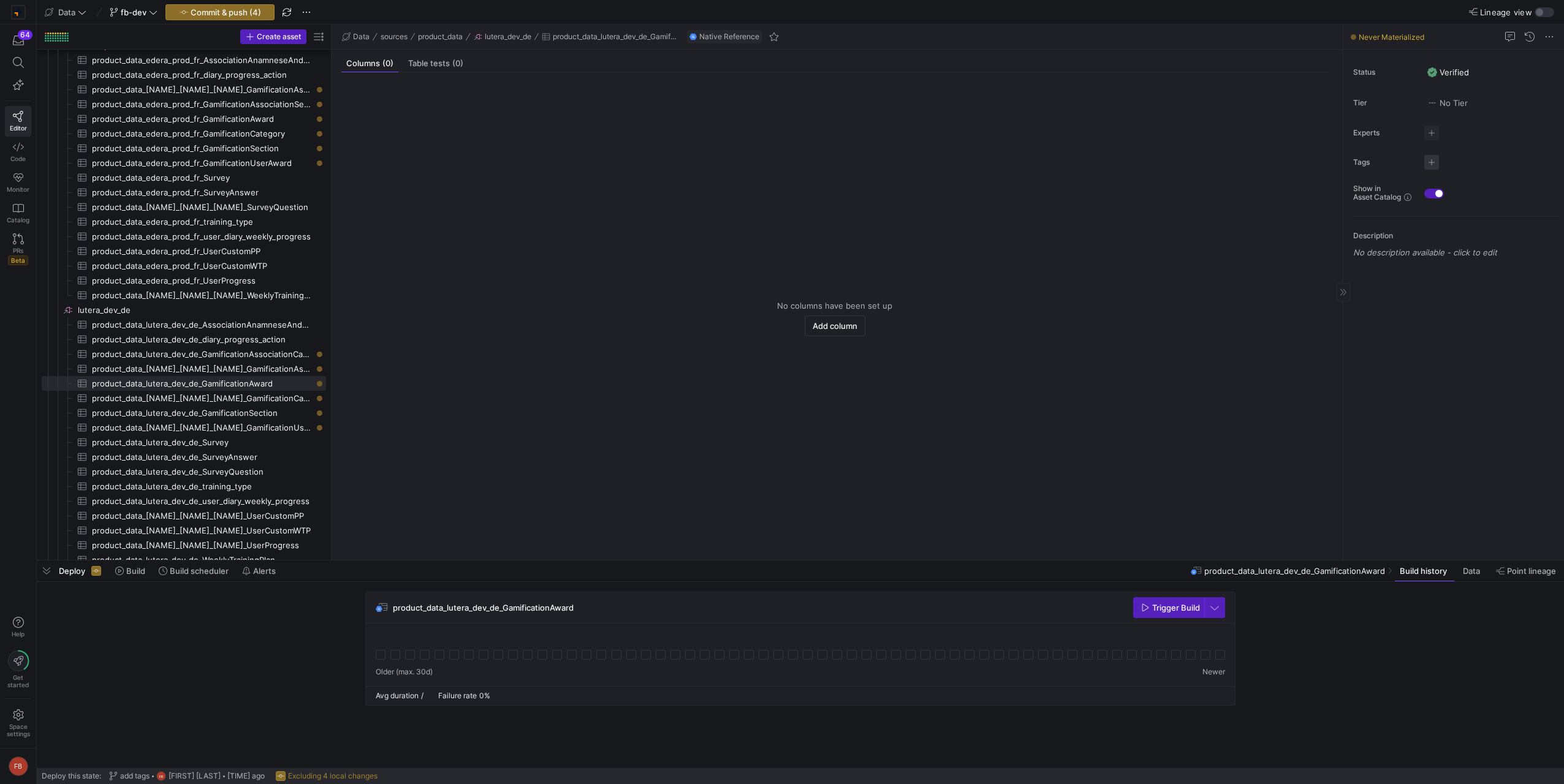 click 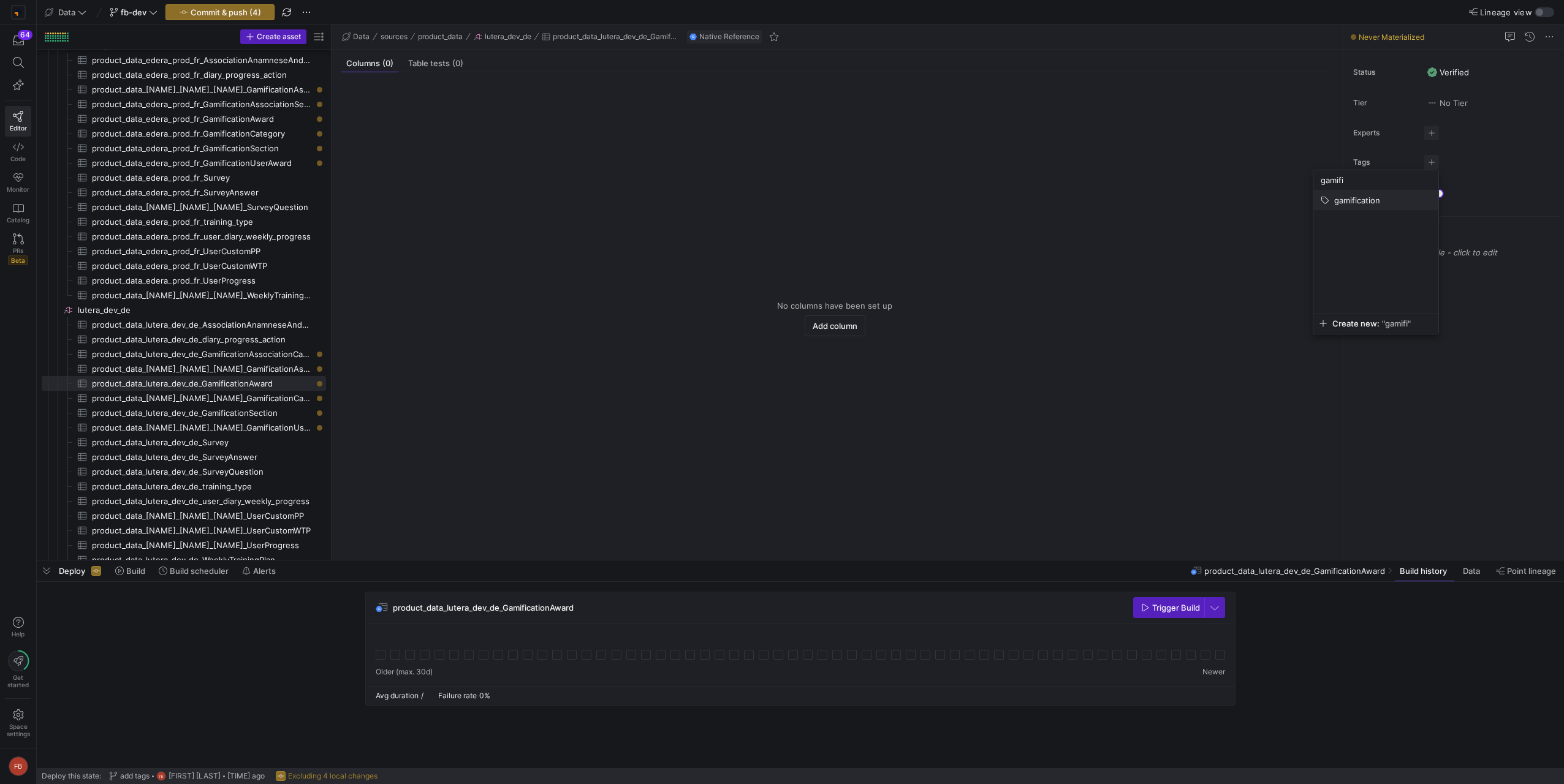type on "gamifi" 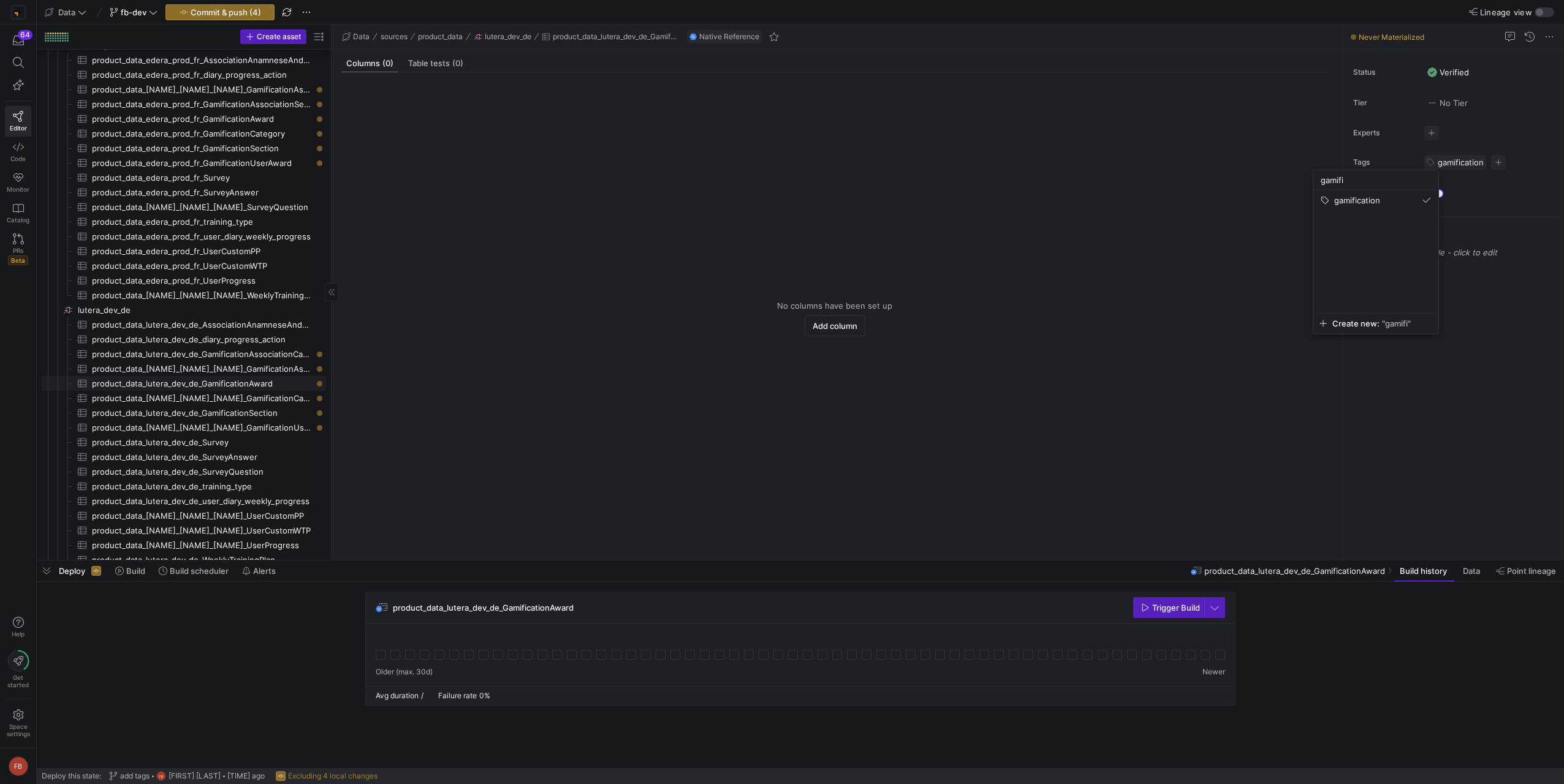 click at bounding box center [782, 392] 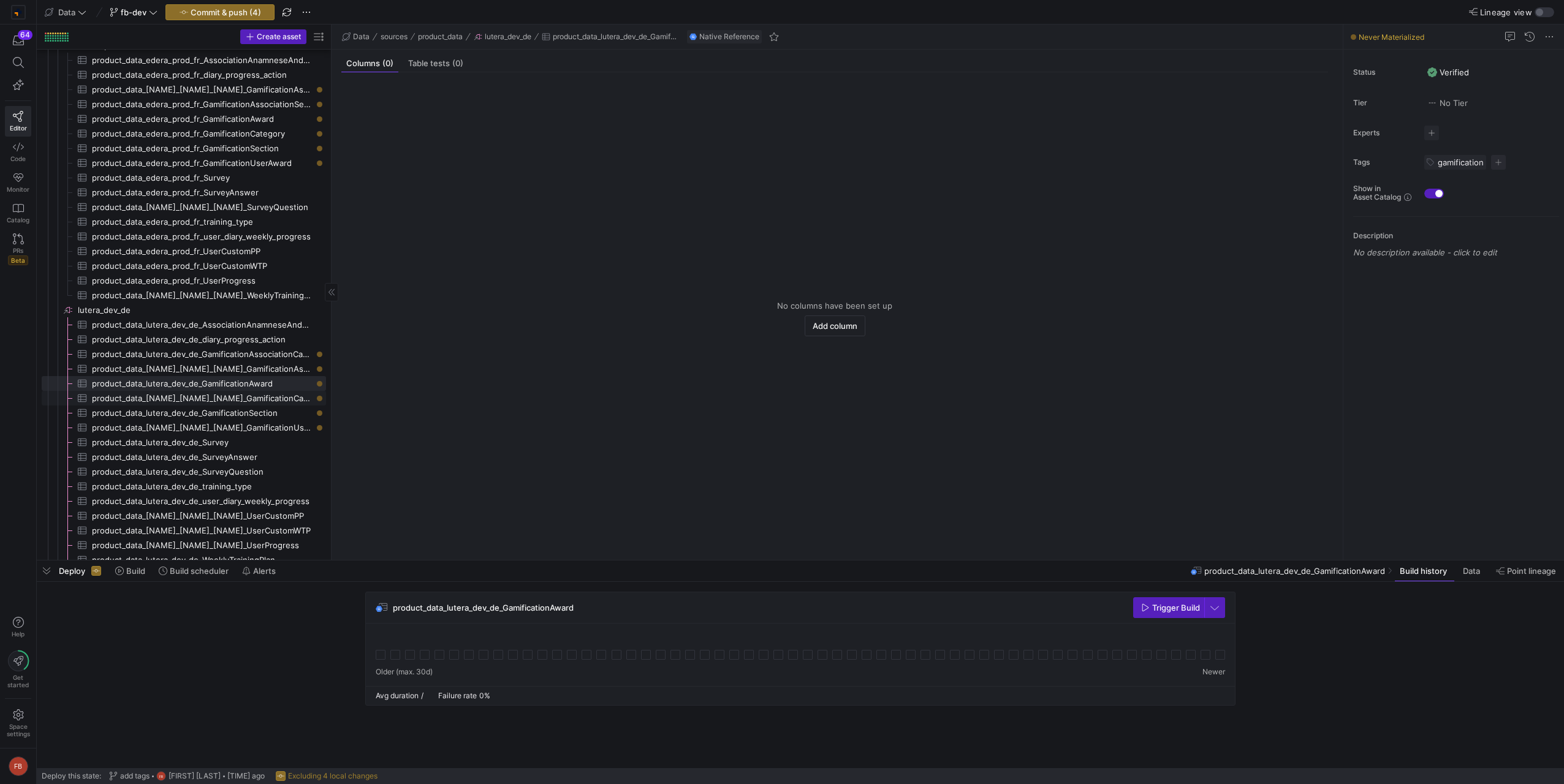click on "product_data_lutera_dev_de_GamificationCategory​​​​​​​​​" 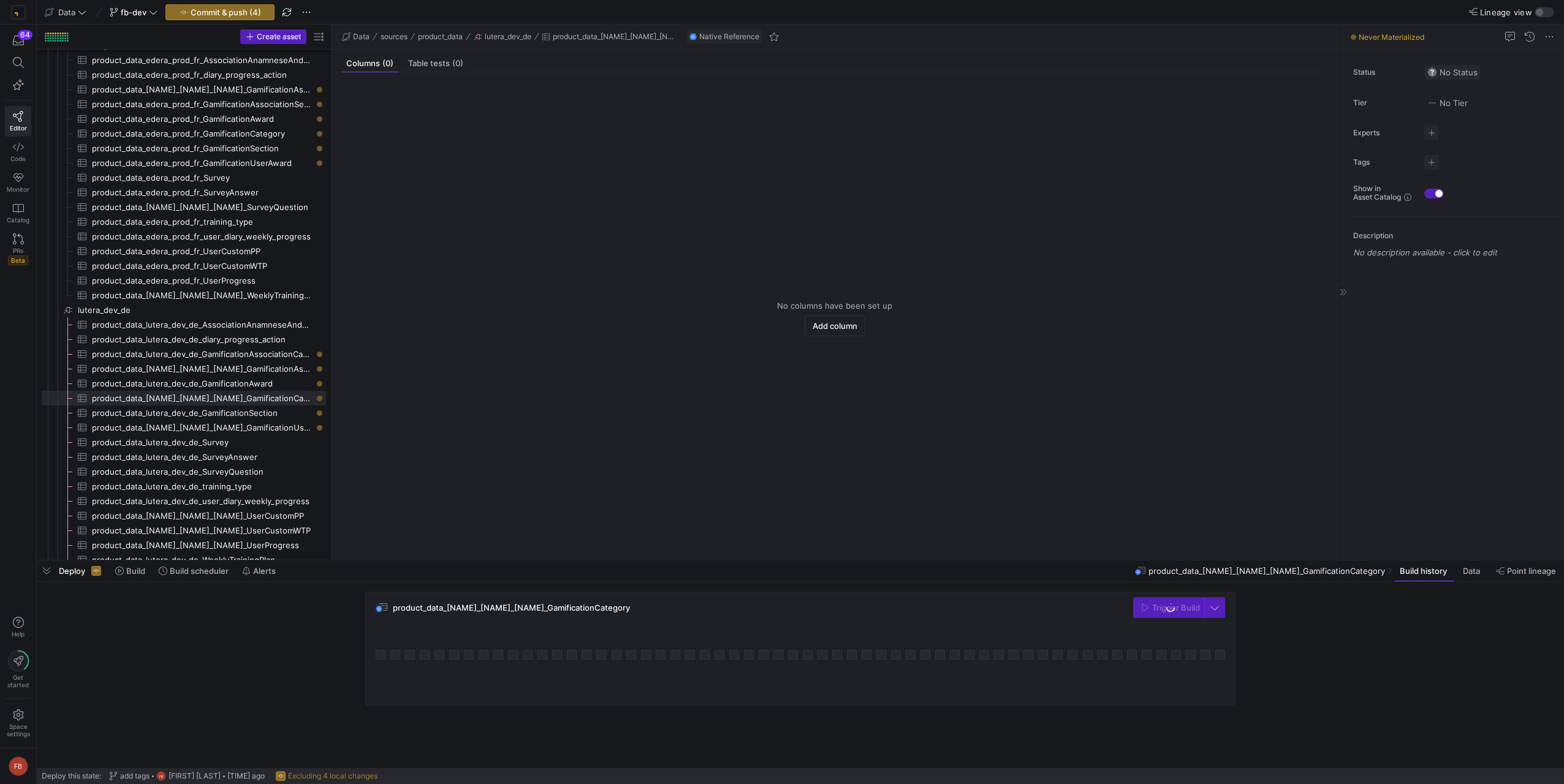 click on "No Status" at bounding box center (1452, 72) 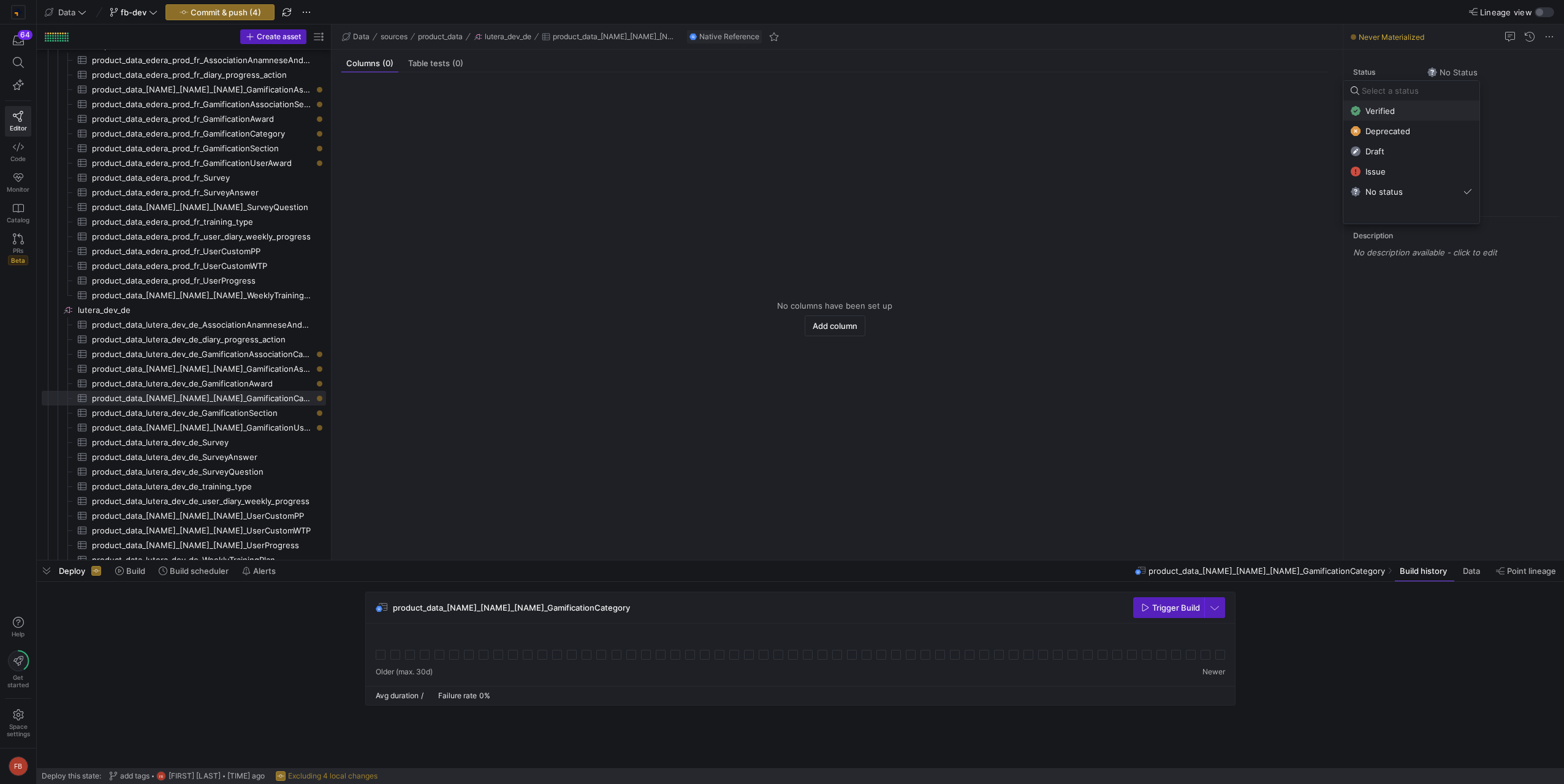 click on "Verified" at bounding box center [1411, 111] 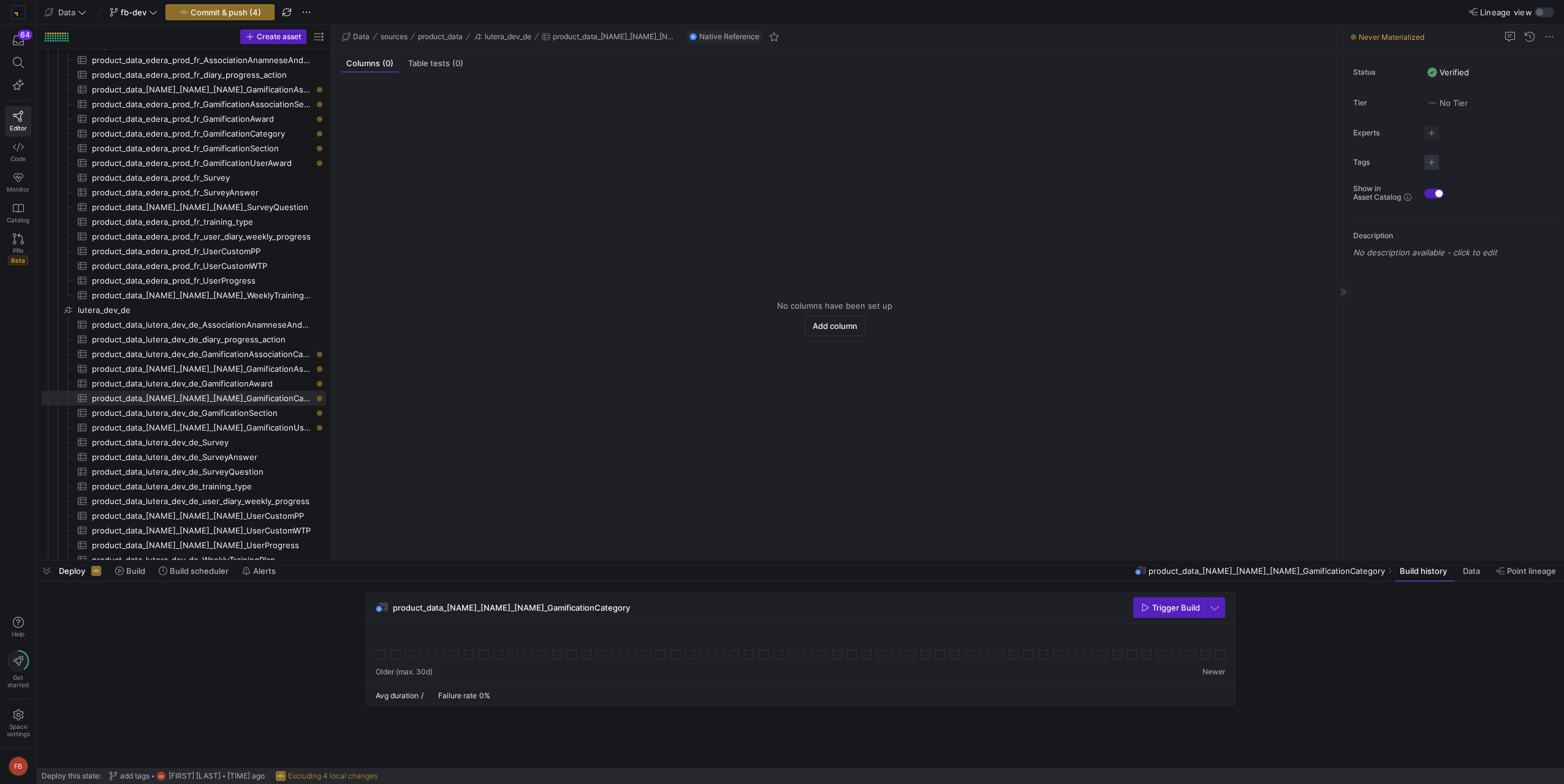 click 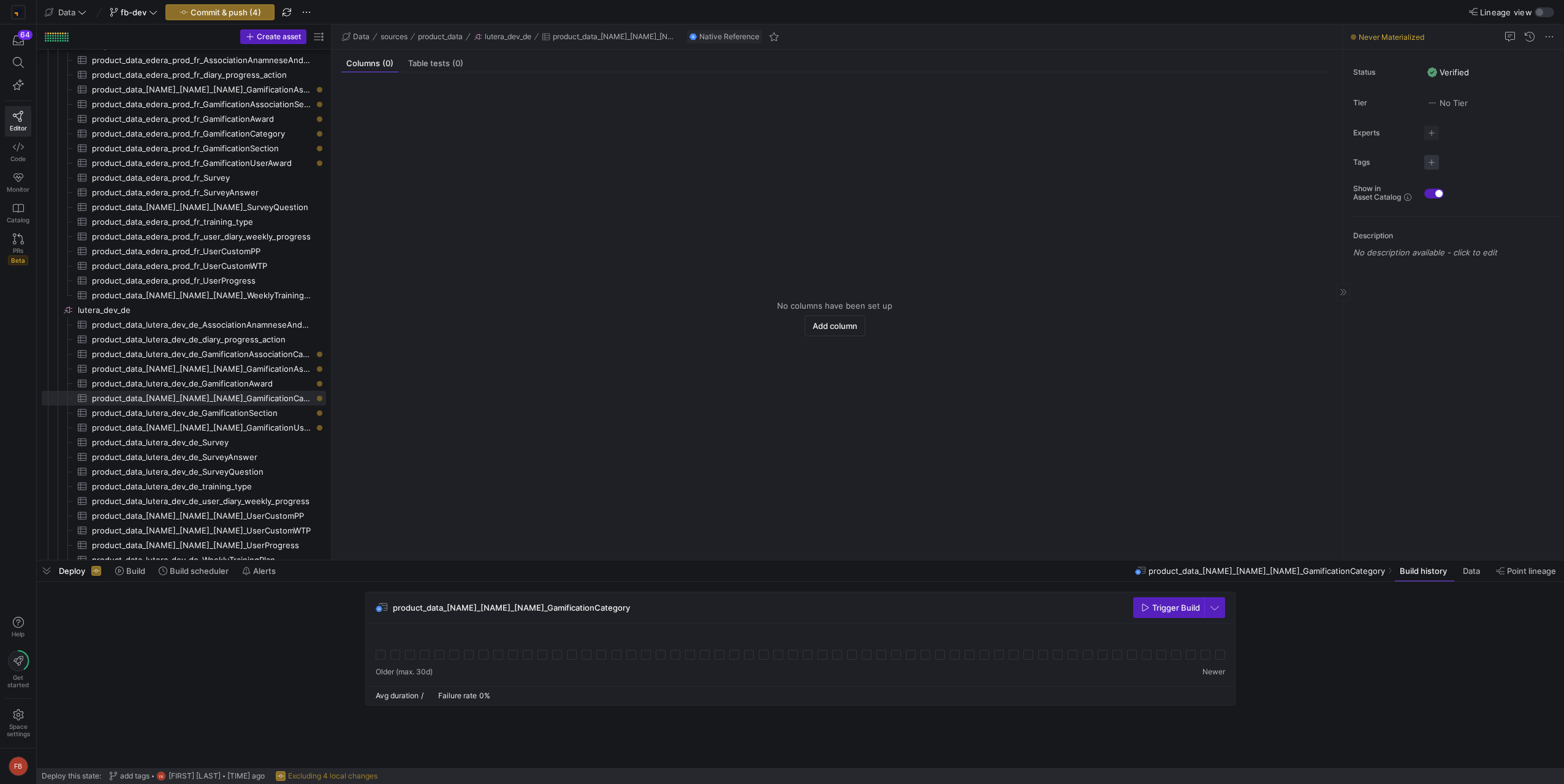 click 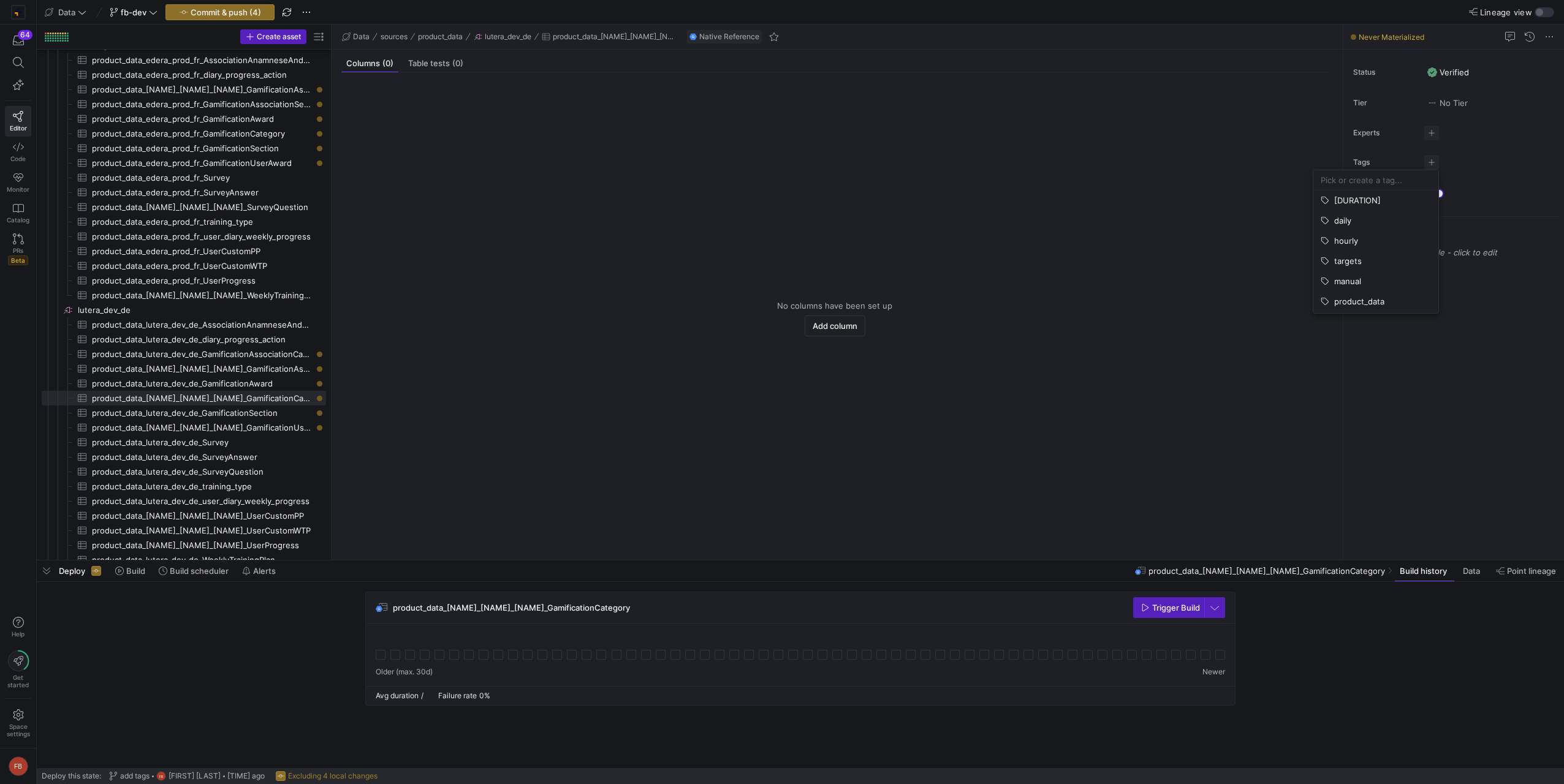 click at bounding box center [1376, 180] 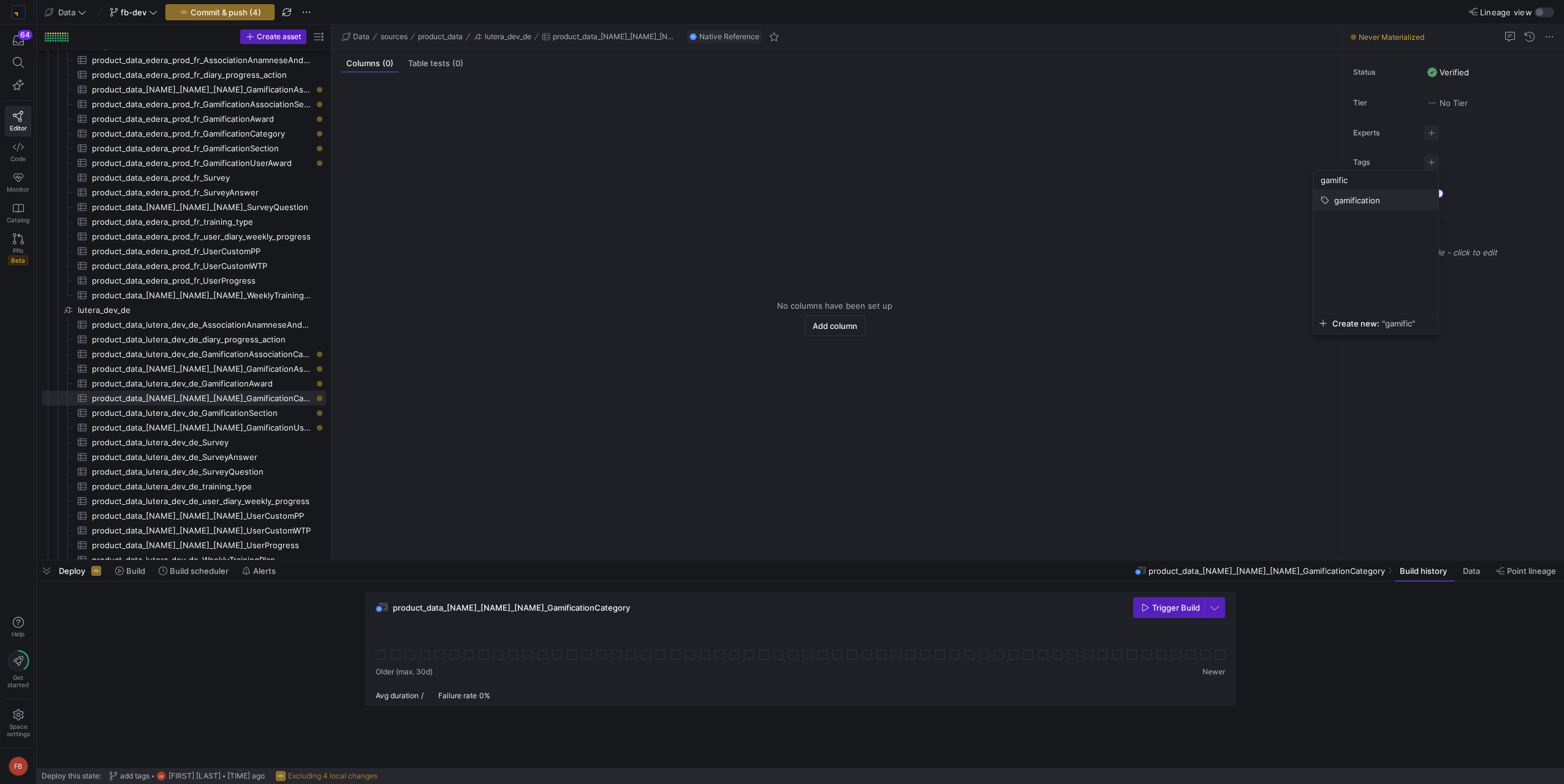 type on "gamific" 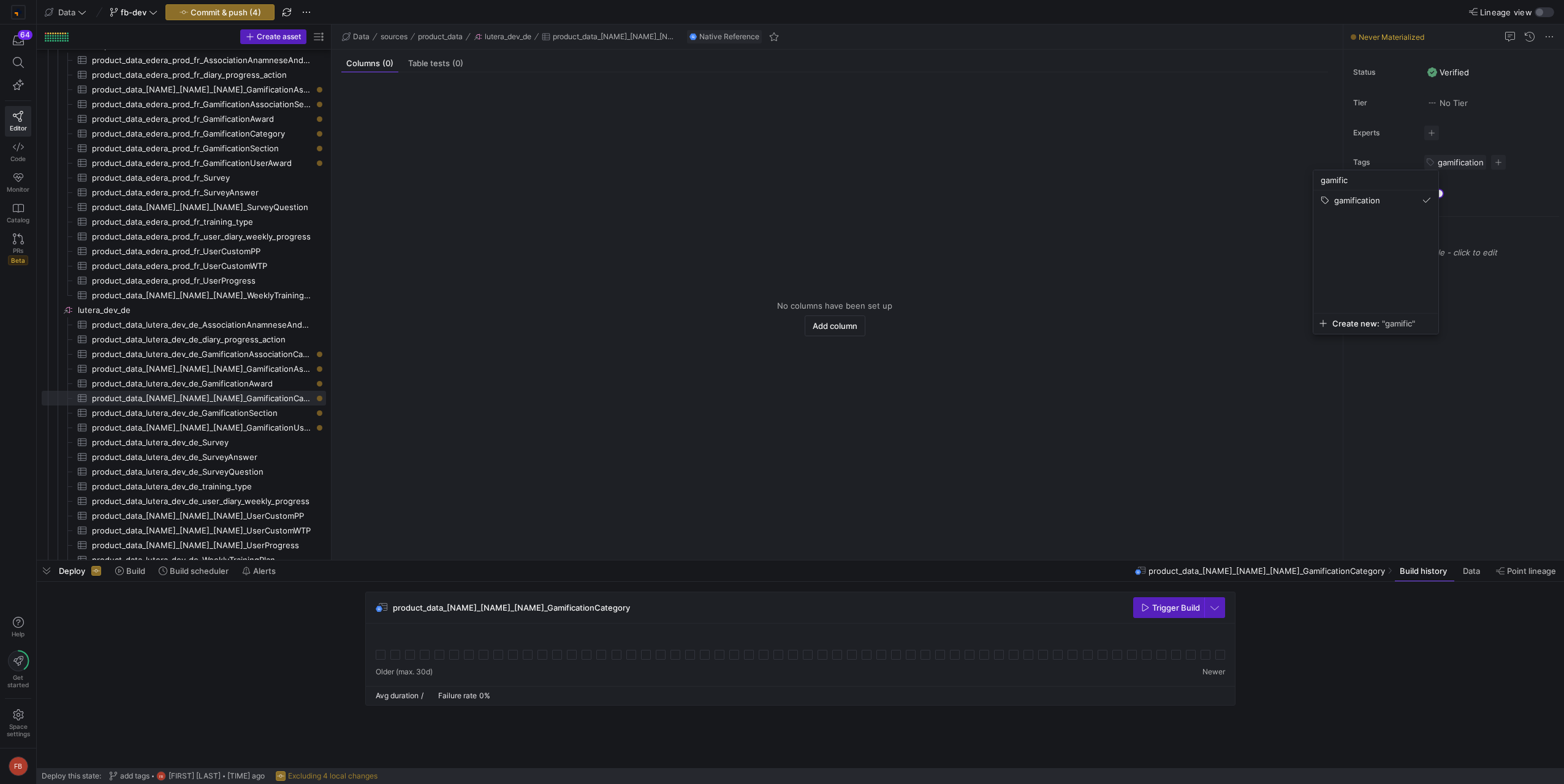 click at bounding box center [782, 392] 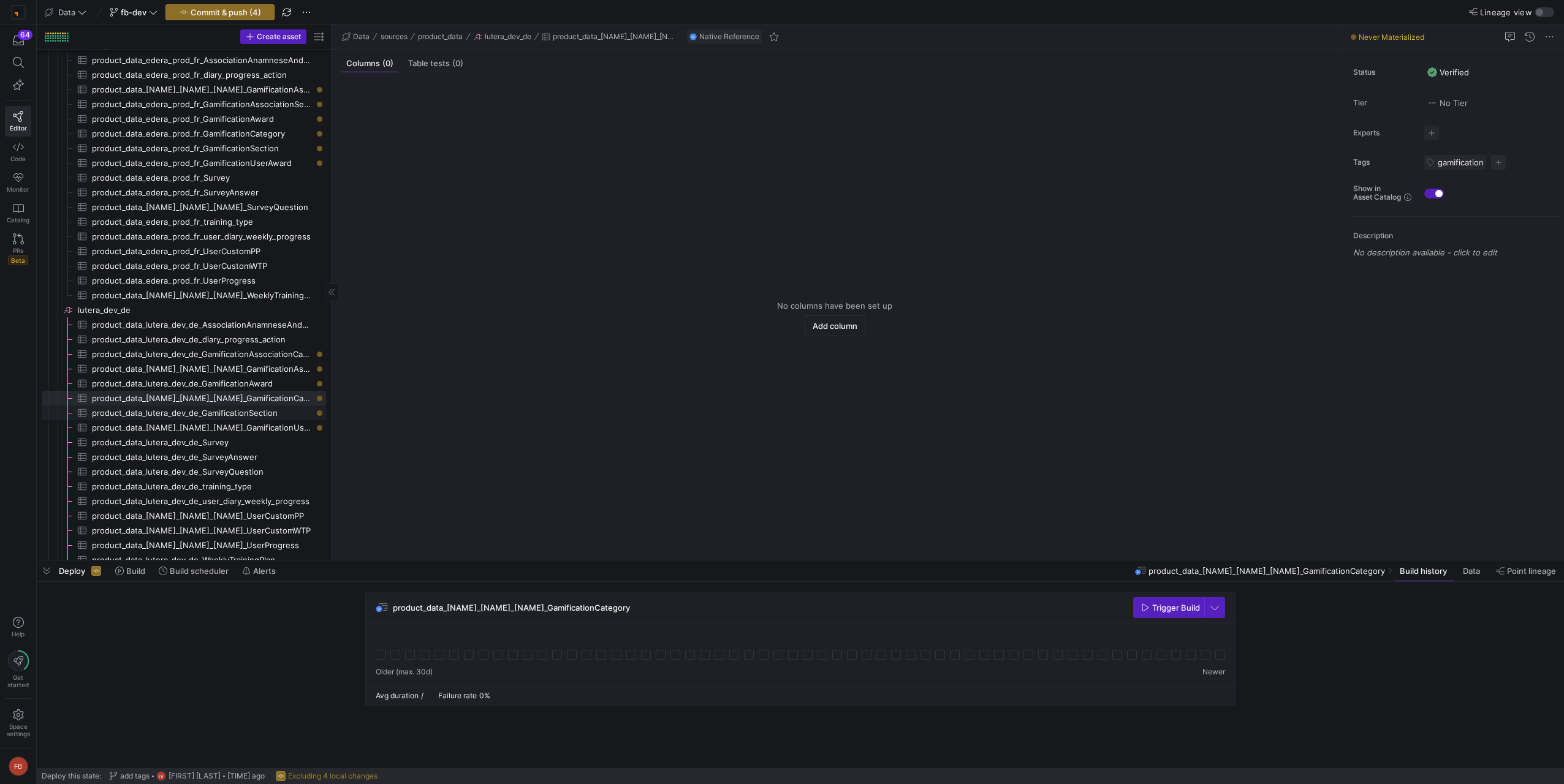 click on "product_data_lutera_dev_de_GamificationSection​​​​​​​​​" 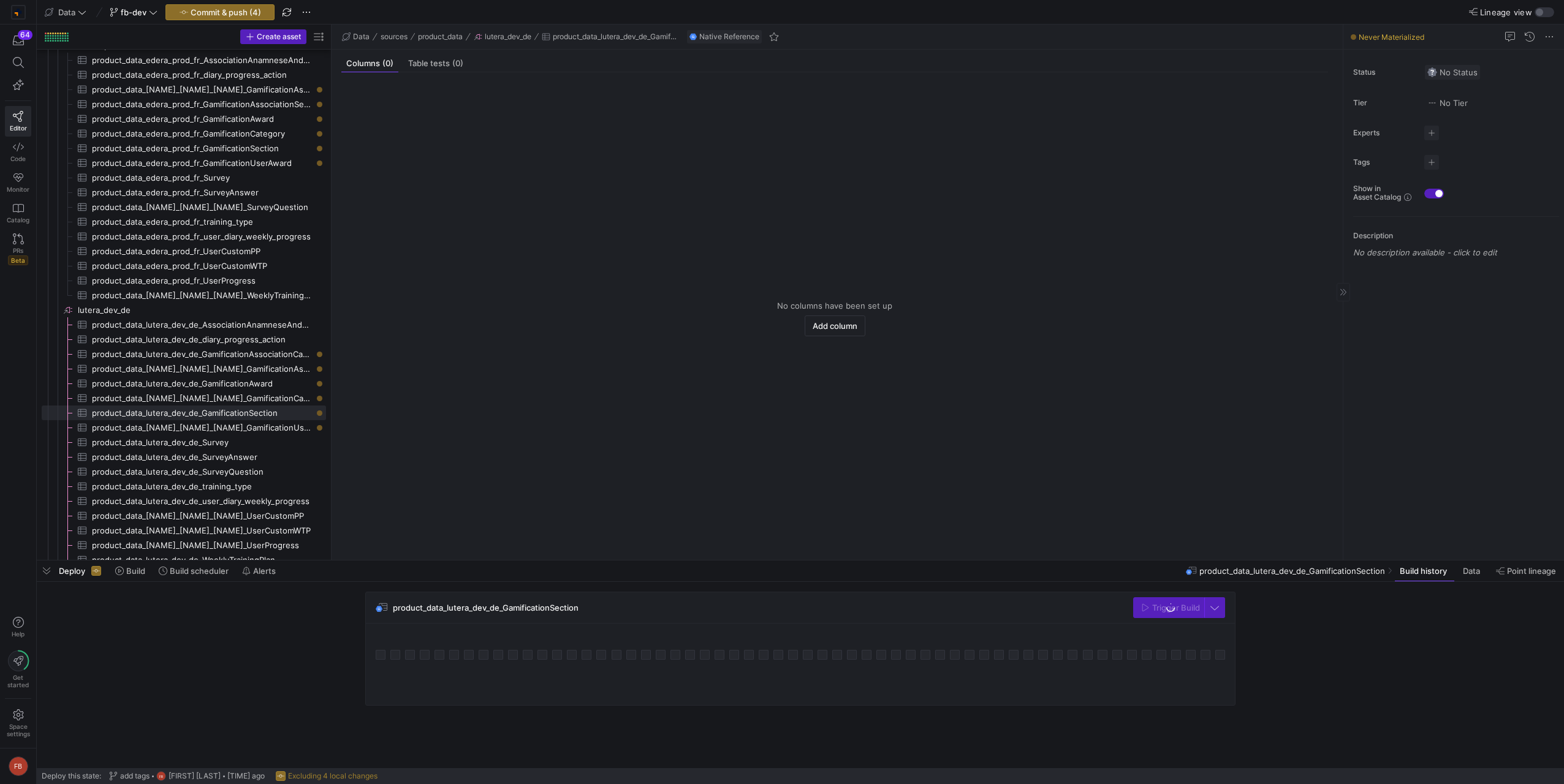 click on "No Status" at bounding box center [1452, 72] 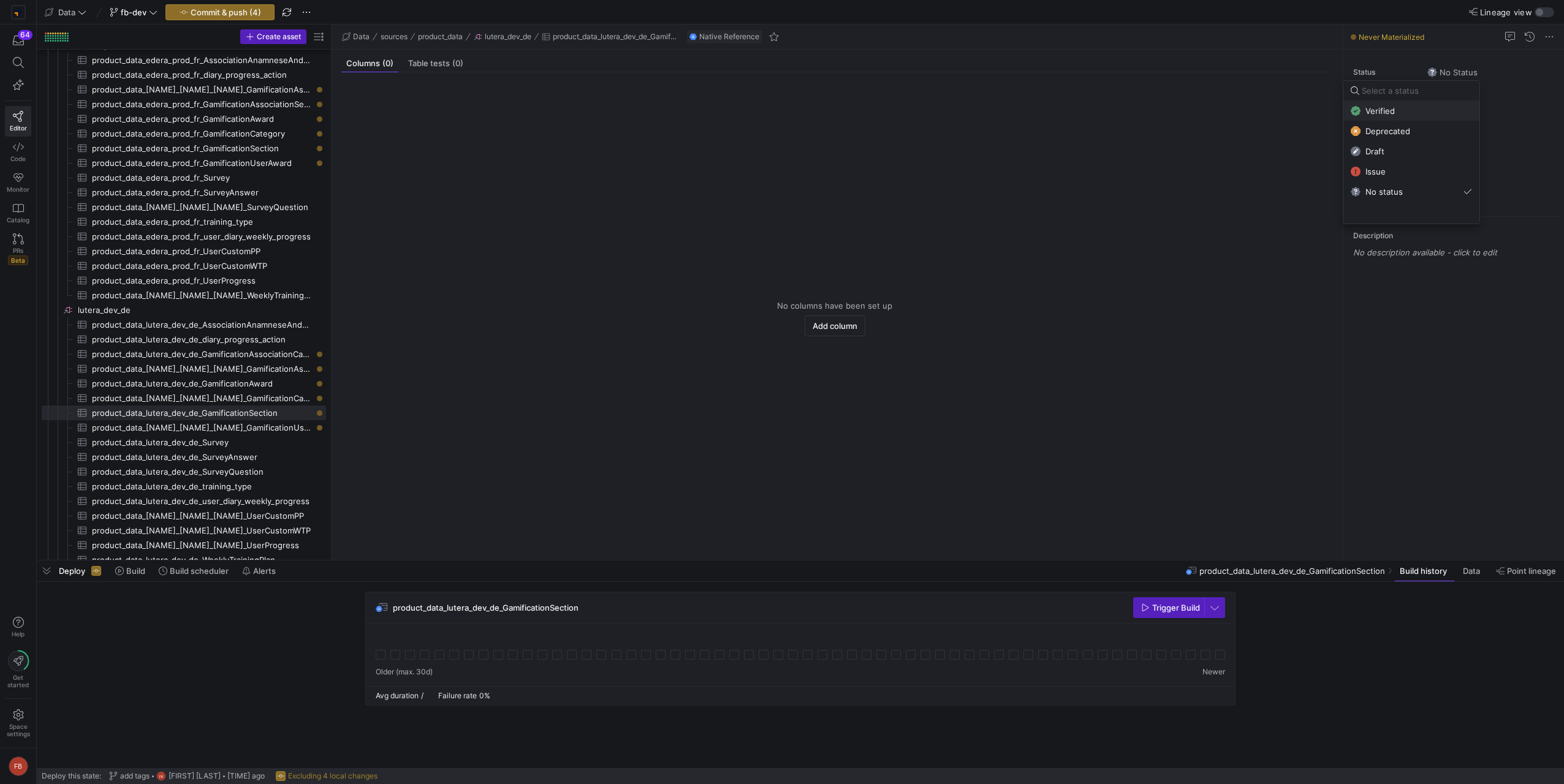click on "Verified" at bounding box center (1411, 111) 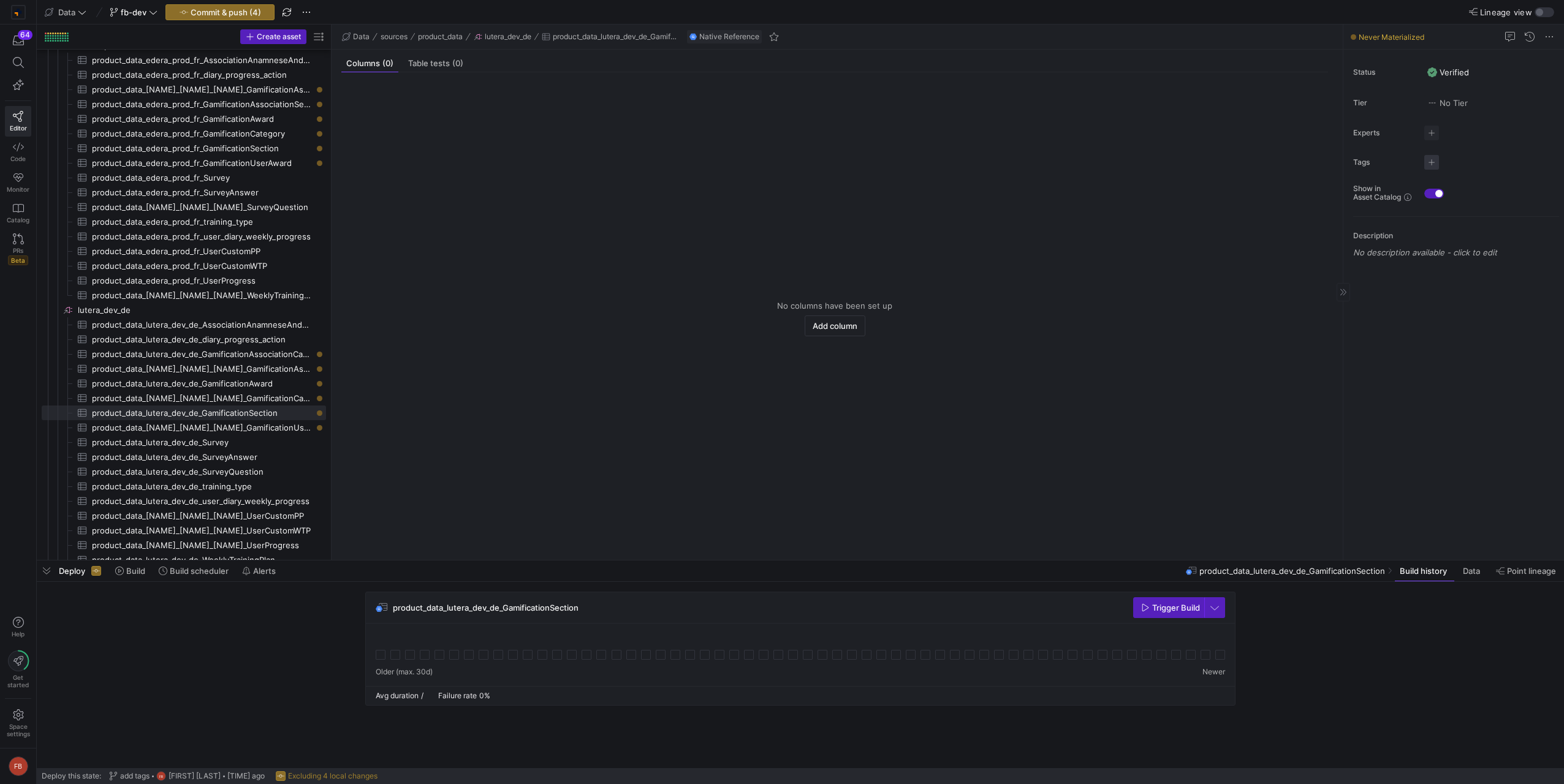 click 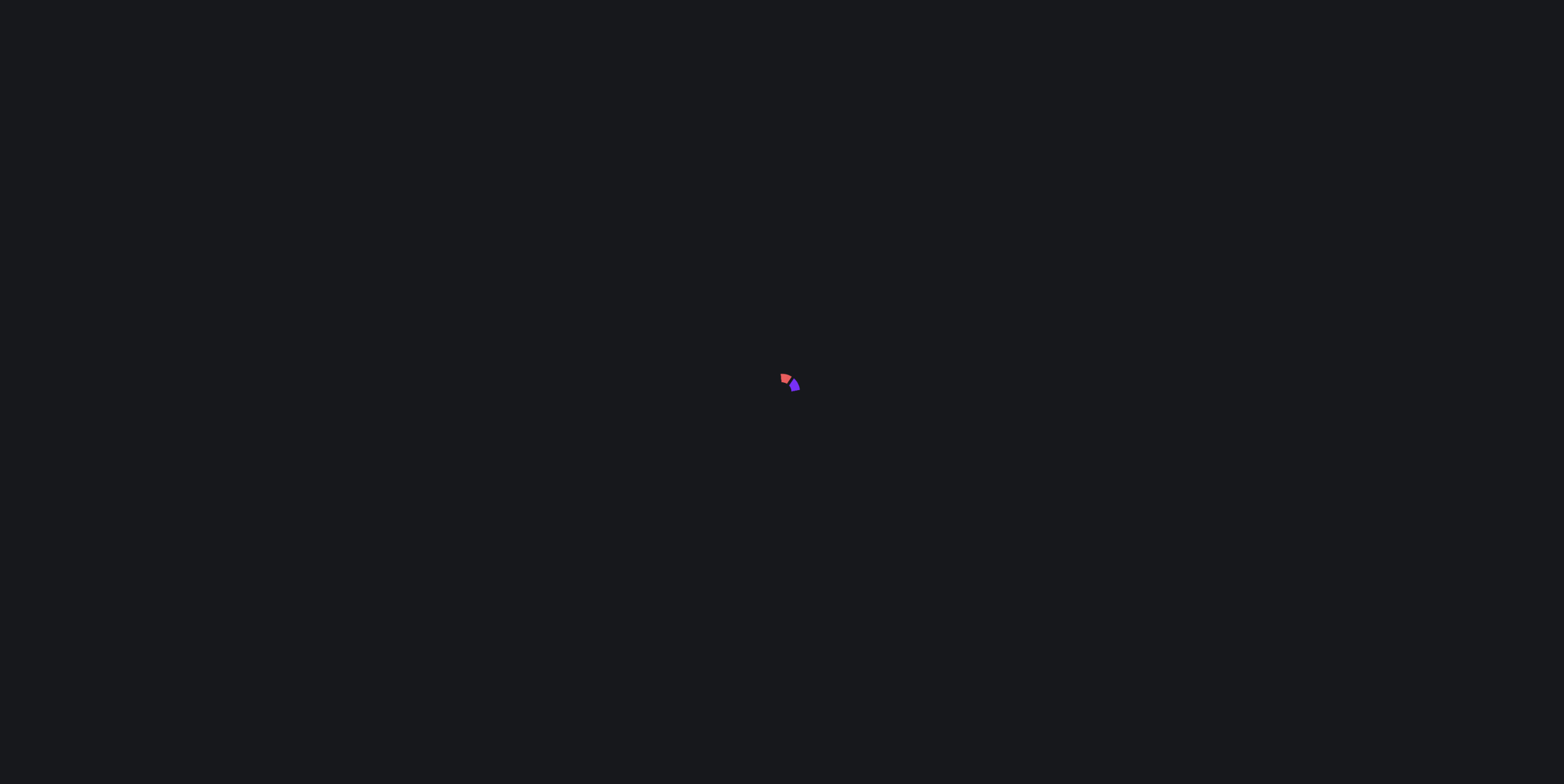 scroll, scrollTop: 0, scrollLeft: 0, axis: both 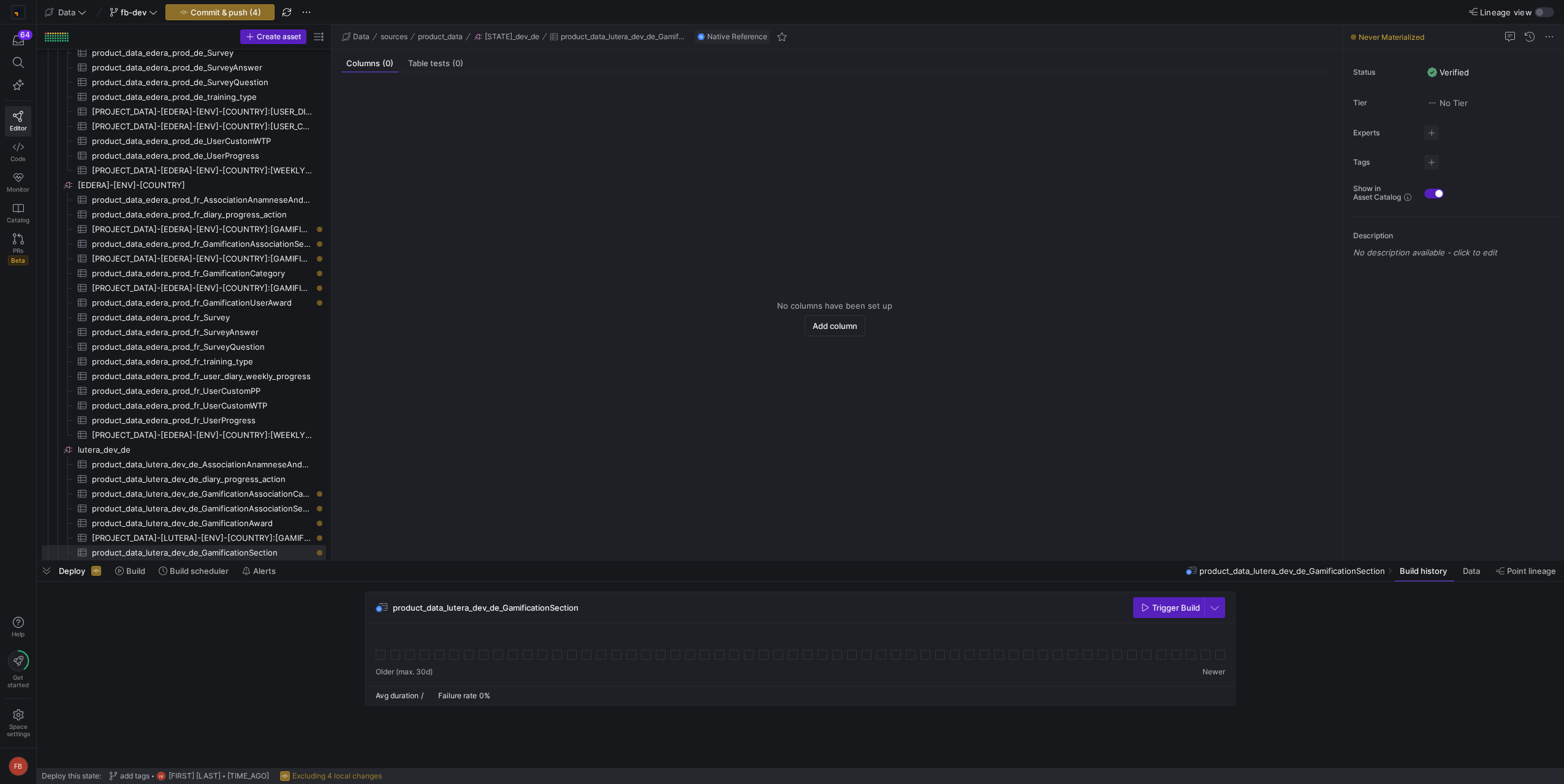 drag, startPoint x: 207, startPoint y: 361, endPoint x: 393, endPoint y: 362, distance: 186.00269 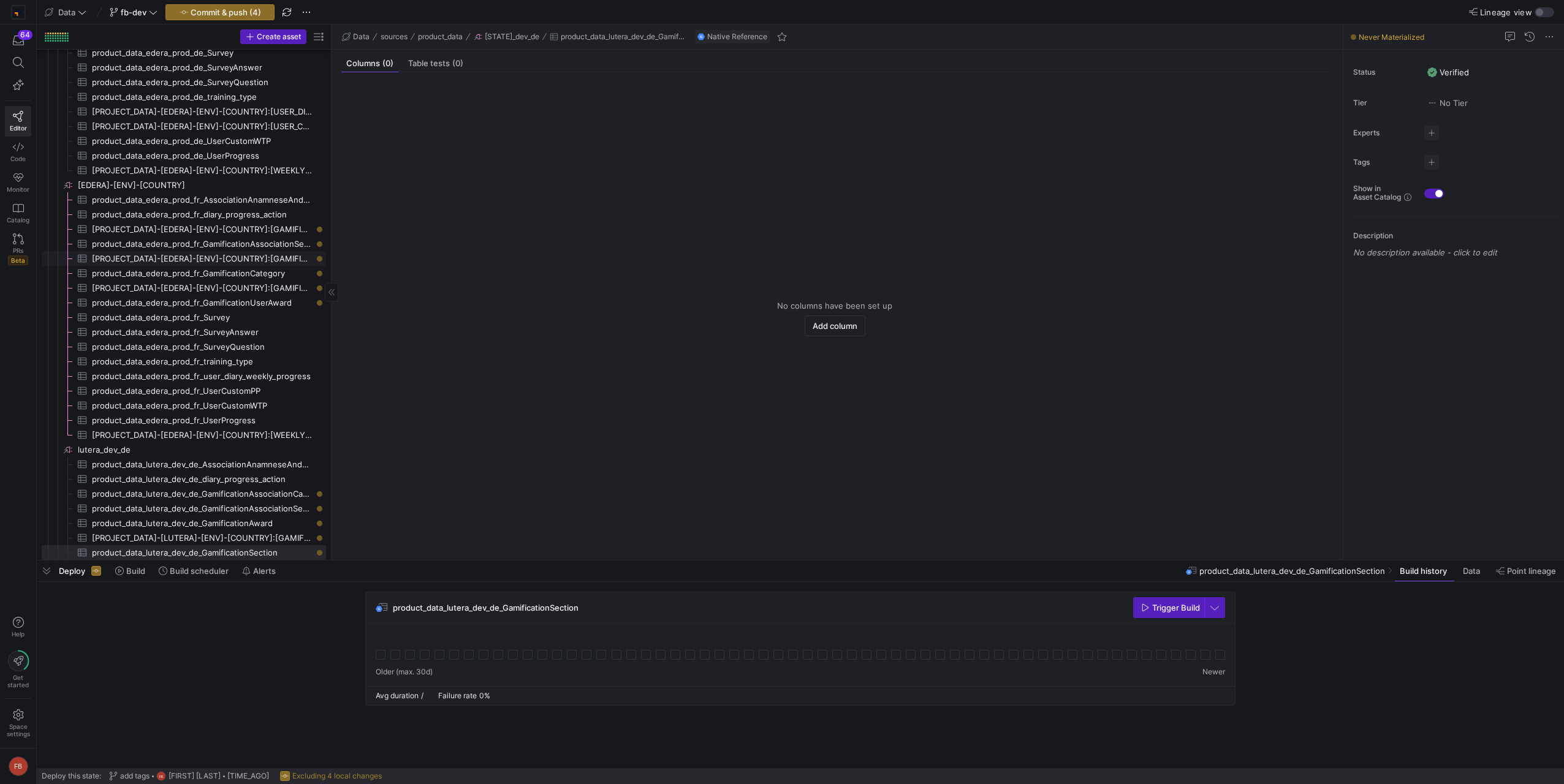 scroll, scrollTop: 850, scrollLeft: 0, axis: vertical 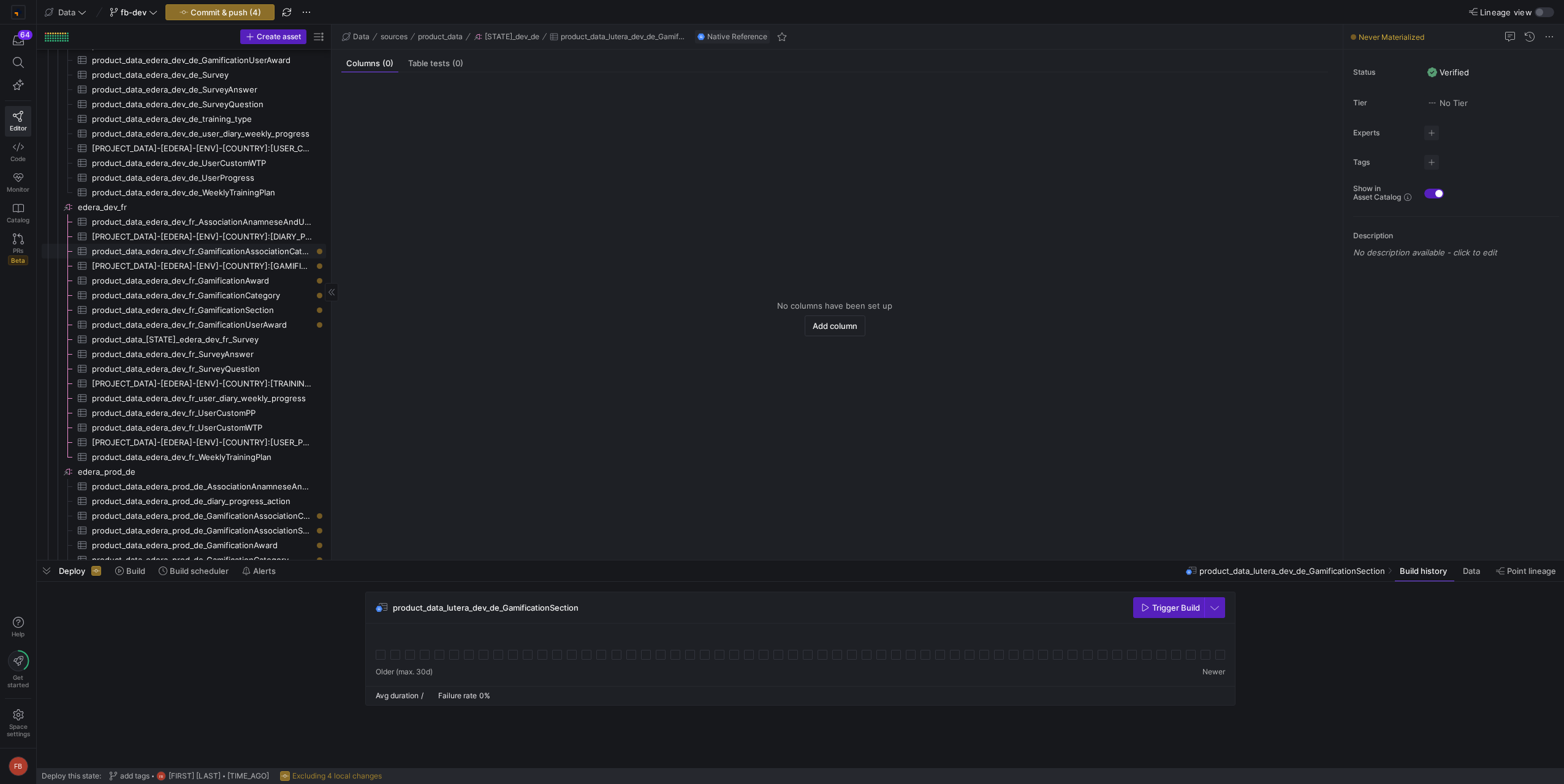 click on "product_data_edera_dev_fr_GamificationAssociationCategorySection" 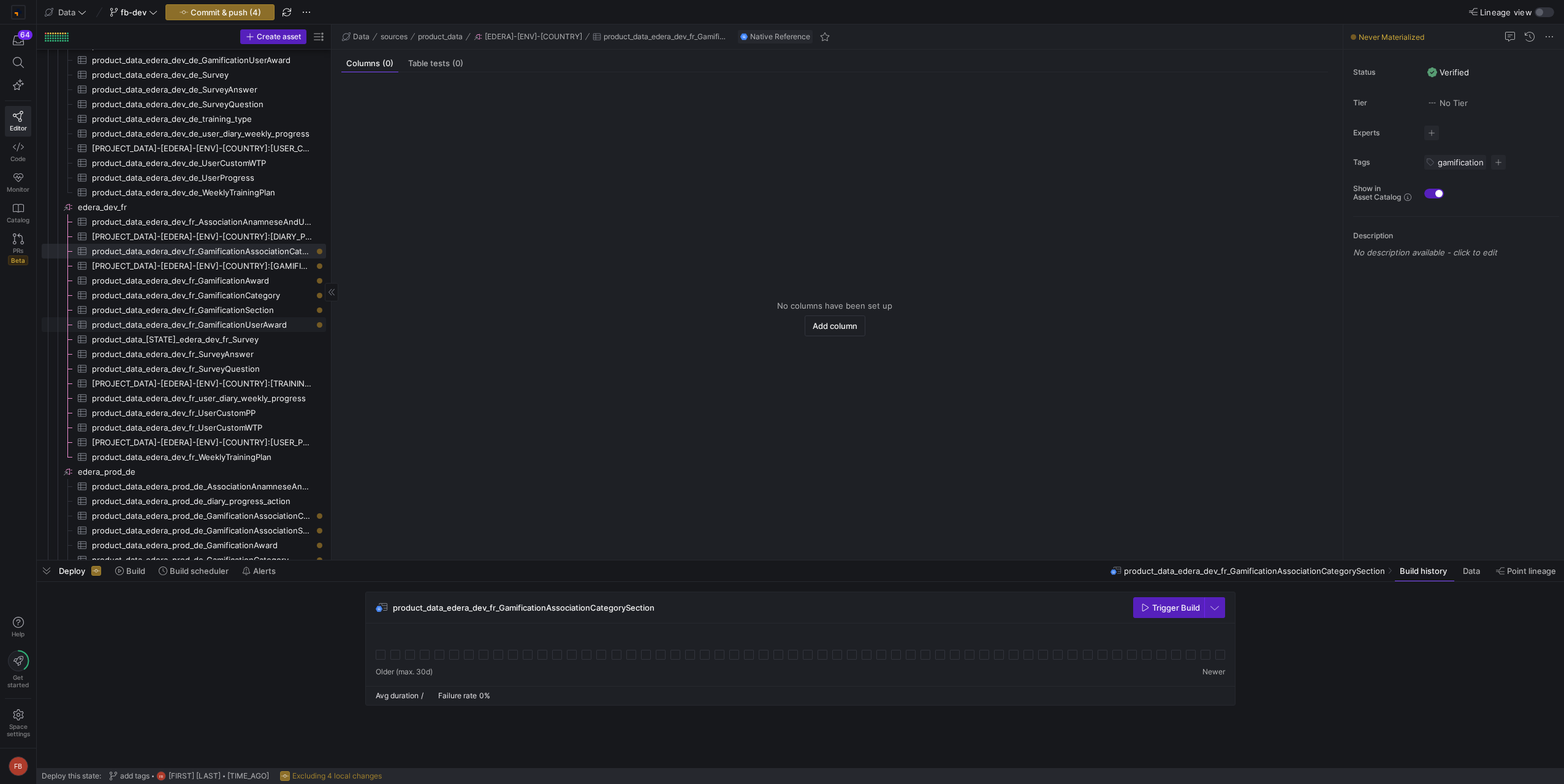 click on "product_data_edera_dev_fr_GamificationUserAward​​​​​​​​​" 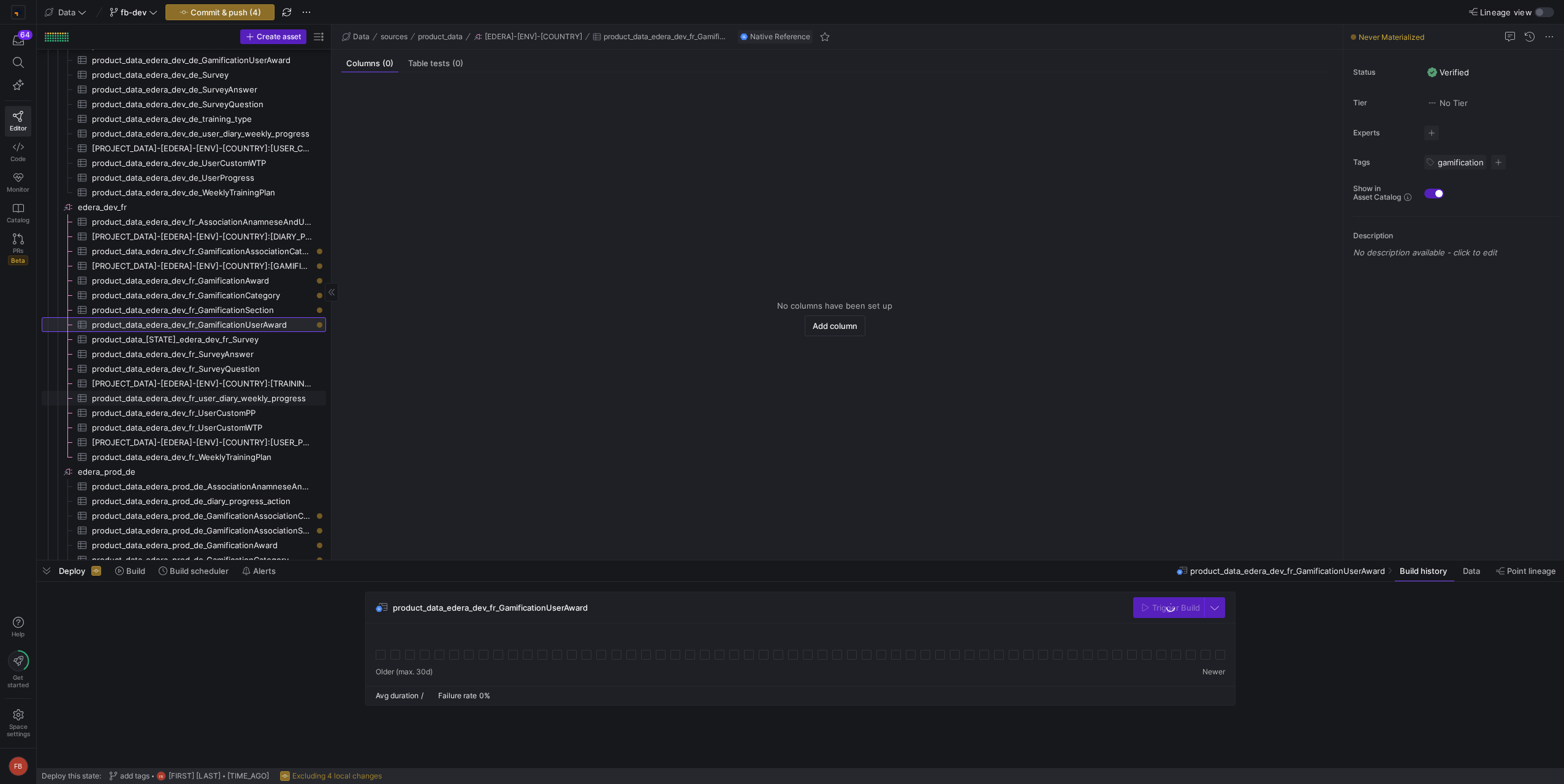 scroll, scrollTop: 583, scrollLeft: 0, axis: vertical 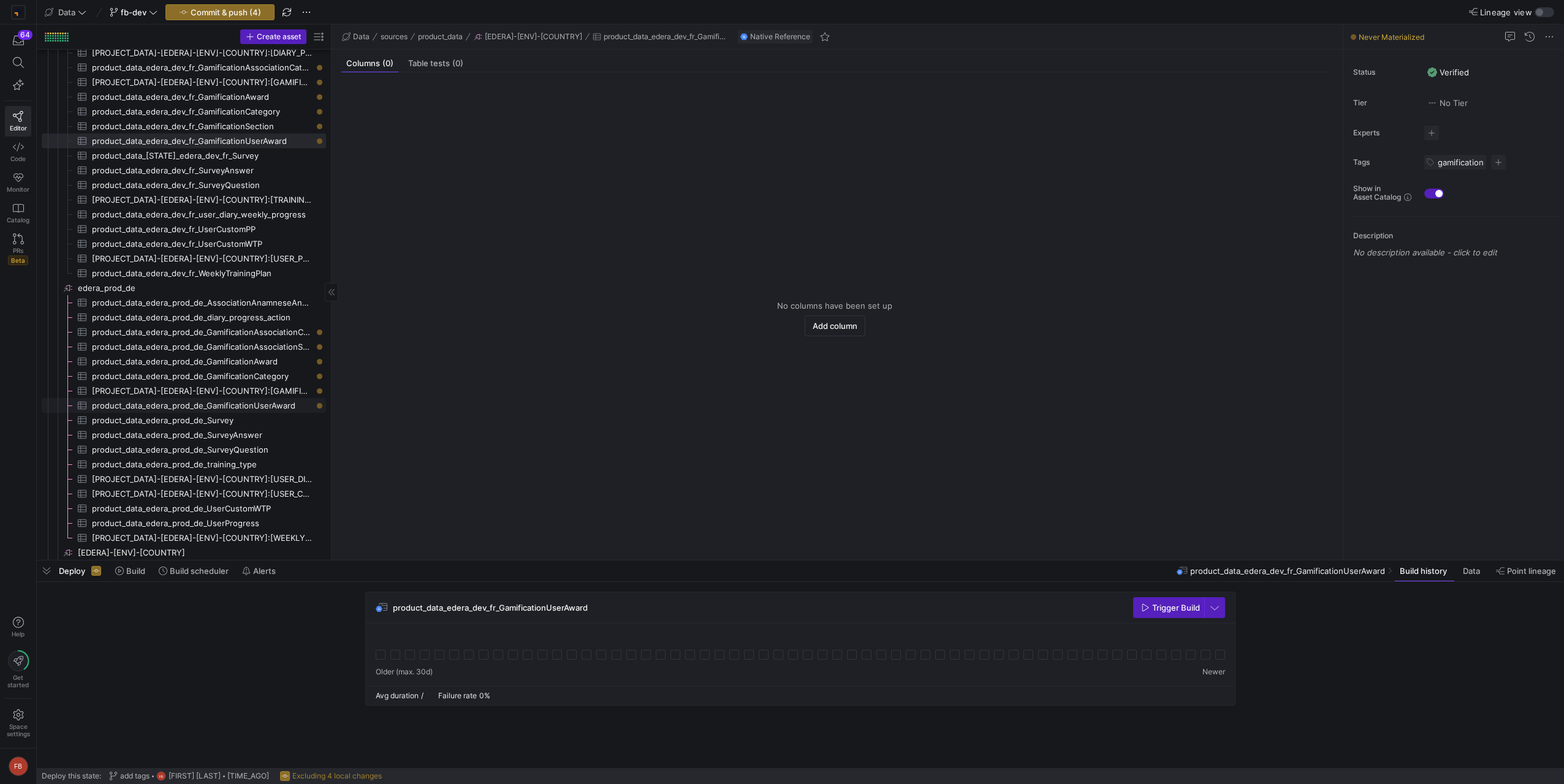 click on "product_data_edera_prod_de_GamificationUserAward​​​​​​​​​" 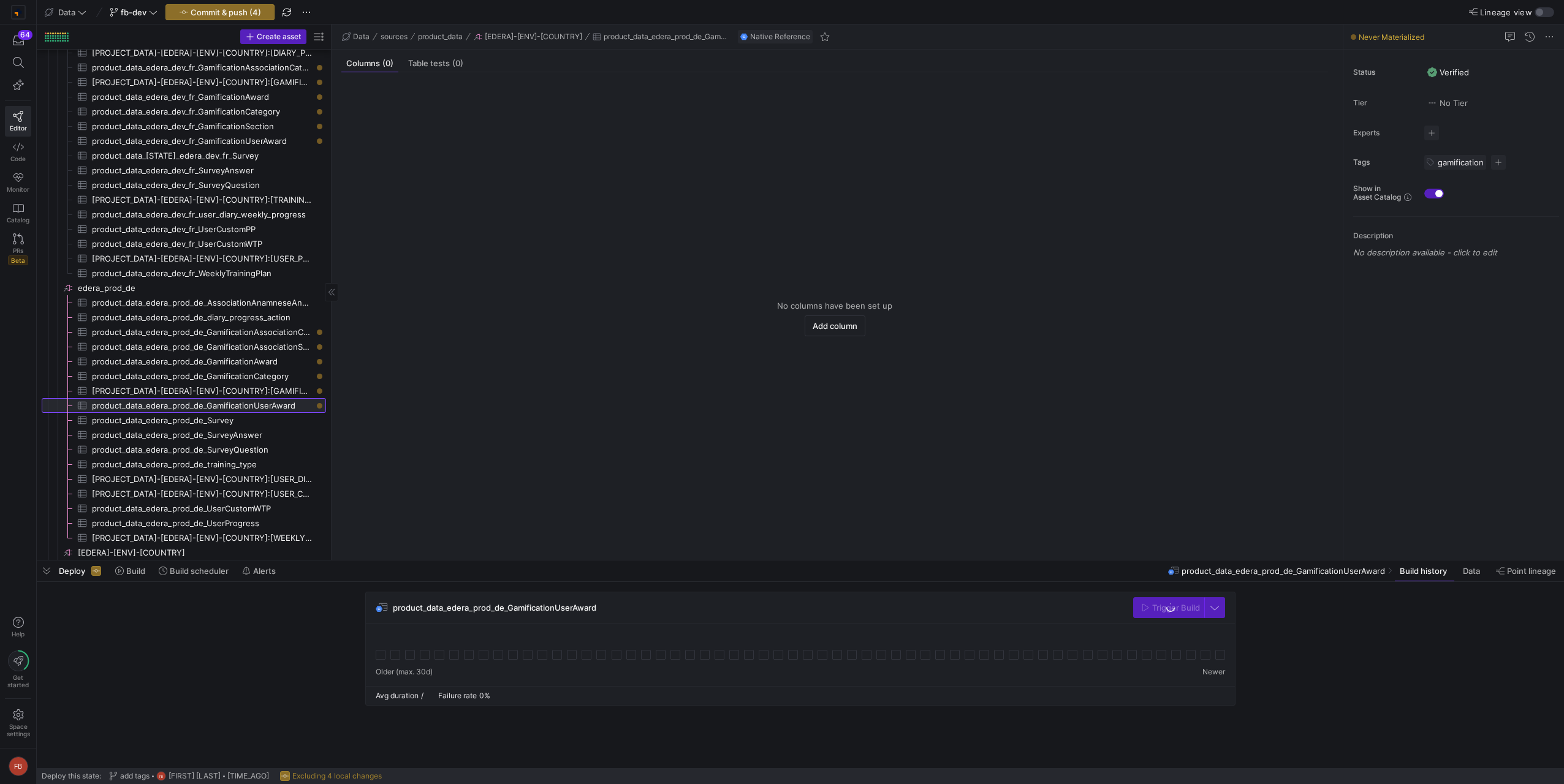 scroll, scrollTop: 850, scrollLeft: 0, axis: vertical 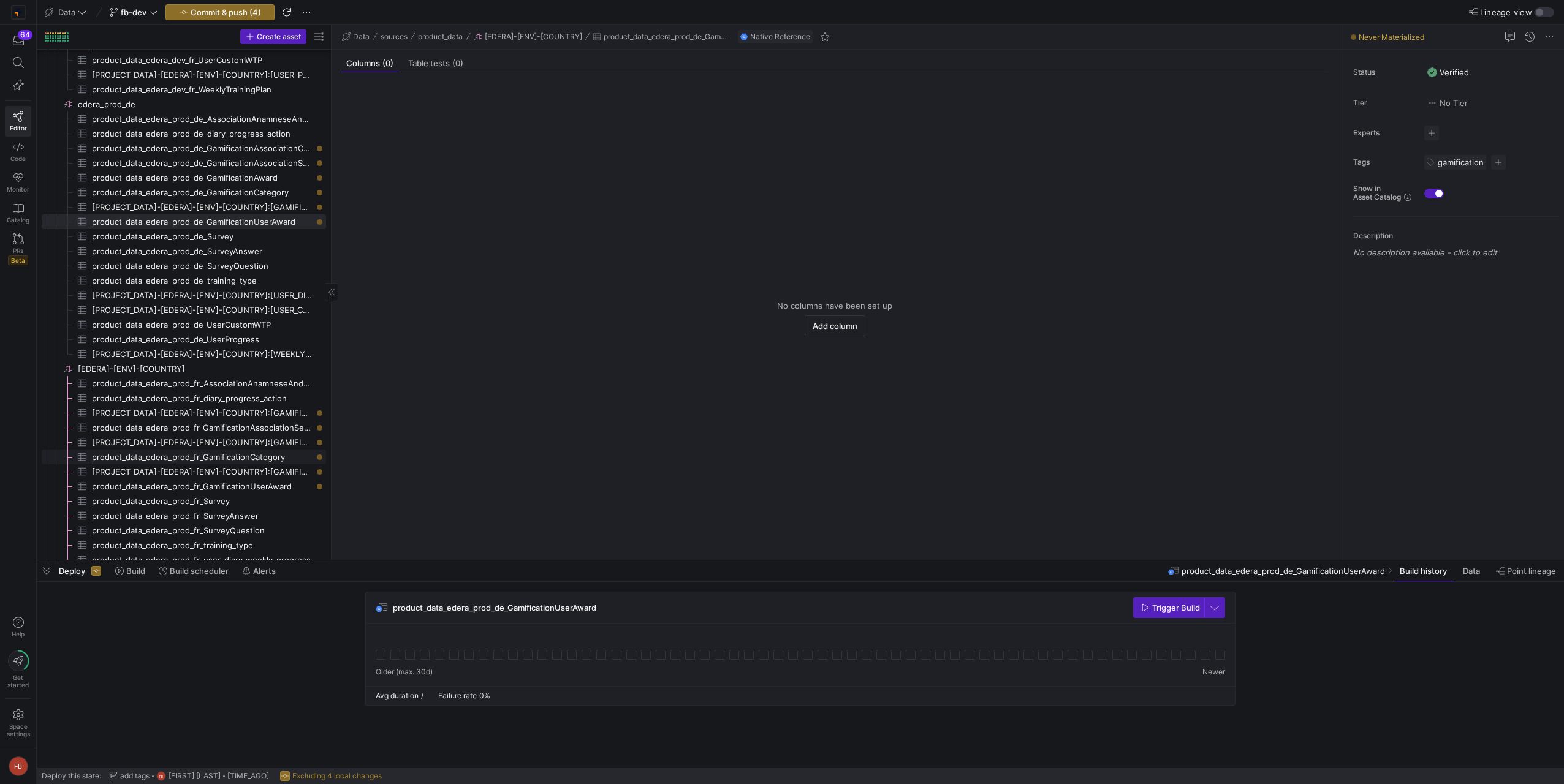 click on "product_data_edera_prod_fr_GamificationCategory" 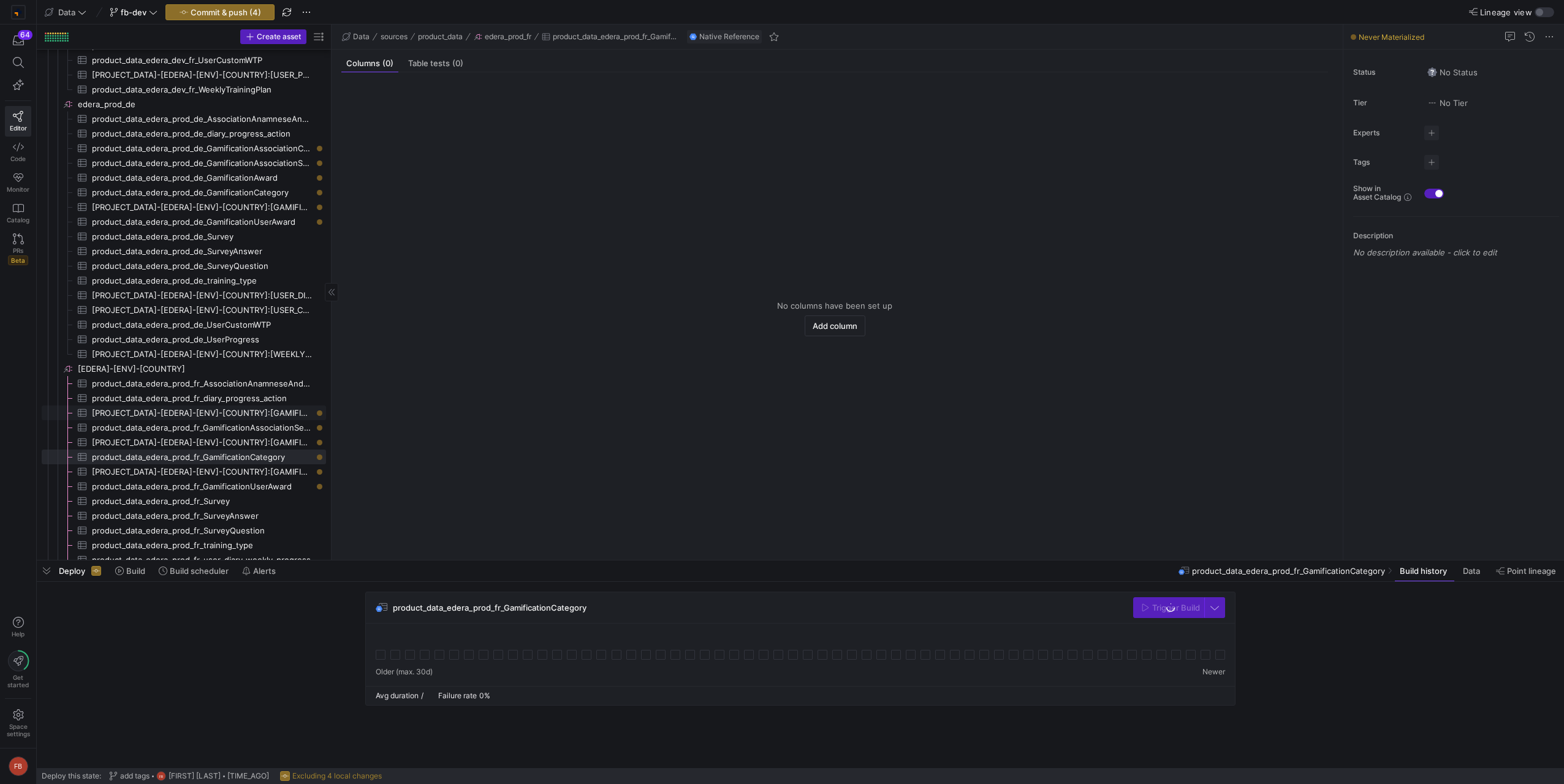 click on "[PROJECT_DATA]-[EDERA]-[ENV]-[COUNTRY]:[GAMIFICATION_ASSOCIATION_CATEGORY_SECTION]" 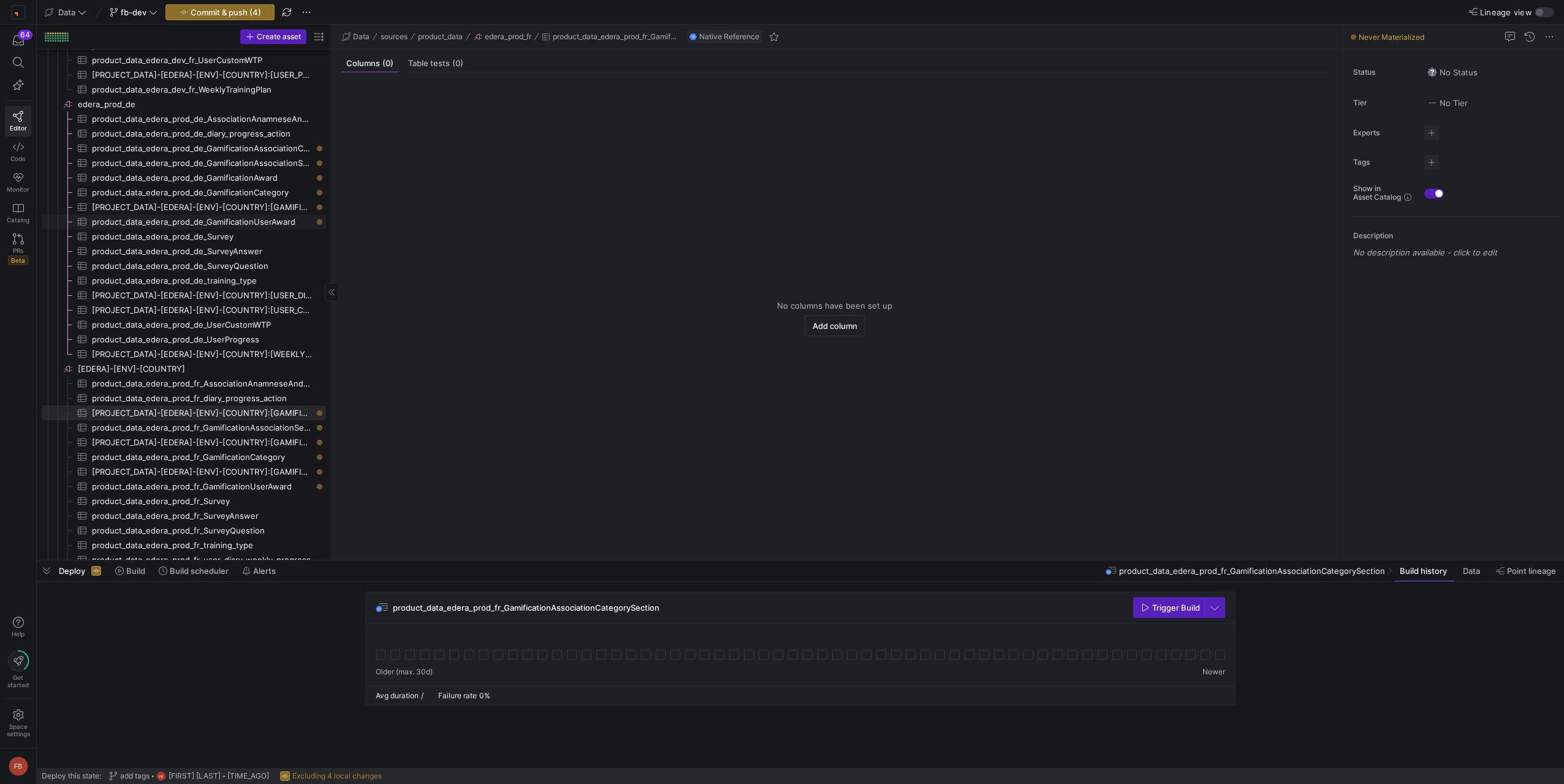 click on "product_data_edera_prod_de_GamificationUserAward​​​​​​​​​" 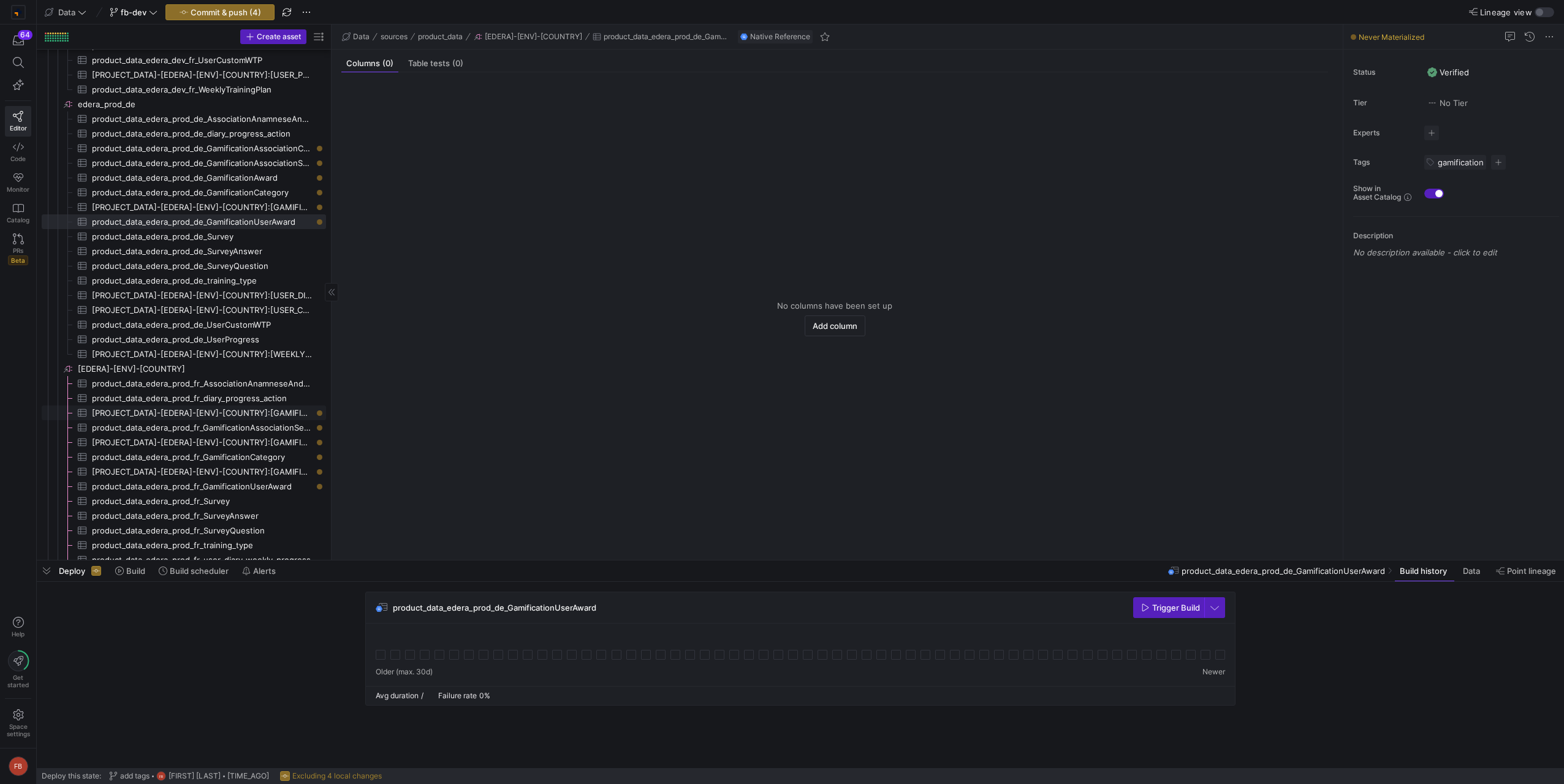 click on "[PROJECT_DATA]-[EDERA]-[ENV]-[COUNTRY]:[GAMIFICATION_ASSOCIATION_CATEGORY_SECTION]" 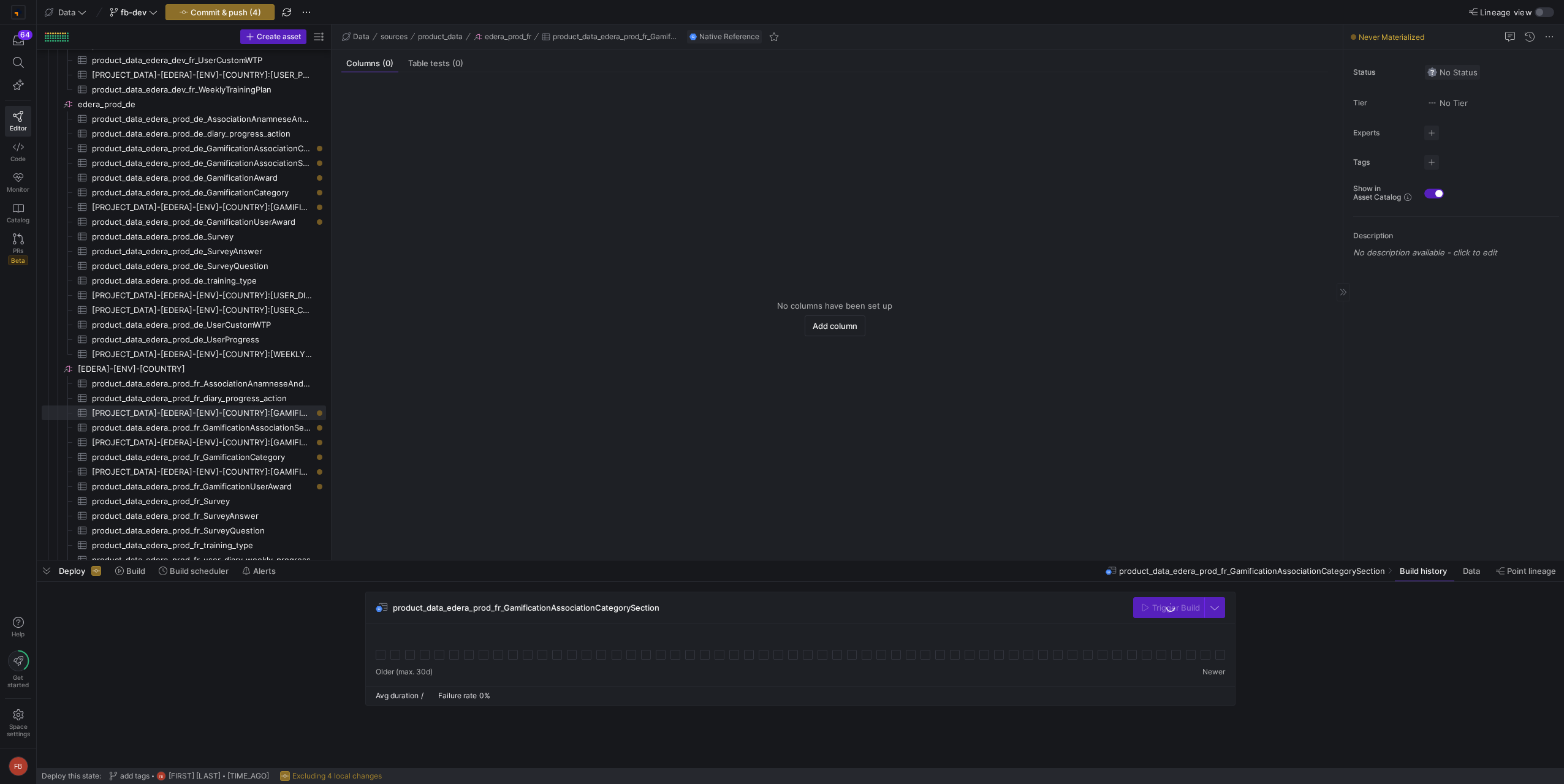 click on "No Status" at bounding box center [1452, 72] 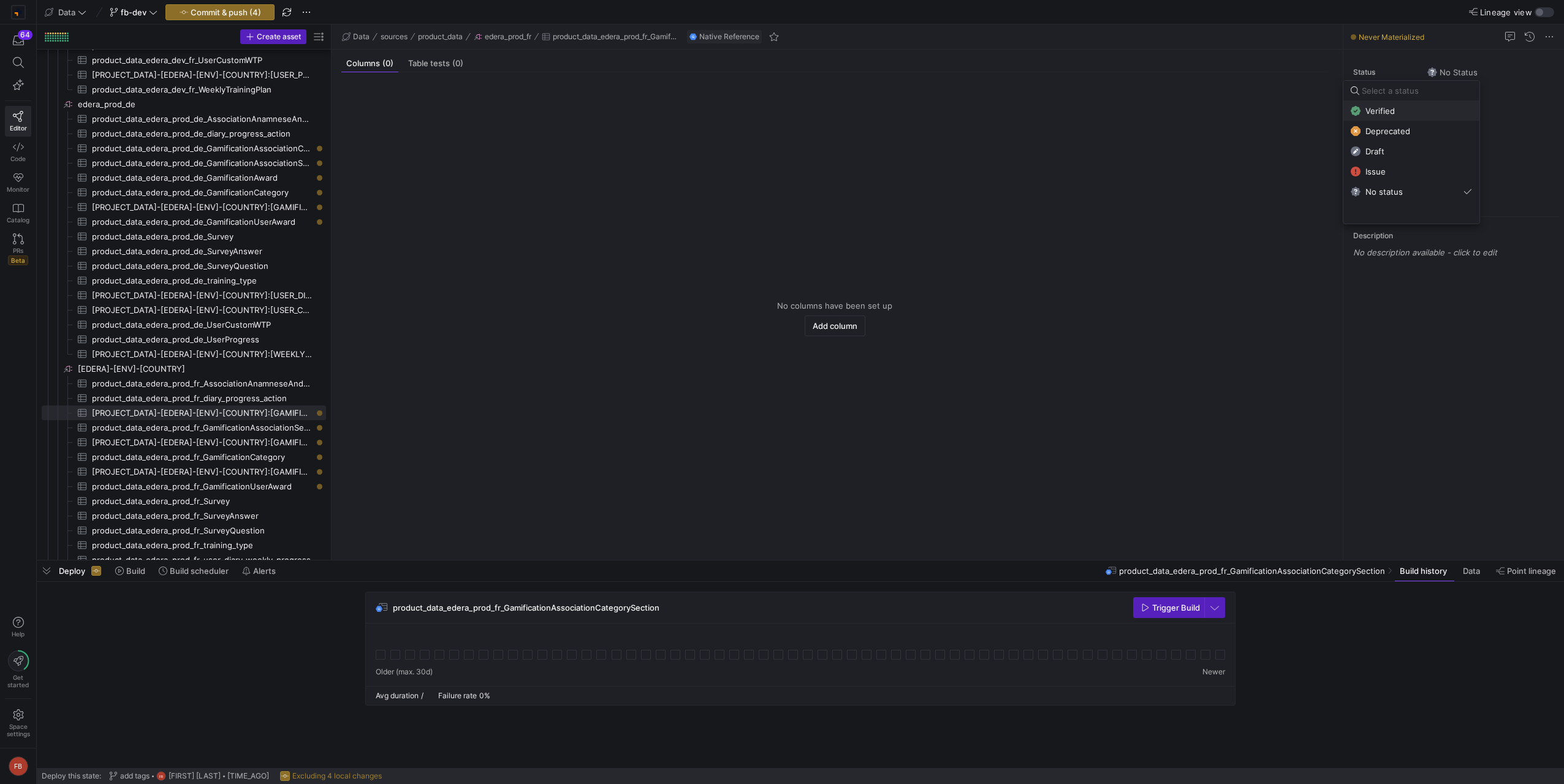 click on "Verified" at bounding box center [1380, 111] 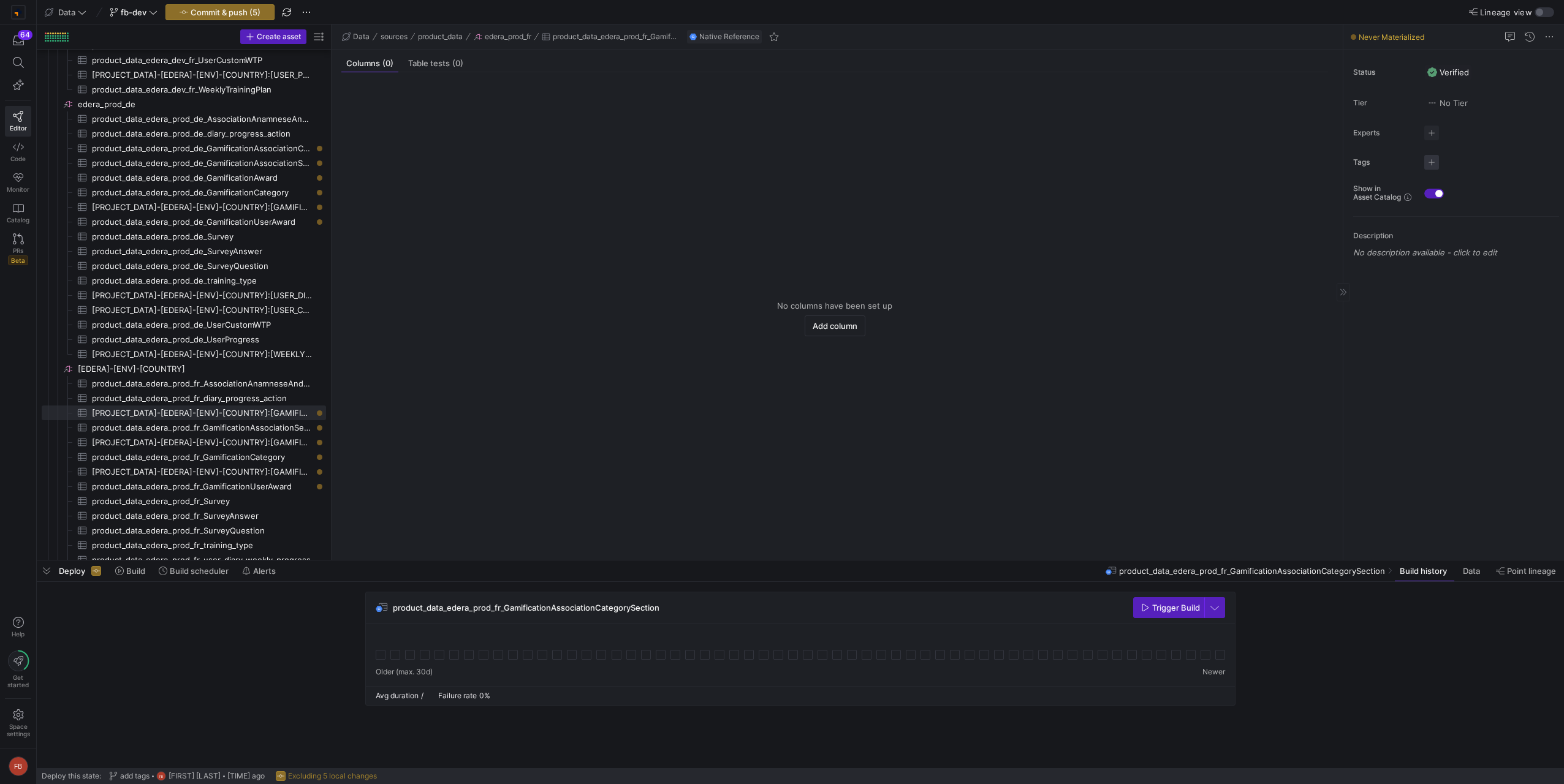 click 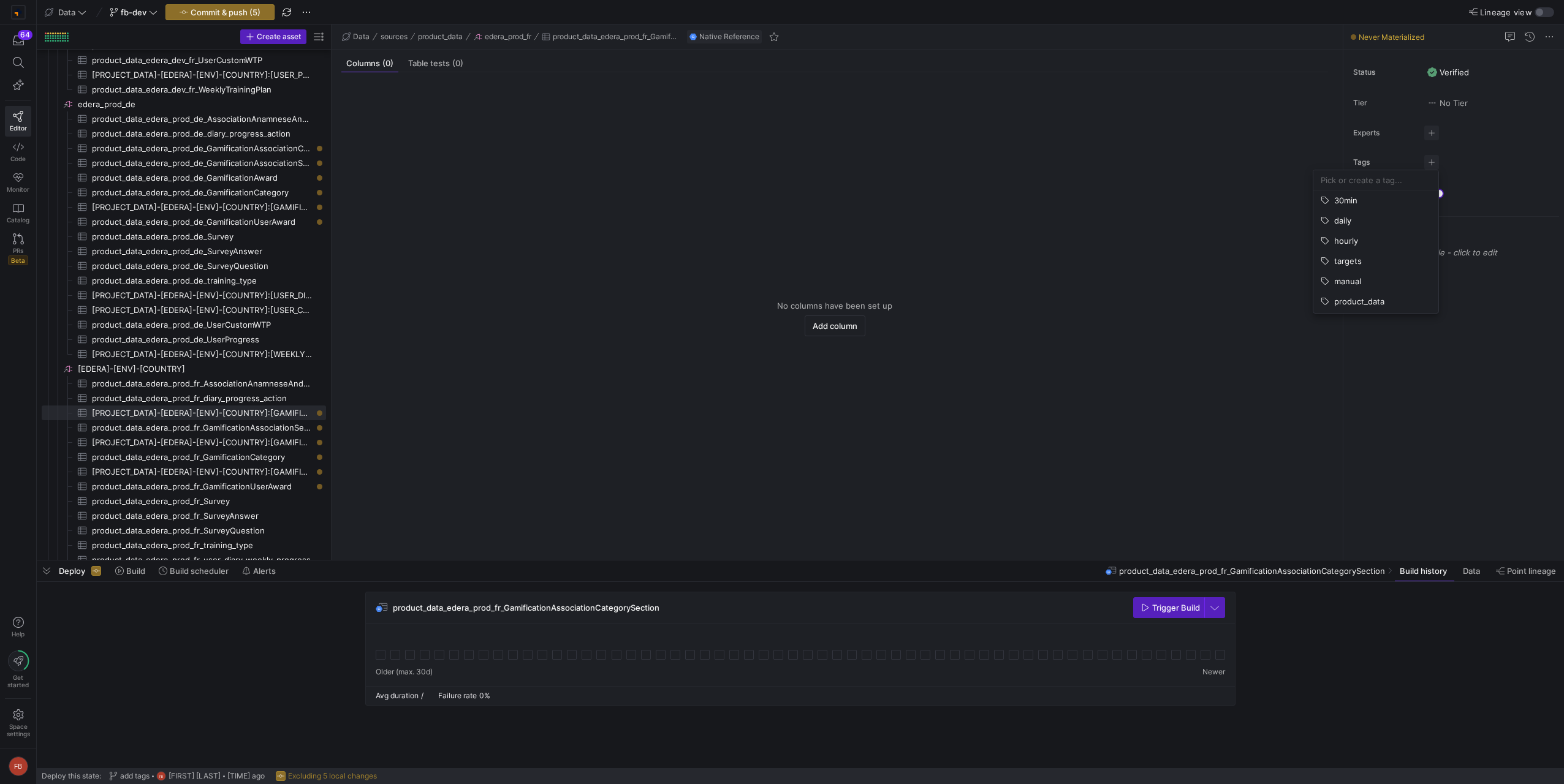 click at bounding box center [1376, 180] 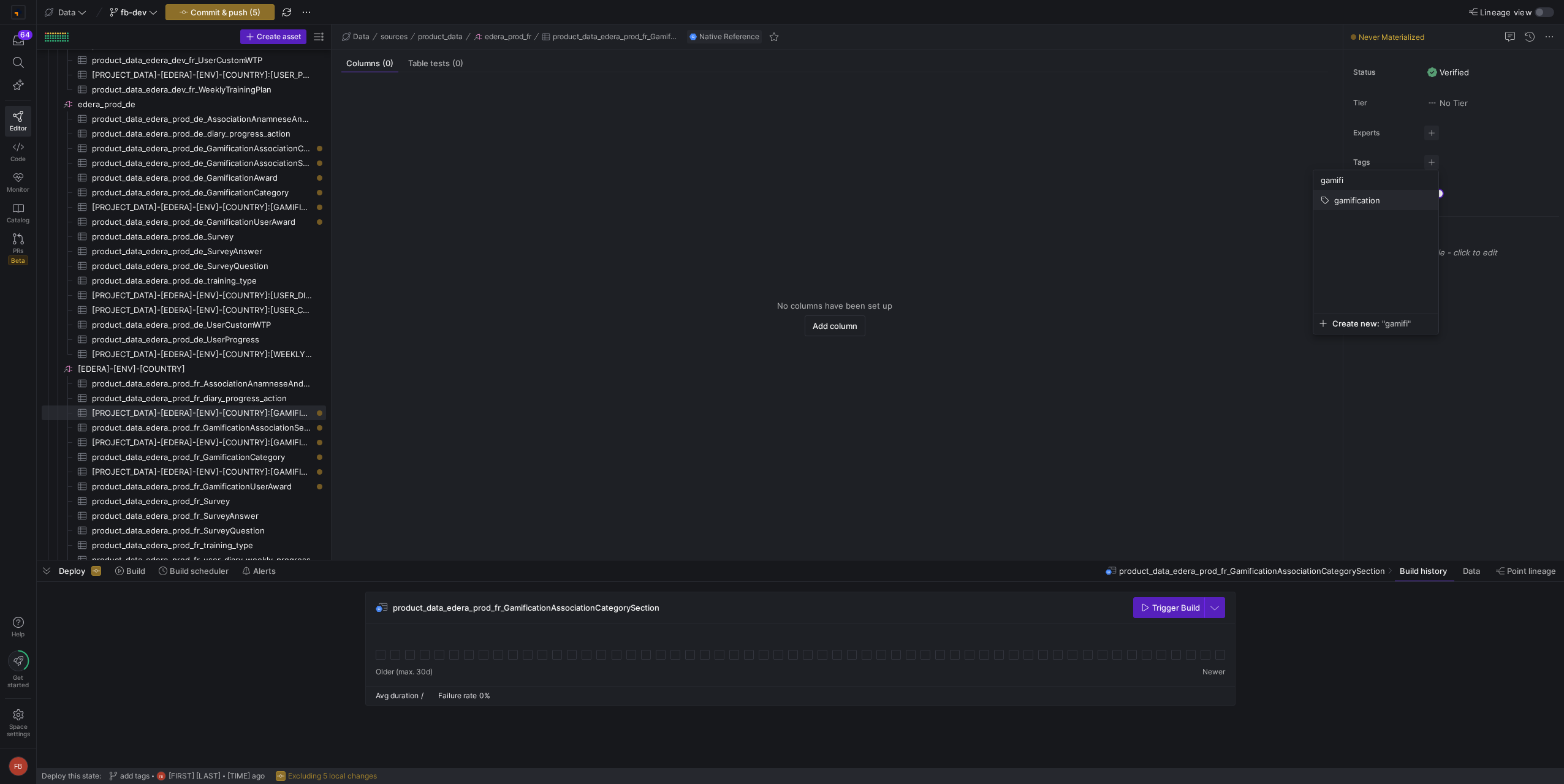type on "gamifi" 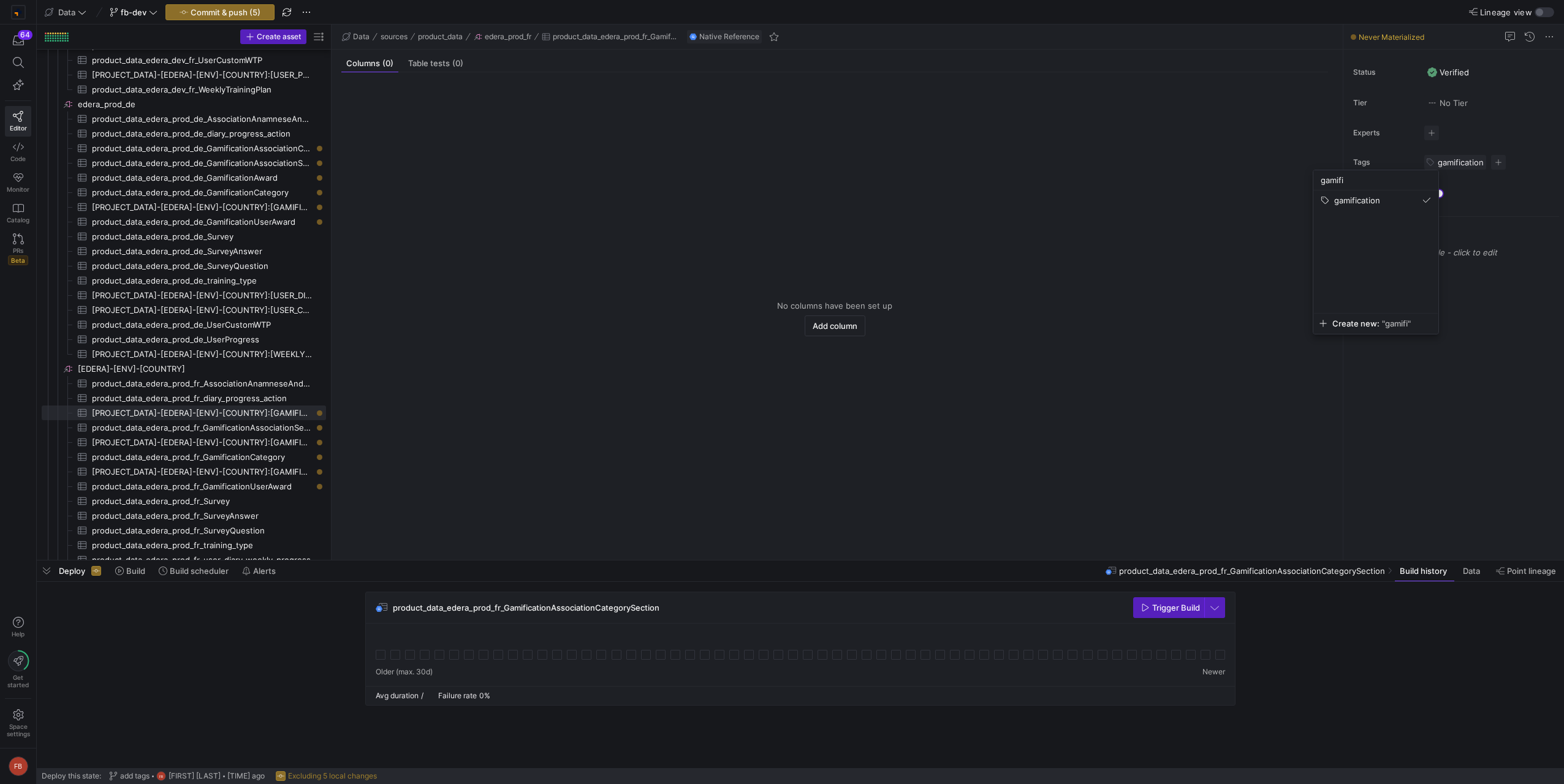 click at bounding box center [782, 392] 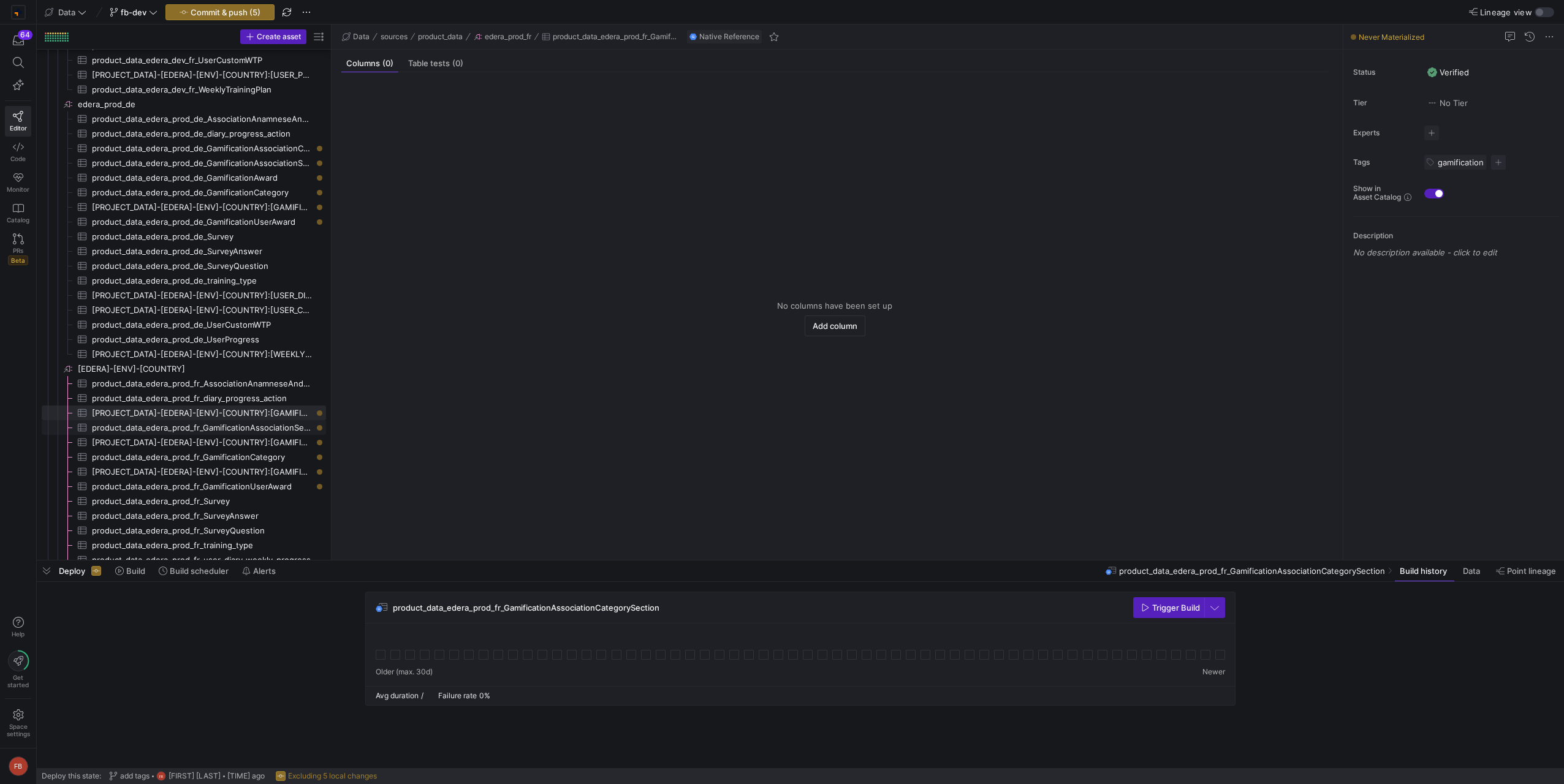 click on "product_data_edera_prod_fr_GamificationAssociationSectionAward​​​​​​​​​" 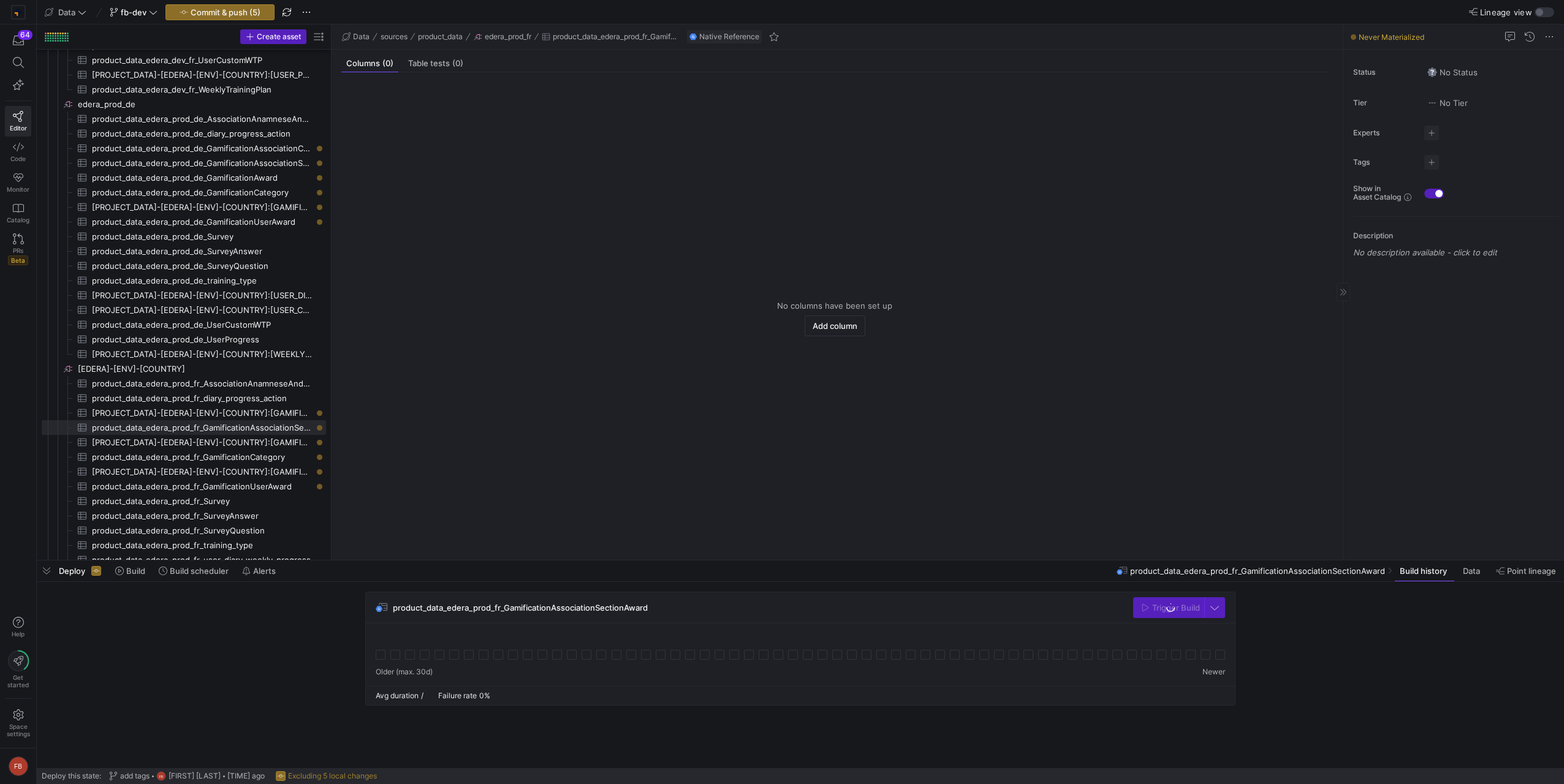 click on "Status  No Status  Tier  No Tier  Experts  No expert s Tags No tags Show in  Asset Catalog Show in Asset Catalog Description No description available - click to edit" 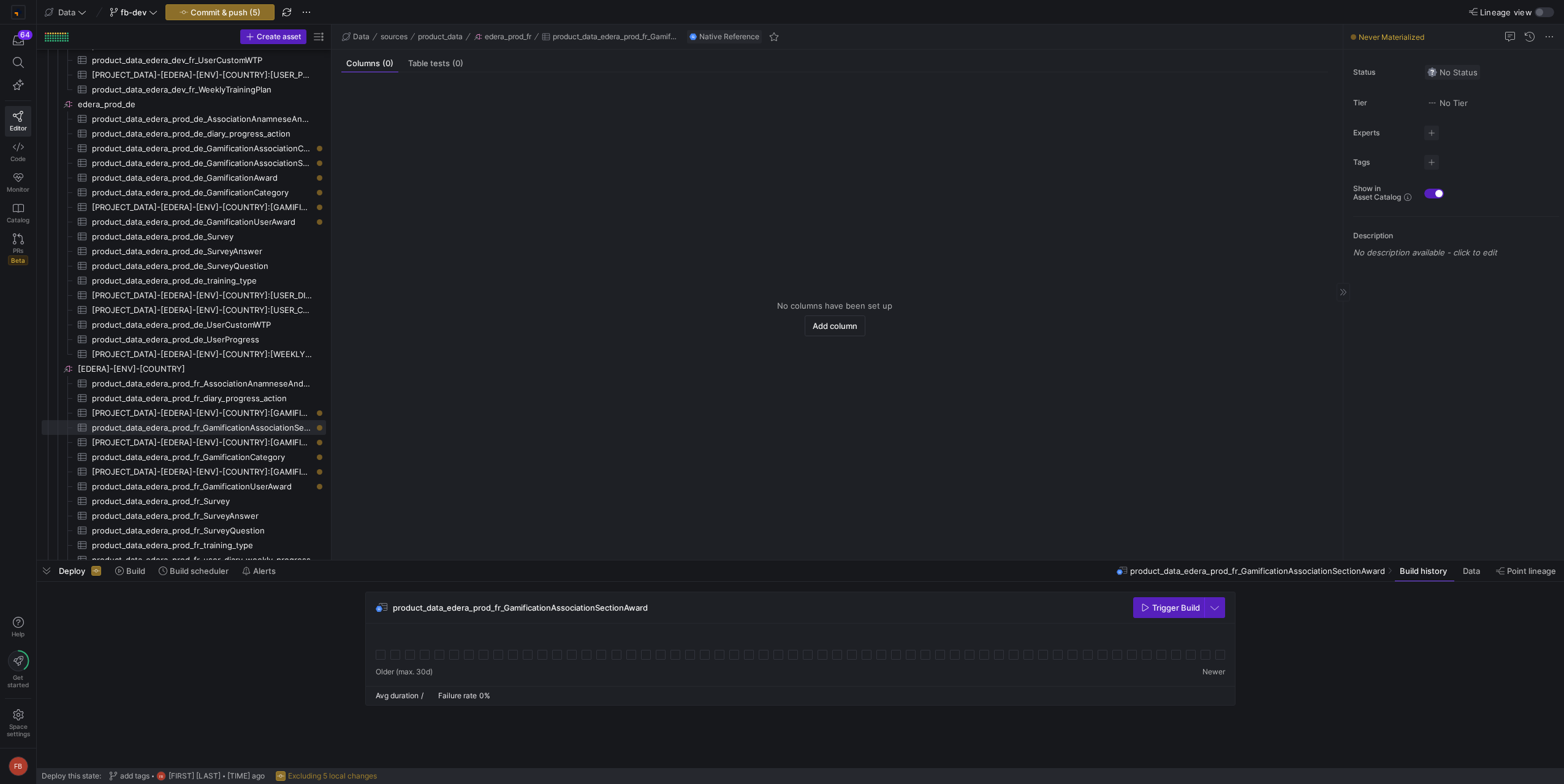 click at bounding box center (1452, 72) 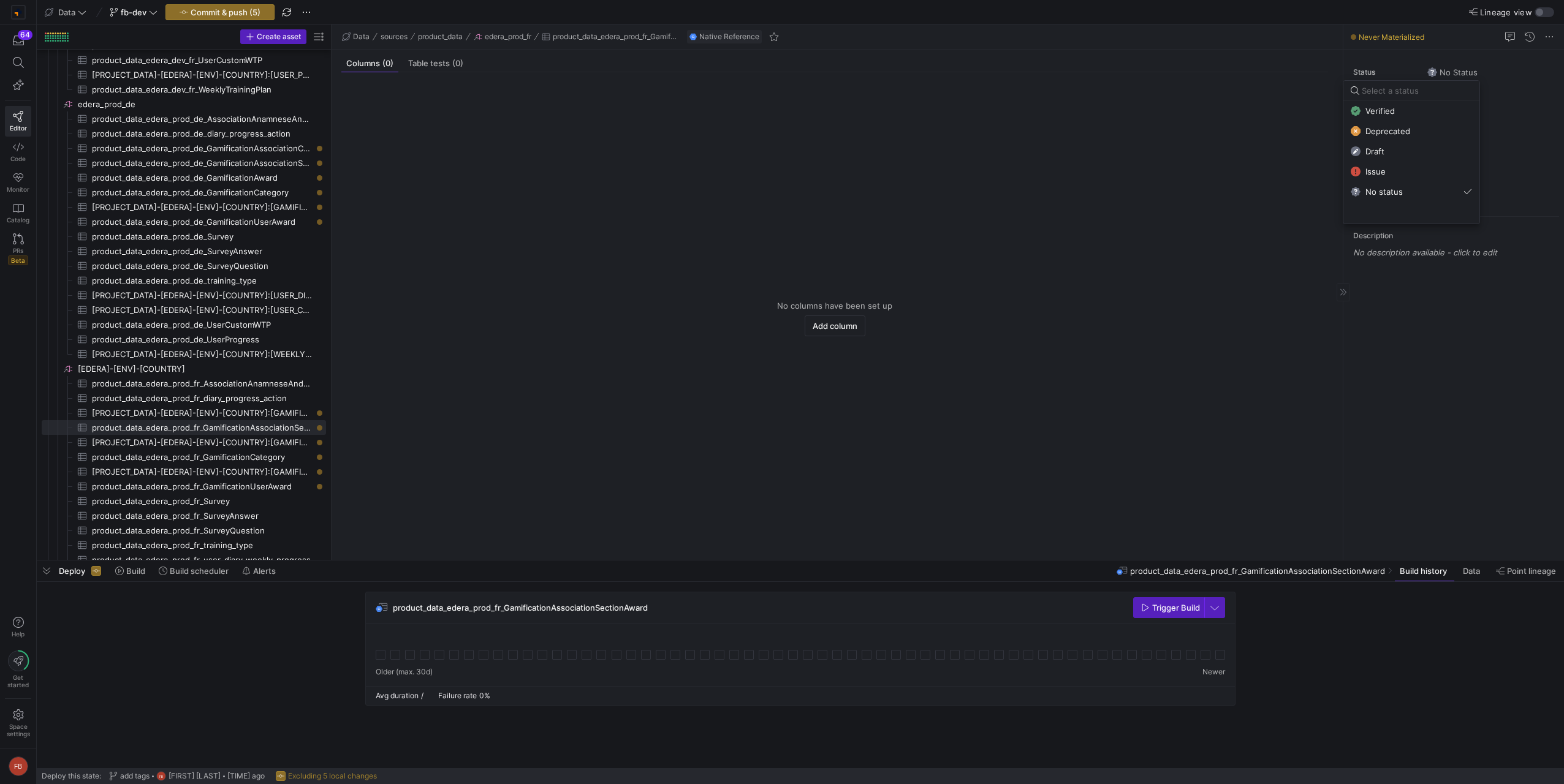 click on "Verified" at bounding box center [1380, 111] 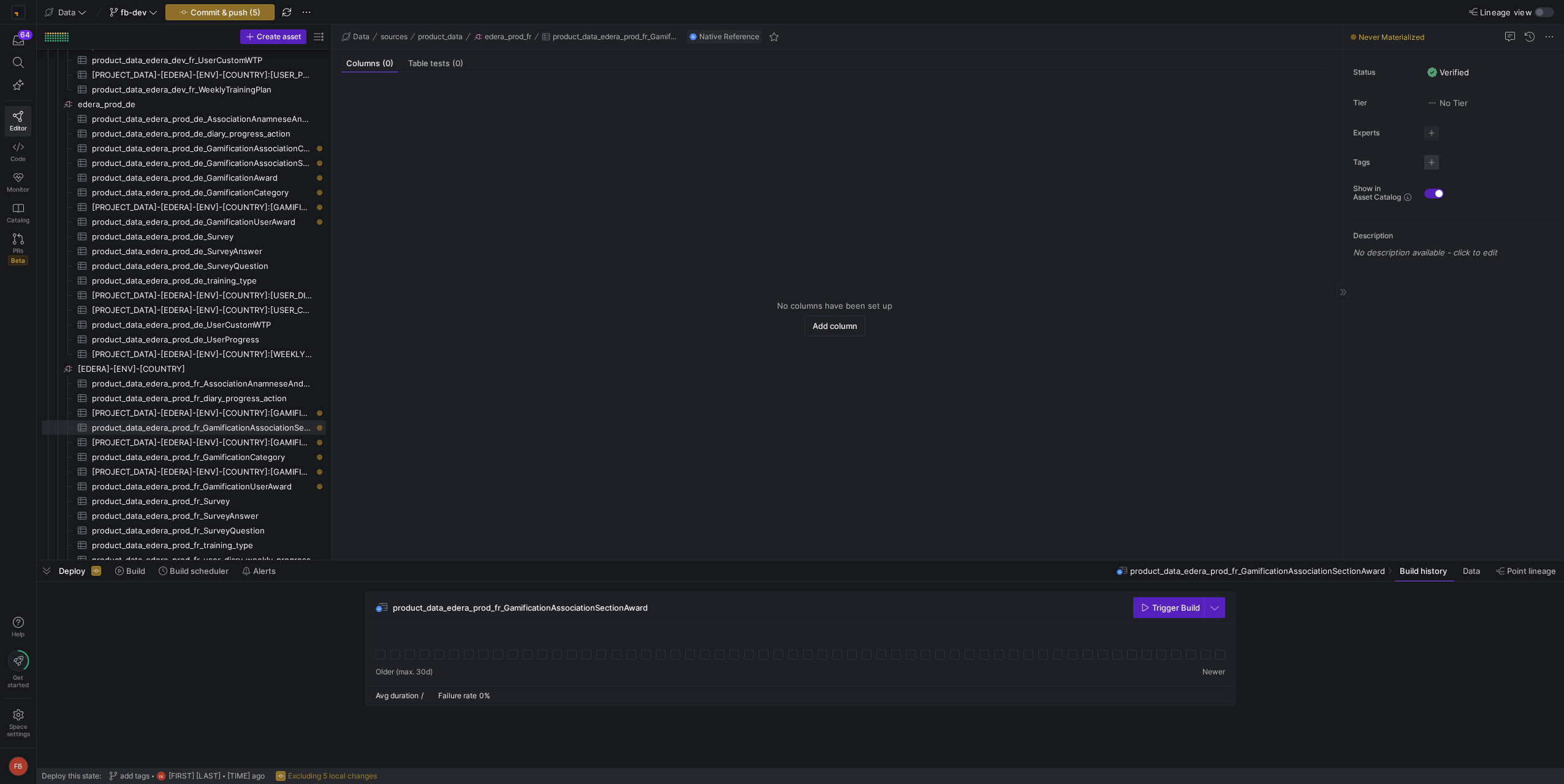 click 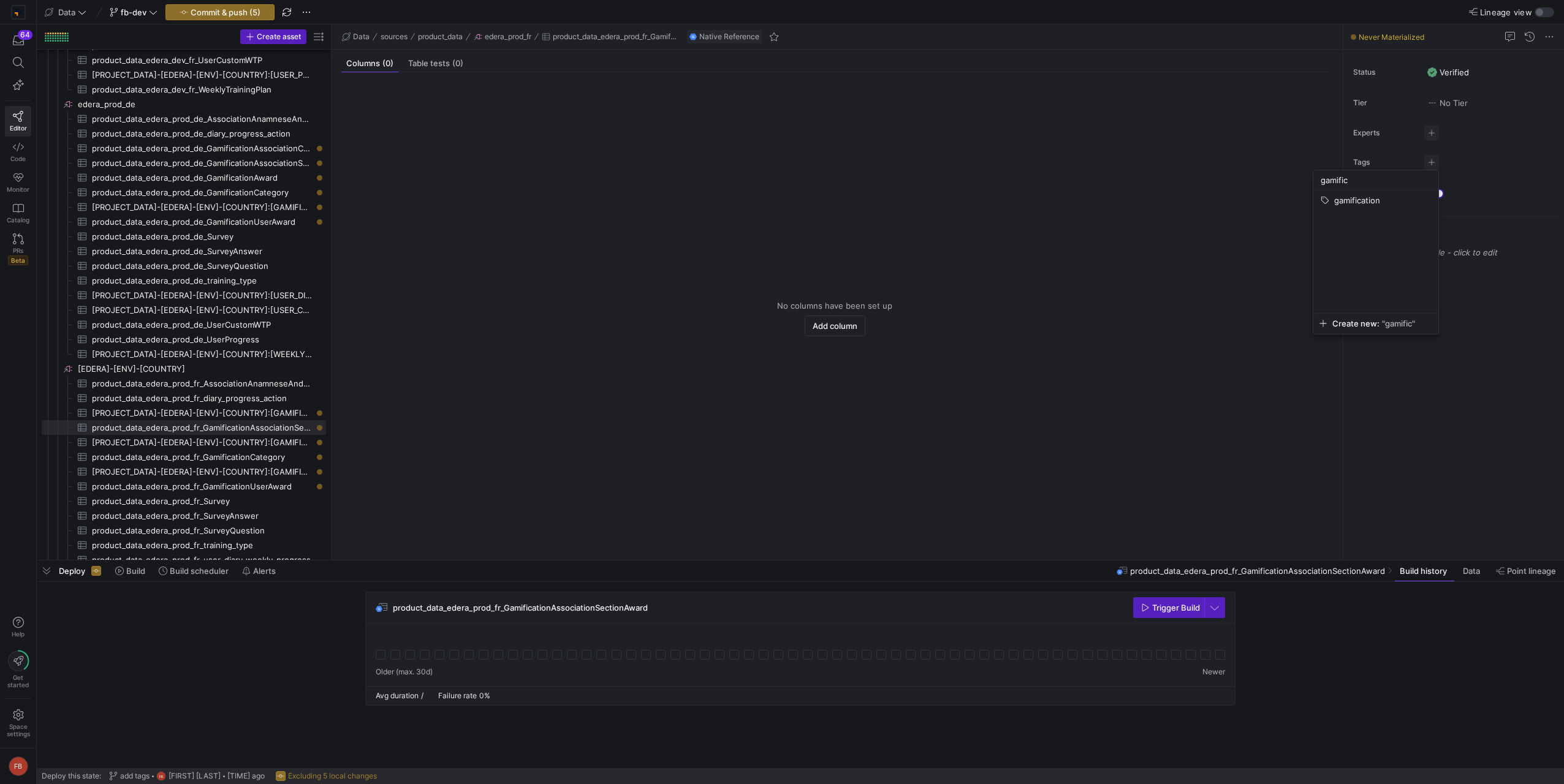type on "gamific" 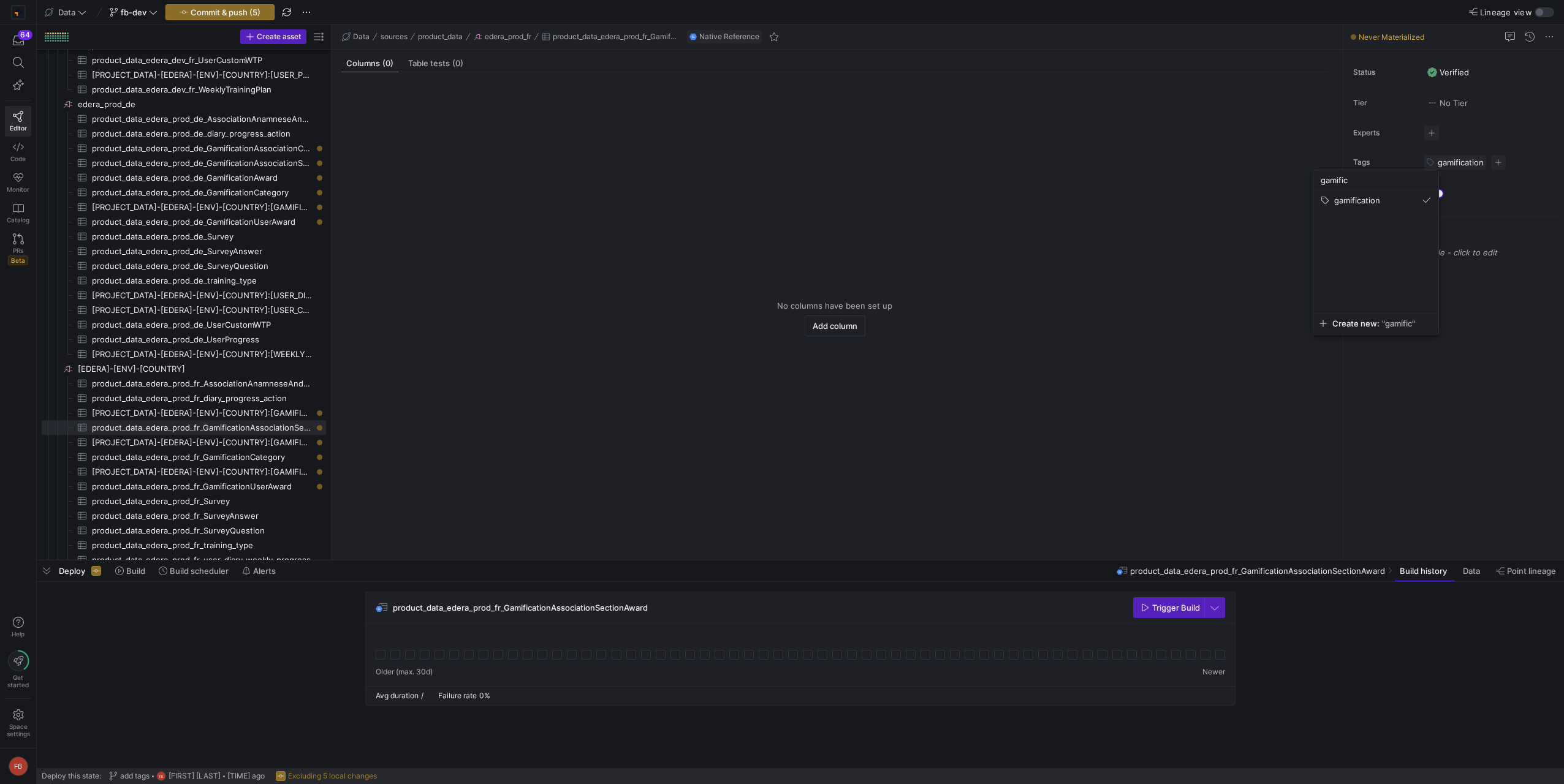 click at bounding box center (782, 392) 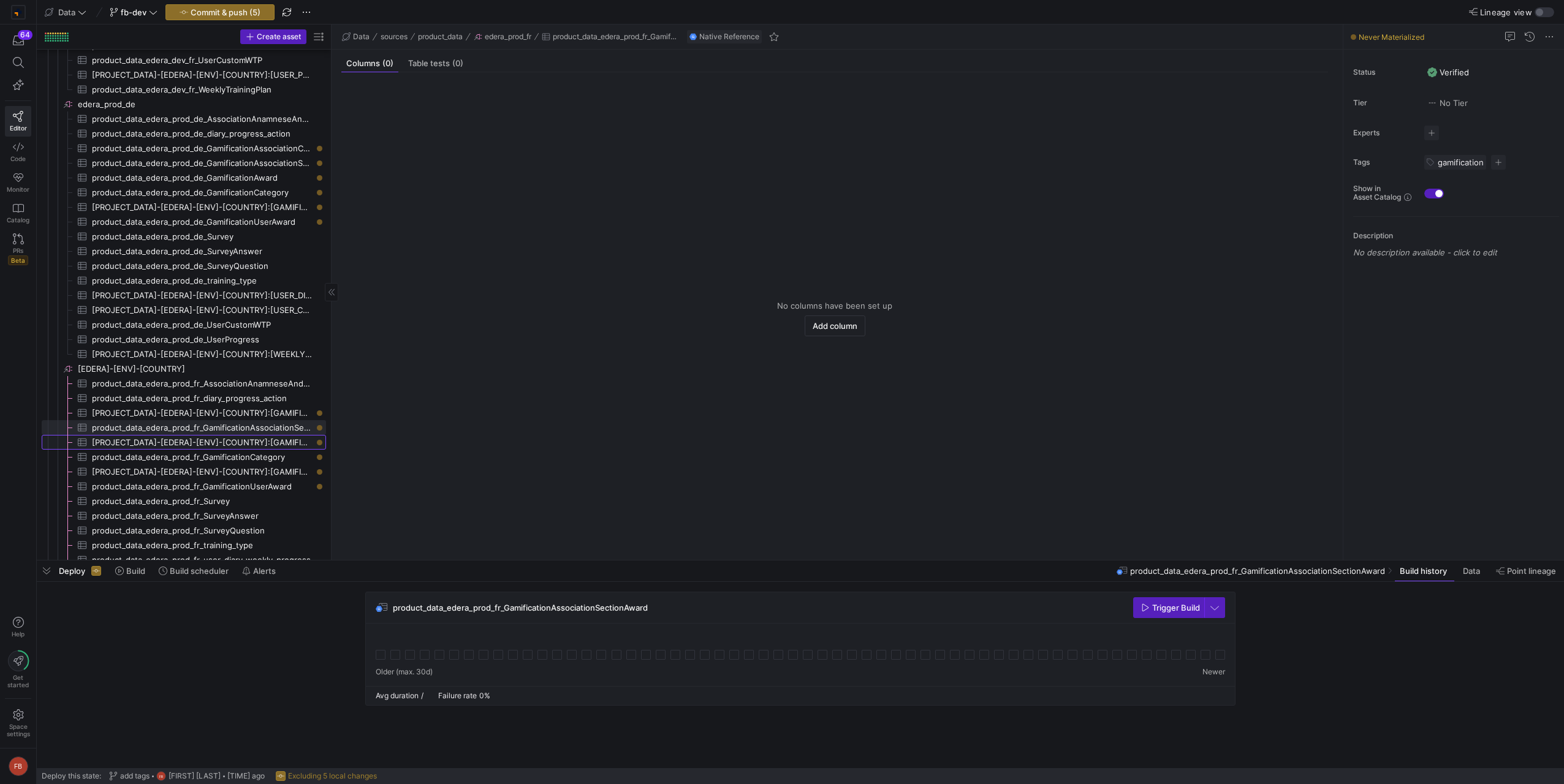click on "[PROJECT_DATA]-[EDERA]-[ENV]-[COUNTRY]:[GAMIFICATION_AWARD]" 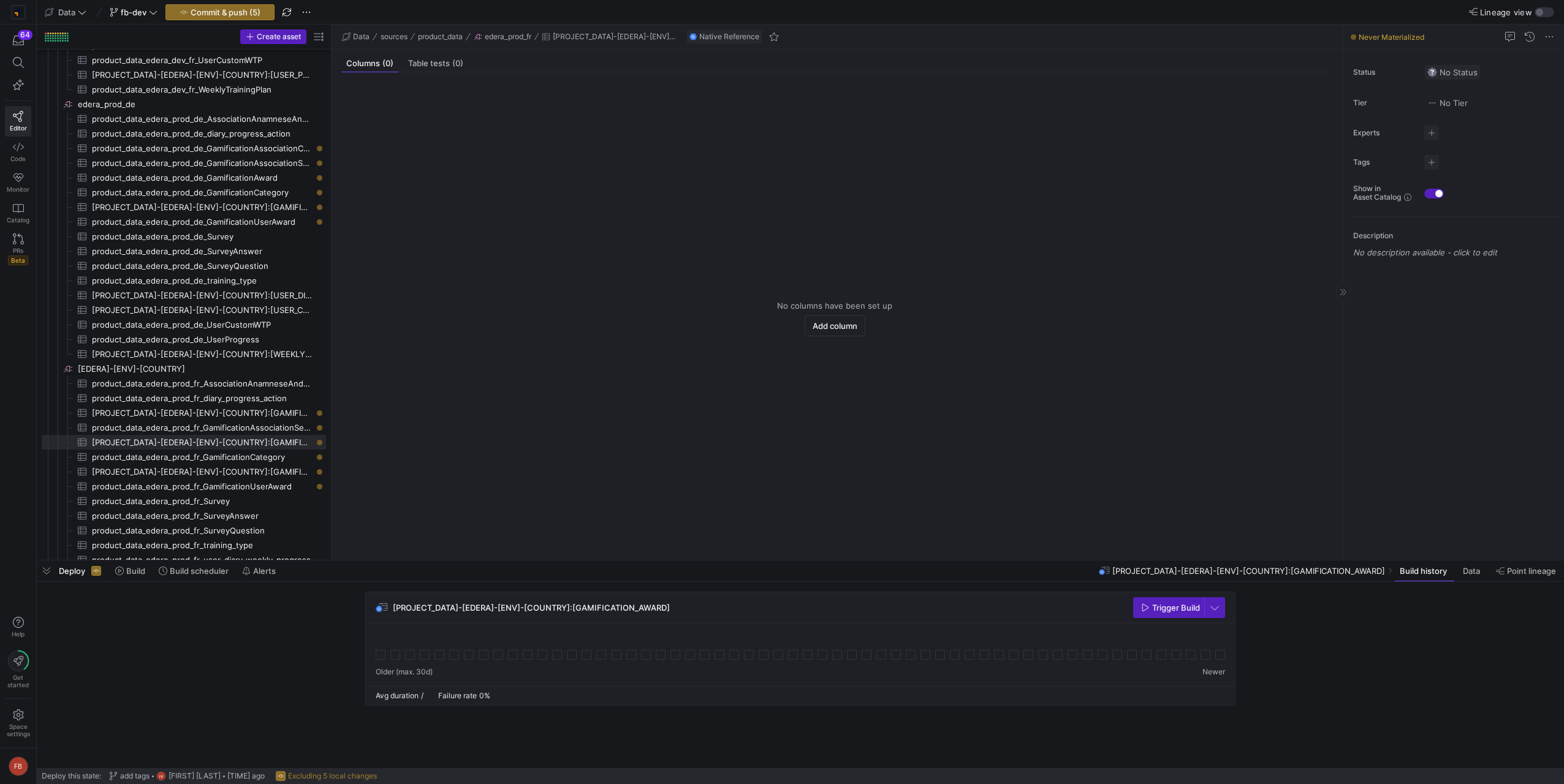 click on "No Status" at bounding box center (1452, 72) 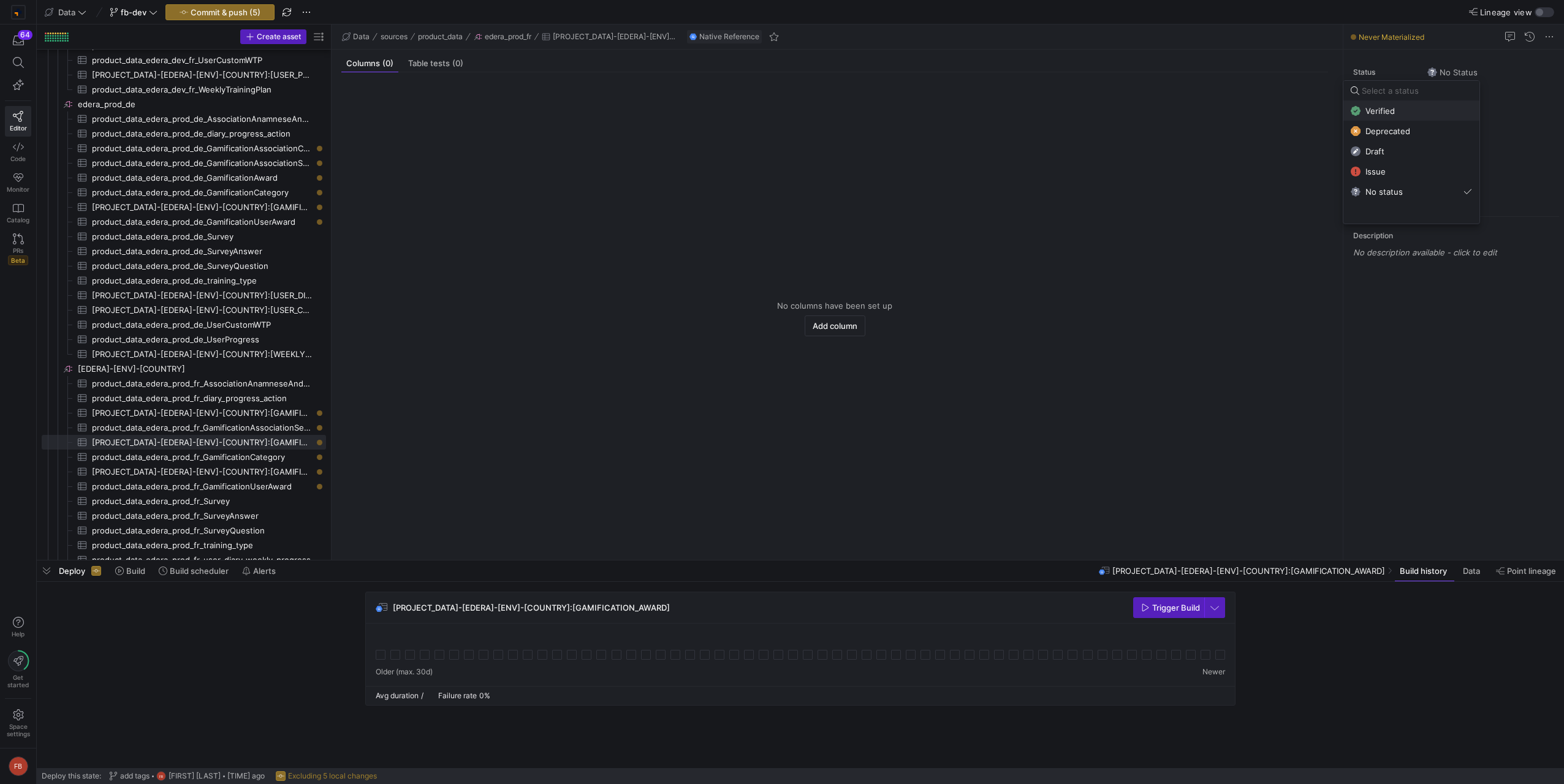 click on "Verified" at bounding box center (1411, 111) 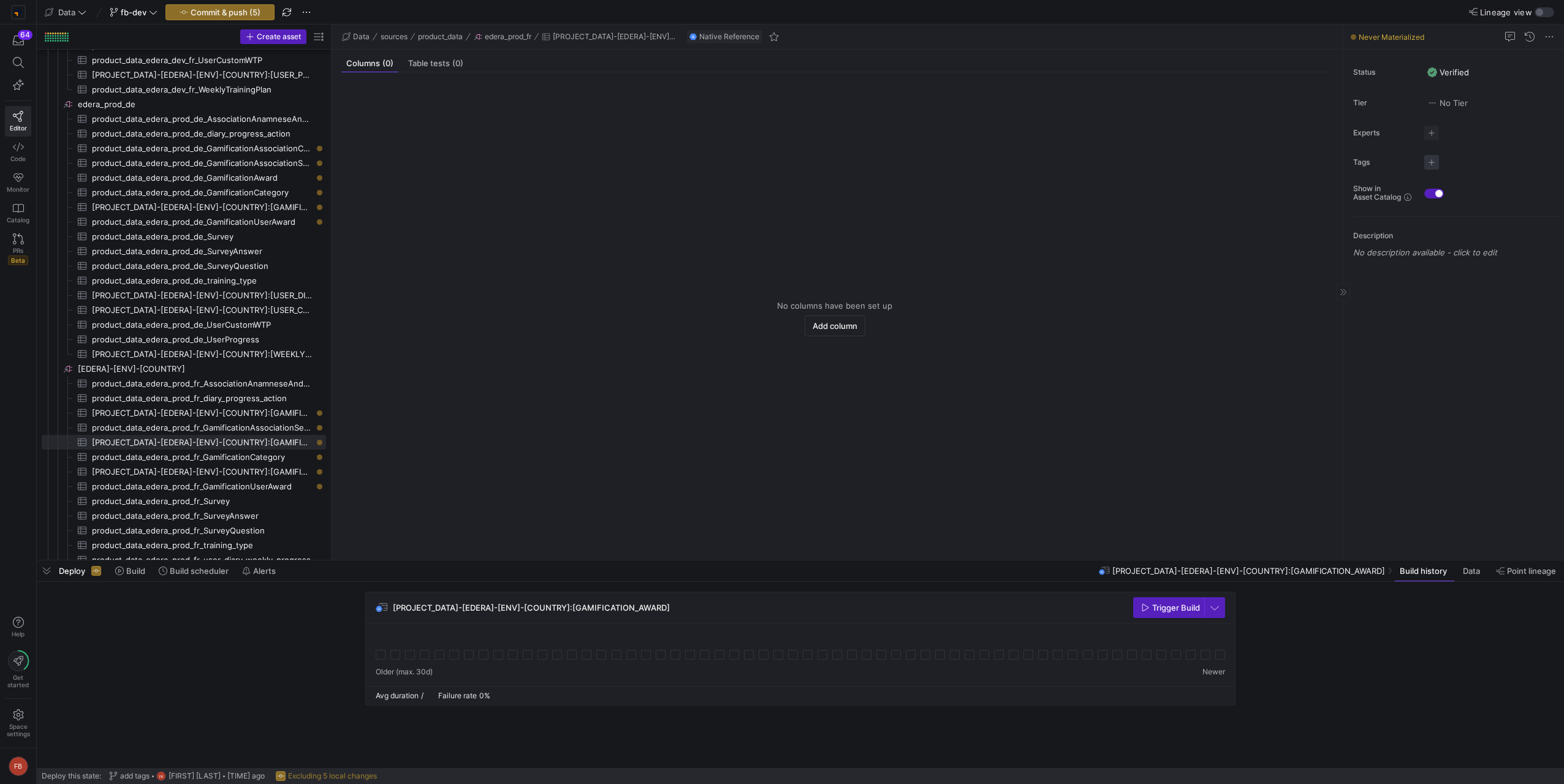 click 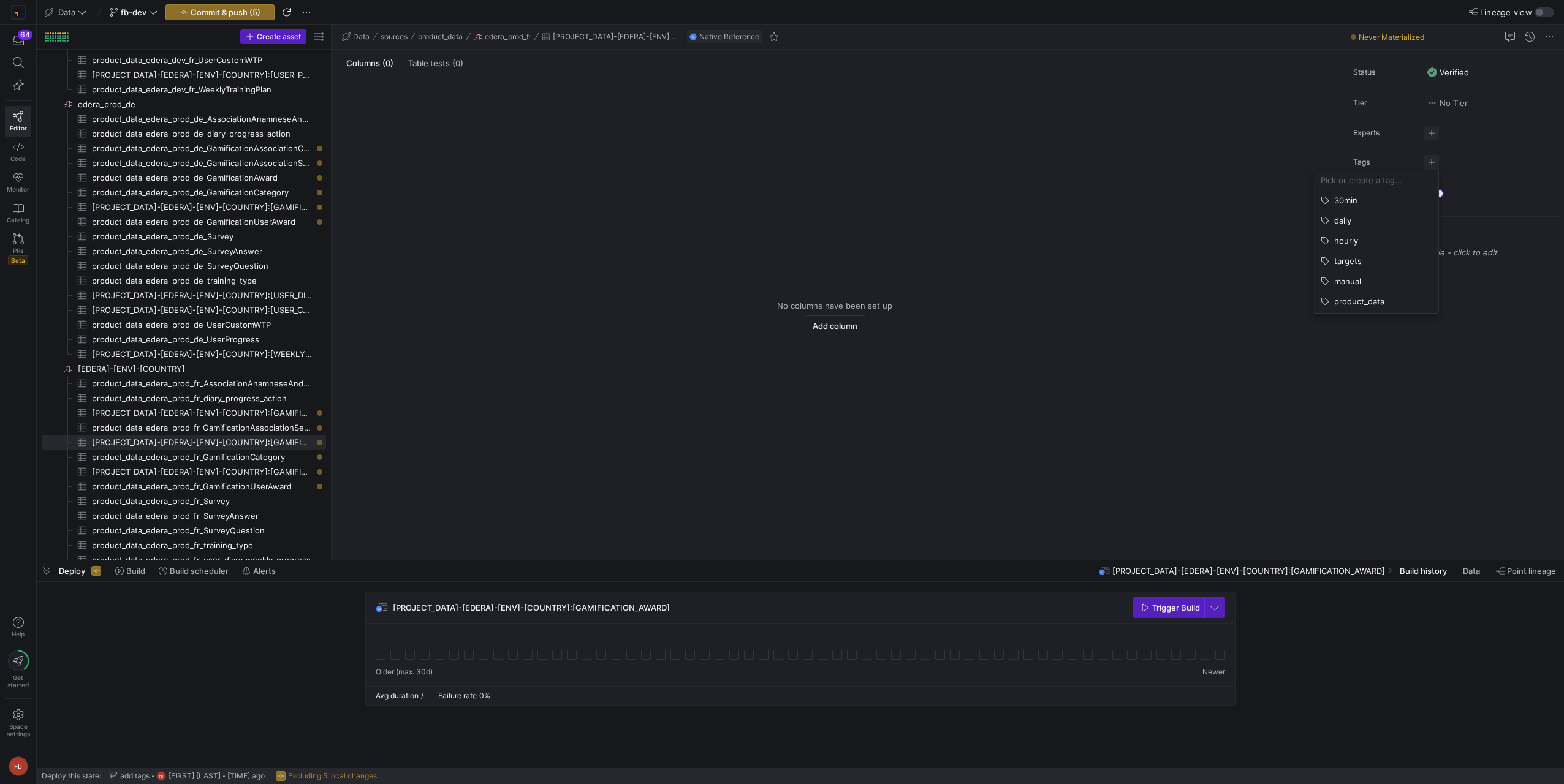 click at bounding box center [1376, 180] 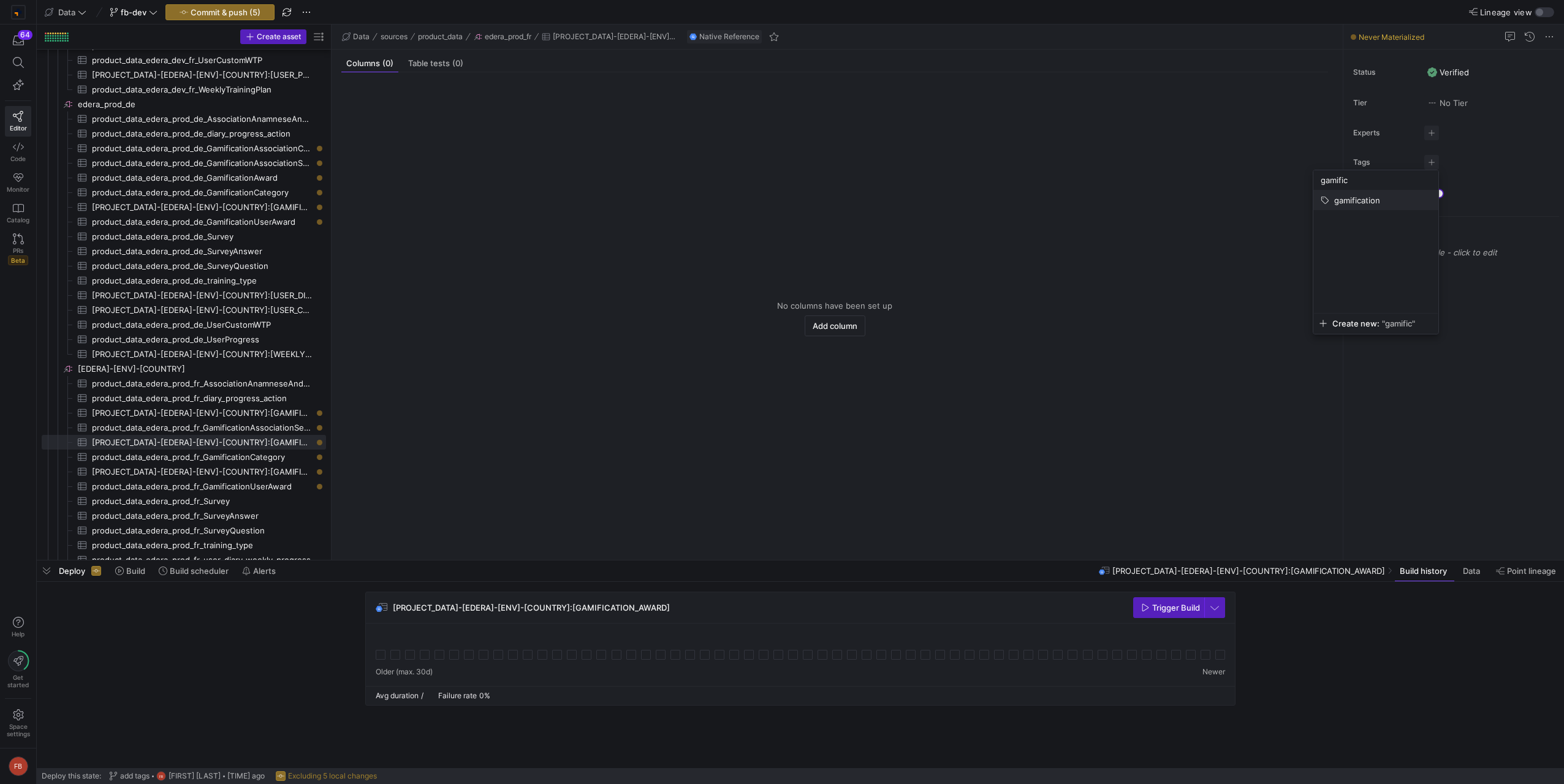 type on "gamific" 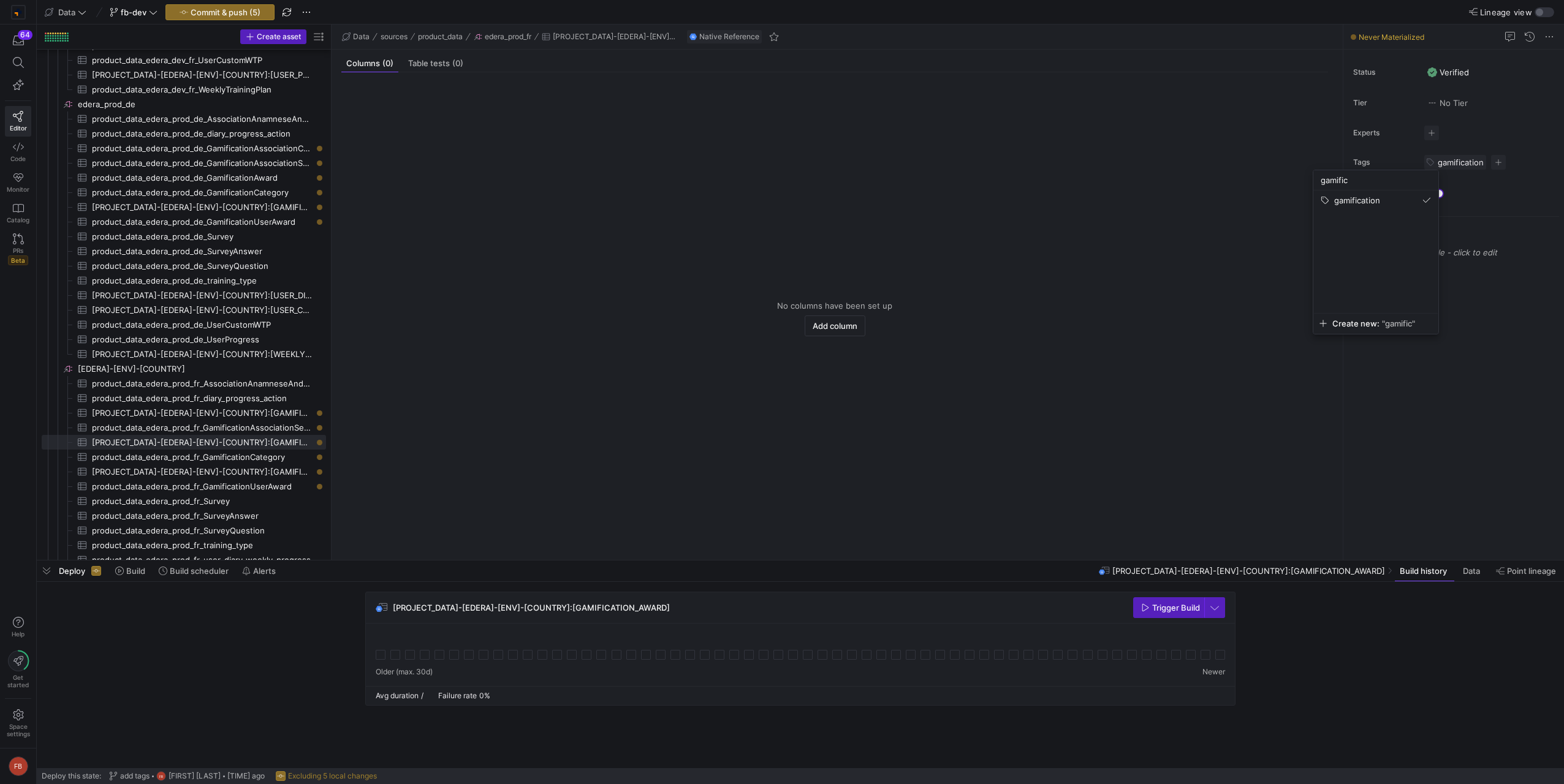 click at bounding box center [782, 392] 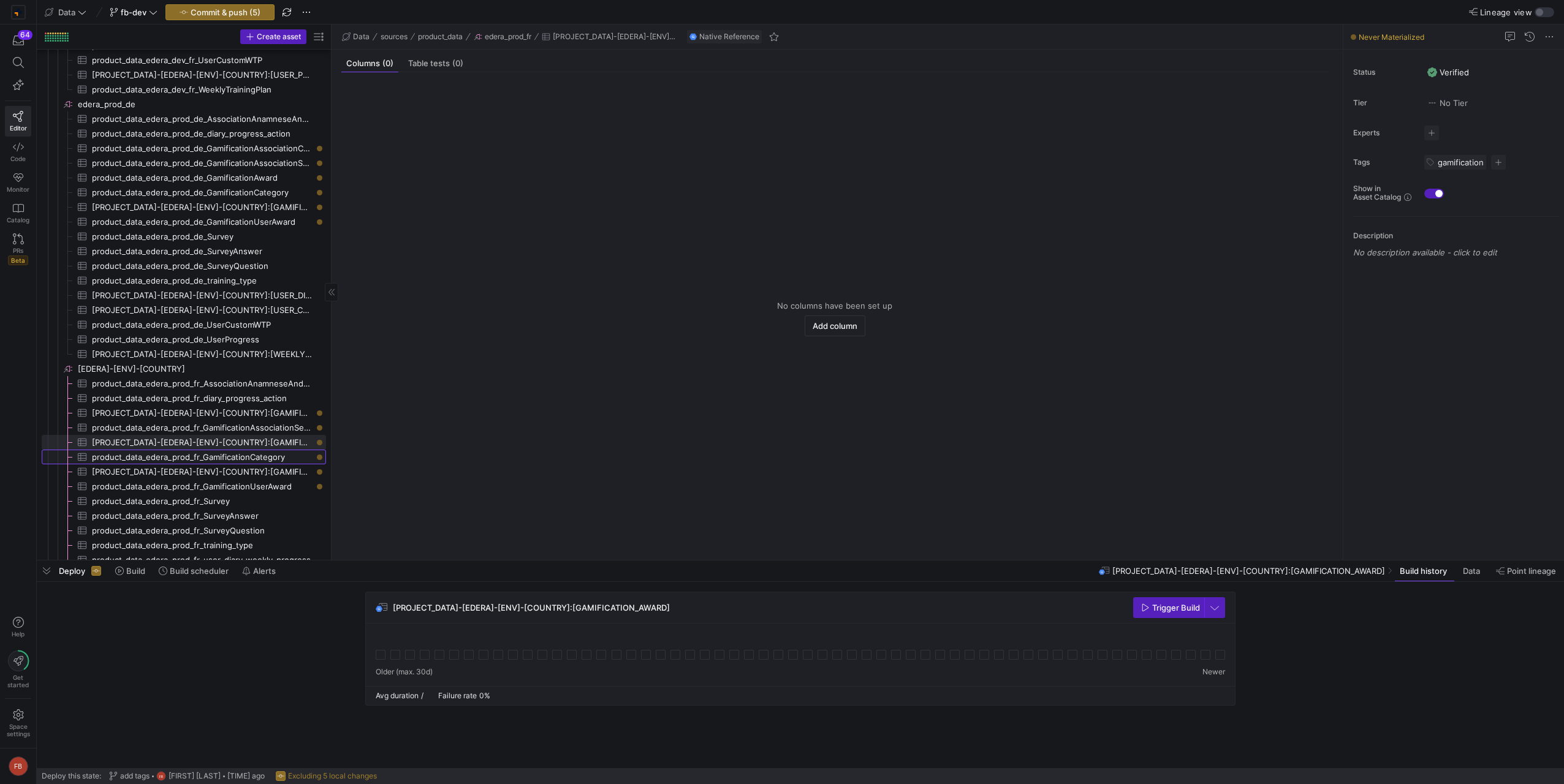 click on "product_data_edera_prod_fr_GamificationCategory" 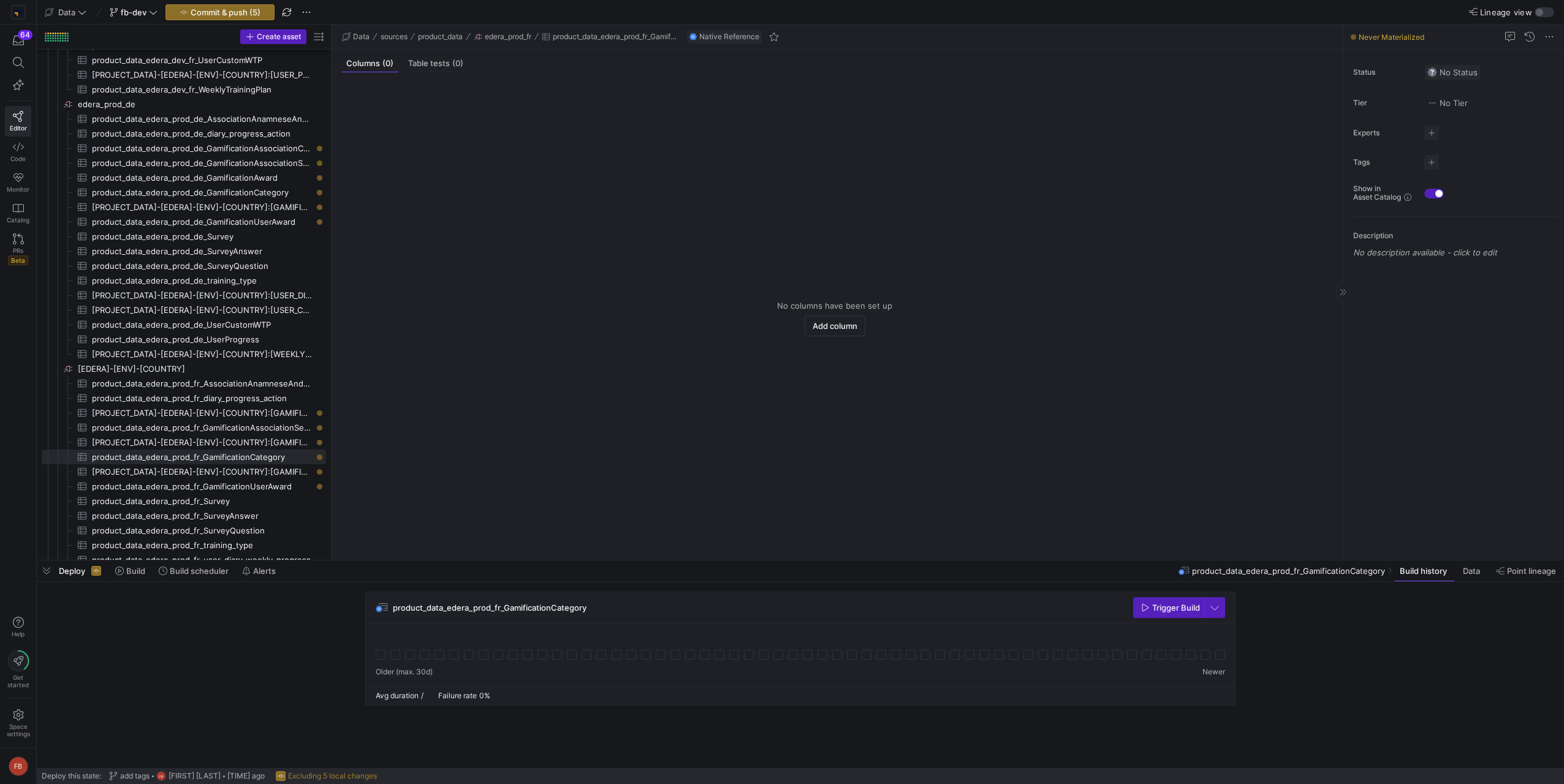 click on "No Status" at bounding box center (1452, 72) 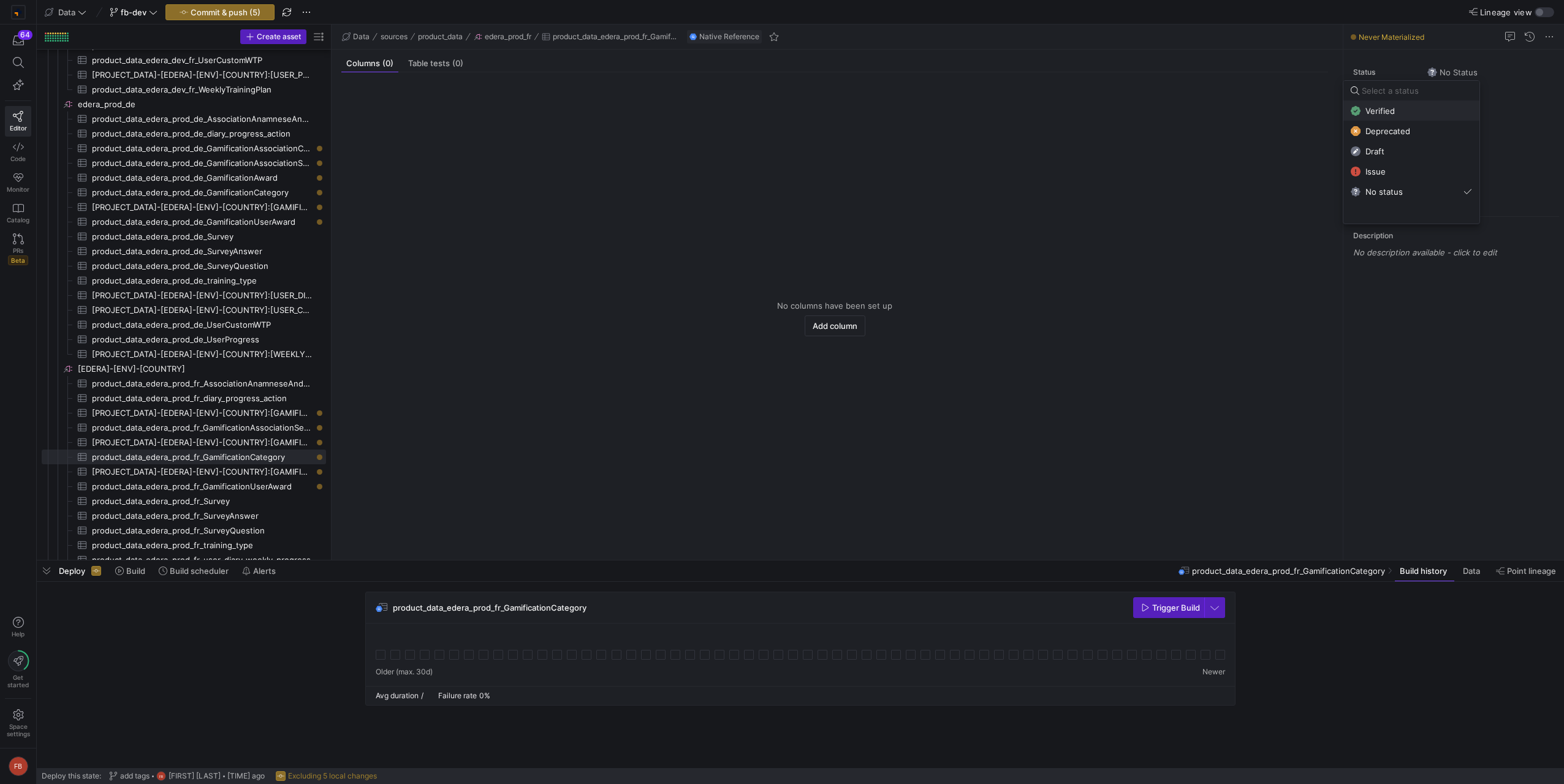 click on "Verified" at bounding box center (1411, 111) 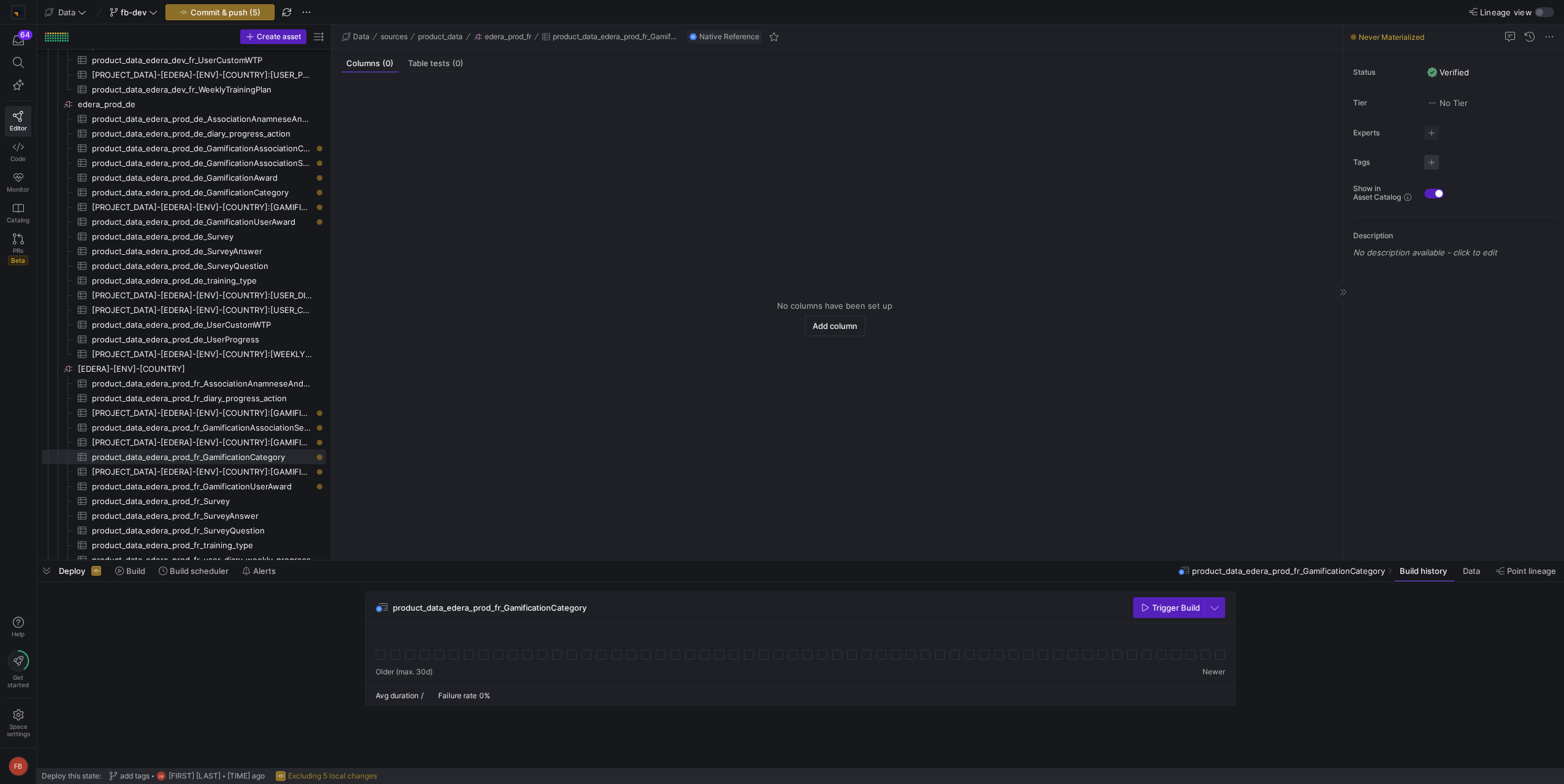 click 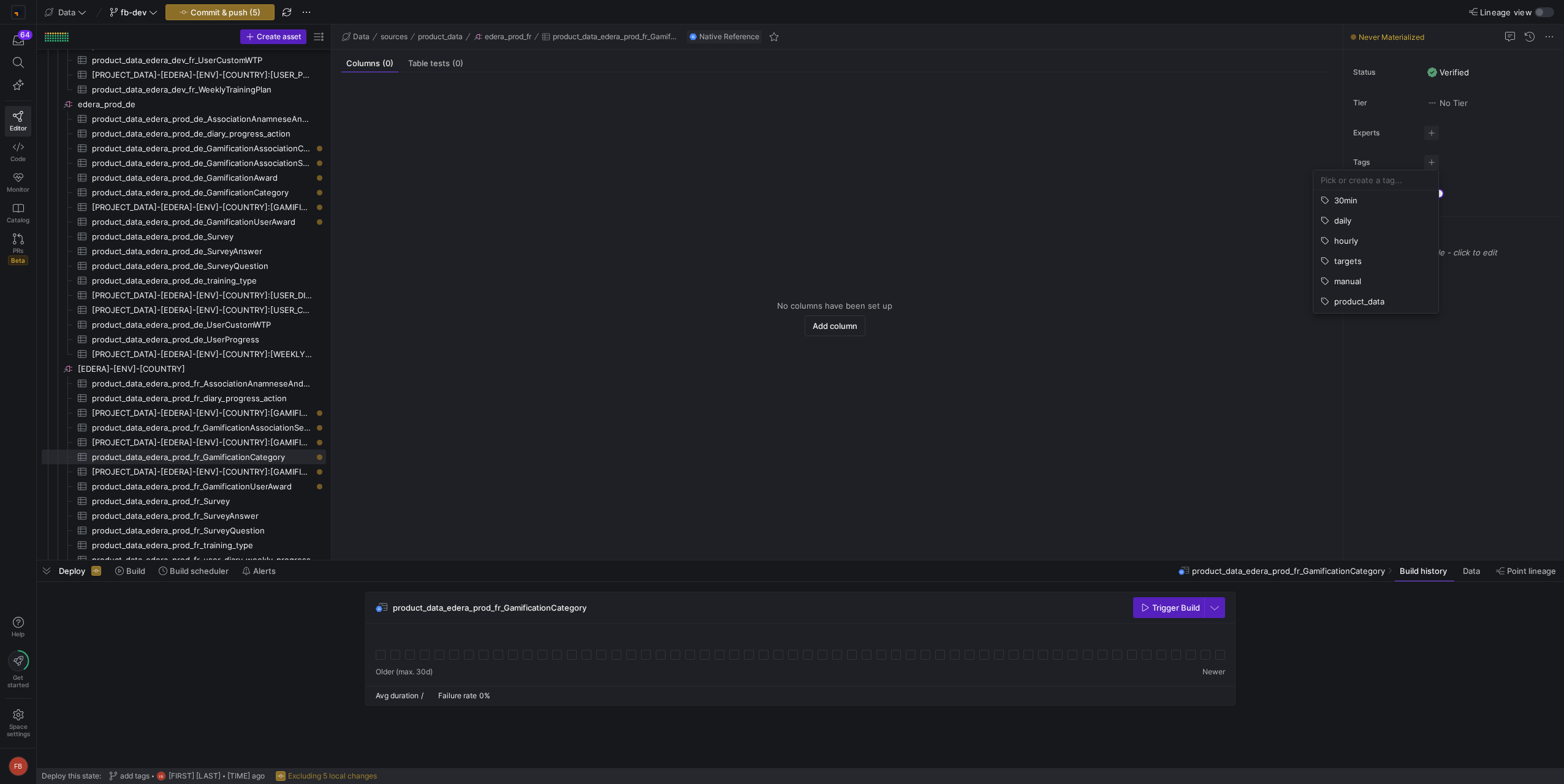 click at bounding box center [1376, 180] 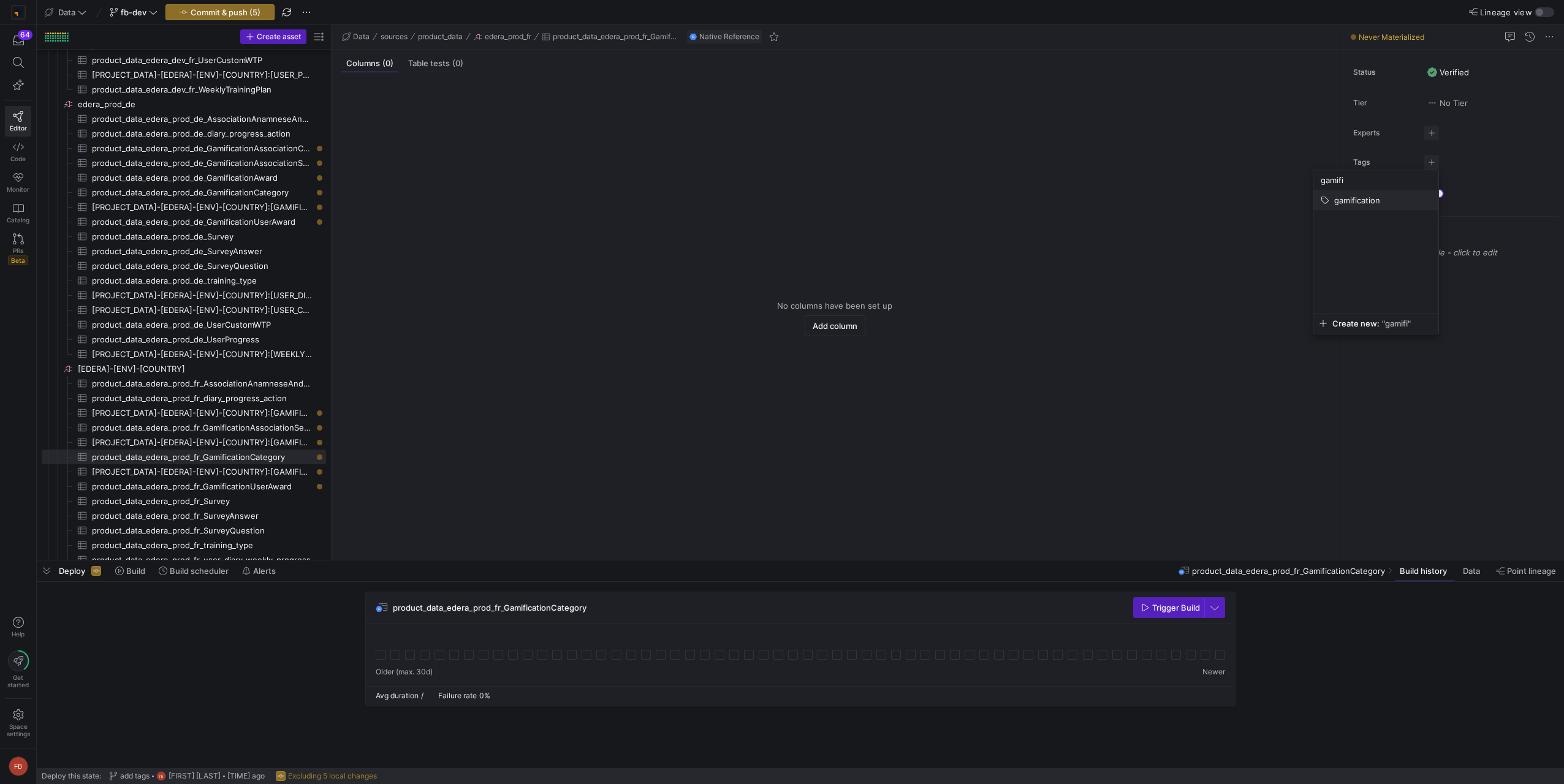 type on "gamifi" 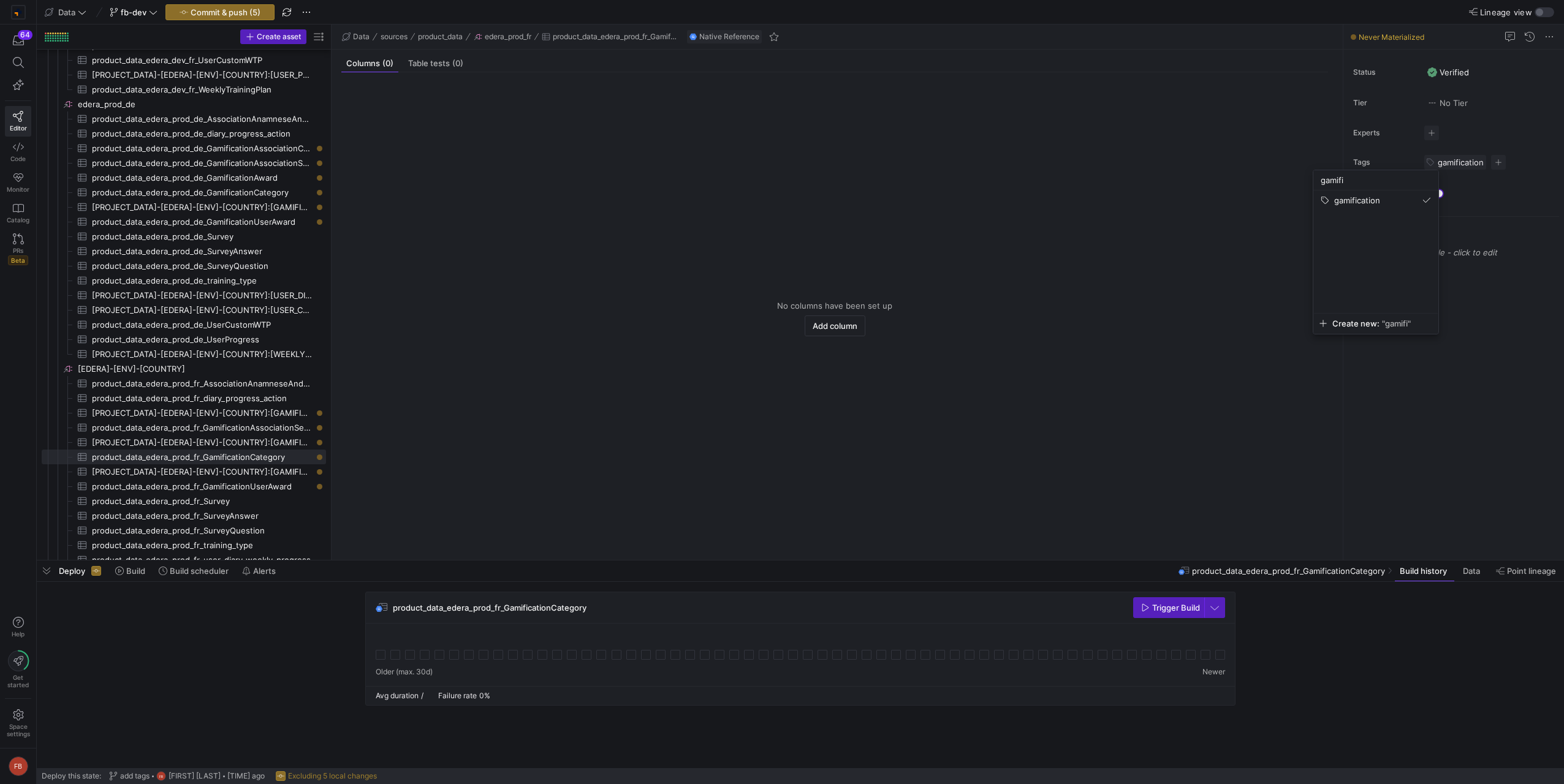 click at bounding box center (782, 392) 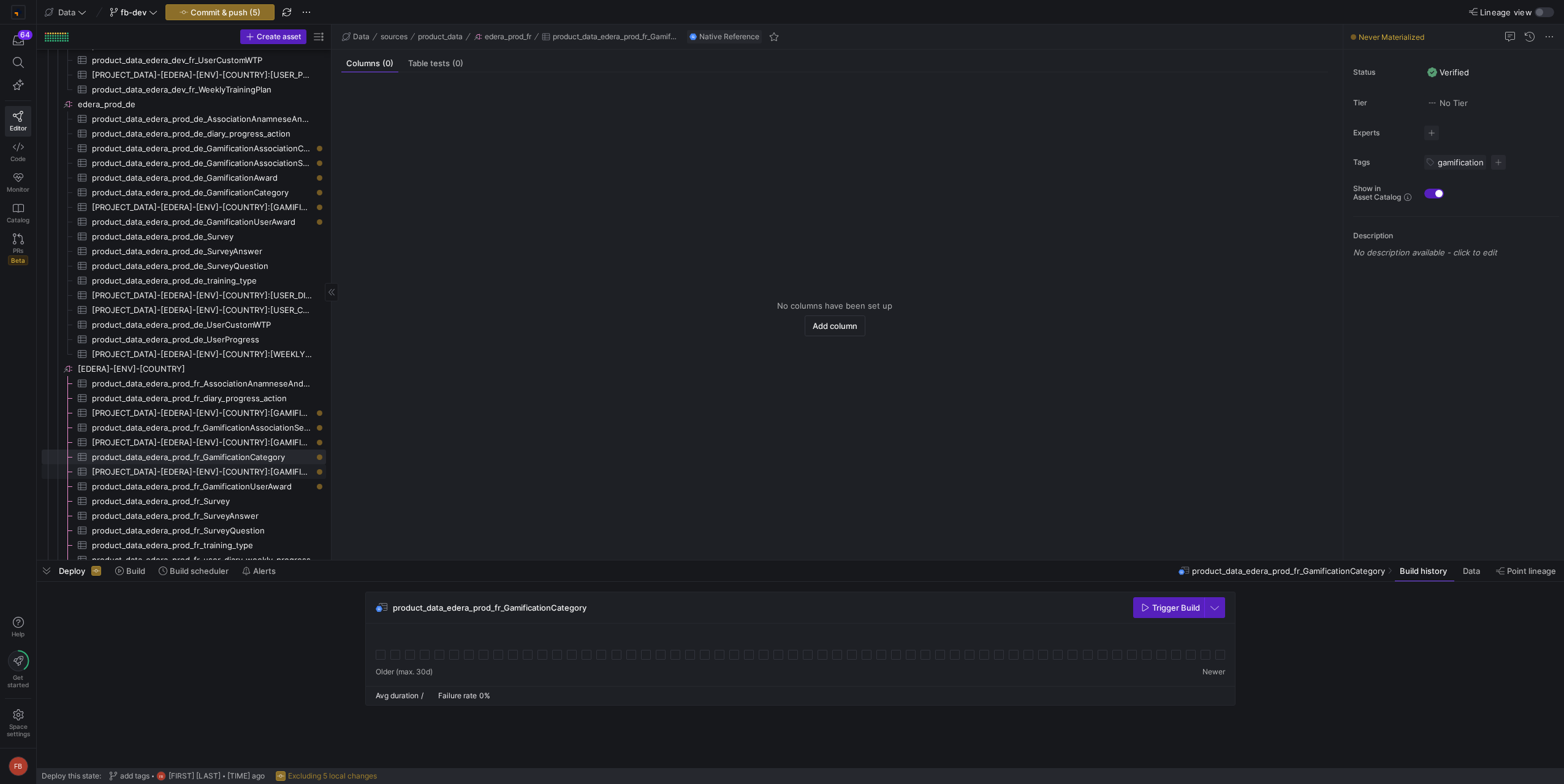 click on "[PROJECT_DATA]-[EDERA]-[ENV]-[COUNTRY]:[GAMIFICATION_SECTION]" 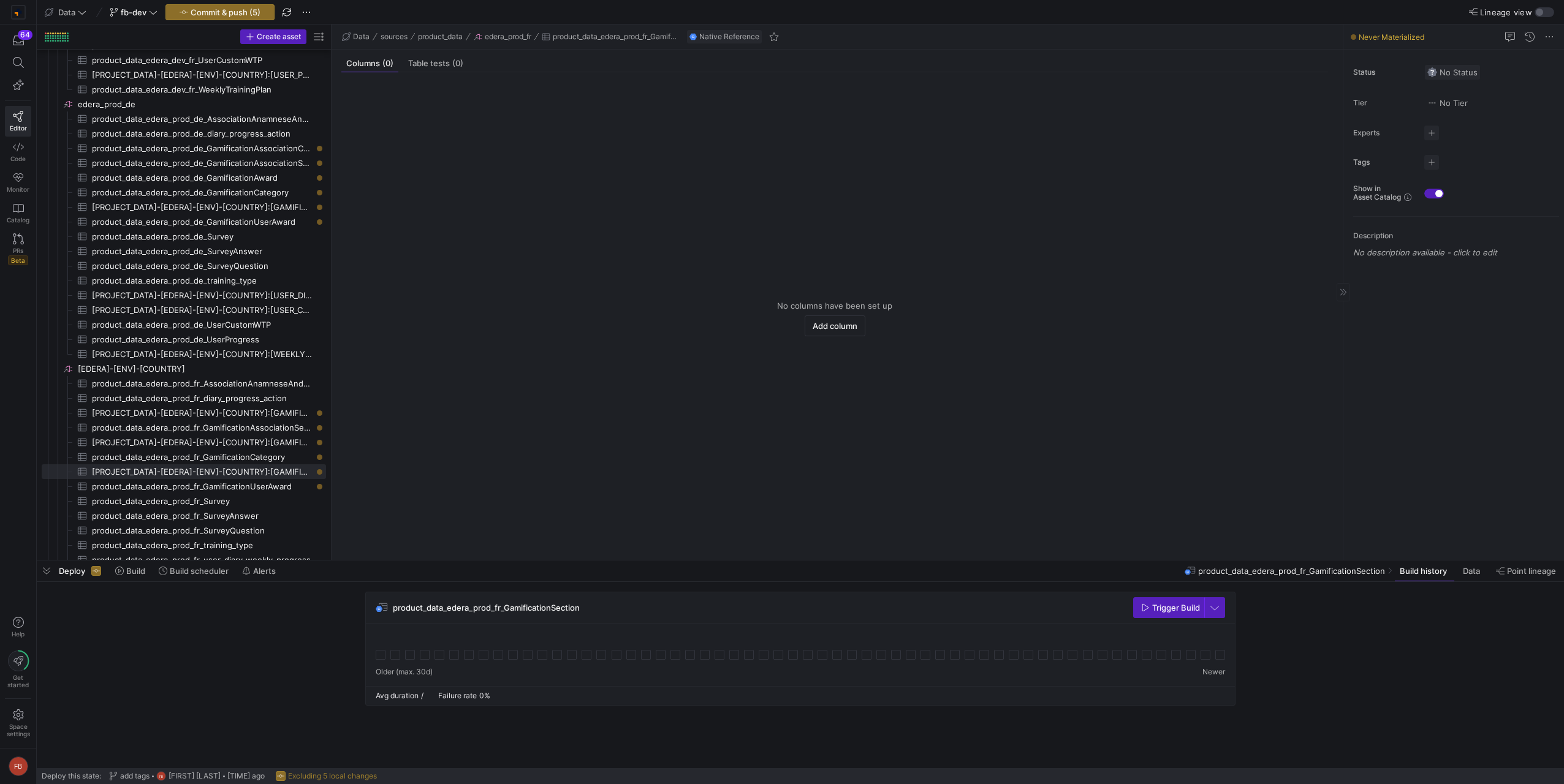 click on "No Status" at bounding box center (1452, 72) 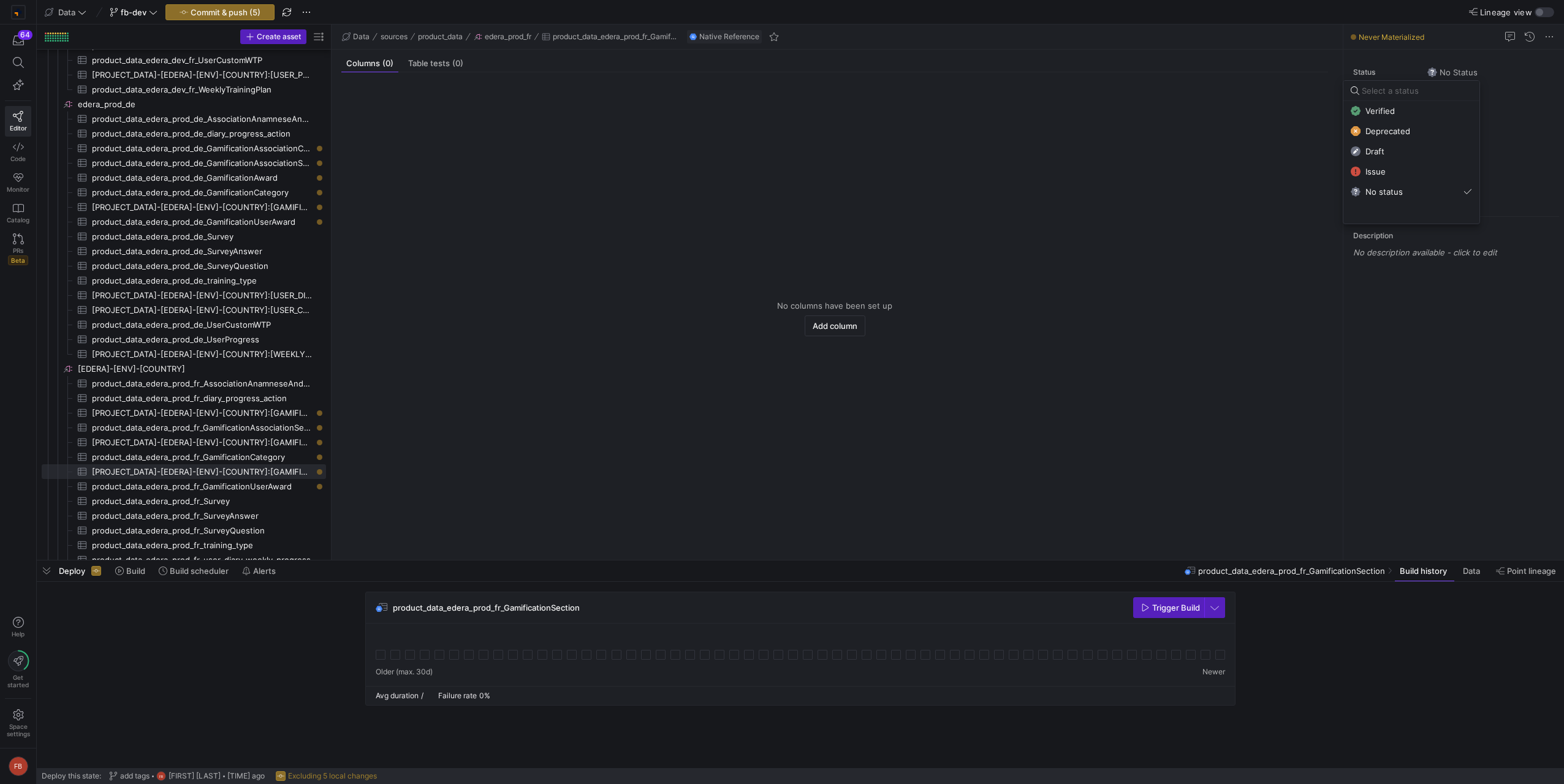 click at bounding box center [1417, 91] 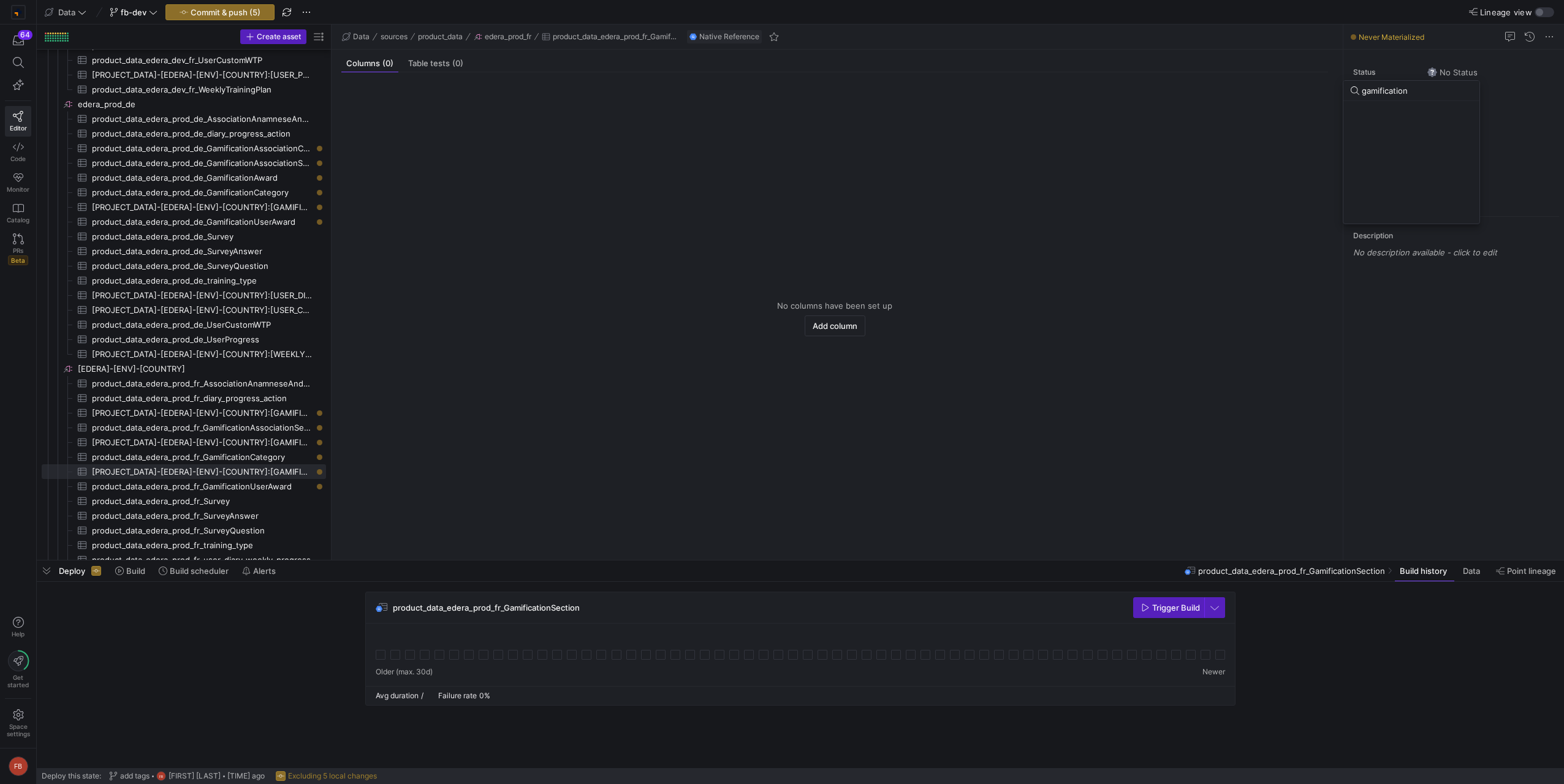 type on "gamification" 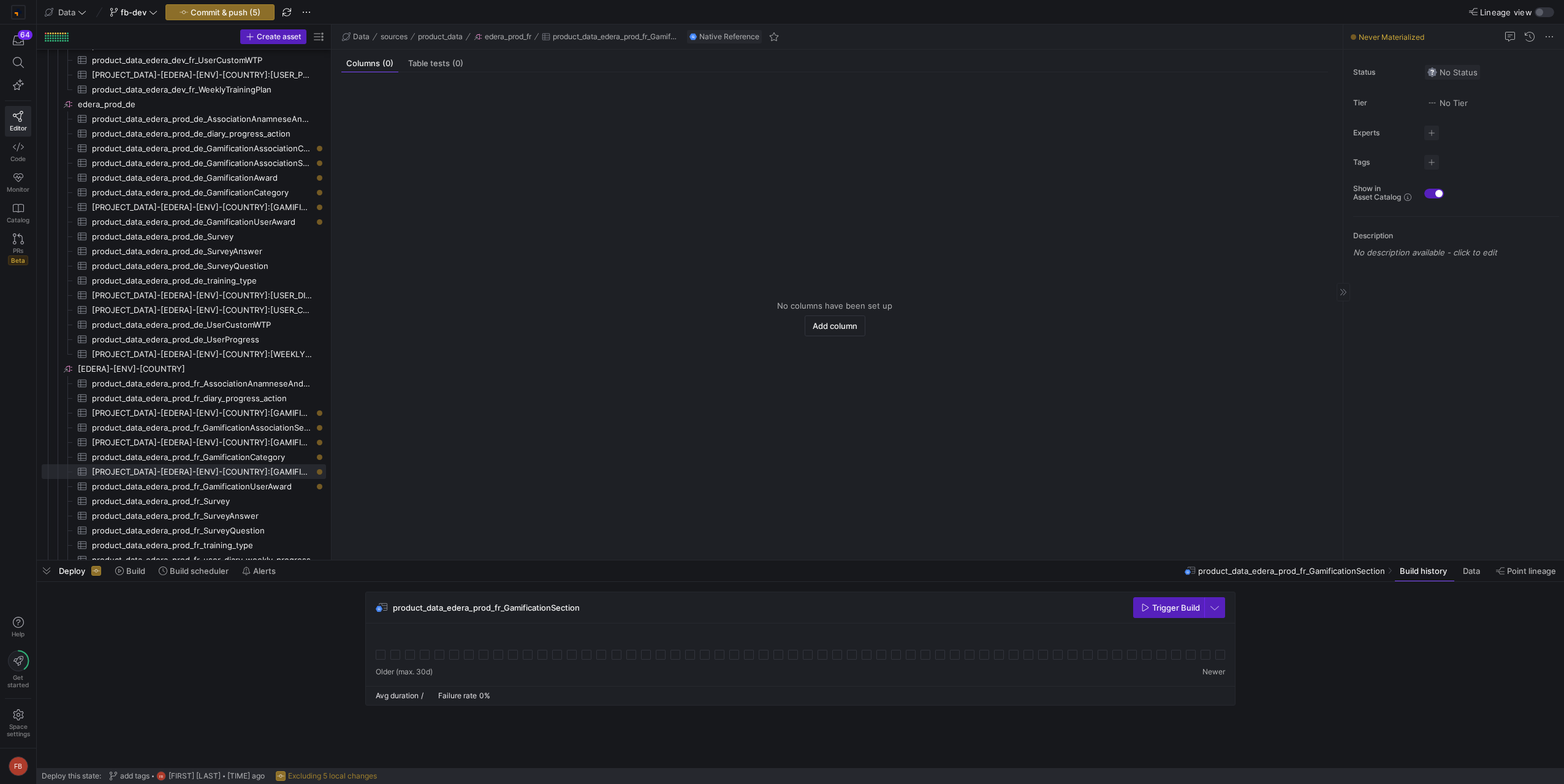 click at bounding box center (1452, 72) 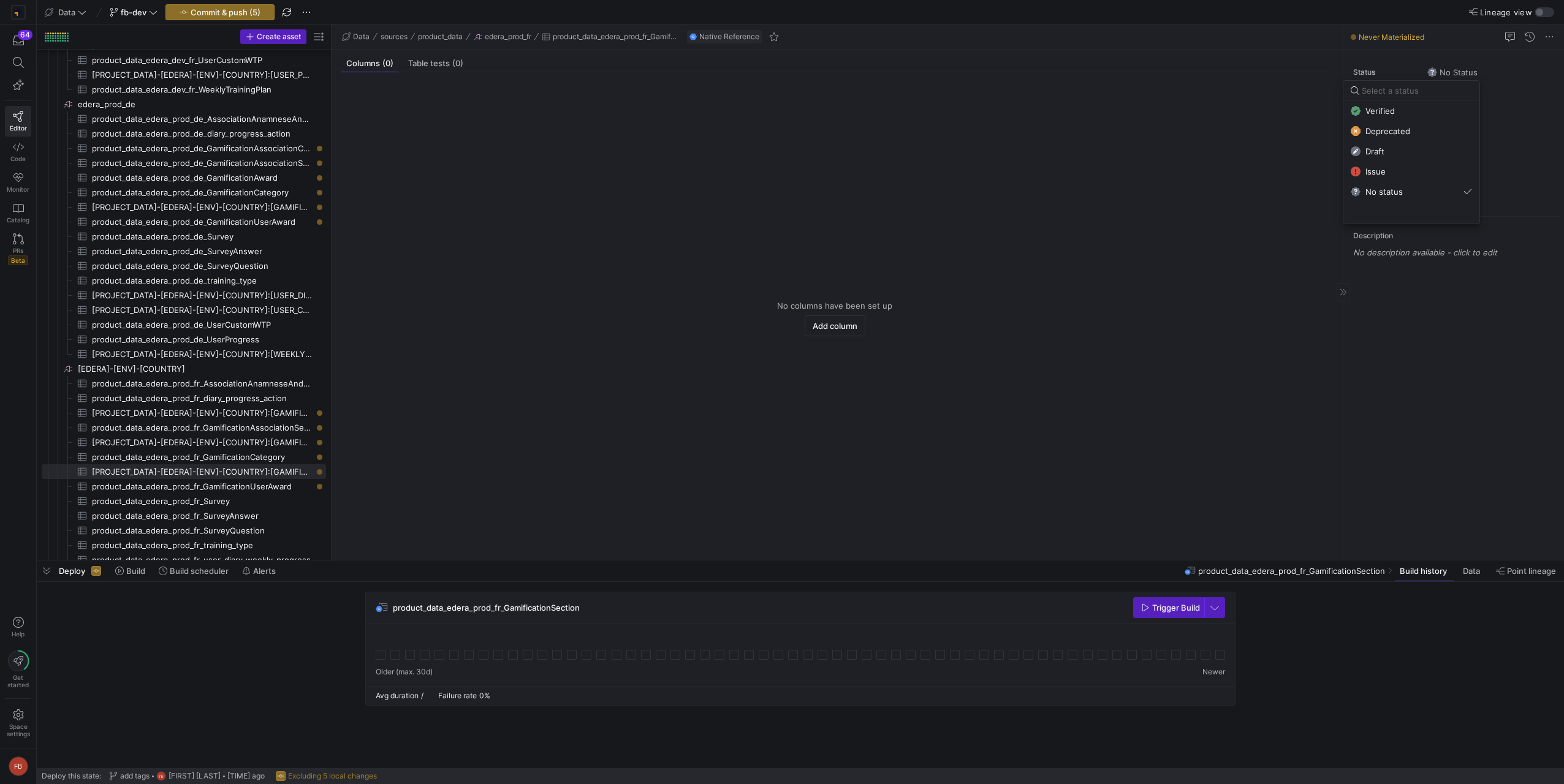 click on "Verified" at bounding box center (1411, 111) 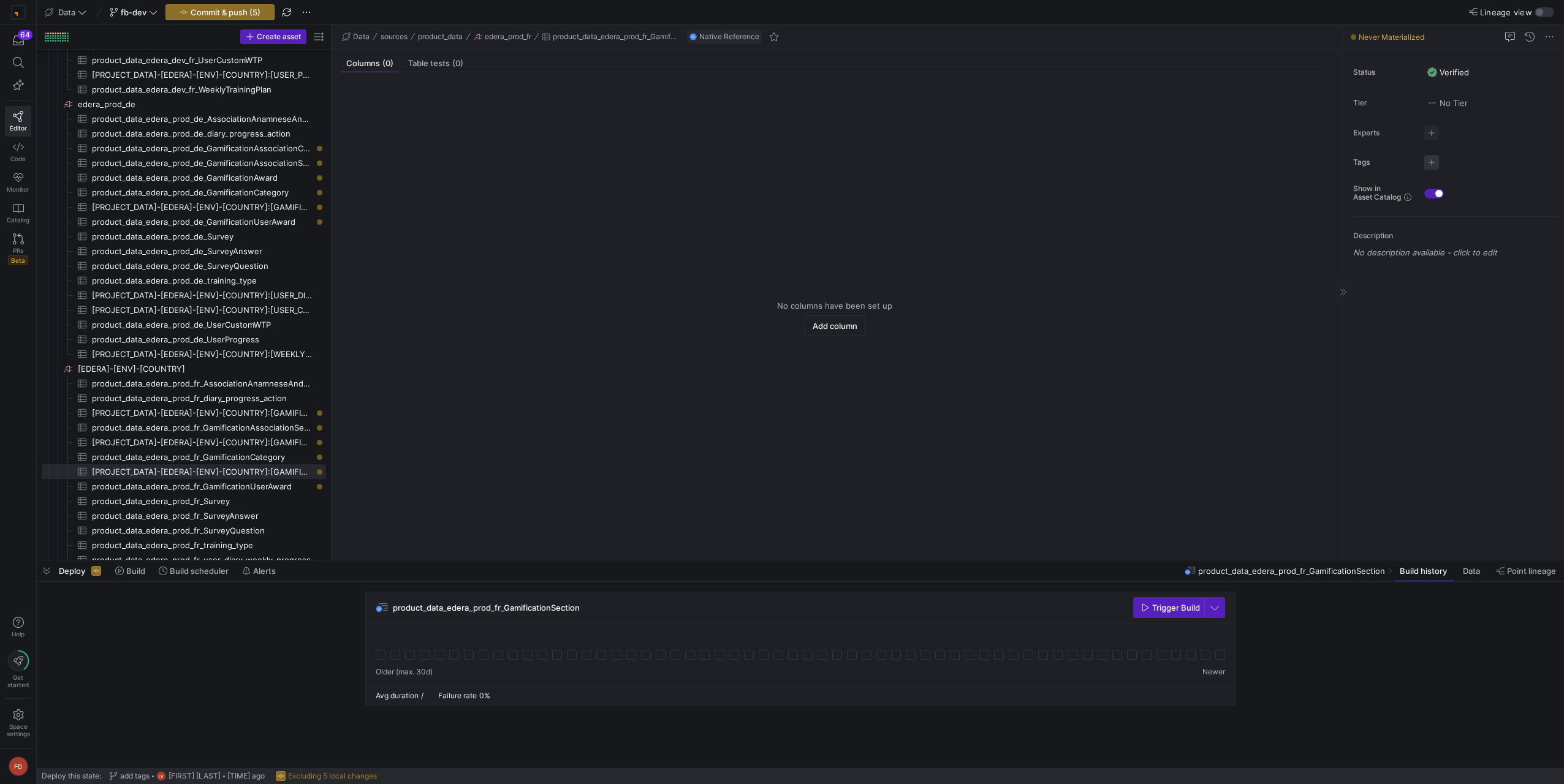 click 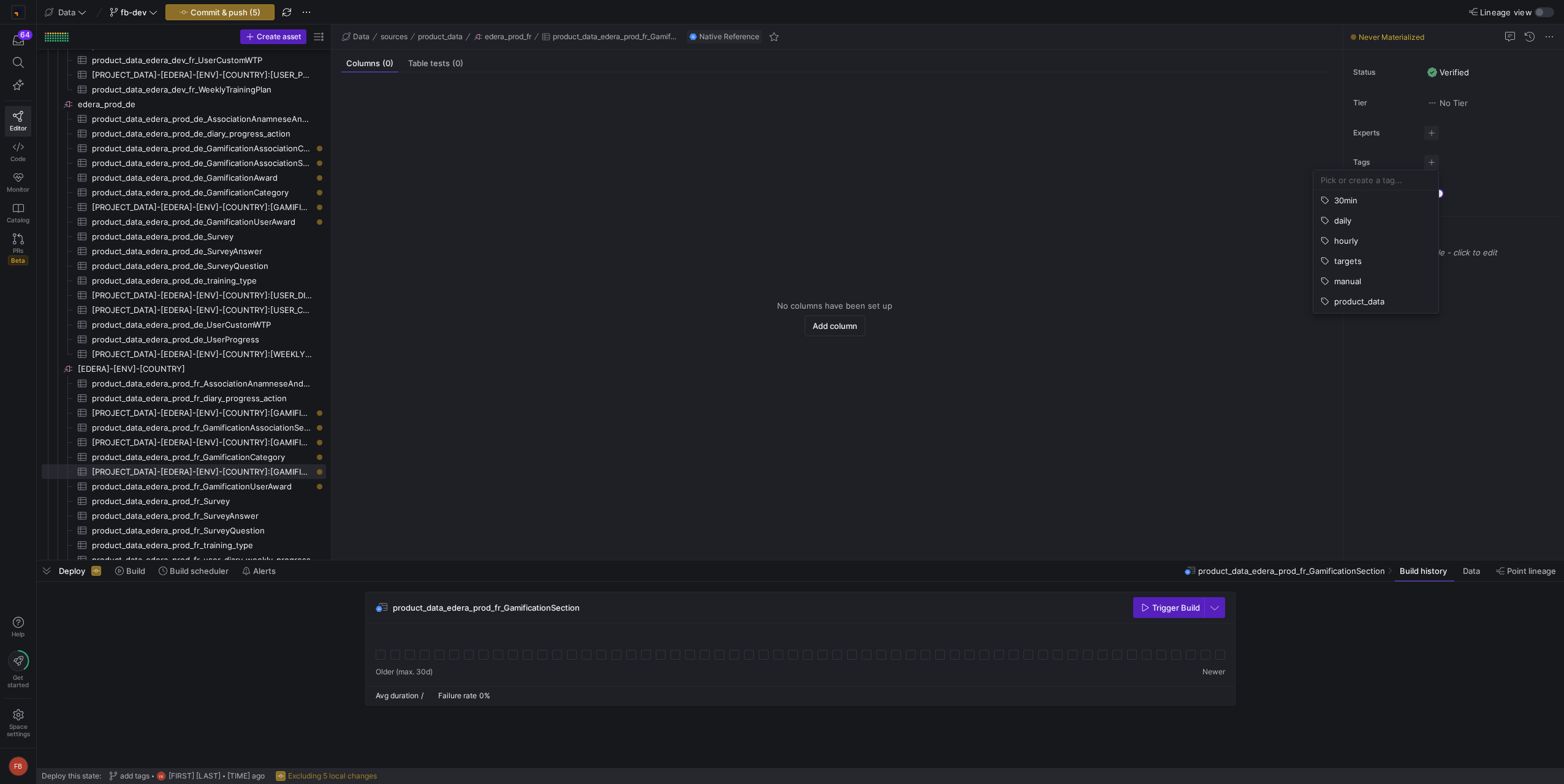 click at bounding box center [1376, 180] 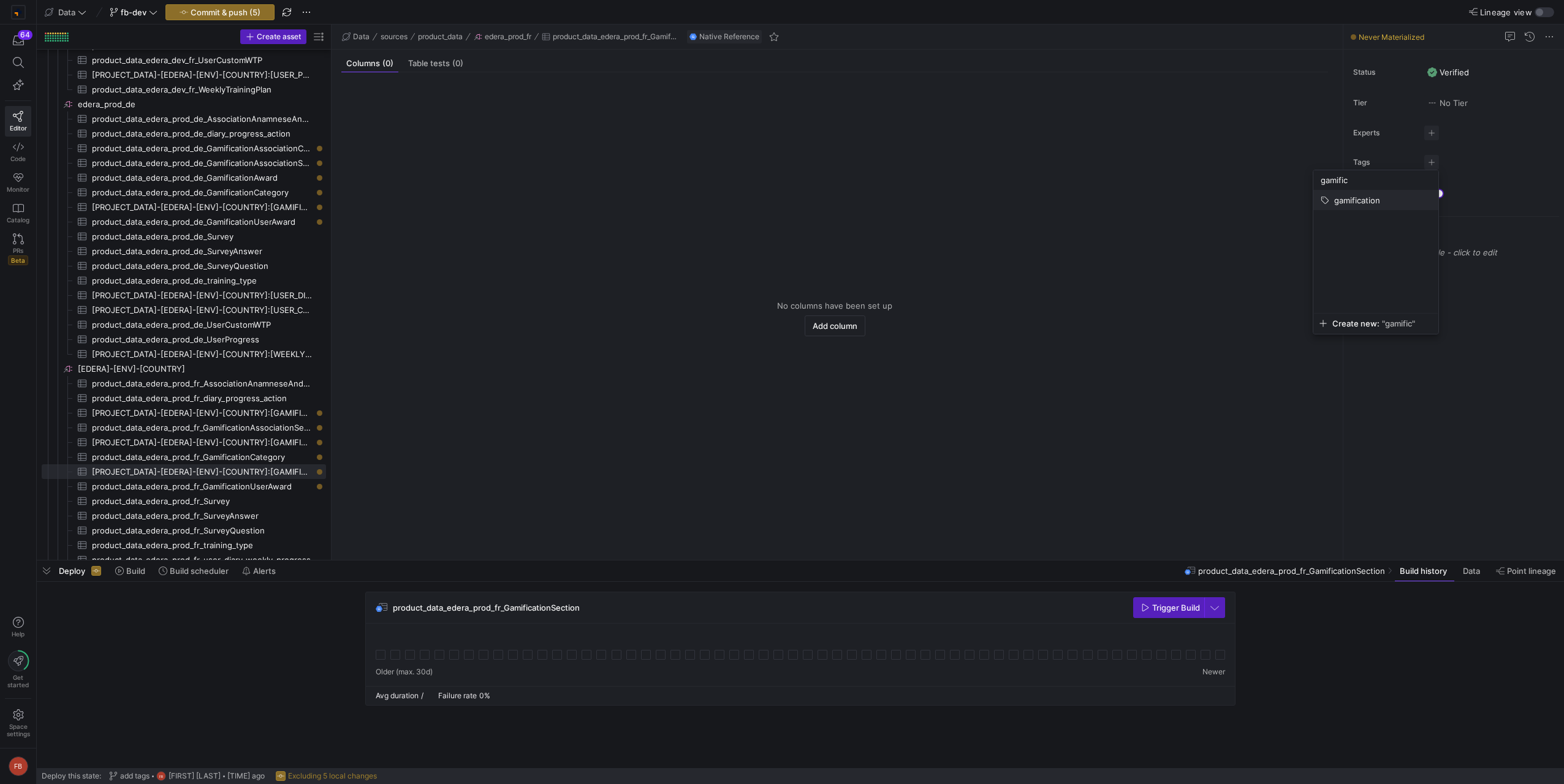 type on "gamific" 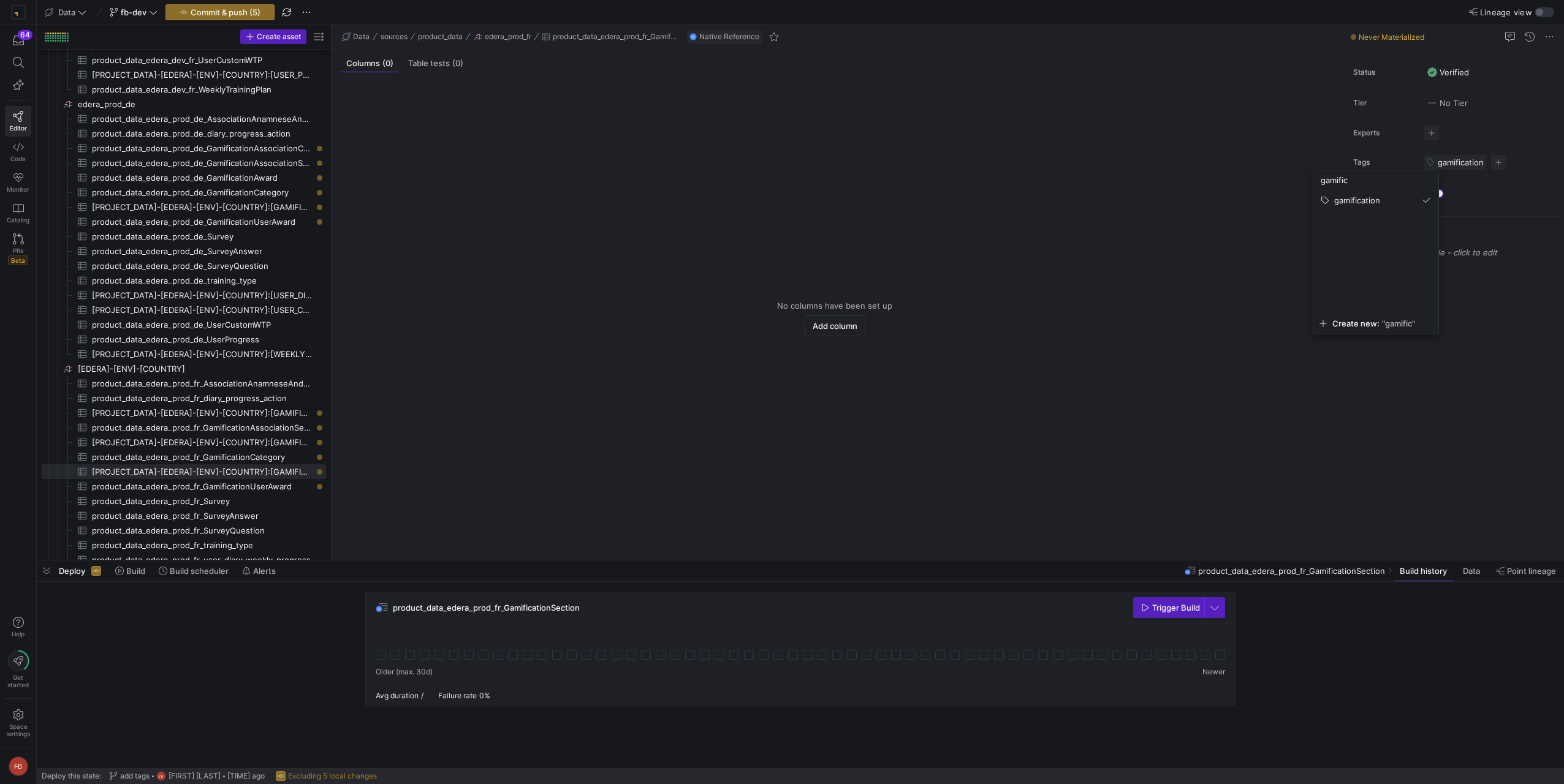 click at bounding box center [782, 392] 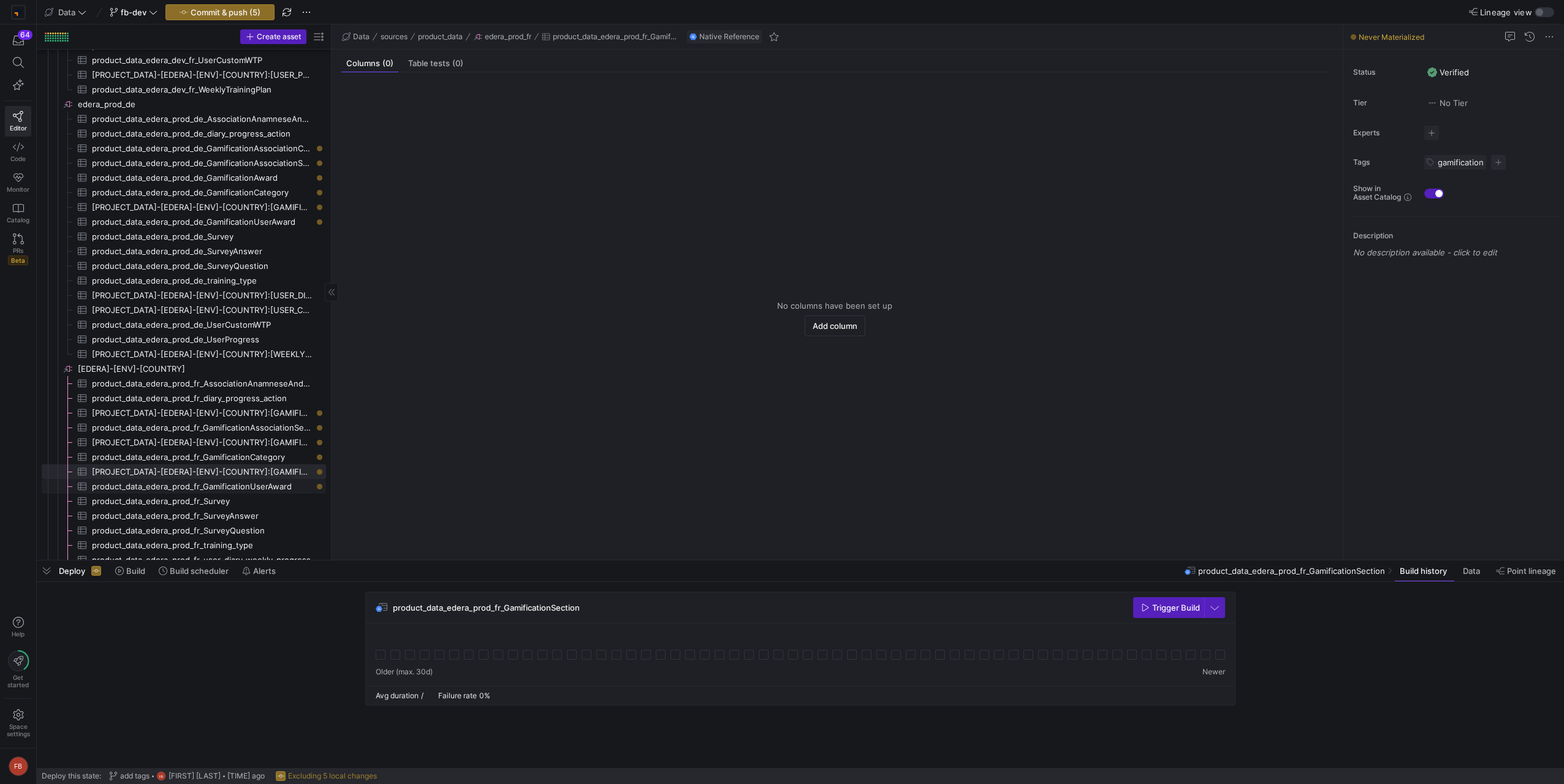 click on "product_data_edera_prod_fr_GamificationUserAward​​​​​​​​​" 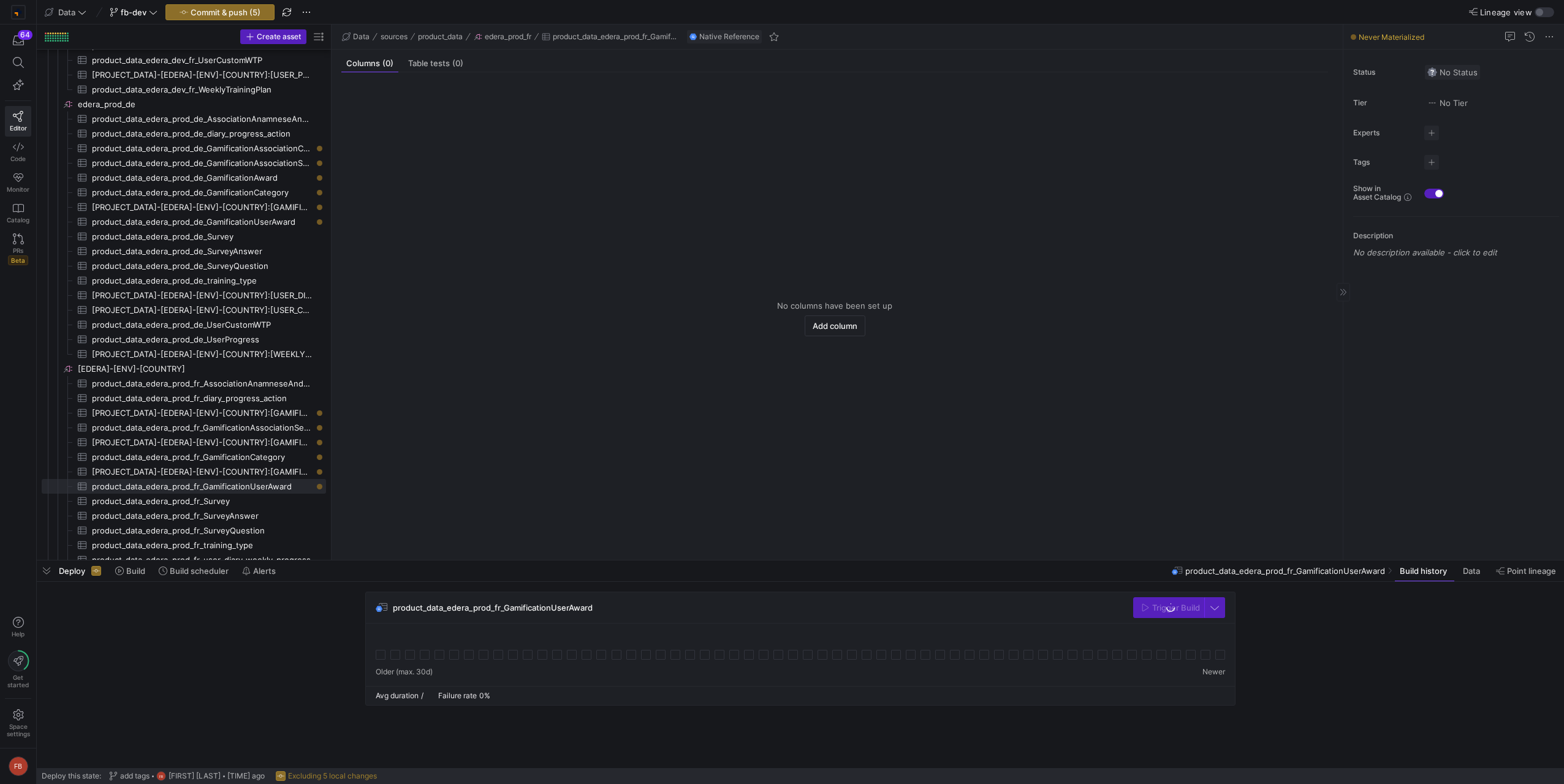 click on "No Status" at bounding box center (1452, 72) 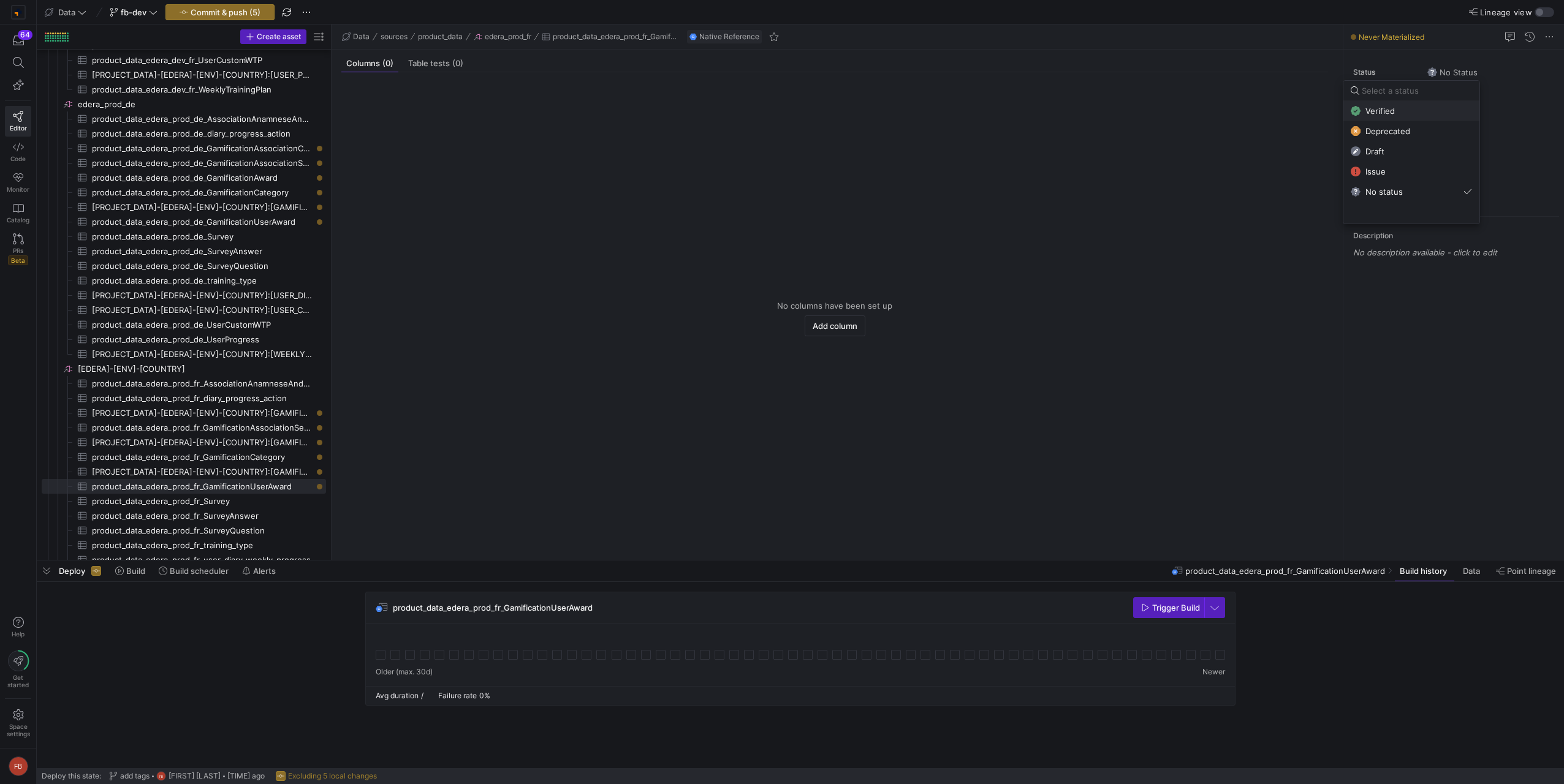 click on "Verified" at bounding box center [1411, 111] 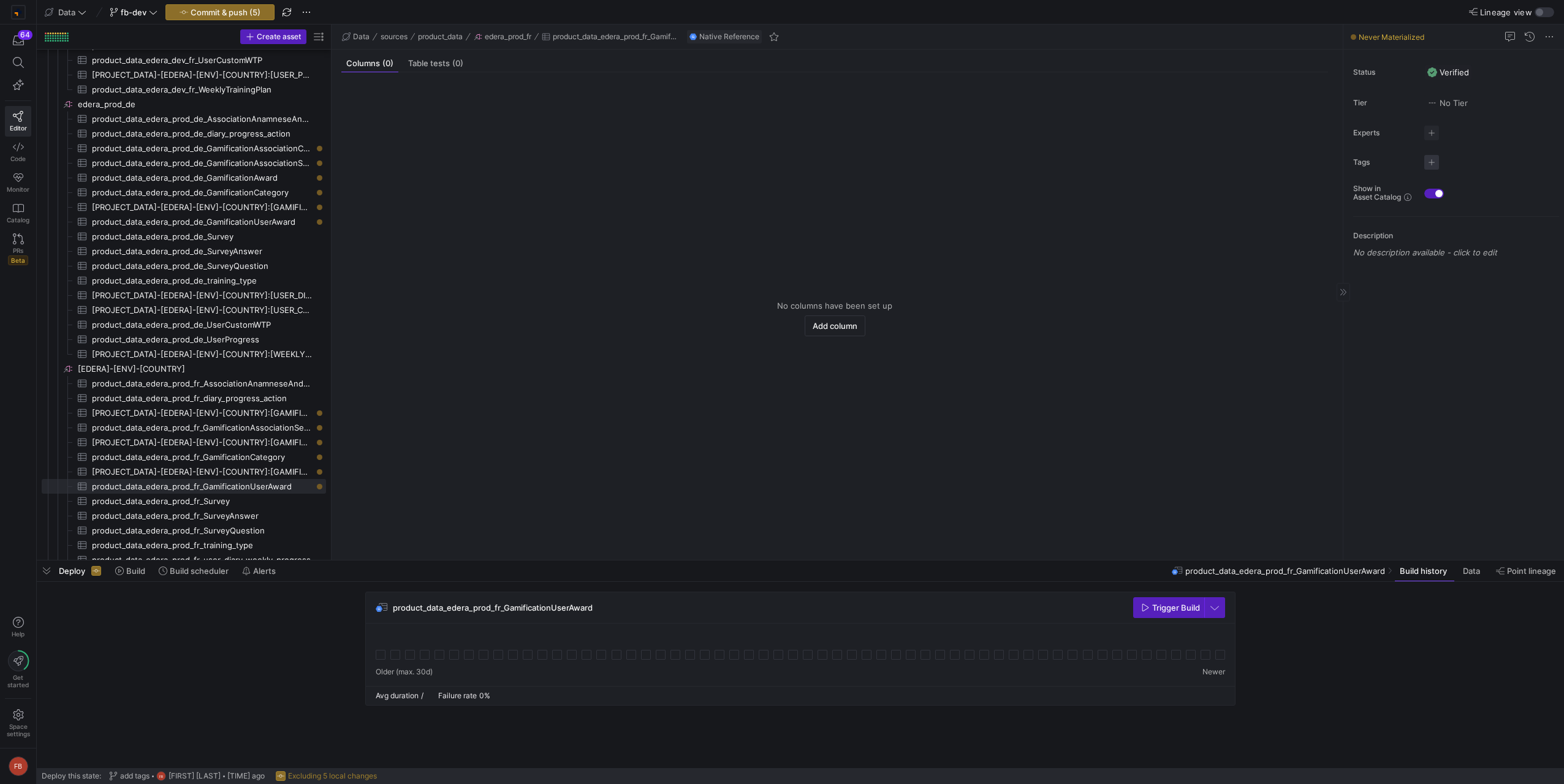 click 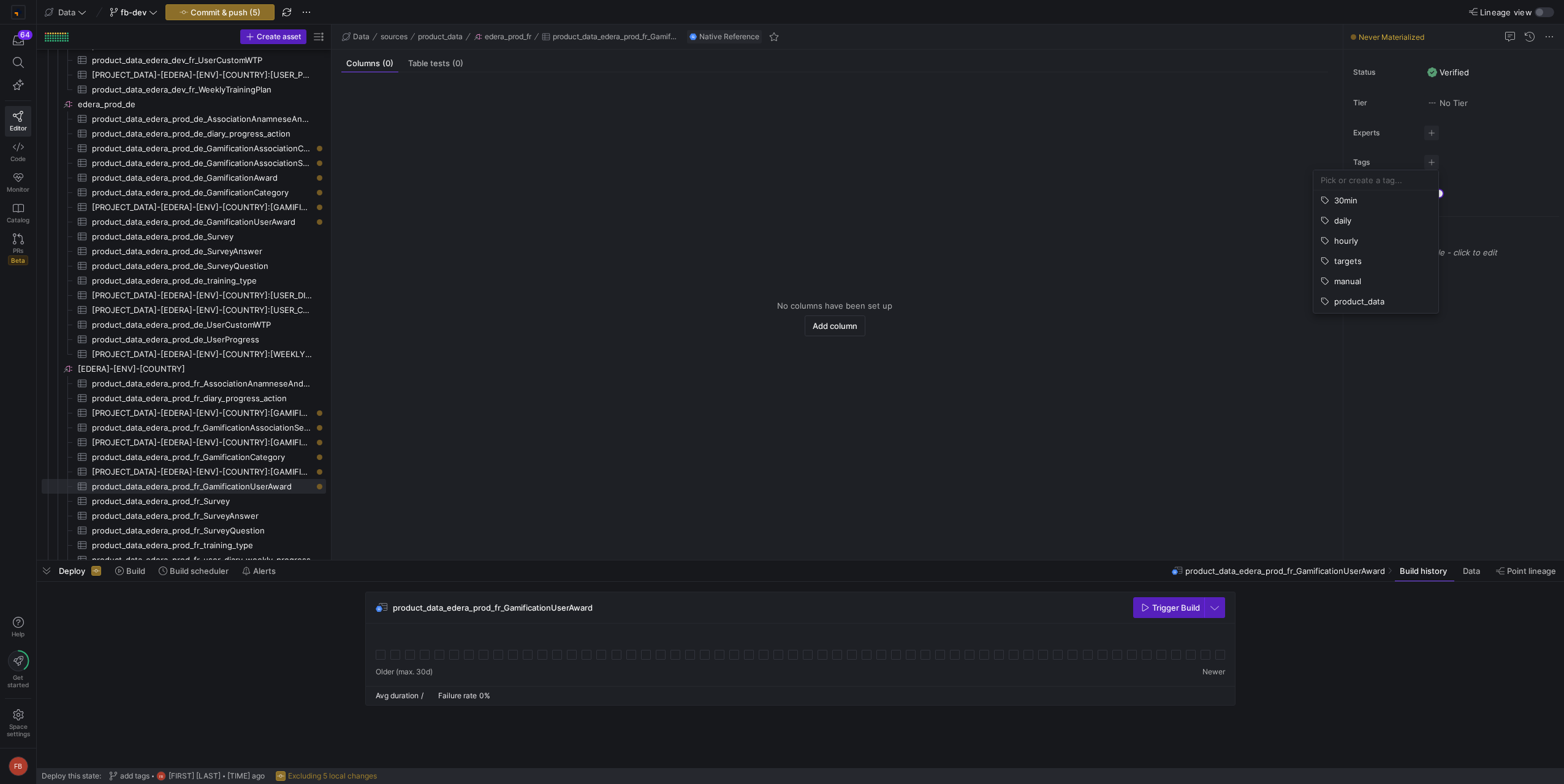 click at bounding box center (1376, 180) 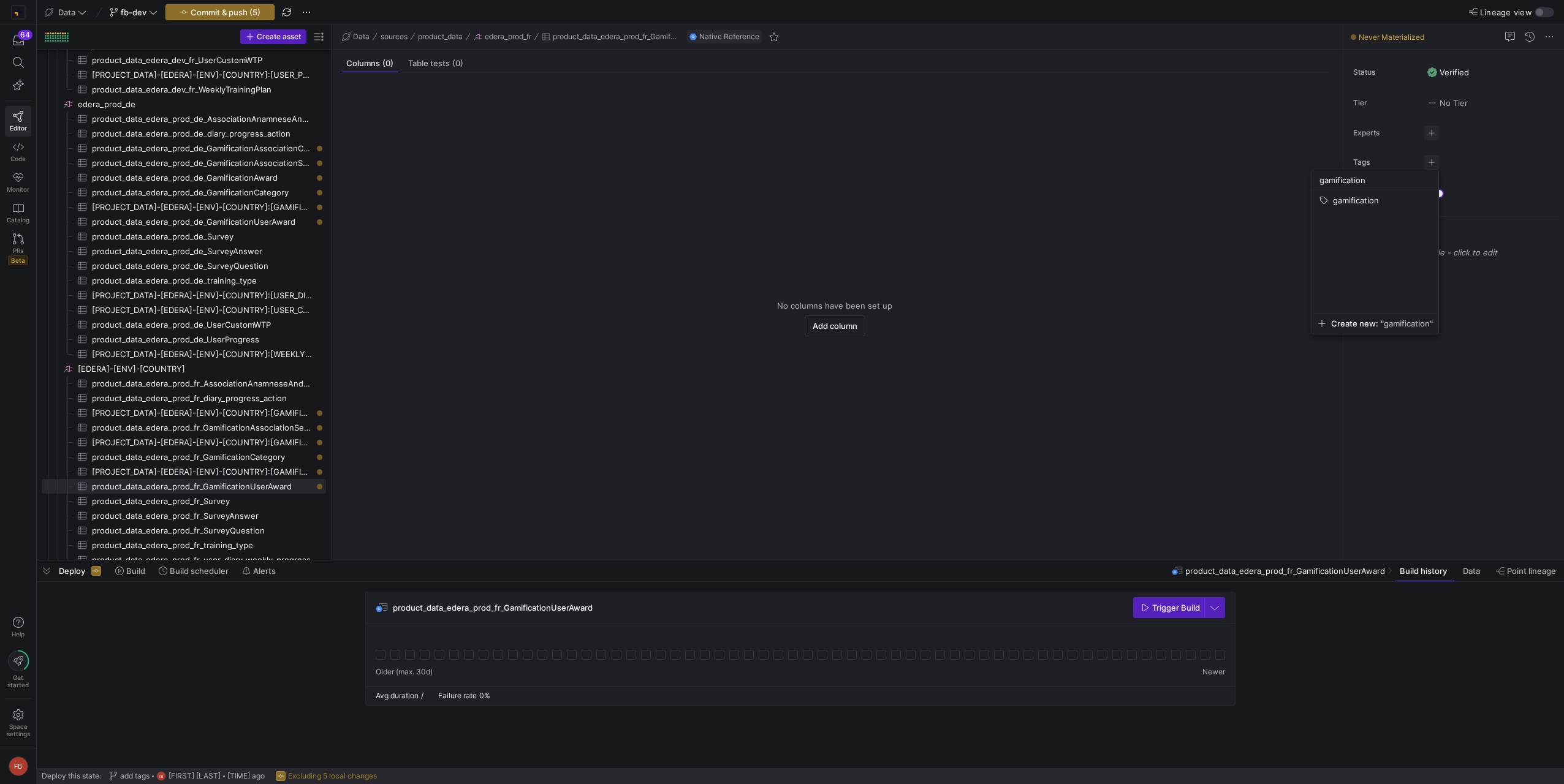 type on "gamification" 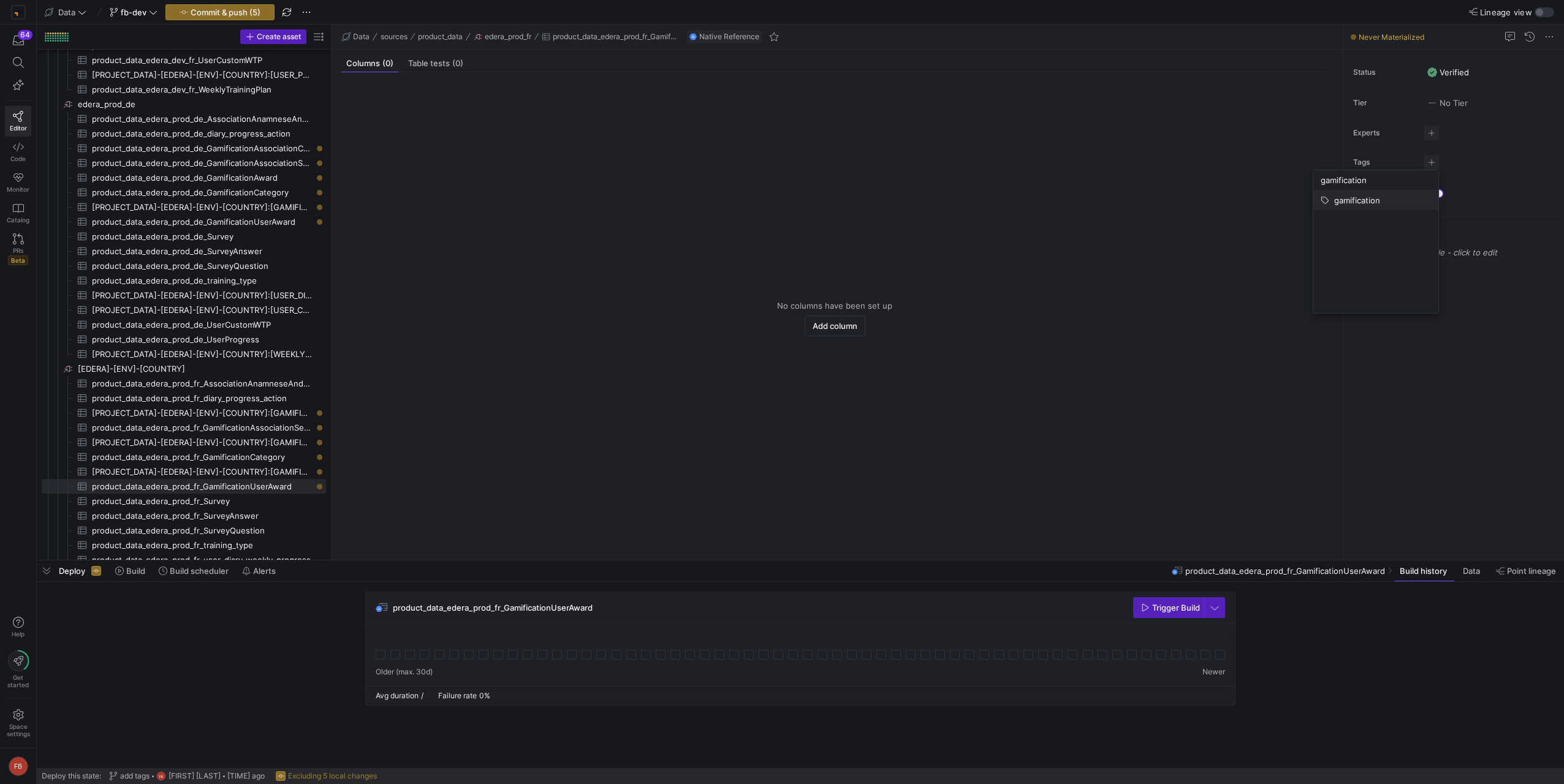 click on "gamification" at bounding box center (1357, 200) 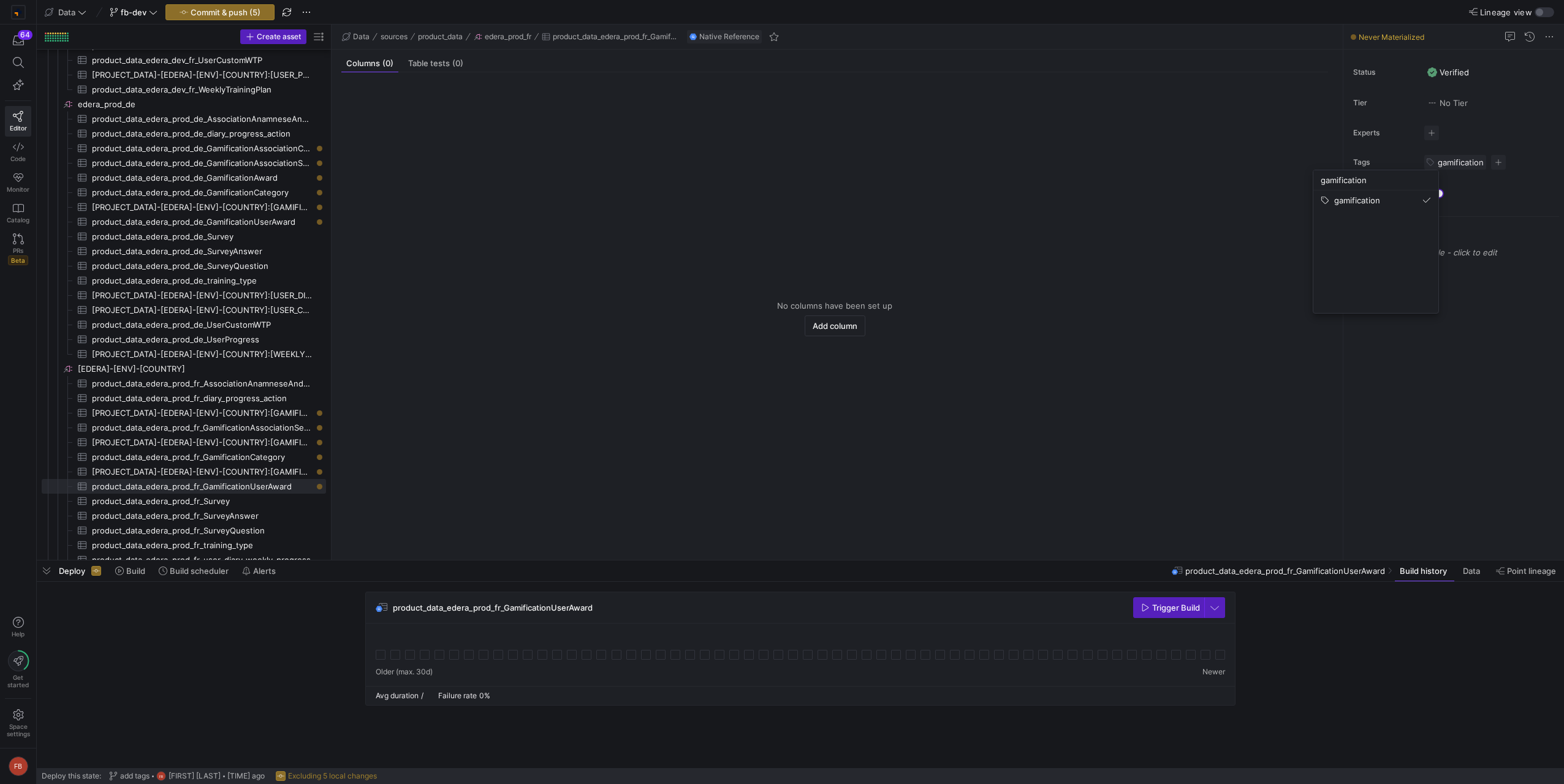 click at bounding box center (782, 392) 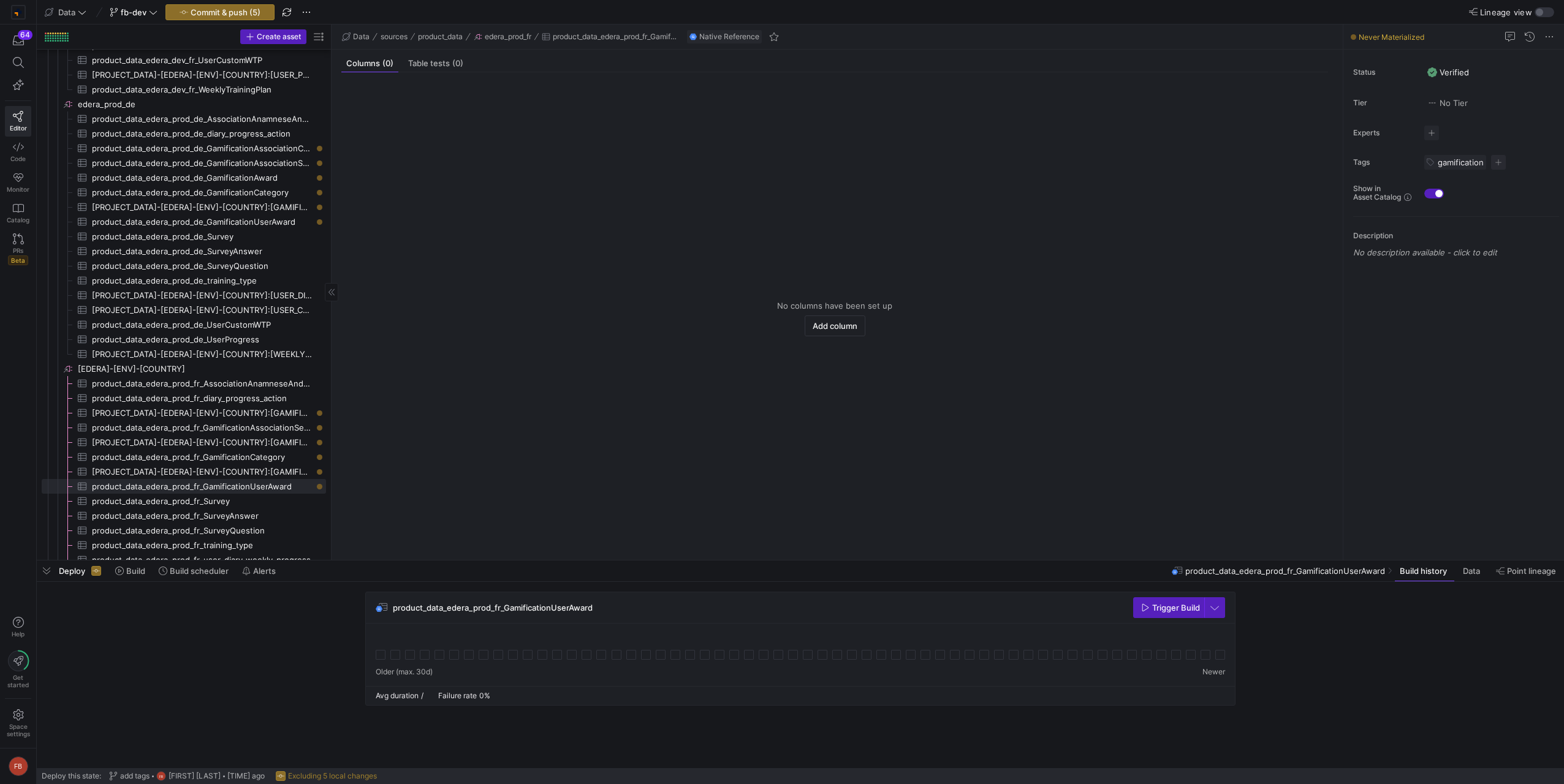 scroll, scrollTop: 1065, scrollLeft: 0, axis: vertical 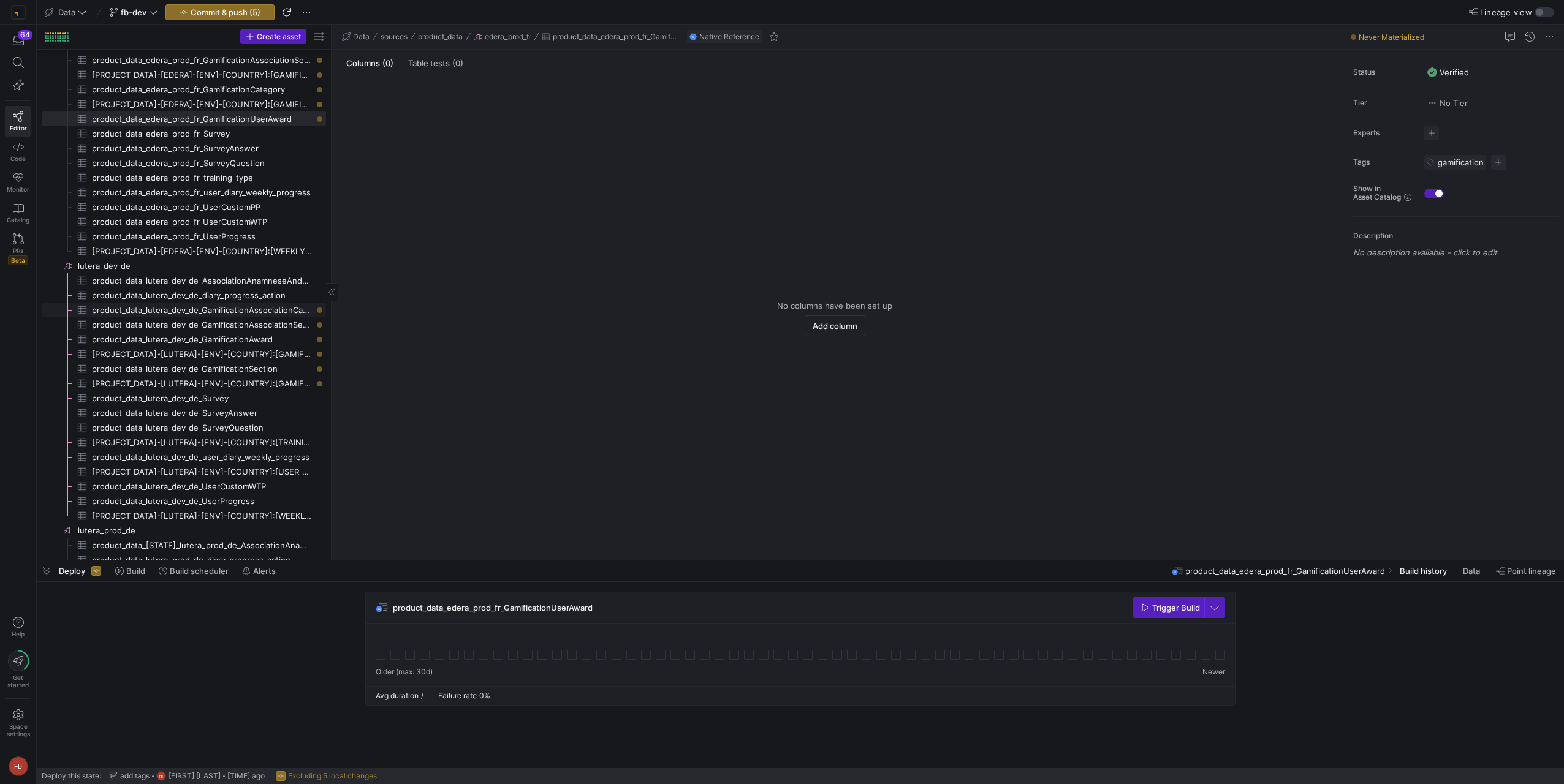 click on "product_data_lutera_dev_de_GamificationAssociationCategorySection​​​​​​​​​" 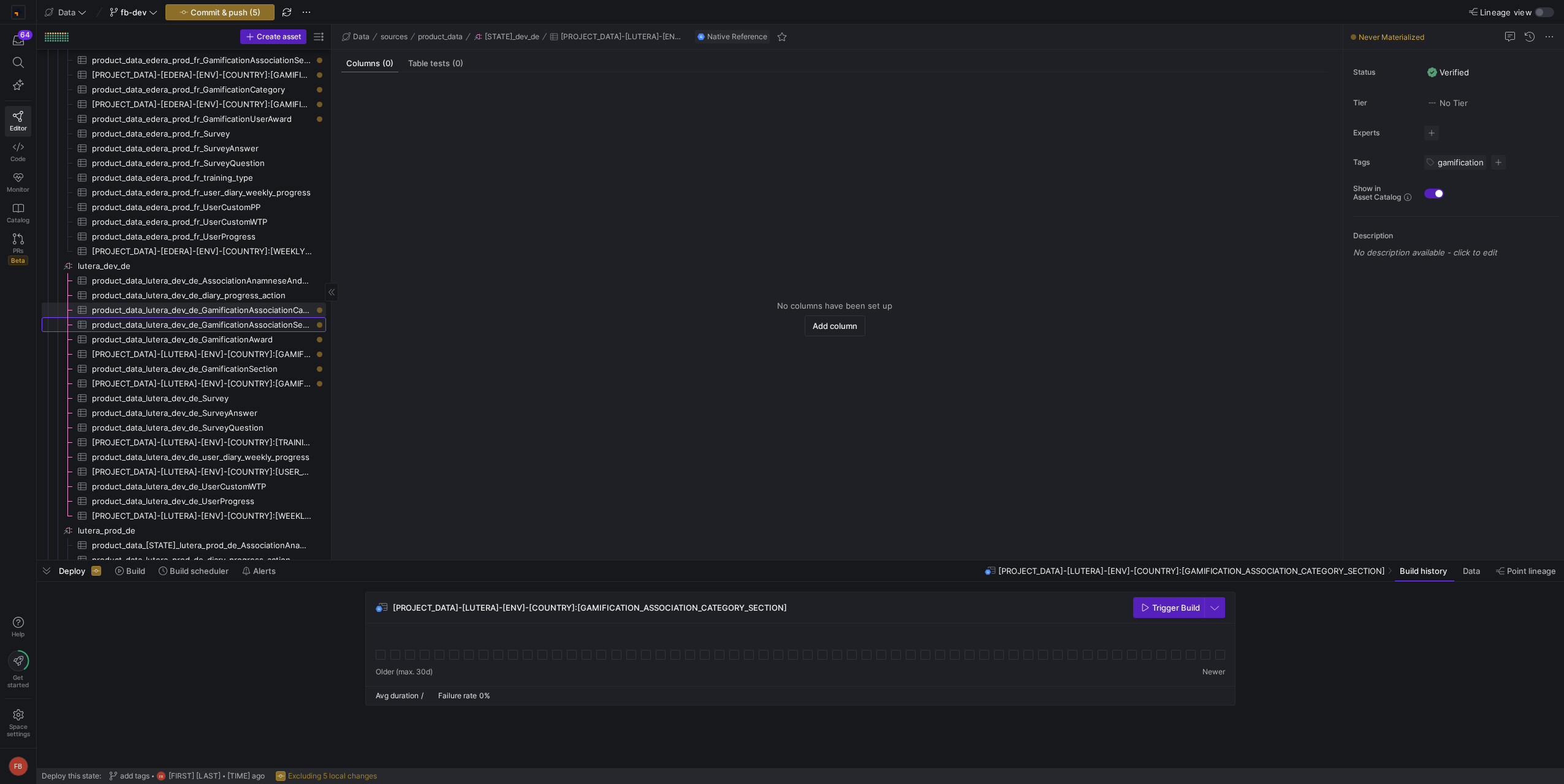 click on "product_data_lutera_dev_de_GamificationAssociationSectionAward​​​​​​​​​" 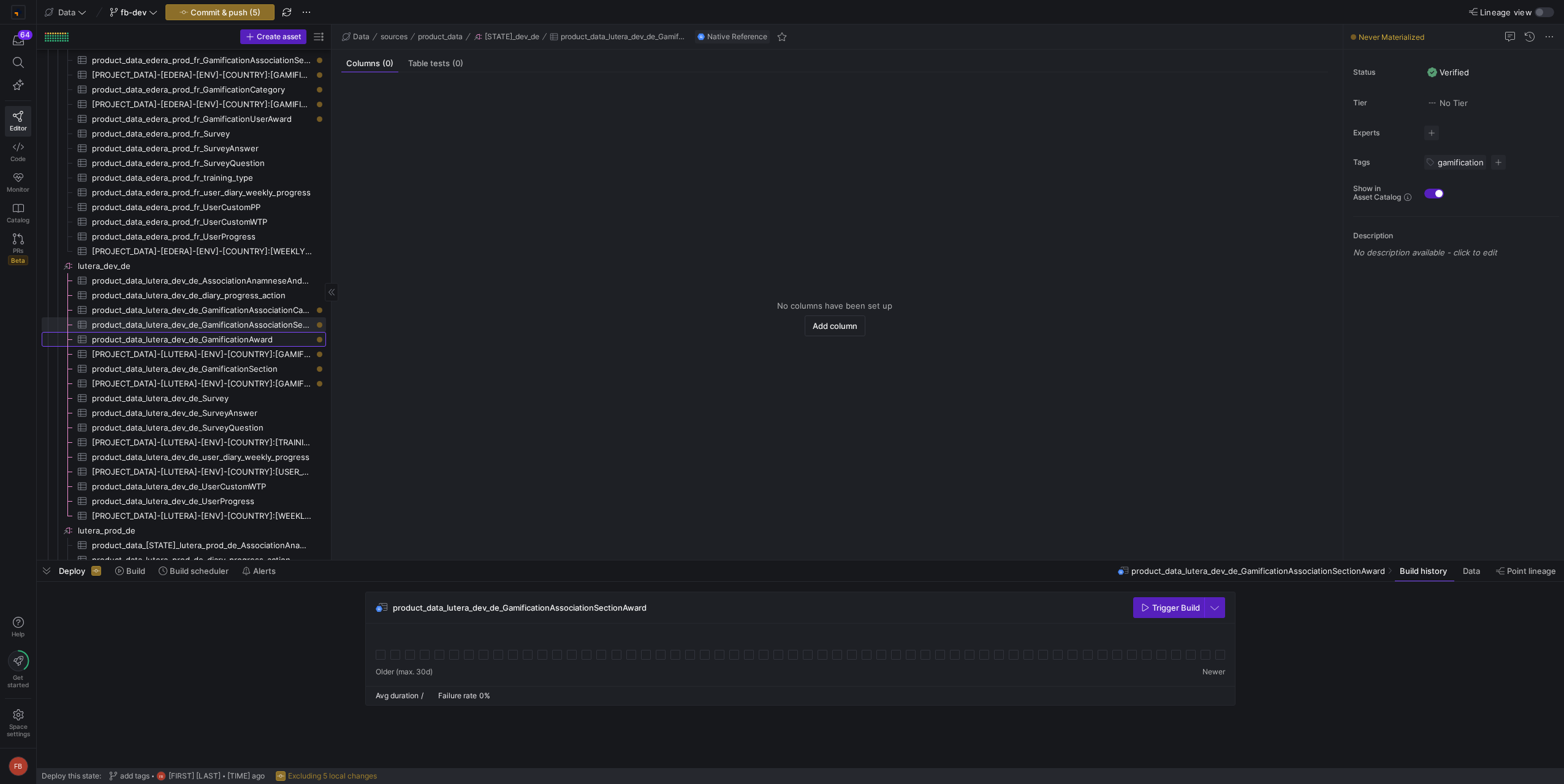 click on "product_data_lutera_dev_de_GamificationAward​​​​​​​​​" 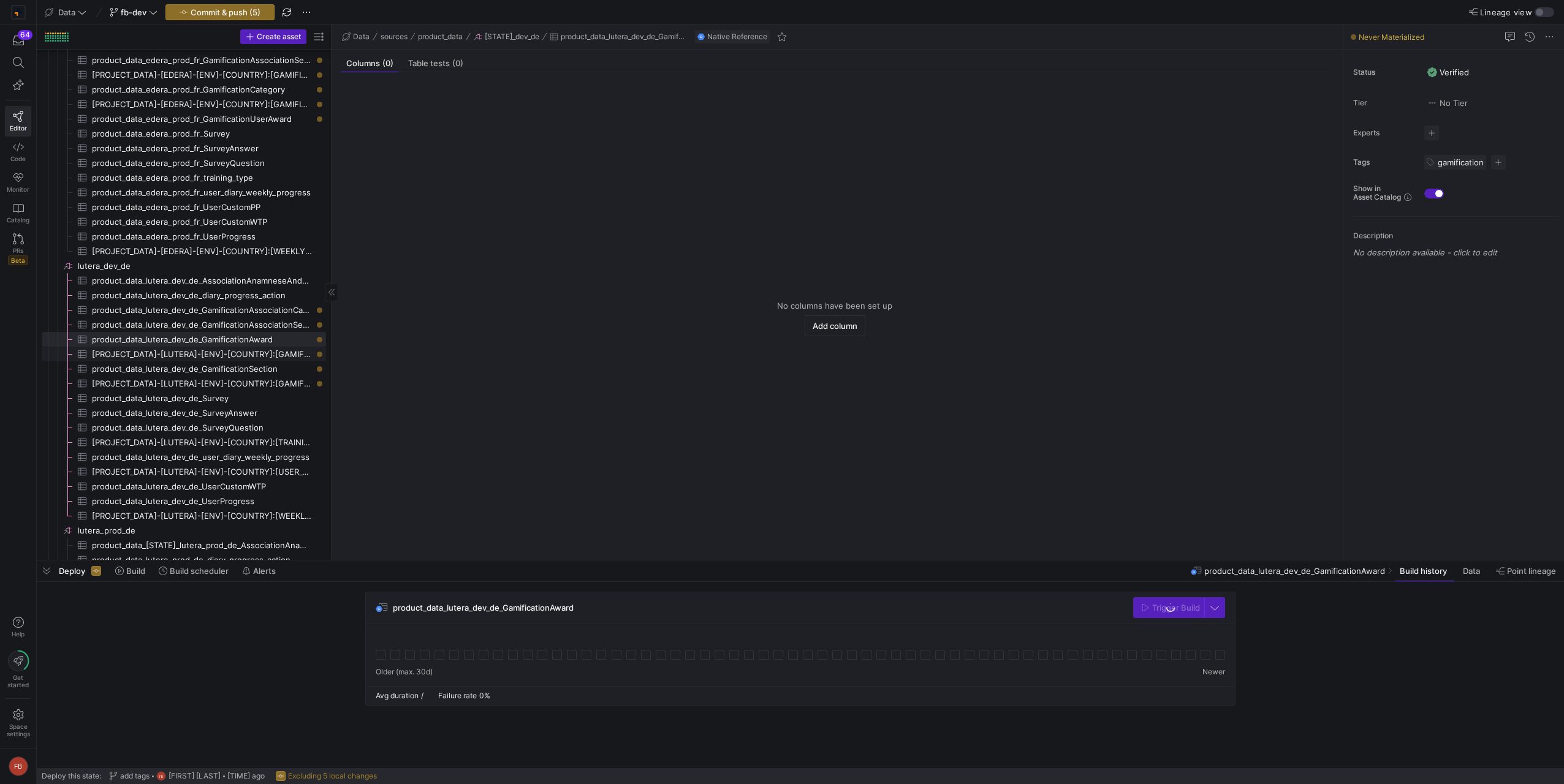 click on "[PROJECT_DATA]-[LUTERA]-[ENV]-[COUNTRY]:[GAMIFICATION_CATEGORY]" 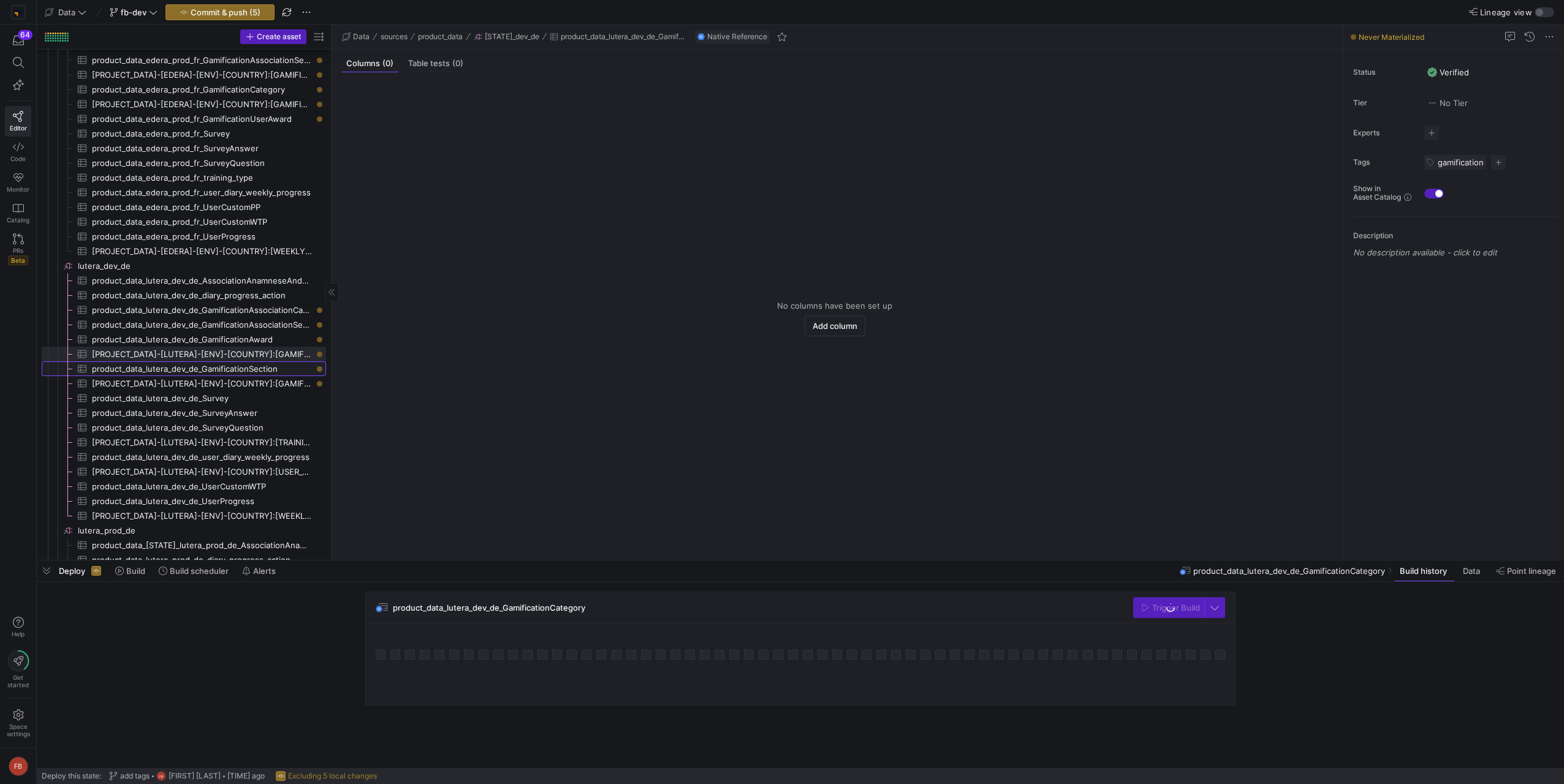 click on "product_data_lutera_dev_de_GamificationSection​​​​​​​​​" 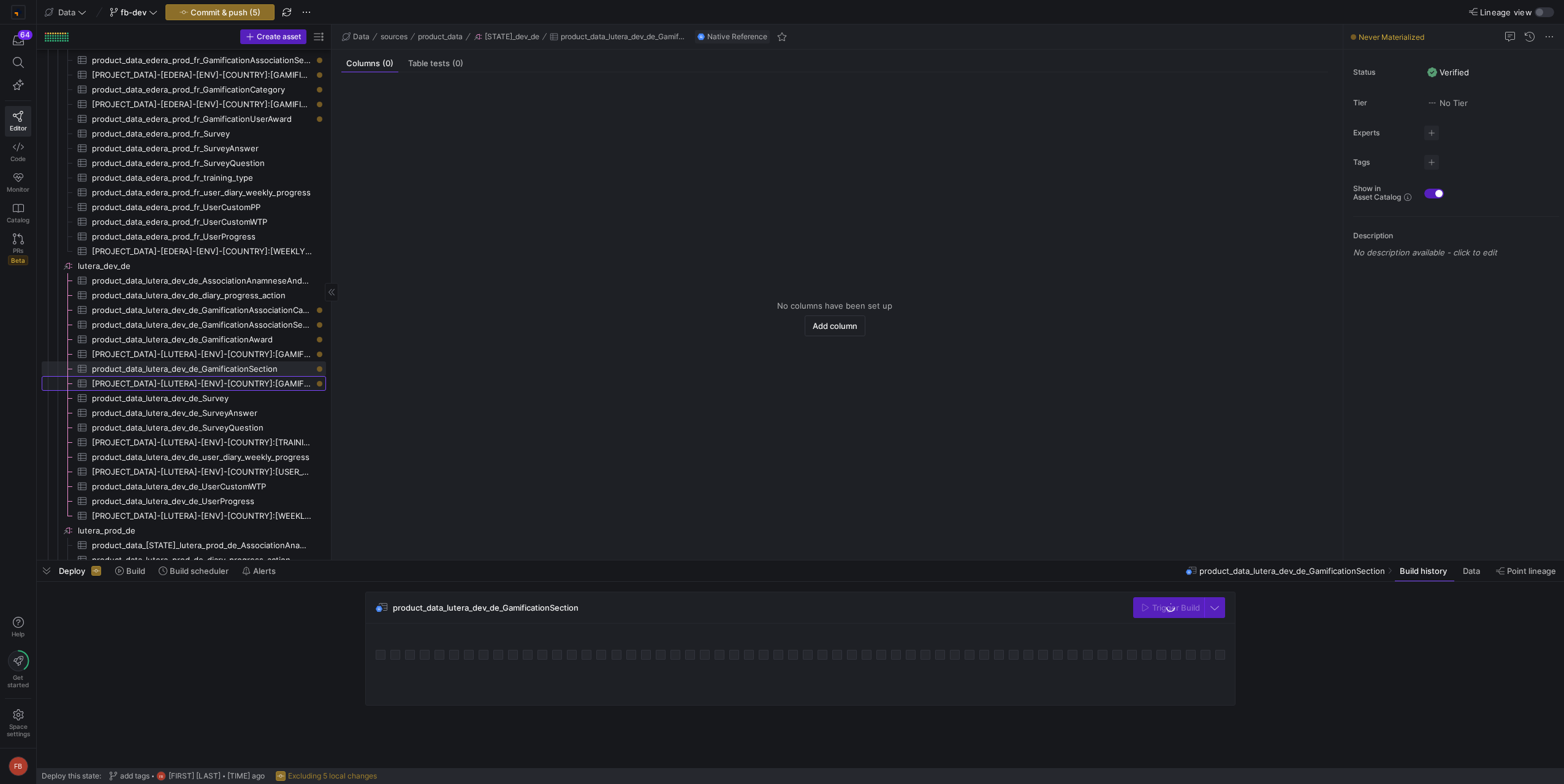 click on "[PROJECT_DATA]-[LUTERA]-[ENV]-[COUNTRY]:[GAMIFICATION_USER_AWARD]" 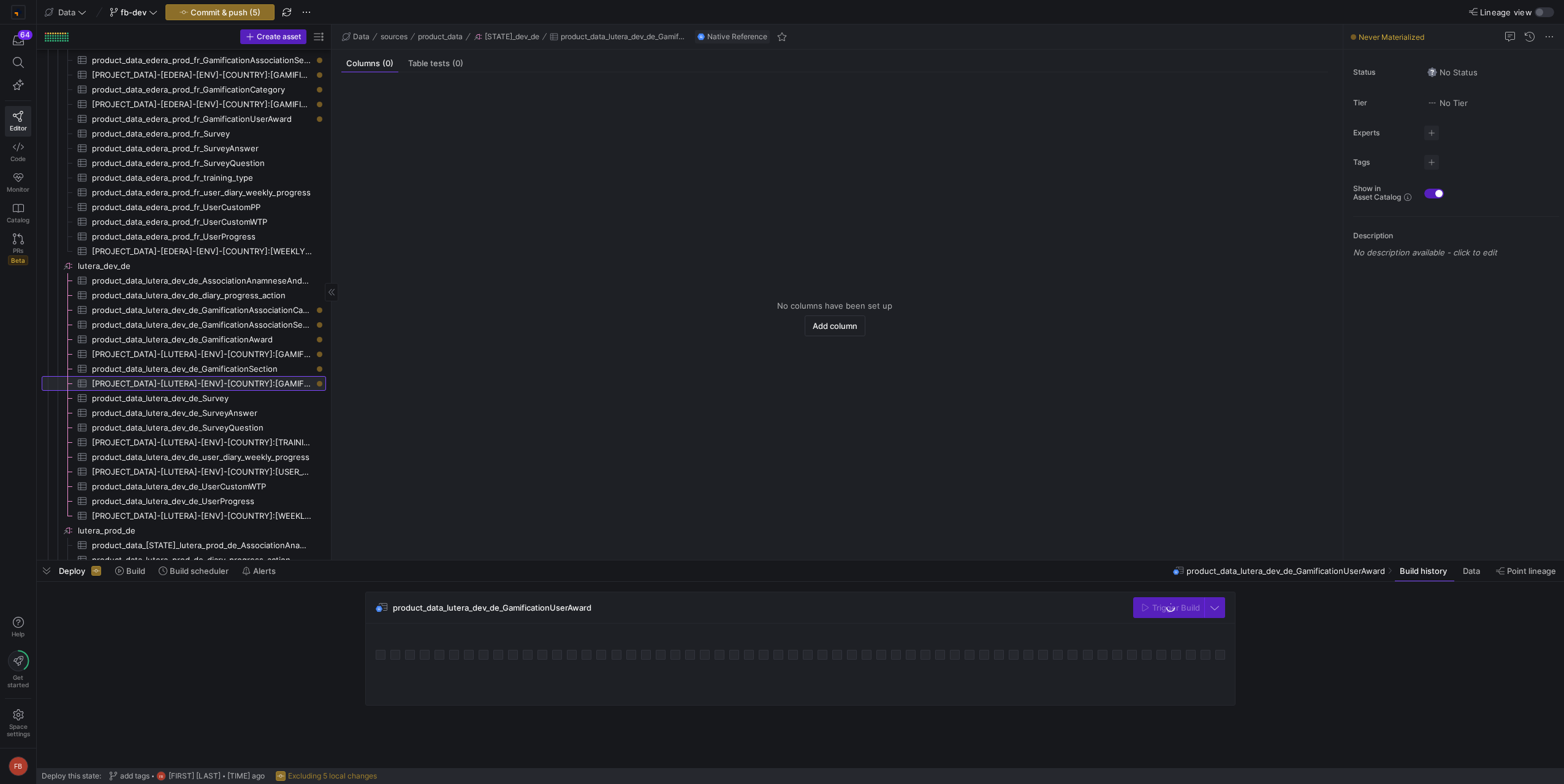 scroll, scrollTop: 1250, scrollLeft: 0, axis: vertical 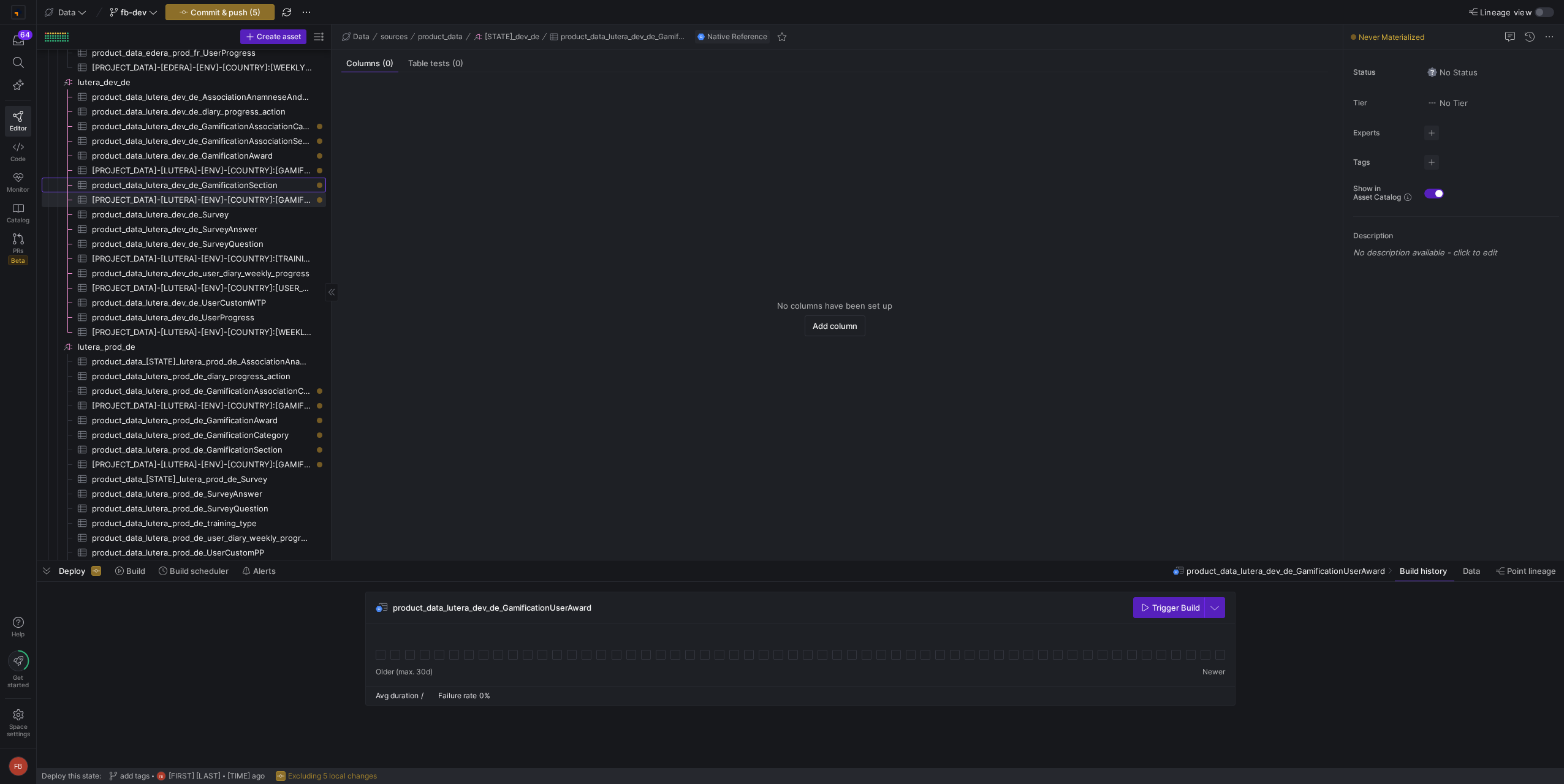 click on "product_data_lutera_dev_de_GamificationSection​​​​​​​​​" 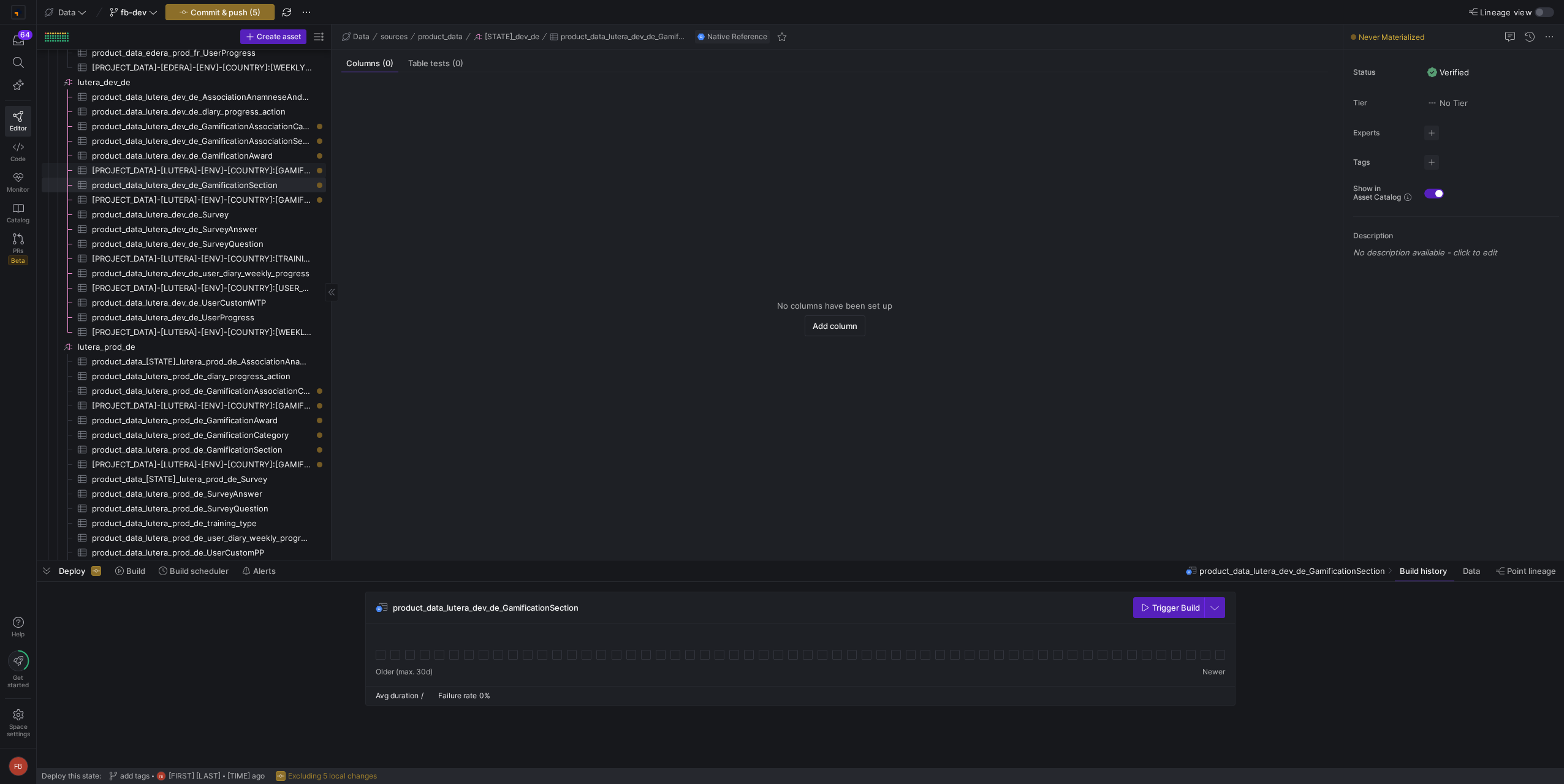 click on "[PROJECT_DATA]-[LUTERA]-[ENV]-[COUNTRY]:[GAMIFICATION_CATEGORY]" 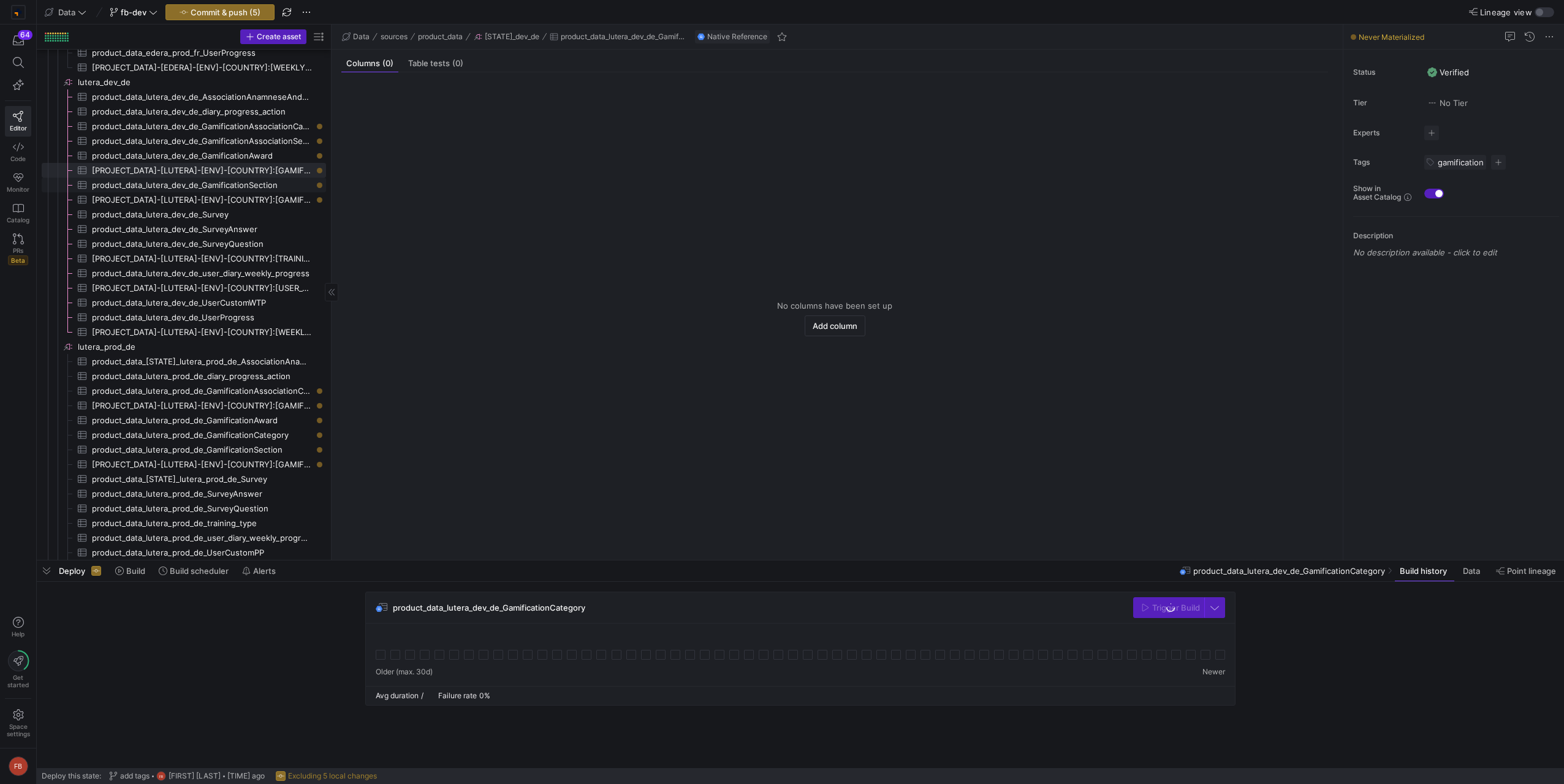 click on "product_data_lutera_dev_de_GamificationSection​​​​​​​​​" 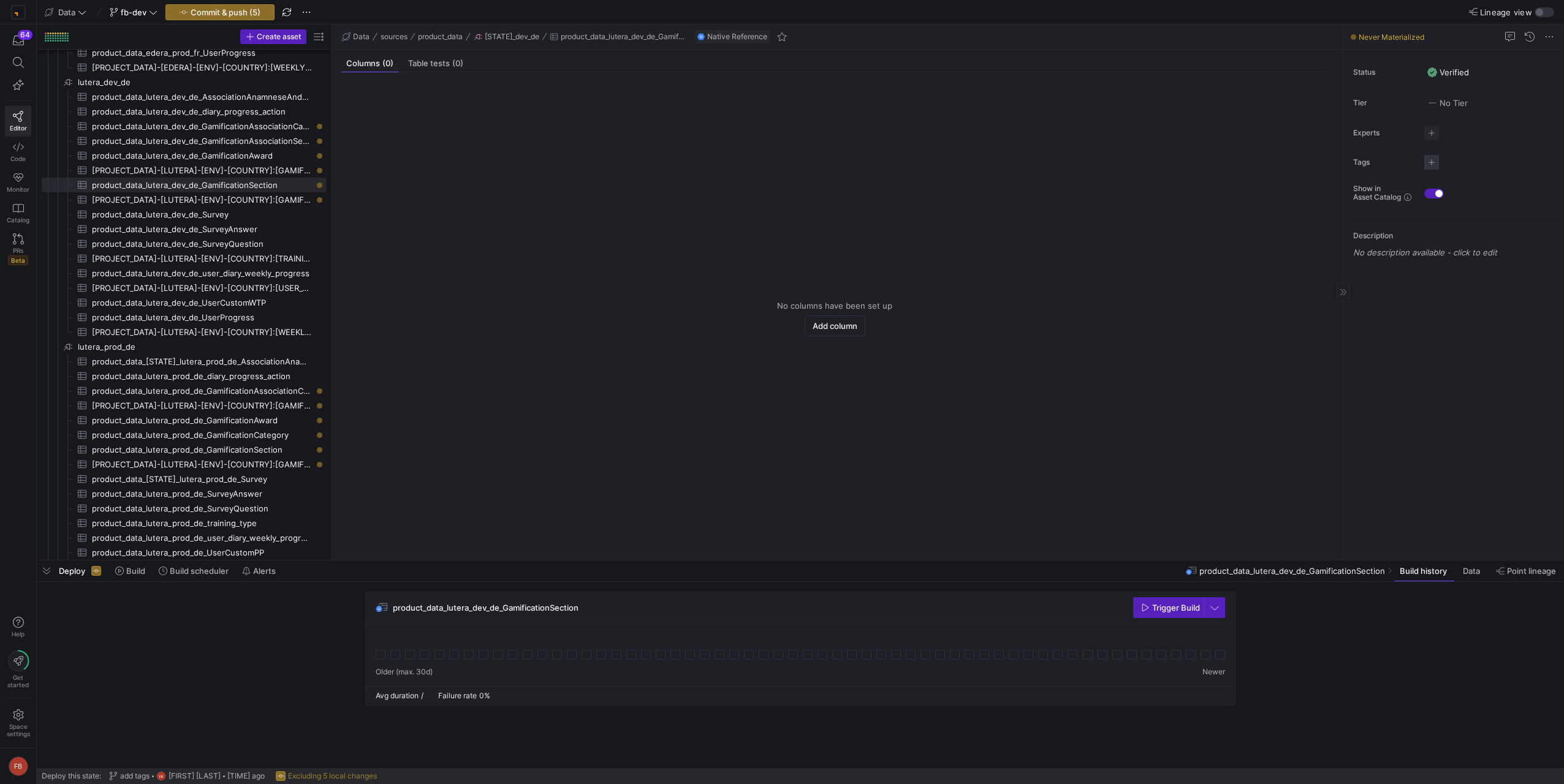 click 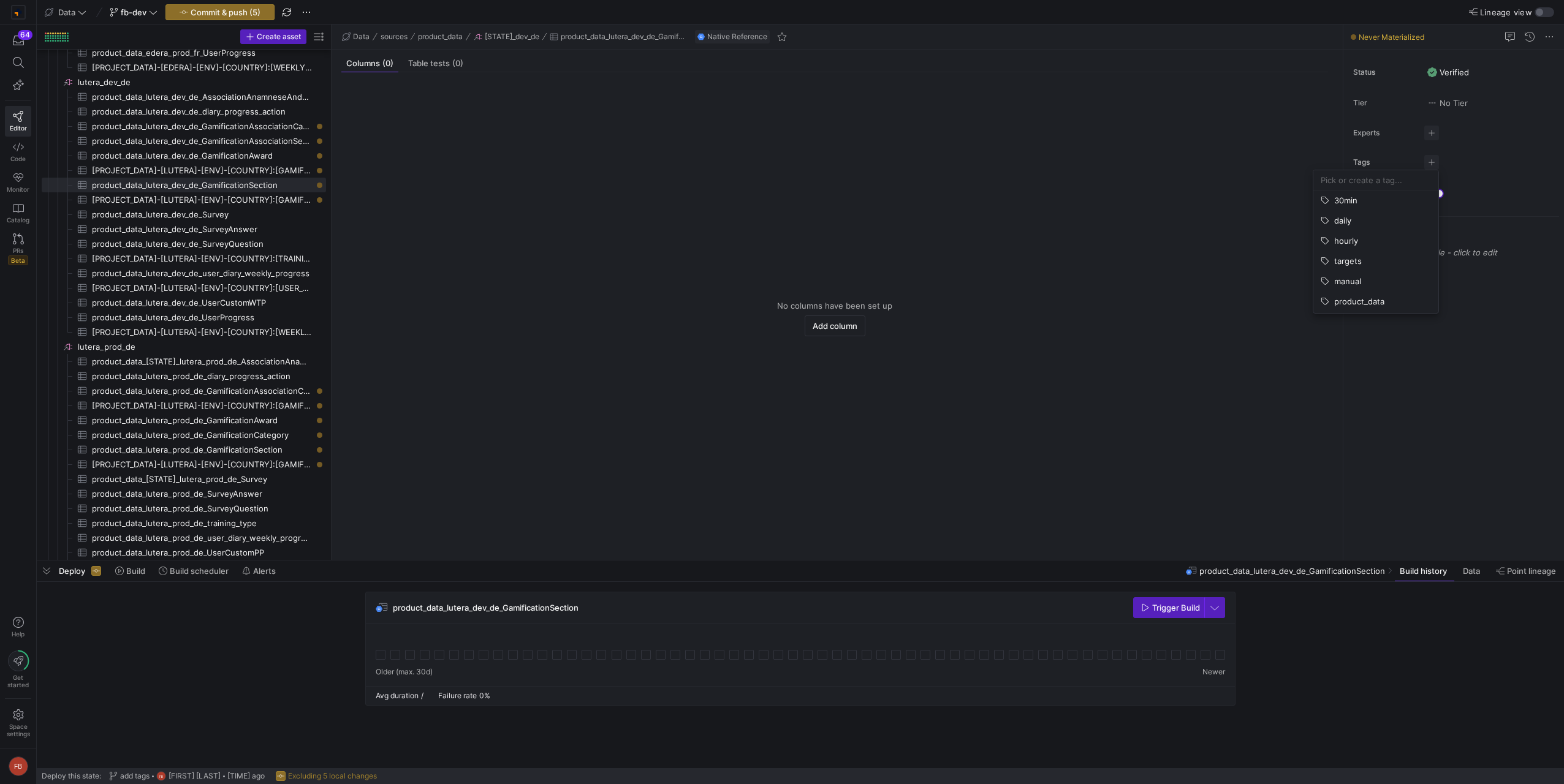 click at bounding box center [1376, 180] 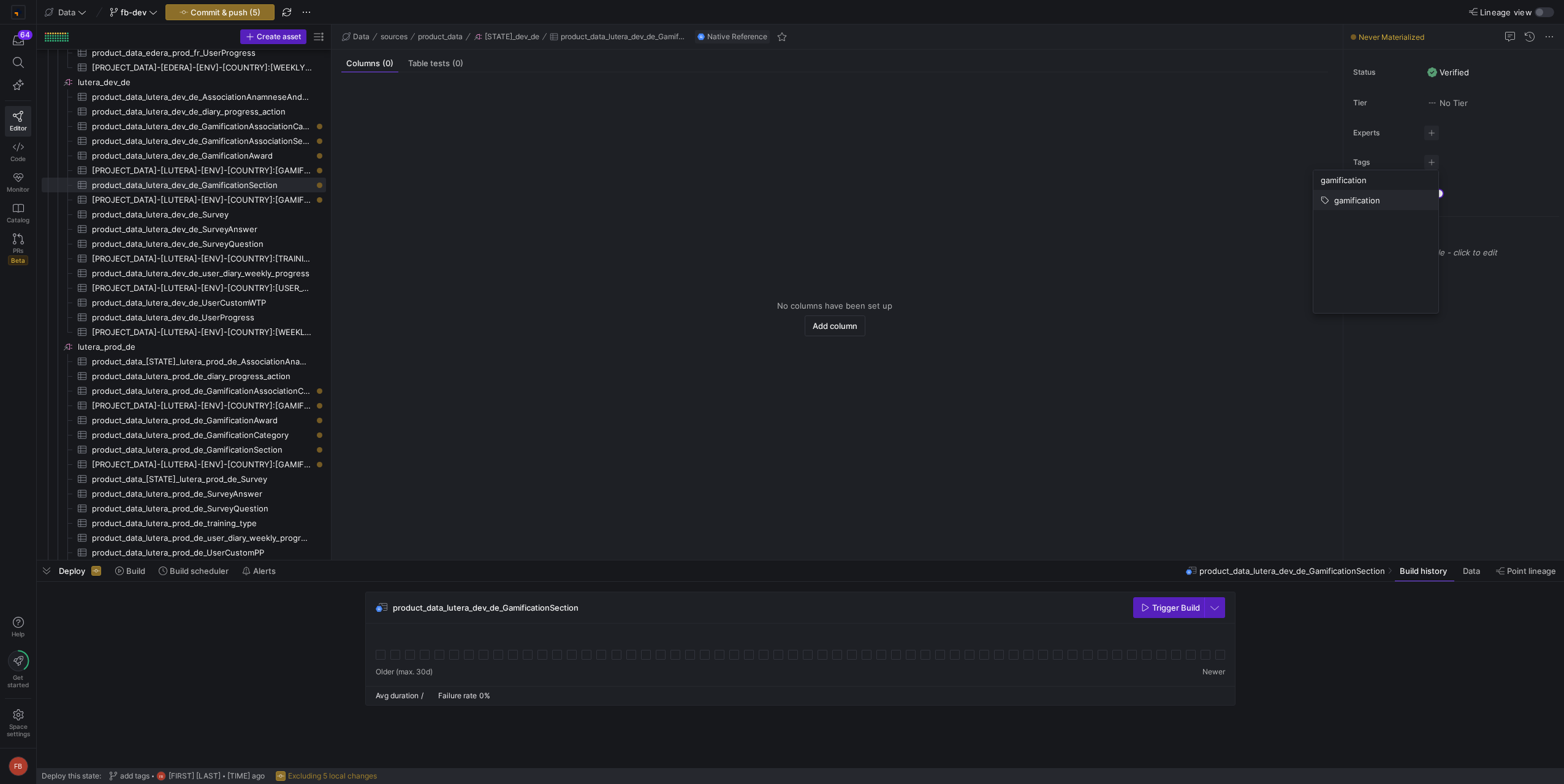 type on "gamification" 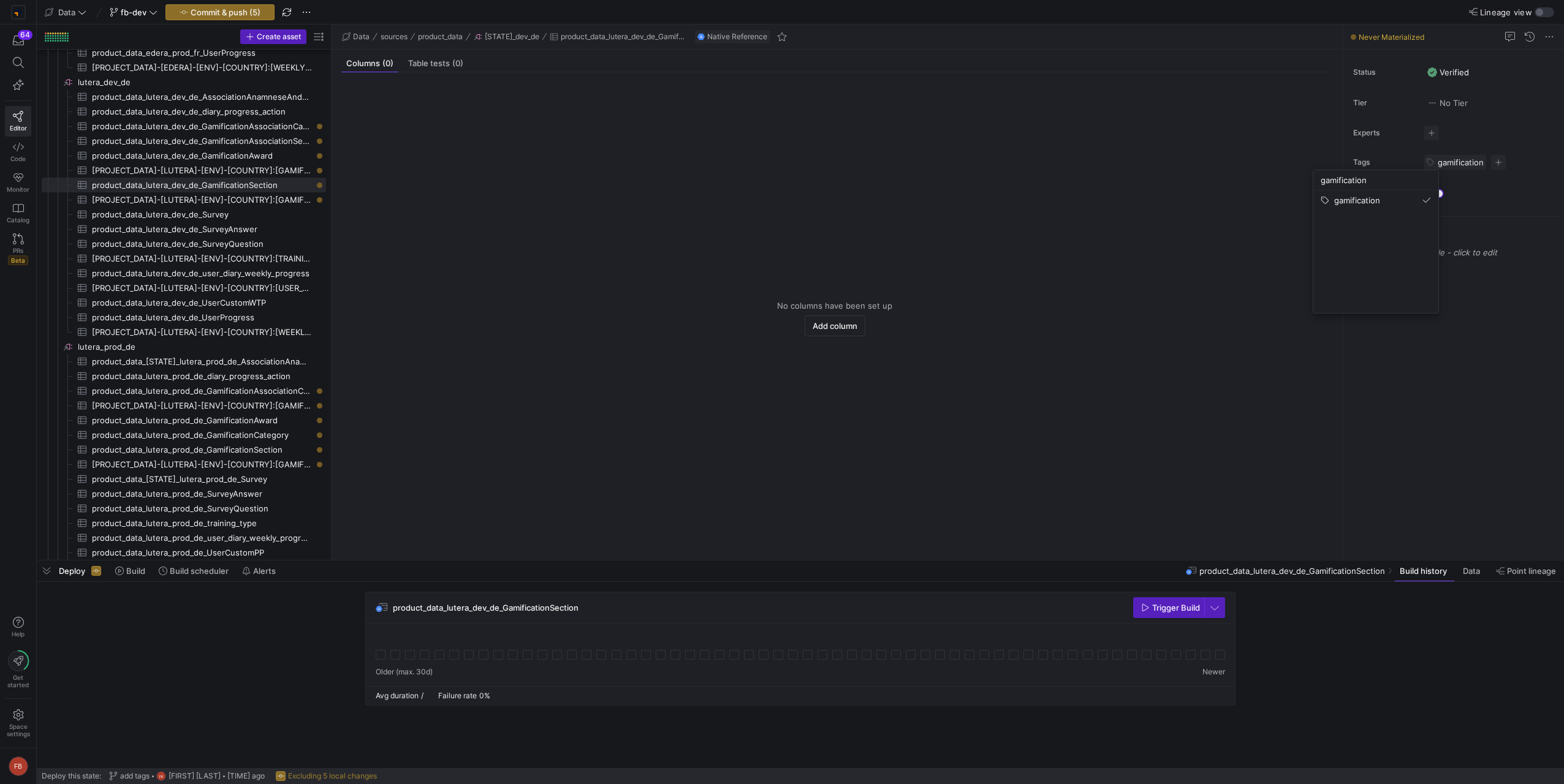 click at bounding box center (782, 392) 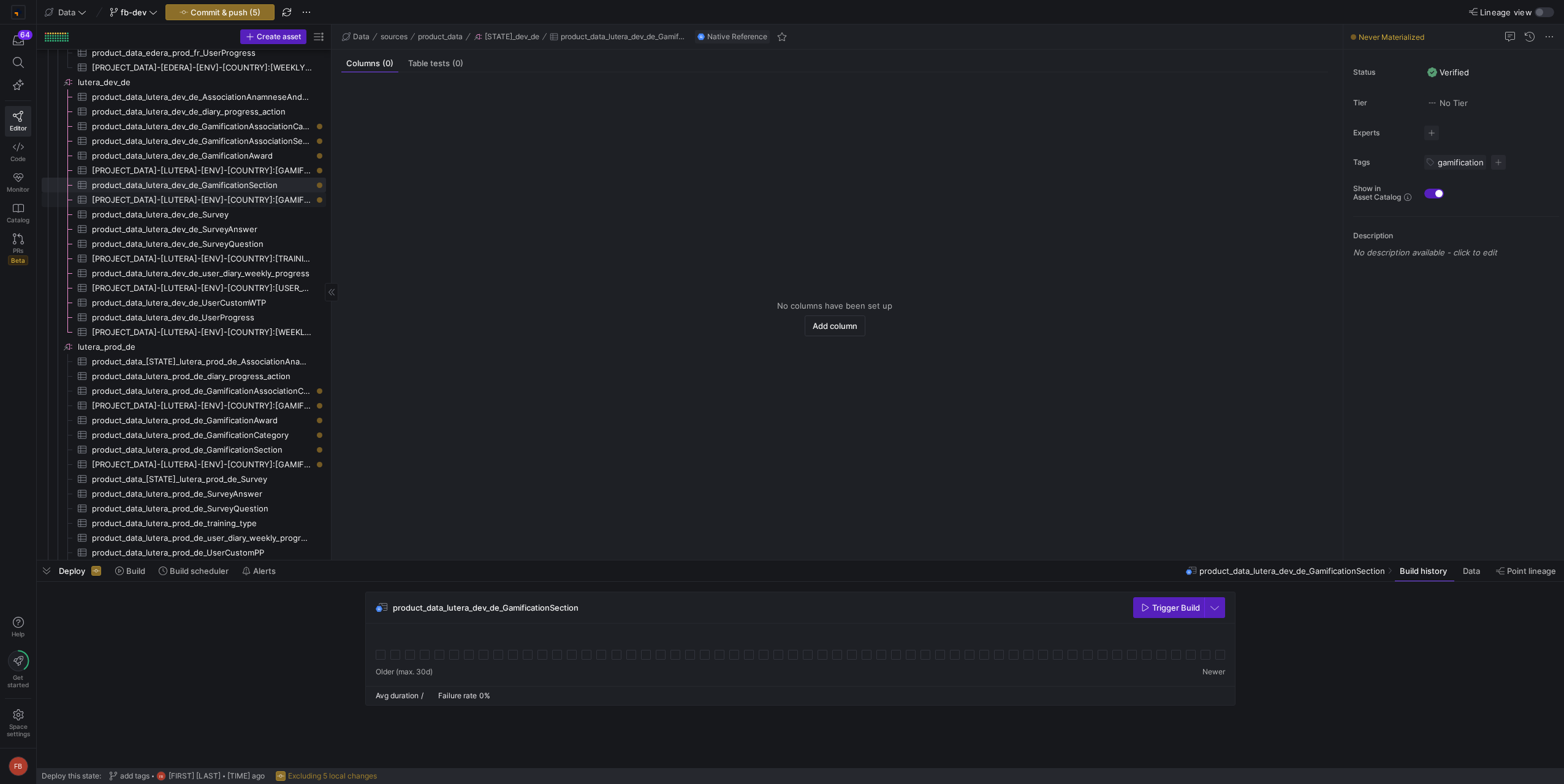 click on "[PROJECT_DATA]-[LUTERA]-[ENV]-[COUNTRY]:[GAMIFICATION_USER_AWARD]" 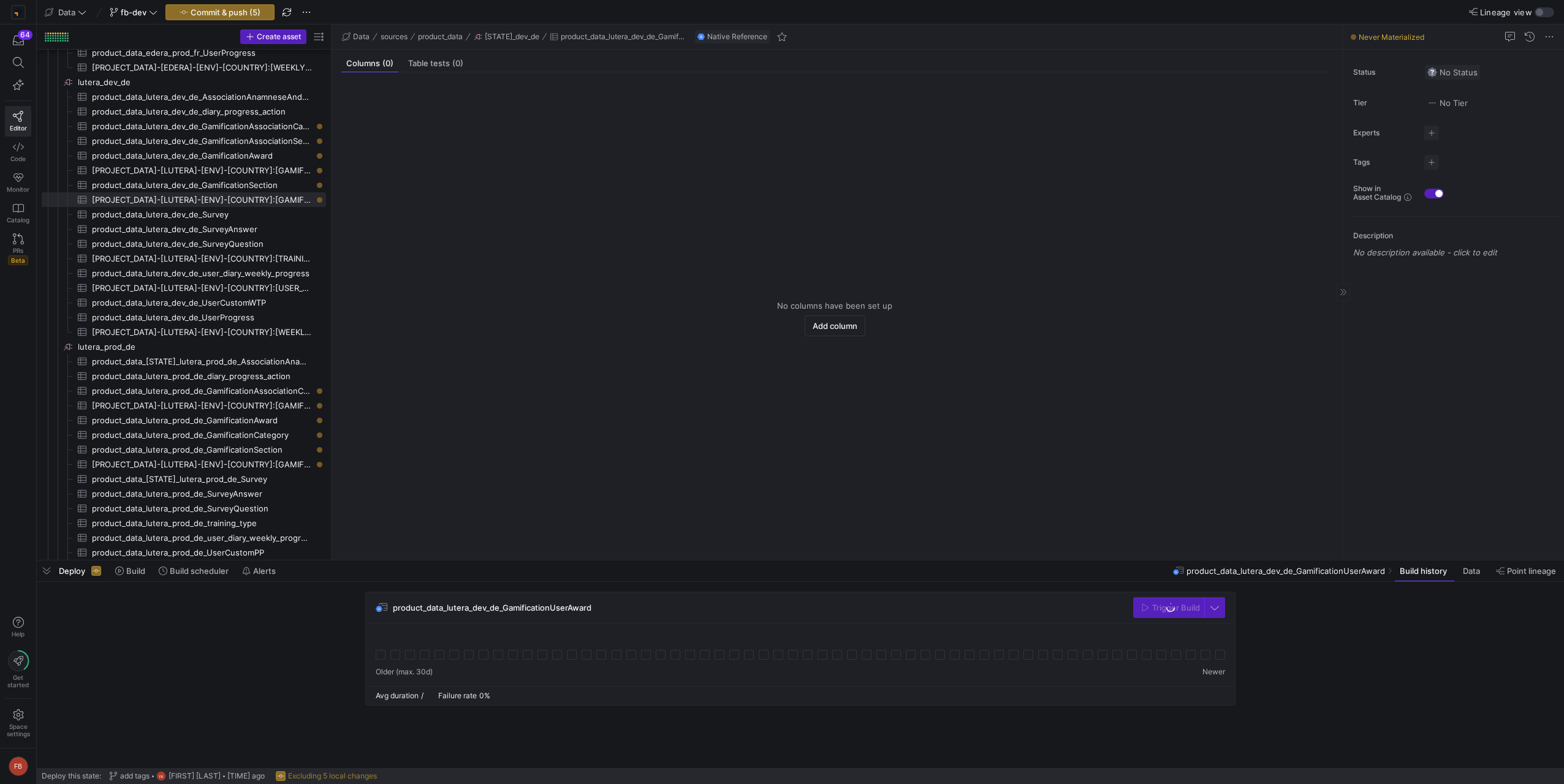 click at bounding box center (1452, 72) 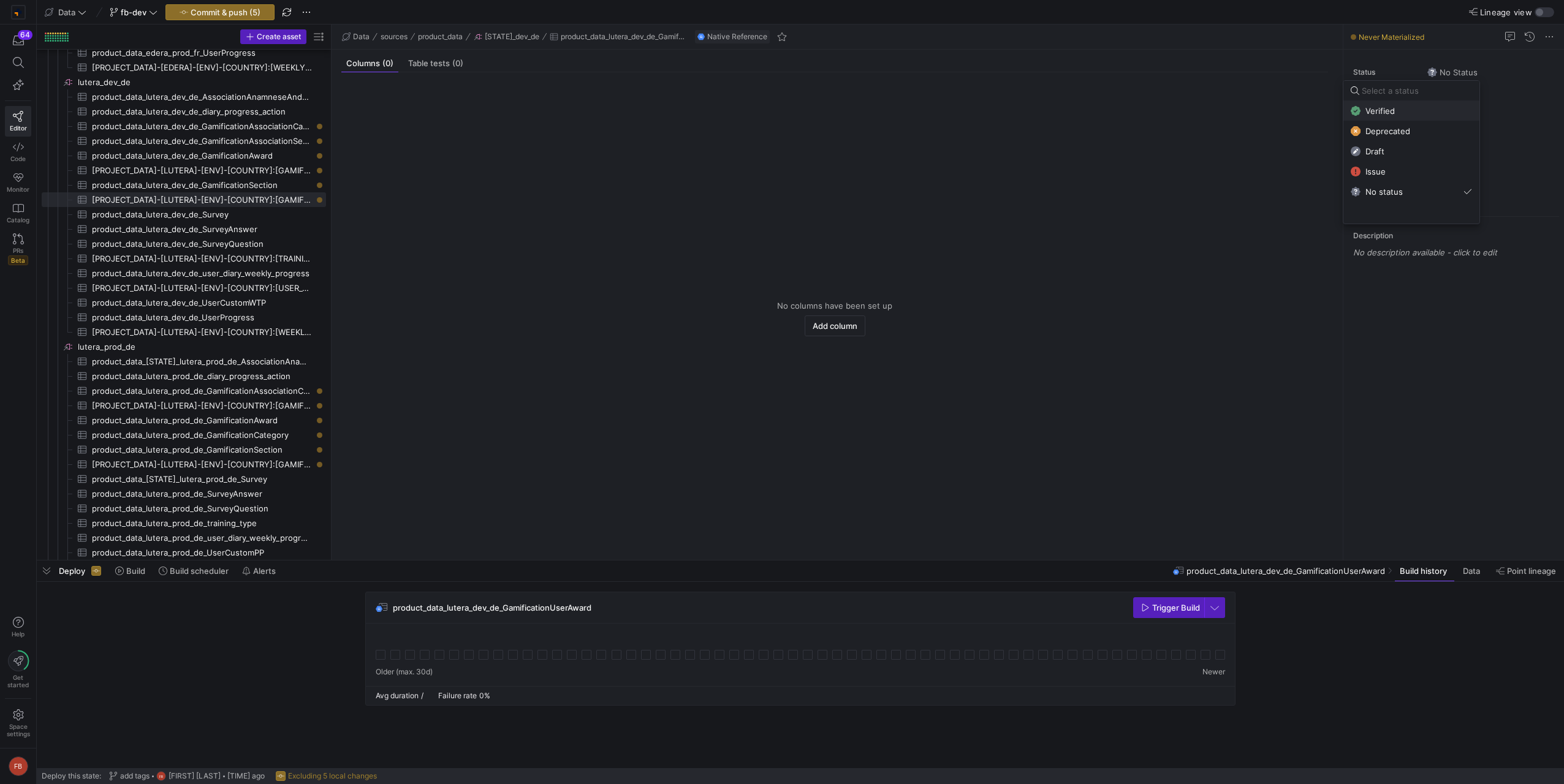 click on "Verified" at bounding box center [1411, 111] 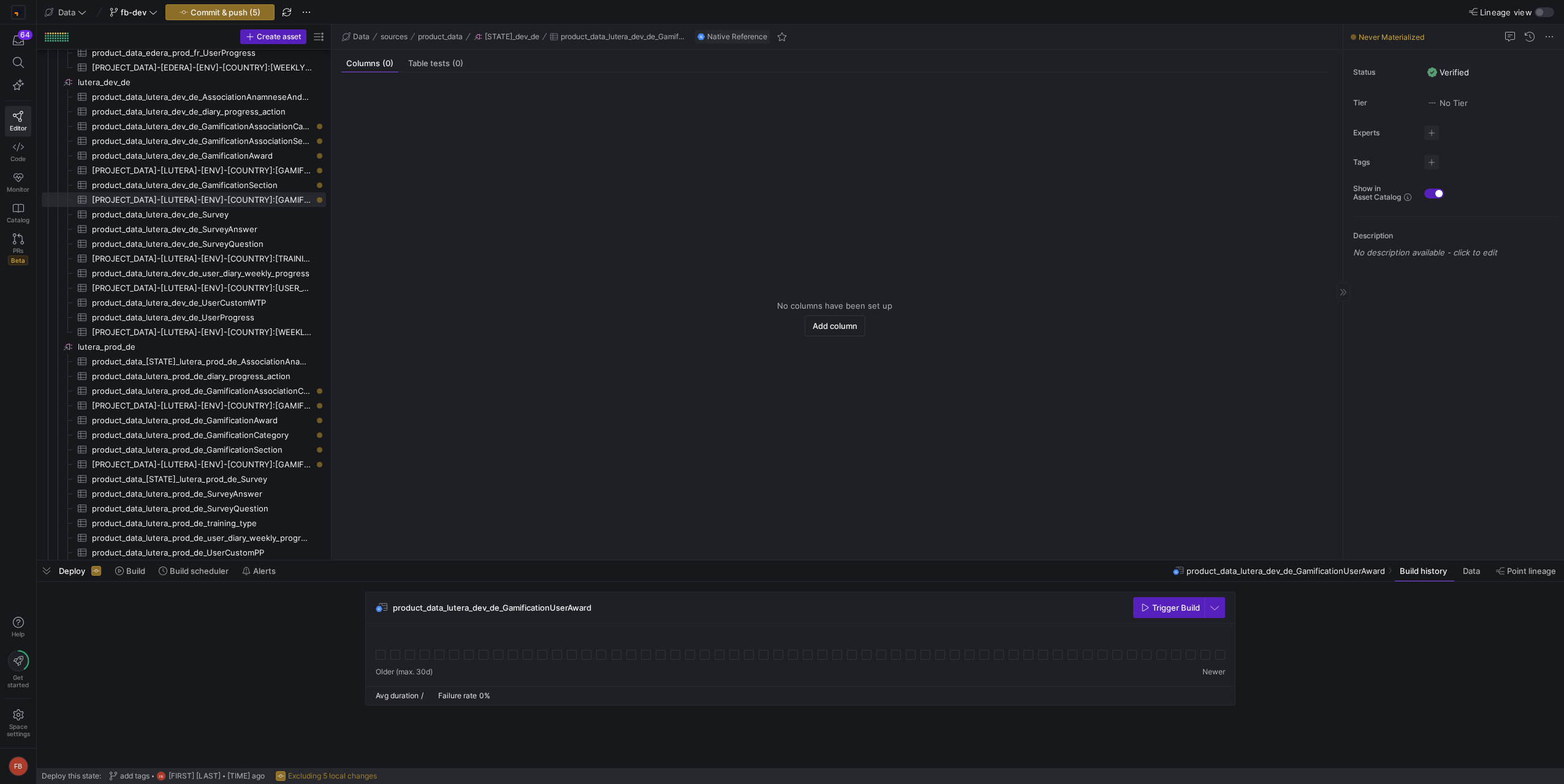 click on "Tags No tags" 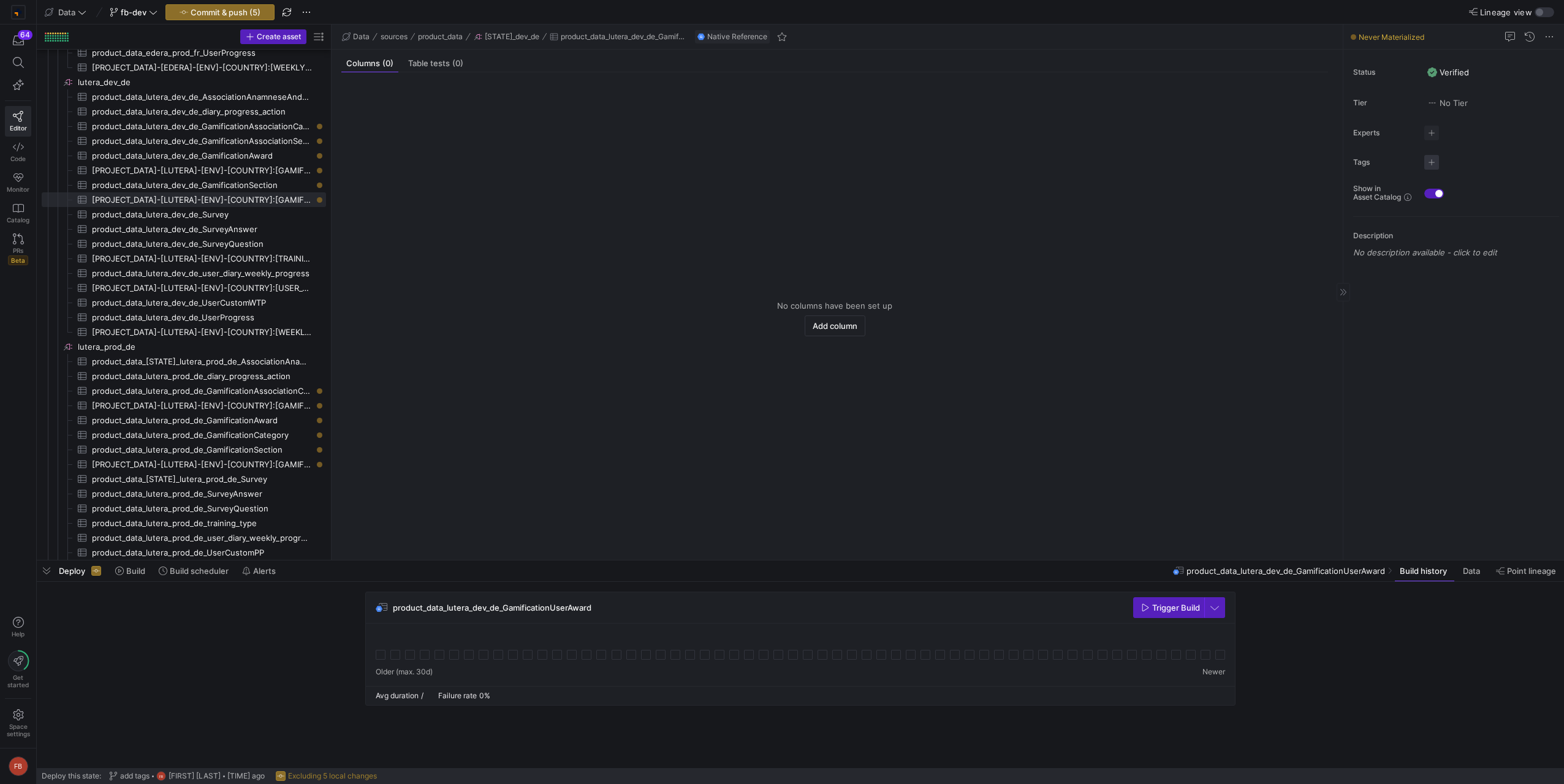 click 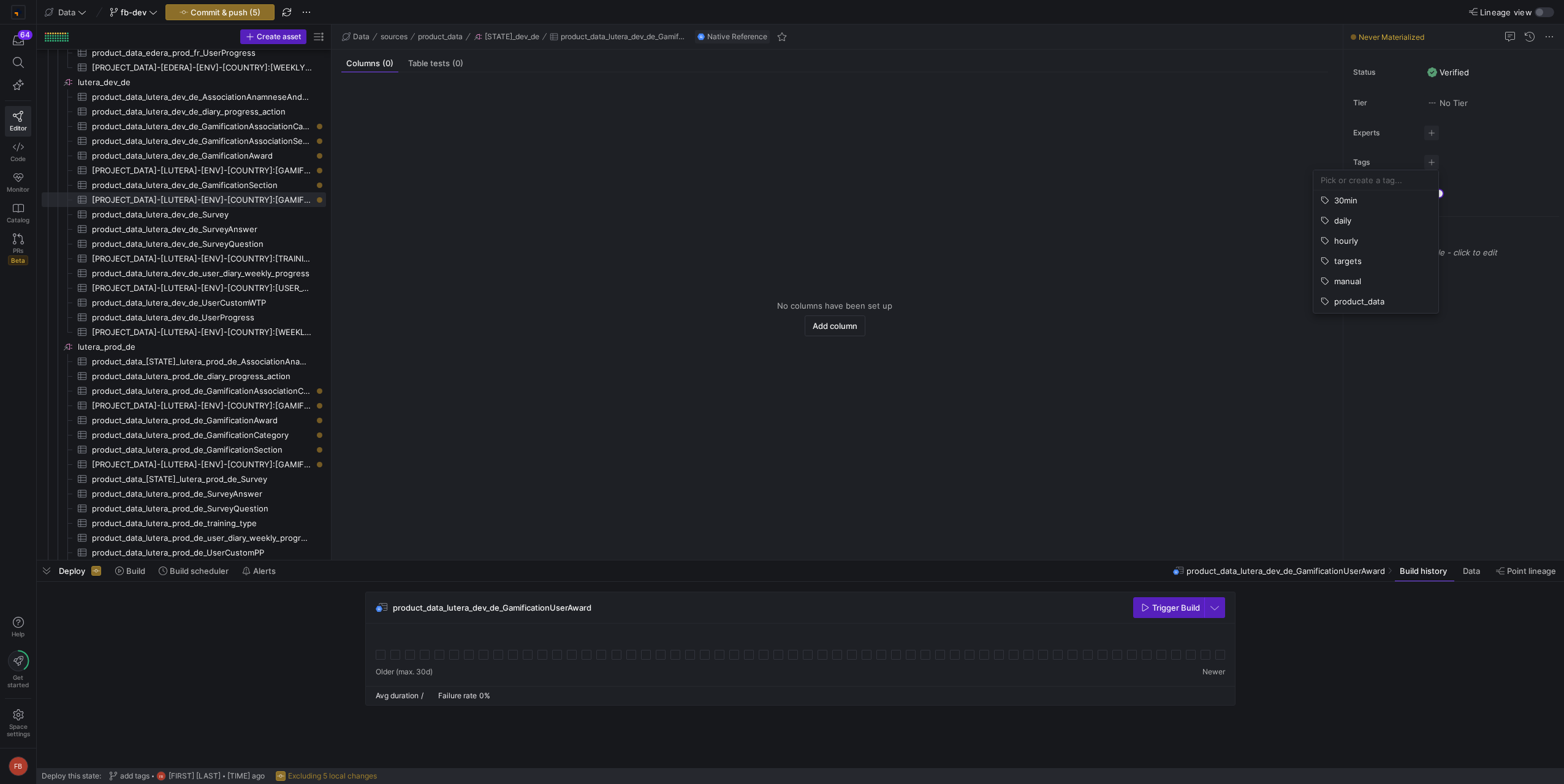 click at bounding box center [1376, 180] 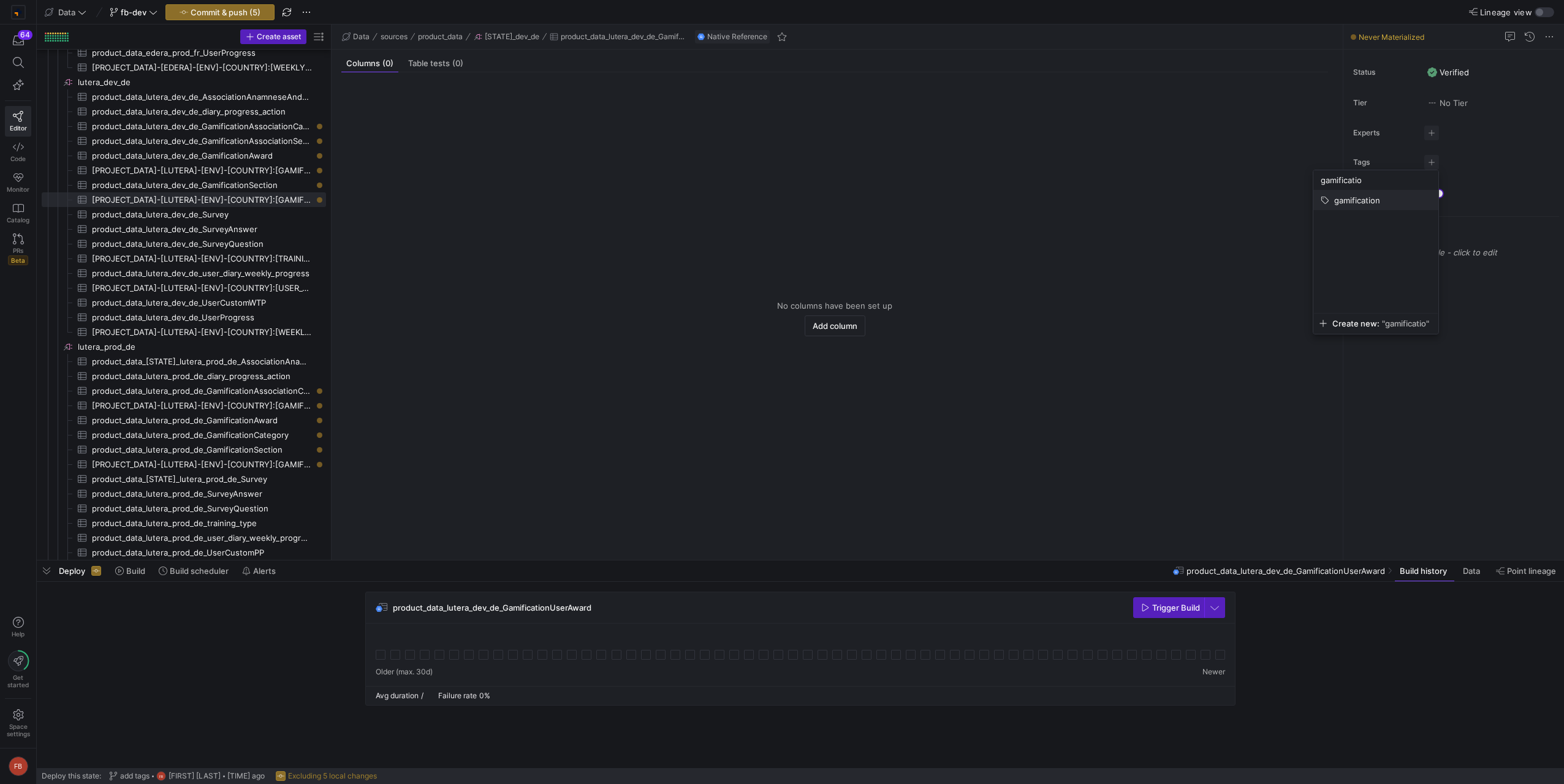 type on "gamificatio" 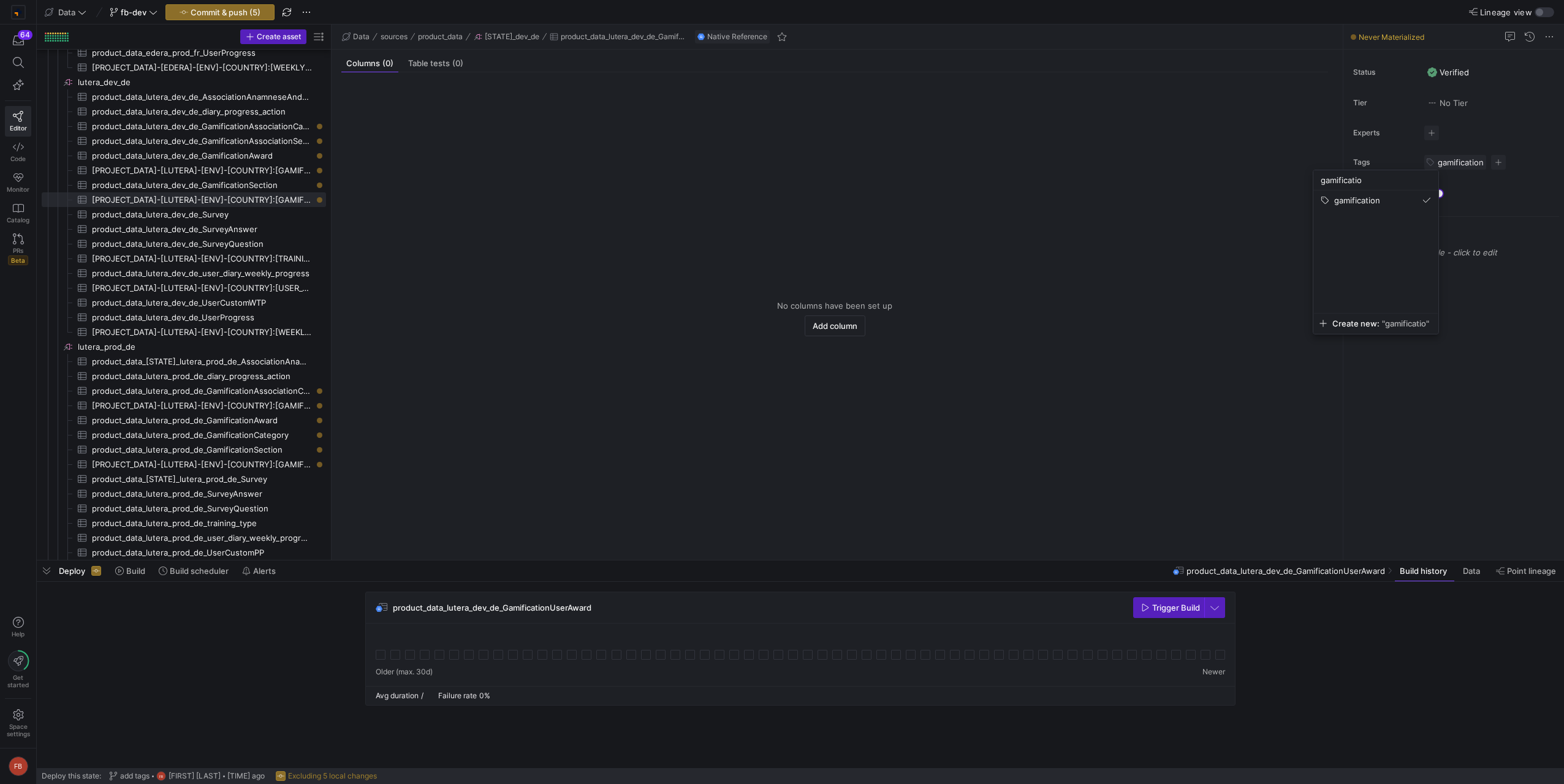 click at bounding box center (782, 392) 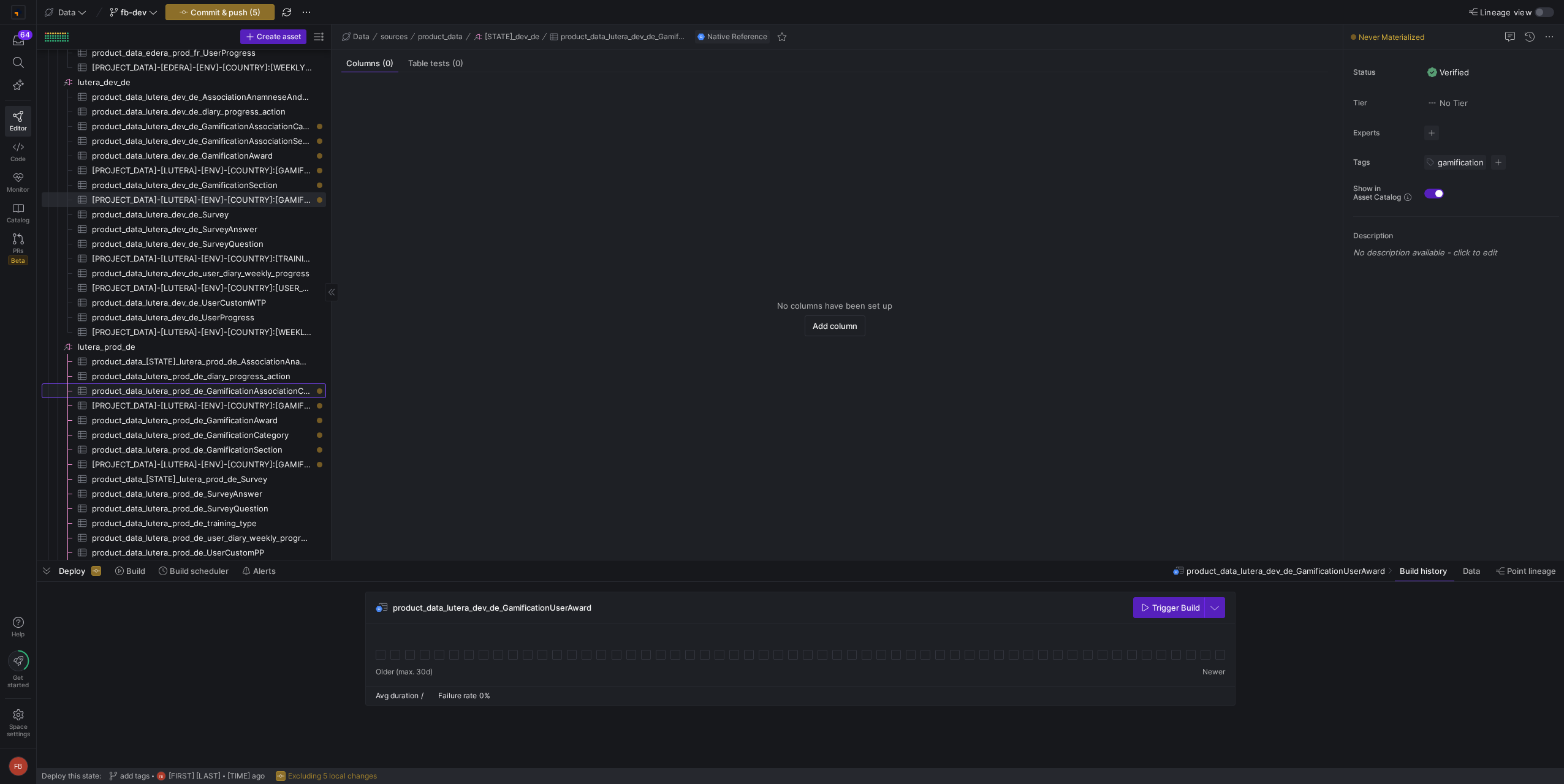 click on "product_data_lutera_prod_de_GamificationAssociationCategorySection" 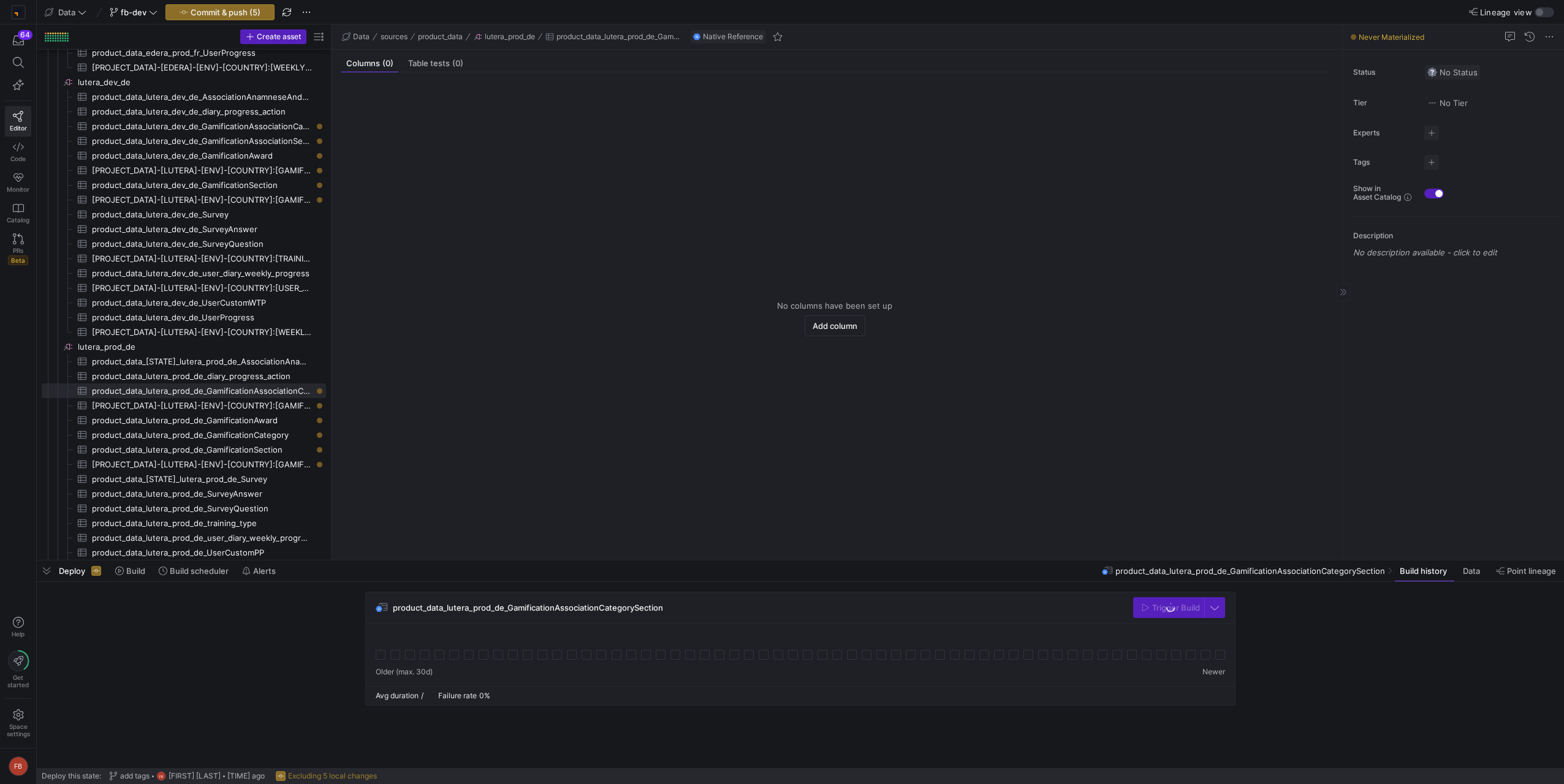 click on "No Status" at bounding box center (1452, 72) 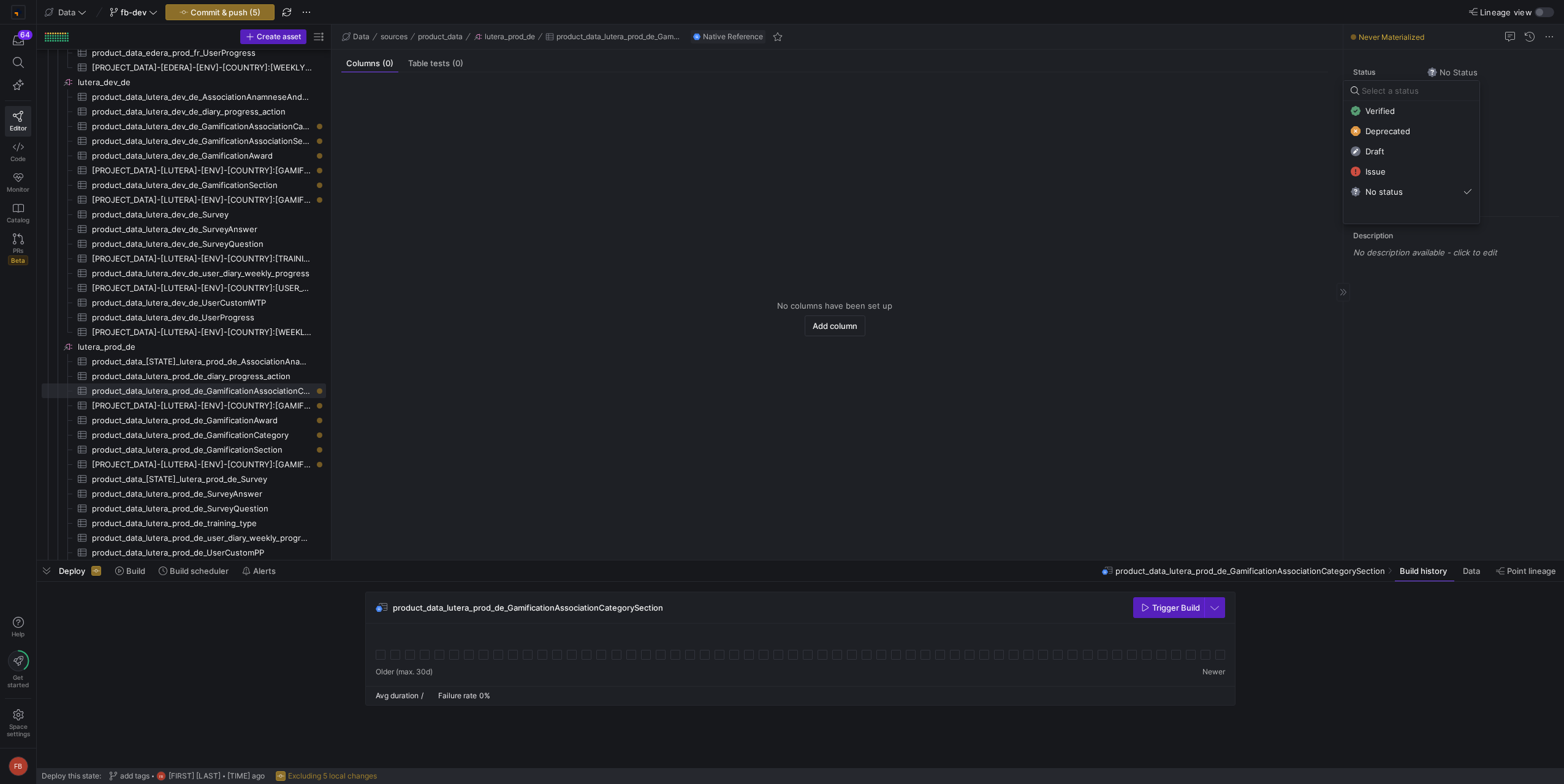 click on "Verified" at bounding box center [1380, 111] 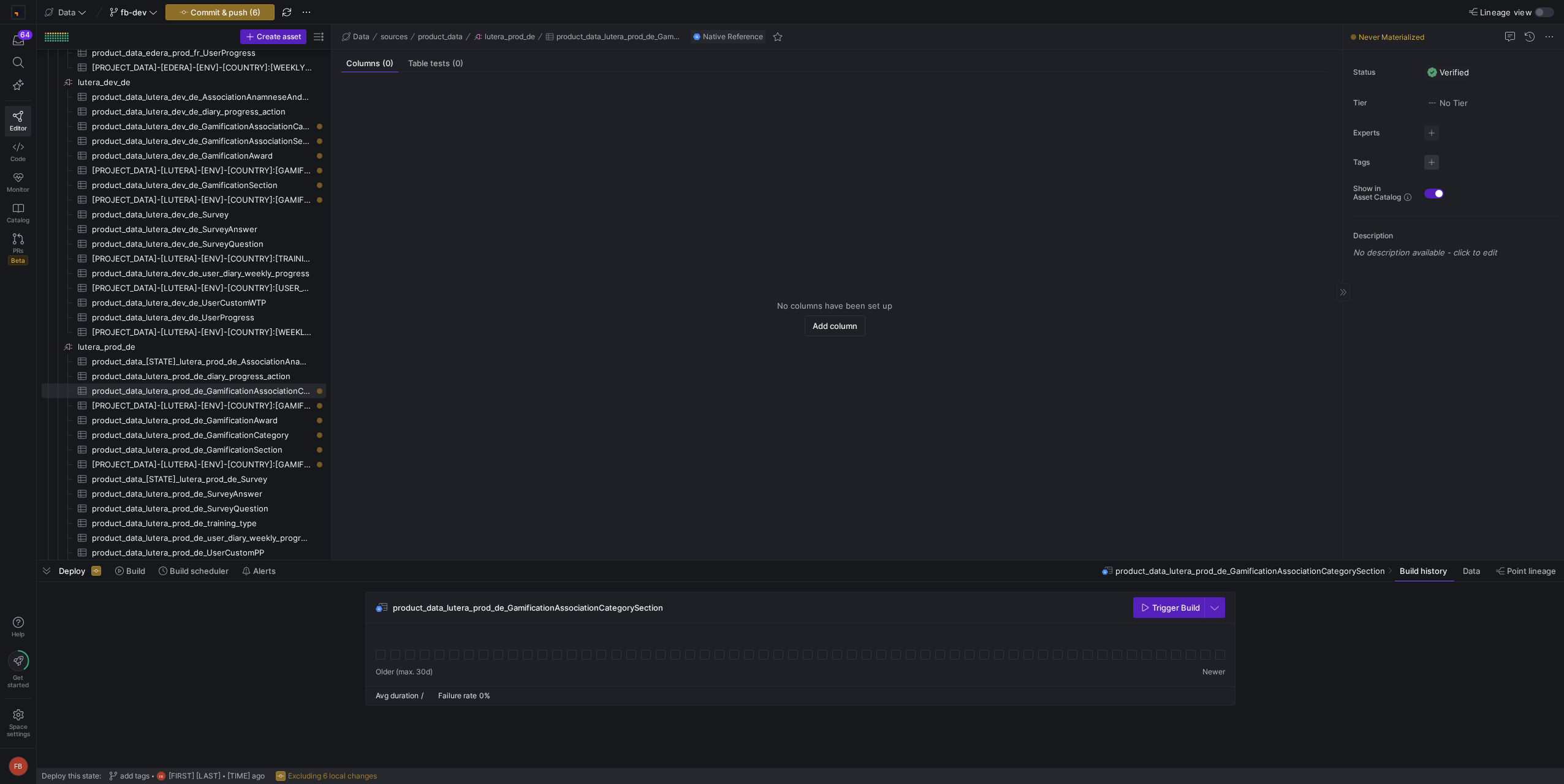 click on "Status  Verified  Tier  No Tier  Experts  No expert s Tags No tags Show in  Asset Catalog Show in Asset Catalog Description No description available - click to edit" 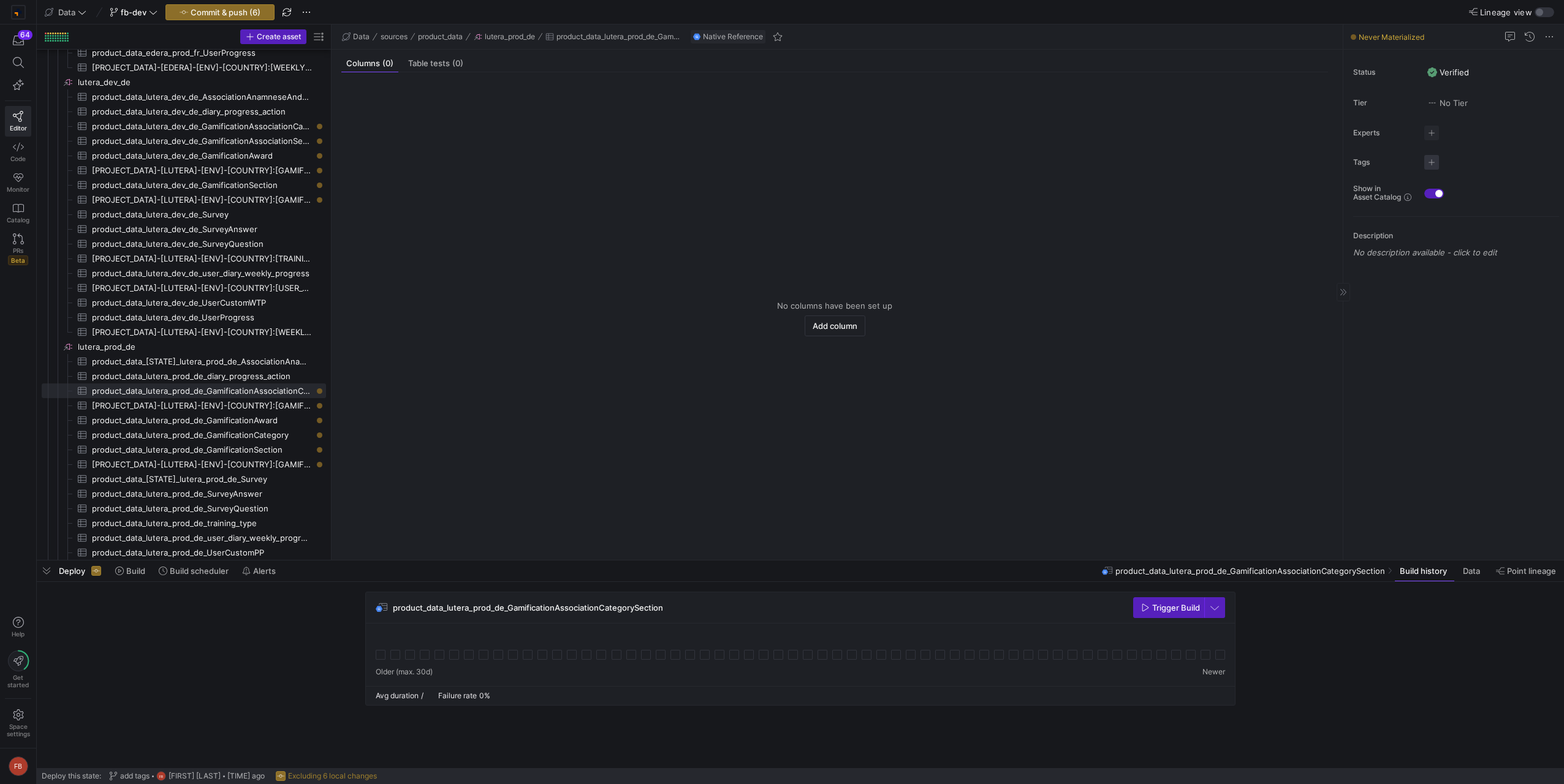 click 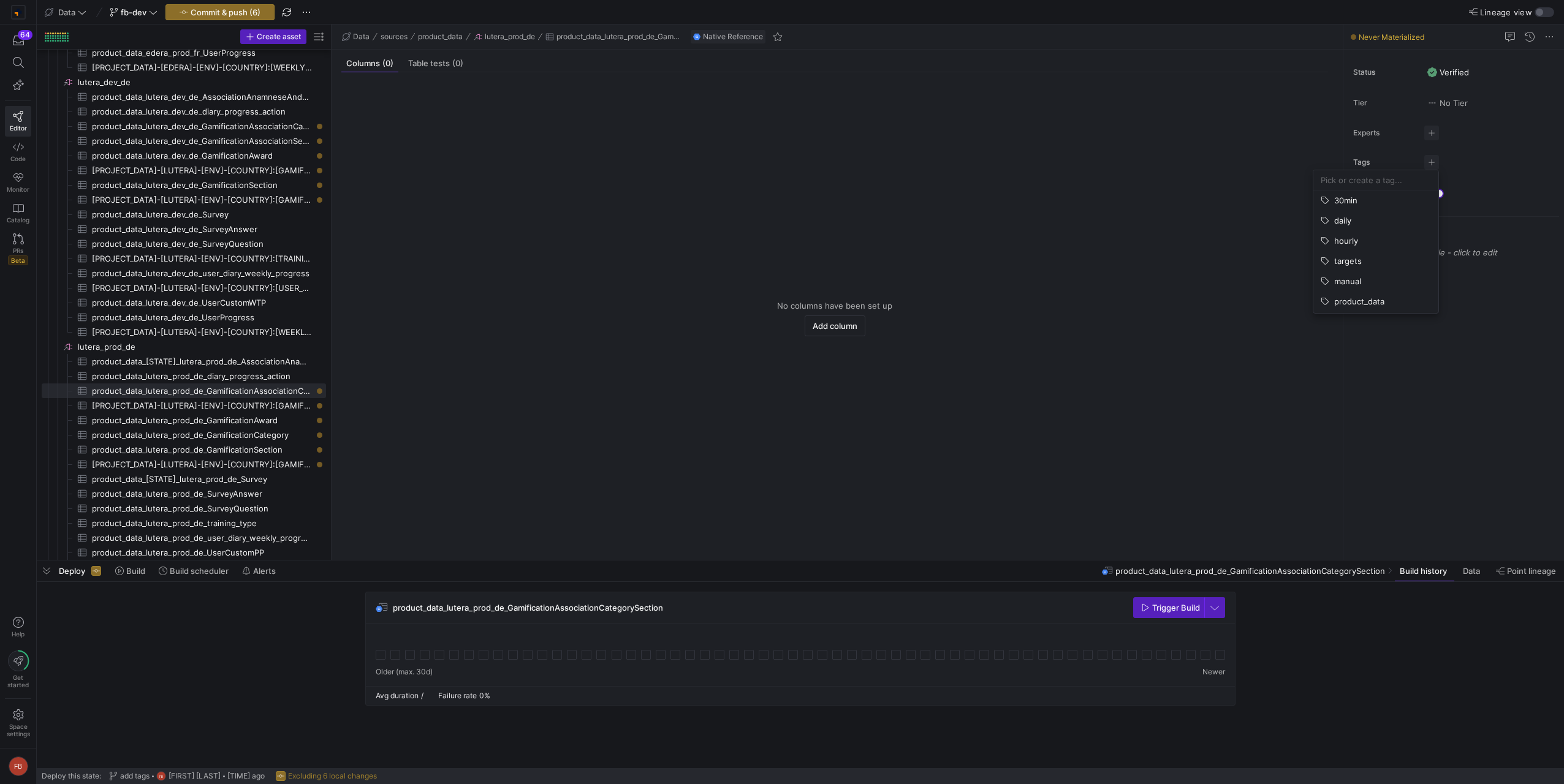 click at bounding box center (1376, 180) 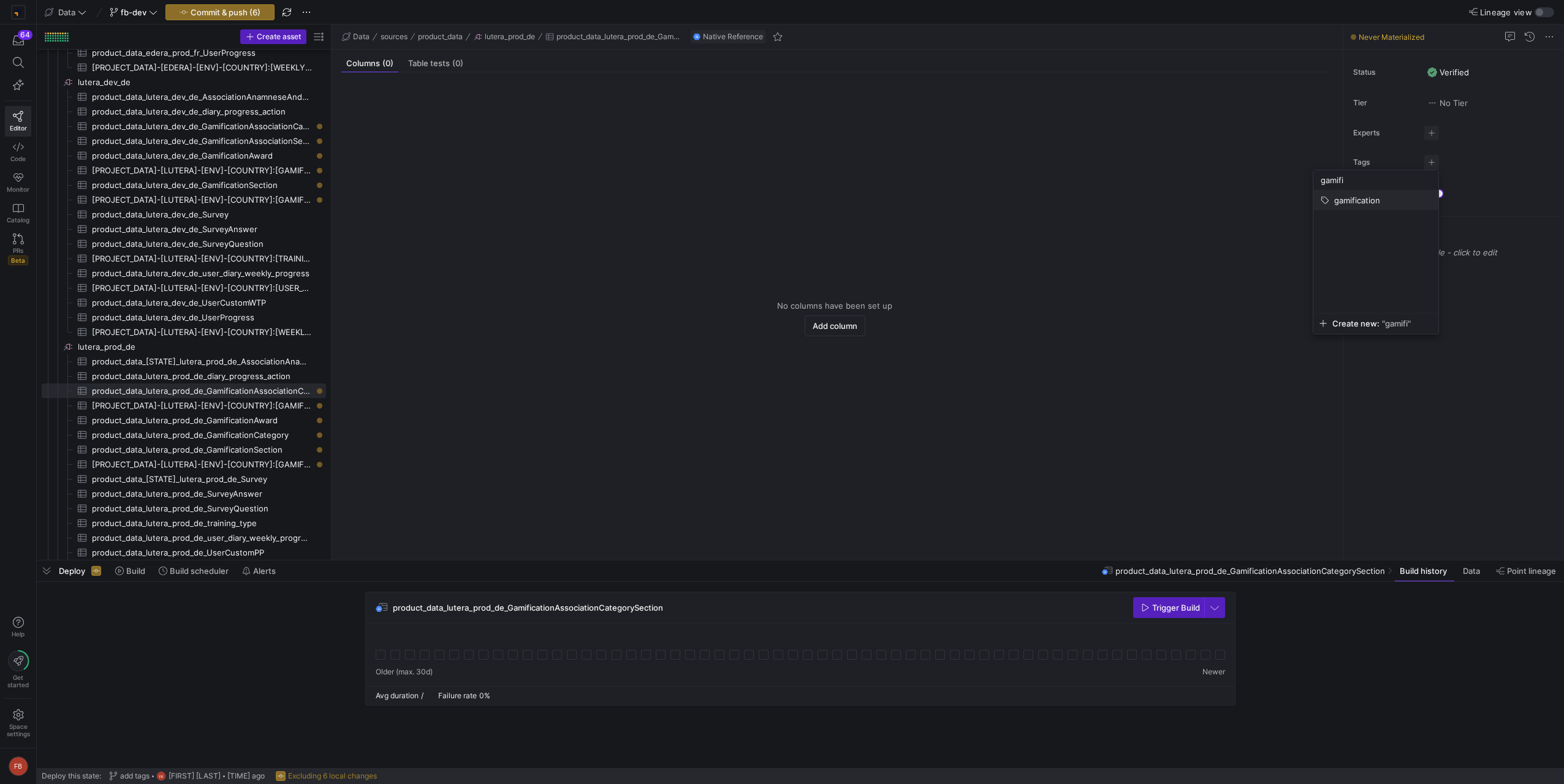 type on "gamifi" 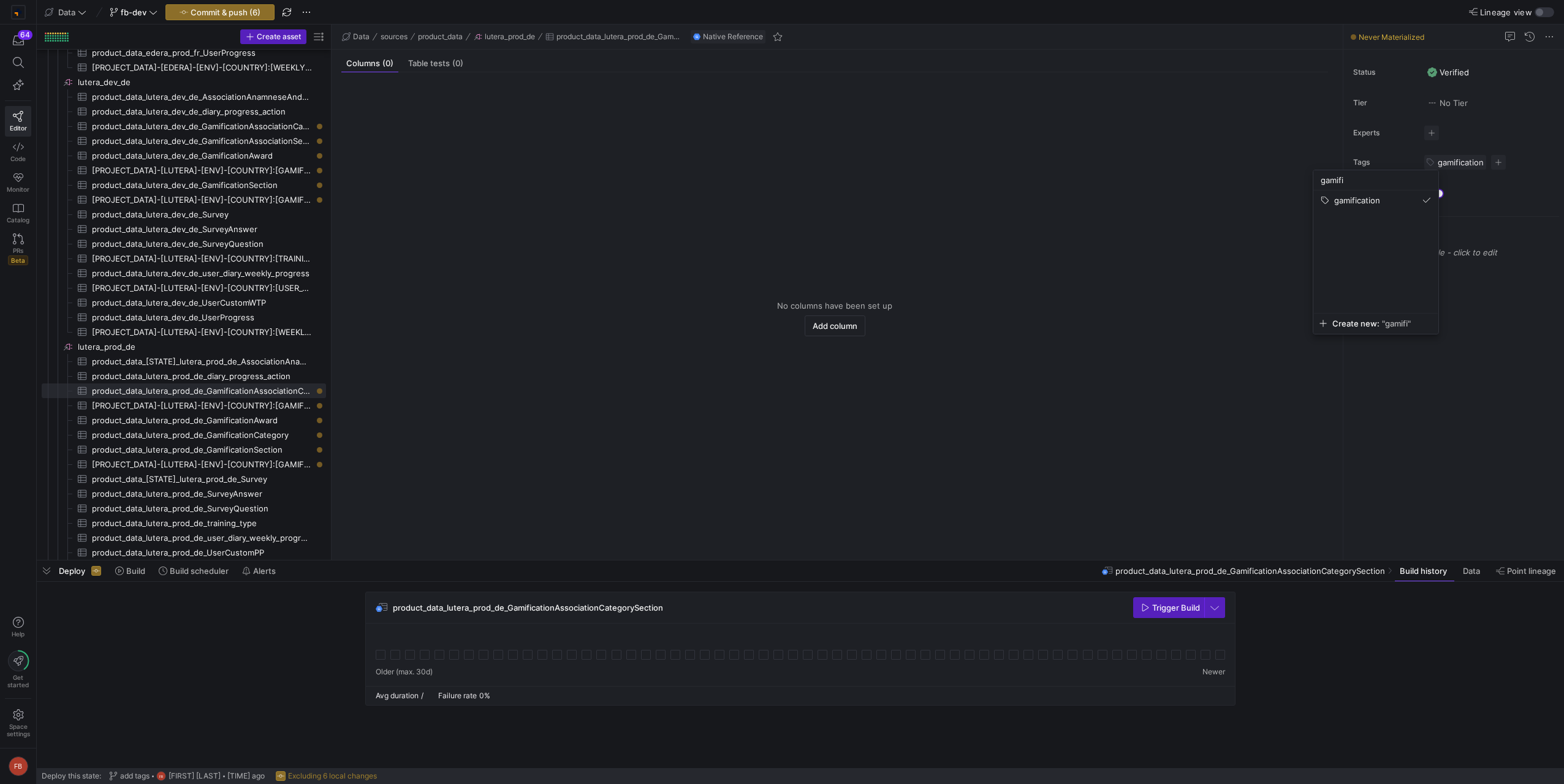 click at bounding box center [782, 392] 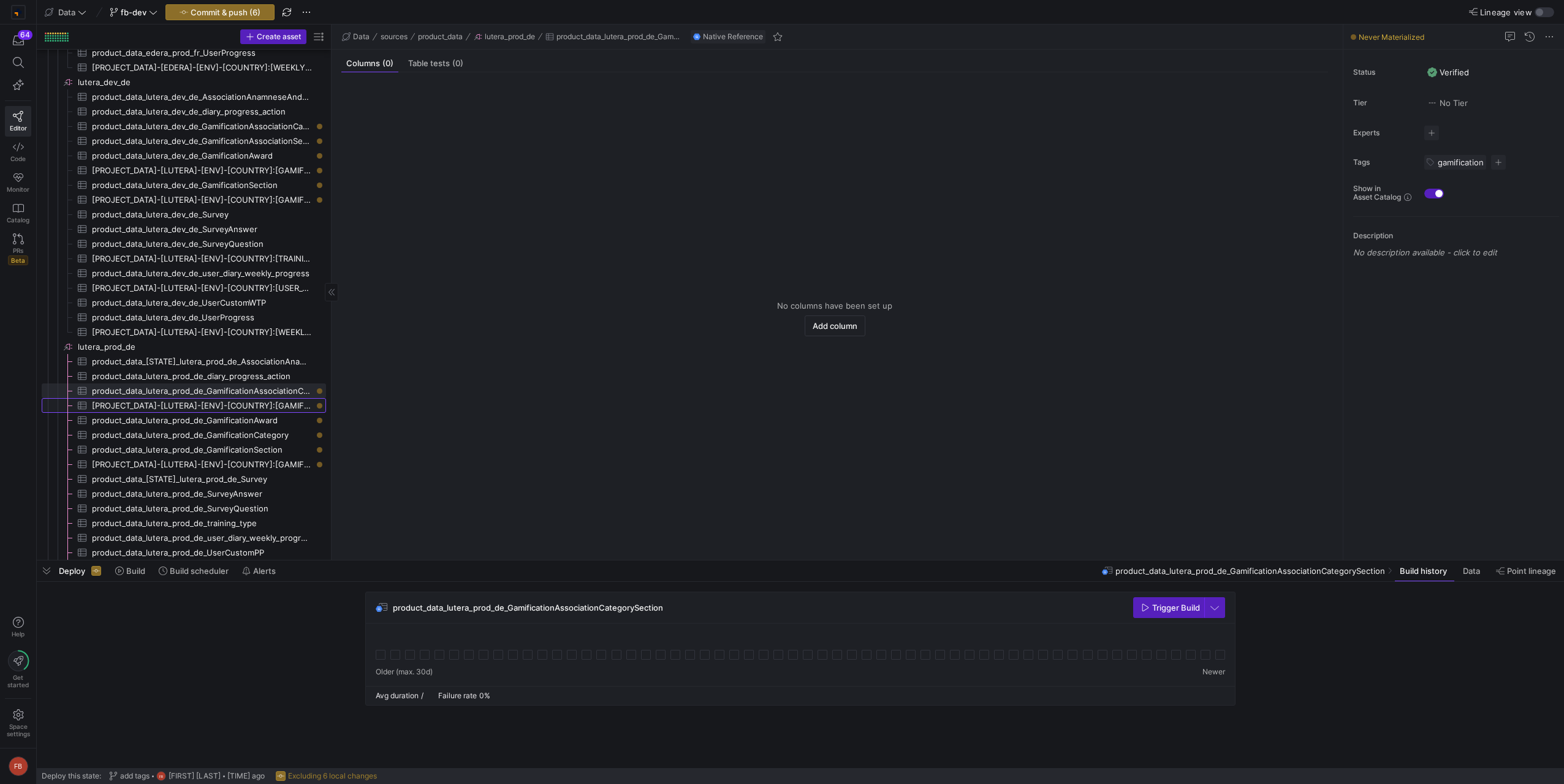 click on "[PROJECT_DATA]-[LUTERA]-[ENV]-[COUNTRY]:[GAMIFICATION_ASSOCIATION_SECTION_AWARD]" 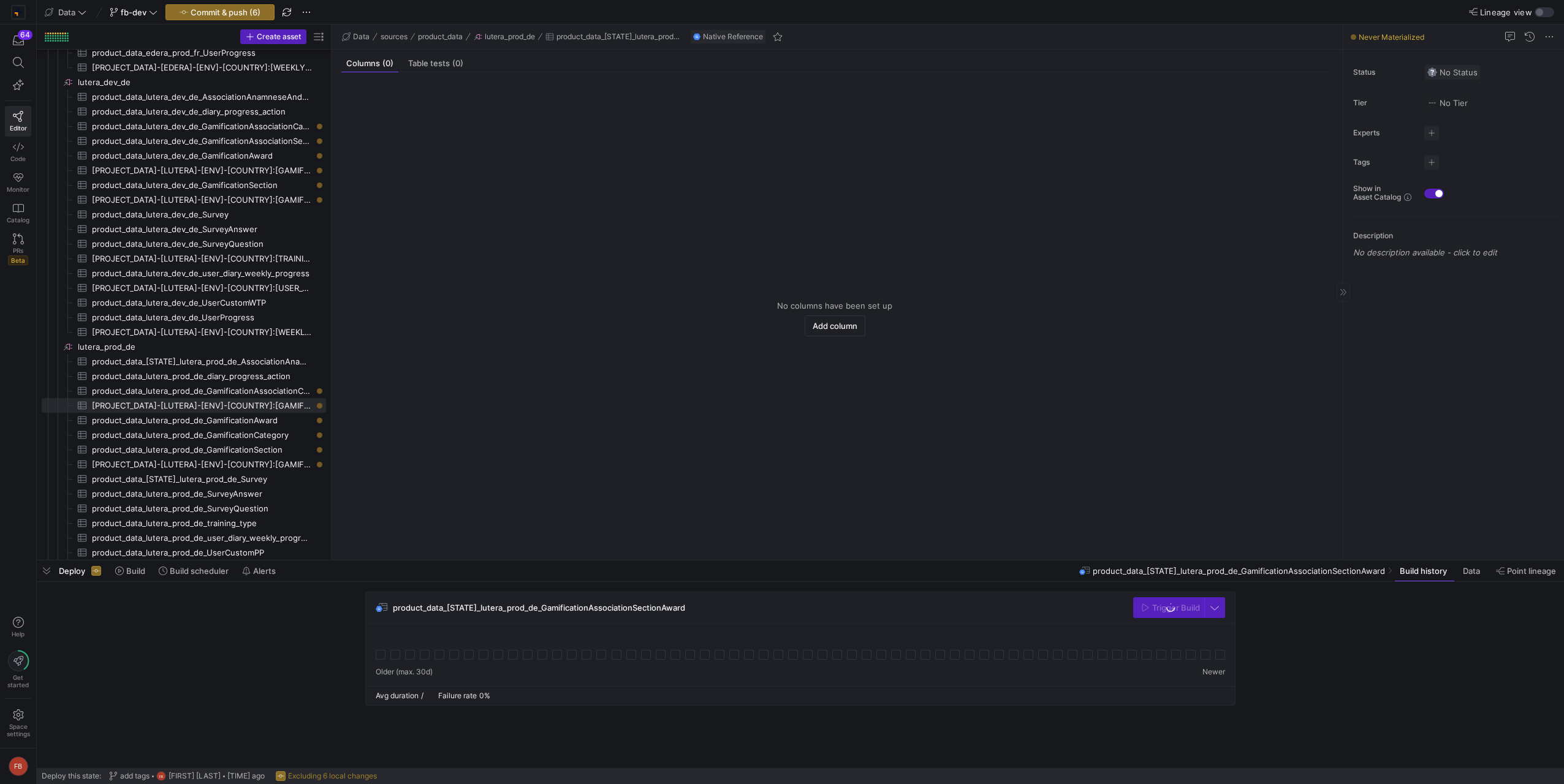 click at bounding box center (1452, 72) 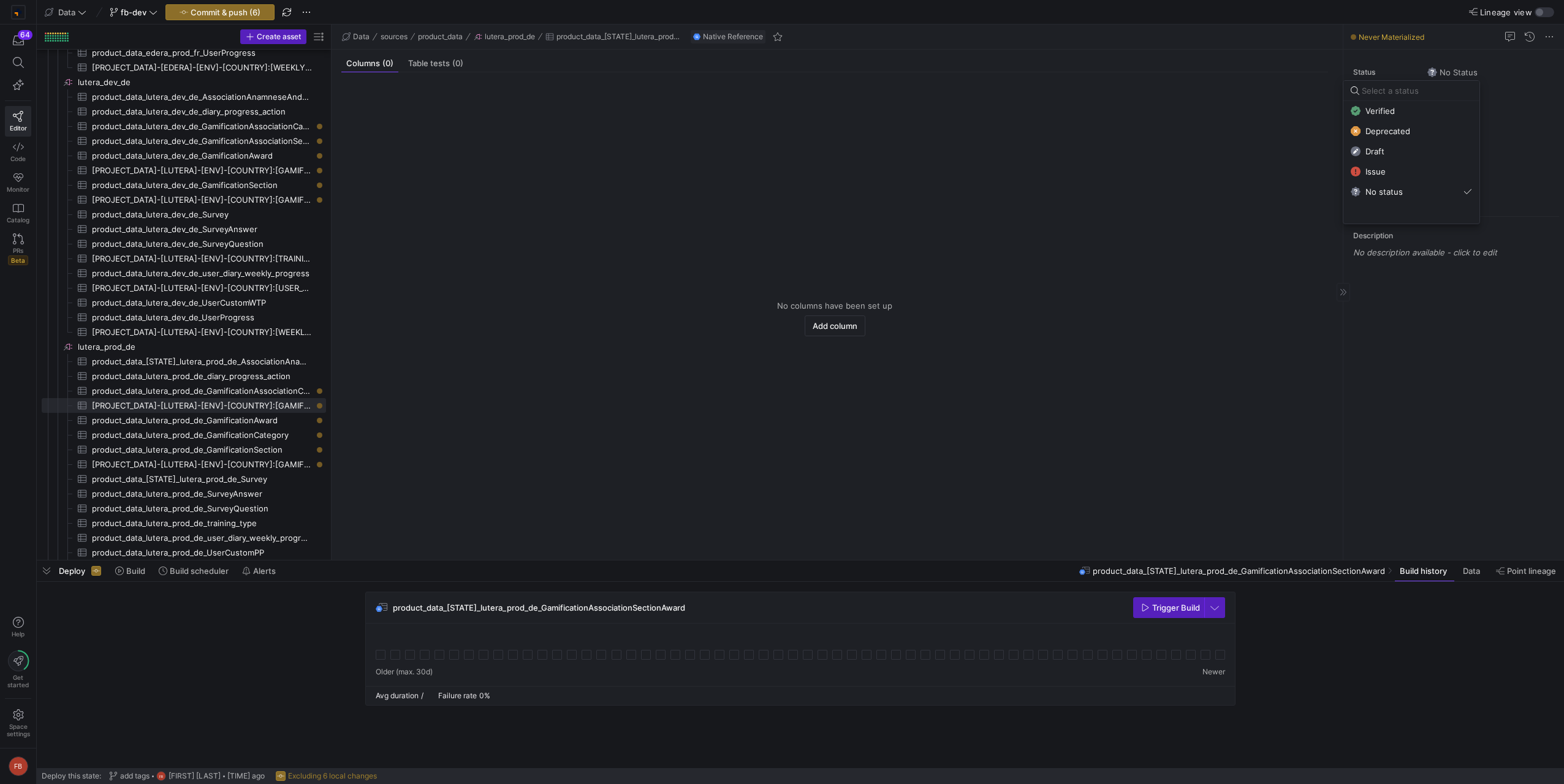 click on "Verified" at bounding box center [1380, 111] 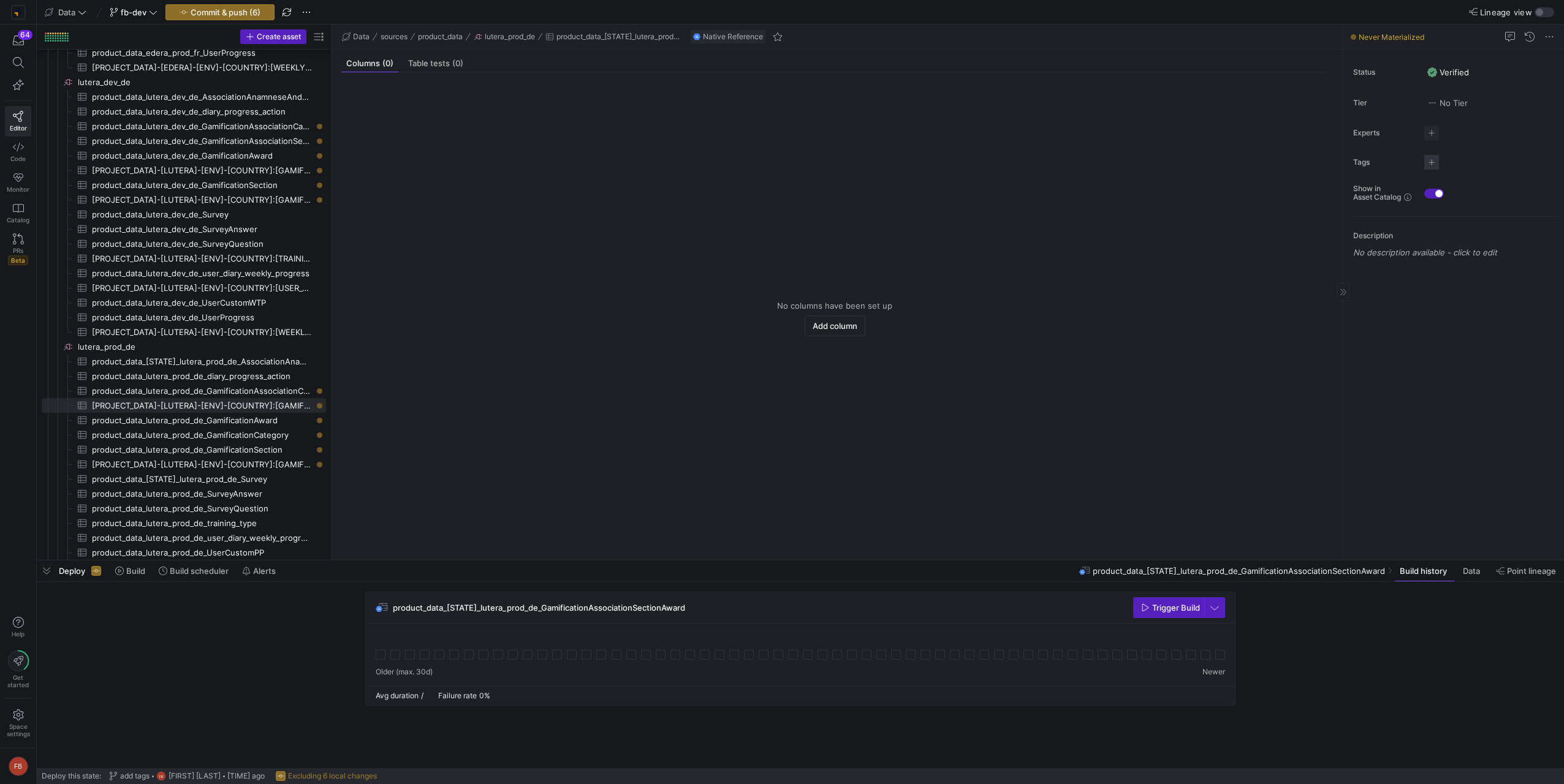 click 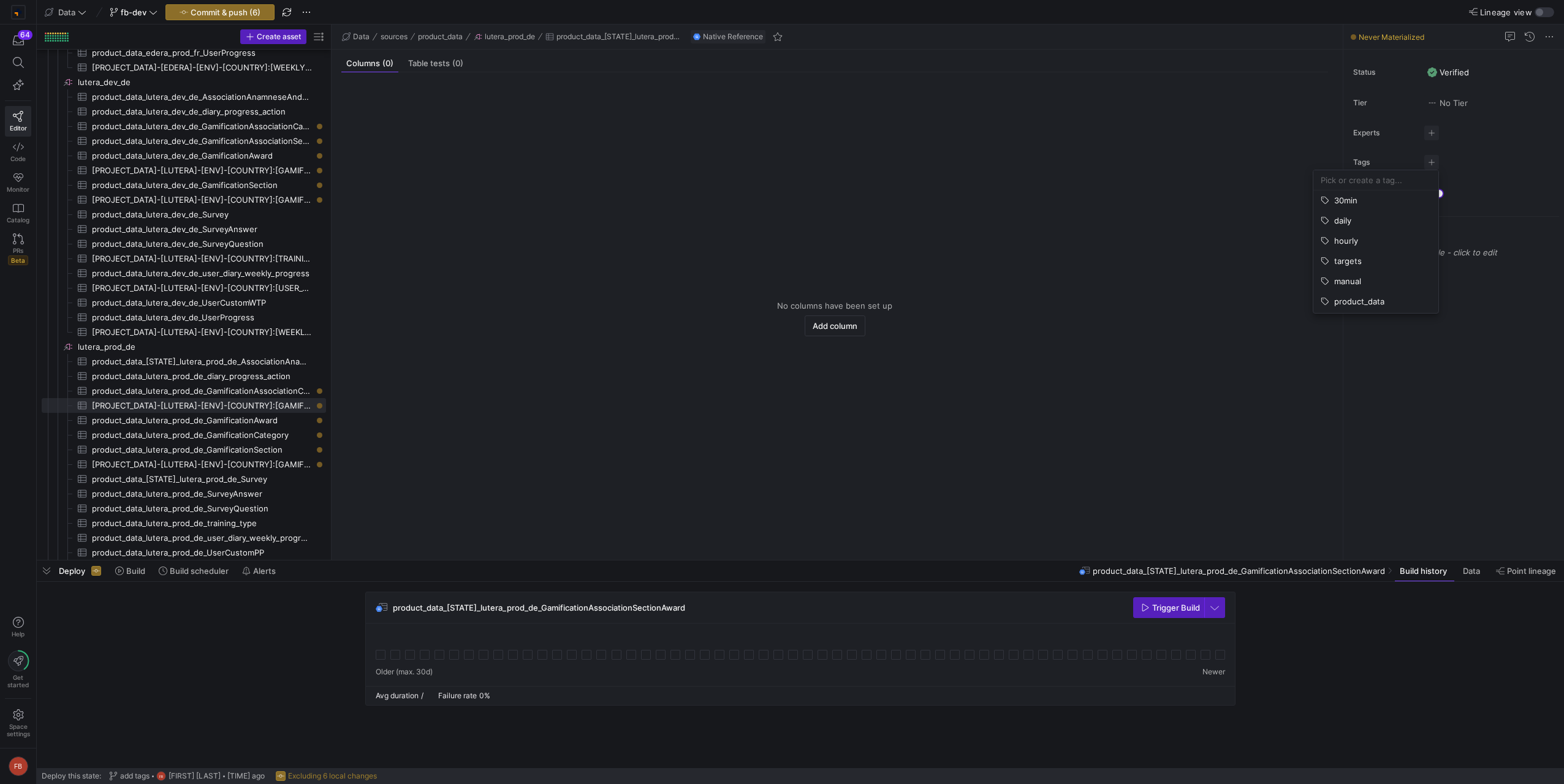 click at bounding box center (1376, 180) 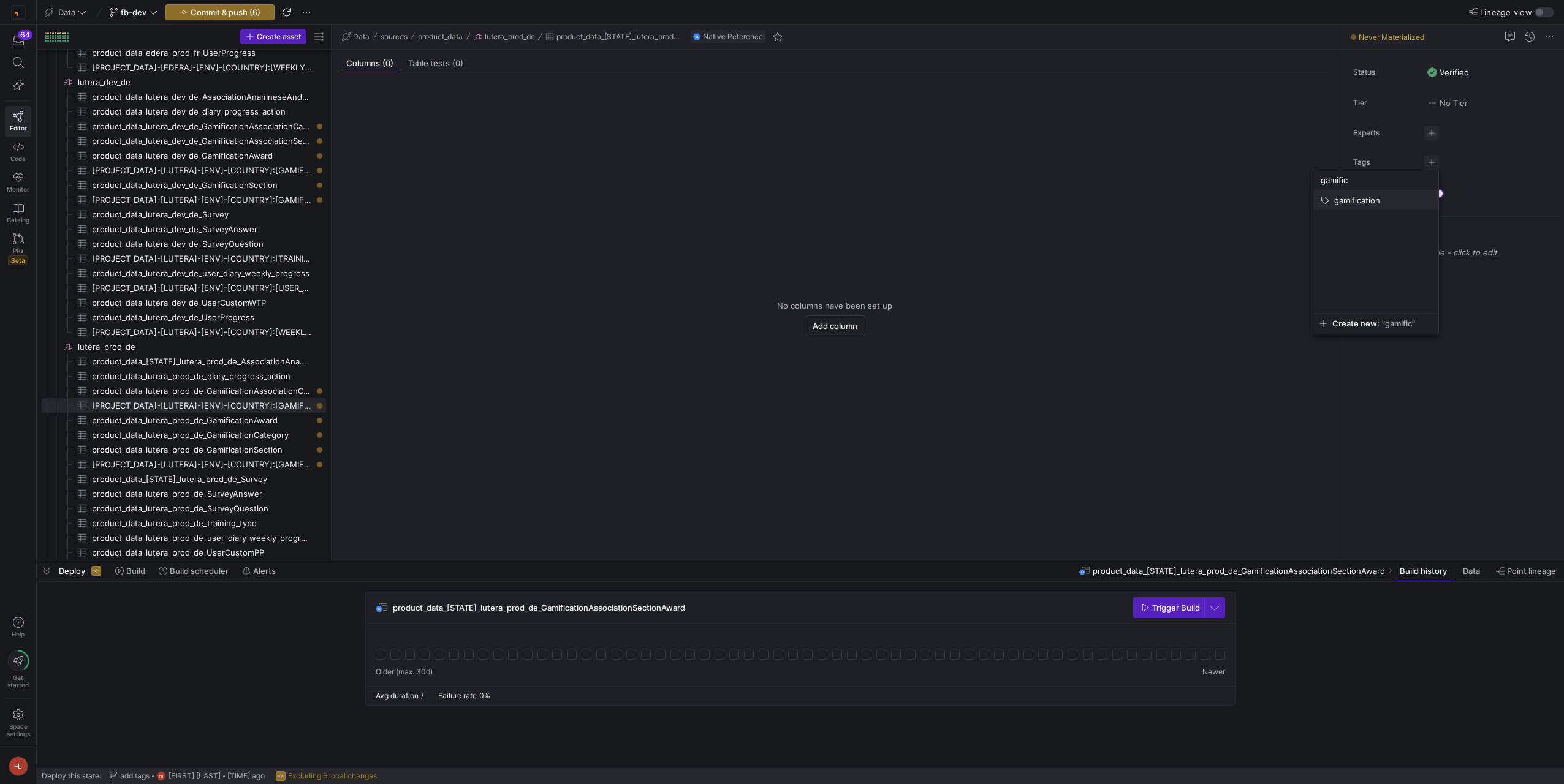 type on "gamific" 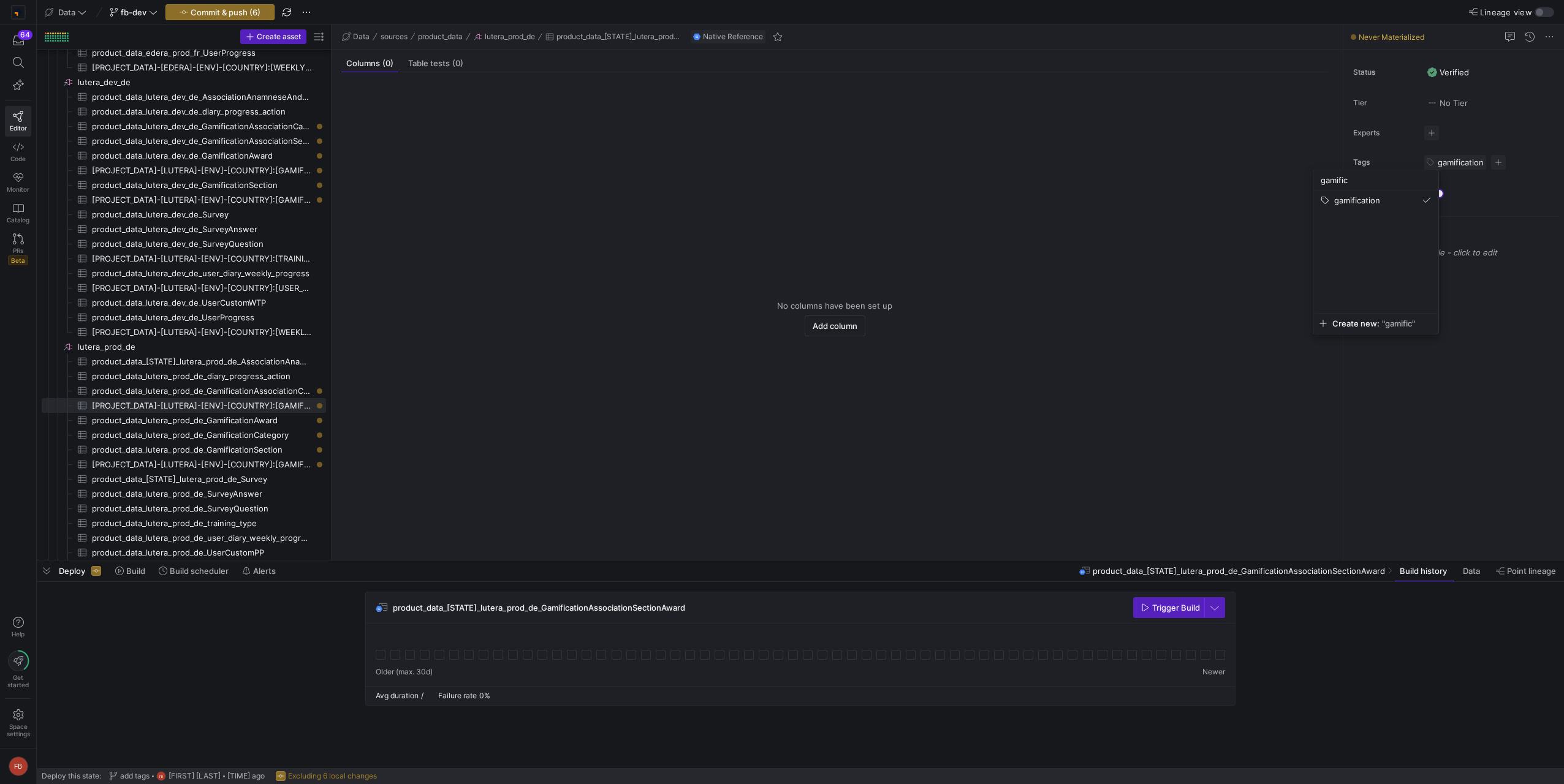 click at bounding box center [782, 392] 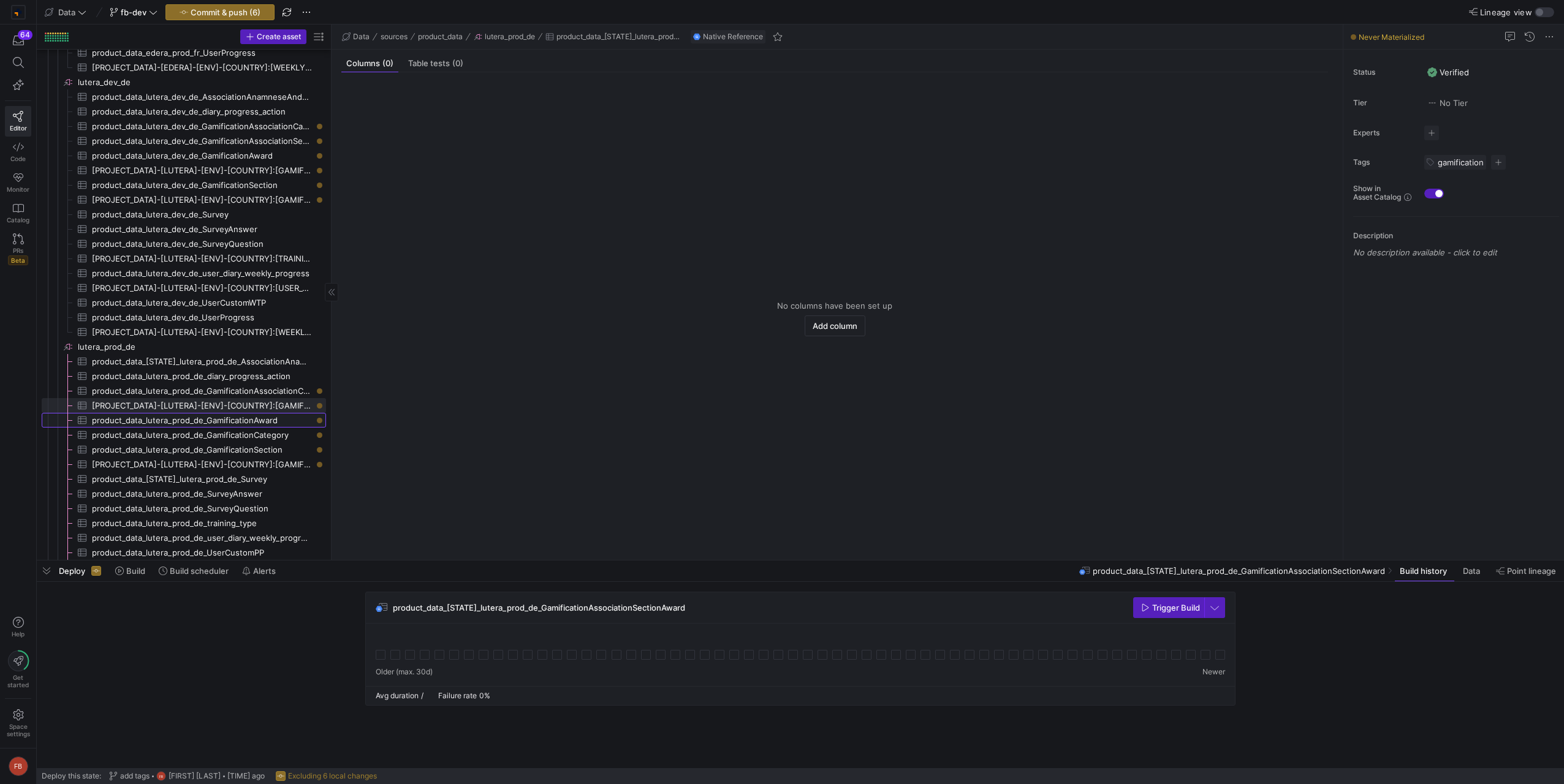 click on "product_data_lutera_prod_de_GamificationAward​​​​​​​​​" 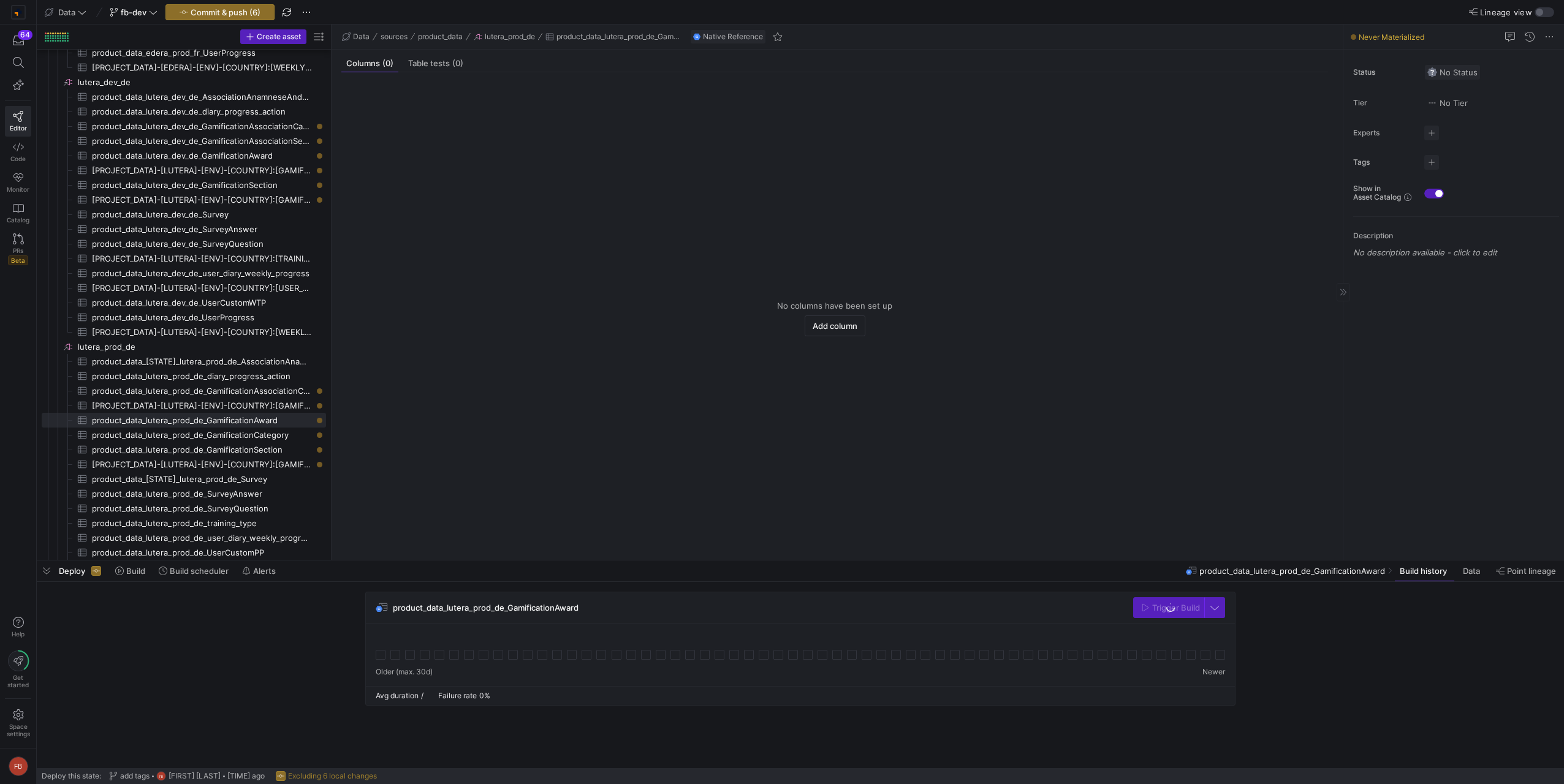 click on "No Status" at bounding box center (1452, 72) 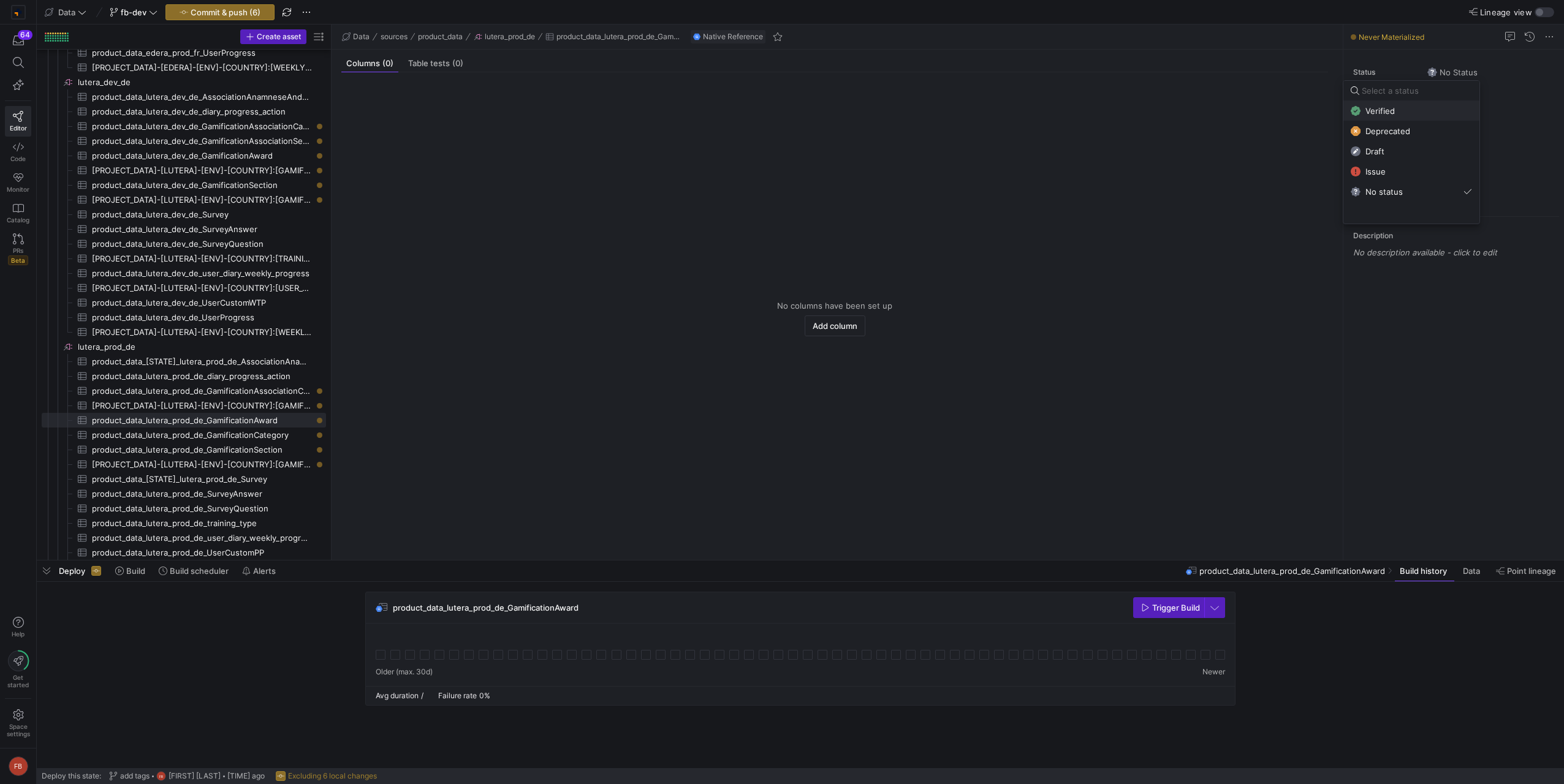 click on "Verified" at bounding box center (1411, 111) 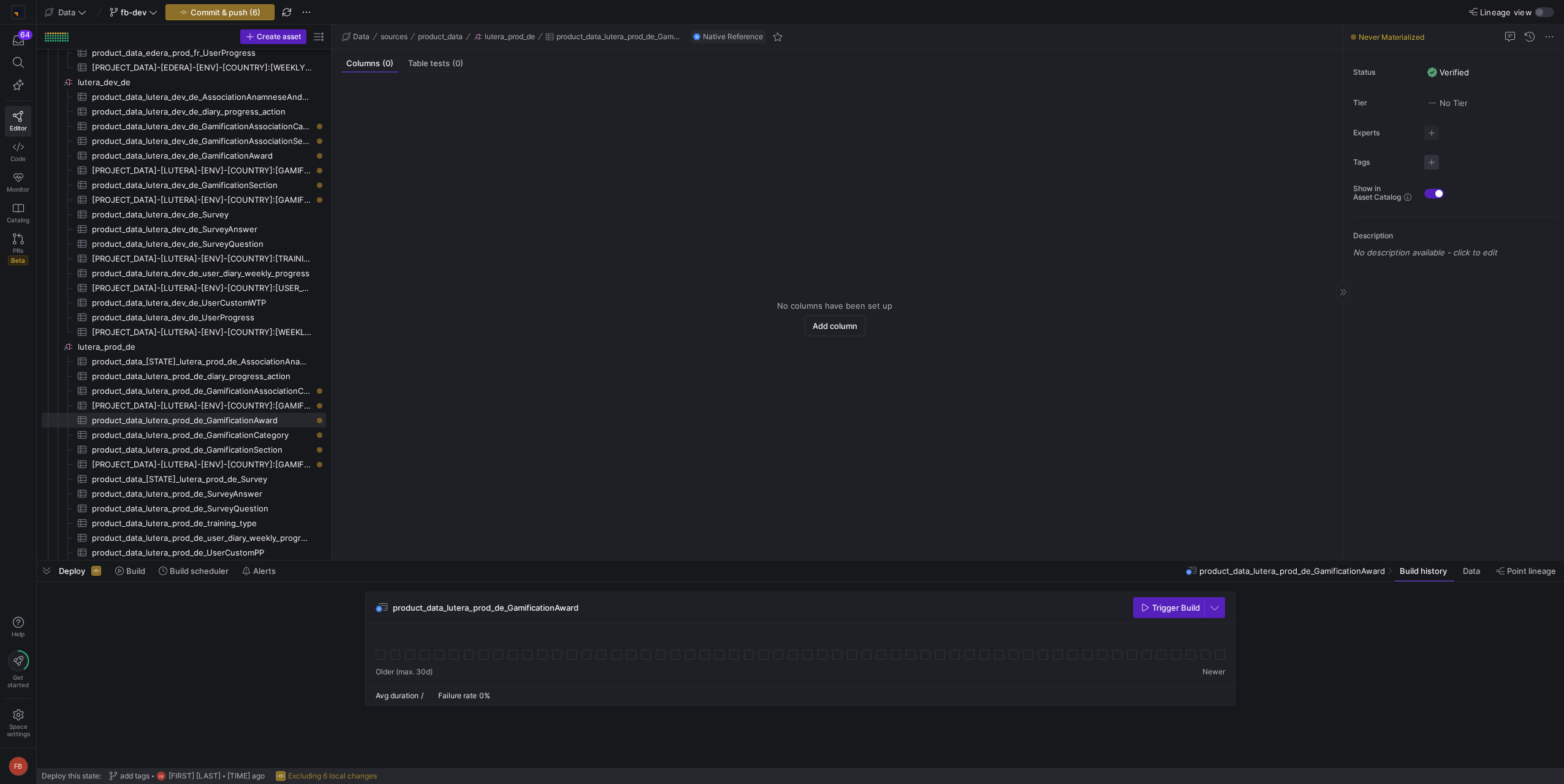 click 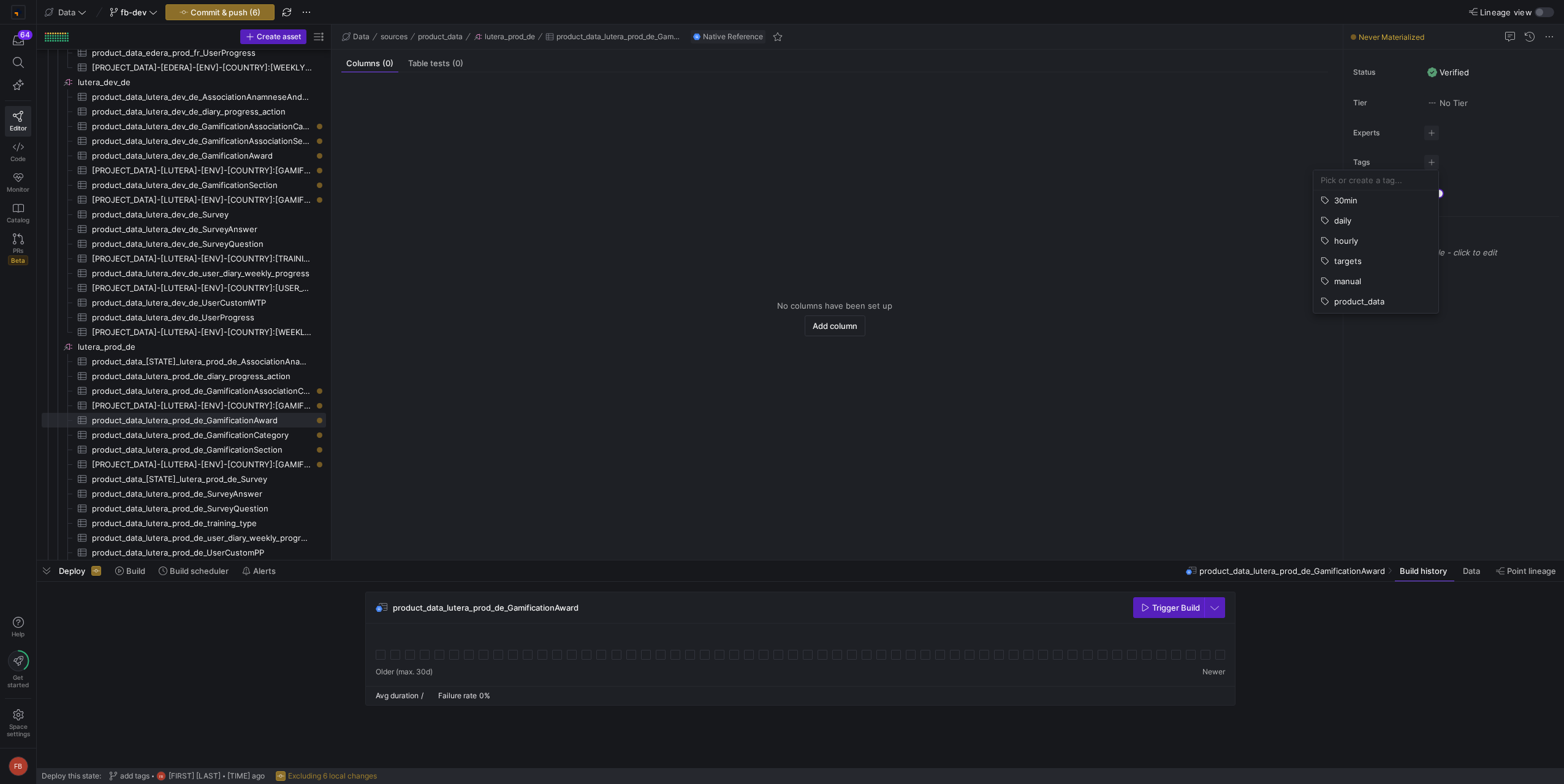 click at bounding box center [1376, 180] 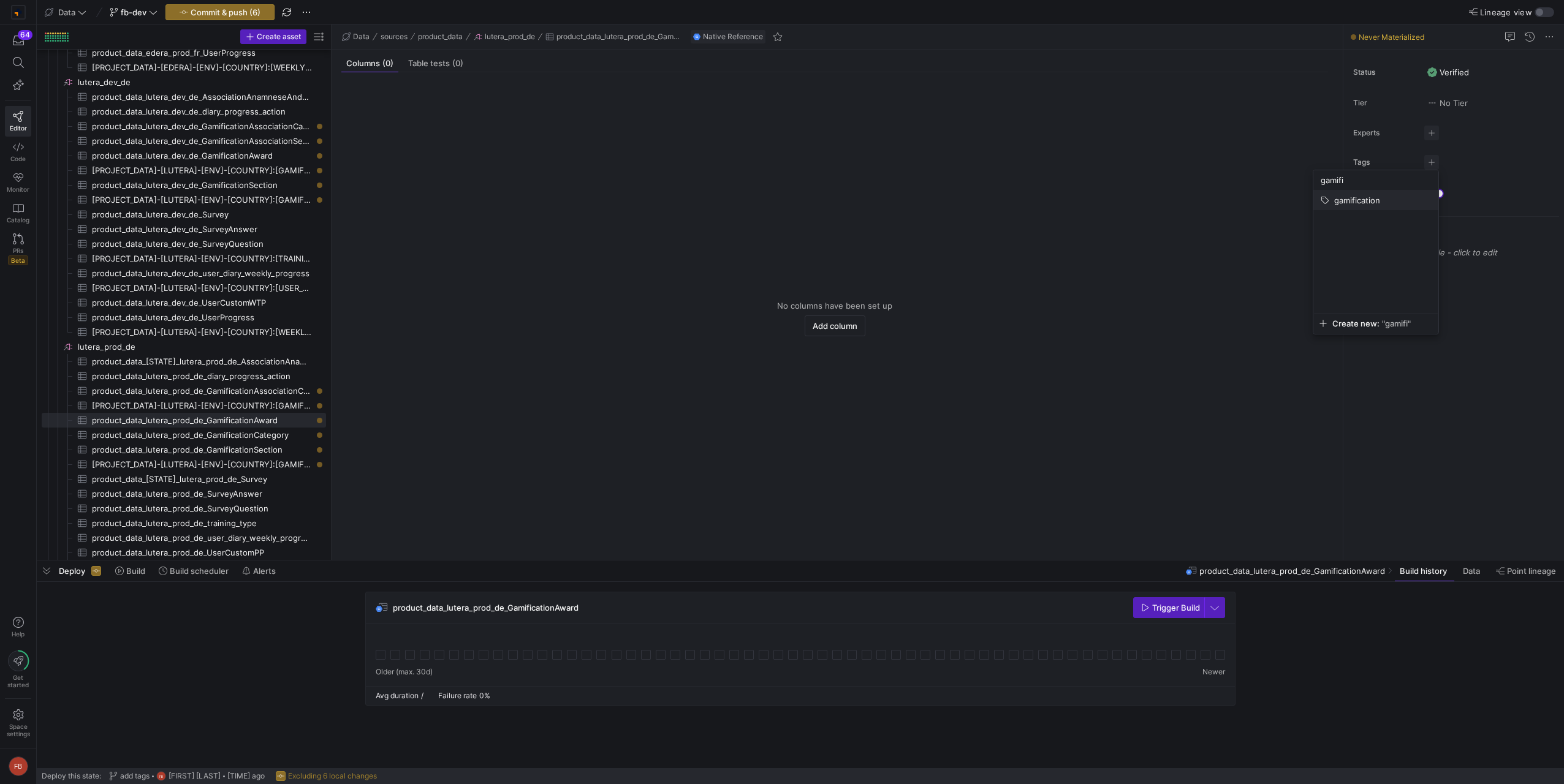 type on "gamifi" 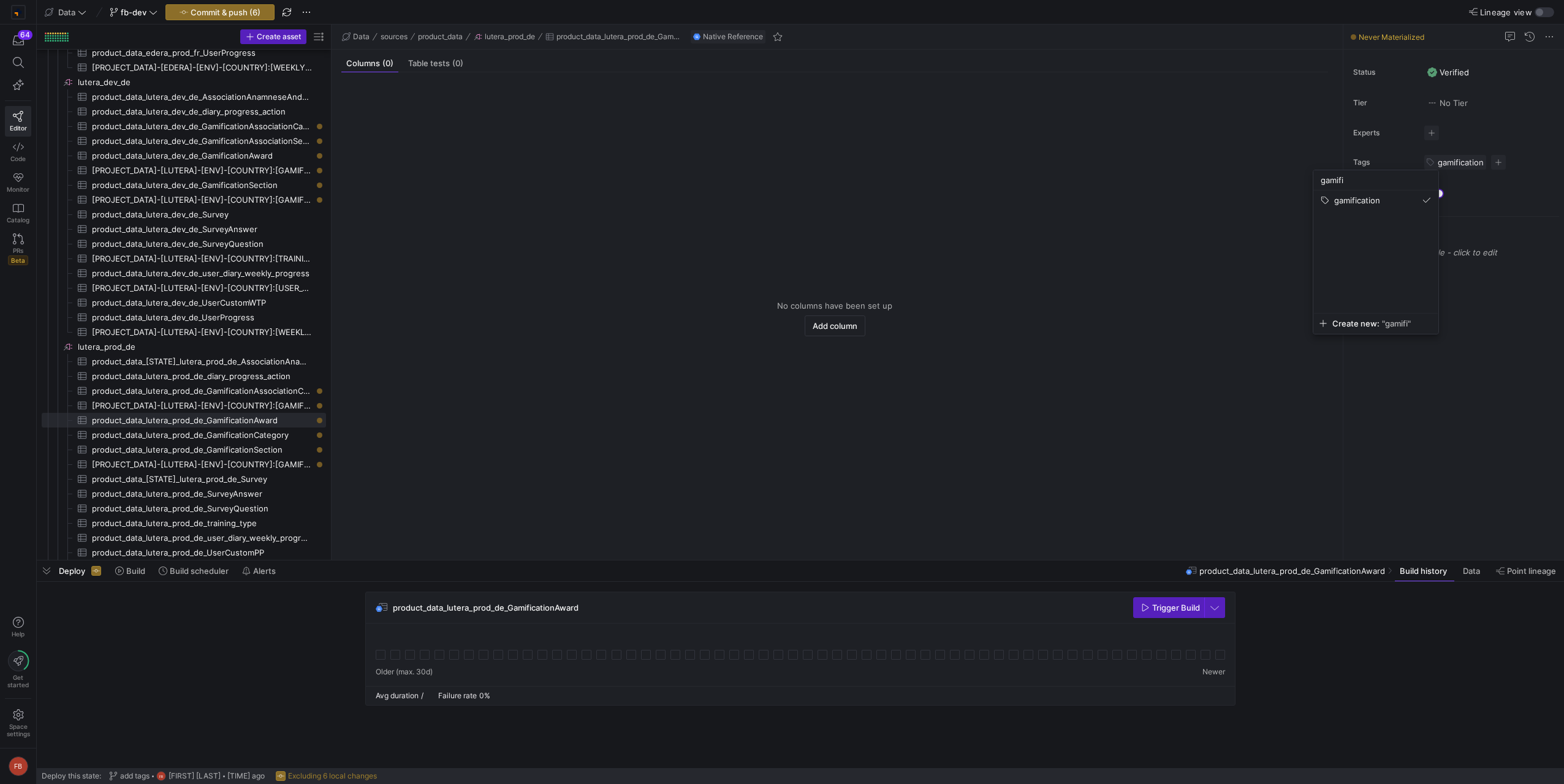click at bounding box center [782, 392] 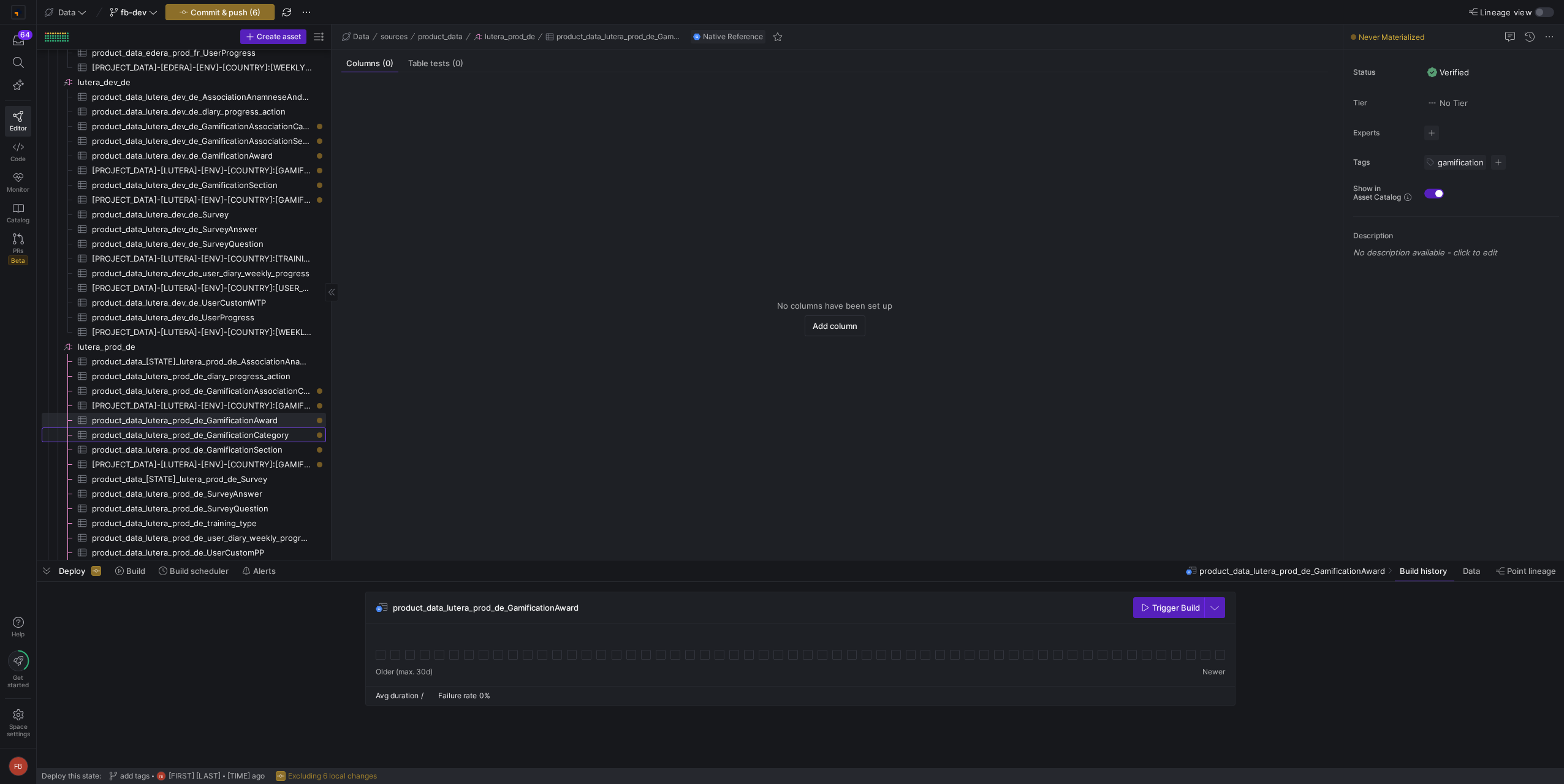 click on "product_data_lutera_prod_de_GamificationCategory​​​​​​​​​" 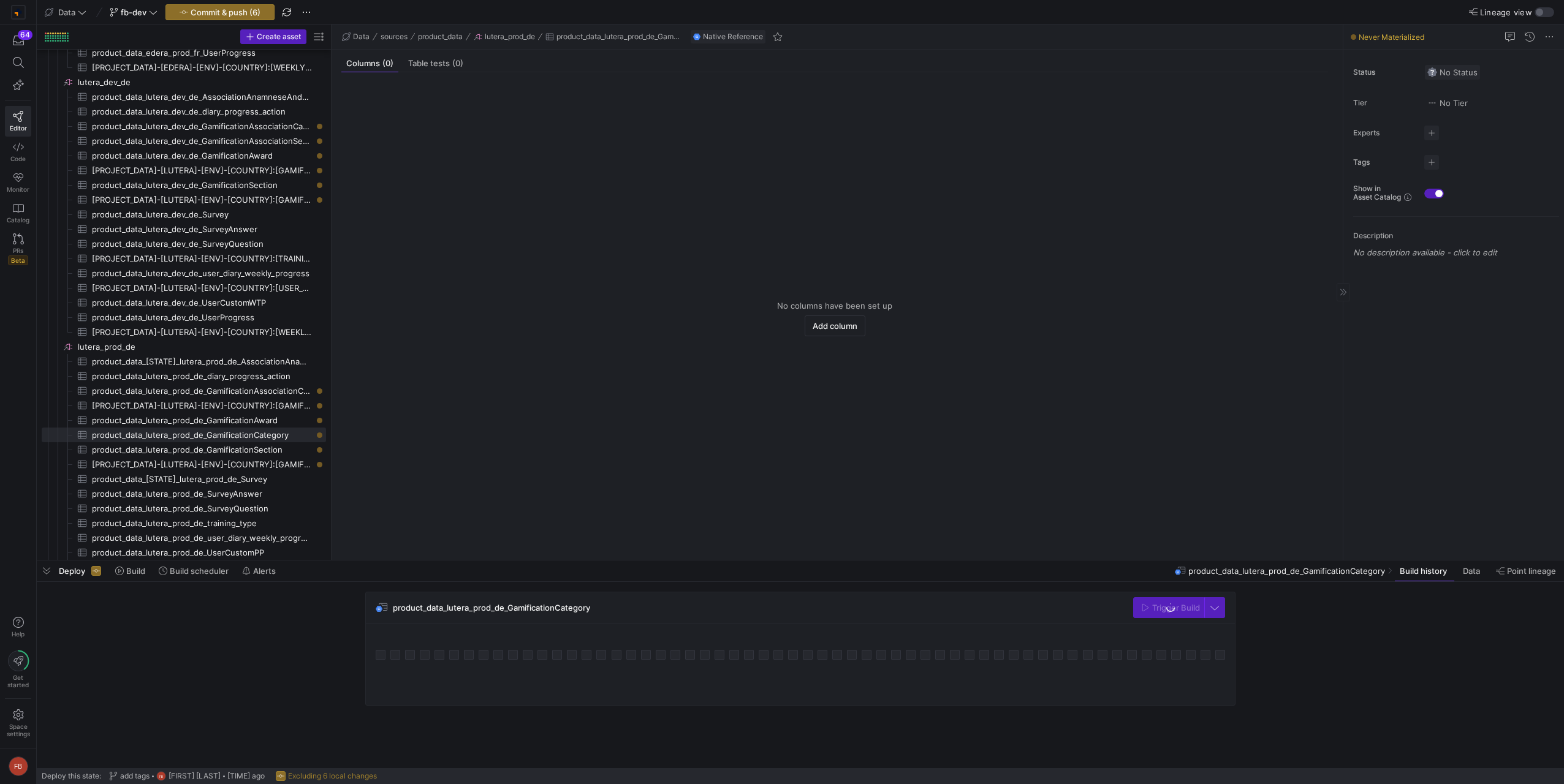 click on "No Status" at bounding box center [1452, 72] 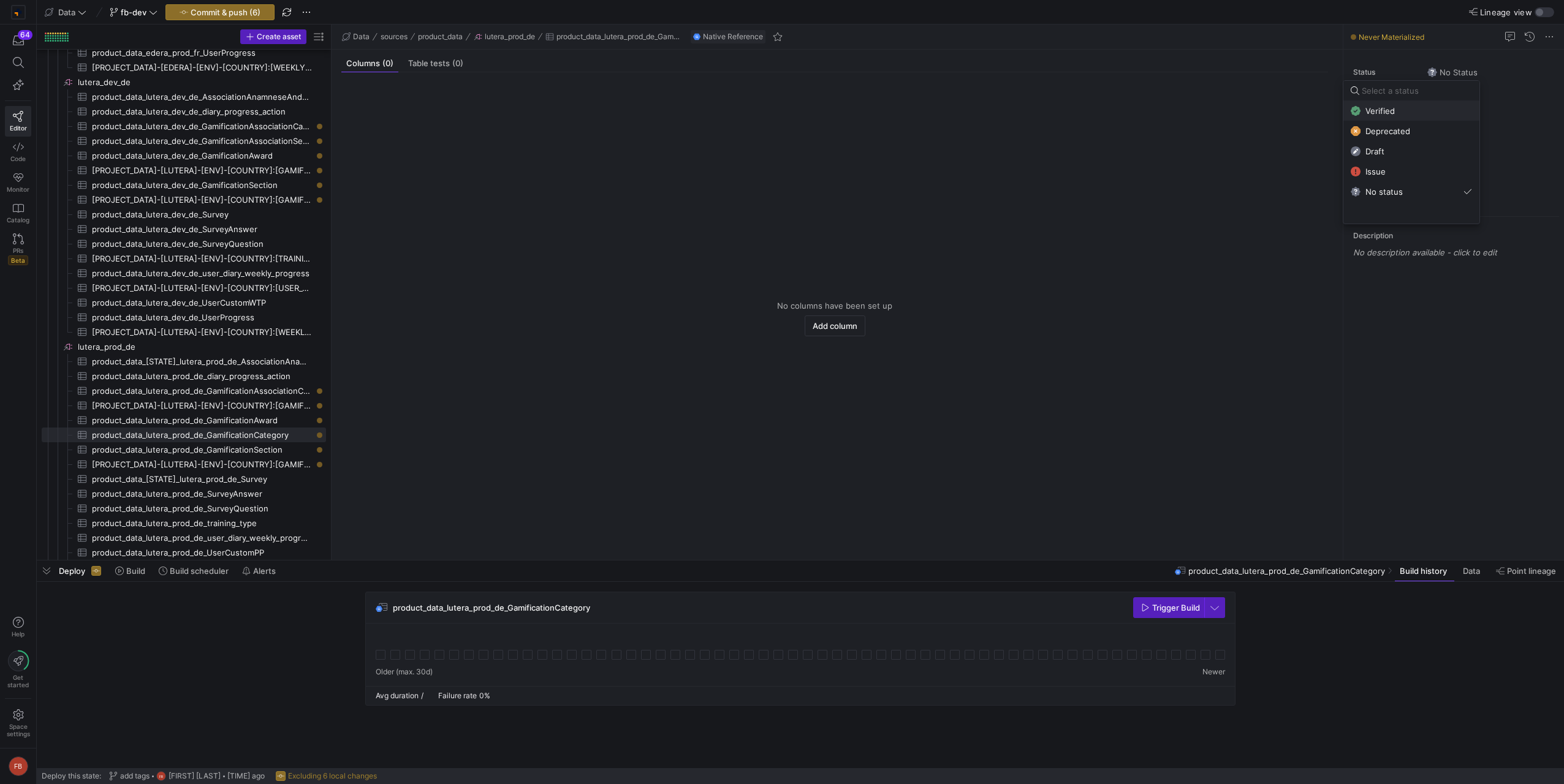 click on "Verified" at bounding box center (1380, 111) 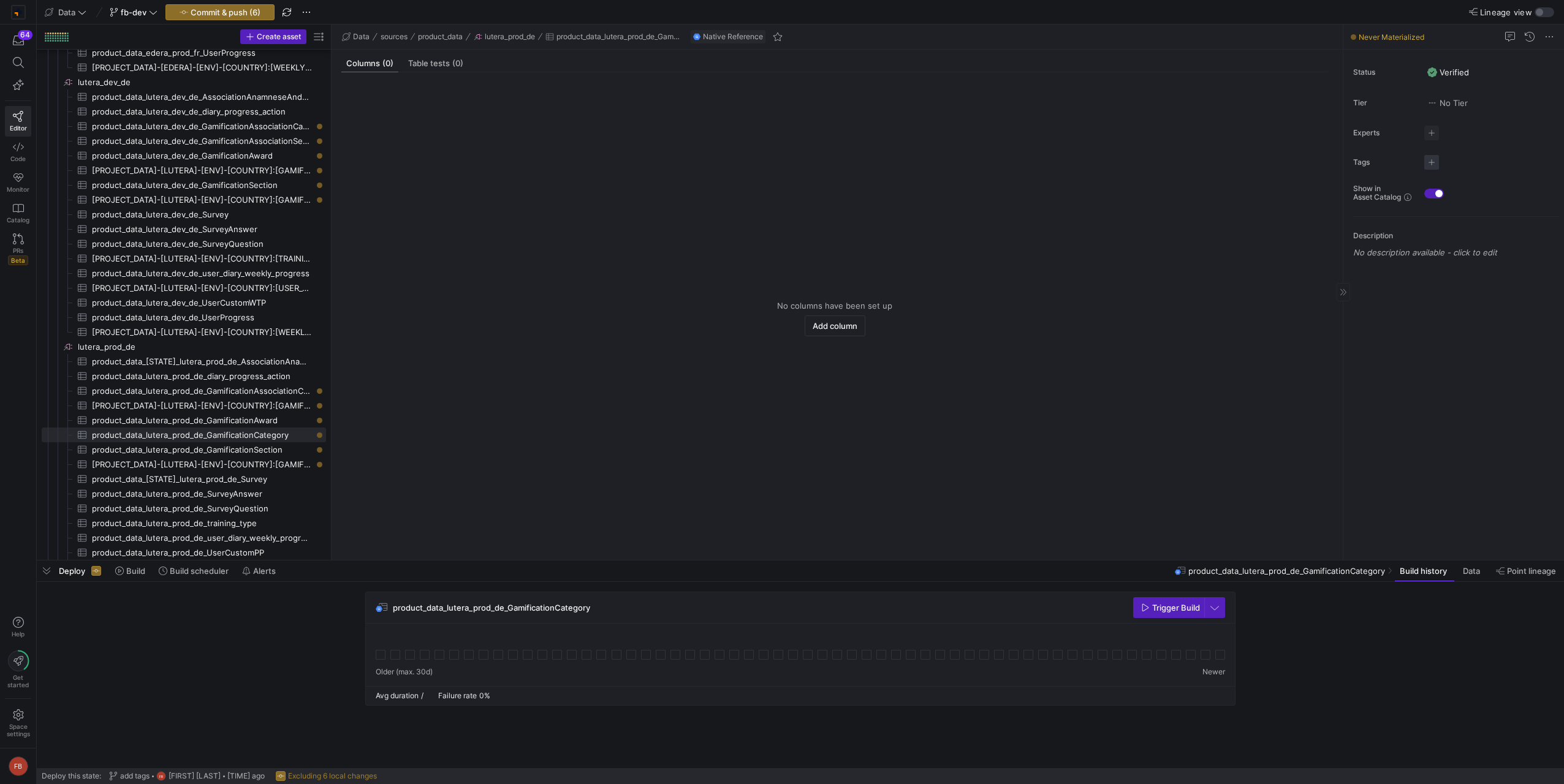 click 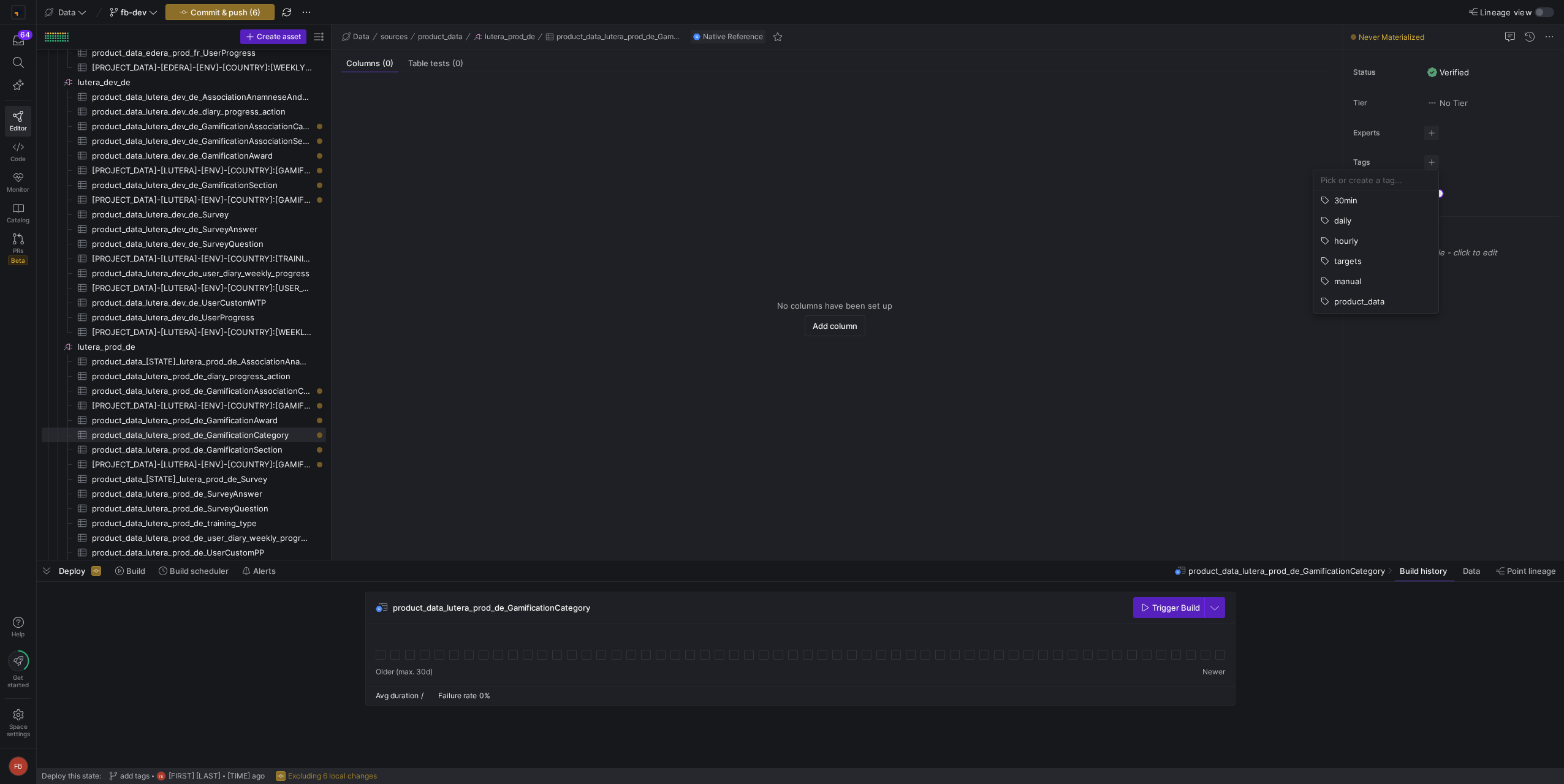 click at bounding box center [1376, 180] 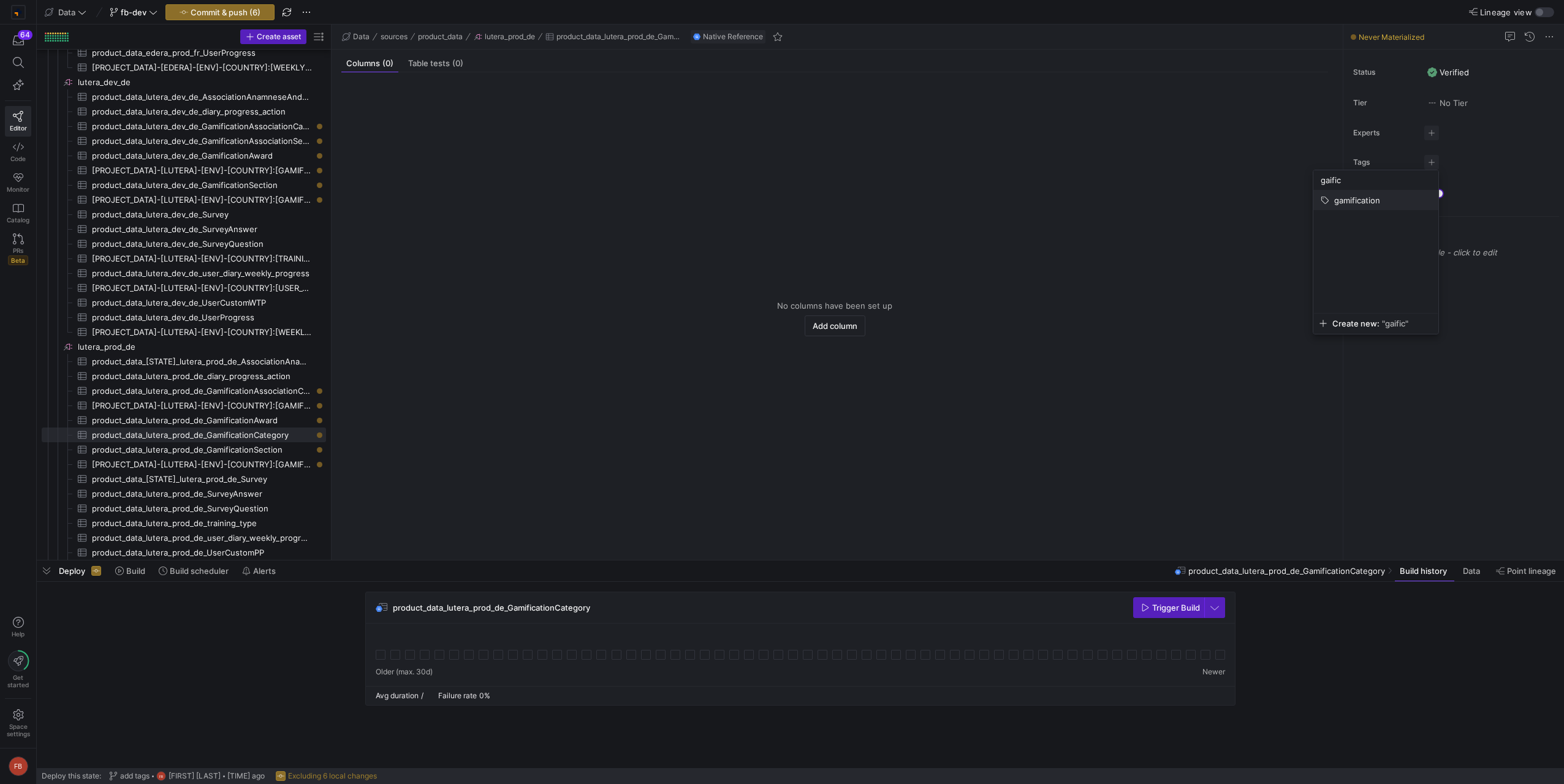 type on "gaific" 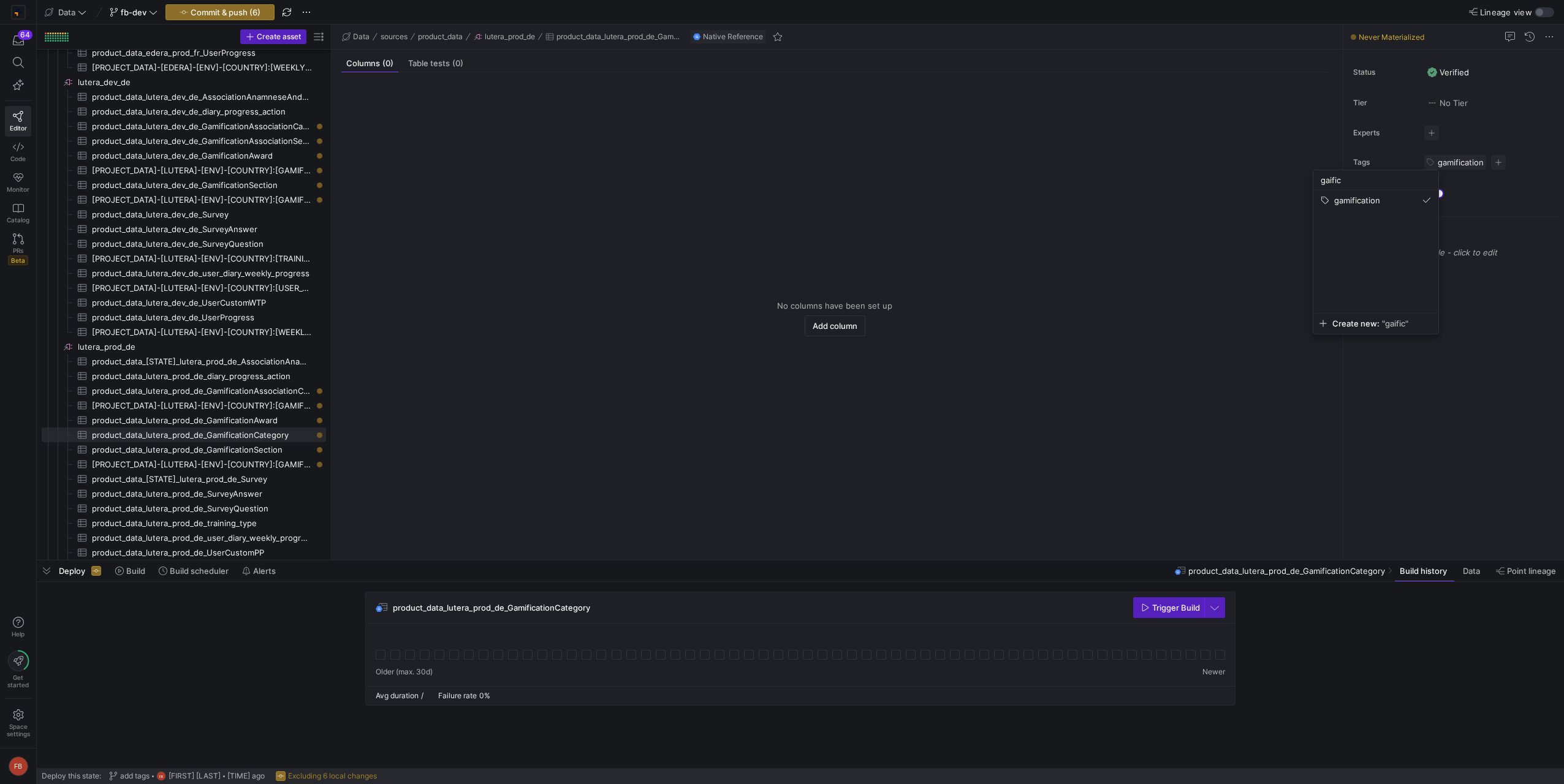click at bounding box center (782, 392) 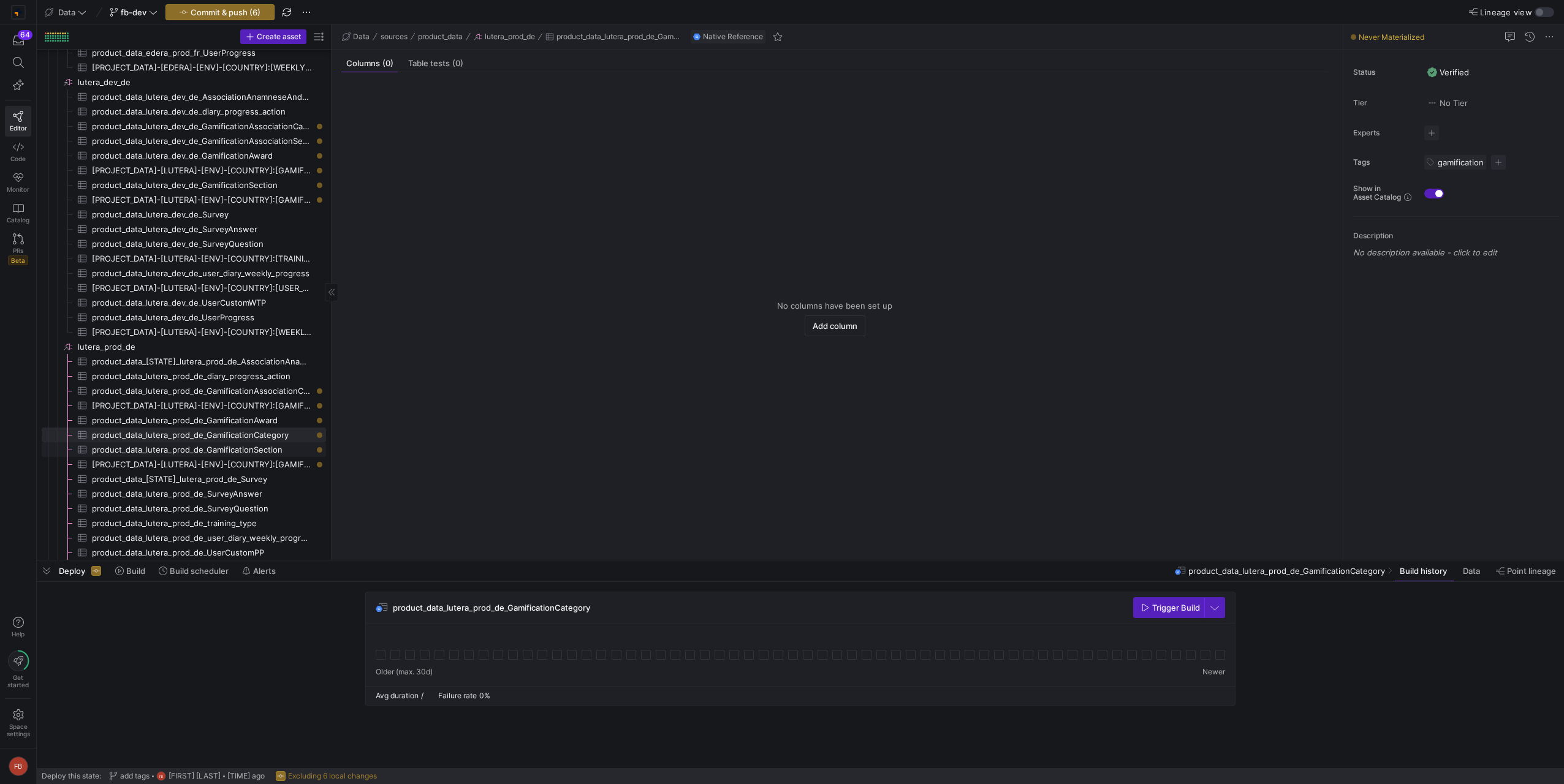 click on "product_data_lutera_prod_de_GamificationSection​​​​​​​​​" 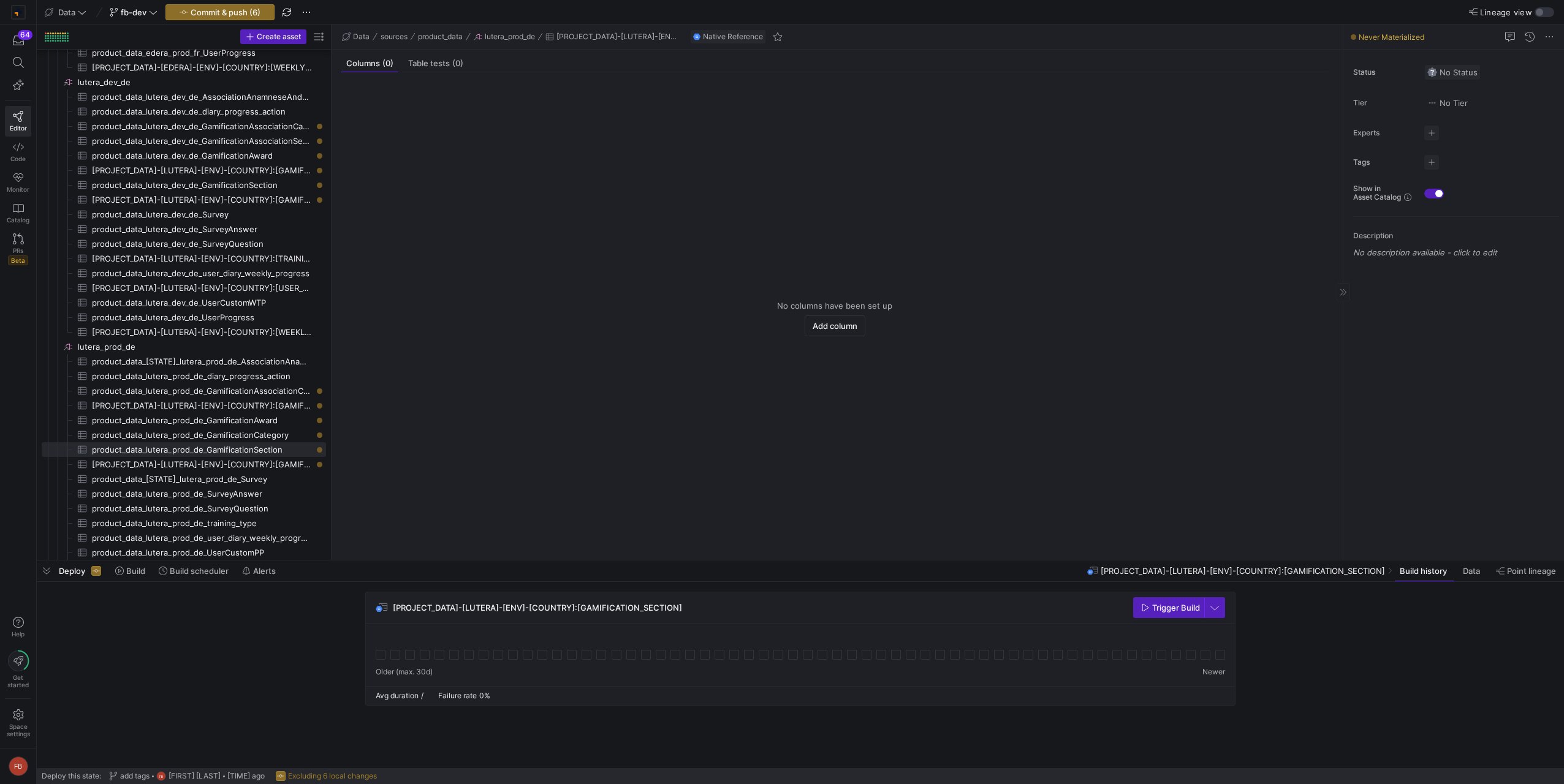 drag, startPoint x: 1423, startPoint y: 184, endPoint x: 1456, endPoint y: 72, distance: 116.76044 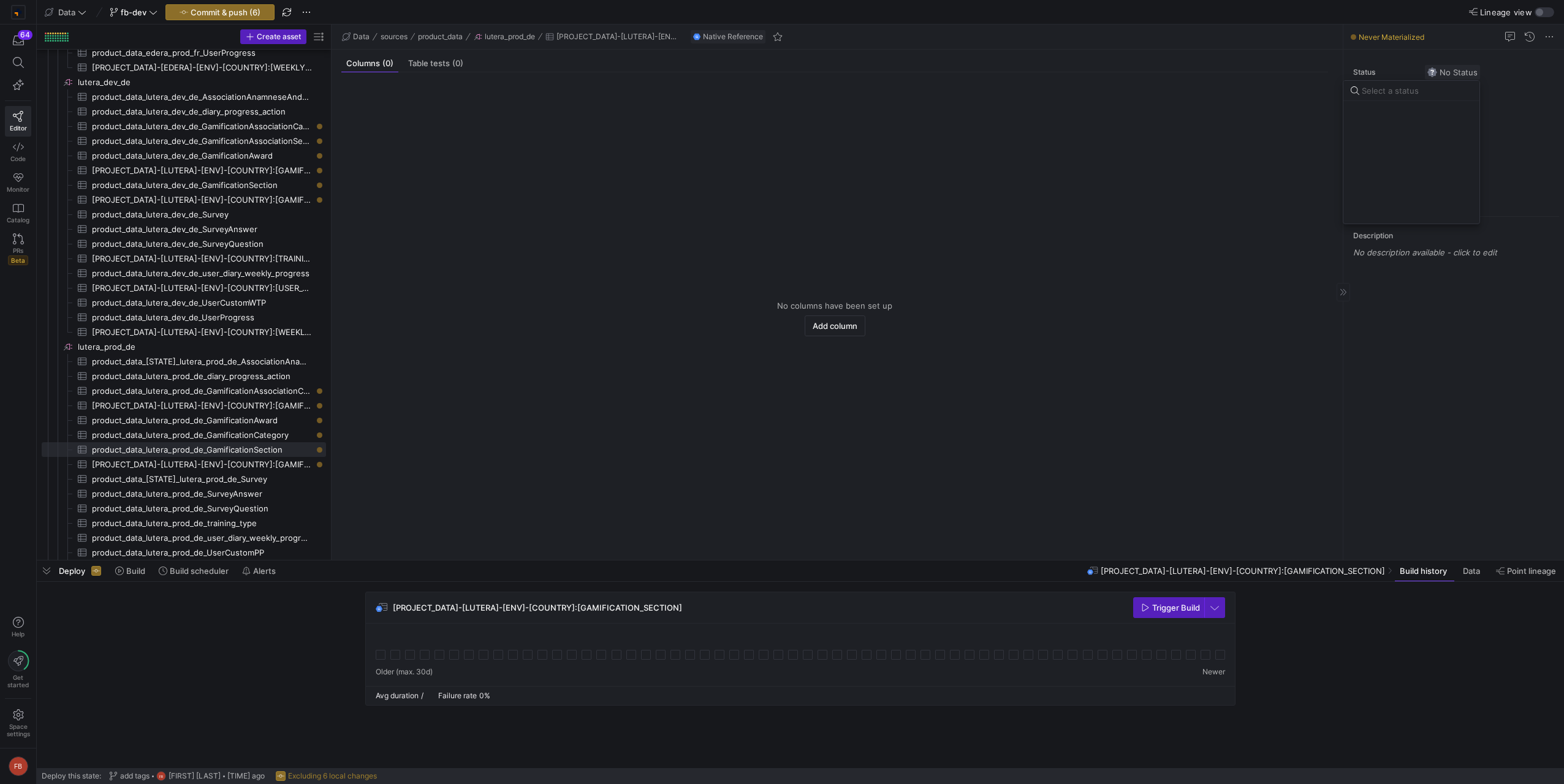 click at bounding box center [782, 392] 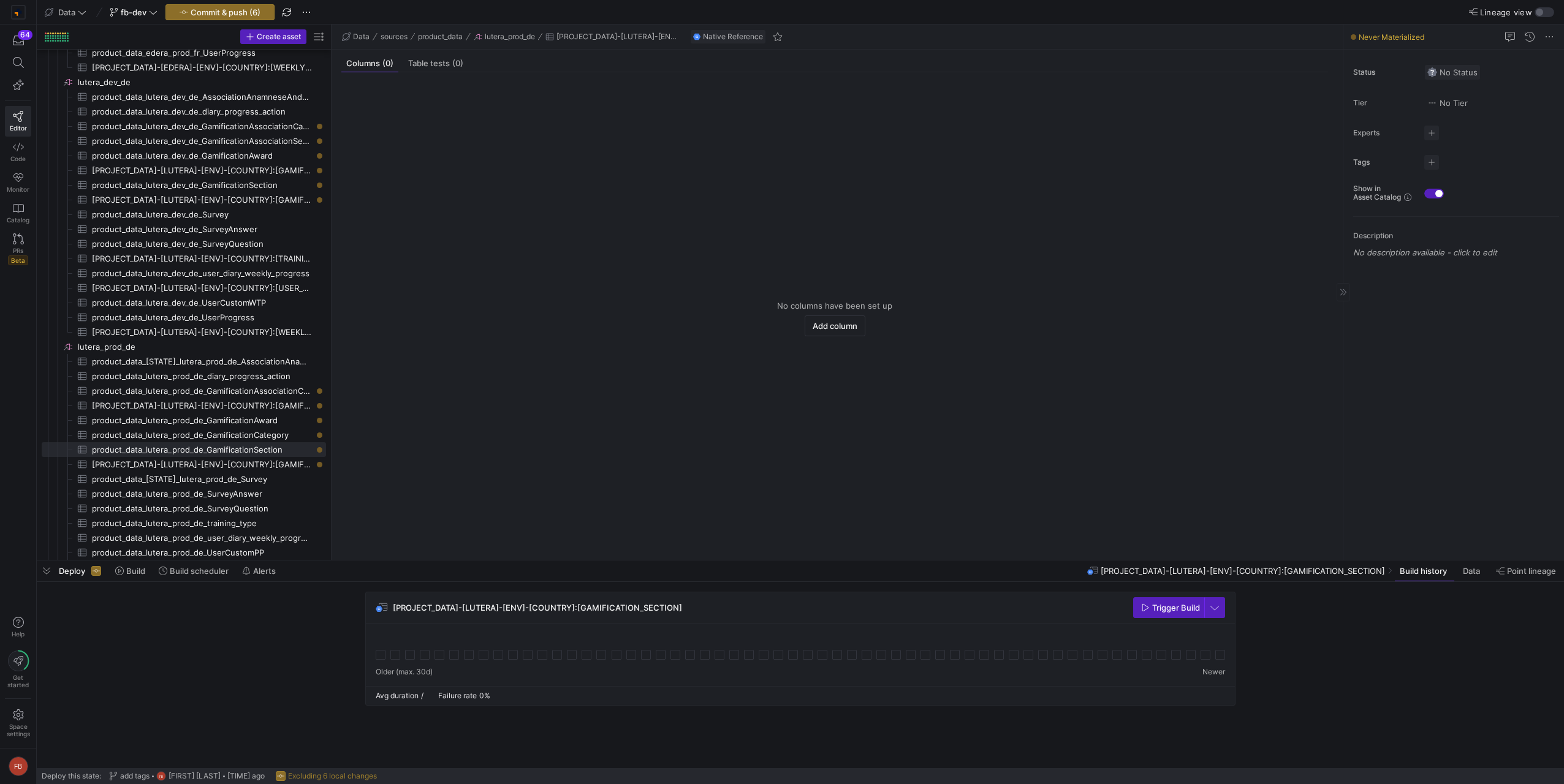 click on "No Status" at bounding box center [1452, 72] 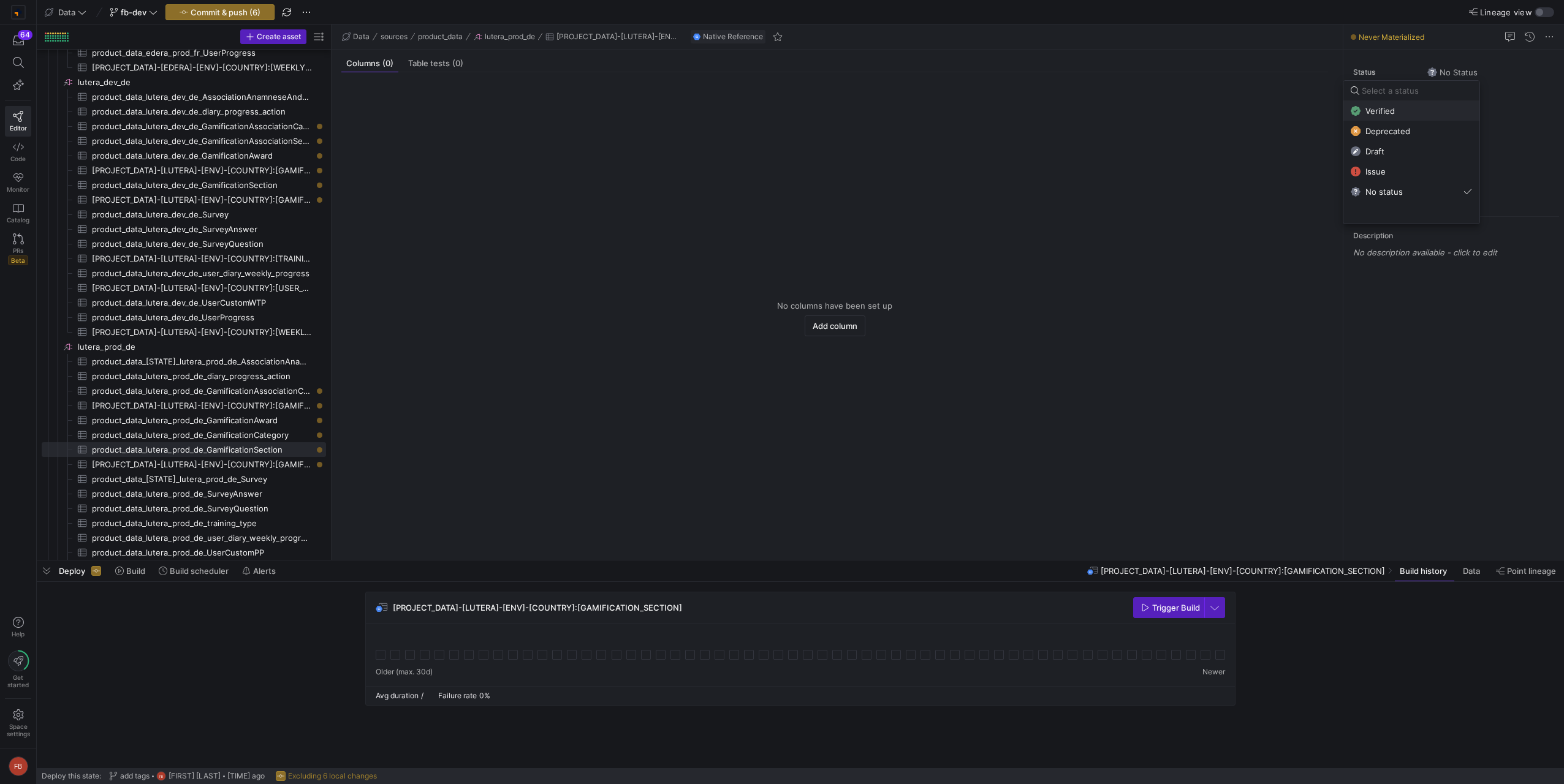 click on "Verified" at bounding box center [1411, 111] 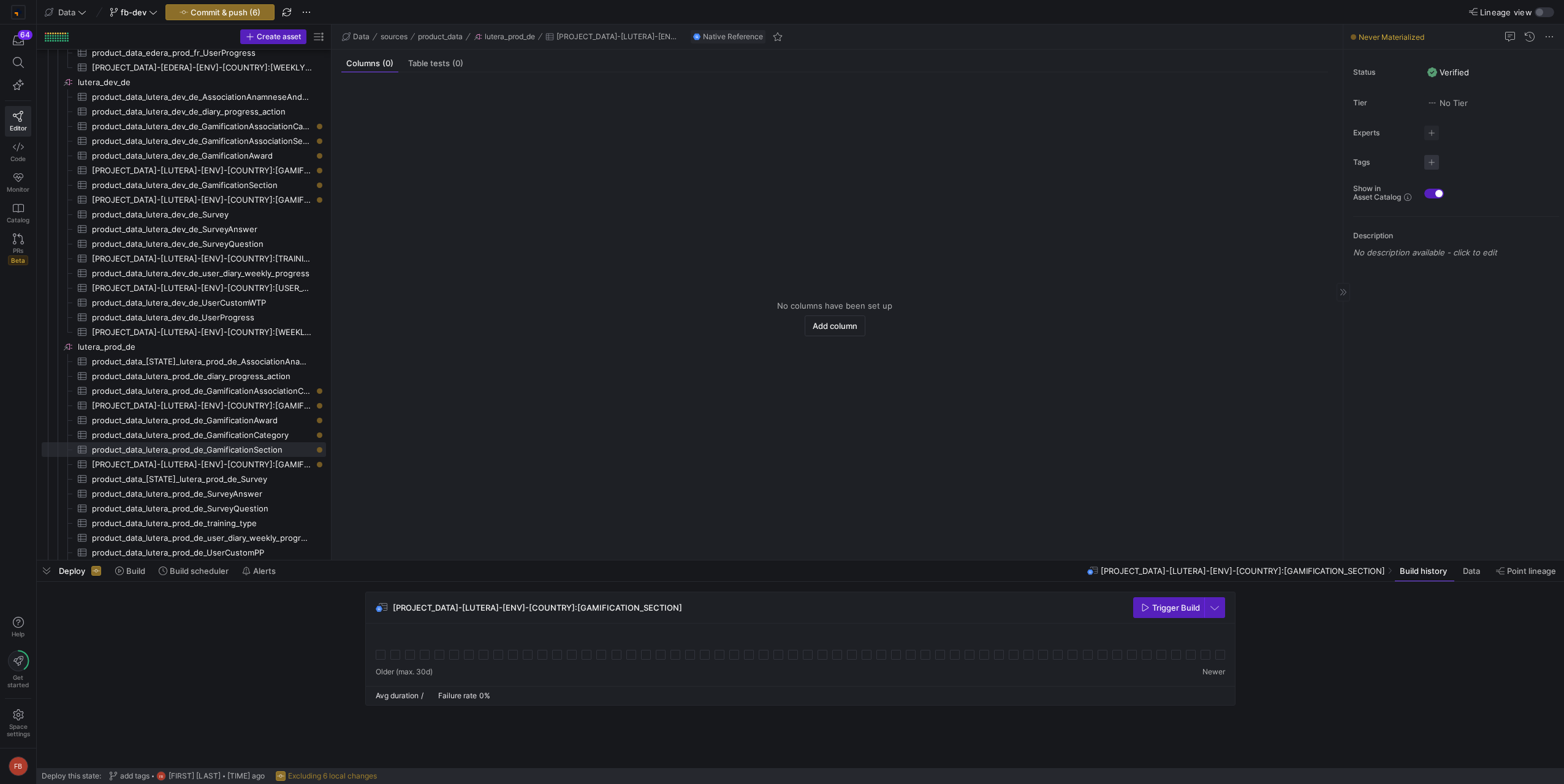 click 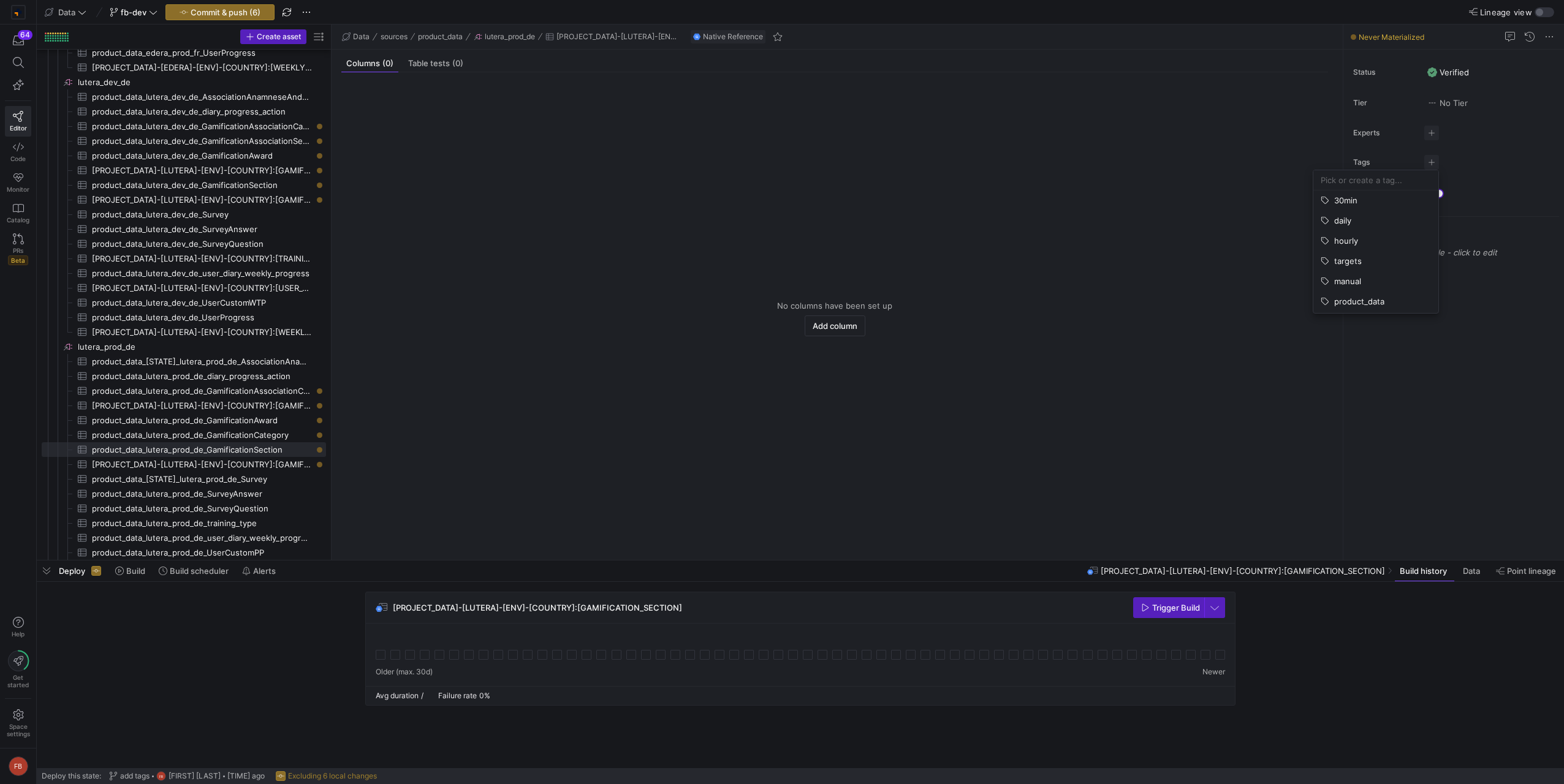 click at bounding box center [1376, 180] 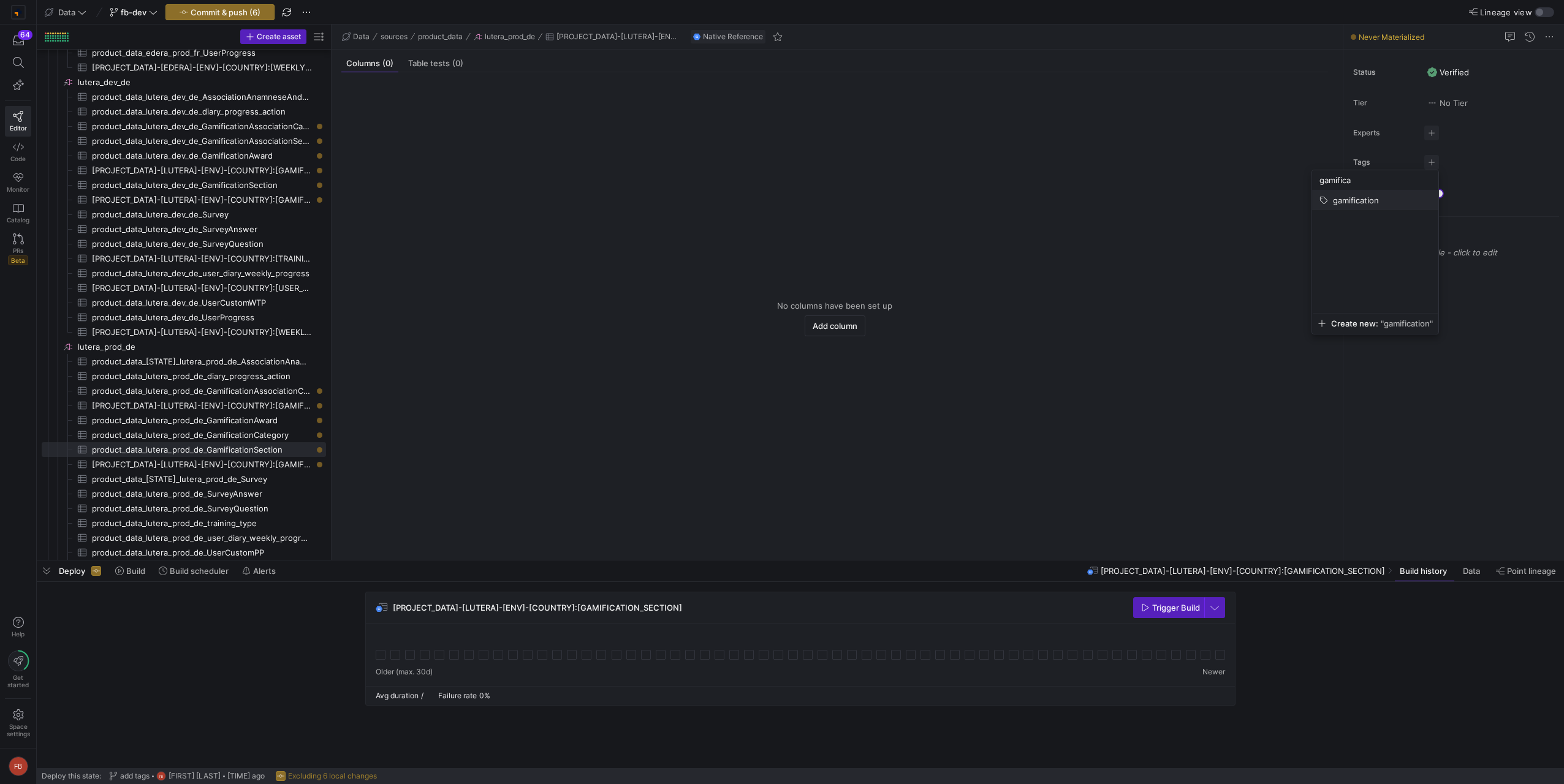 type on "gamifica" 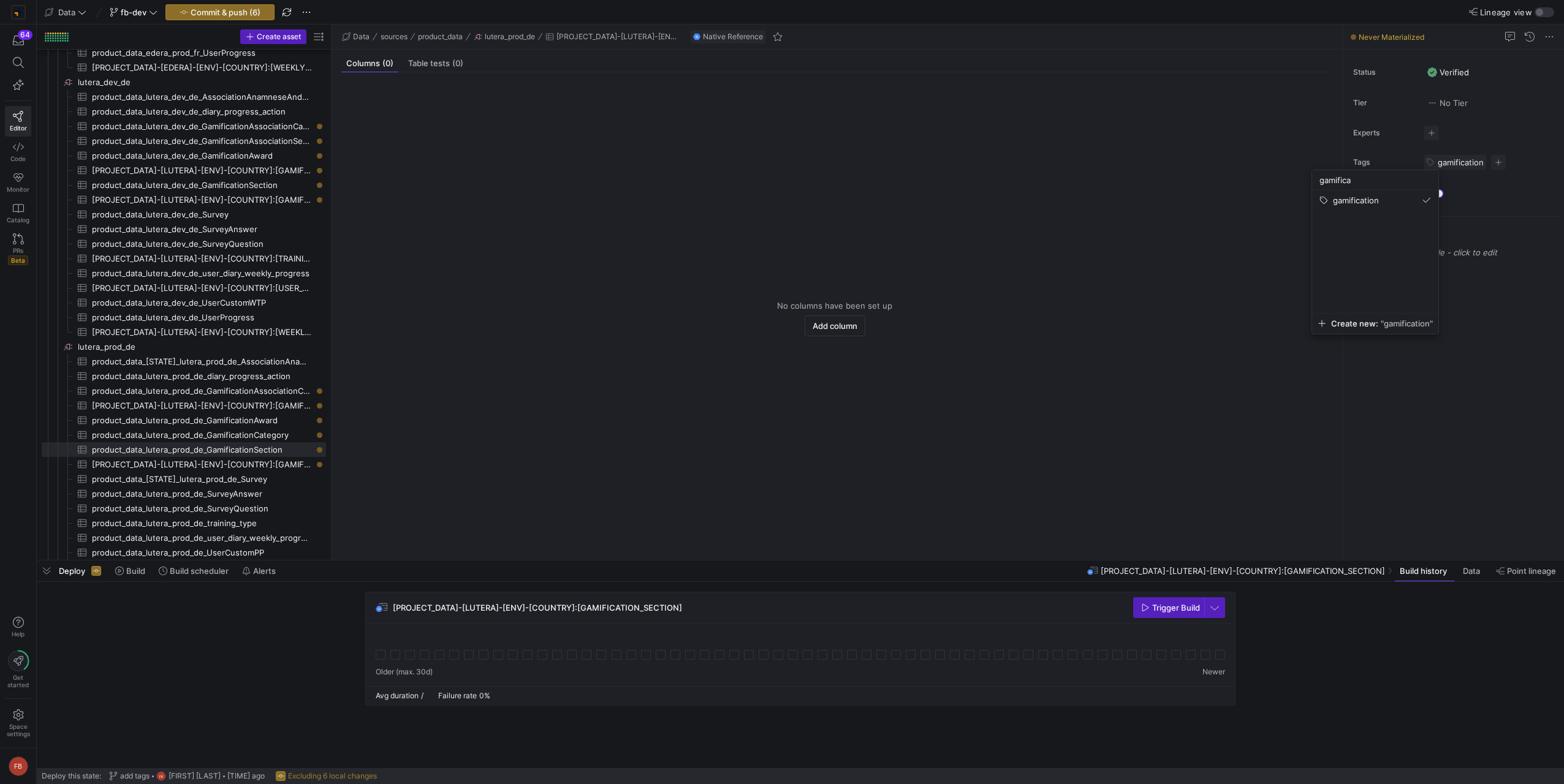 click at bounding box center [782, 392] 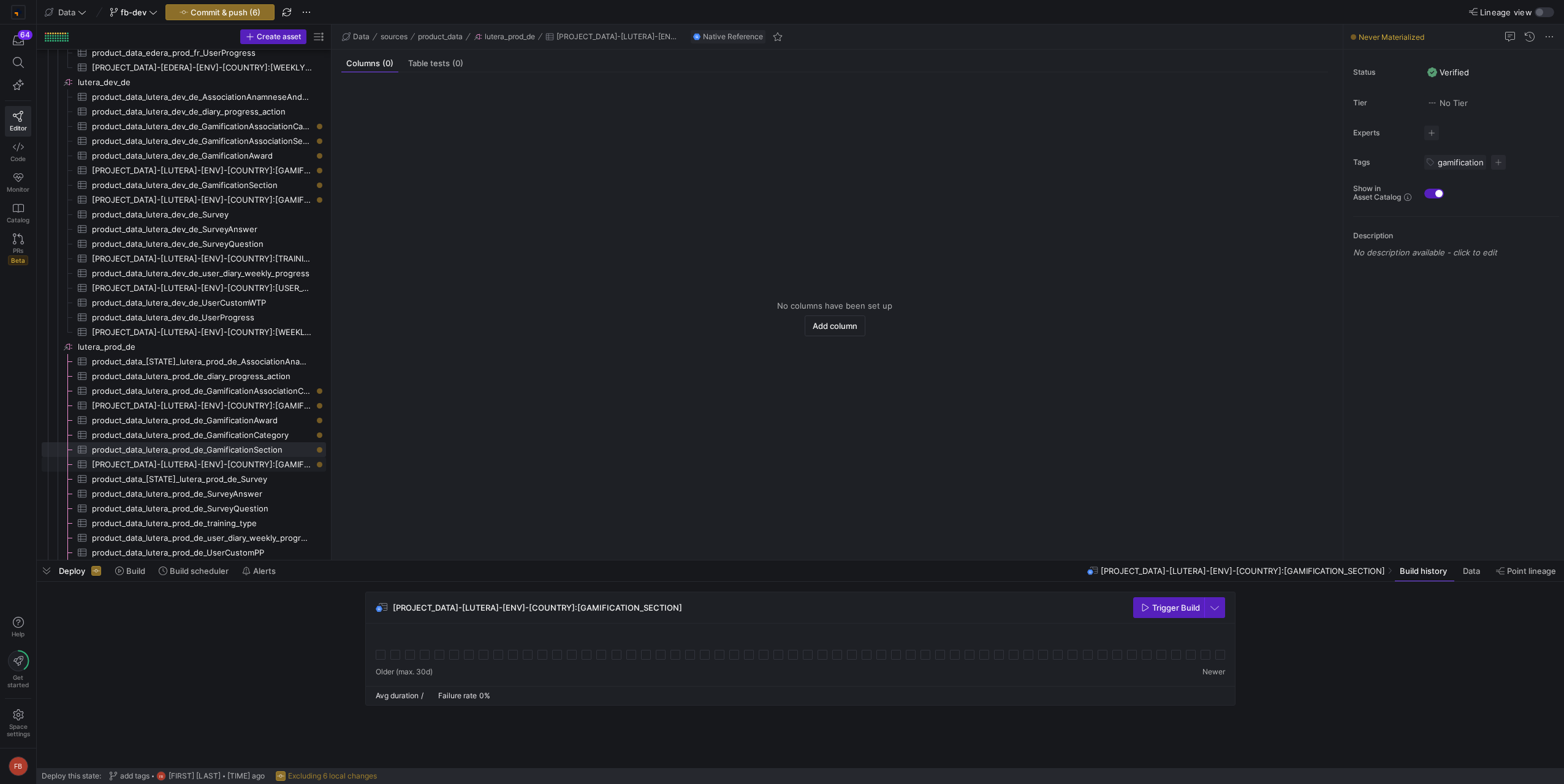 click on "[PROJECT_DATA]-[LUTERA]-[ENV]-[COUNTRY]:[GAMIFICATION_USER_AWARD]" 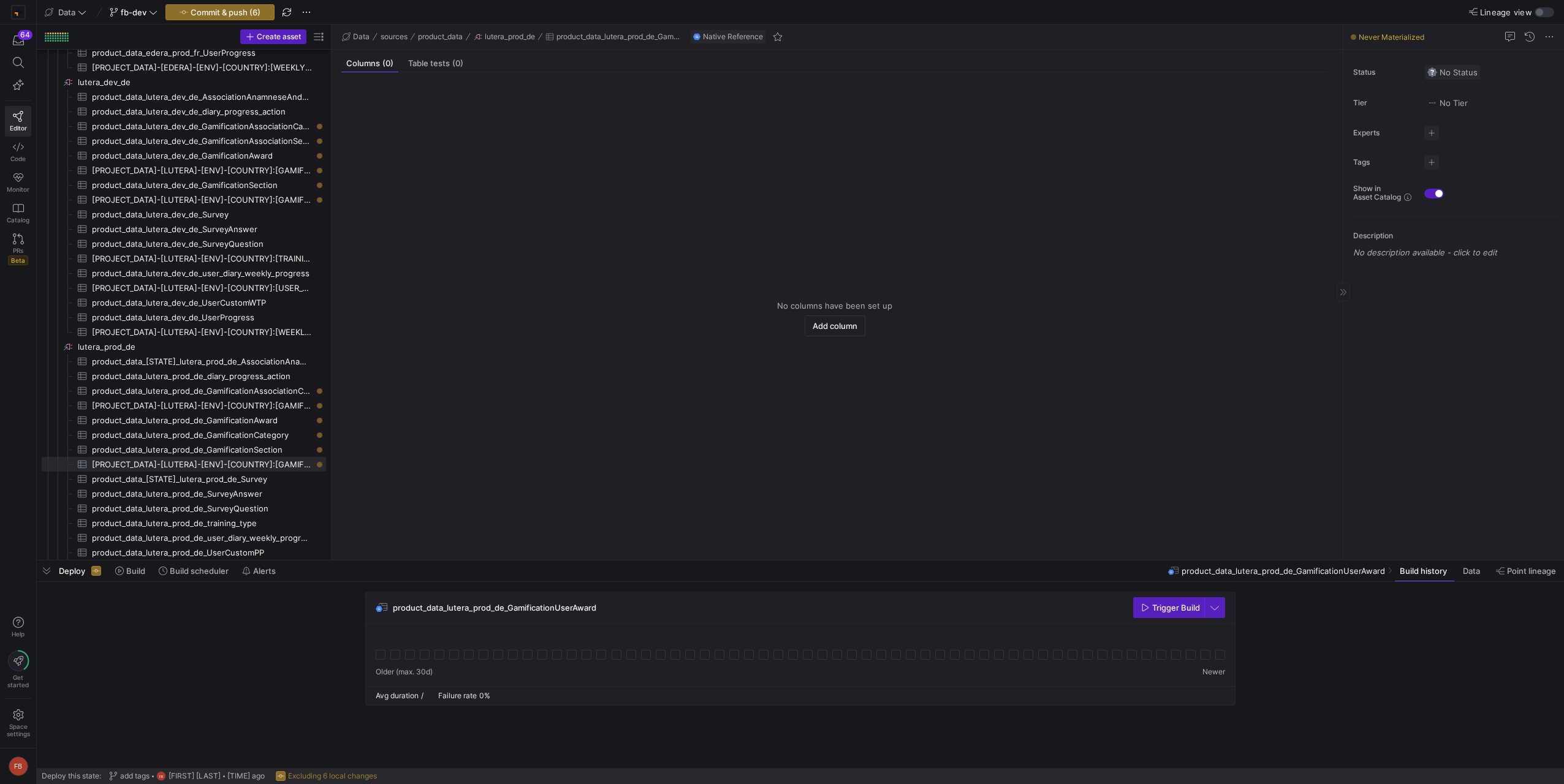 click at bounding box center (1452, 72) 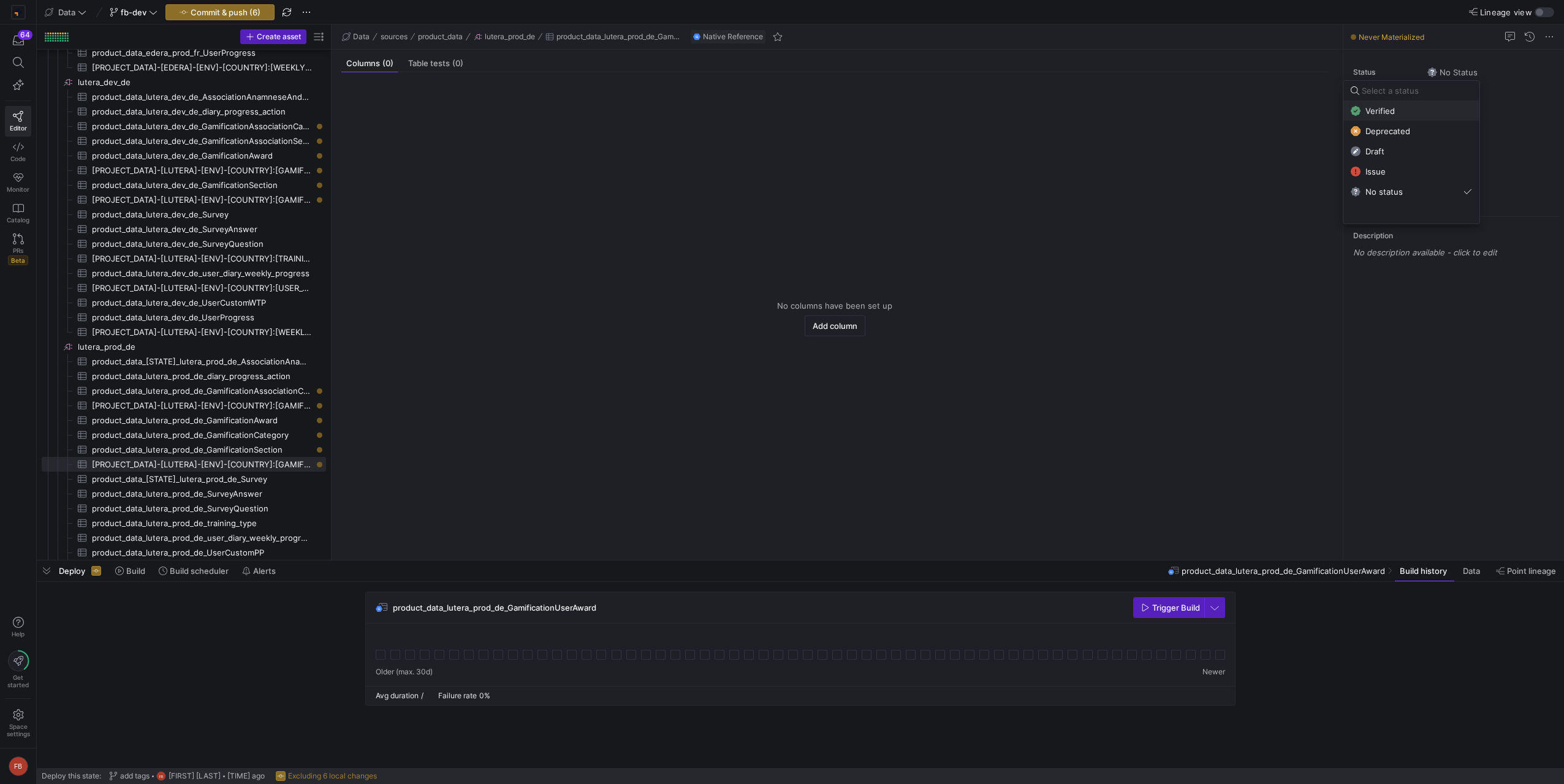 click on "Verified" at bounding box center (1411, 111) 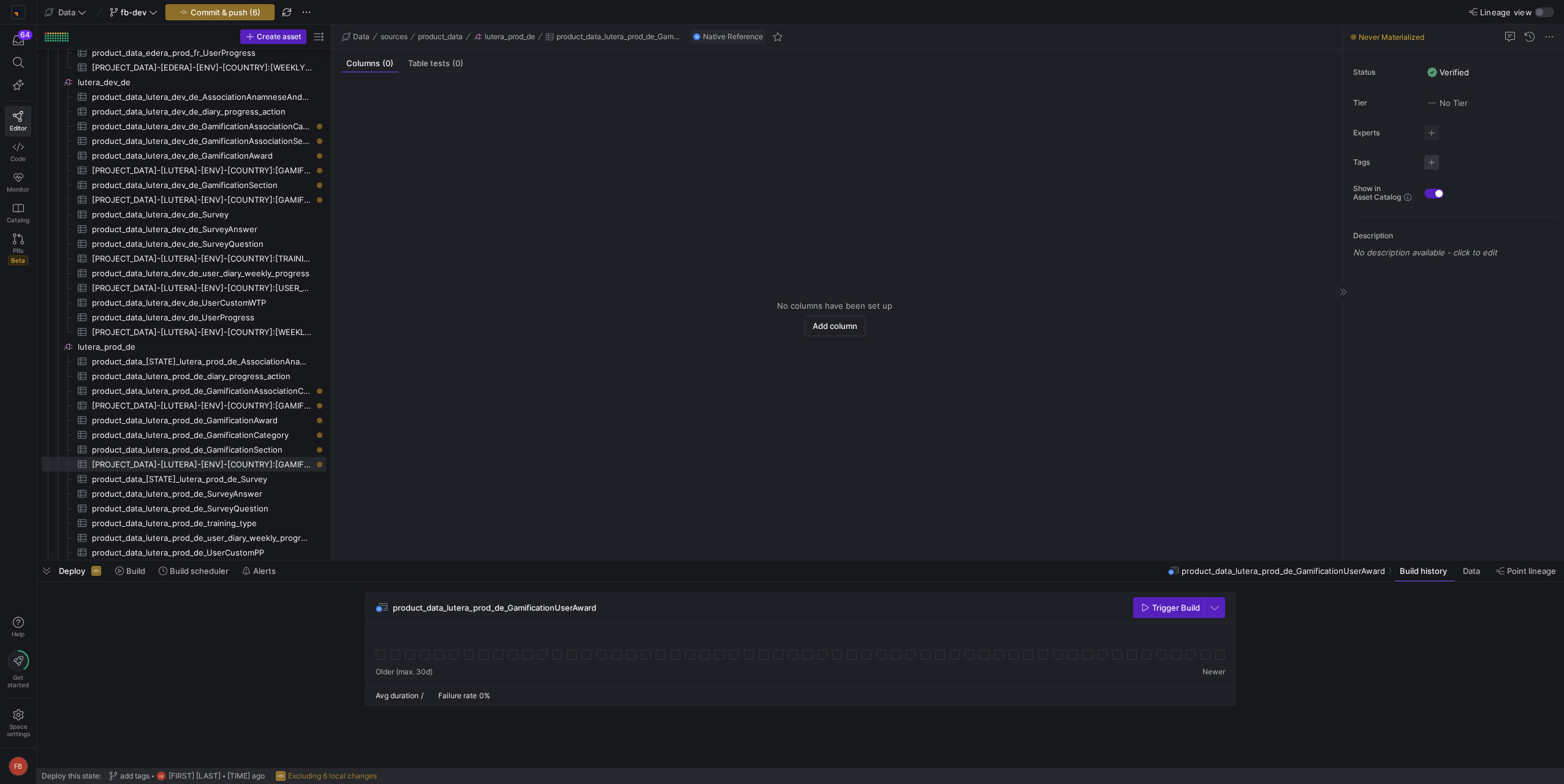 click 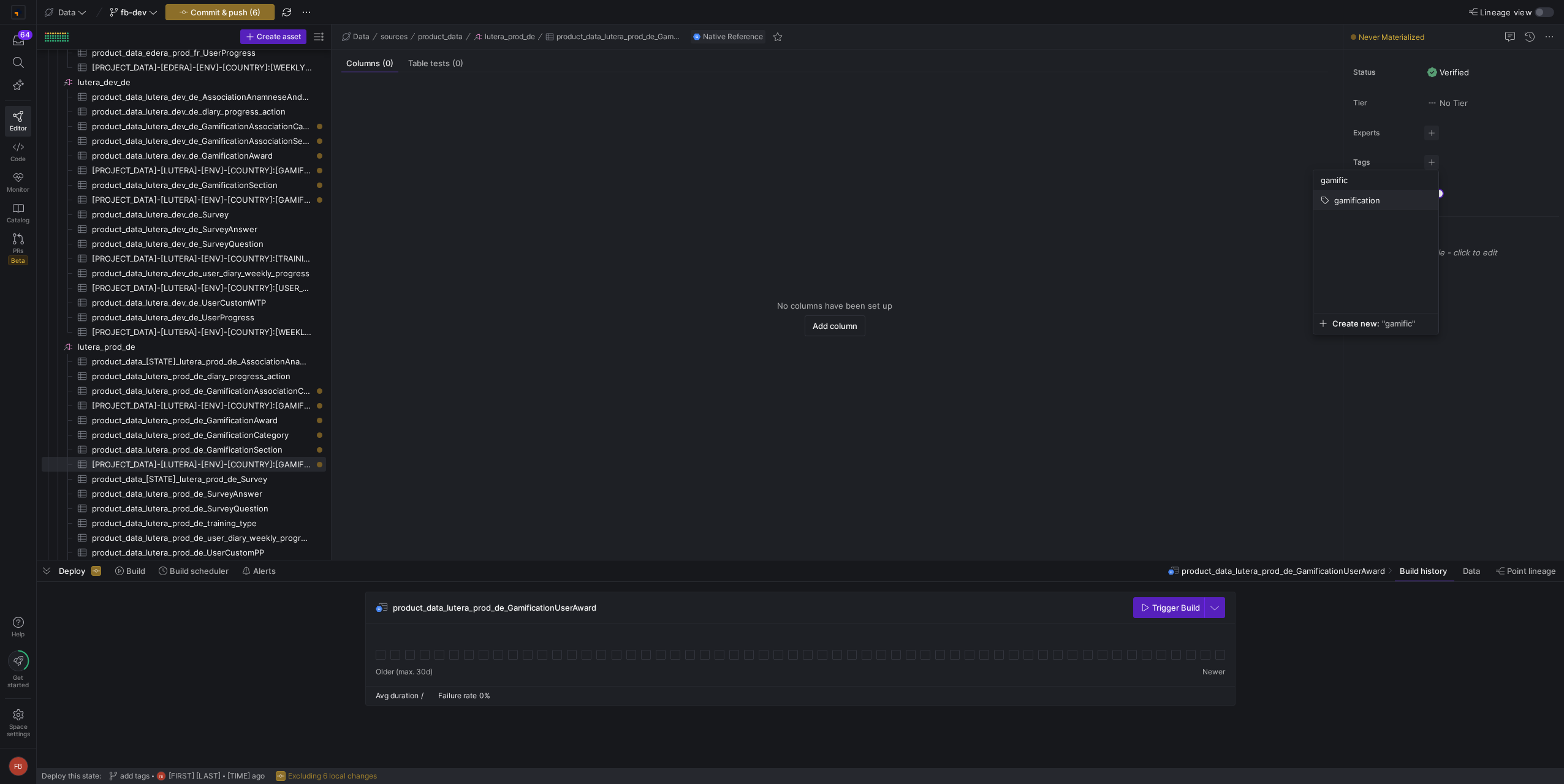type on "gamific" 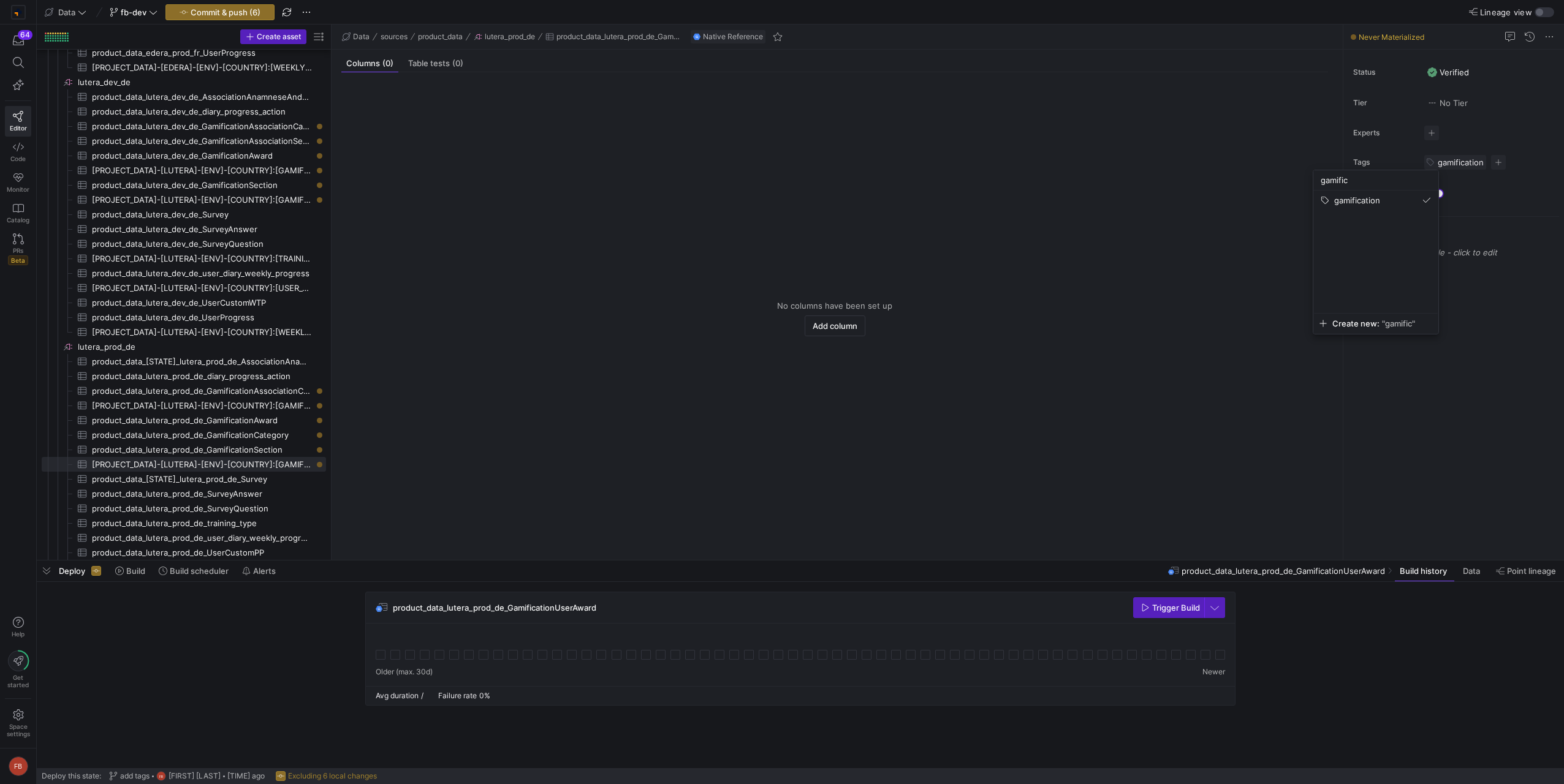 click at bounding box center (782, 392) 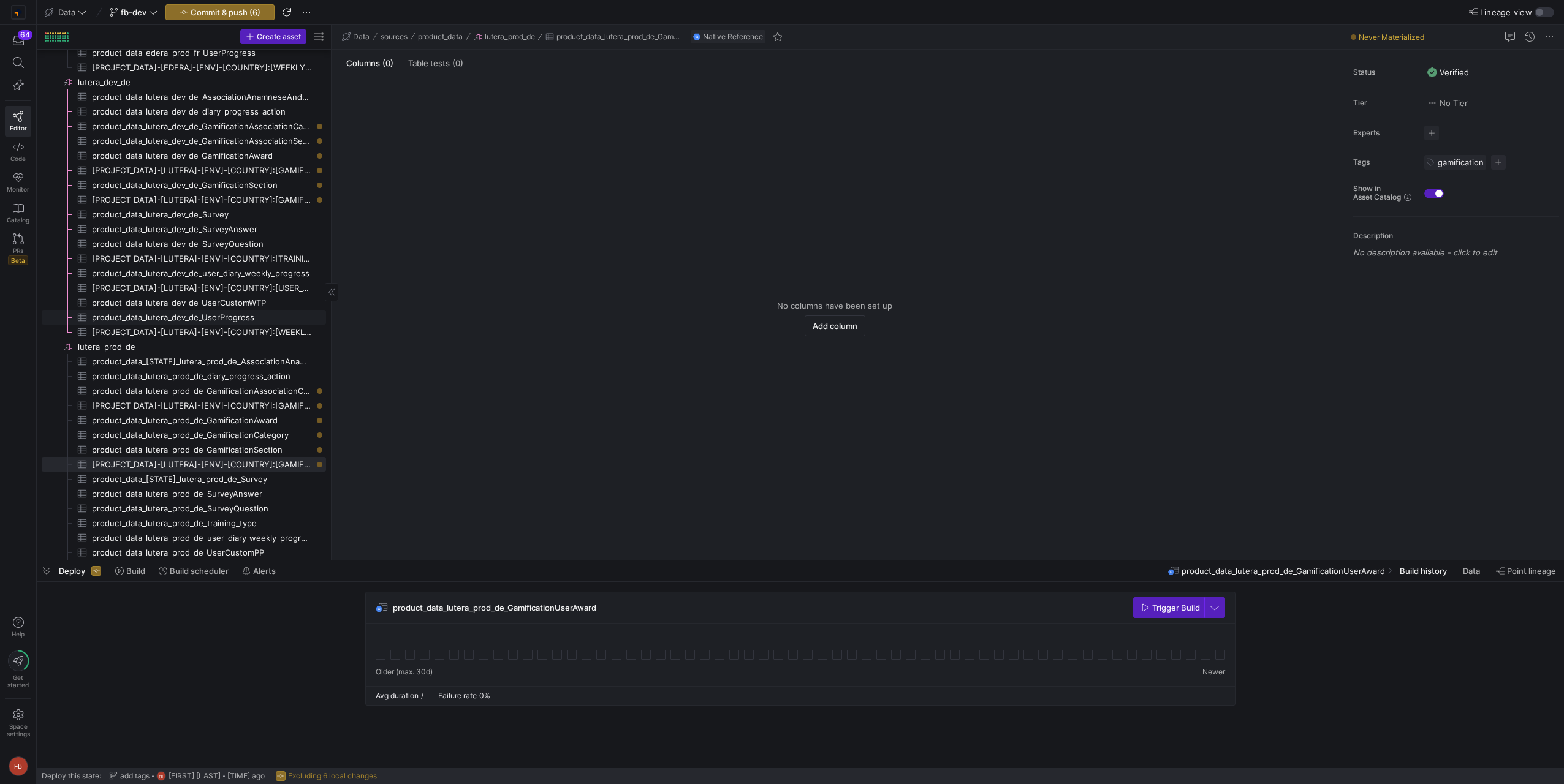 scroll, scrollTop: 1585, scrollLeft: 0, axis: vertical 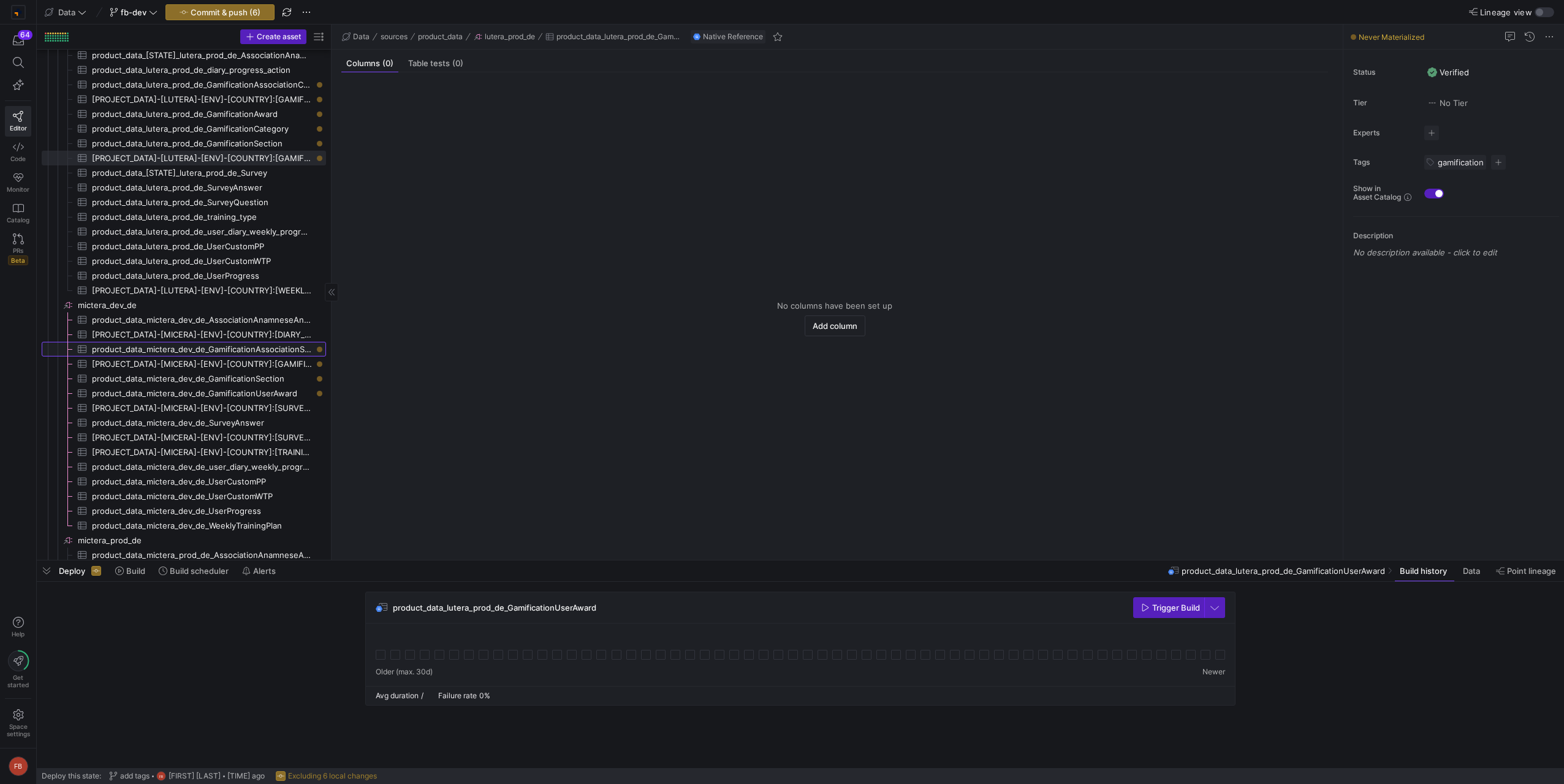 click on "product_data_mictera_dev_de_GamificationAssociationSectionAward" 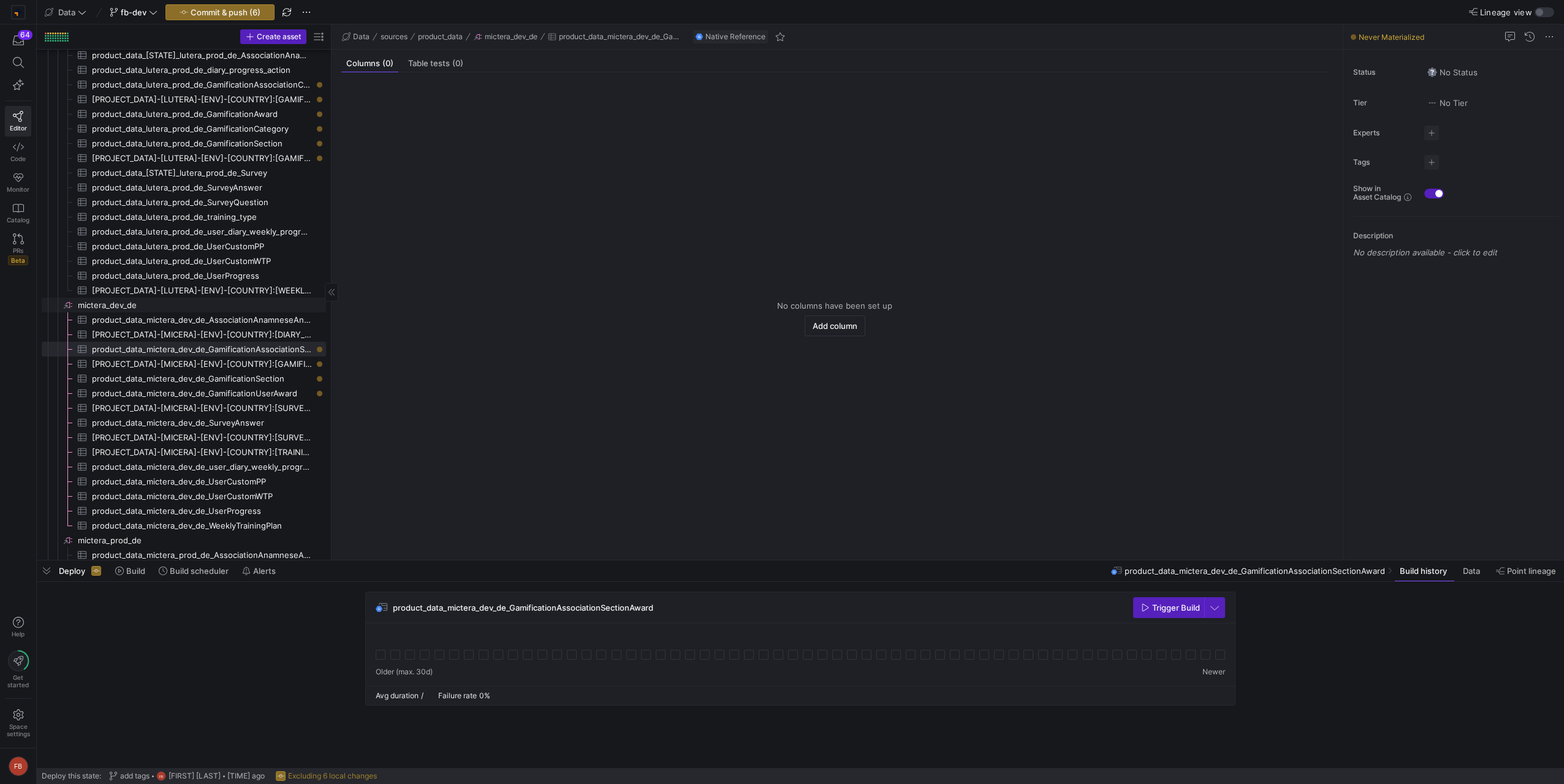click on "mictera_dev_de​​​​​​​​" 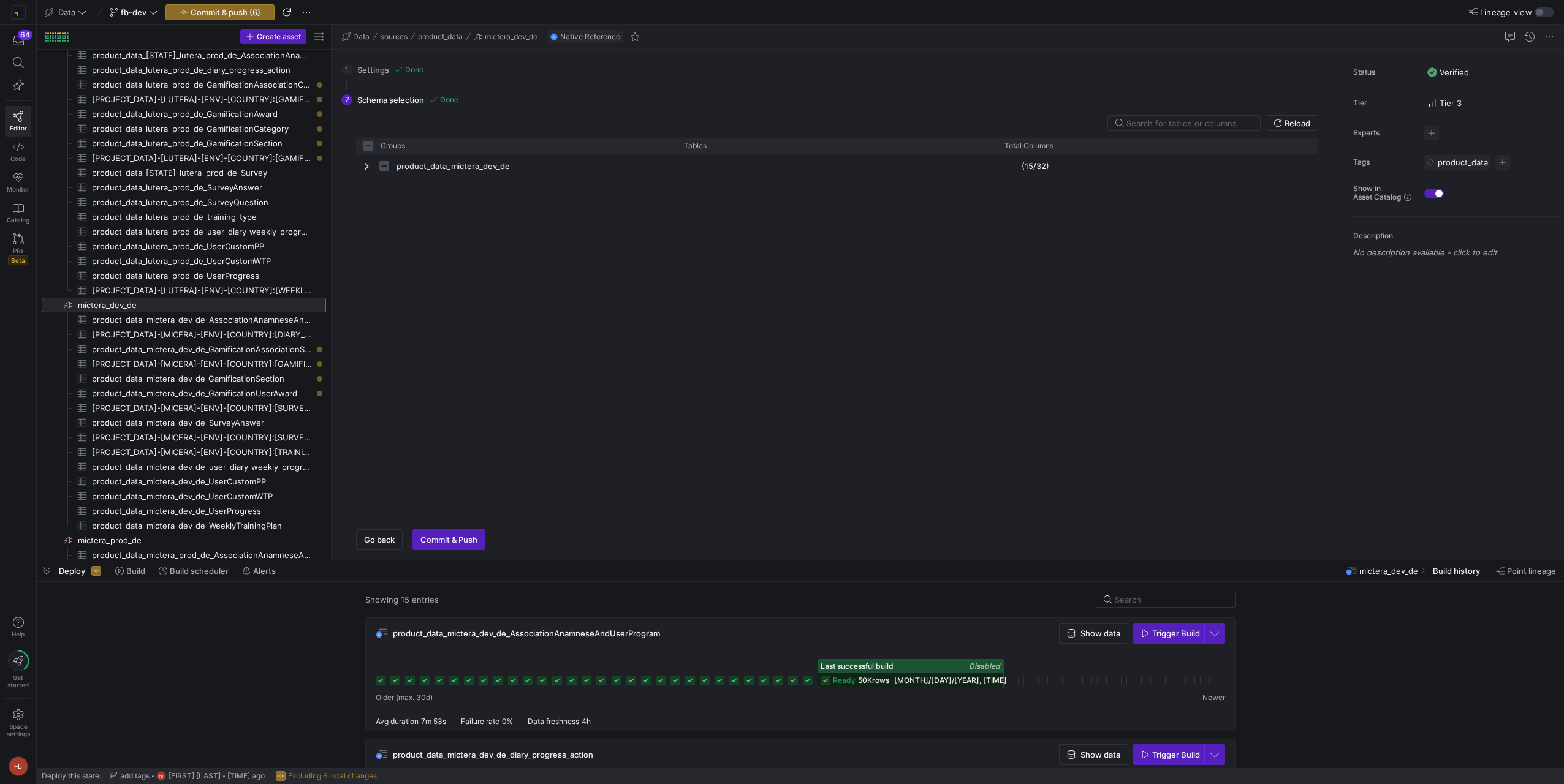 checkbox on "false" 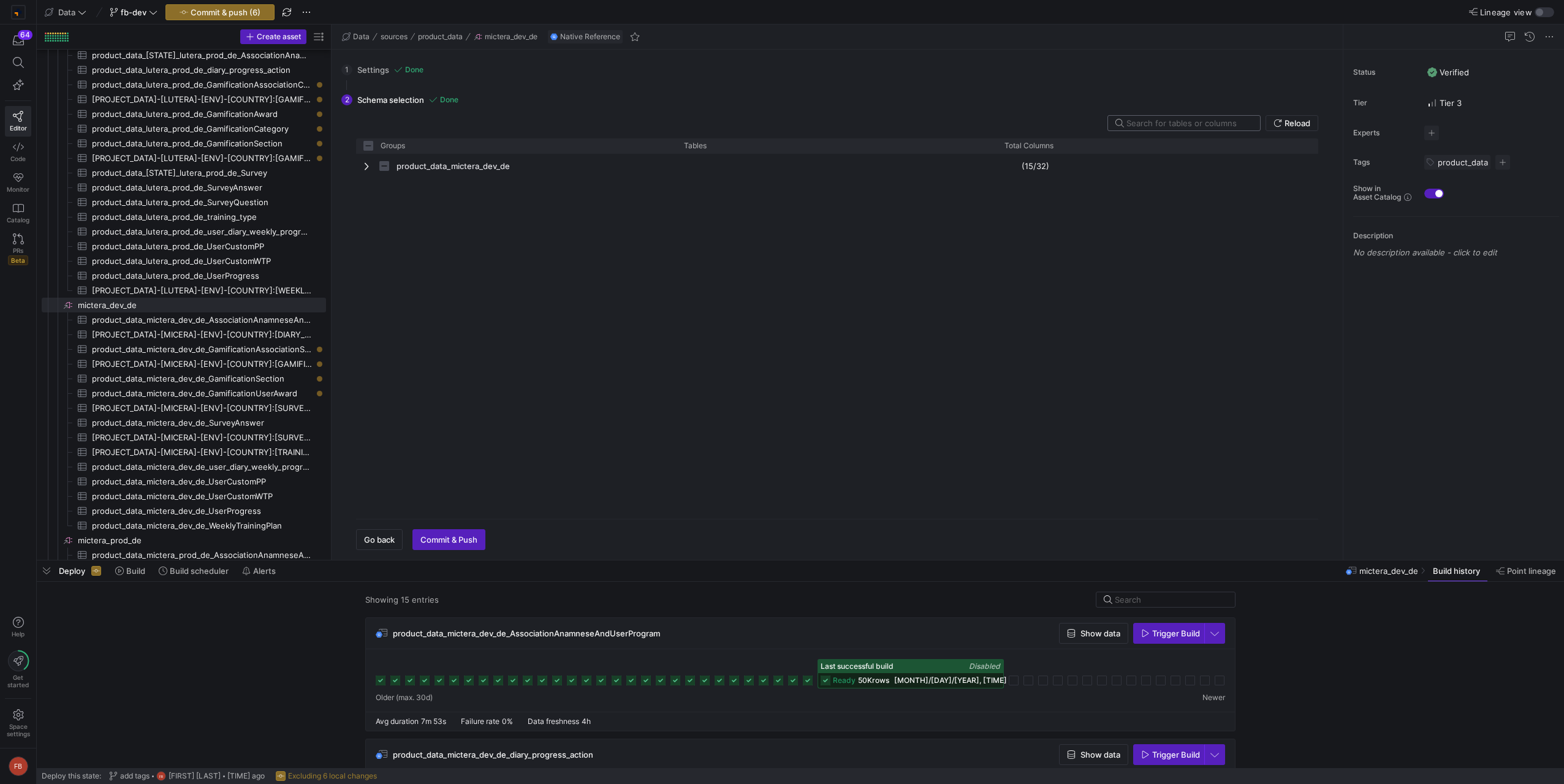 click at bounding box center [1188, 123] 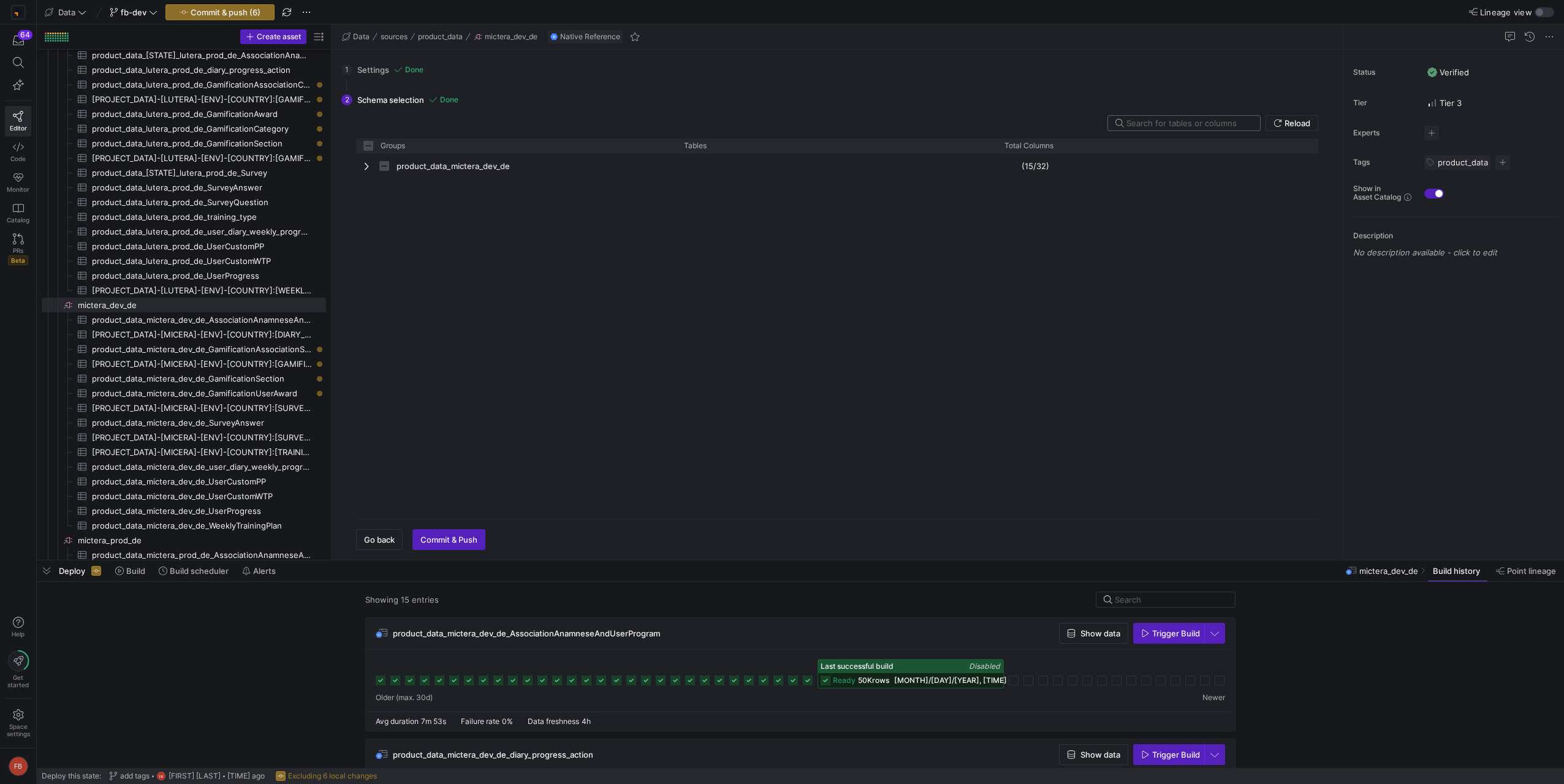 type on "G" 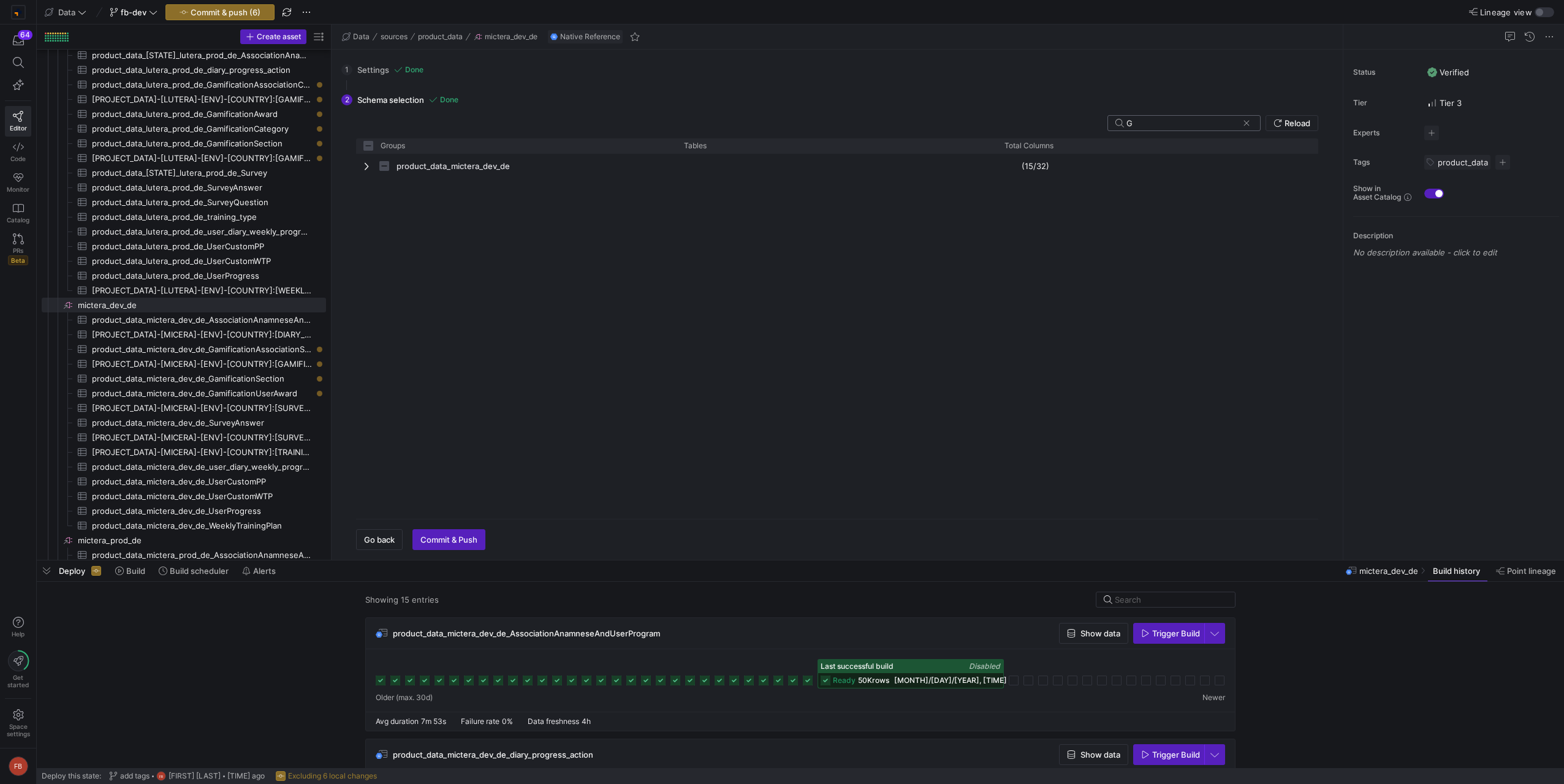 type on "Ga" 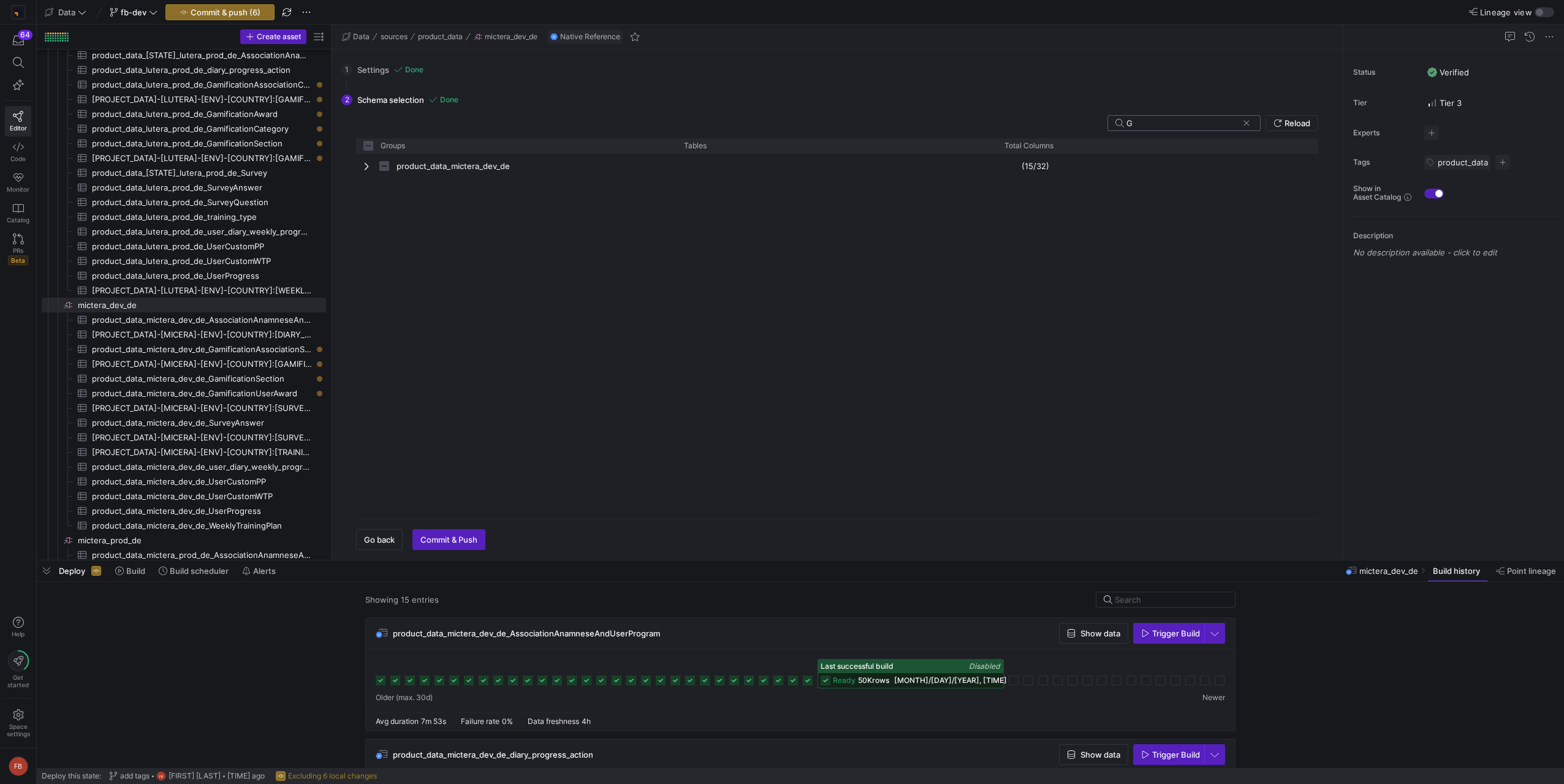 checkbox on "false" 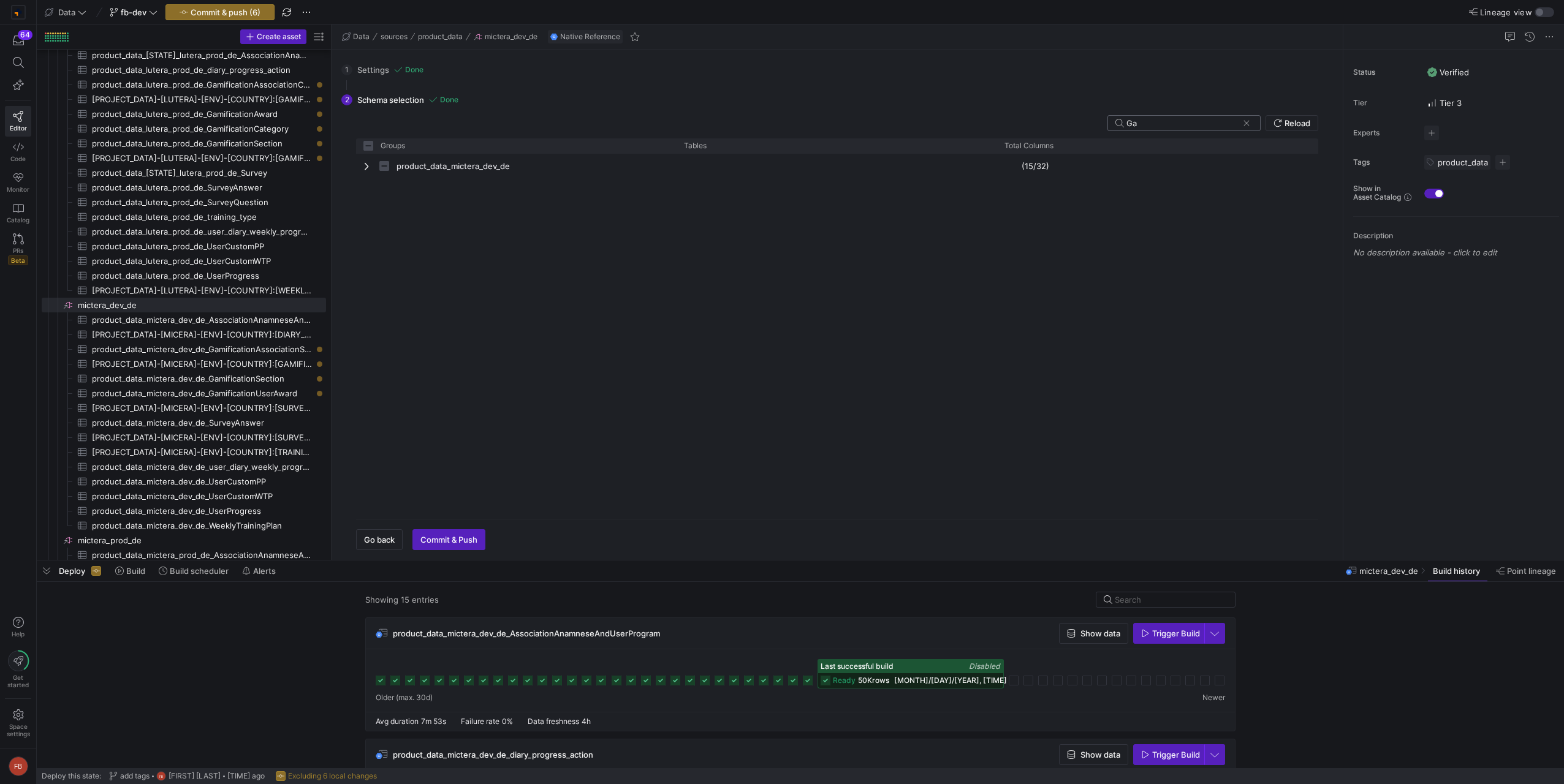 type on "Gam" 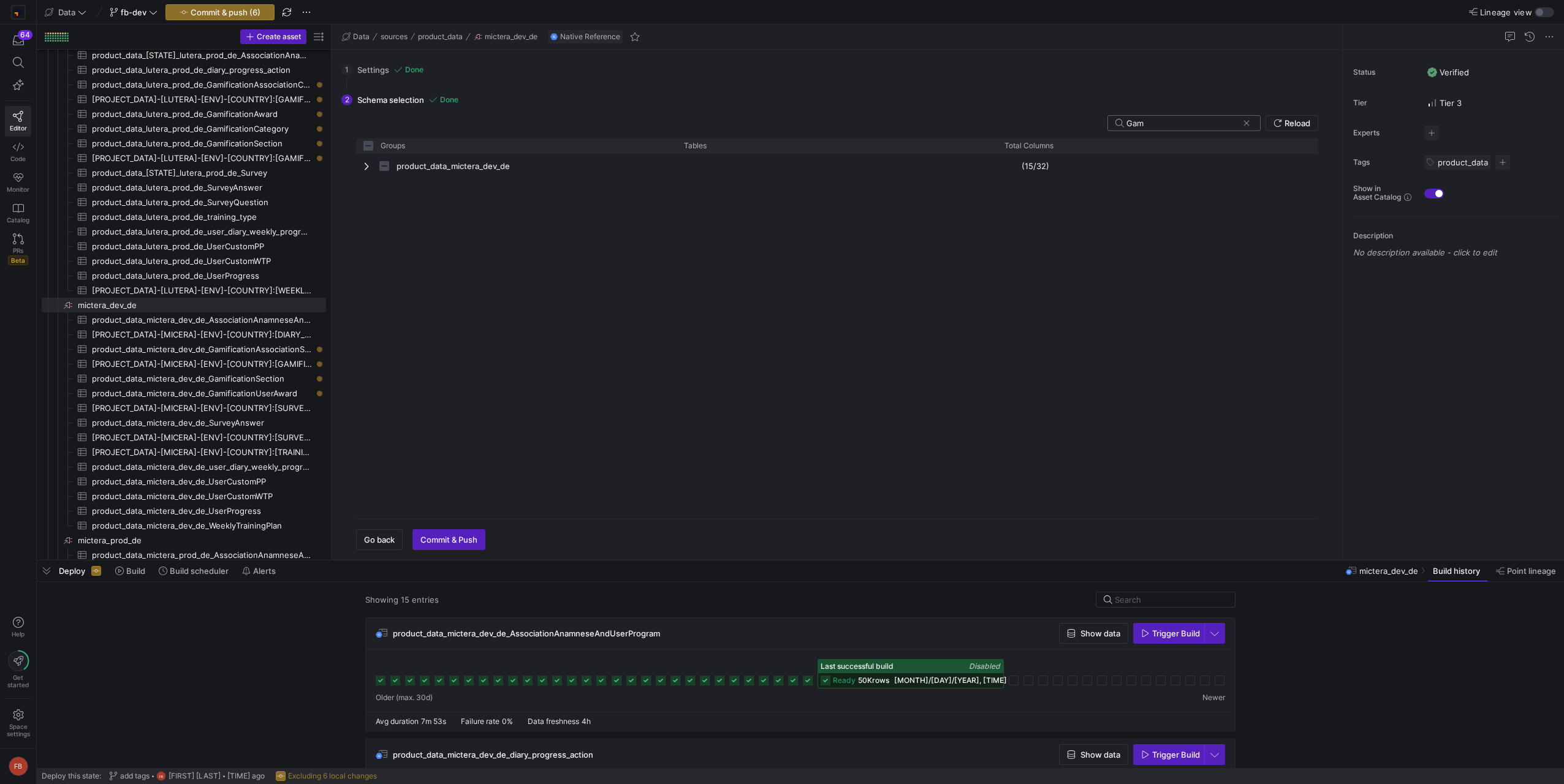 checkbox on "false" 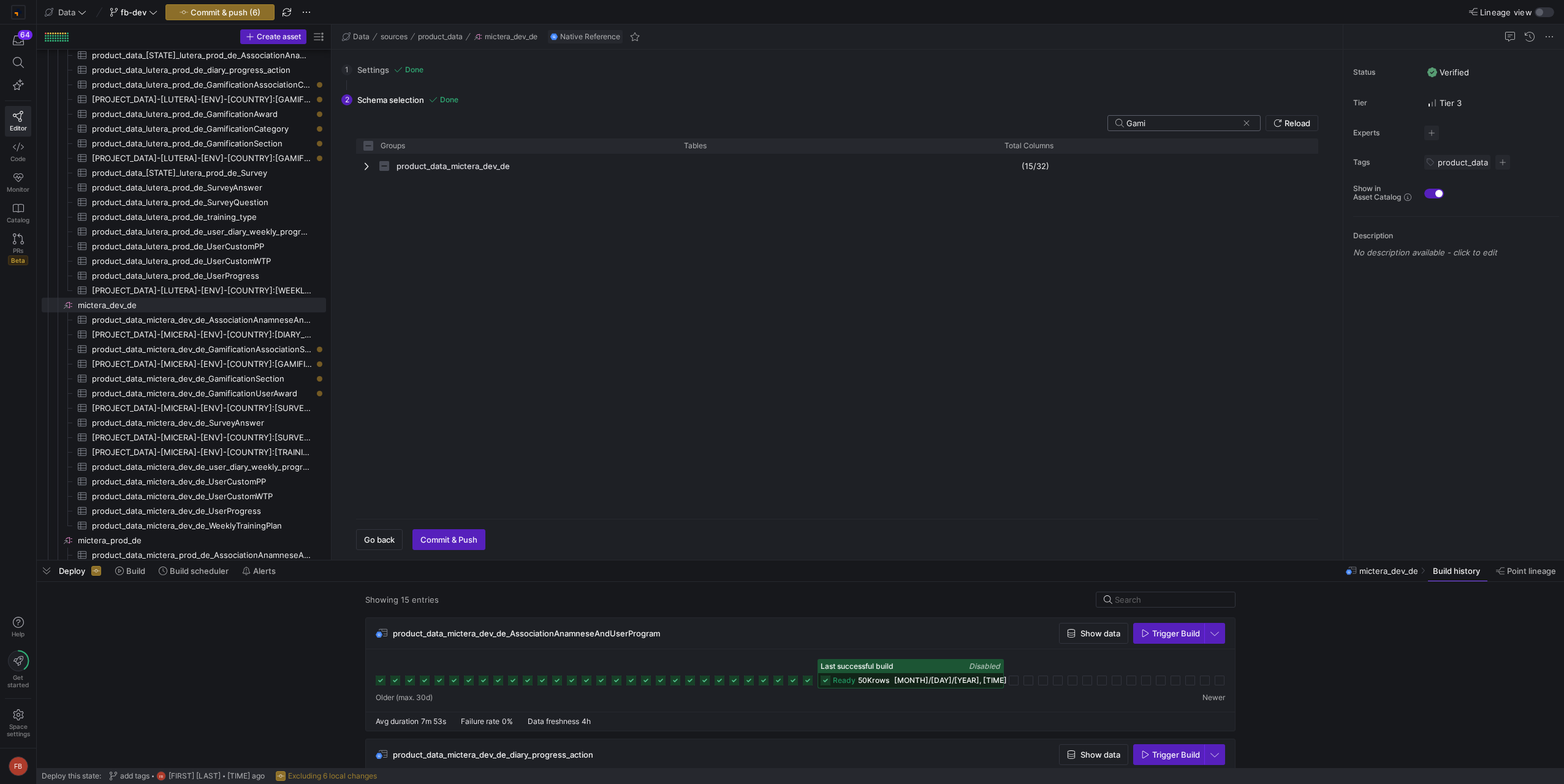 type on "Gamif" 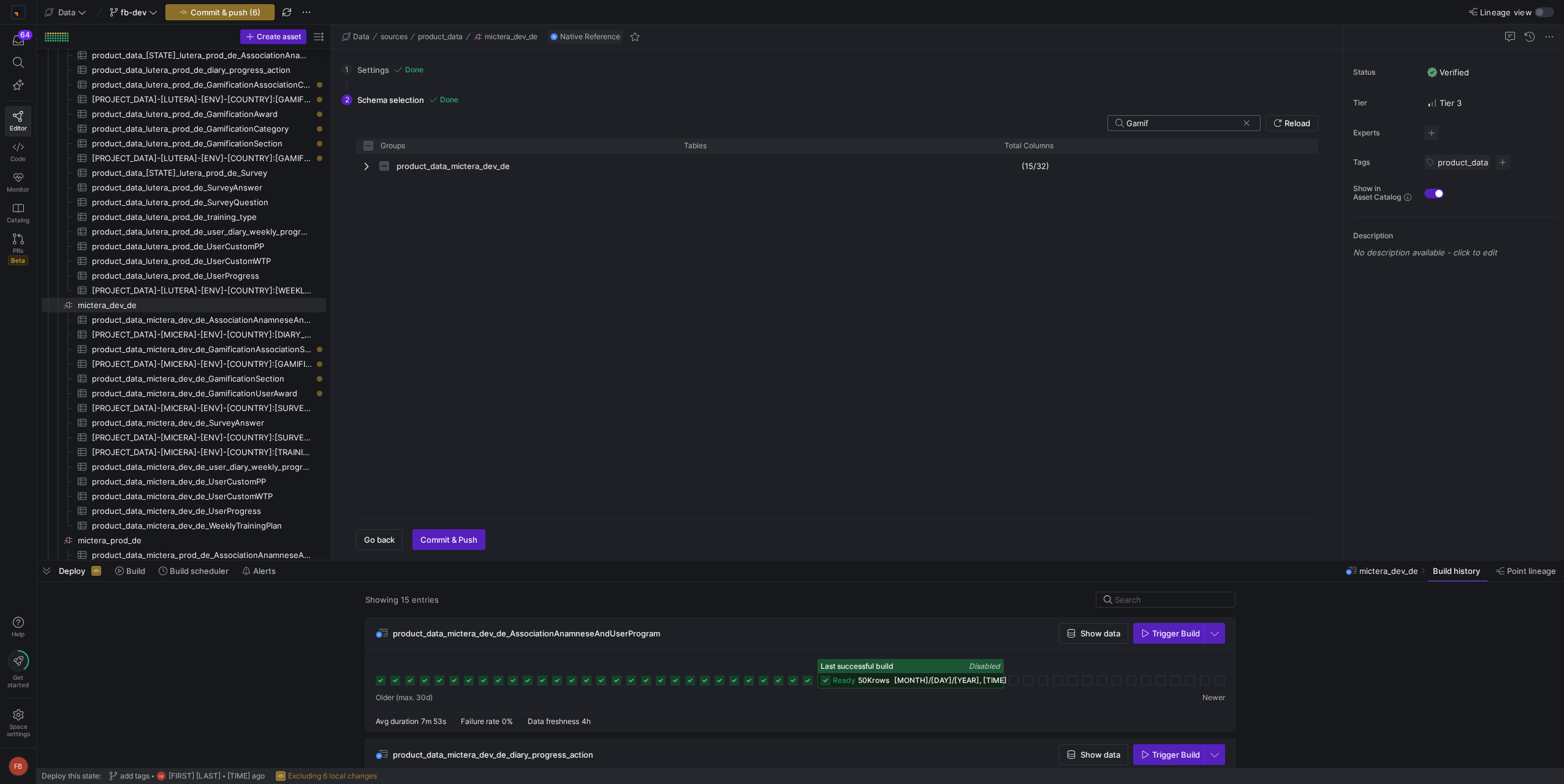 type on "Gamification" 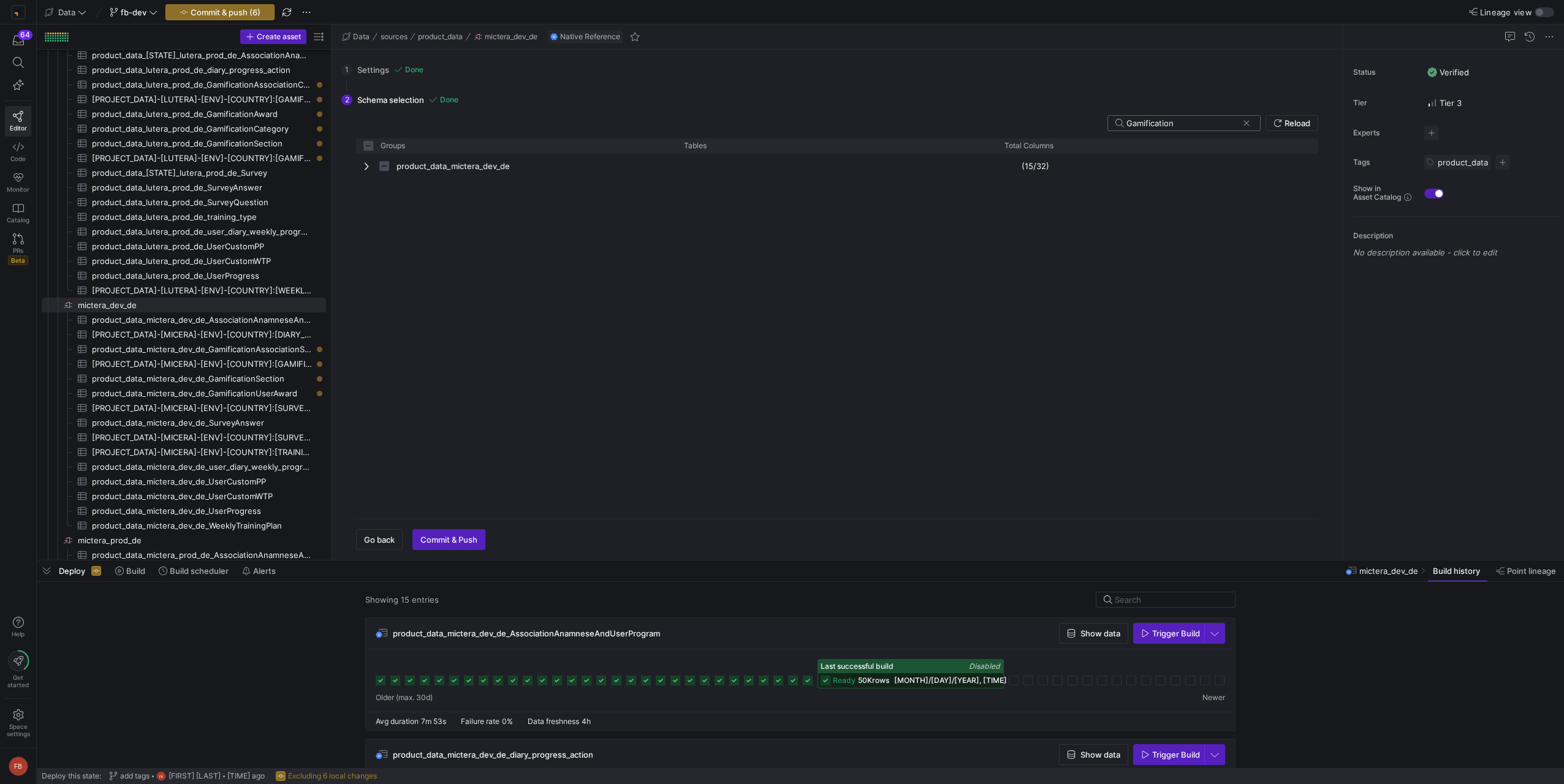 type on "Gamific" 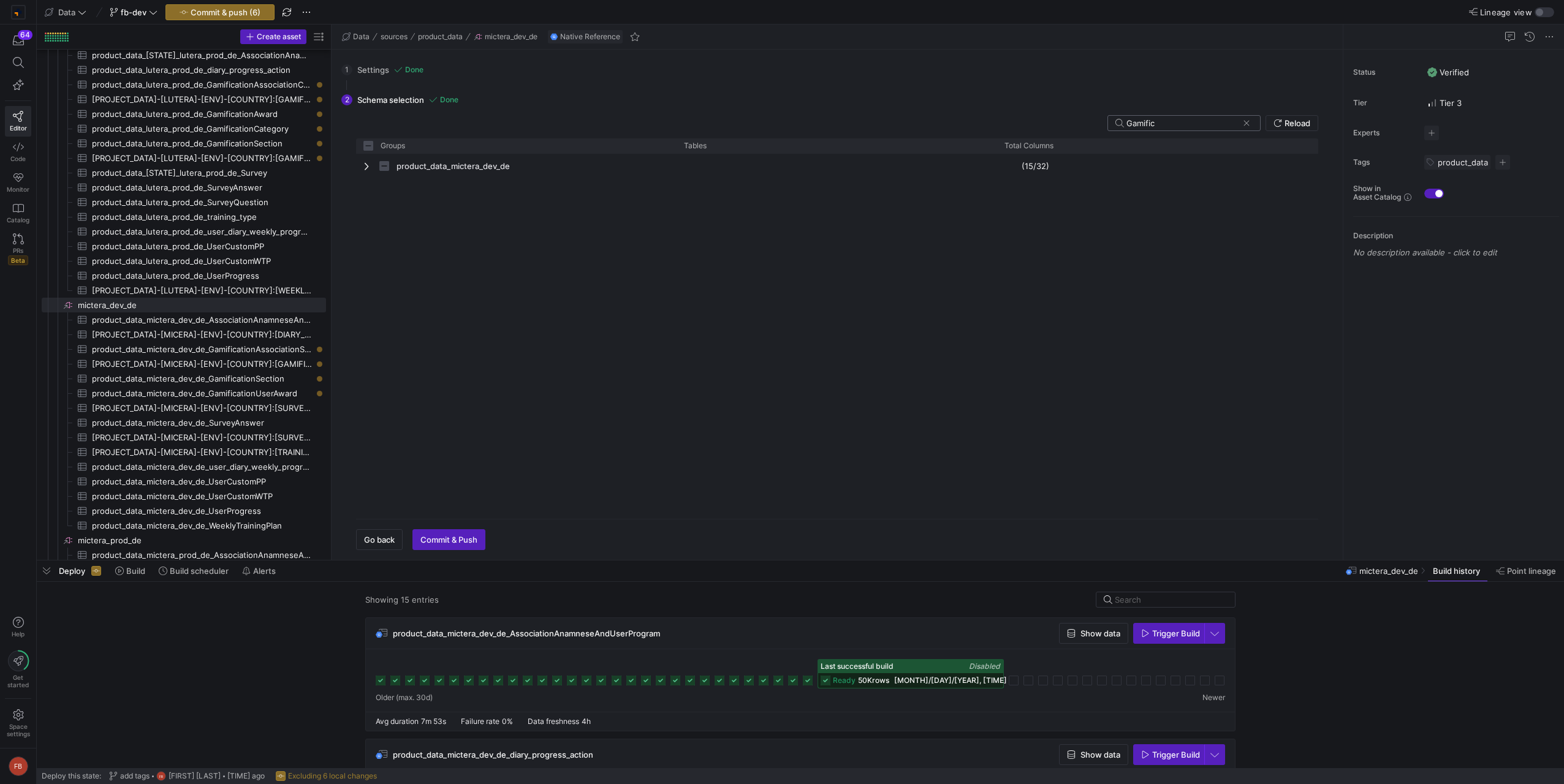type on "Gamifica" 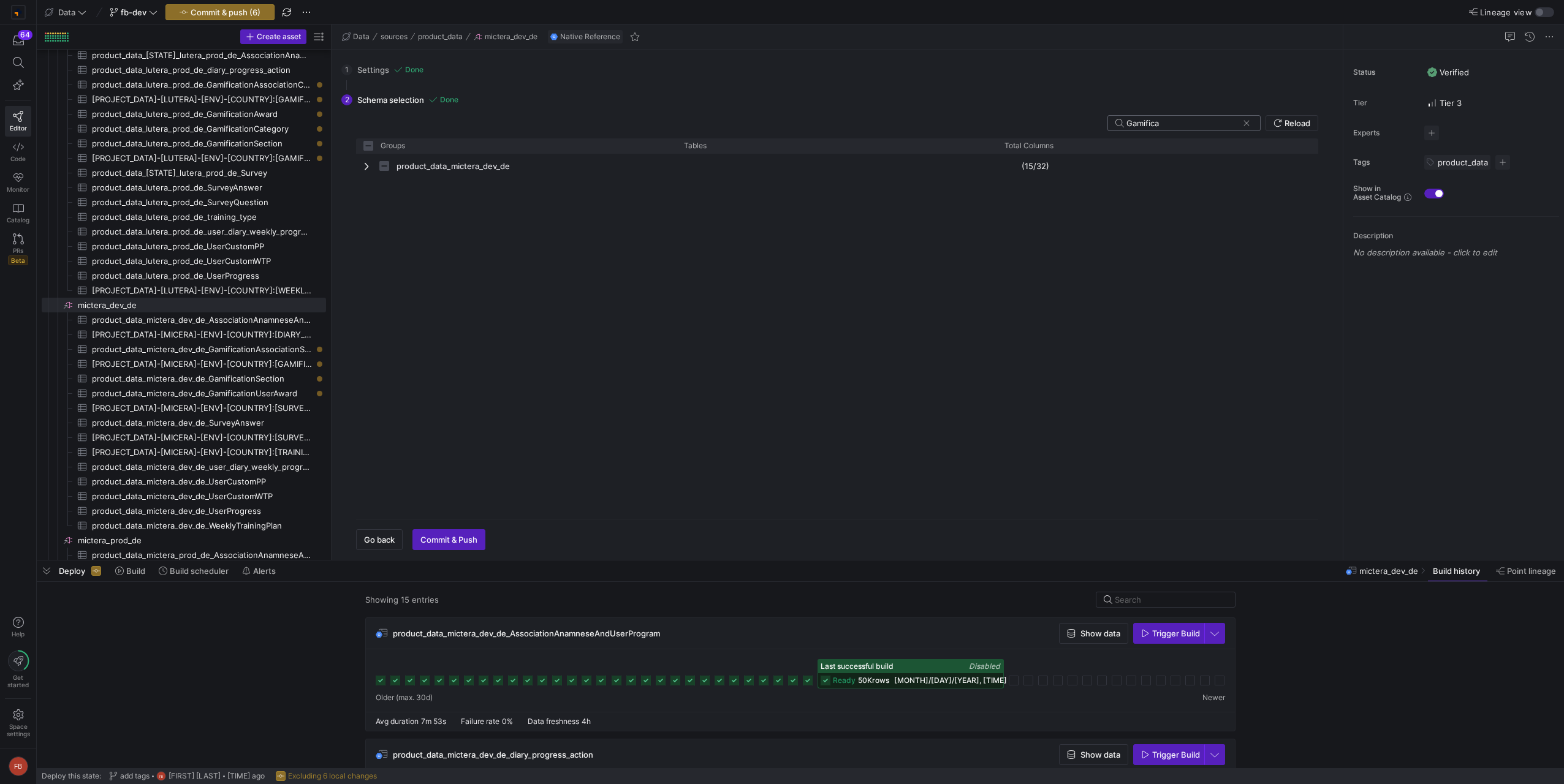 type on "Gamificat" 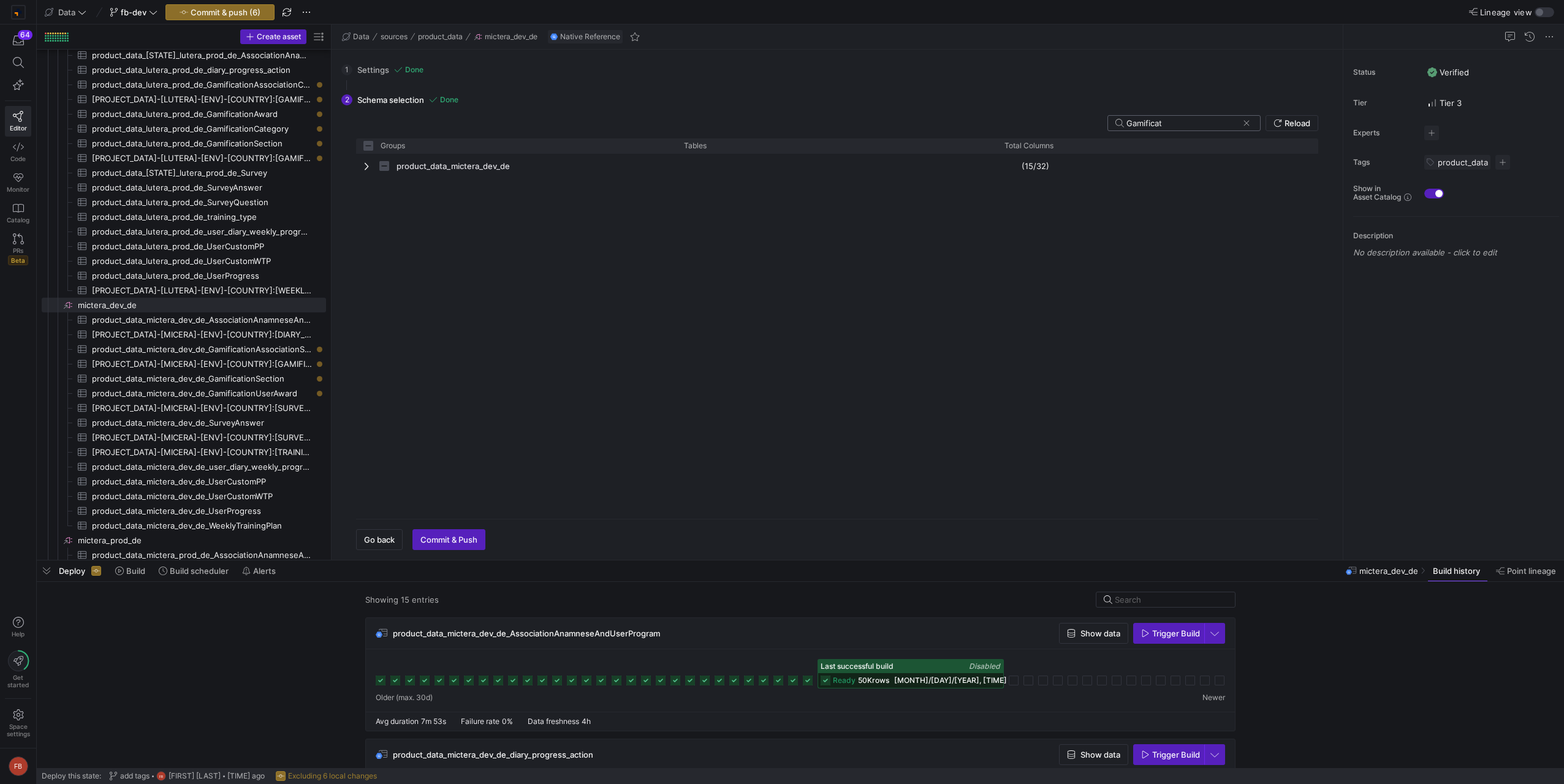 type on "Gamificati" 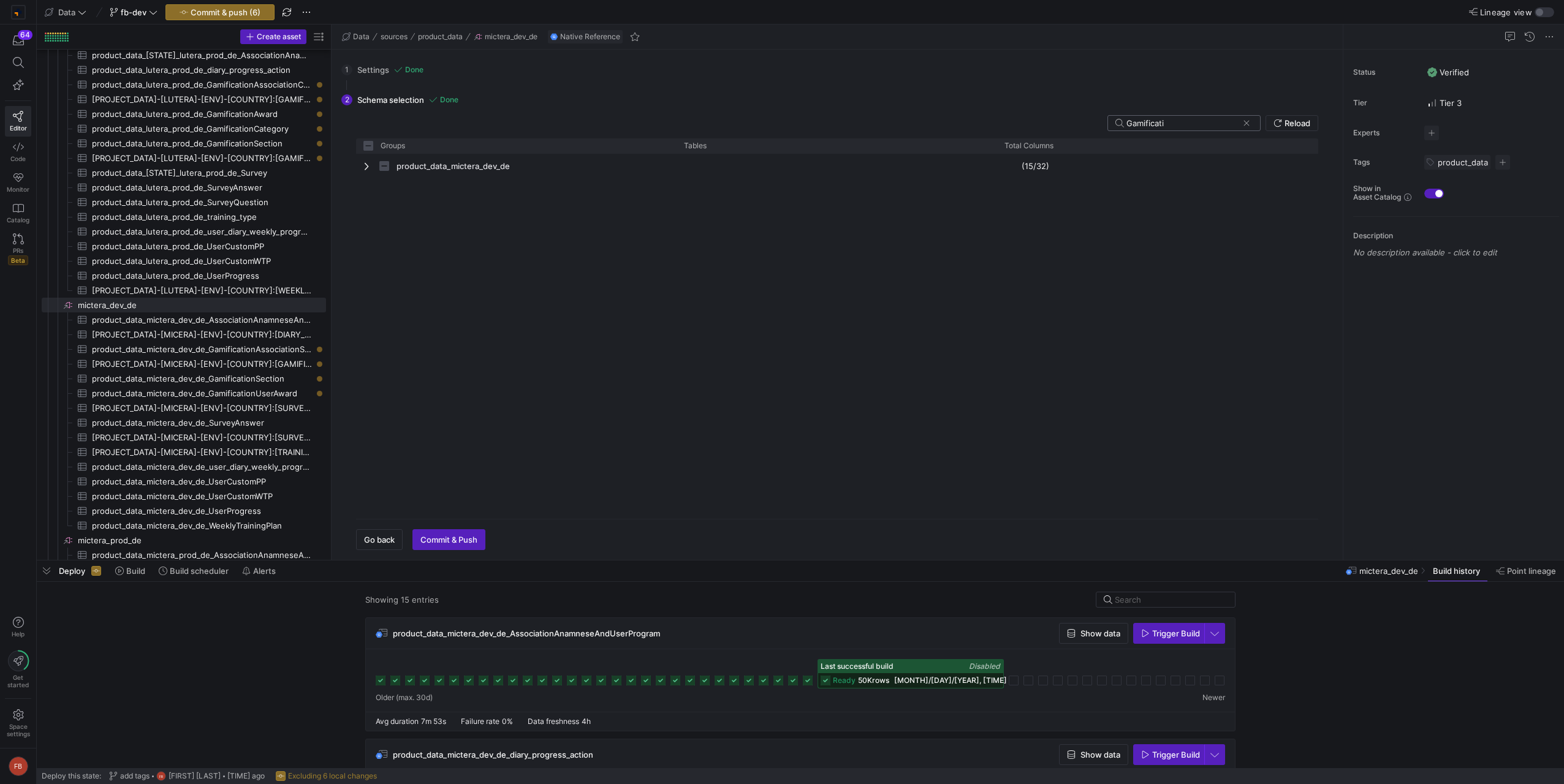 checkbox on "false" 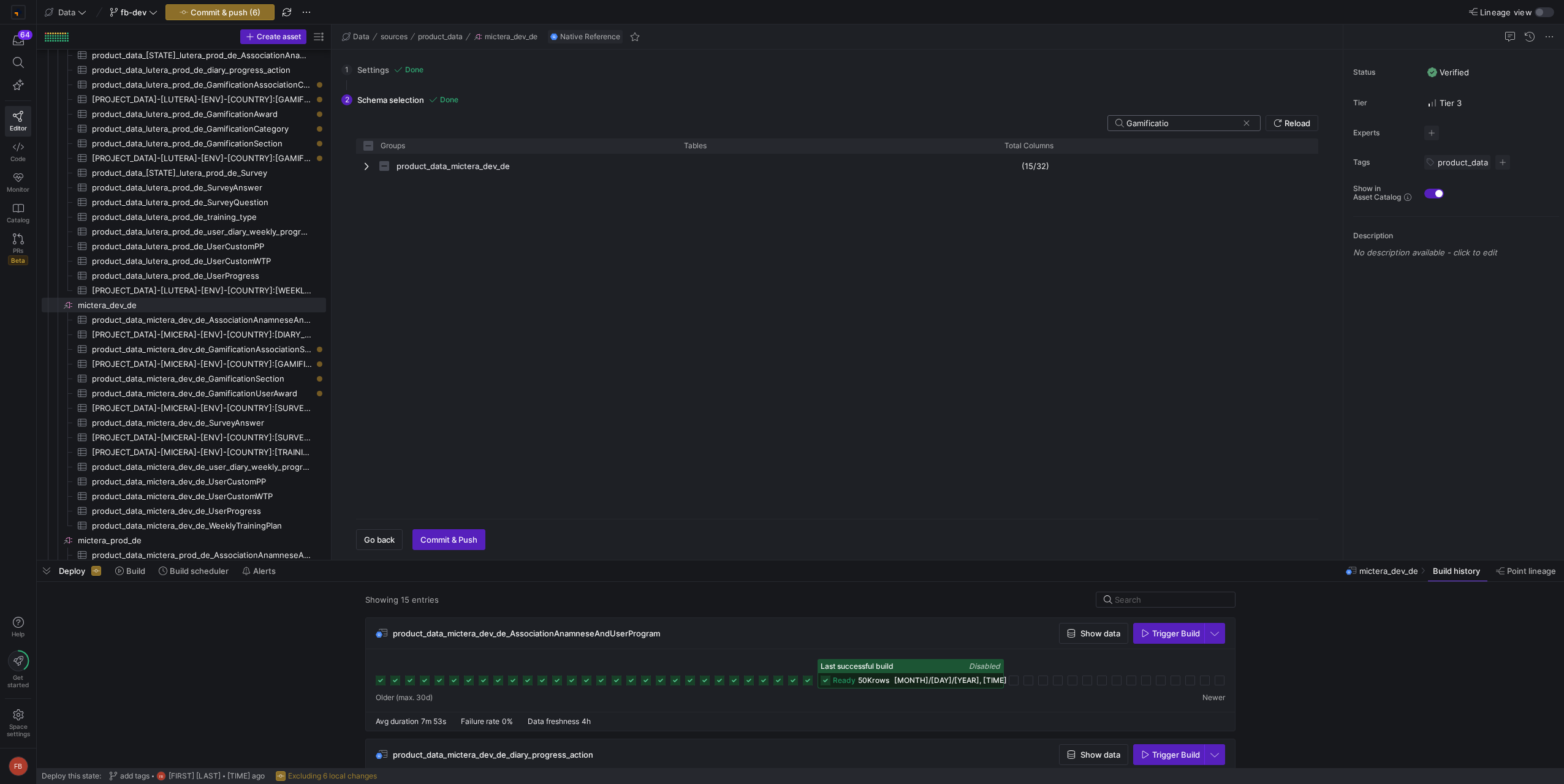 type on "Gamification" 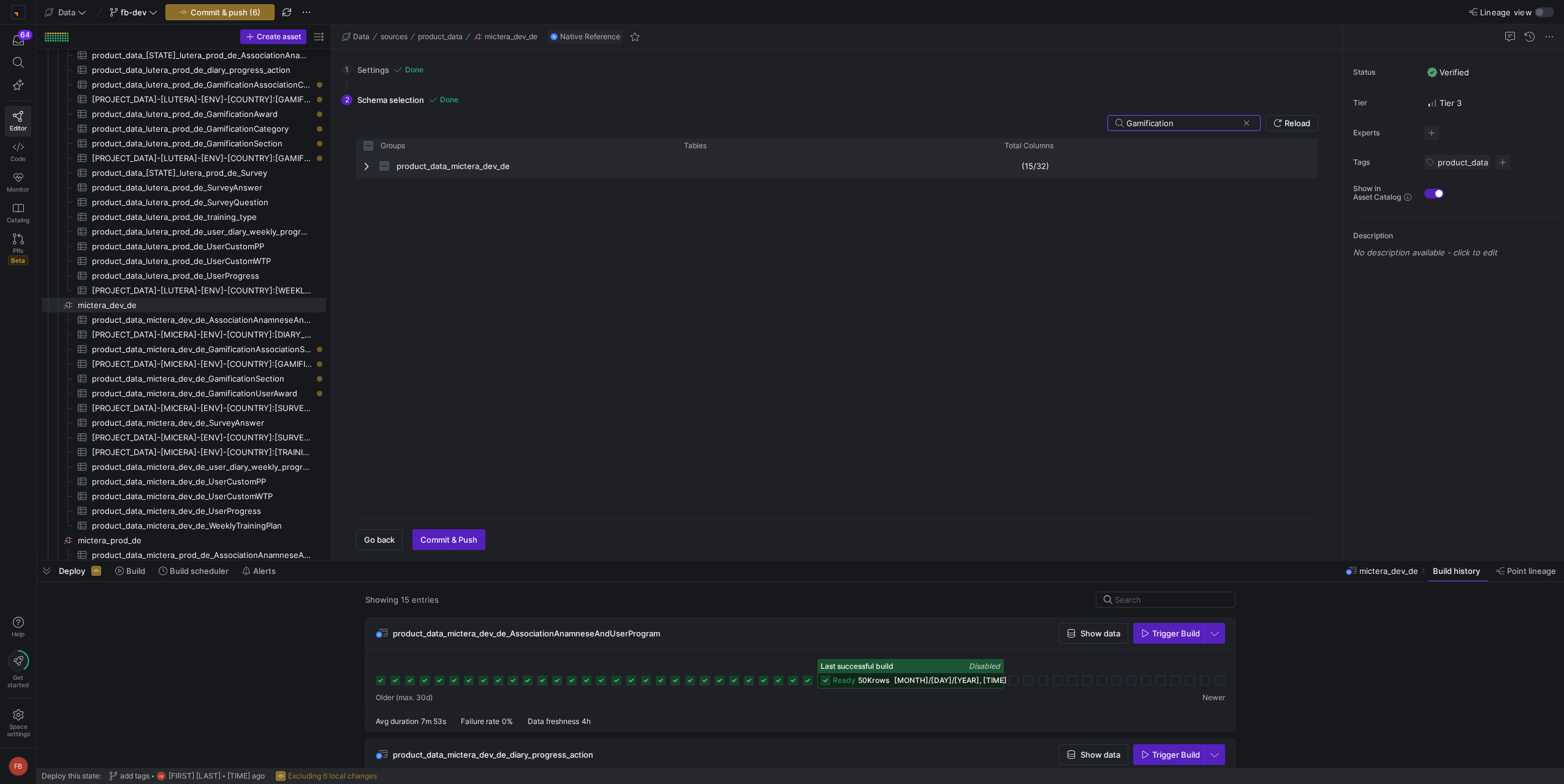 type on "Gamification" 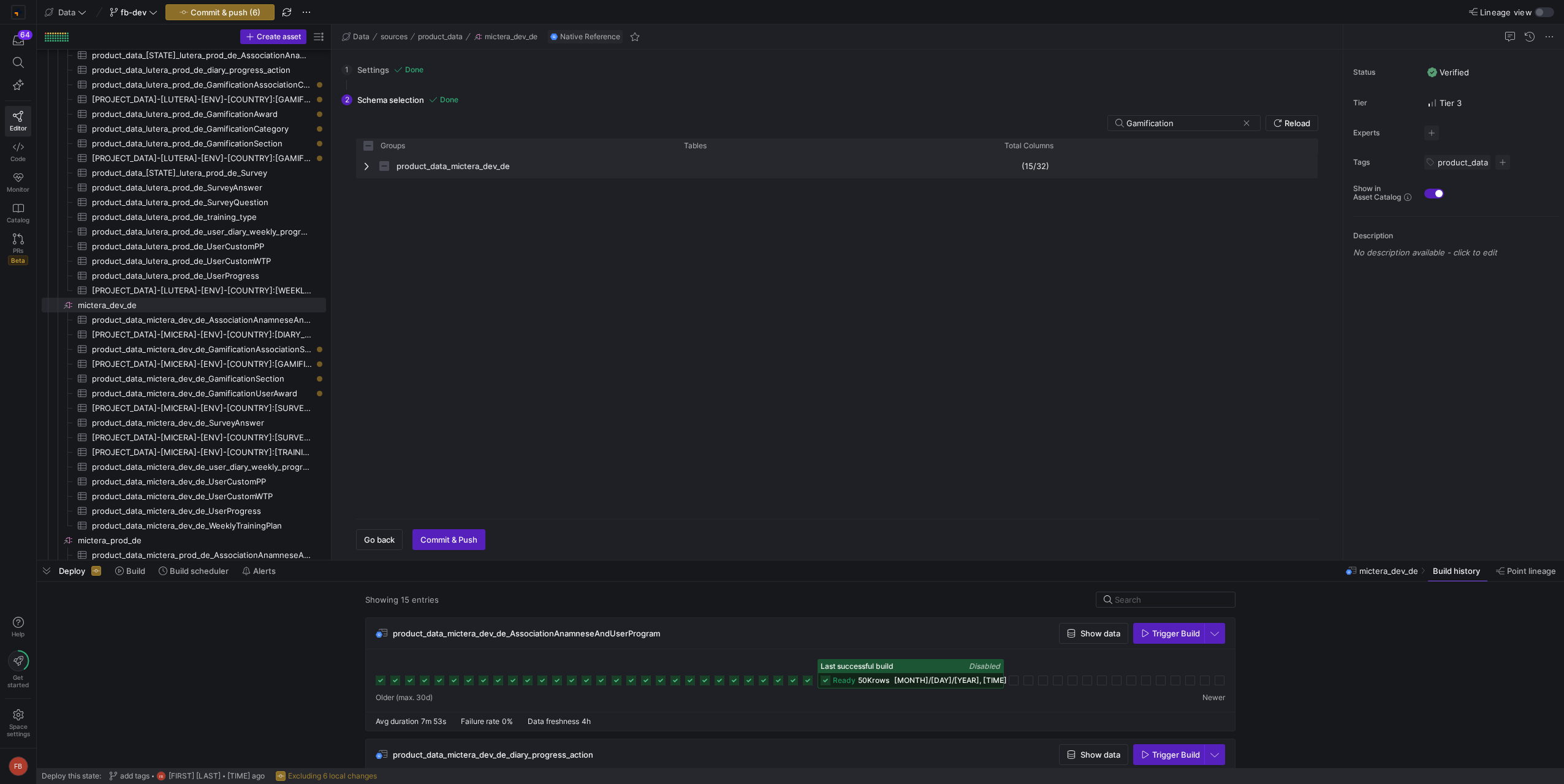 click at bounding box center (368, 166) 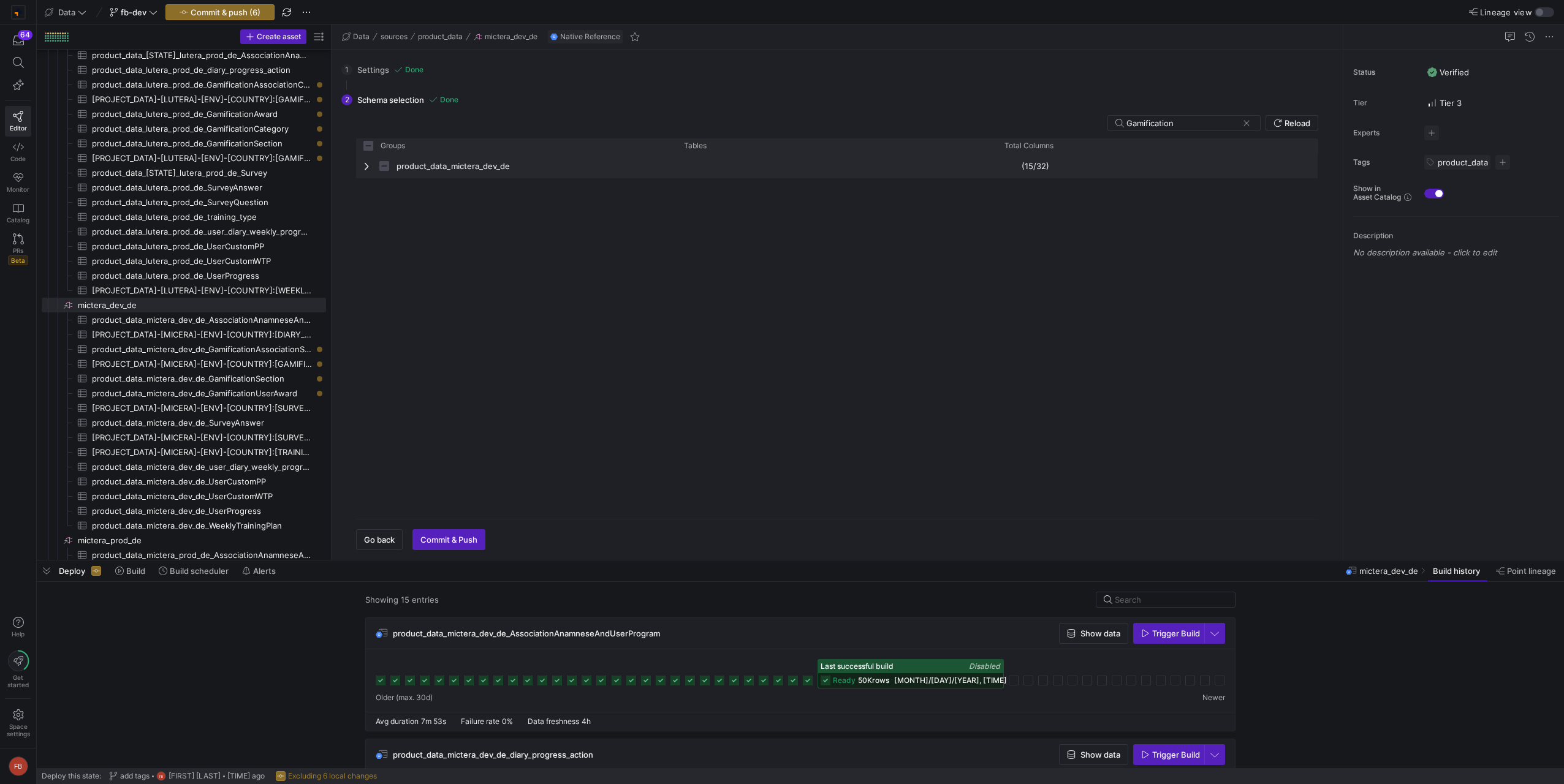 checkbox on "false" 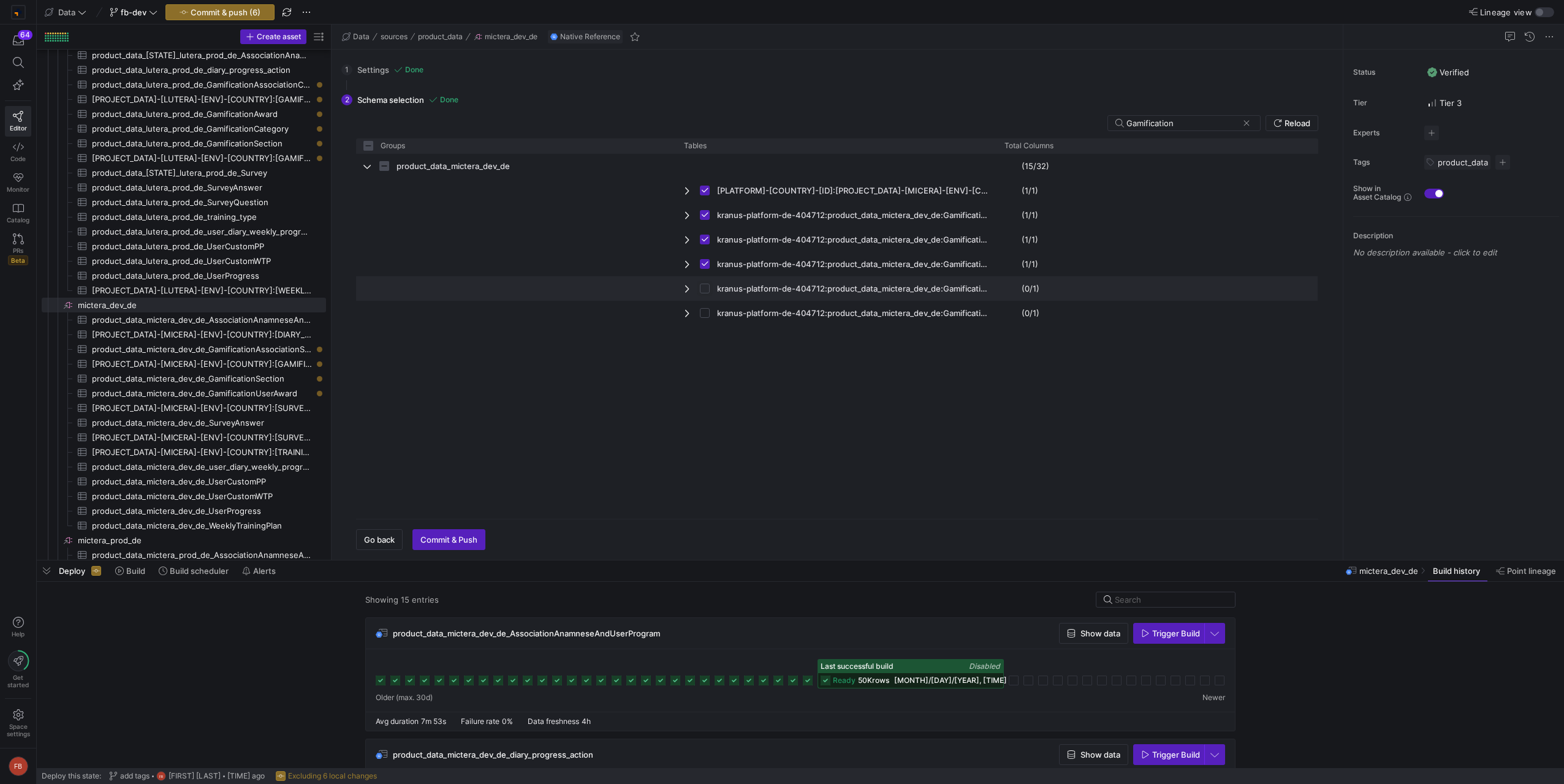 click at bounding box center (705, 288) 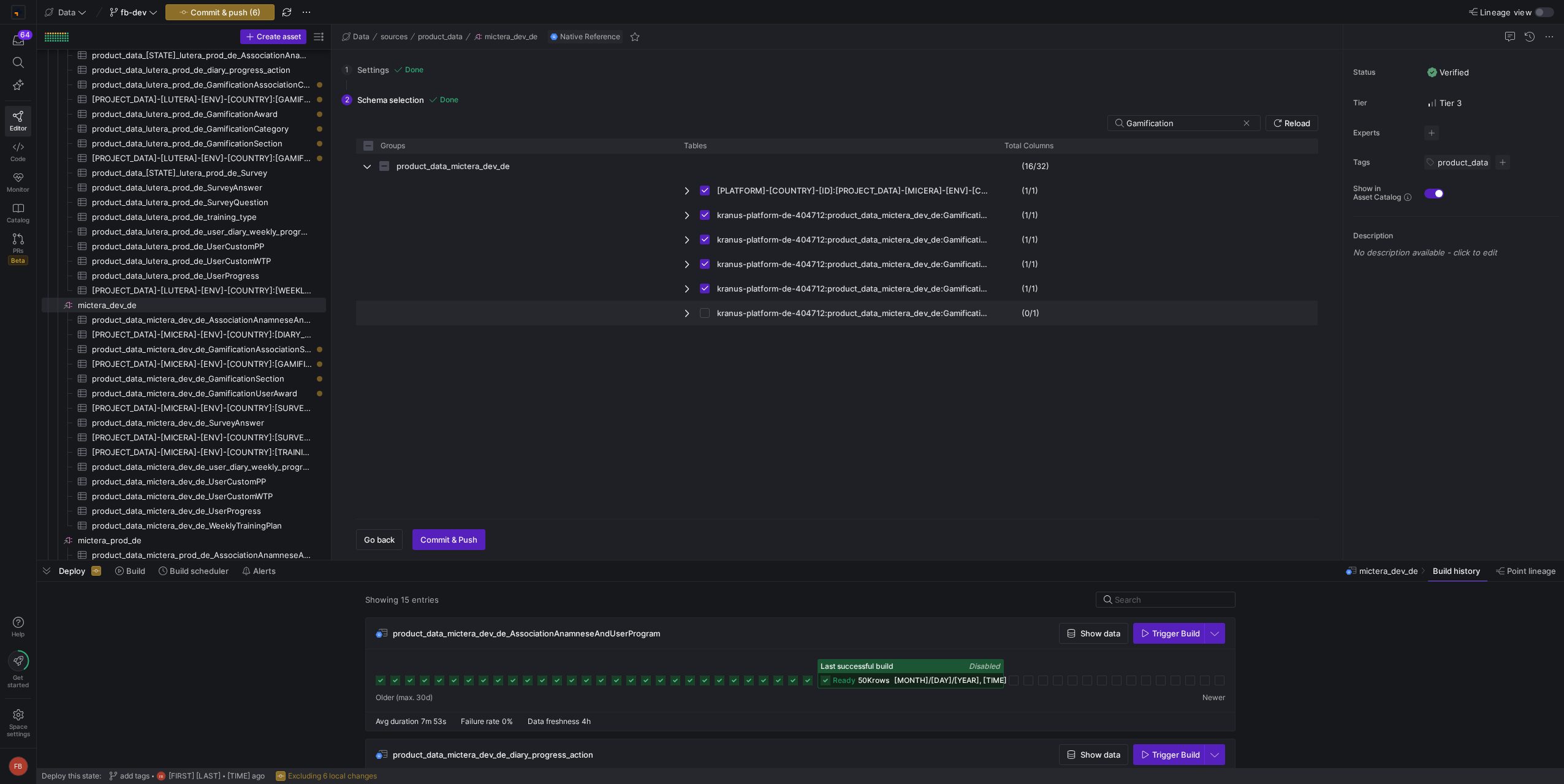 click at bounding box center [708, 313] 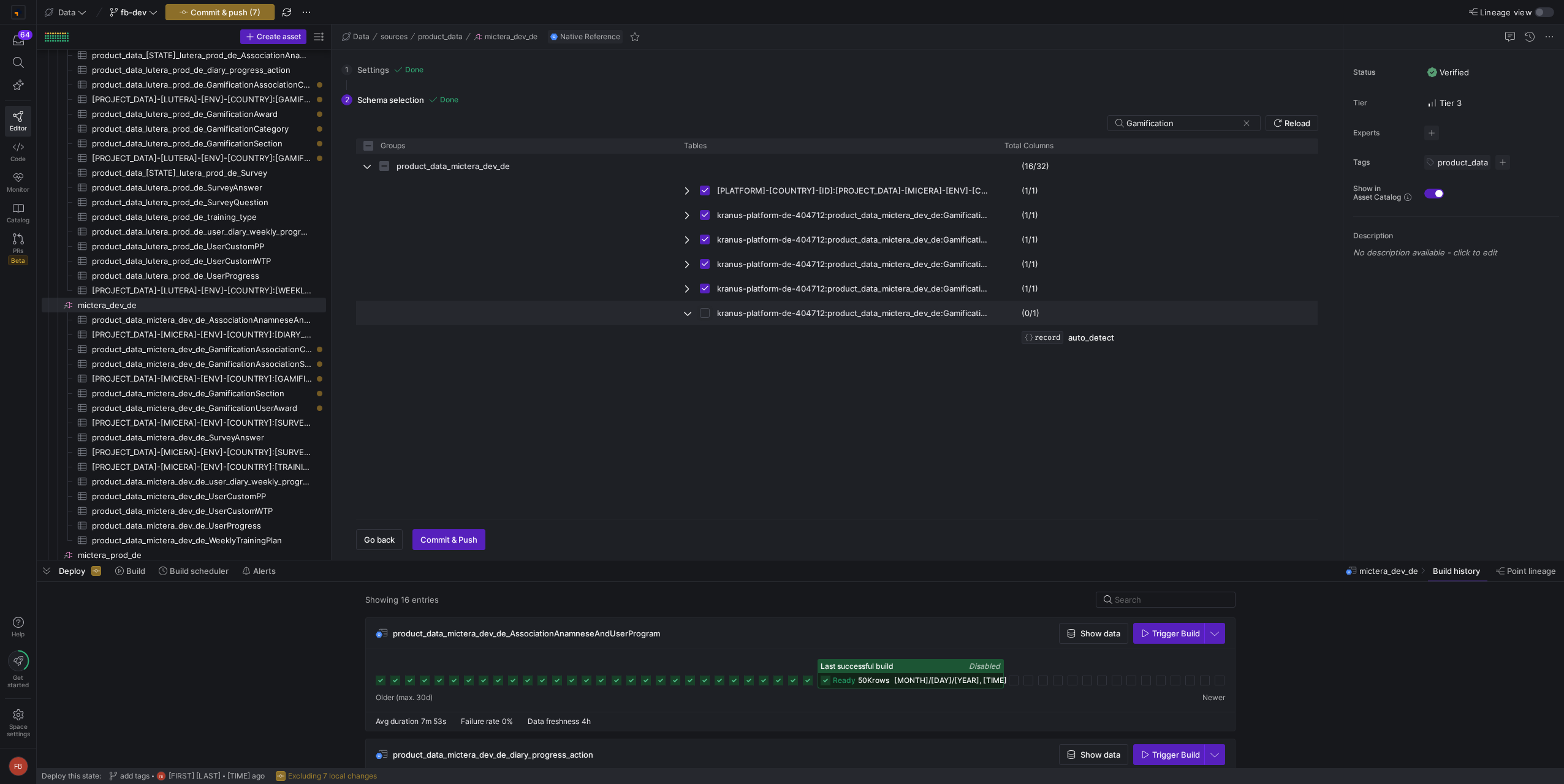 click at bounding box center [705, 313] 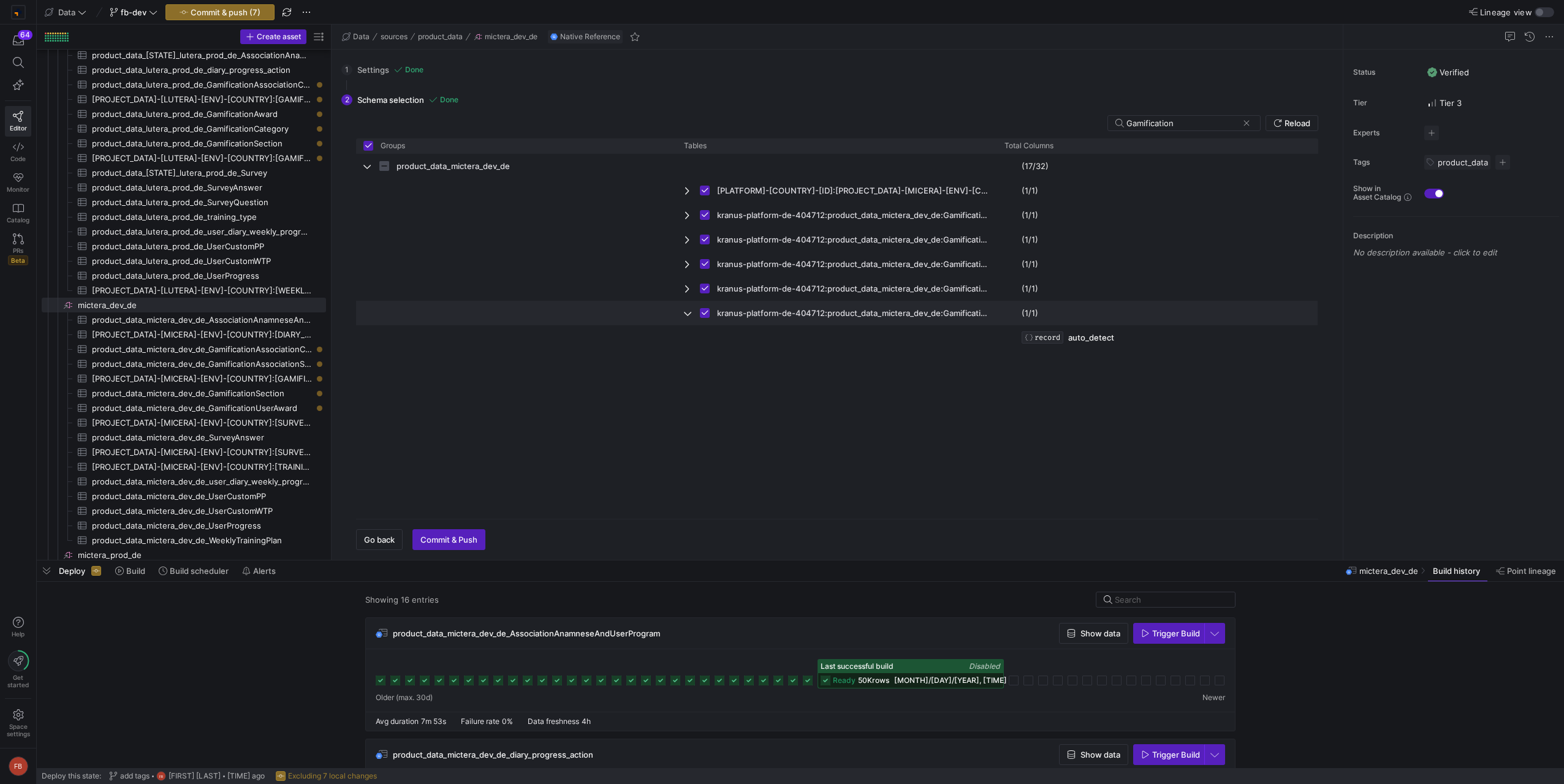 click at bounding box center (688, 313) 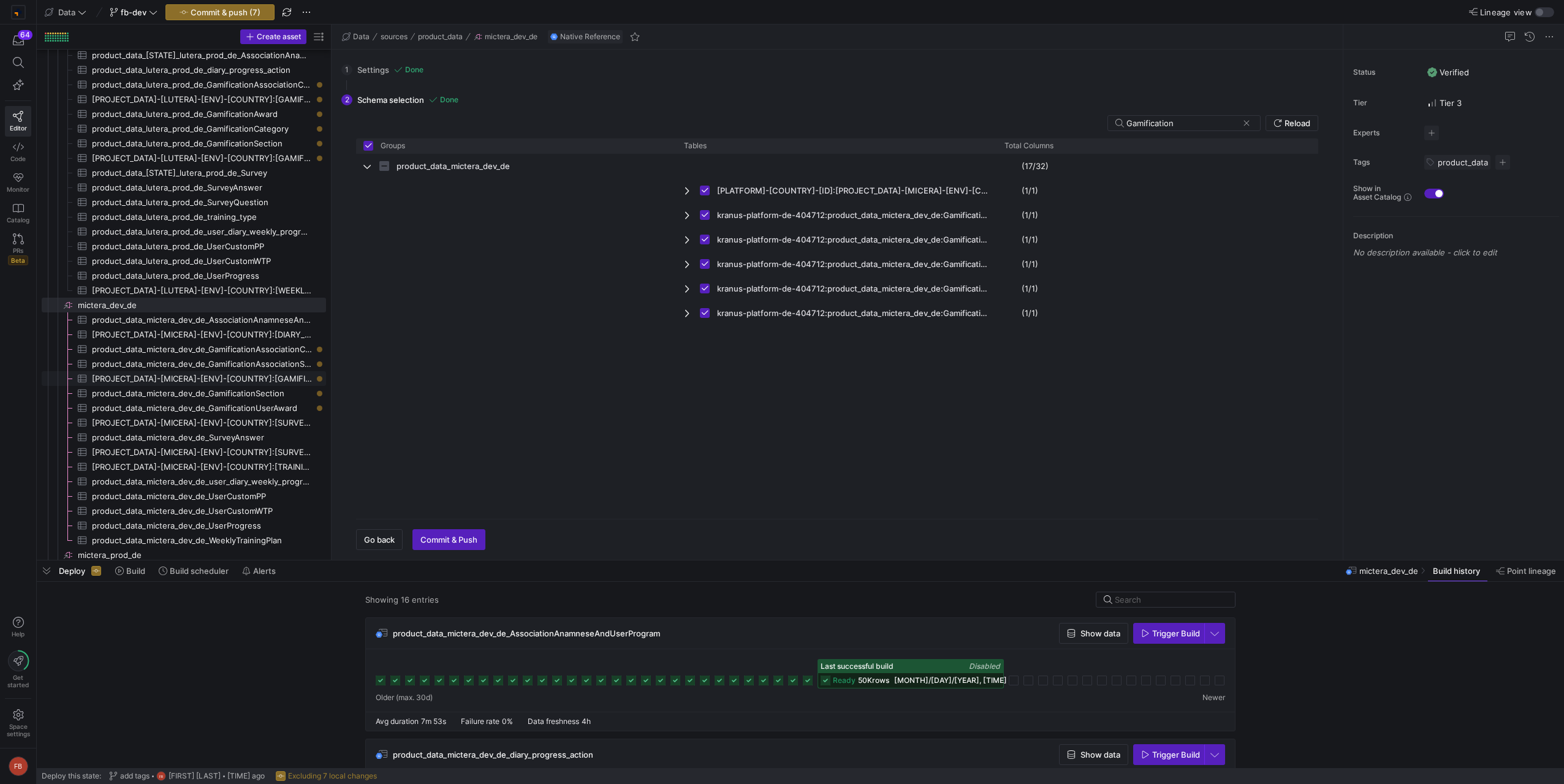 scroll, scrollTop: 1890, scrollLeft: 0, axis: vertical 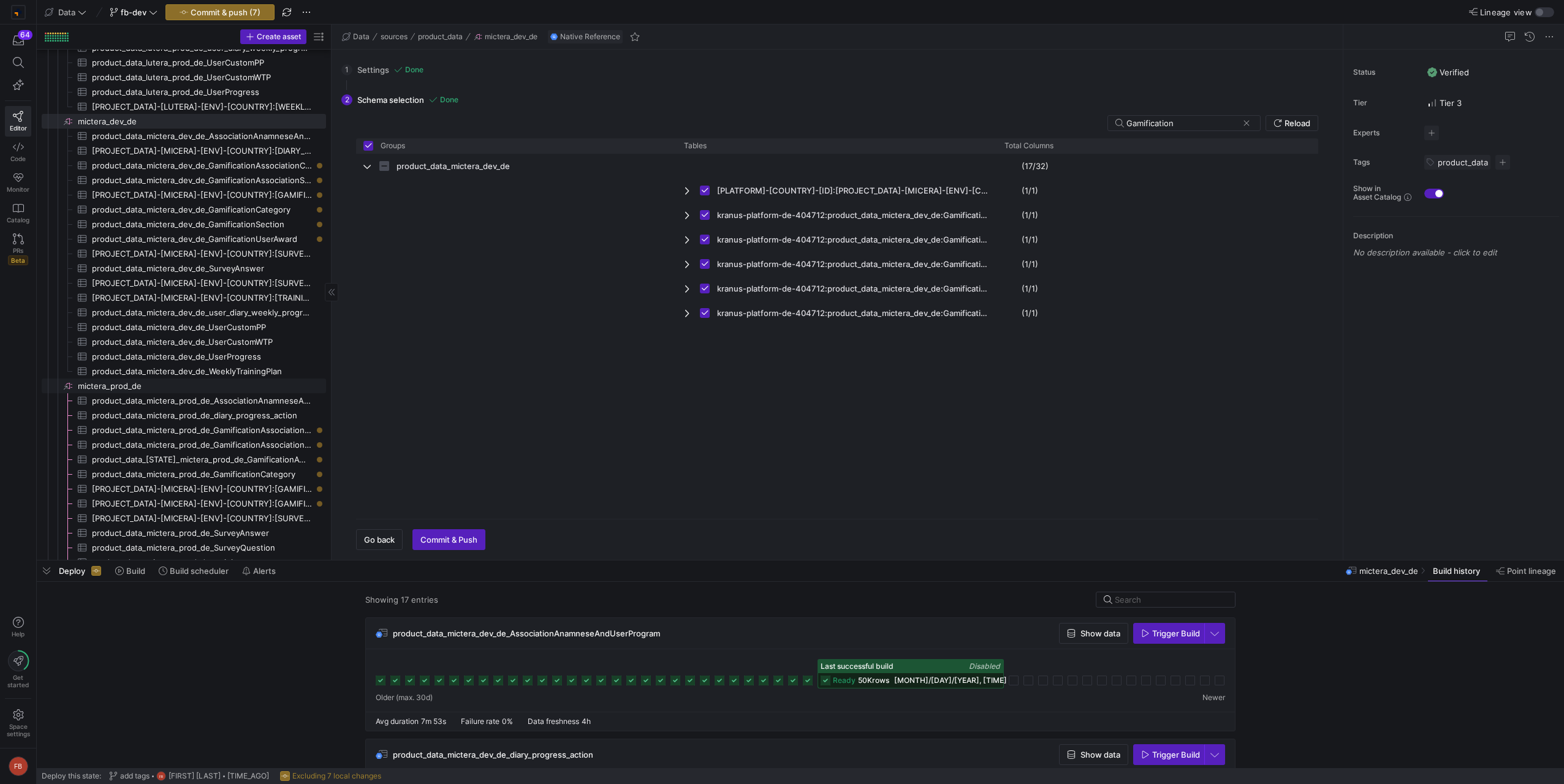 click on "mictera_prod_de​​​​​​​​" 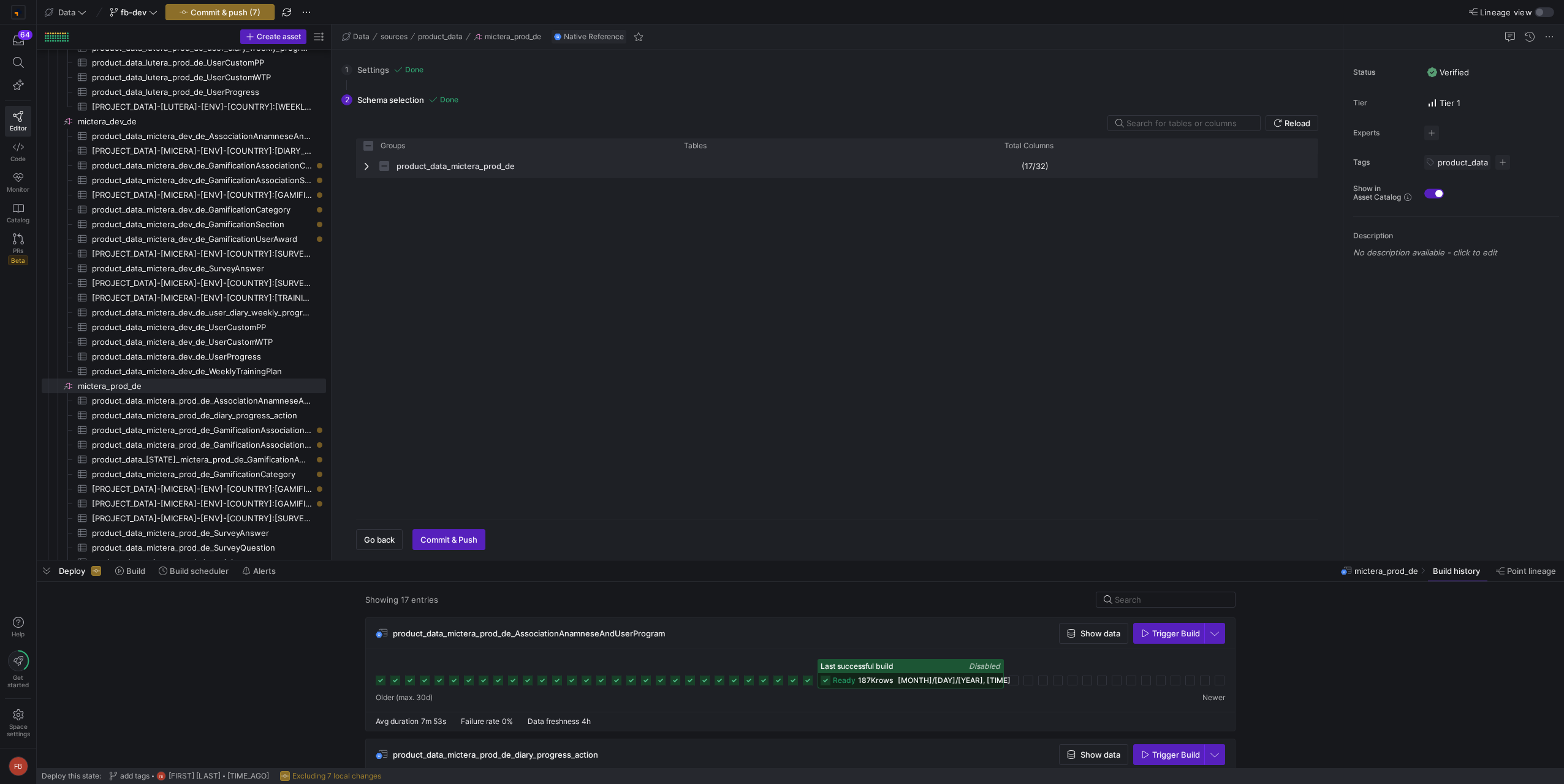 click at bounding box center (368, 166) 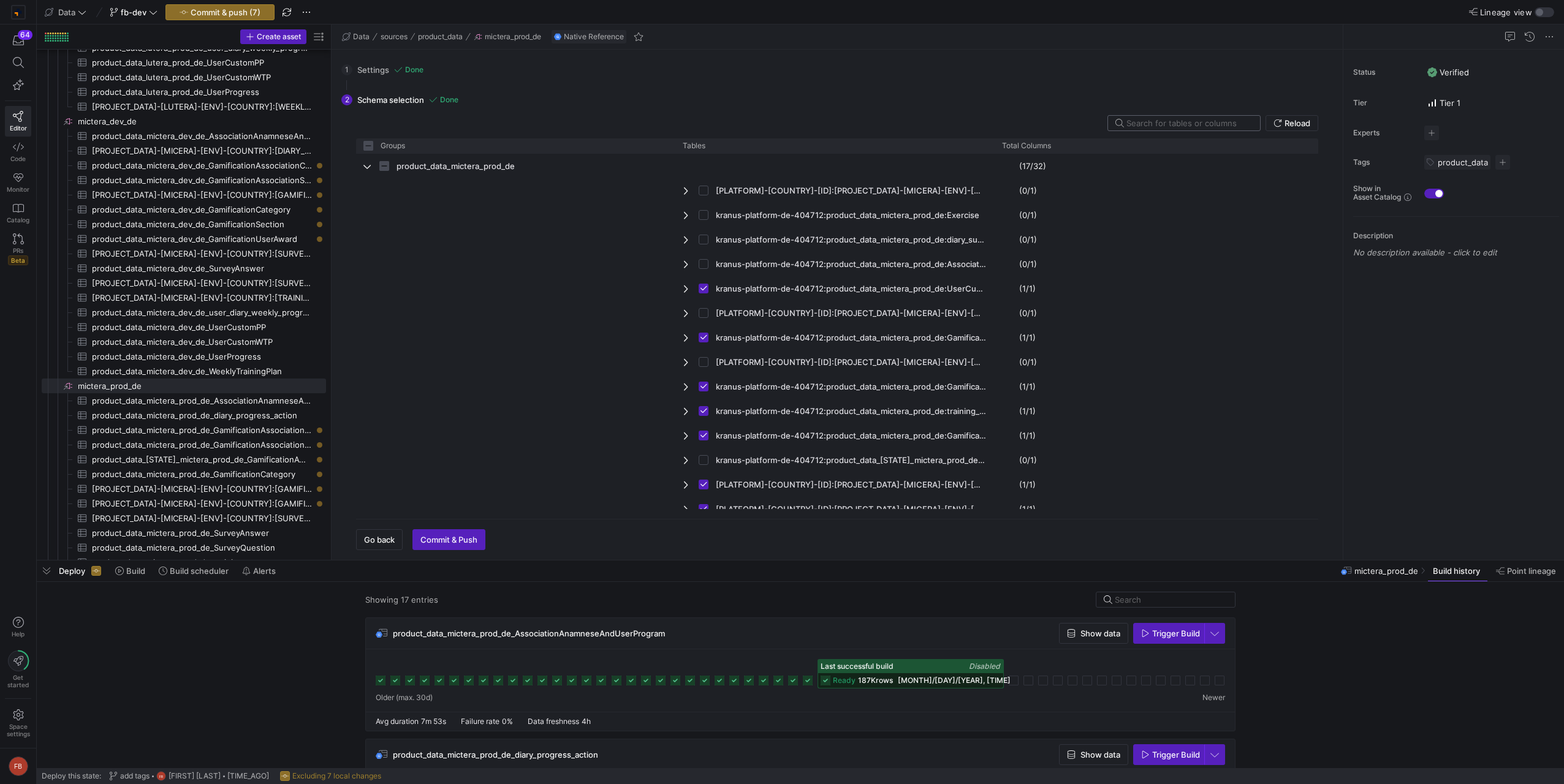 click at bounding box center [1188, 123] 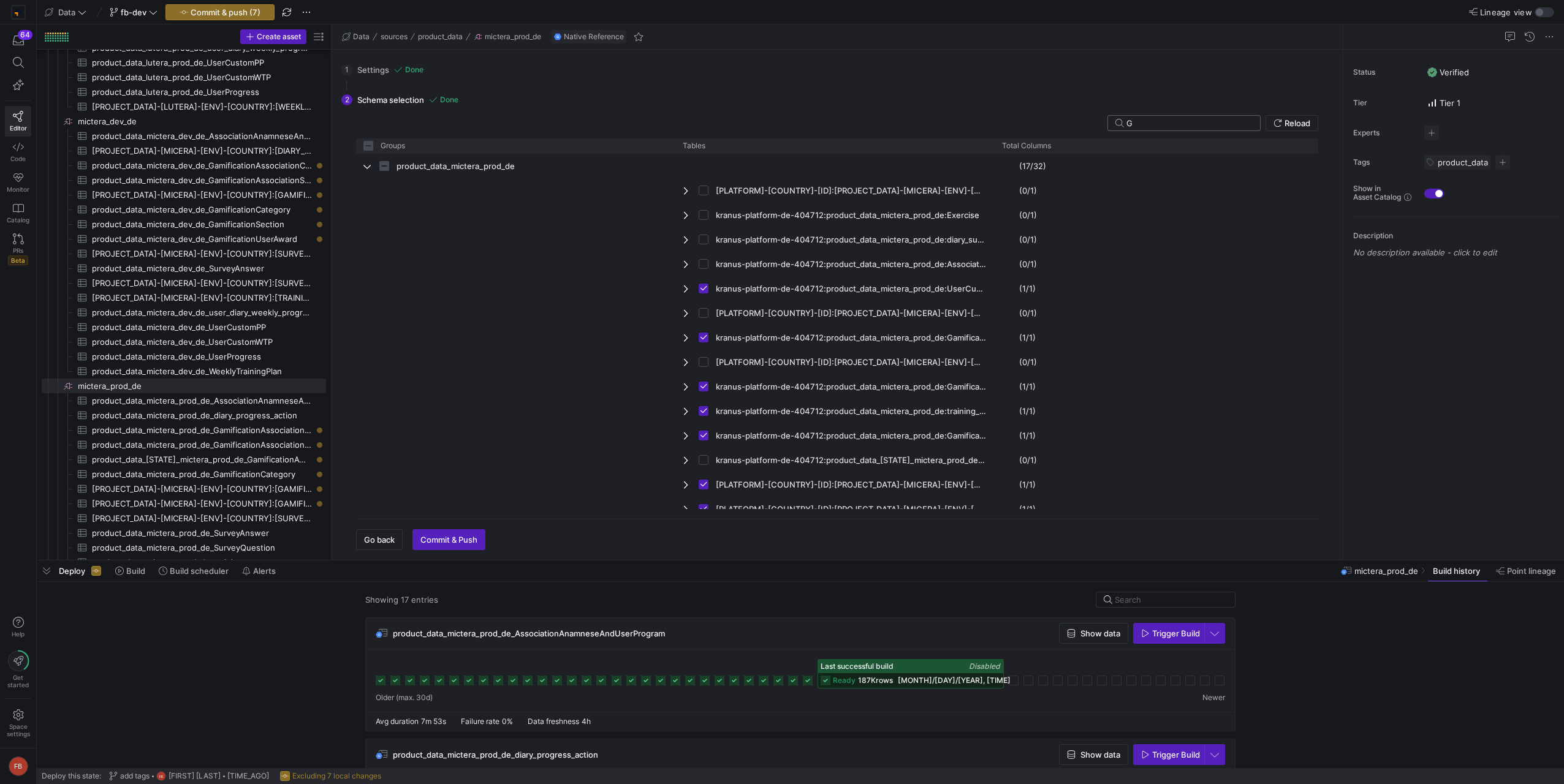 checkbox on "false" 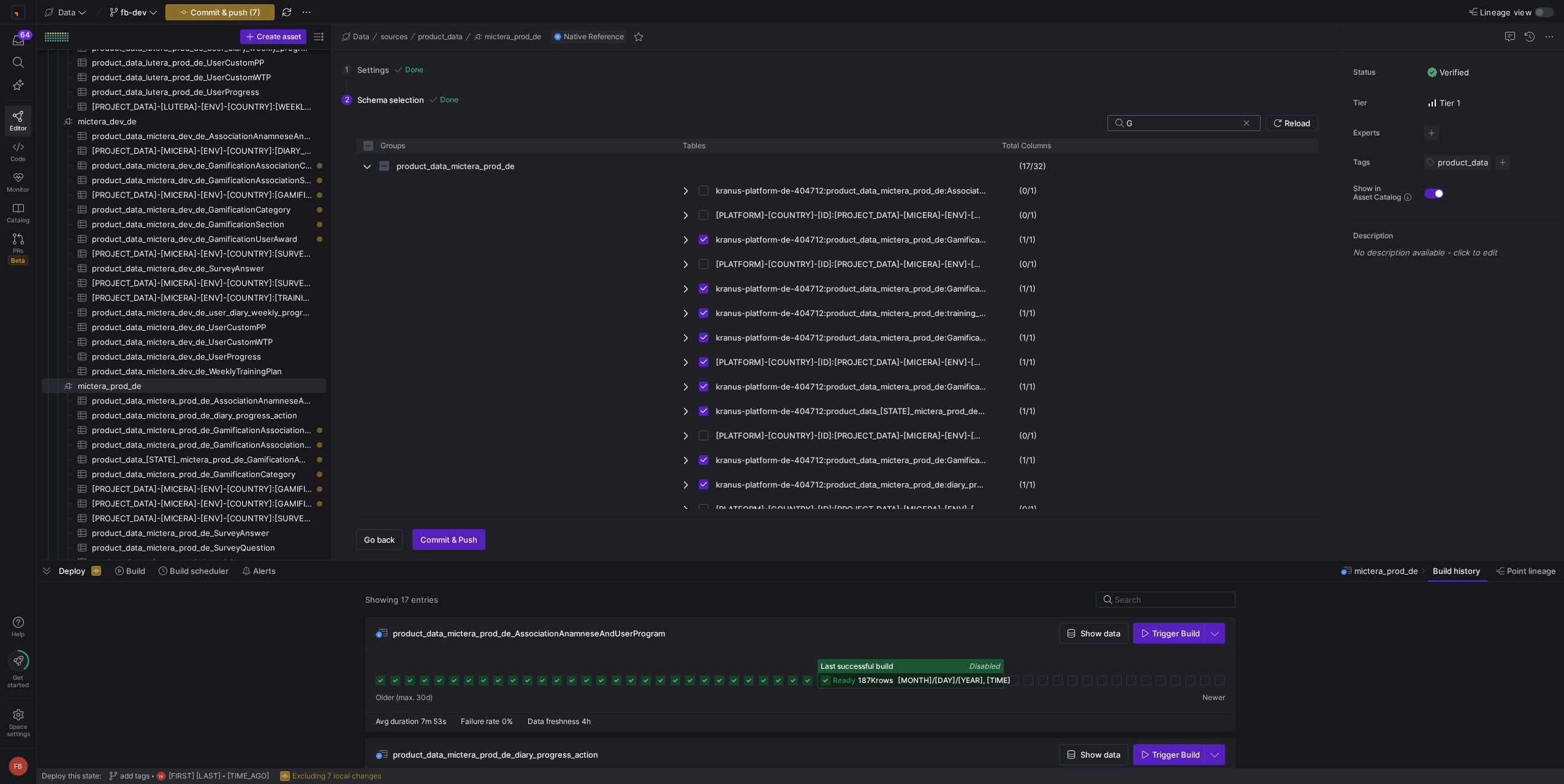type on "Ga" 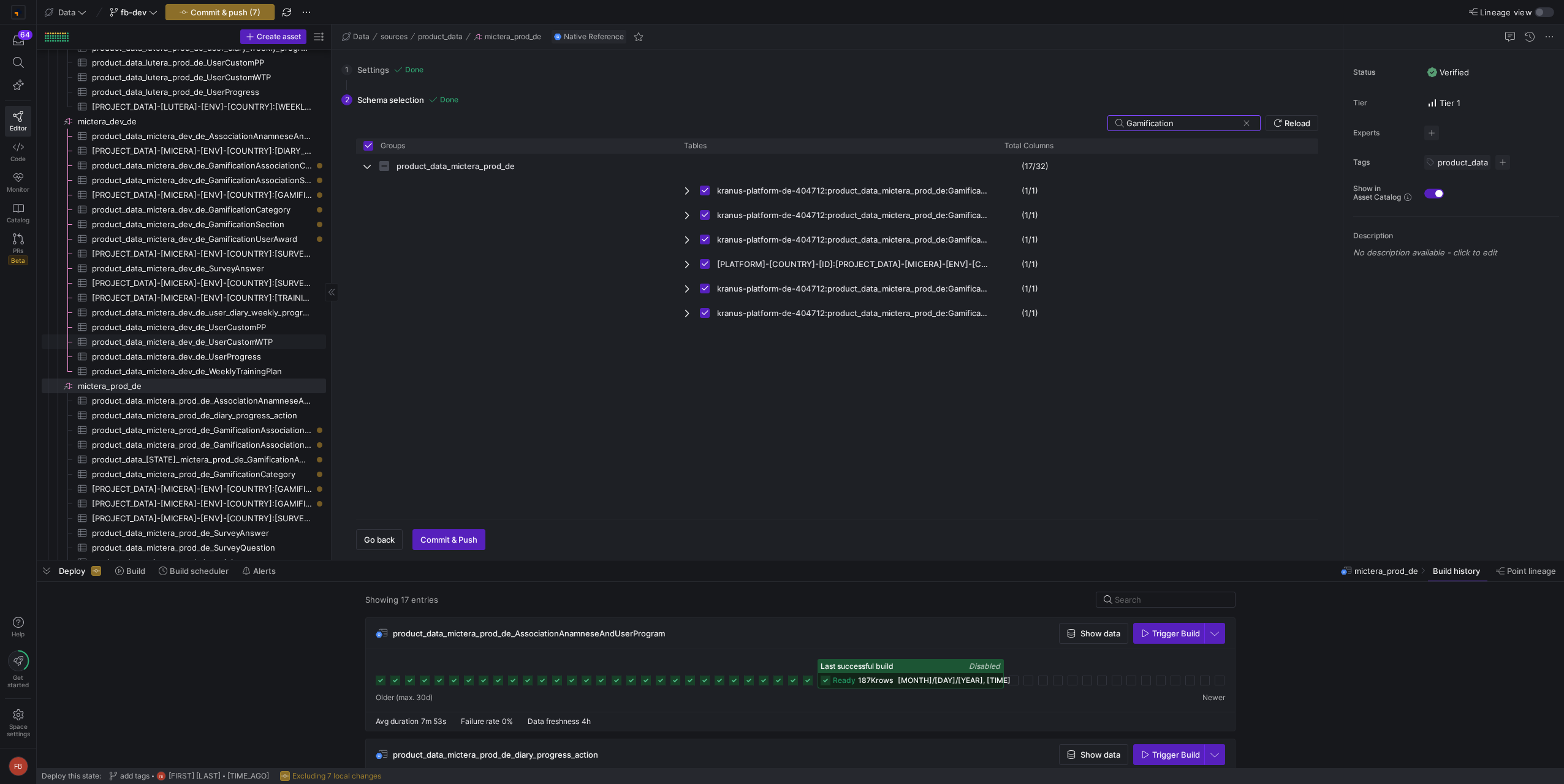 scroll, scrollTop: 1959, scrollLeft: 0, axis: vertical 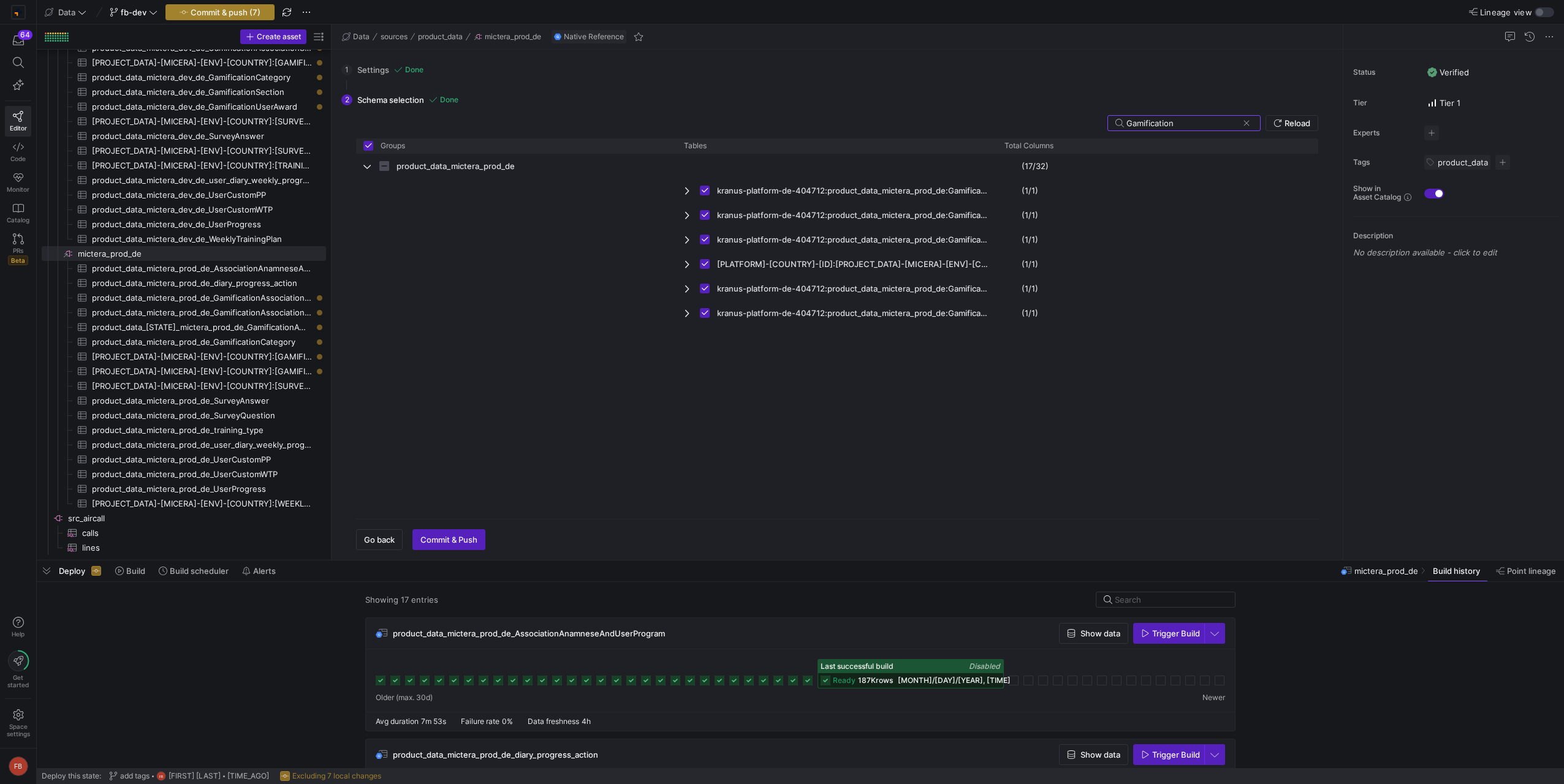 type on "Gamification" 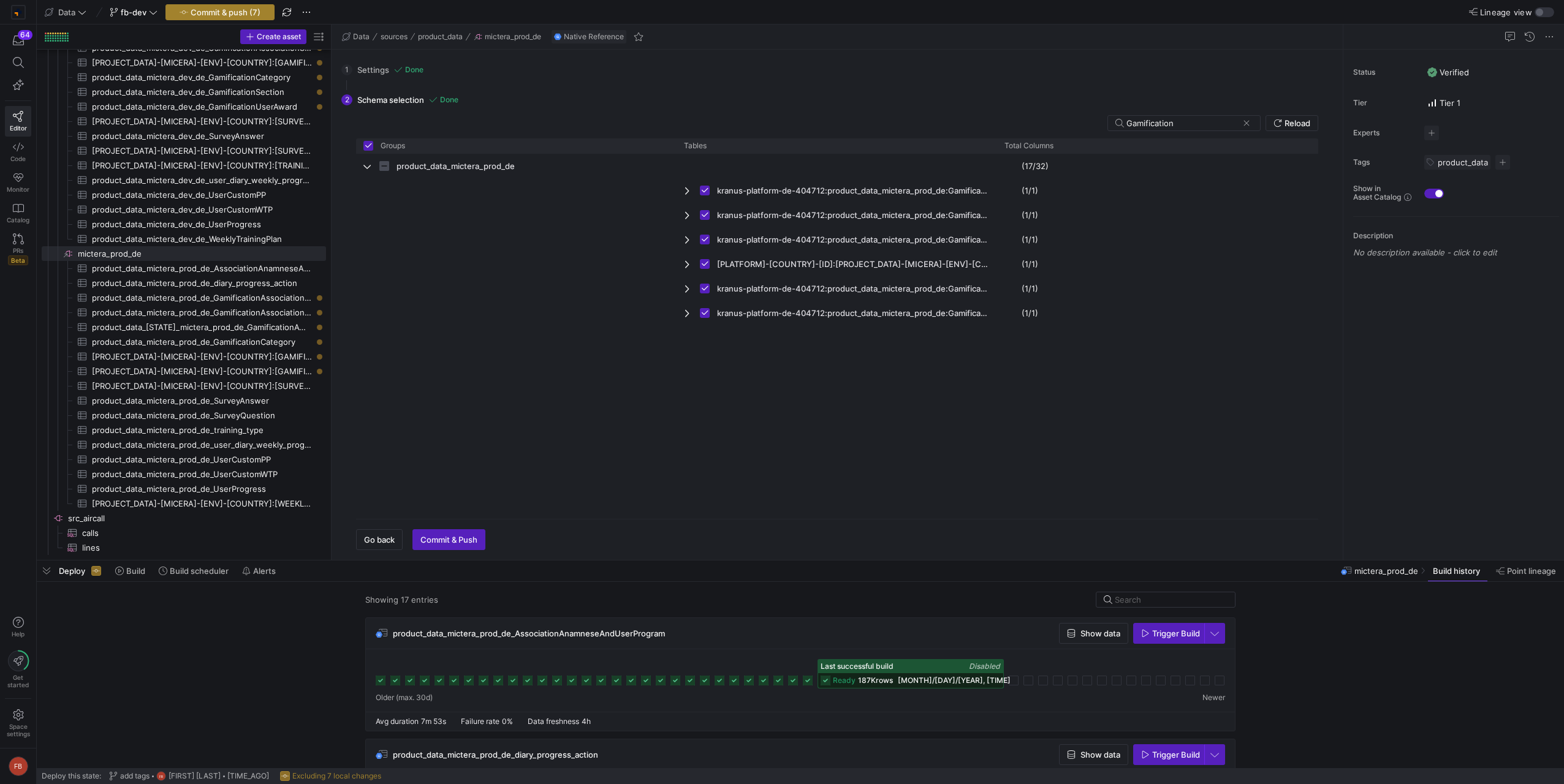 click on "Commit & push (7)" at bounding box center [226, 12] 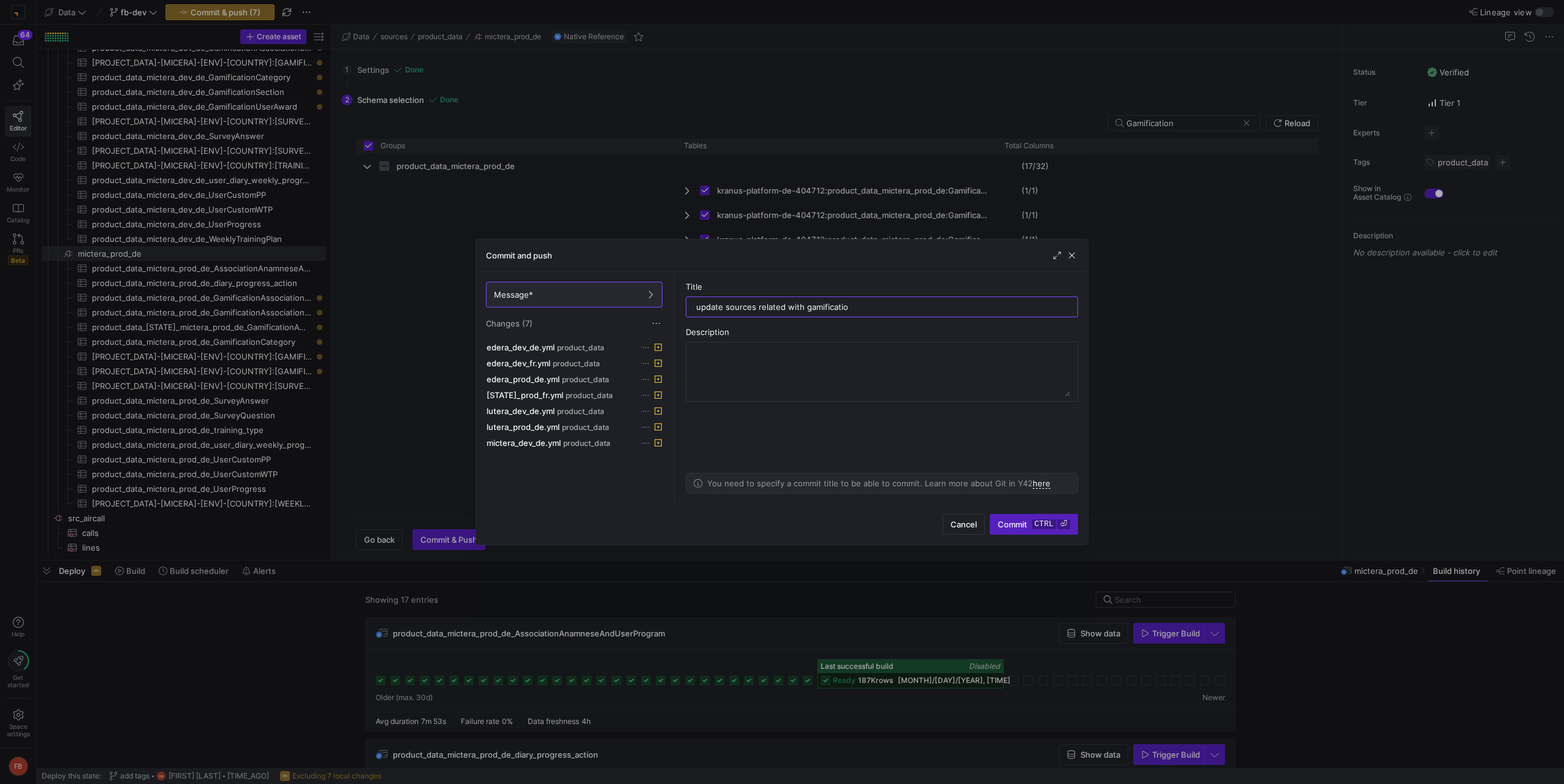 type on "[TIME]" 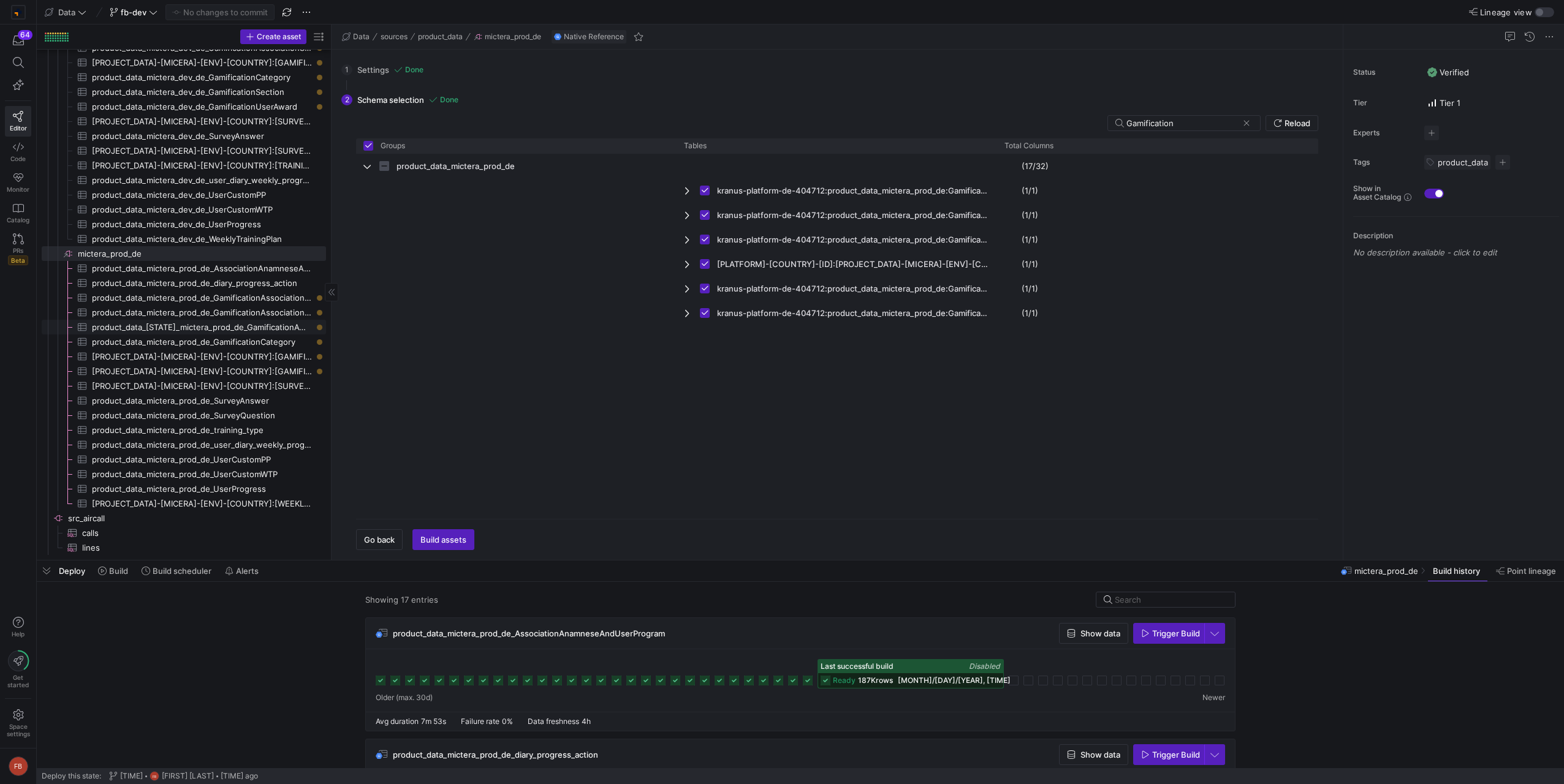 click on "product_data_[STATE]_mictera_prod_de_GamificationAward​​​​​​​​​" 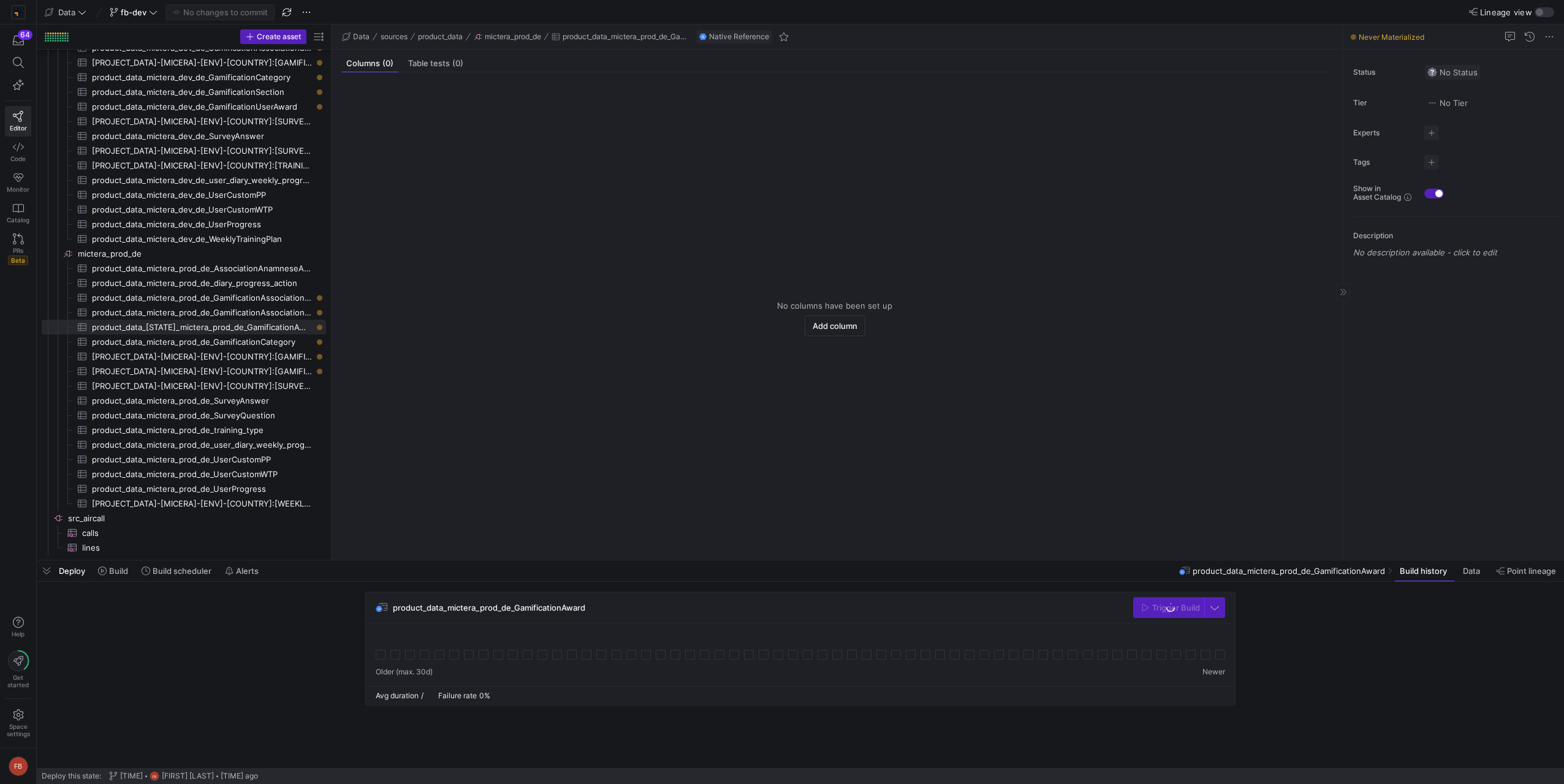 click on "No Status" at bounding box center (1452, 72) 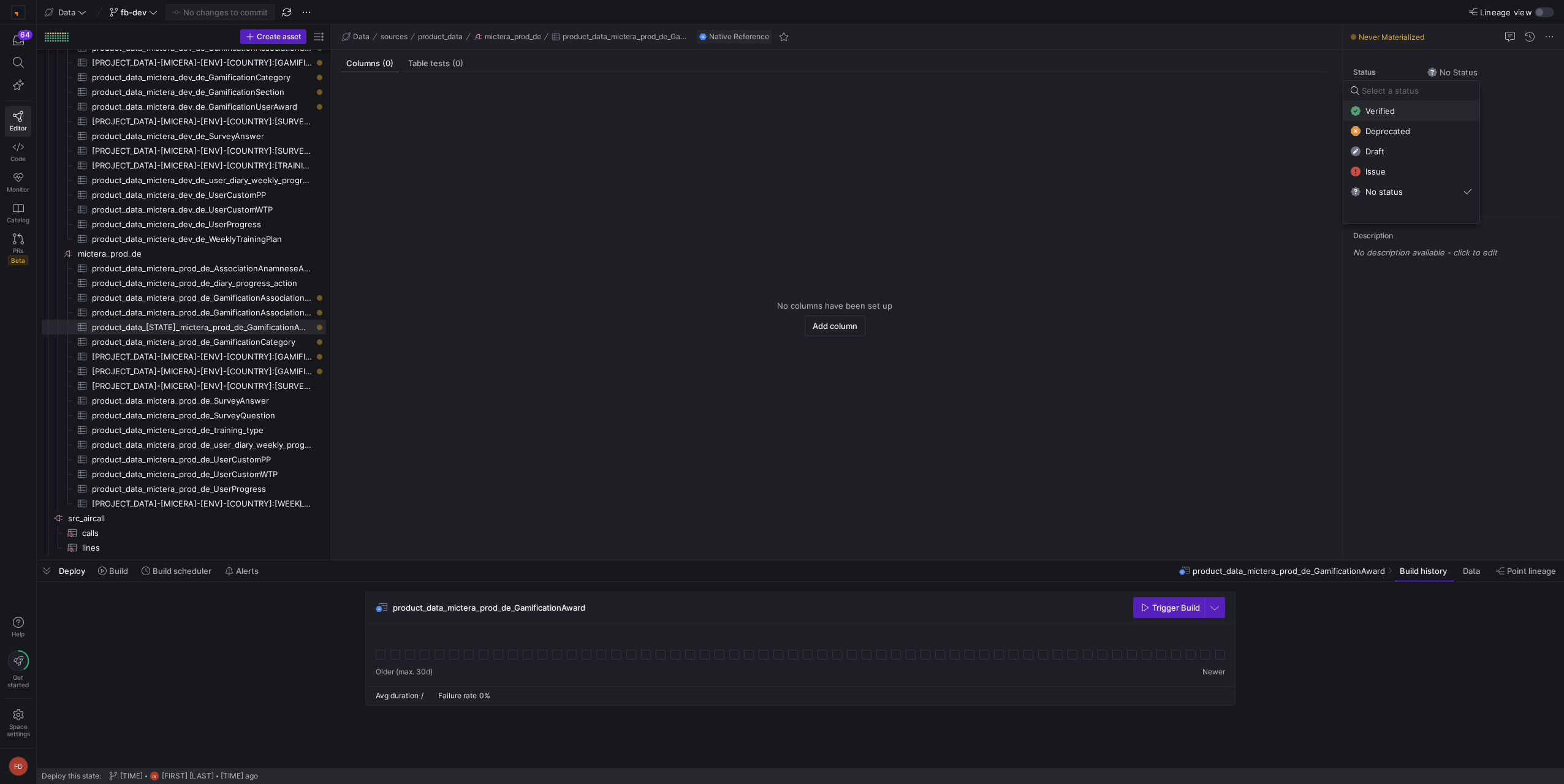 click on "Verified" at bounding box center [1411, 111] 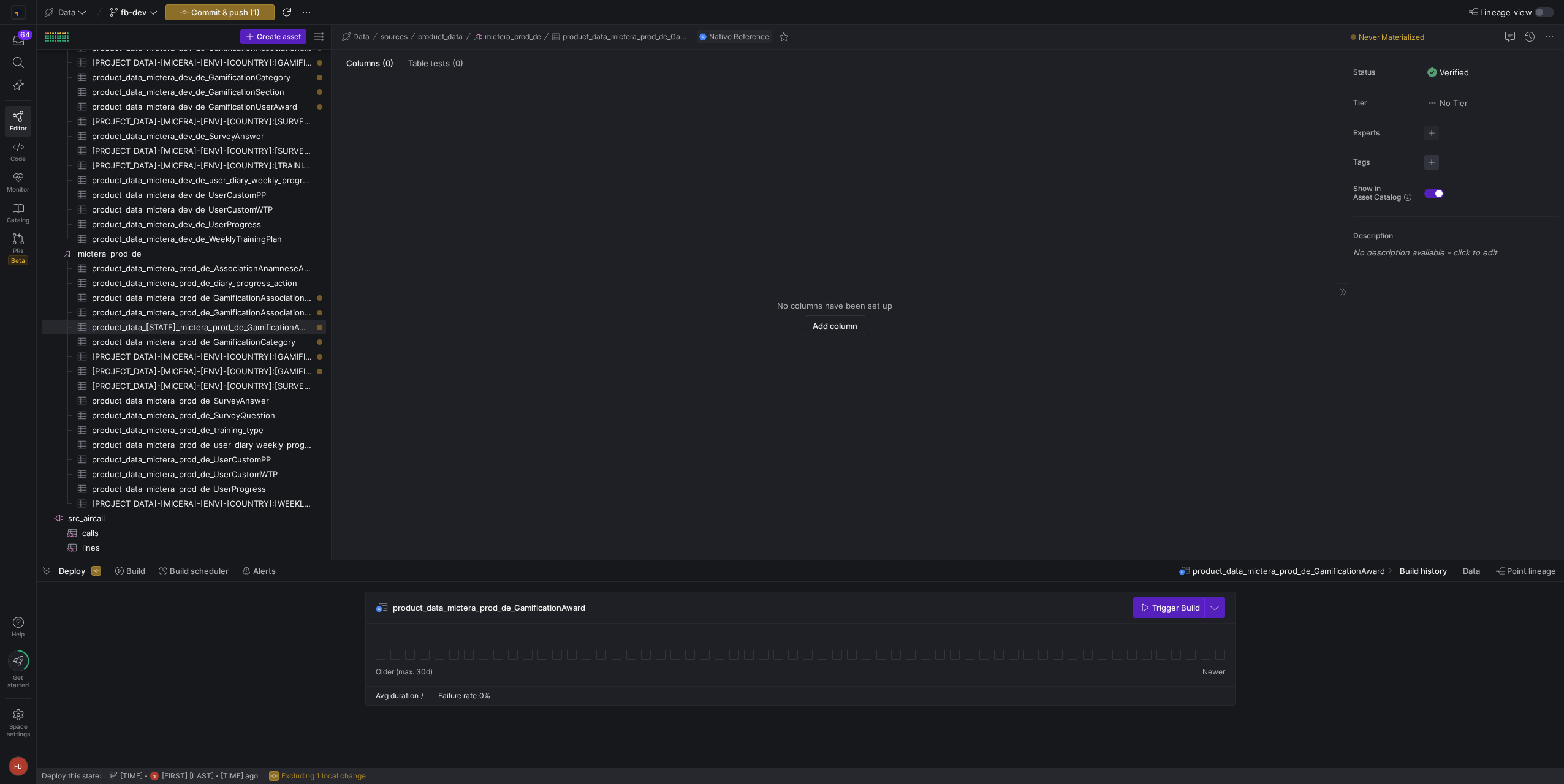click 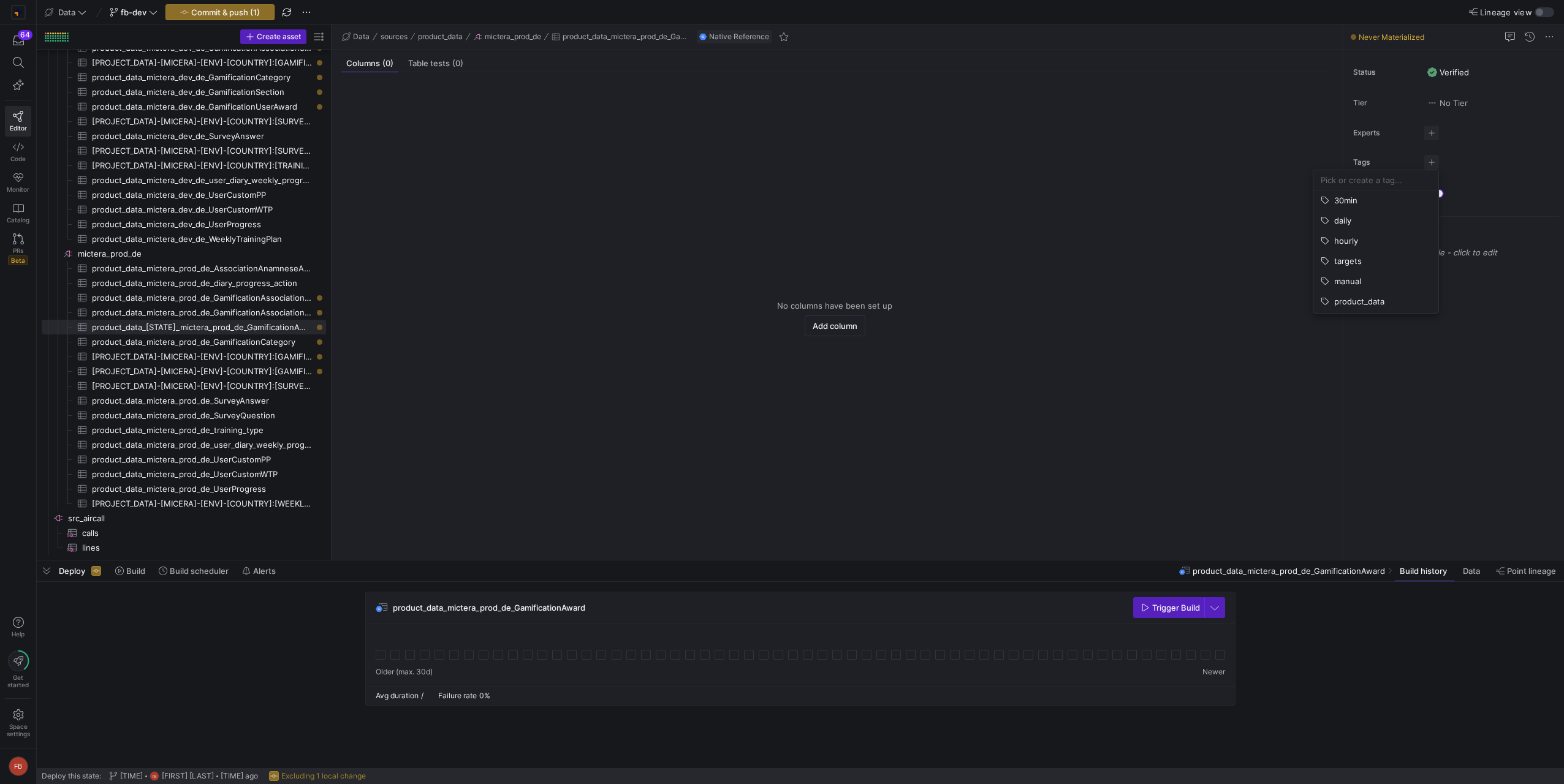 click at bounding box center [1376, 180] 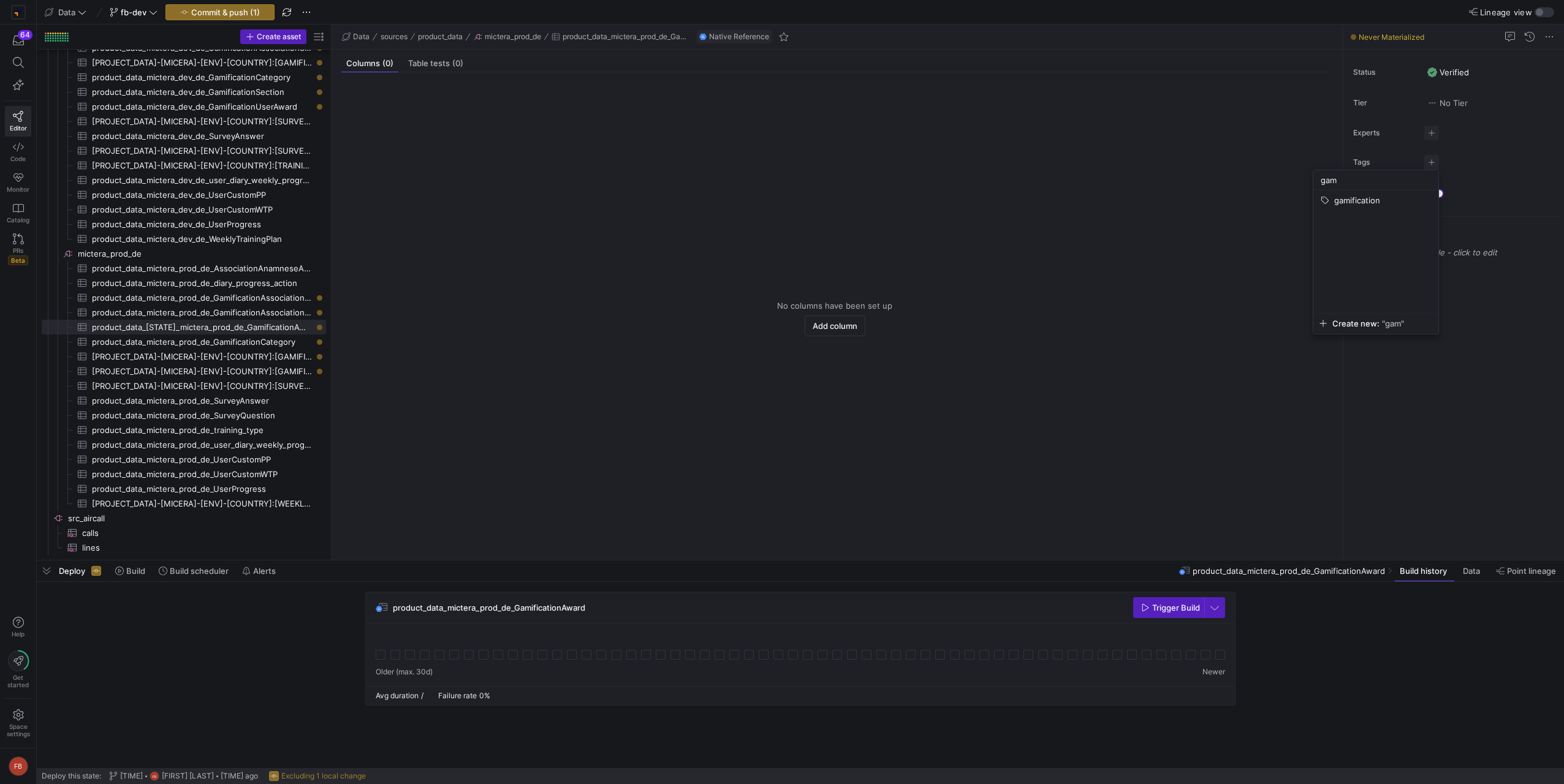 type on "gam" 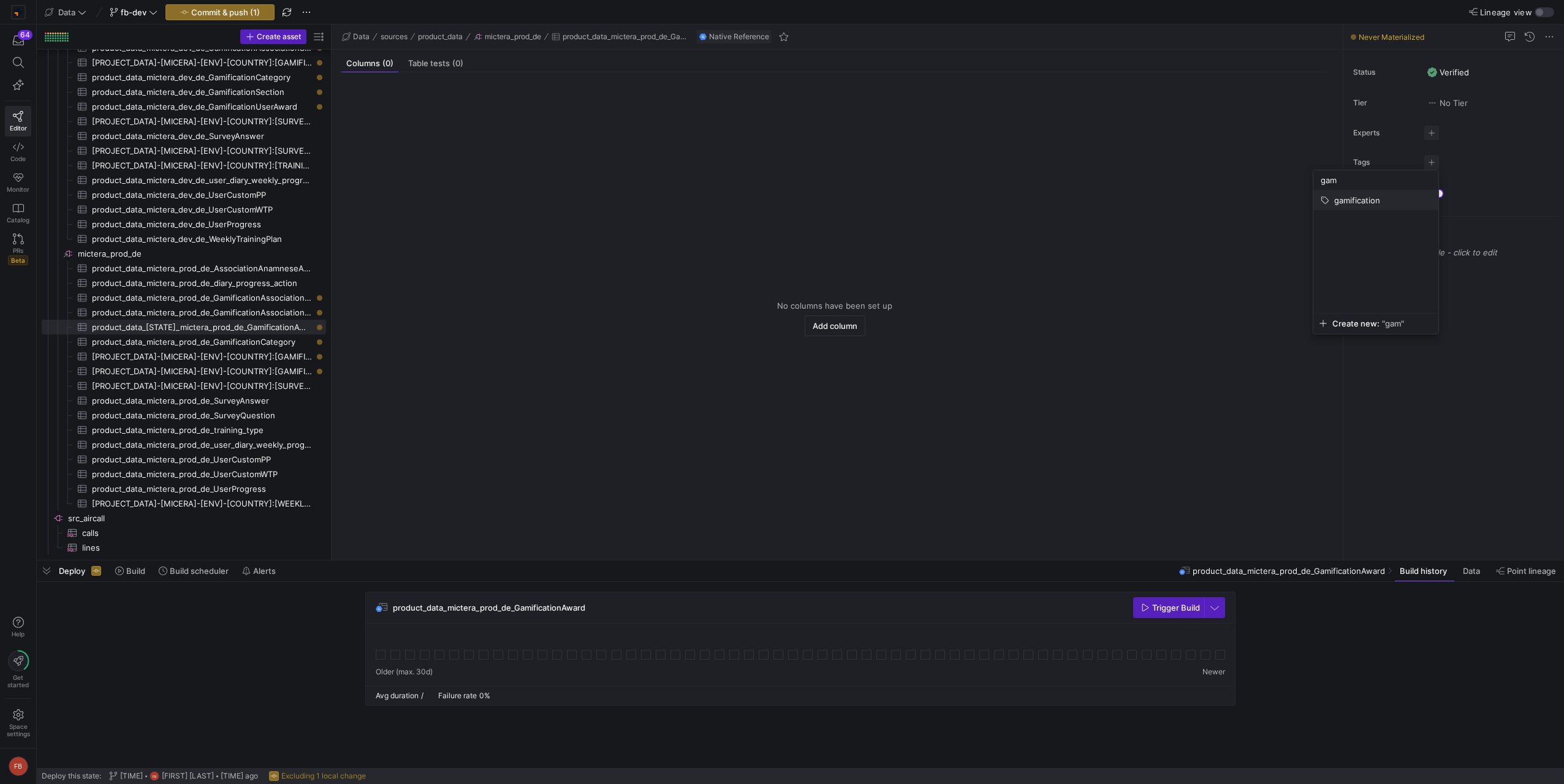 click on "gamification" at bounding box center (1376, 200) 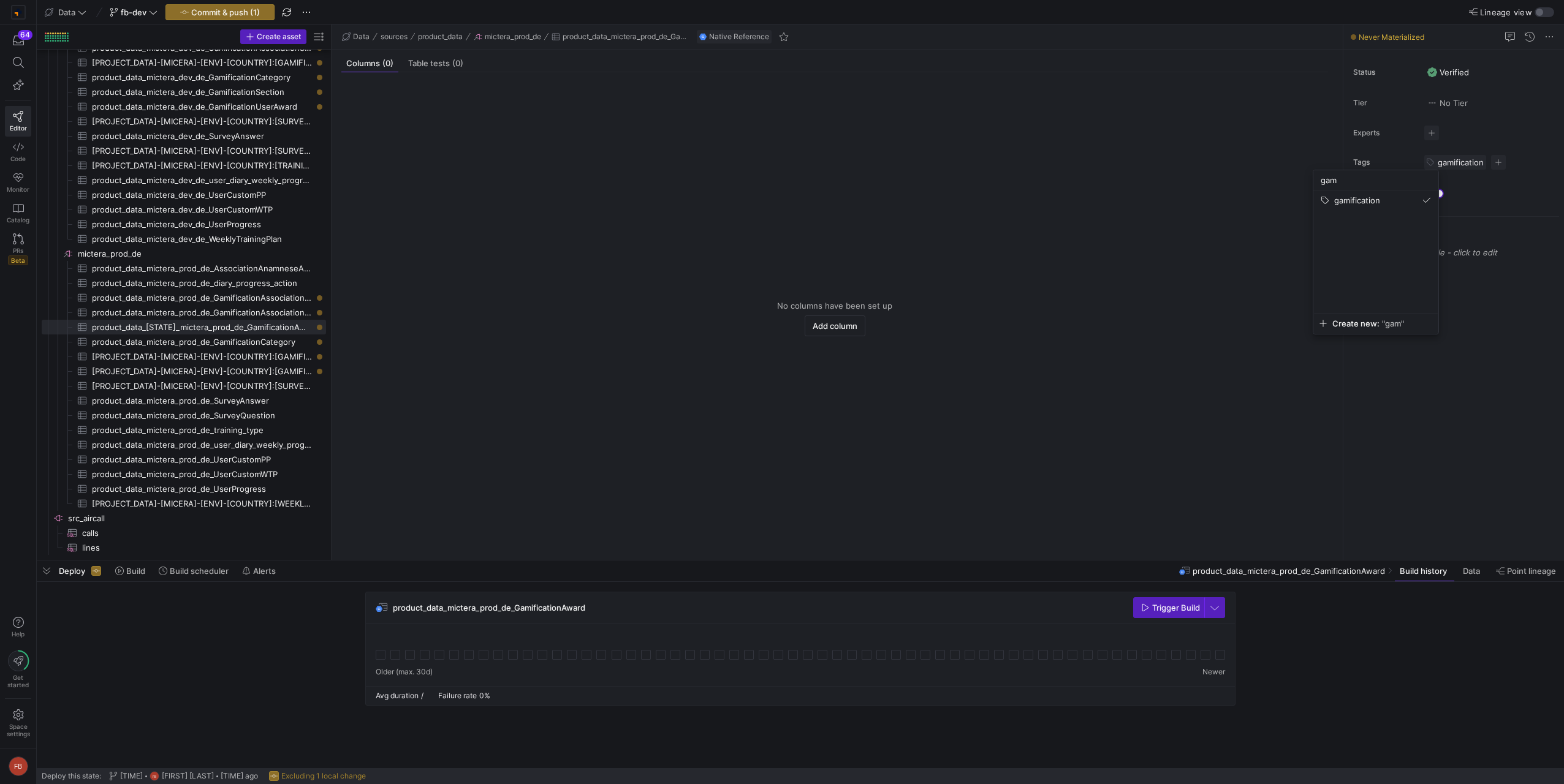 click at bounding box center [782, 392] 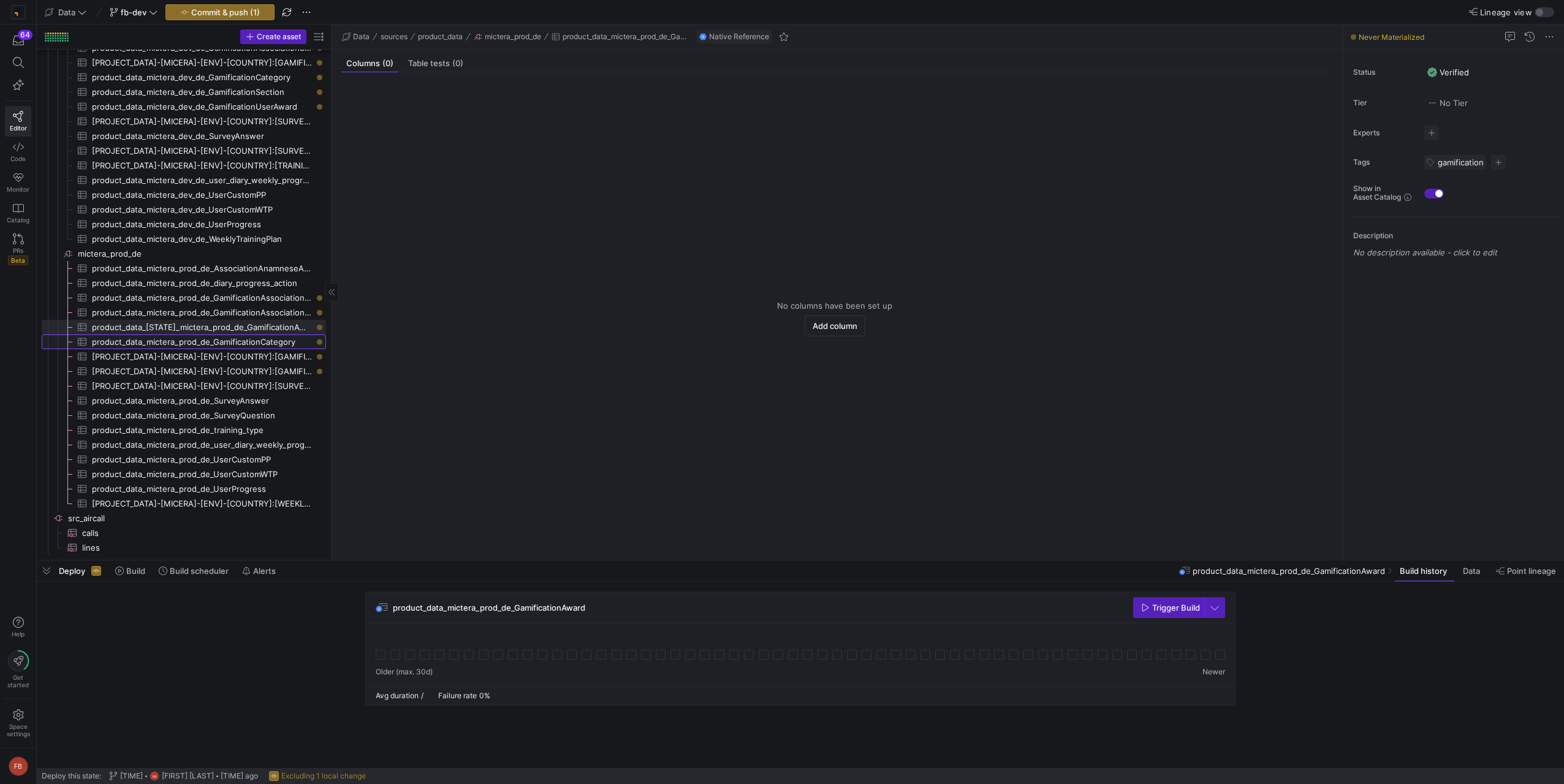 click on "product_data_mictera_prod_de_GamificationCategory​​​​​​​​​" 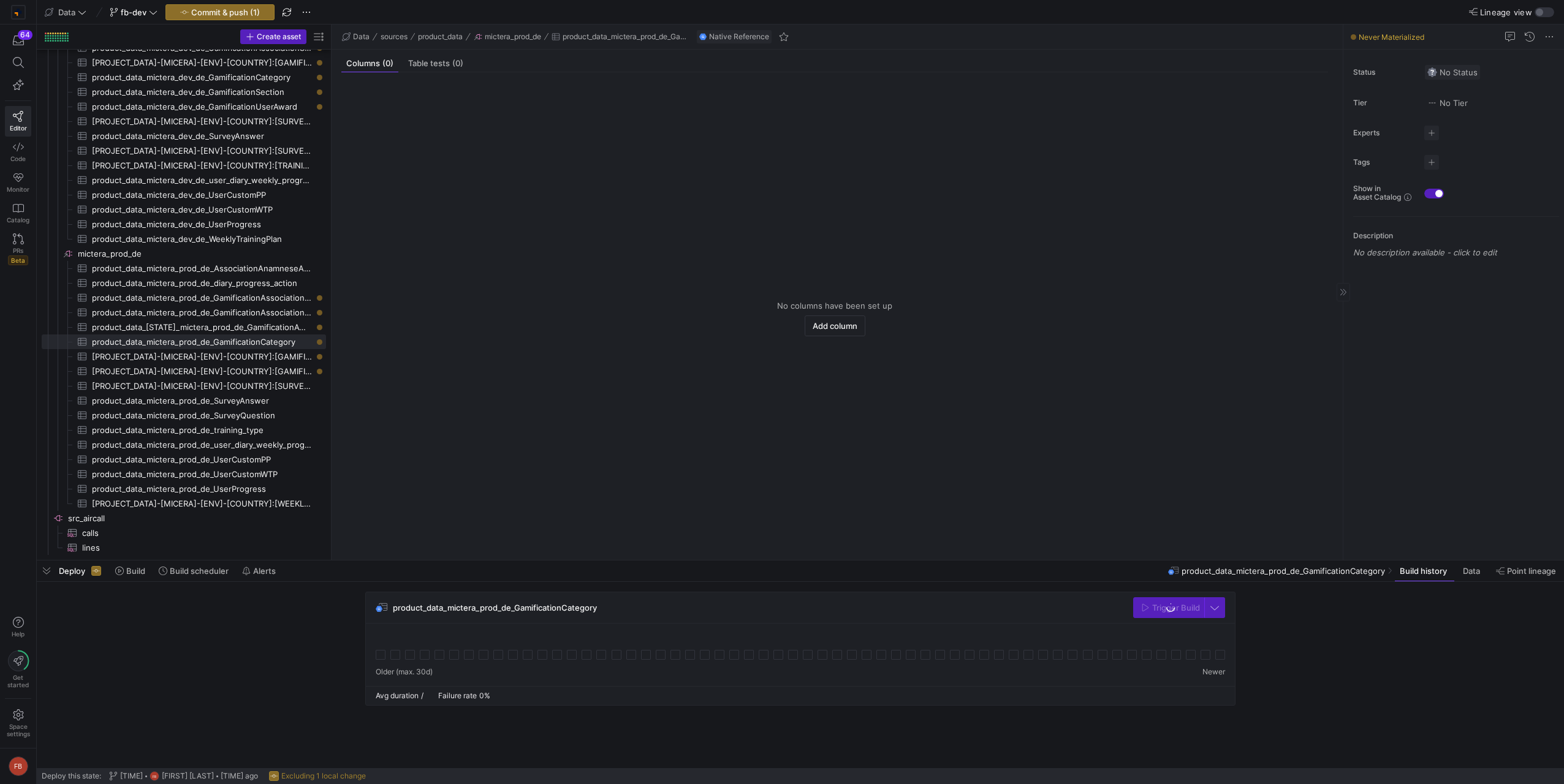 click on "No Status" at bounding box center [1452, 72] 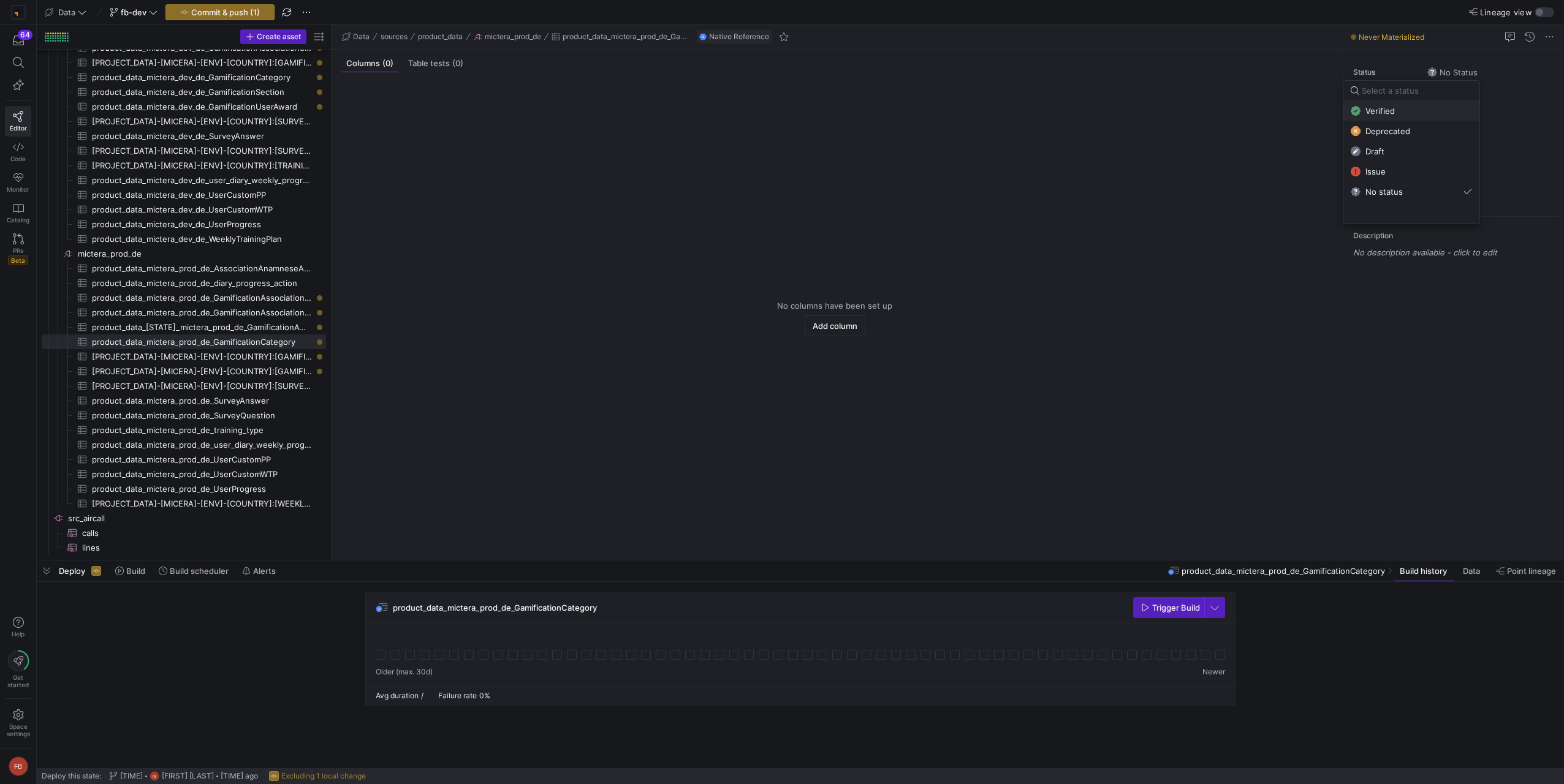 click on "Verified" at bounding box center [1411, 111] 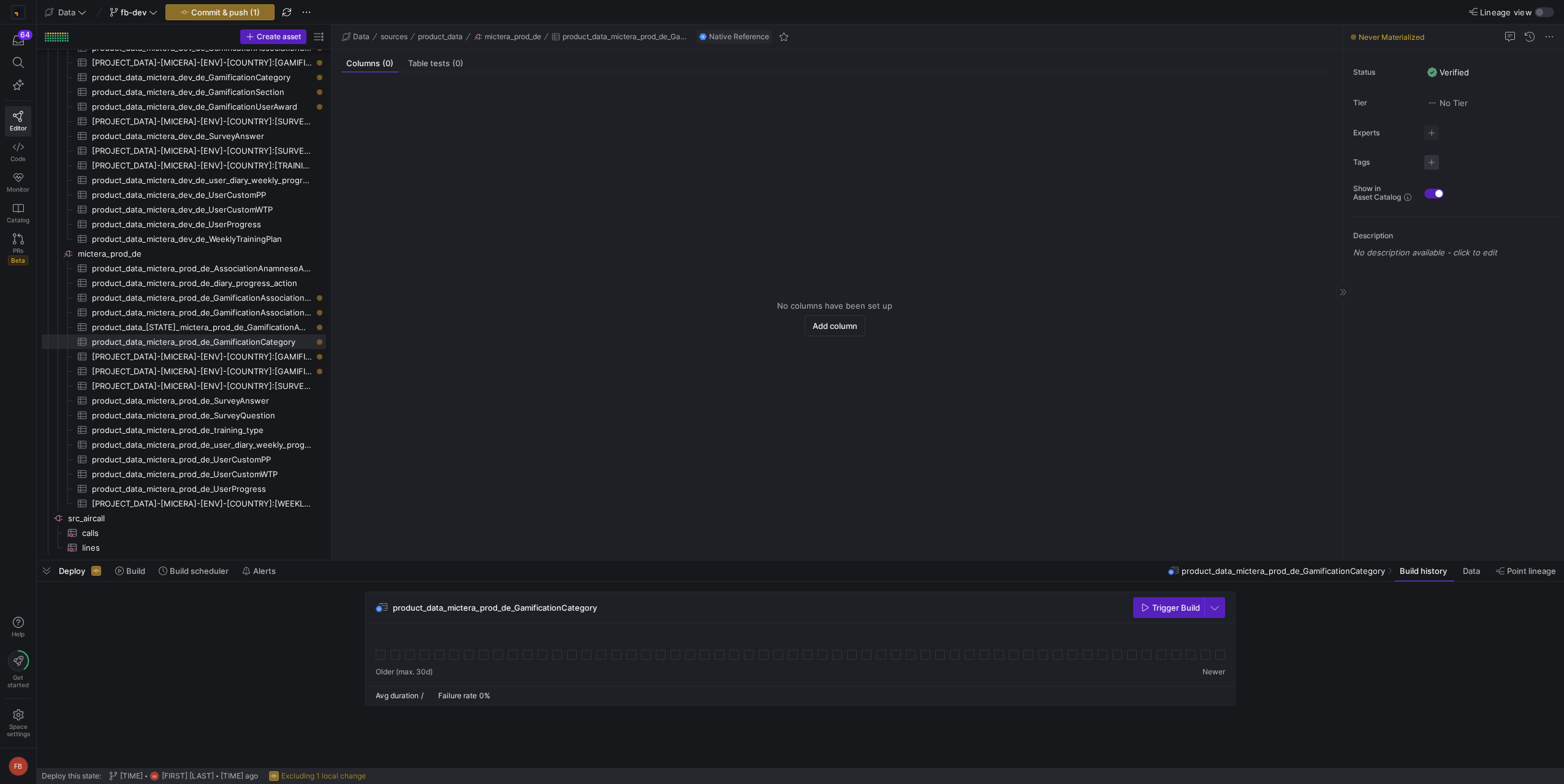 click 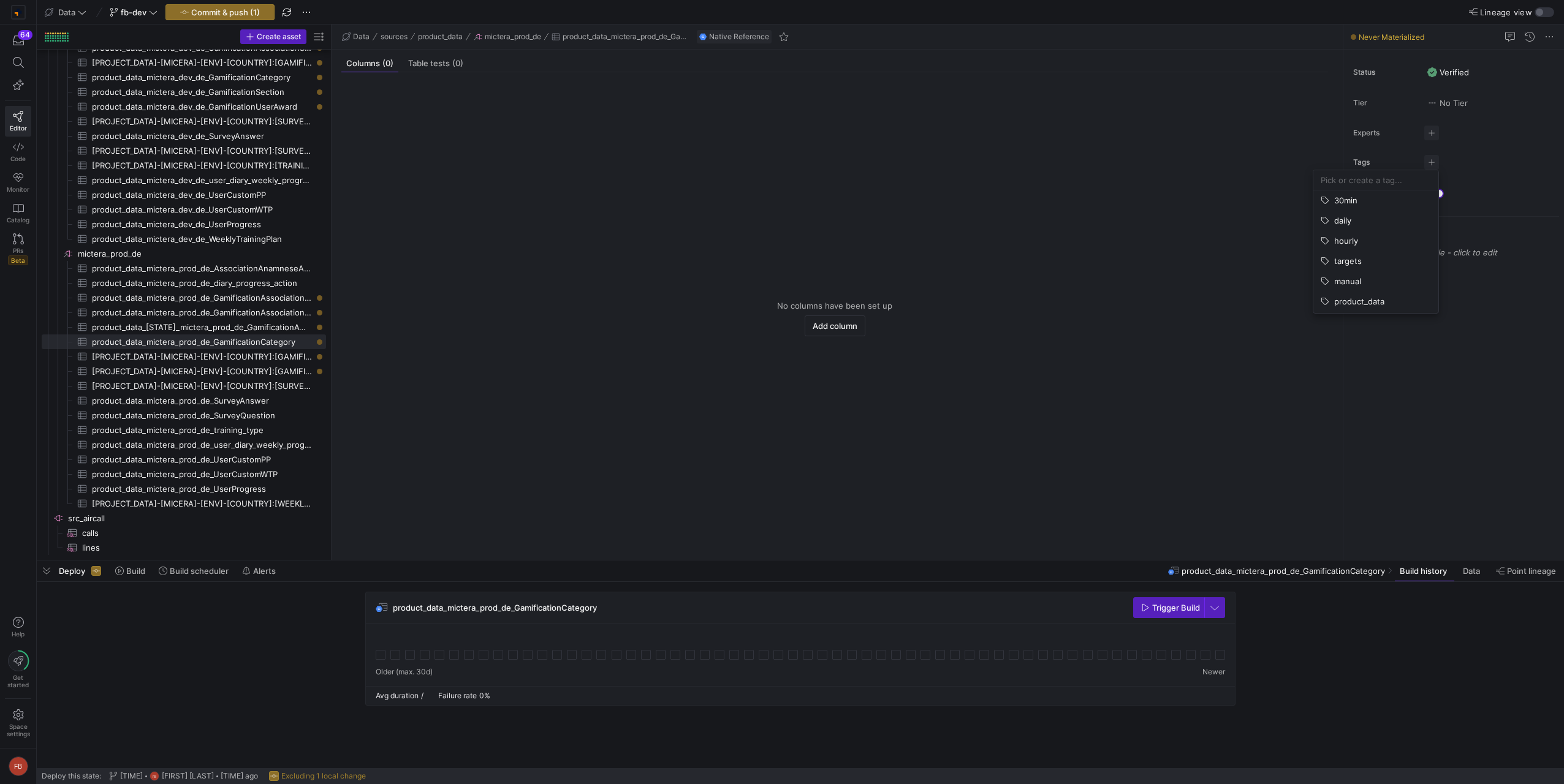 click at bounding box center [1376, 180] 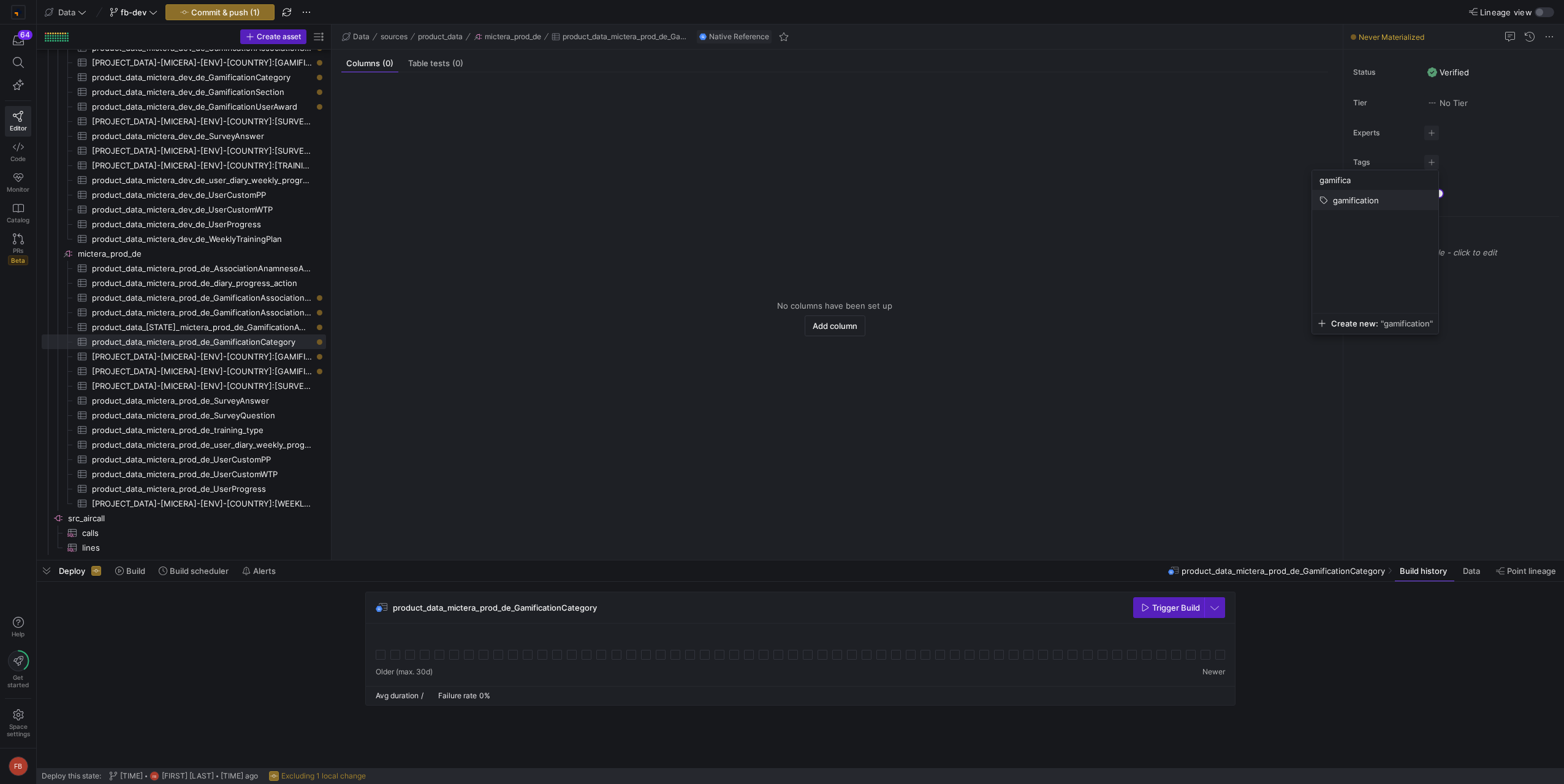 type on "gamifica" 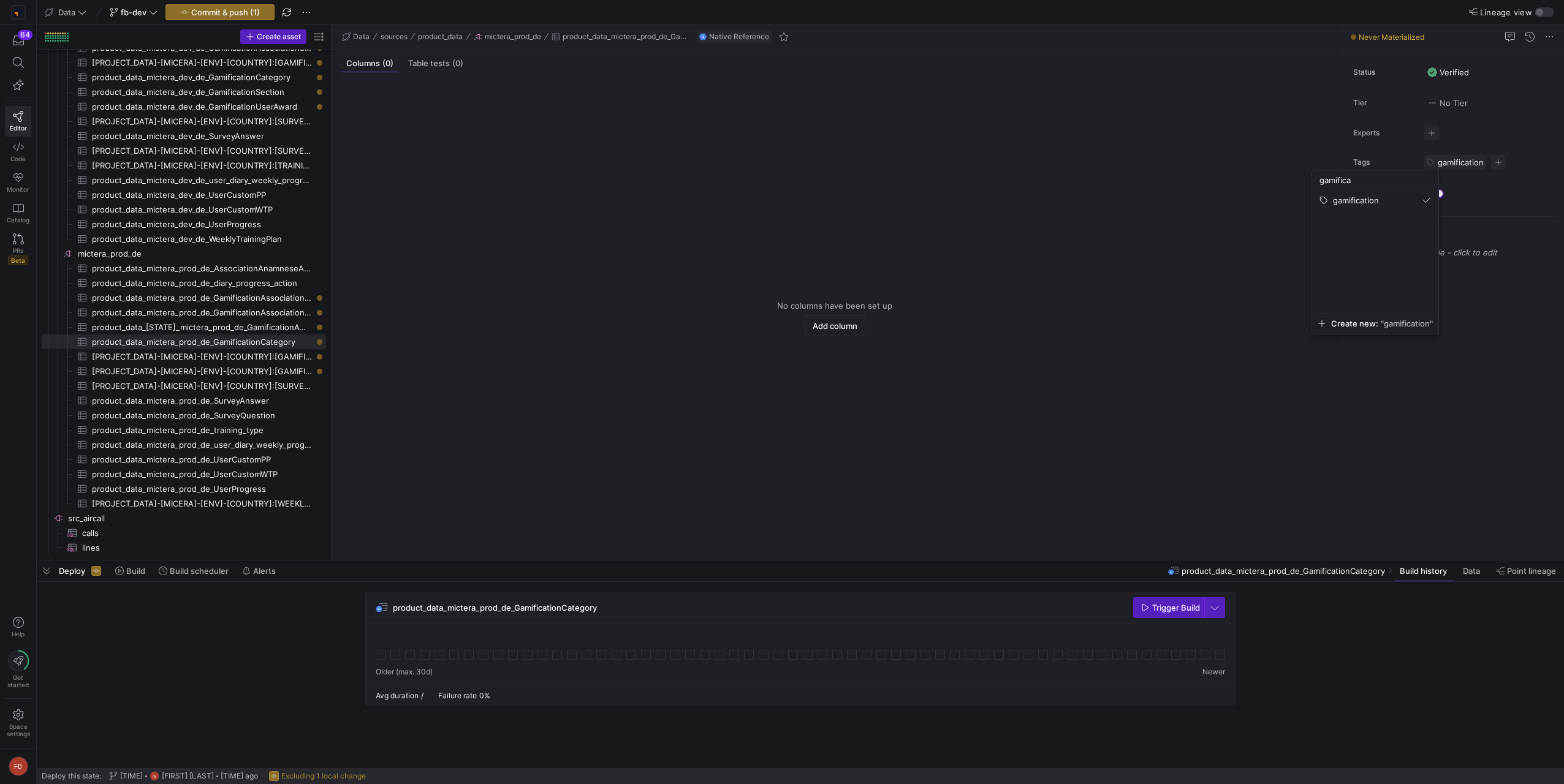 click at bounding box center (782, 392) 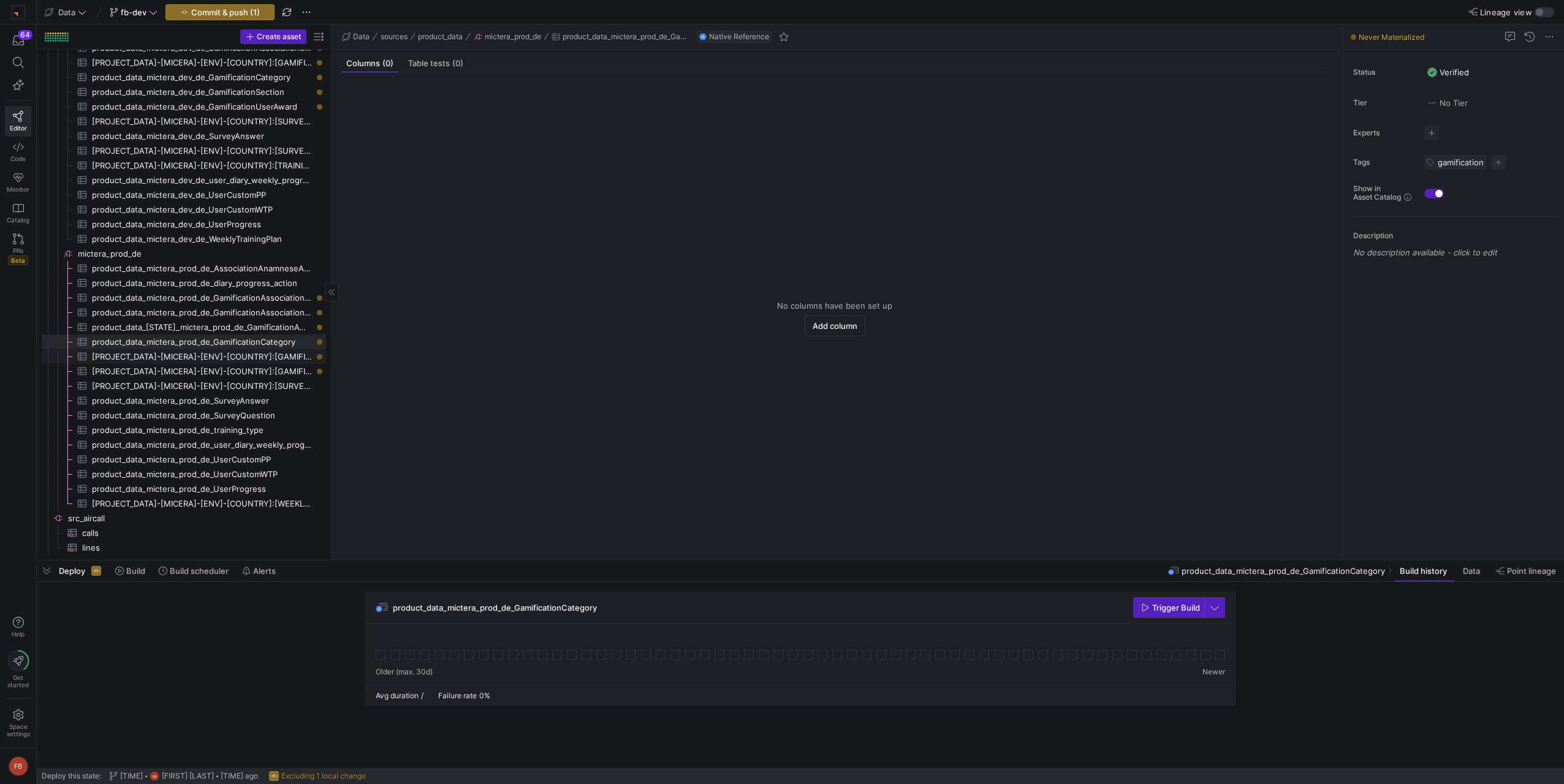 click on "[PROJECT_DATA]-[MICERA]-[ENV]-[COUNTRY]:[GAMIFICATION_SECTION]" 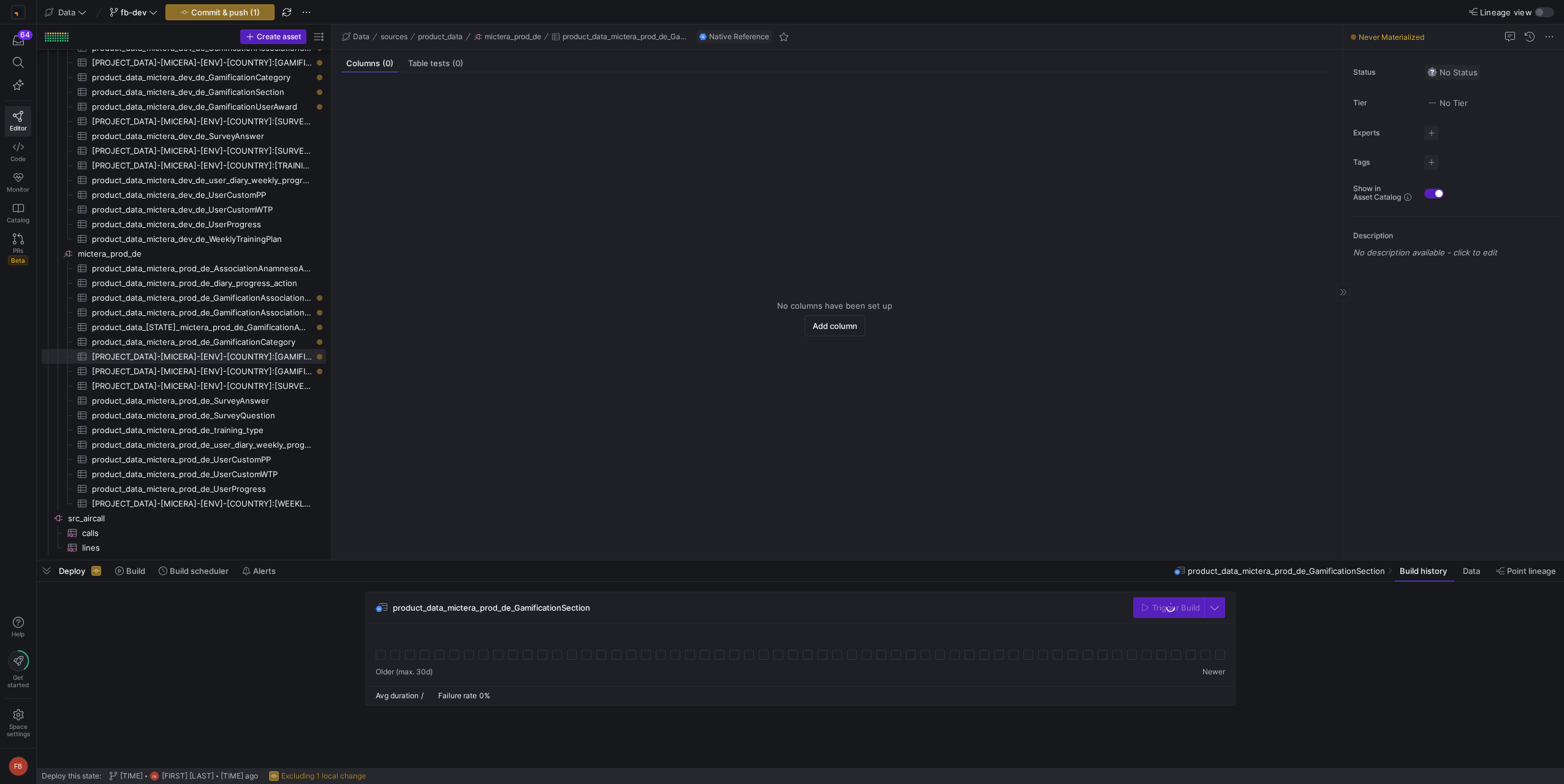 click on "No Status" at bounding box center [1452, 72] 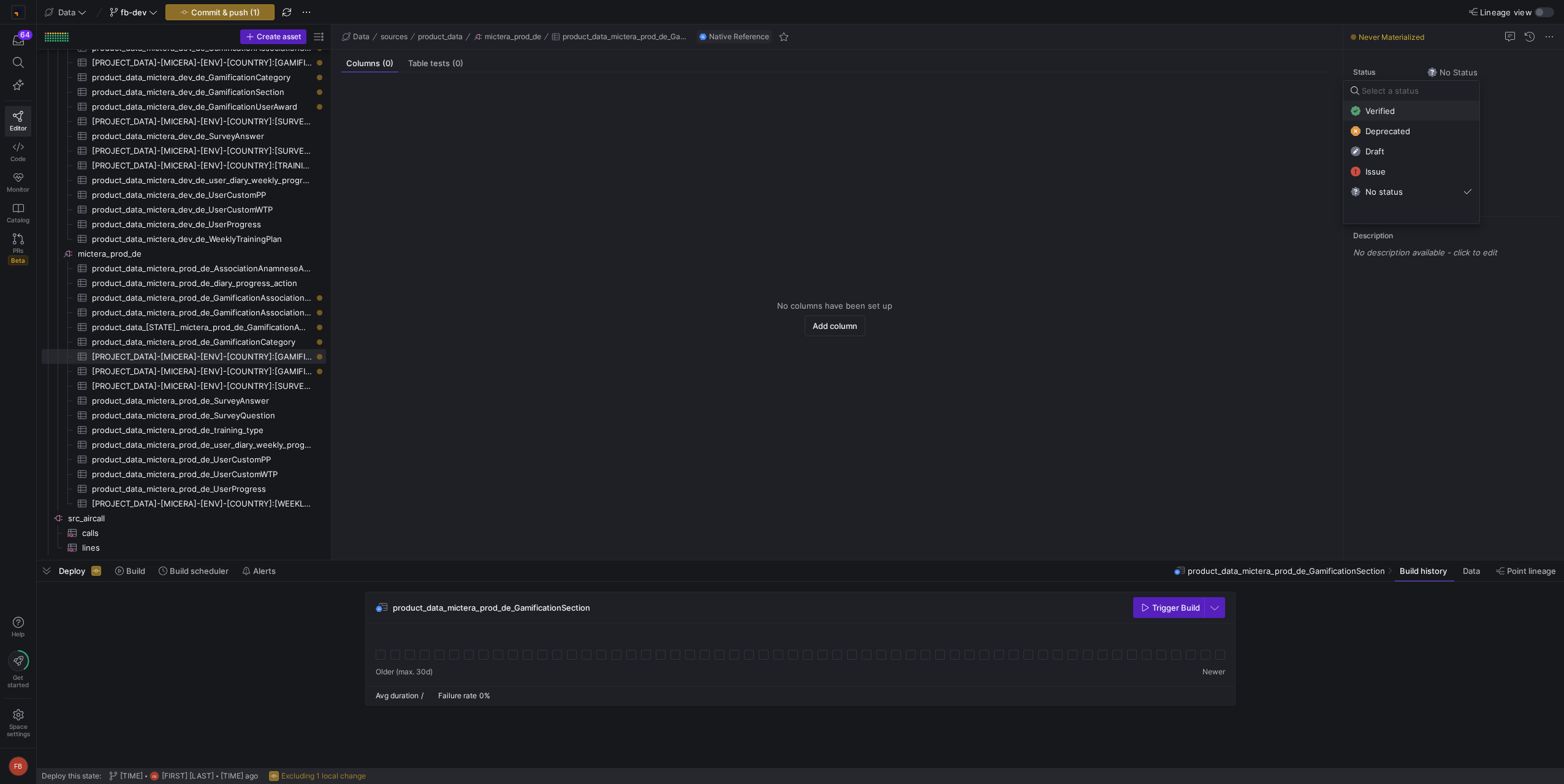 click on "Verified" at bounding box center [1411, 111] 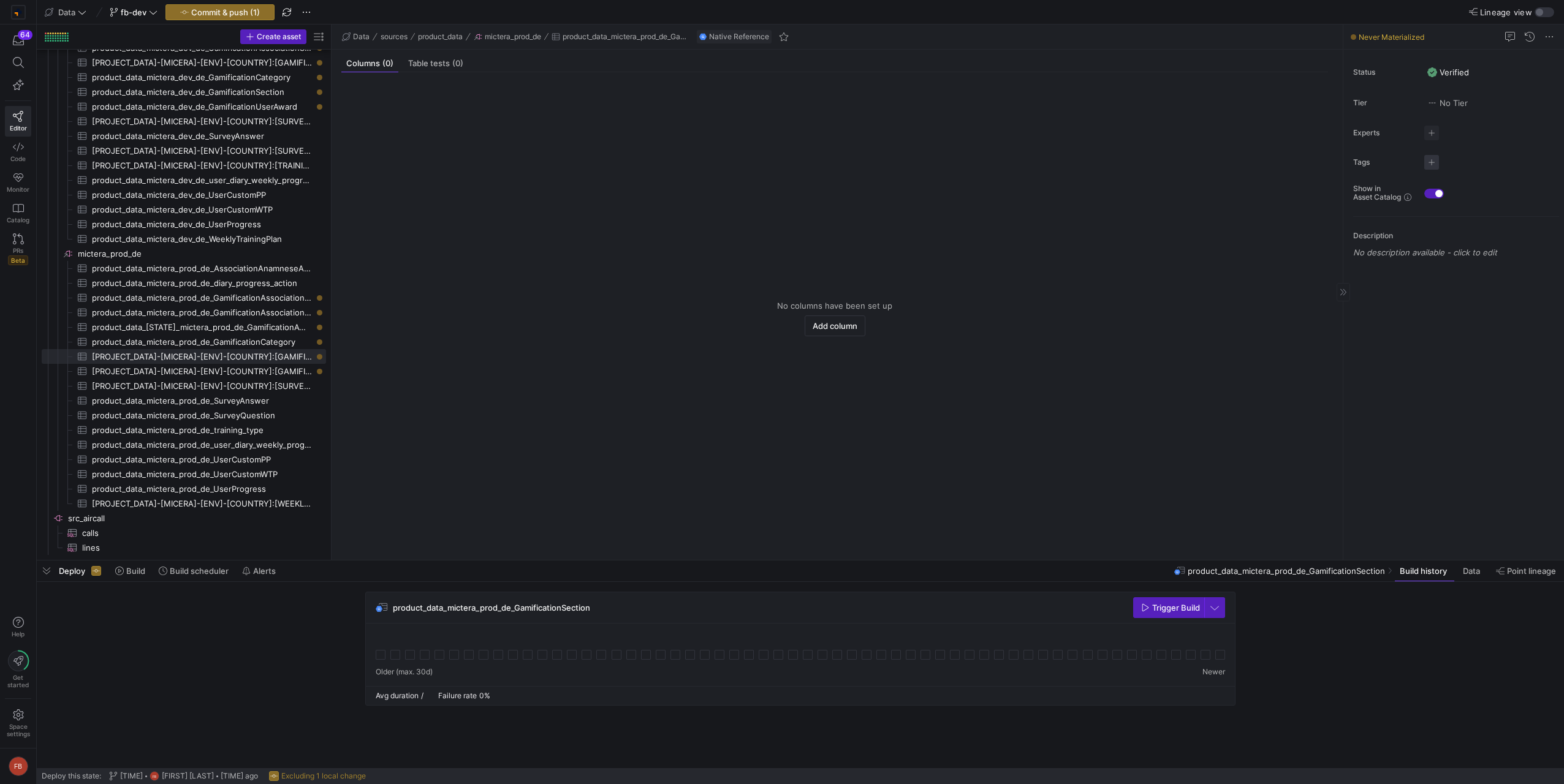 click 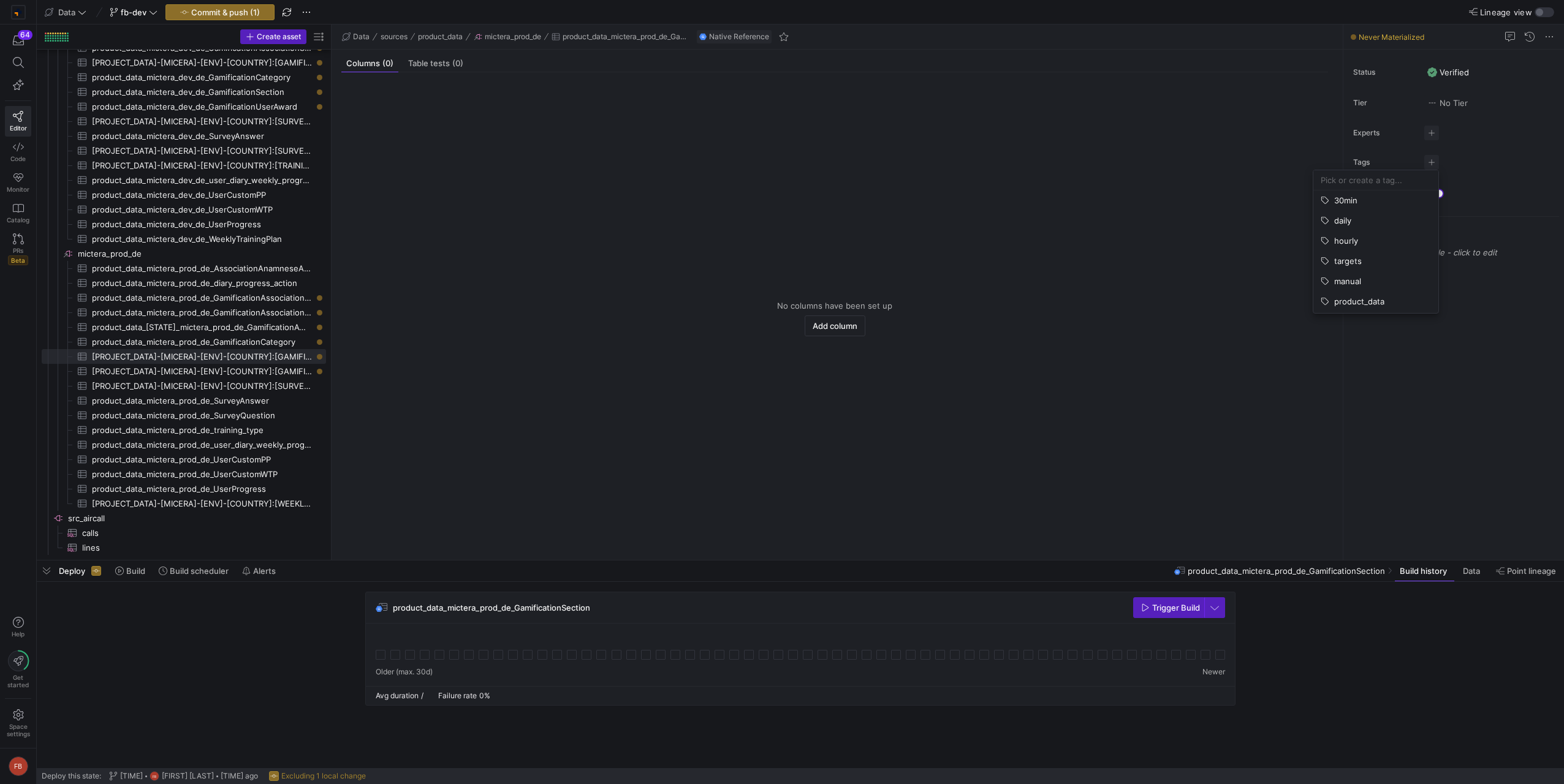 click at bounding box center [1376, 180] 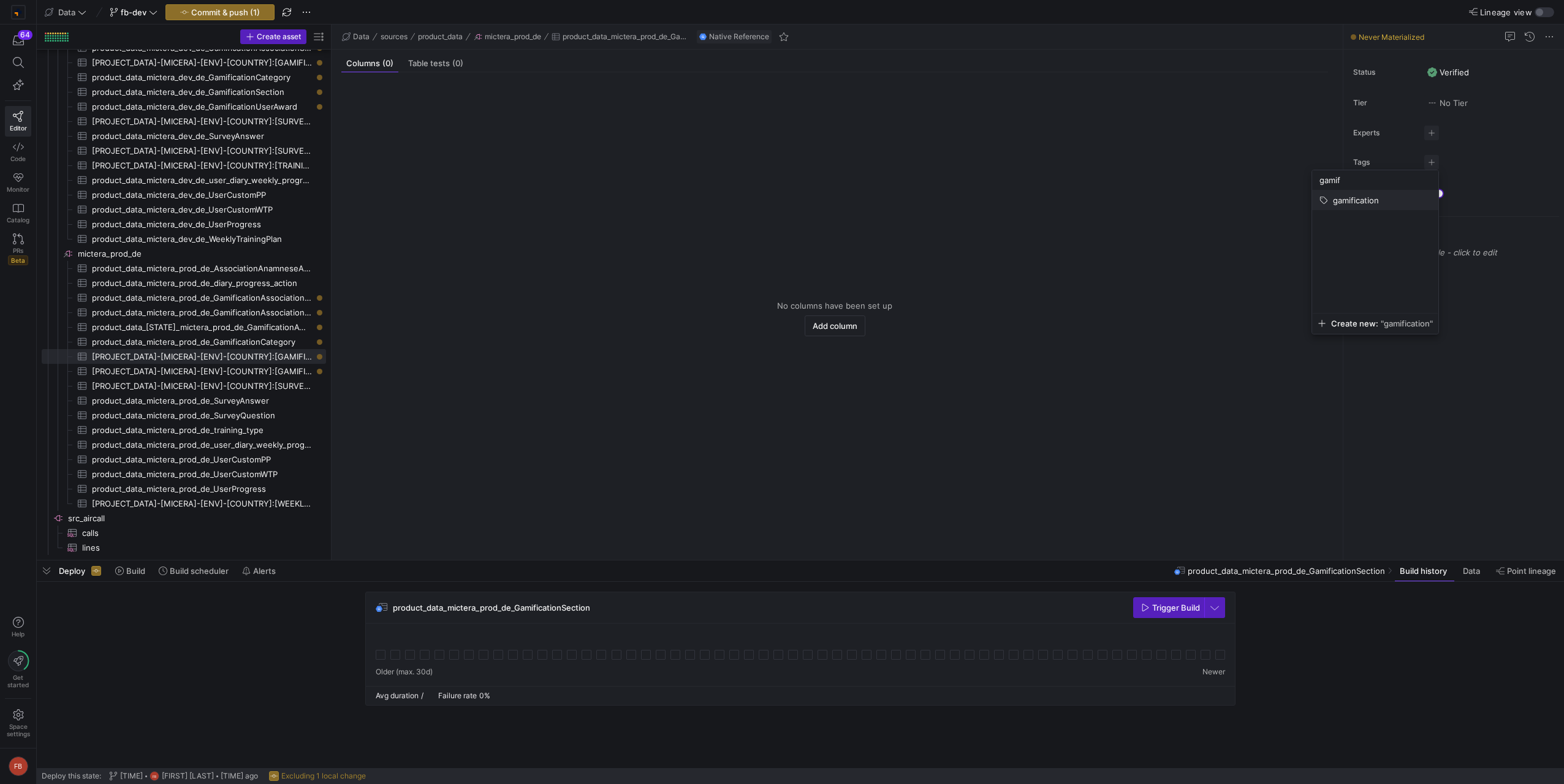 type on "gamif" 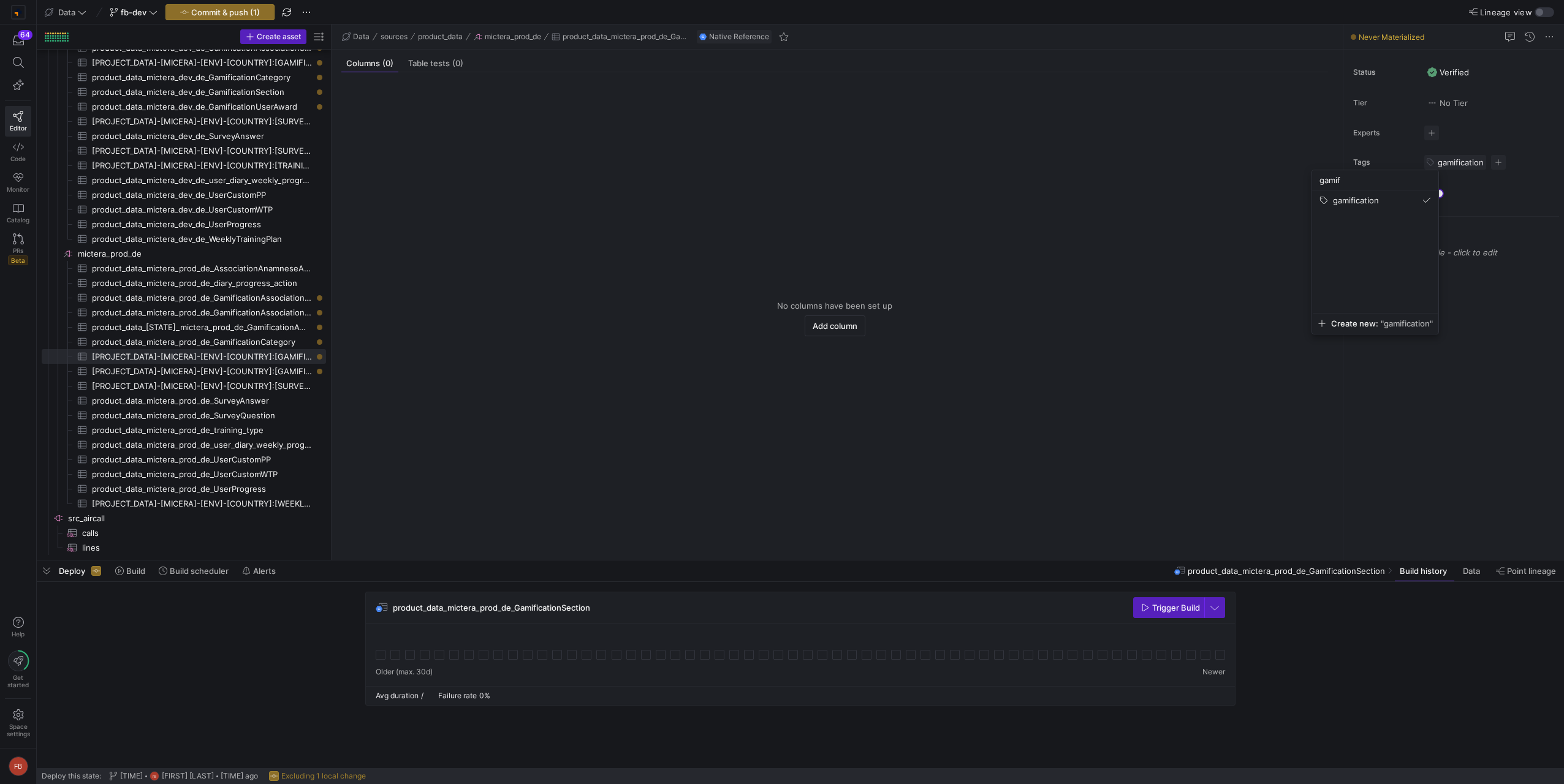 click at bounding box center (782, 392) 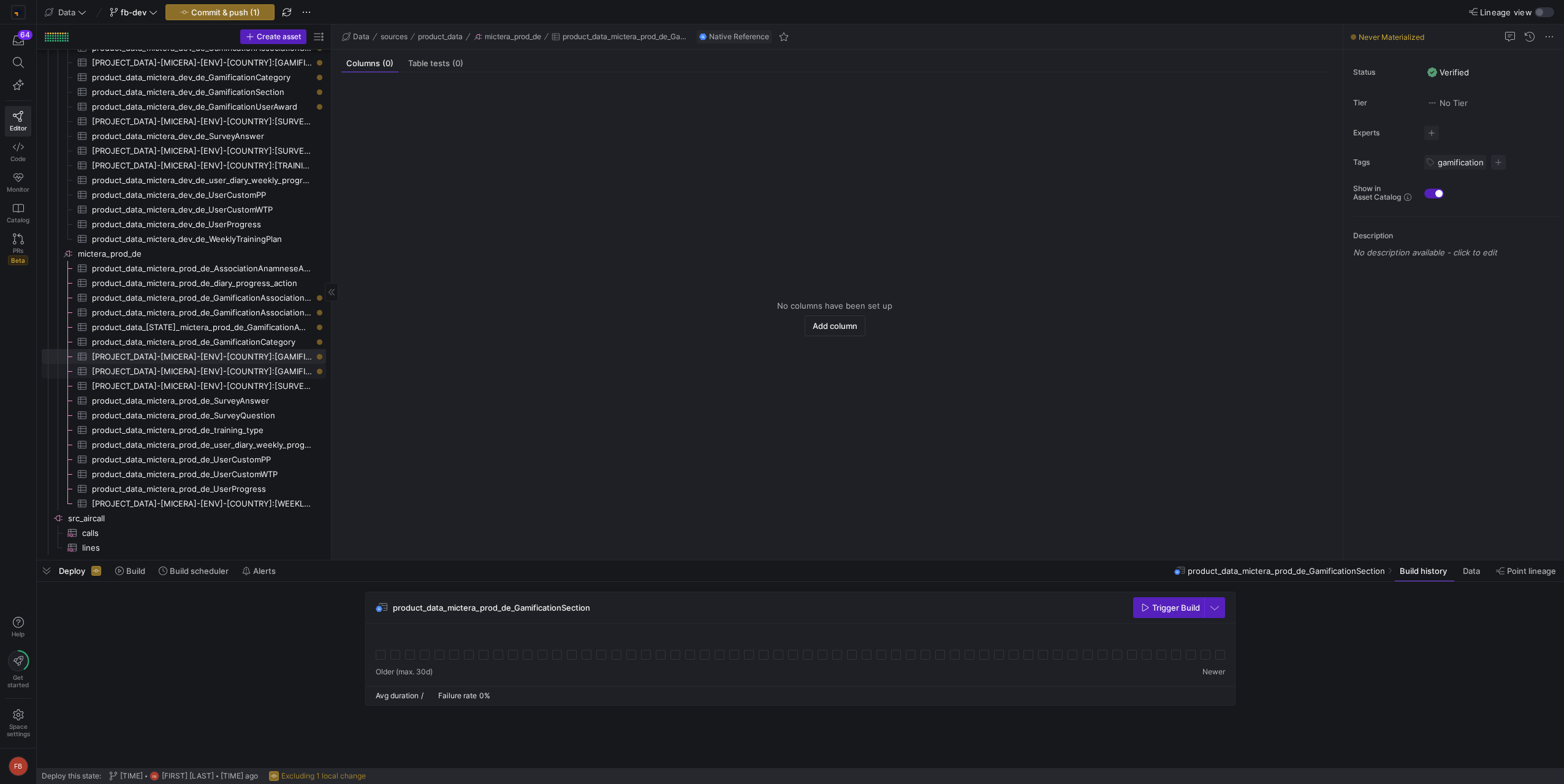 click on "[PROJECT_DATA]-[MICERA]-[ENV]-[COUNTRY]:[GAMIFICATION_USER_AWARD]" 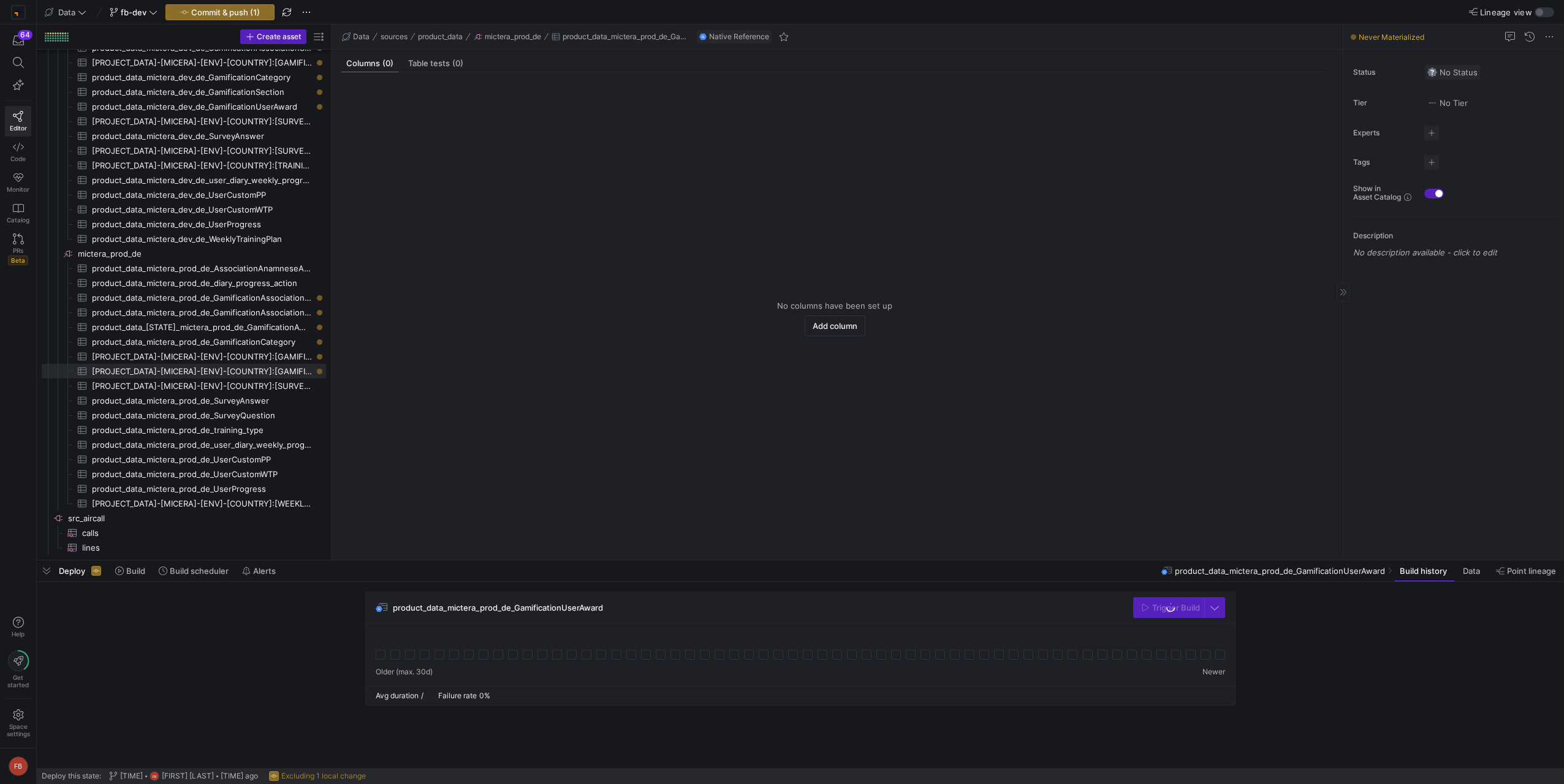 click on "No Status" at bounding box center (1452, 72) 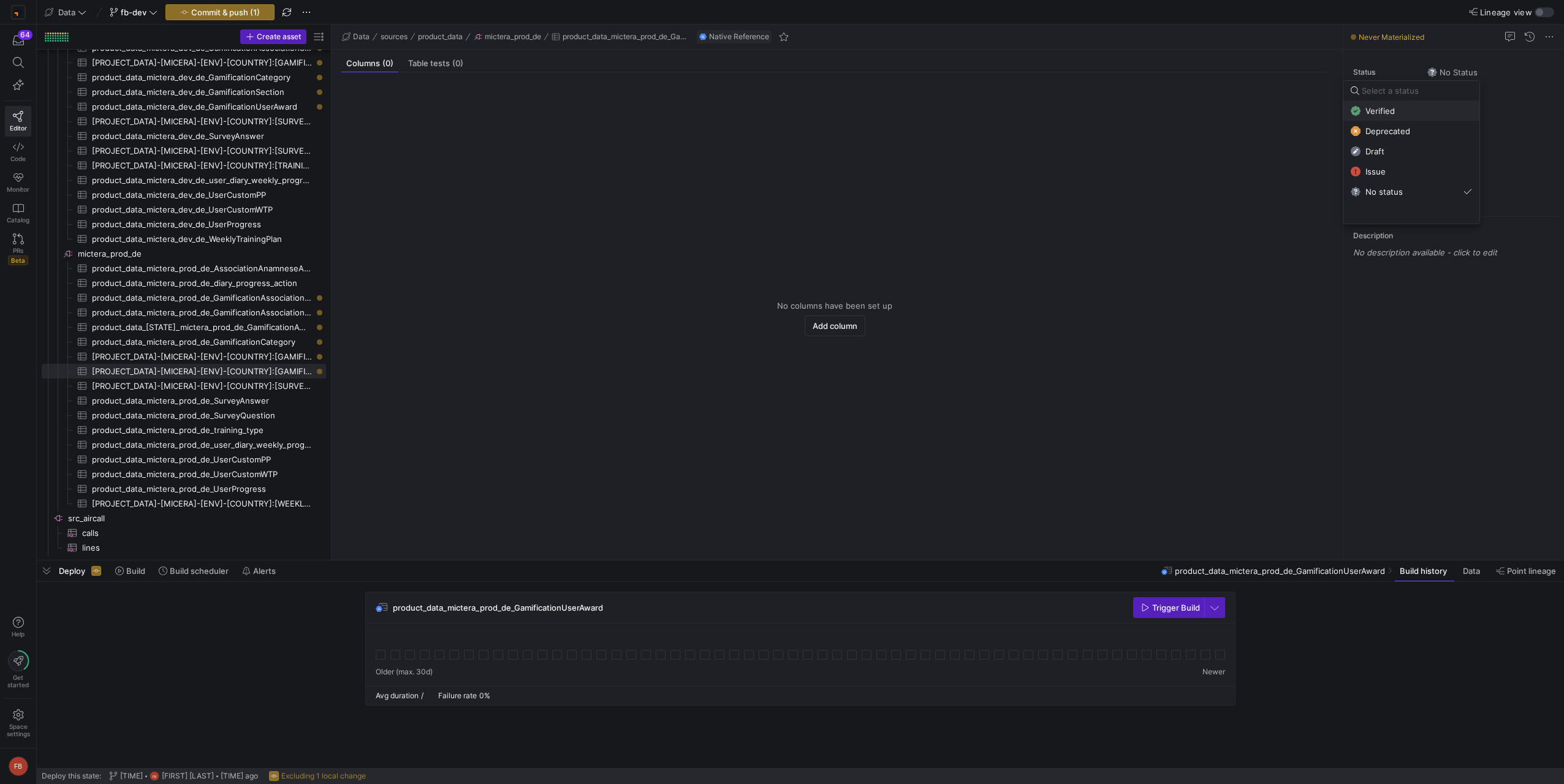 click on "Verified" at bounding box center [1411, 111] 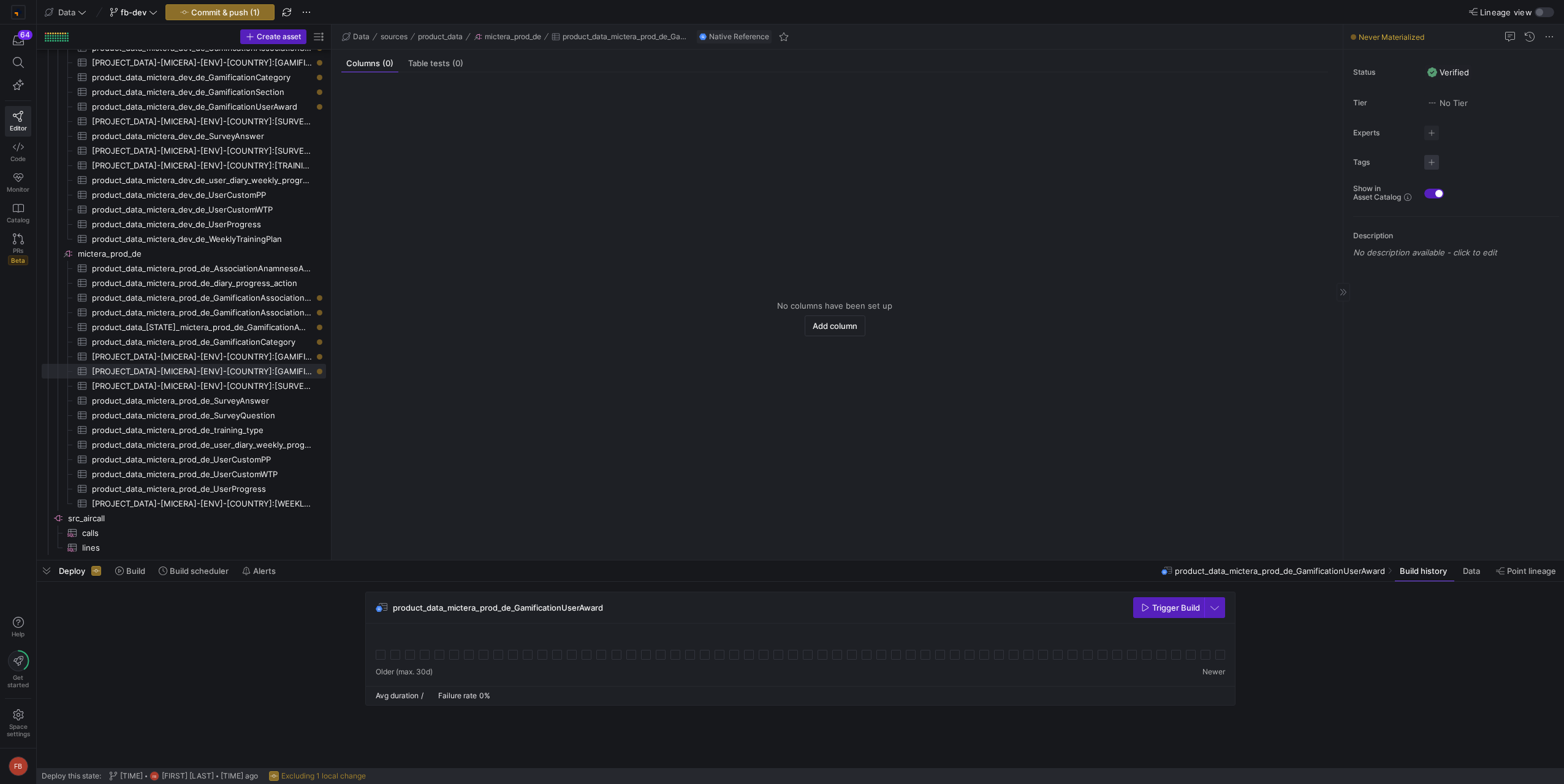 click 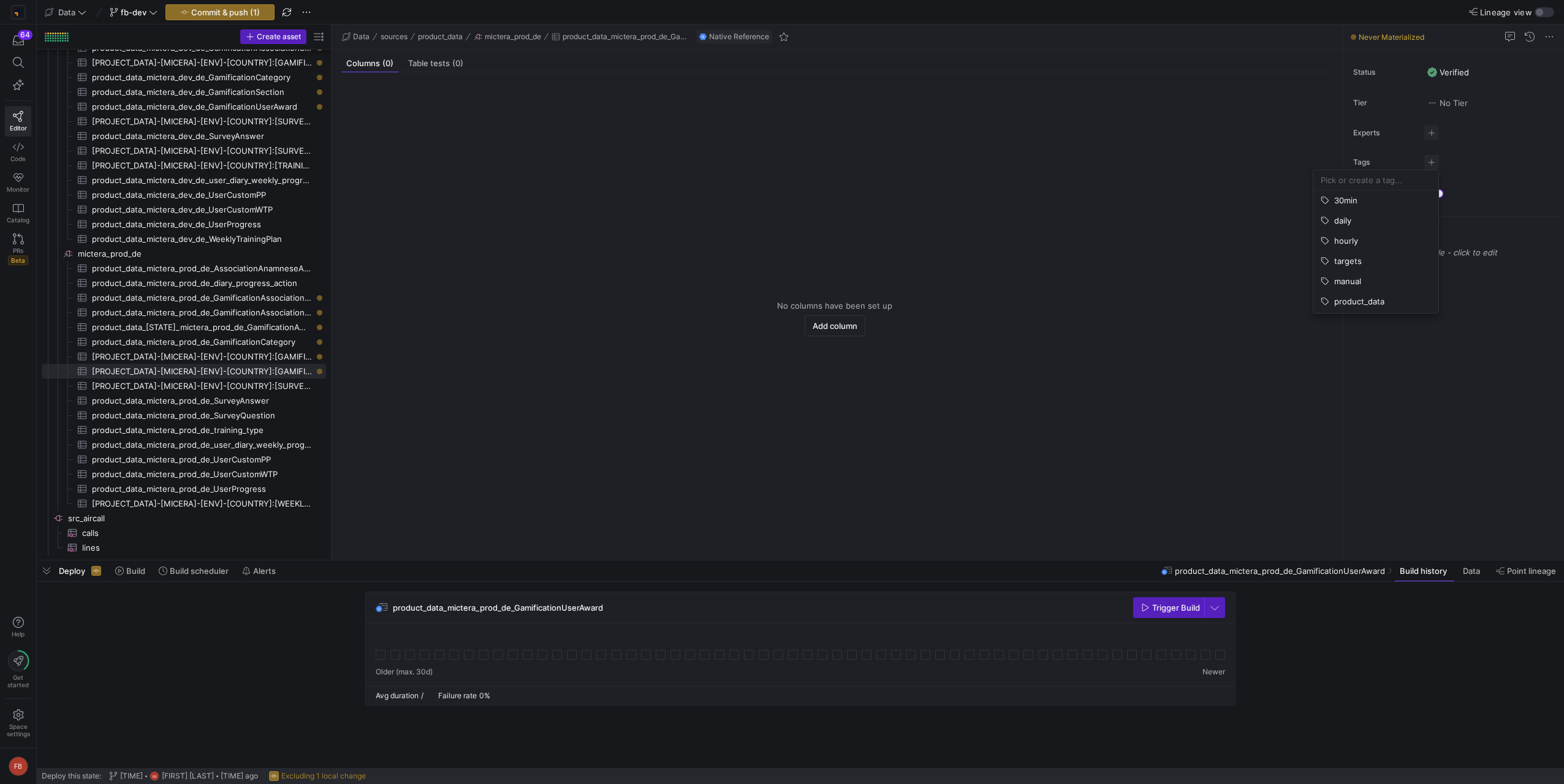 click at bounding box center (1376, 180) 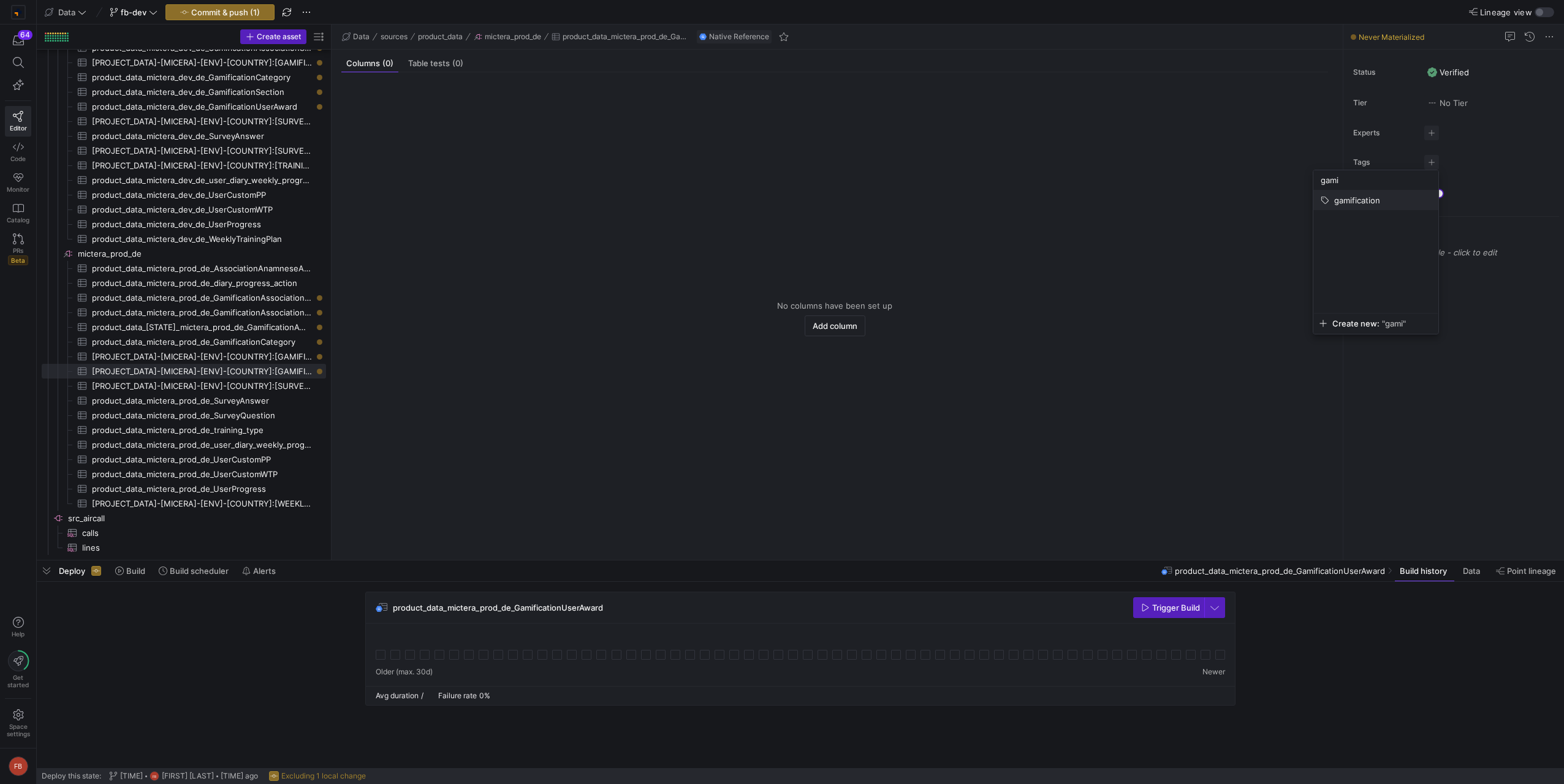 type on "gami" 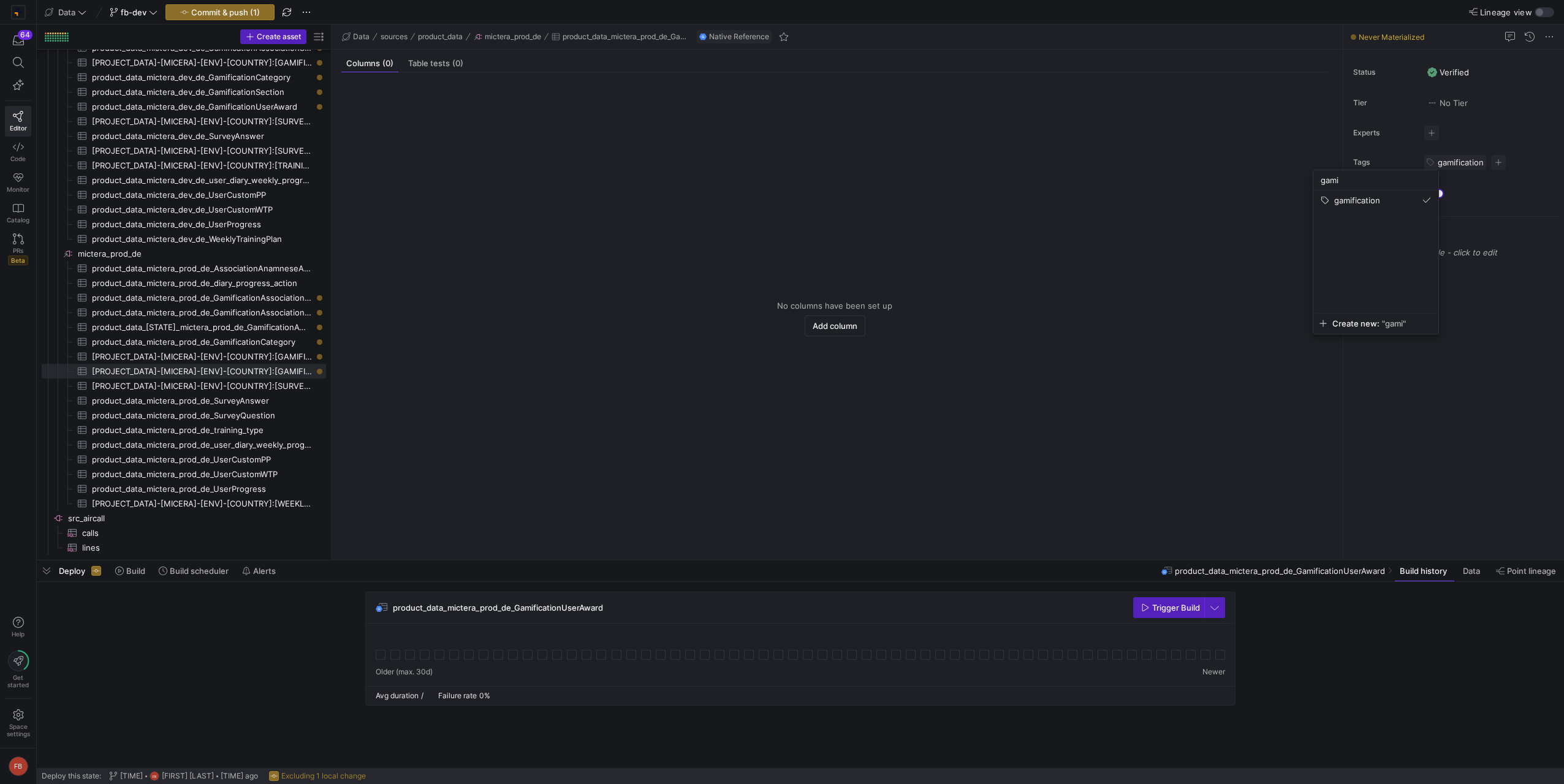 click at bounding box center (782, 392) 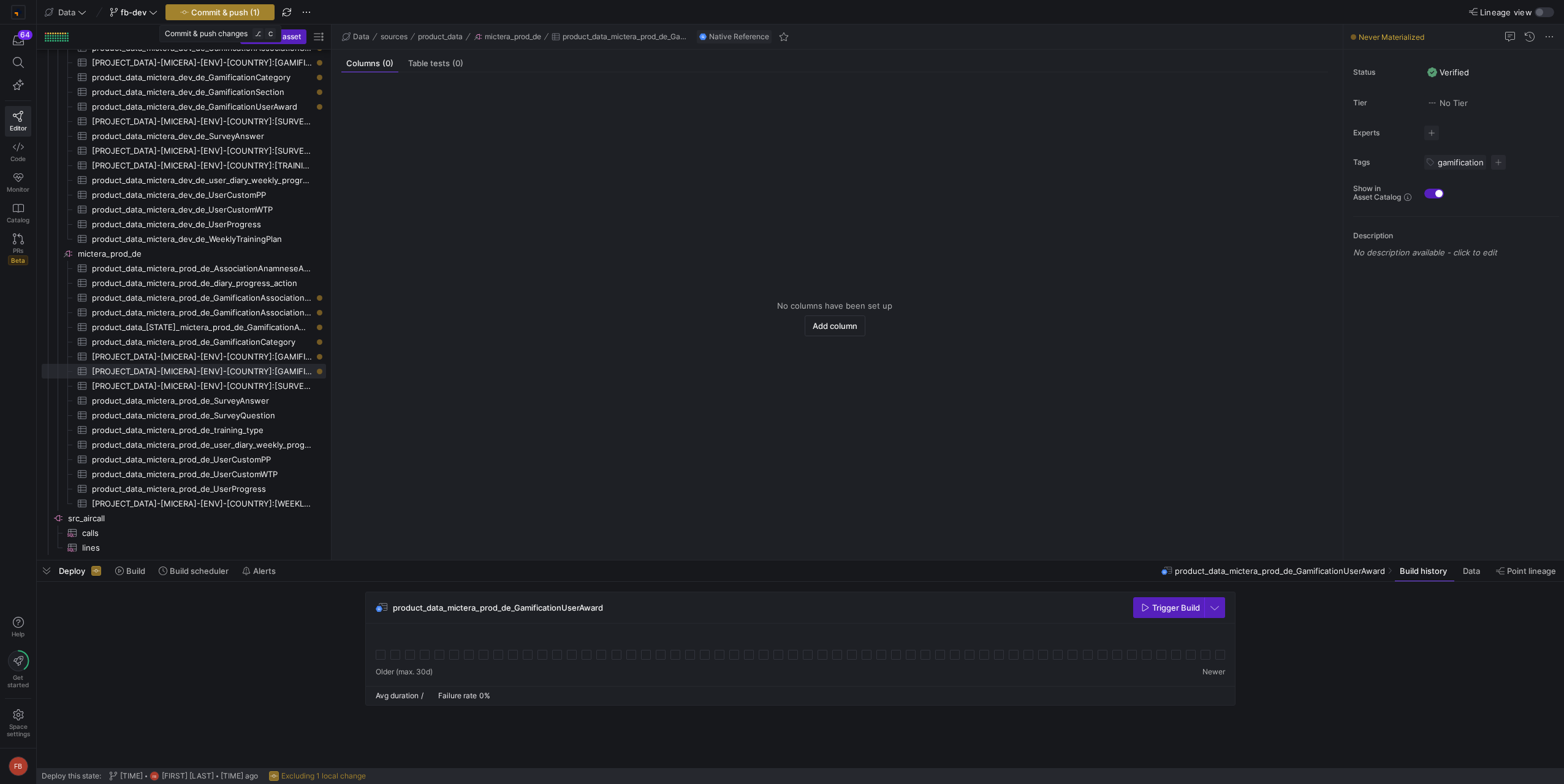 click at bounding box center [220, 12] 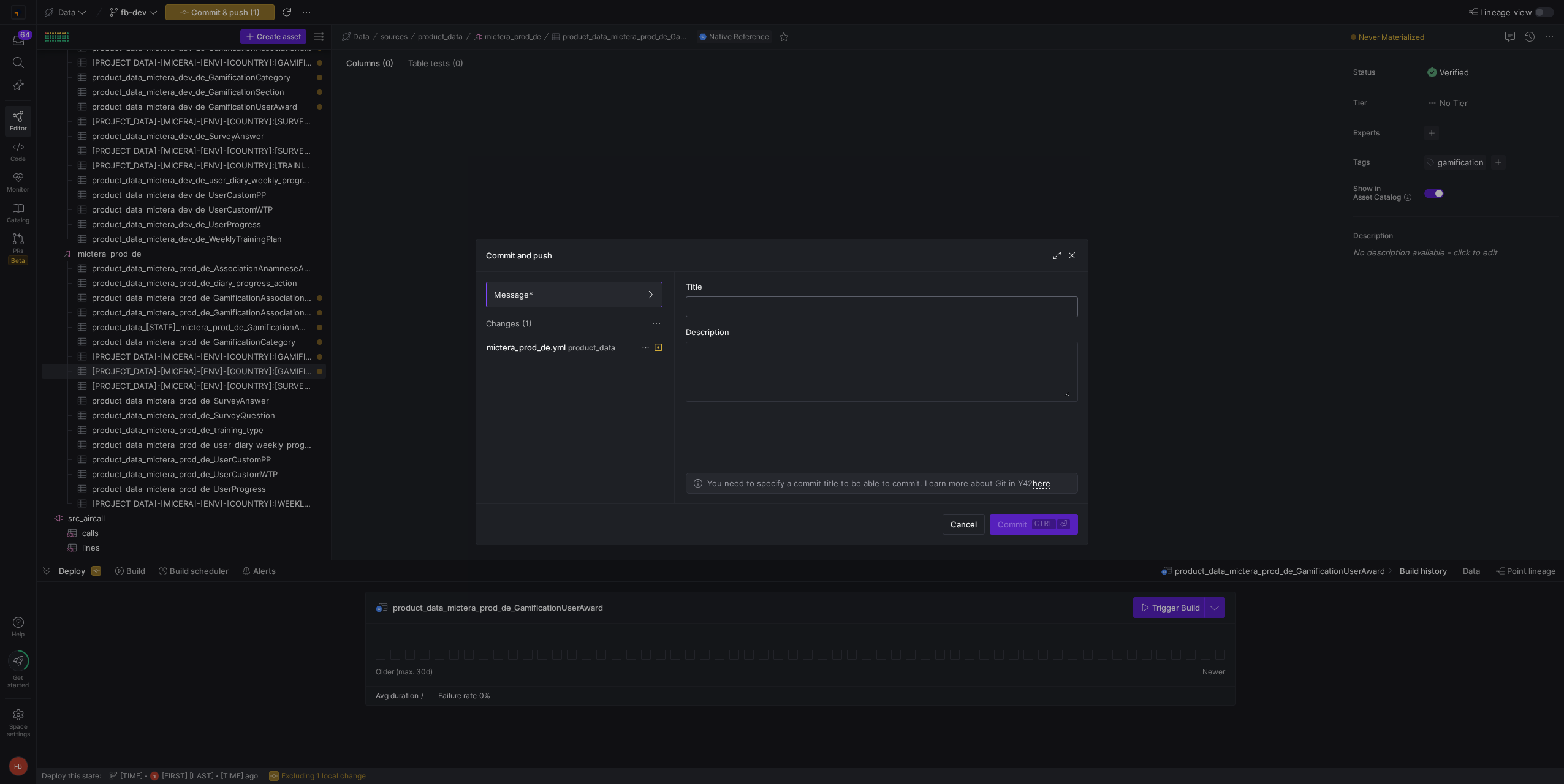 click at bounding box center [882, 307] 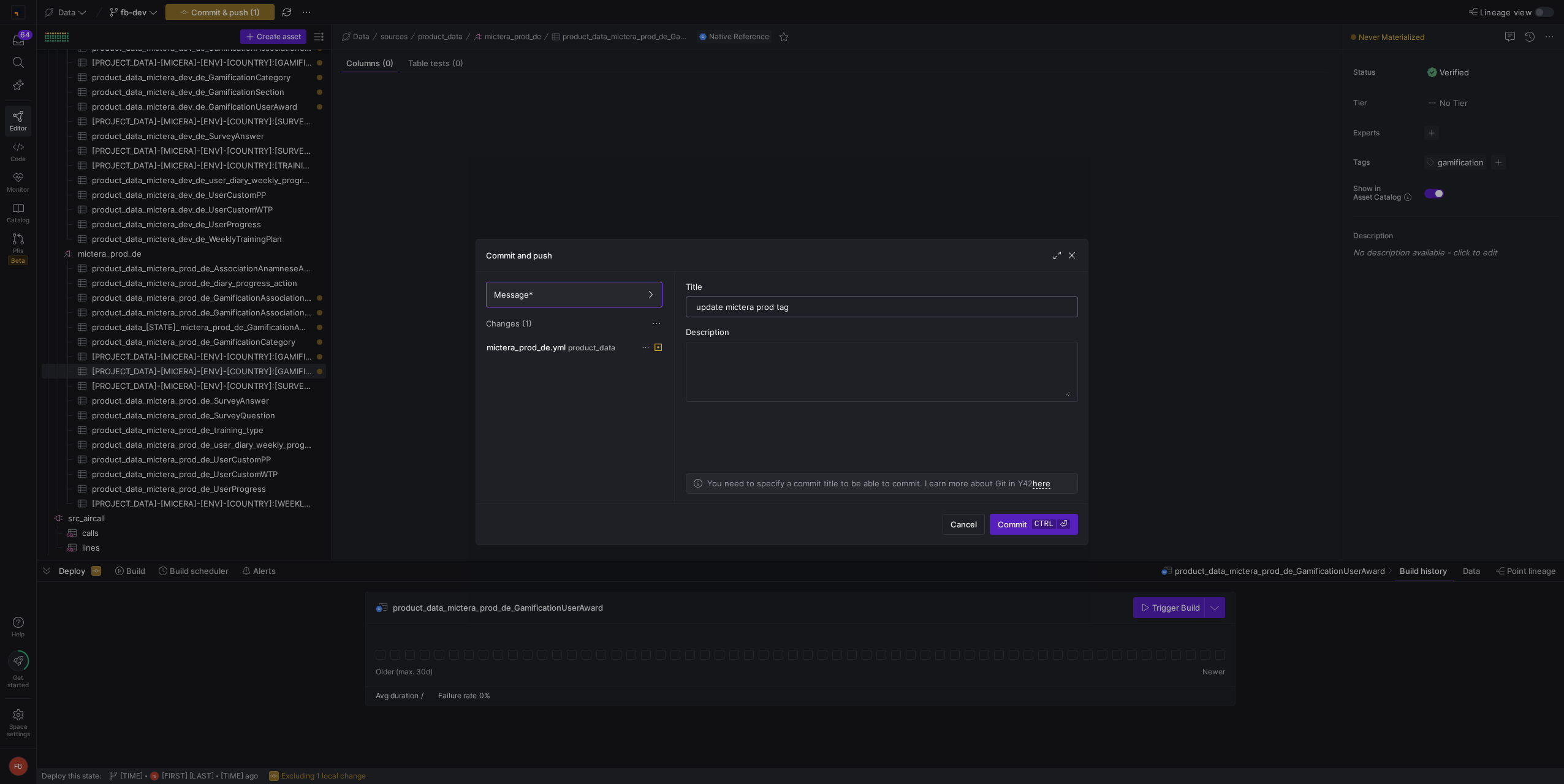 type on "update mictera prod tags" 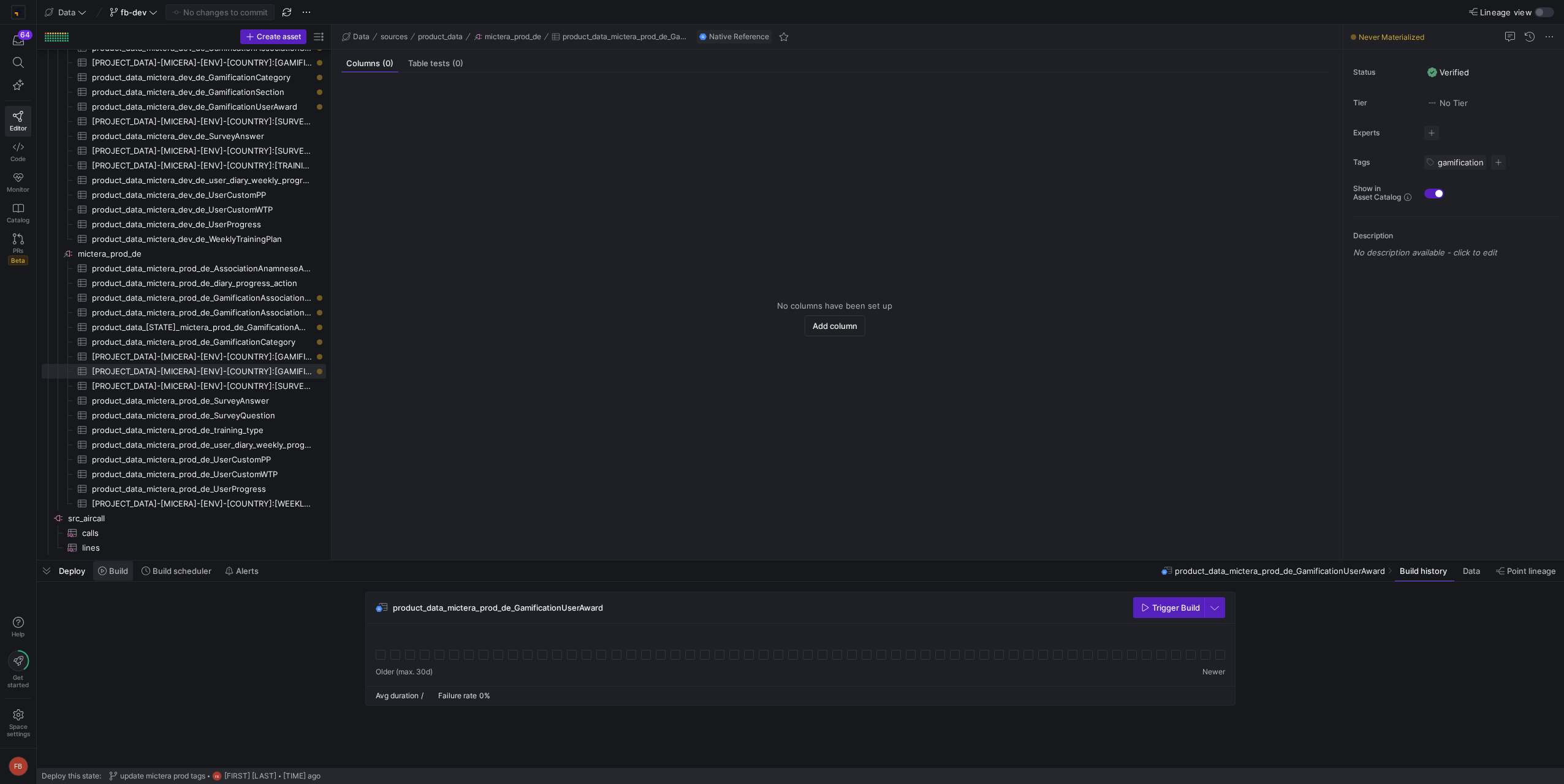 click on "Build" 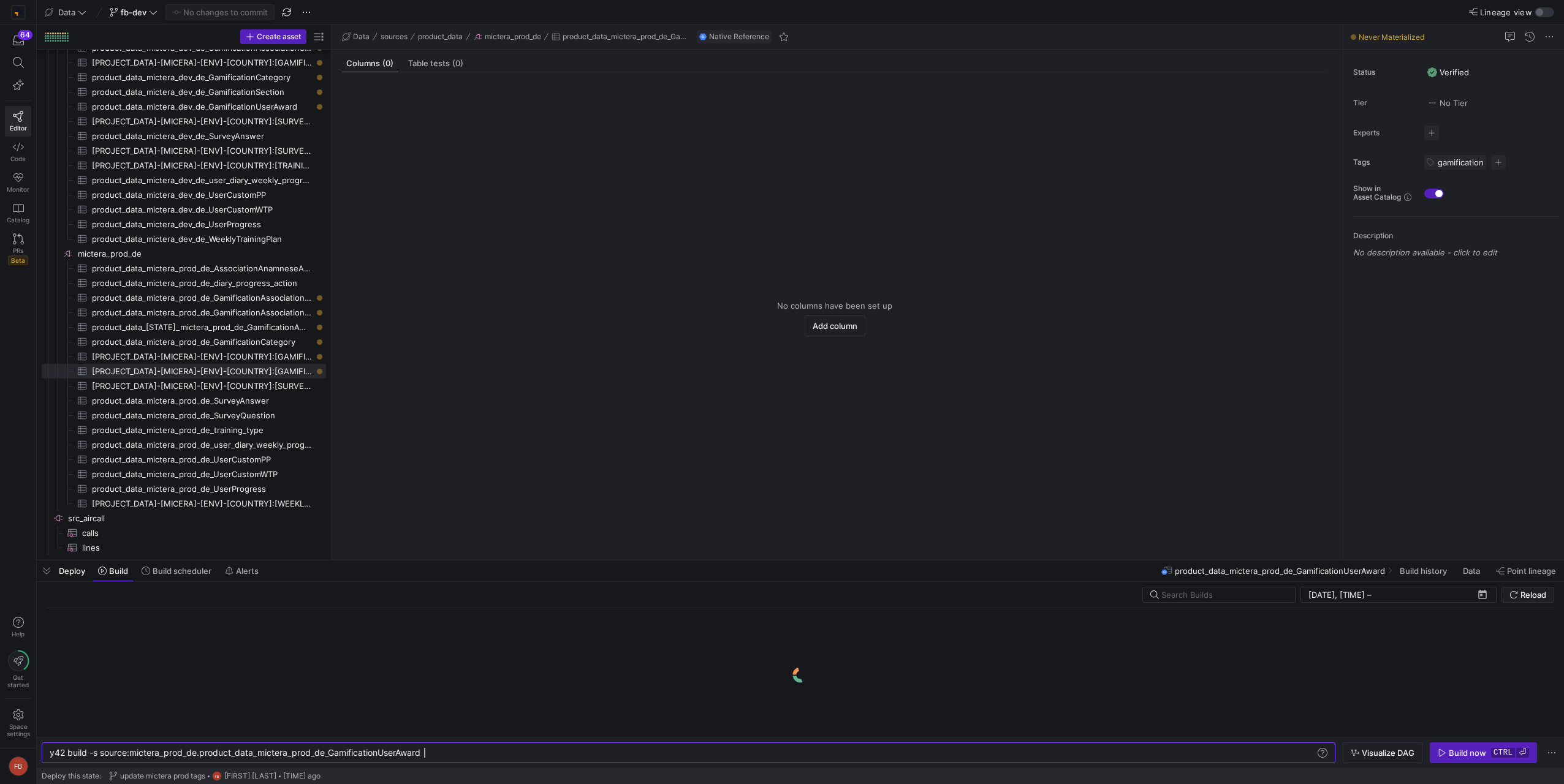 scroll, scrollTop: 0, scrollLeft: 374, axis: horizontal 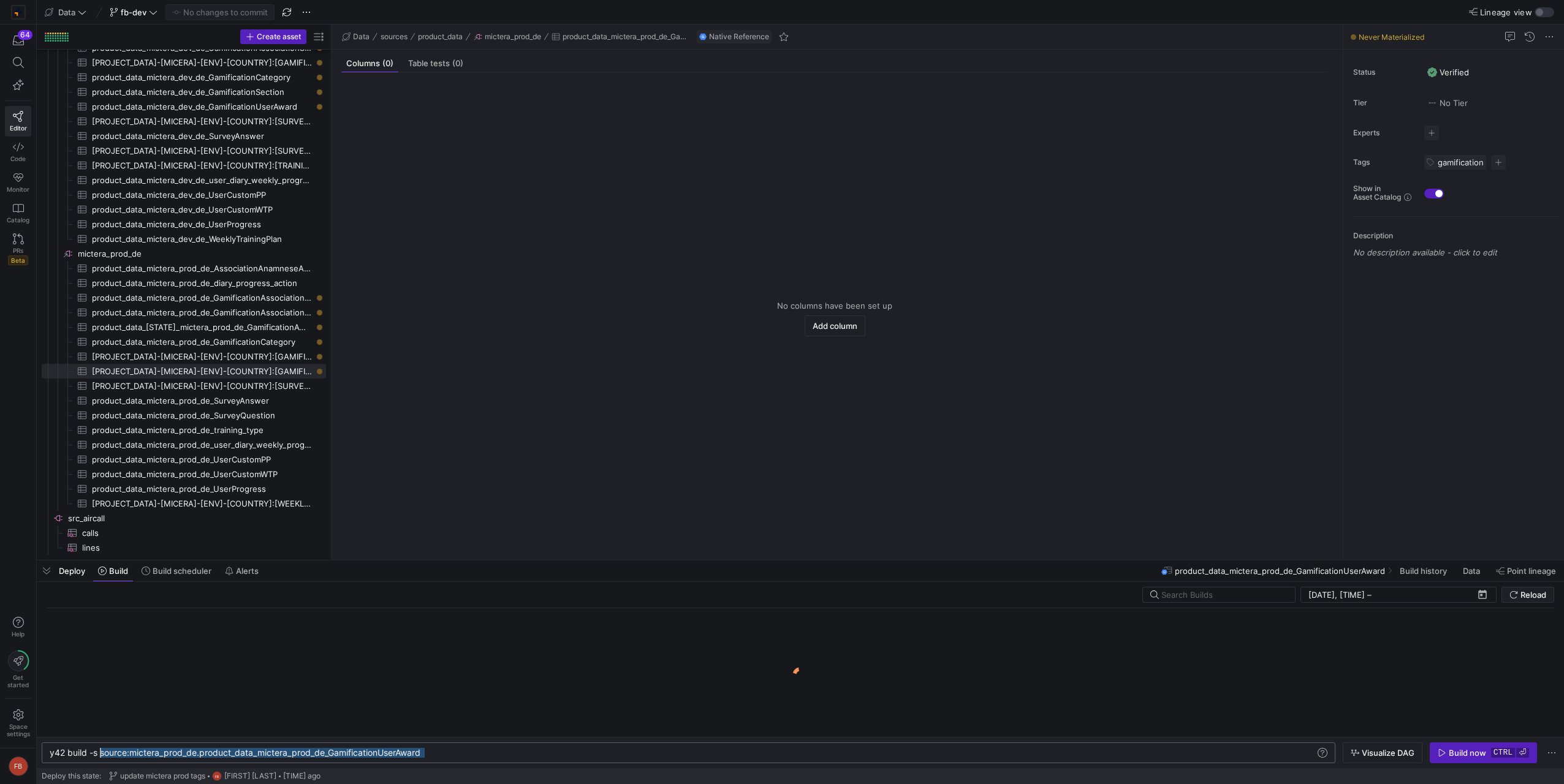 drag, startPoint x: 451, startPoint y: 750, endPoint x: 102, endPoint y: 758, distance: 349.0917 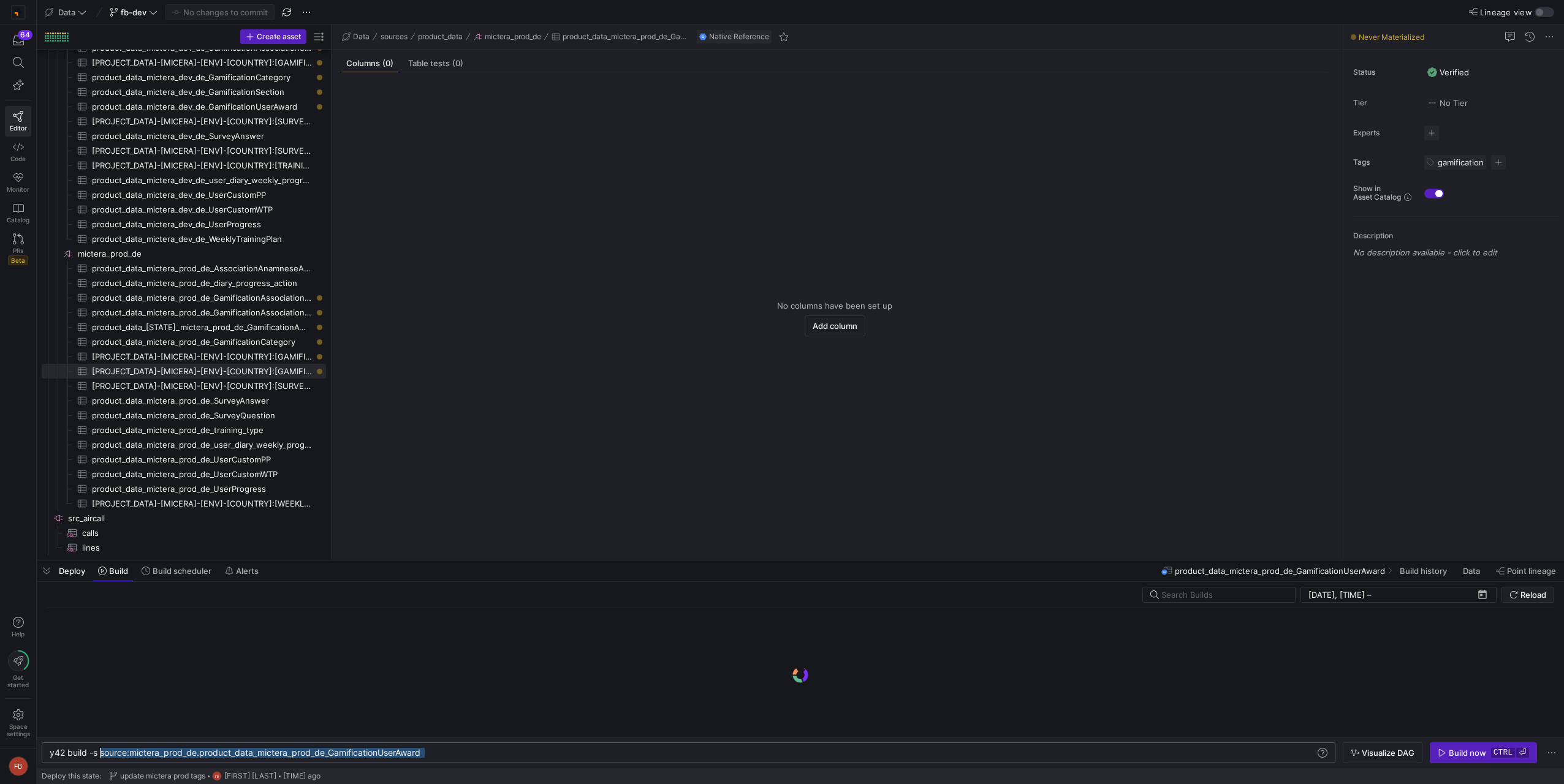 click on "y42 build -s source:[MICERA]-[ENV]-[COUNTRY].[PROJECT_DATA]-[MICERA]-[ENV]-[COUNTRY]:[GAMIFICATION_USER_AWARD]" 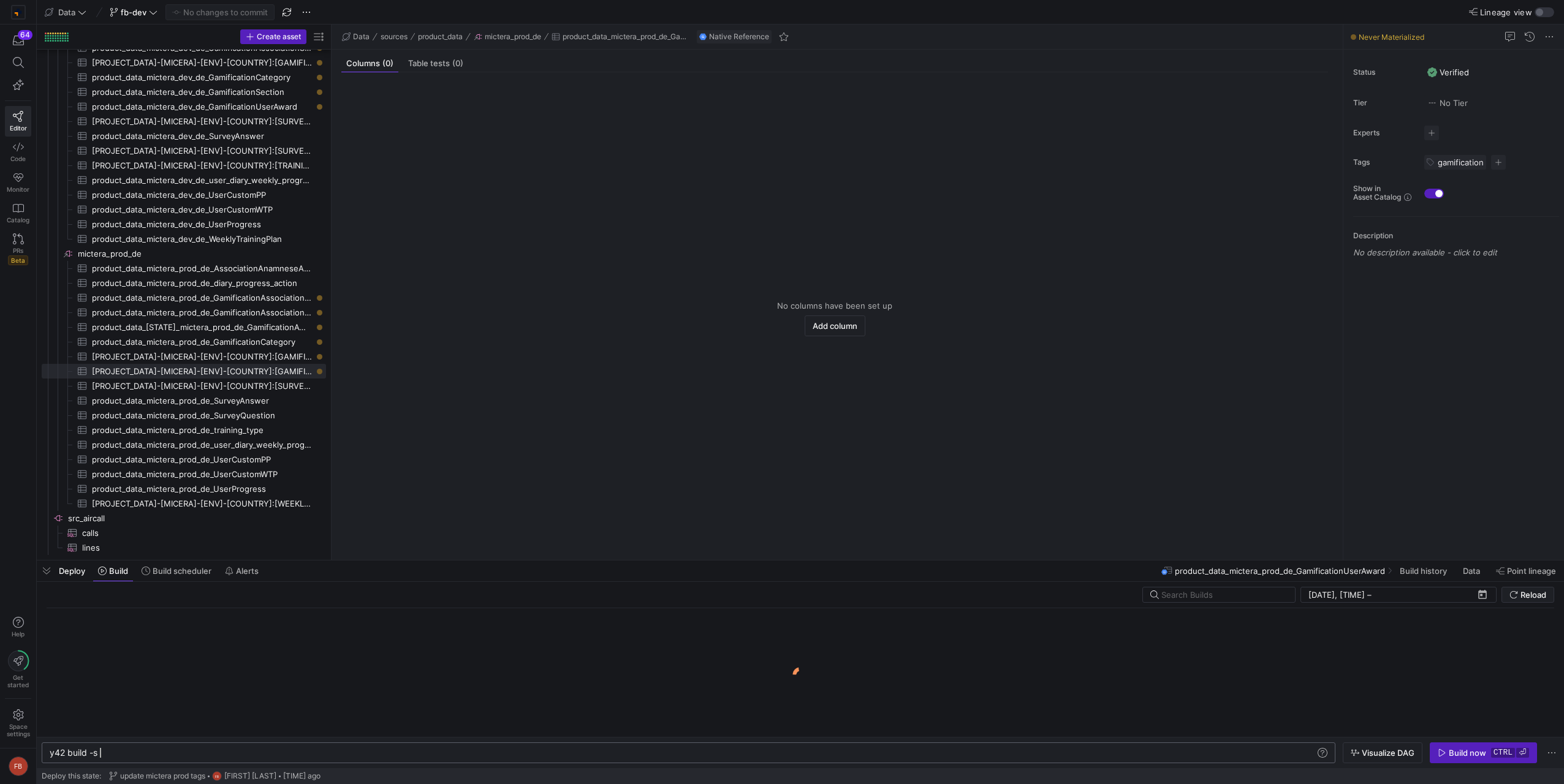 scroll, scrollTop: 0, scrollLeft: 50, axis: horizontal 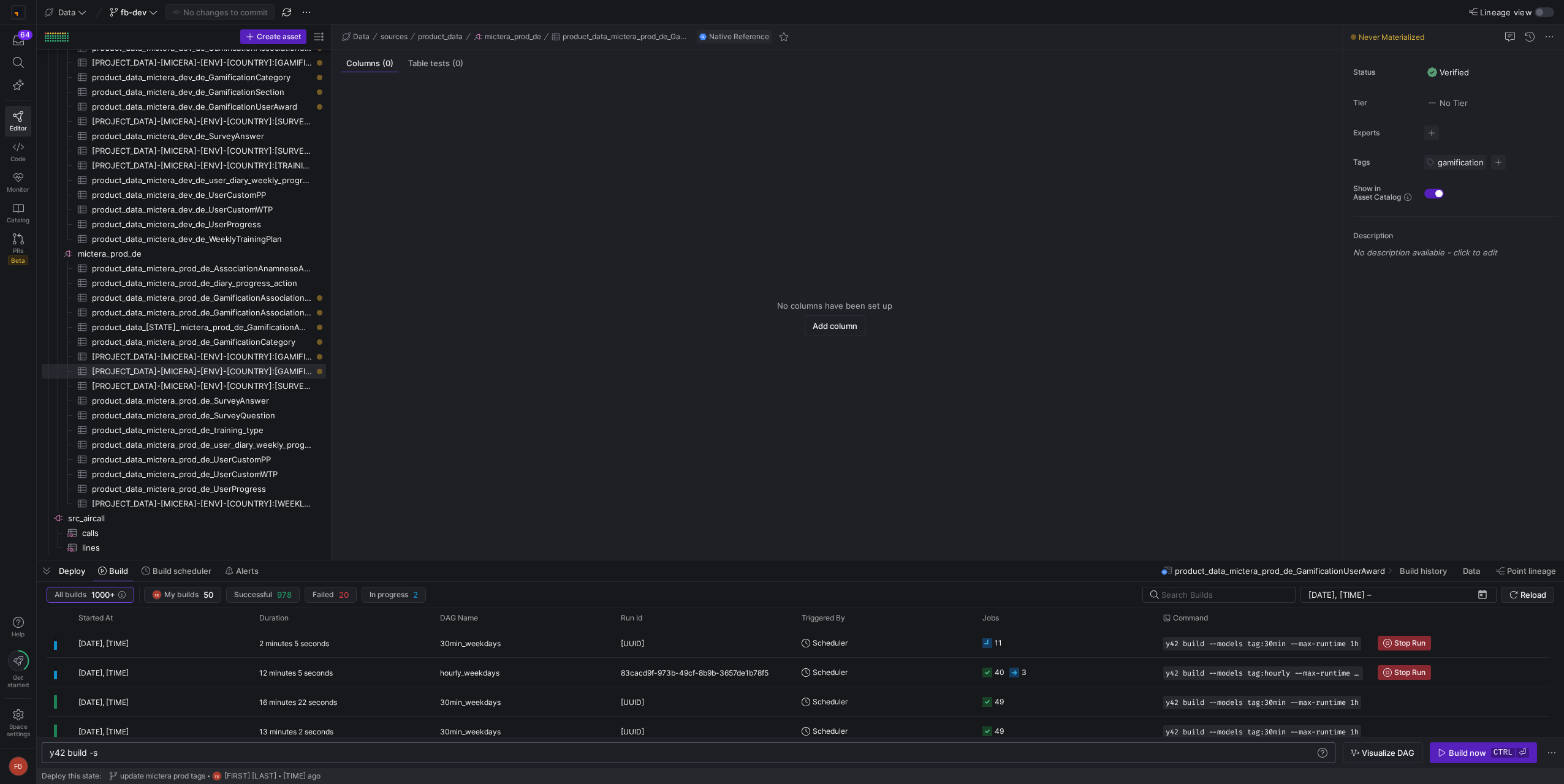 click on "y42 build -s" 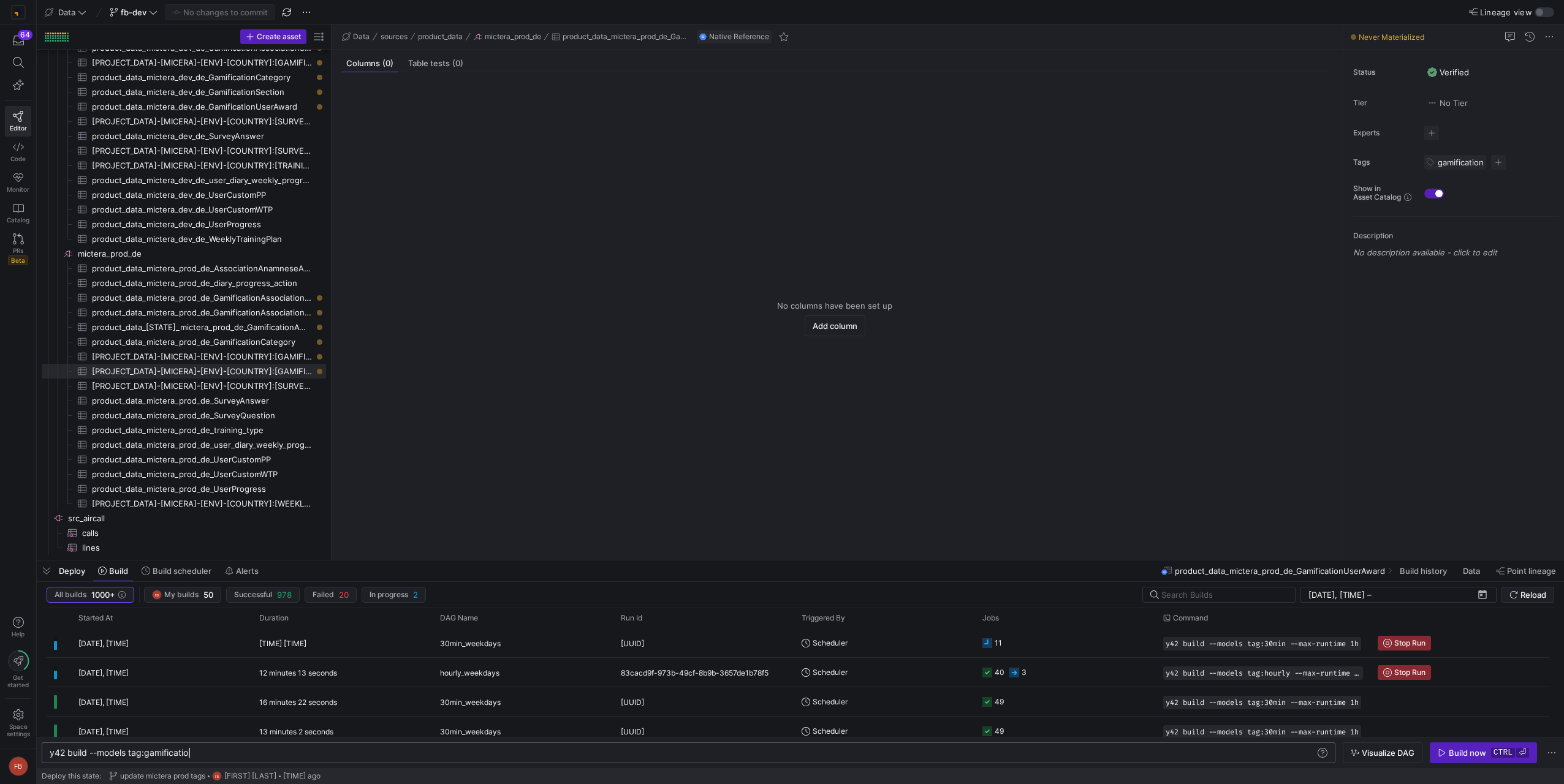 scroll, scrollTop: 0, scrollLeft: 144, axis: horizontal 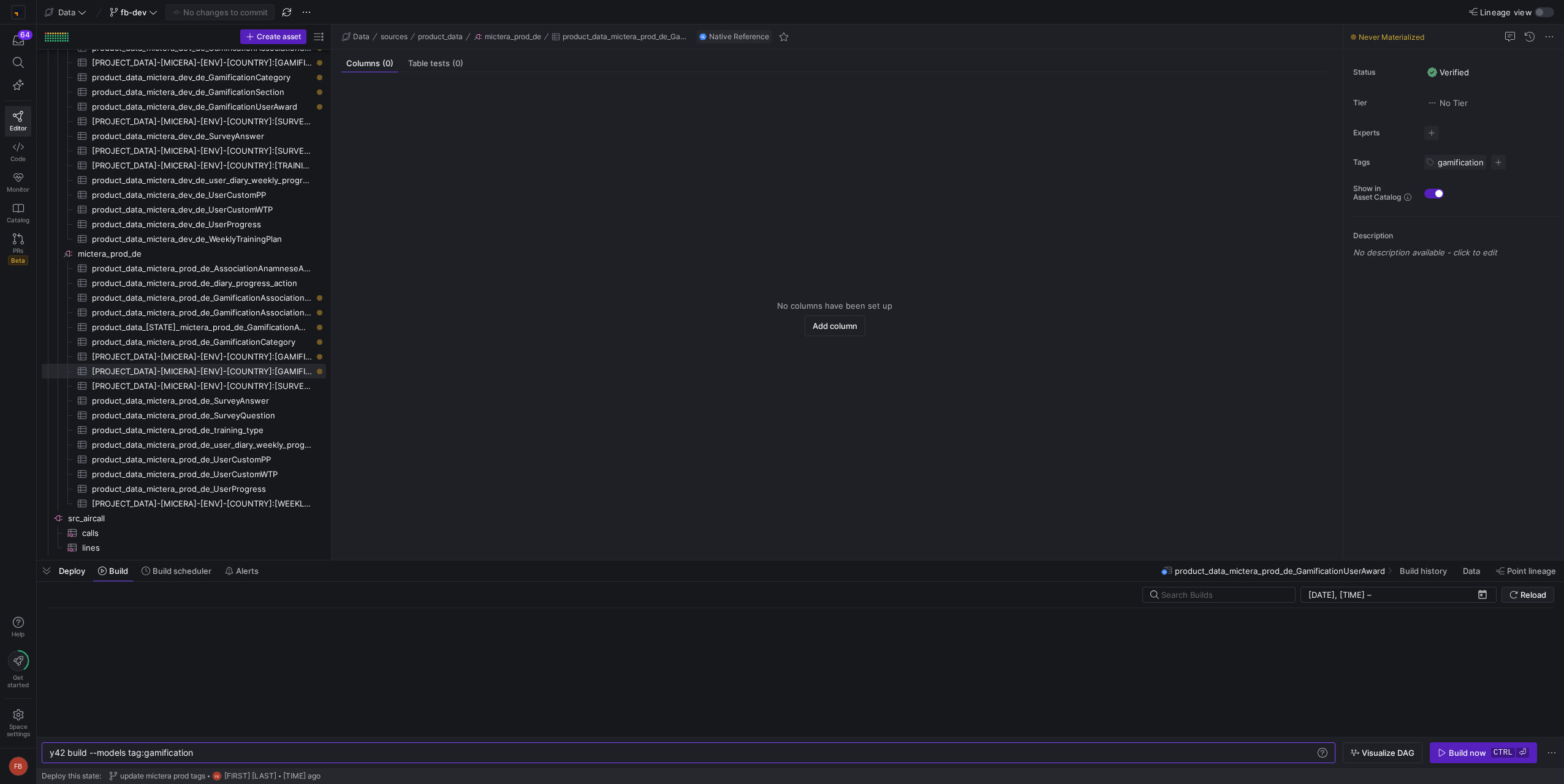 type on "y42 build --models tag:gamification" 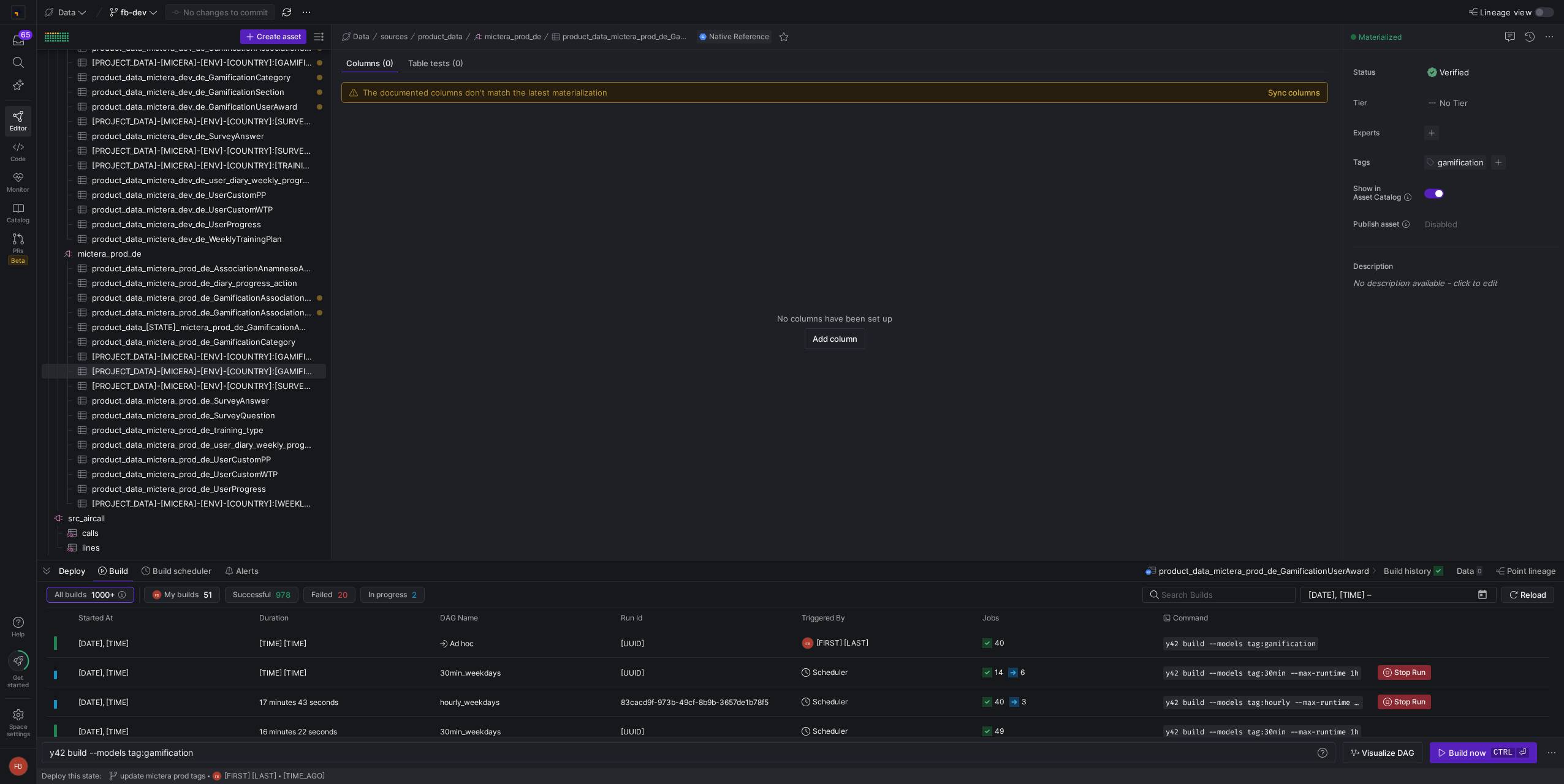 click on "Sync columns" 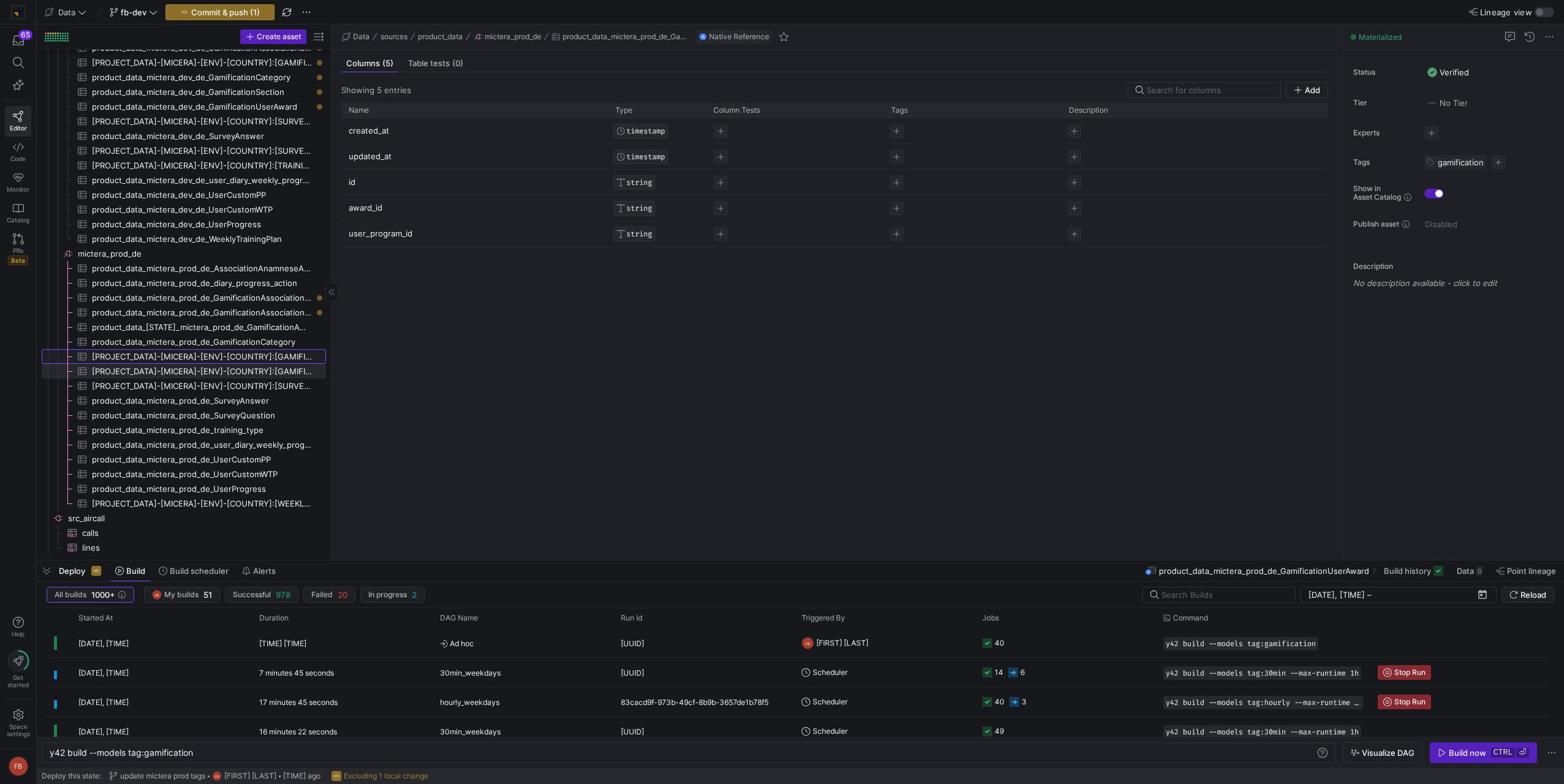 click on "[PROJECT_DATA]-[MICERA]-[ENV]-[COUNTRY]:[GAMIFICATION_SECTION]" 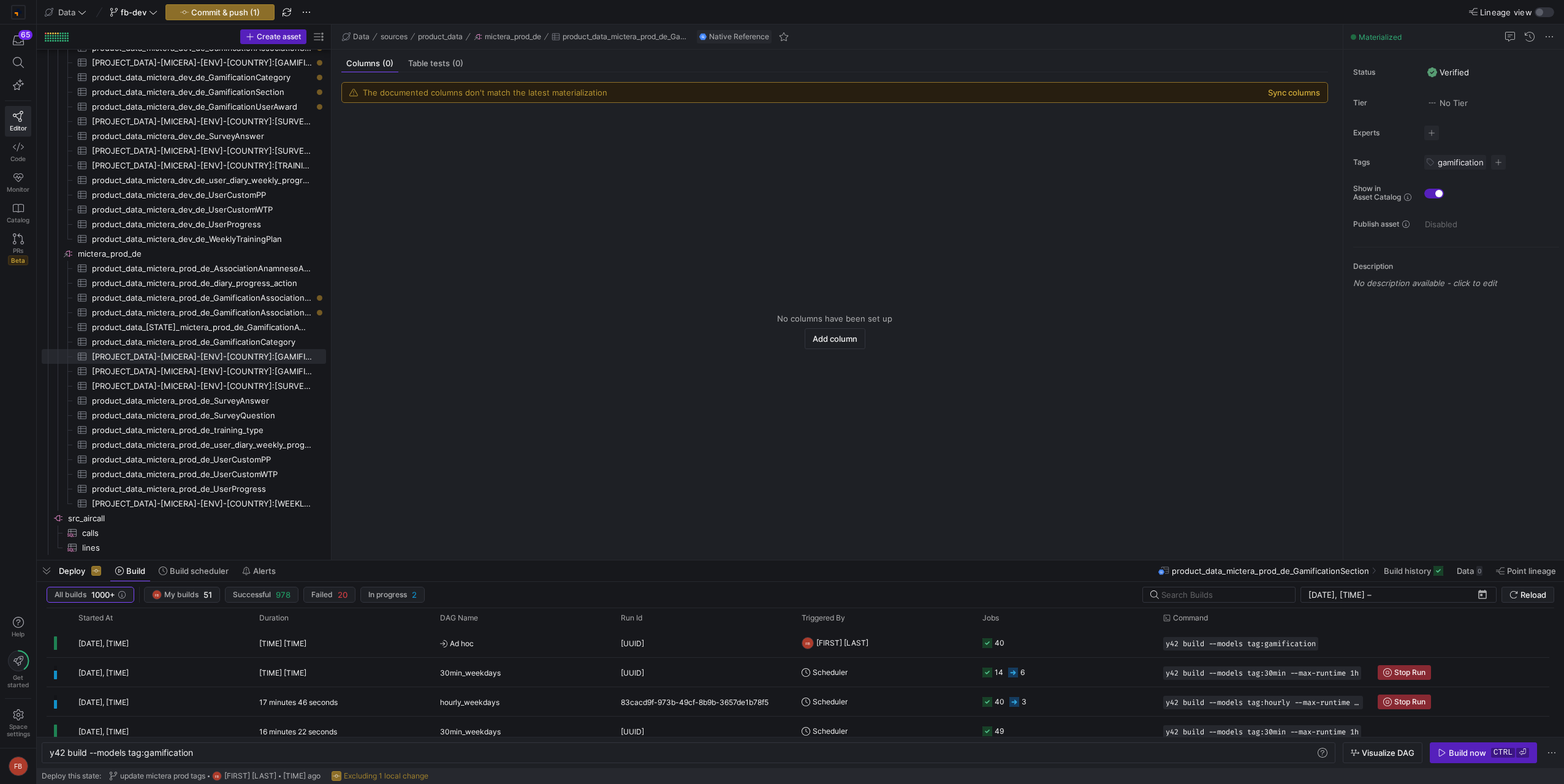 click on "Sync columns" 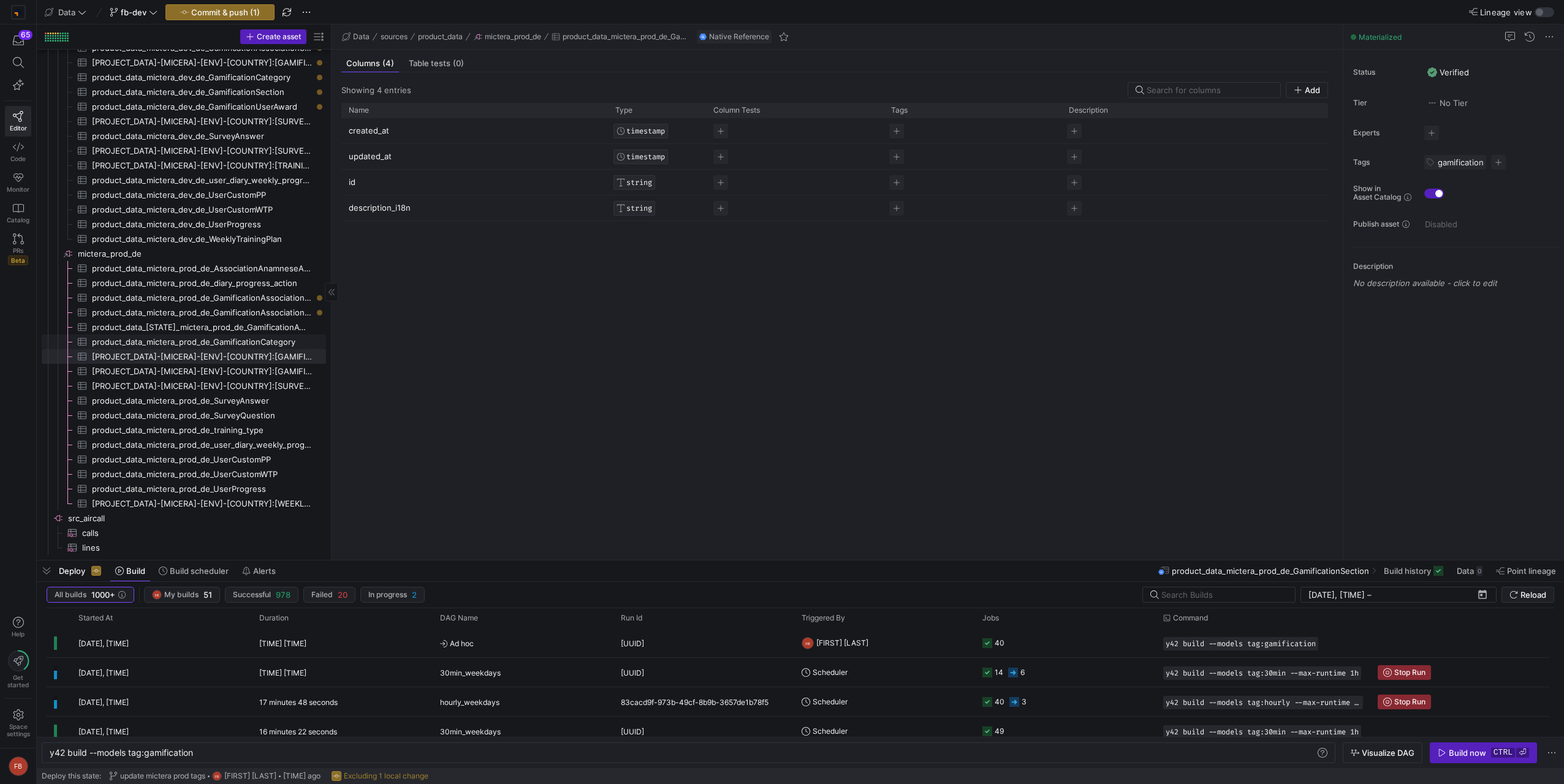 click on "product_data_mictera_prod_de_GamificationCategory​​​​​​​​​" 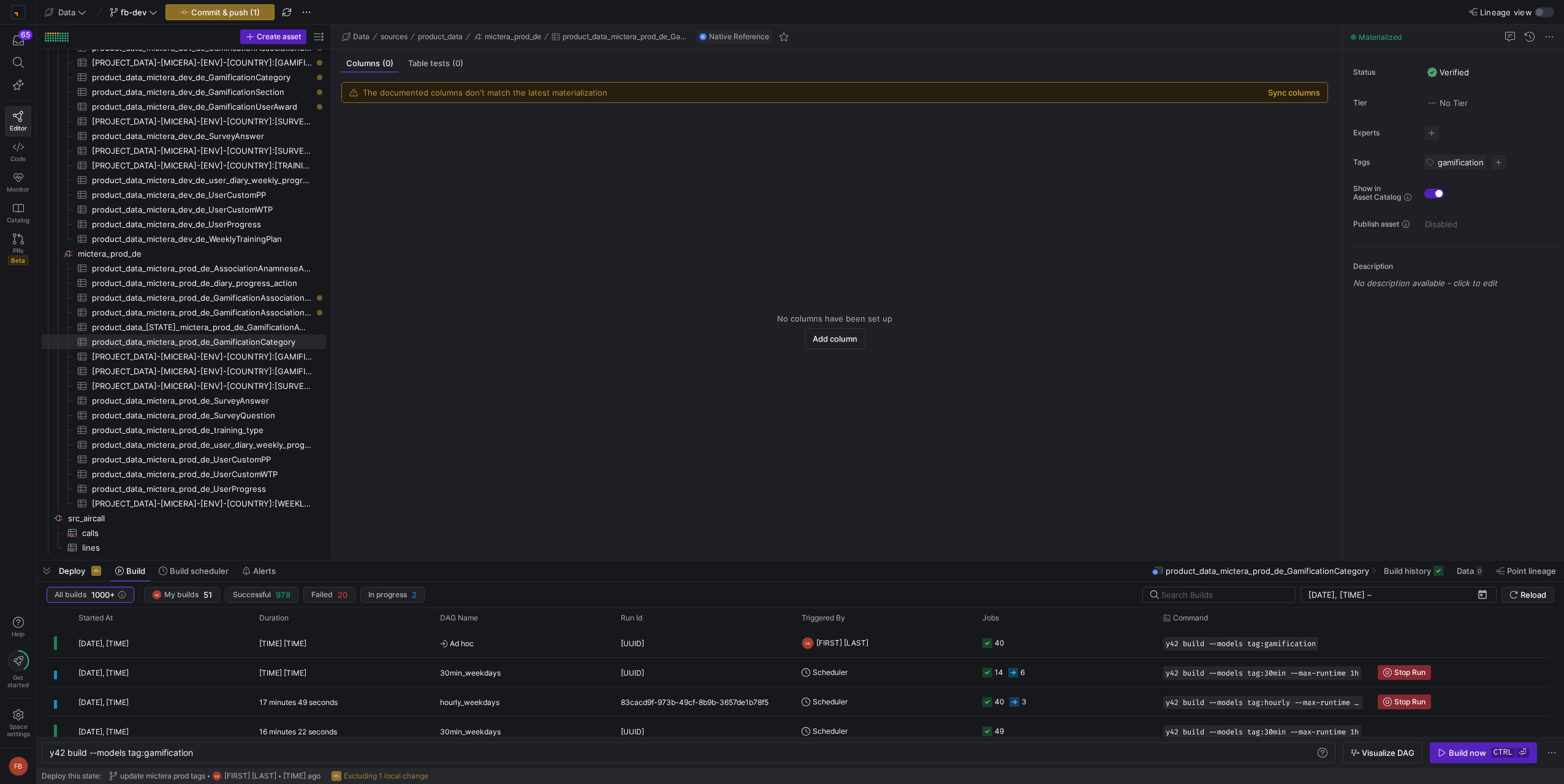 click on "Sync columns" 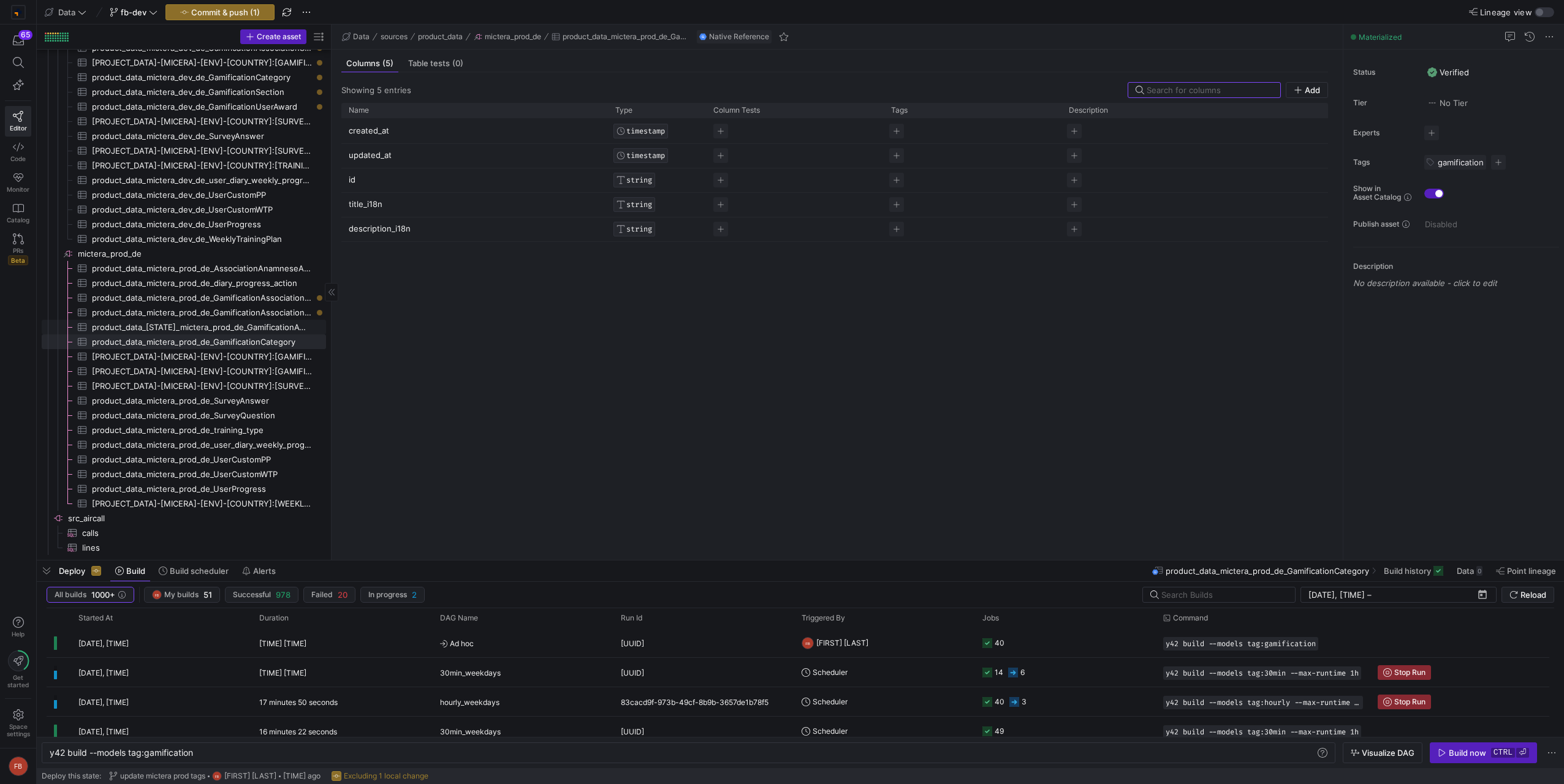 click on "product_data_[STATE]_mictera_prod_de_GamificationAward​​​​​​​​​" 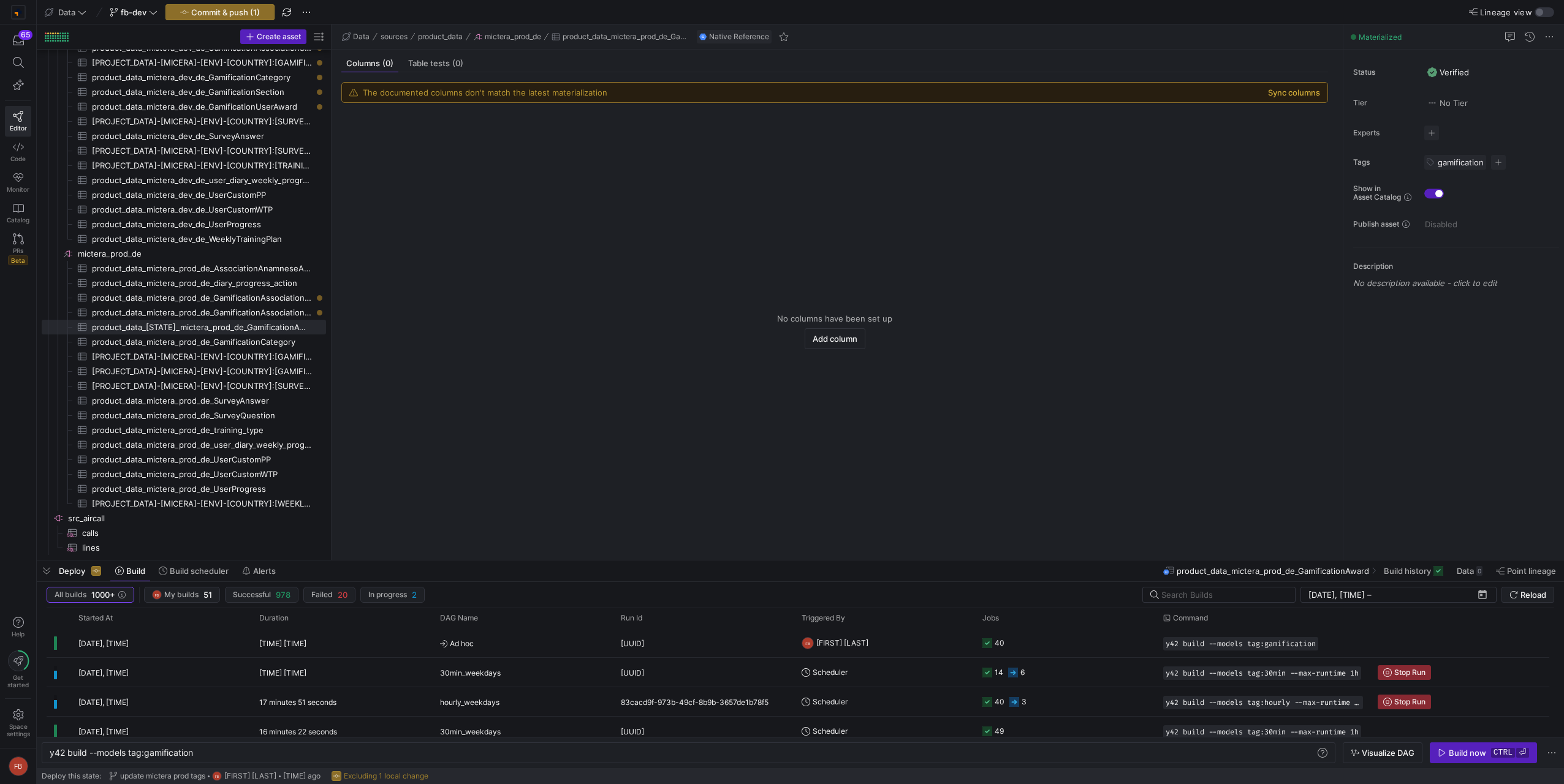 click on "Sync columns" 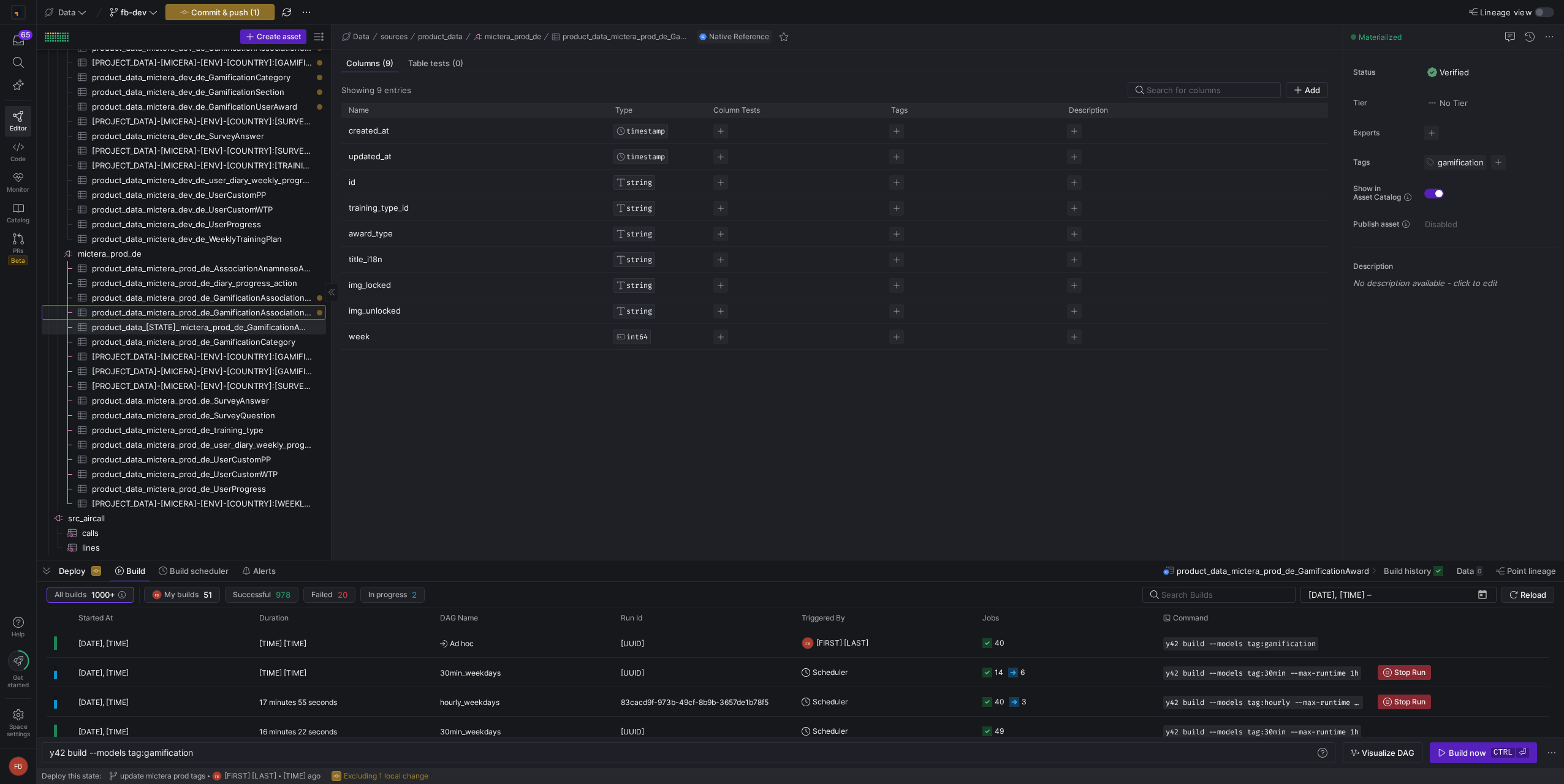 click on "product_data_mictera_prod_de_GamificationAssociationSectionAward​​​​​​​​​" 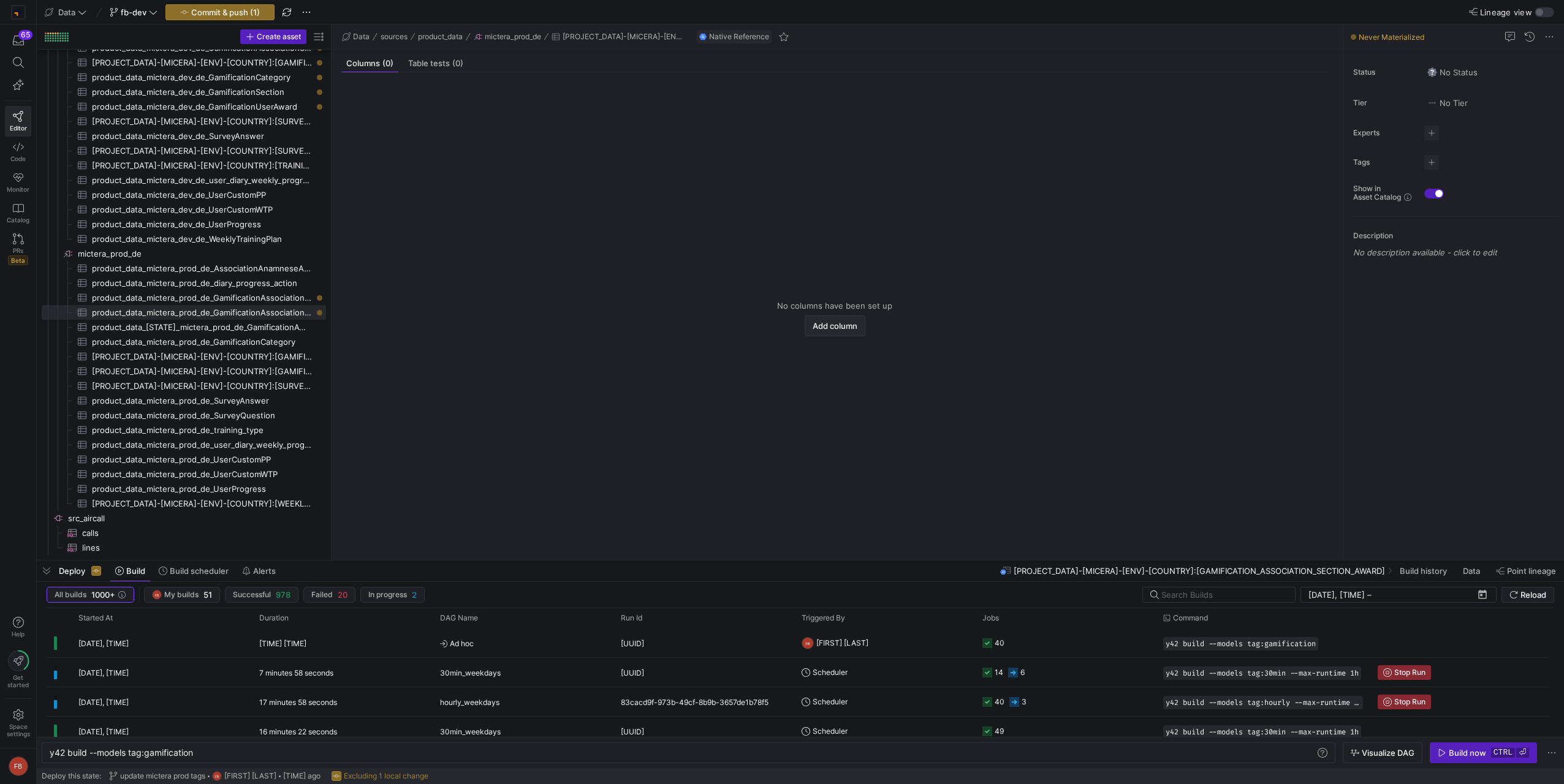 click on "Add column" at bounding box center [835, 326] 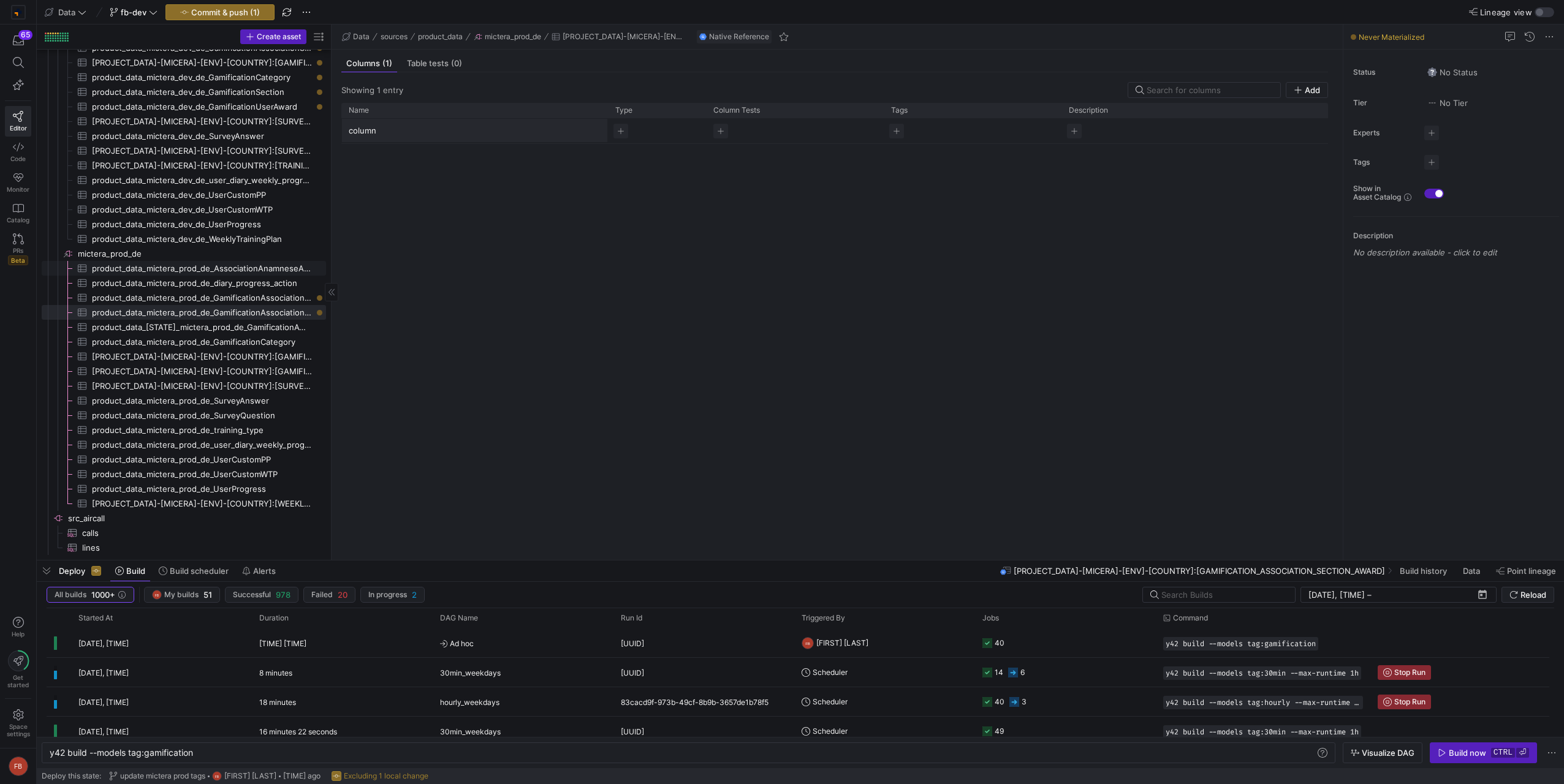 scroll, scrollTop: 0, scrollLeft: 0, axis: both 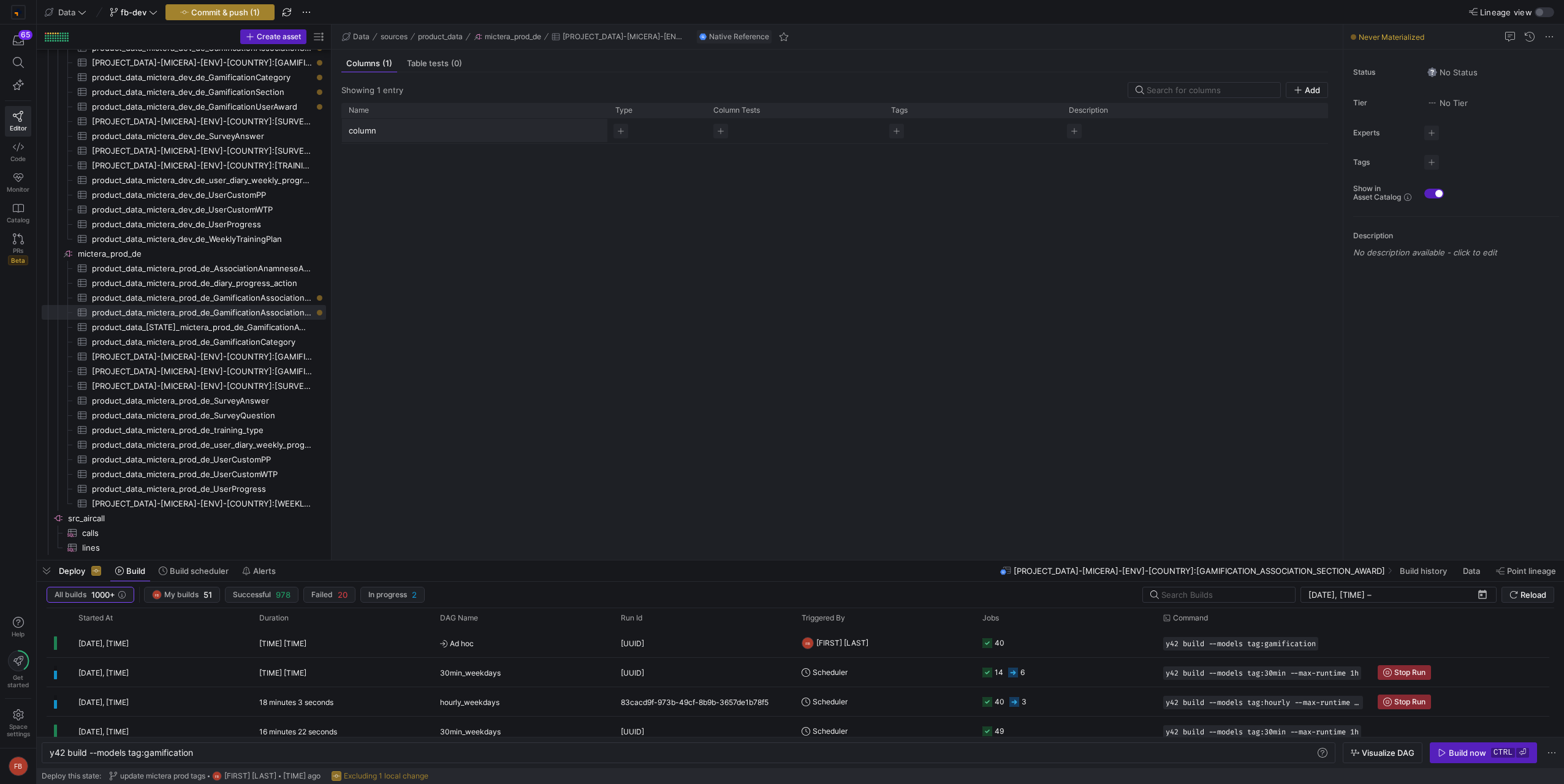 click on "Commit & push (1)" at bounding box center (226, 12) 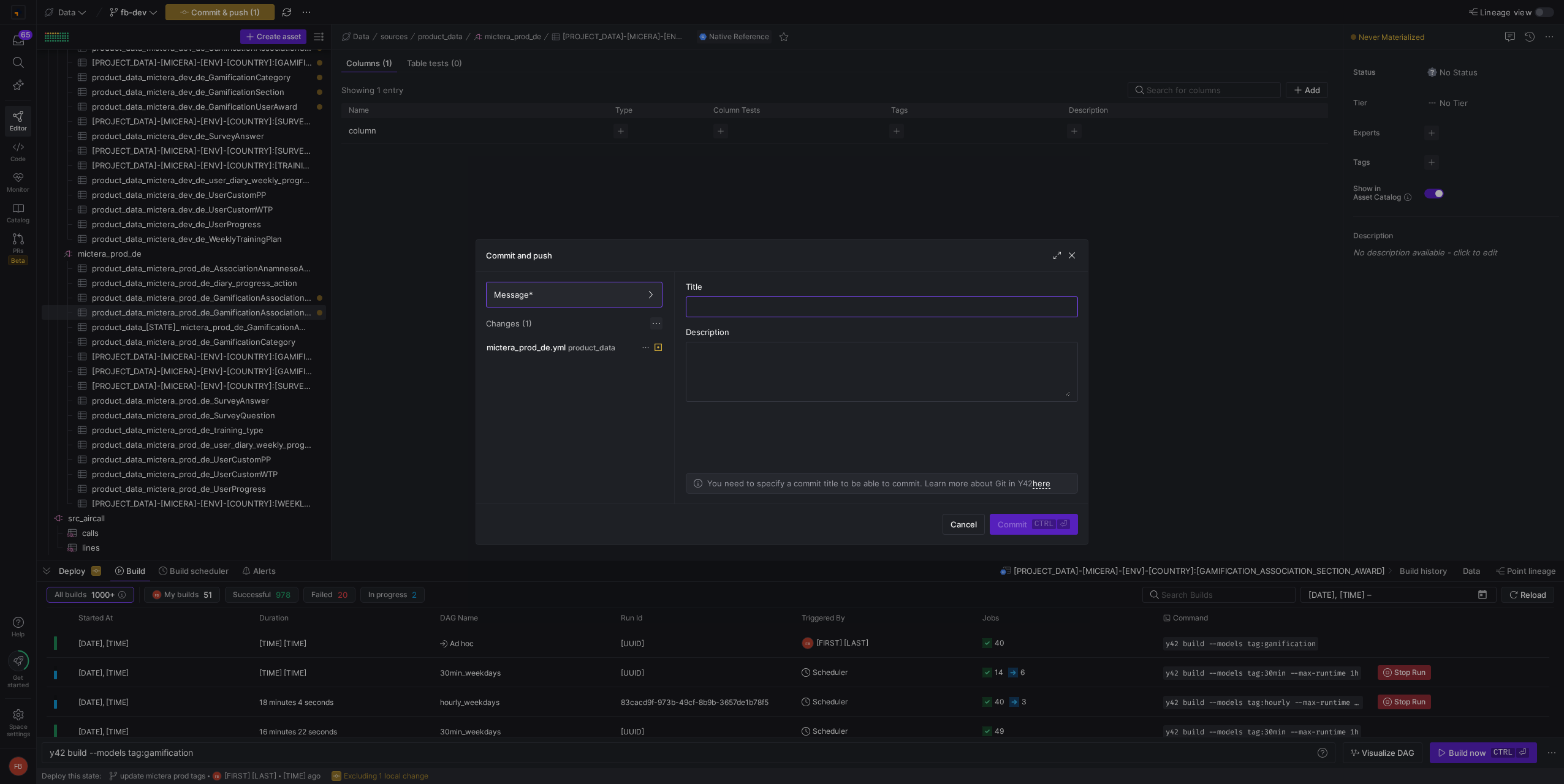 click at bounding box center (656, 323) 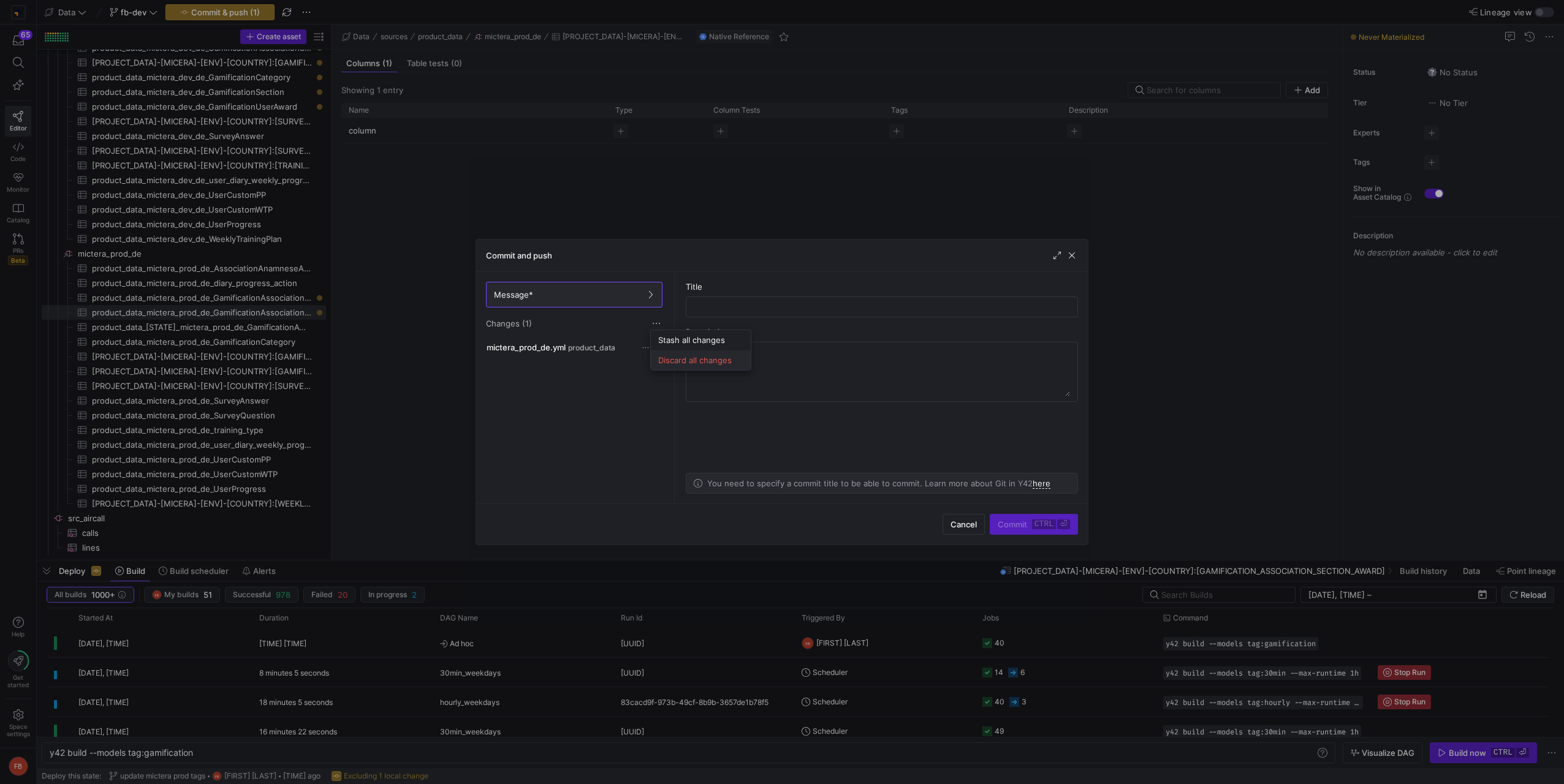 click on "Discard all changes" at bounding box center [700, 360] 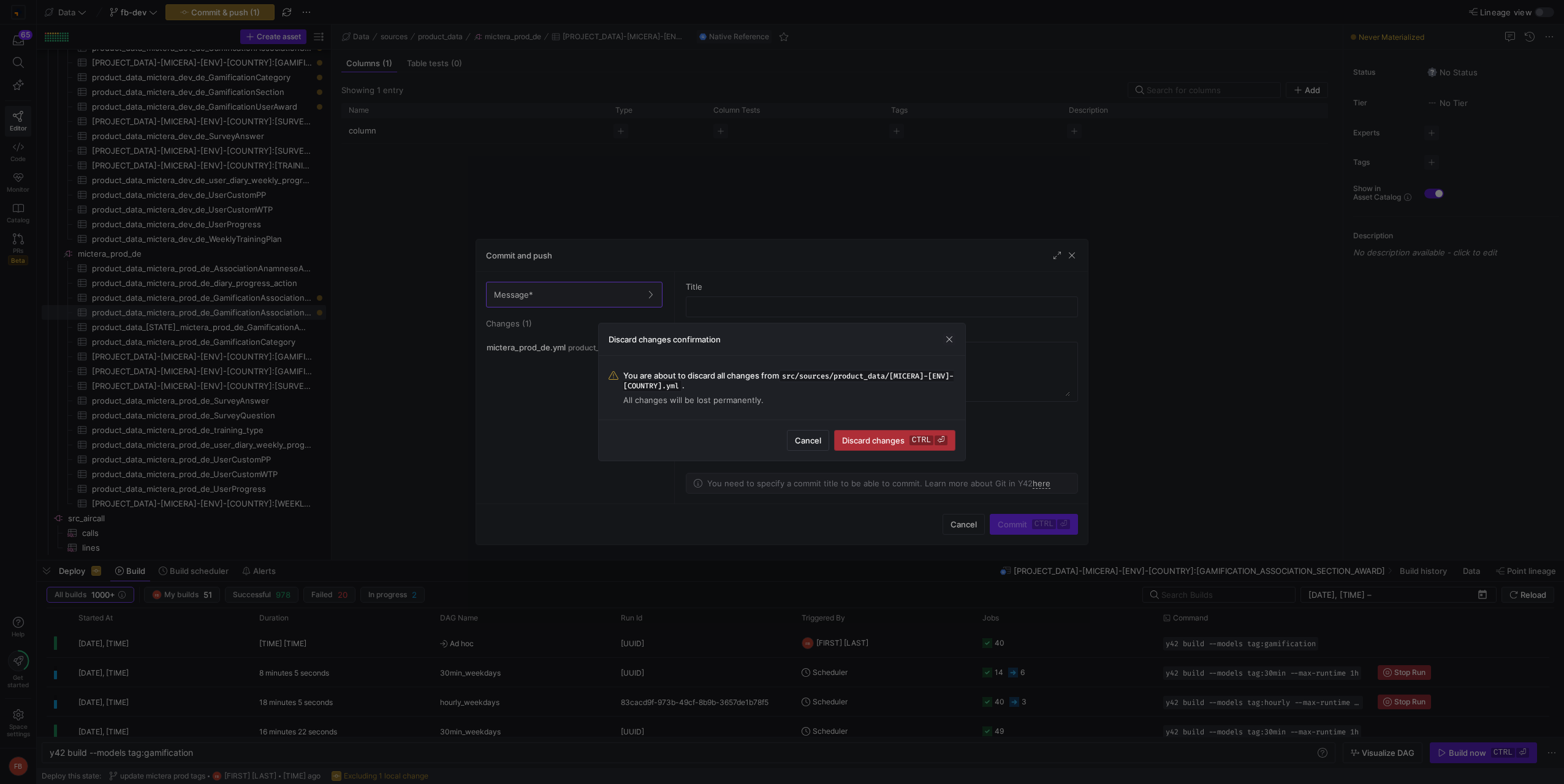 click on "Discard changes  ctrl ⏎" at bounding box center (895, 440) 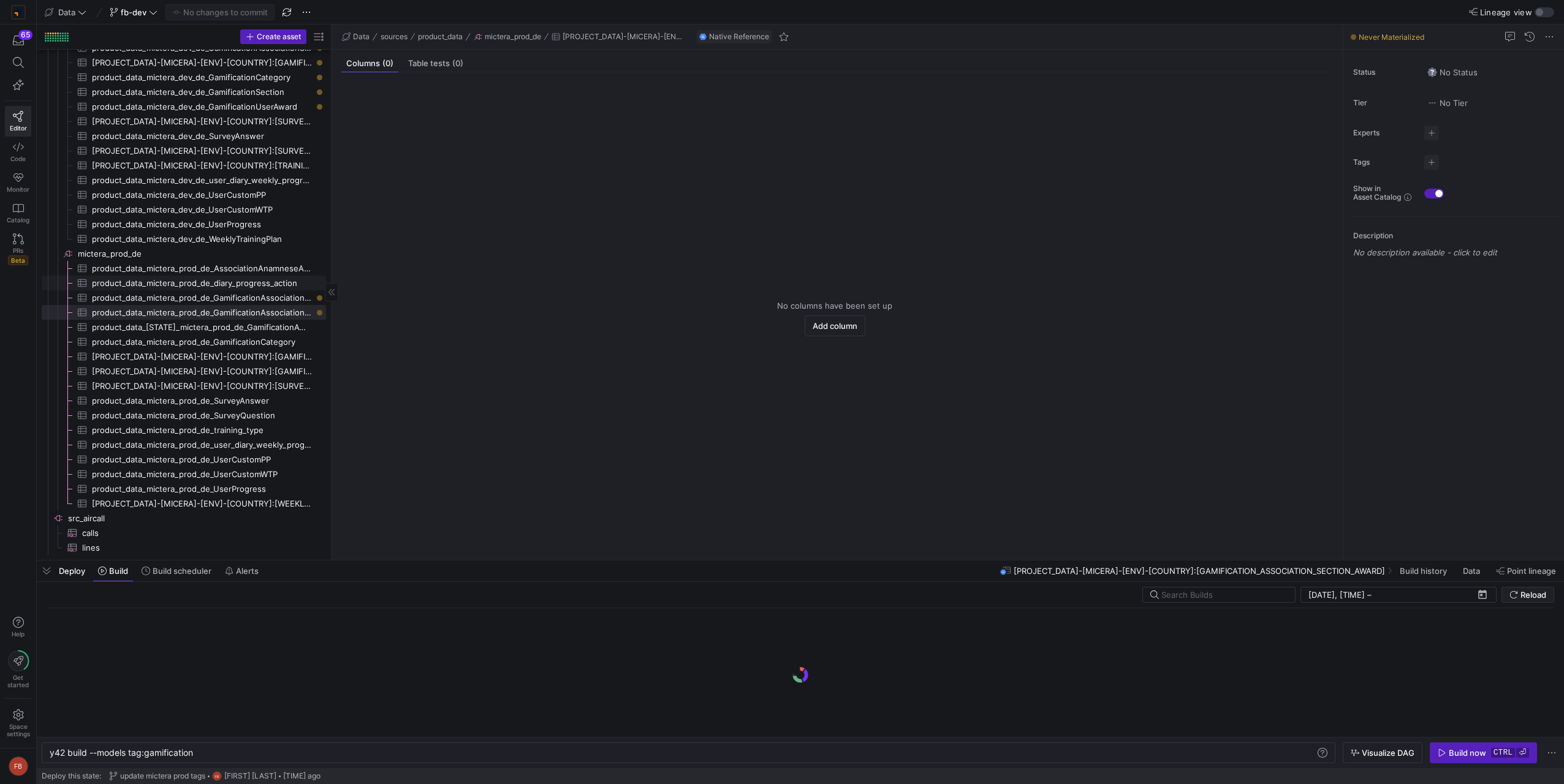 click on "product_data_mictera_prod_de_GamificationAssociationCategorySection​​​​​​​​​" 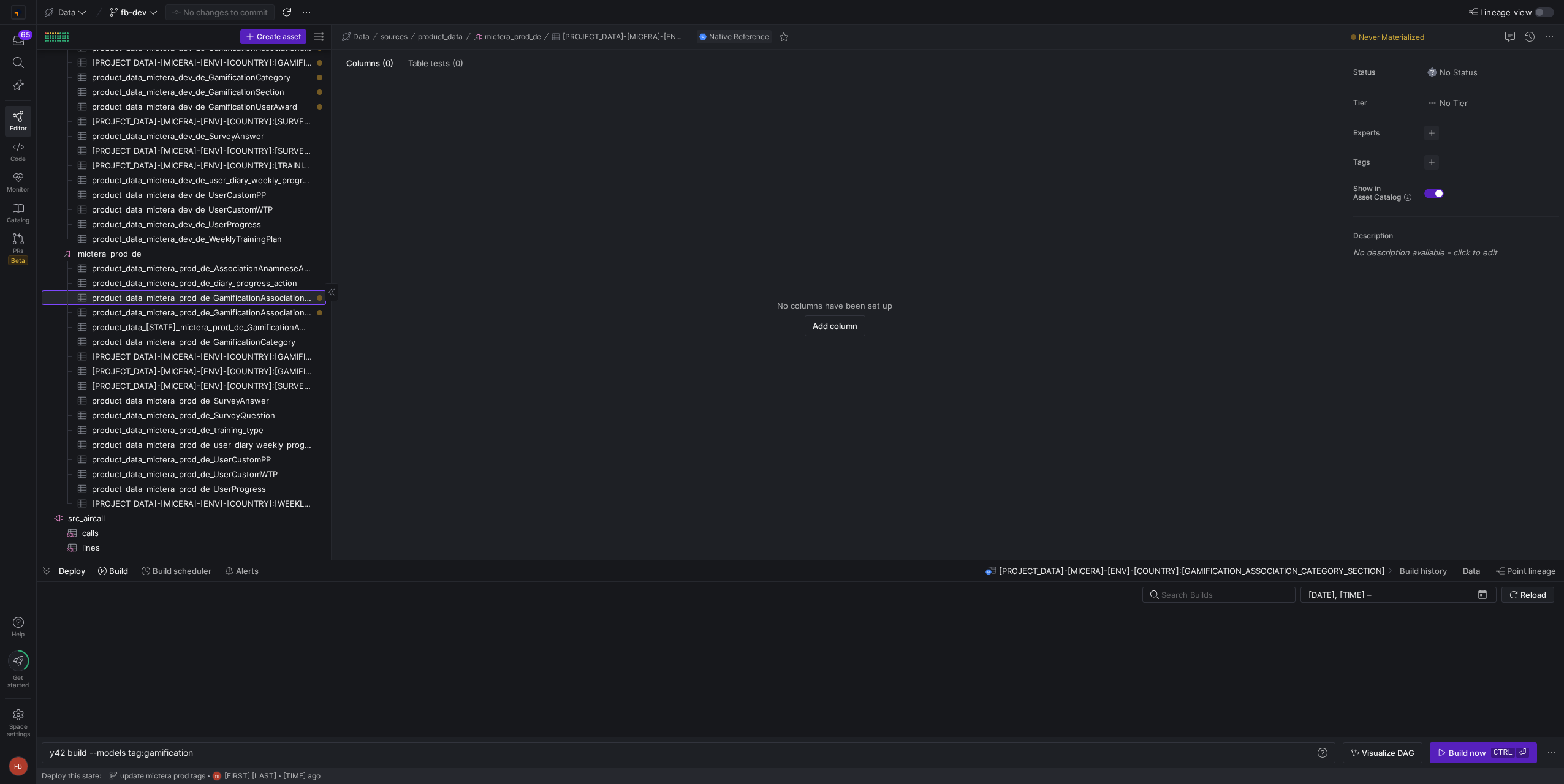 scroll, scrollTop: 1838, scrollLeft: 0, axis: vertical 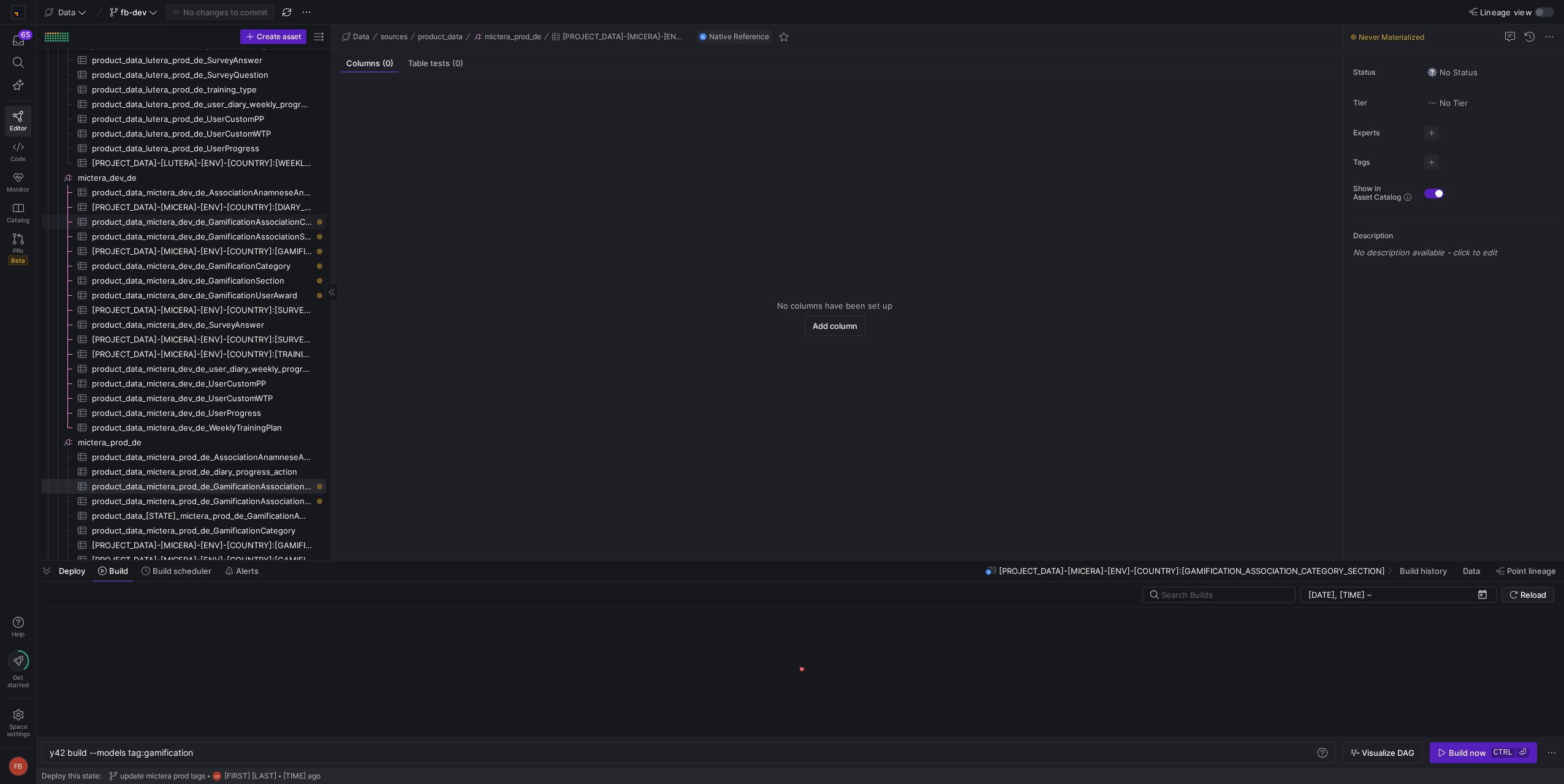 click on "product_data_mictera_dev_de_GamificationAssociationCategorySection​​​​​​​​​" 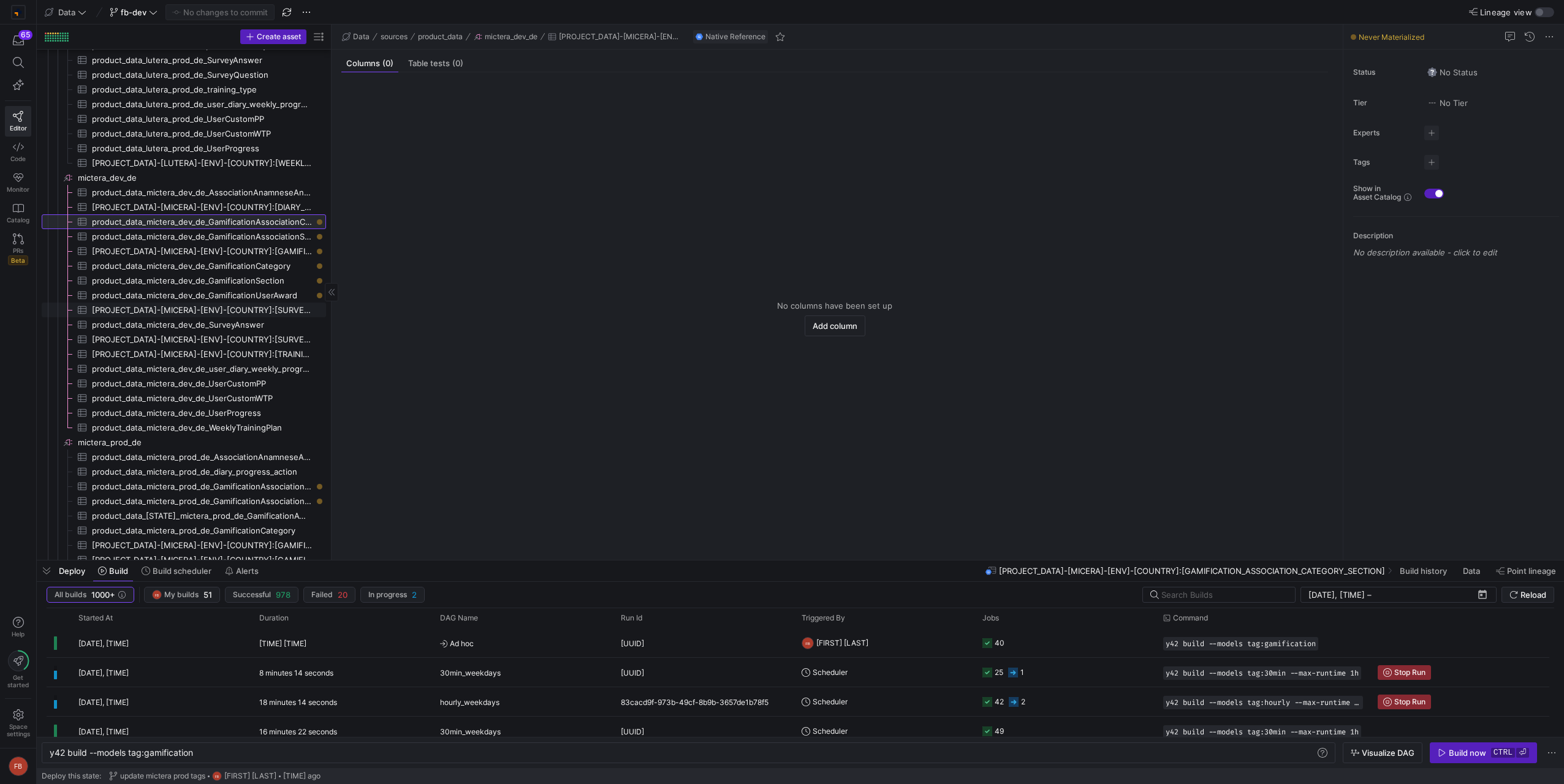 scroll, scrollTop: 1939, scrollLeft: 0, axis: vertical 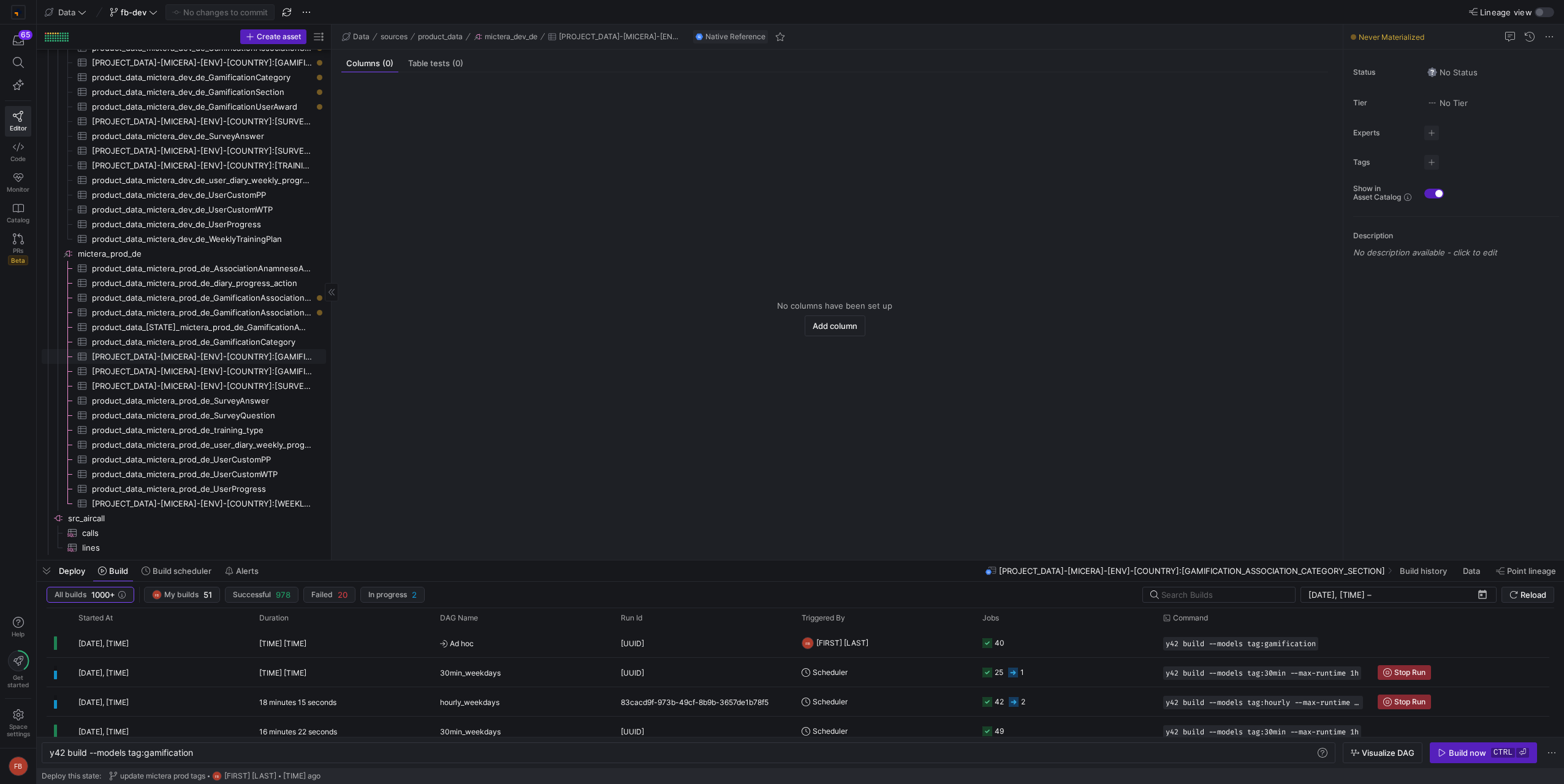 click on "product_data_mictera_prod_de_GamificationSection​​​​​​​​​" 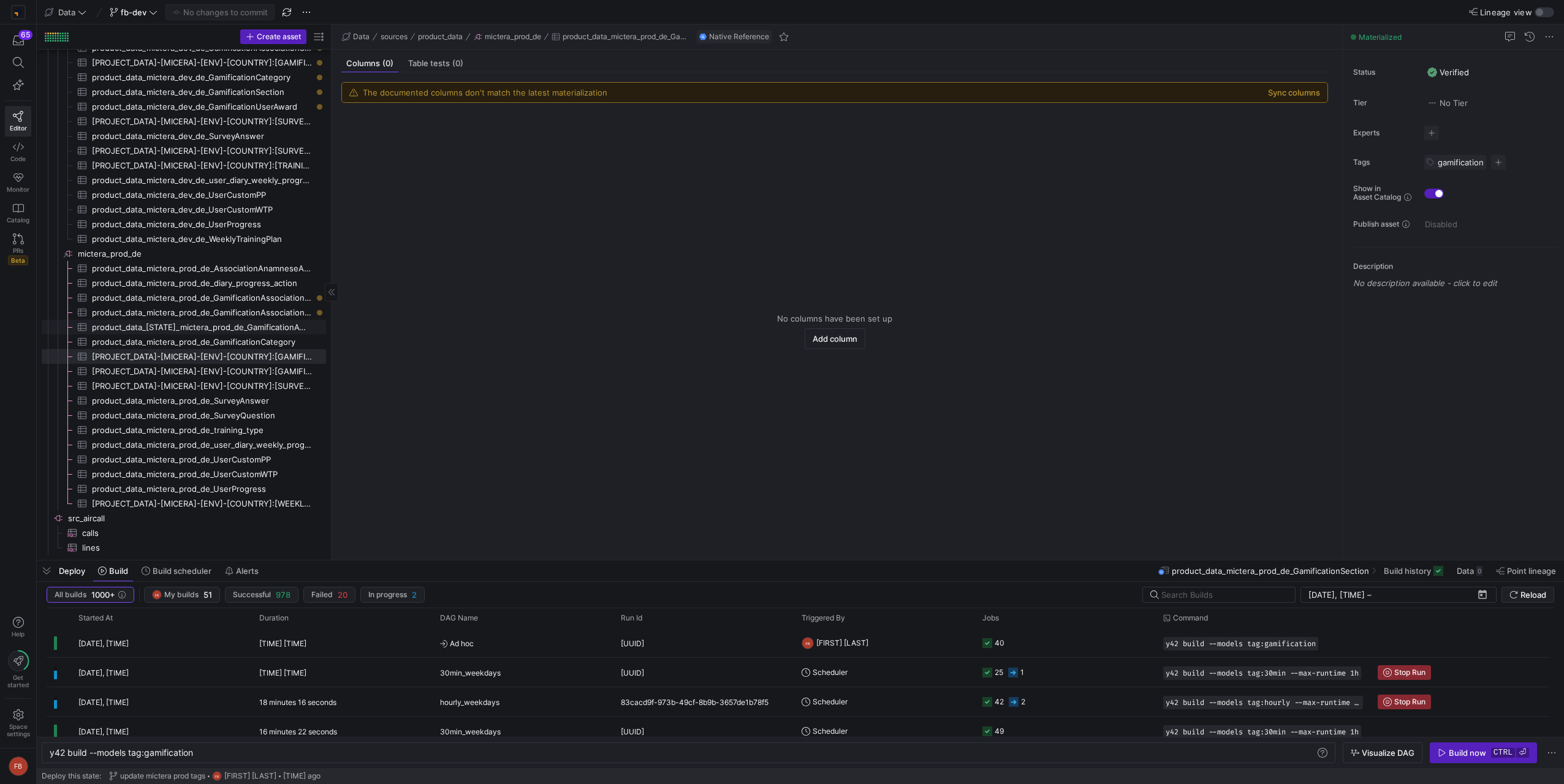 click on "product_data_mictera_prod_de_GamificationAssociationSectionAward​​​​​​​​​" 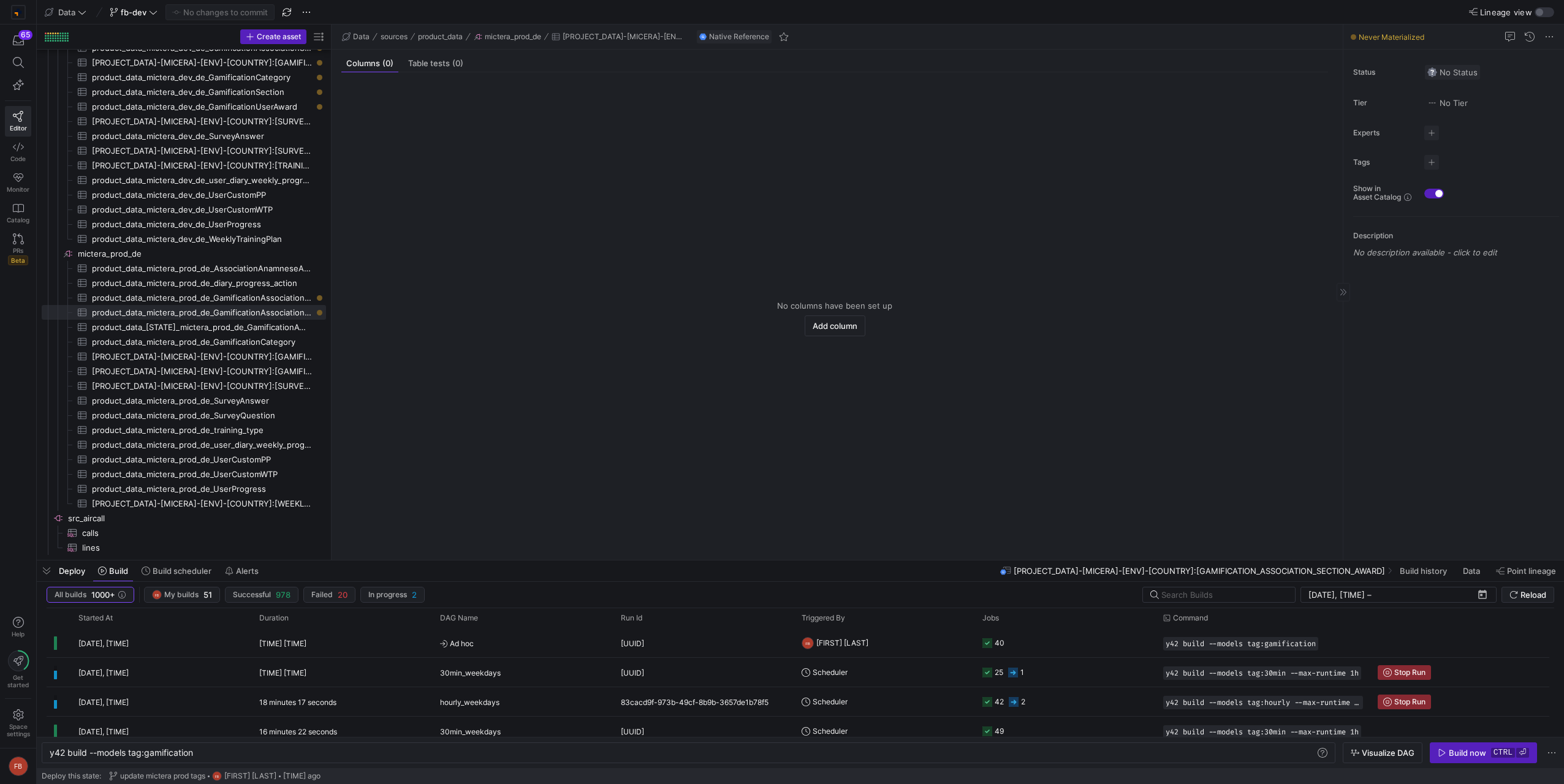 click on "No Status" at bounding box center (1452, 72) 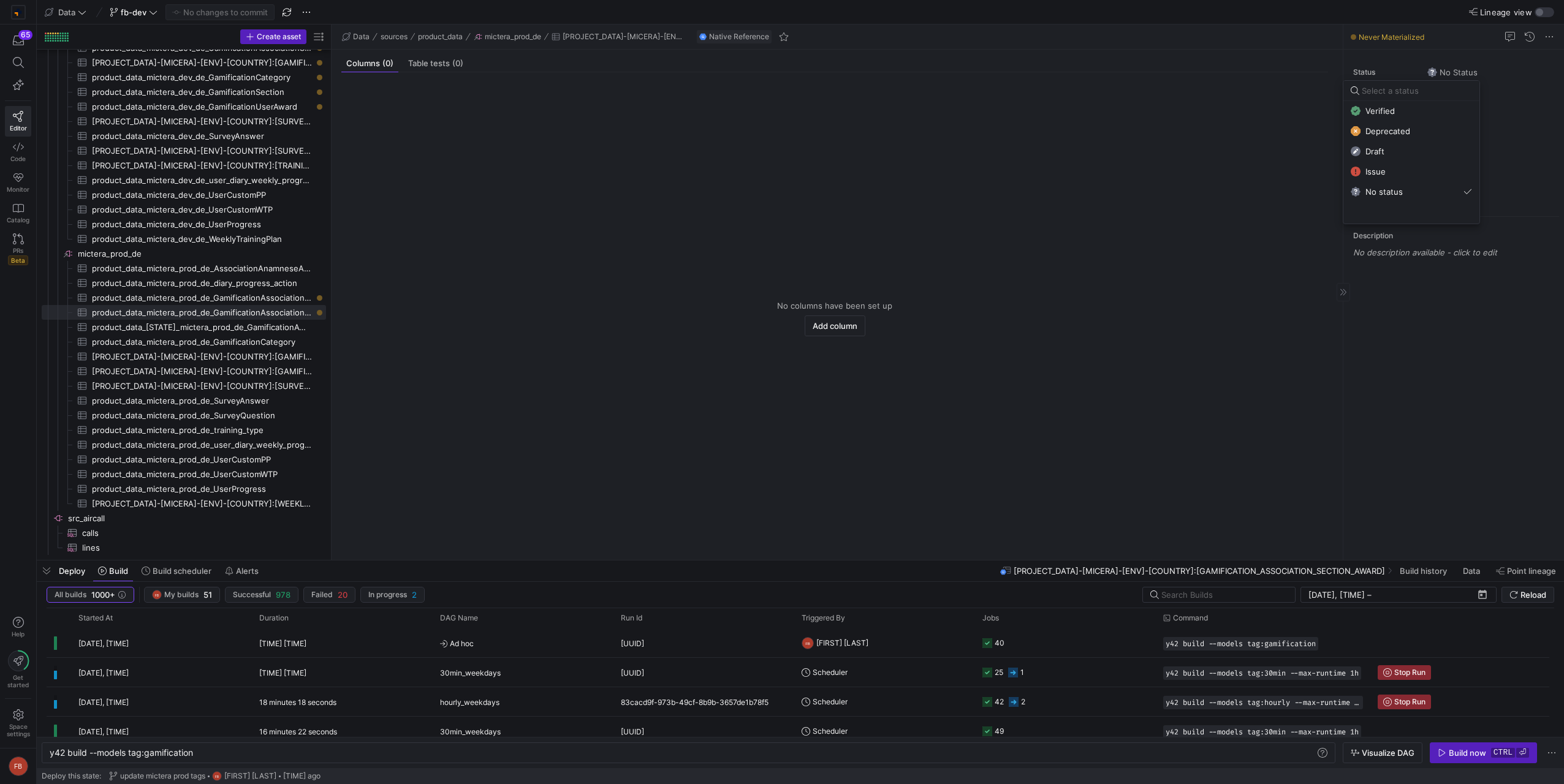 click on "Verified" at bounding box center (1411, 111) 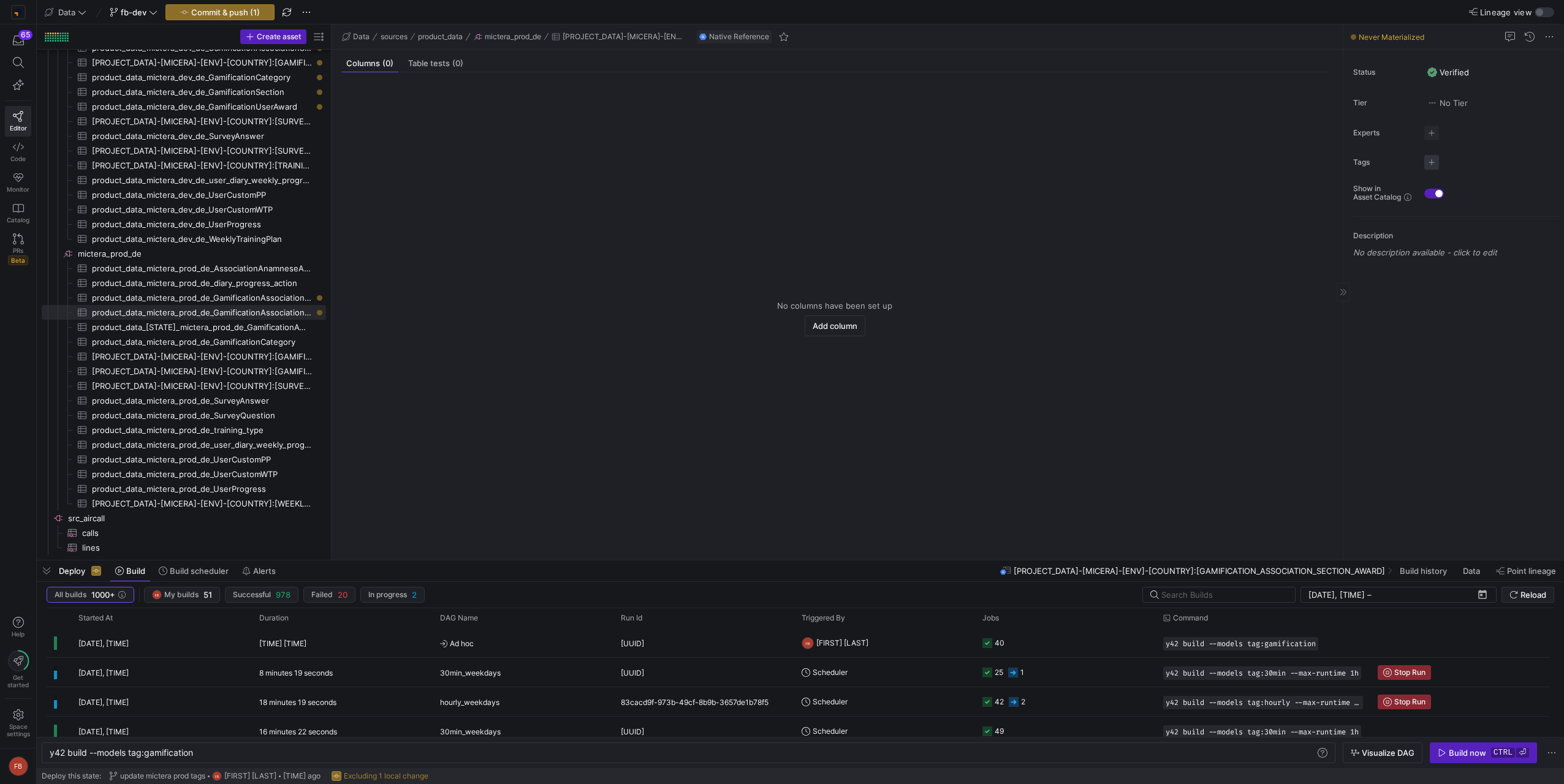 click 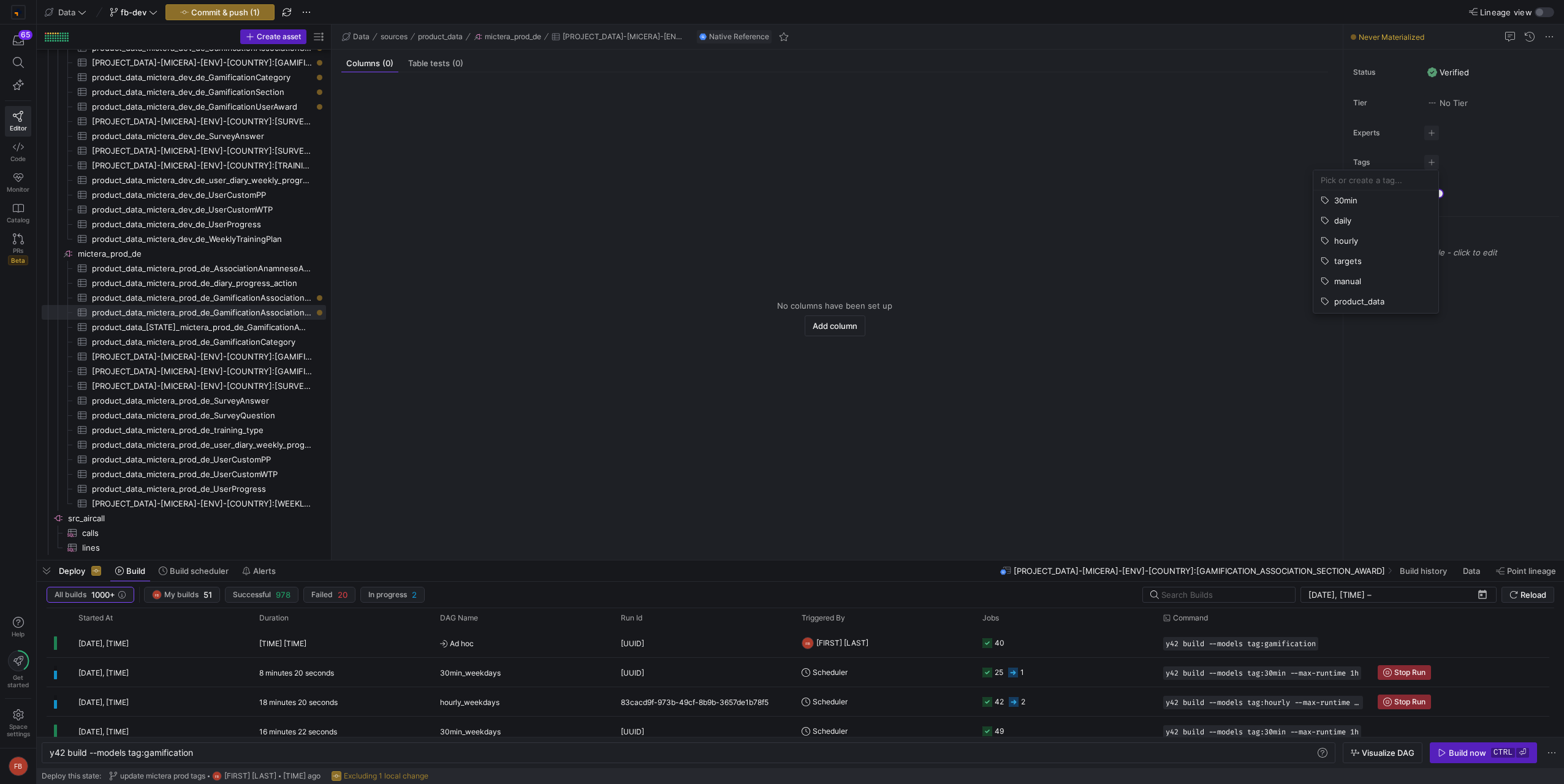 click at bounding box center (1376, 180) 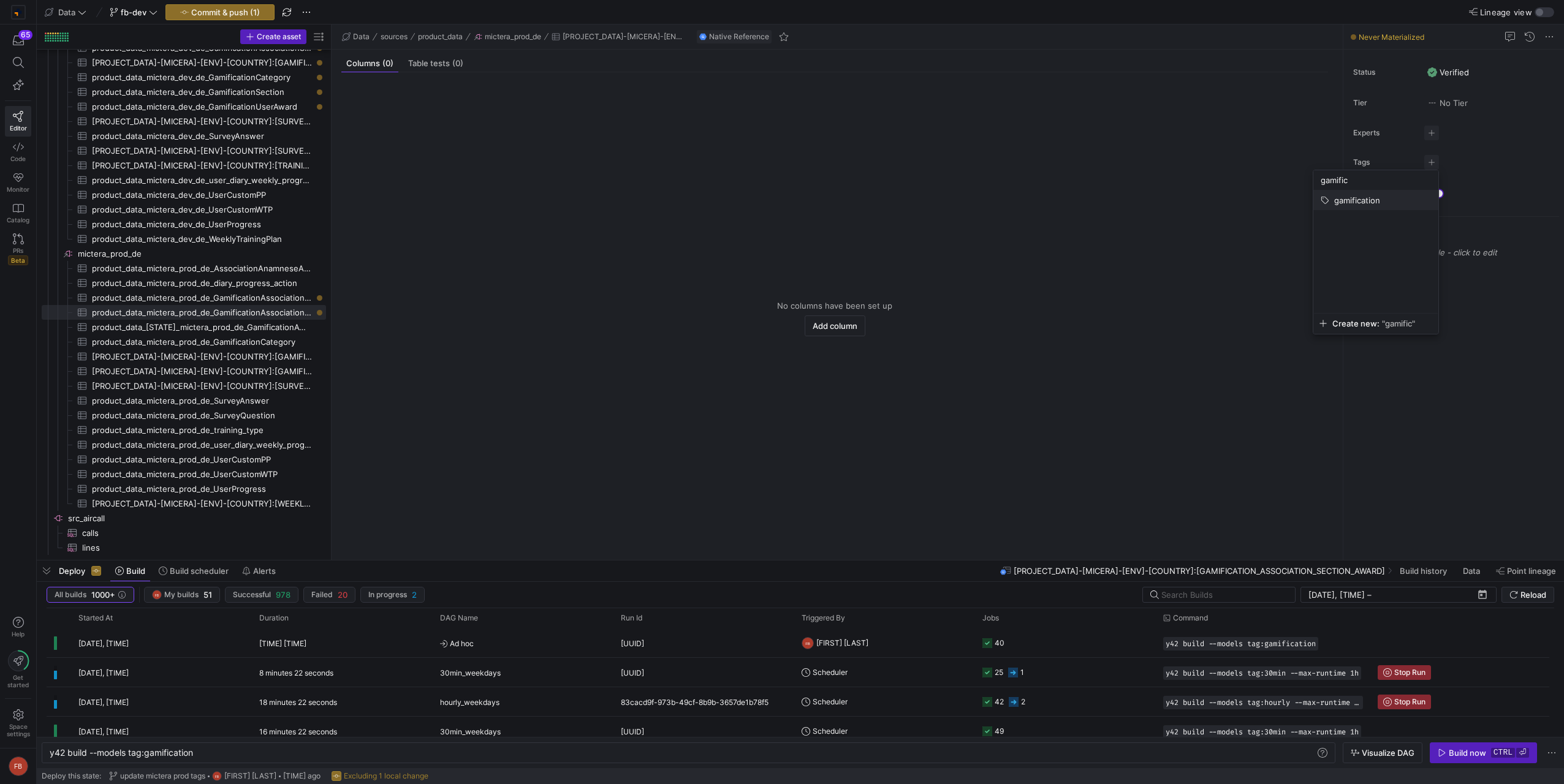 type on "gamific" 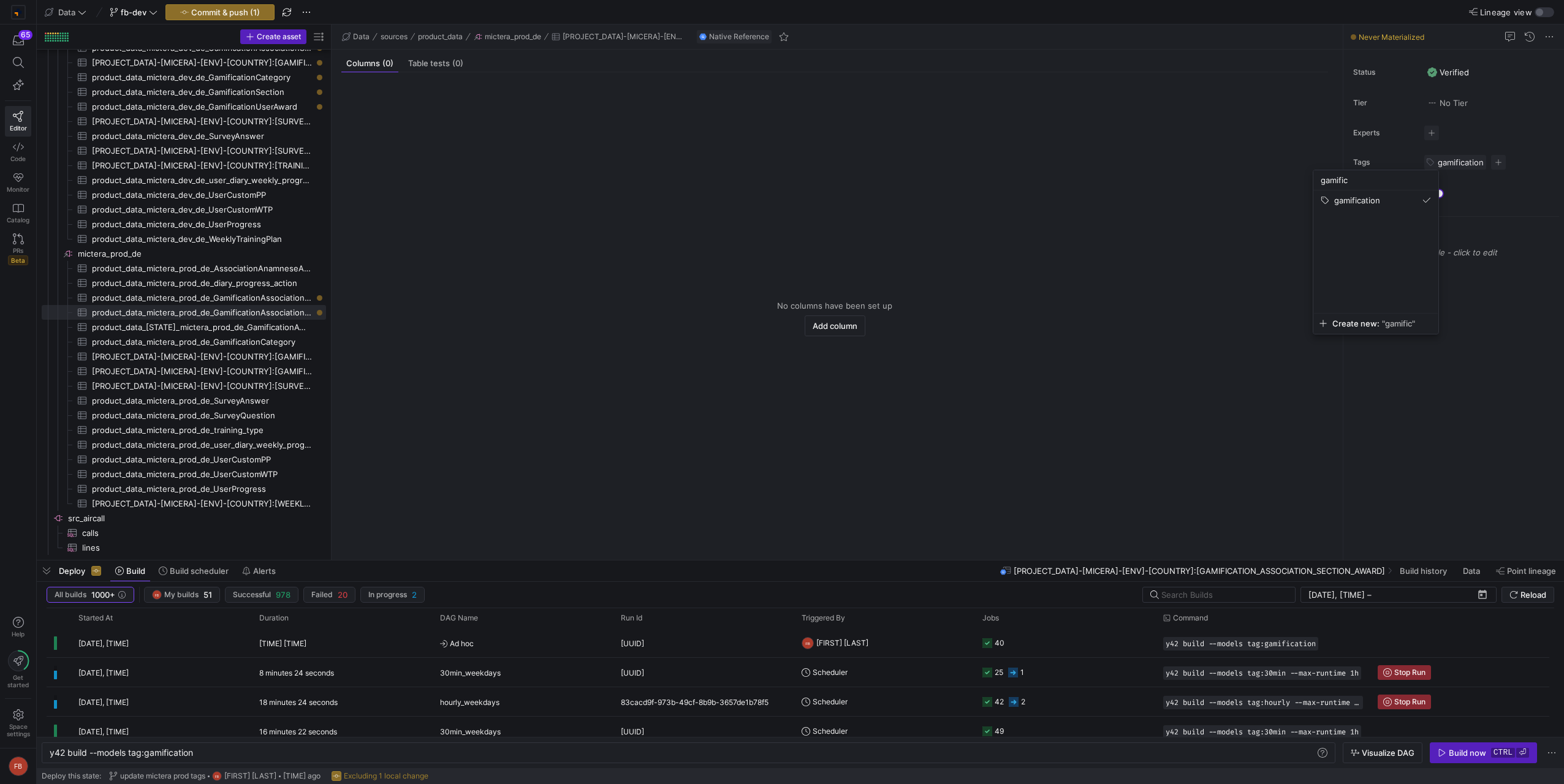 click at bounding box center (782, 392) 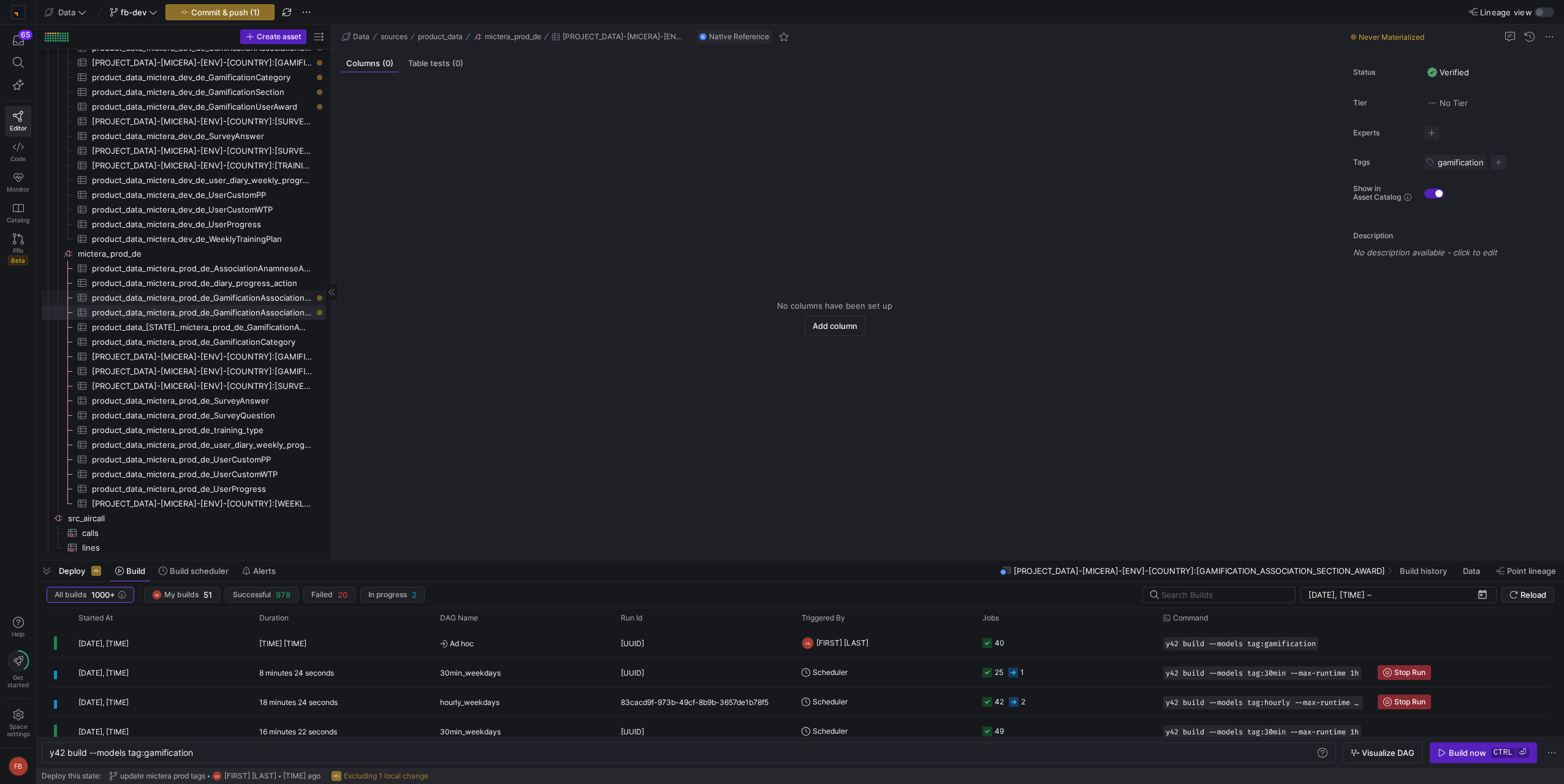 click on "product_data_mictera_prod_de_GamificationAssociationCategorySection​​​​​​​​​" 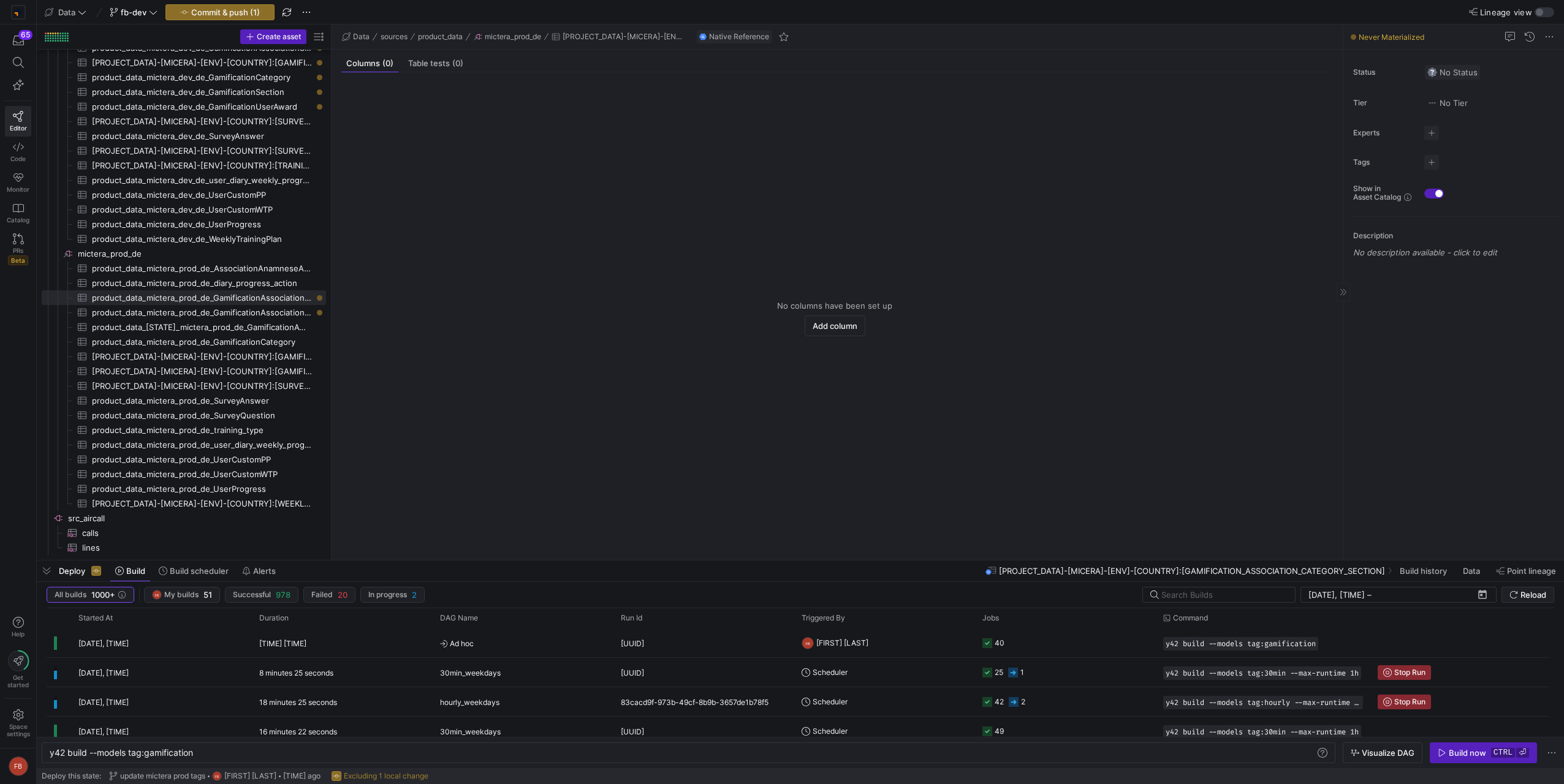 click on "No Status" at bounding box center (1452, 72) 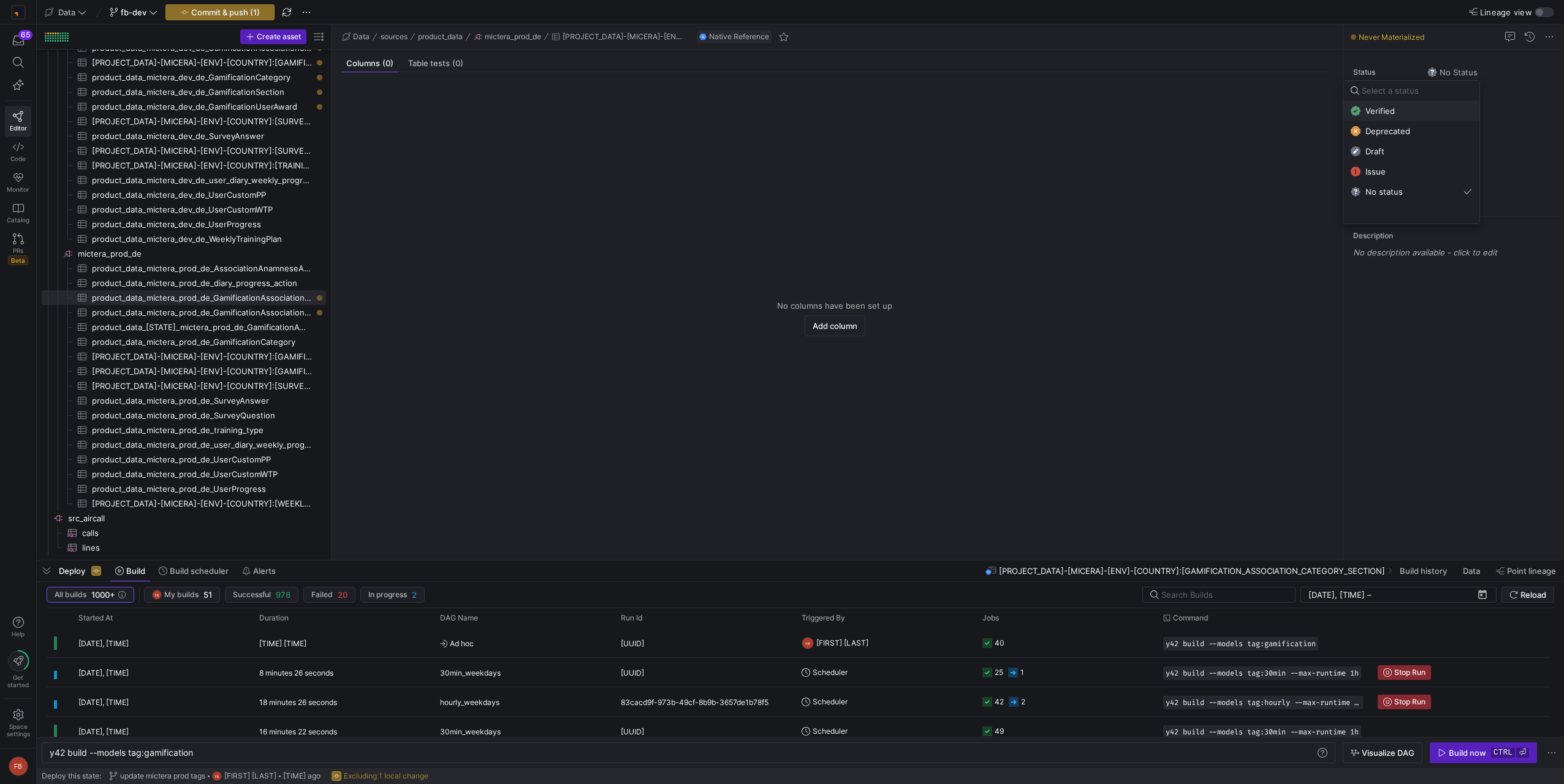 click on "Verified" at bounding box center (1411, 111) 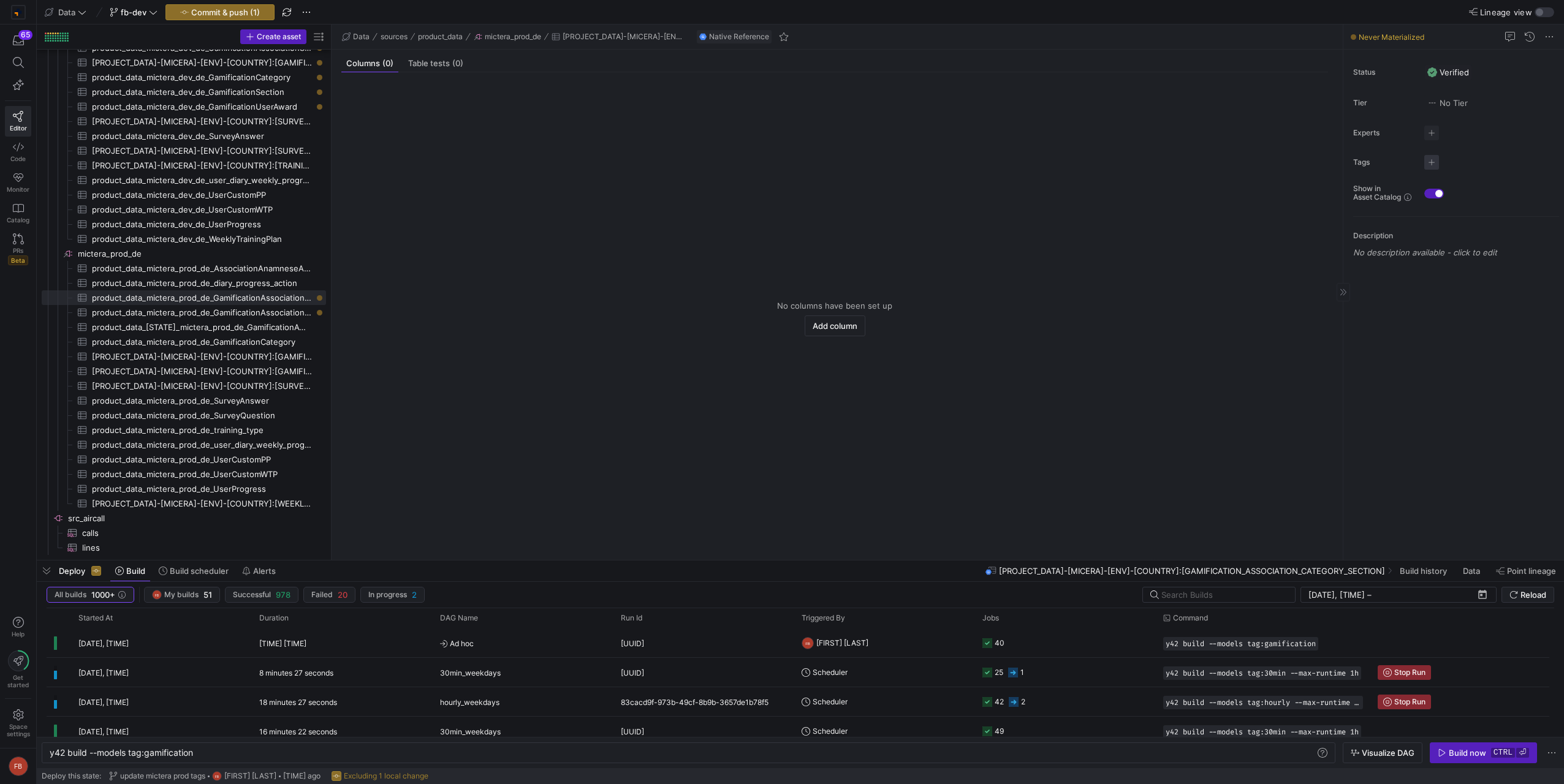 click 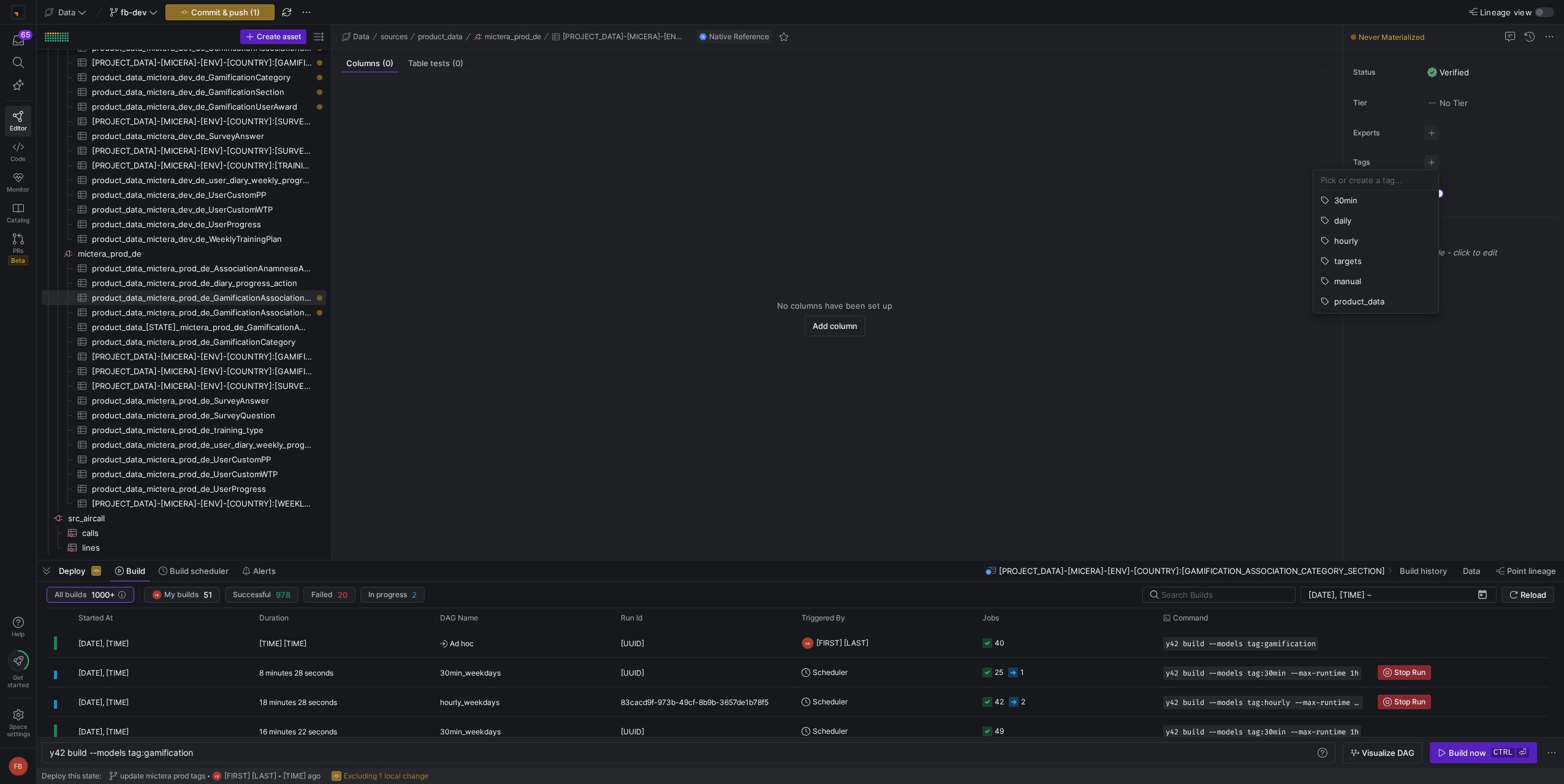click at bounding box center (1376, 180) 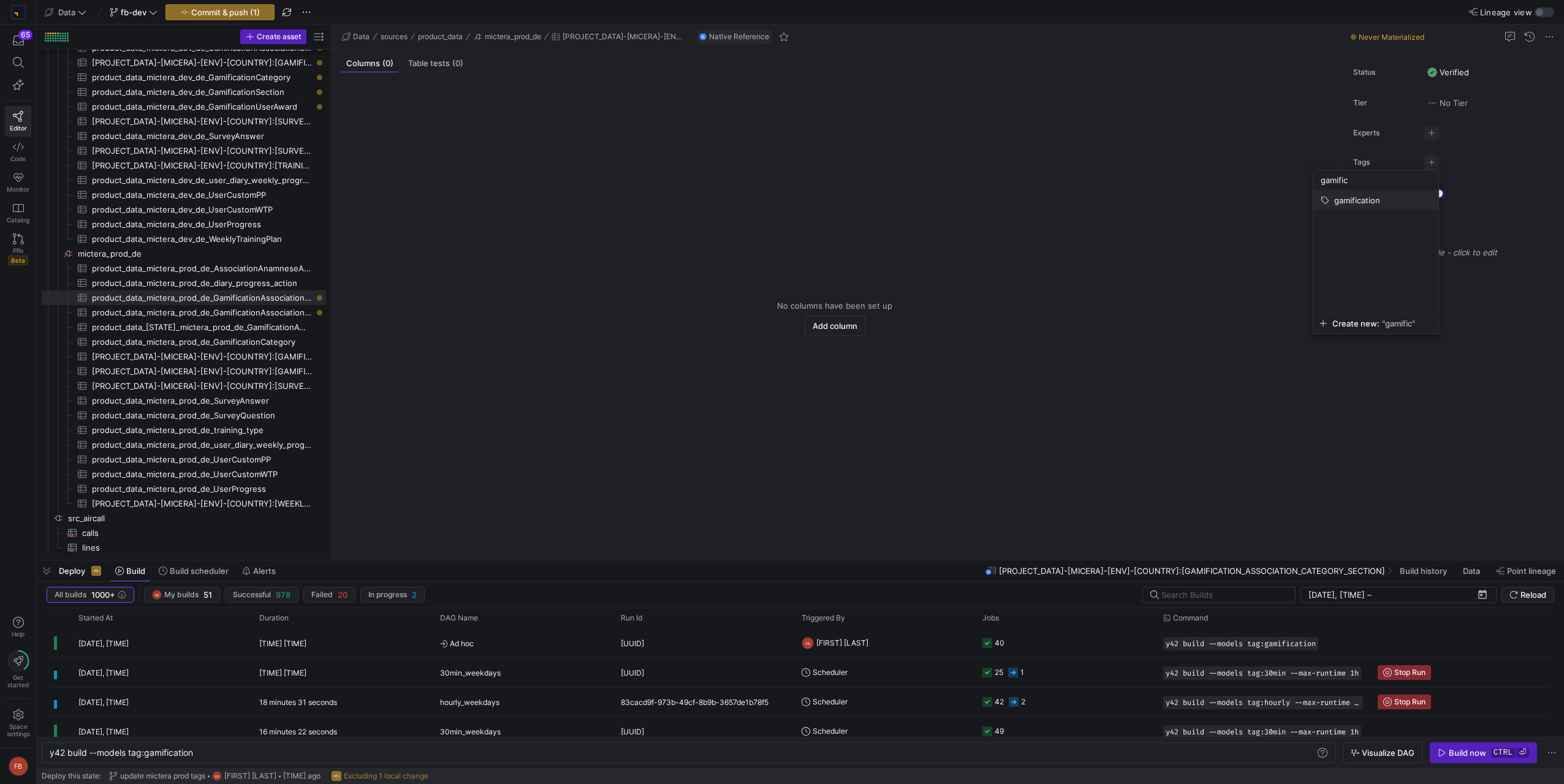 type on "gamific" 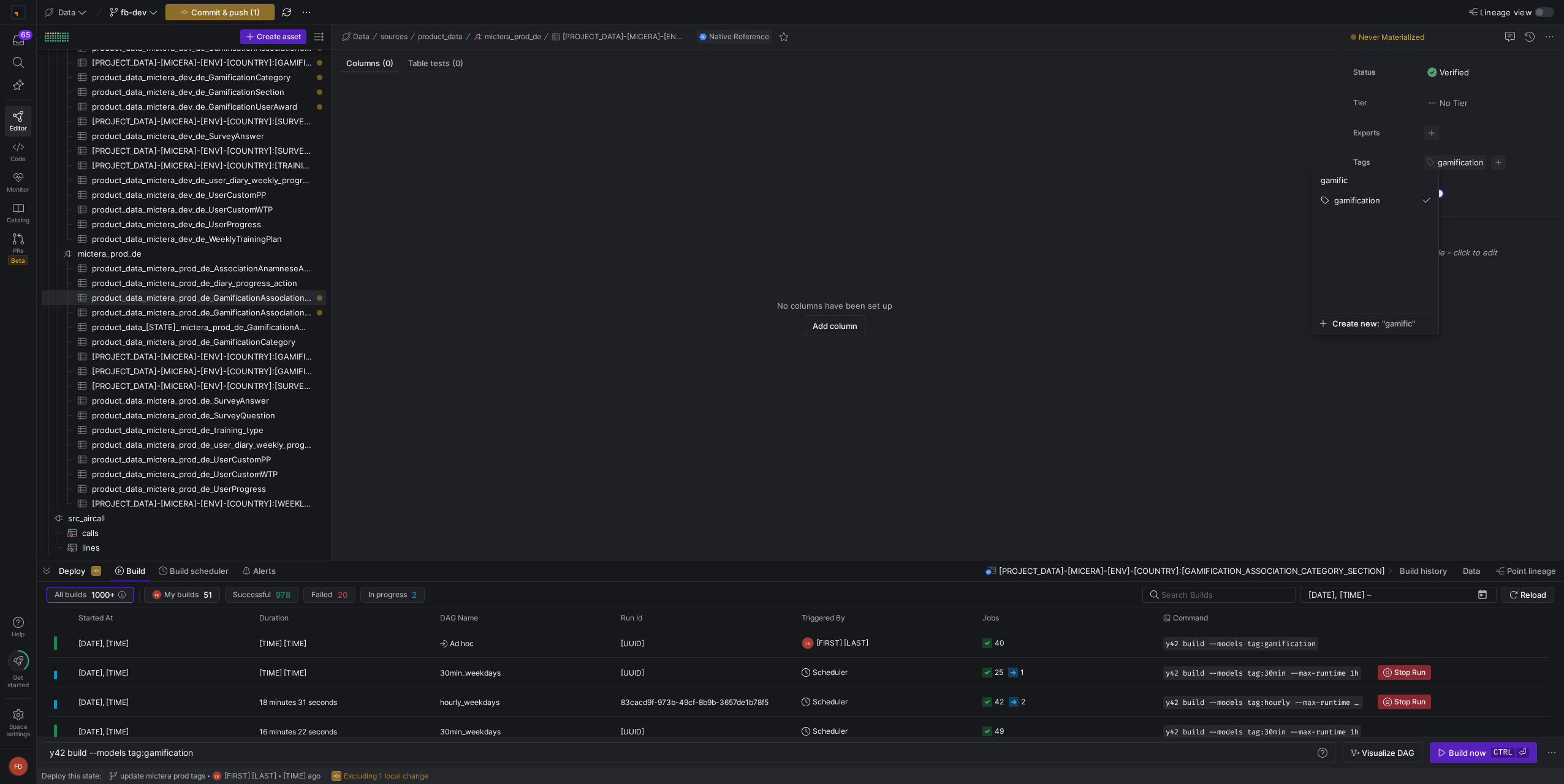 click at bounding box center [782, 392] 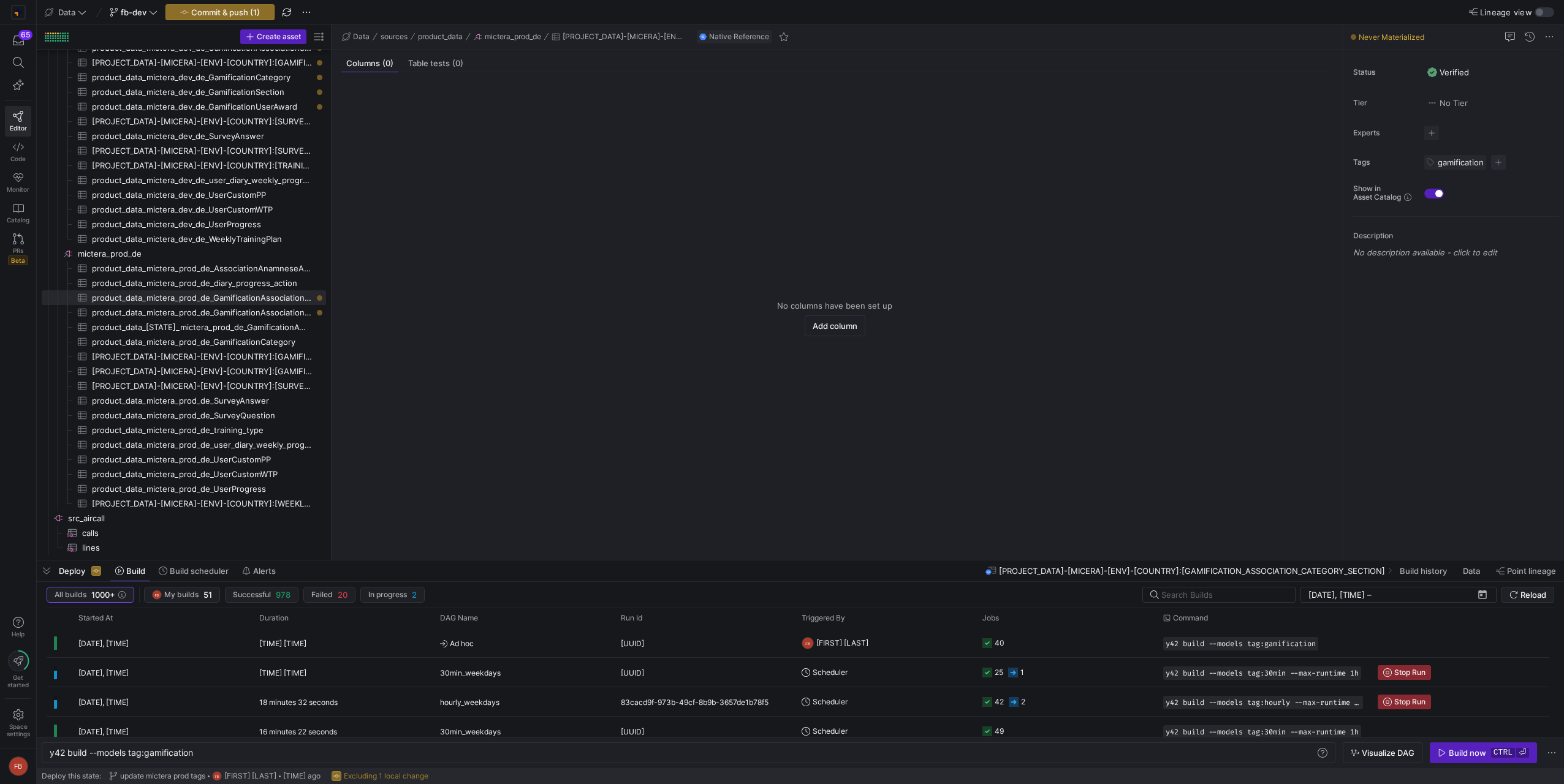 click on "No columns have been set up
Add column" 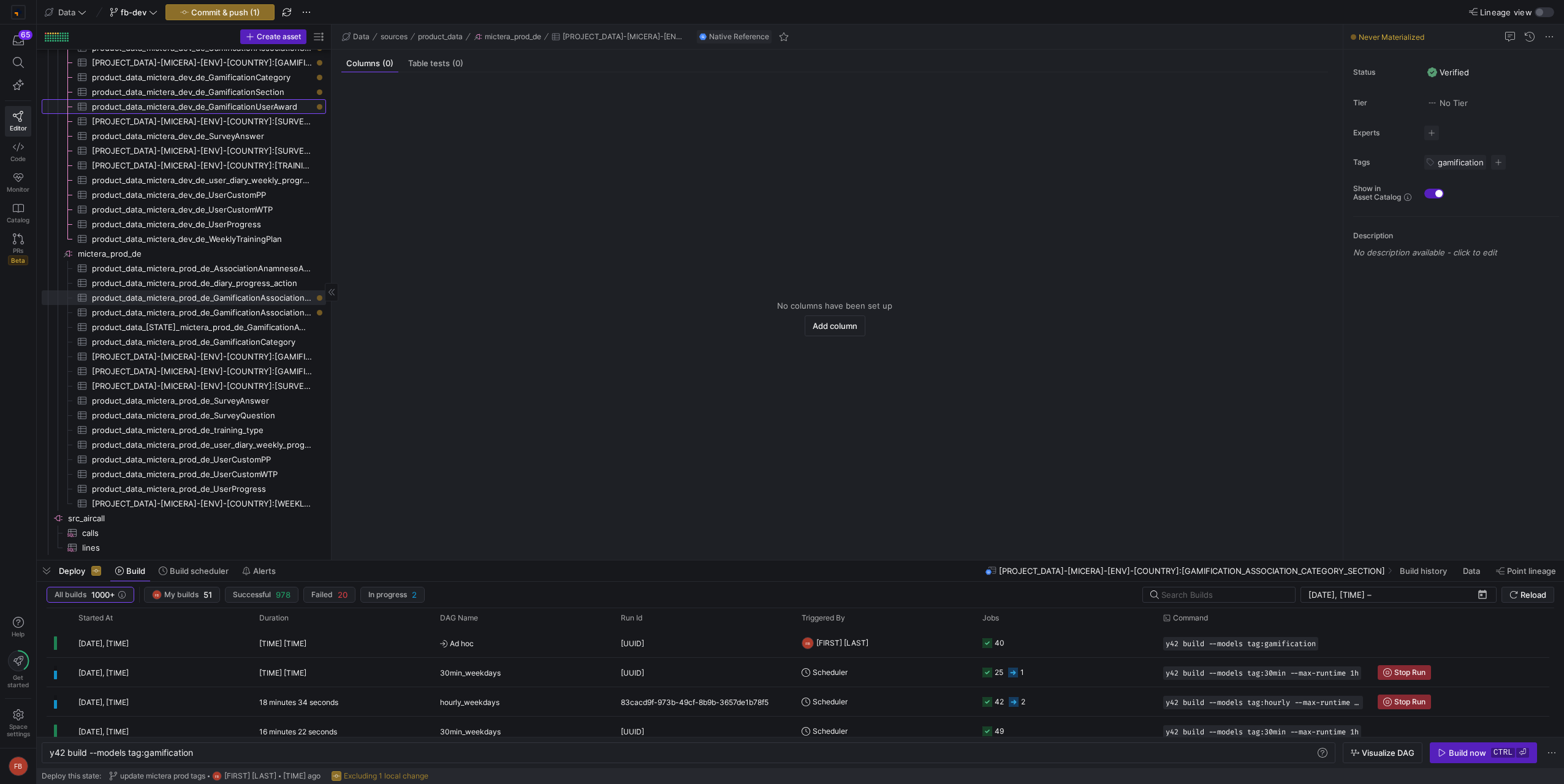 click on "product_data_mictera_dev_de_GamificationUserAward​​​​​​​​​" 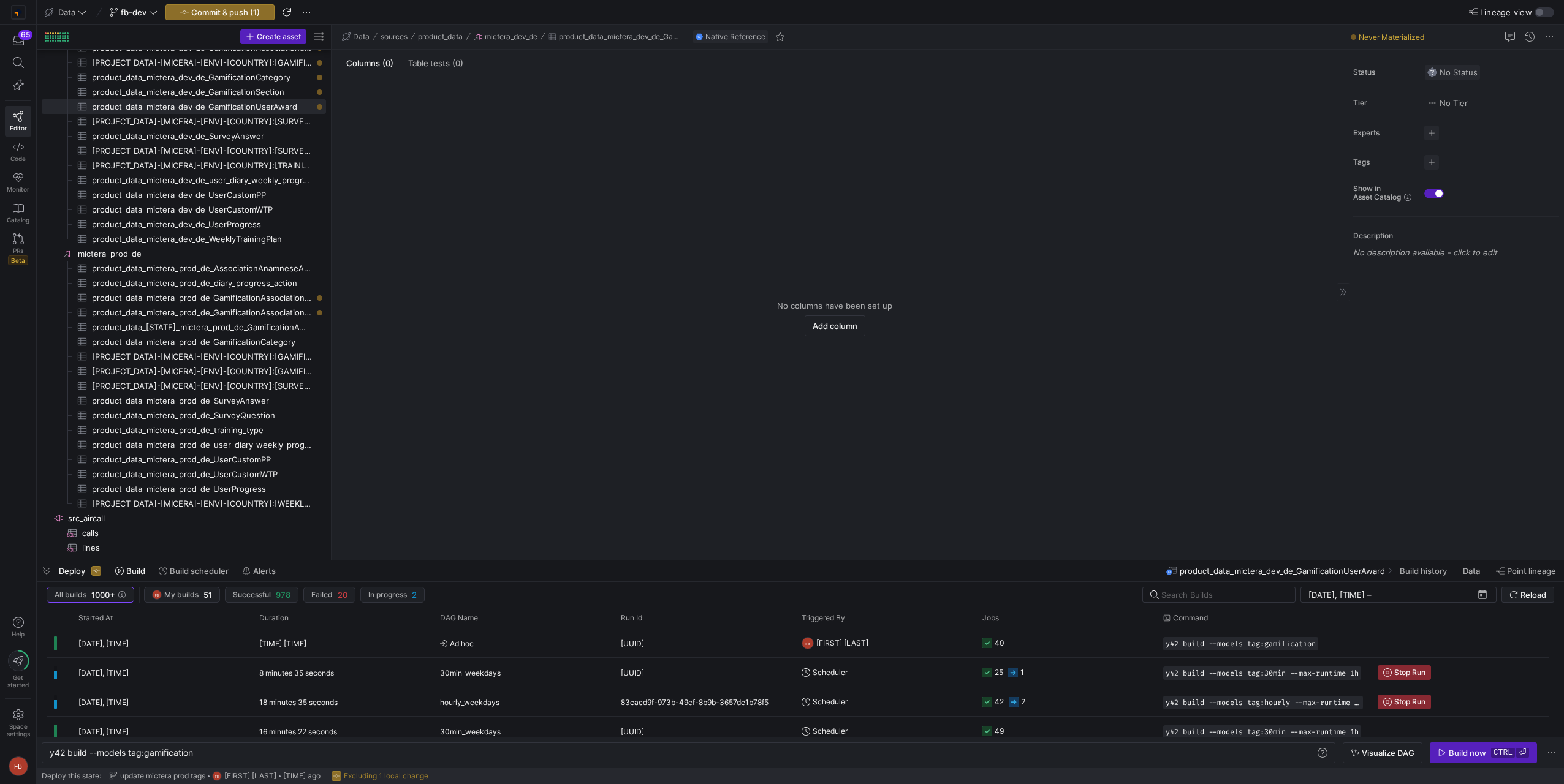 click on "No Status" at bounding box center [1452, 72] 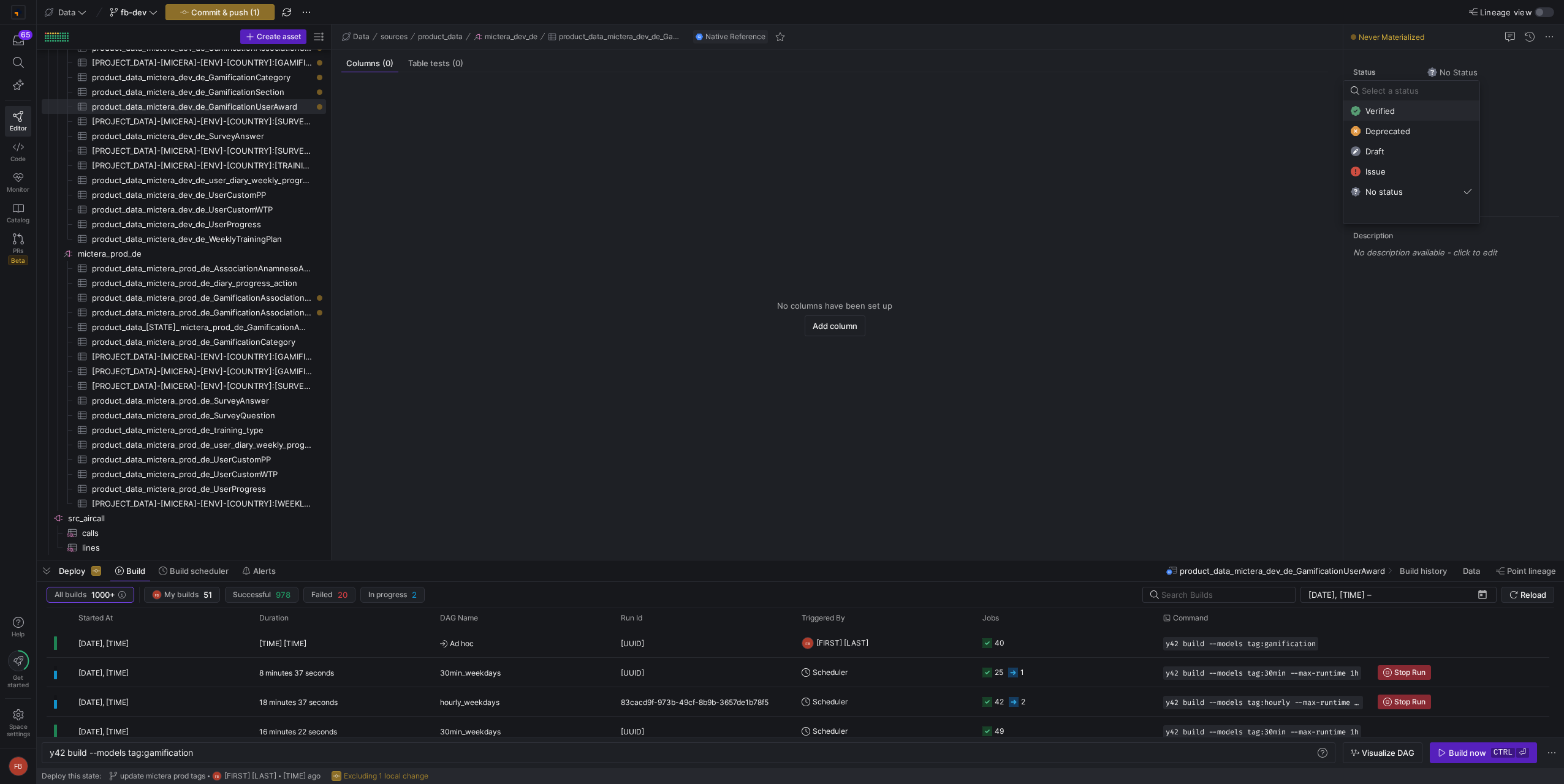 click on "Verified" at bounding box center (1411, 111) 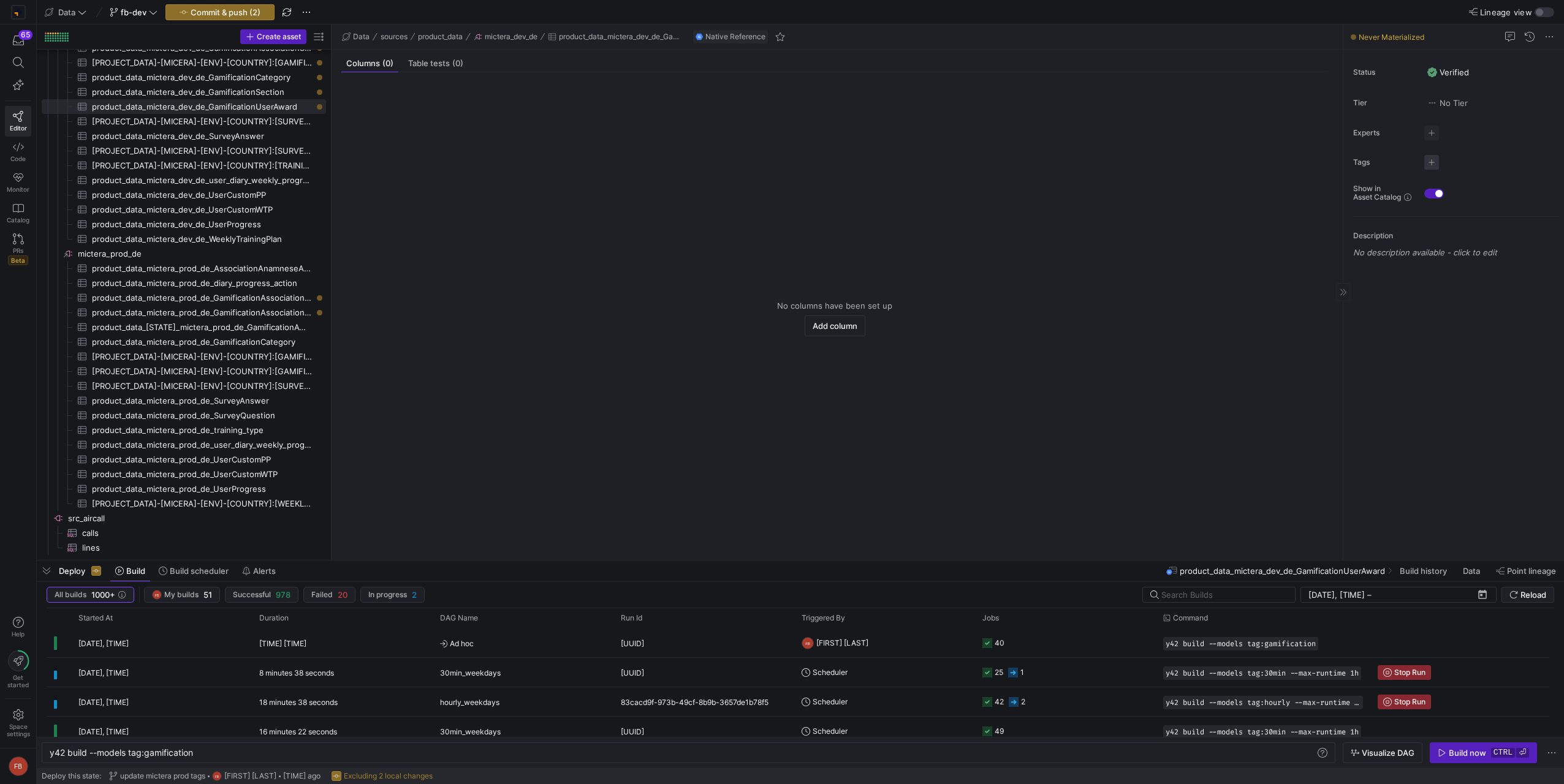 click 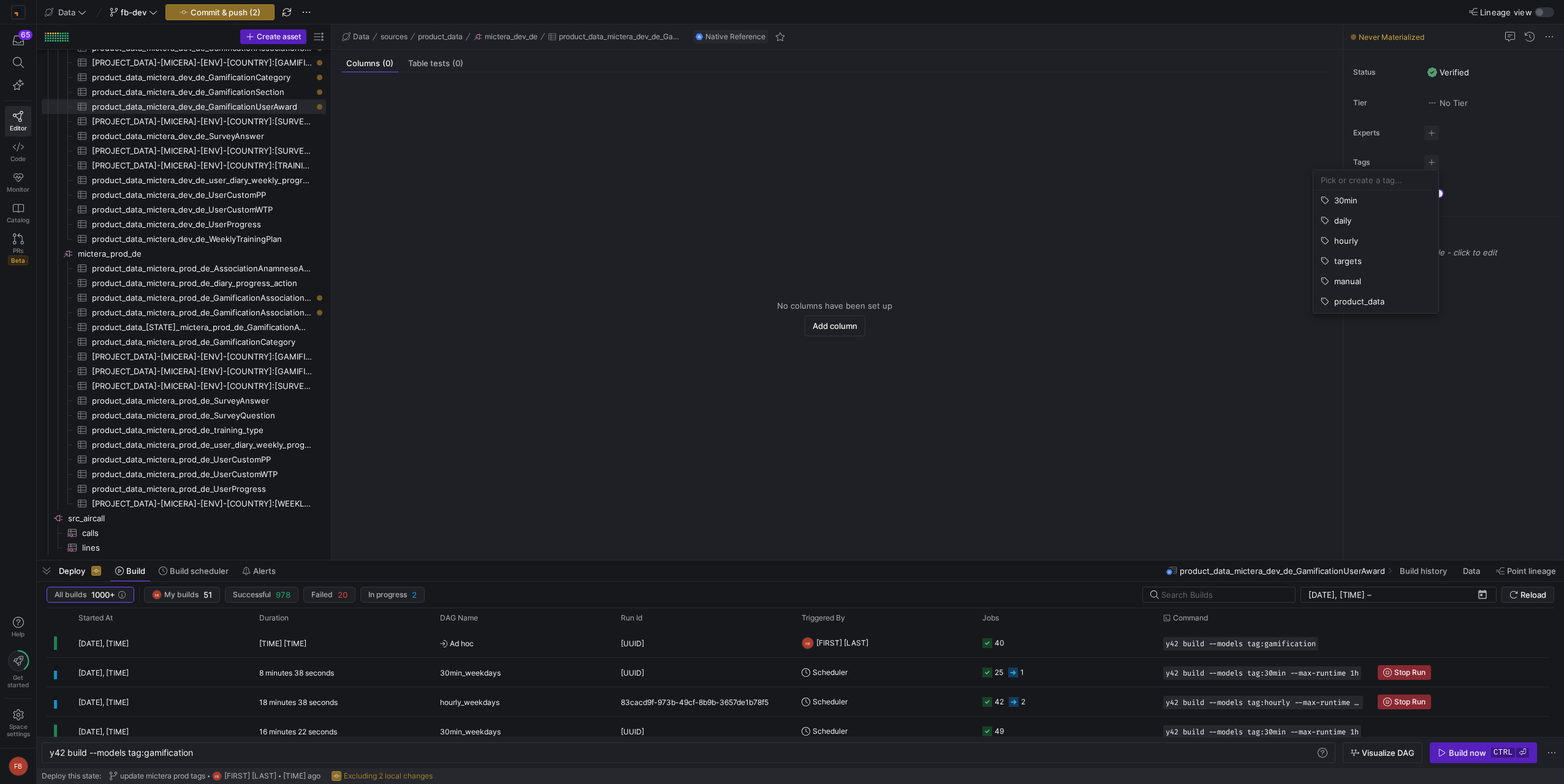 click at bounding box center [1376, 180] 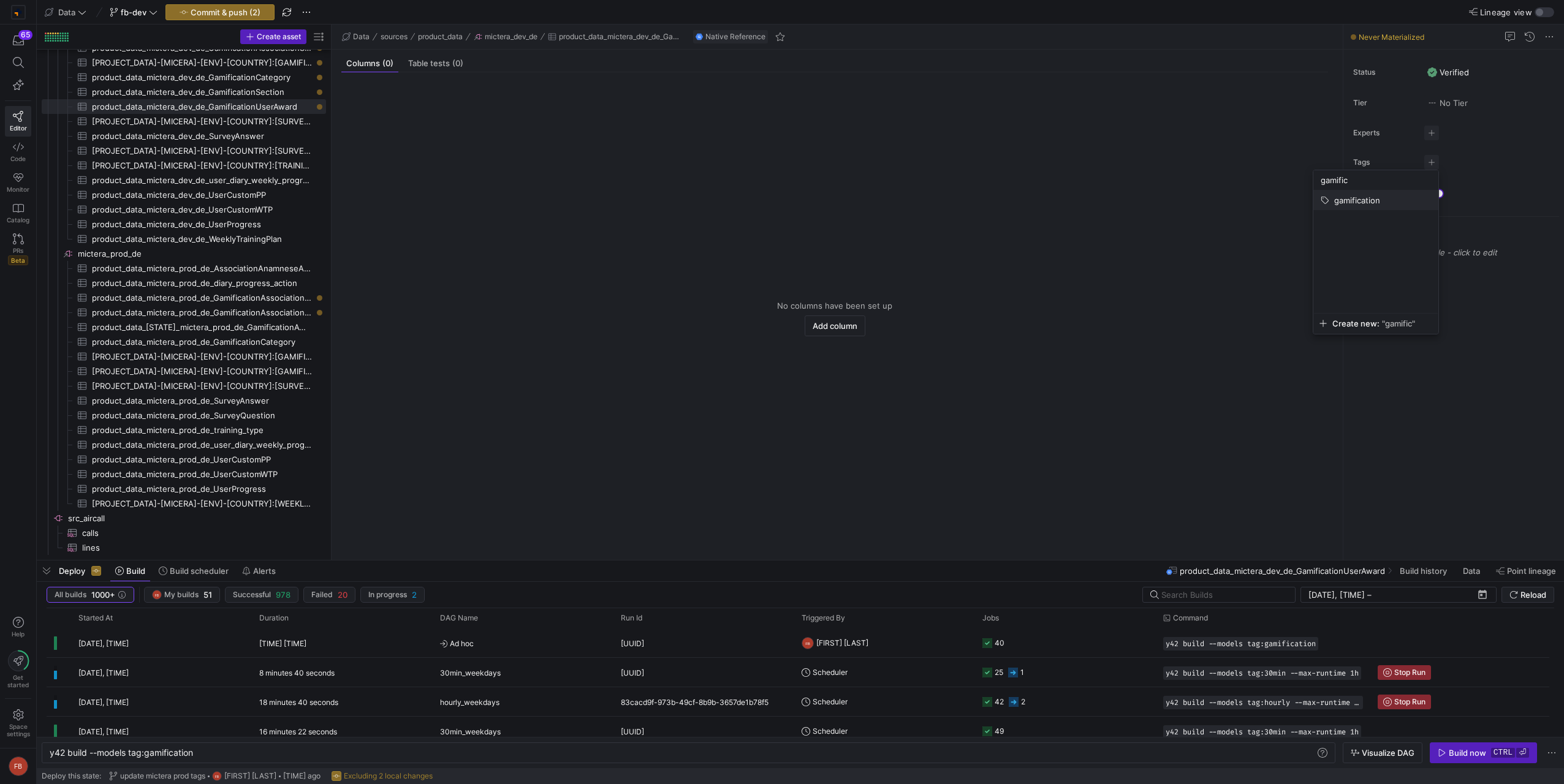 type on "gamific" 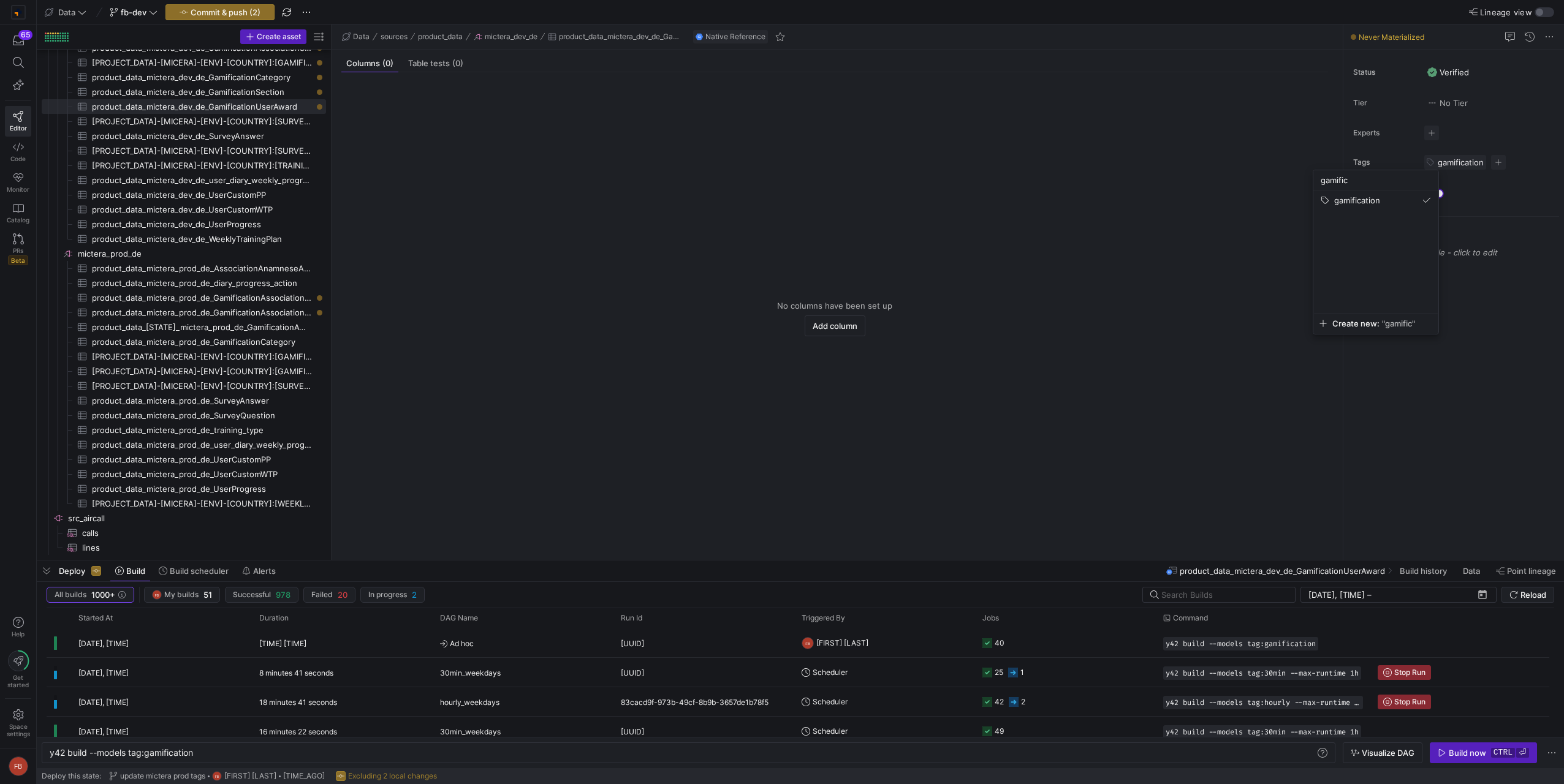 click at bounding box center [782, 392] 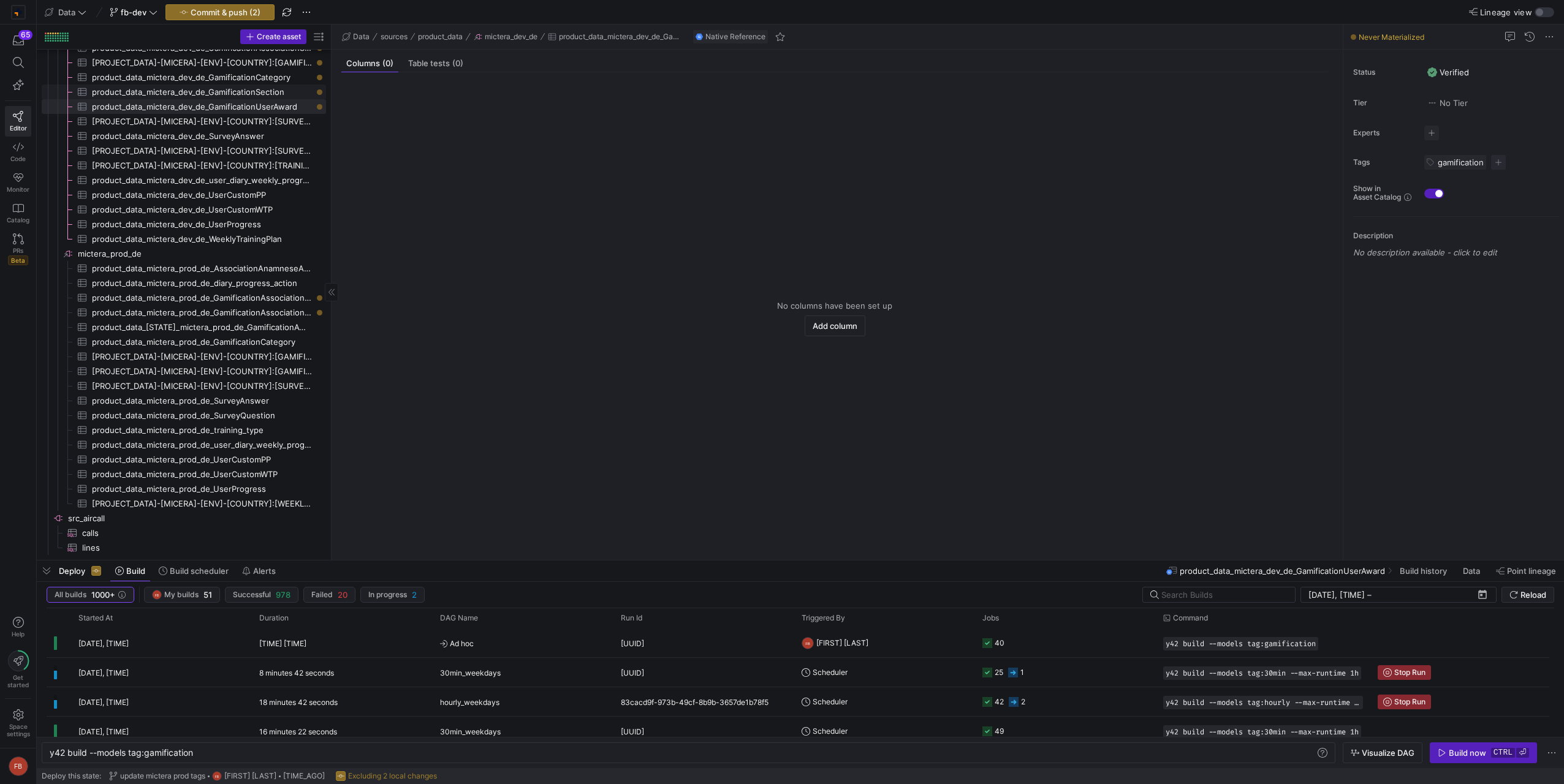 click on "product_data_mictera_dev_de_GamificationSection​​​​​​​​​" 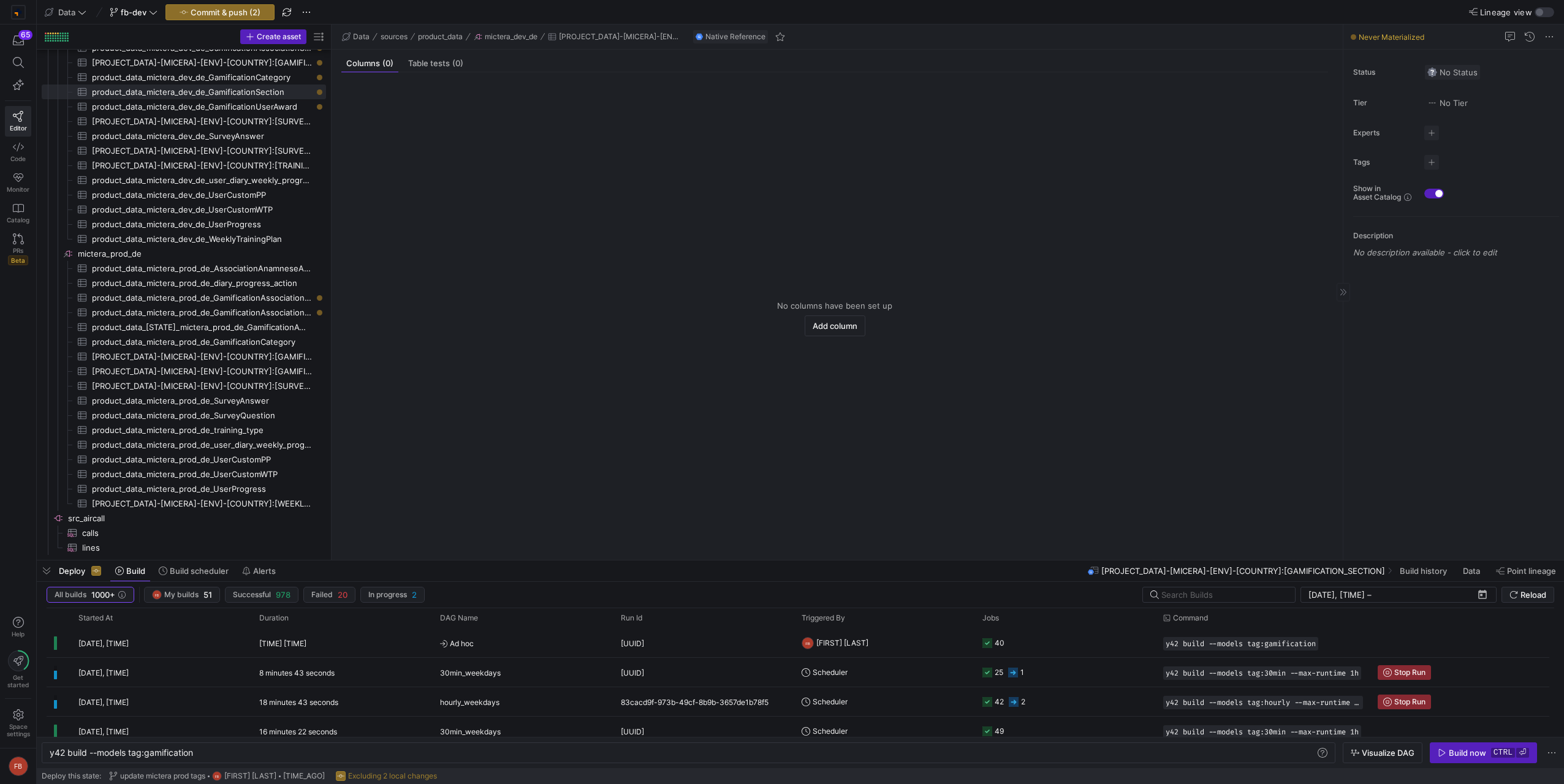 click on "No Status" at bounding box center (1452, 72) 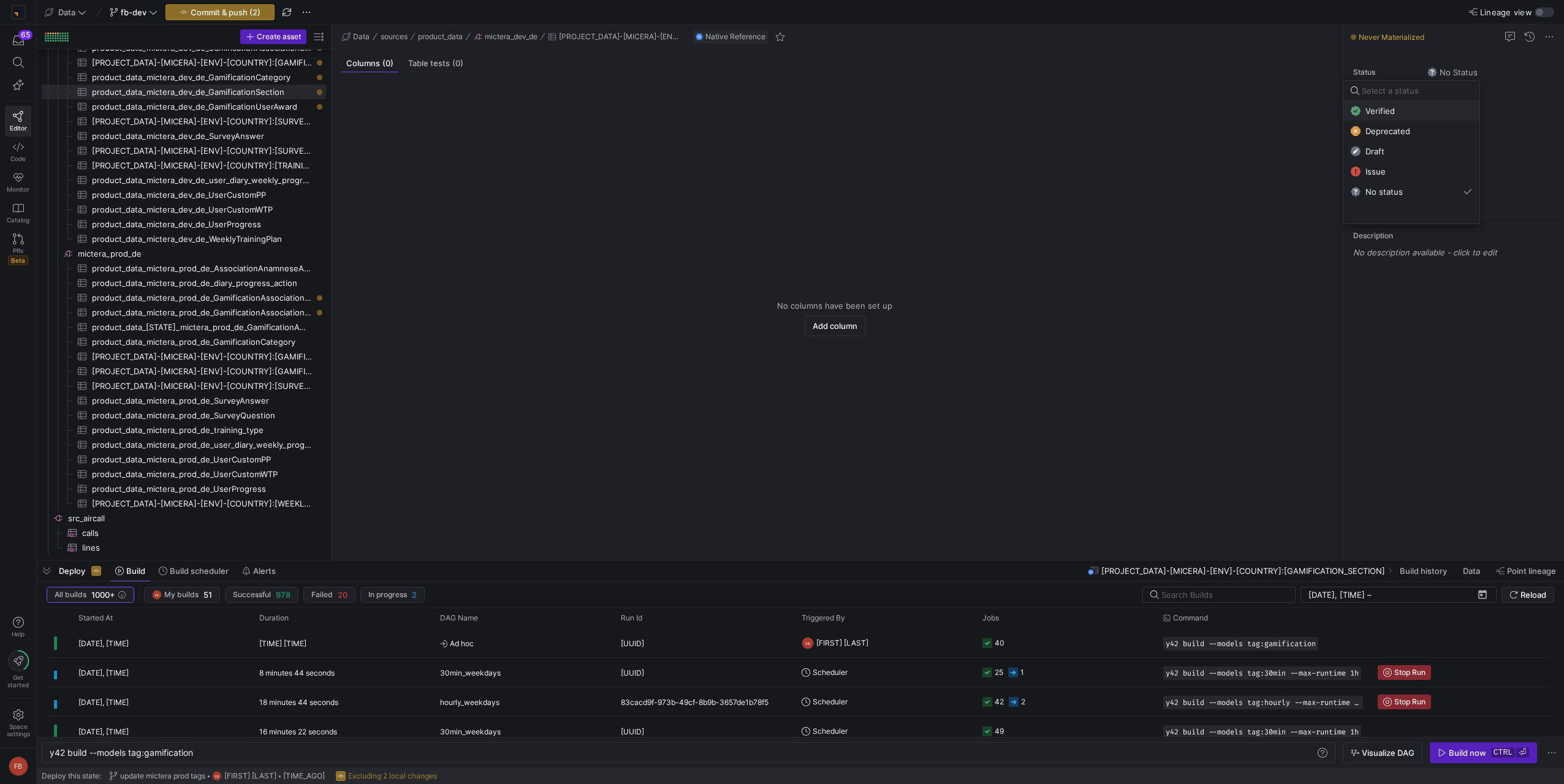 click on "Verified" at bounding box center [1411, 111] 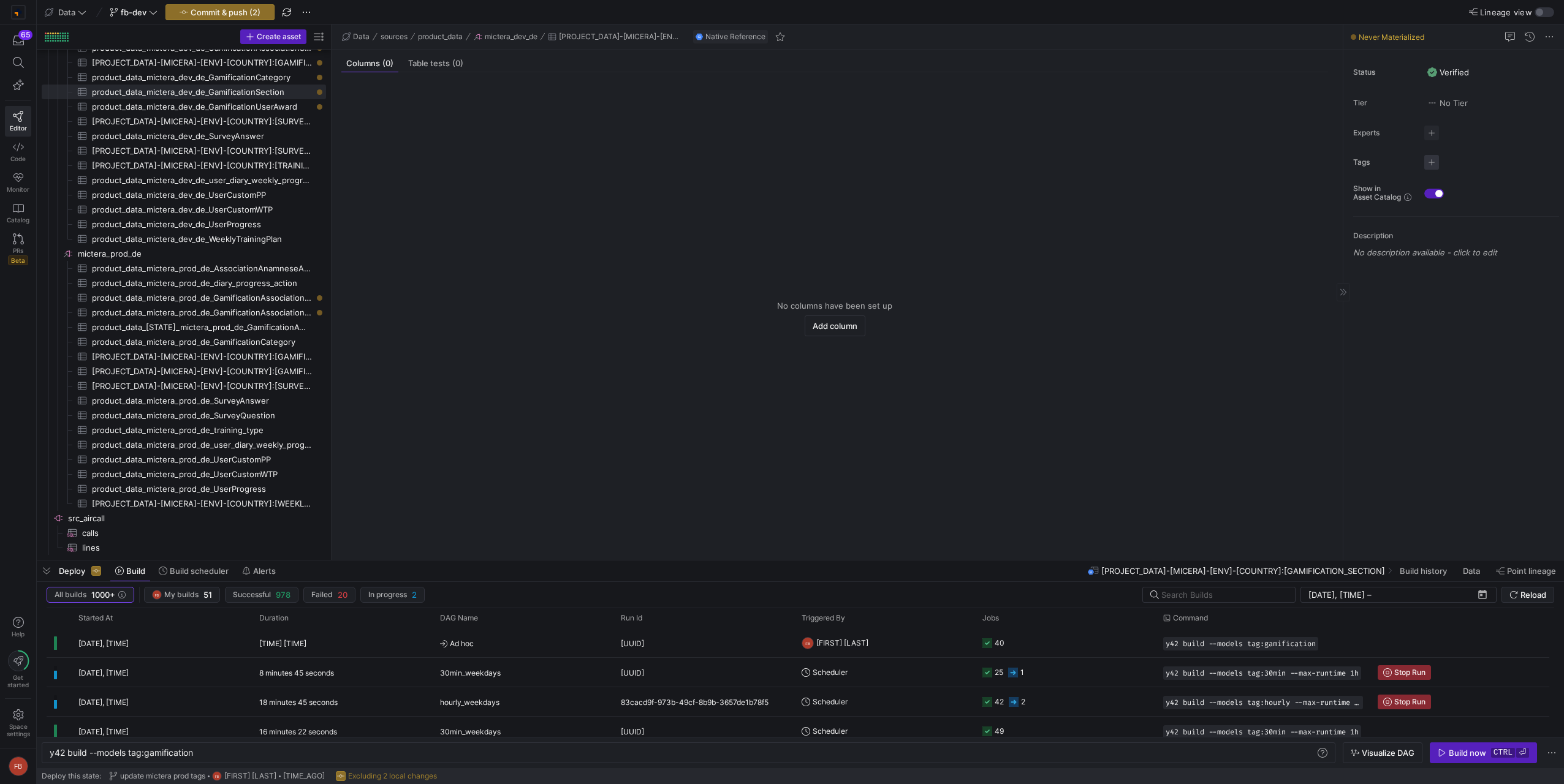 click 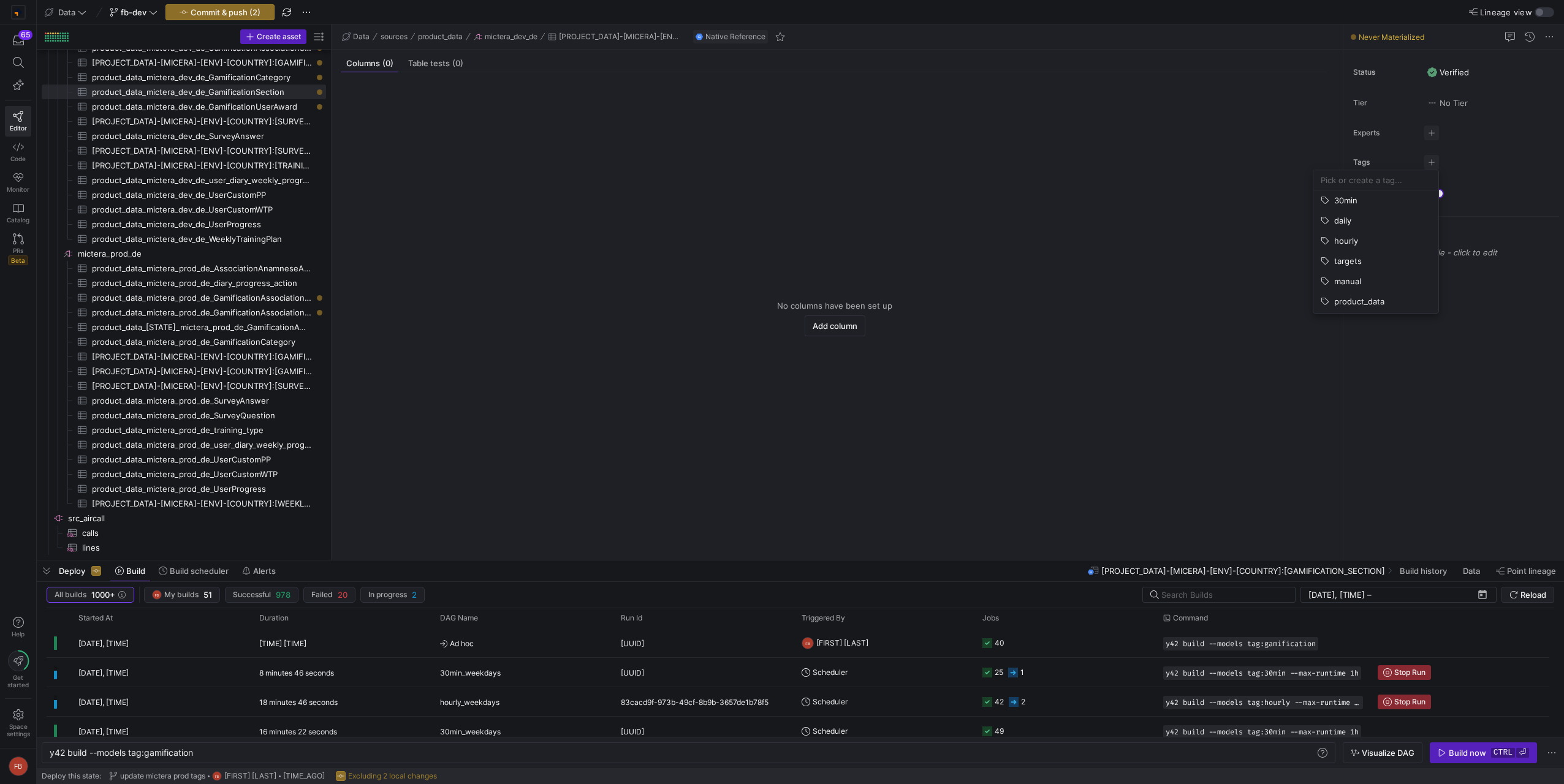 click at bounding box center [1376, 180] 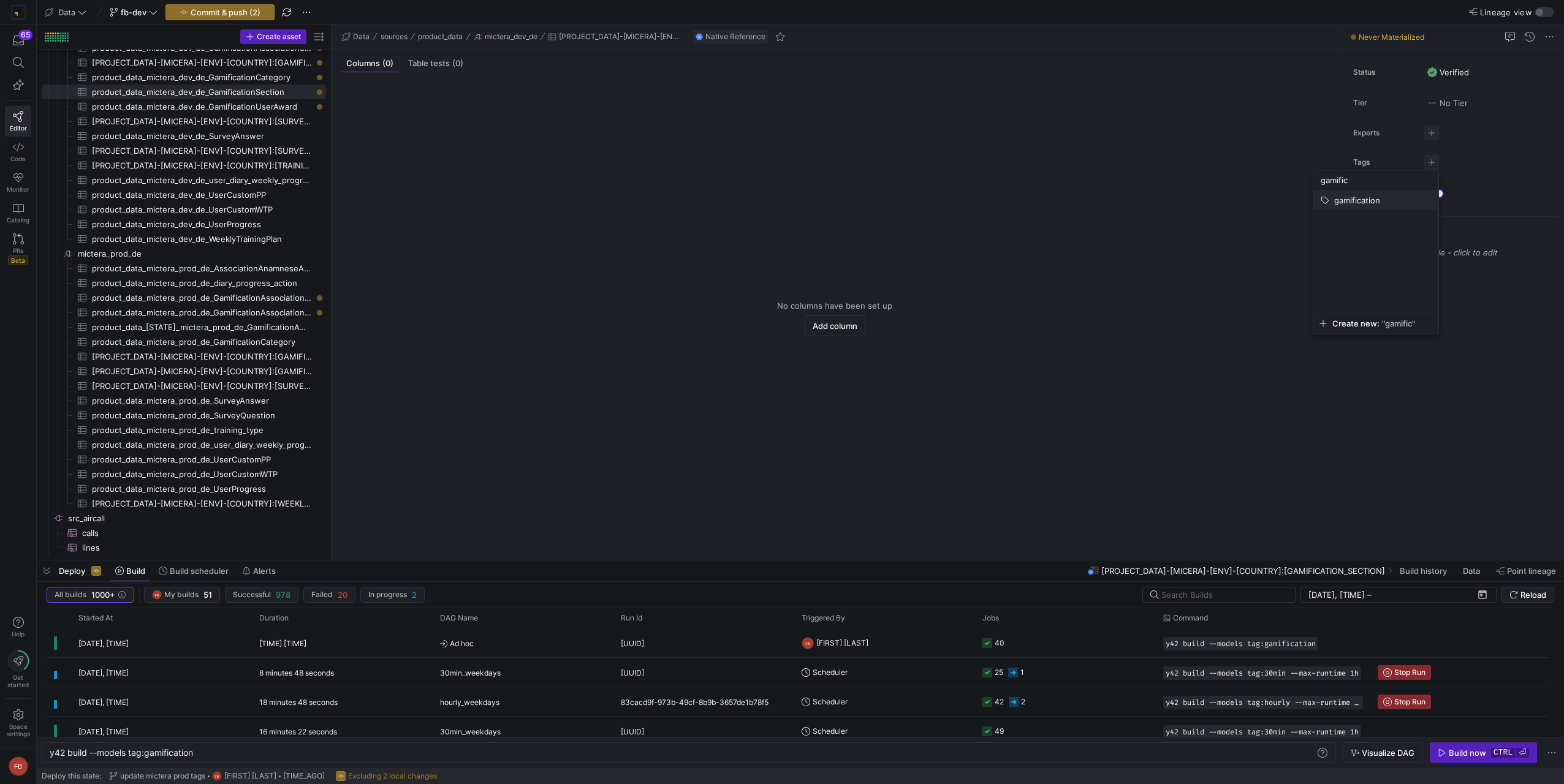 type on "gamific" 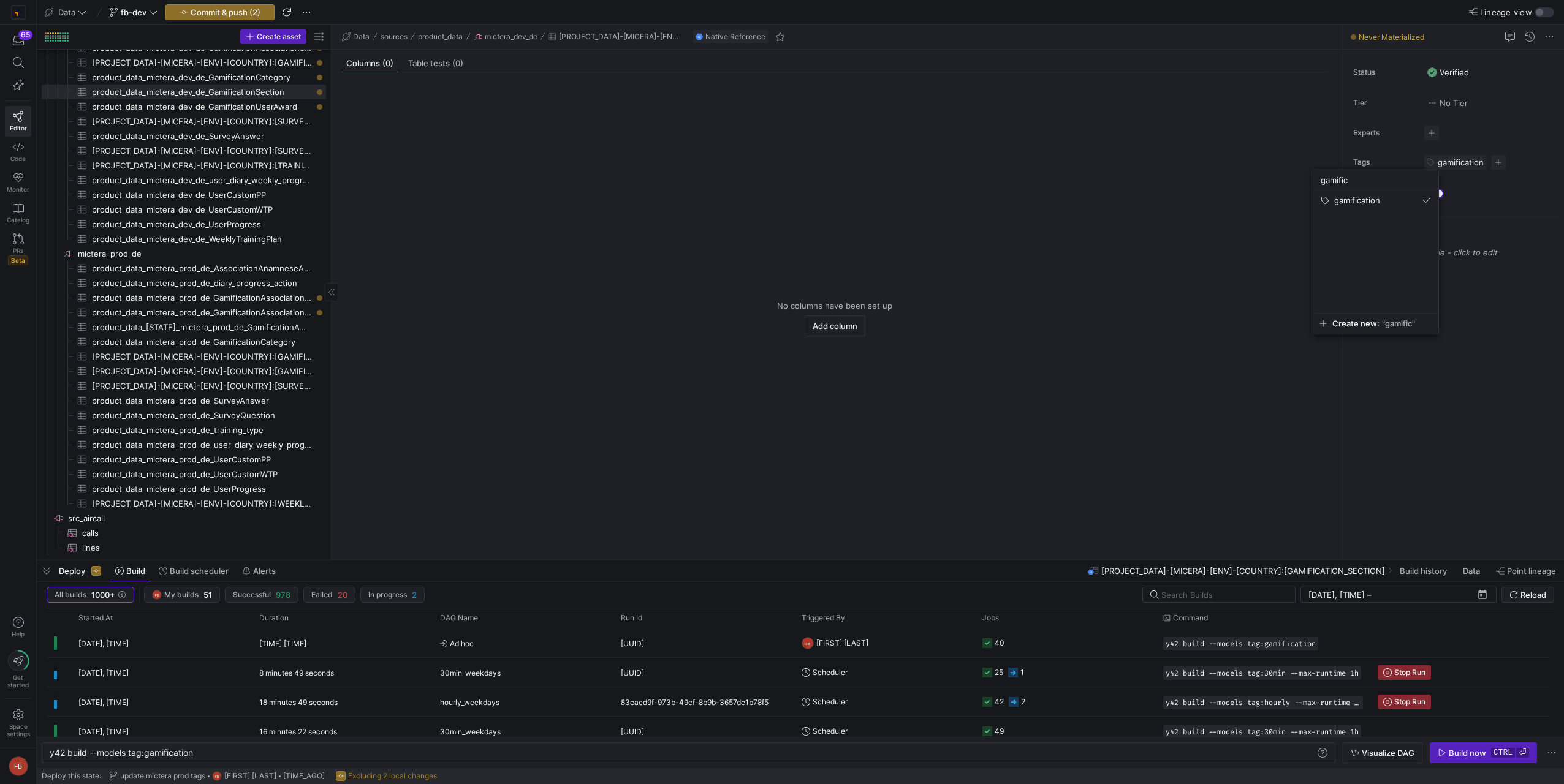 click at bounding box center (782, 392) 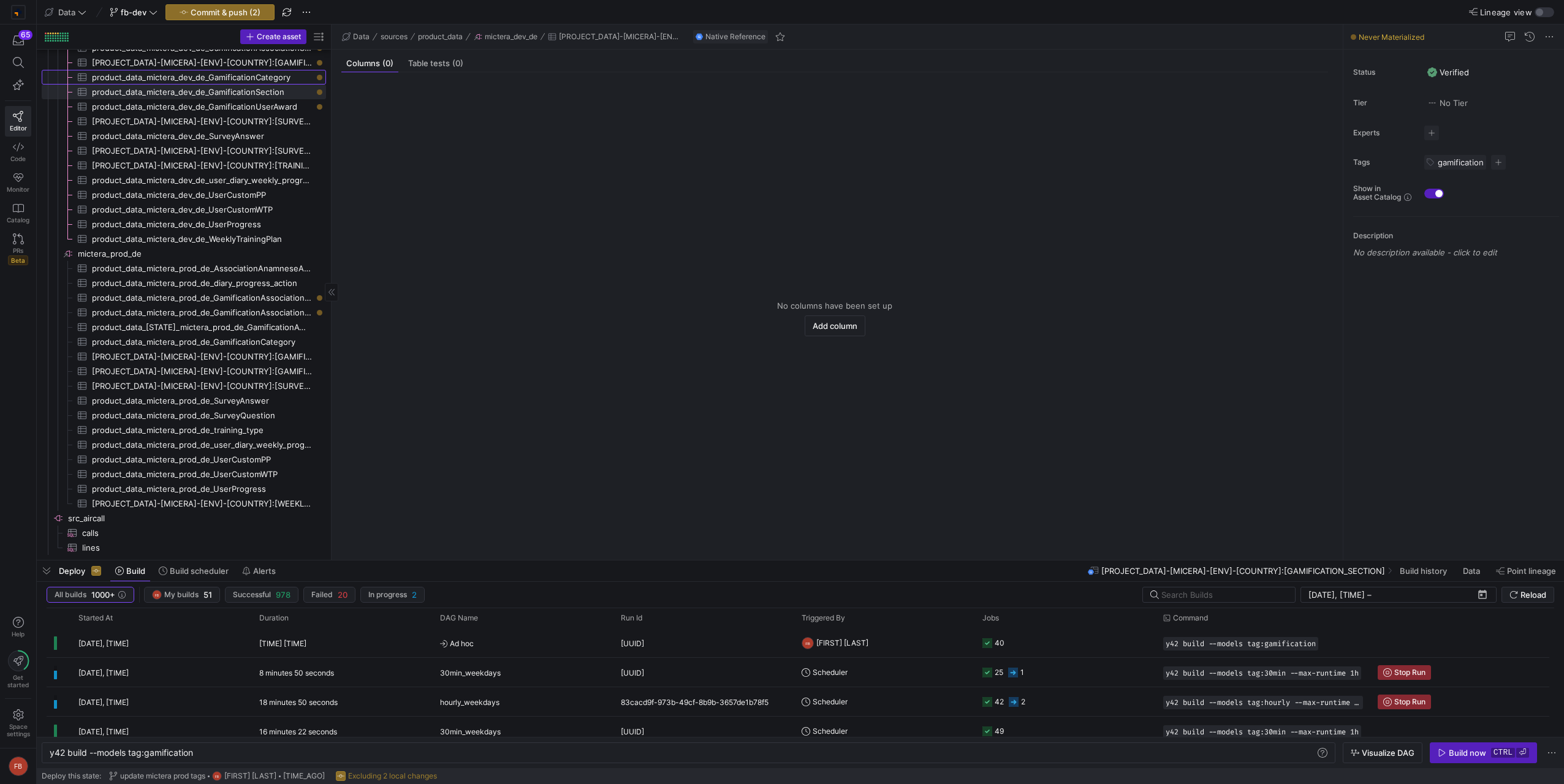 click on "product_data_mictera_dev_de_GamificationCategory​​​​​​​​​" 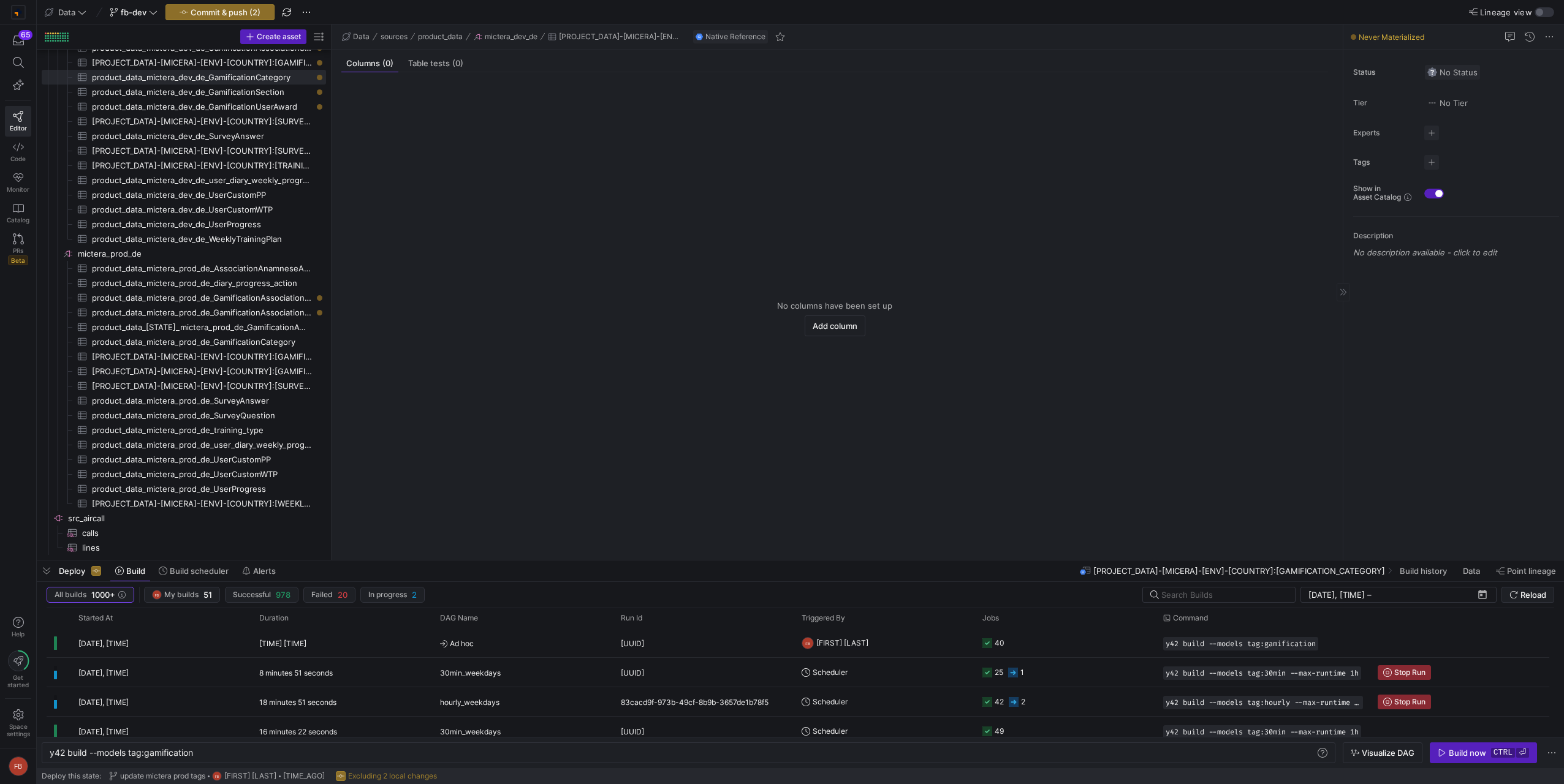 click on "No Status" at bounding box center [1452, 72] 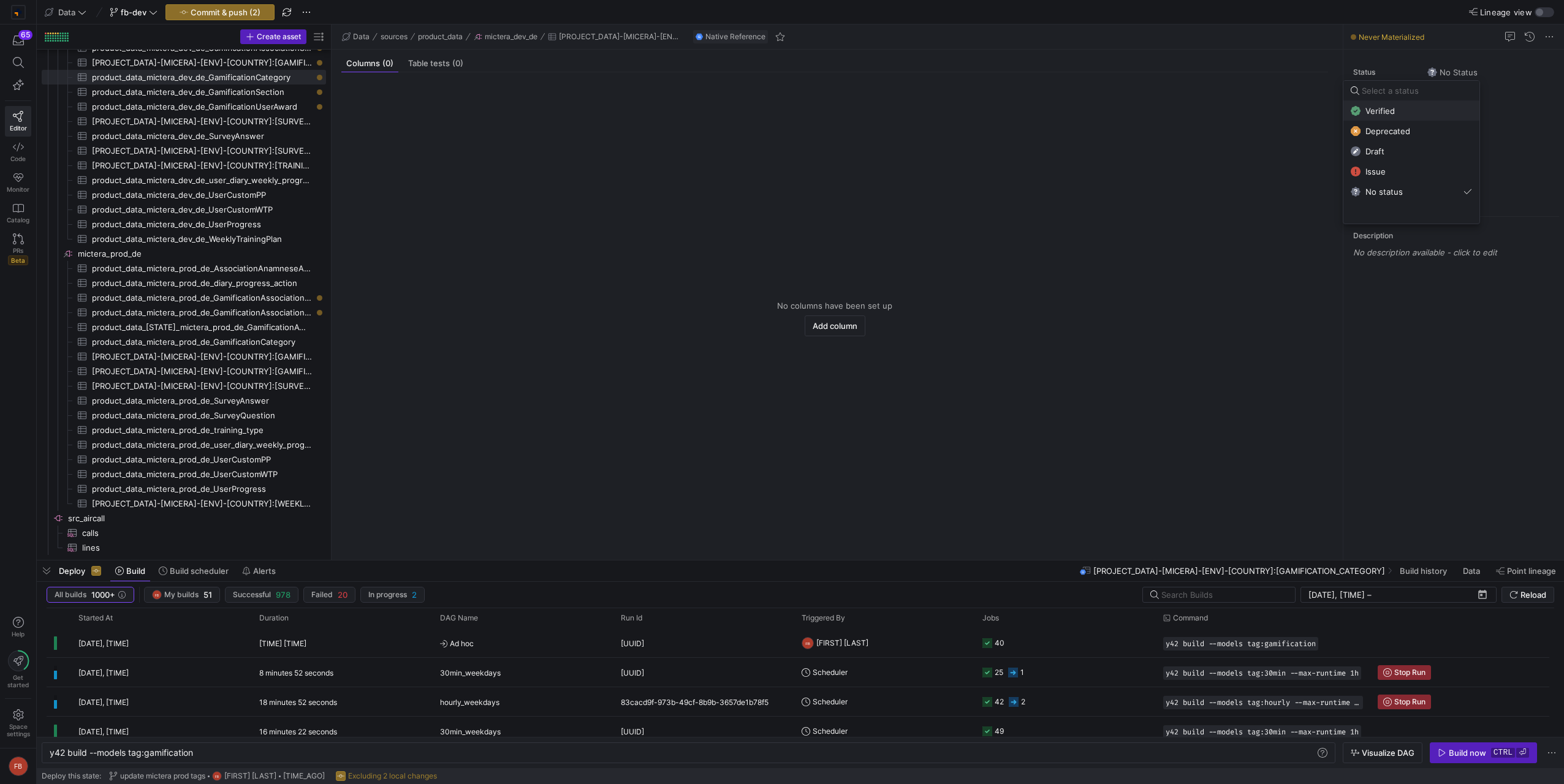 click on "Verified" at bounding box center (1380, 111) 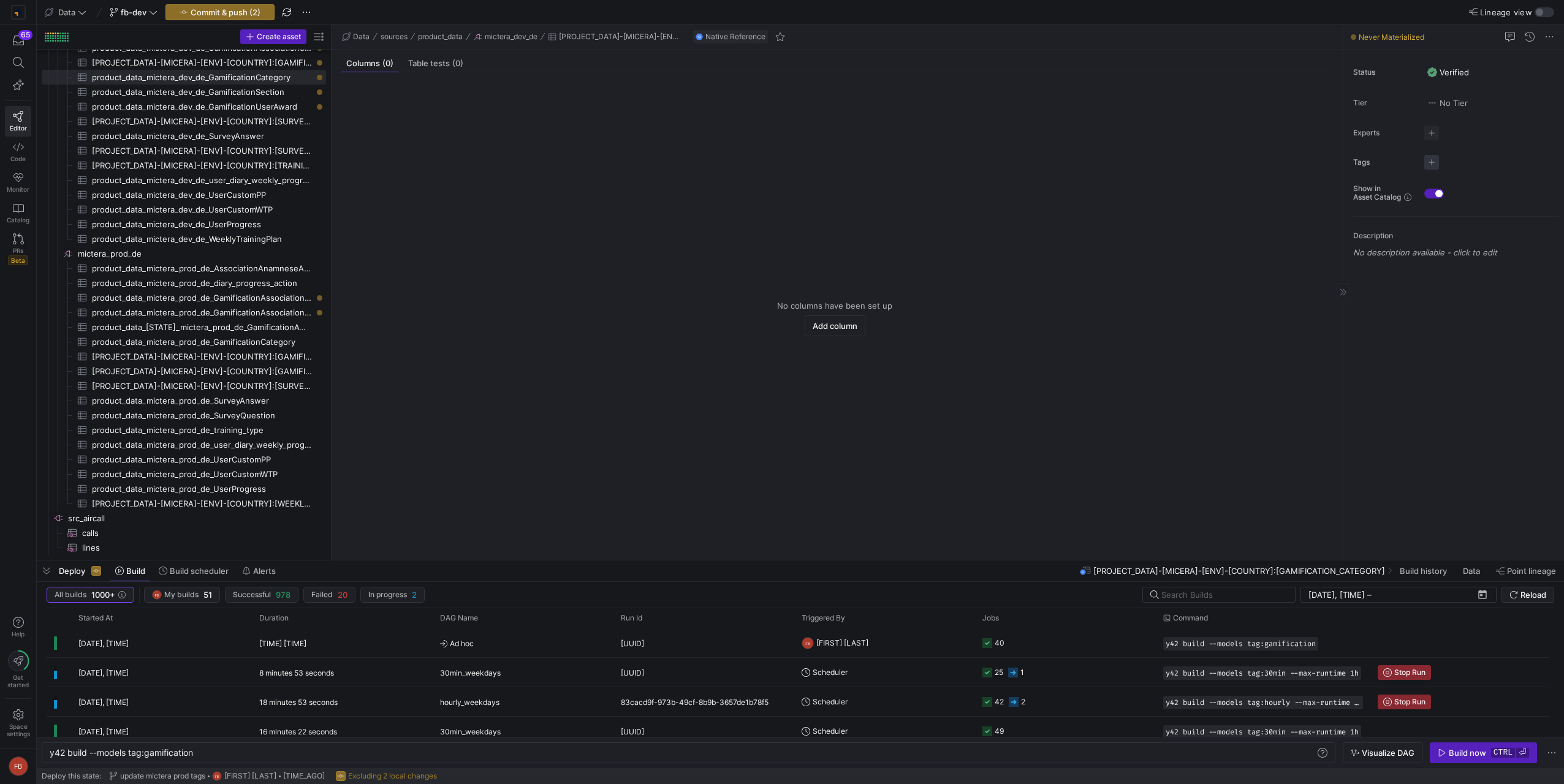click 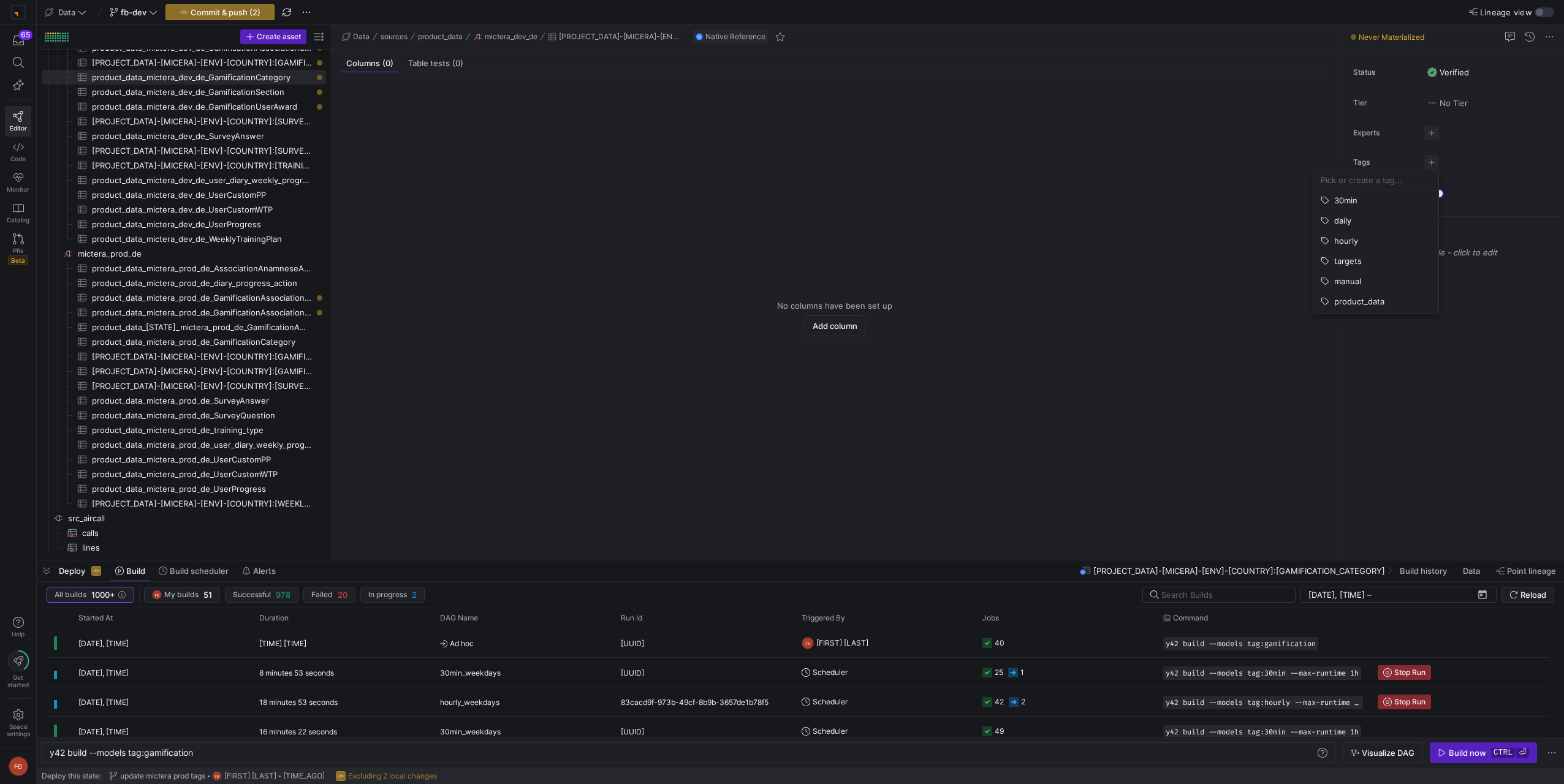 click at bounding box center (1376, 180) 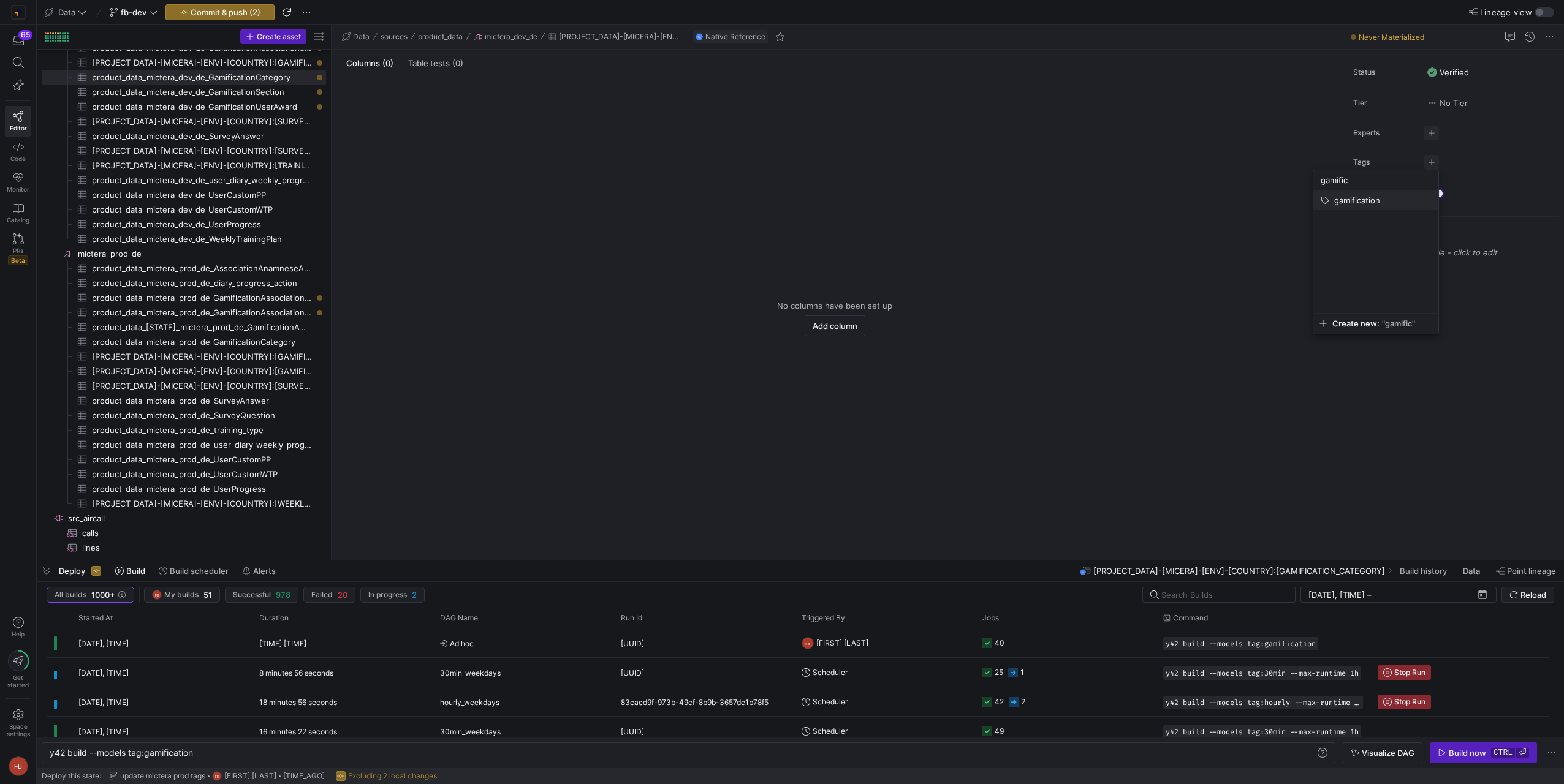 type on "gamific" 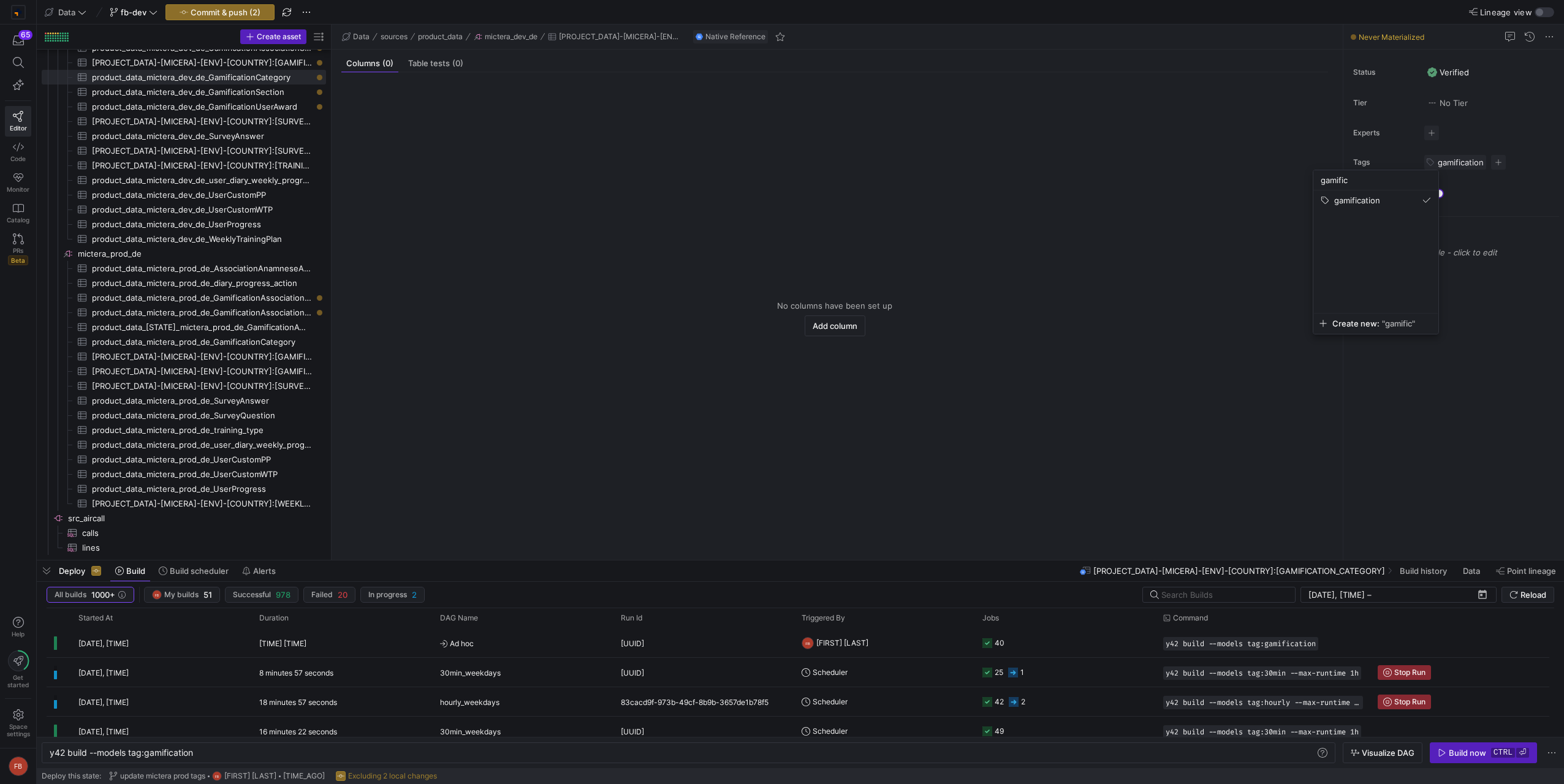 click at bounding box center (782, 392) 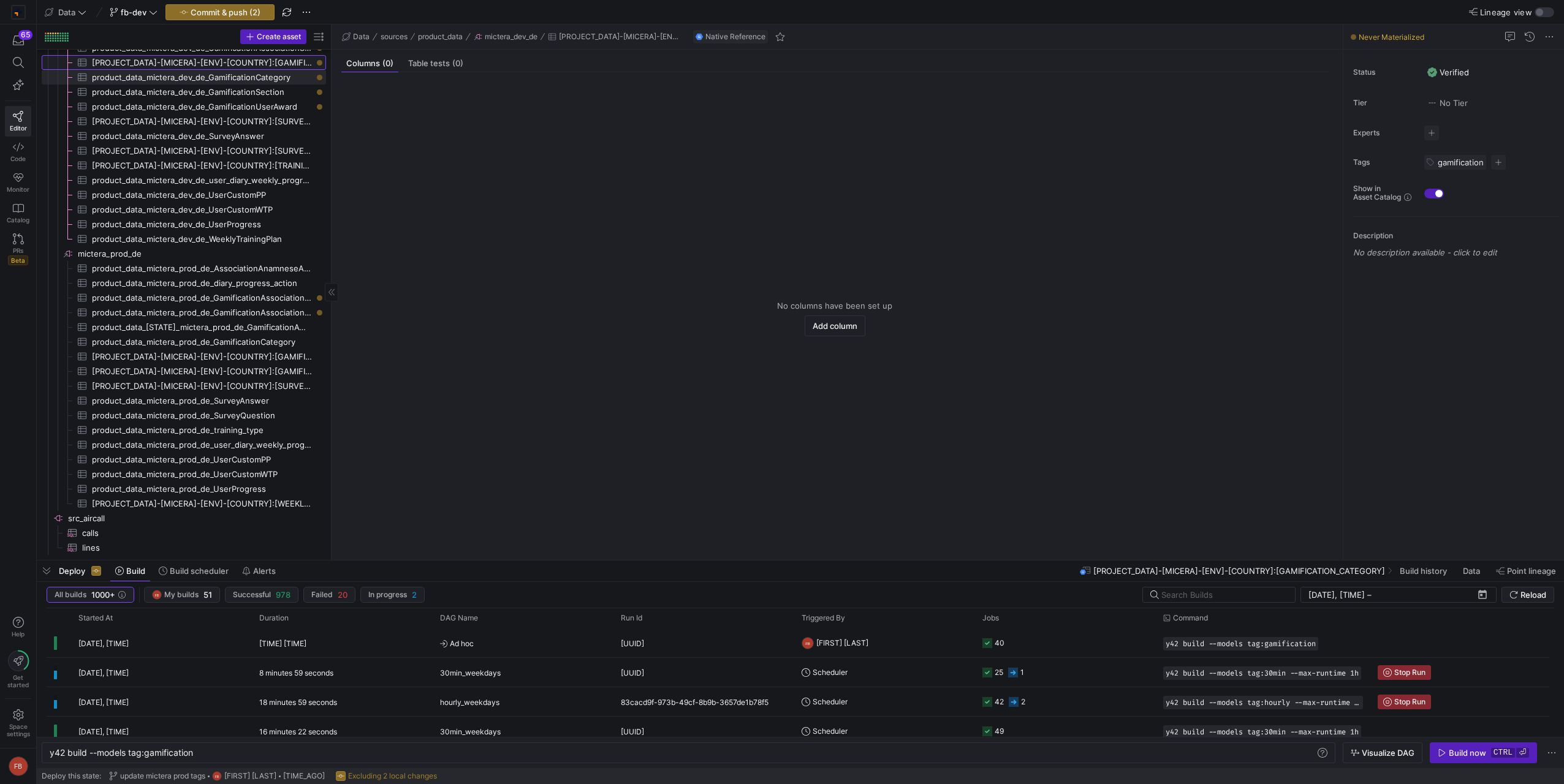 click on "product_data_mictera_dev_de_GamificationAward​​​​​​​​​" 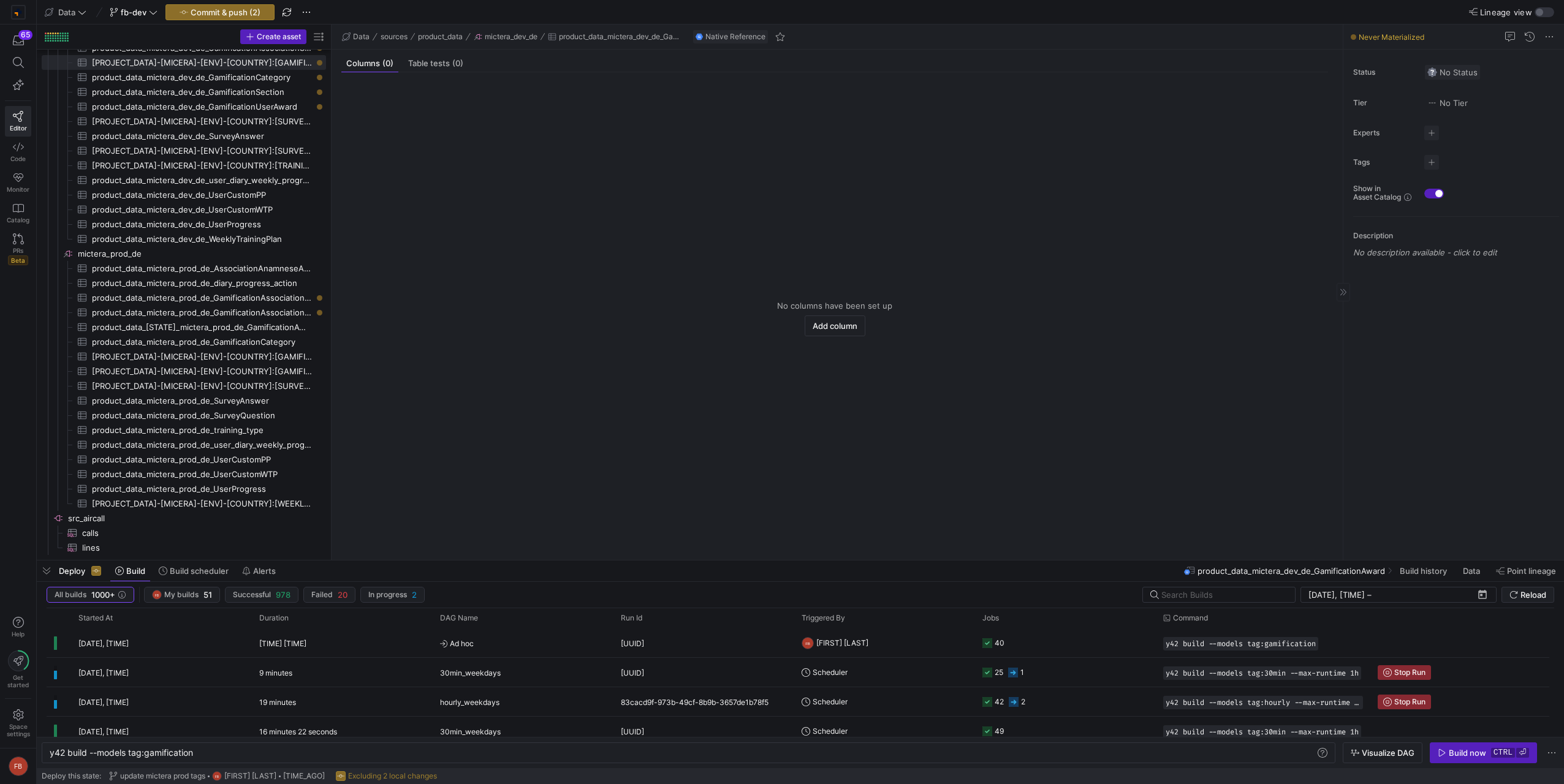 click on "No Status" at bounding box center [1452, 72] 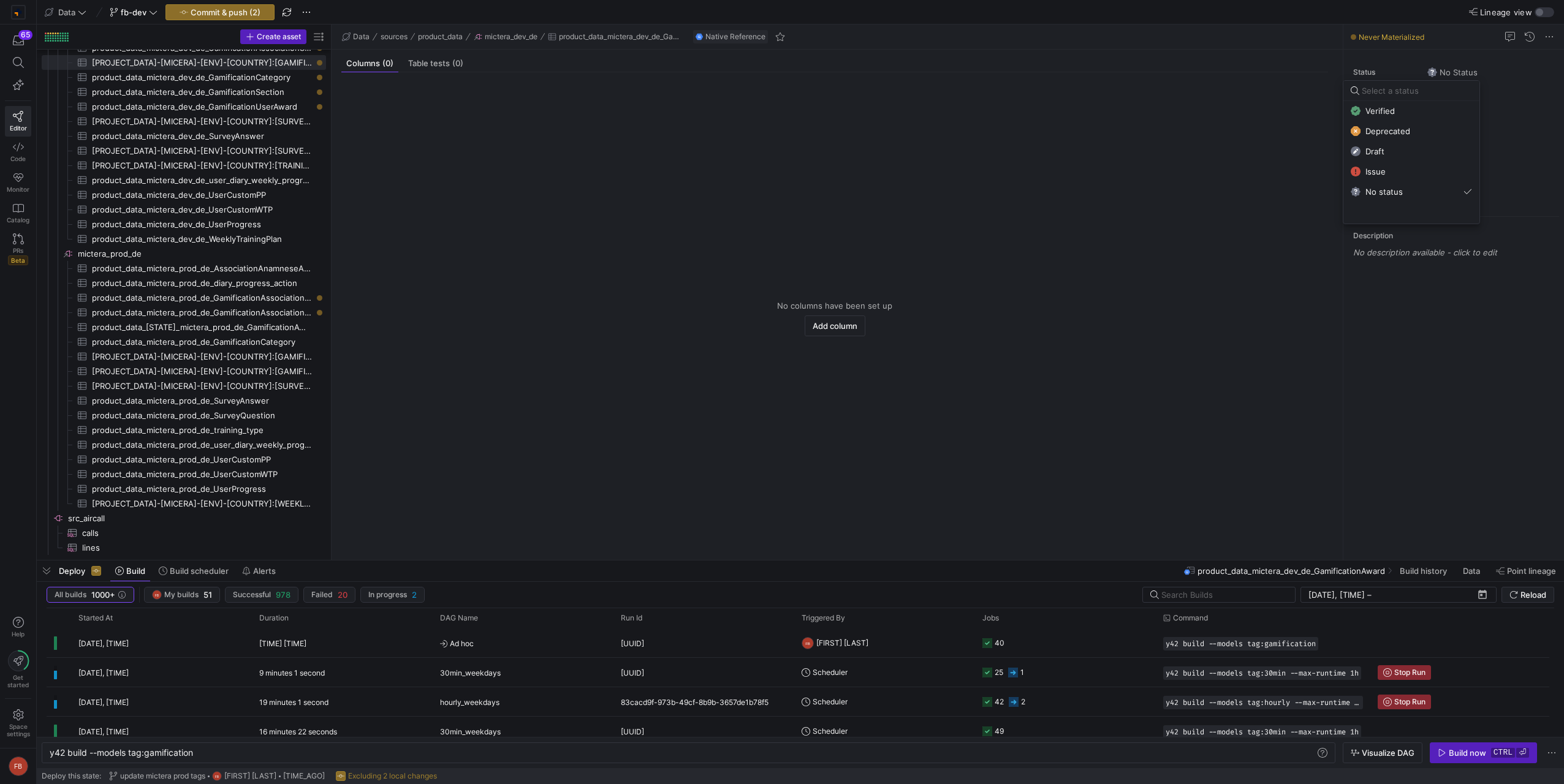 click at bounding box center [1417, 91] 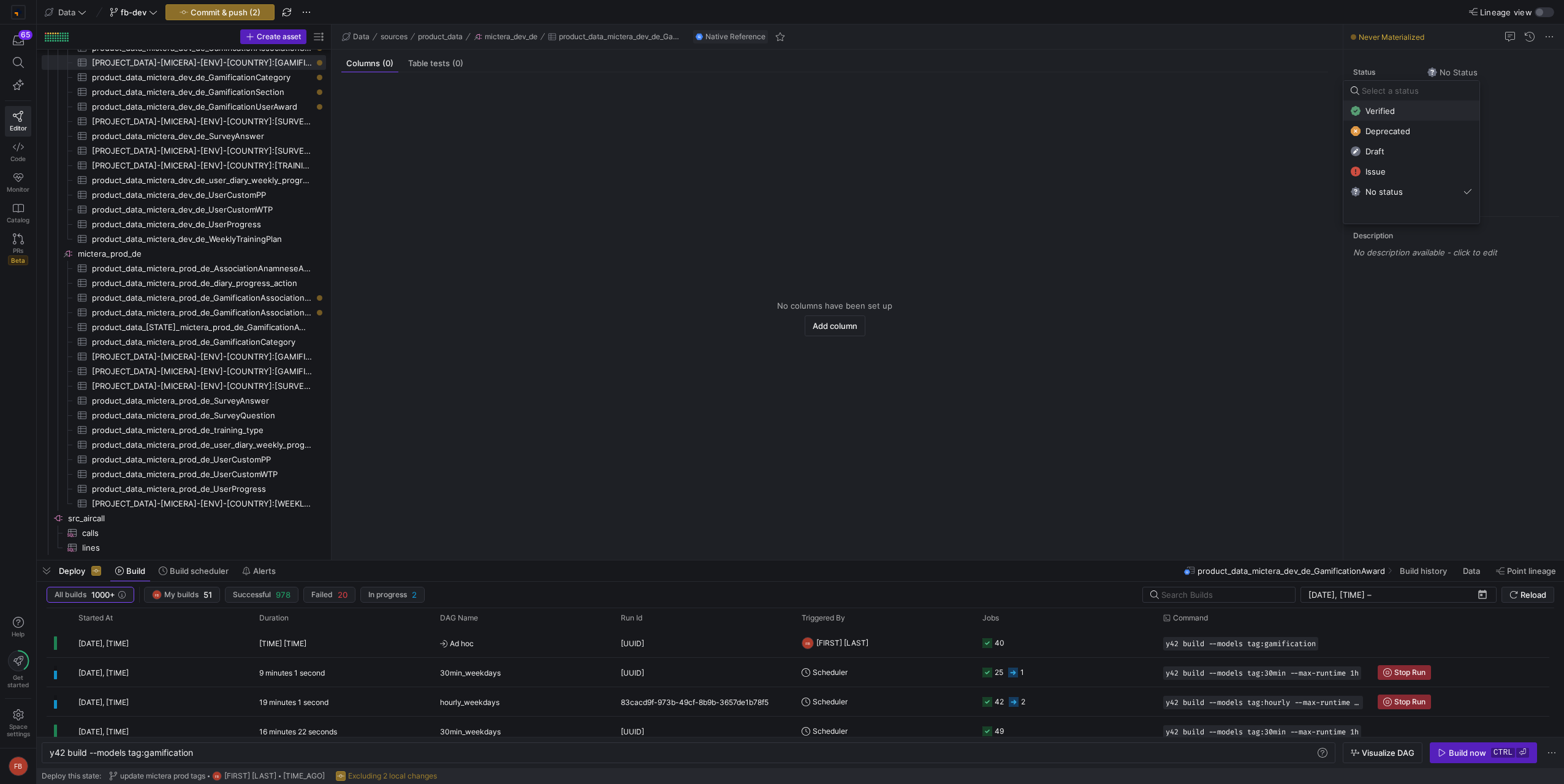click on "Verified" at bounding box center [1411, 111] 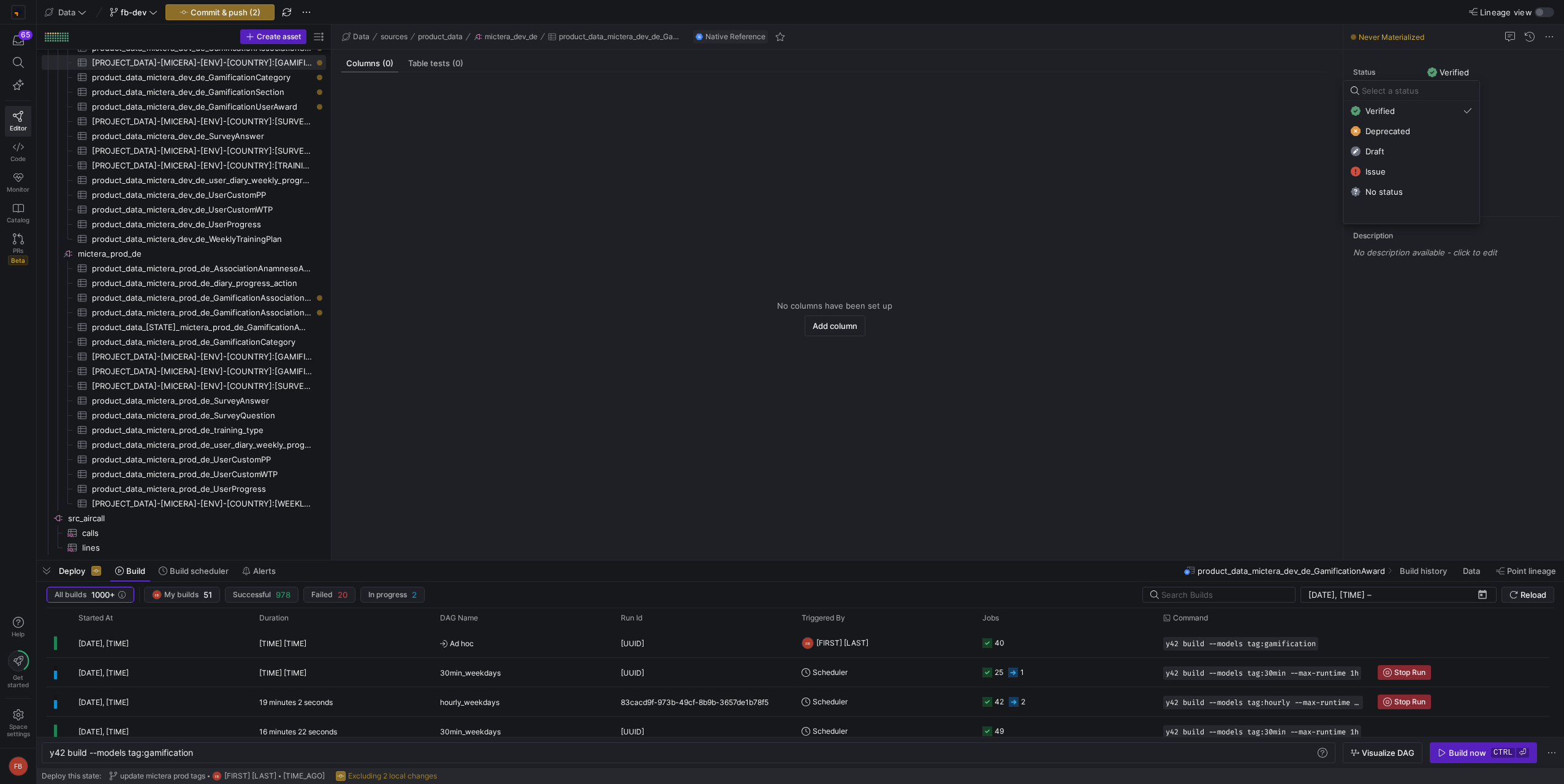 click on "No columns have been set up
Add column" 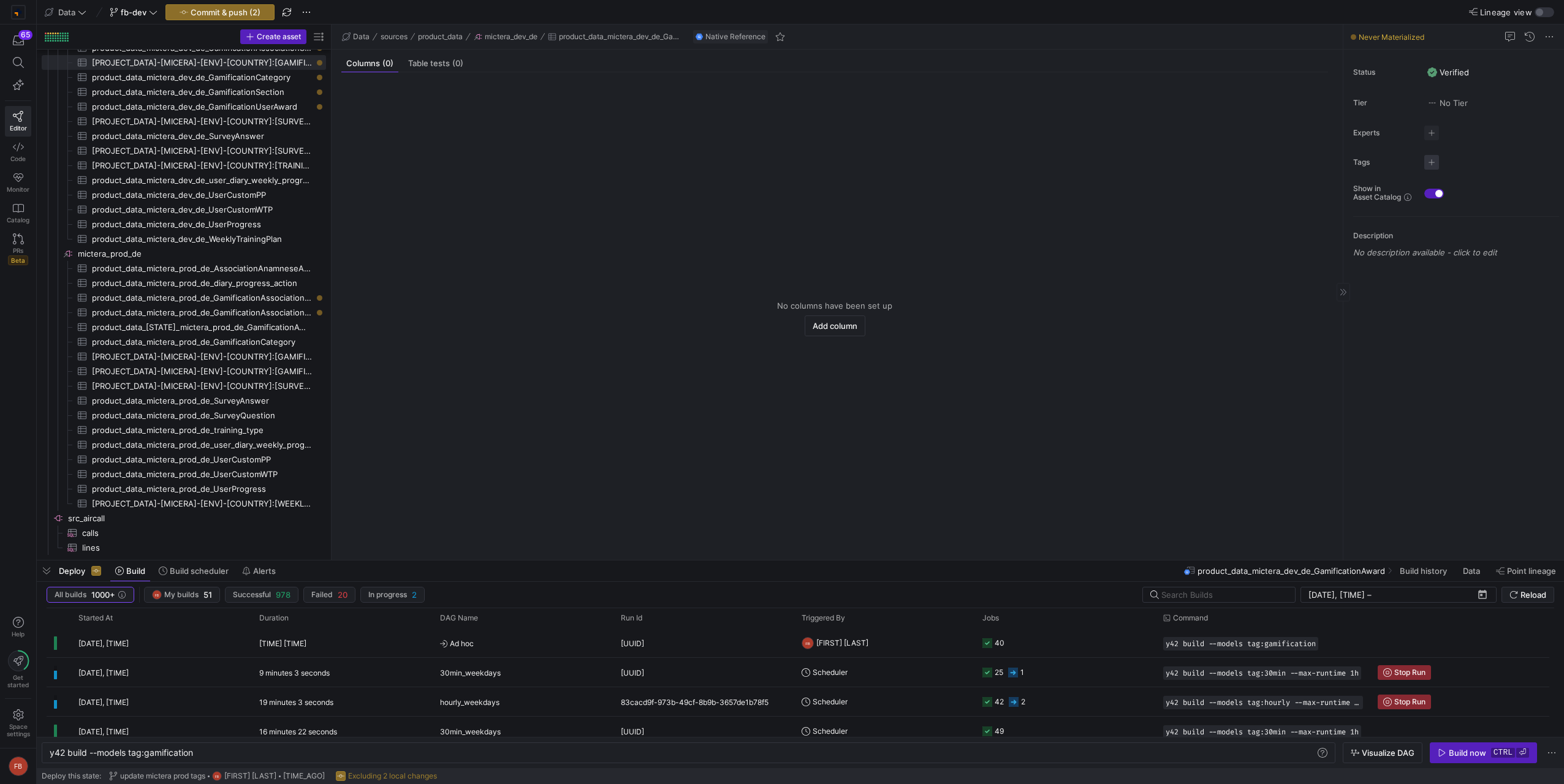 click 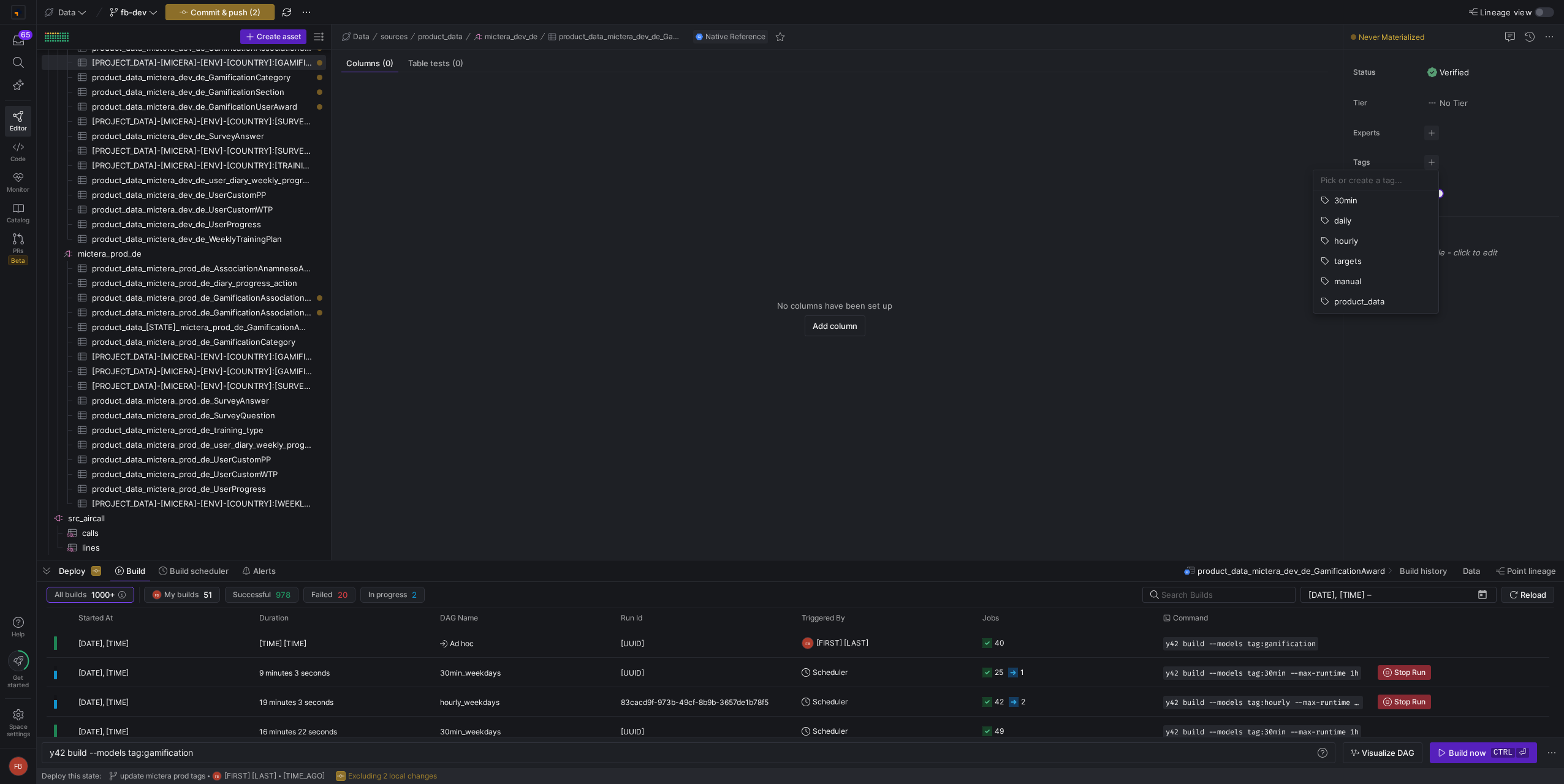 click at bounding box center (1376, 180) 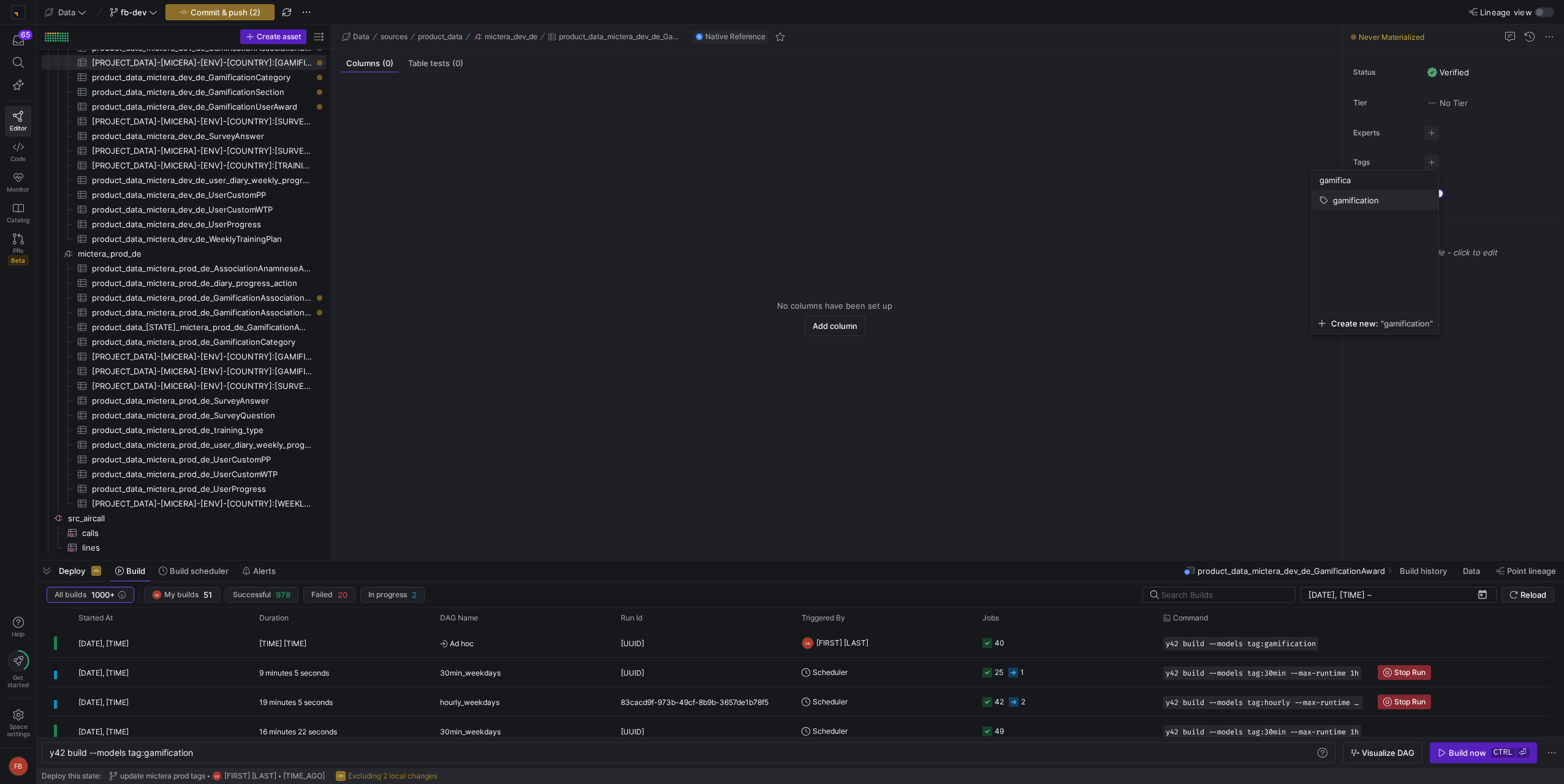 type on "gamifica" 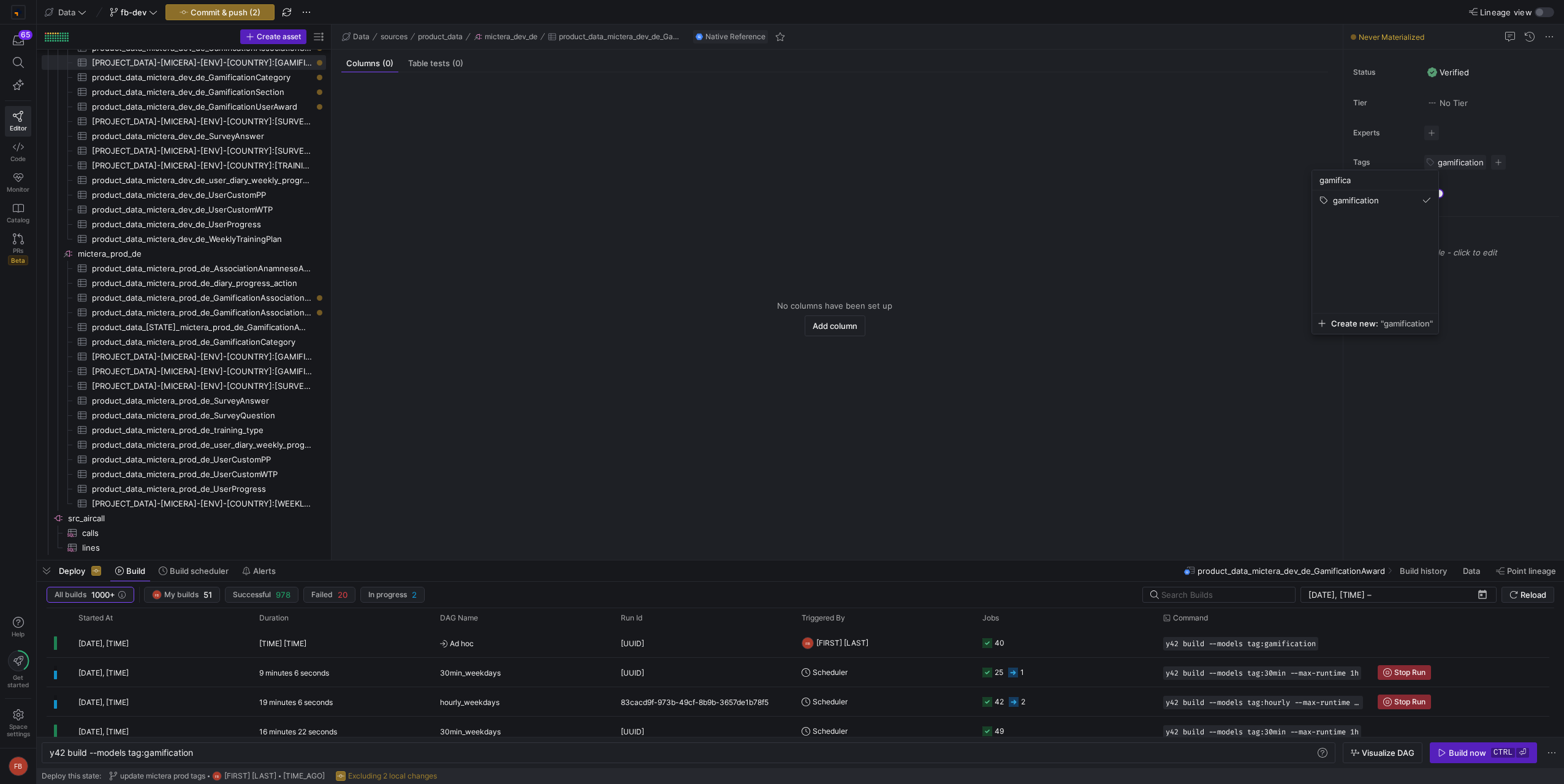 click at bounding box center (782, 392) 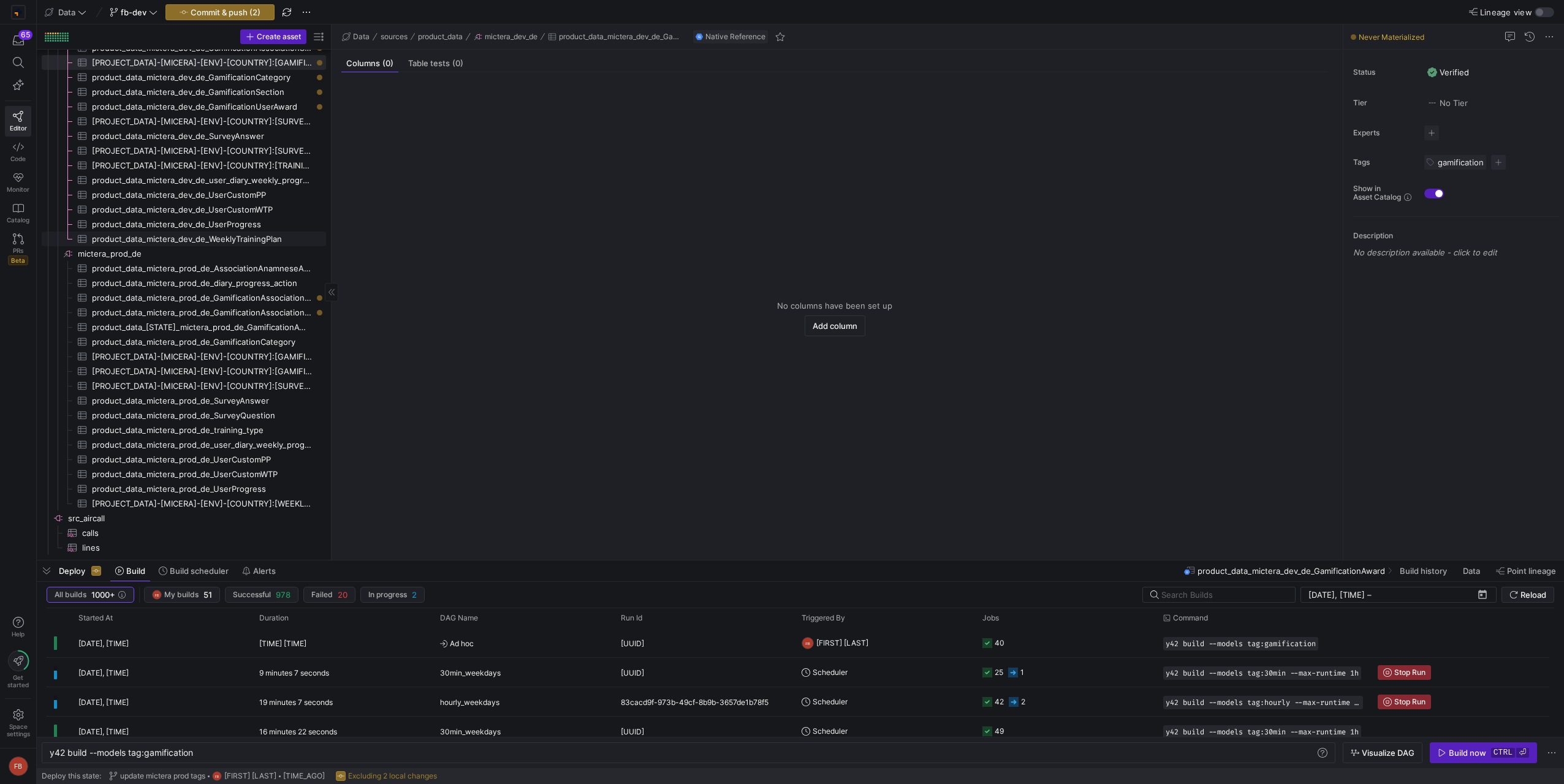 scroll, scrollTop: 1980, scrollLeft: 0, axis: vertical 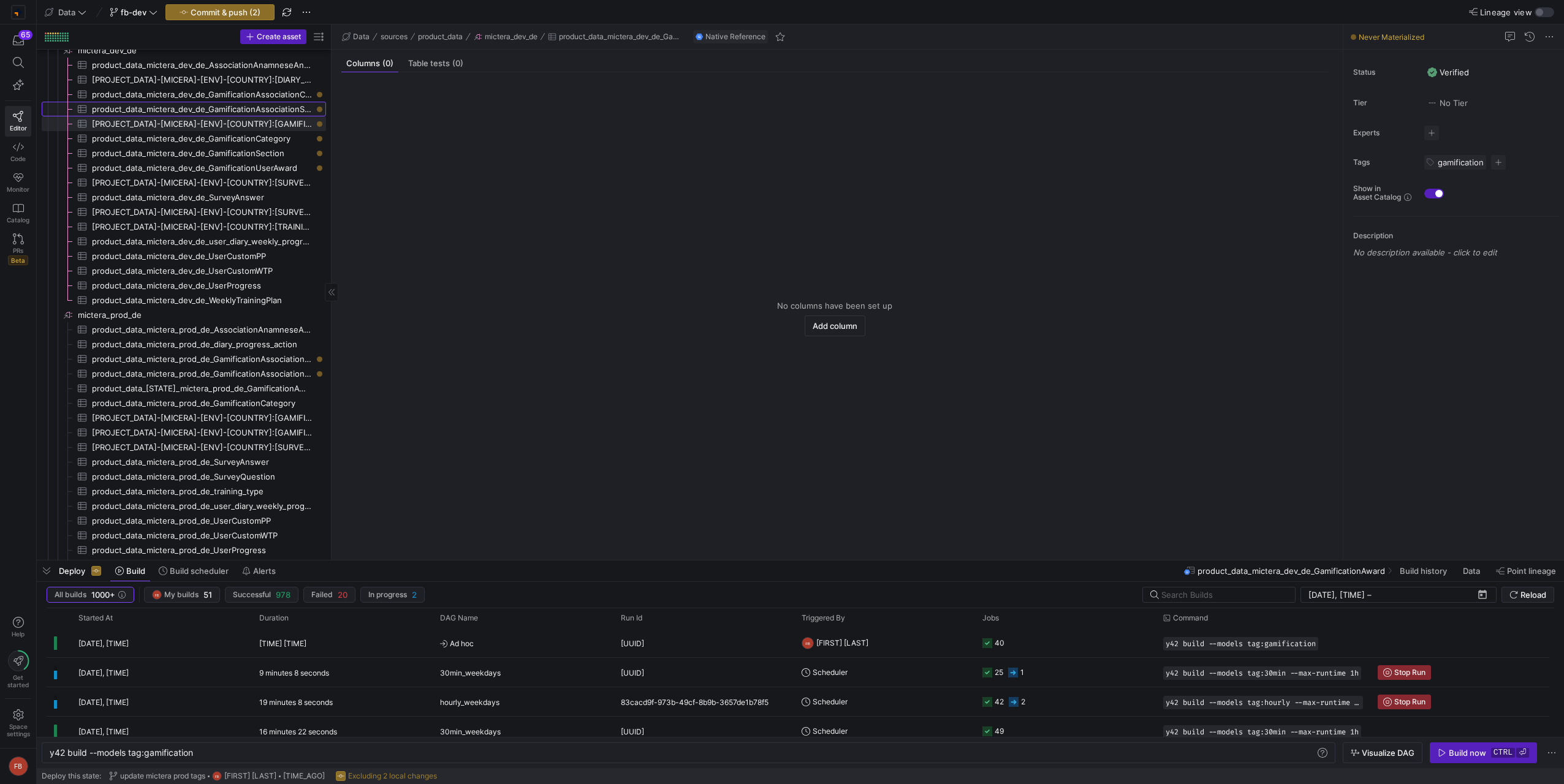 click on "product_data_mictera_dev_de_GamificationAssociationSectionAward​​​​​​​​​" 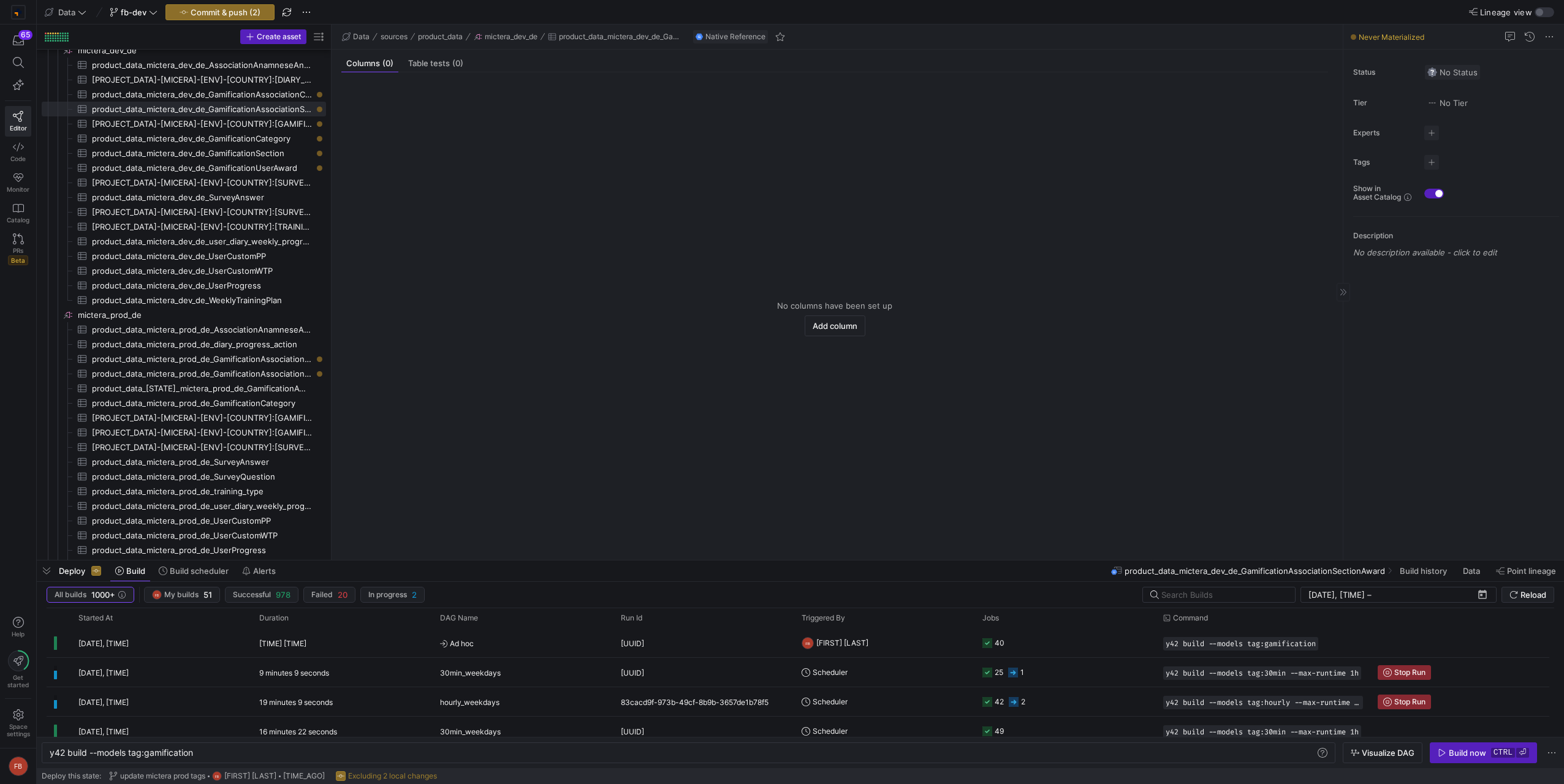 click at bounding box center [1452, 72] 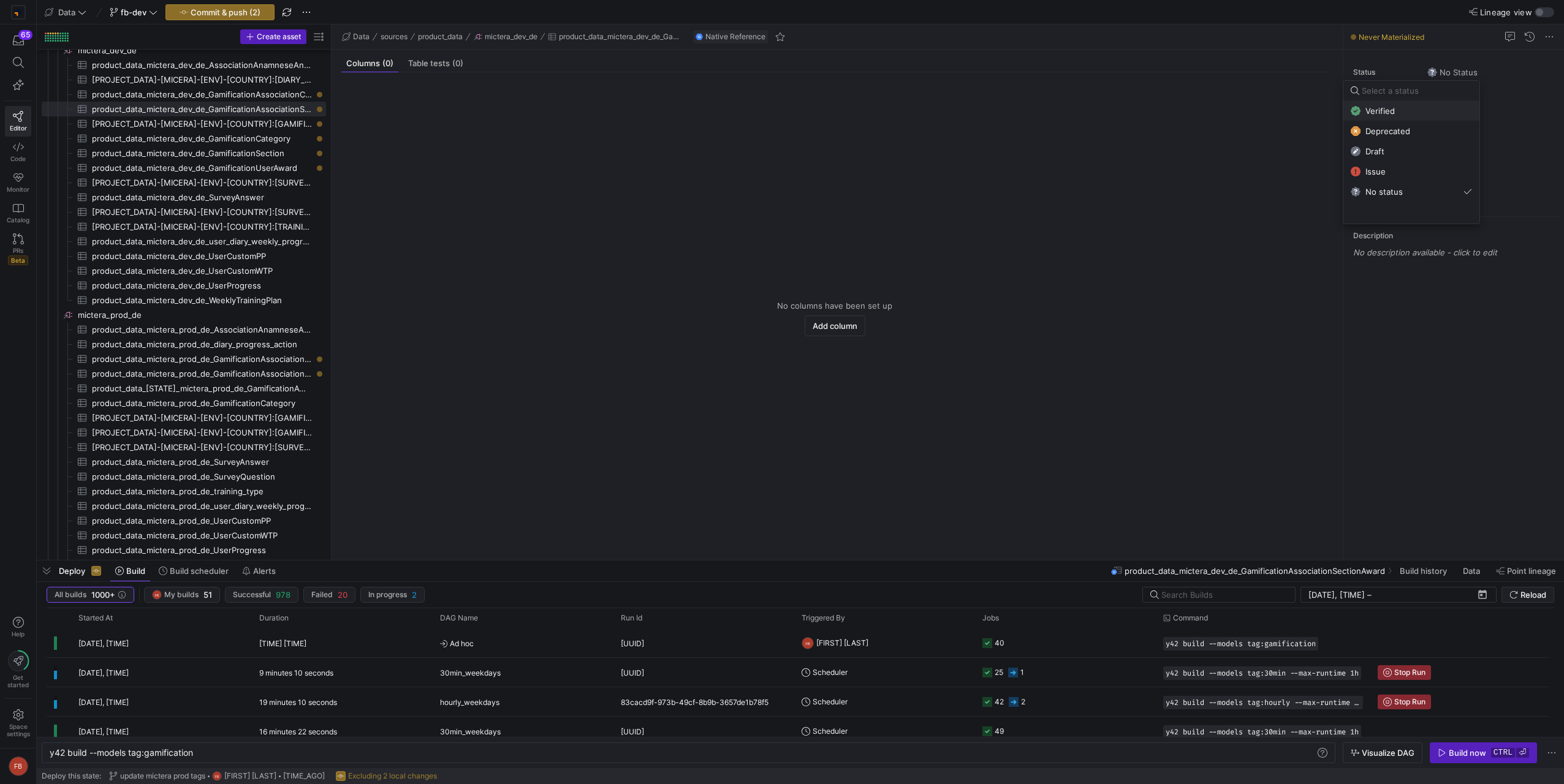 click on "Verified" at bounding box center [1411, 111] 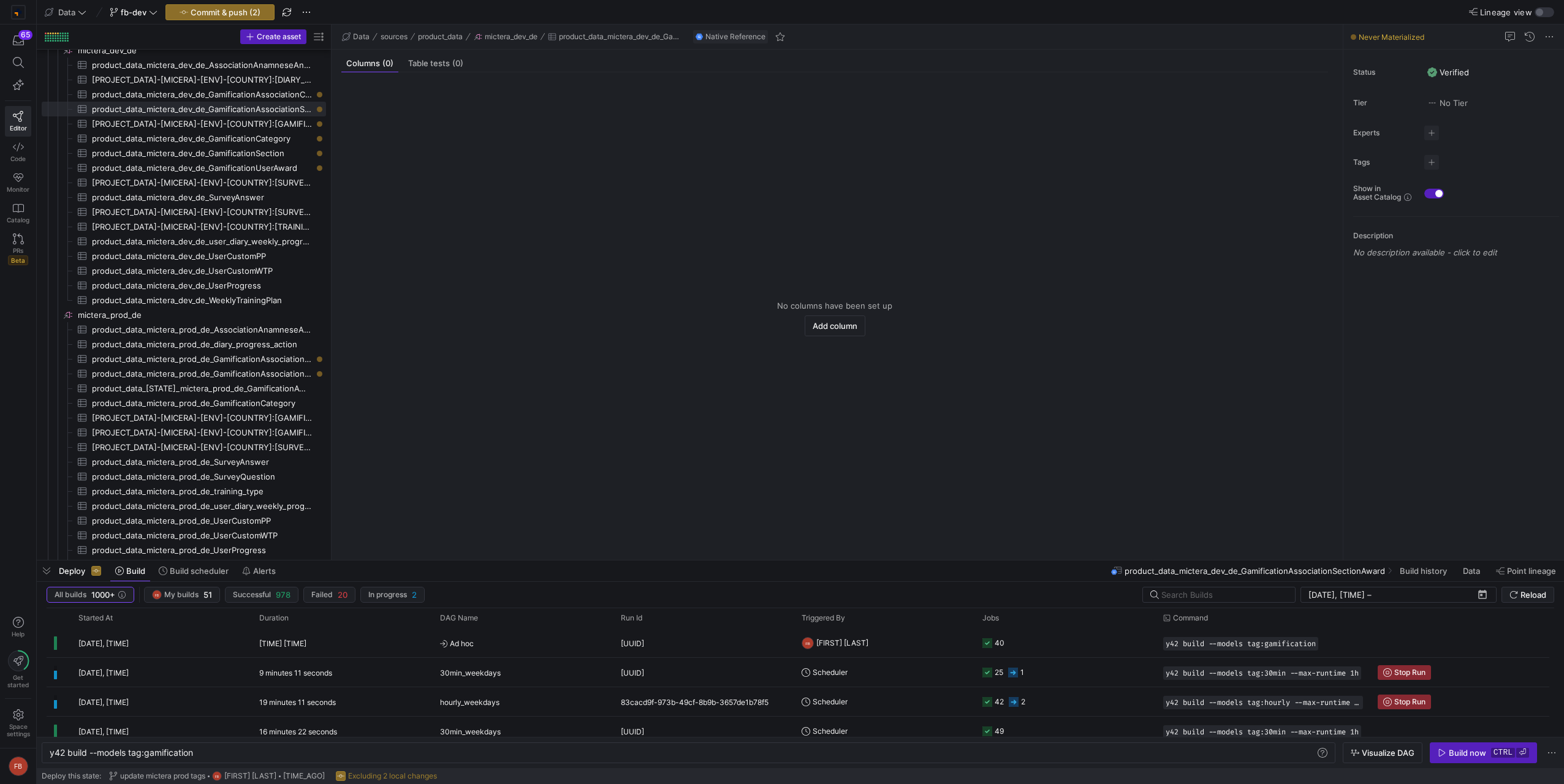 click on "No columns have been set up
Add column" 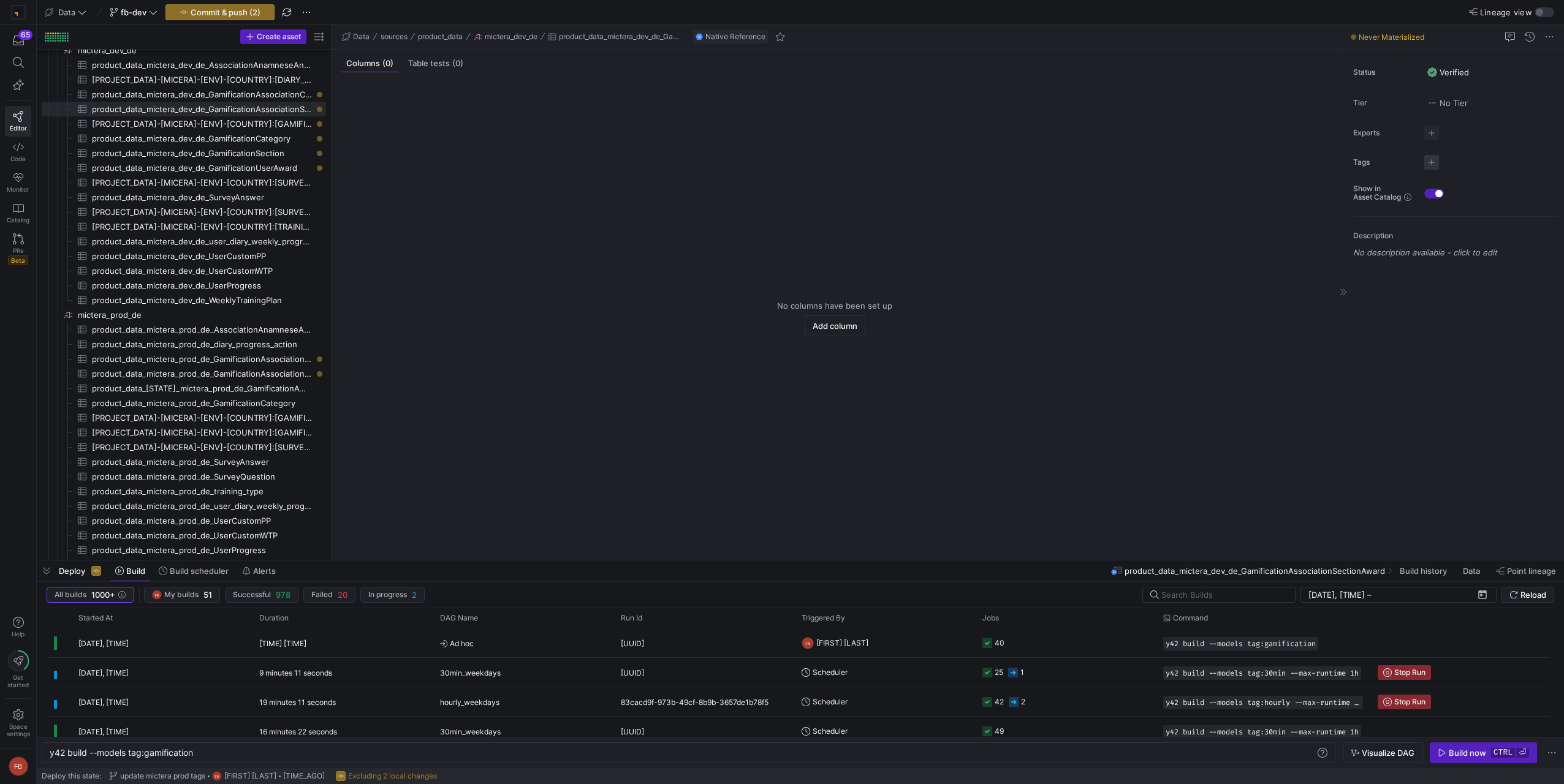 click 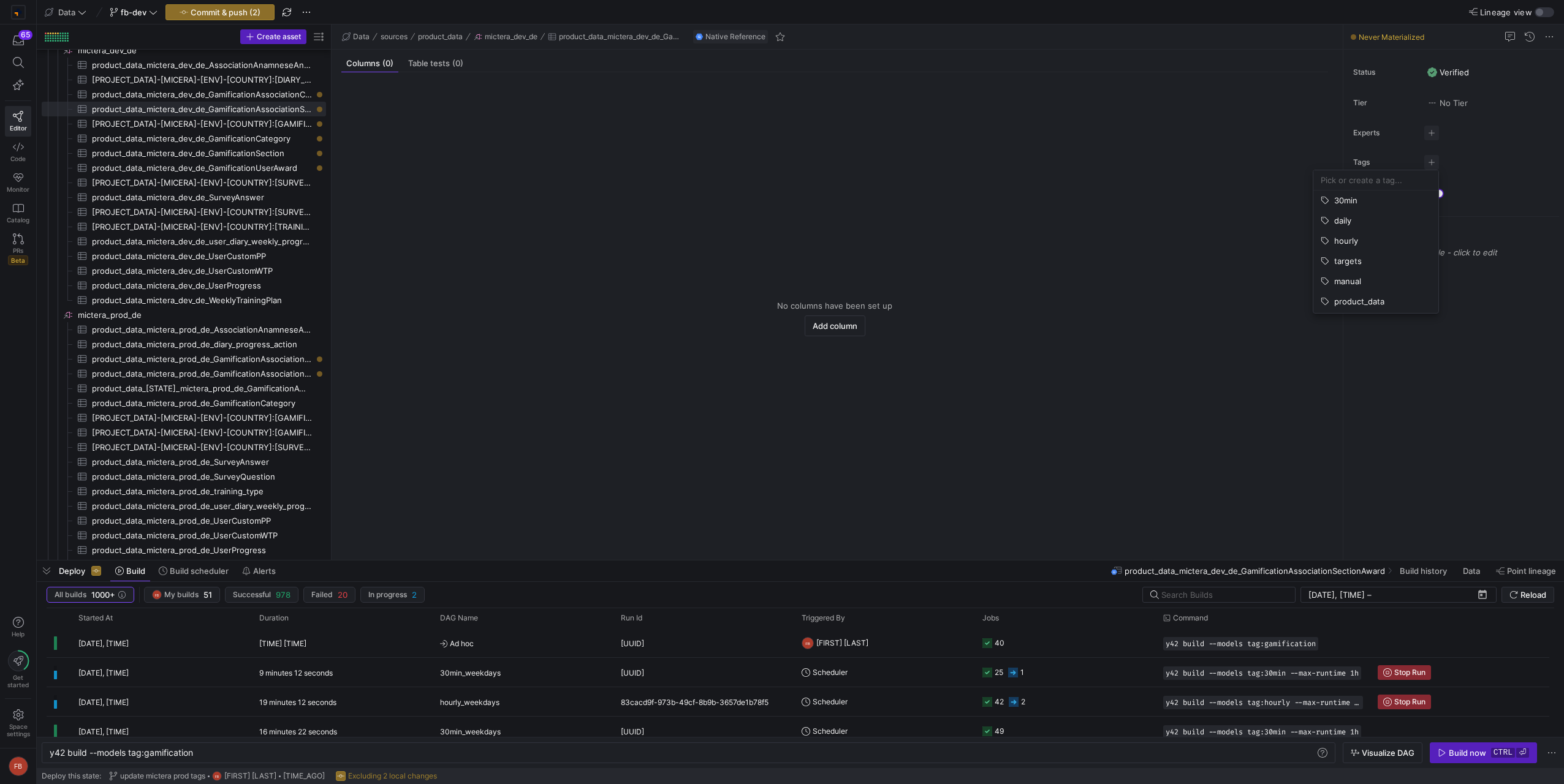 click at bounding box center [1376, 180] 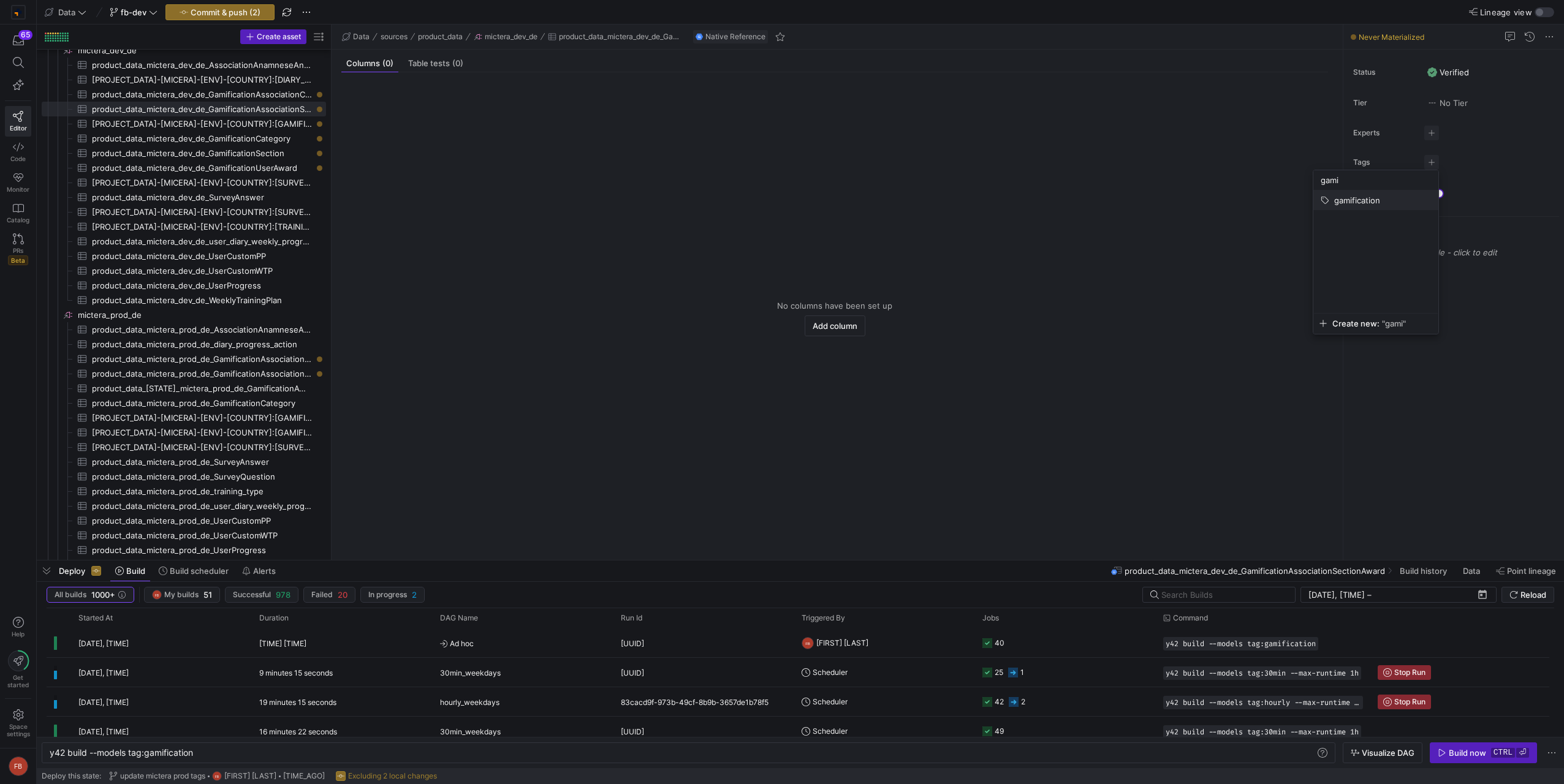 type on "gami" 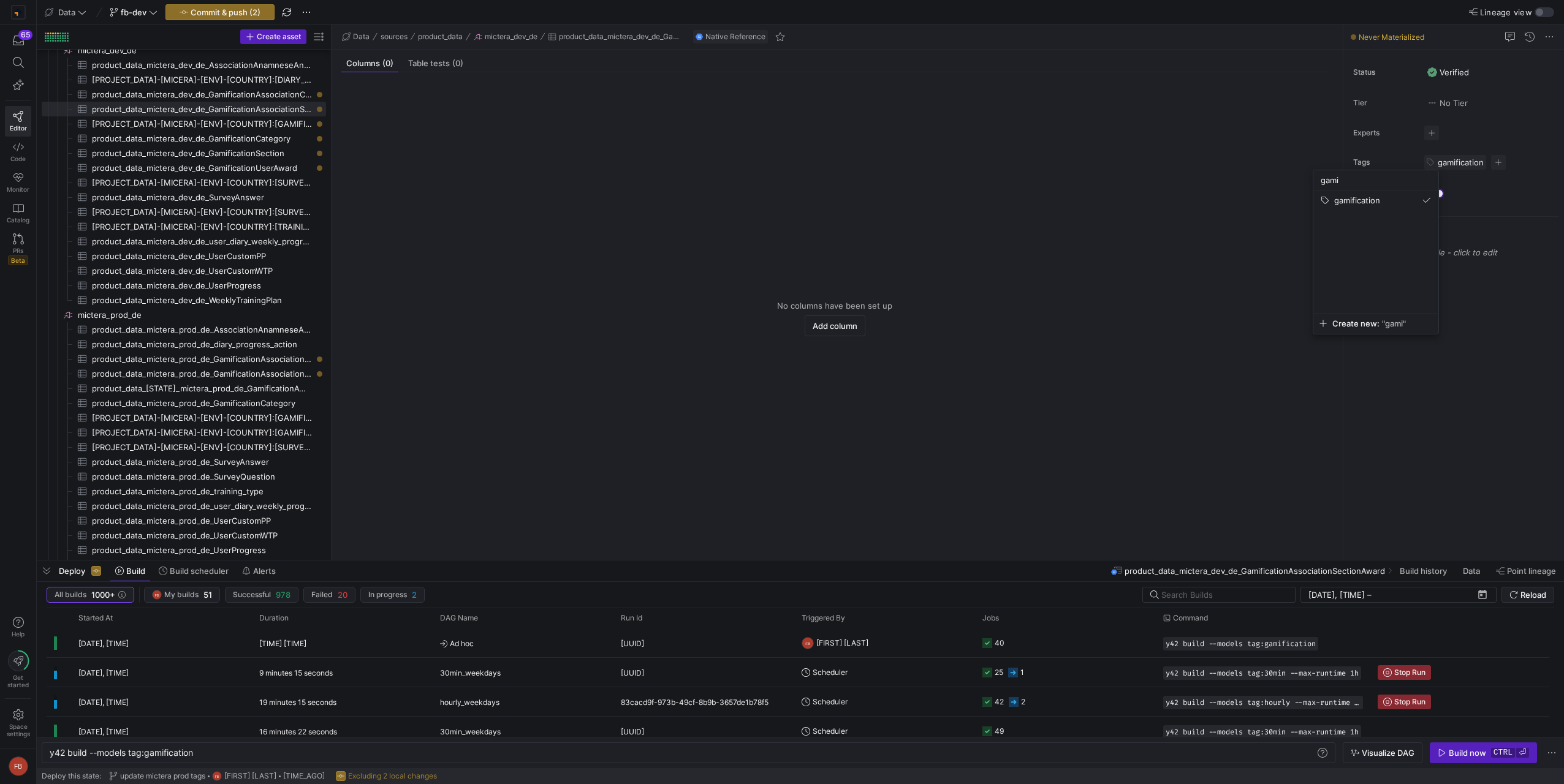 click at bounding box center [782, 392] 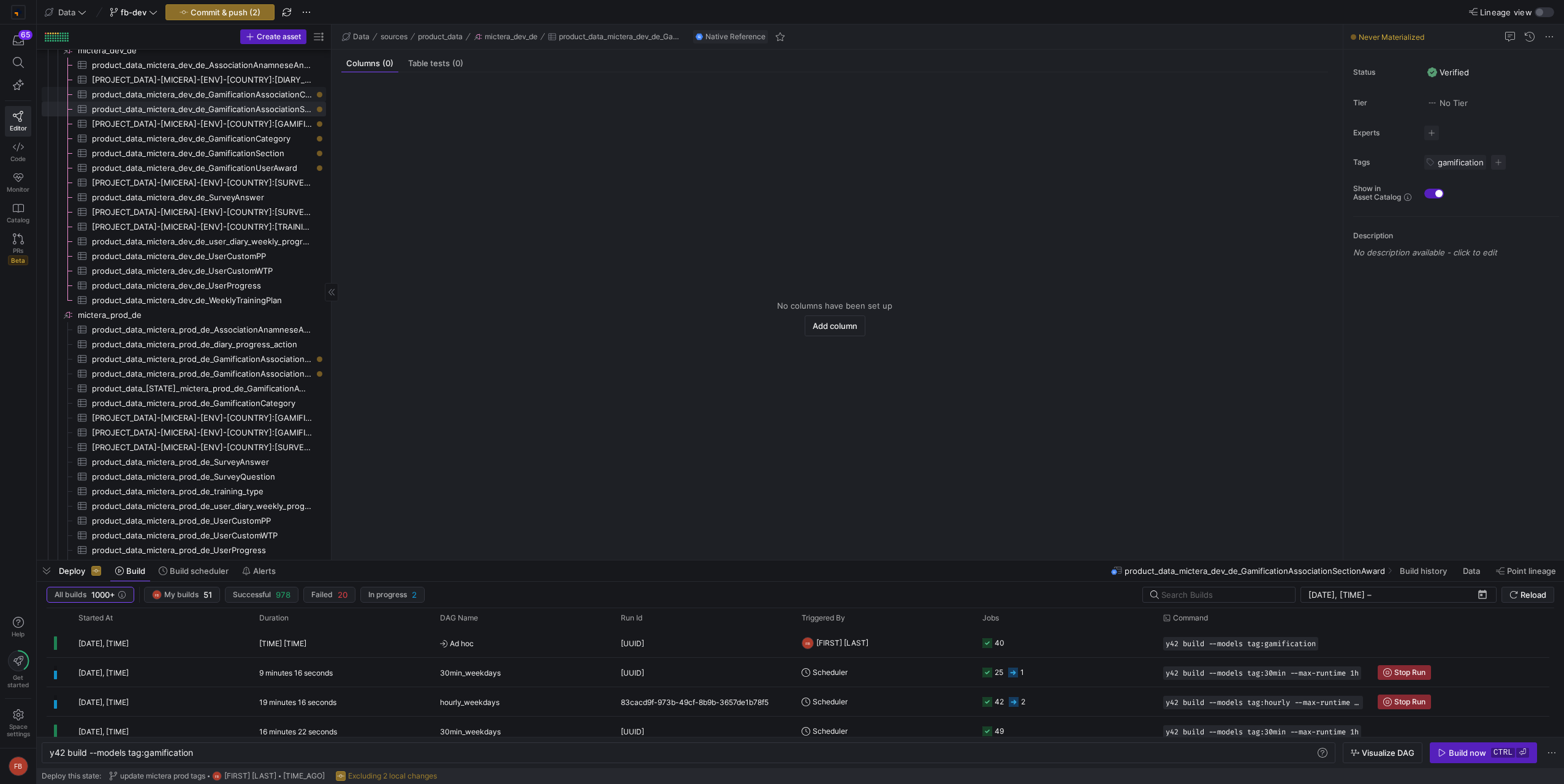 click on "product_data_mictera_dev_de_GamificationAssociationCategorySection​​​​​​​​​" 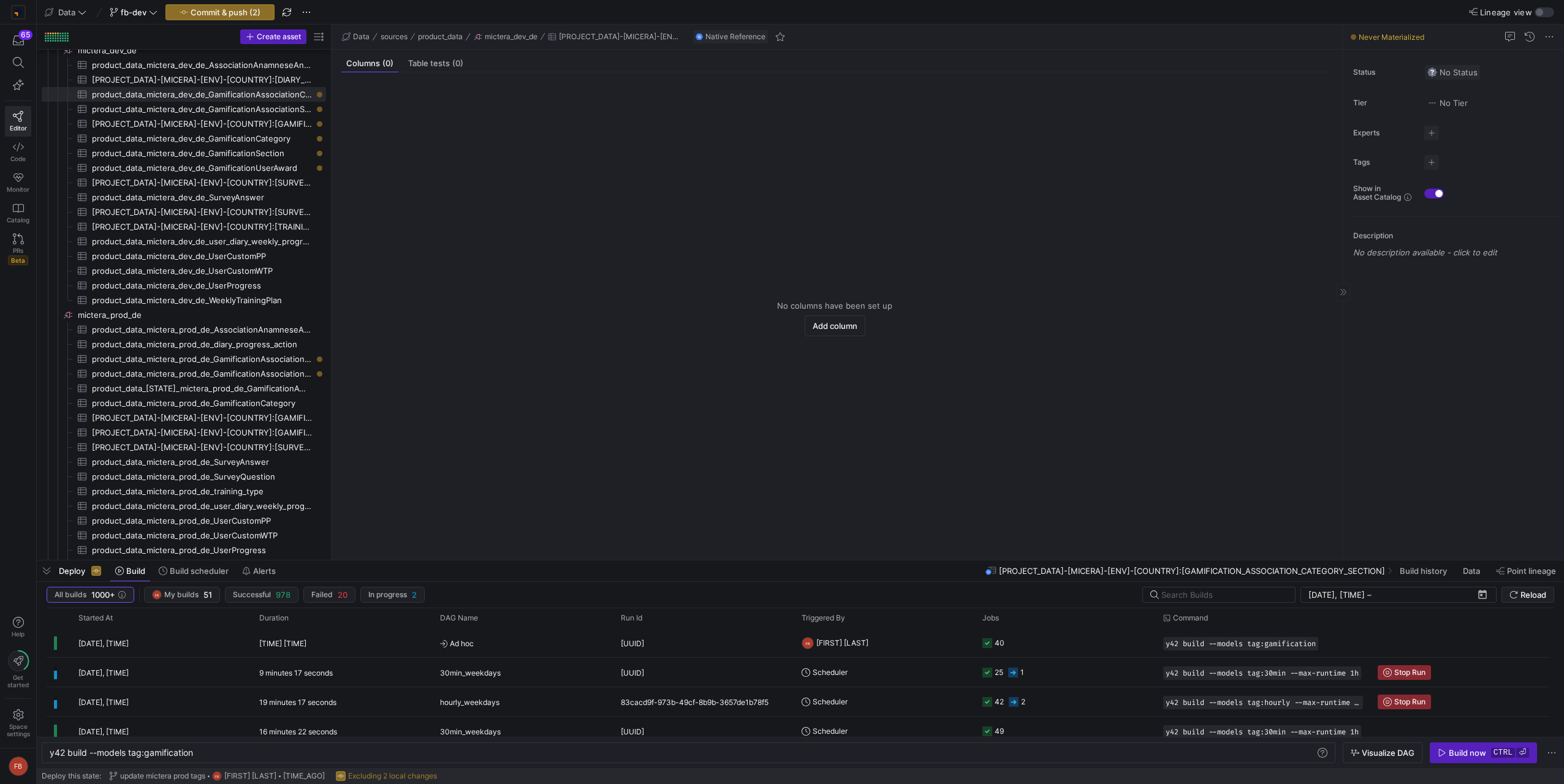 click on "No Status" at bounding box center (1452, 72) 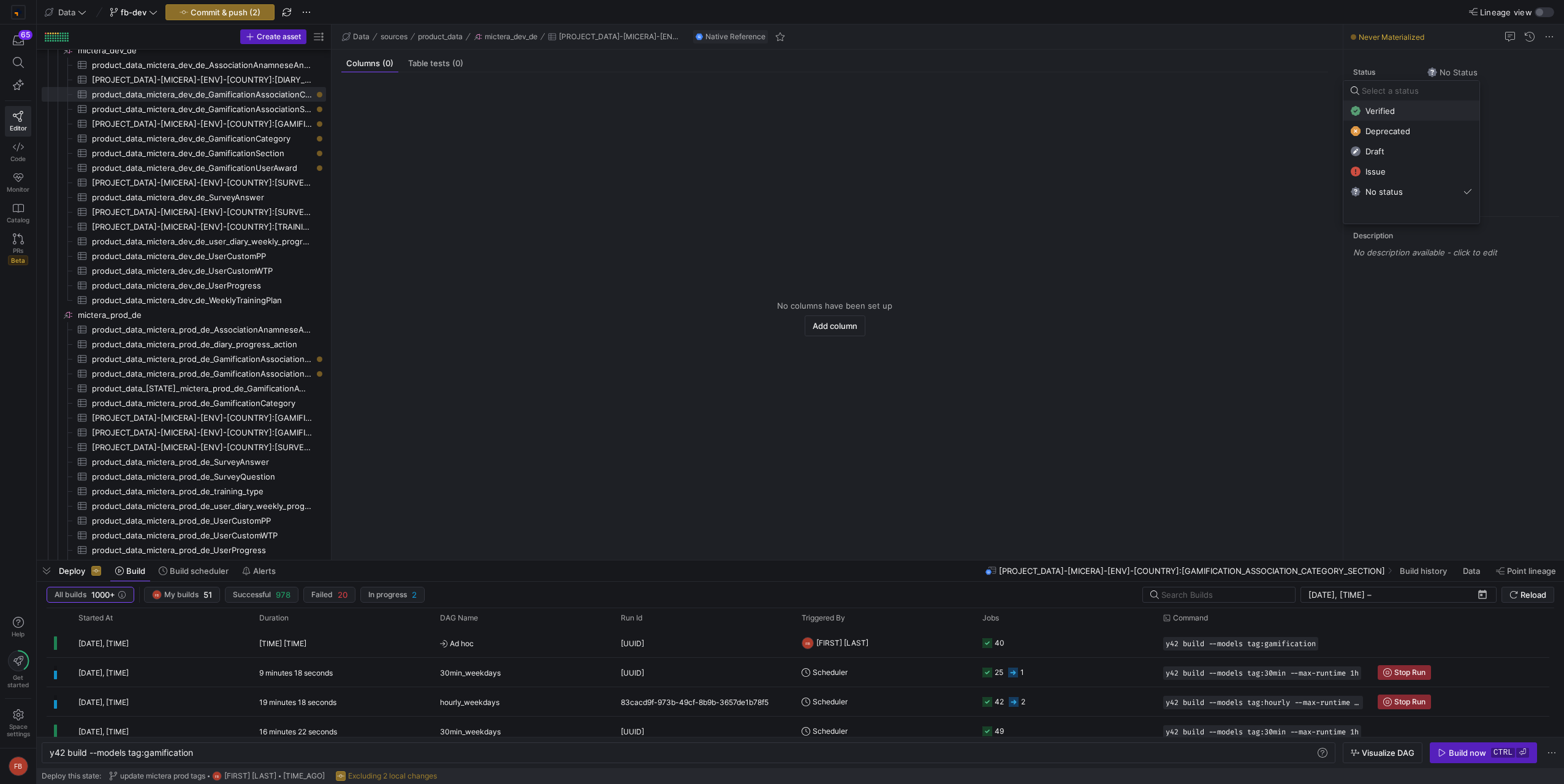 click on "Verified" at bounding box center (1380, 111) 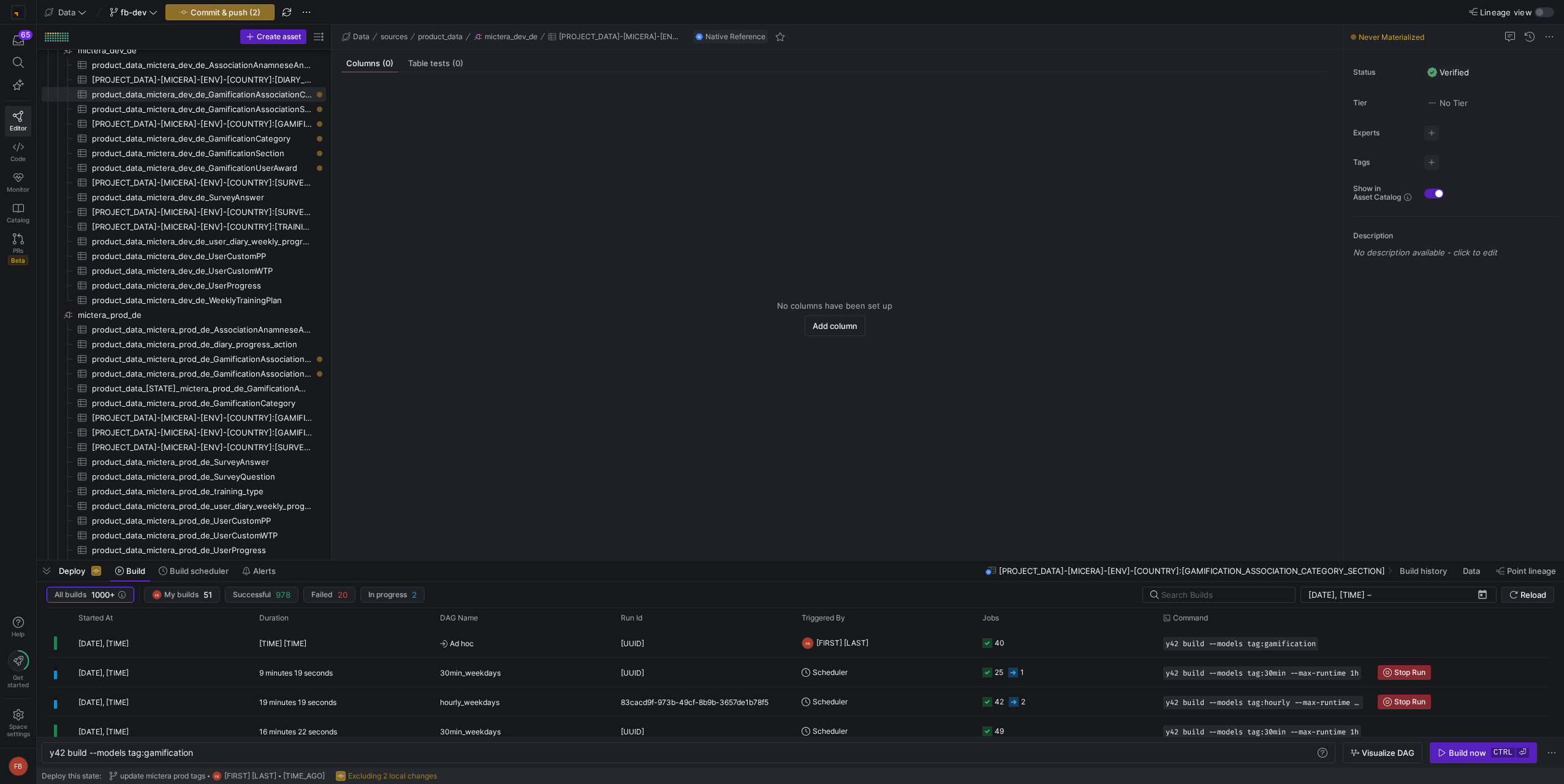 click on "No columns have been set up
Add column" 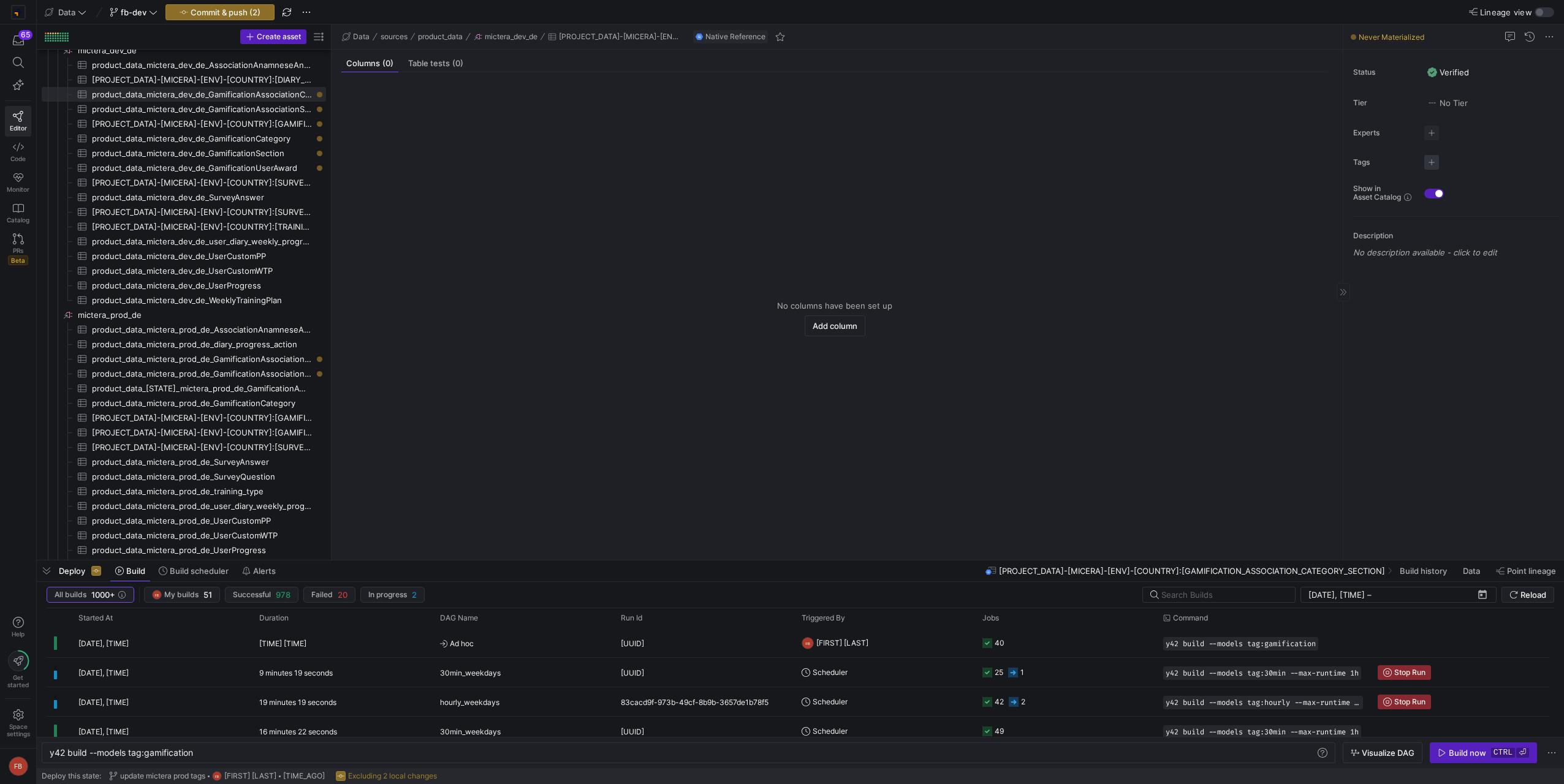 click 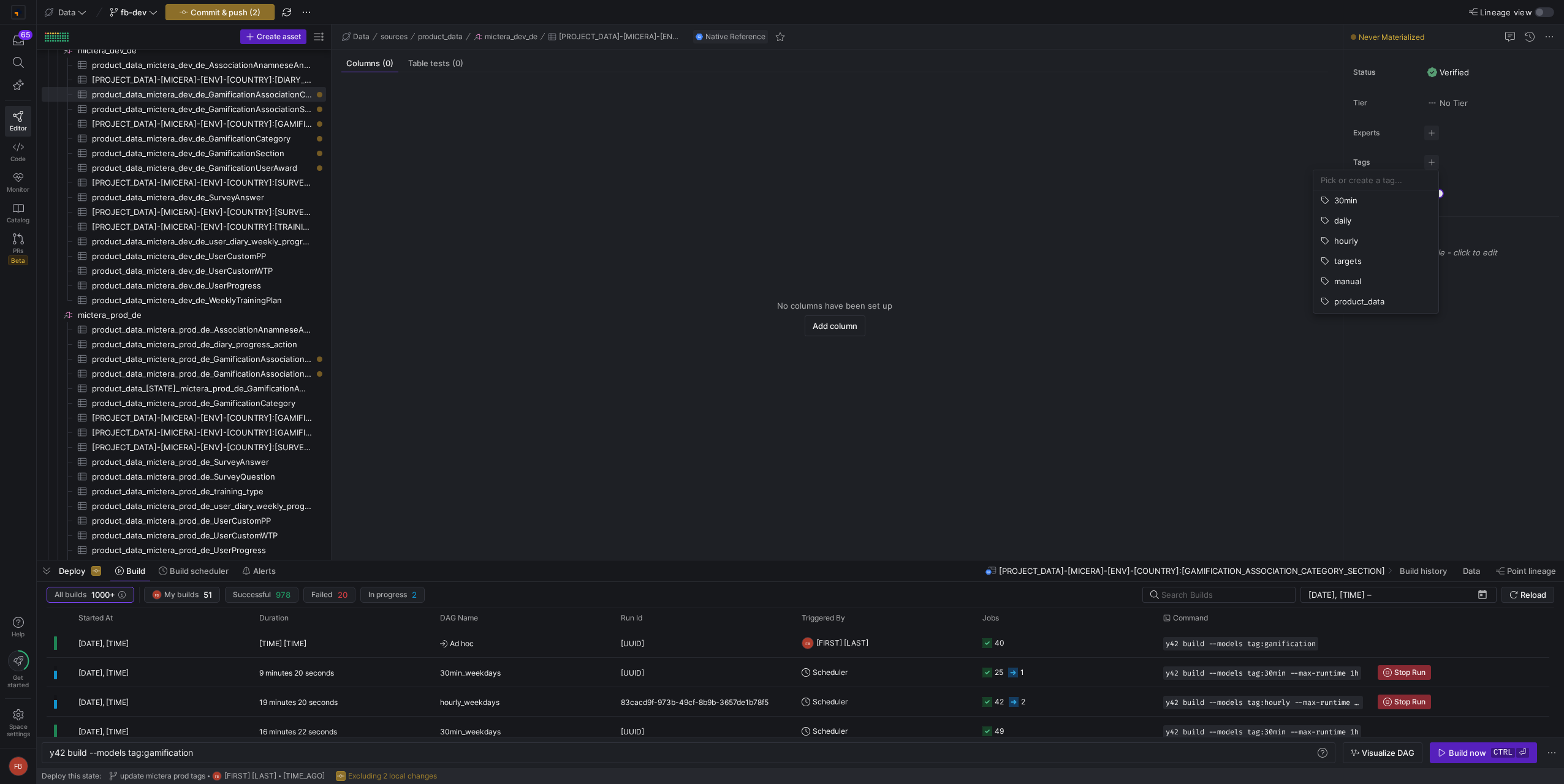 click at bounding box center [1376, 180] 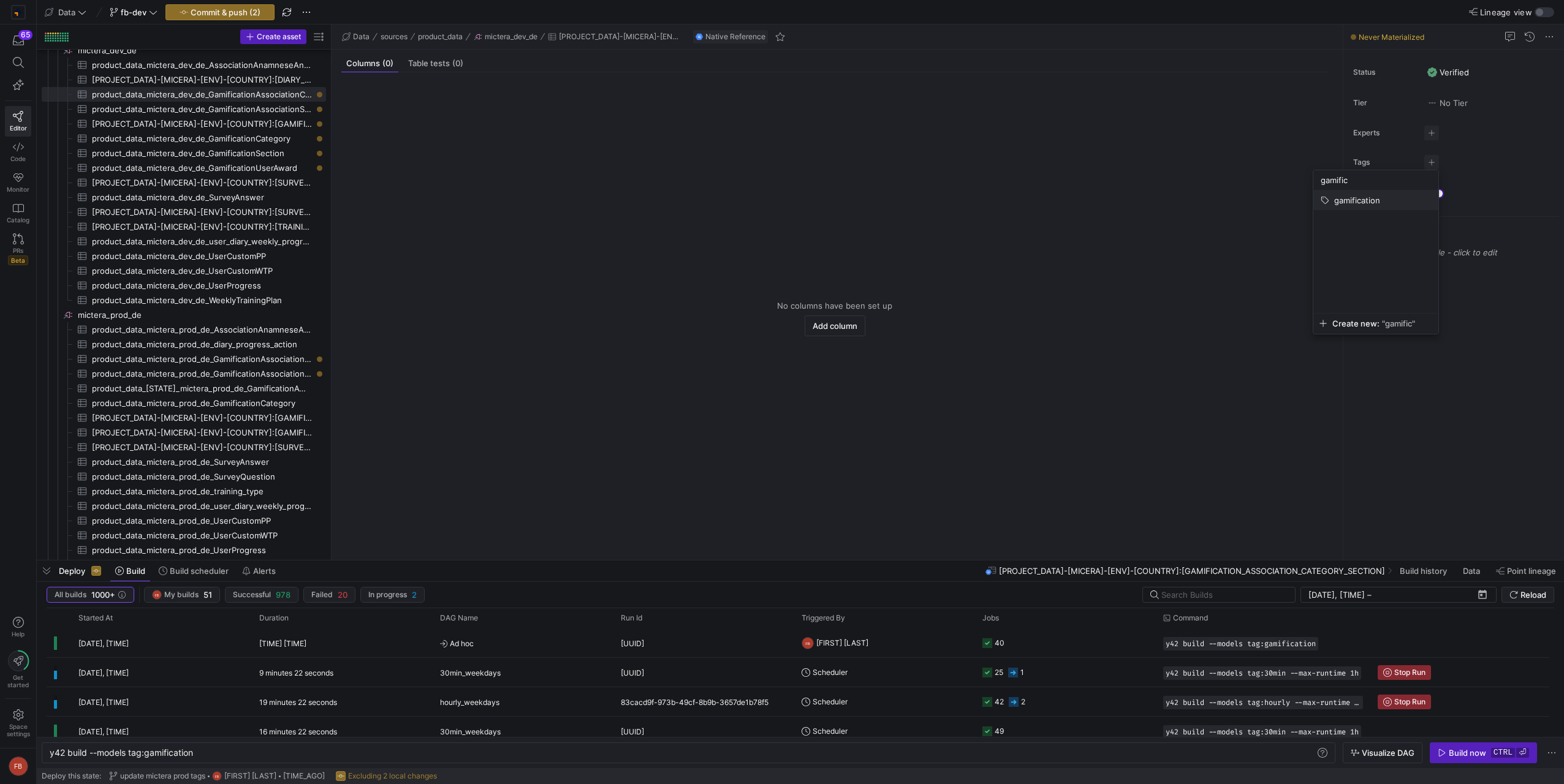 type on "gamific" 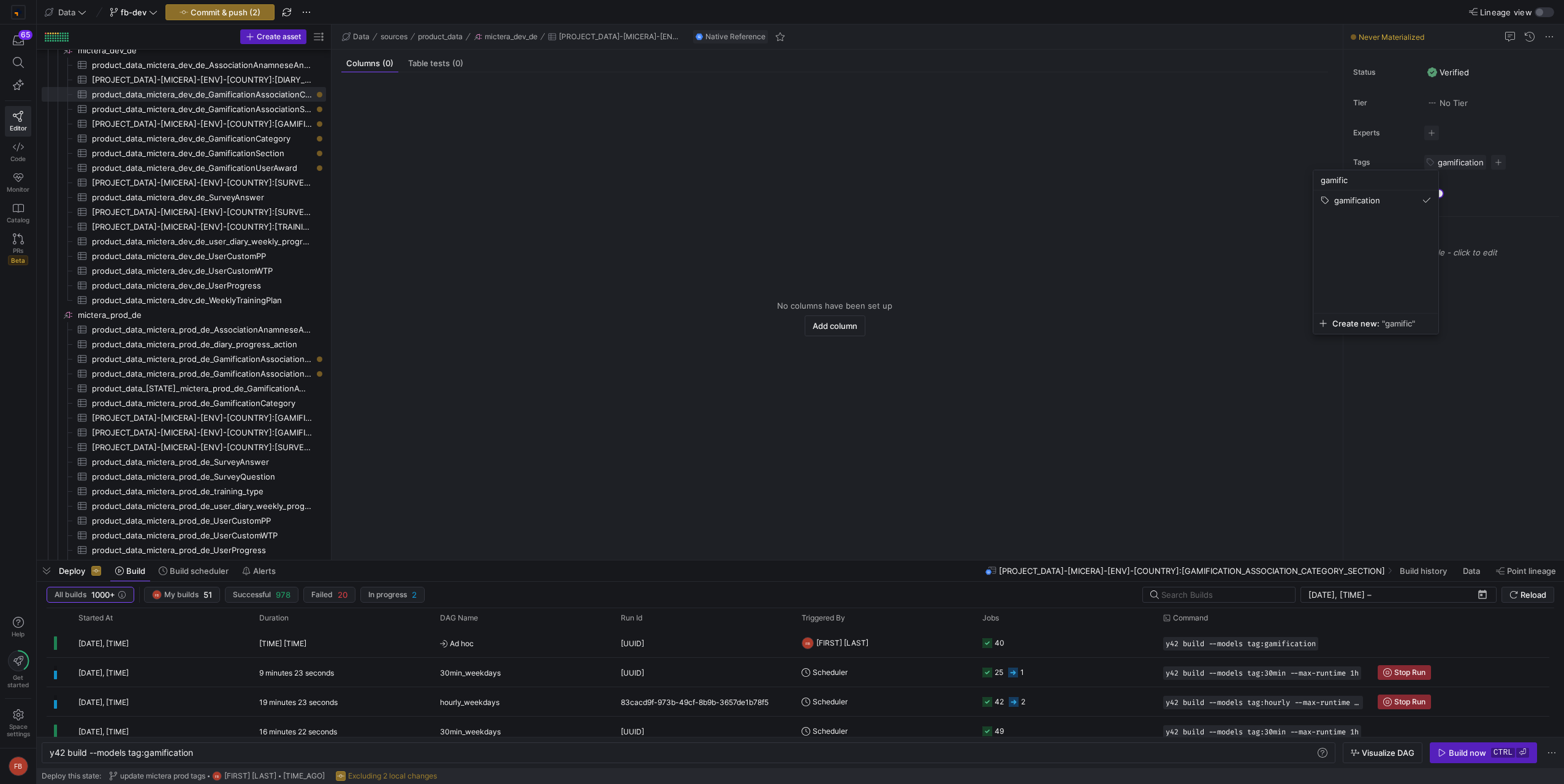 click at bounding box center (782, 392) 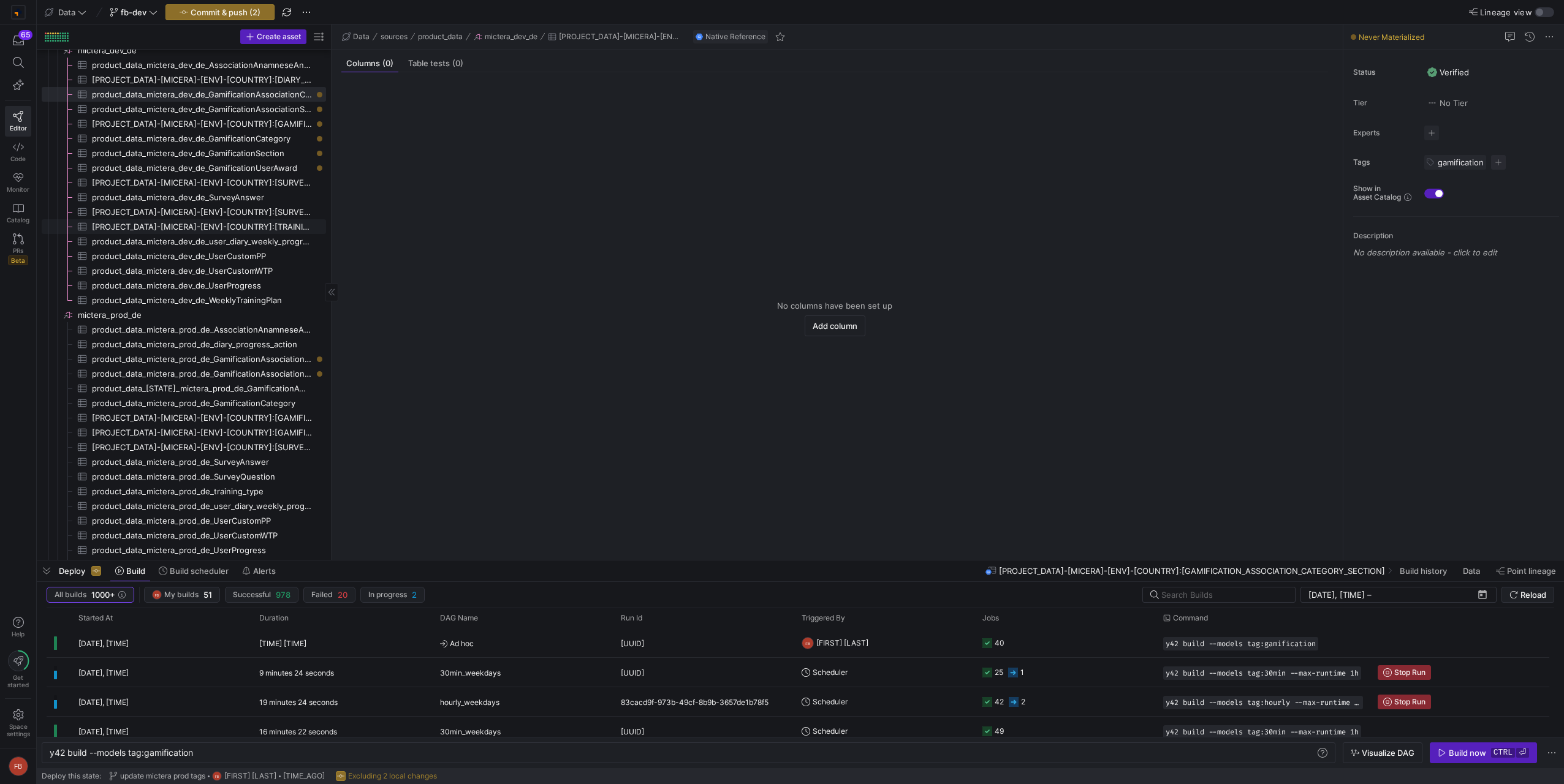 scroll, scrollTop: 1875, scrollLeft: 0, axis: vertical 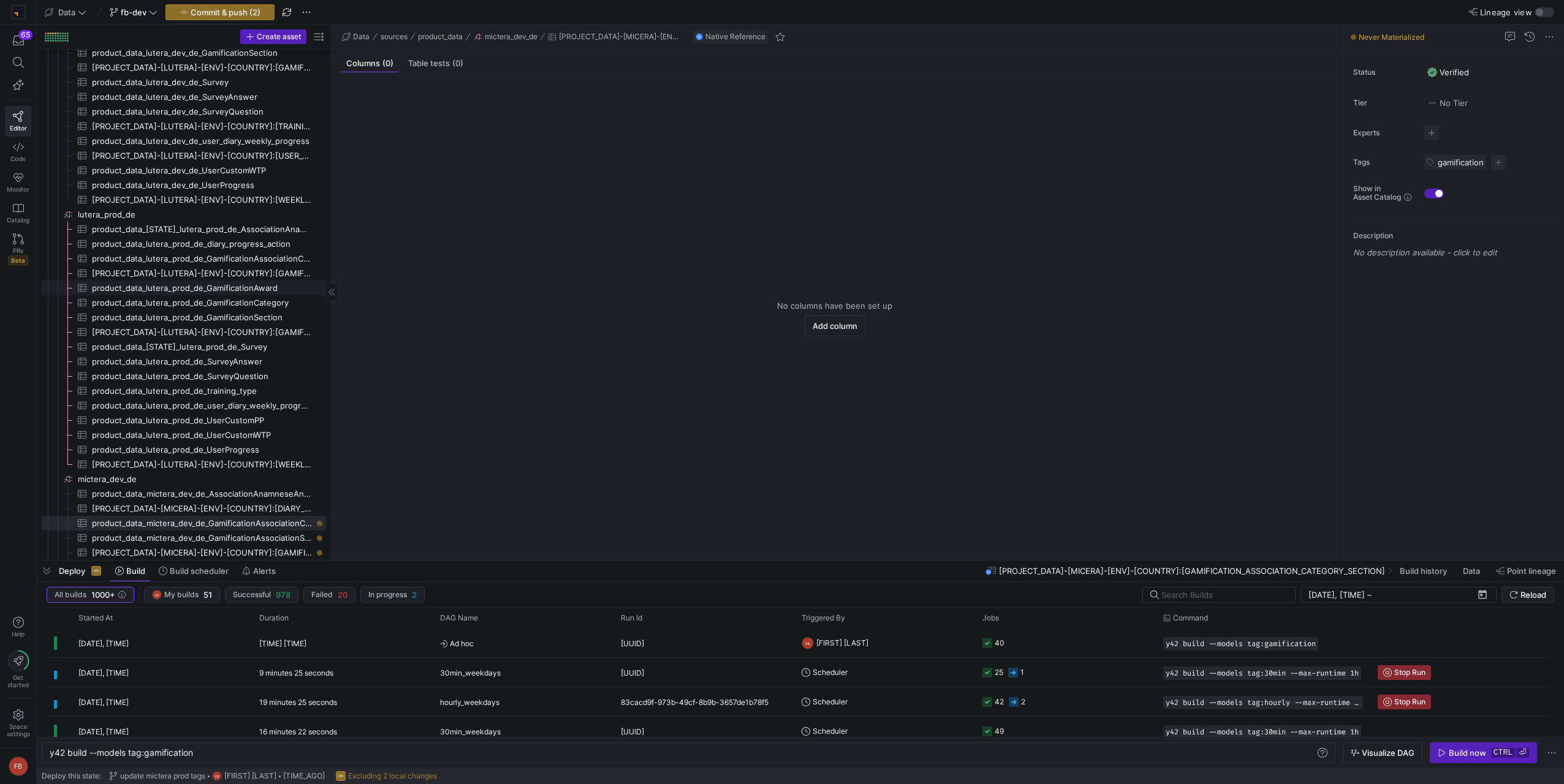 click on "product_data_lutera_prod_de_GamificationAward​​​​​​​​​" 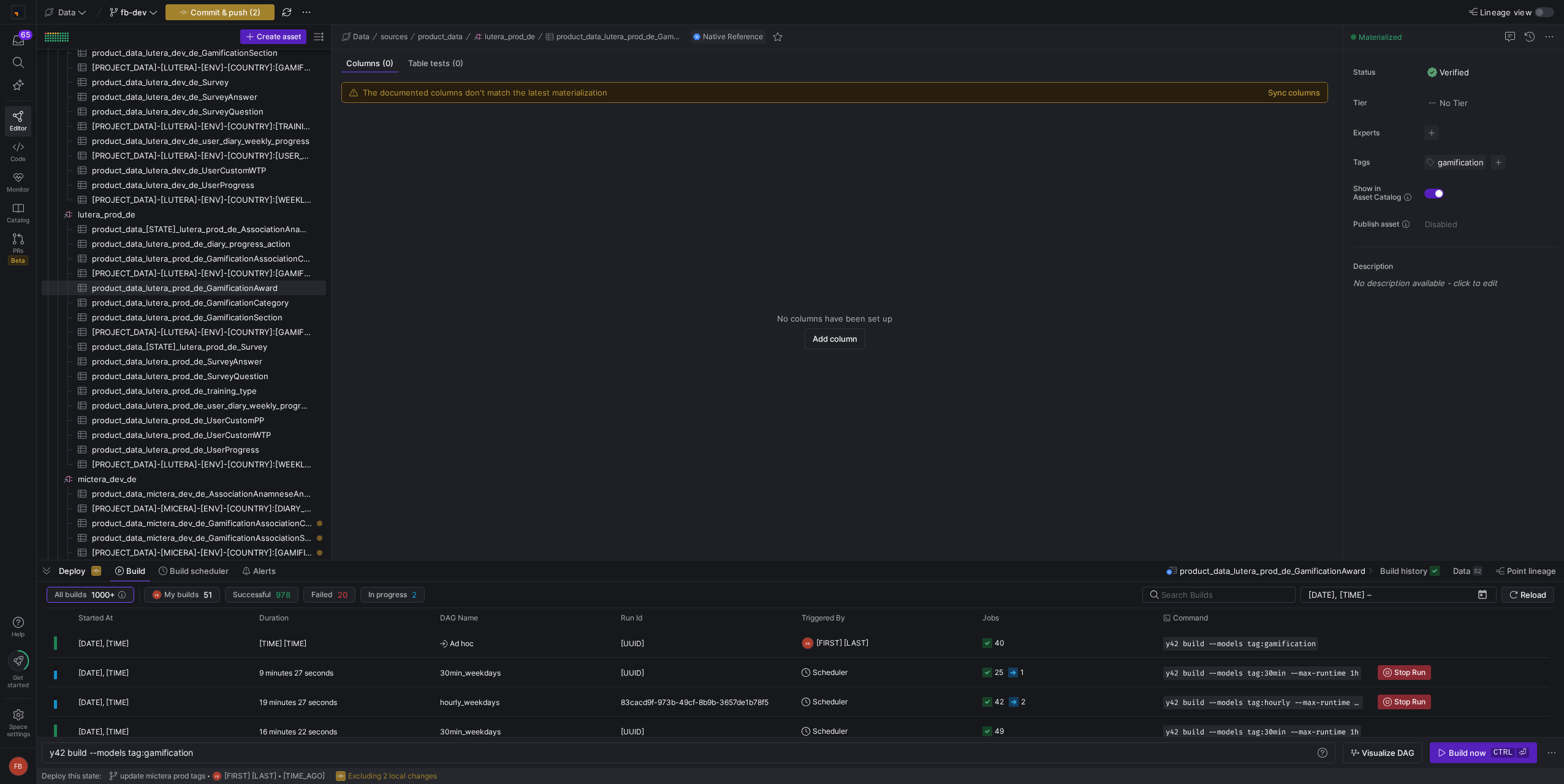 click on "Commit & push (2)" at bounding box center (226, 12) 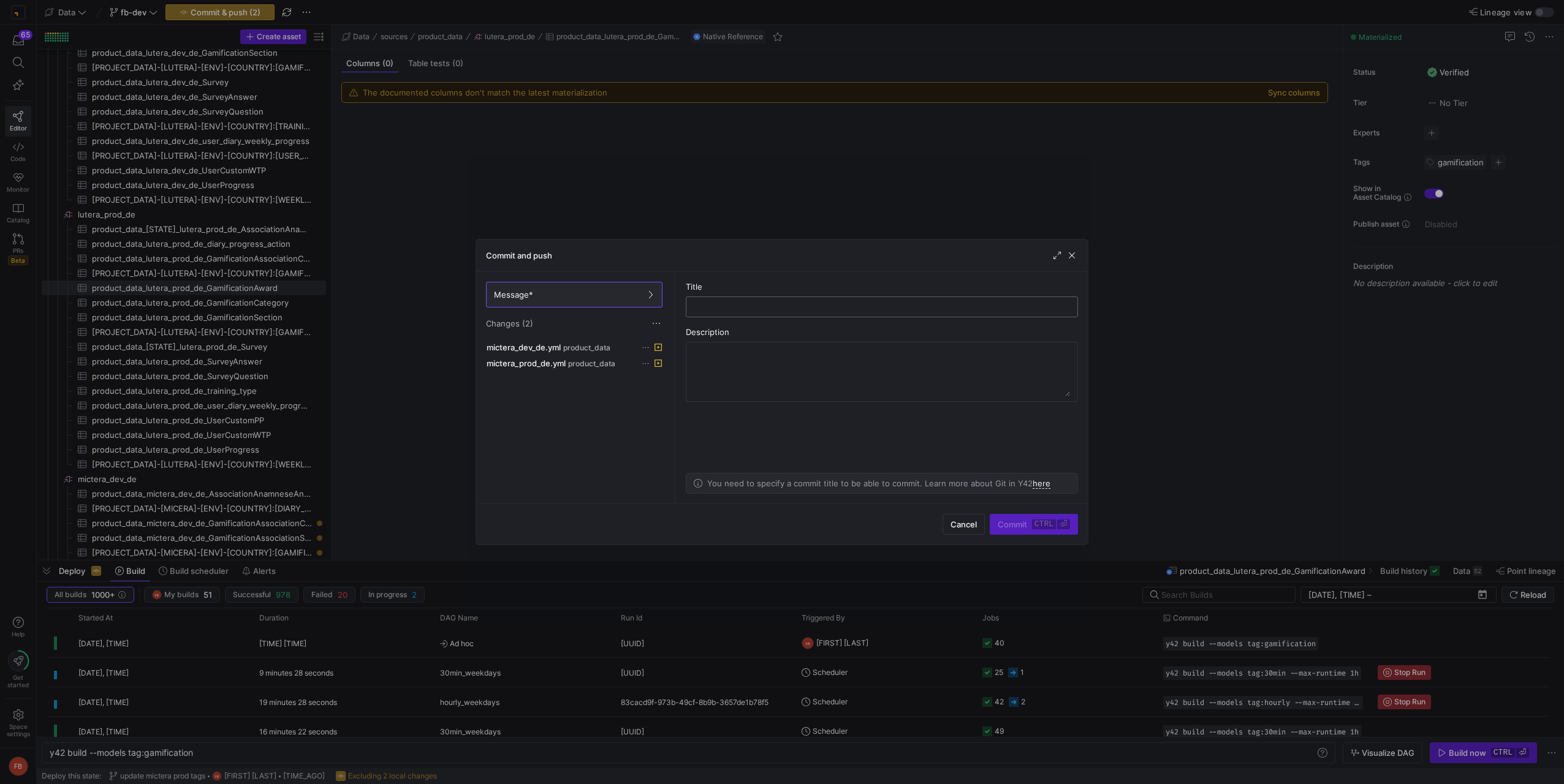 click at bounding box center (882, 307) 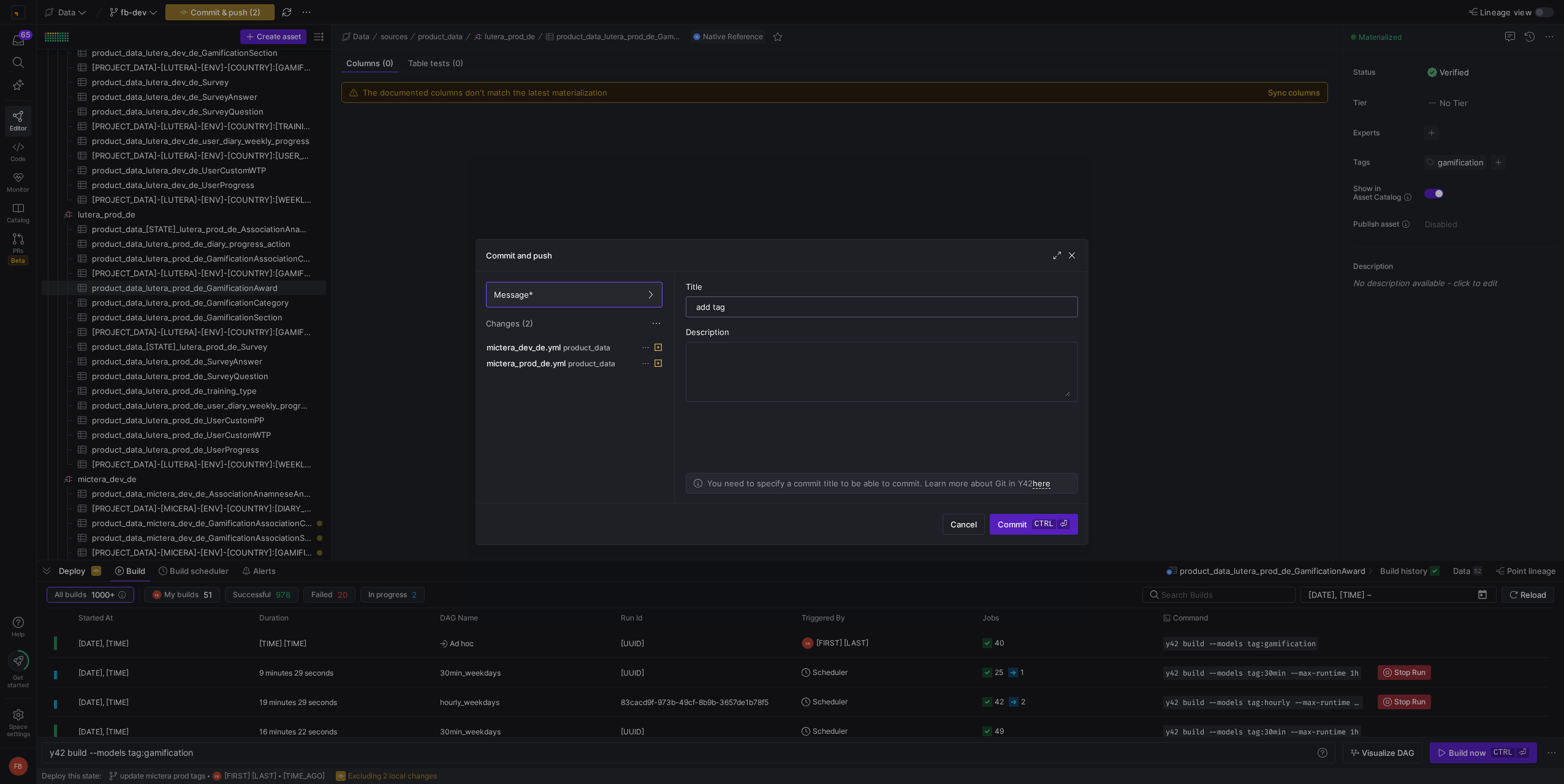 type on "add tags" 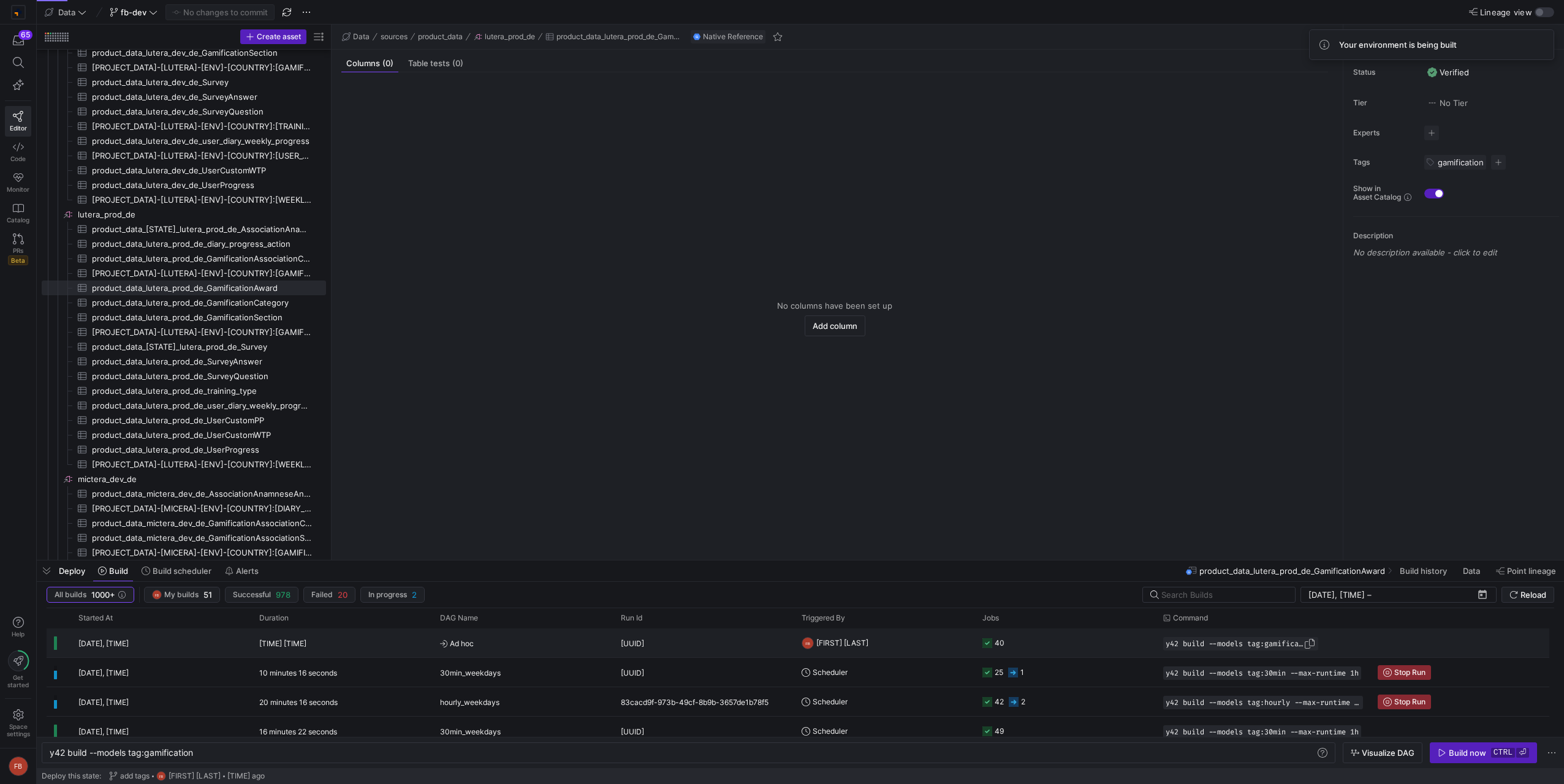 click 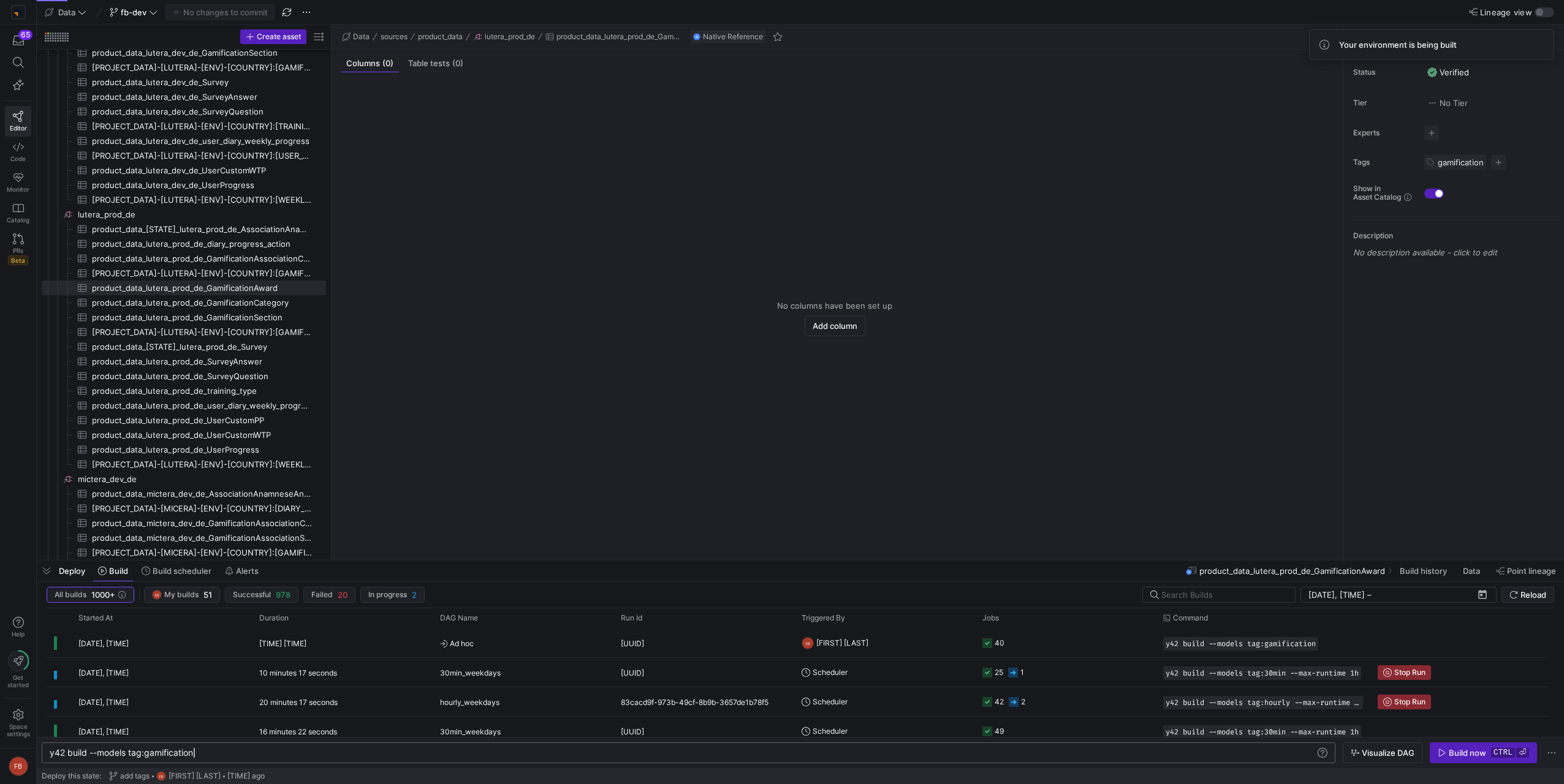 click on "y42 build --models tag:gamification" 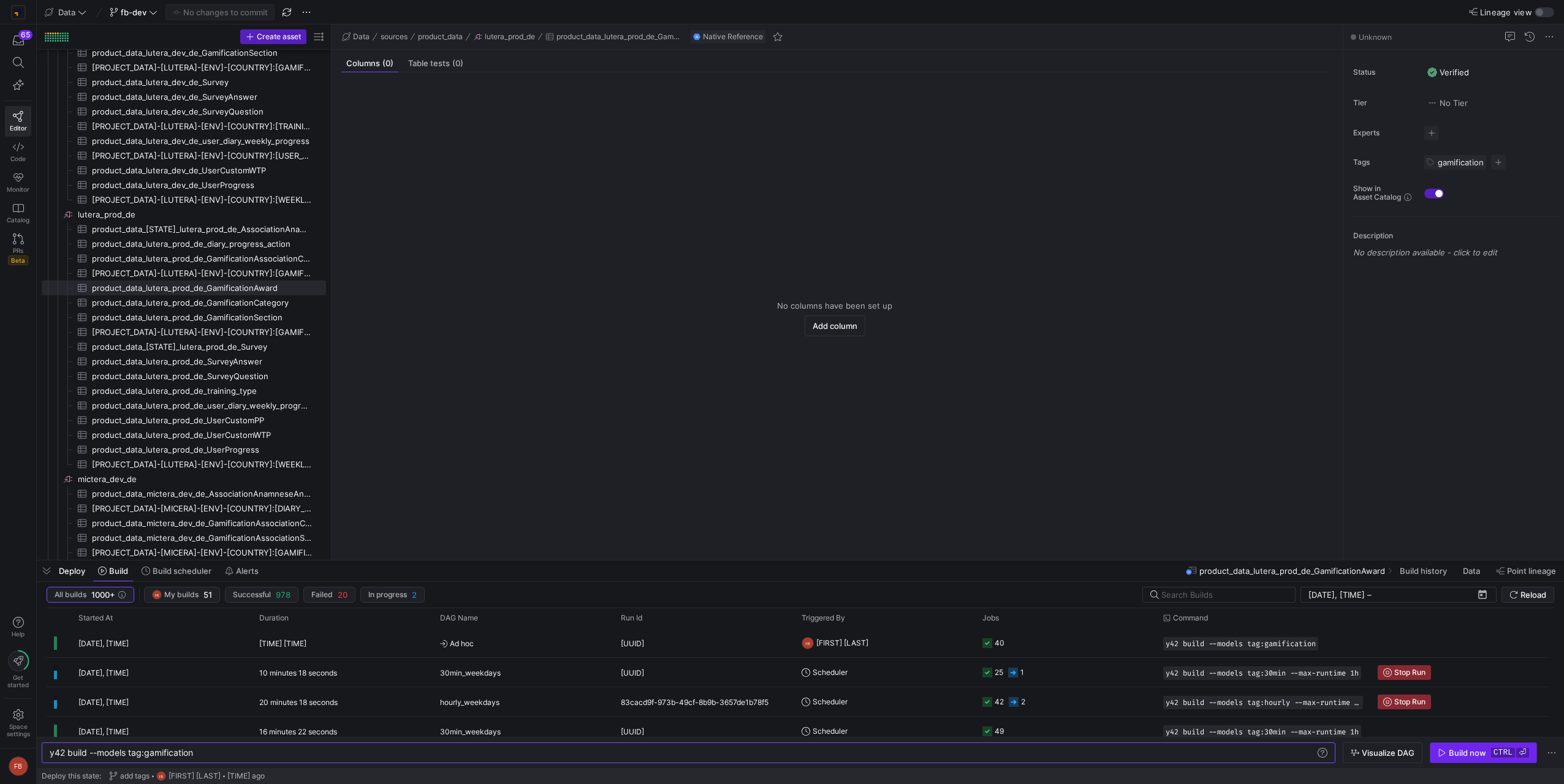 click at bounding box center (1483, 753) 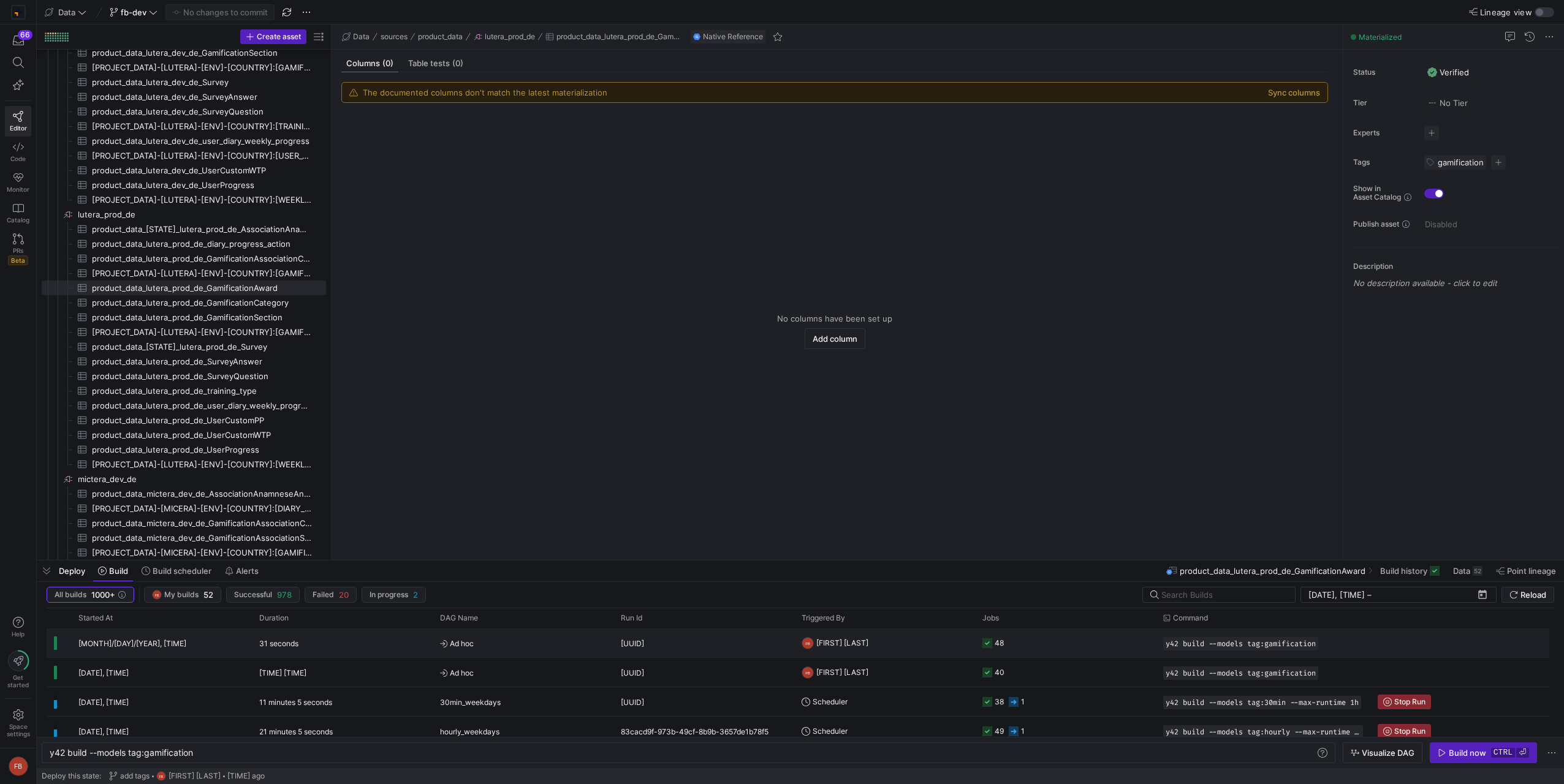 scroll, scrollTop: 54, scrollLeft: 0, axis: vertical 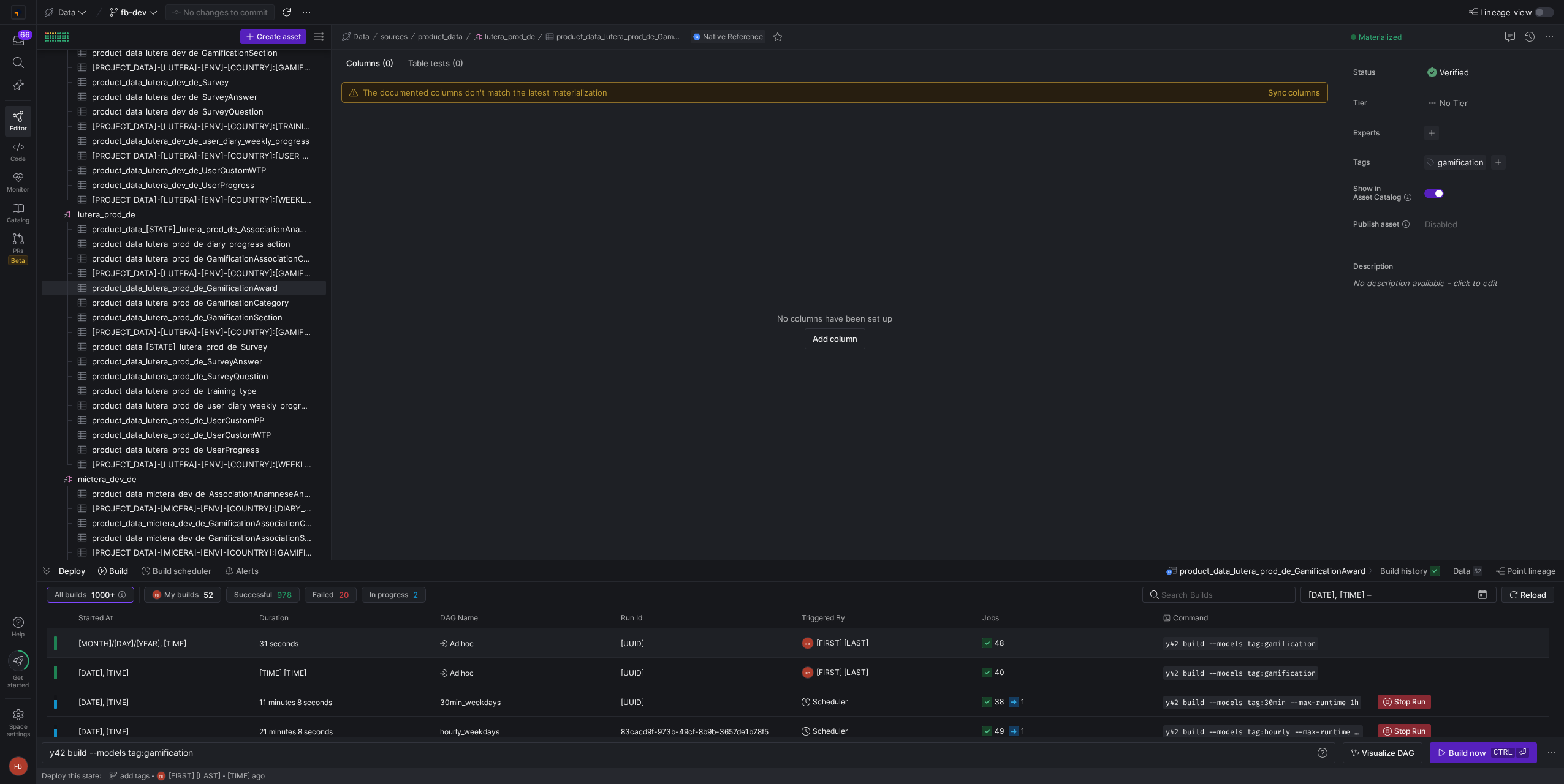click on "Filip Bobczuk" 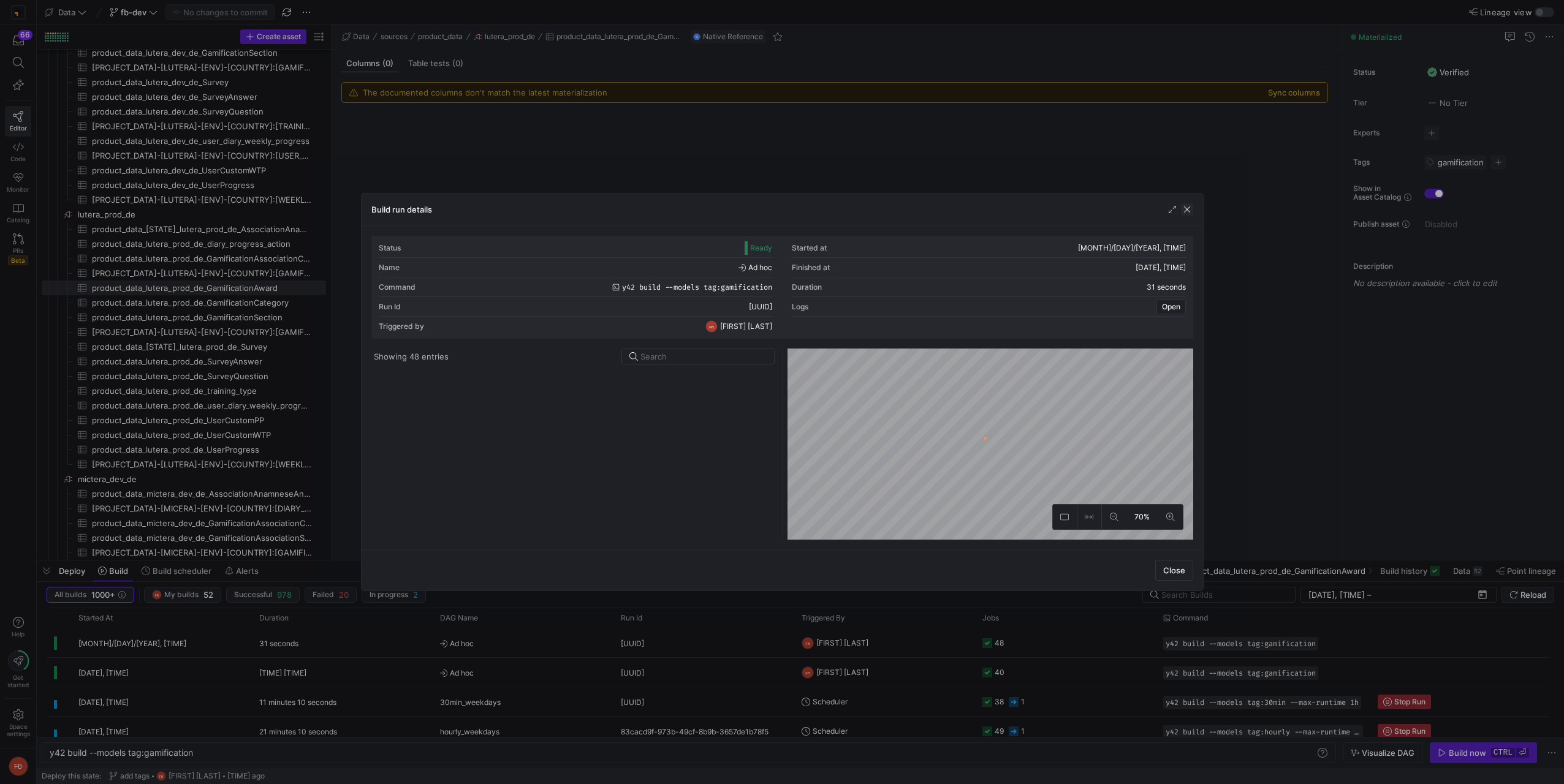 click 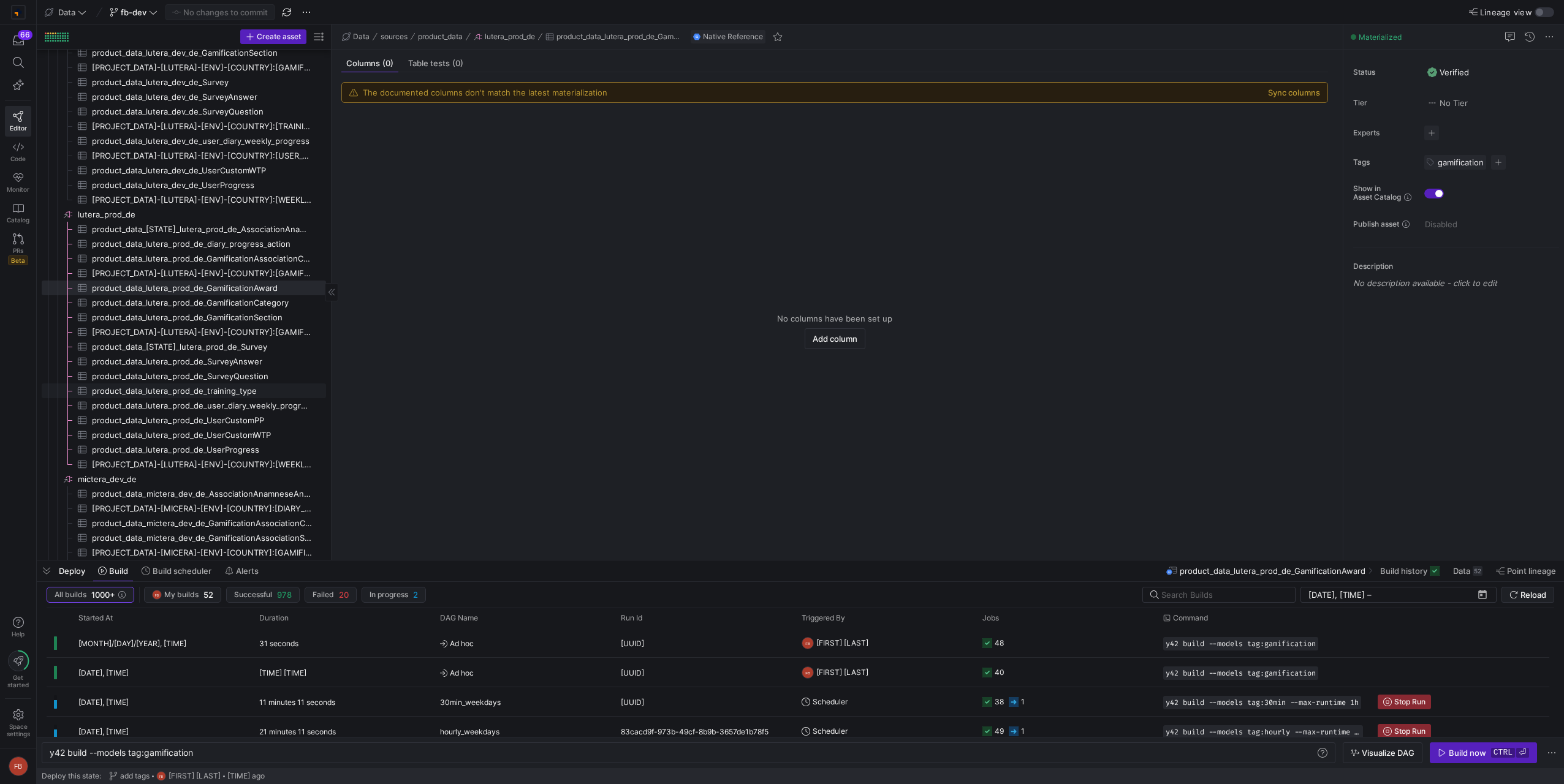 scroll, scrollTop: 1618, scrollLeft: 0, axis: vertical 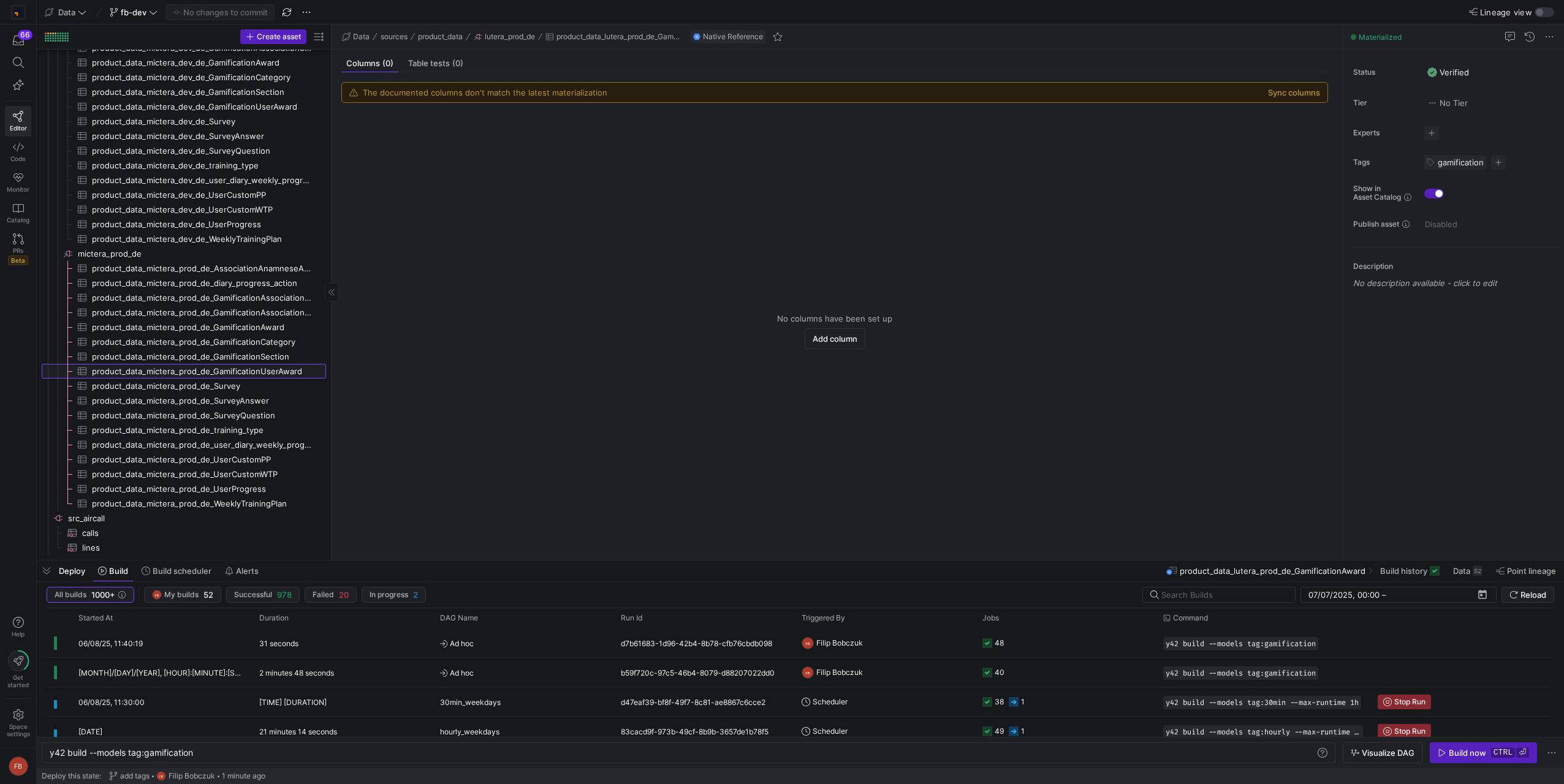 click on "product_data_mictera_prod_de_GamificationUserAward​​​​​​​​​" 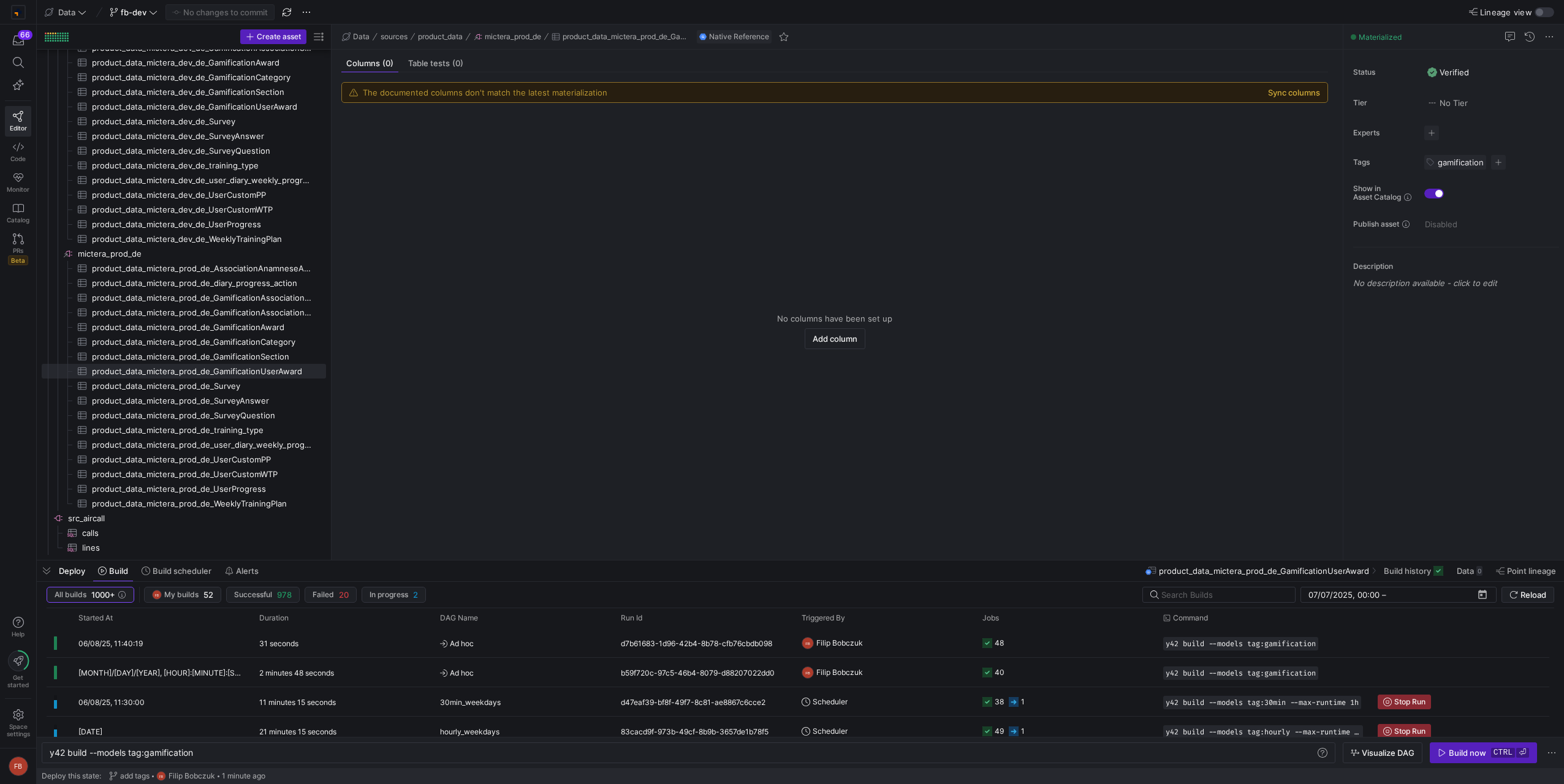 click on "Sync columns" 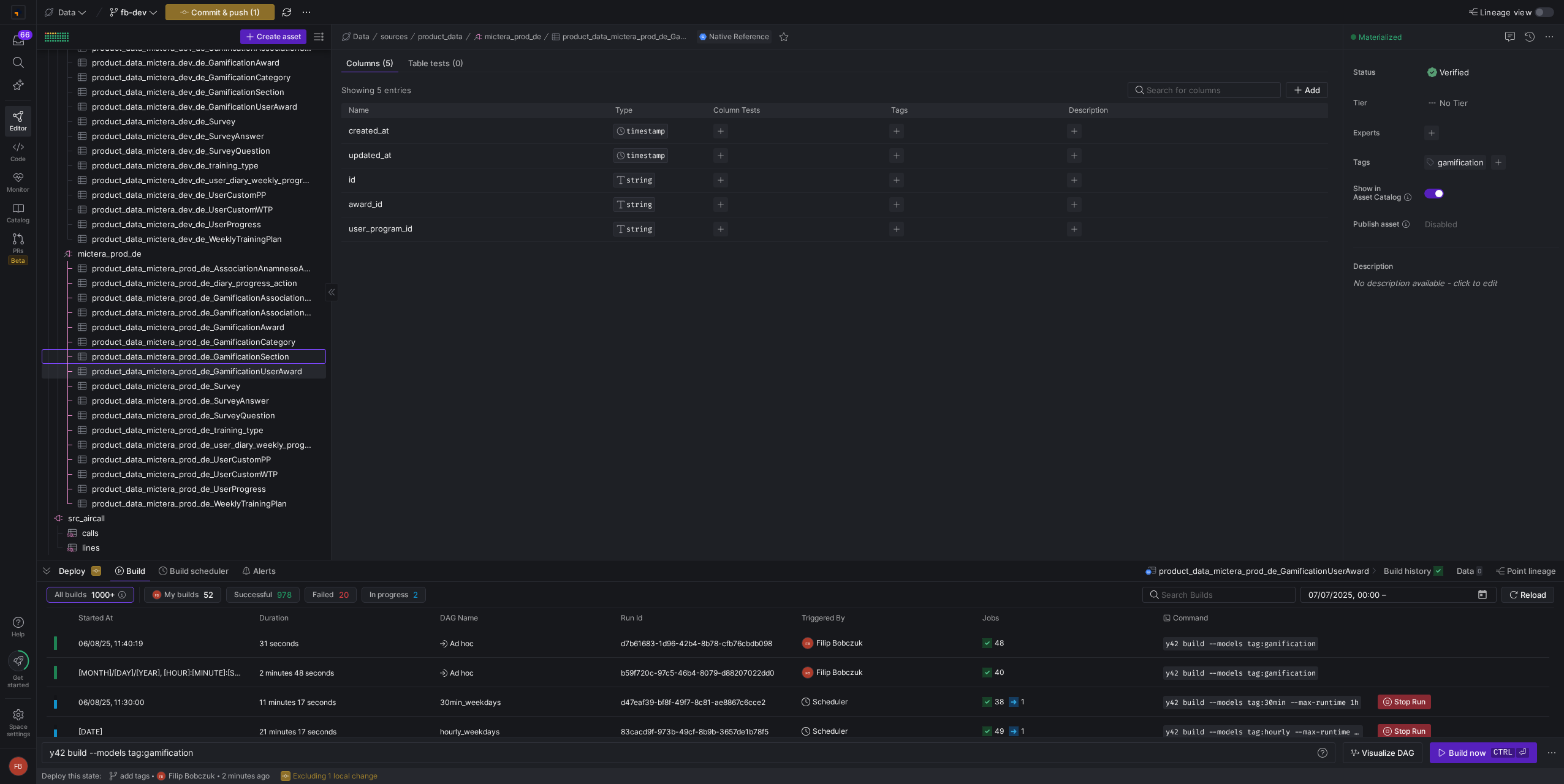 click on "product_data_mictera_prod_de_GamificationSection​​​​​​​​​" 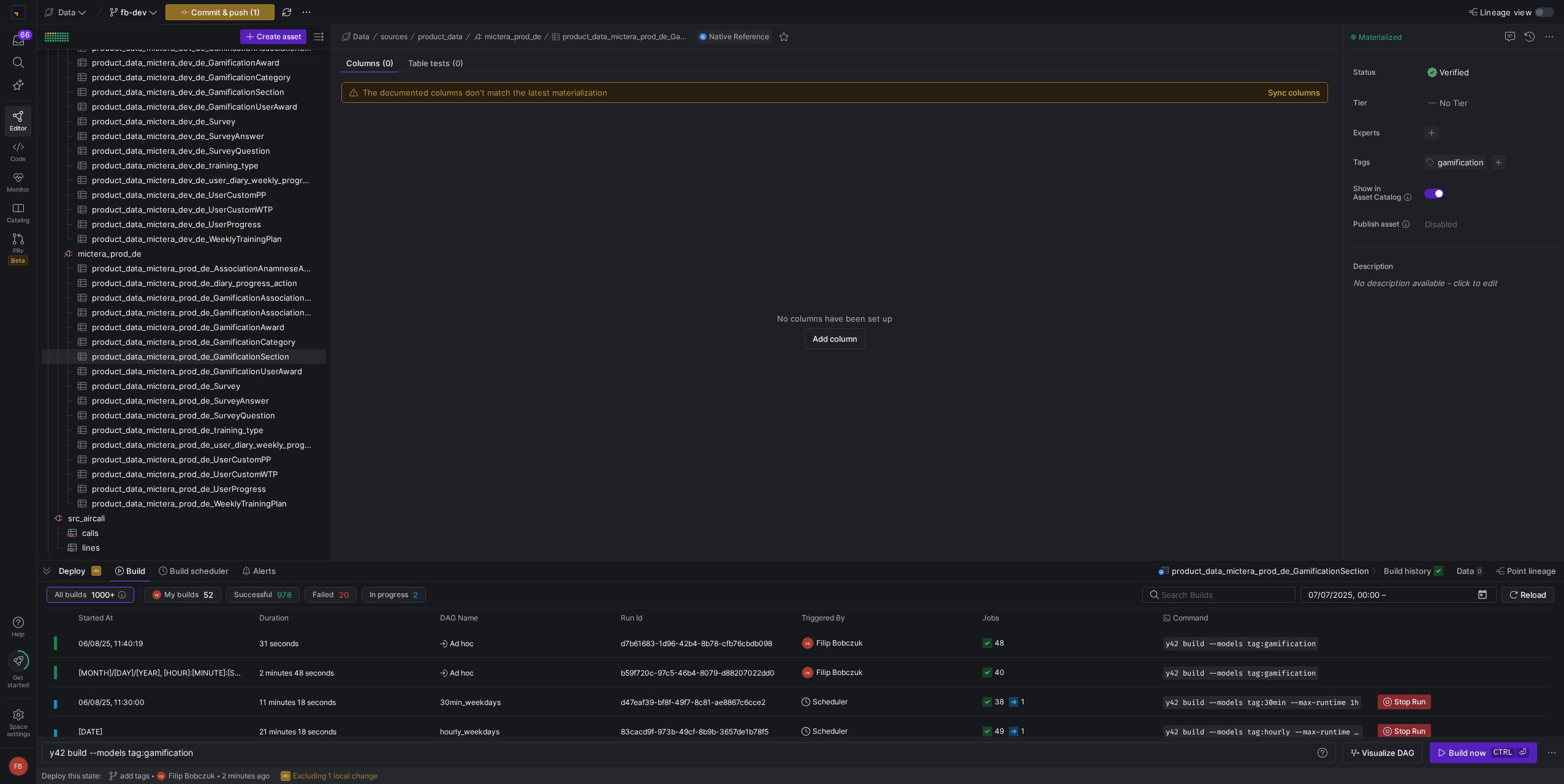 click on "Sync columns" 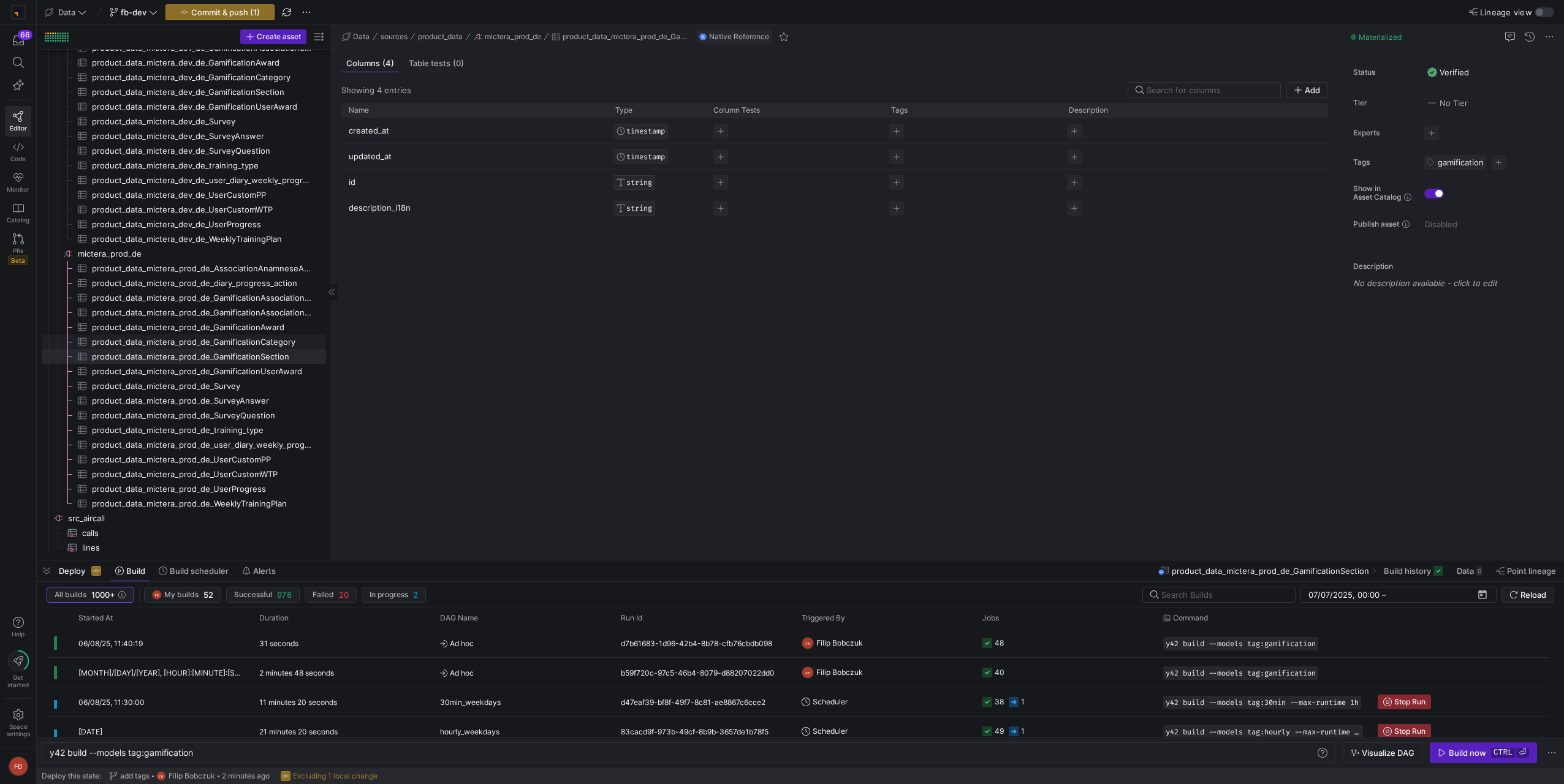 click on "product_data_mictera_prod_de_GamificationCategory​​​​​​​​​" 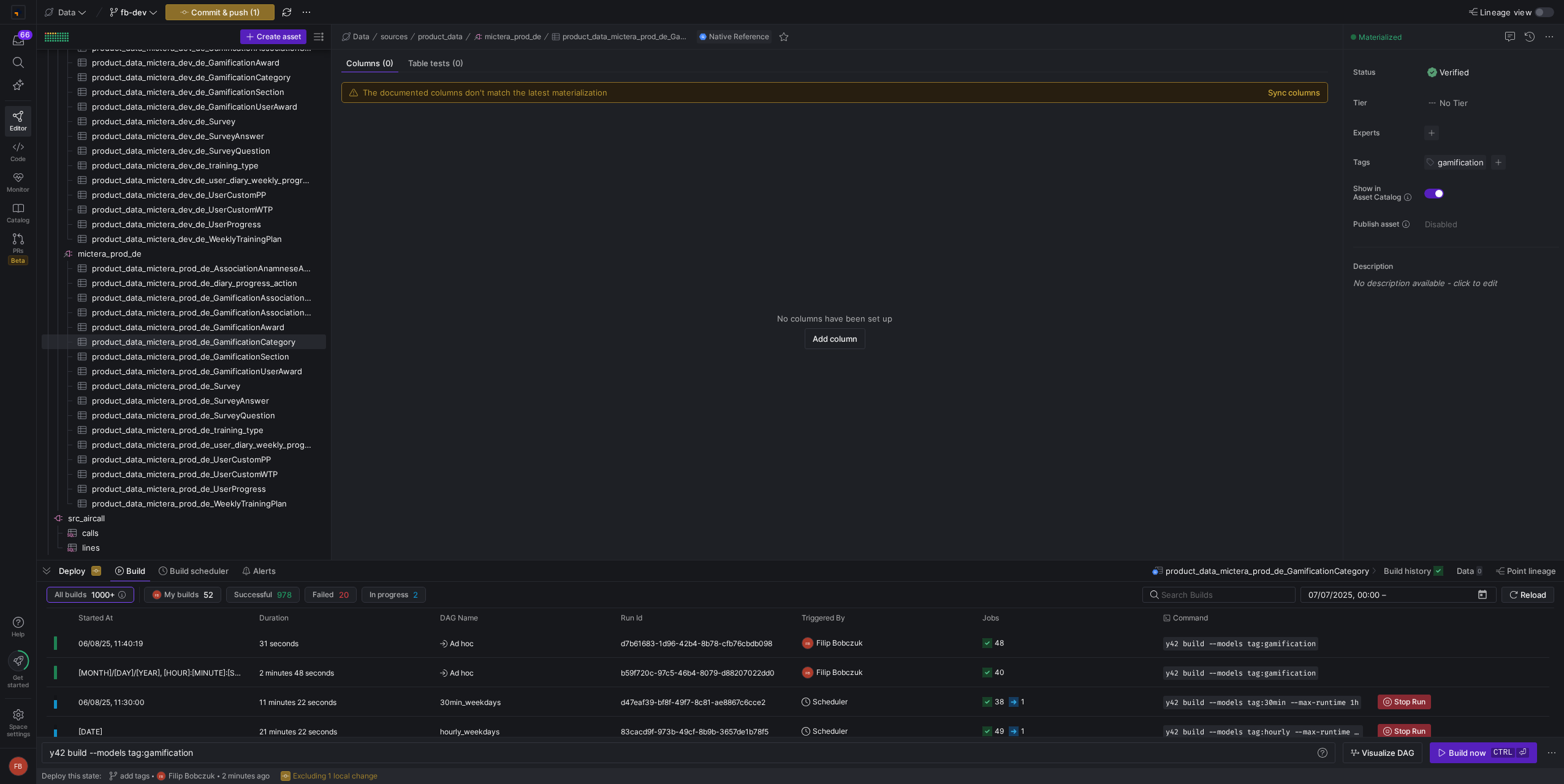 click on "Sync columns" 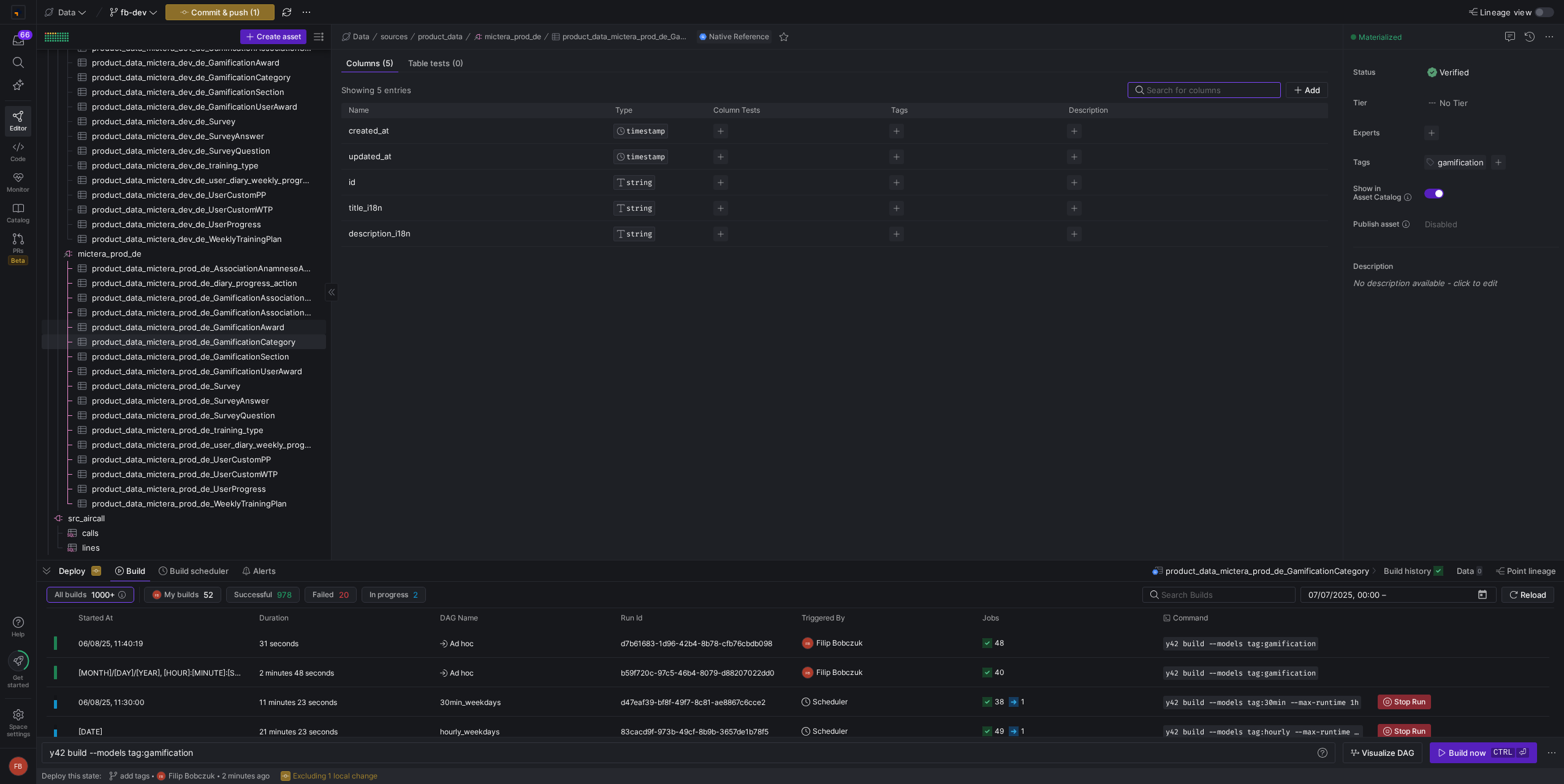 click on "product_data_mictera_prod_de_GamificationAward​​​​​​​​​" 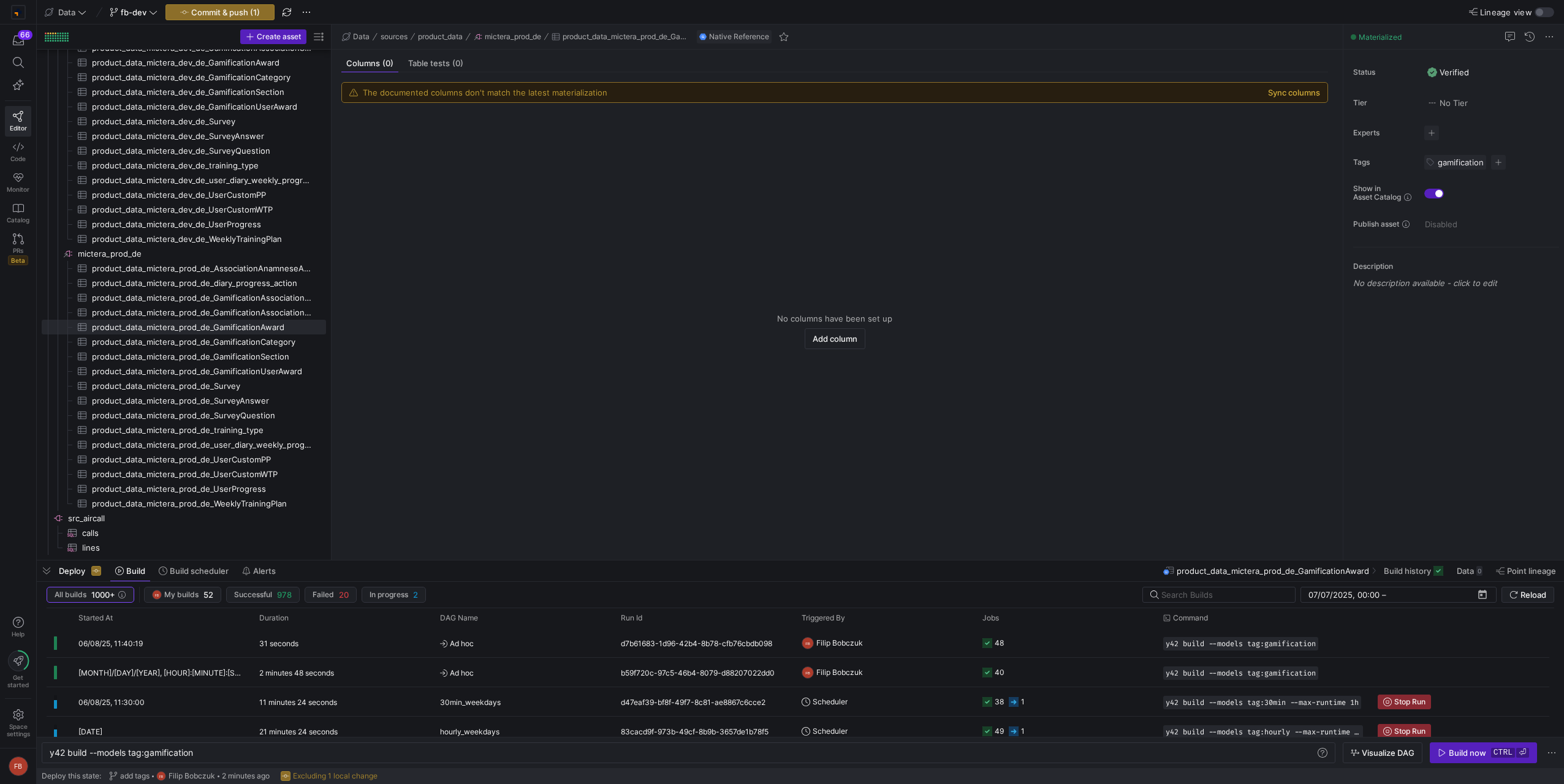 click on "Sync columns" 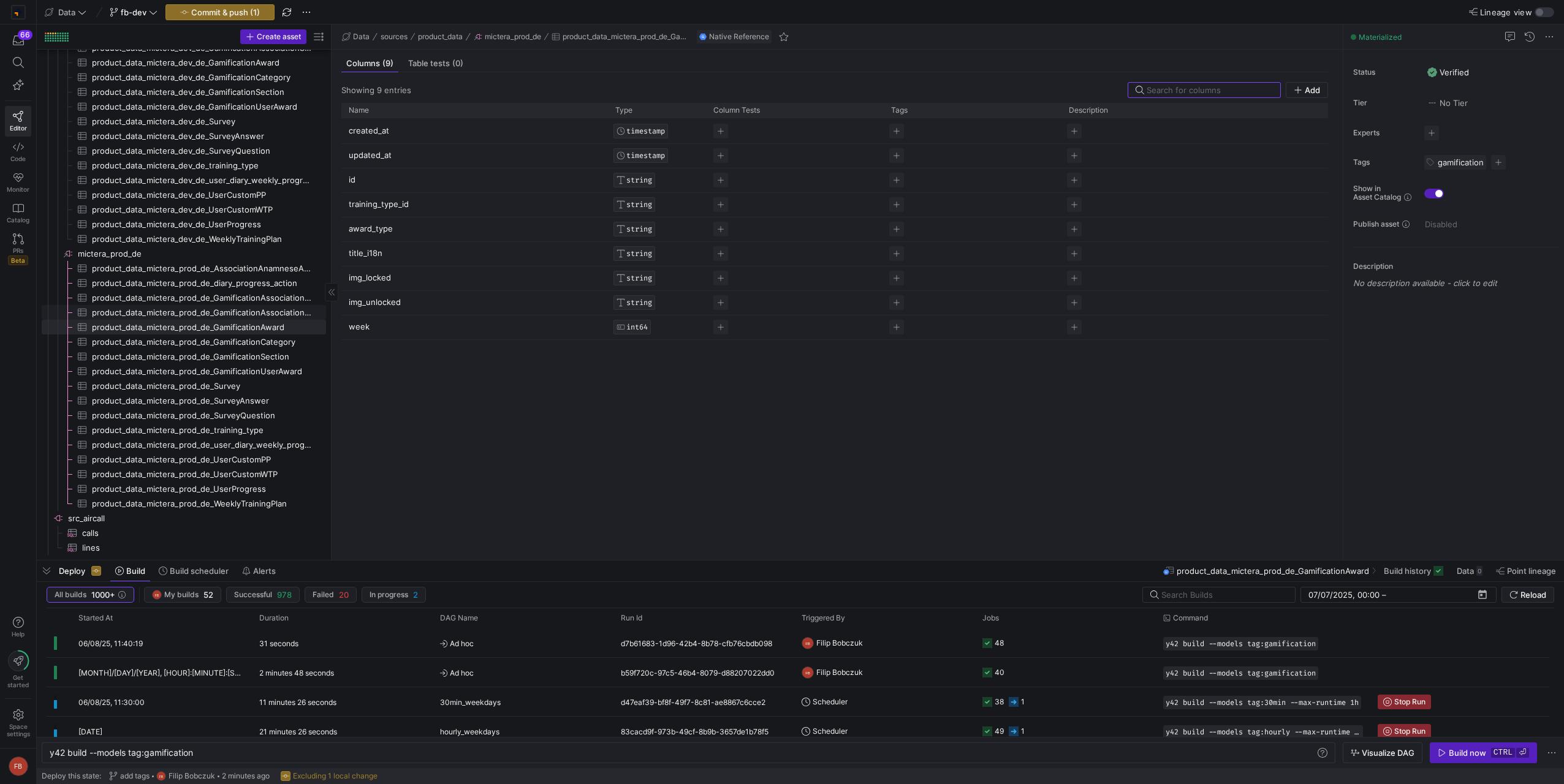 click on "product_data_mictera_prod_de_GamificationAssociationSectionAward​​​​​​​​​" 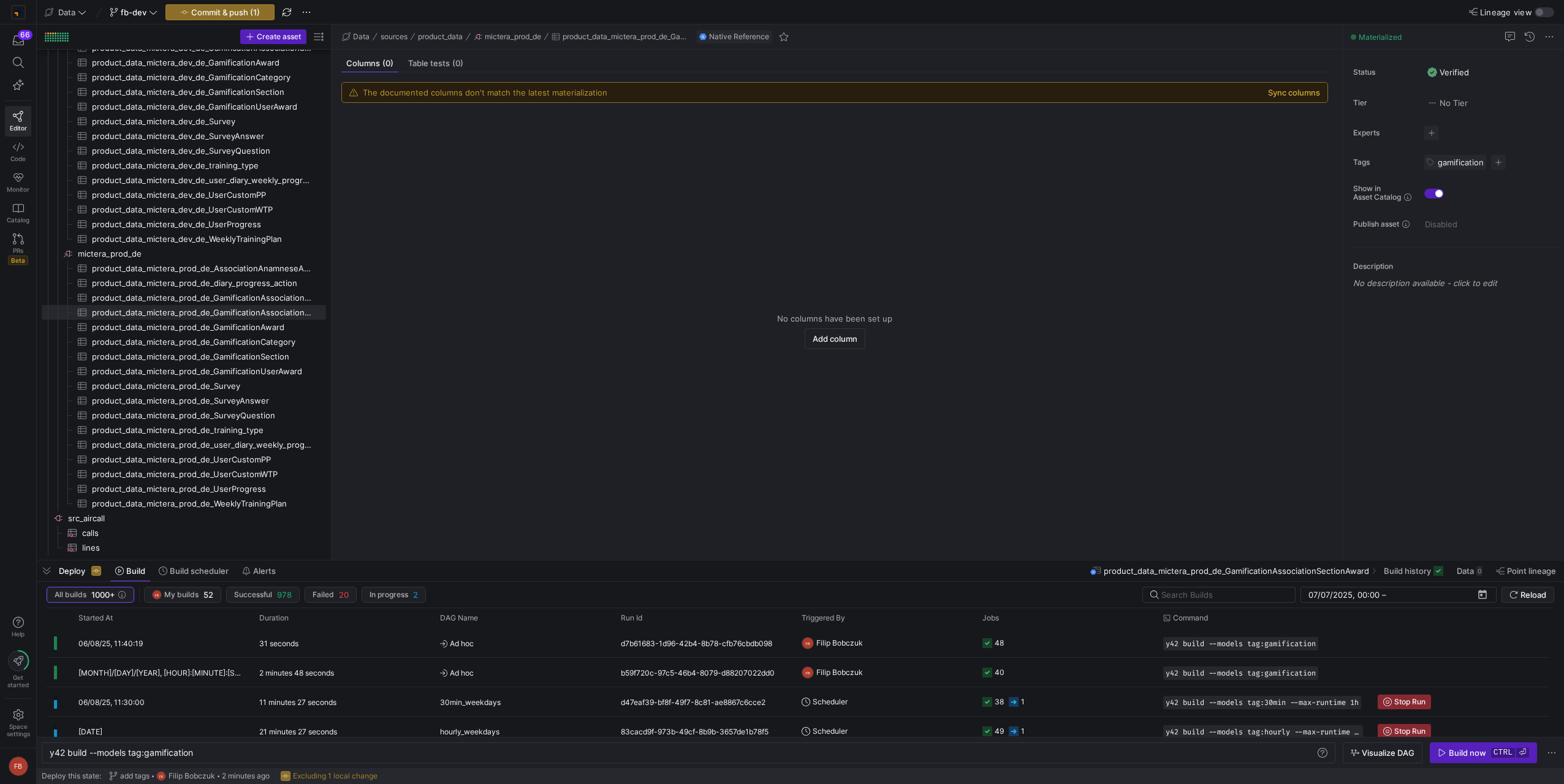 click on "Sync columns" 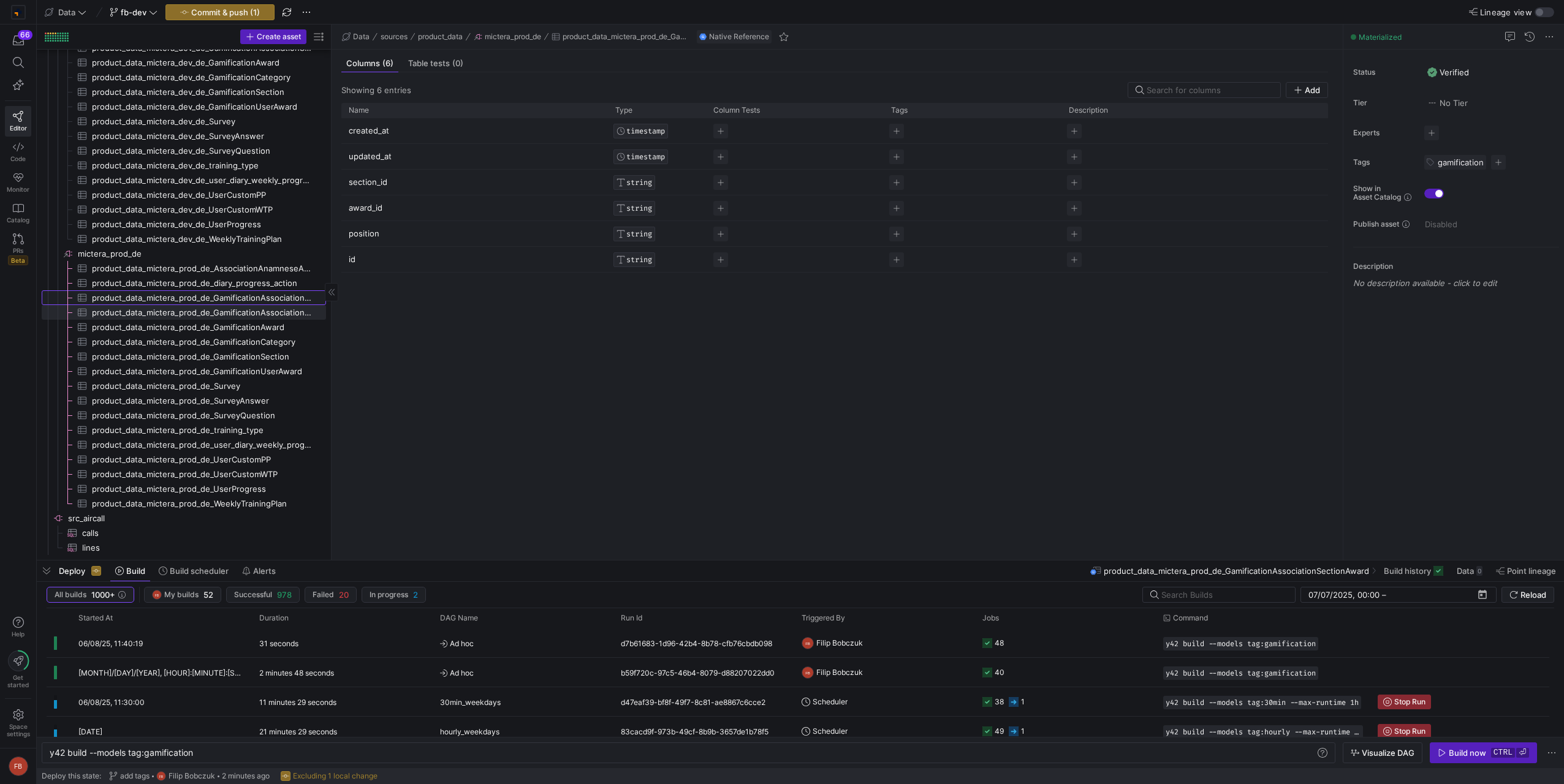 click on "product_data_mictera_prod_de_GamificationAssociationCategorySection​​​​​​​​​" 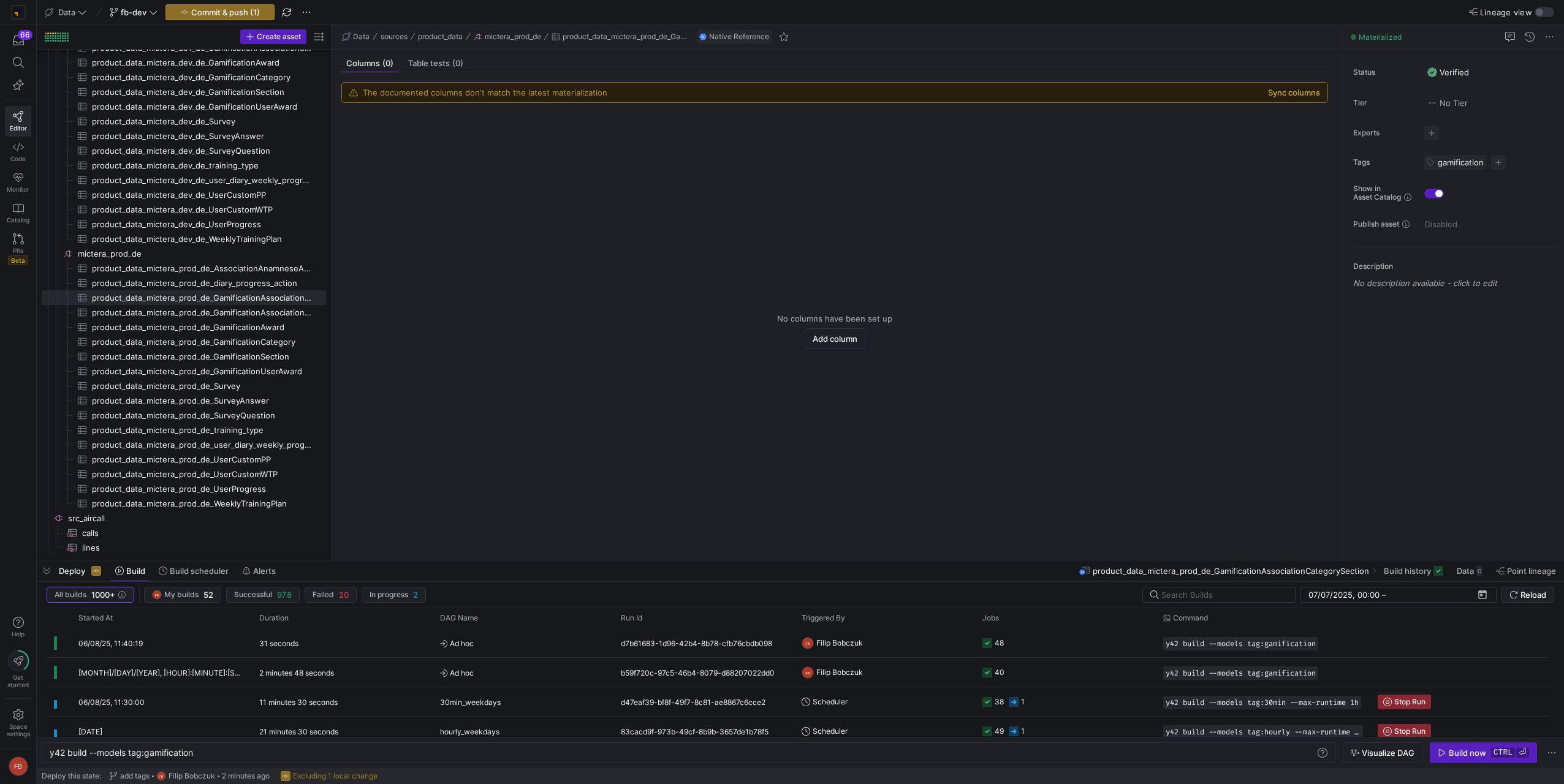 click on "Sync columns" 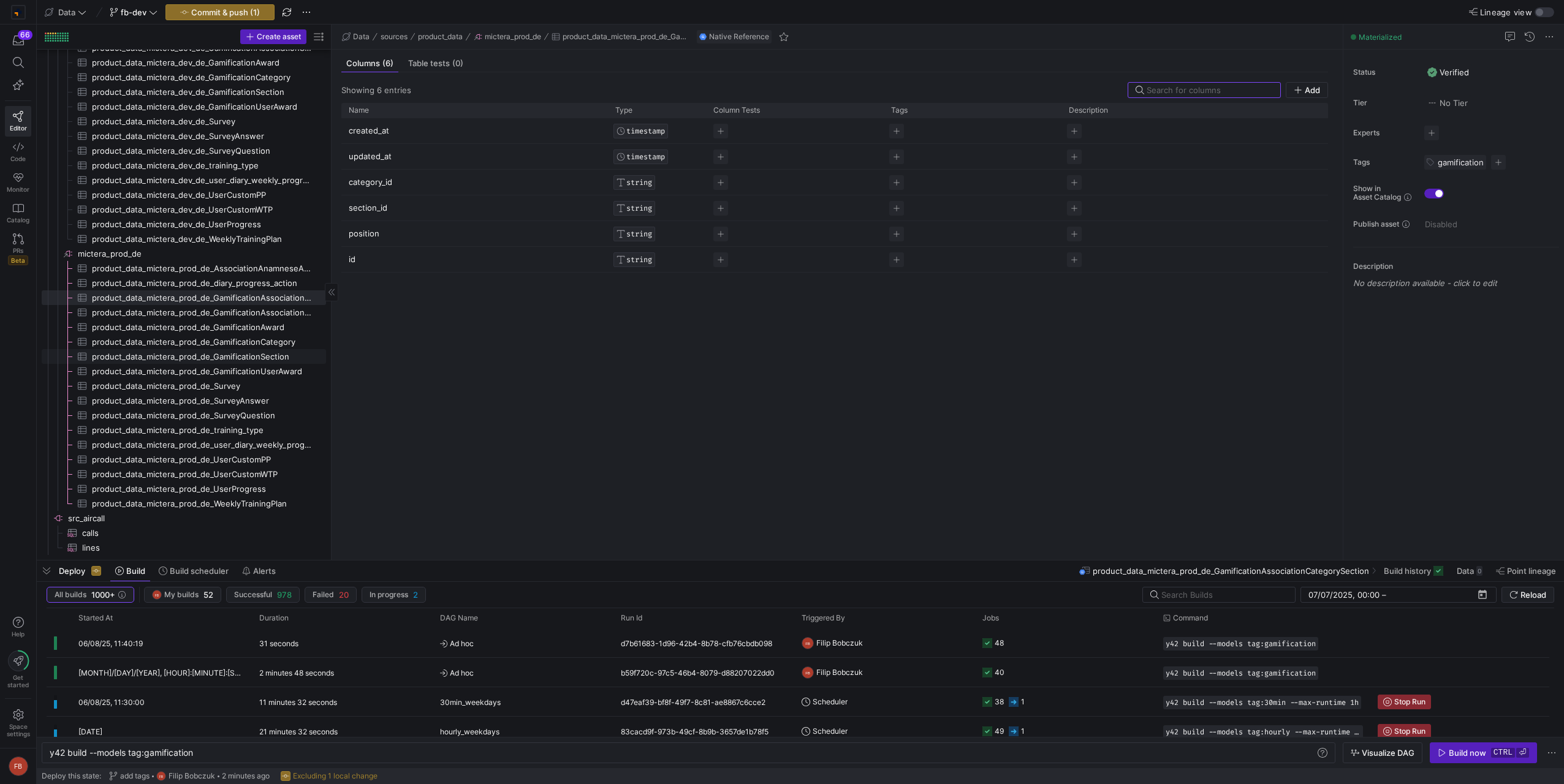scroll, scrollTop: 1941, scrollLeft: 0, axis: vertical 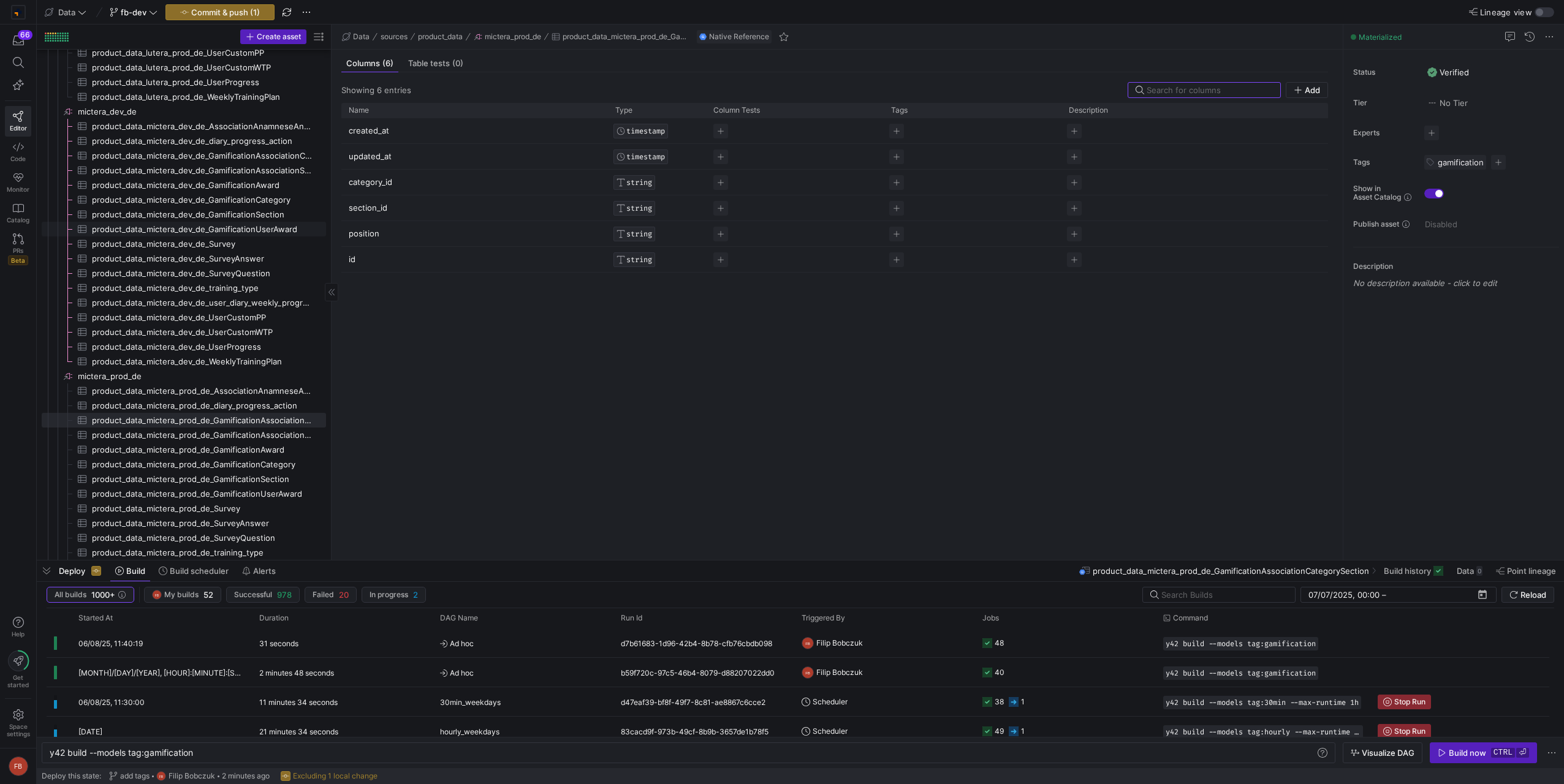 click on "product_data_mictera_dev_de_GamificationUserAward​​​​​​​​​" 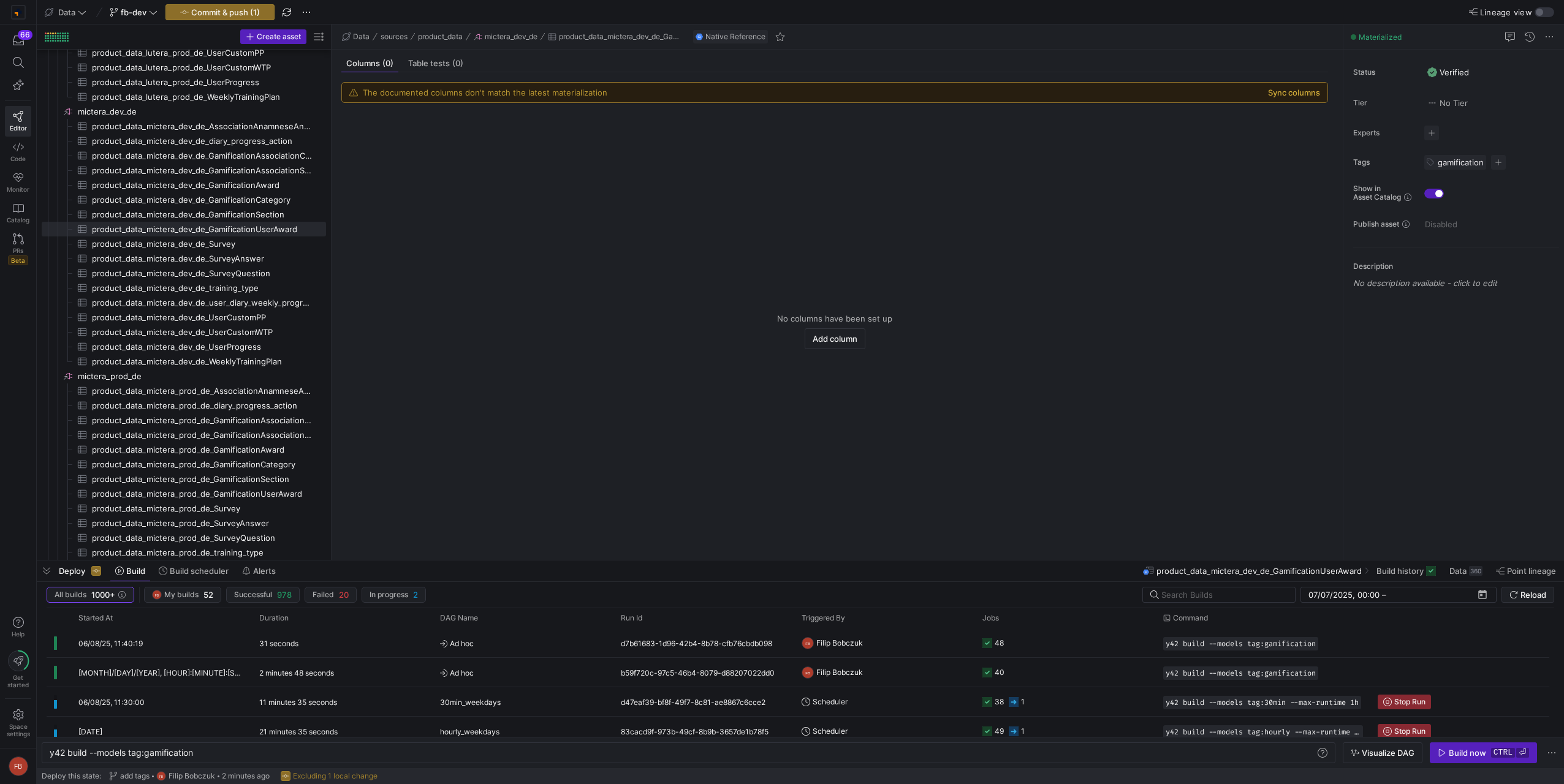 click on "Sync columns" 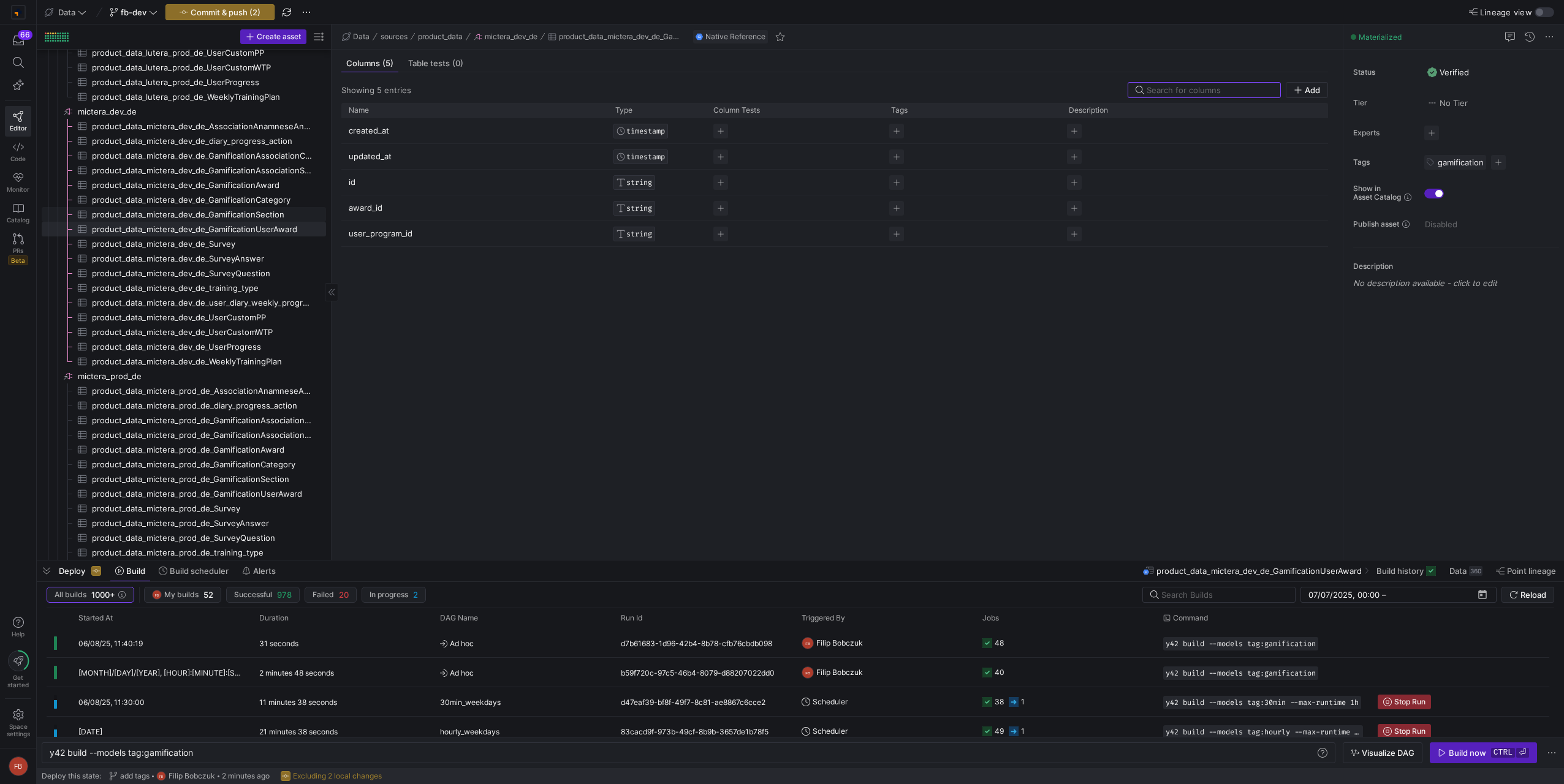 click on "product_data_mictera_dev_de_GamificationSection​​​​​​​​​" 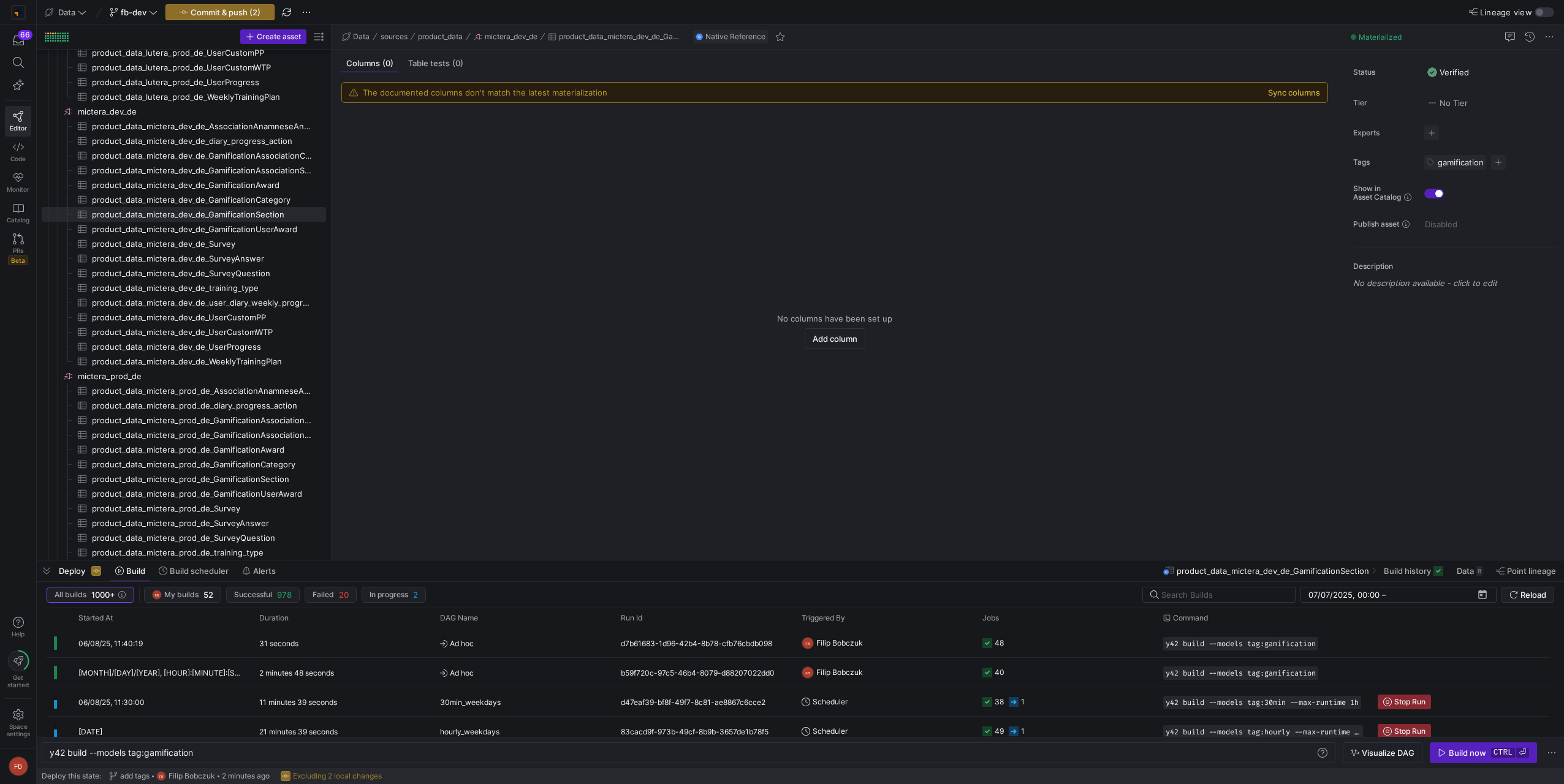 click on "Sync columns" 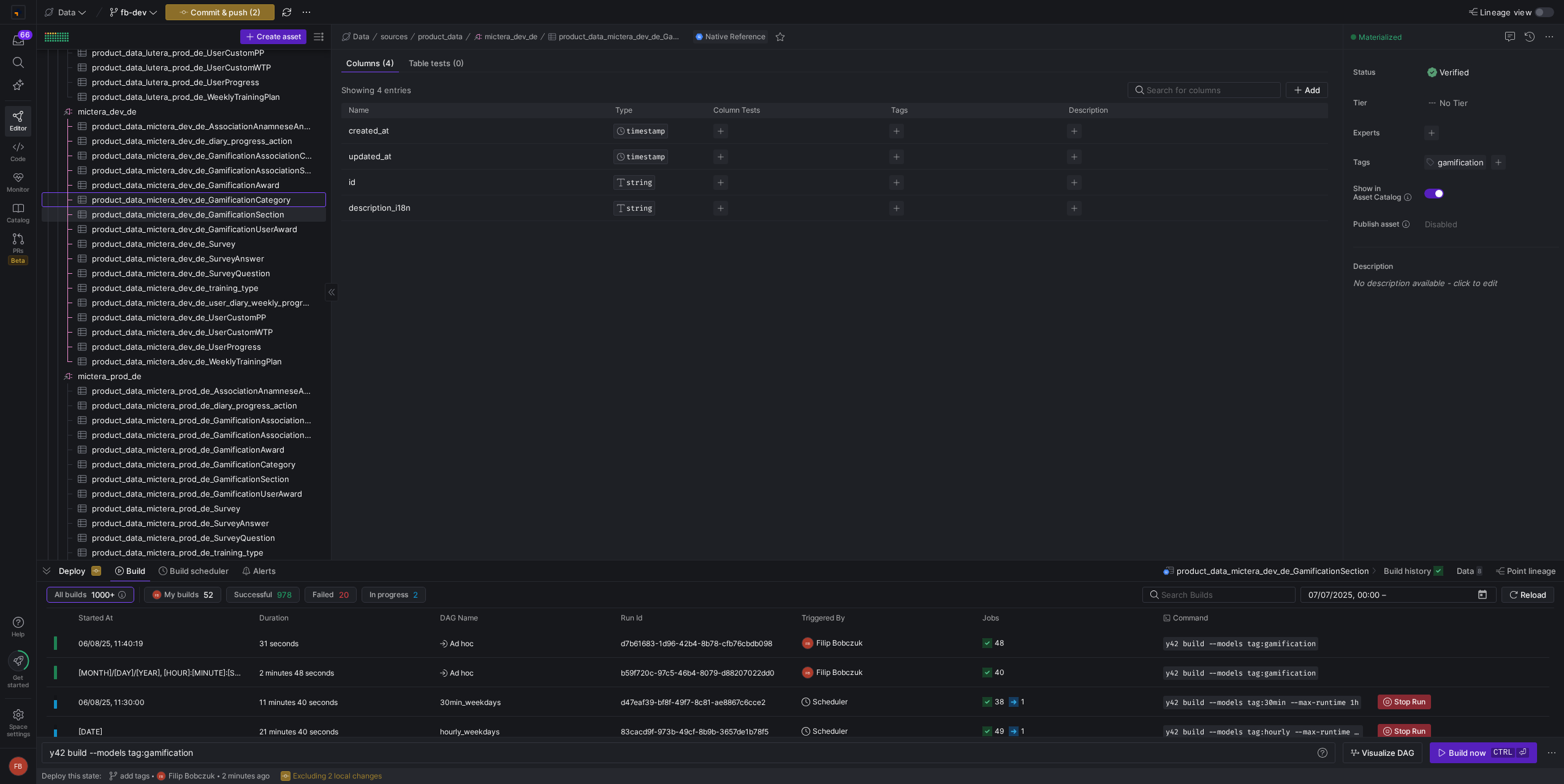 click on "product_data_mictera_dev_de_GamificationCategory​​​​​​​​​" 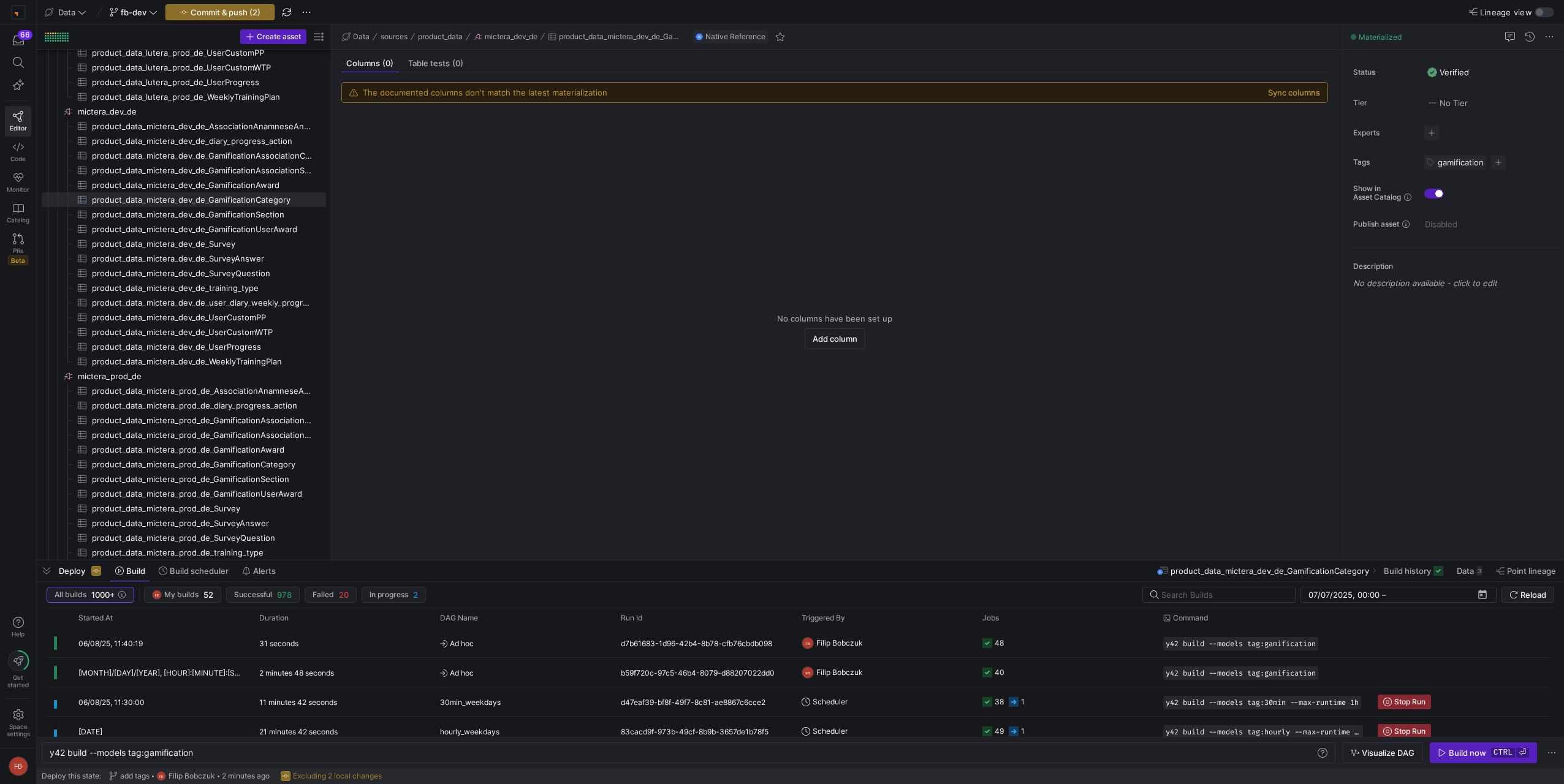 click on "The documented columns don't match the latest materialization  Sync columns" 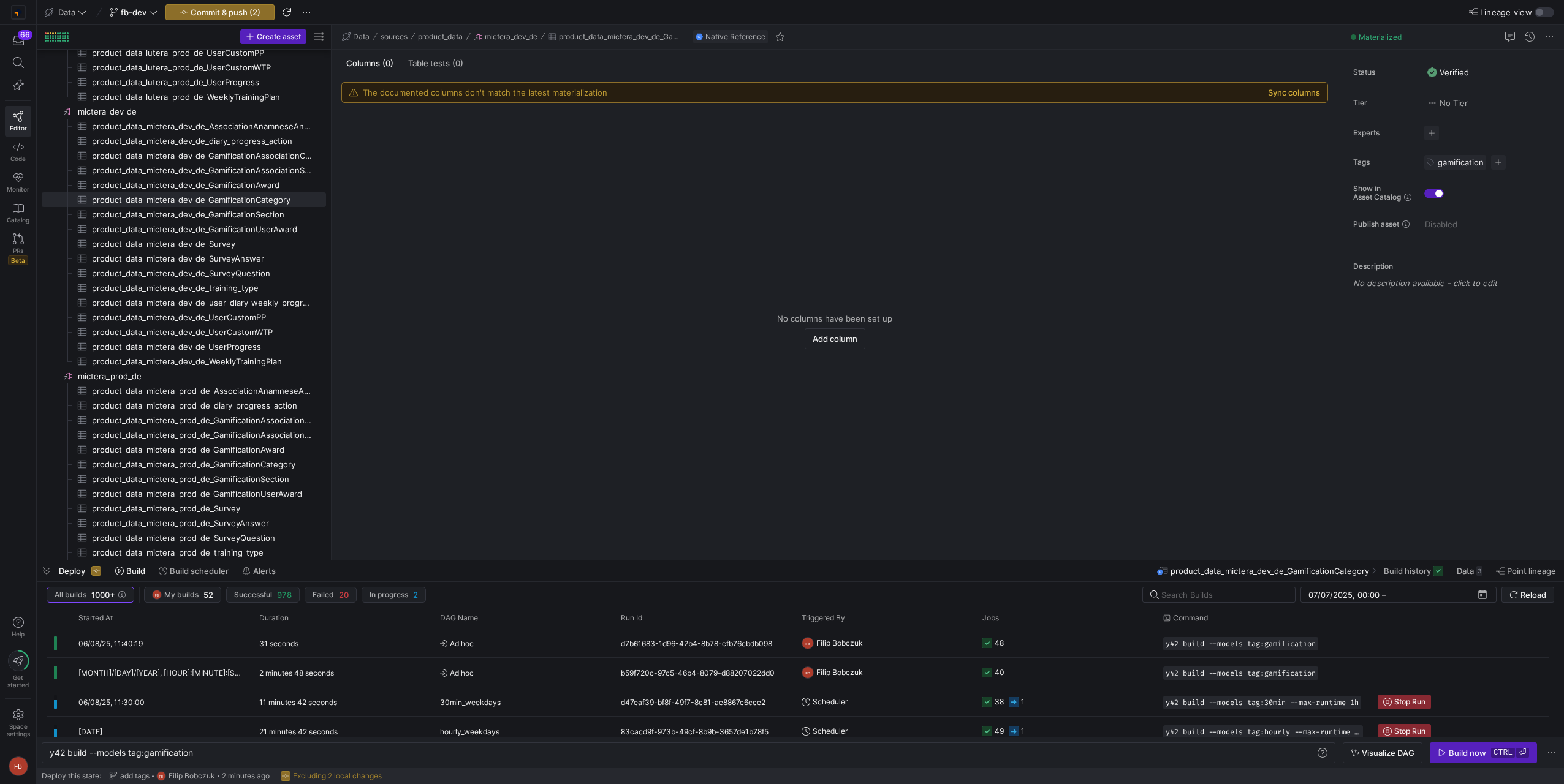 click on "Sync columns" 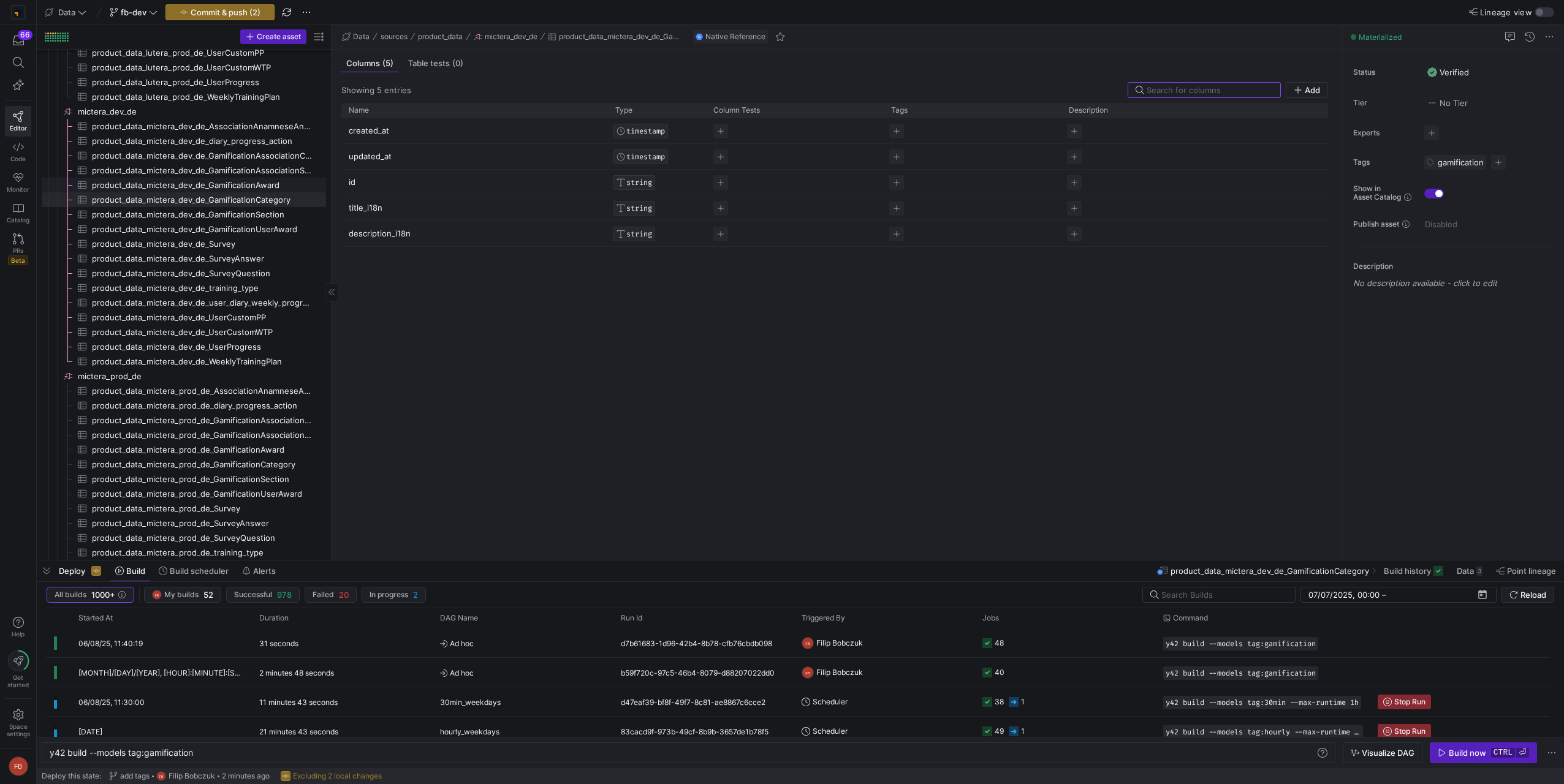 click on "product_data_mictera_dev_de_GamificationAward​​​​​​​​​" 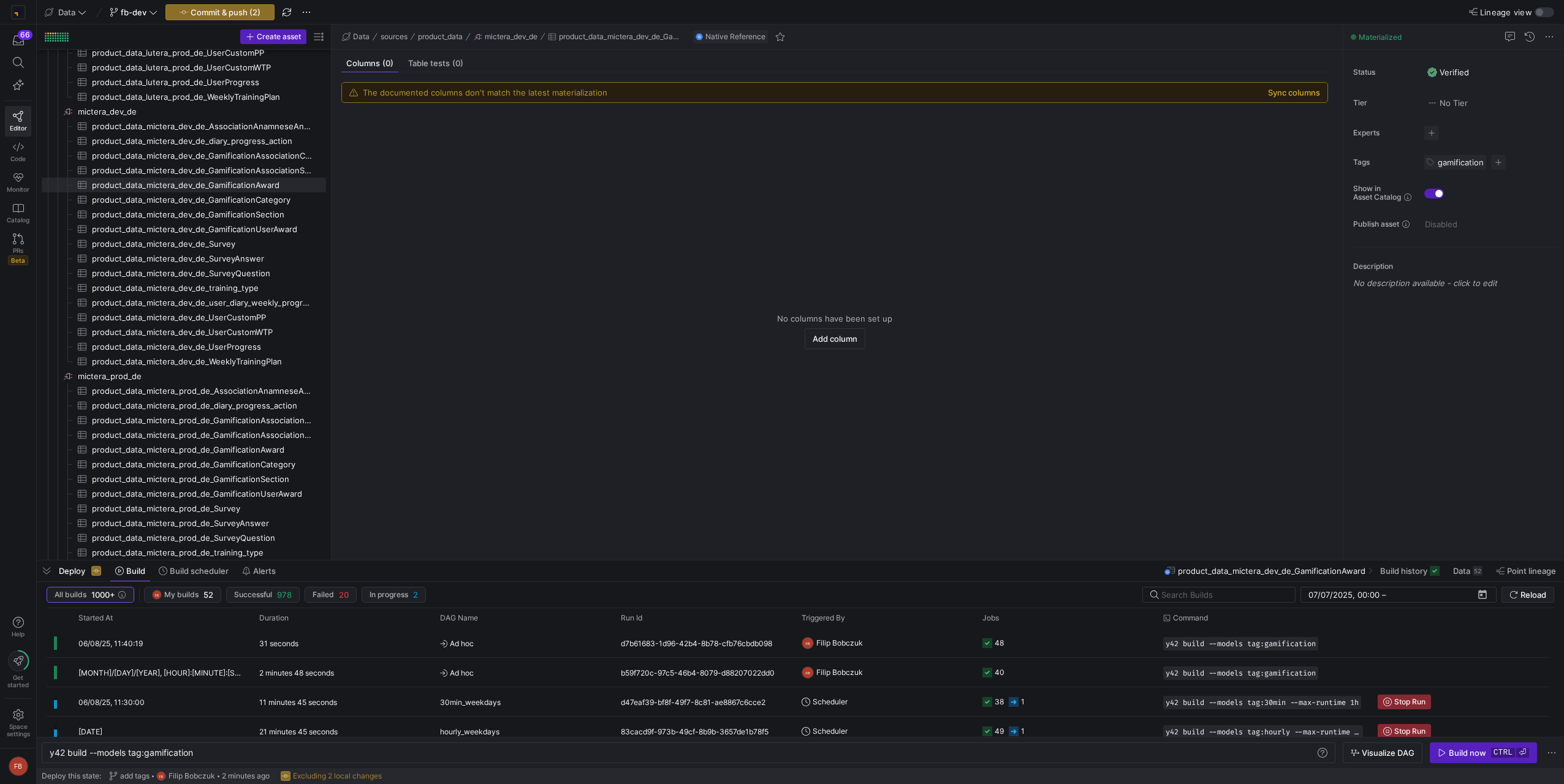 click on "Sync columns" 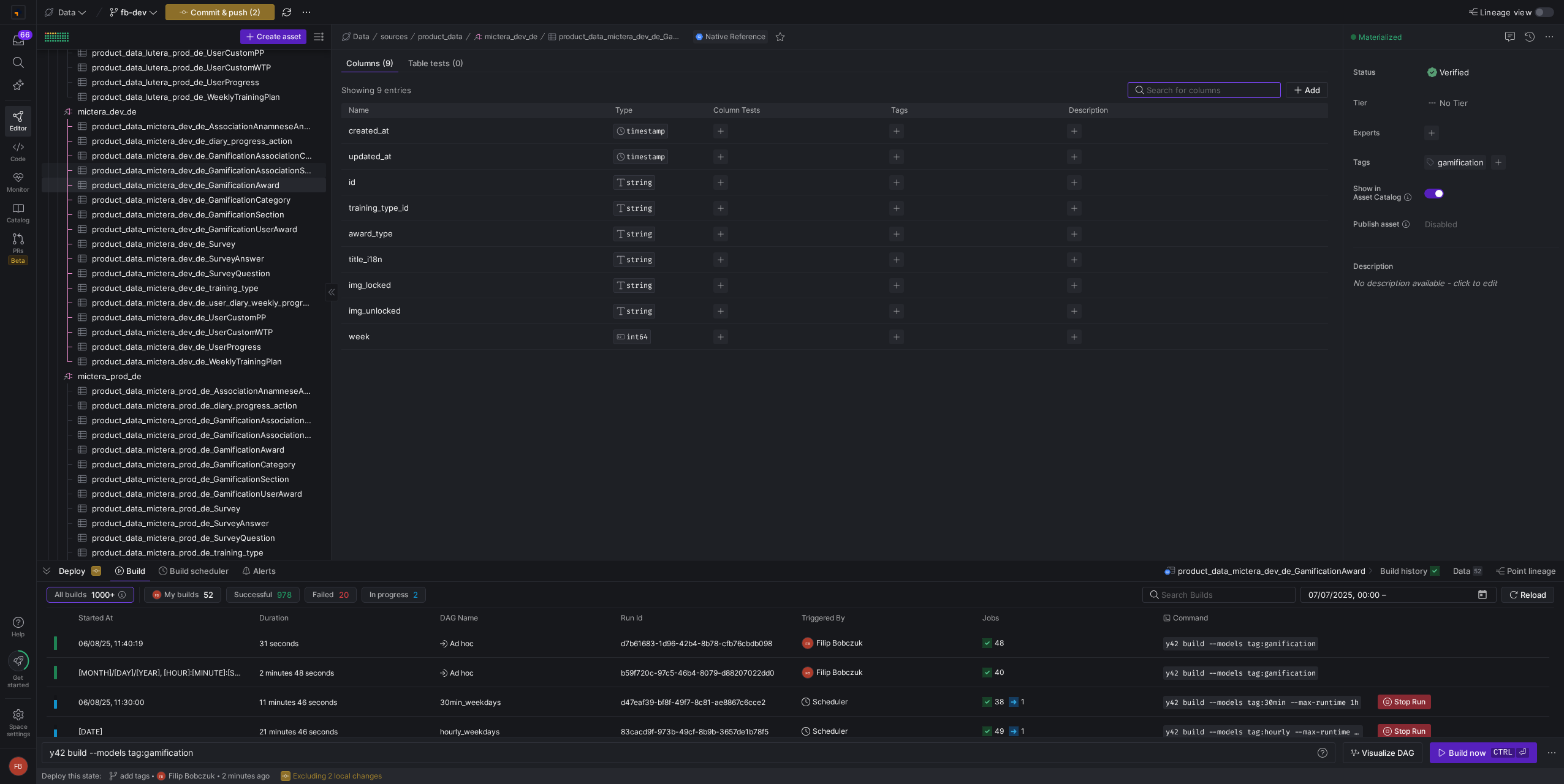 click on "product_data_mictera_dev_de_GamificationAssociationSectionAward​​​​​​​​​" 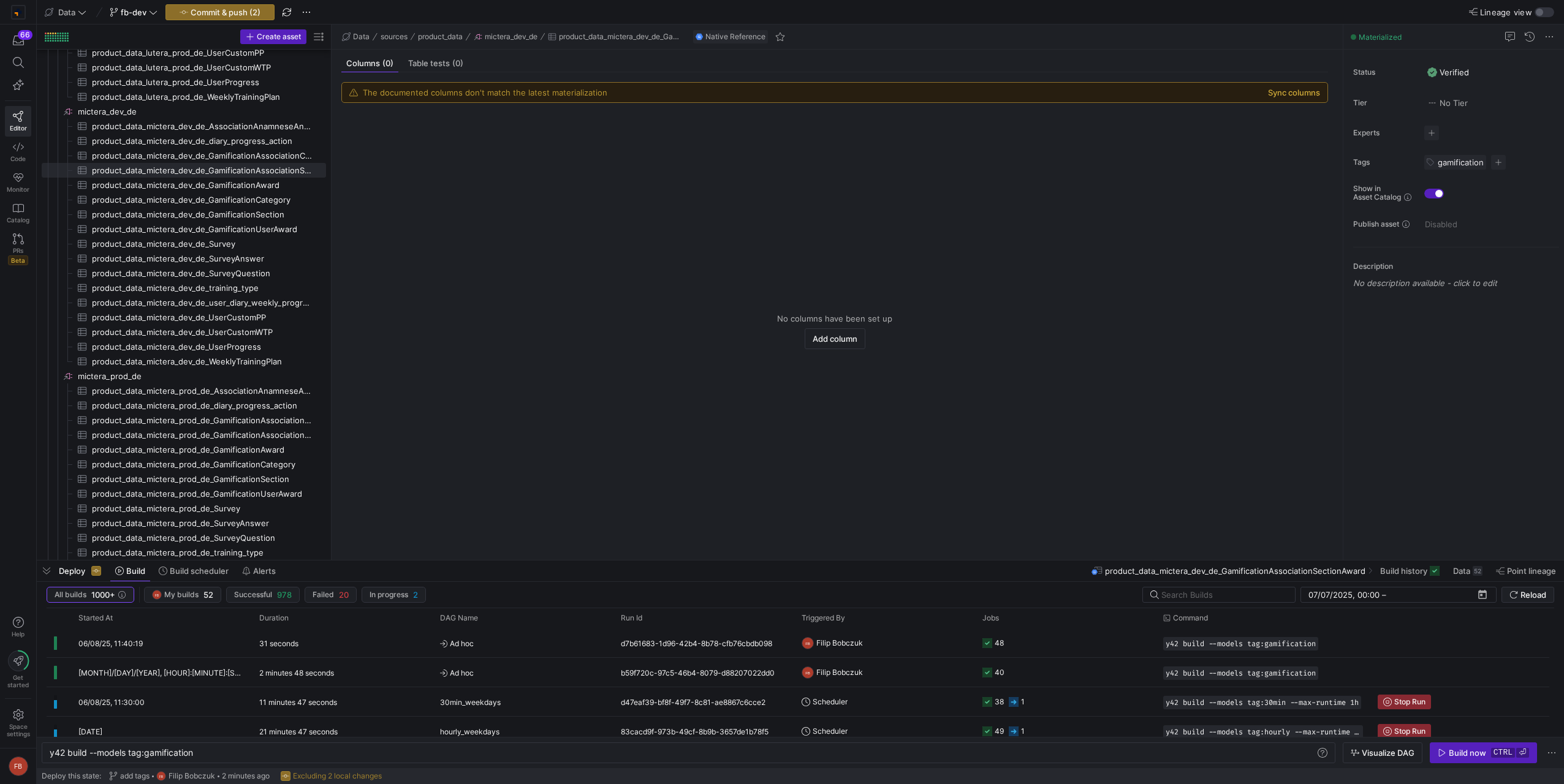 click on "Sync columns" 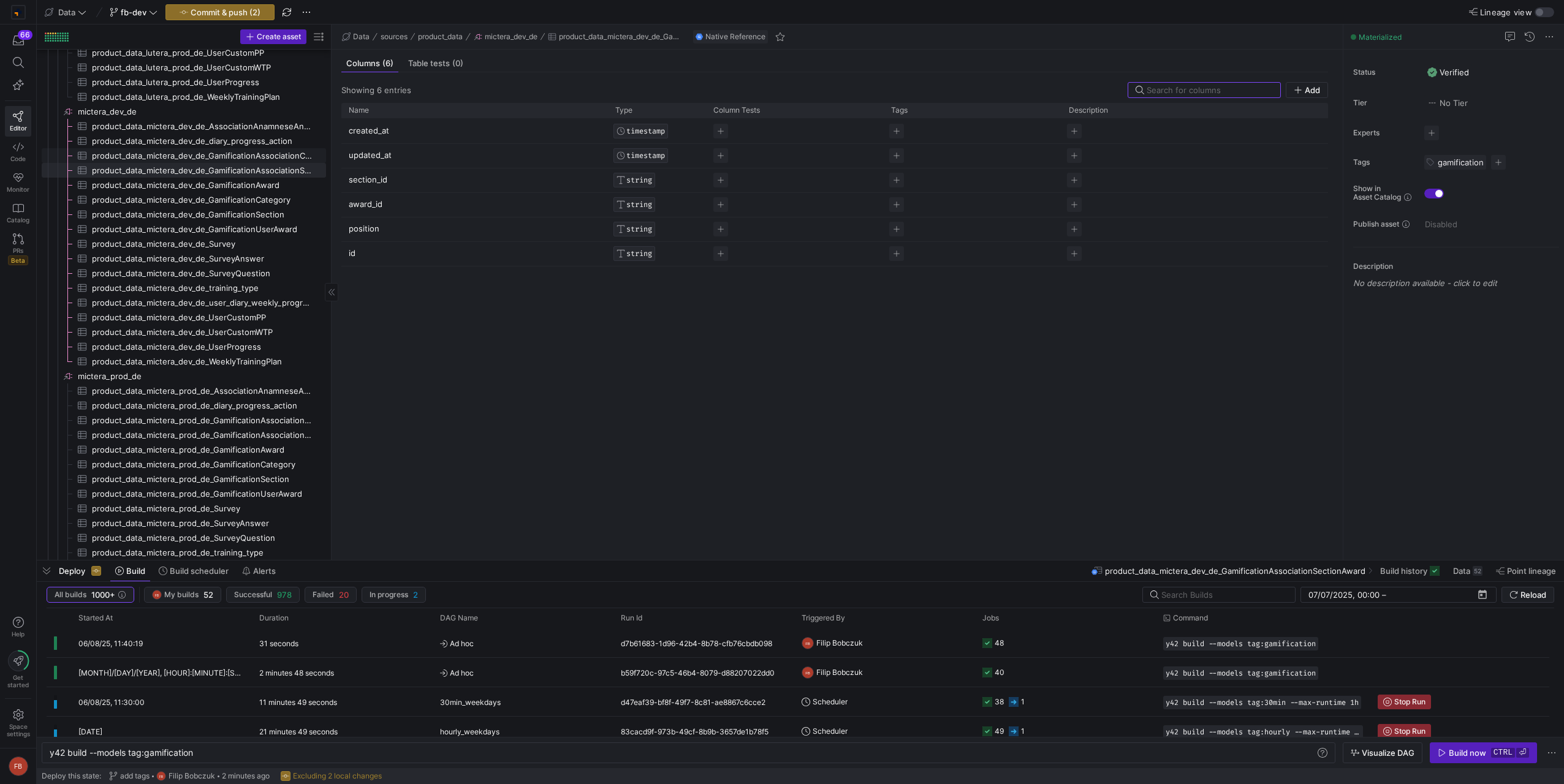 click on "product_data_mictera_dev_de_GamificationAssociationCategorySection​​​​​​​​​" 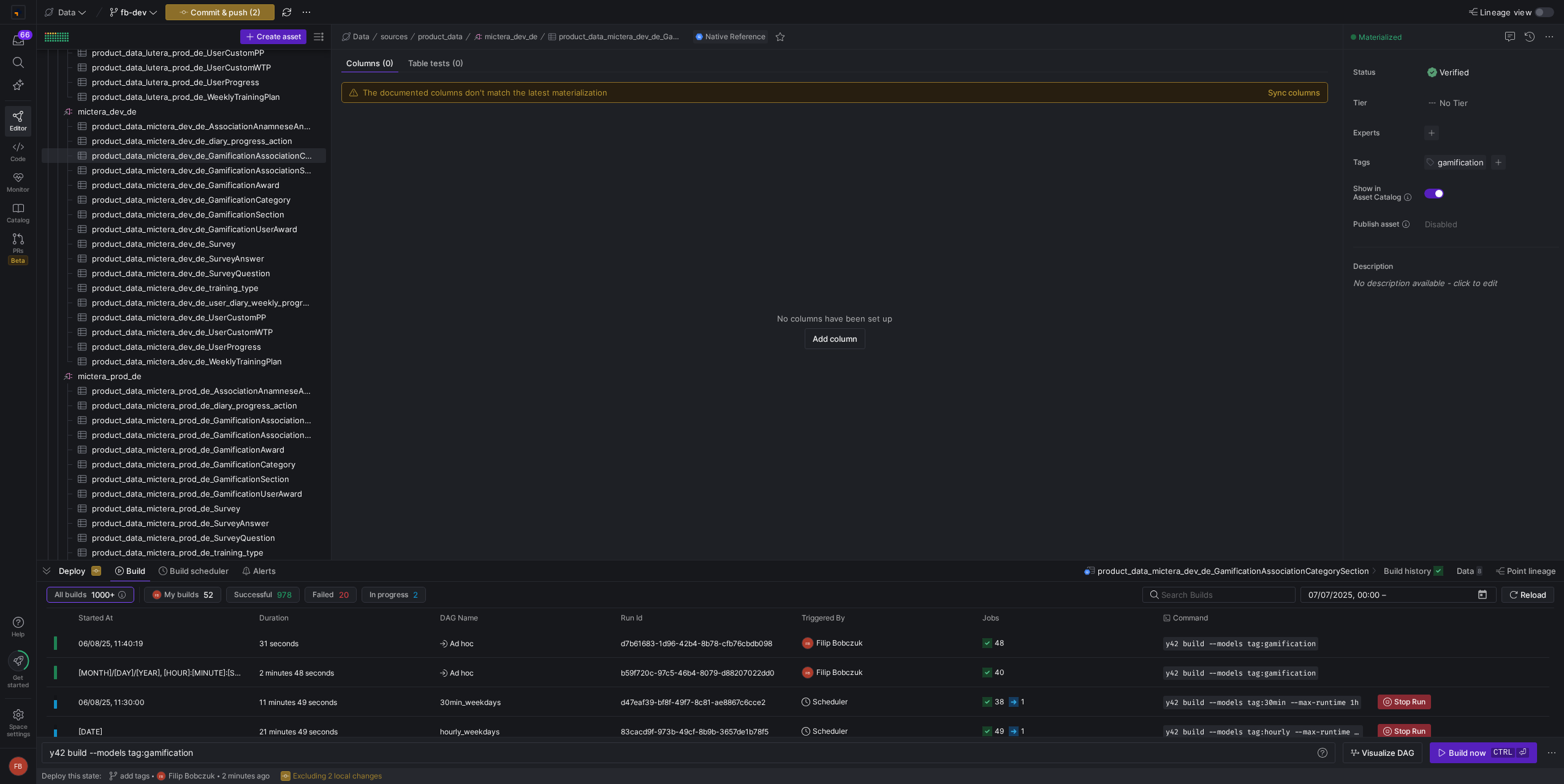 click on "Sync columns" 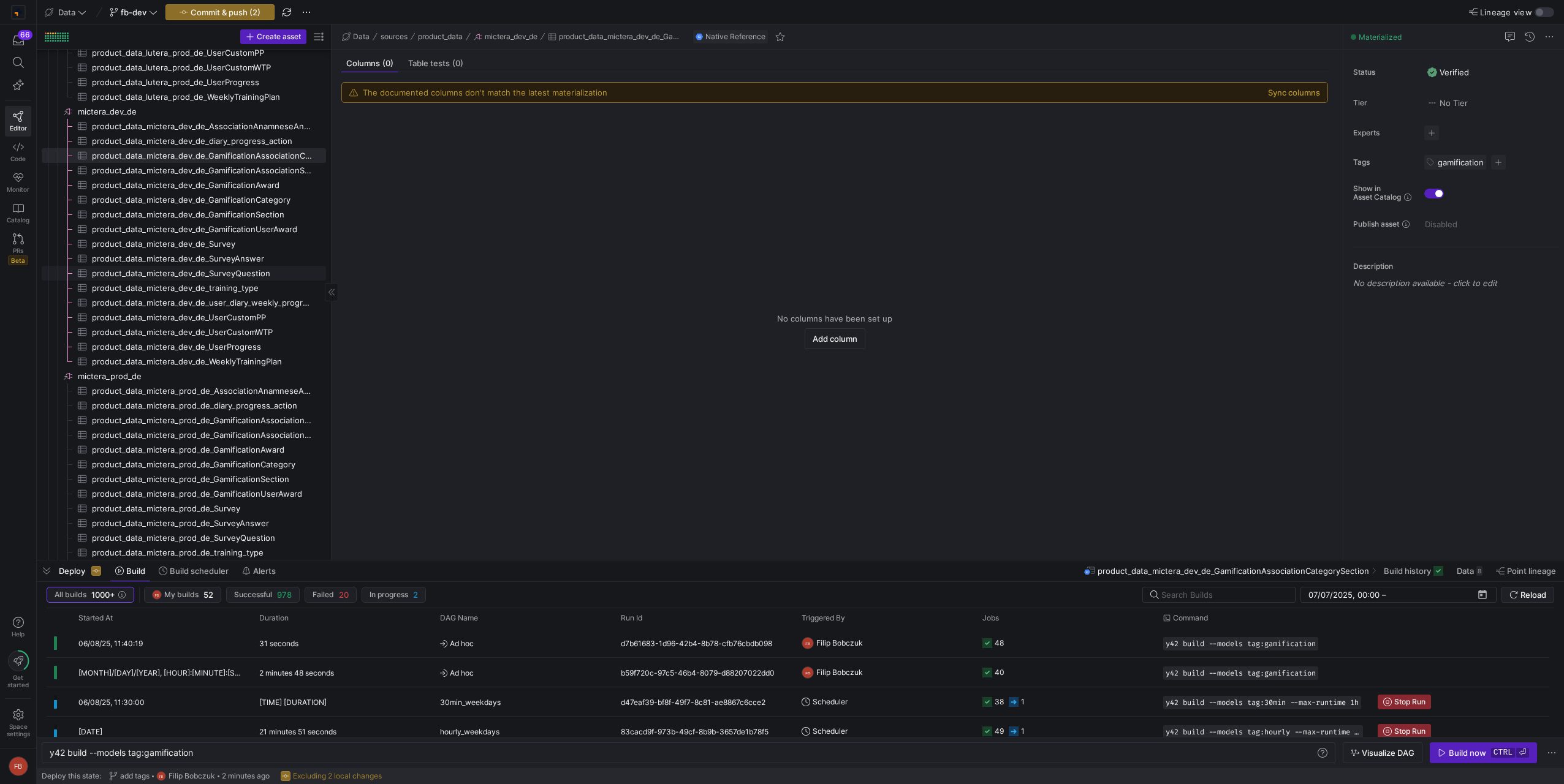 scroll, scrollTop: 1693, scrollLeft: 0, axis: vertical 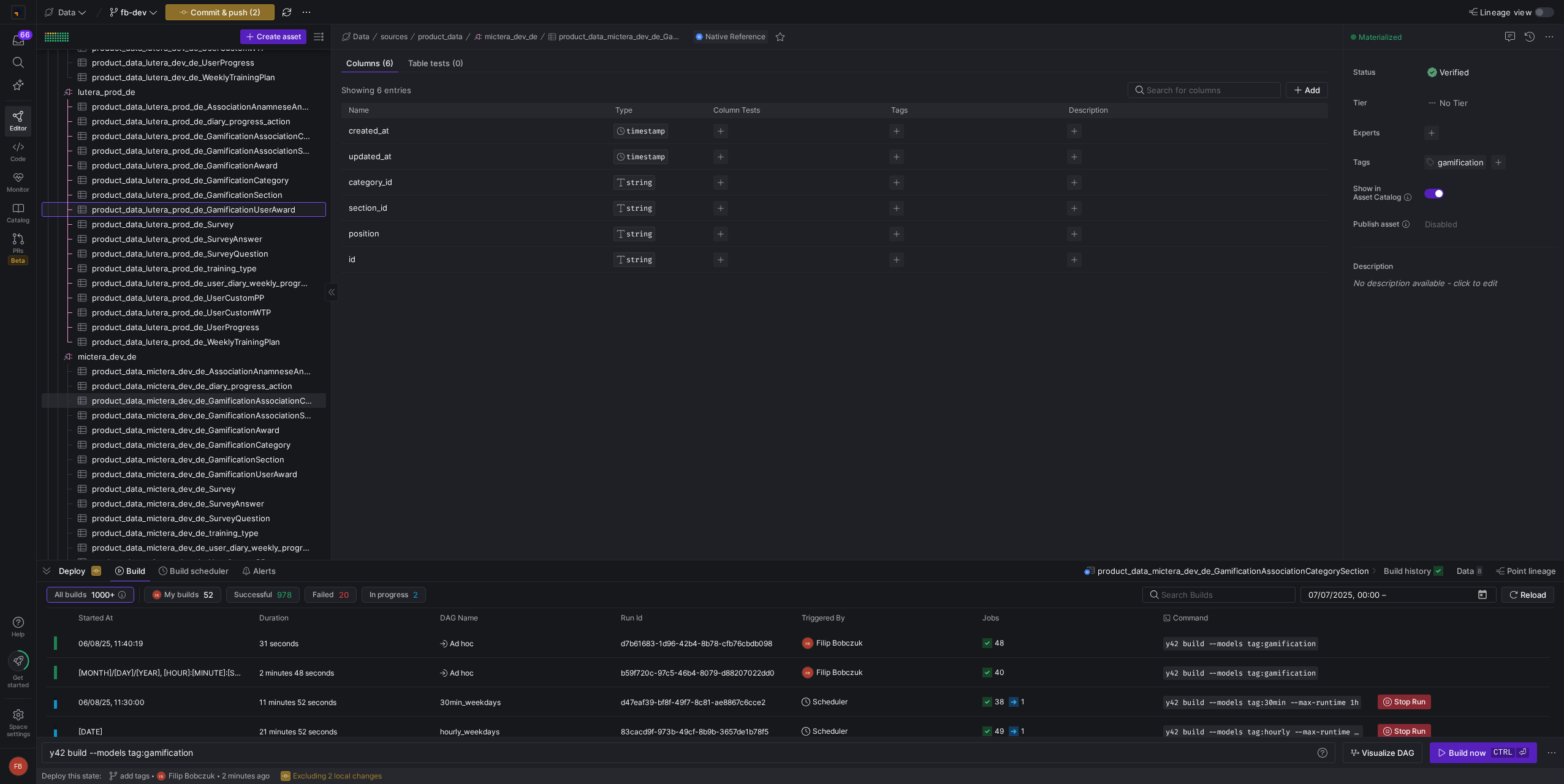 click on "product_data_lutera_prod_de_GamificationUserAward​​​​​​​​​" 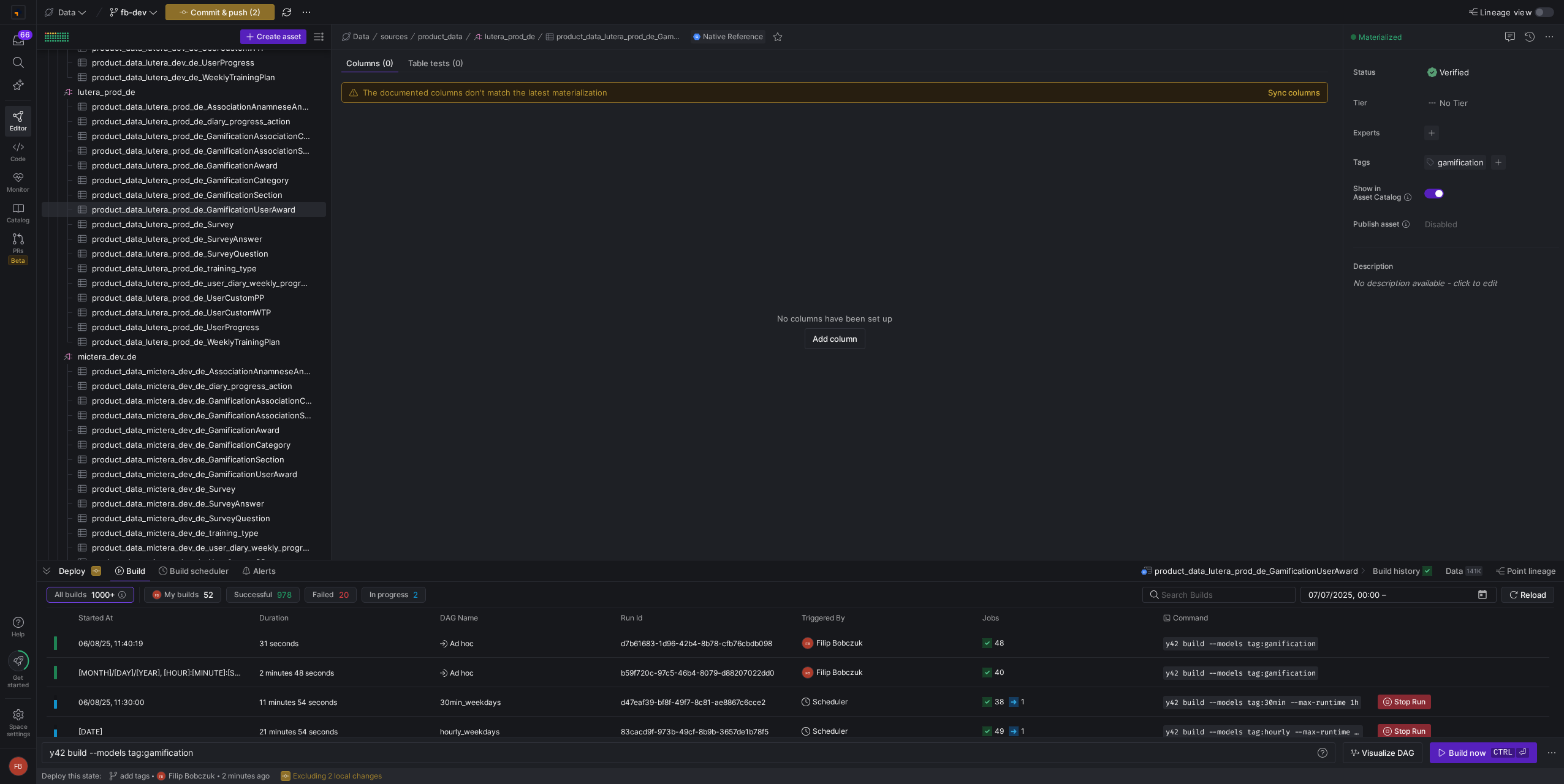 click on "Sync columns" 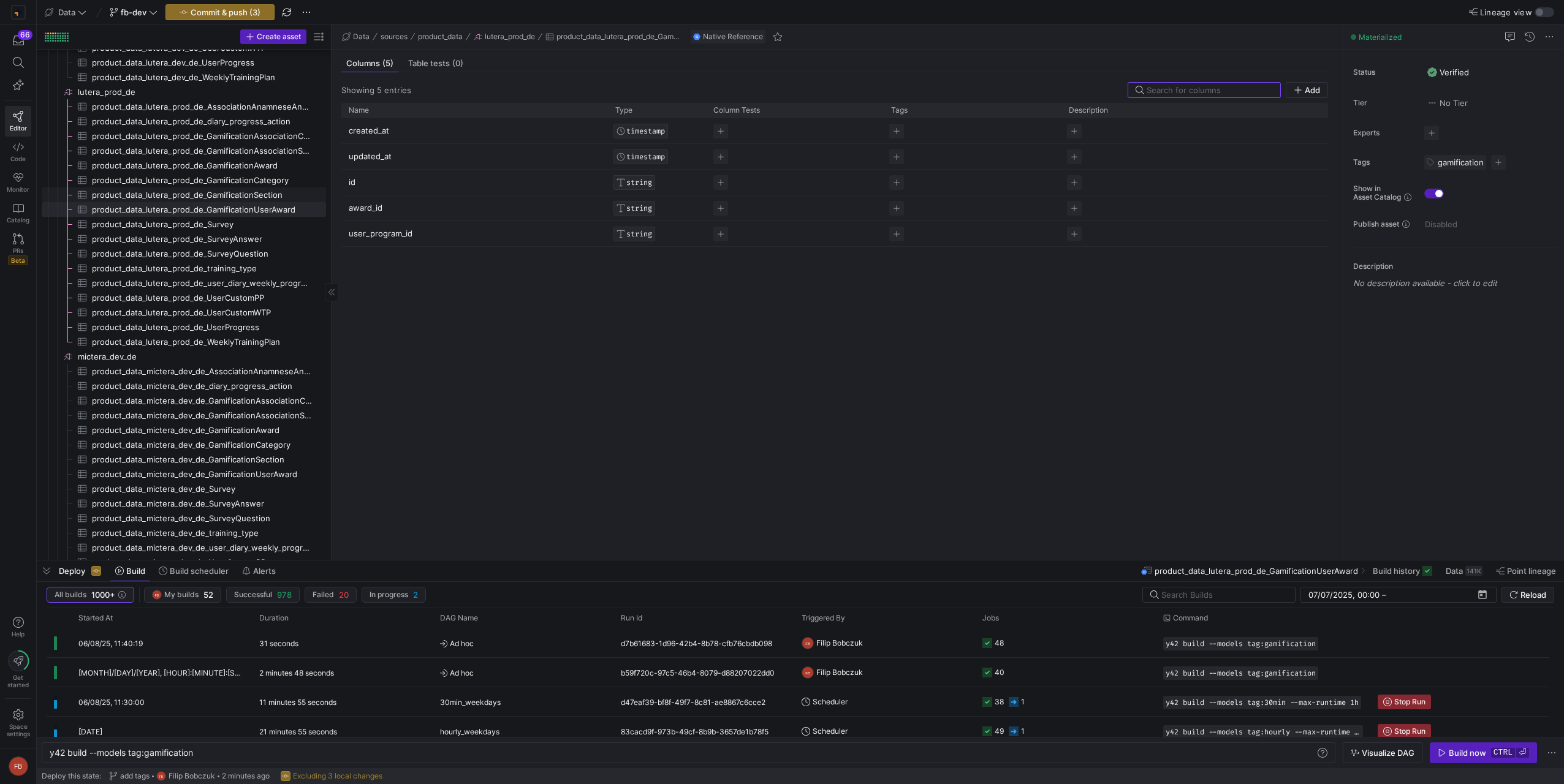 click on "product_data_lutera_prod_de_GamificationSection​​​​​​​​​" 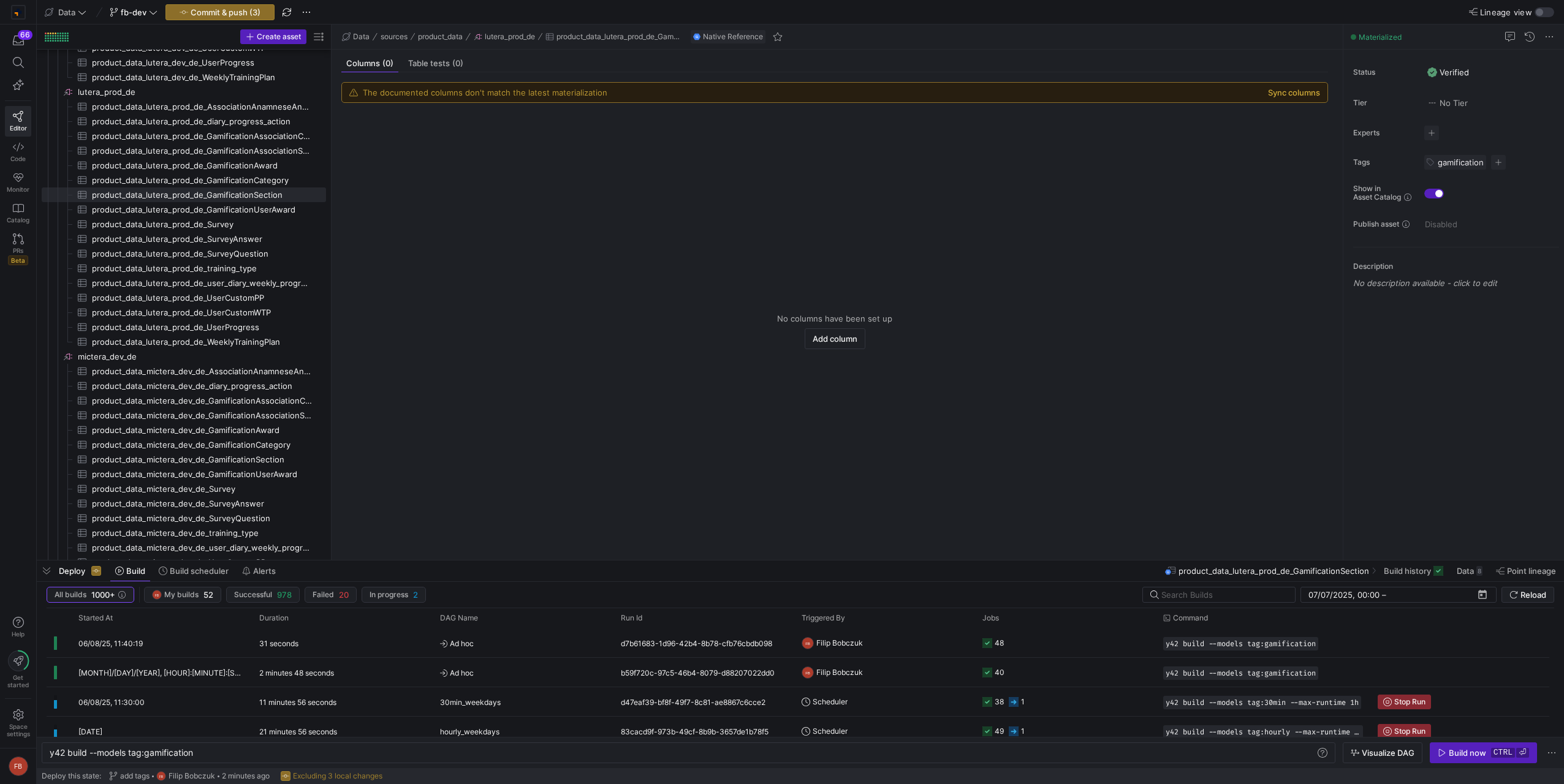 click on "Sync columns" 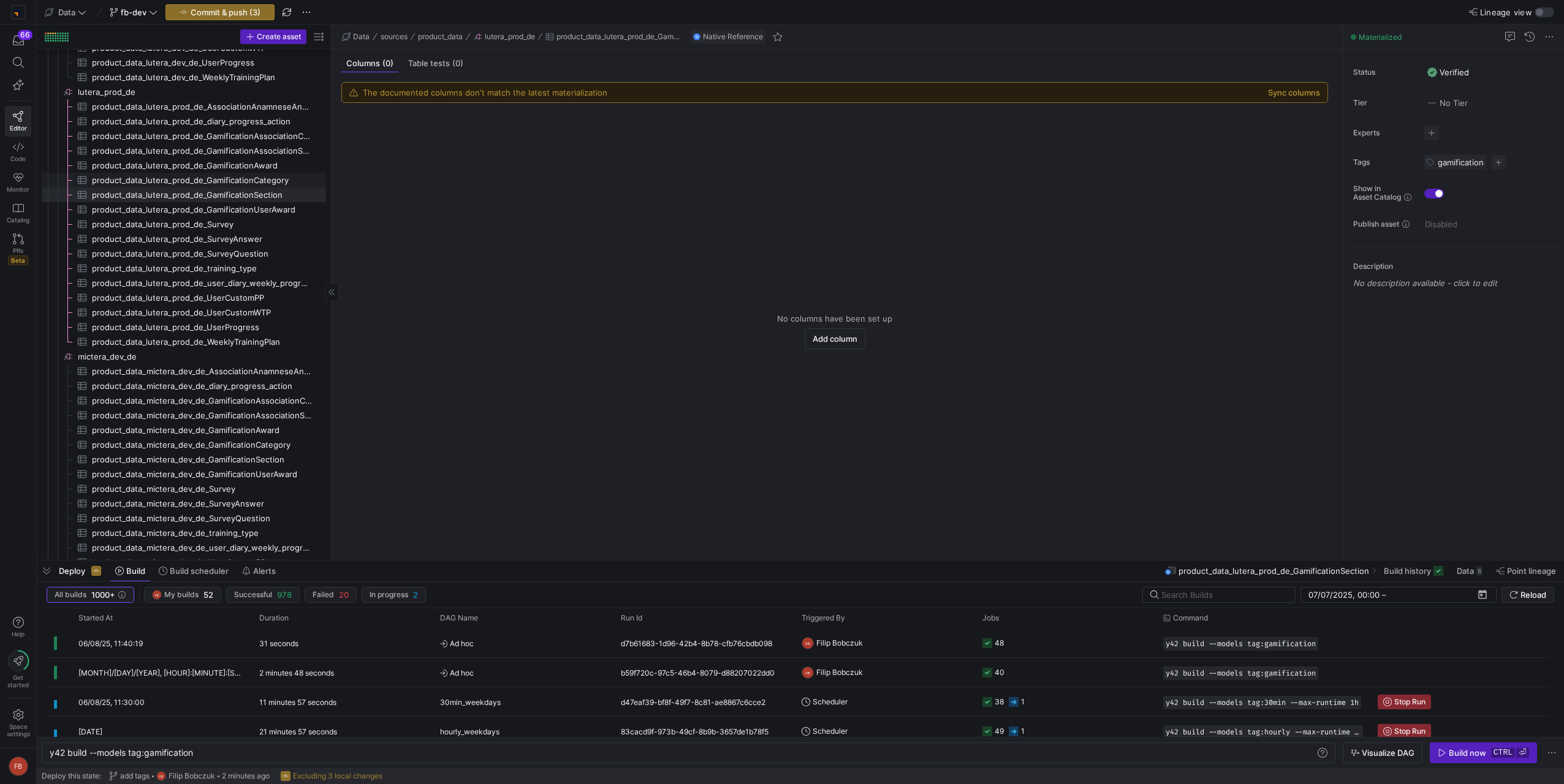 click on "product_data_lutera_prod_de_GamificationCategory​​​​​​​​​" 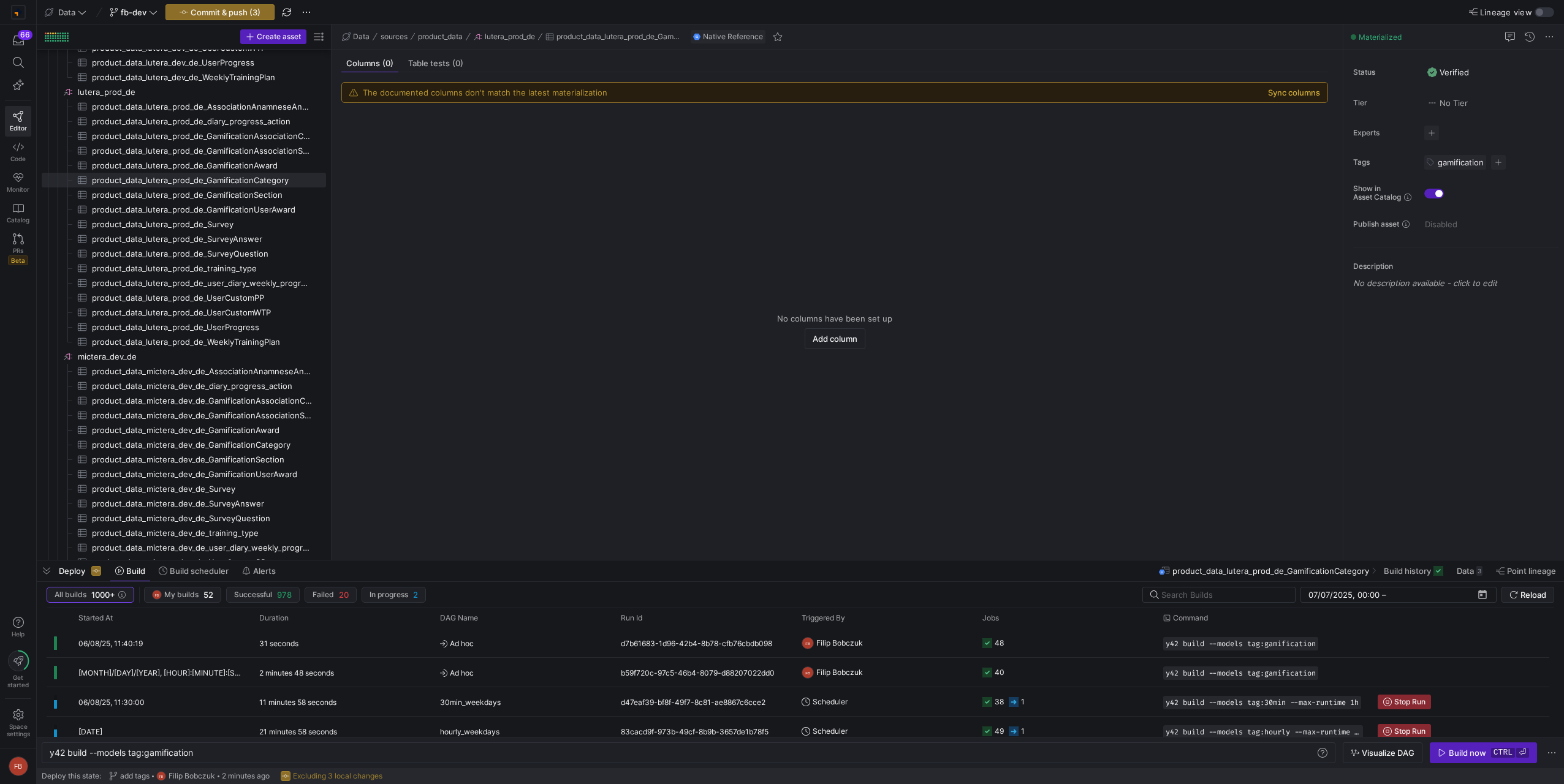 click on "Sync columns" 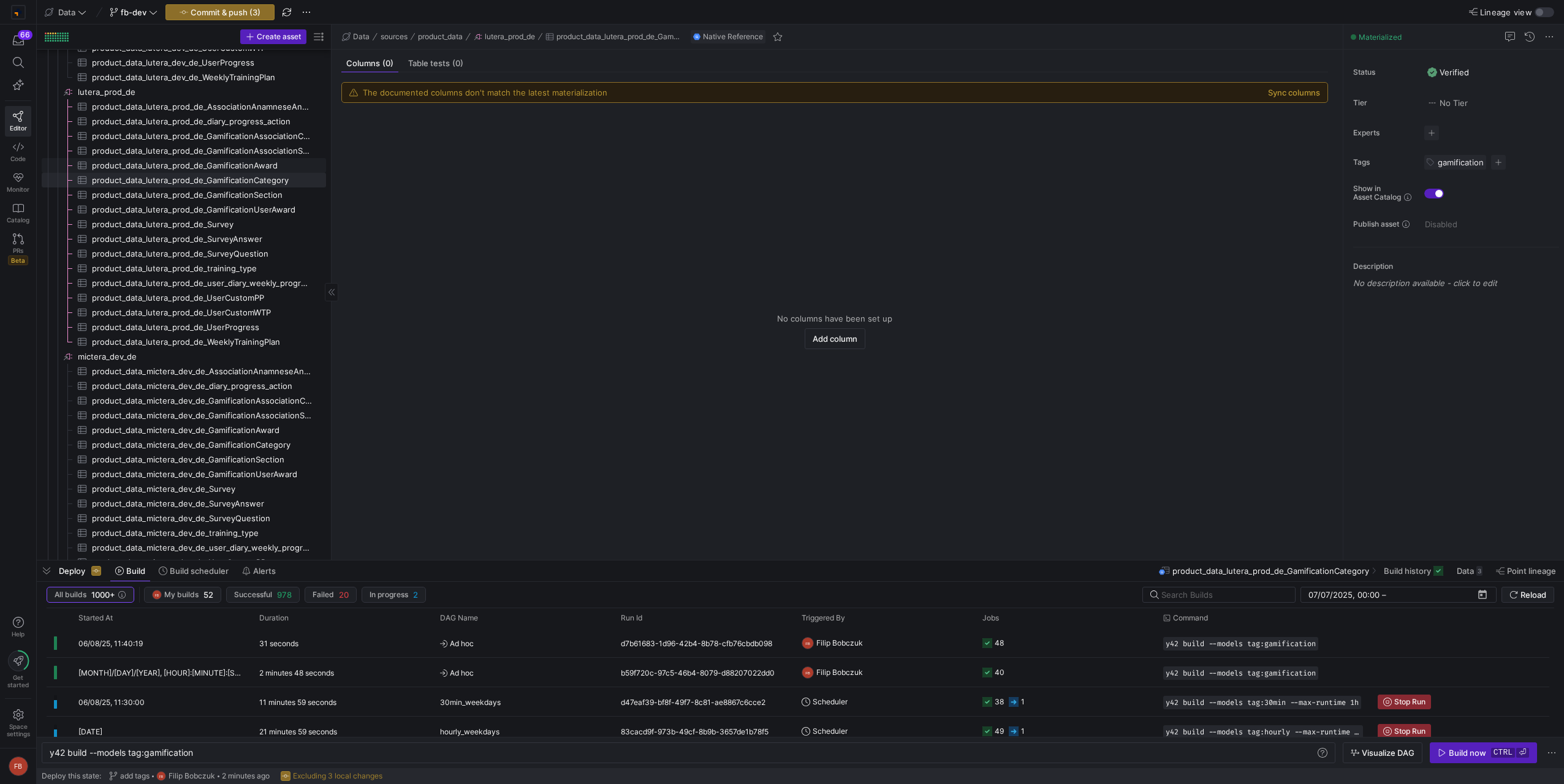 click on "product_data_lutera_prod_de_GamificationAward​​​​​​​​​" 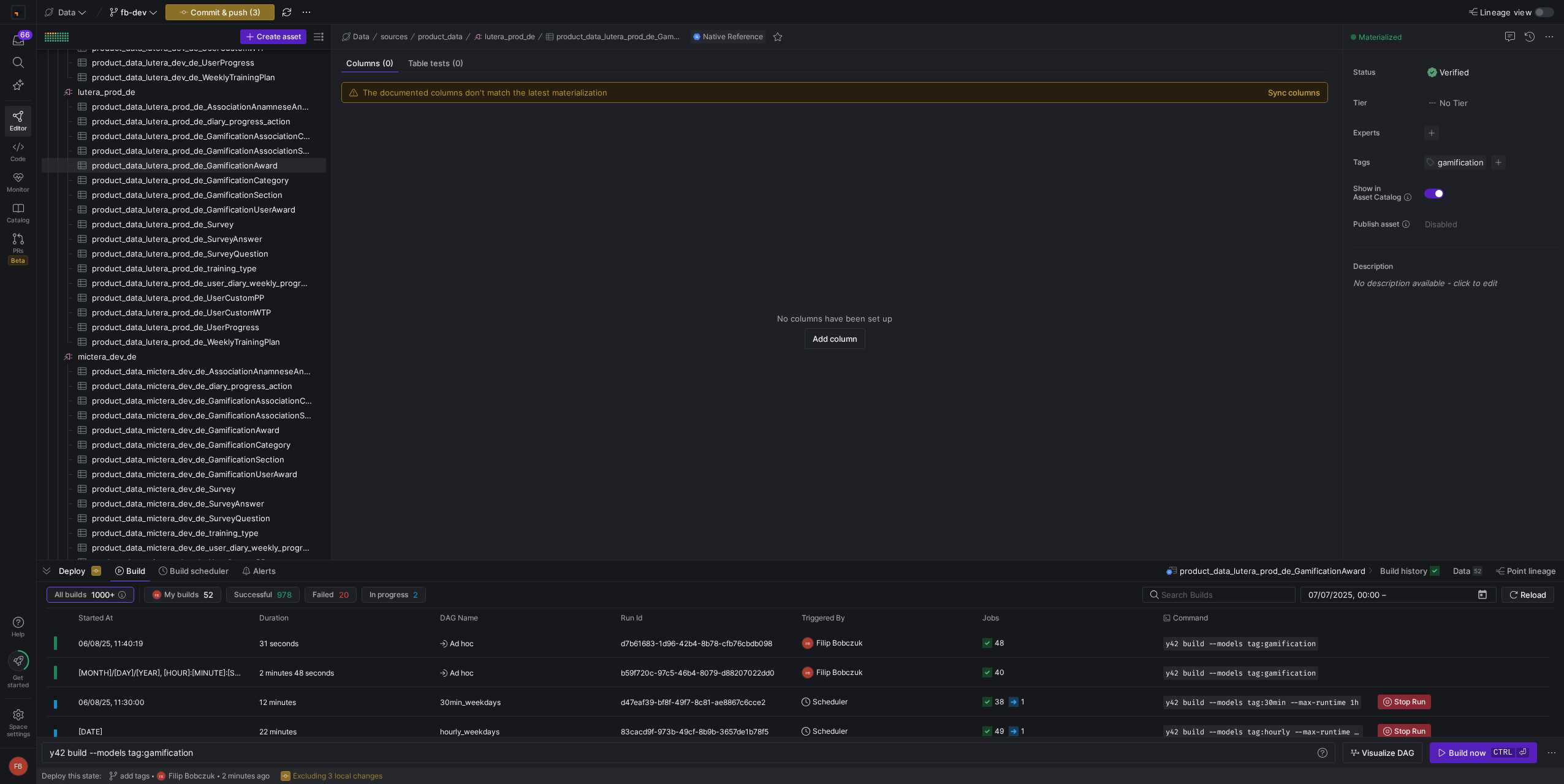 click on "Sync columns" 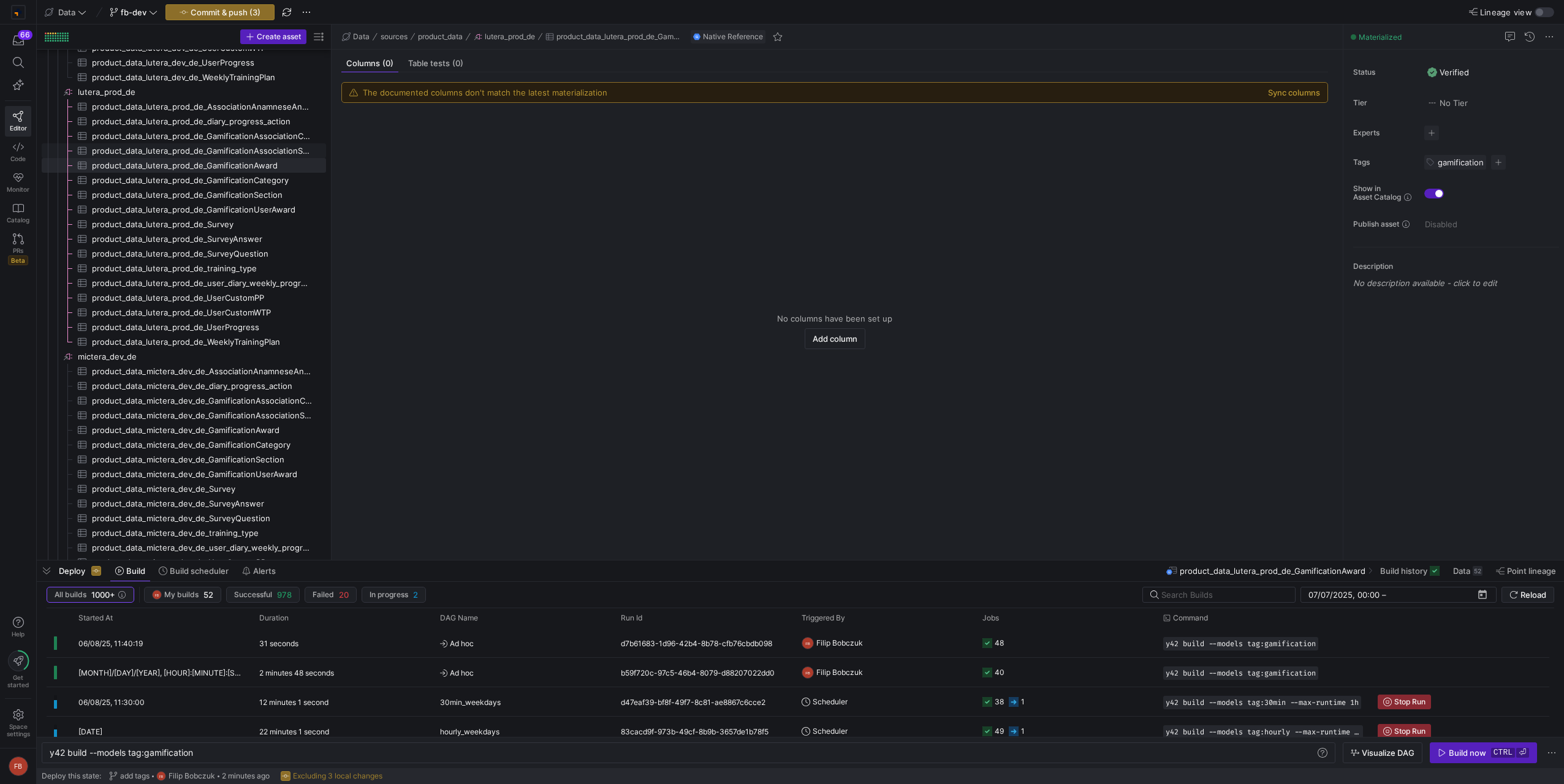 click on "product_data_lutera_prod_de_GamificationAssociationSectionAward​​​​​​​​​" 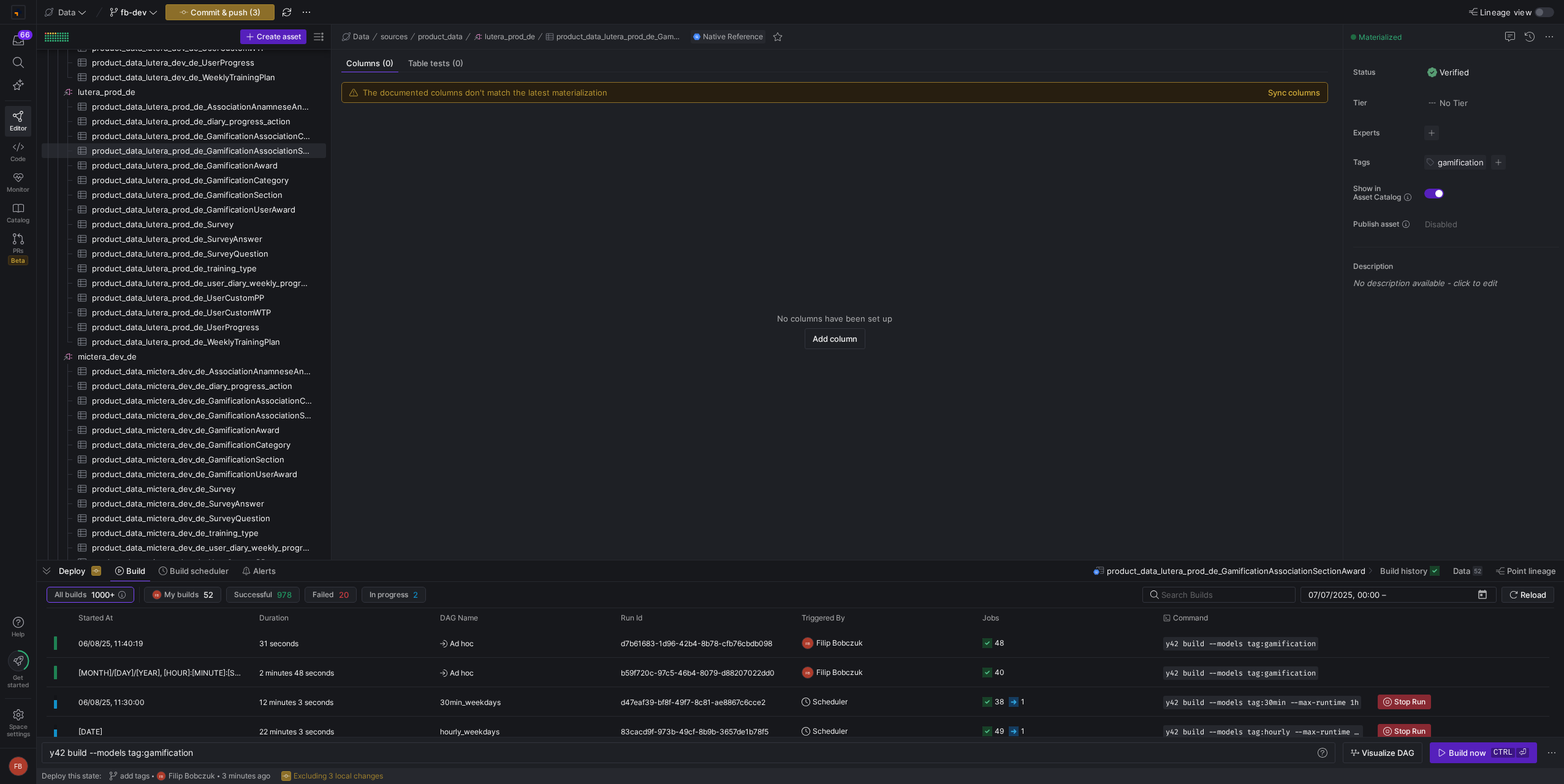 click on "Sync columns" 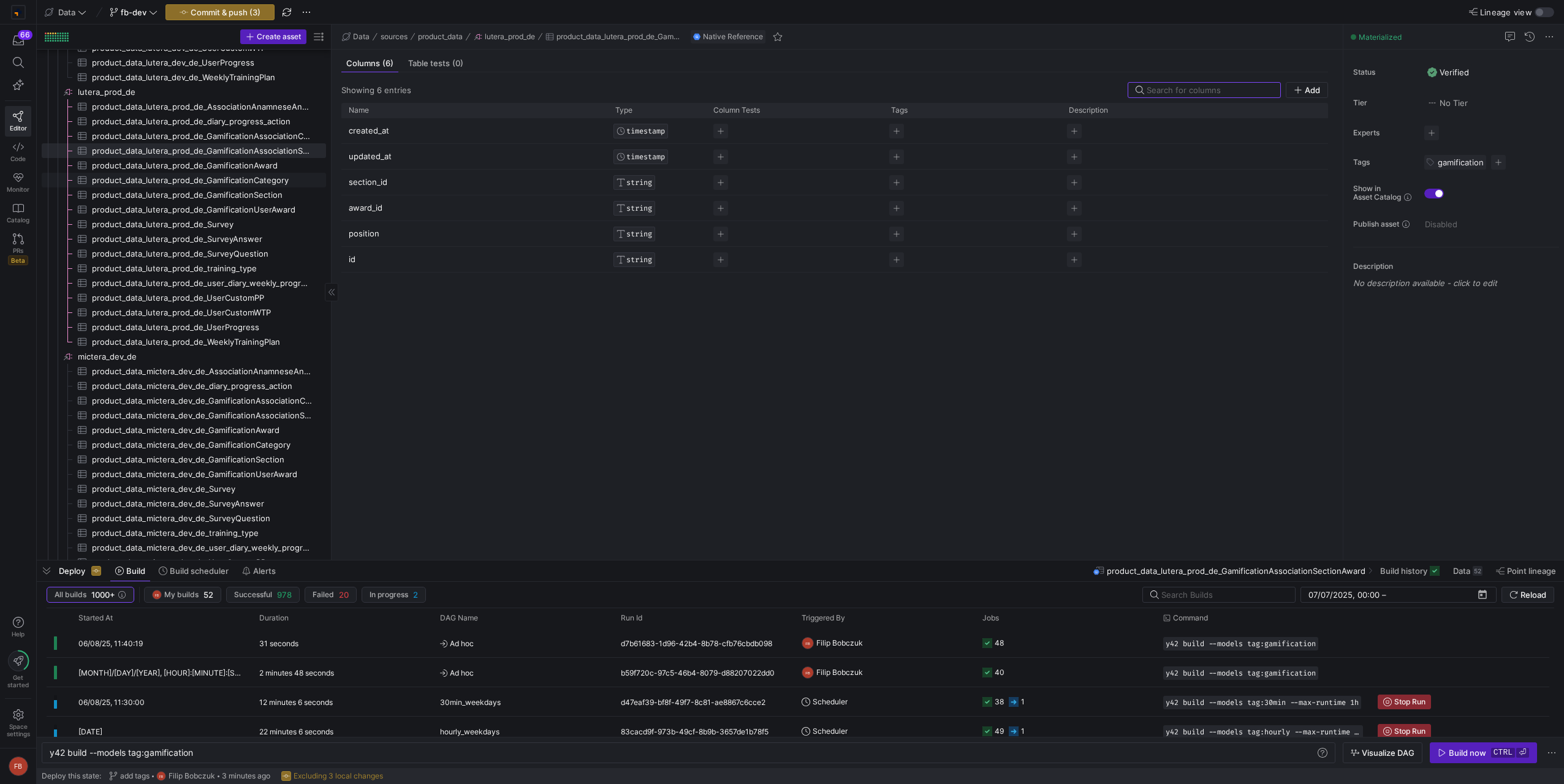 click on "product_data_lutera_prod_de_GamificationCategory​​​​​​​​​" 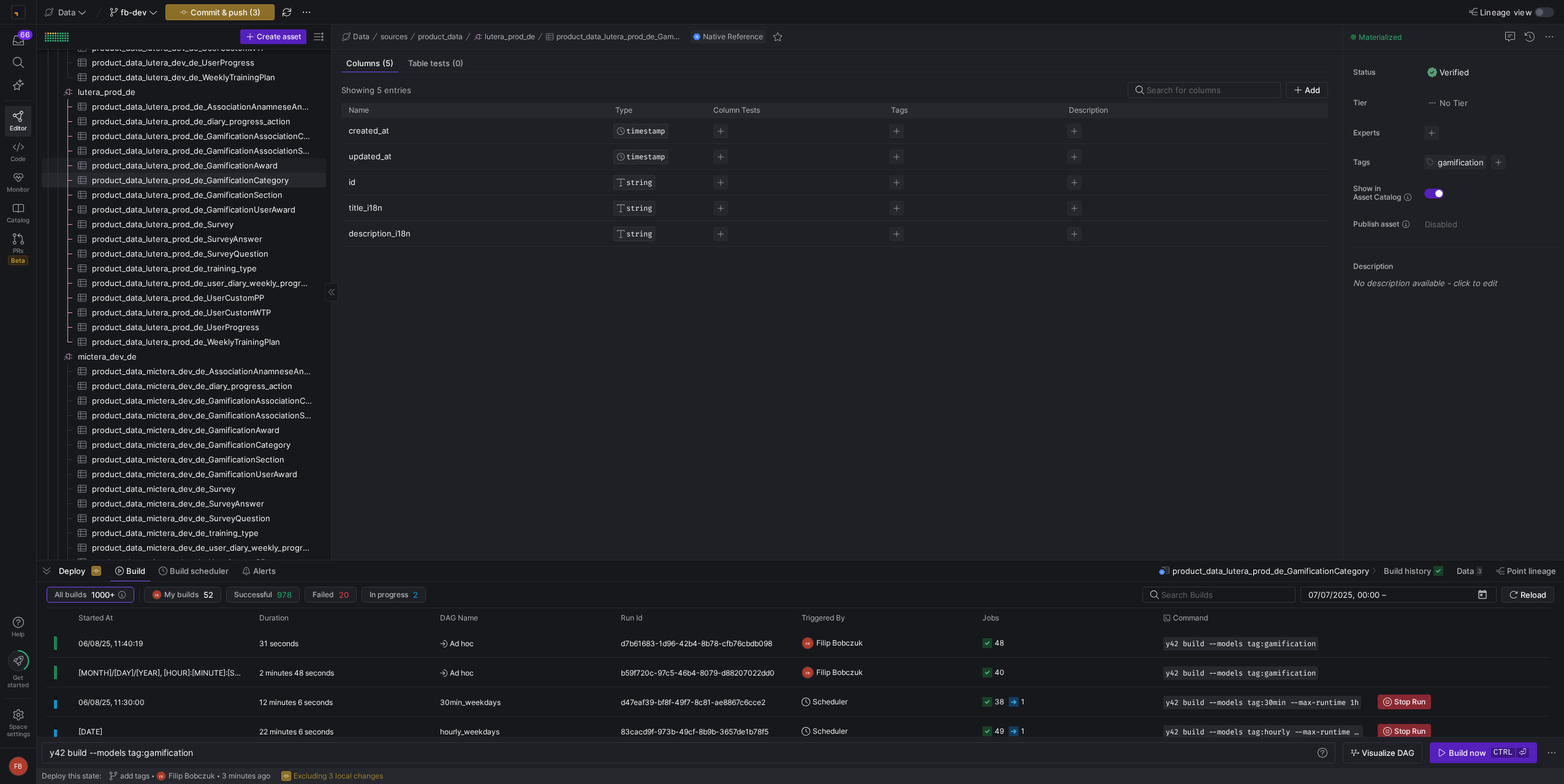 click on "product_data_lutera_prod_de_GamificationAward​​​​​​​​​" 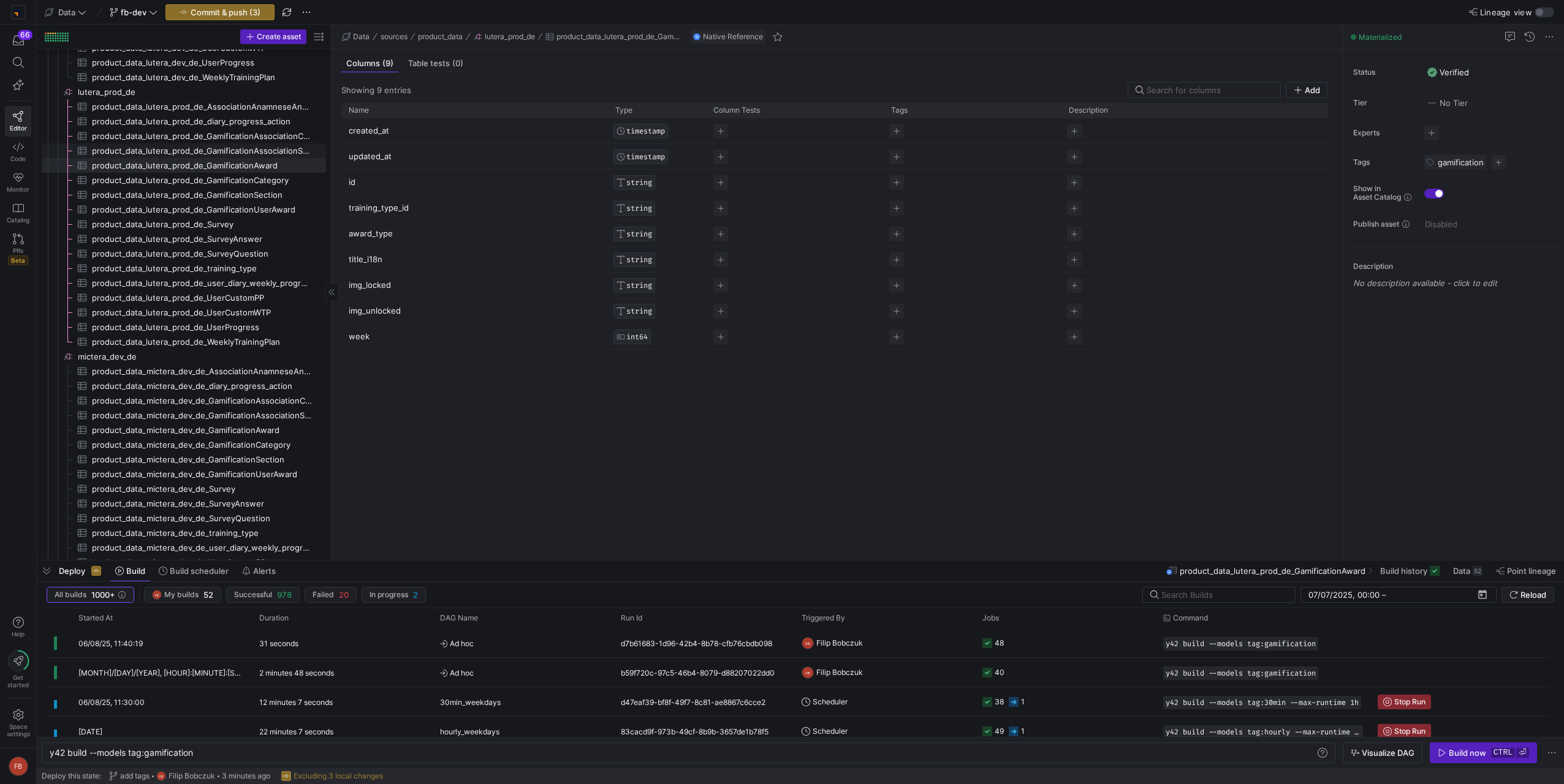 click on "product_data_lutera_prod_de_GamificationAssociationSectionAward​​​​​​​​​" 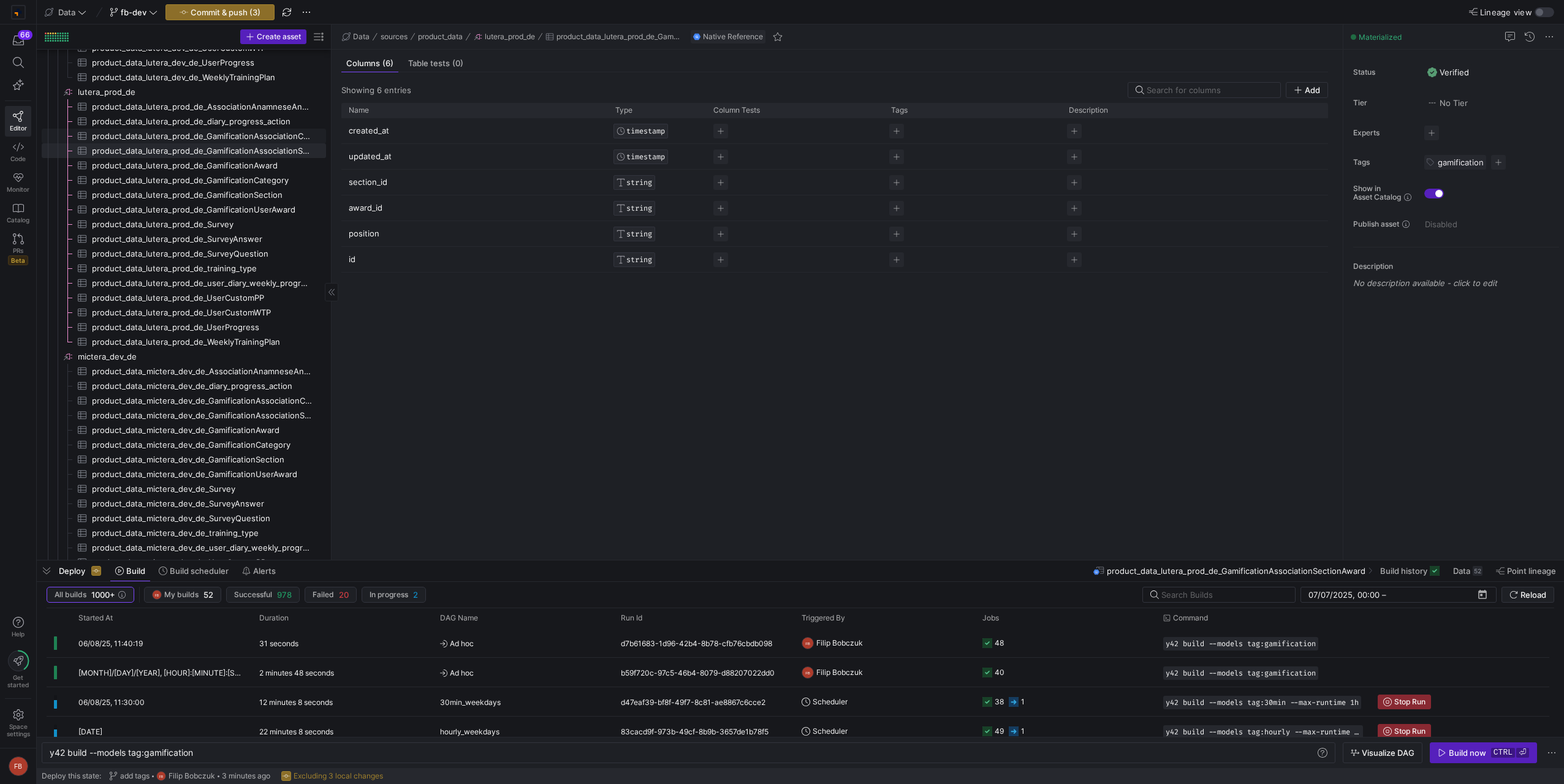 click on "product_data_lutera_prod_de_GamificationAssociationCategorySection​​​​​​​​​" 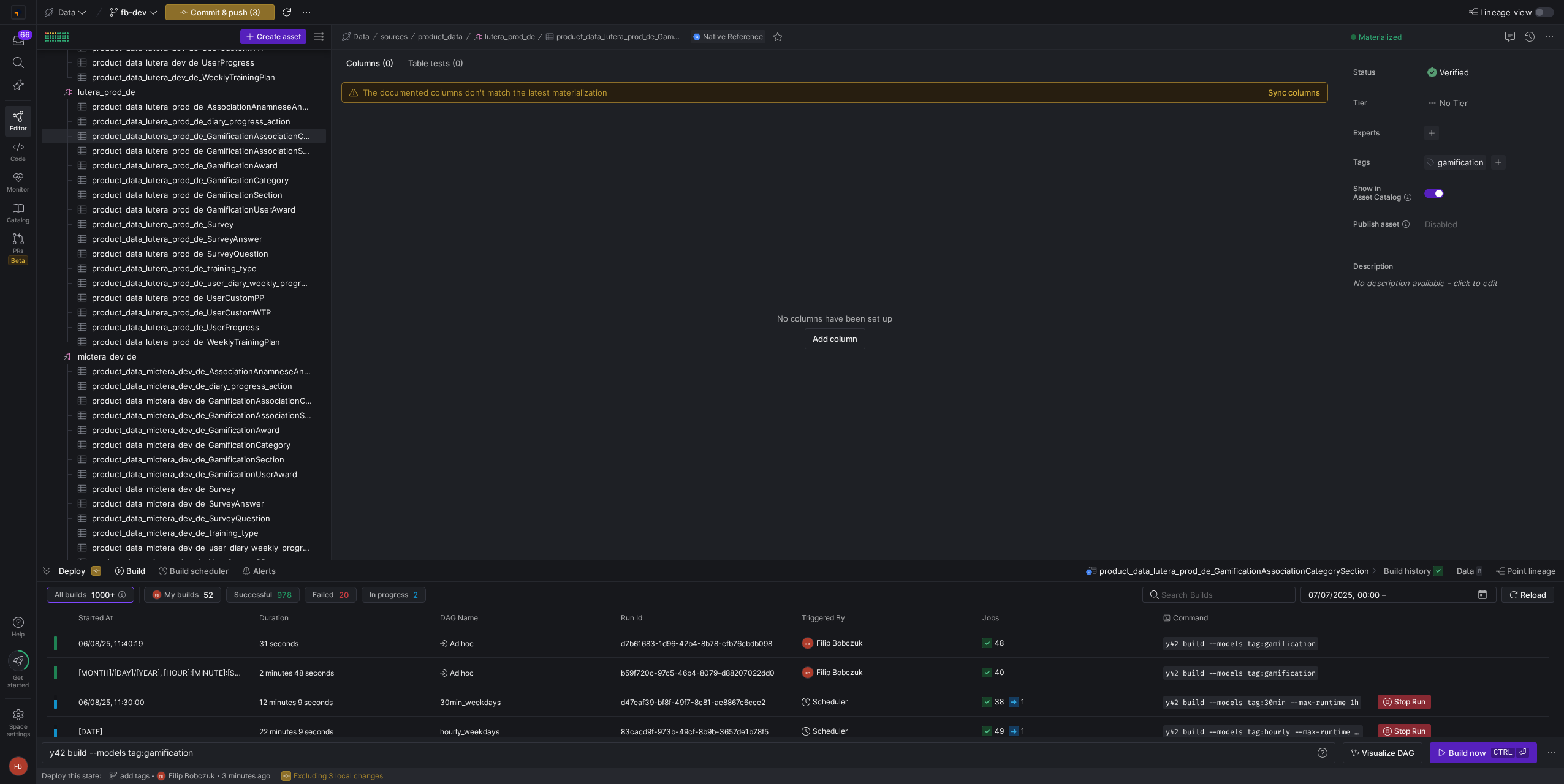 click on "Sync columns" 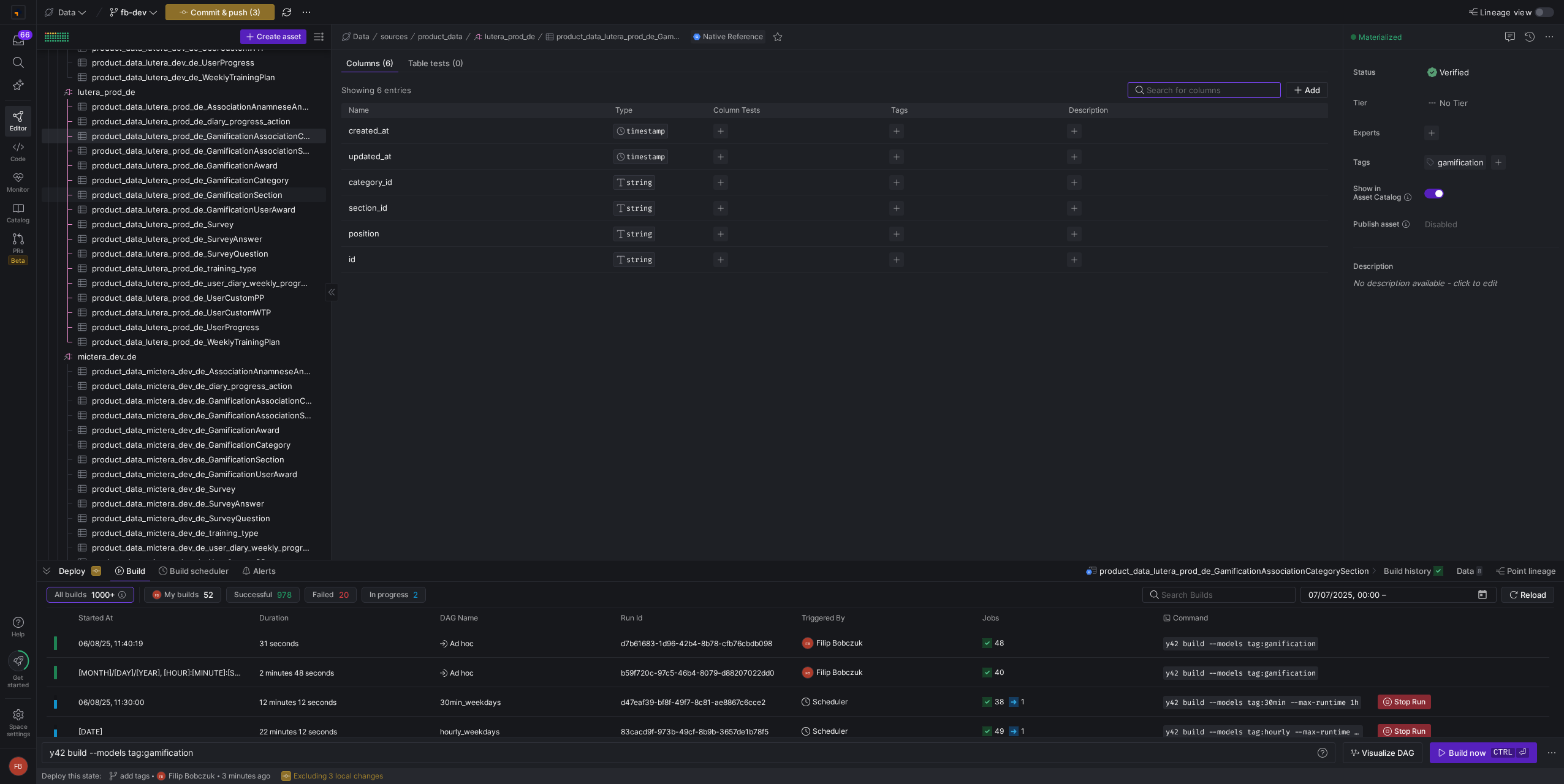 scroll, scrollTop: 1472, scrollLeft: 0, axis: vertical 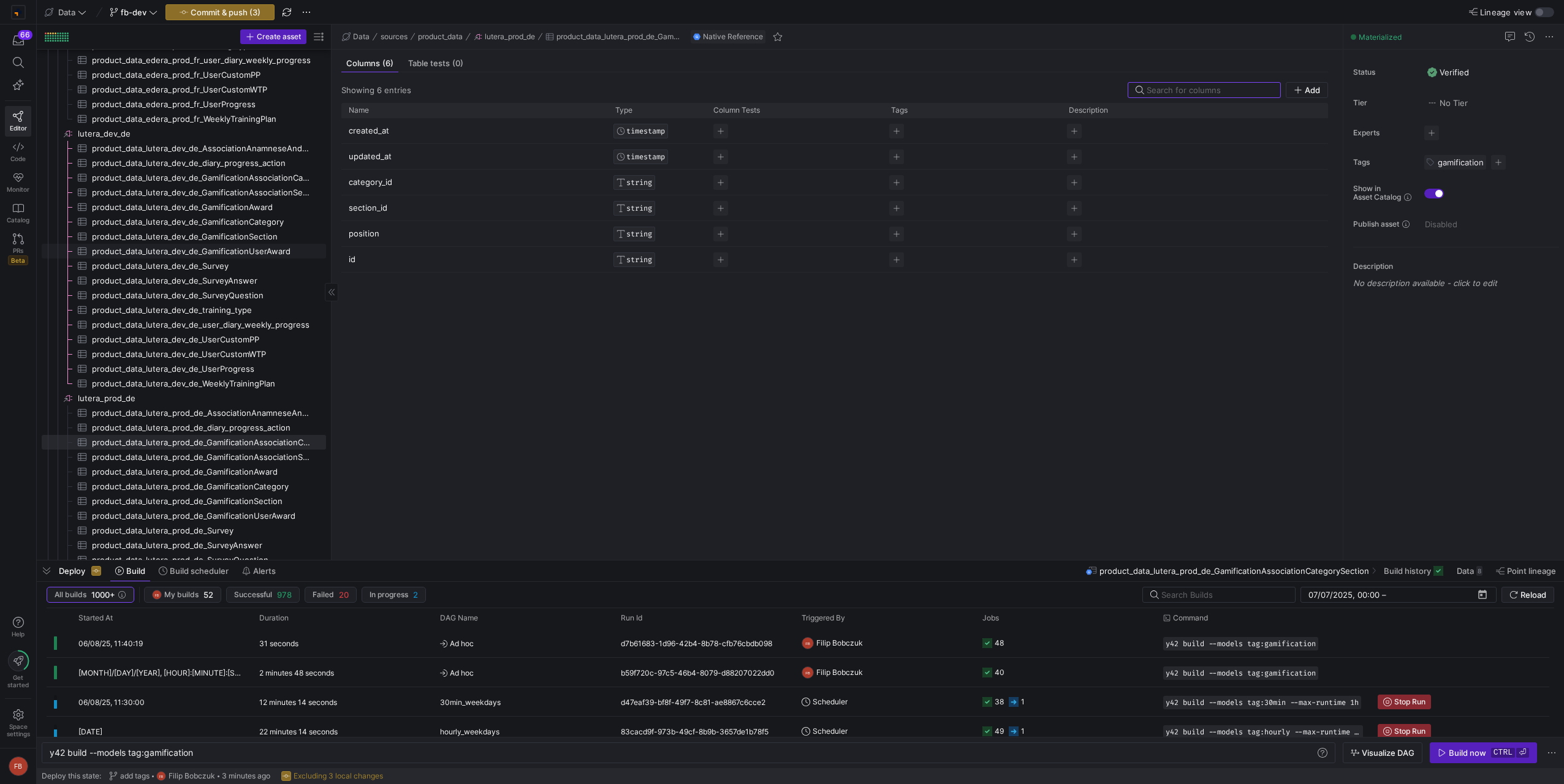 click on "product_data_lutera_dev_de_GamificationUserAward​​​​​​​​​" 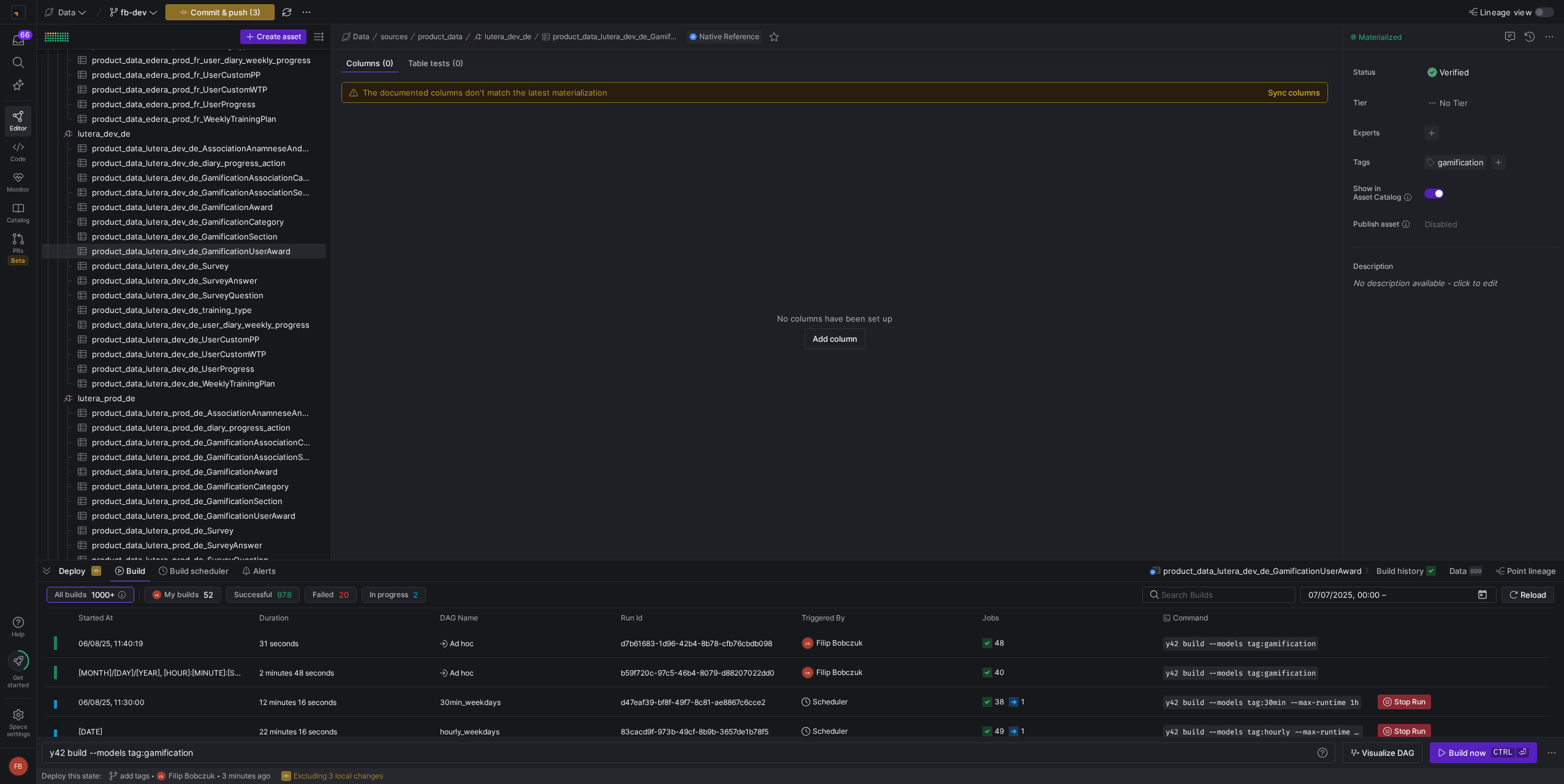 click on "Sync columns" 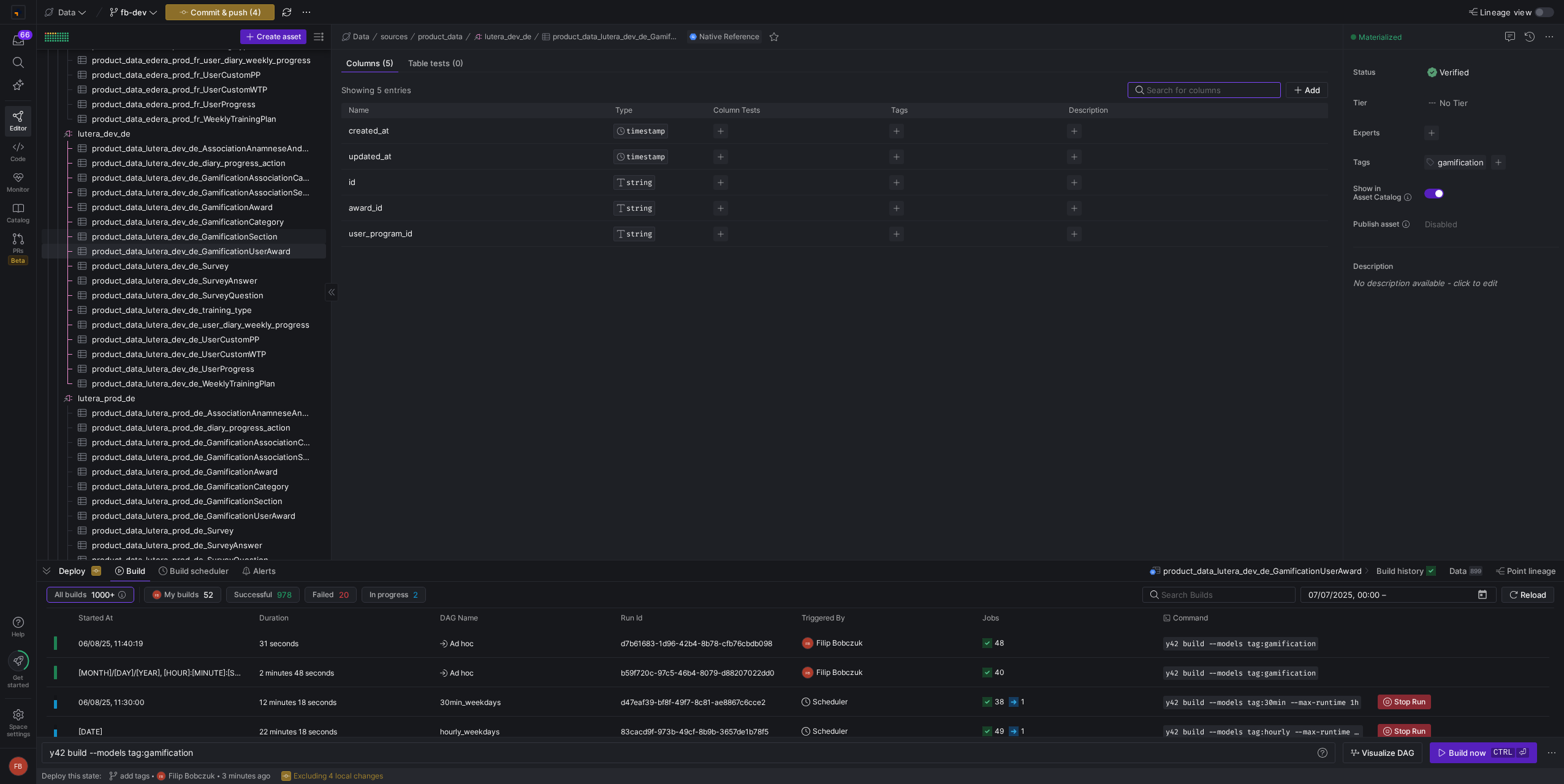 click on "product_data_lutera_dev_de_GamificationSection​​​​​​​​​" 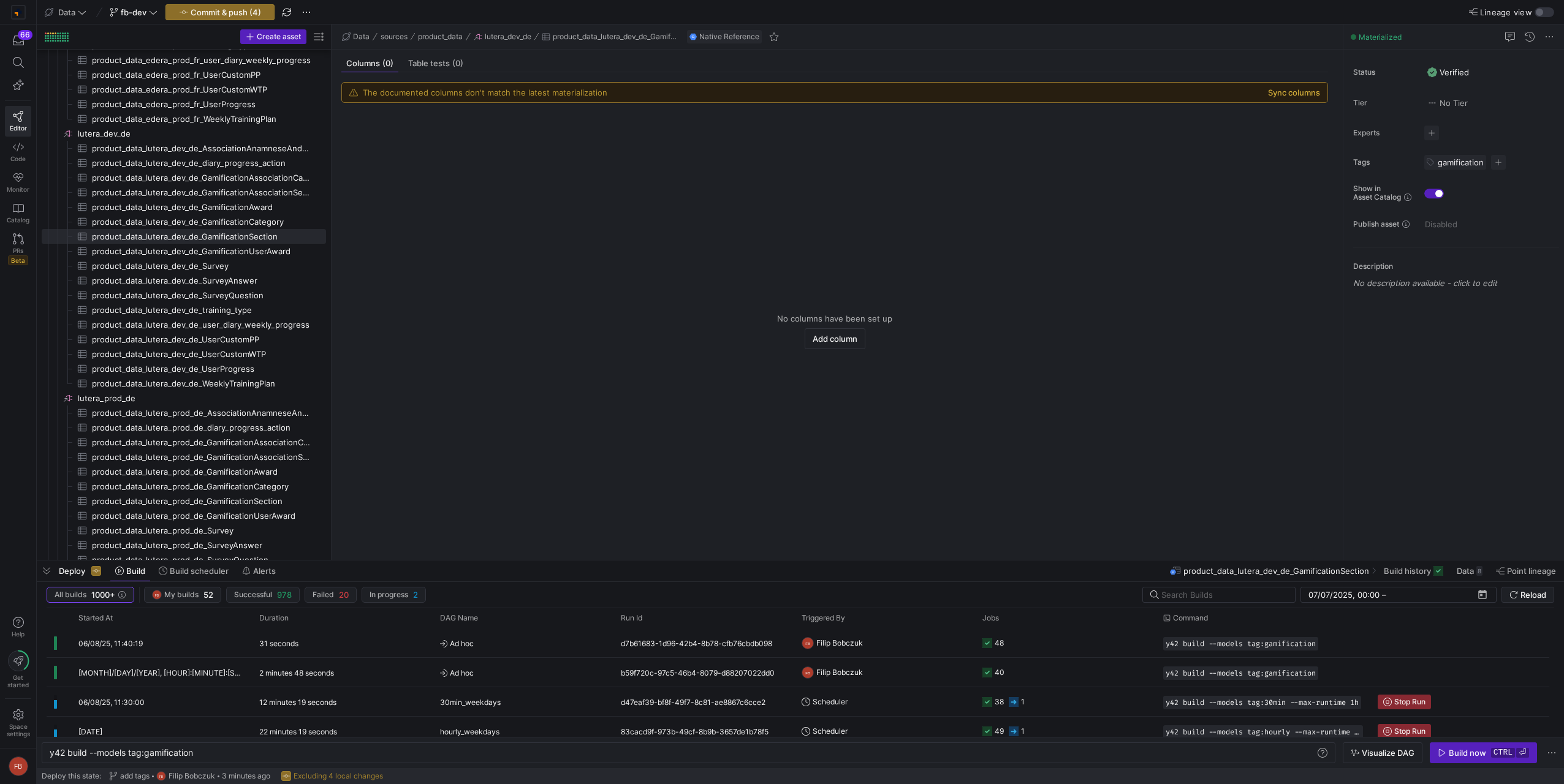 click on "Sync columns" 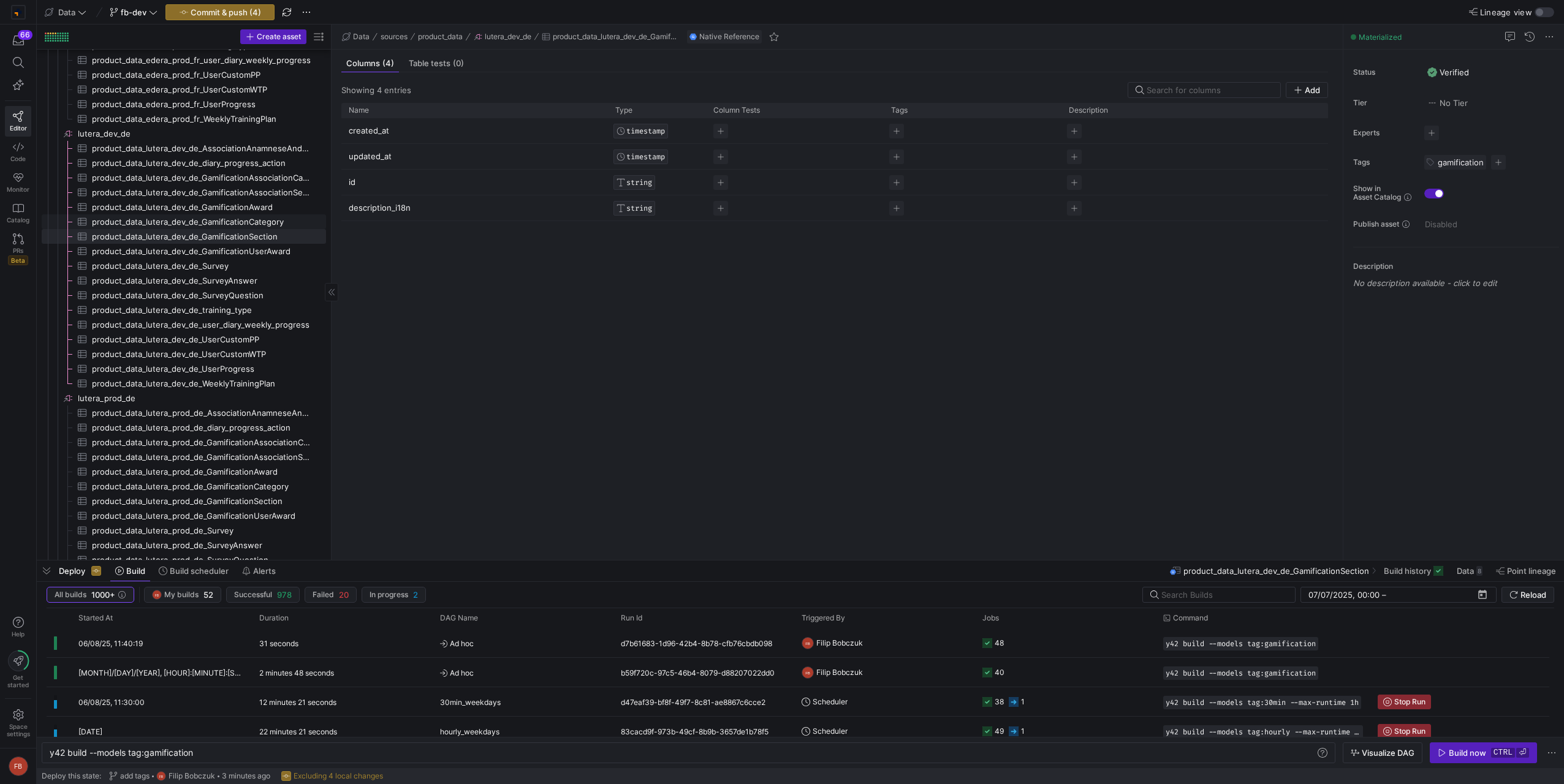 click on "product_data_lutera_dev_de_GamificationCategory​​​​​​​​​" 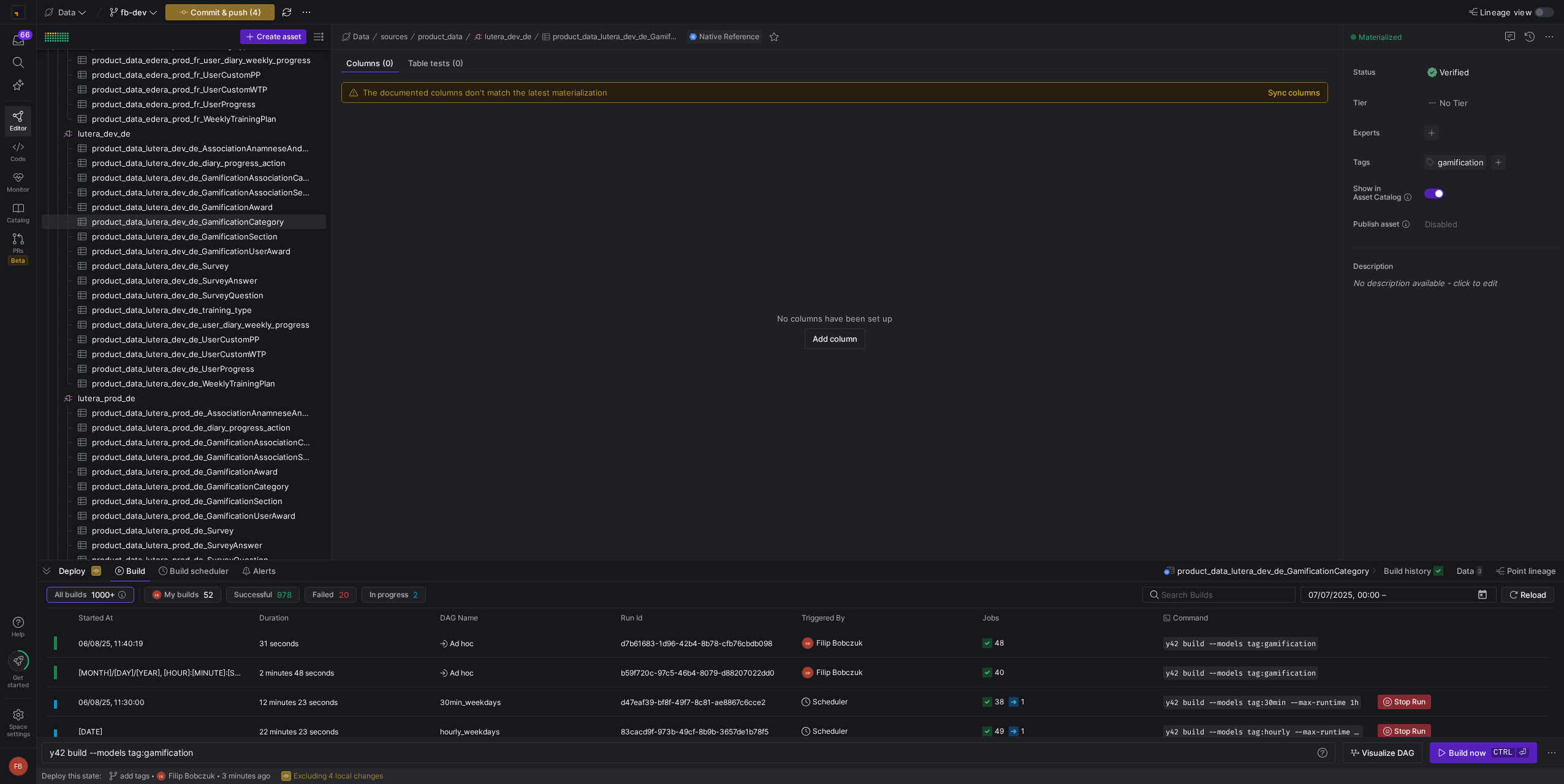 click on "Sync columns" 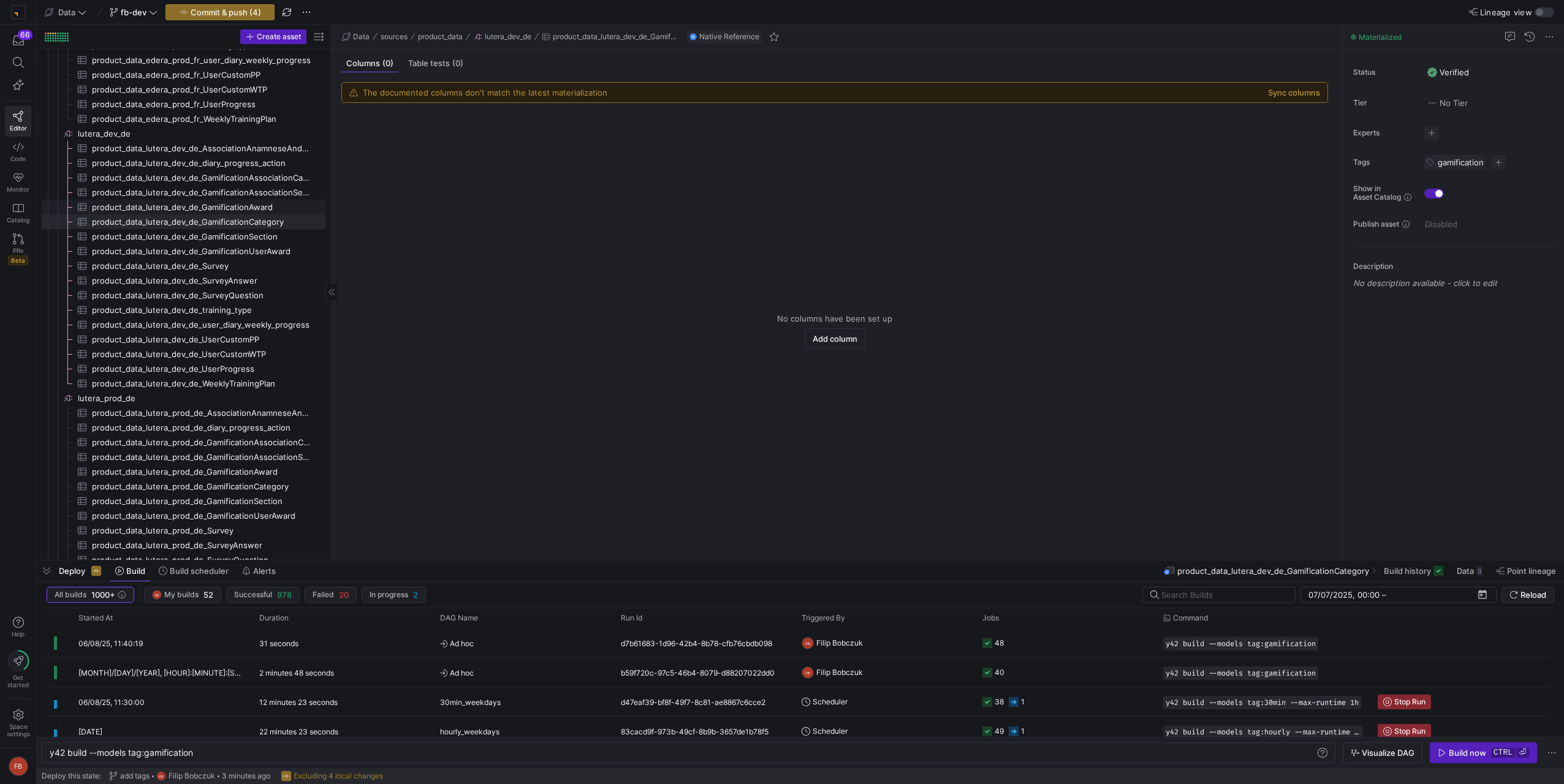 click on "product_data_lutera_dev_de_GamificationAward​​​​​​​​​" 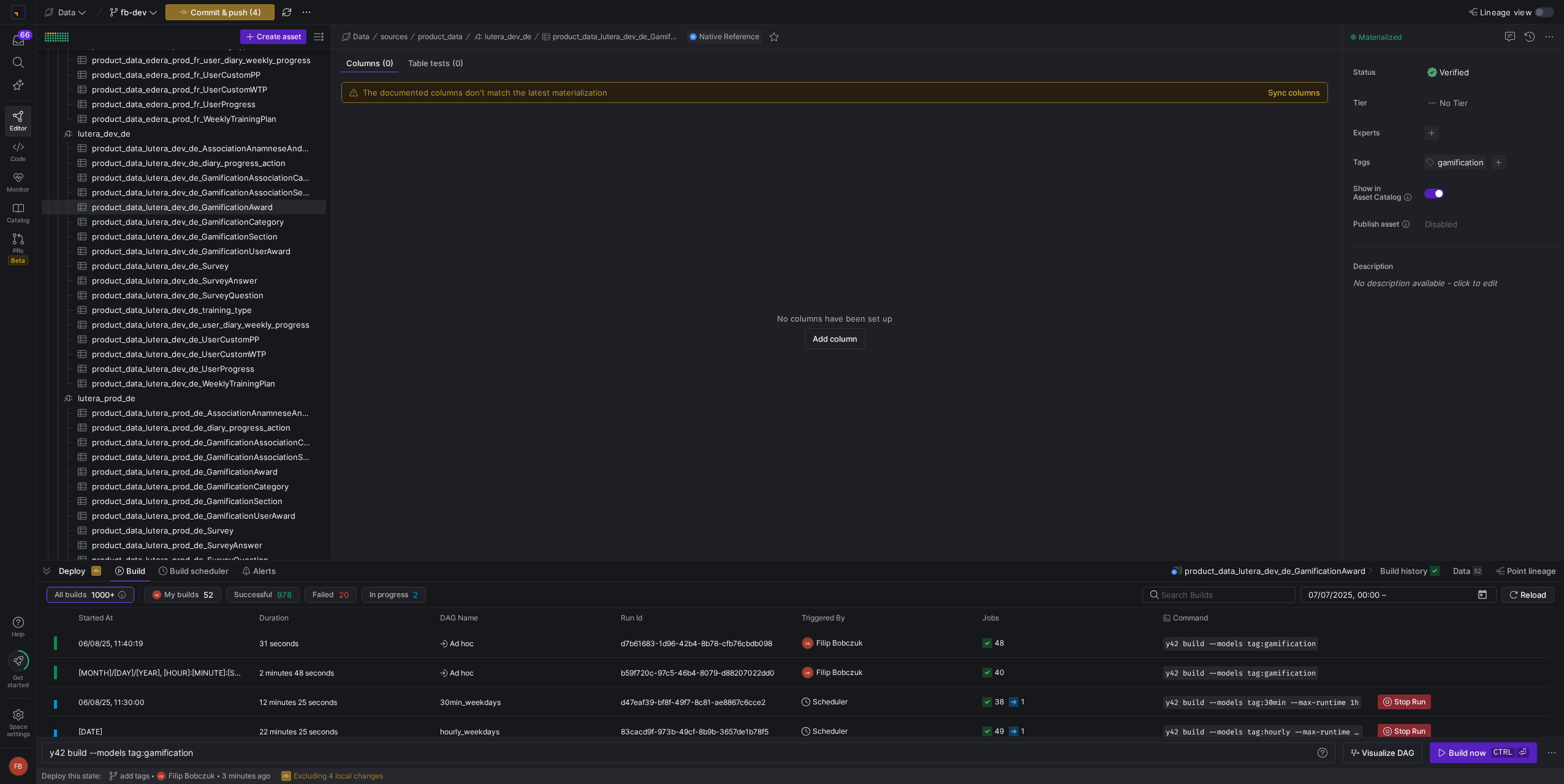 click on "Sync columns" 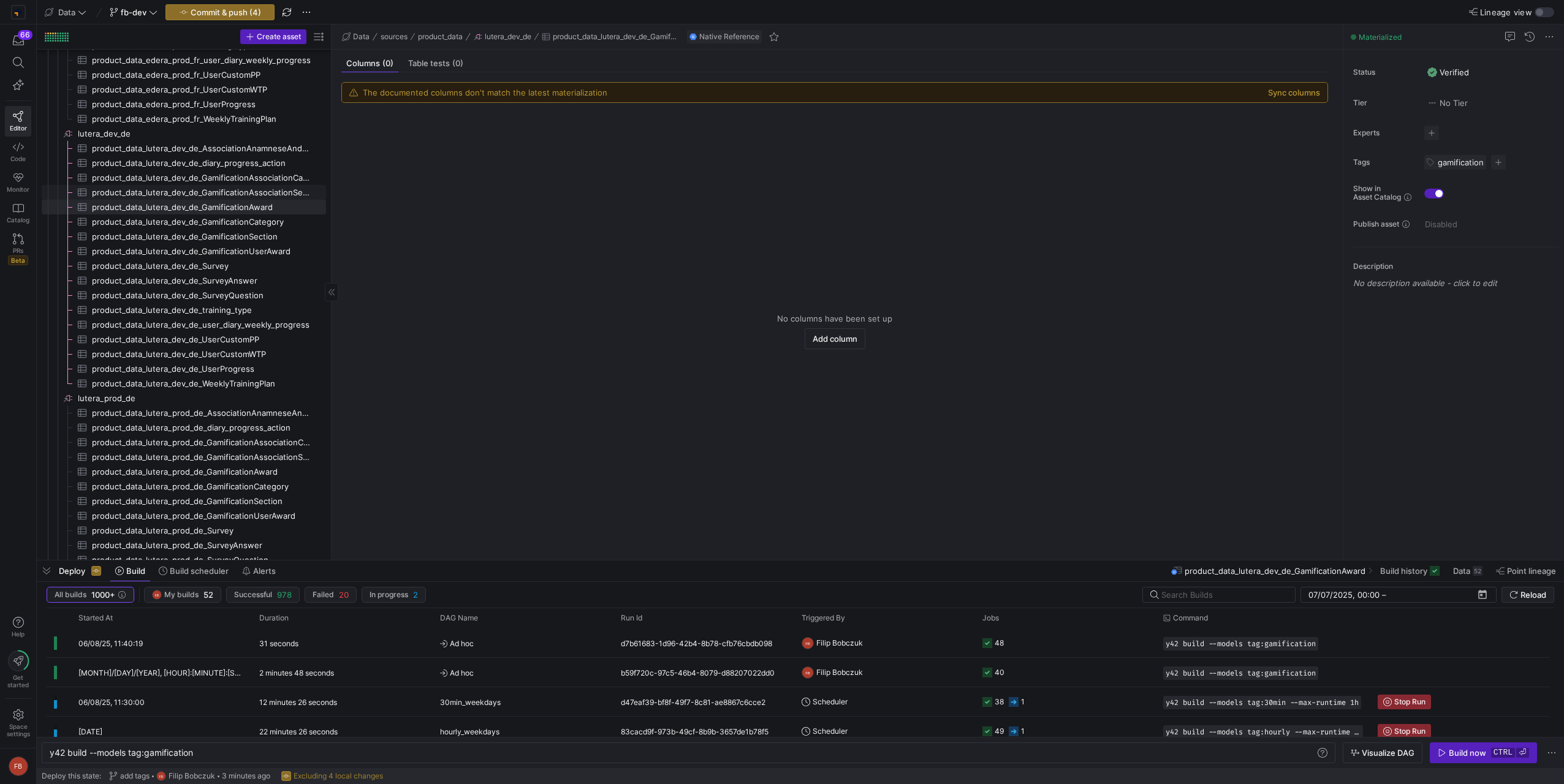 click on "product_data_lutera_dev_de_GamificationAssociationSectionAward​​​​​​​​​" 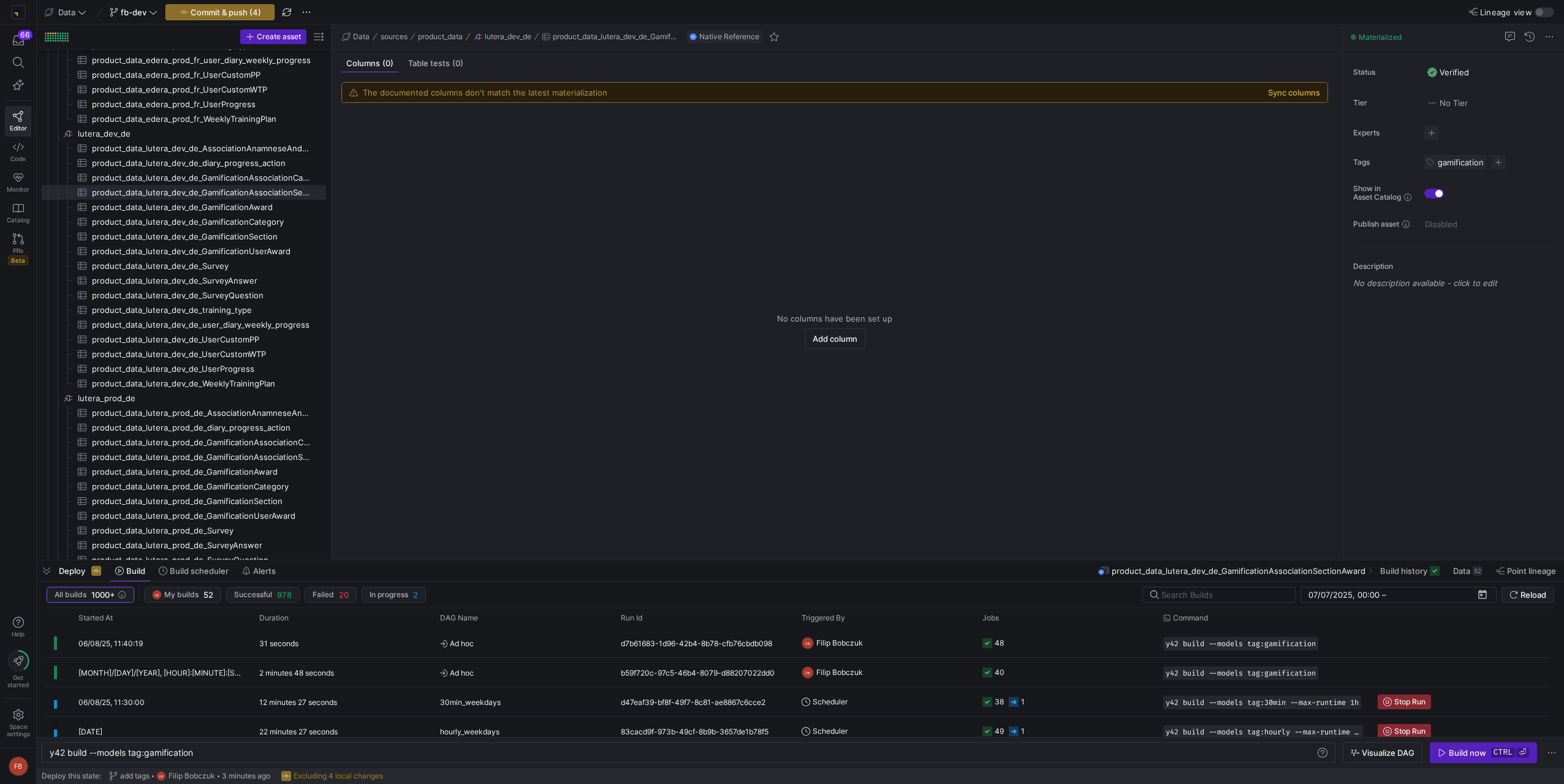 click on "Sync columns" 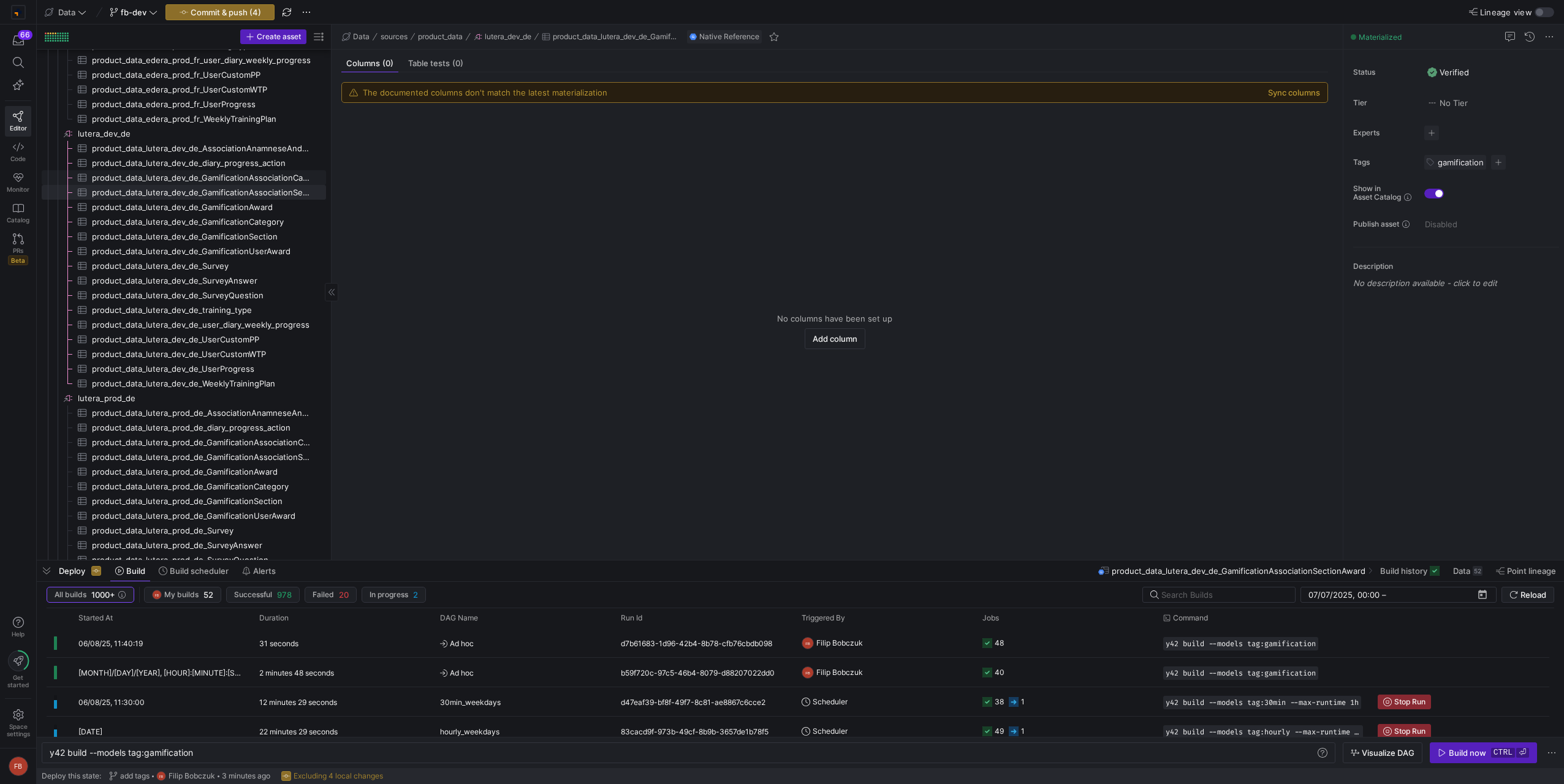 click on "product_data_lutera_dev_de_GamificationAssociationCategorySection​​​​​​​​​" 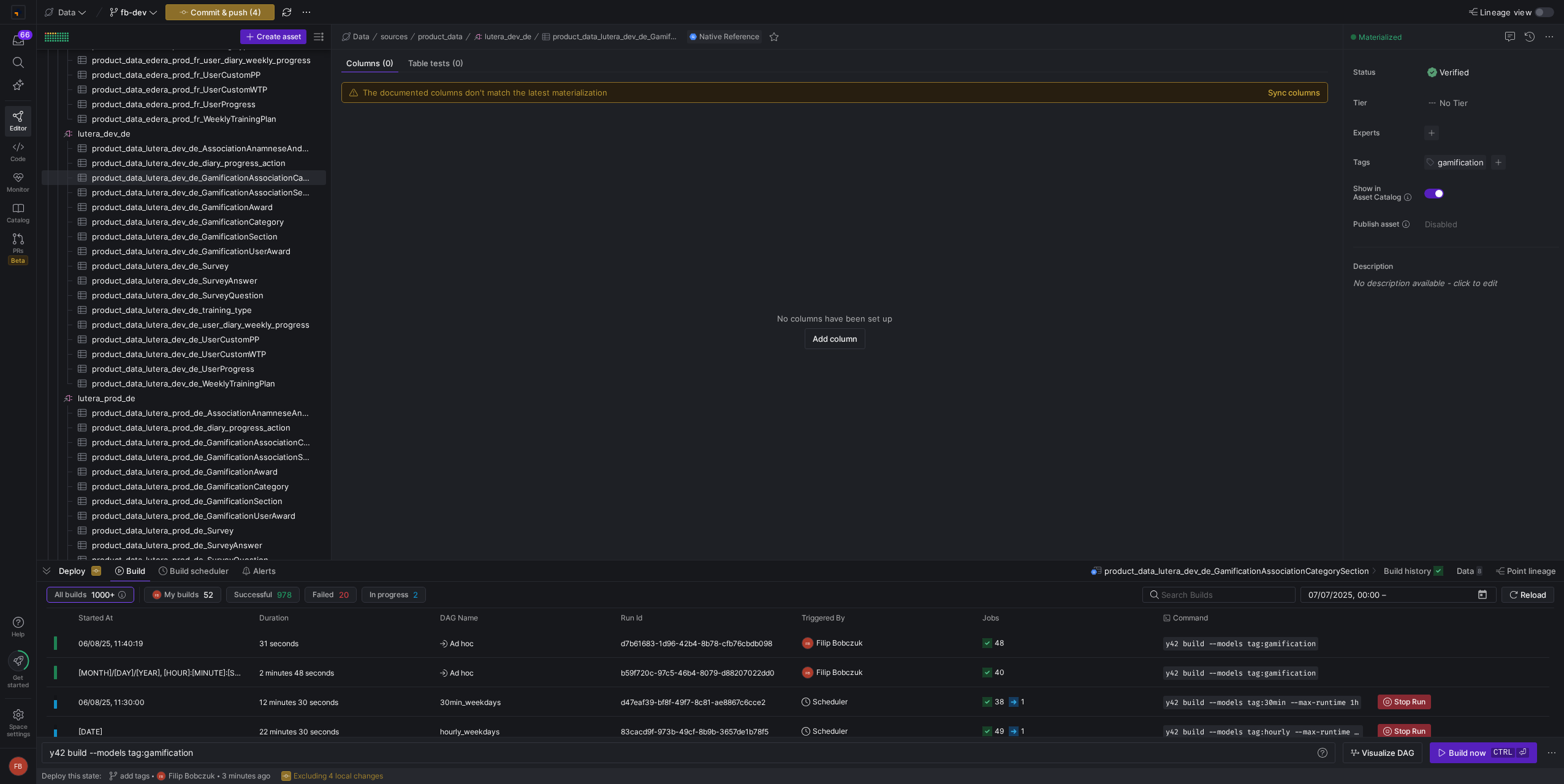 click on "Sync columns" 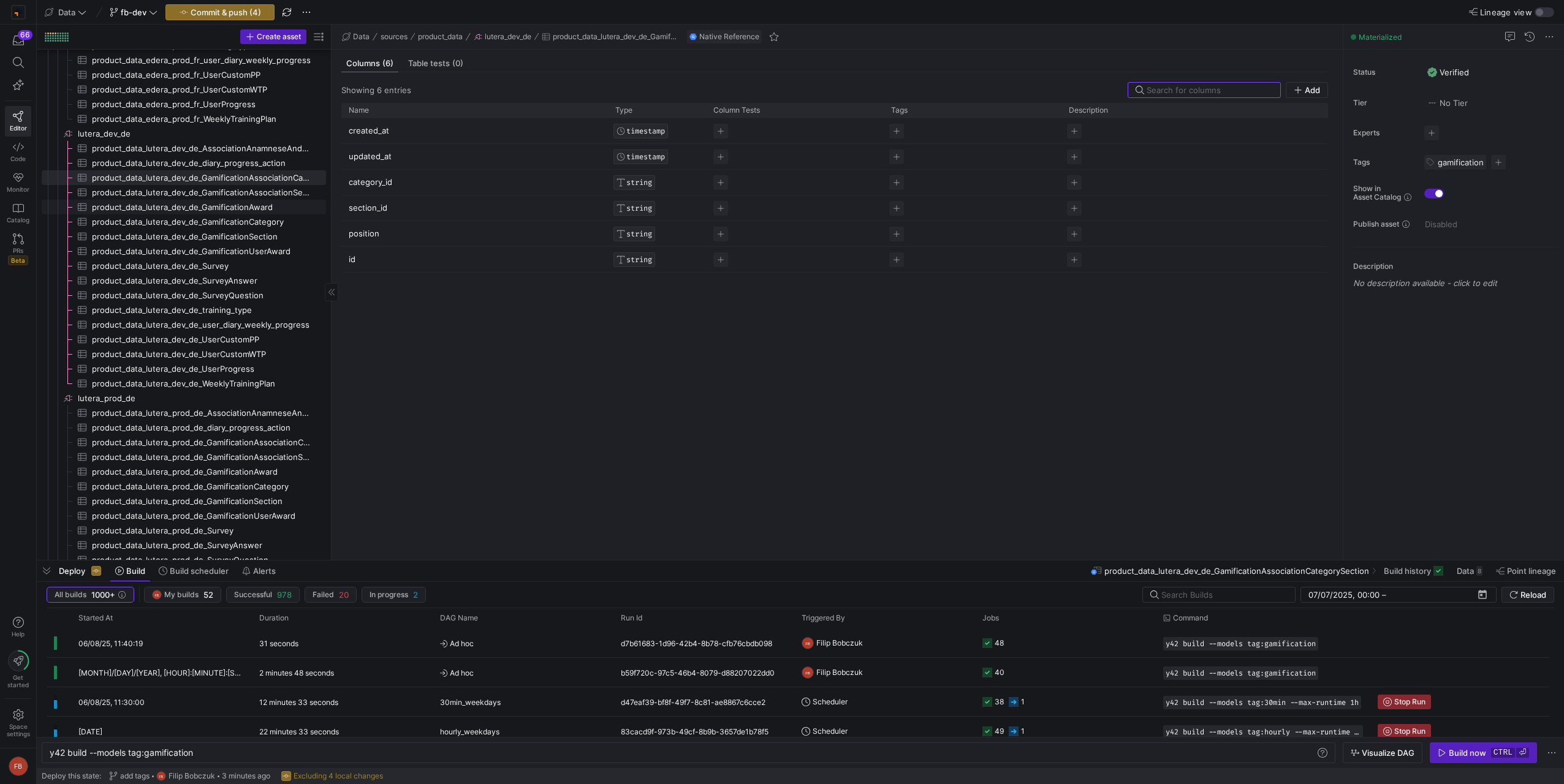 click on "product_data_lutera_dev_de_GamificationAssociationSectionAward​​​​​​​​​" 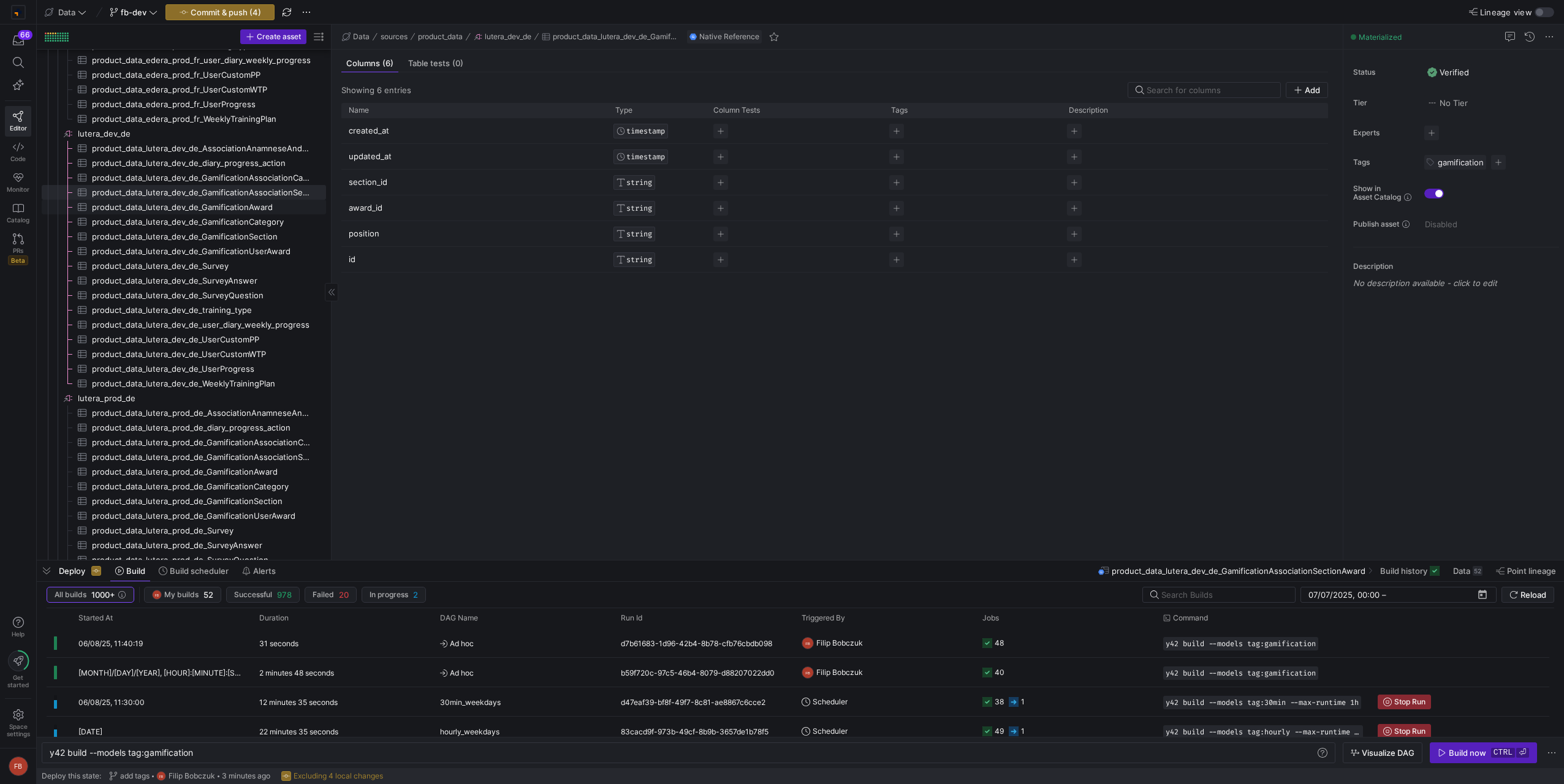 click on "product_data_lutera_dev_de_GamificationAward​​​​​​​​​" 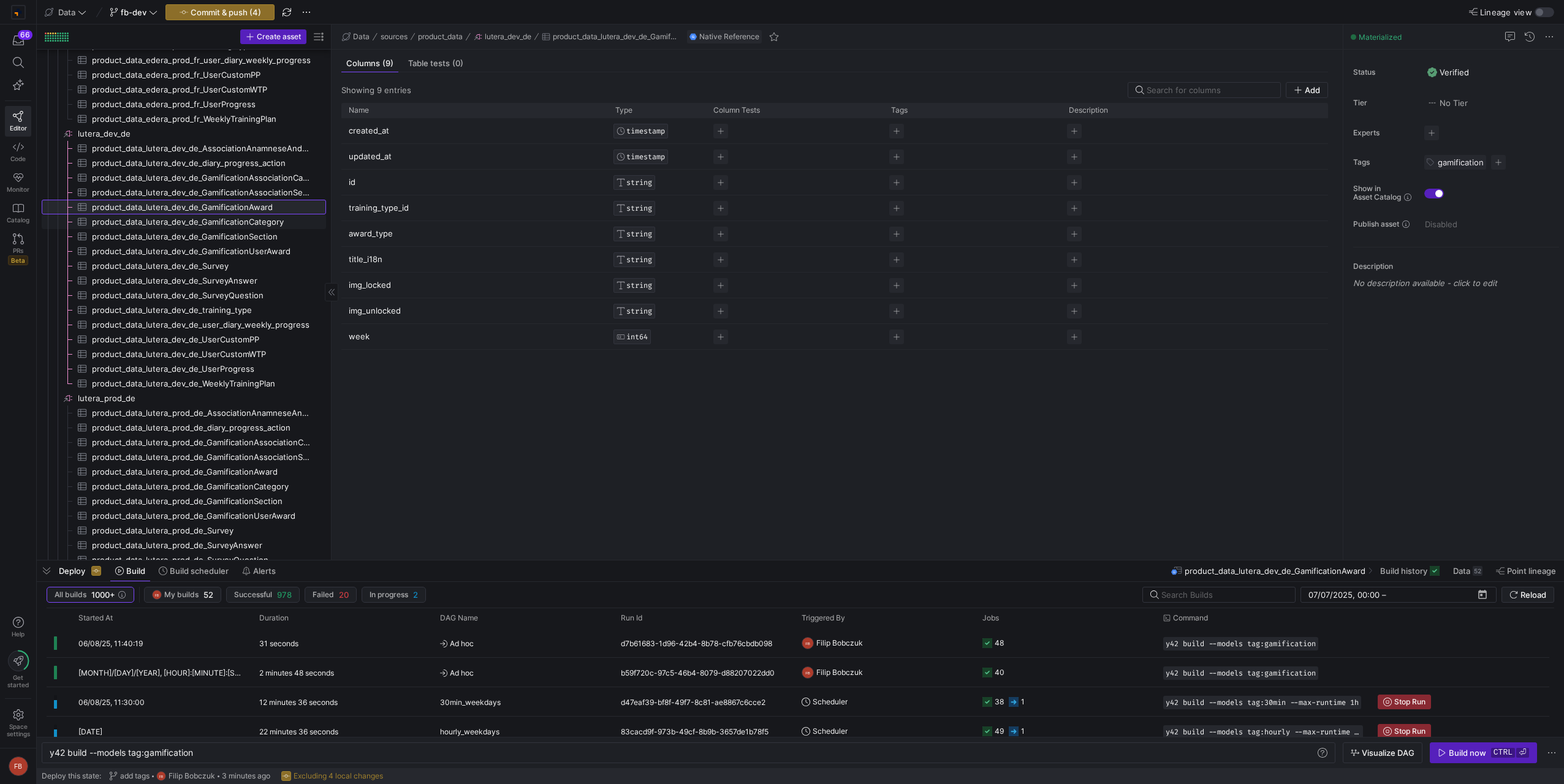 scroll, scrollTop: 1258, scrollLeft: 0, axis: vertical 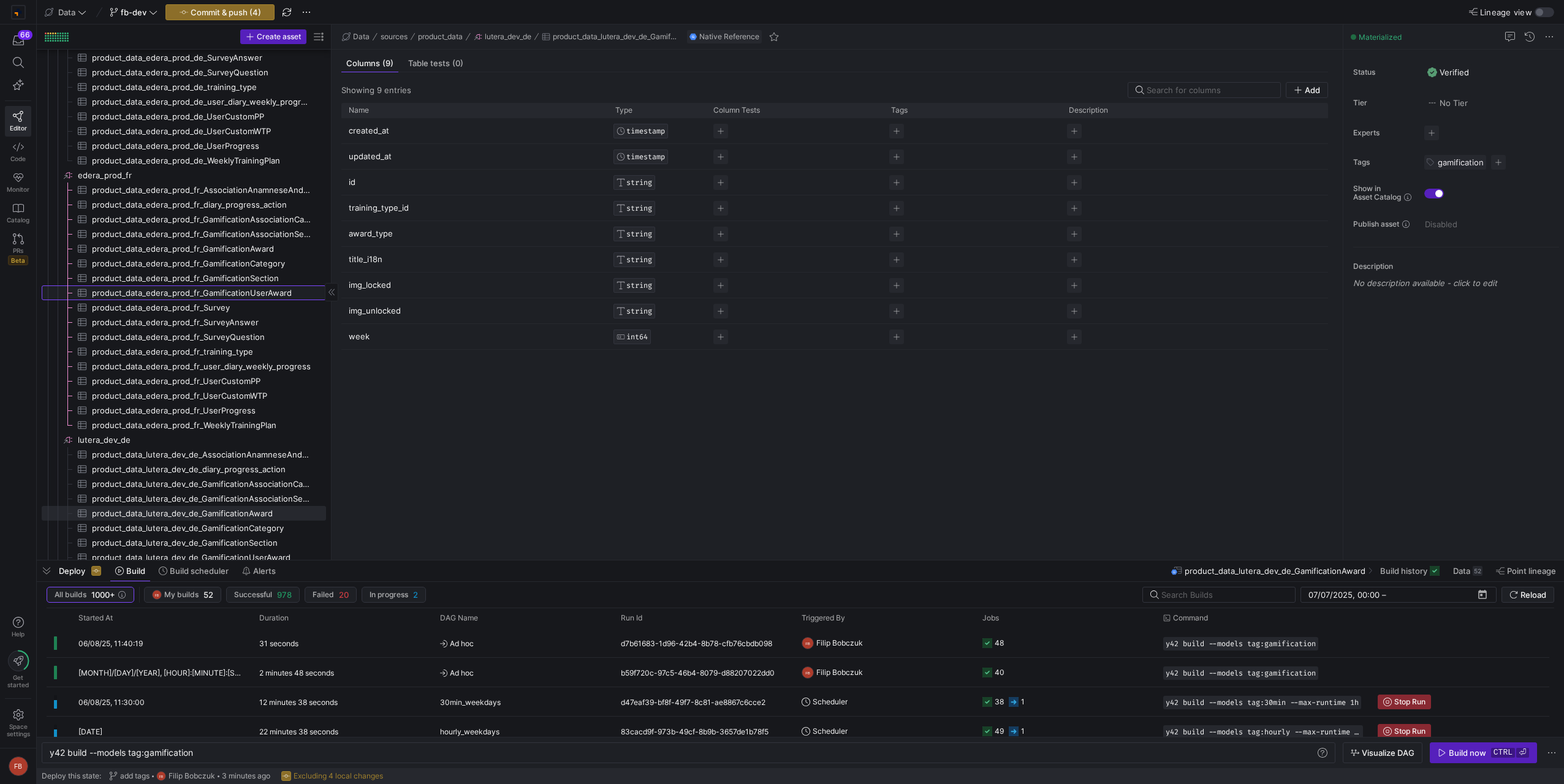 click on "product_data_edera_prod_fr_GamificationUserAward​​​​​​​​​" 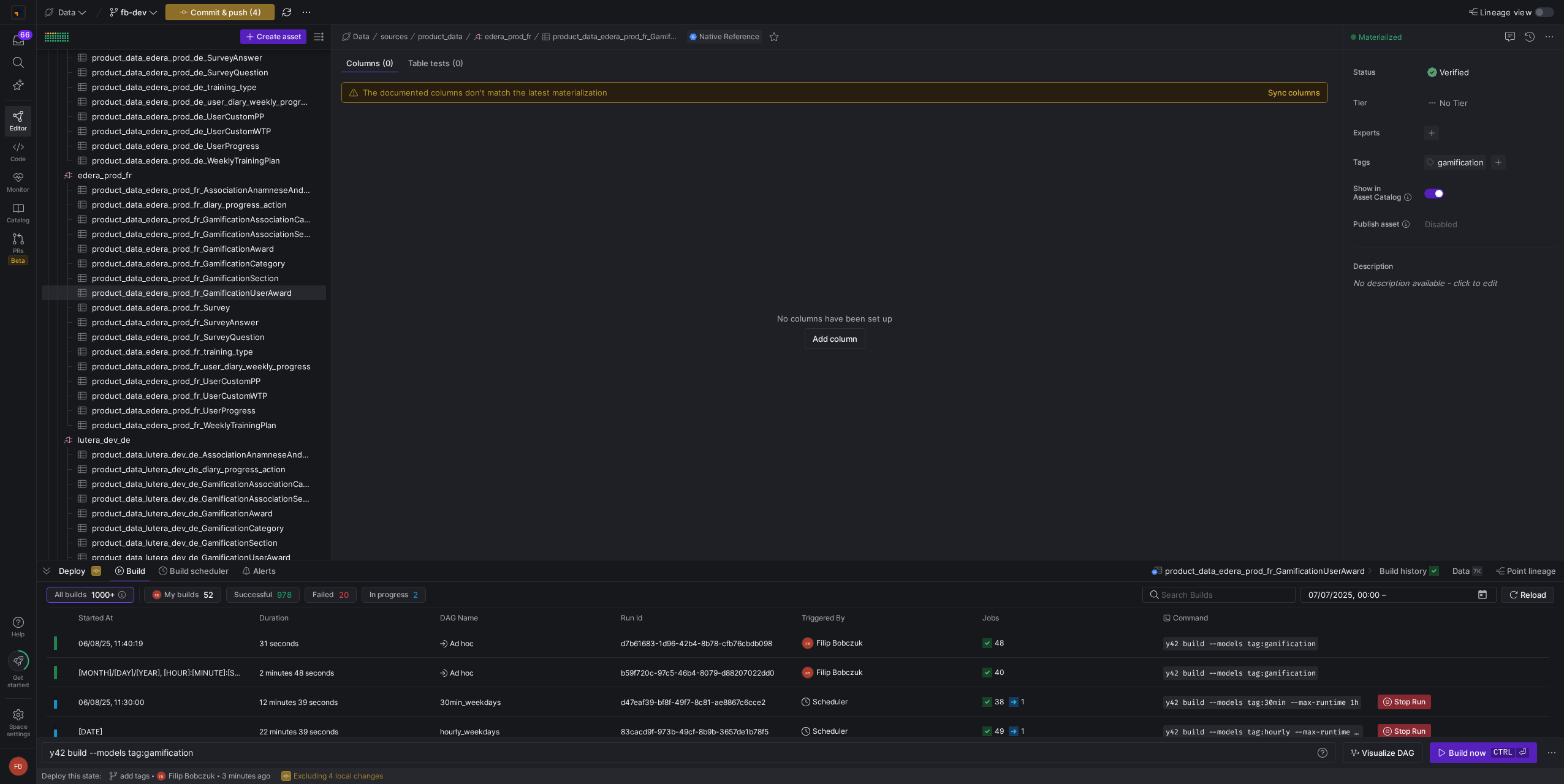 click on "Sync columns" 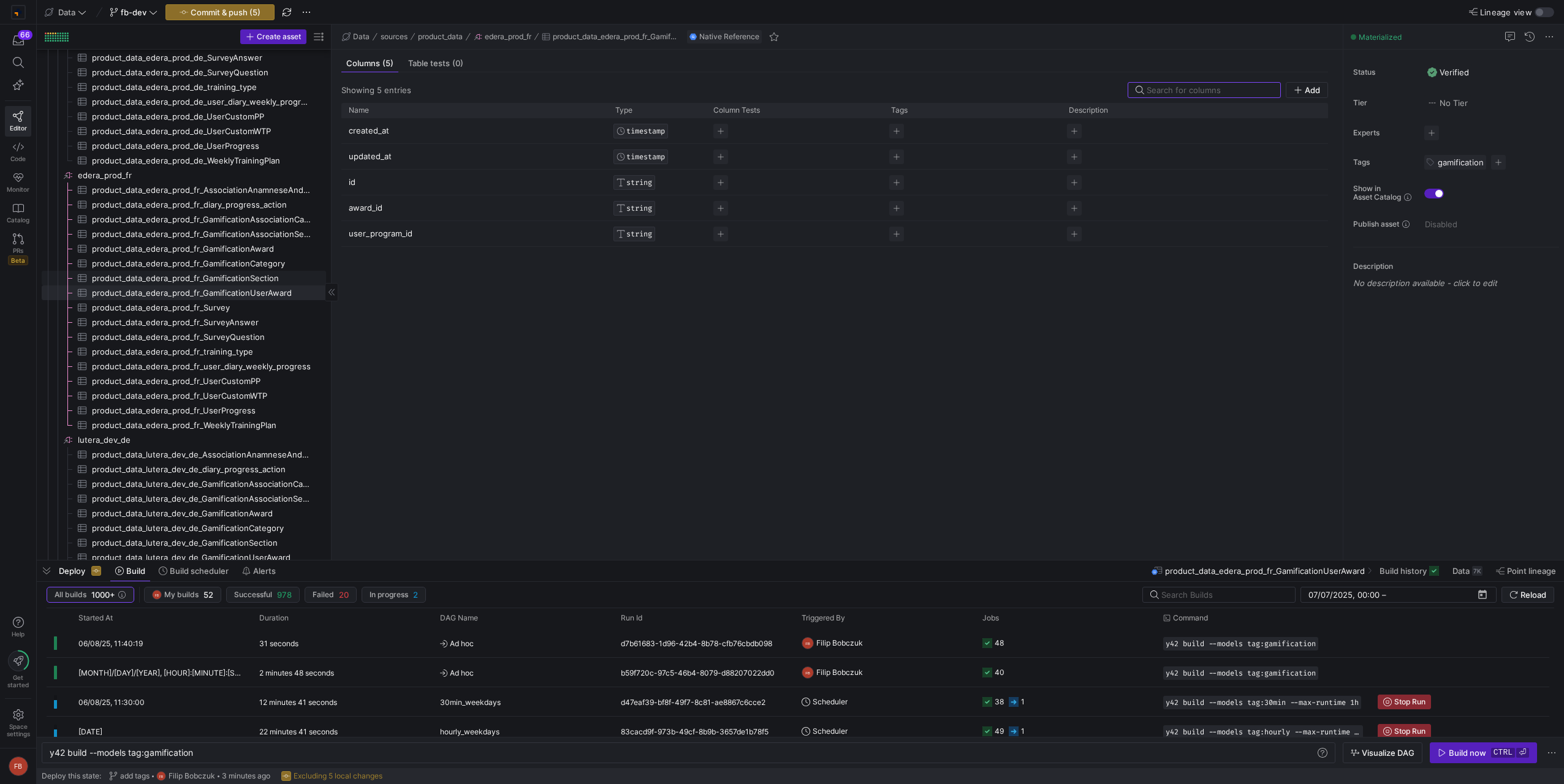 click on "product_data_edera_prod_fr_GamificationSection​​​​​​​​​" 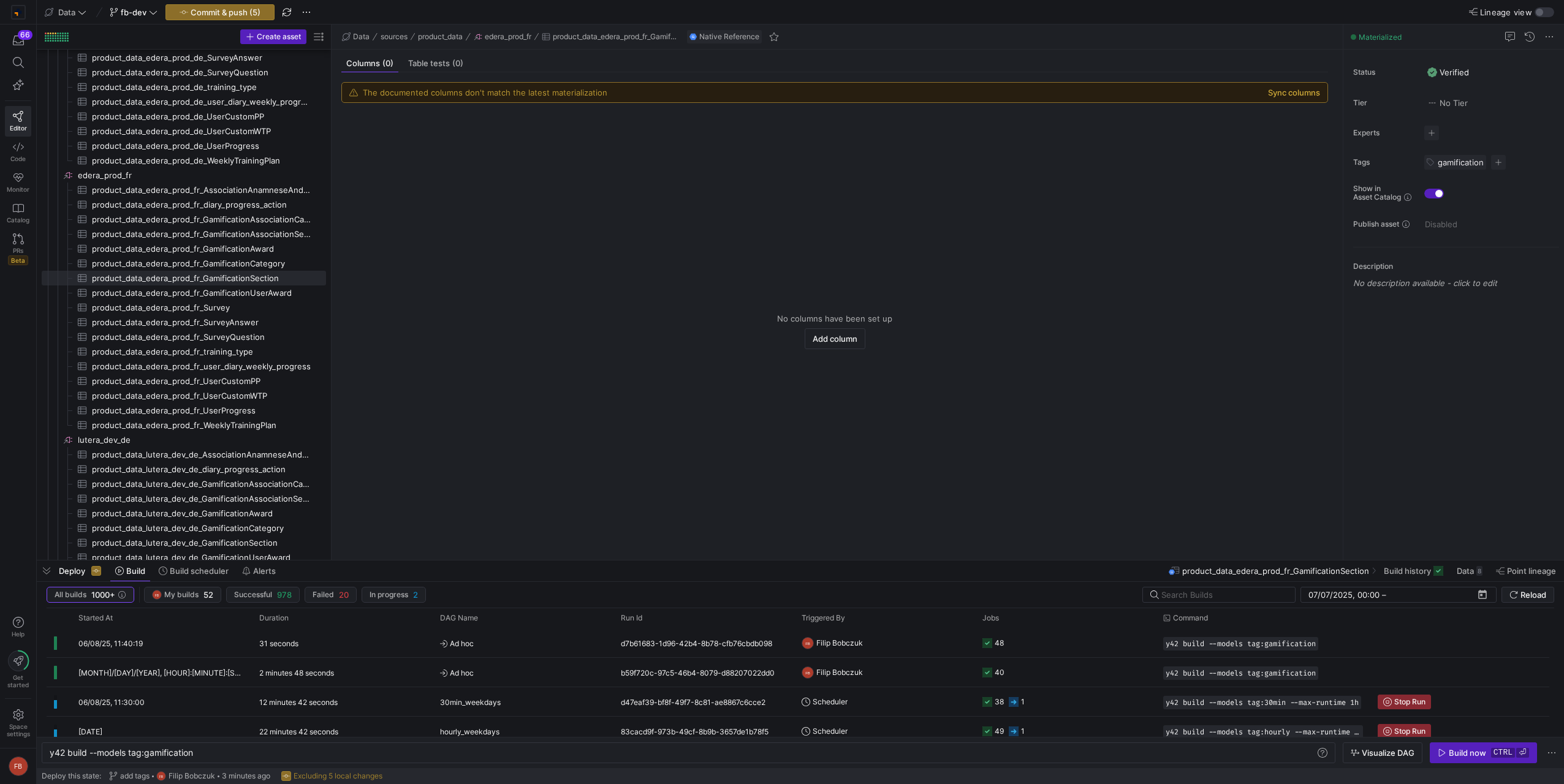 click on "Sync columns" 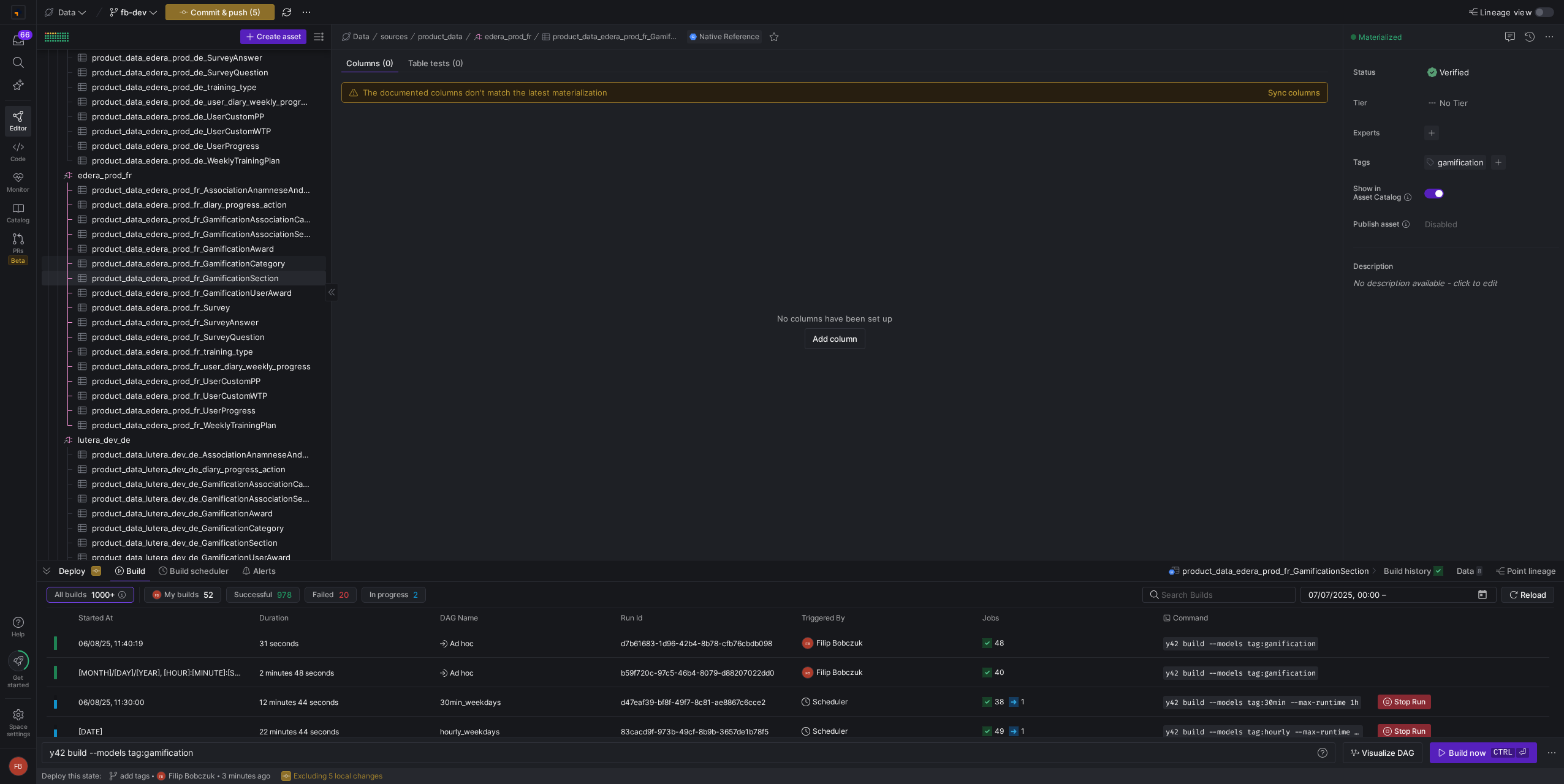 click on "product_data_edera_prod_fr_GamificationCategory​​​​​​​​​" 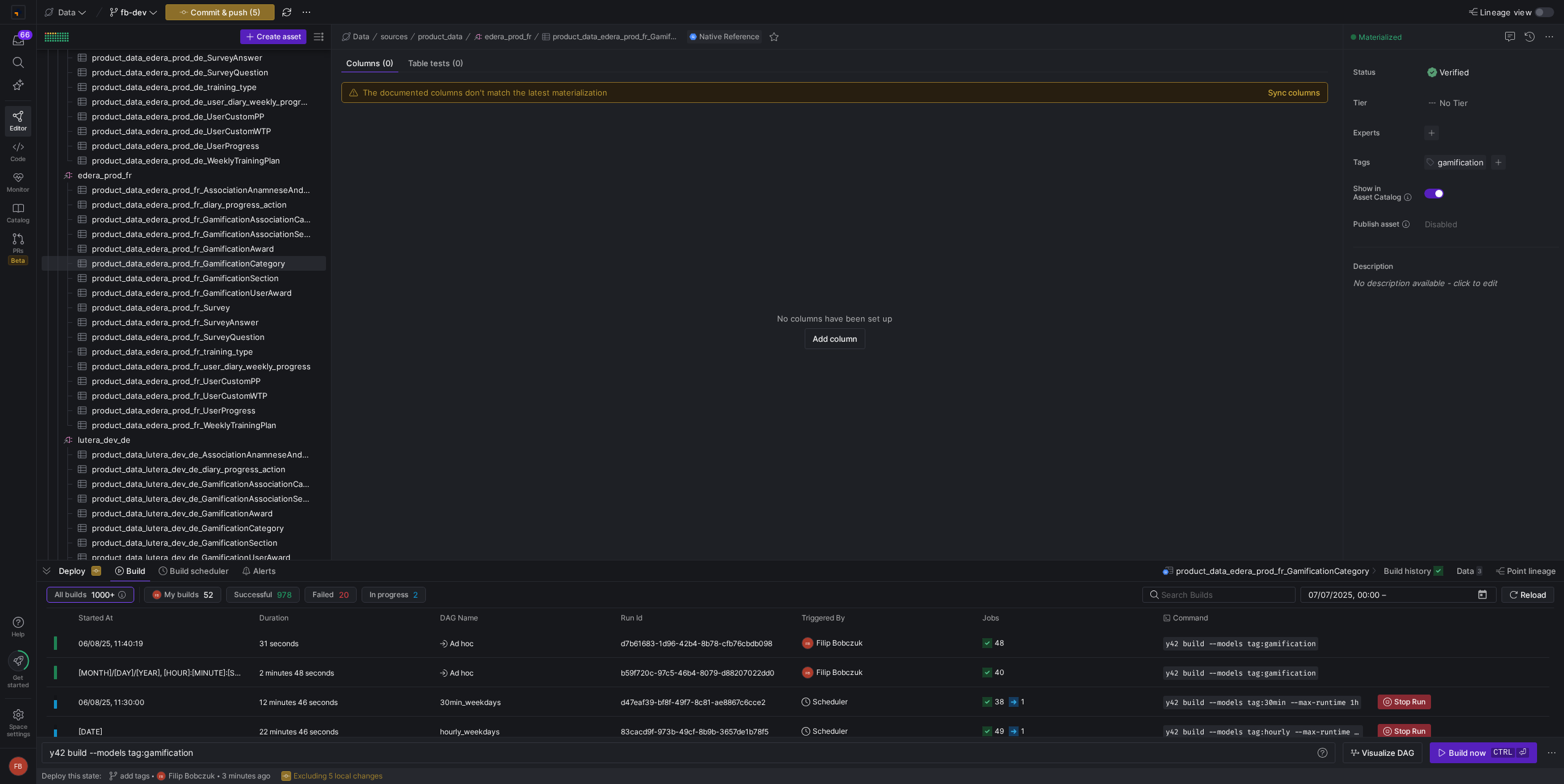 click on "Sync columns" 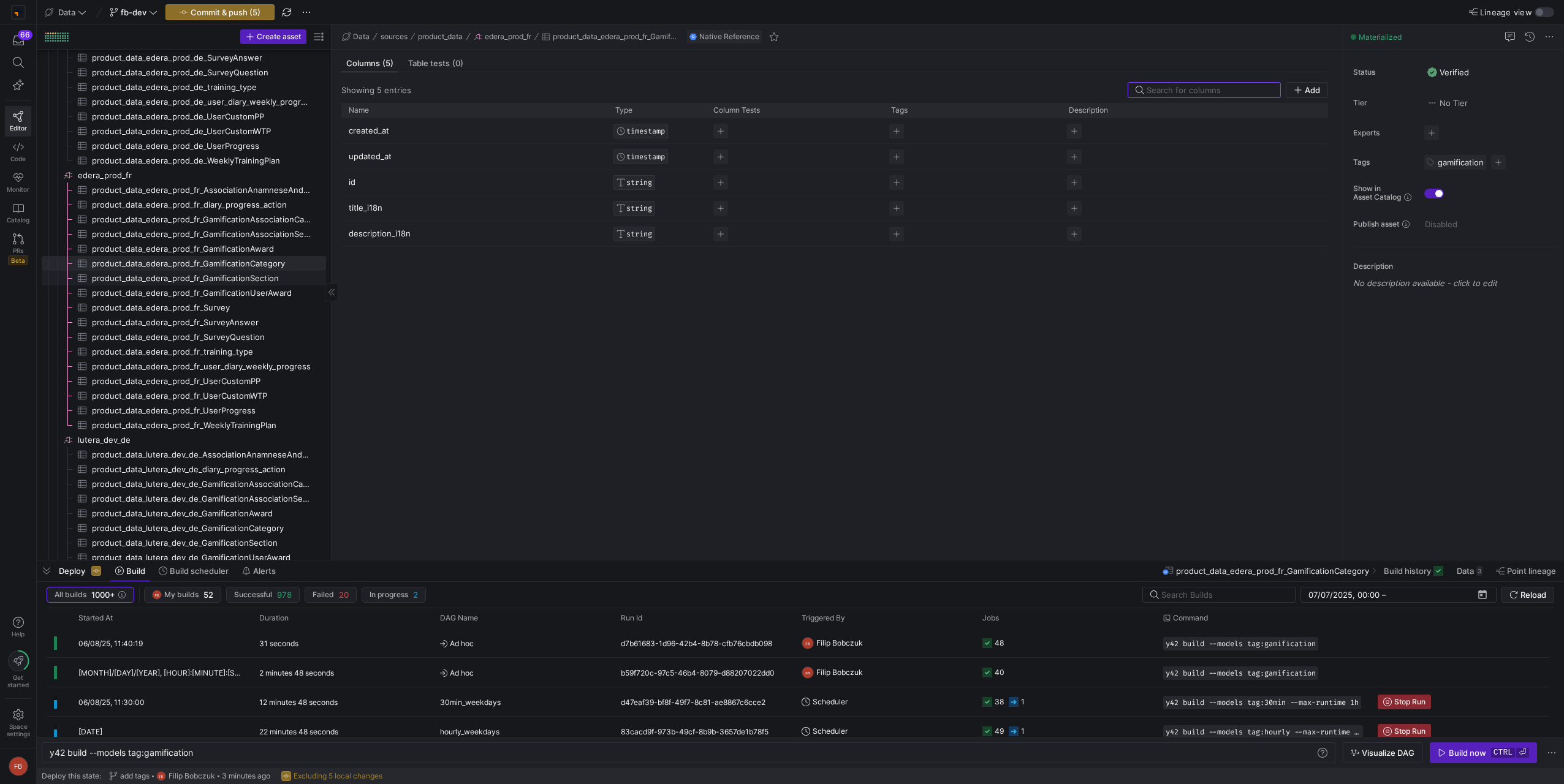 click on "product_data_edera_prod_fr_GamificationSection​​​​​​​​​" 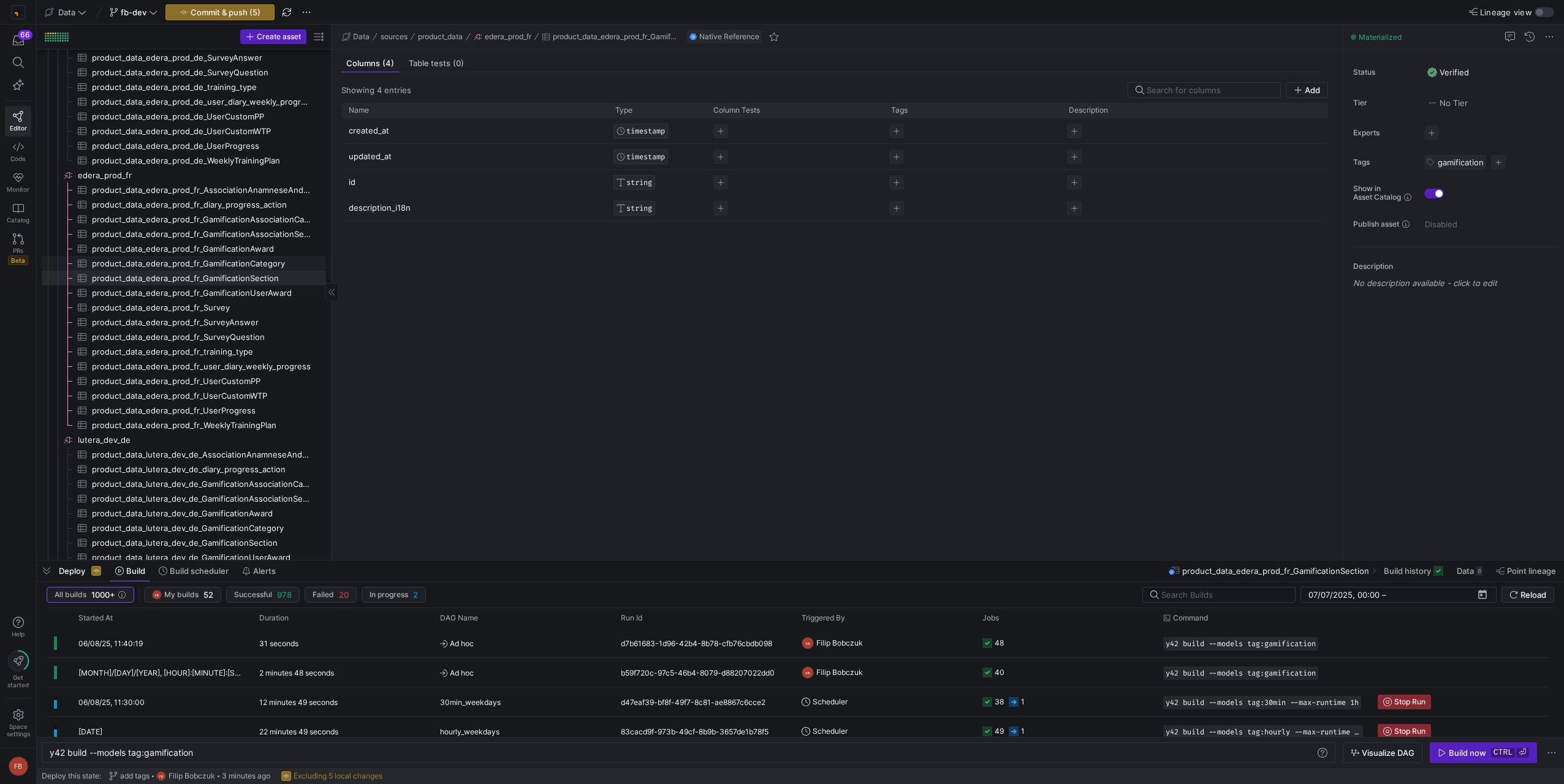 click on "product_data_edera_prod_fr_GamificationCategory​​​​​​​​​" 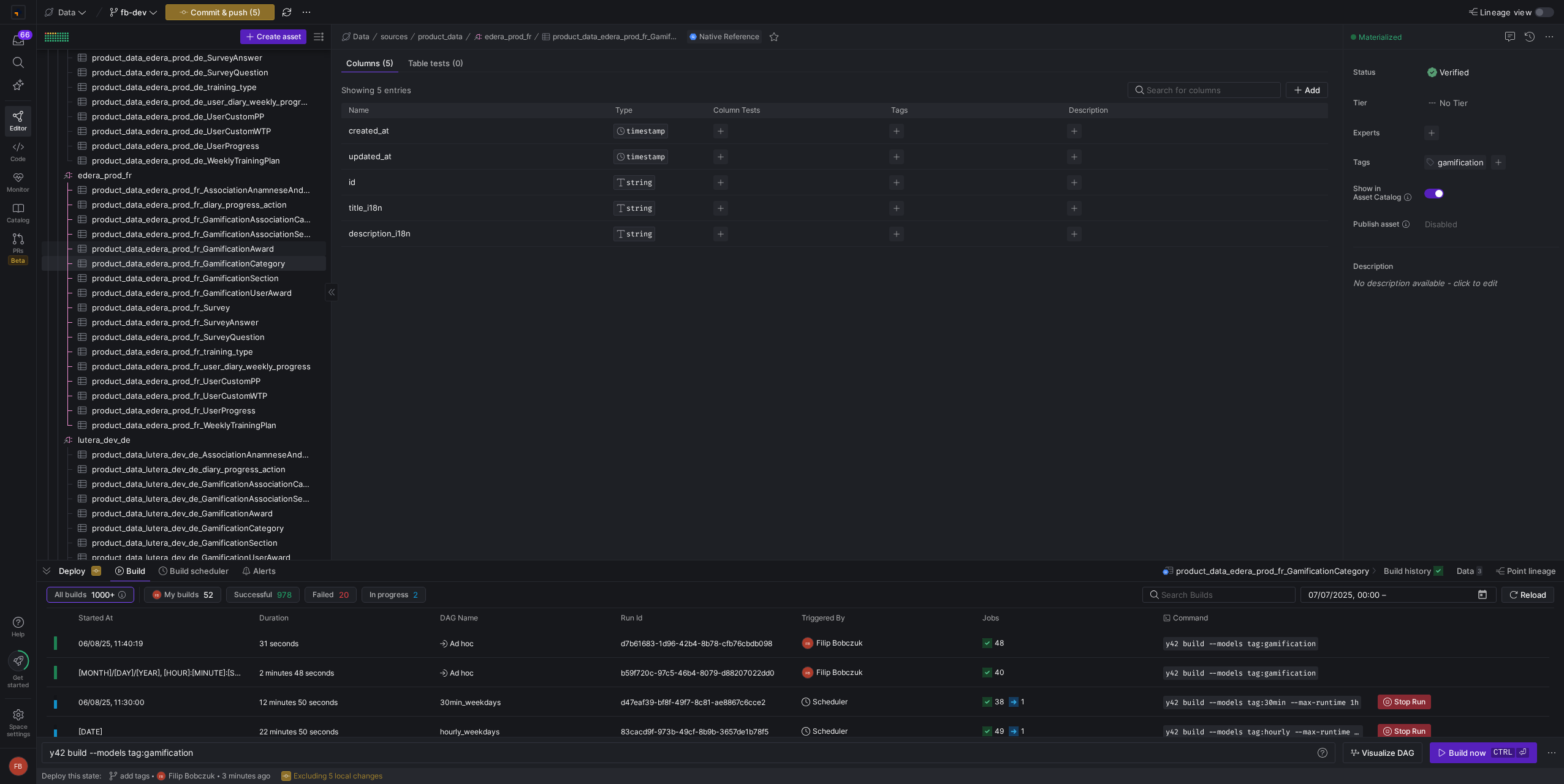 click on "product_data_edera_prod_fr_GamificationAward​​​​​​​​​" 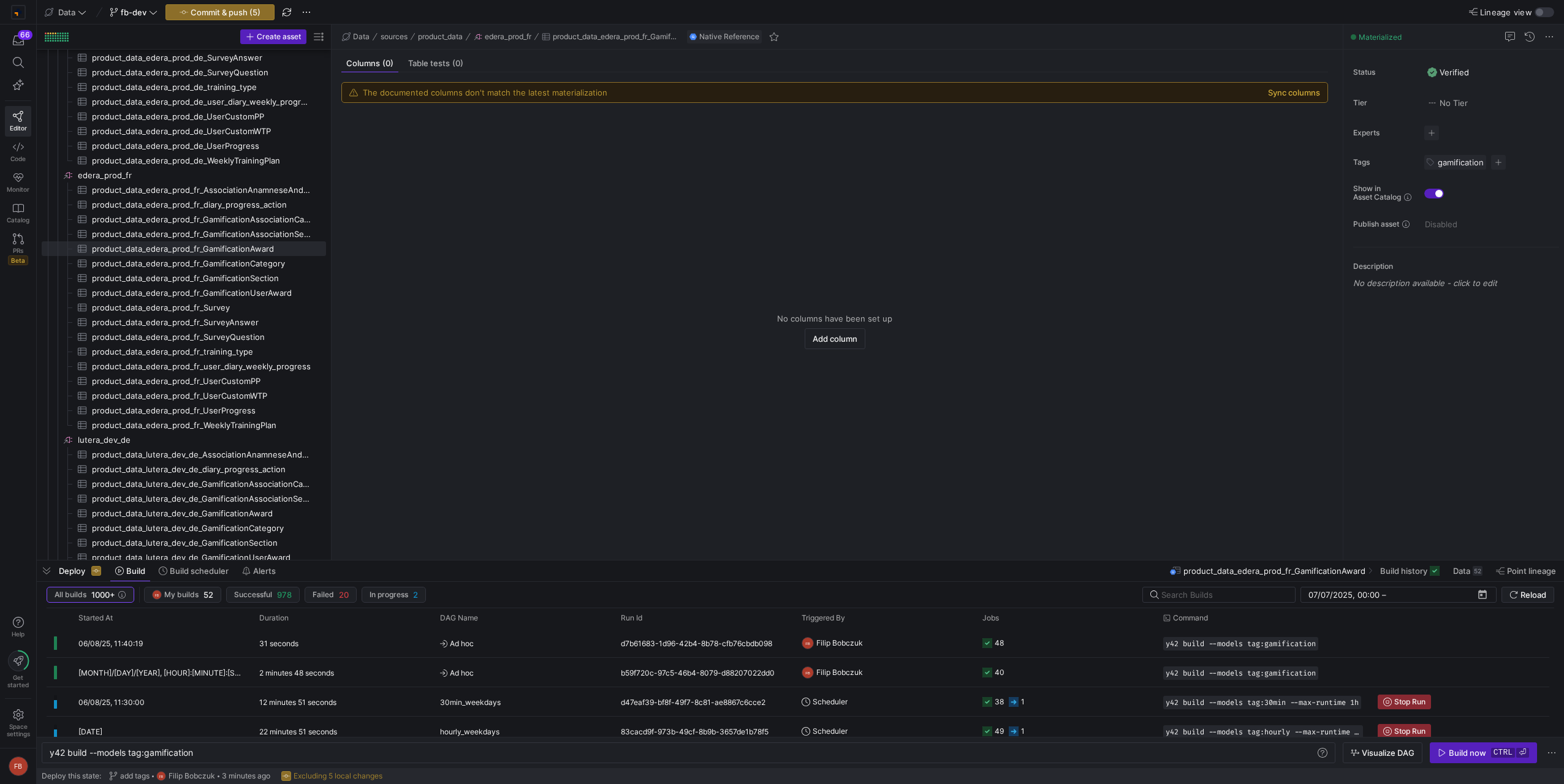 click on "Sync columns" 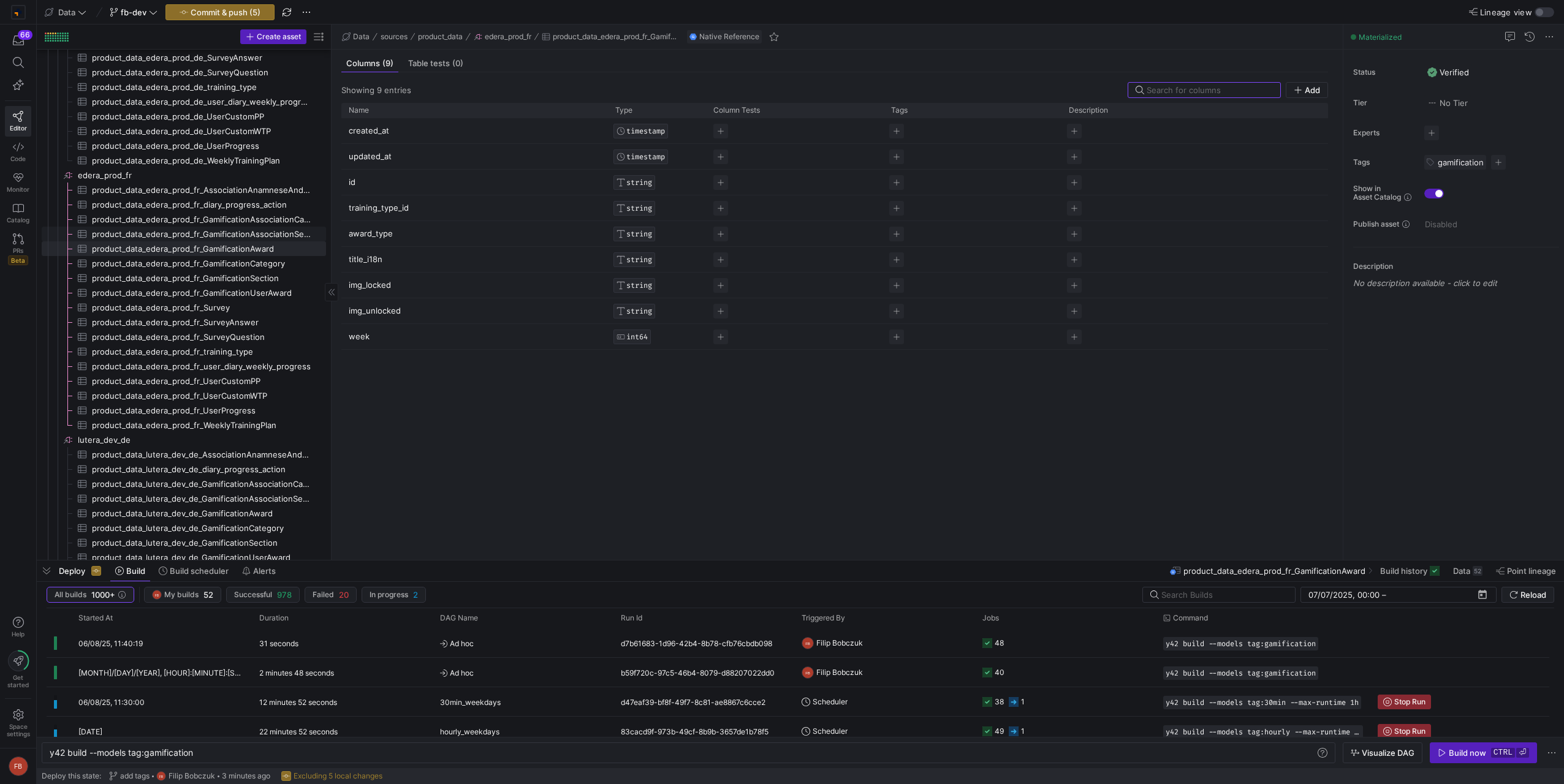 click on "product_data_edera_prod_fr_GamificationAssociationSectionAward​​​​​​​​​" 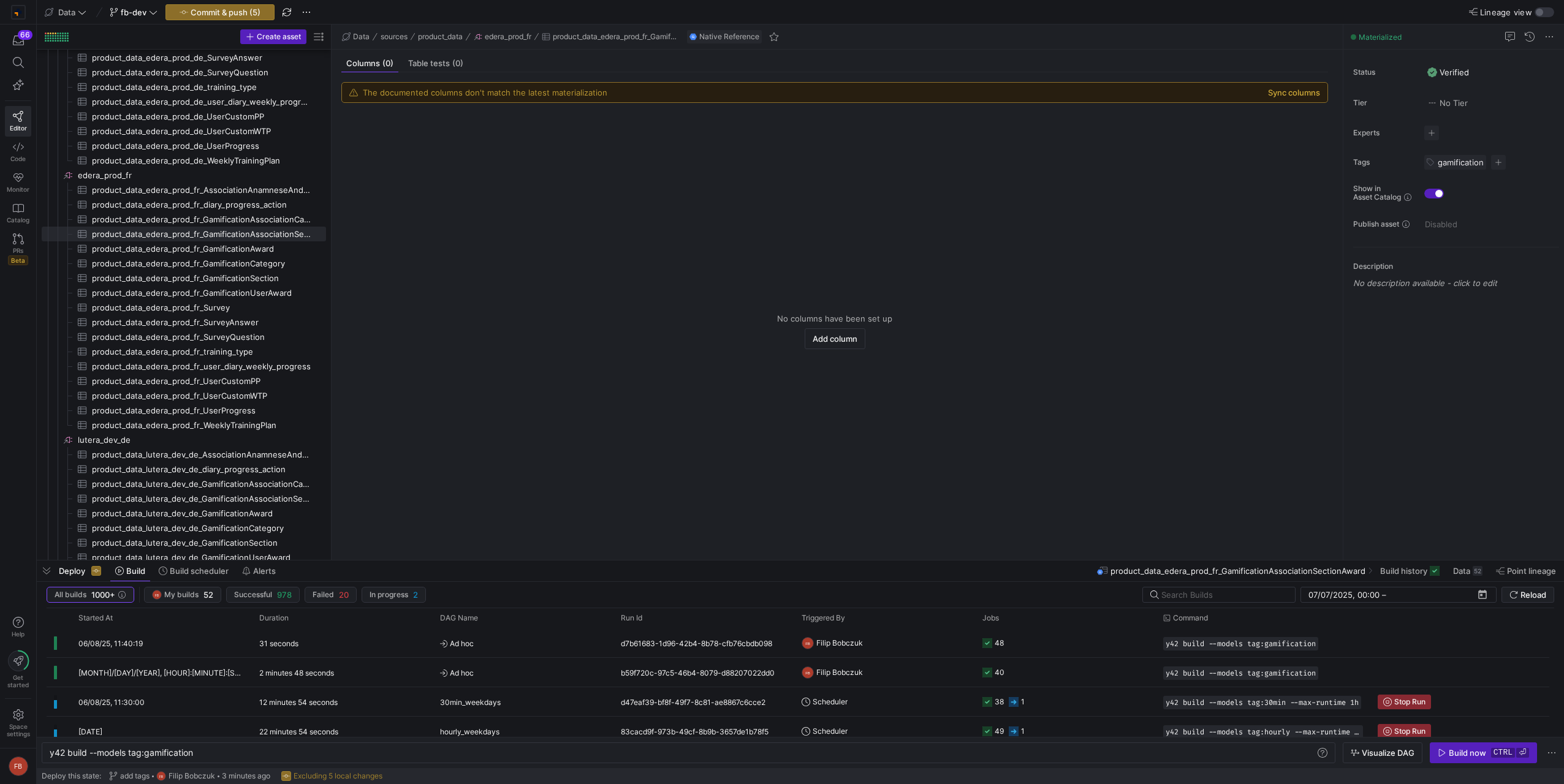 click on "Sync columns" 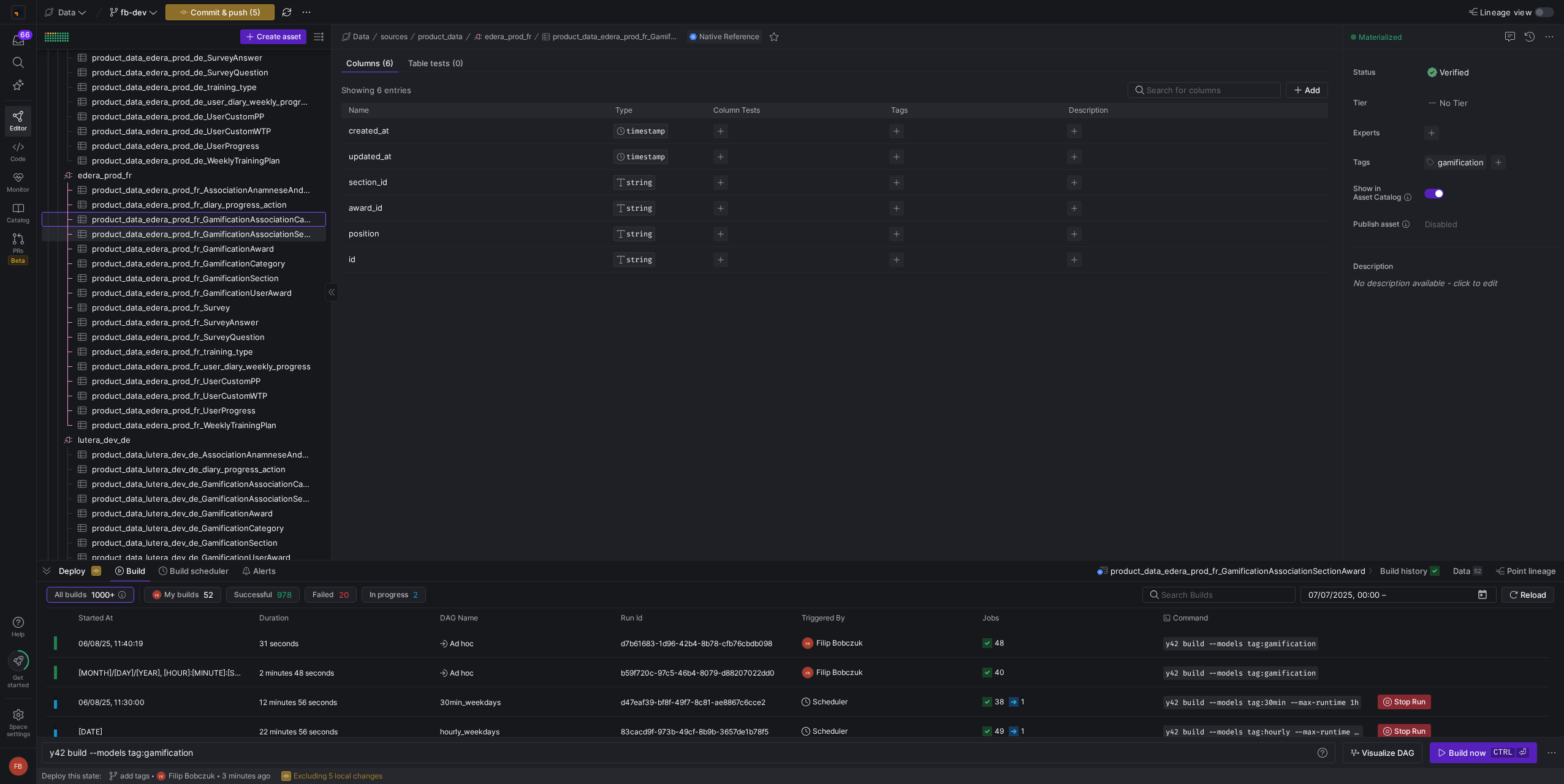 click on "product_data_edera_prod_fr_GamificationAssociationCategorySection​​​​​​​​​" 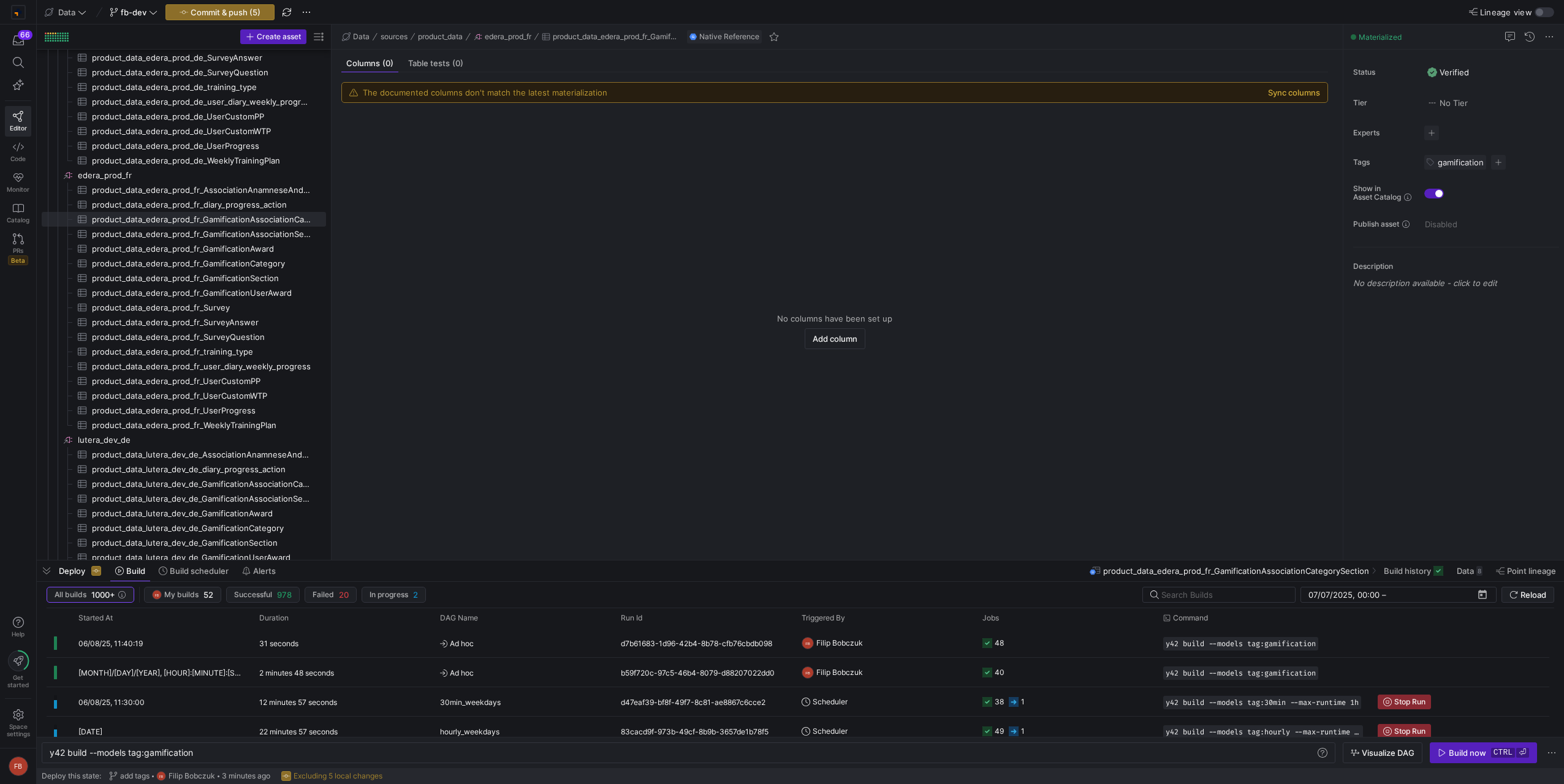 click on "Sync columns" 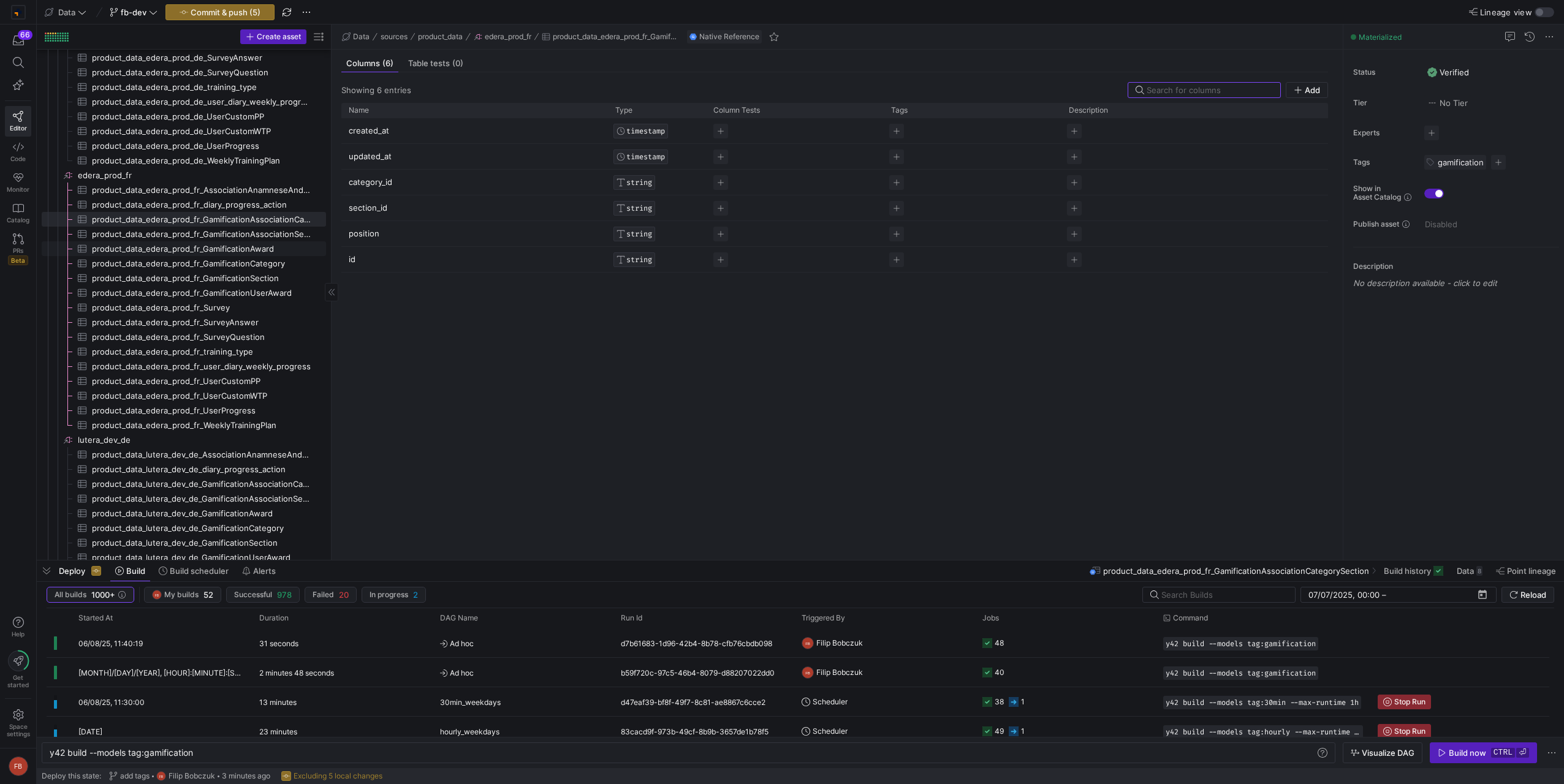 scroll, scrollTop: 859, scrollLeft: 0, axis: vertical 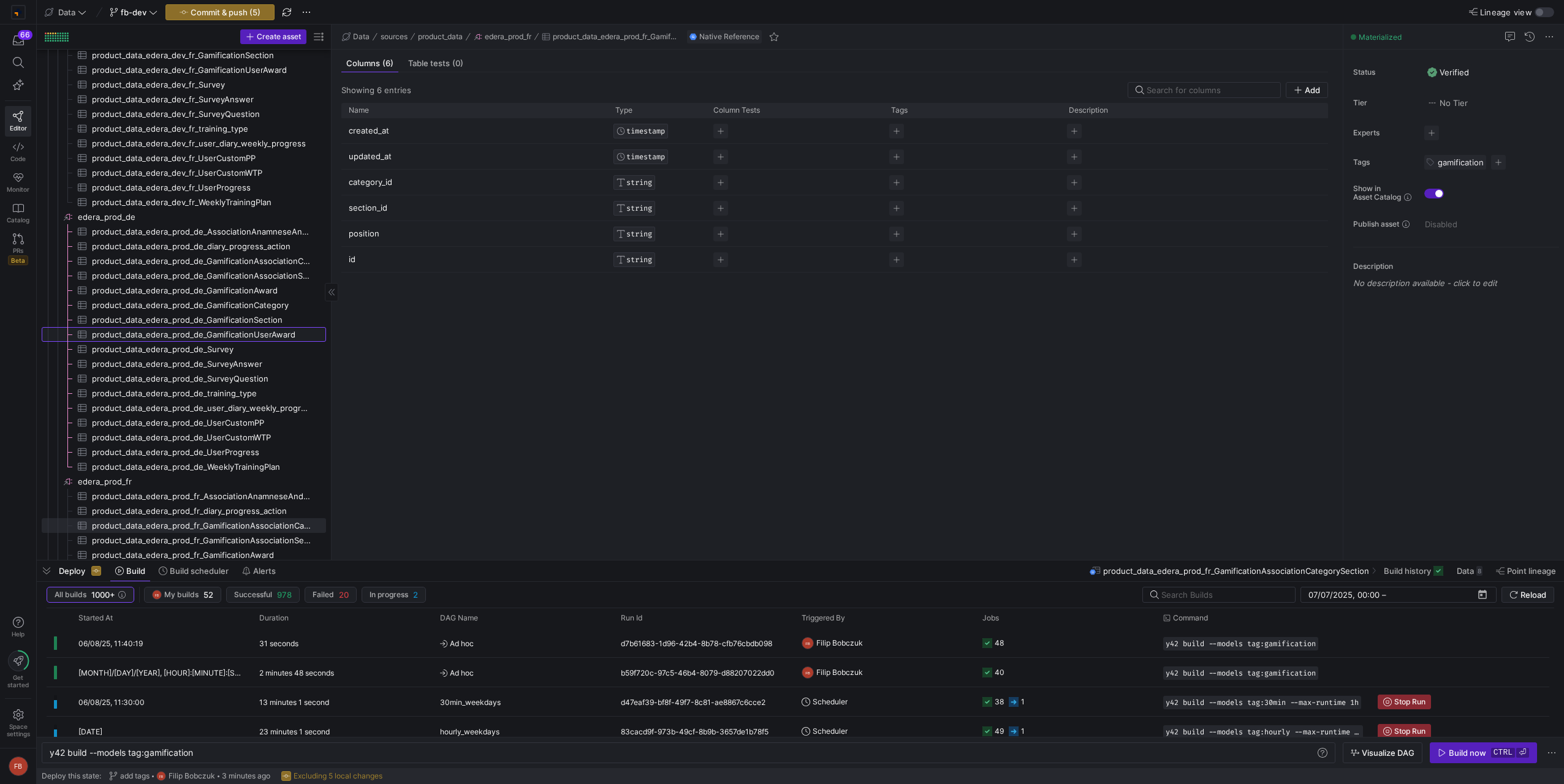 click on "product_data_edera_prod_de_GamificationUserAward​​​​​​​​​" 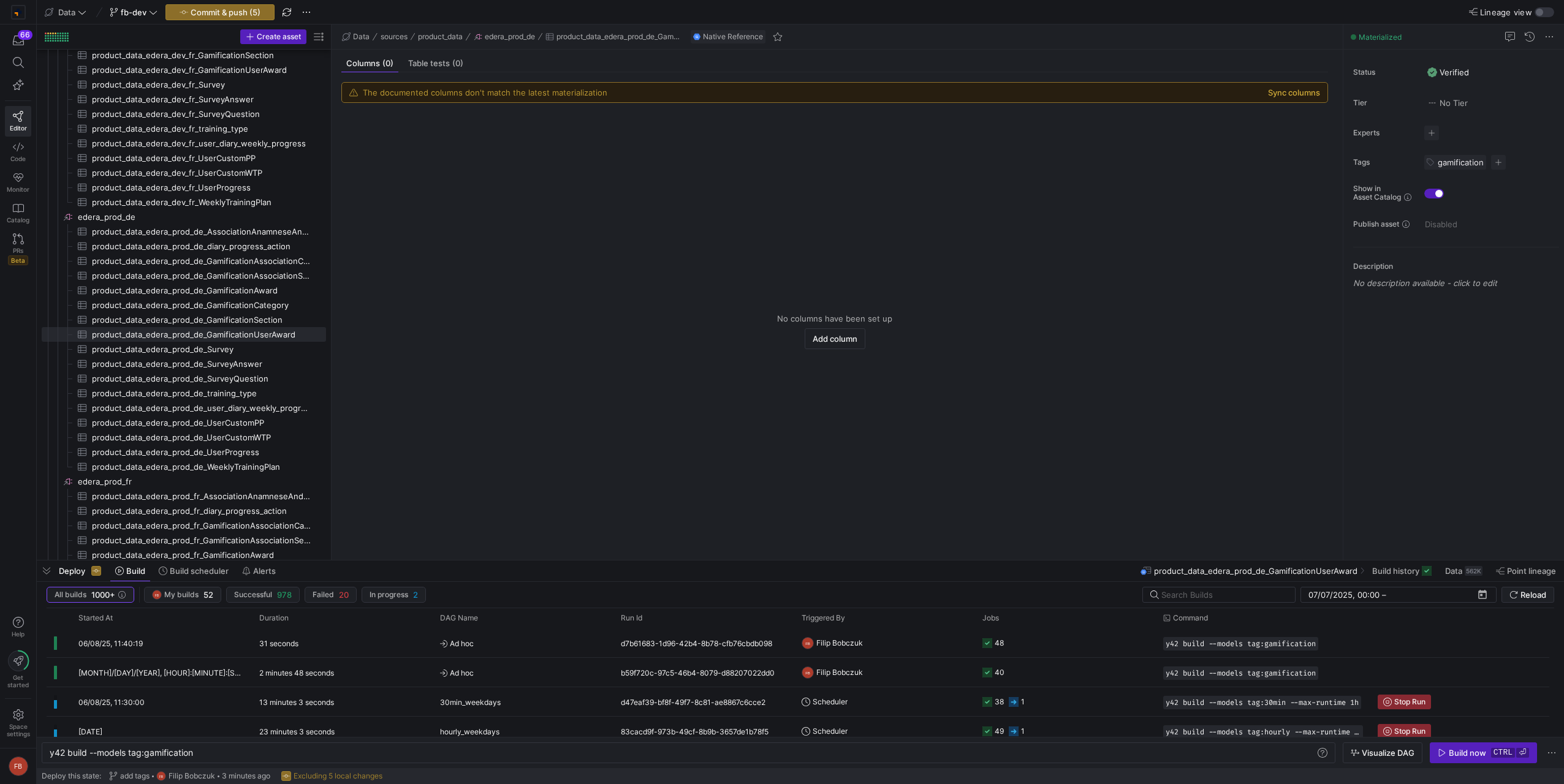 click on "Sync columns" 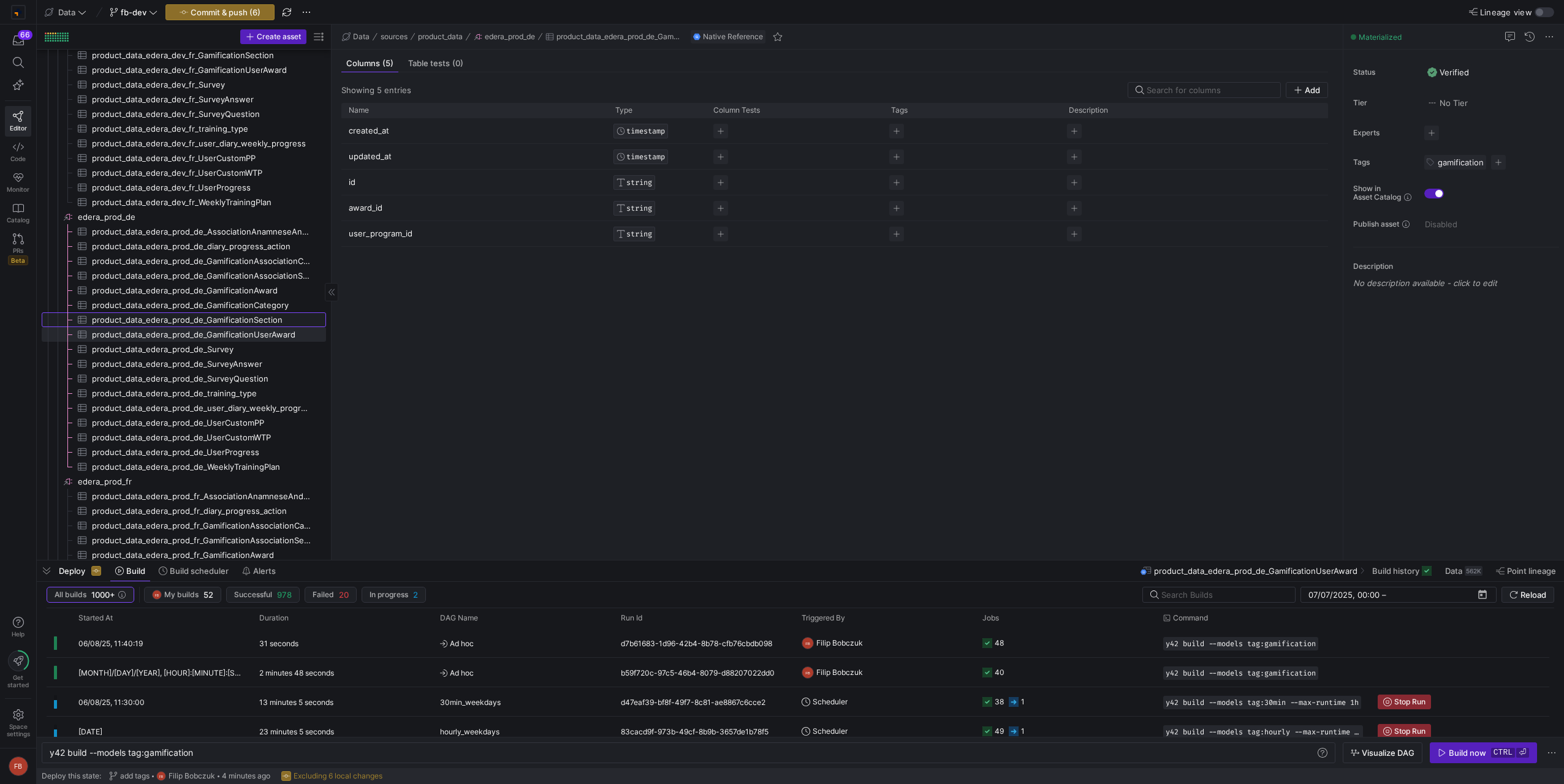 click on "product_data_edera_prod_de_GamificationSection​​​​​​​​​" 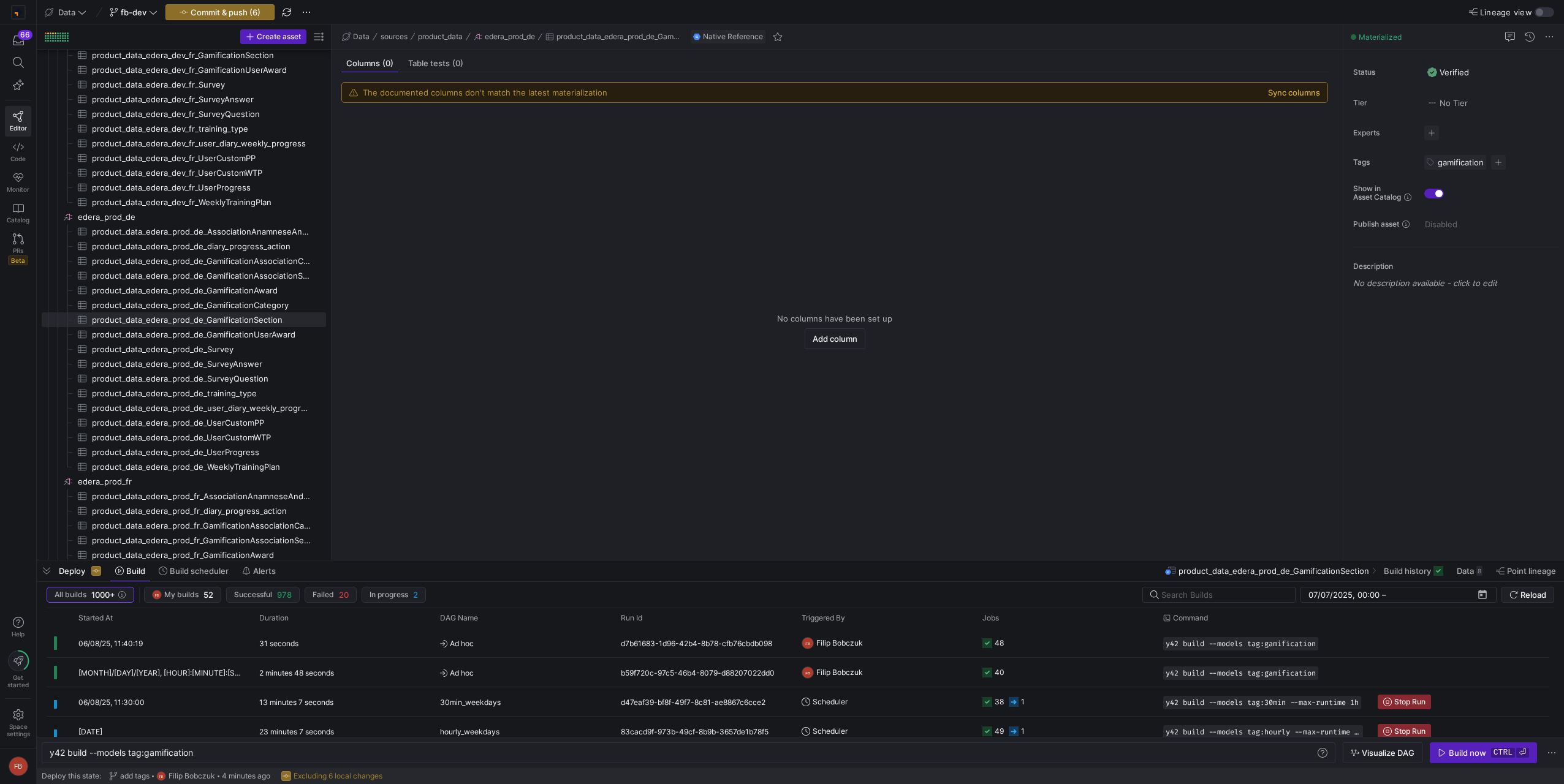 click on "Sync columns" 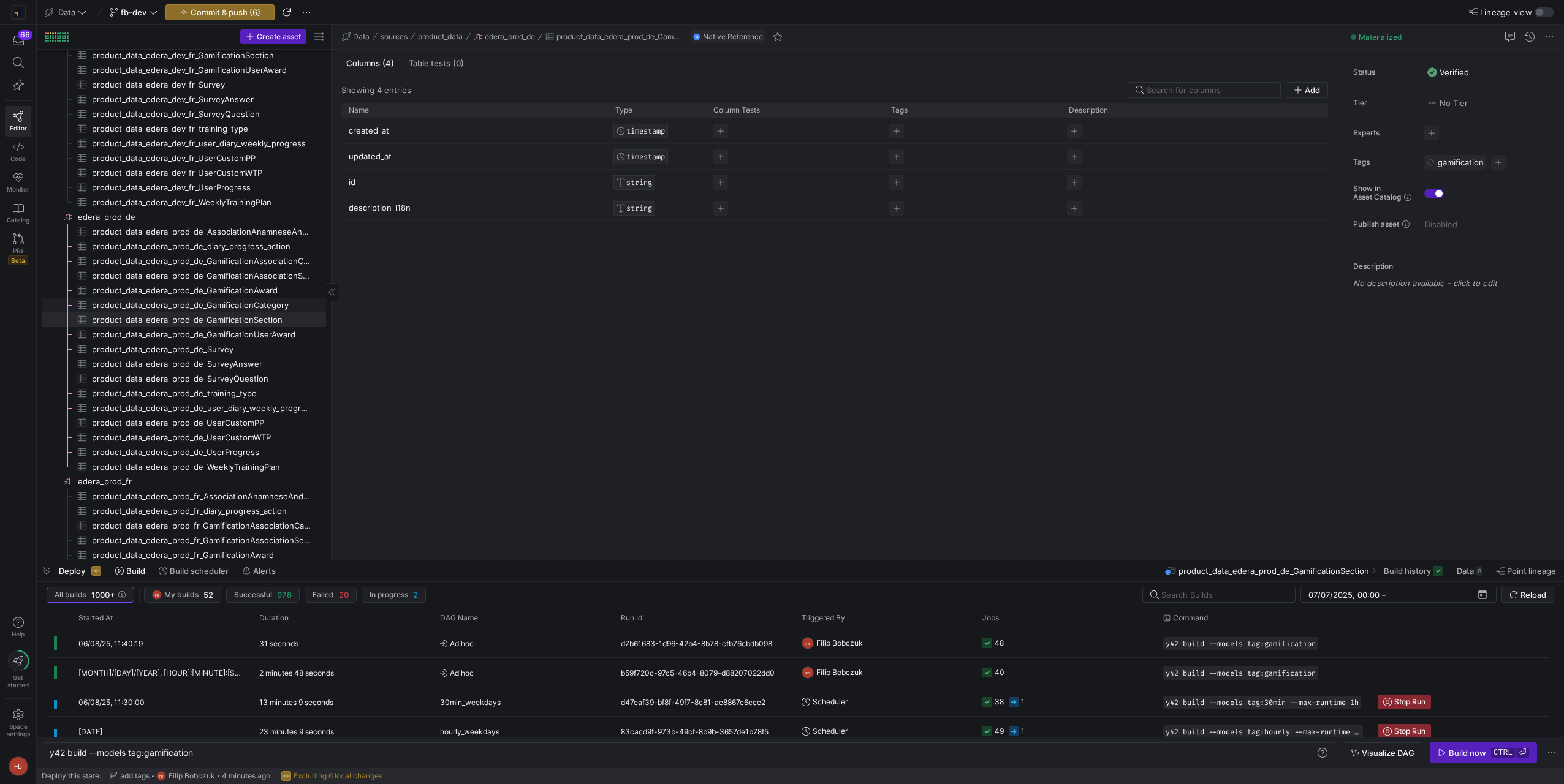 click on "product_data_edera_prod_de_GamificationCategory​​​​​​​​​" 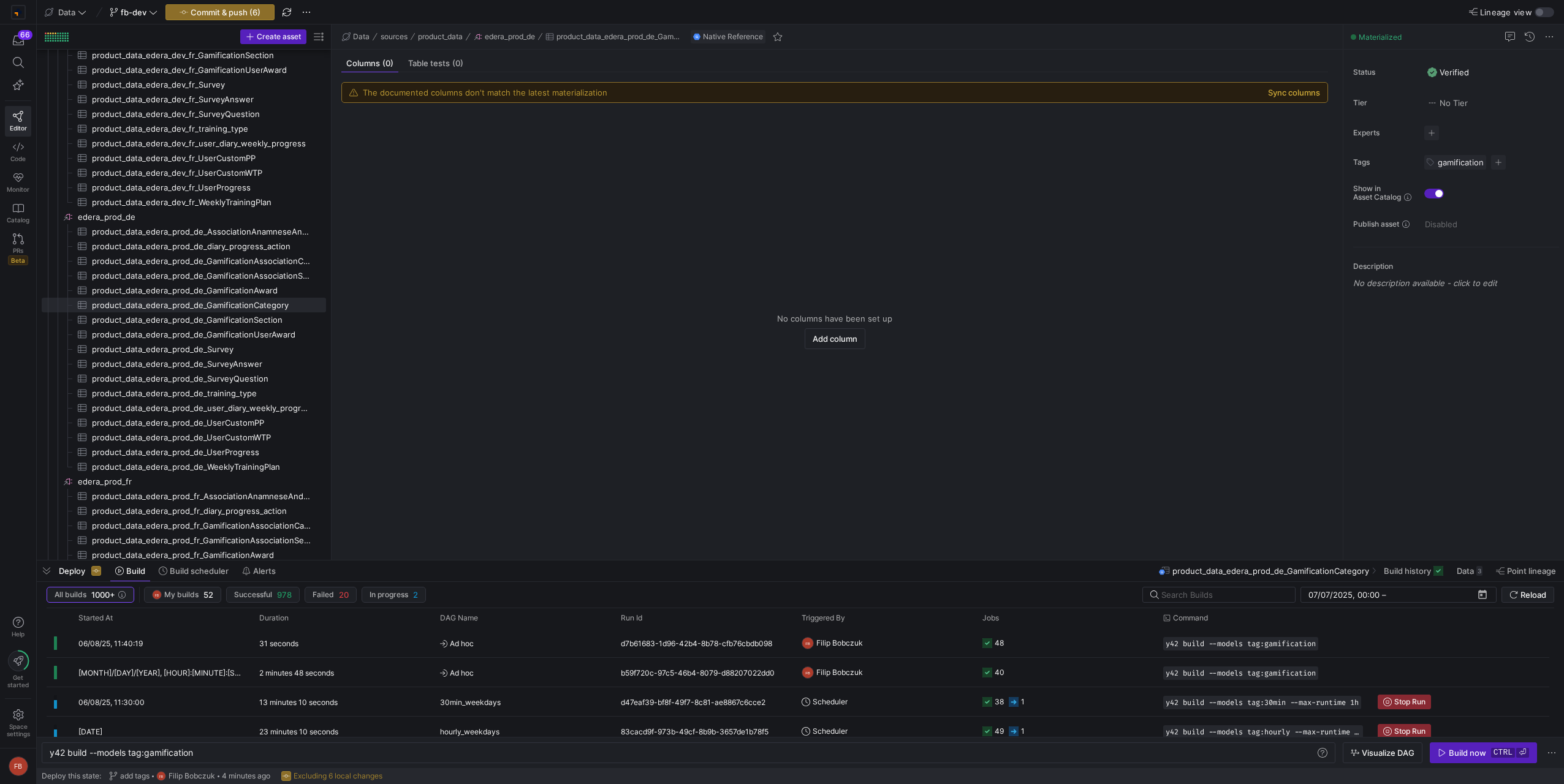 click on "Sync columns" 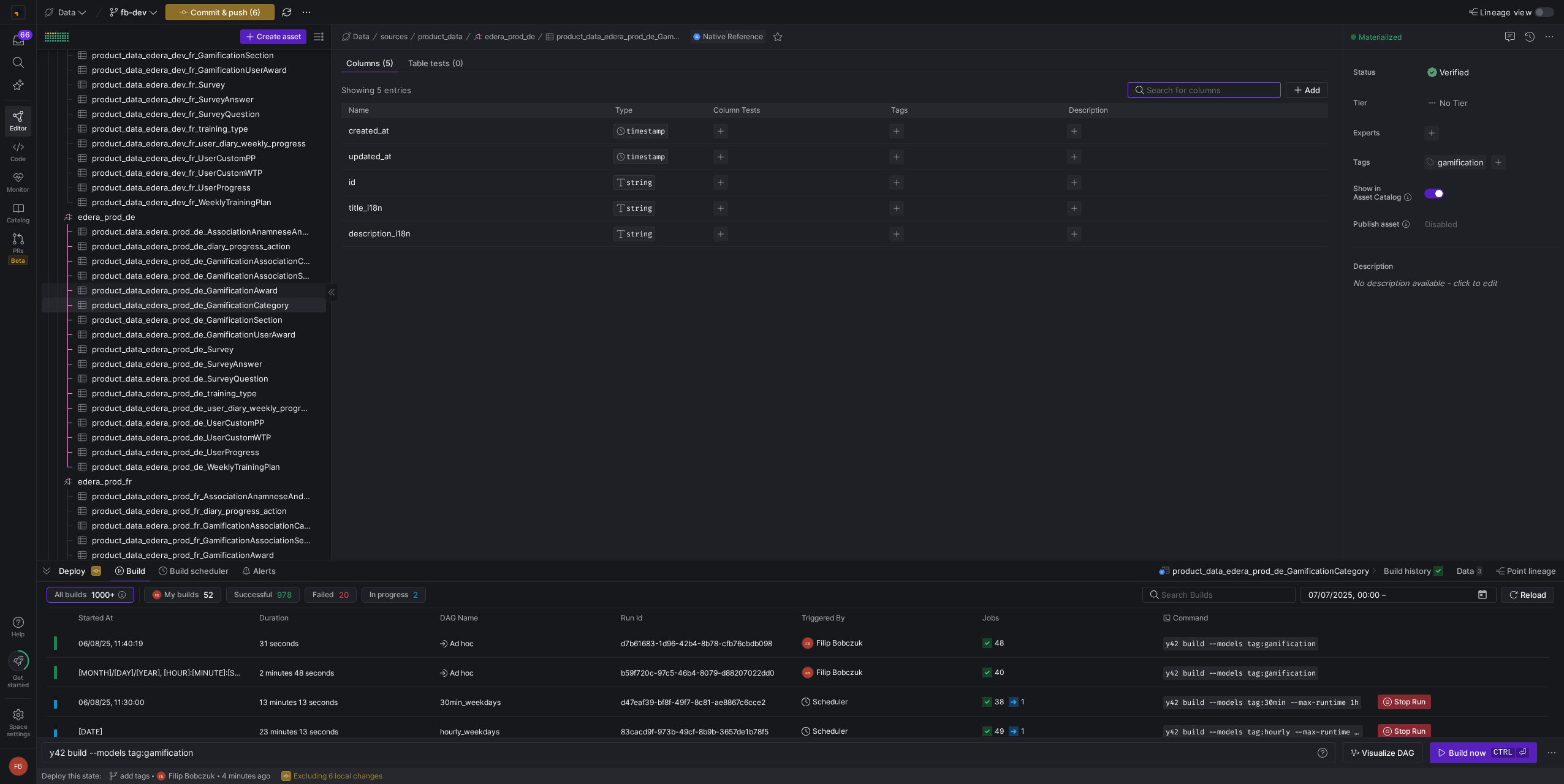 click on "product_data_edera_prod_de_GamificationAward​​​​​​​​​" 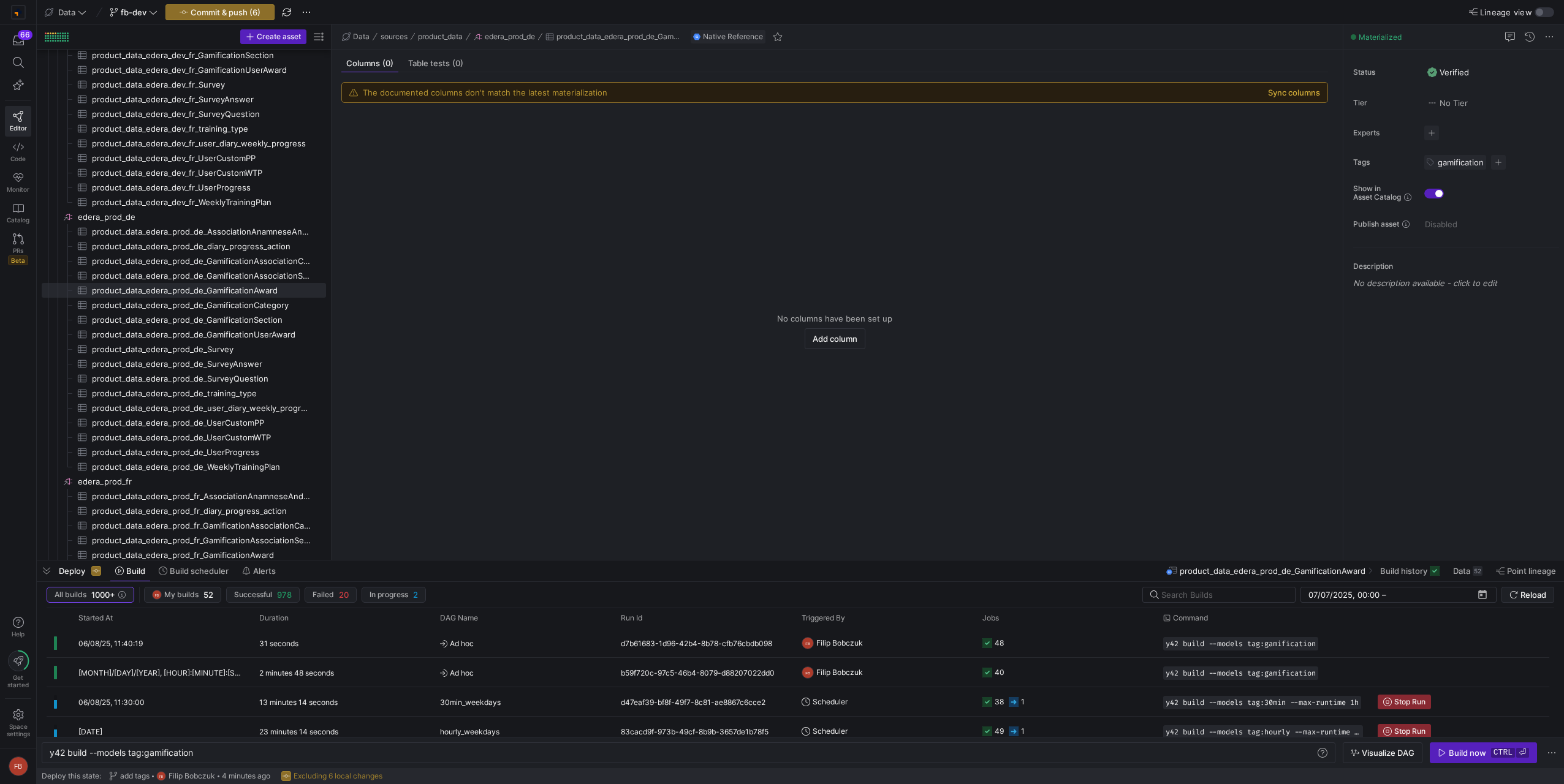 click on "Sync columns" 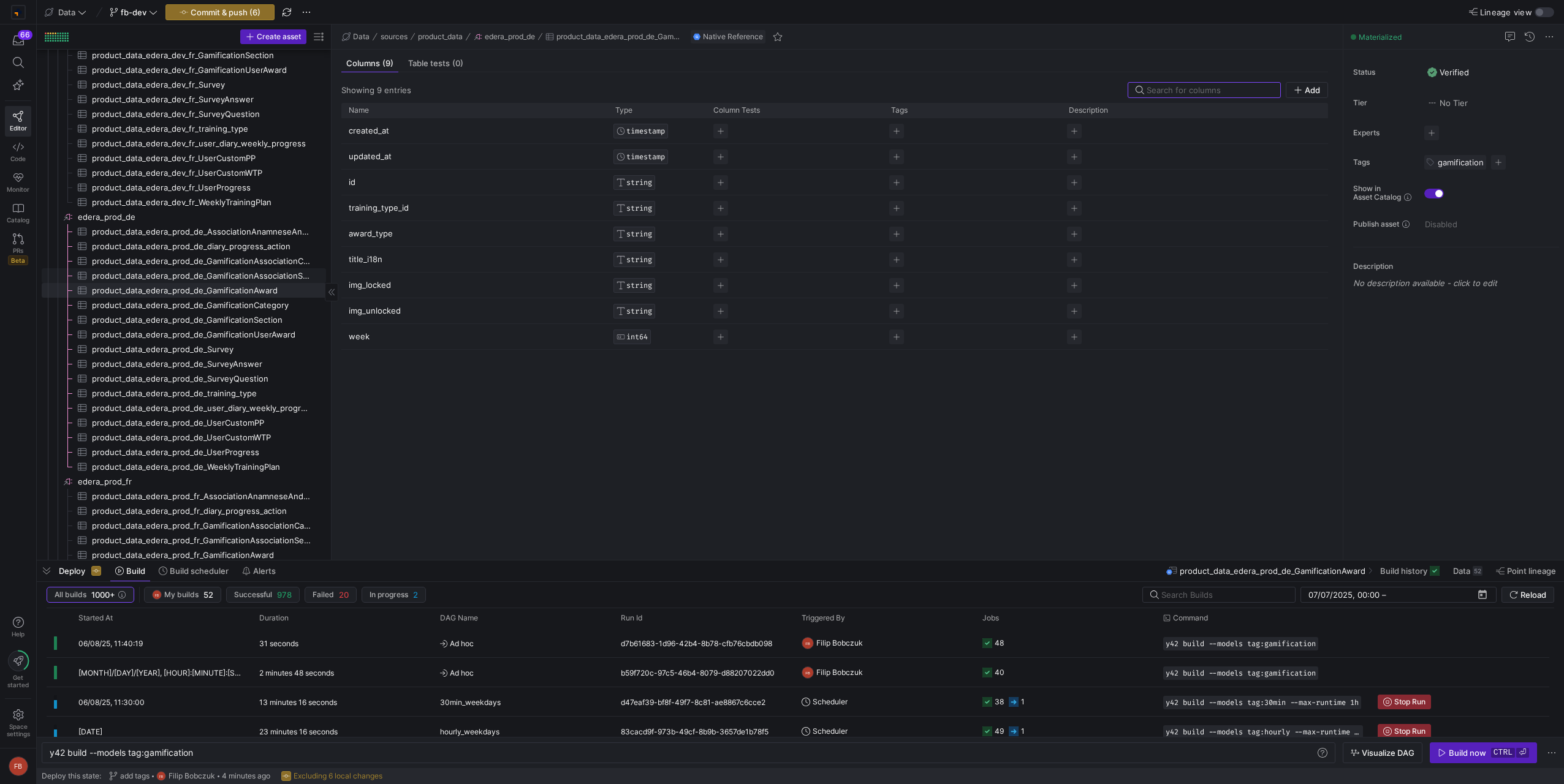 click on "product_data_edera_prod_de_GamificationAssociationSectionAward​​​​​​​​​" 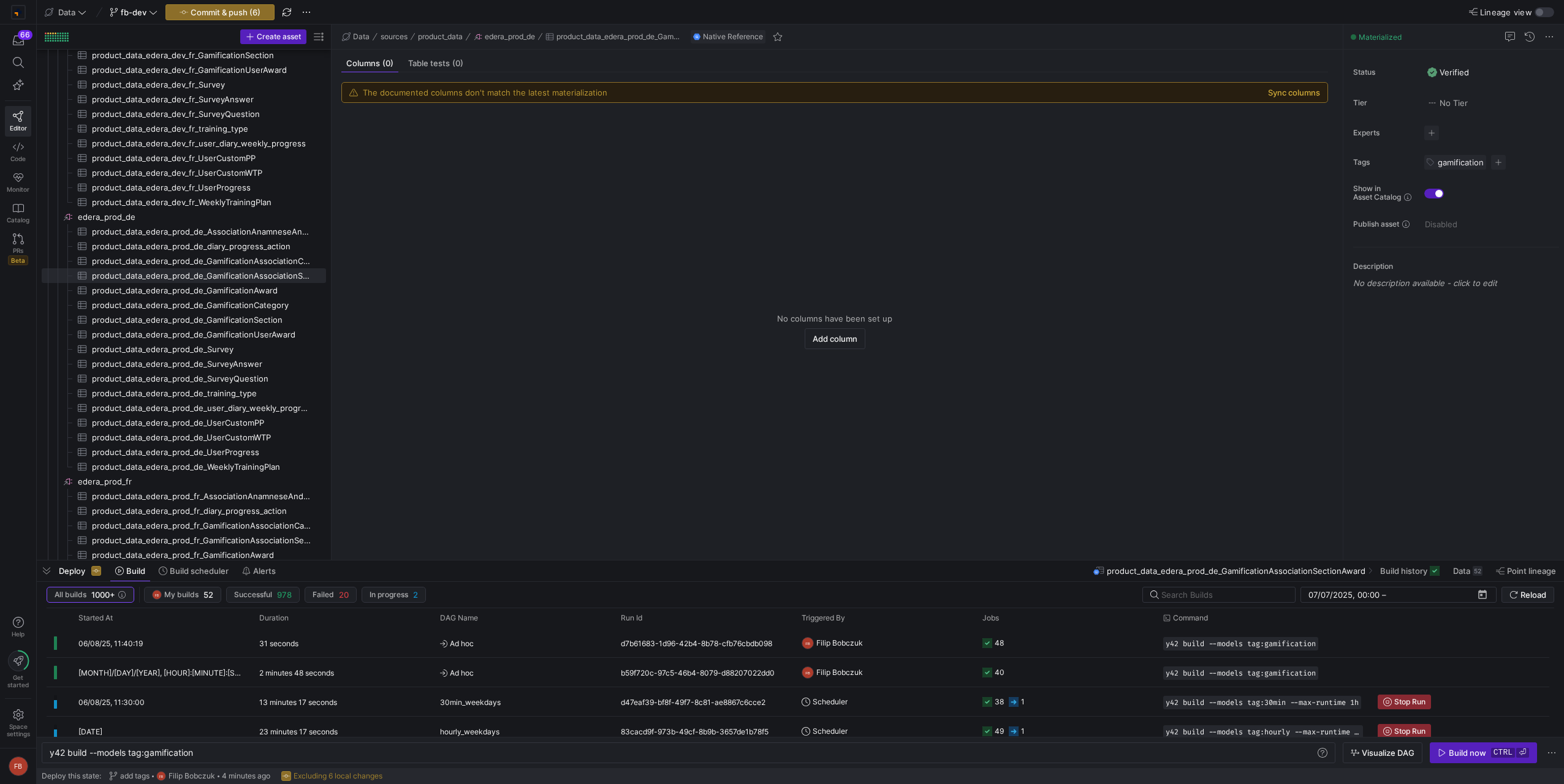 click on "Sync columns" 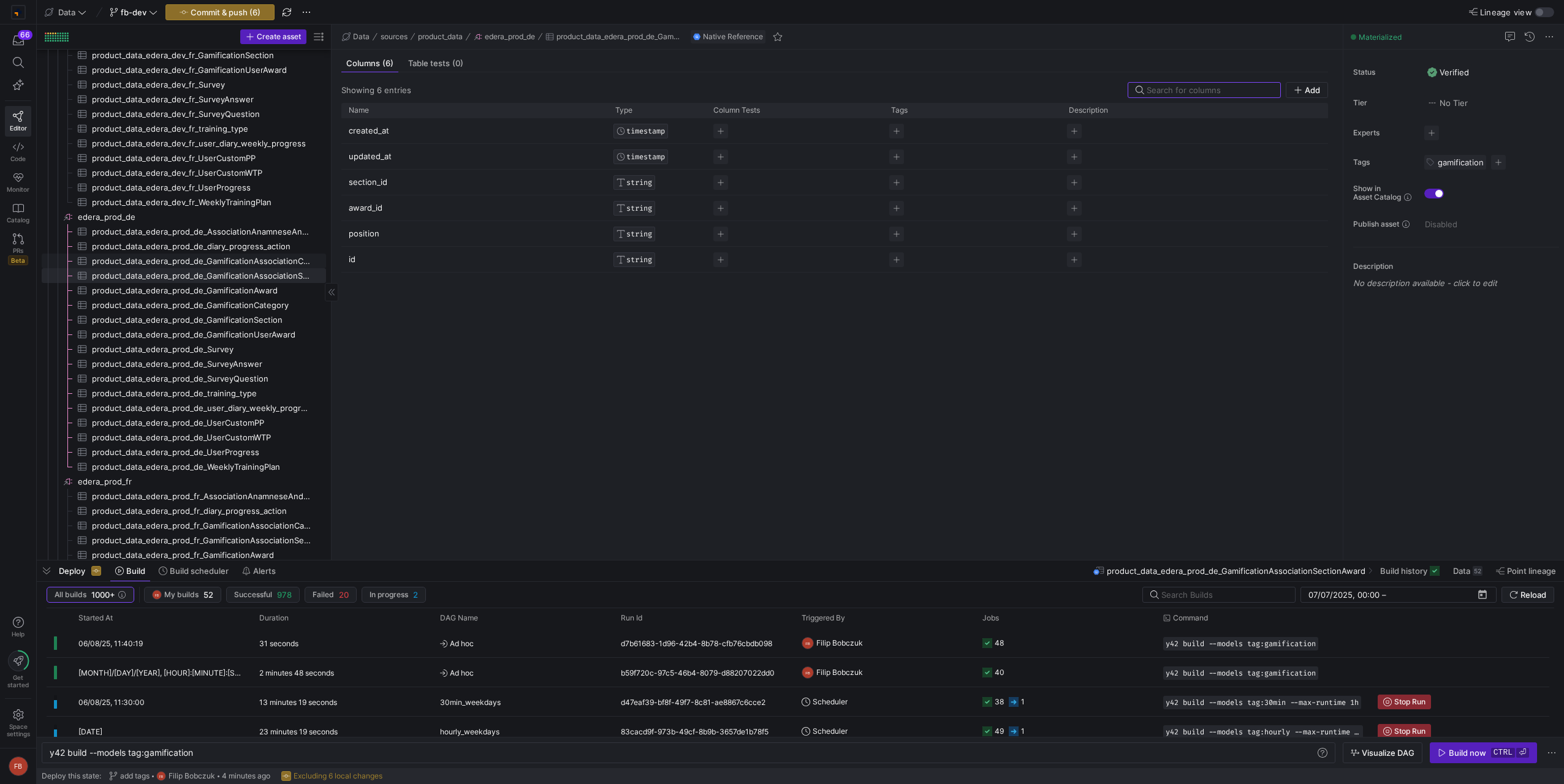 click on "product_data_edera_prod_de_GamificationAssociationCategorySection​​​​​​​​​" 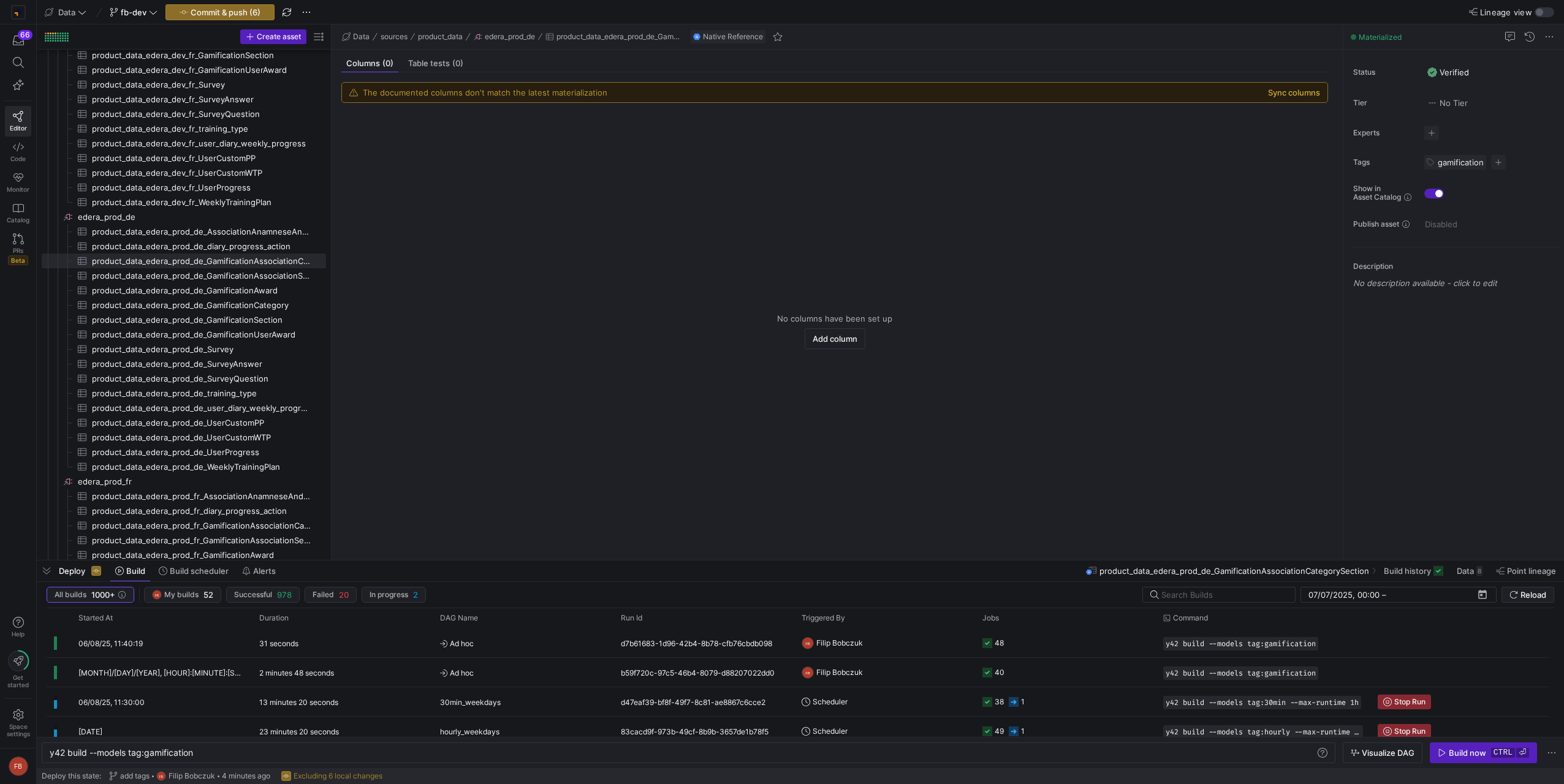click on "Sync columns" 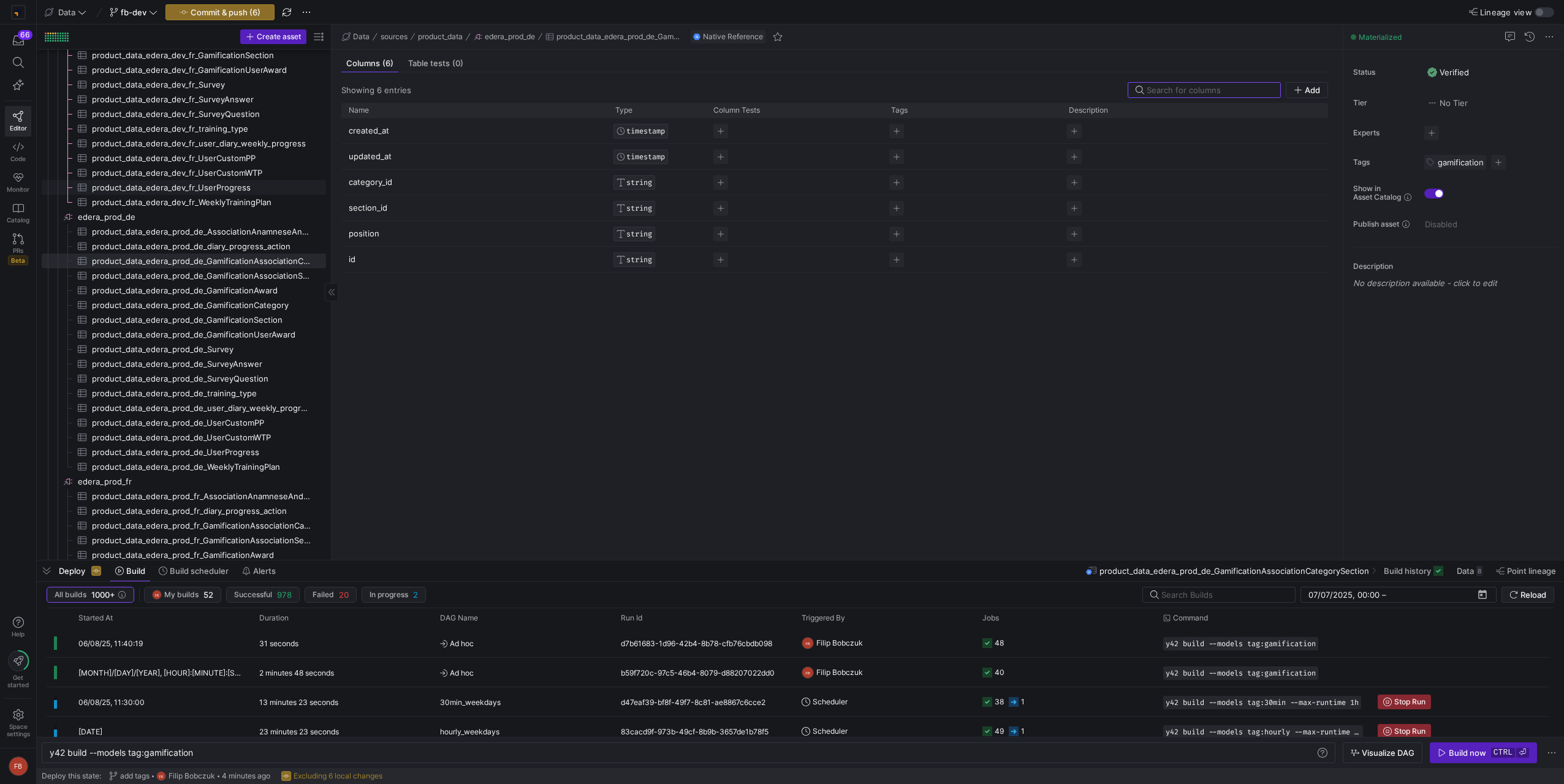 scroll, scrollTop: 553, scrollLeft: 0, axis: vertical 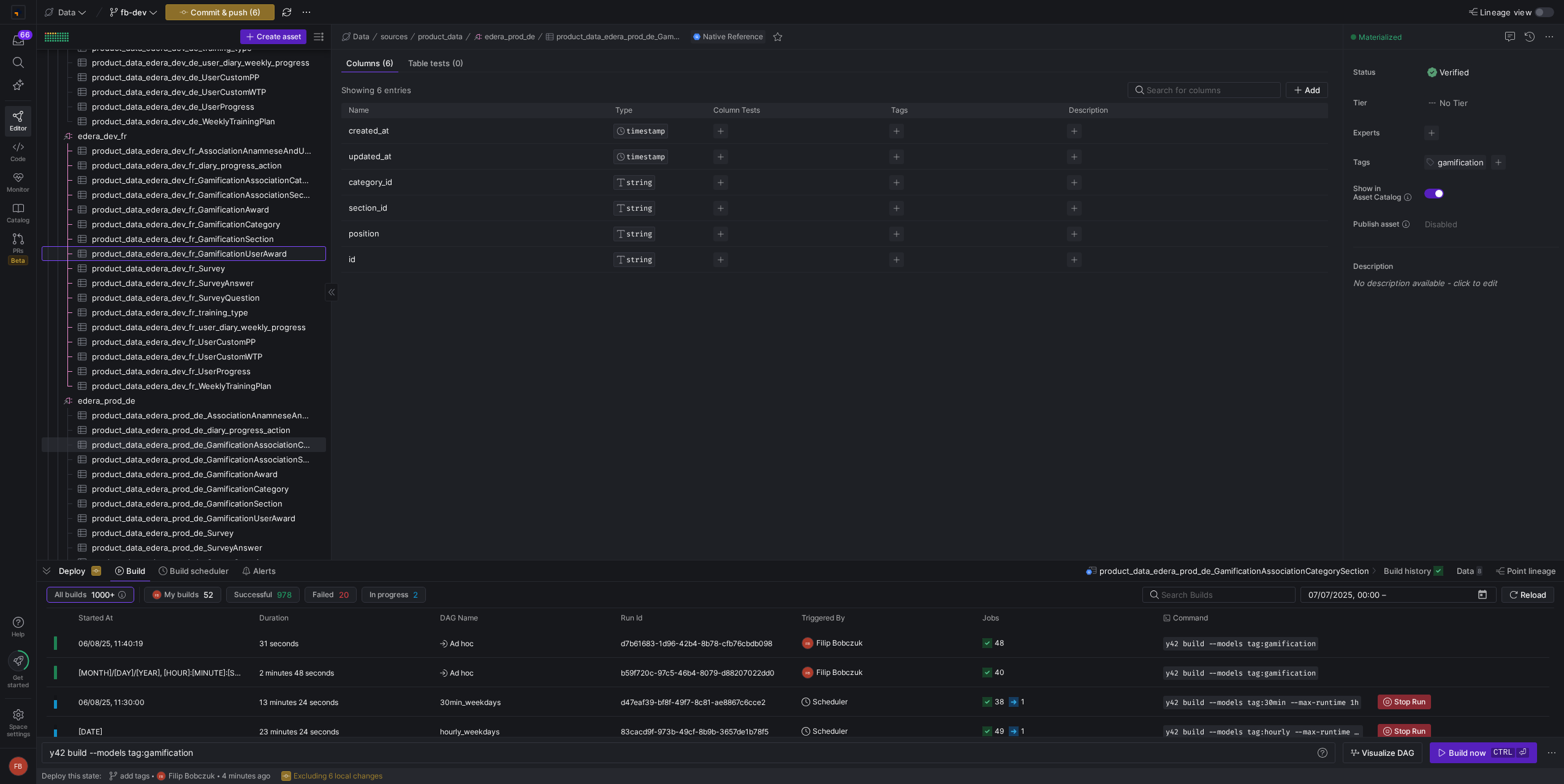 click on "product_data_edera_dev_fr_GamificationUserAward​​​​​​​​​" 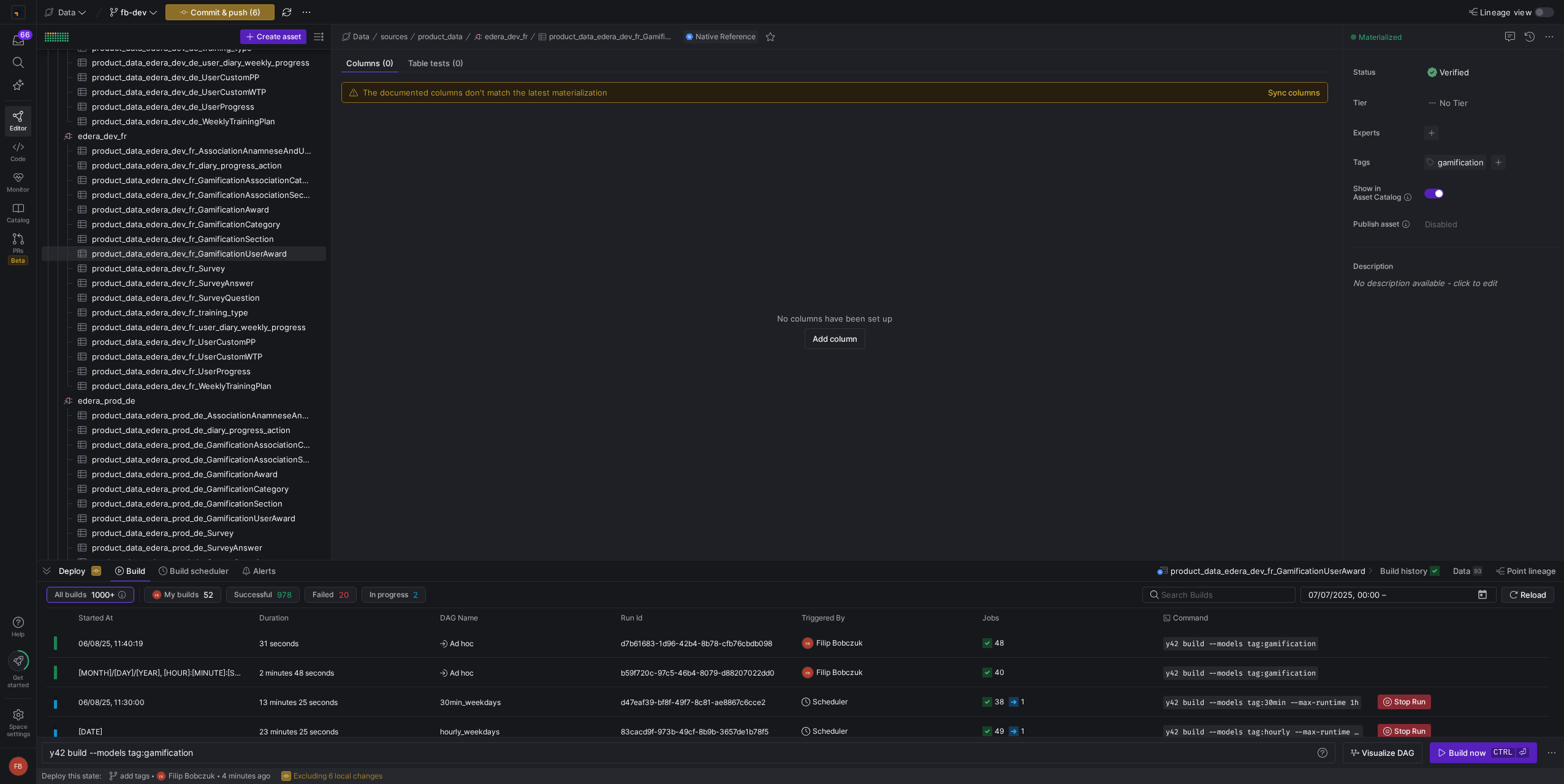 click on "Sync columns" 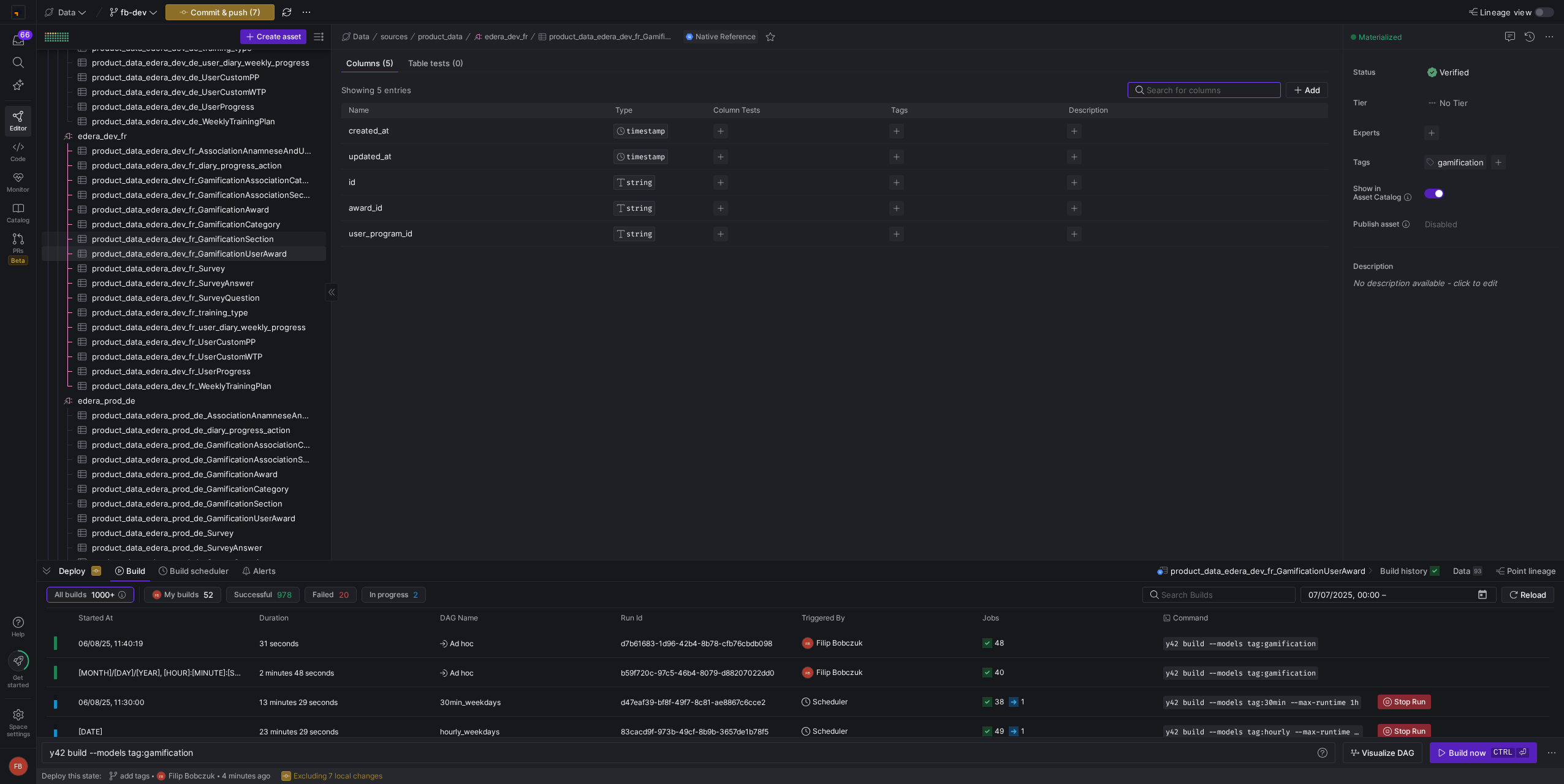 click on "product_data_edera_dev_fr_GamificationSection​​​​​​​​​" 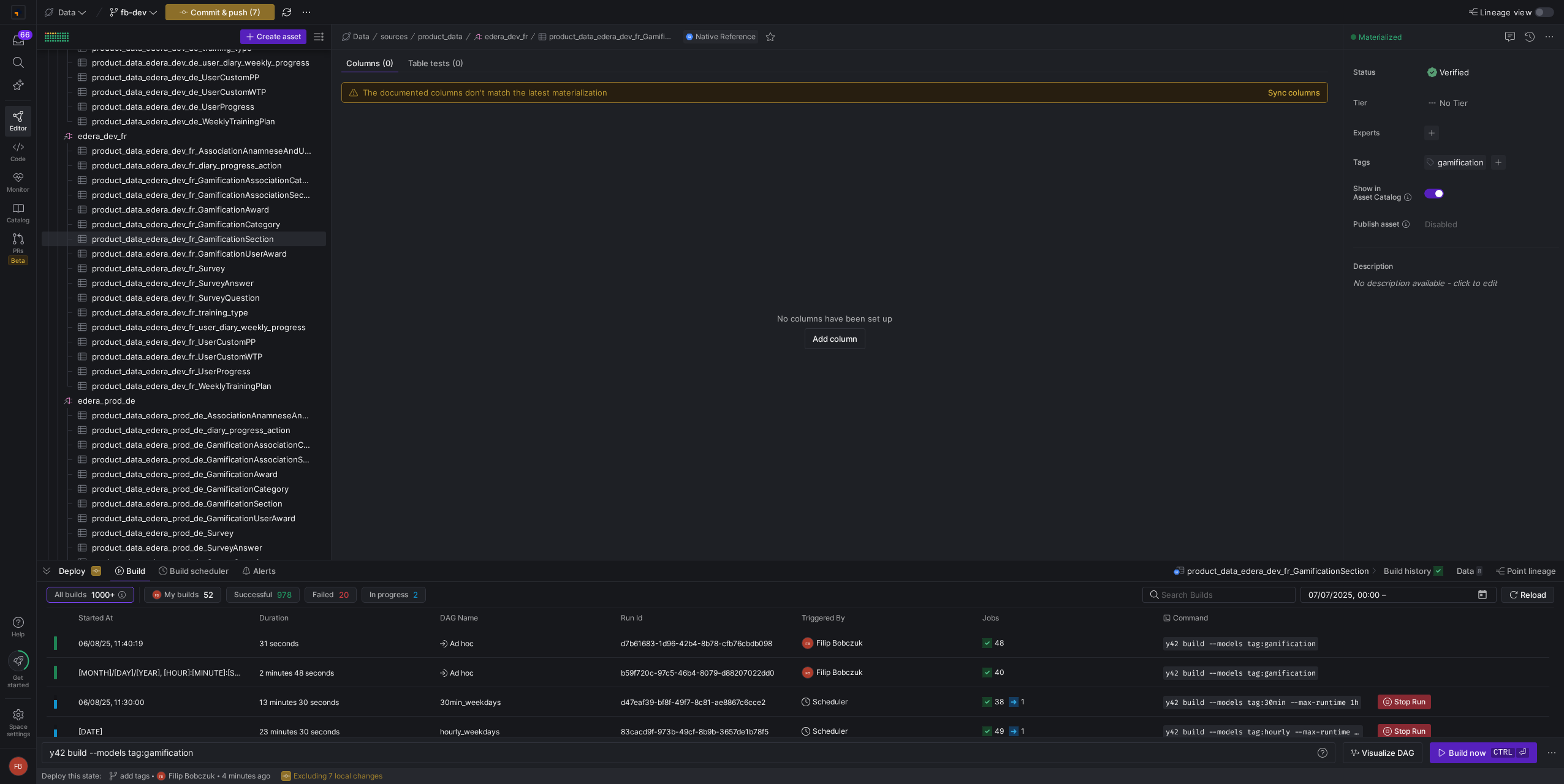 click on "Sync columns" 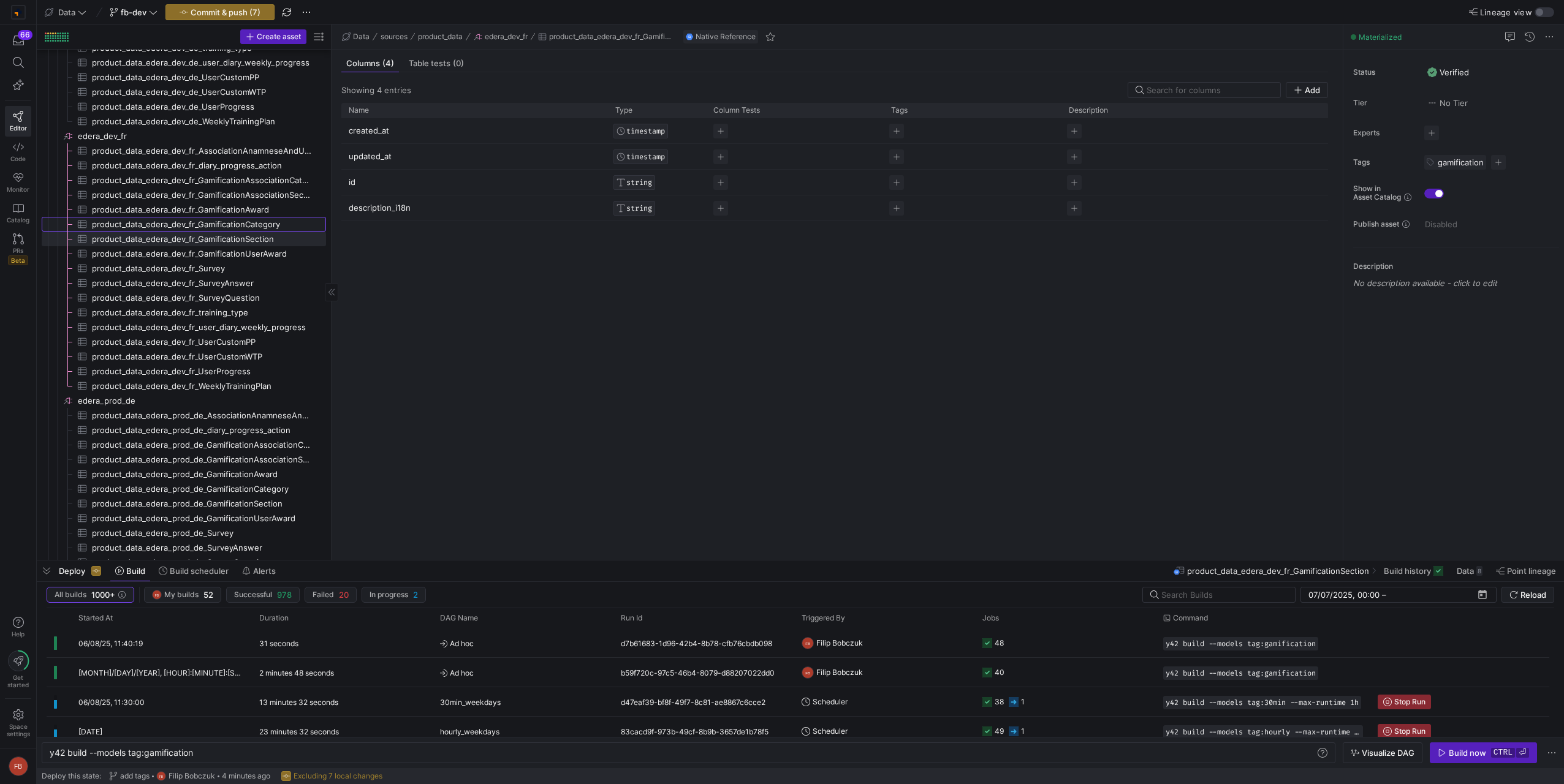 click on "product_data_edera_dev_fr_GamificationCategory​​​​​​​​​" 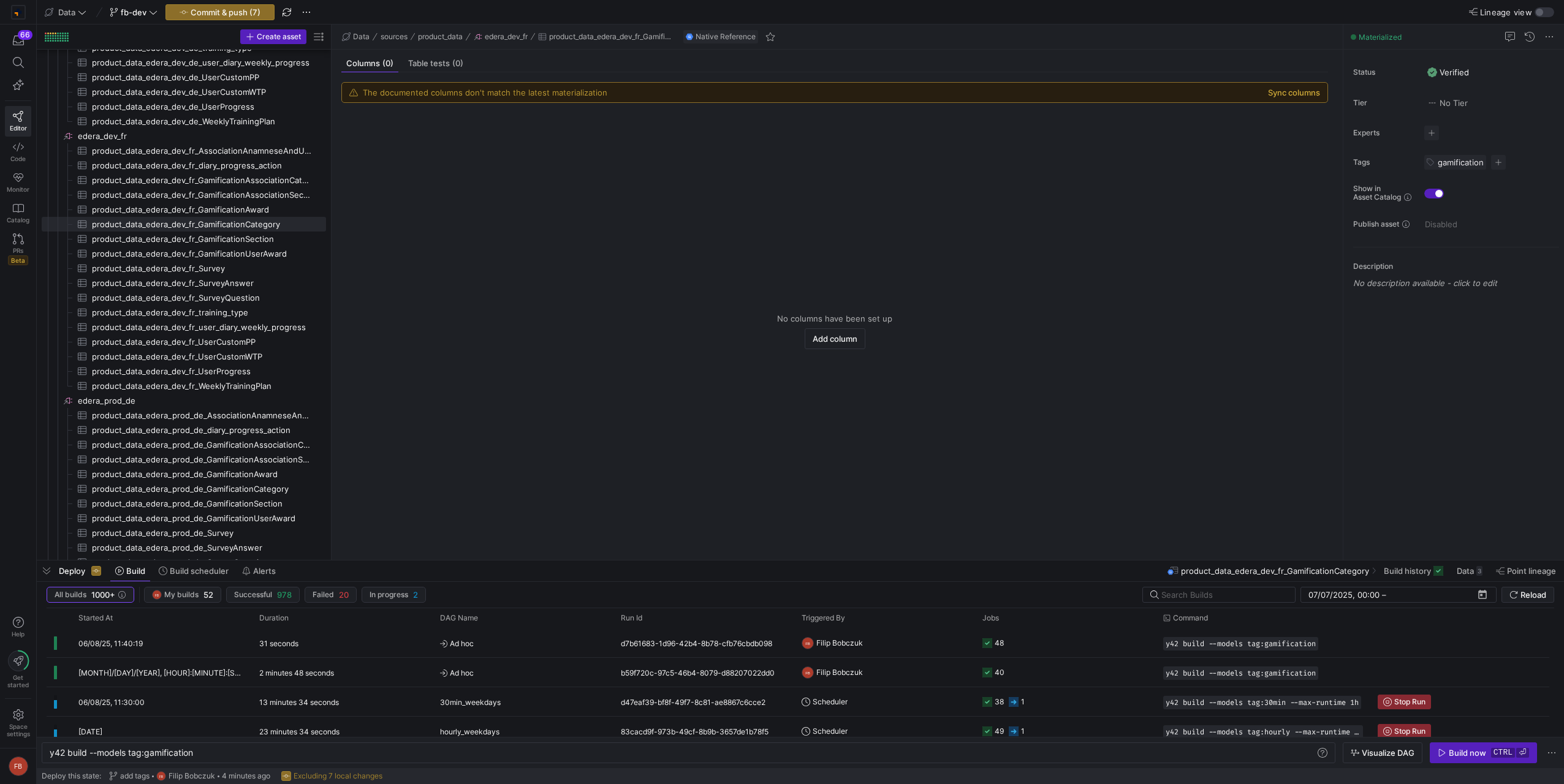 click on "Sync columns" 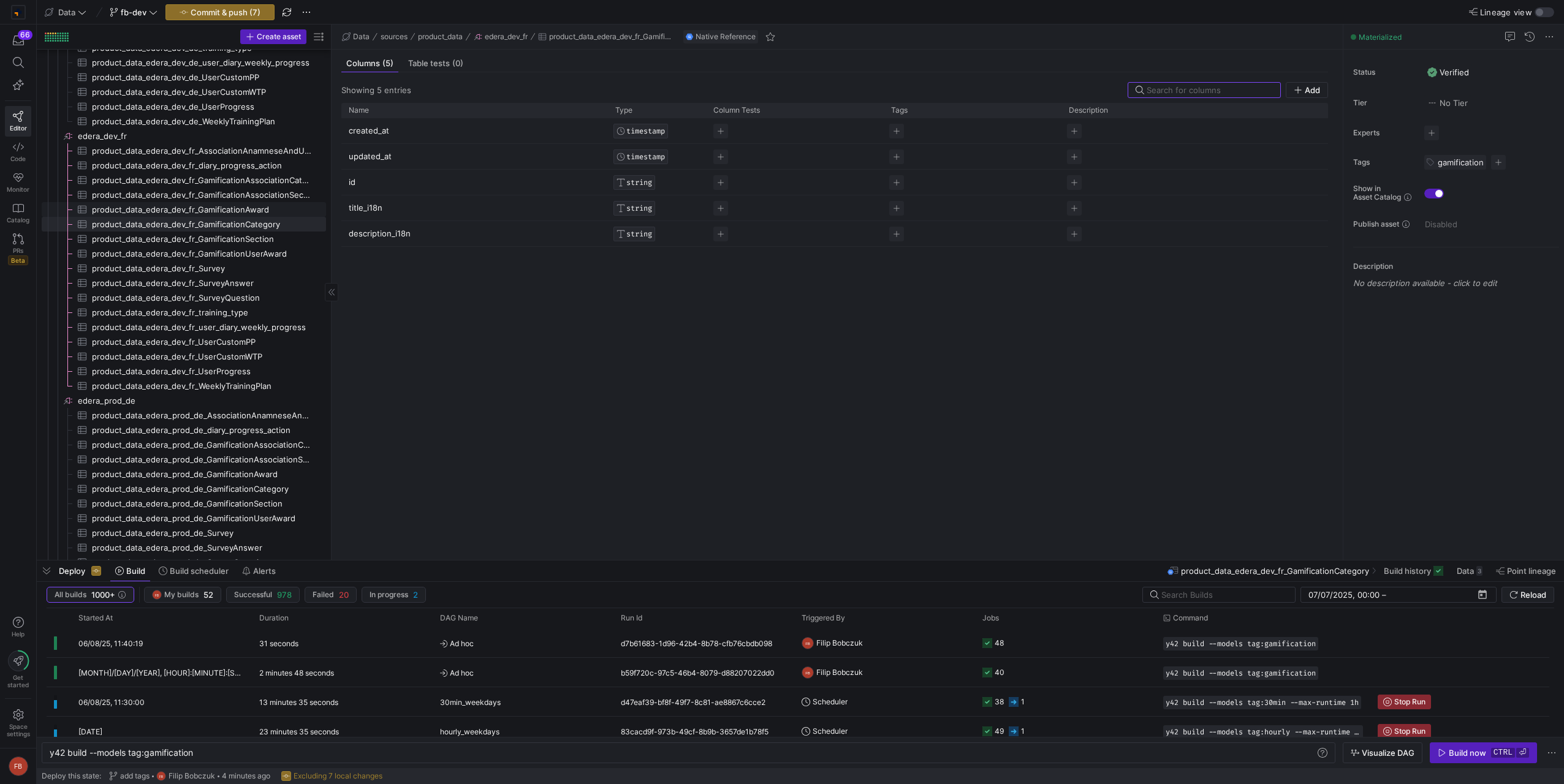 click on "product_data_edera_dev_fr_GamificationAward​​​​​​​​​" 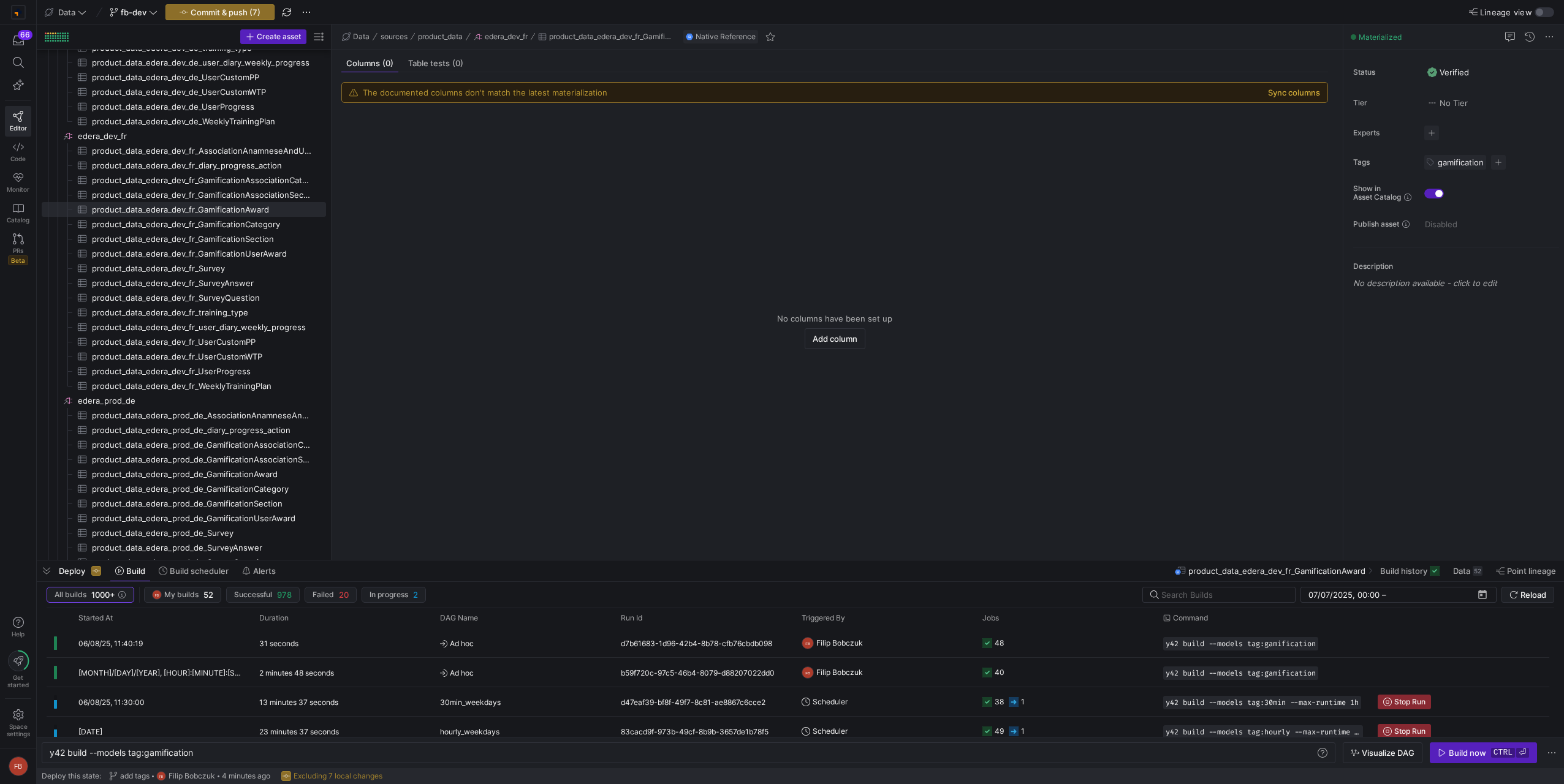 click on "Sync columns" 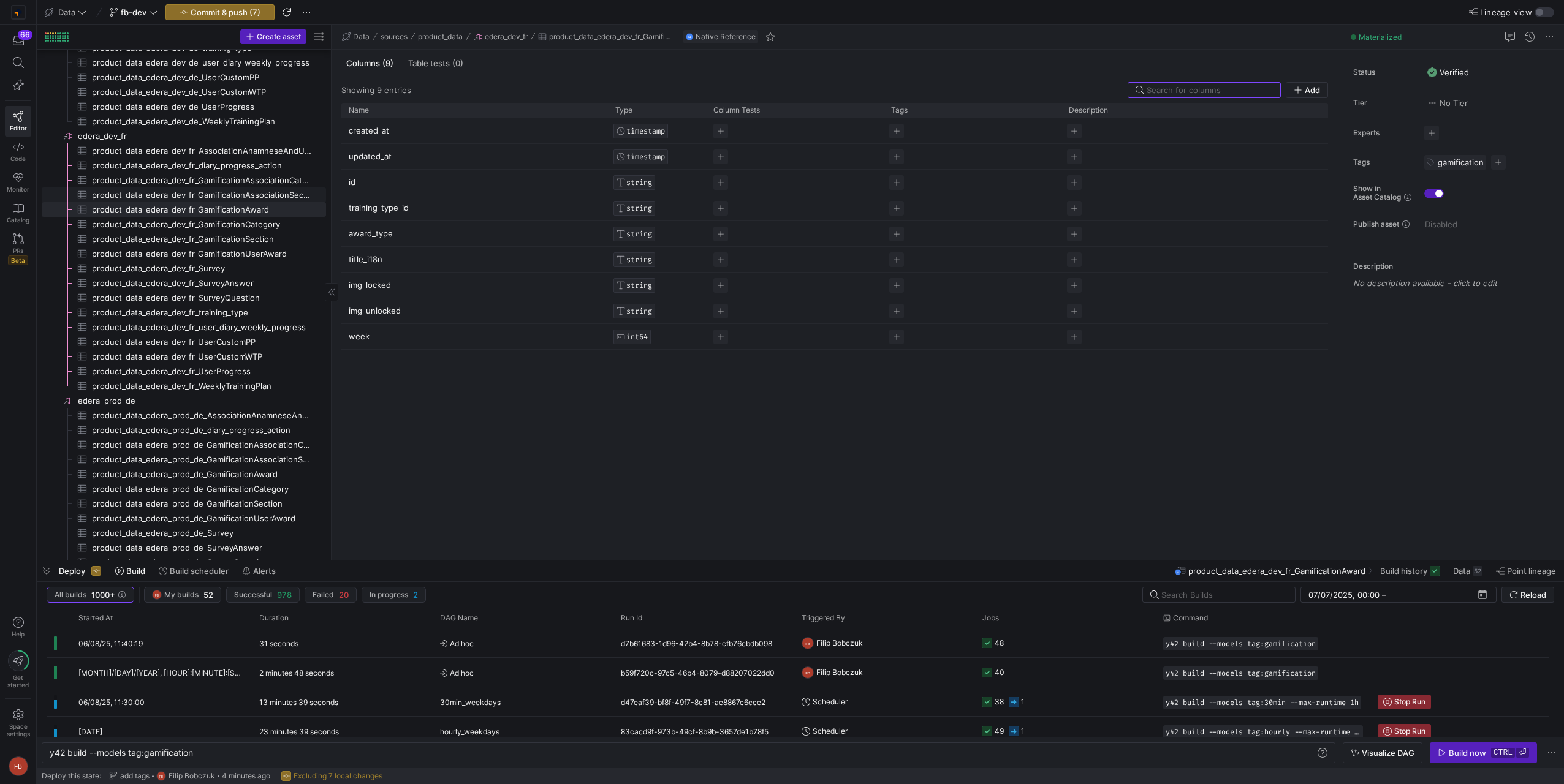 click on "product_data_edera_dev_fr_GamificationAssociationSectionAward​​​​​​​​​" 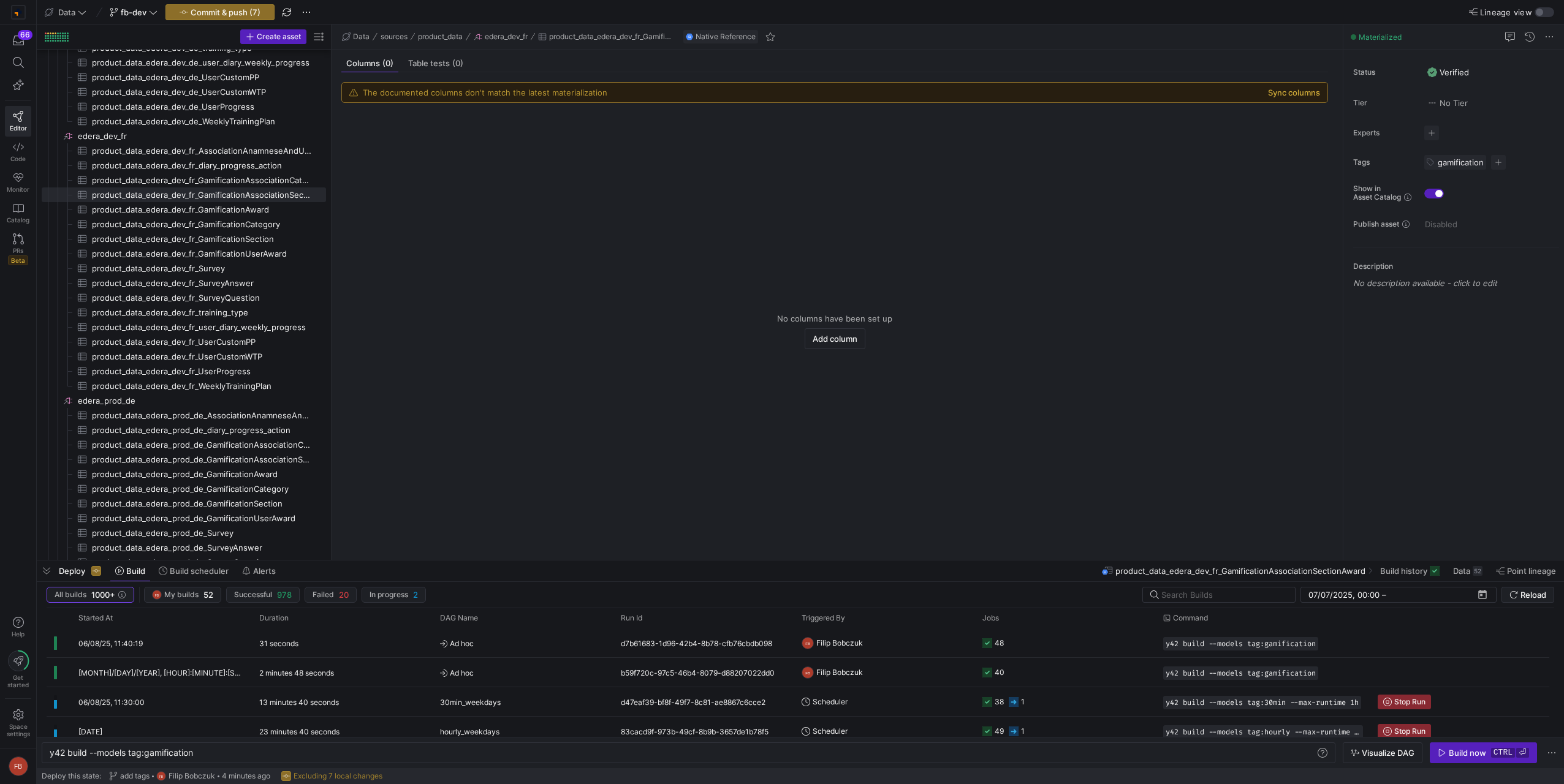 click on "Sync columns" 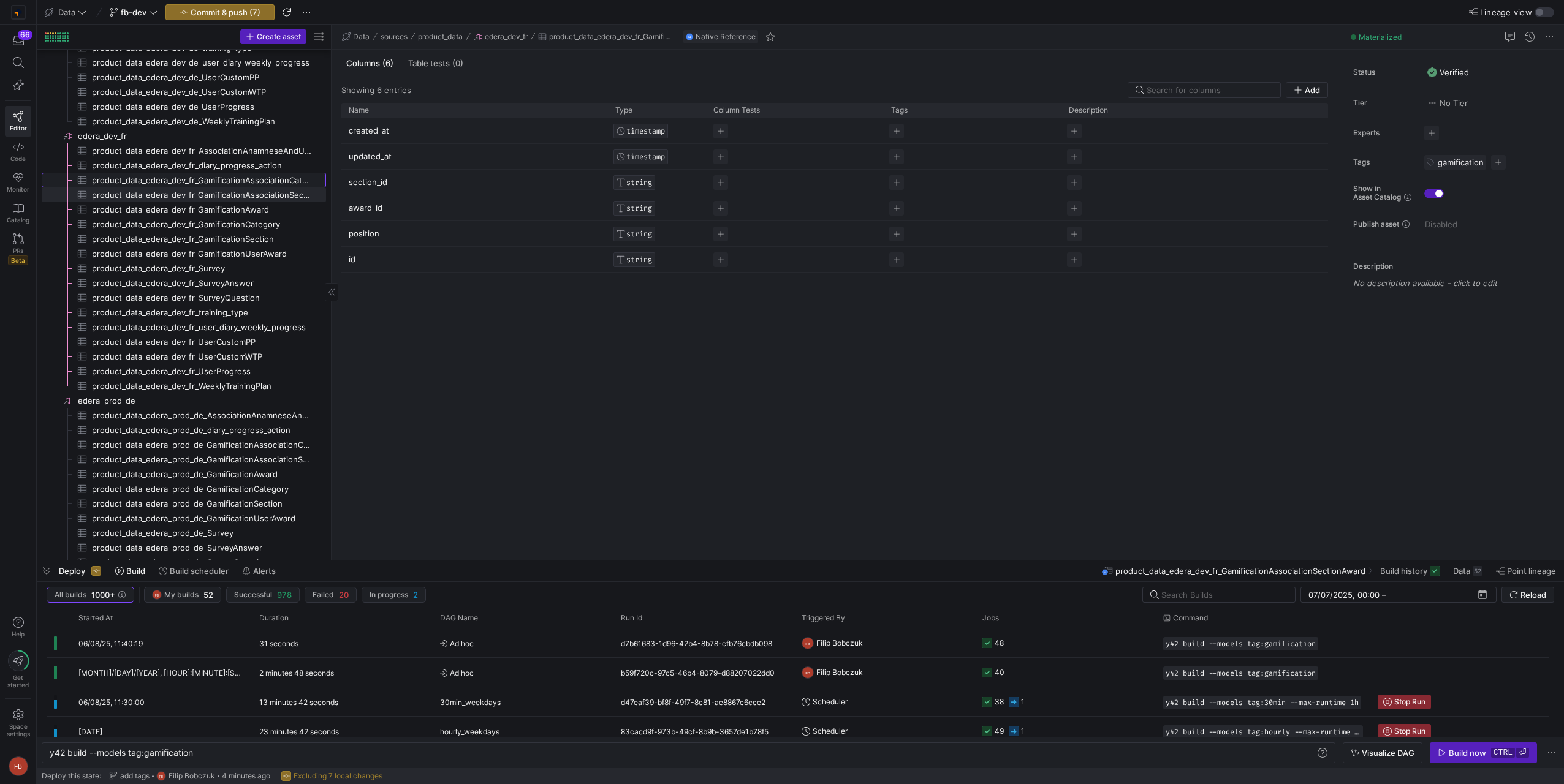 click on "product_data_edera_dev_fr_GamificationAssociationCategorySection​​​​​​​​​" 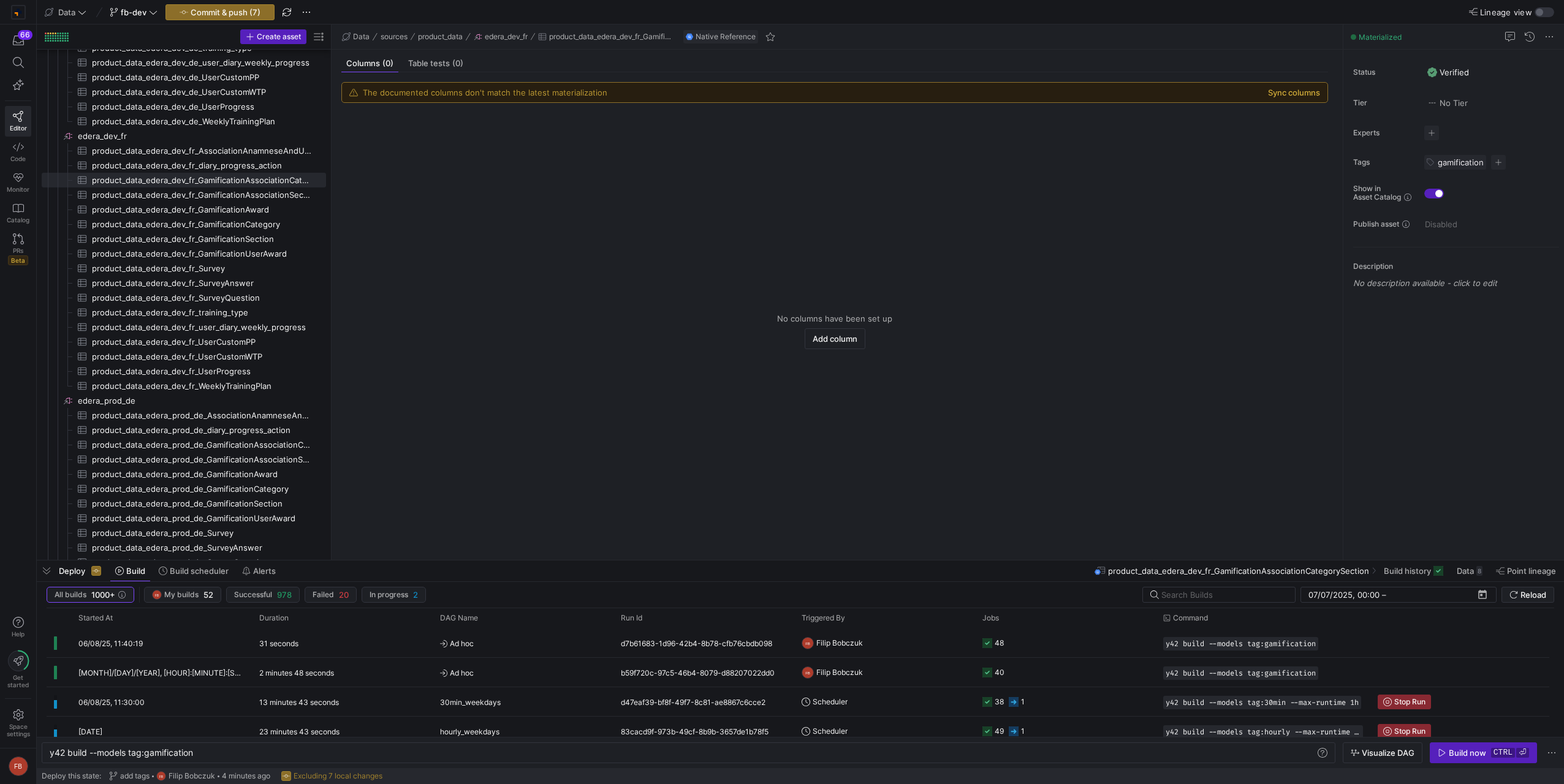 click on "Sync columns" 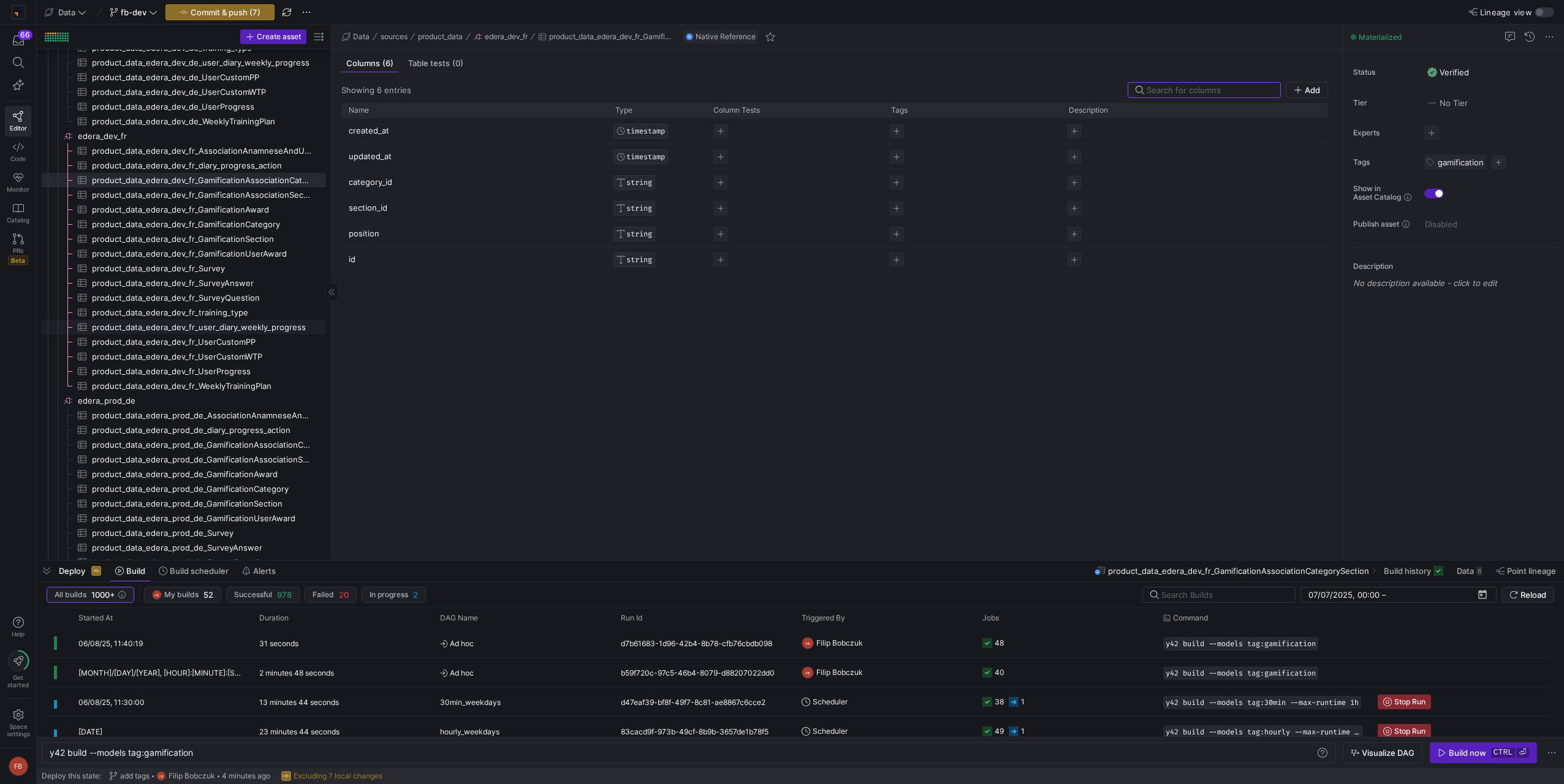scroll, scrollTop: 315, scrollLeft: 0, axis: vertical 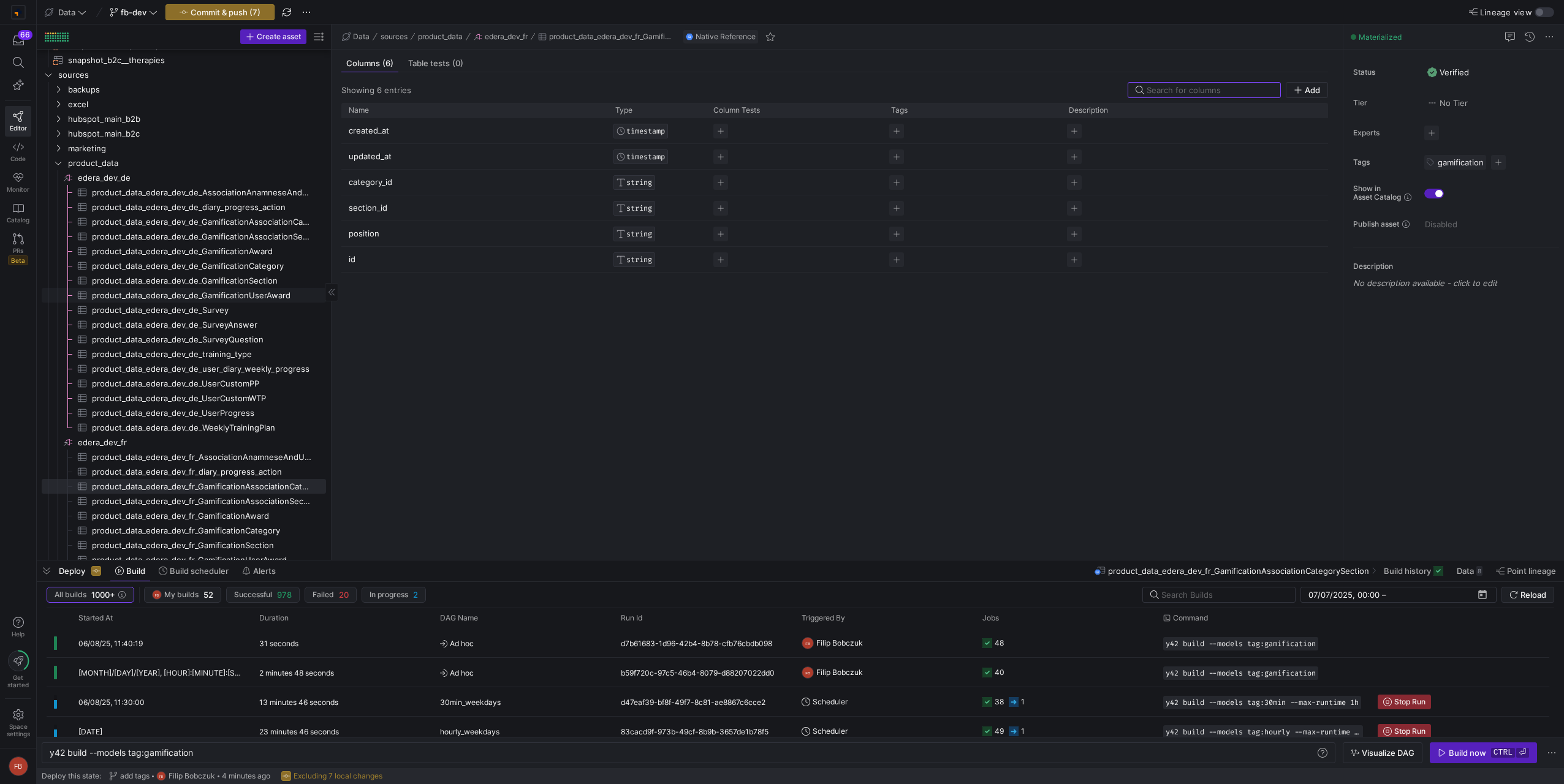 click on "product_data_edera_dev_de_GamificationUserAward​​​​​​​​​" 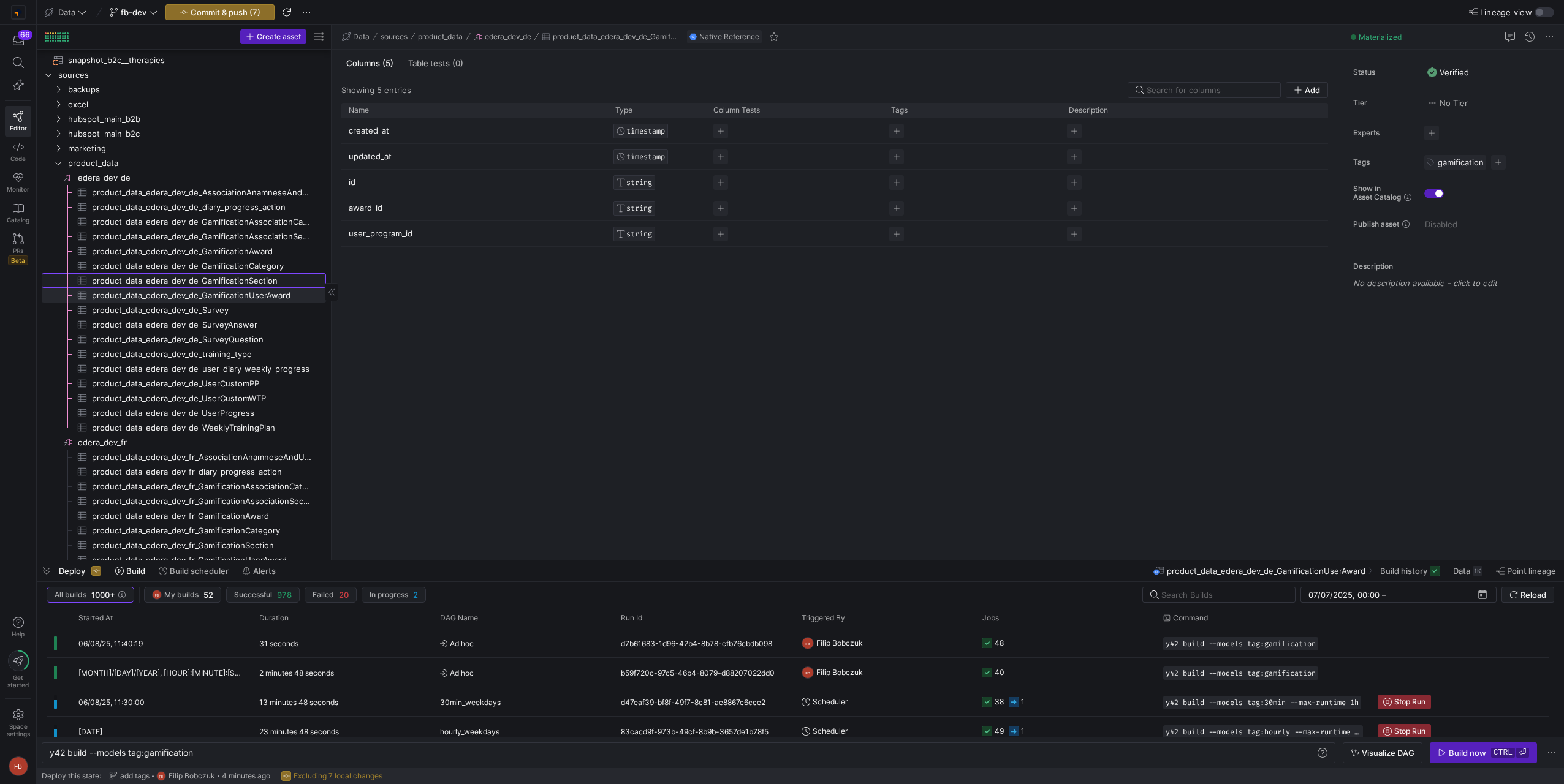 click on "product_data_edera_dev_de_GamificationSection​​​​​​​​​" 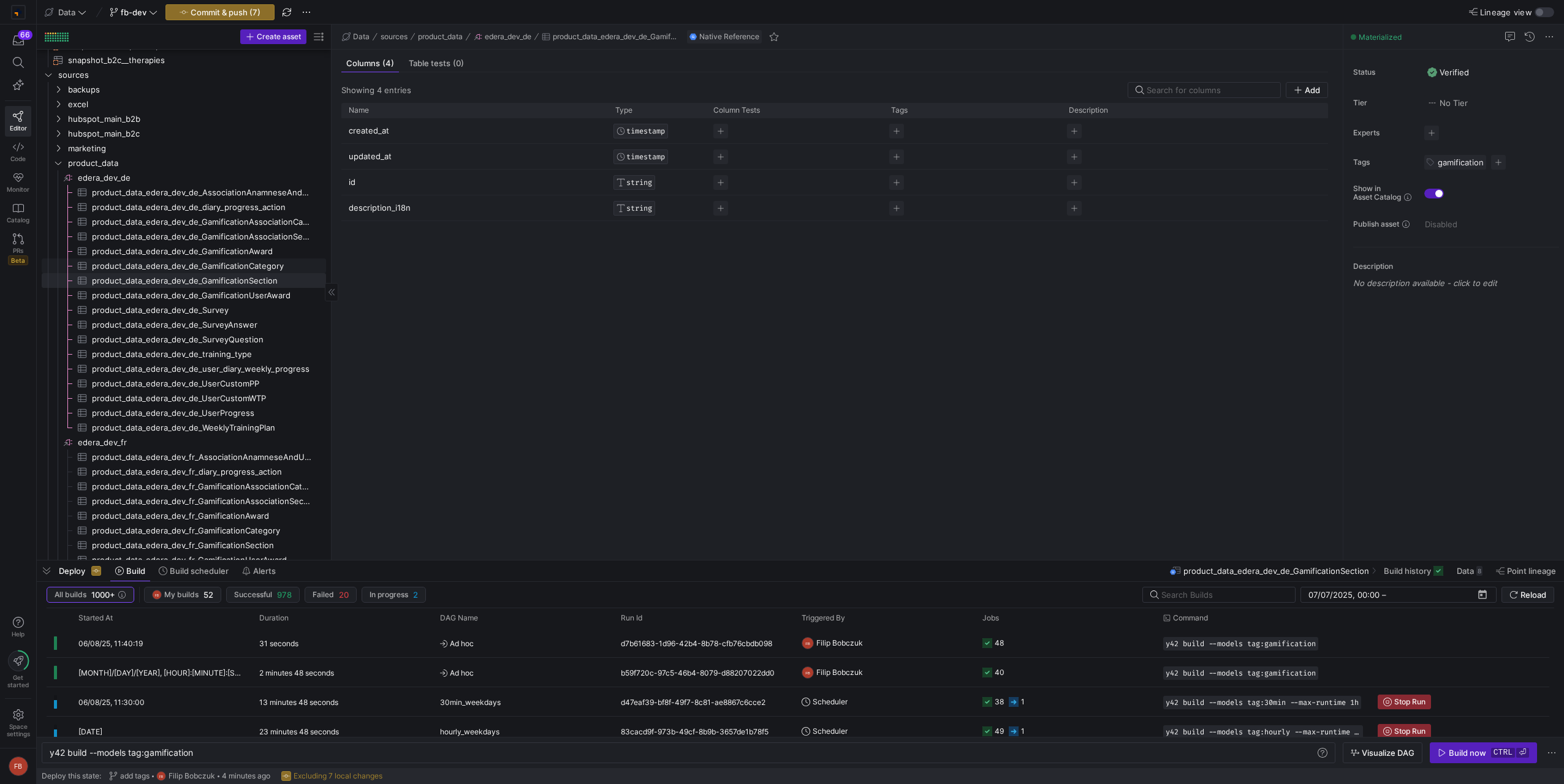 click on "product_data_edera_dev_de_GamificationCategory​​​​​​​​​" 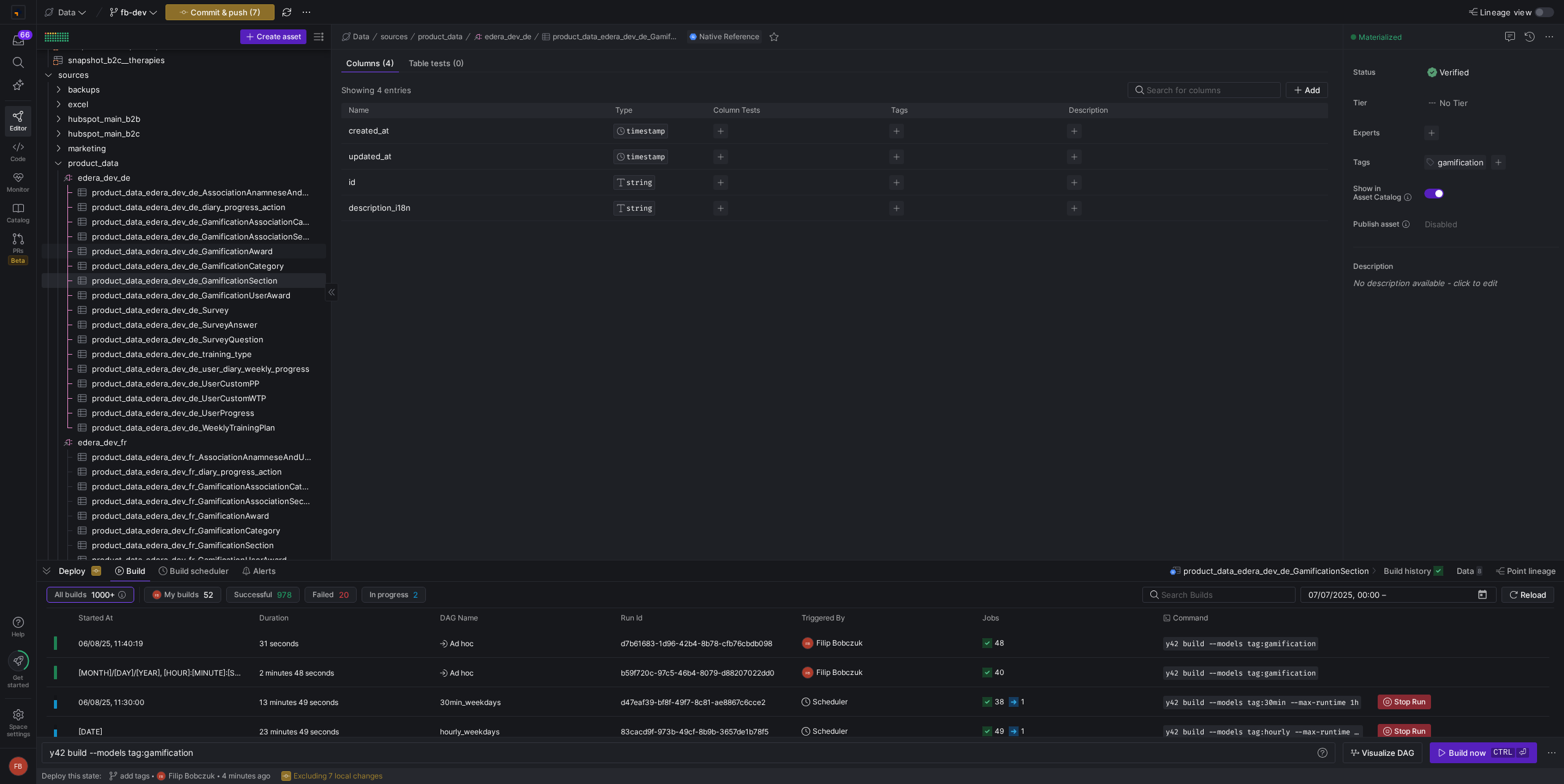 click on "product_data_edera_dev_de_GamificationAward​​​​​​​​​" 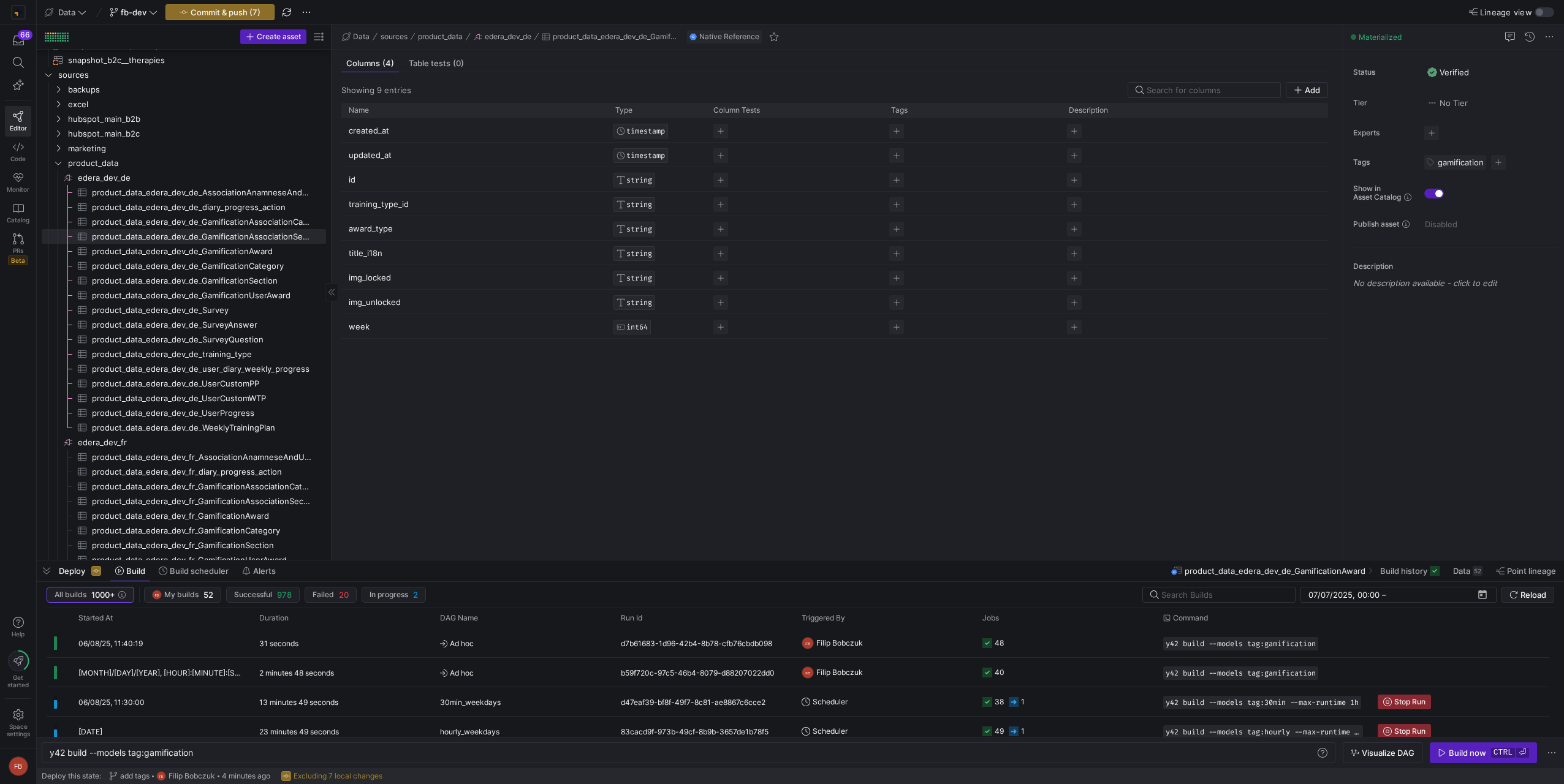 click on "product_data_edera_dev_de_GamificationAssociationCategorySection​​​​​​​​​" 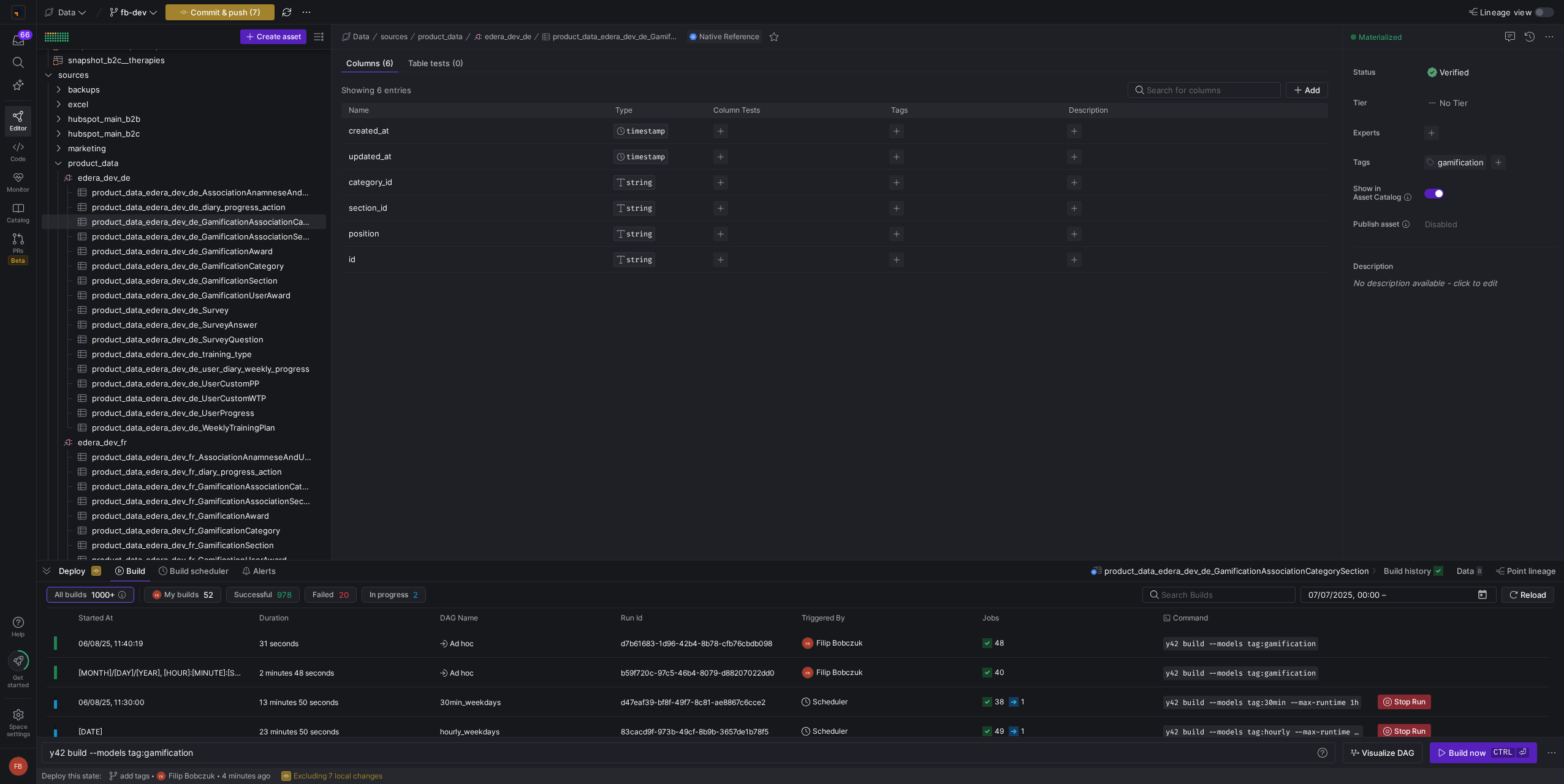 click on "Commit & push (7)" at bounding box center (226, 12) 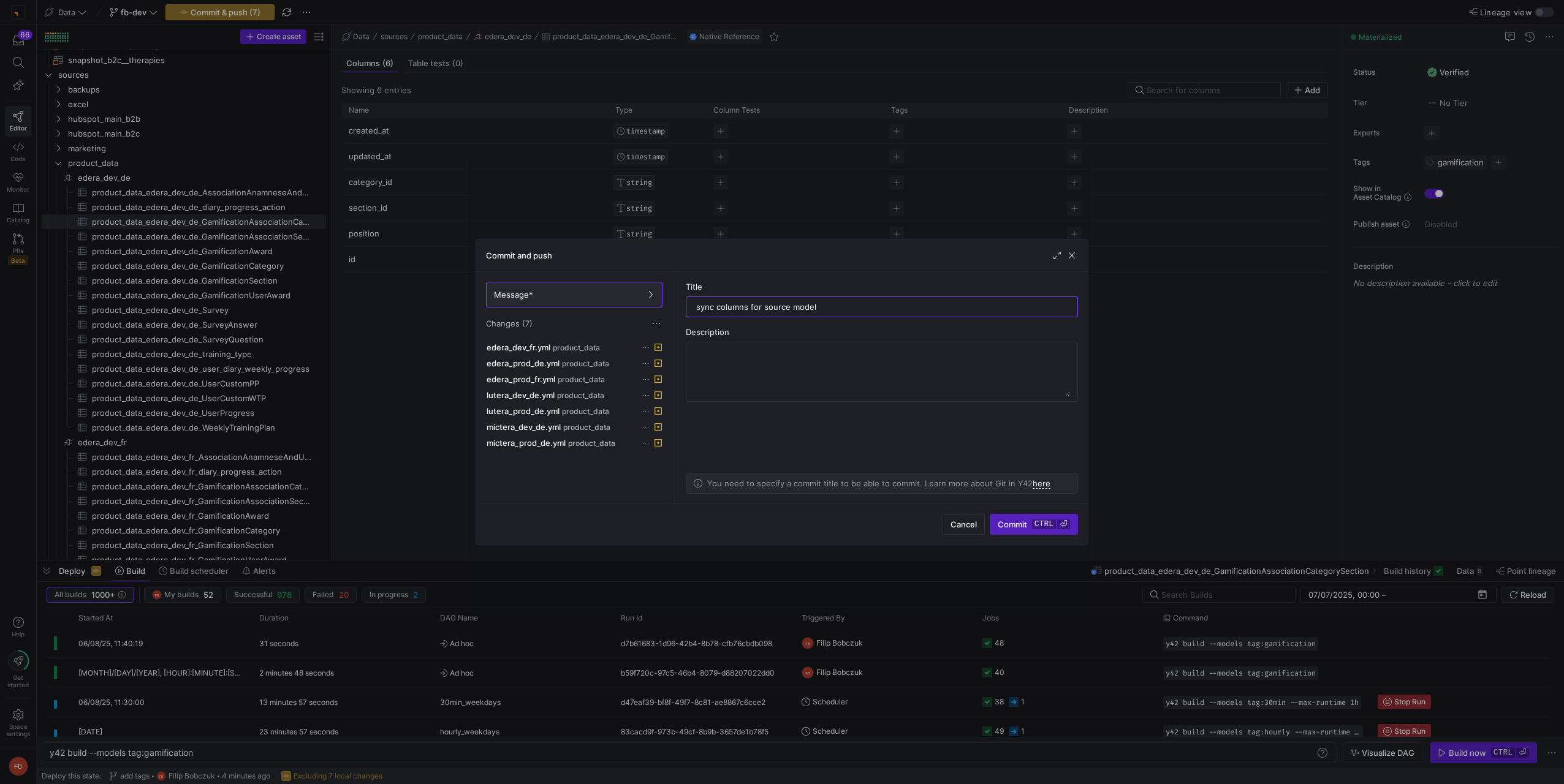 type on "sync columns for source models" 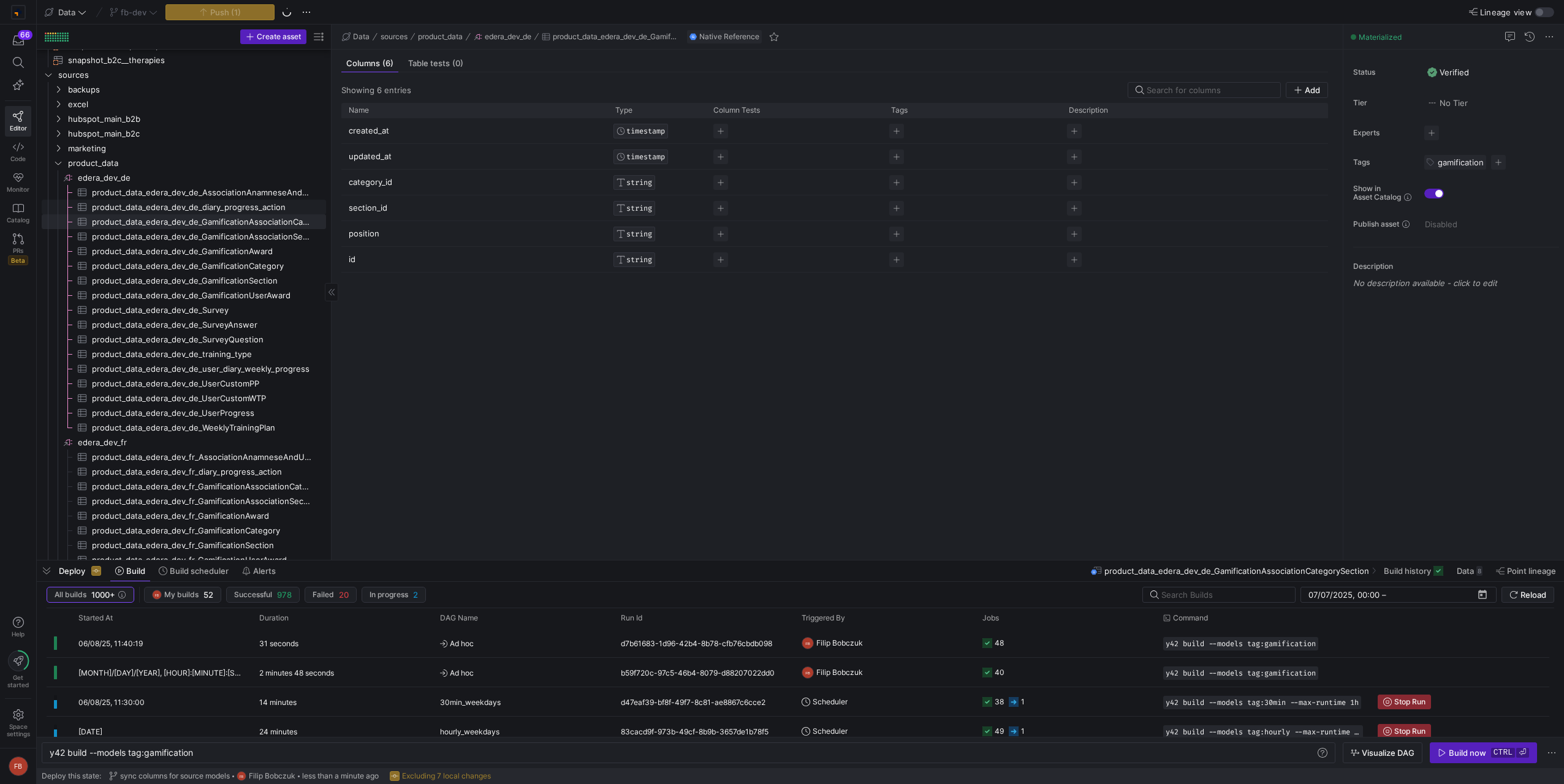 click on "product_data_edera_dev_de_diary_progress_action​​​​​​​​​" 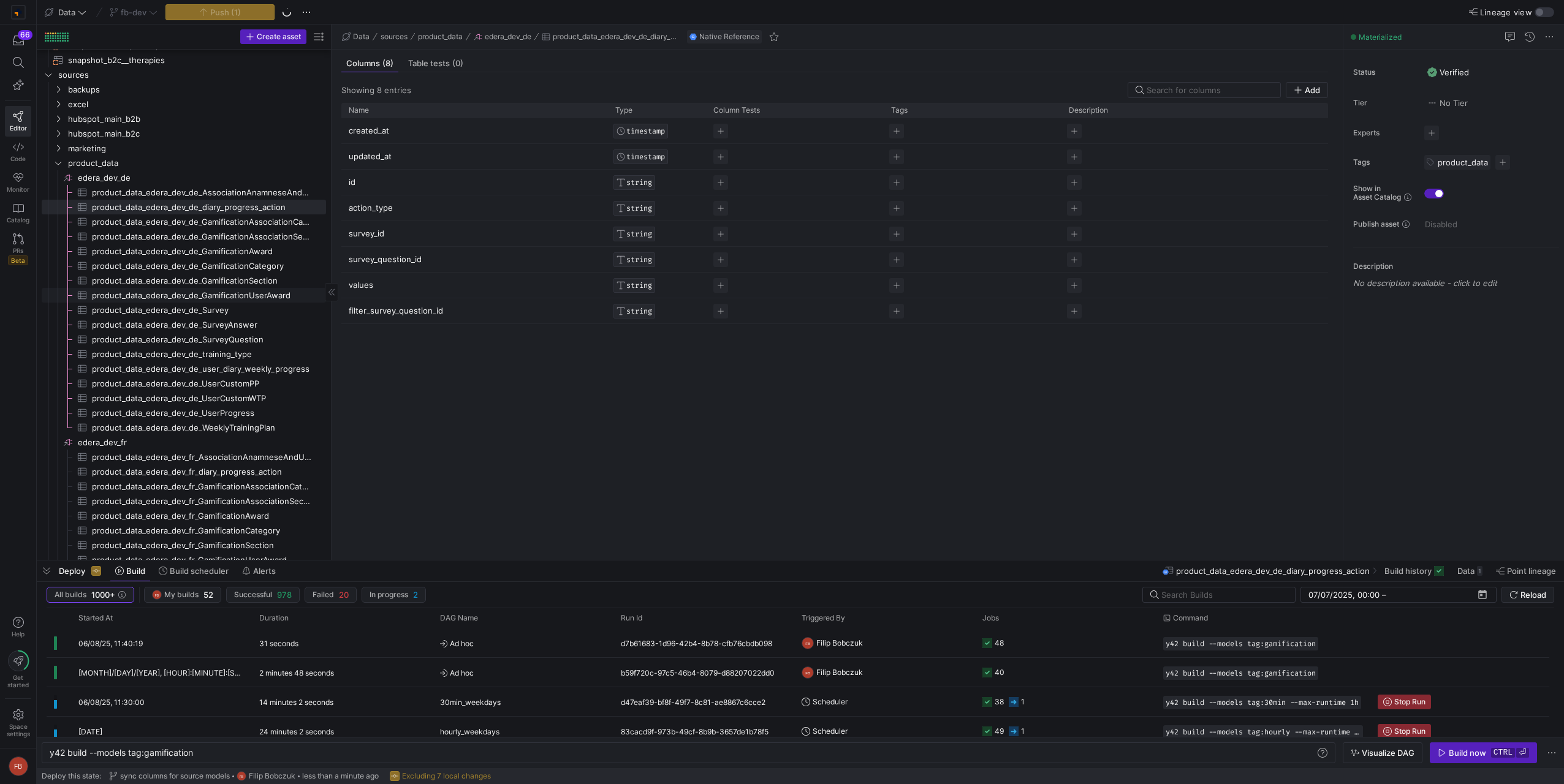 click on "product_data_edera_dev_de_Survey​​​​​​​​​" 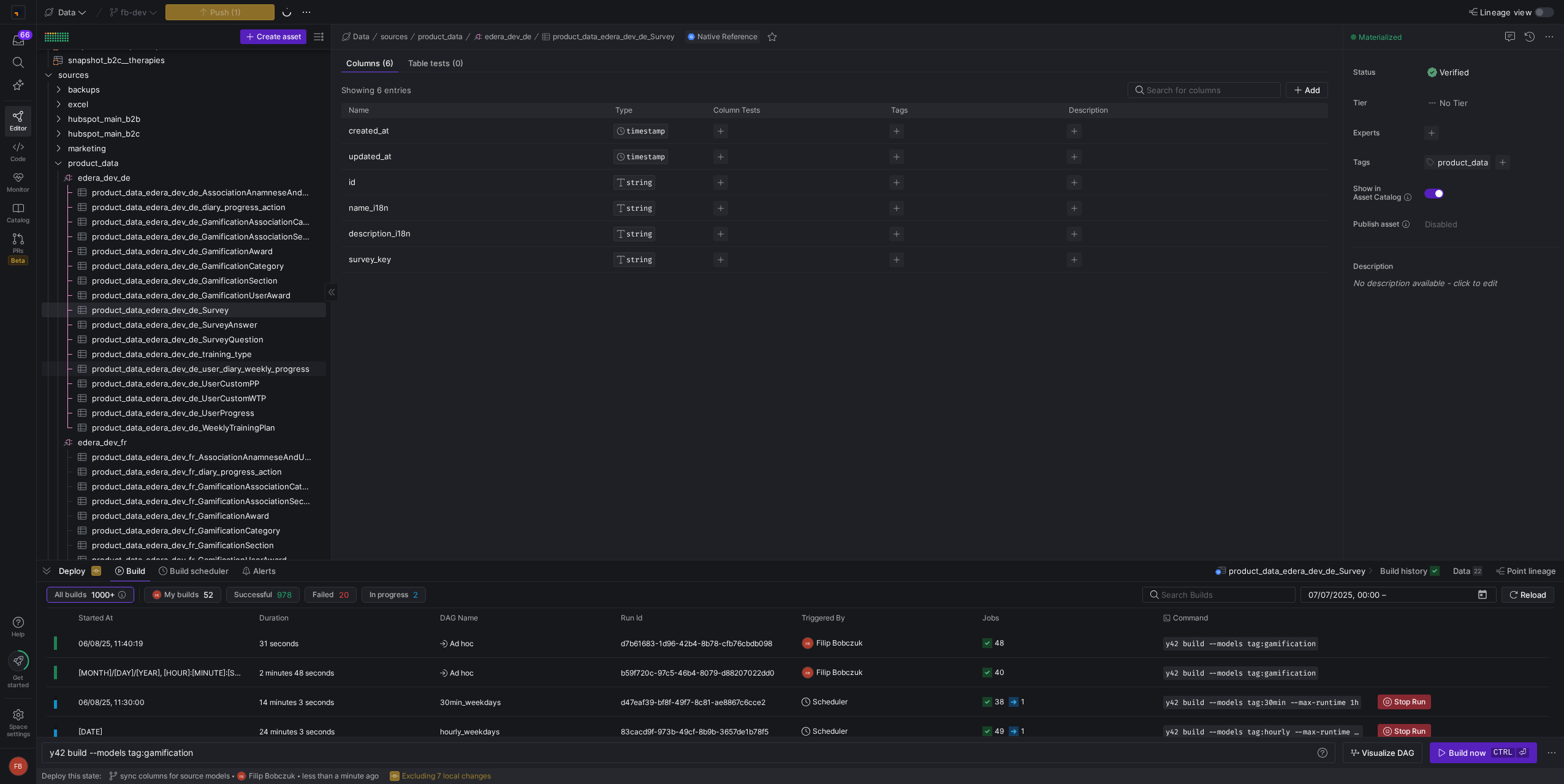 click on "product_data_edera_dev_de_user_diary_weekly_progress​​​​​​​​​" 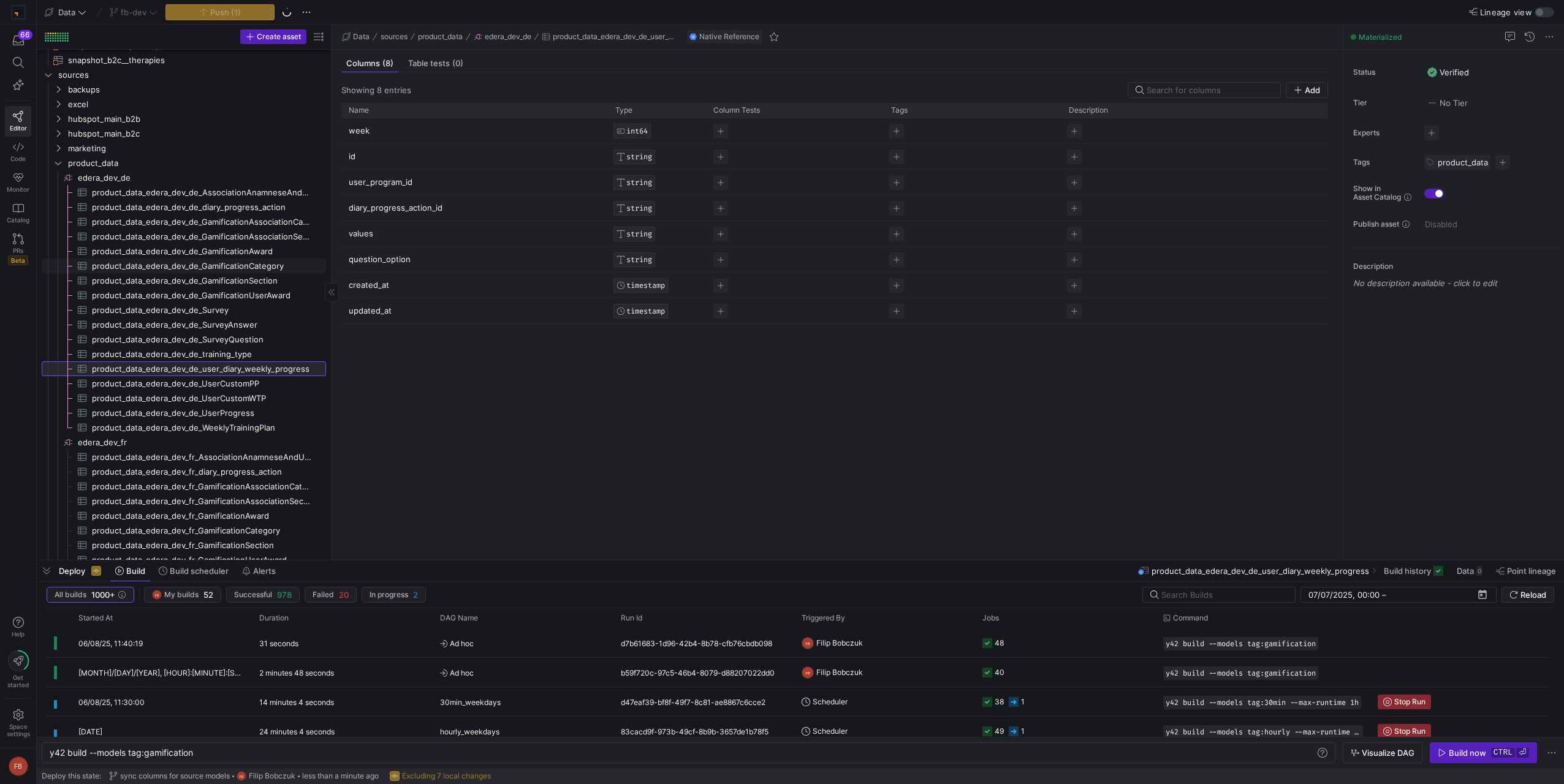 scroll, scrollTop: 145, scrollLeft: 0, axis: vertical 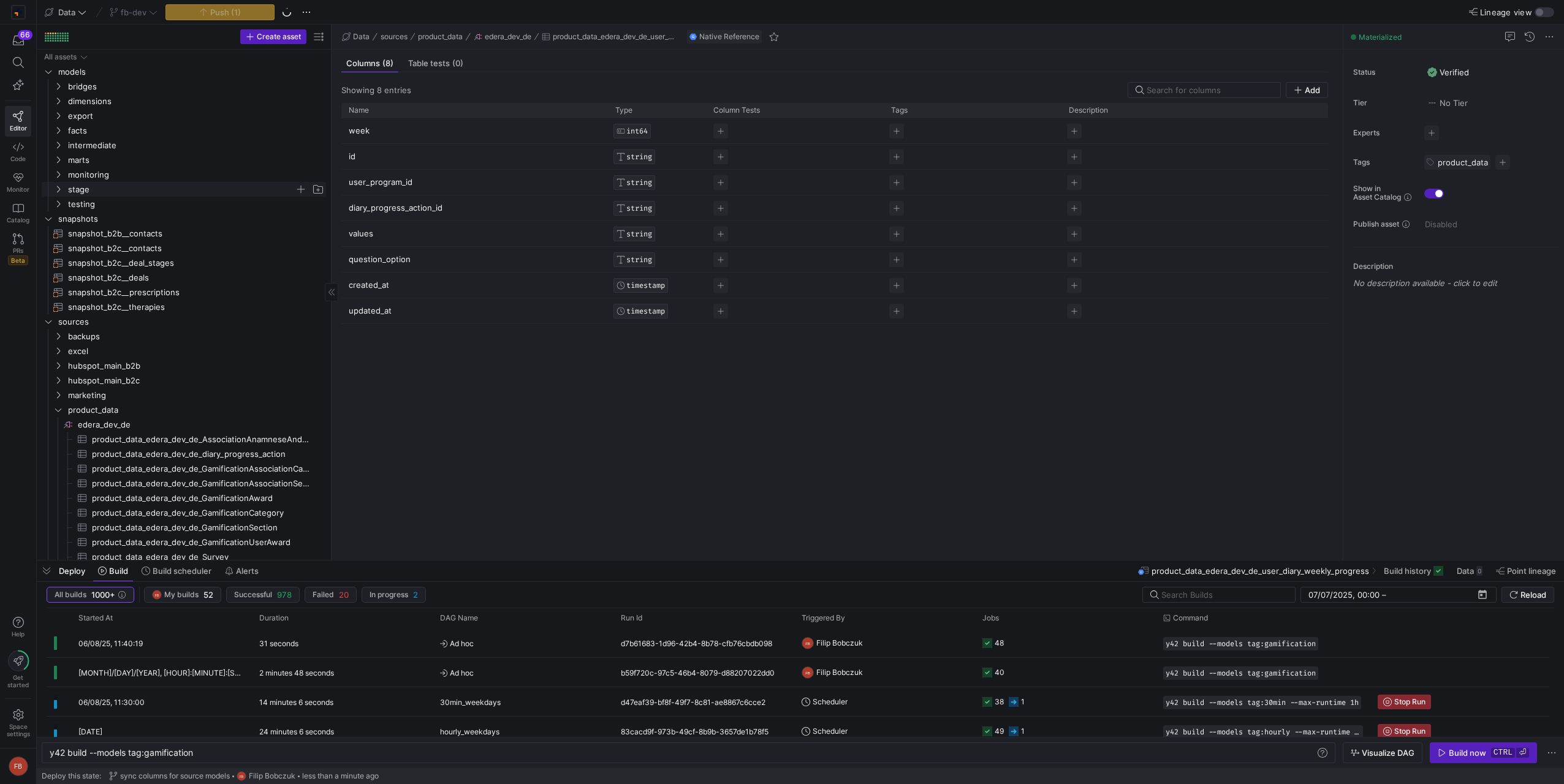 click on "stage" 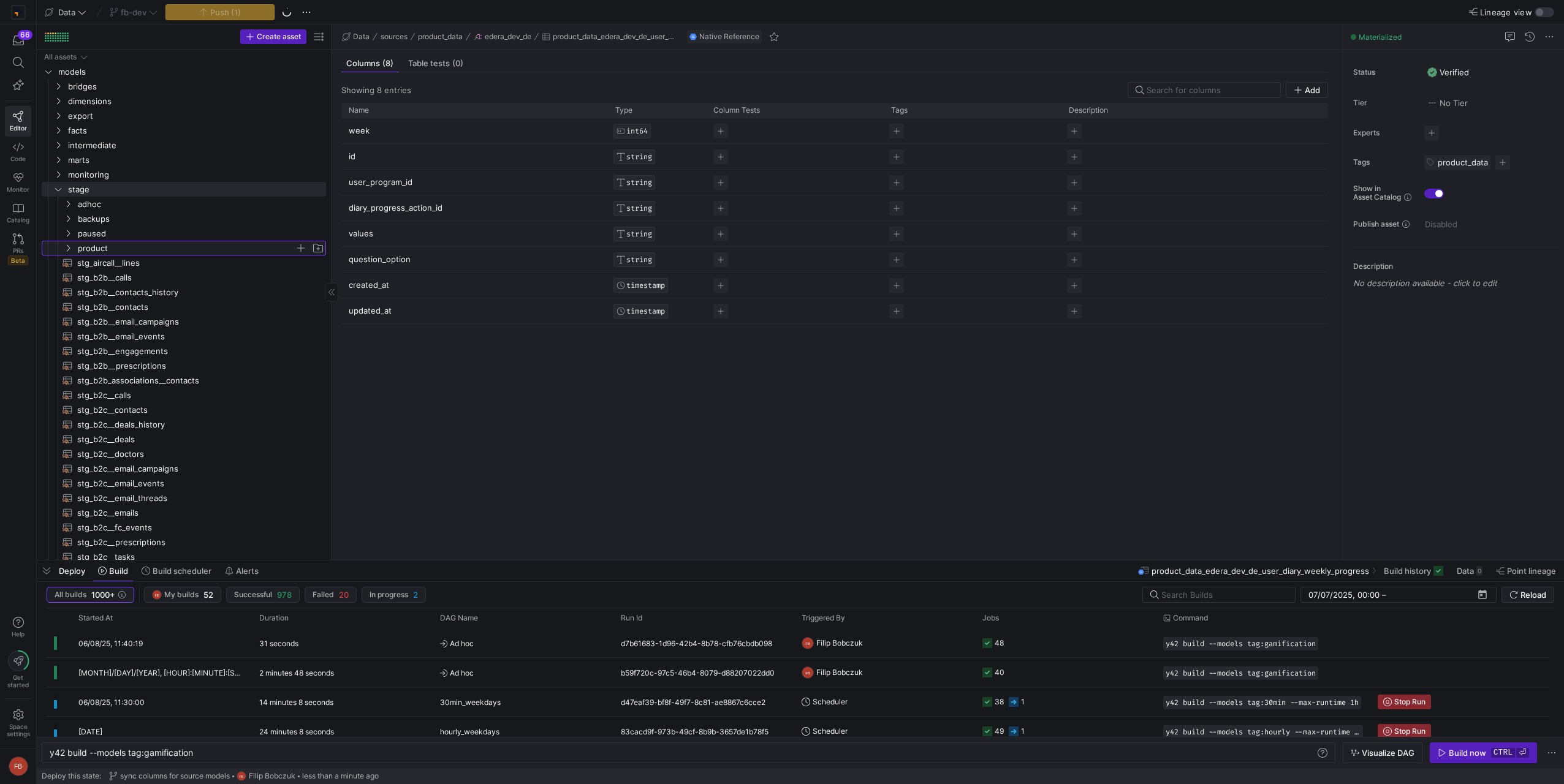 click on "product" 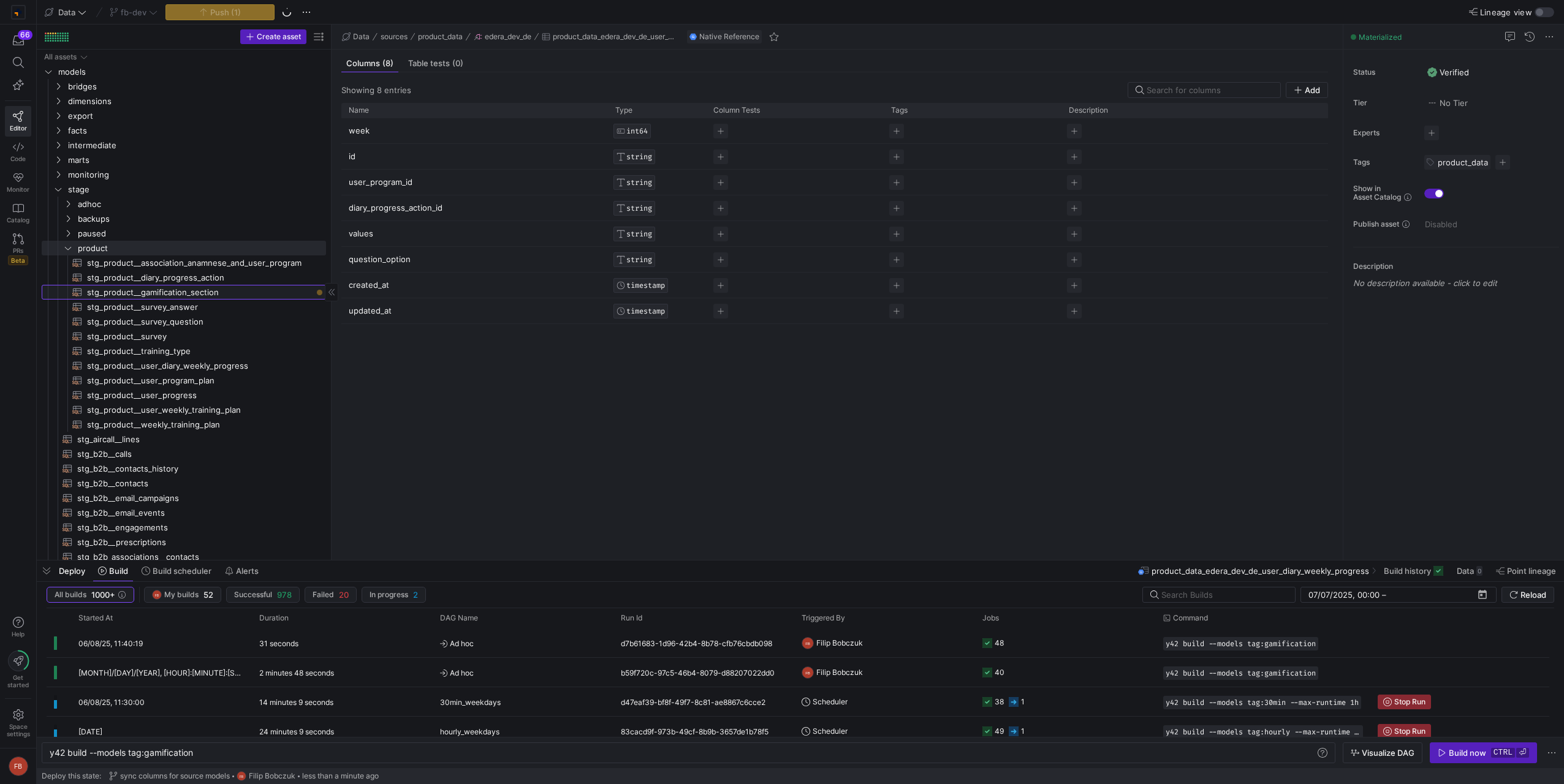 click on "stg_product__gamification_section​​​​​​​​​​" 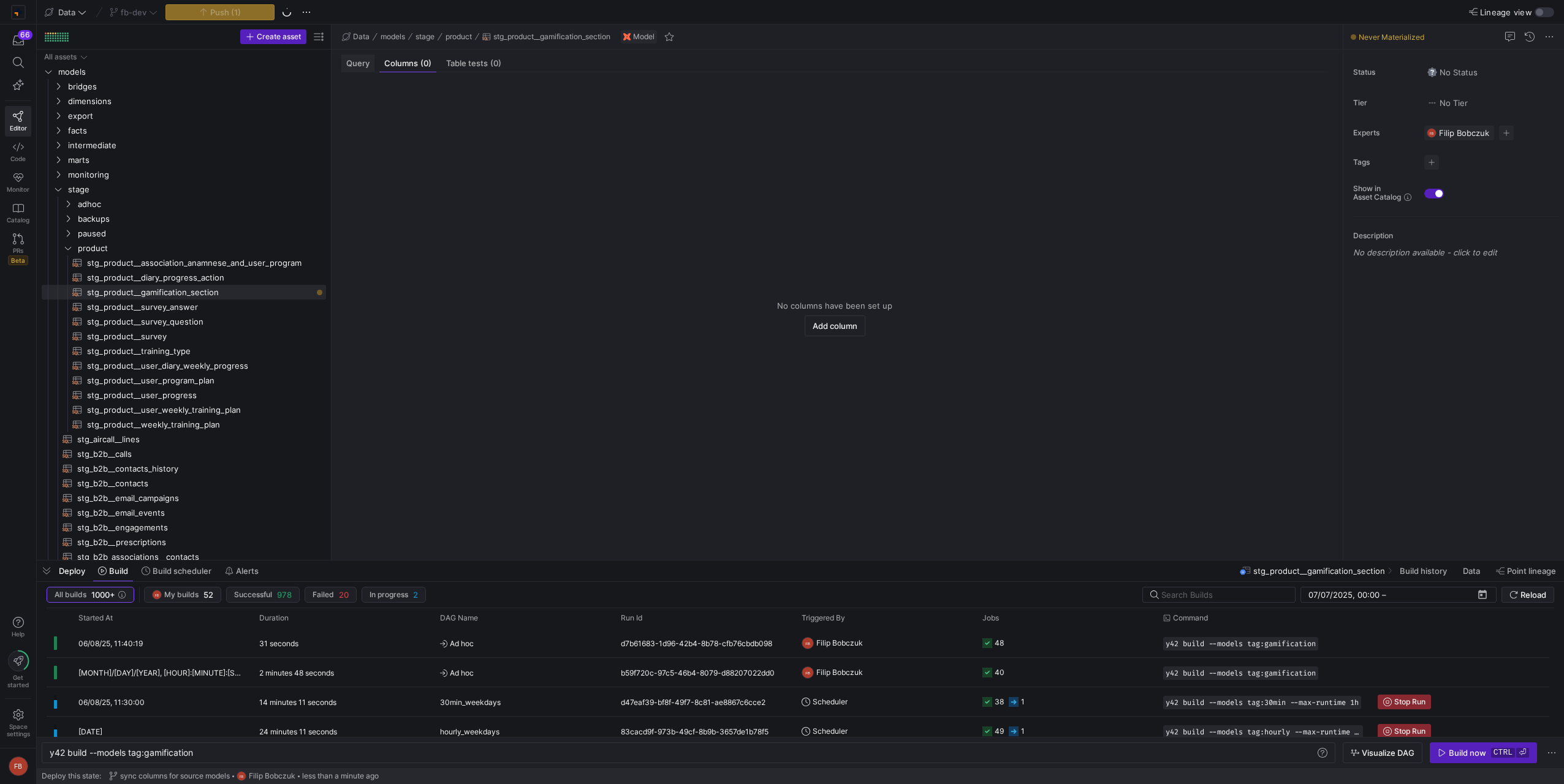 click on "Query" at bounding box center [358, 63] 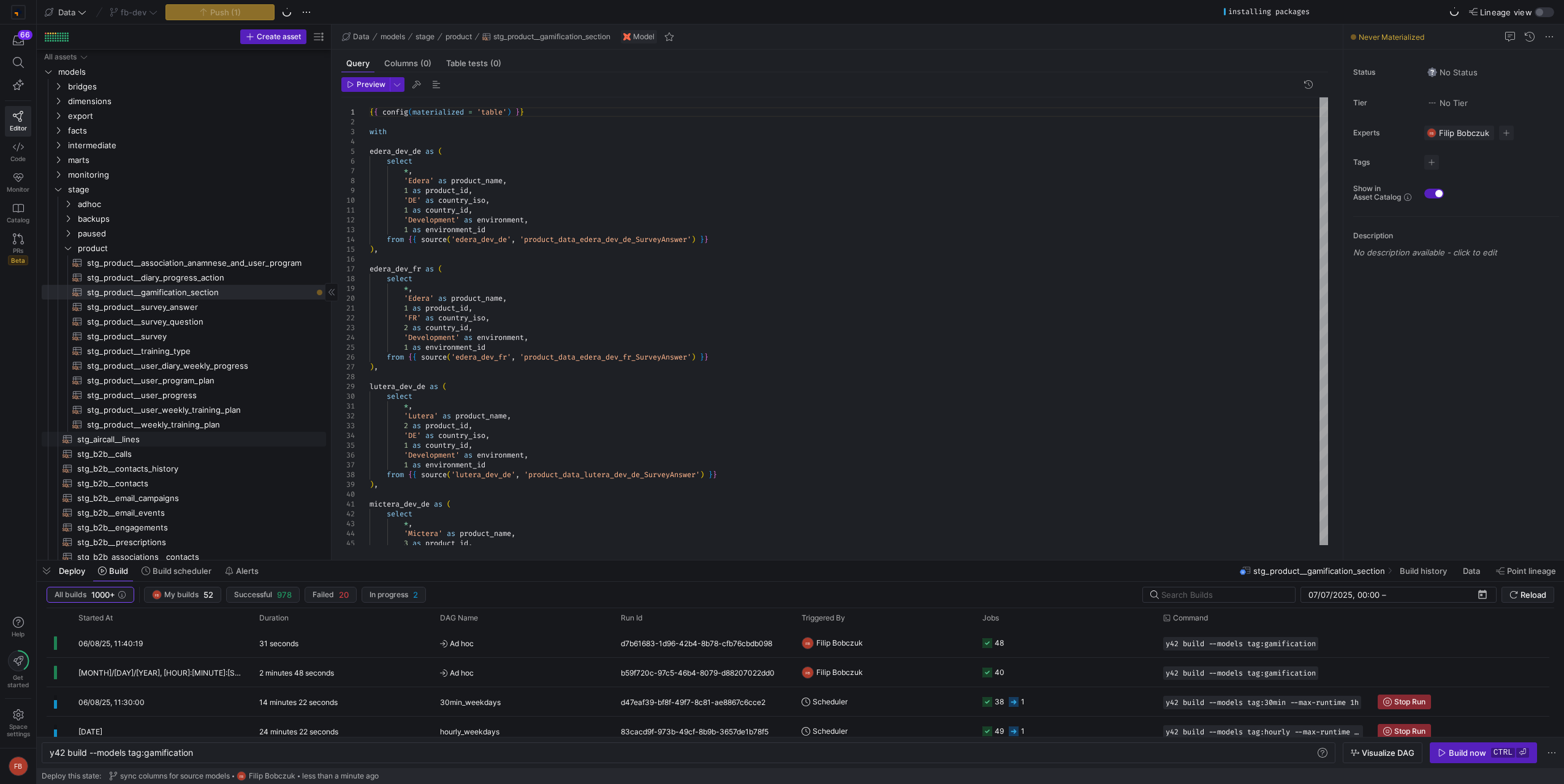 scroll, scrollTop: 245, scrollLeft: 0, axis: vertical 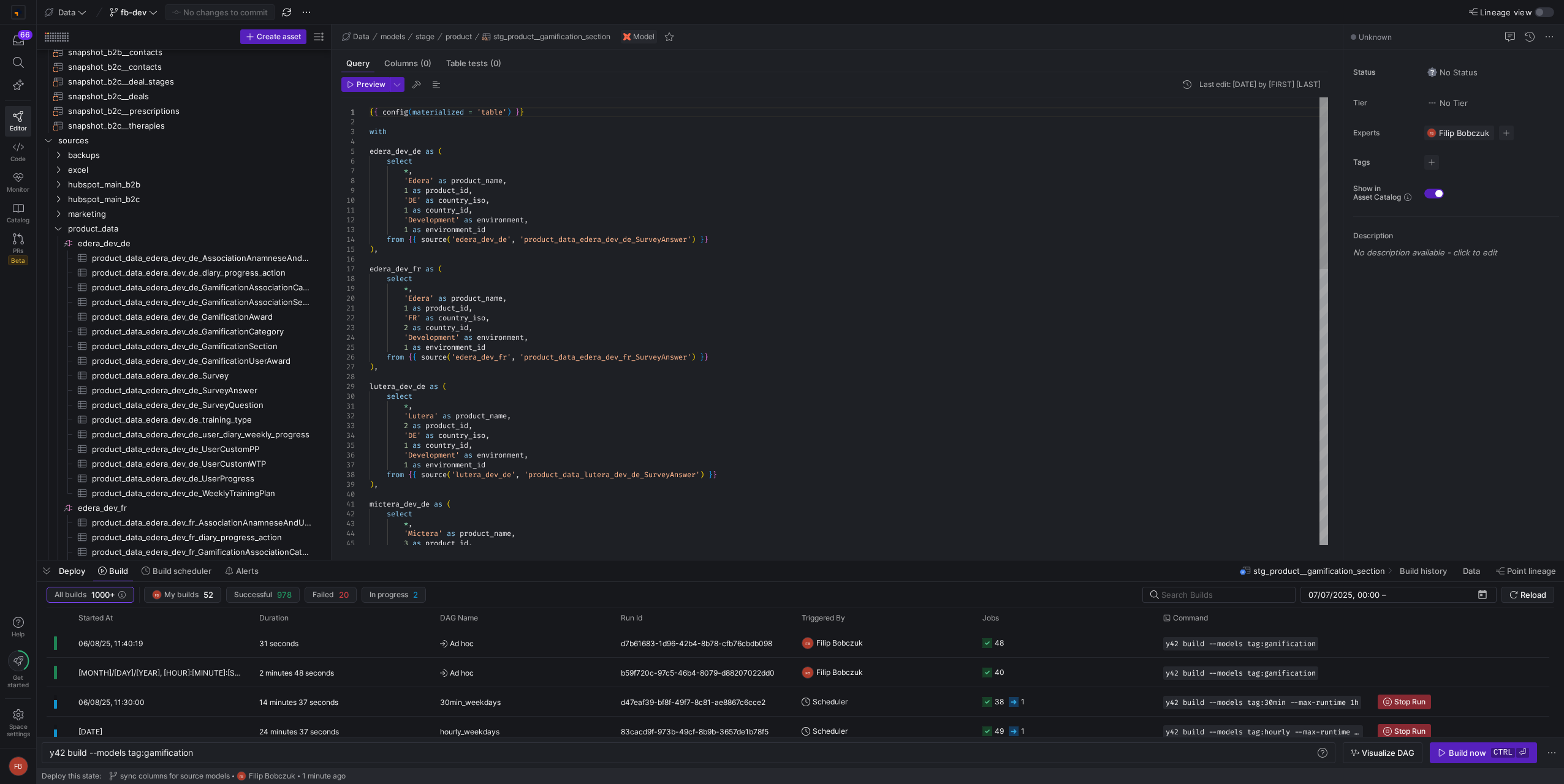 click on "{ {  config ( materialized  =  'table' )  } }     with edera_dev_de  as  (     select        * ,        'Edera'  as  product_name ,        1  as  product_id ,        'DE'  as  country_iso ,        1  as  country_id ,        'Development'  as  environment ,        1  as  environment_id     from  { {  source ( 'edera_dev_de' ,  'product_data_edera_dev_de_SurveyAnswer' )  } } ) , edera_dev_fr  as  (     select        * ,        'Edera'  as  product_name ,        1  as  product_id ,        'FR'  as  country_iso ,        2  as  country_id ,        'Development'  as  environment ,        1  as  environment_id     from  { {  source ( 'edera_dev_fr' ,  'product_data_edera_dev_fr_SurveyAnswer' )  } } ) , lutera_dev_de  as  (     select        * , 'Lutera'" at bounding box center [849, 680] 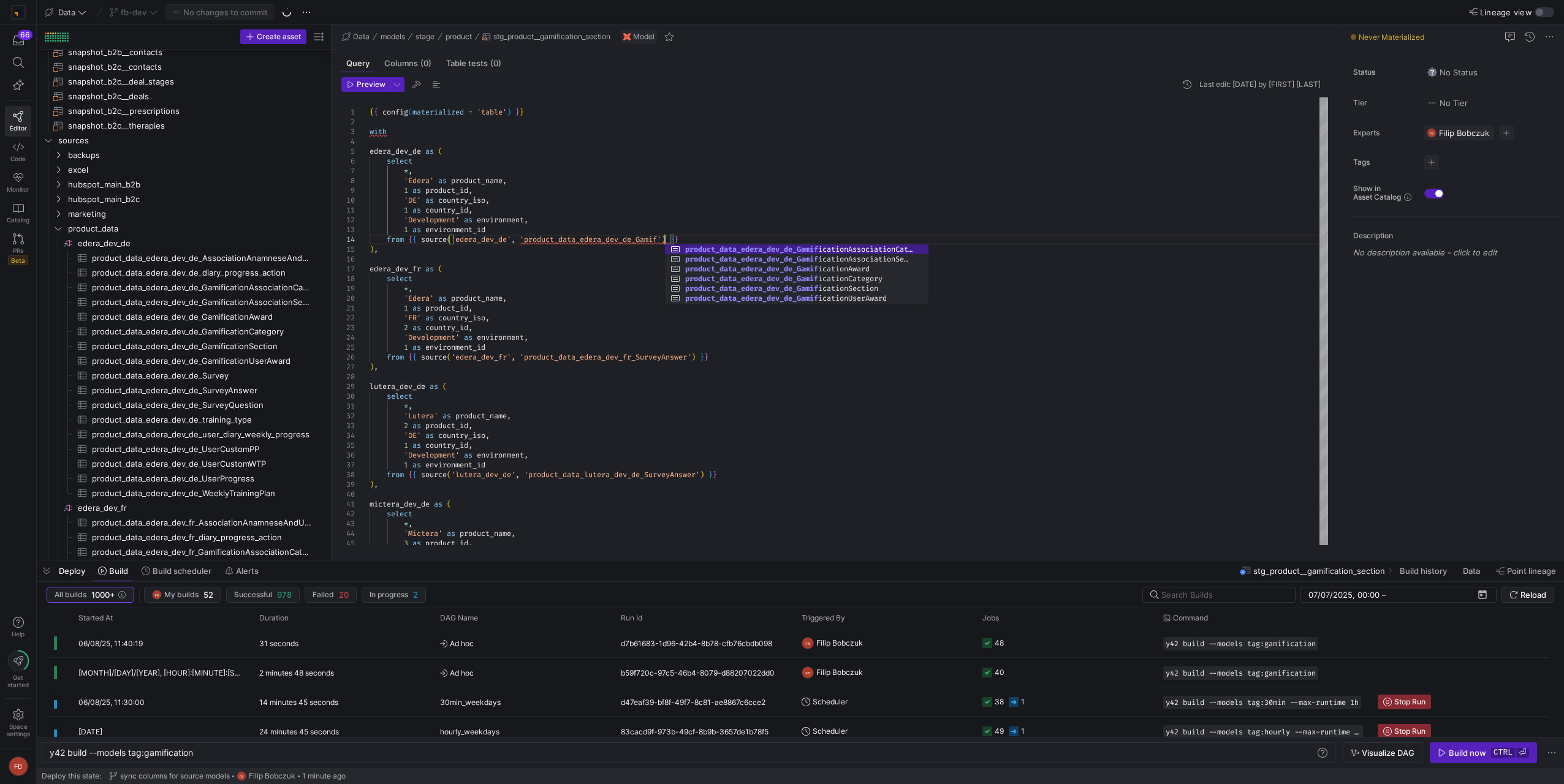 scroll, scrollTop: 29, scrollLeft: 300, axis: both 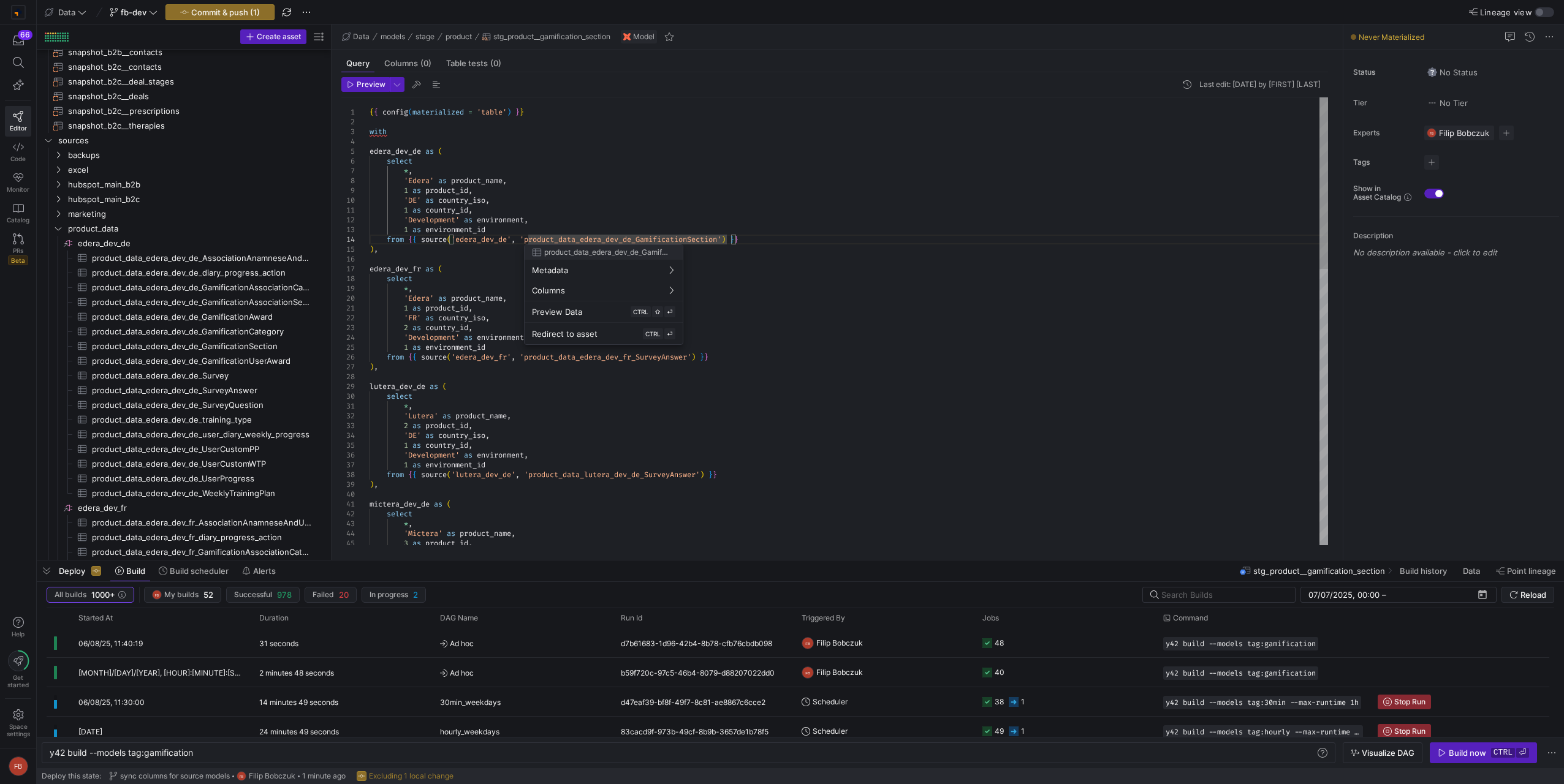 drag, startPoint x: 643, startPoint y: 239, endPoint x: 723, endPoint y: 239, distance: 80 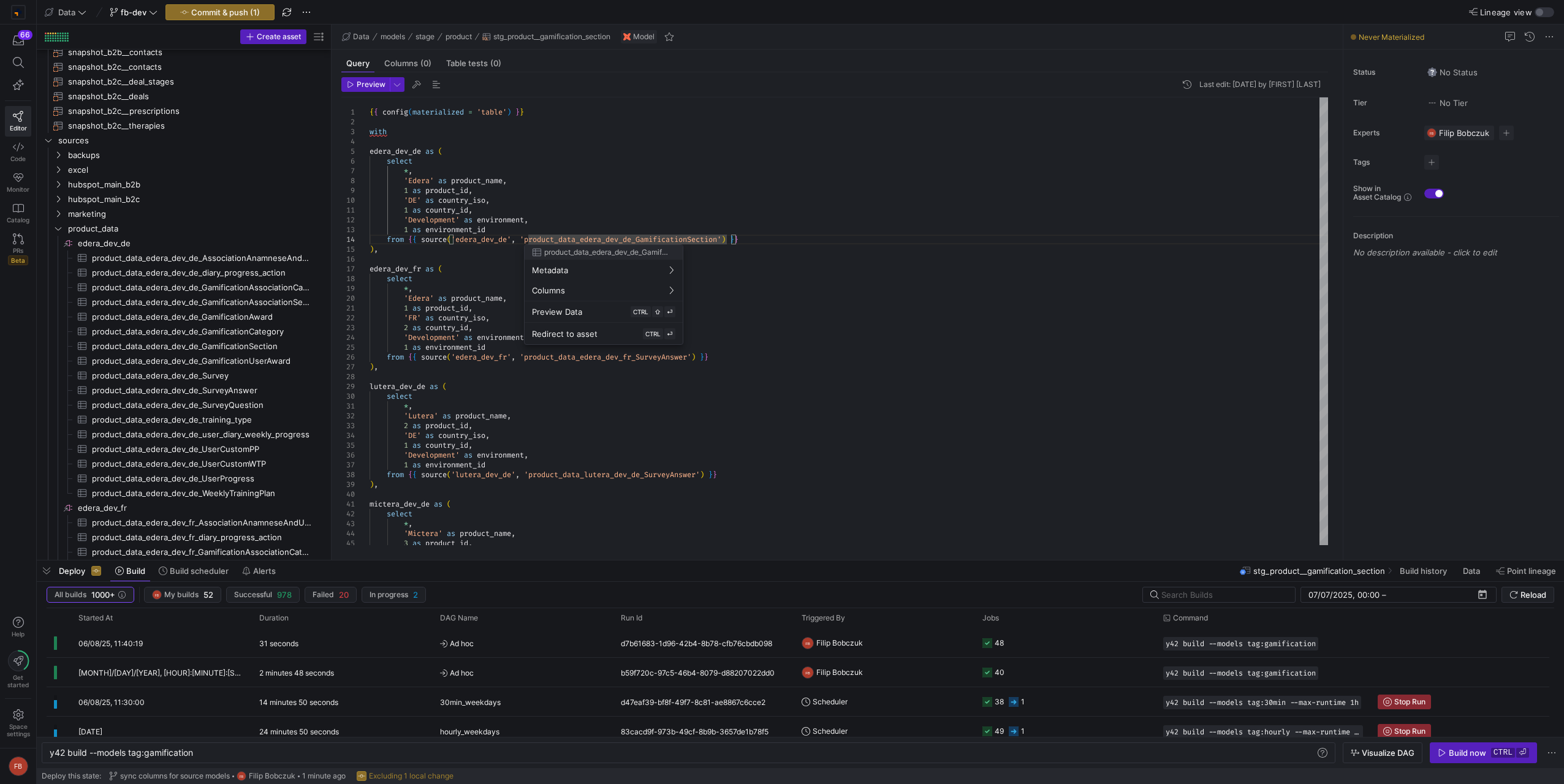 click at bounding box center [782, 392] 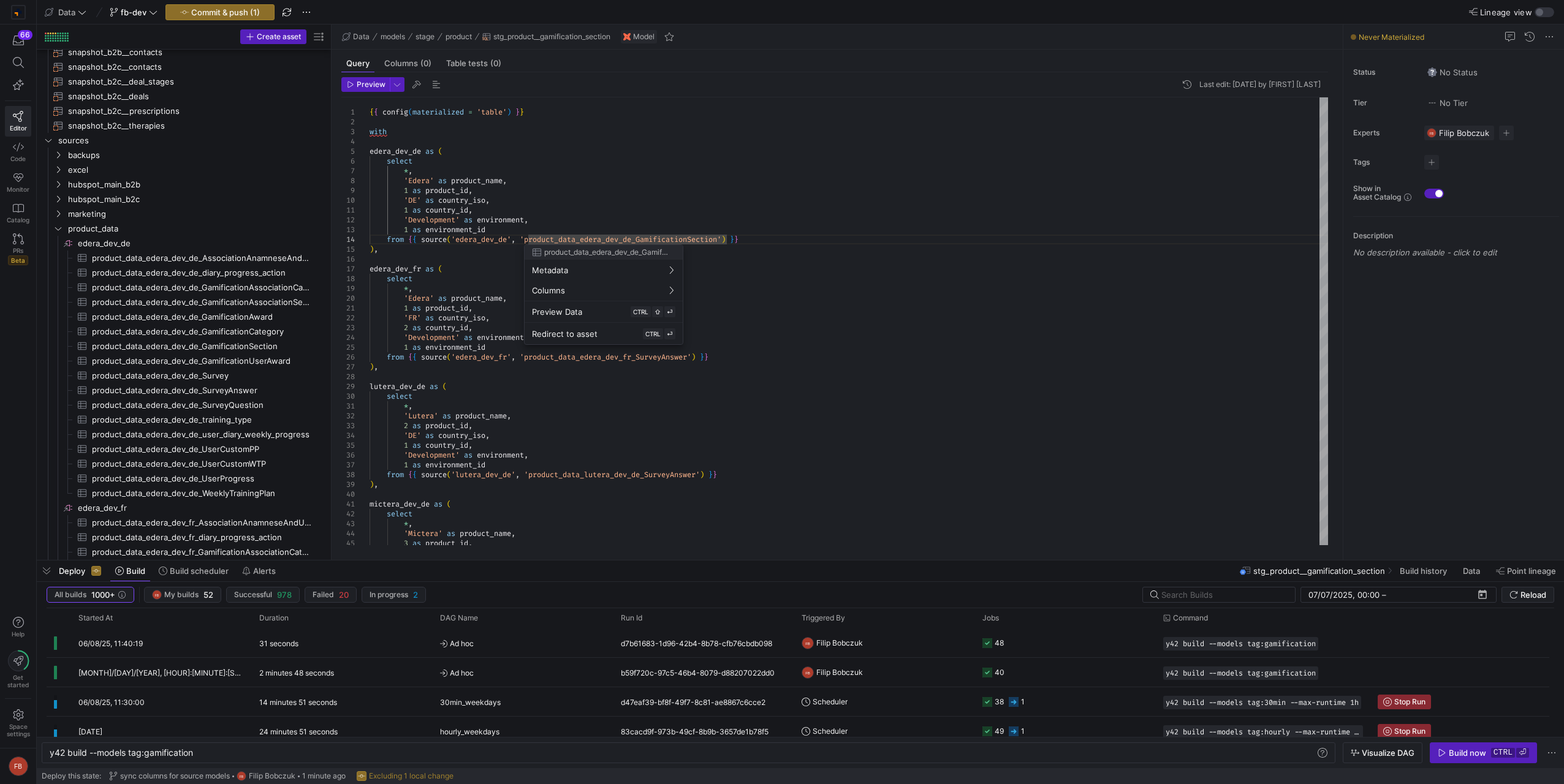 click at bounding box center [782, 392] 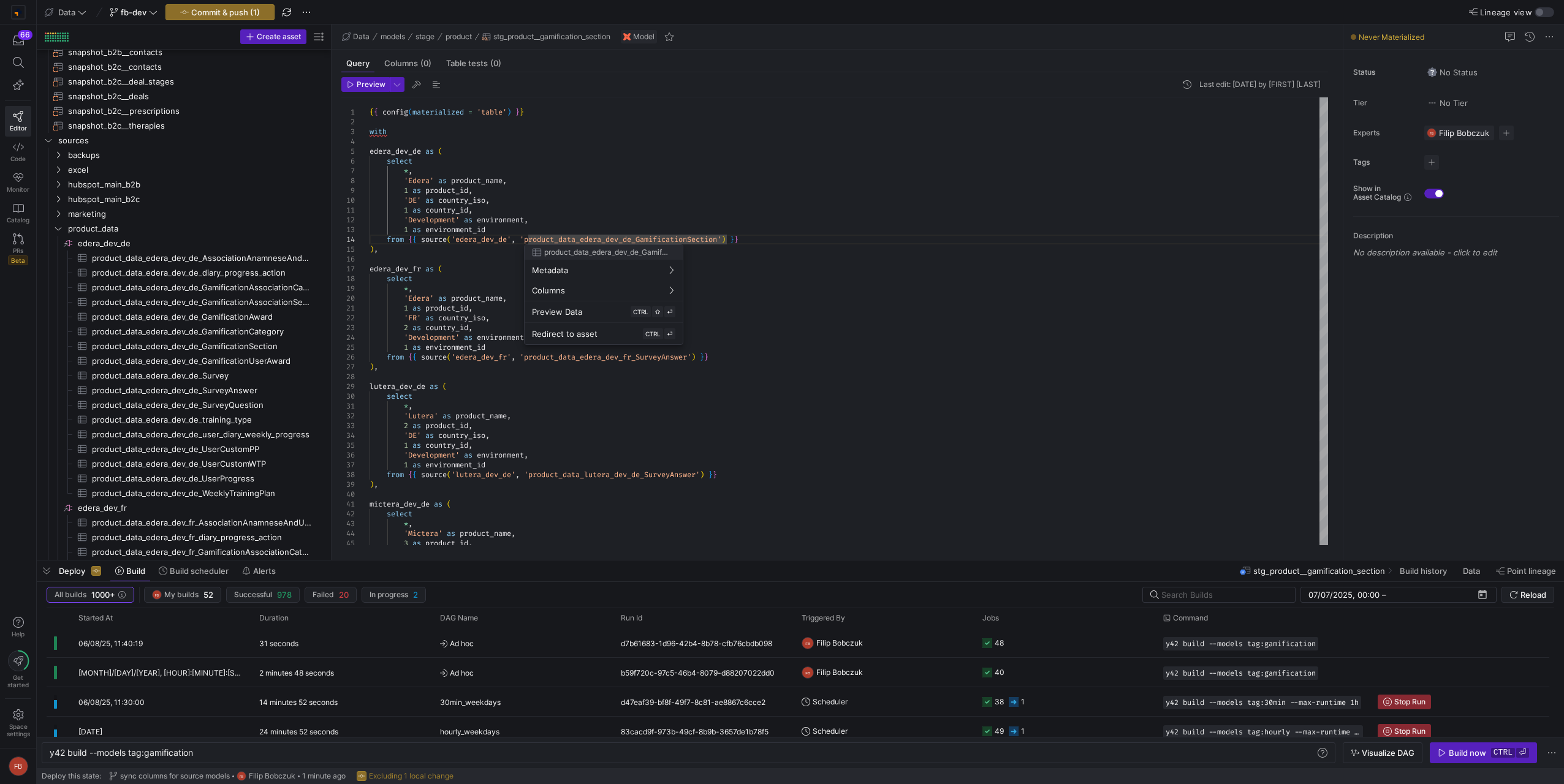 click at bounding box center [782, 392] 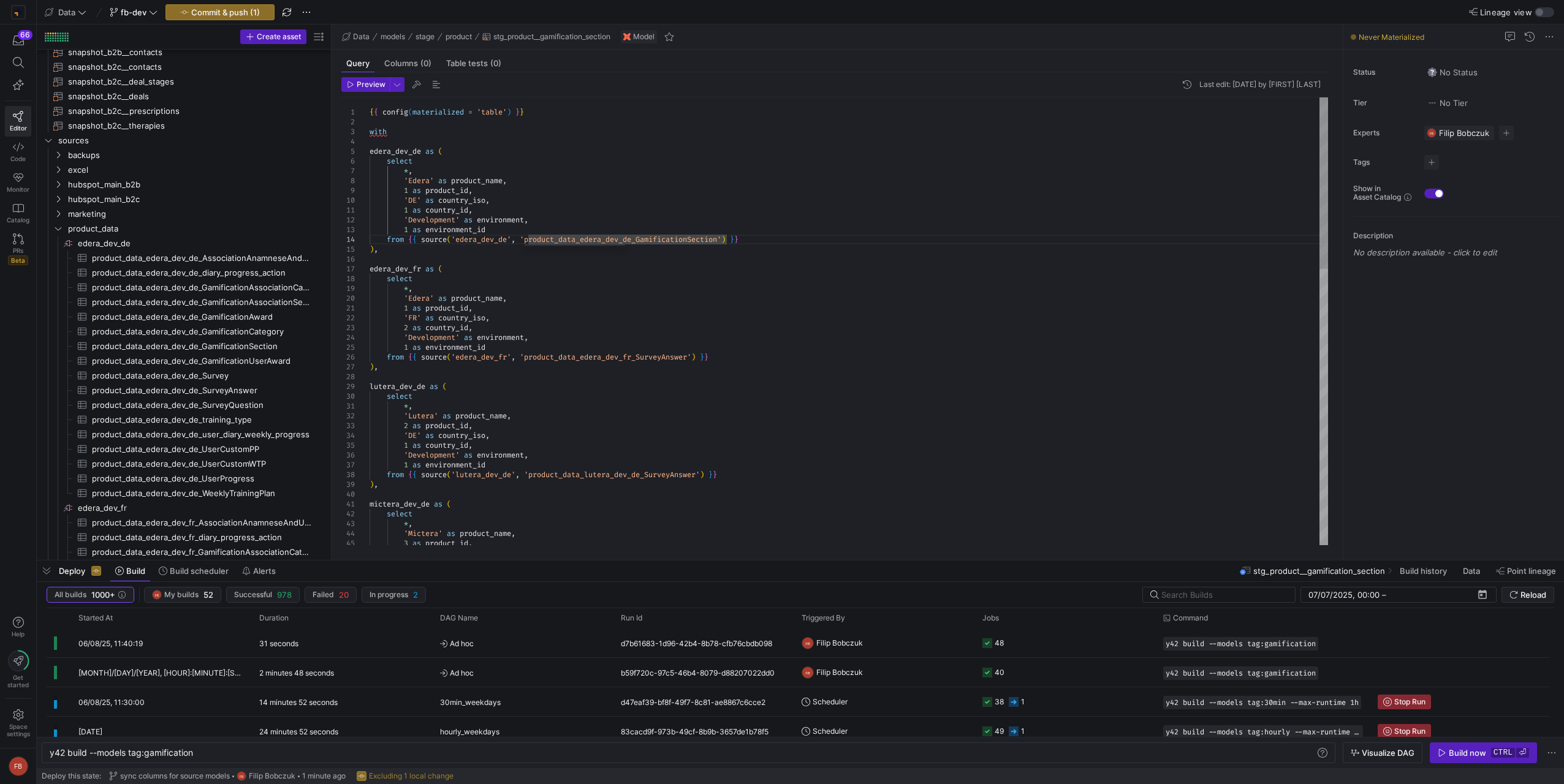 click on "{ {   config ( materialized   =   'table' )   } }      with edera_dev_de  as  (      select          * ,          'Edera'  as  product_name ,          1  as  product_id ,          '[COUNTRY_ISO]'  as  country_iso ,          1  as  country_id ,          'Development'  as  environment ,          1  as  environment_id      from   { {   source ( 'edera_dev_de' ,   'product_data_edera_dev_de_GamificationSection' )   } } ) , edera_dev_fr  as  (      select          * ,          'Edera'  as  product_name ,          1  as  product_id ,          '[COUNTRY_ISO]'  as  country_iso ,          2  as  country_id ,          'Development'  as  environment ,          1  as  environment_id      from   { {   source ( 'edera_dev_fr' ,   'product_data_edera_dev_fr_SurveyAnswer' )   } } ) , lutera_dev_de  as  (      select          * ,          'Lutera'  as  product_name ,          2  as  product_id ,          '[COUNTRY_ISO]'  as  country_iso ,          1  as  country_id ," at bounding box center [849, 680] 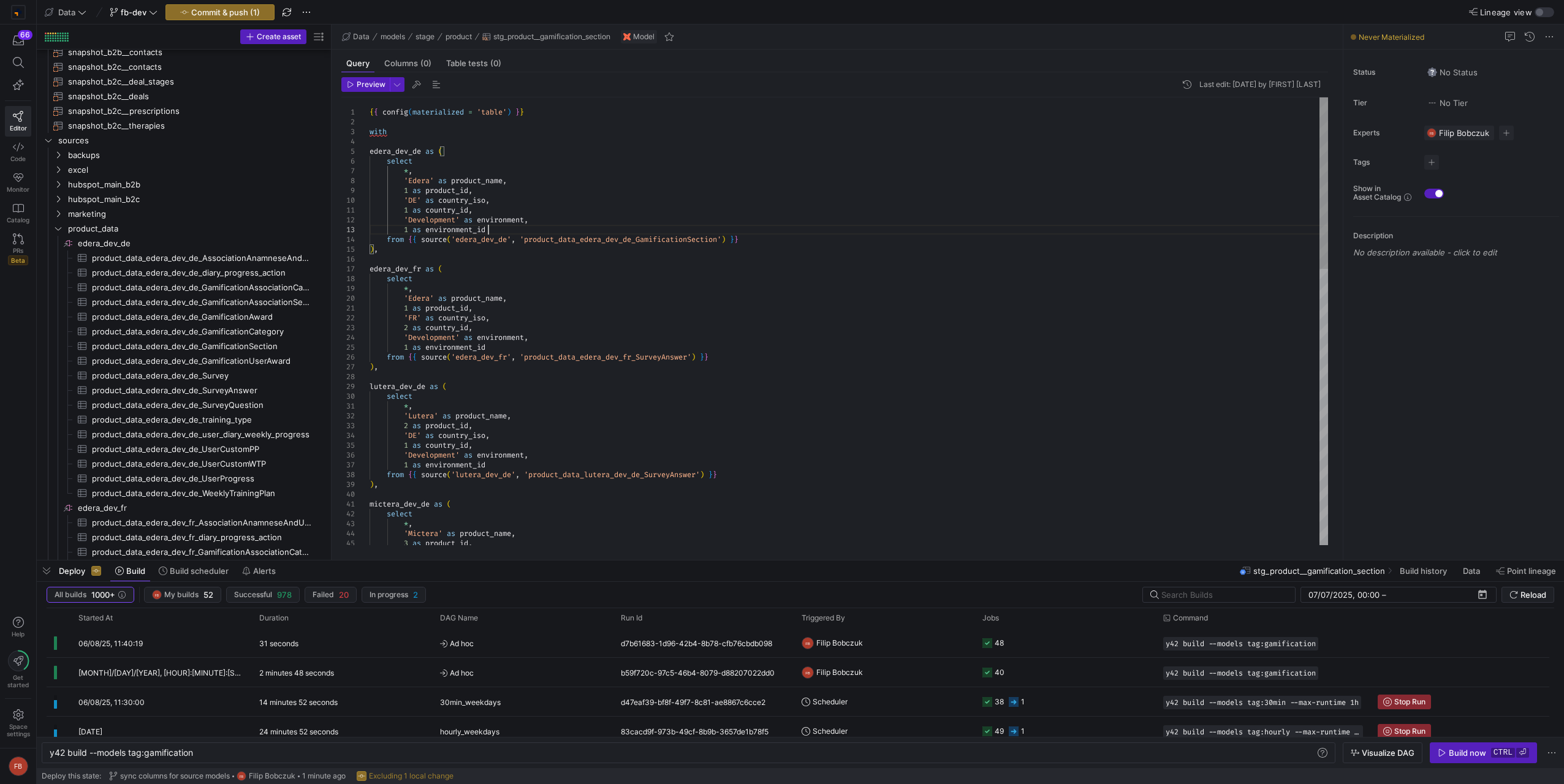 scroll, scrollTop: 29, scrollLeft: 273, axis: both 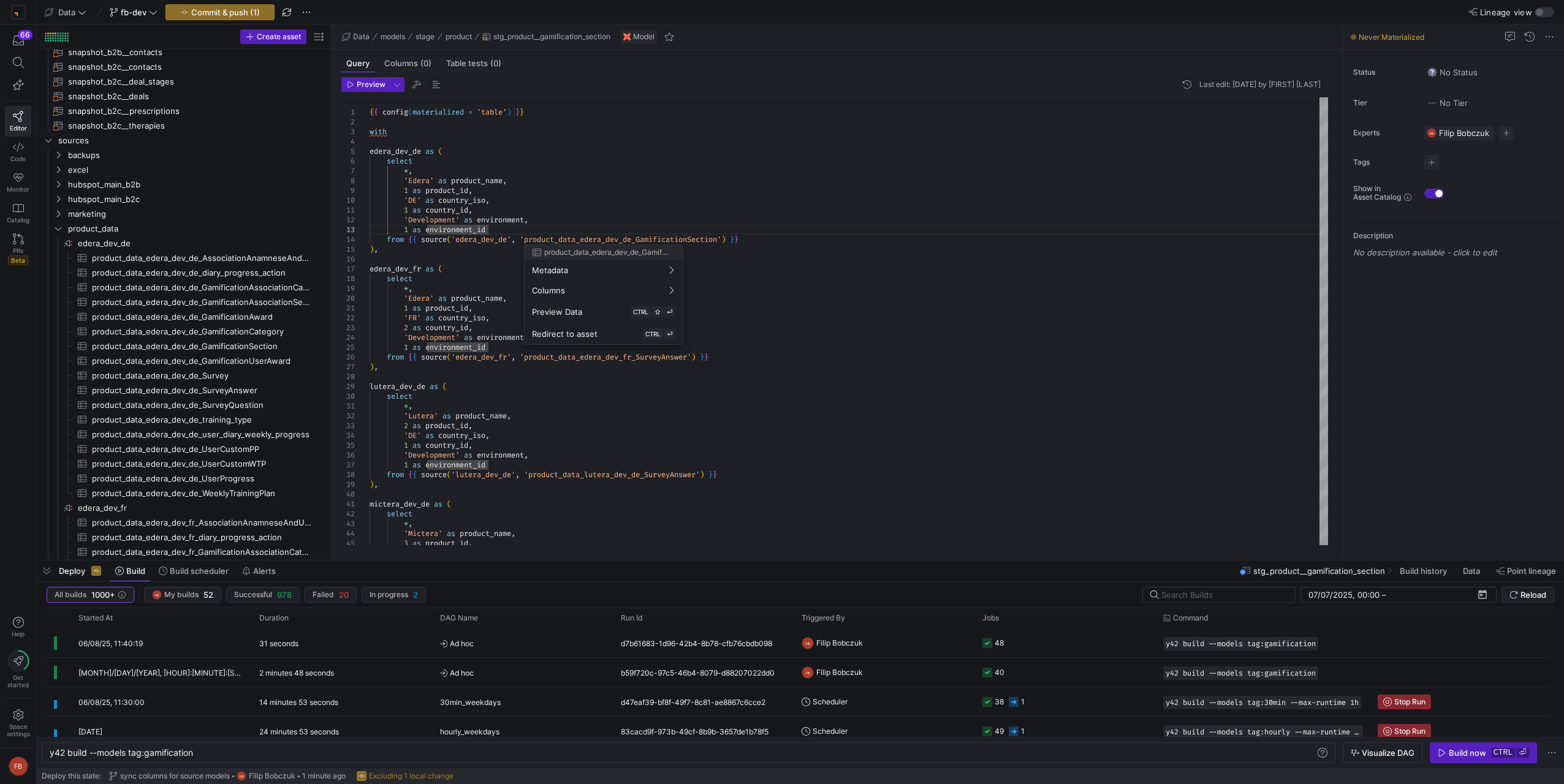click at bounding box center [782, 392] 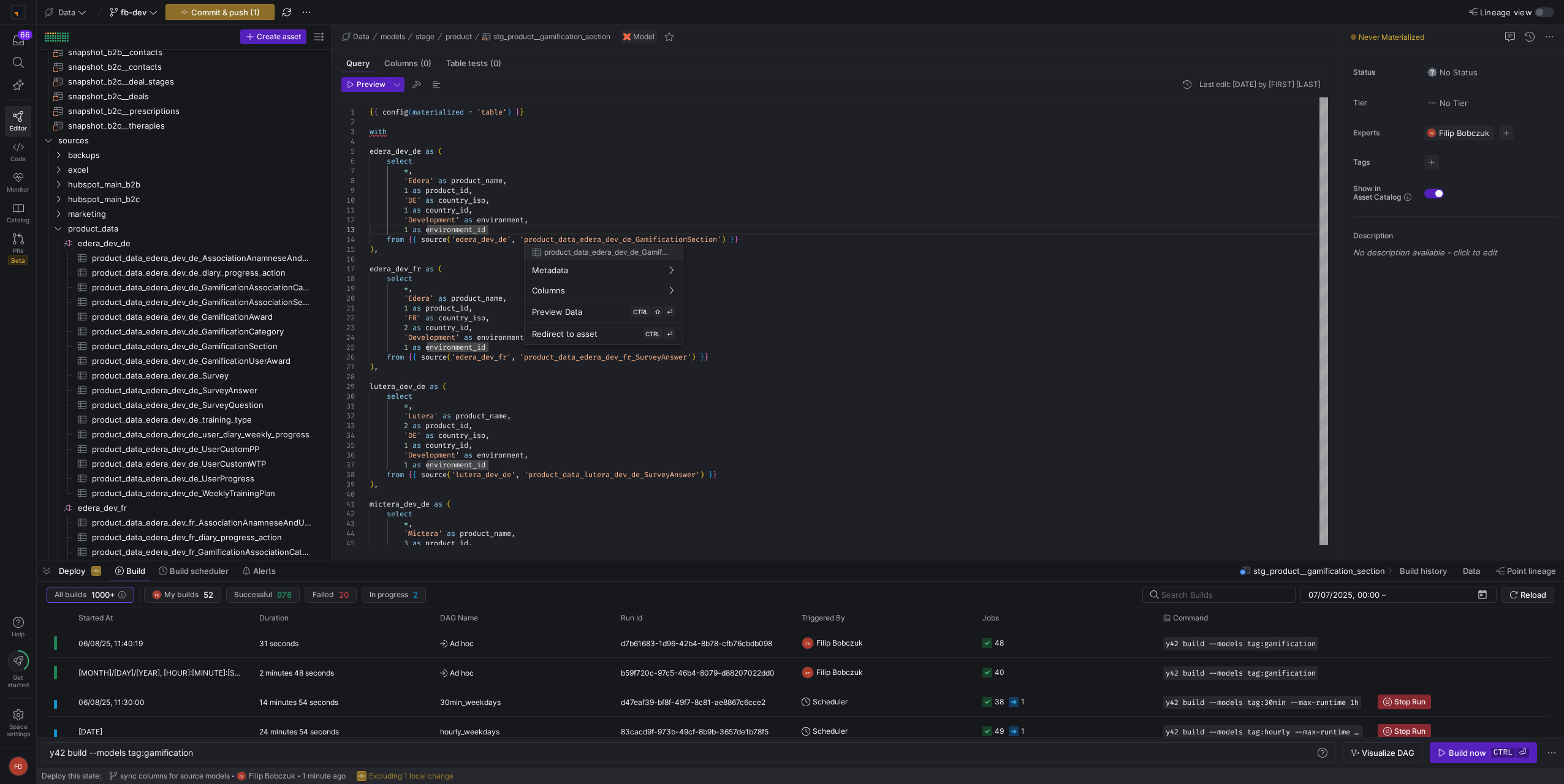 click at bounding box center (782, 392) 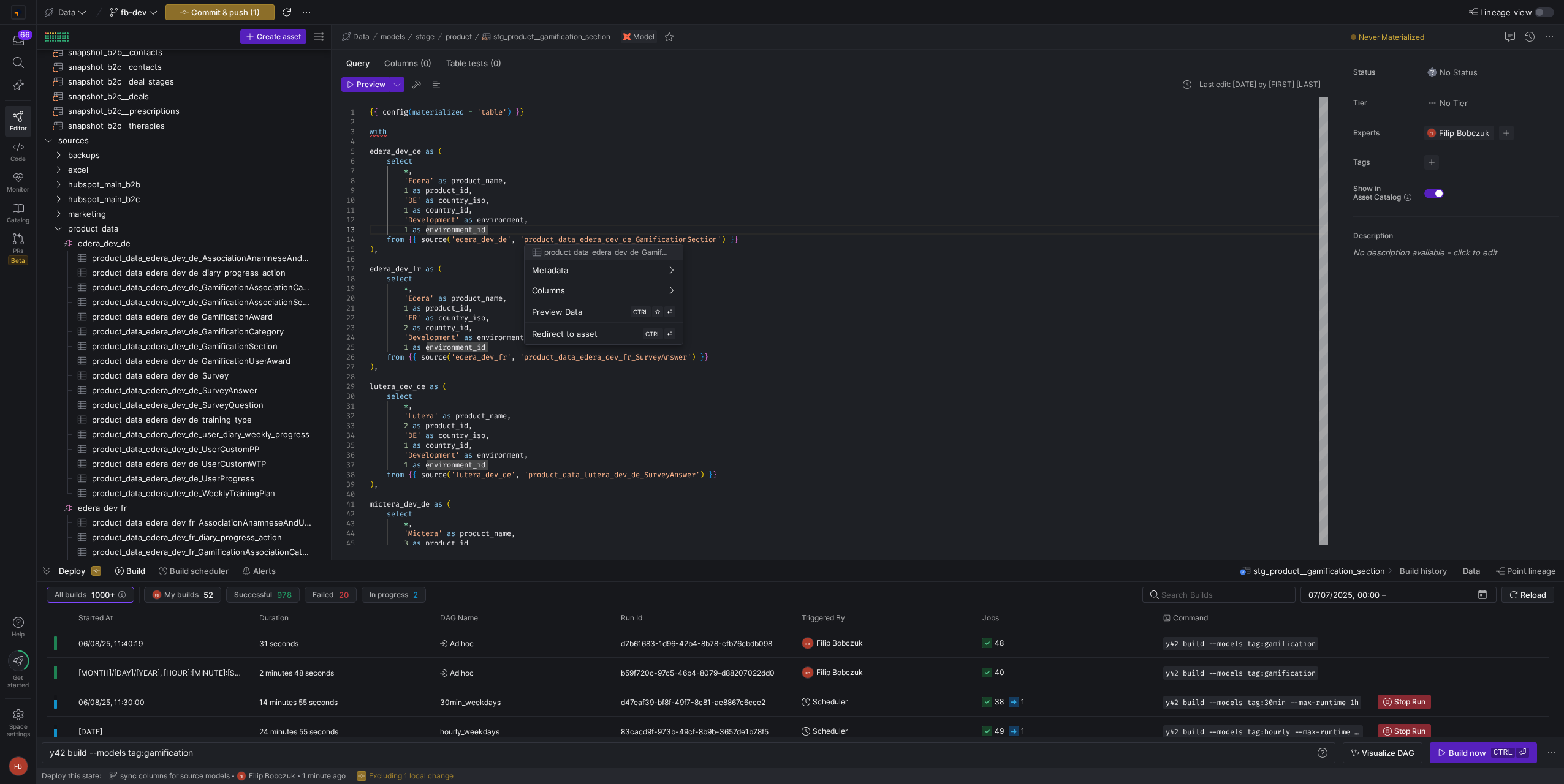 click at bounding box center (782, 392) 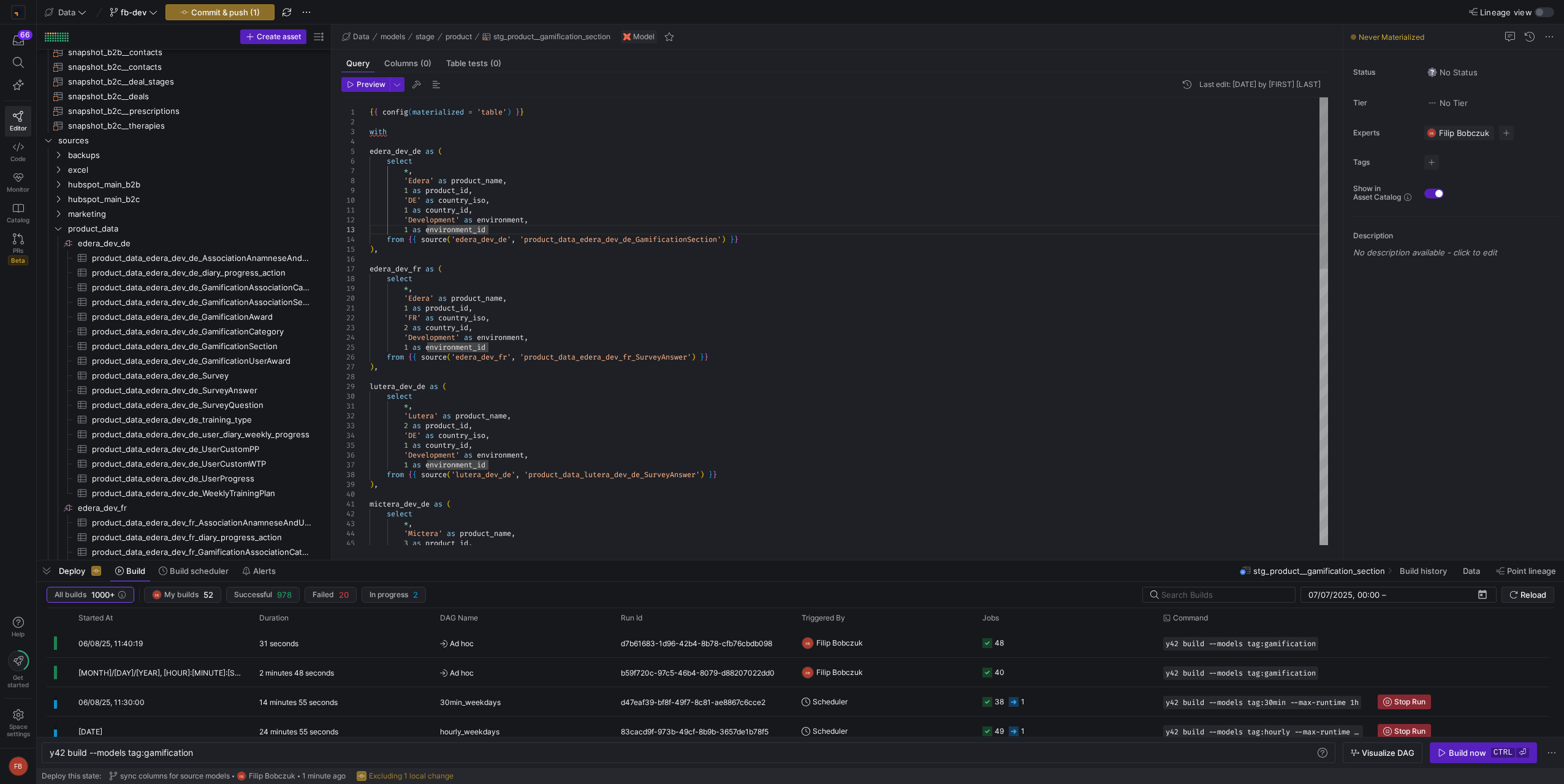 click on "{ {   config ( materialized   =   'table' )   } }      with edera_dev_de  as  (      select          * ,          'Edera'  as  product_name ,          1  as  product_id ,          '[COUNTRY_ISO]'  as  country_iso ,          1  as  country_id ,          'Development'  as  environment ,          1  as  environment_id      from   { {   source ( 'edera_dev_de' ,   'product_data_edera_dev_de_GamificationSection' )   } } ) , edera_dev_fr  as  (      select          * ,          'Edera'  as  product_name ,          1  as  product_id ,          '[COUNTRY_ISO]'  as  country_iso ,          2  as  country_id ,          'Development'  as  environment ,          1  as  environment_id      from   { {   source ( 'edera_dev_fr' ,   'product_data_edera_dev_fr_SurveyAnswer' )   } } ) , lutera_dev_de  as  (      select          * ,          'Lutera'  as  product_name ,          2  as  product_id ,          '[COUNTRY_ISO]'  as  country_iso ,          1  as  country_id ," at bounding box center (849, 680) 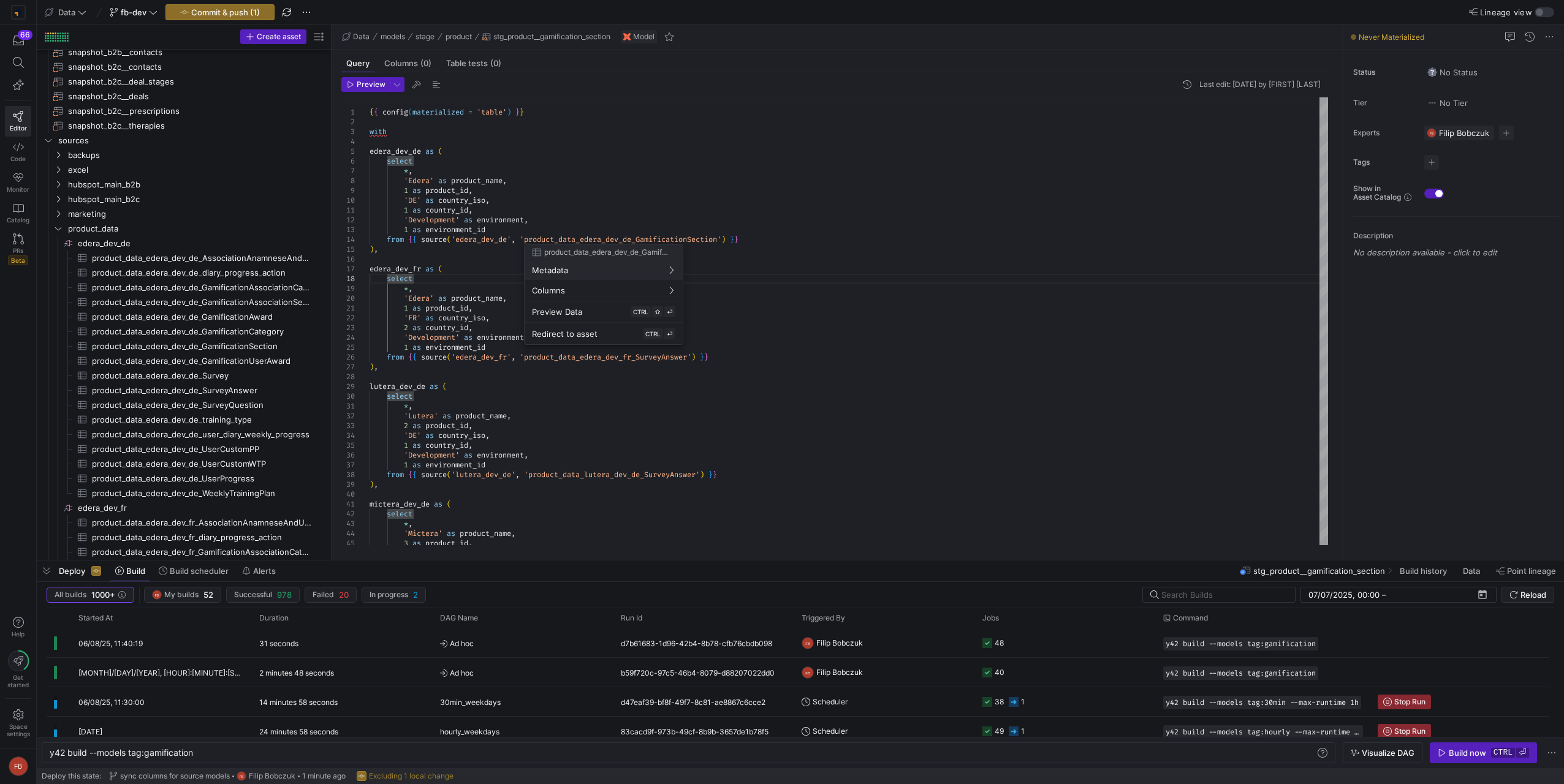 click at bounding box center [782, 392] 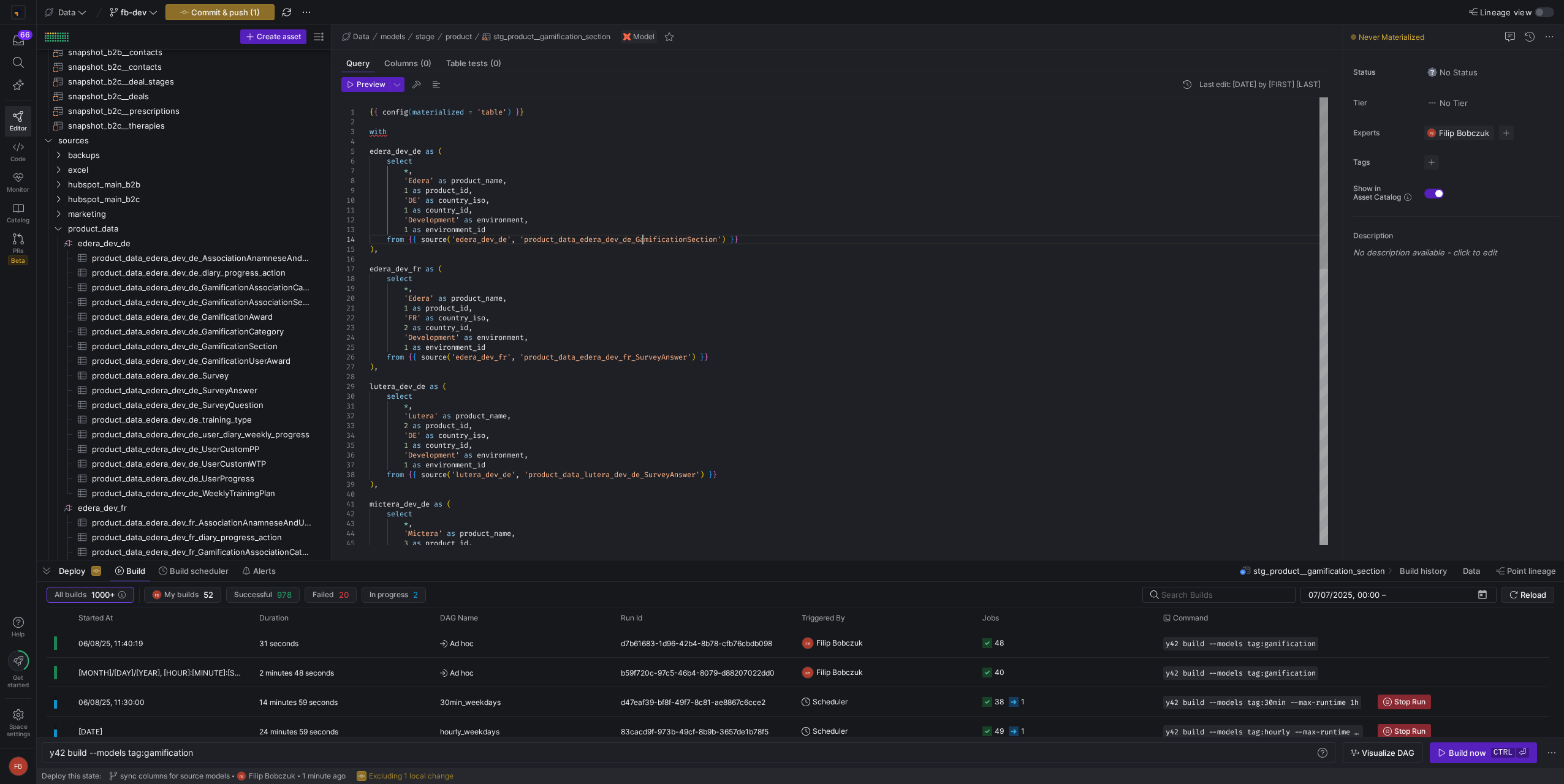 scroll, scrollTop: 29, scrollLeft: 44, axis: both 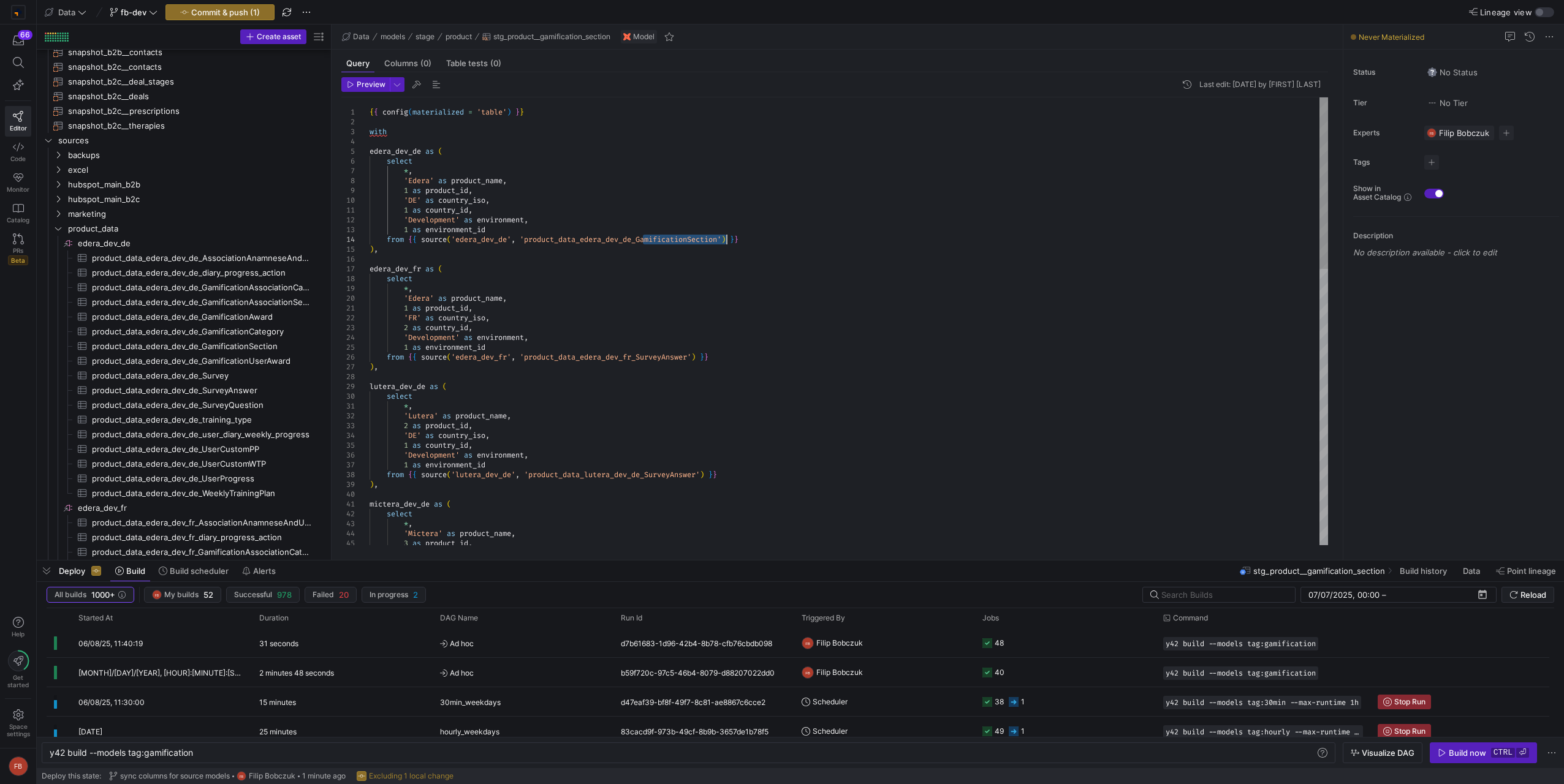 drag, startPoint x: 643, startPoint y: 236, endPoint x: 727, endPoint y: 238, distance: 84.02381 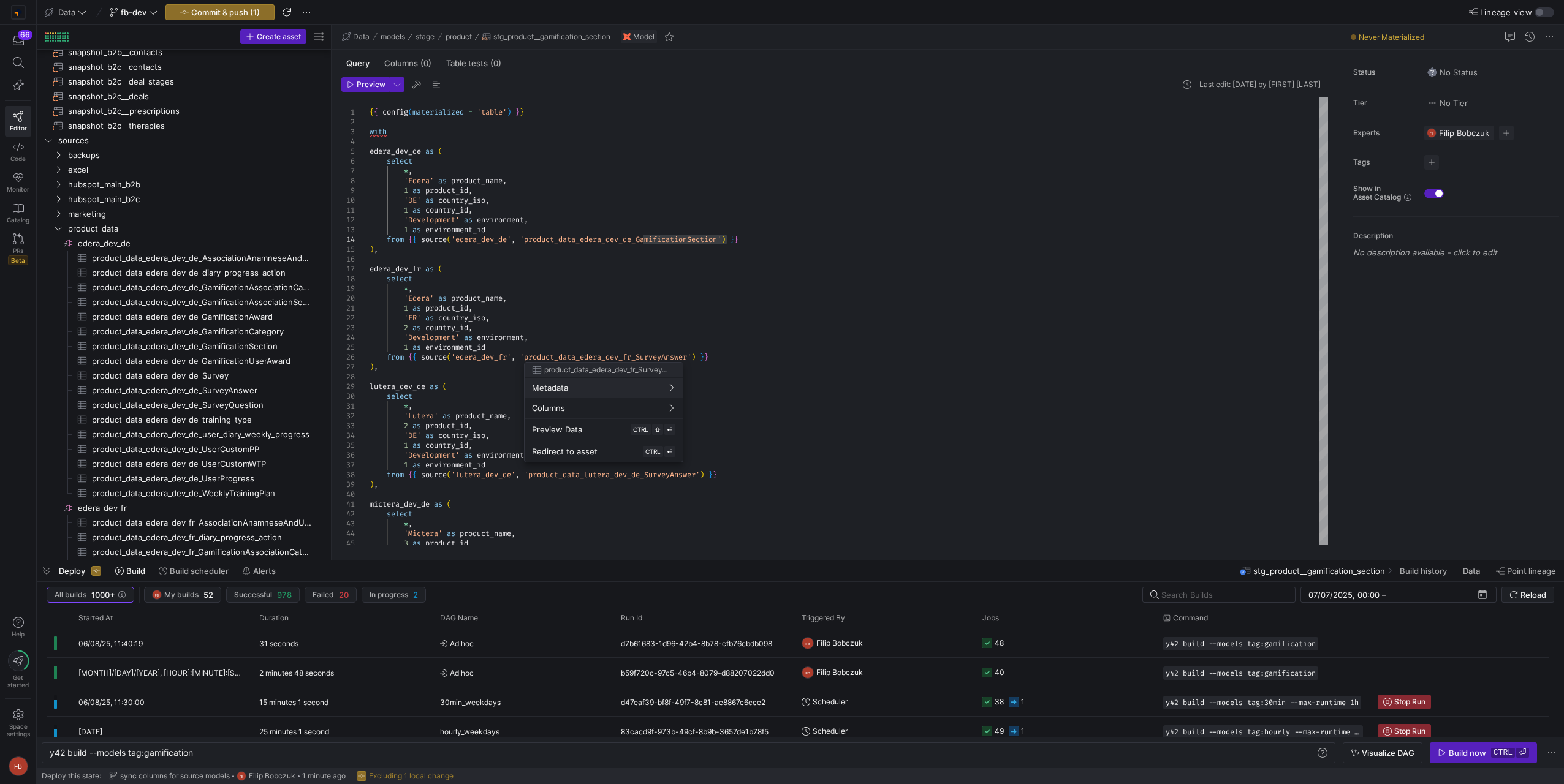 click at bounding box center (782, 392) 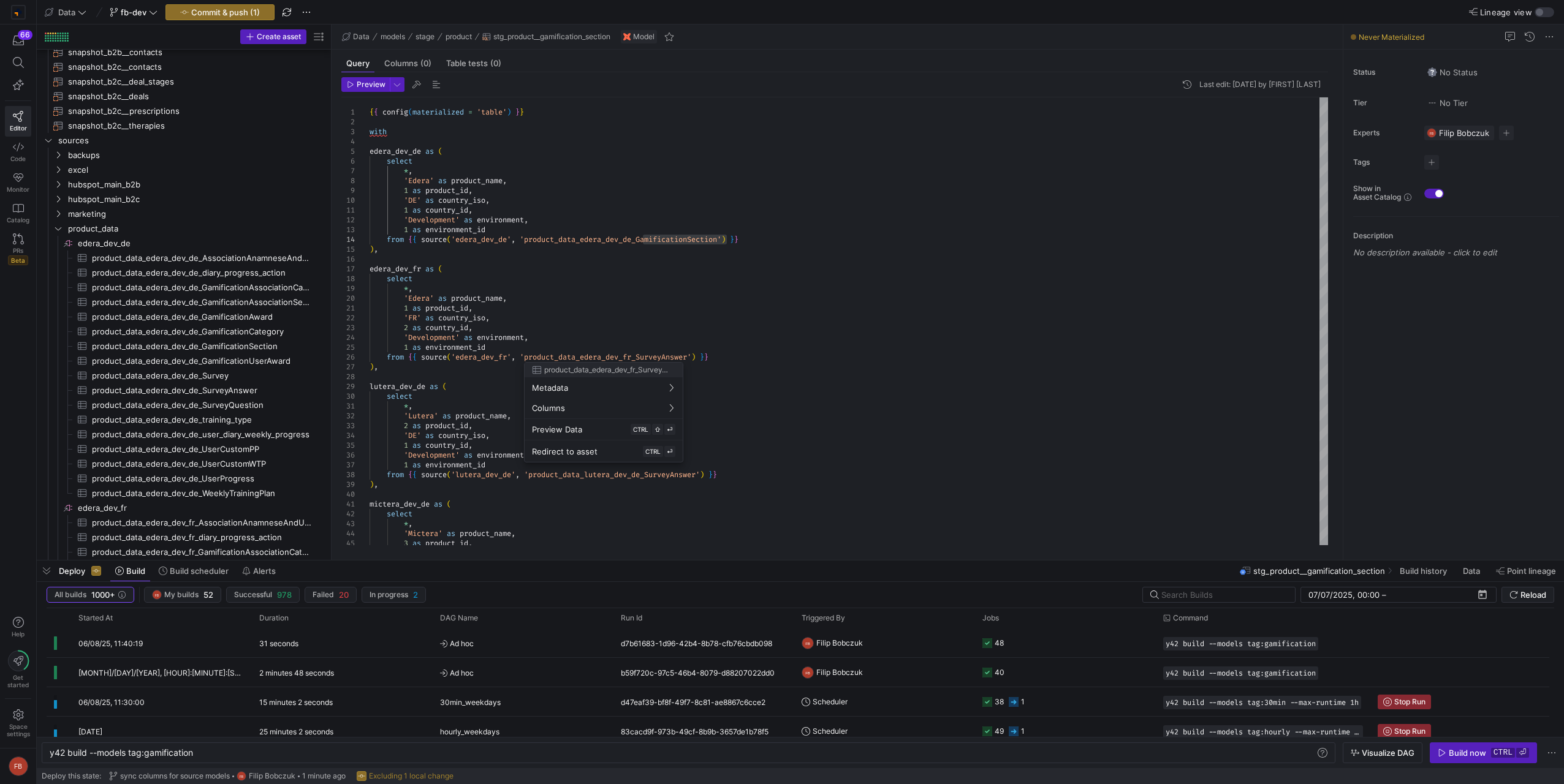 click at bounding box center [782, 392] 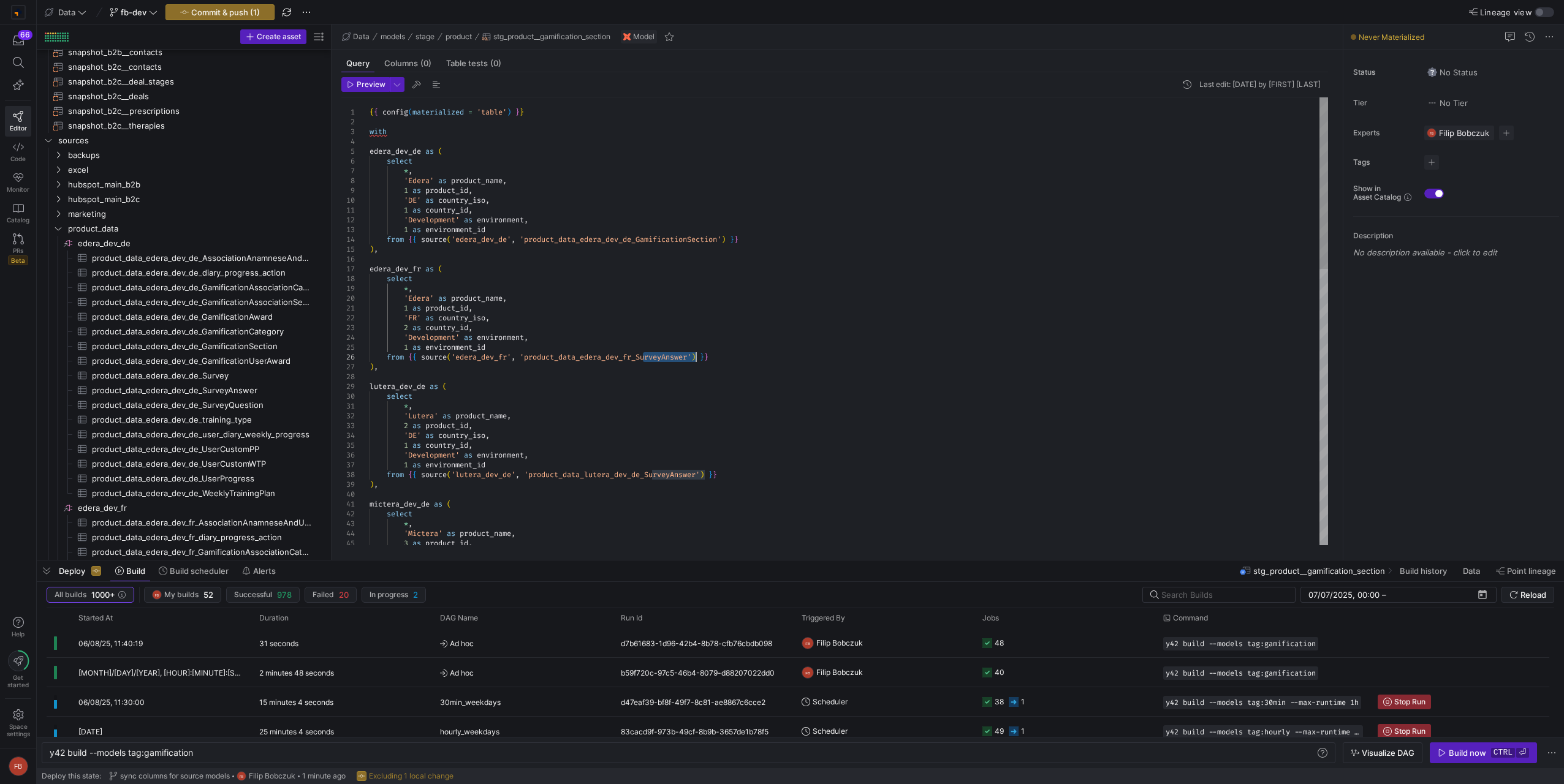 drag, startPoint x: 644, startPoint y: 354, endPoint x: 696, endPoint y: 356, distance: 52.038447 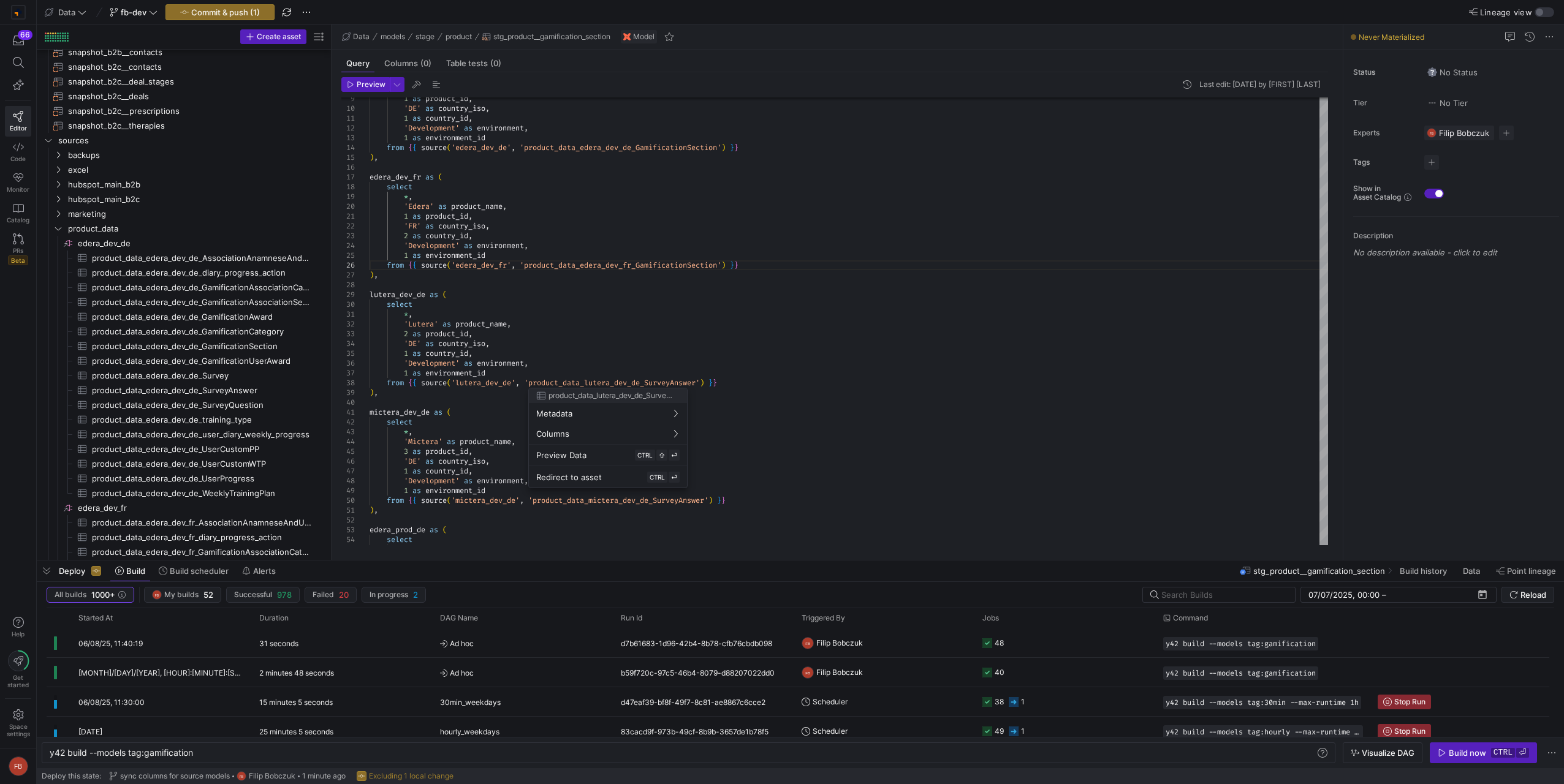 click at bounding box center [782, 392] 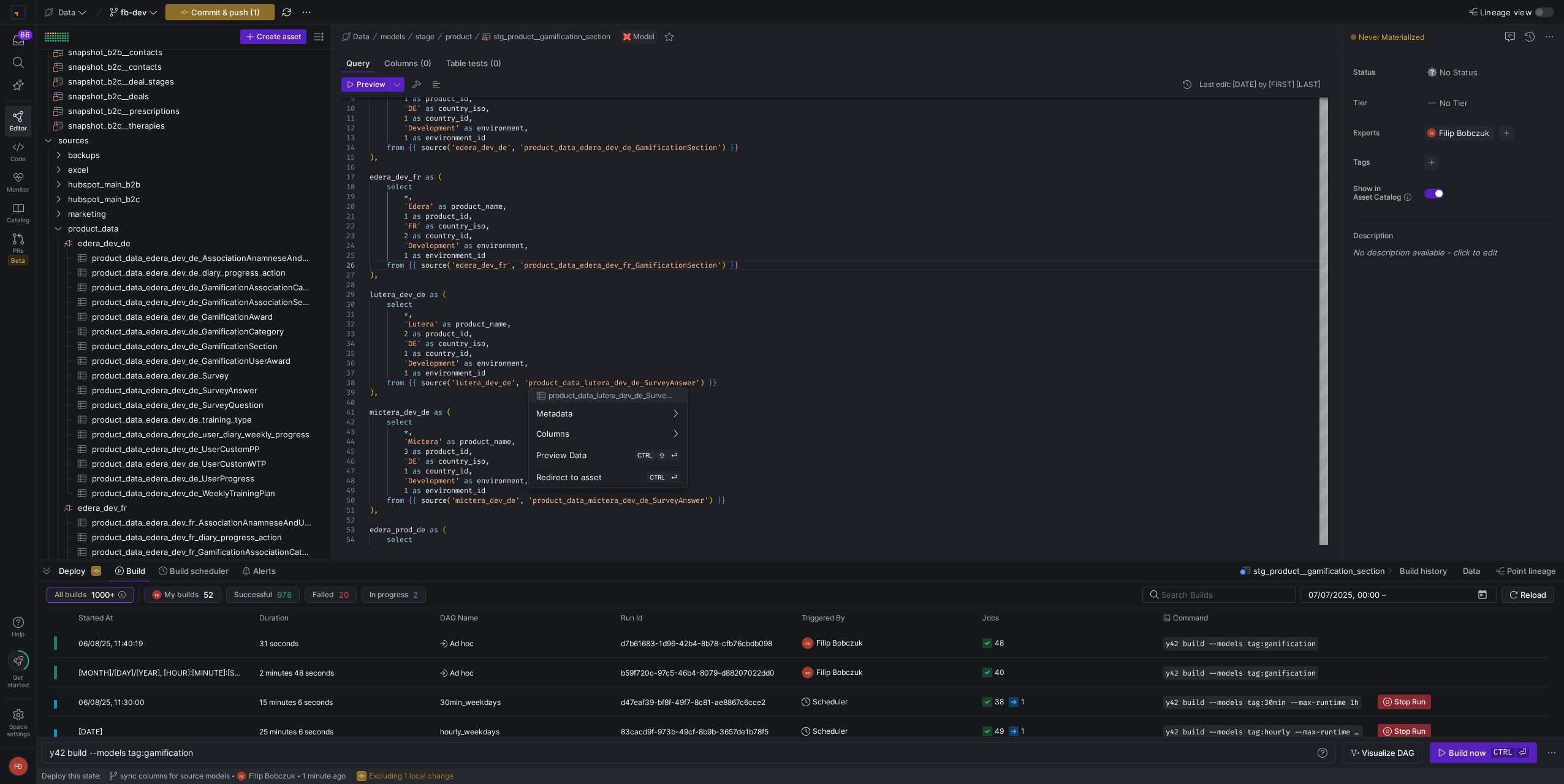 click at bounding box center [782, 392] 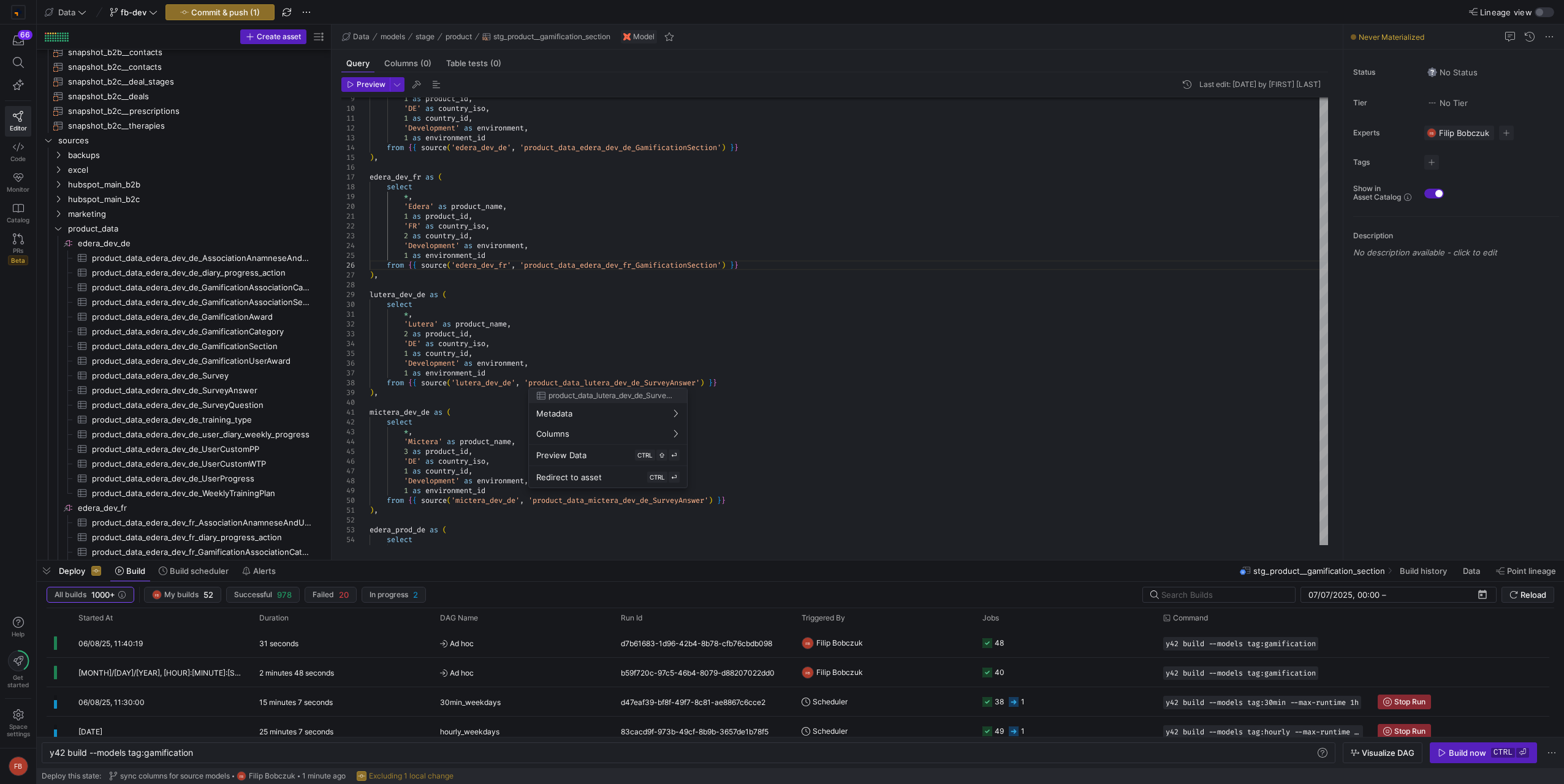 click at bounding box center [782, 392] 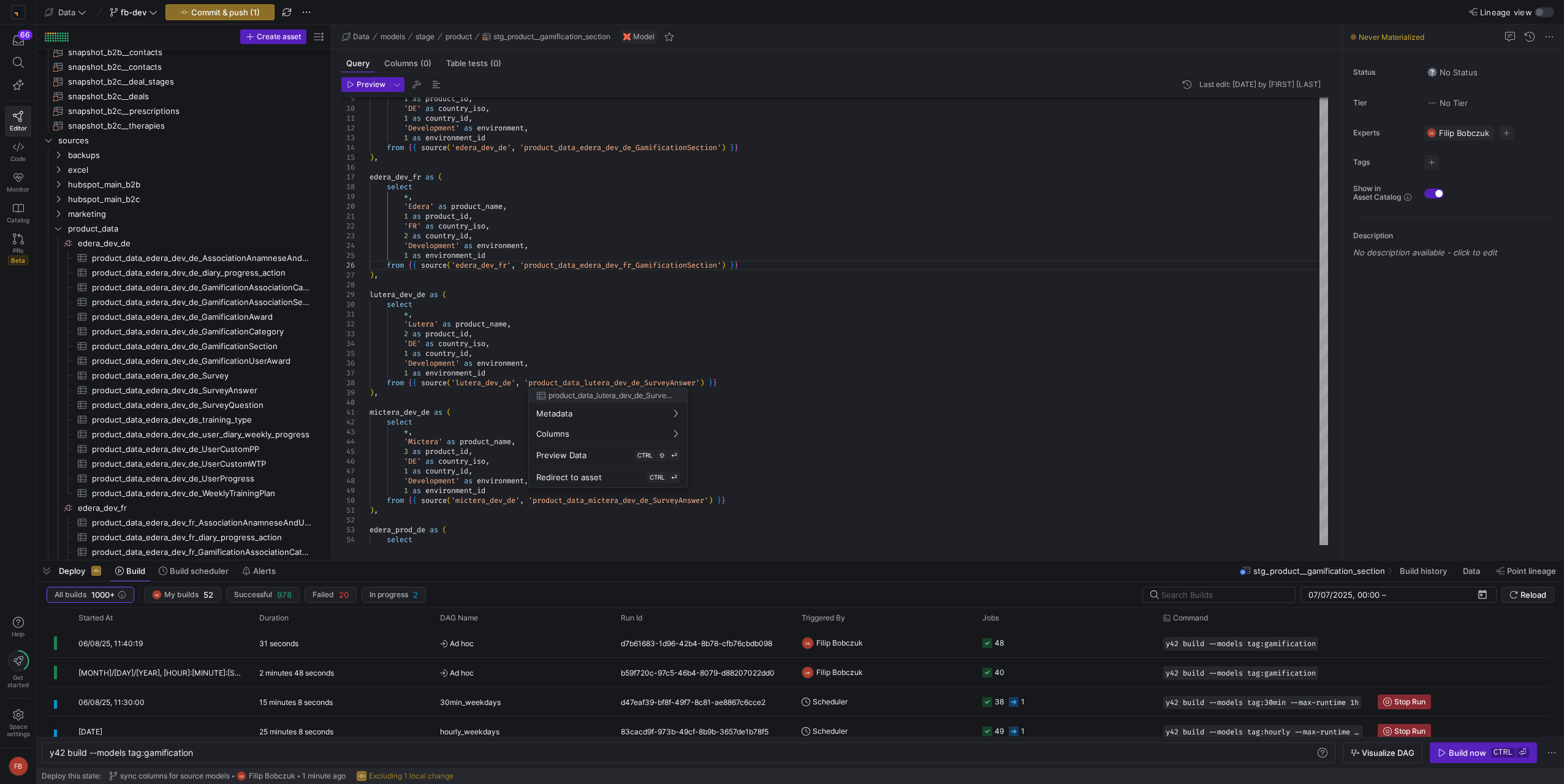 click at bounding box center (782, 392) 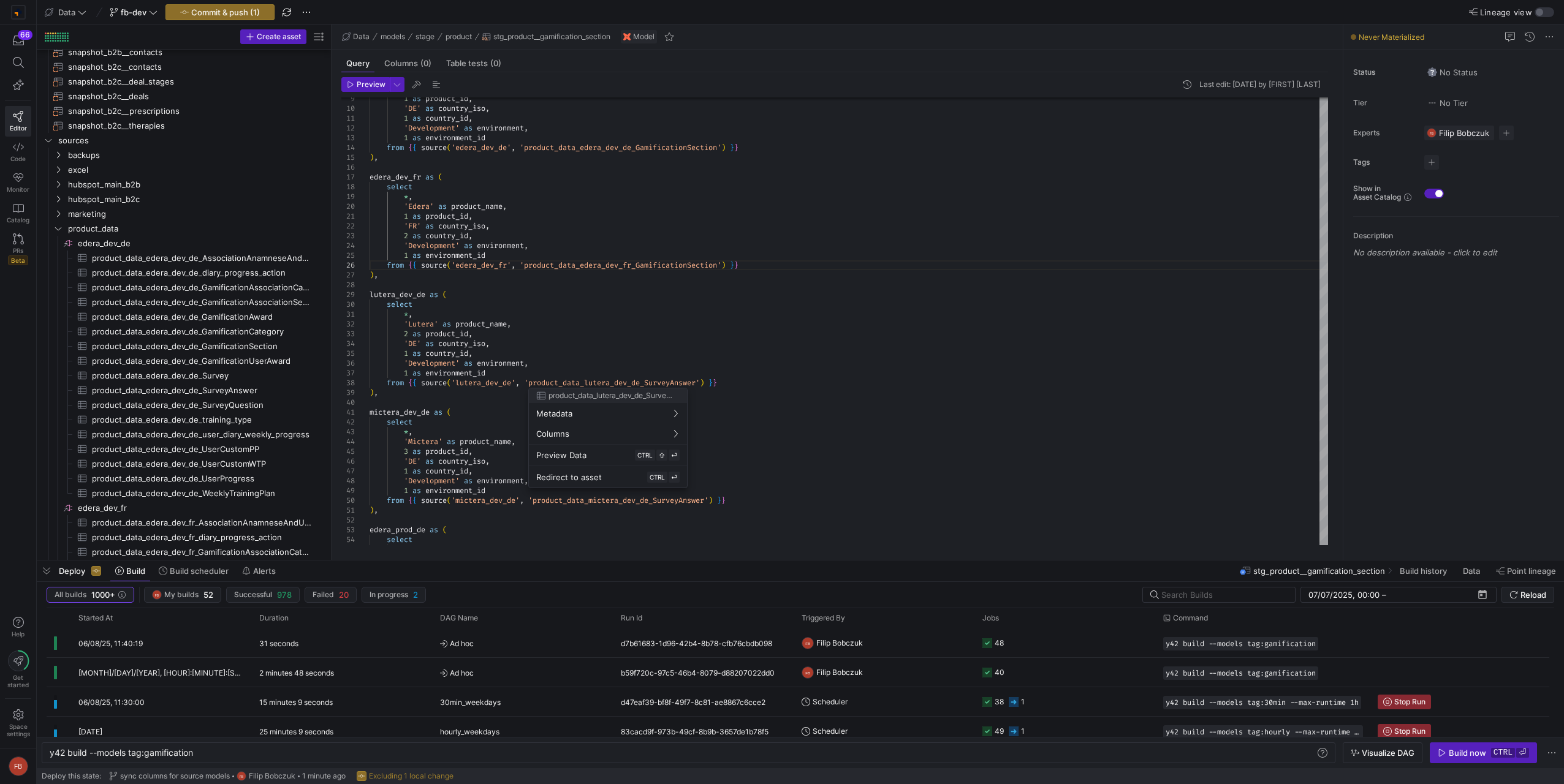 click at bounding box center (782, 392) 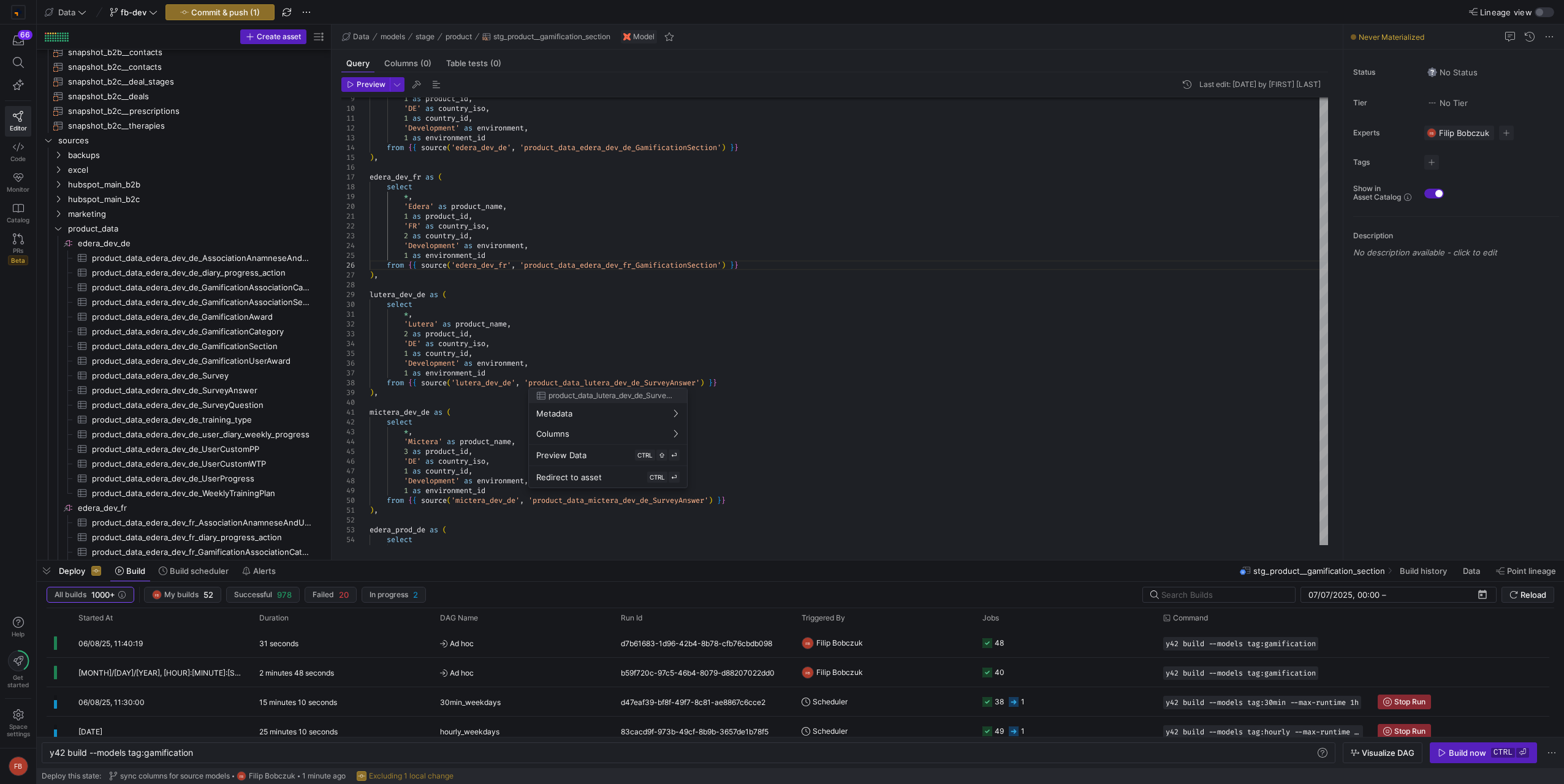 click at bounding box center [782, 392] 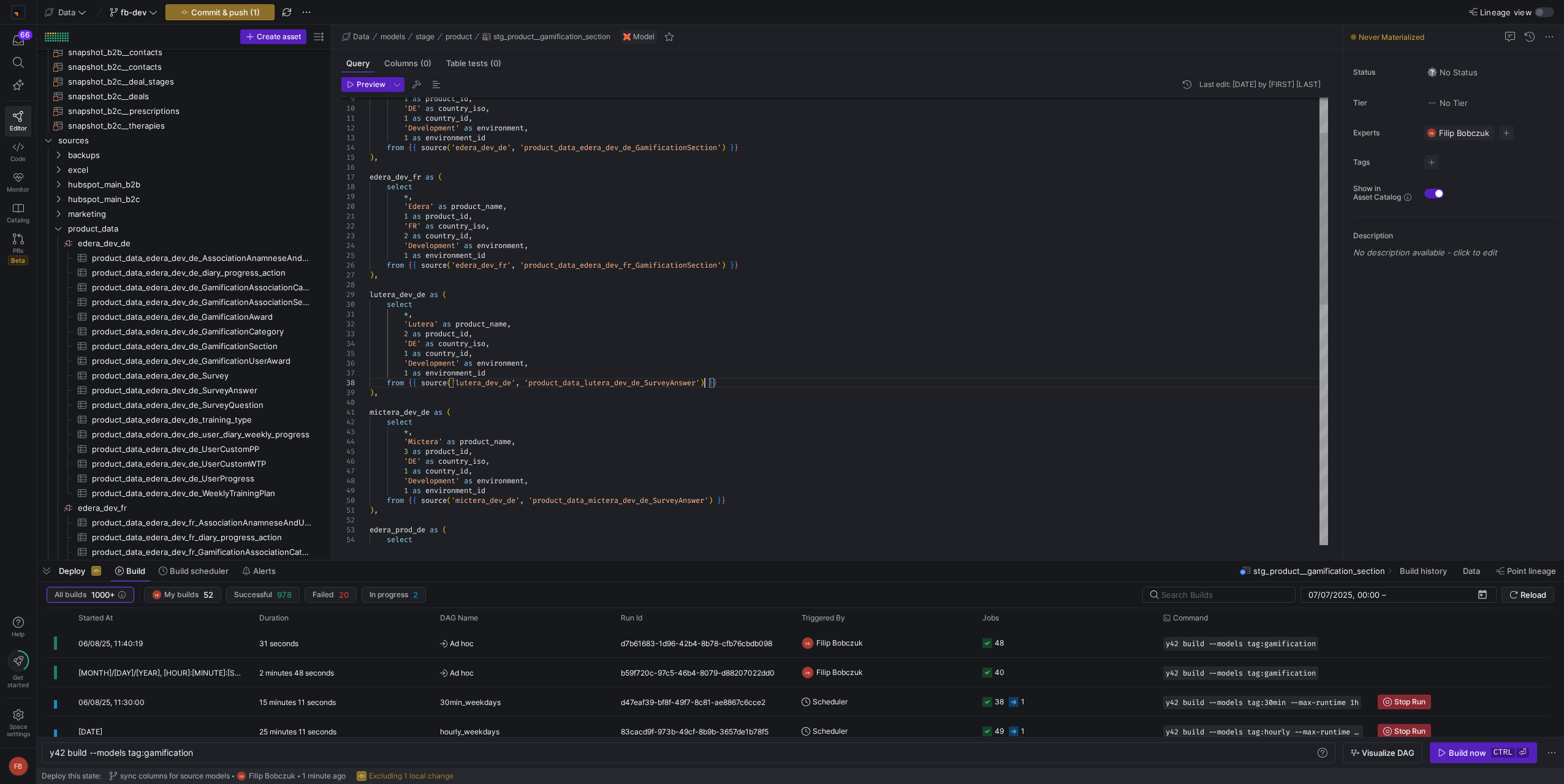scroll, scrollTop: 29, scrollLeft: 357, axis: both 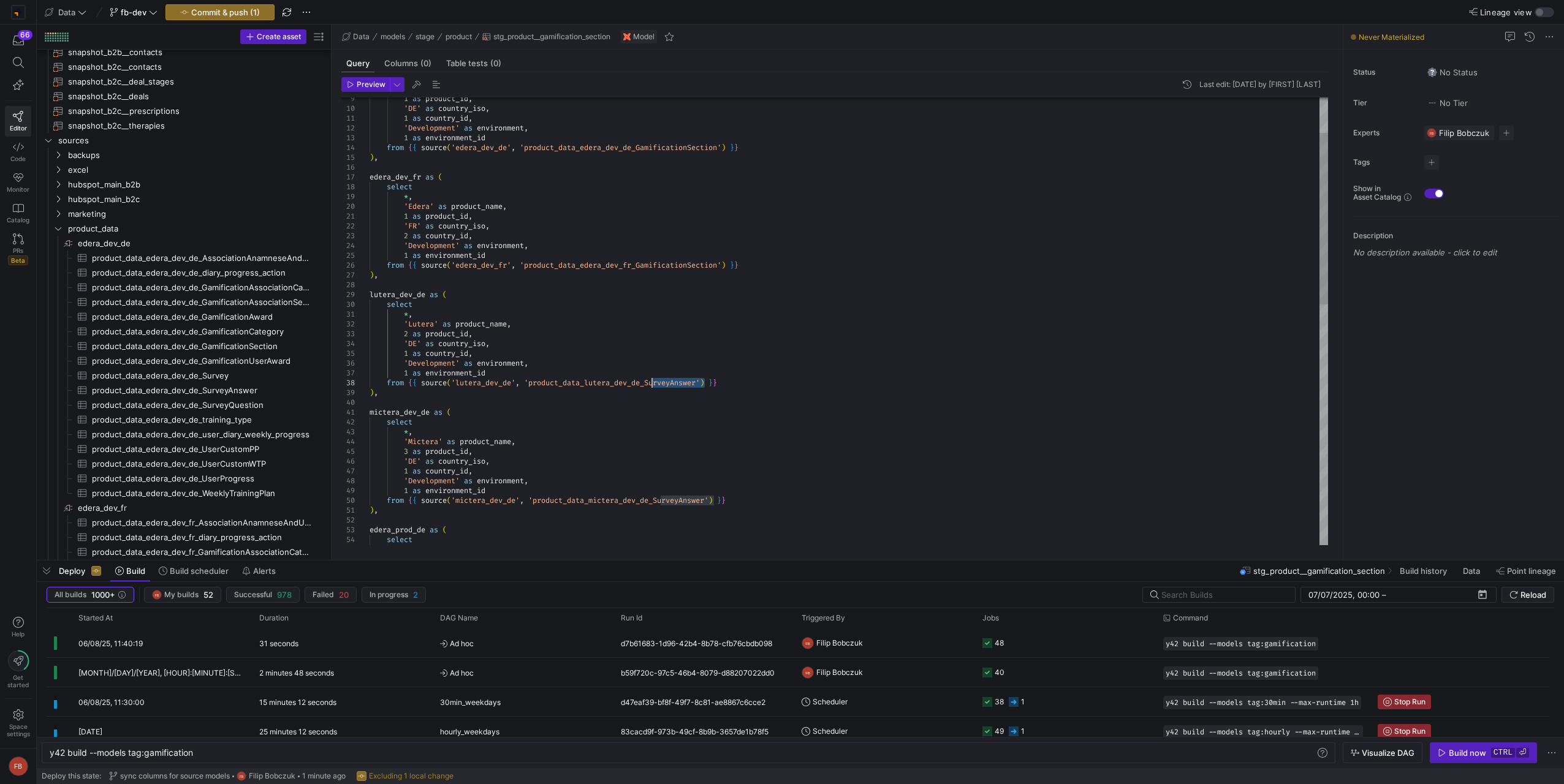 drag, startPoint x: 705, startPoint y: 384, endPoint x: 654, endPoint y: 385, distance: 51.0098 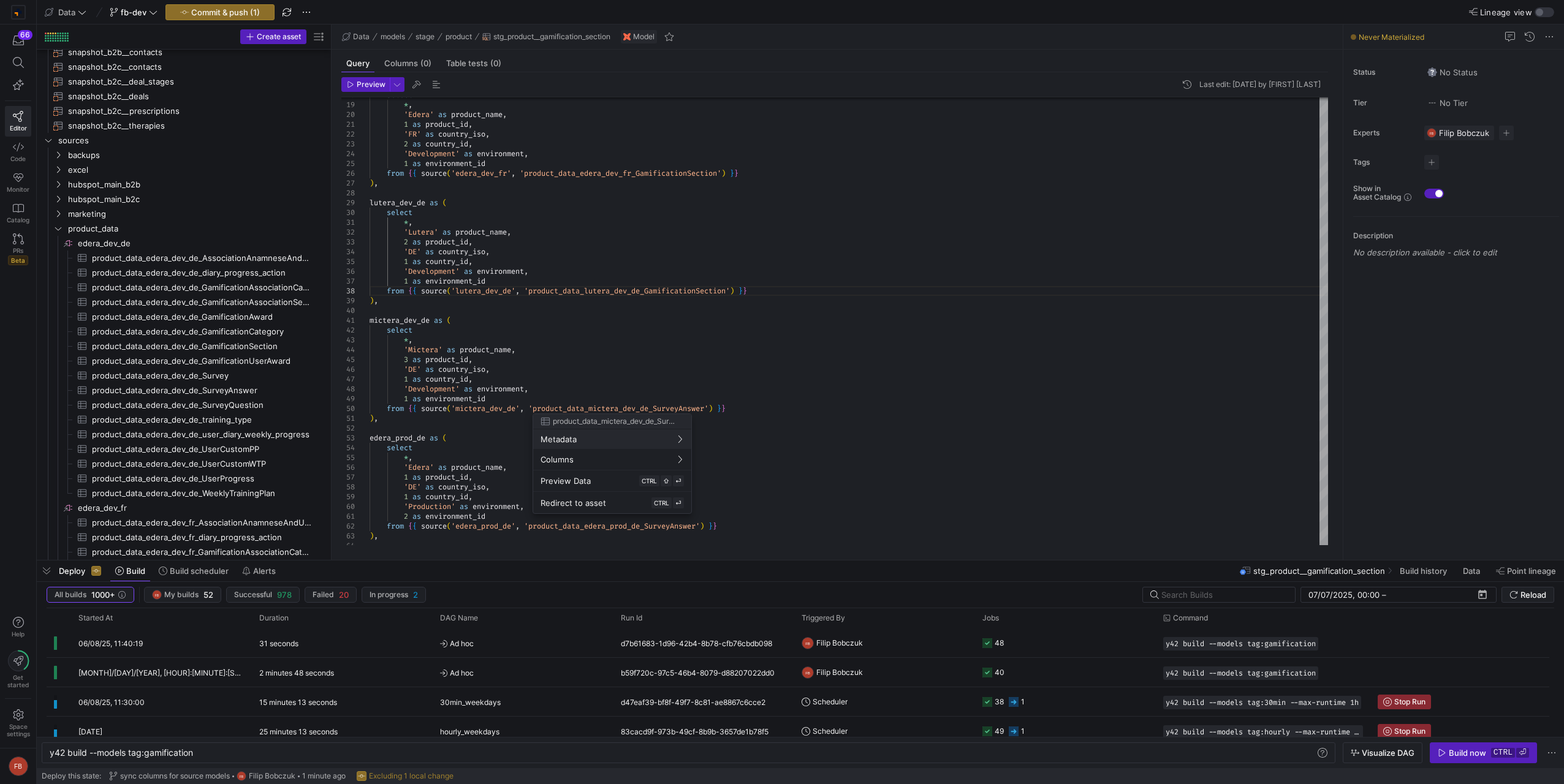 click at bounding box center (782, 392) 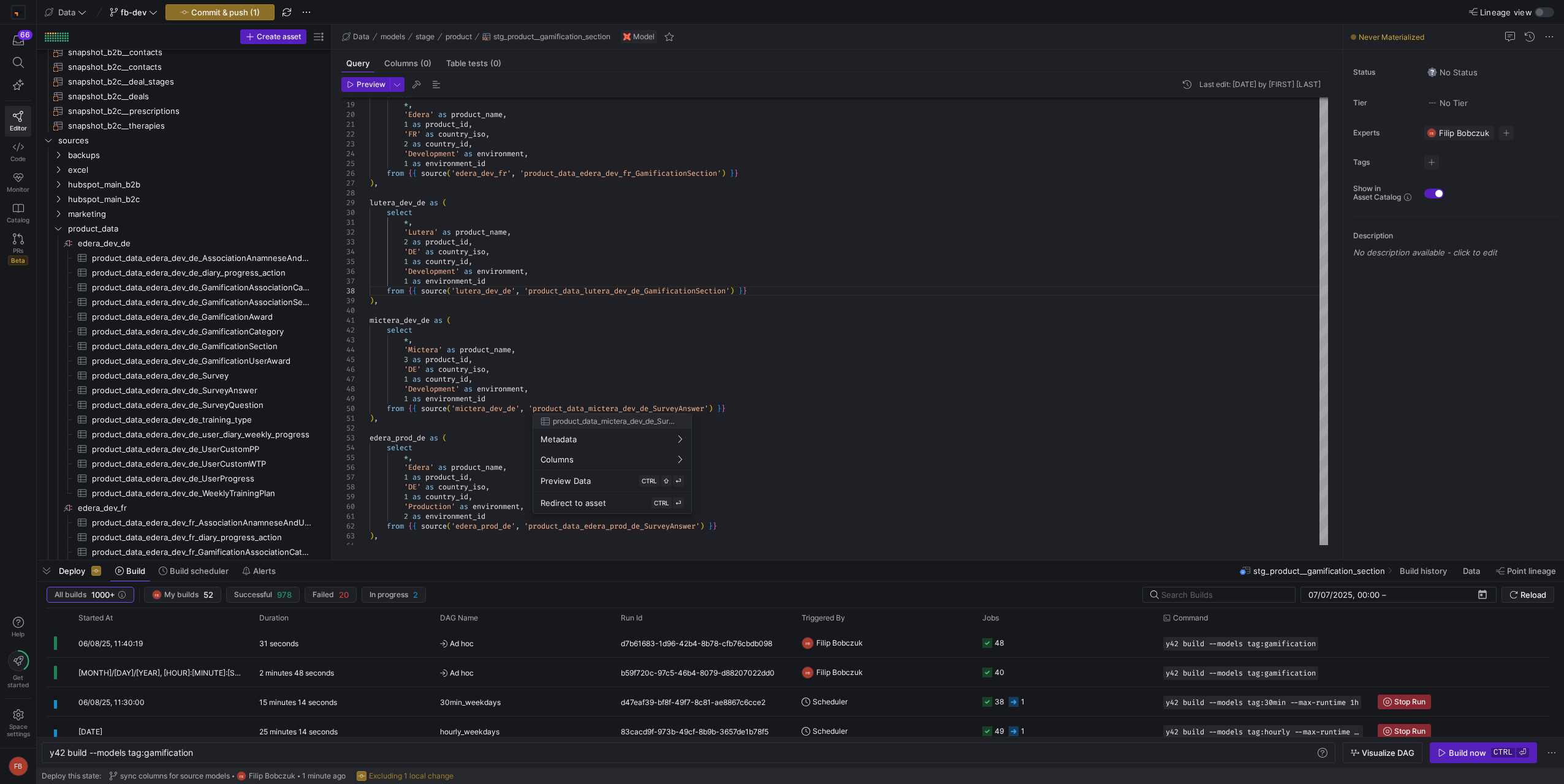 click at bounding box center (782, 392) 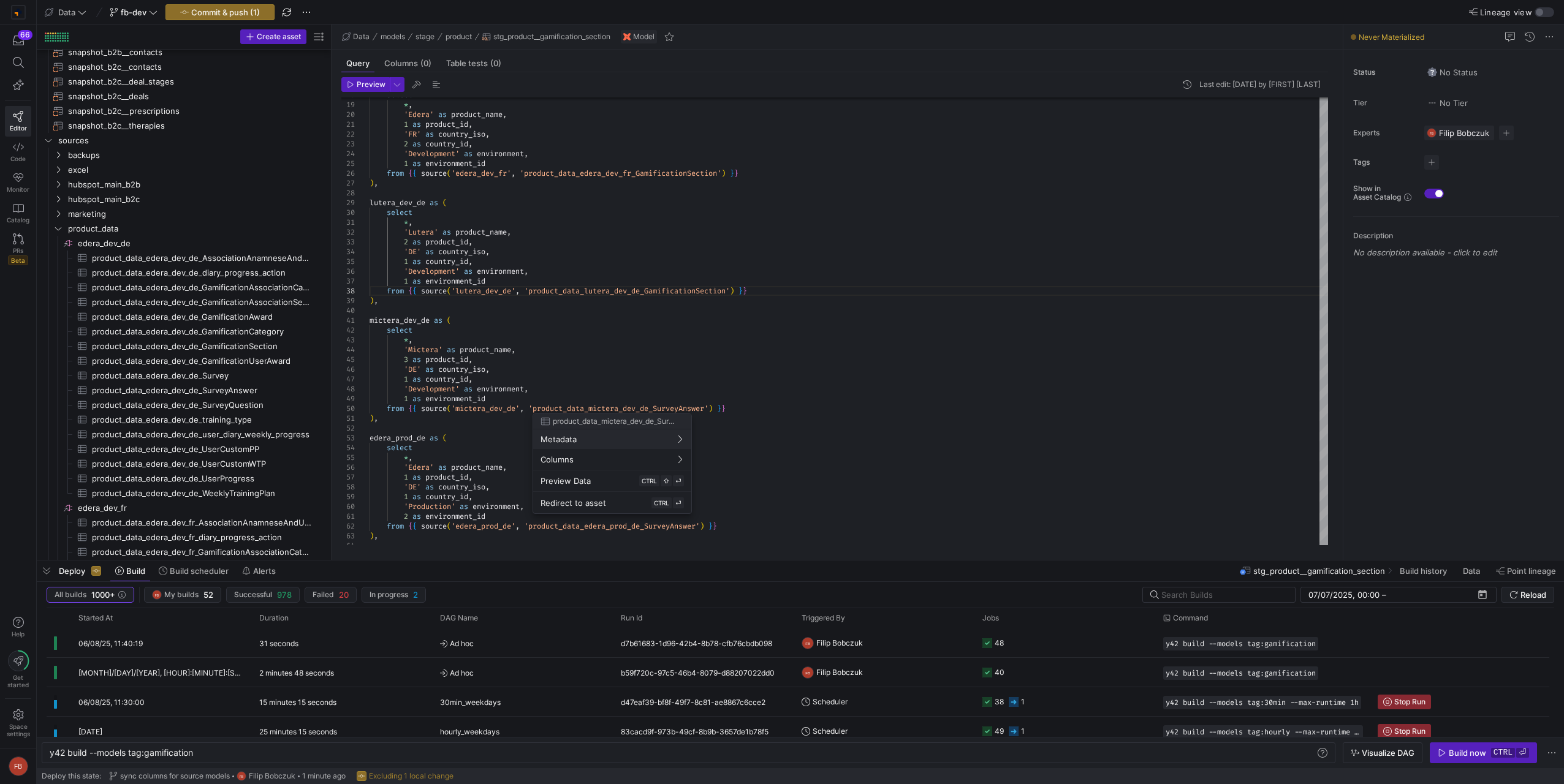click at bounding box center (782, 392) 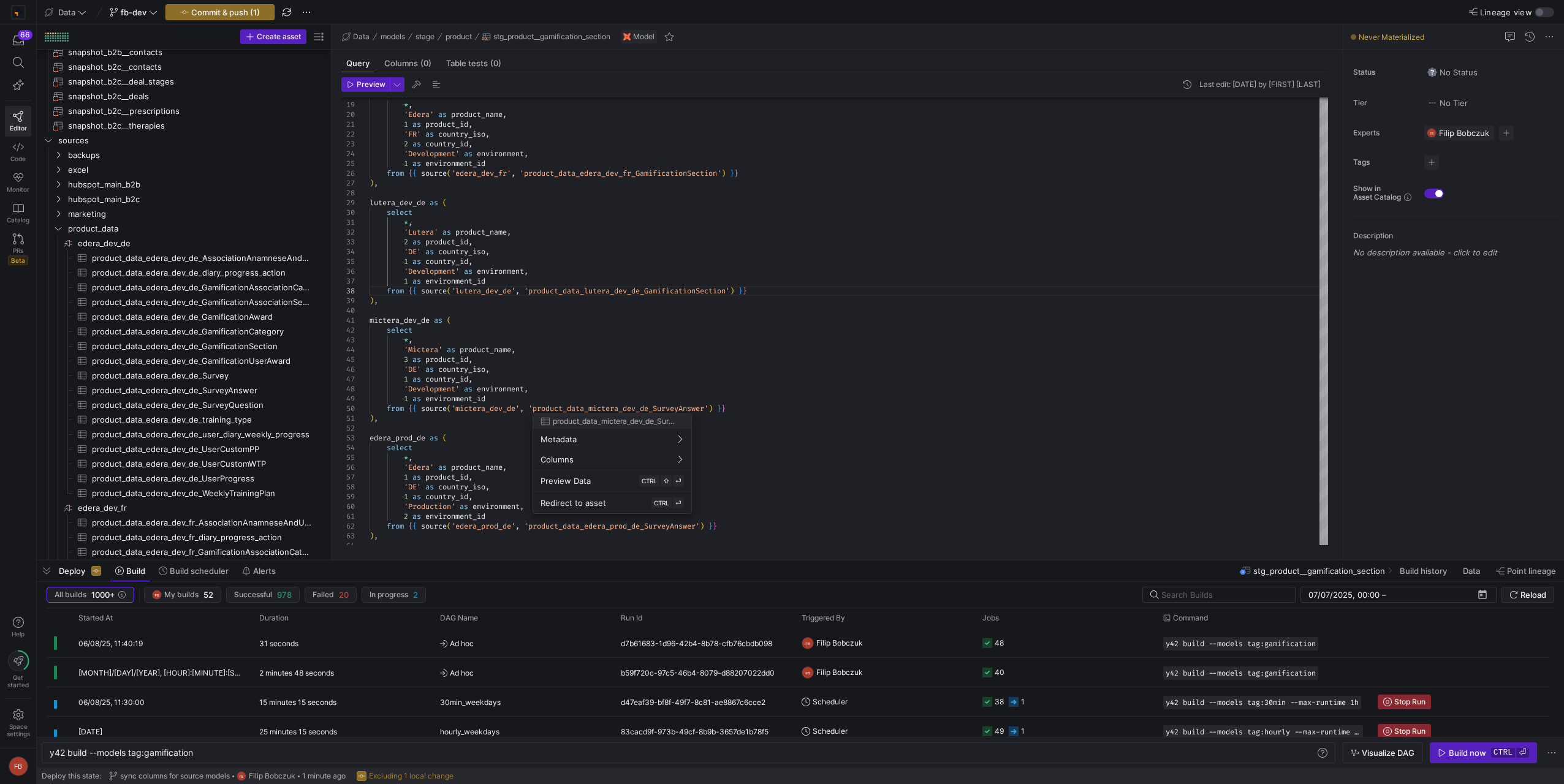 click at bounding box center [782, 392] 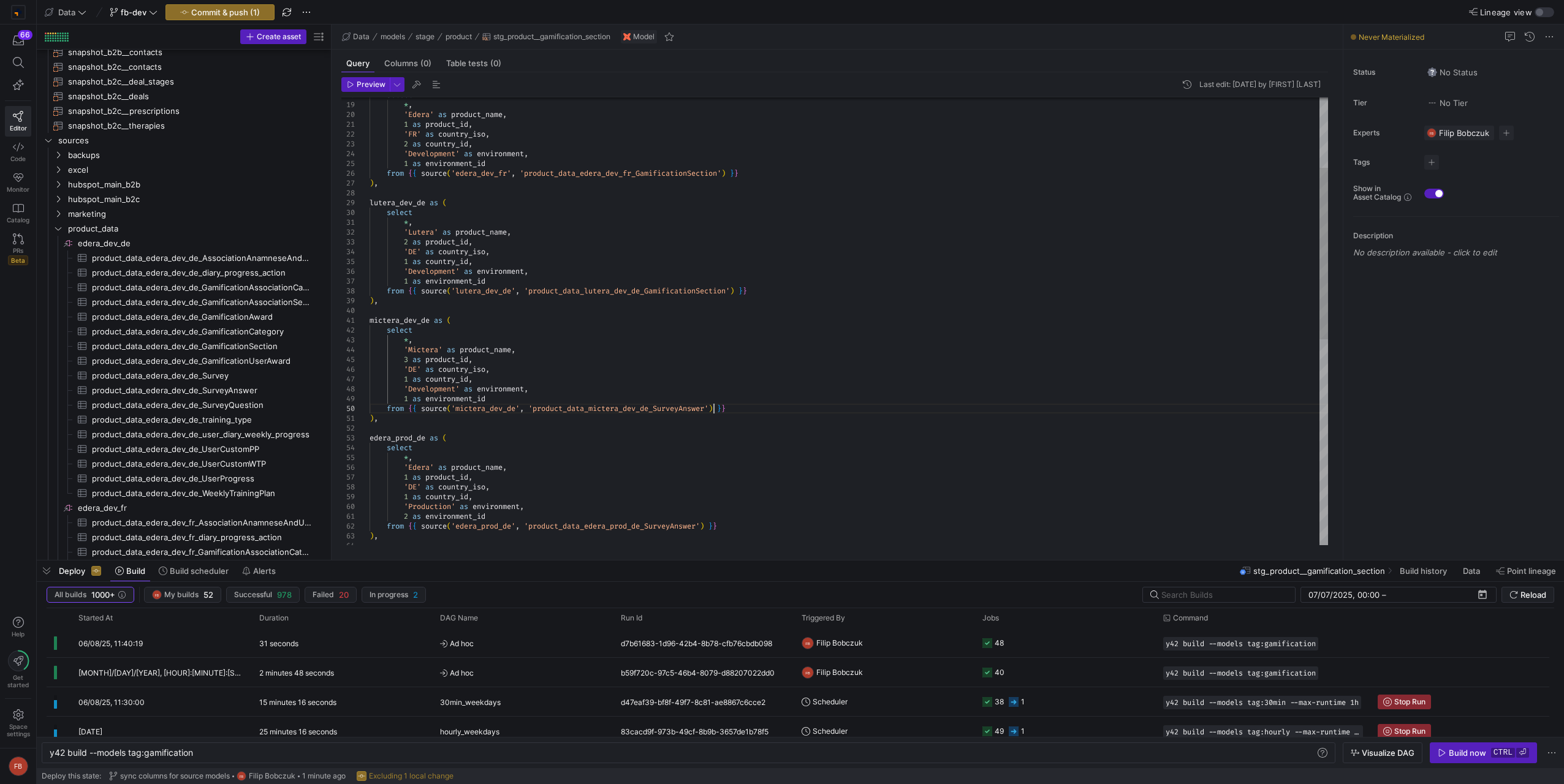 scroll, scrollTop: 29, scrollLeft: 366, axis: both 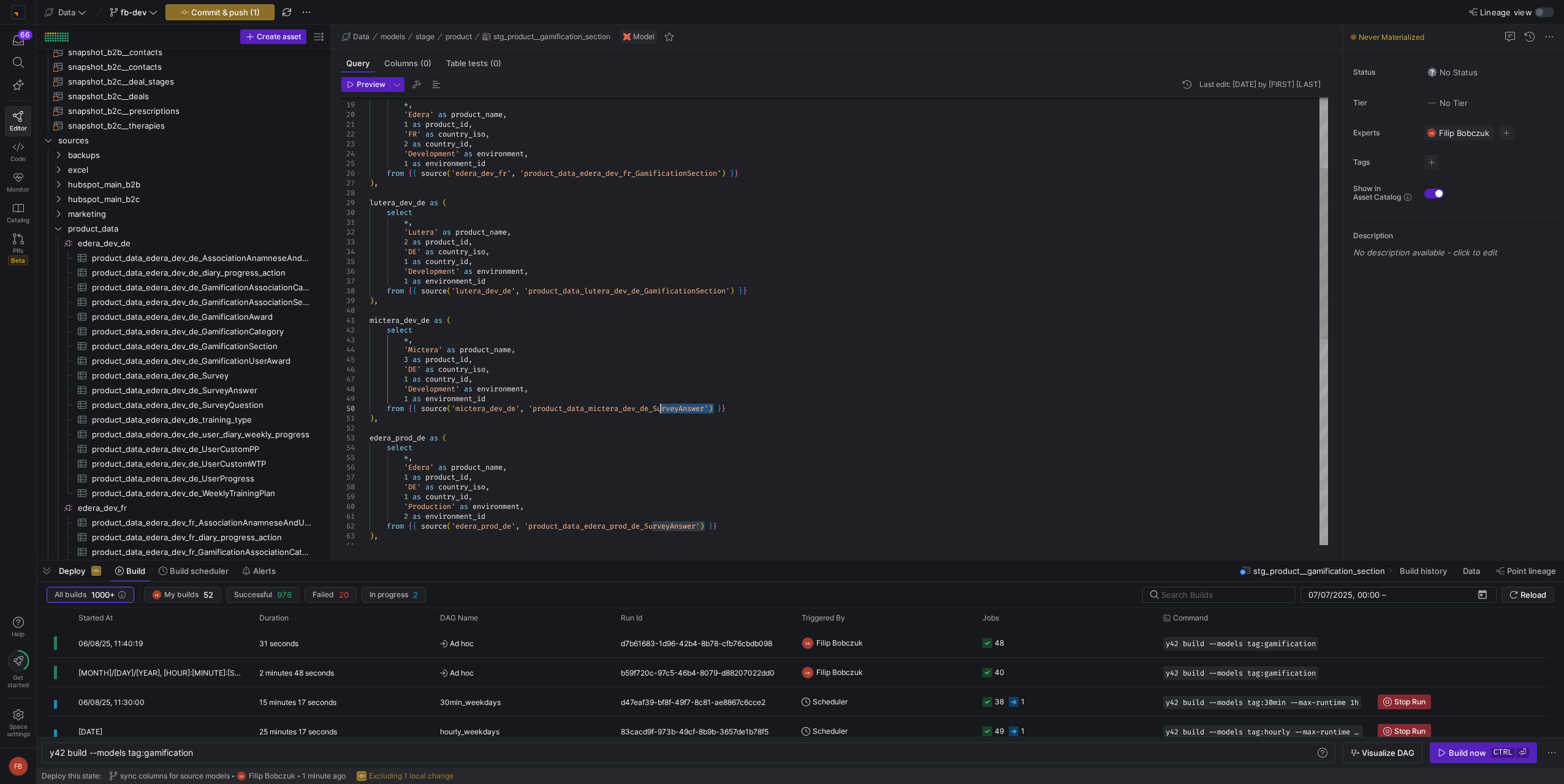 drag, startPoint x: 712, startPoint y: 409, endPoint x: 668, endPoint y: 417, distance: 44.7214 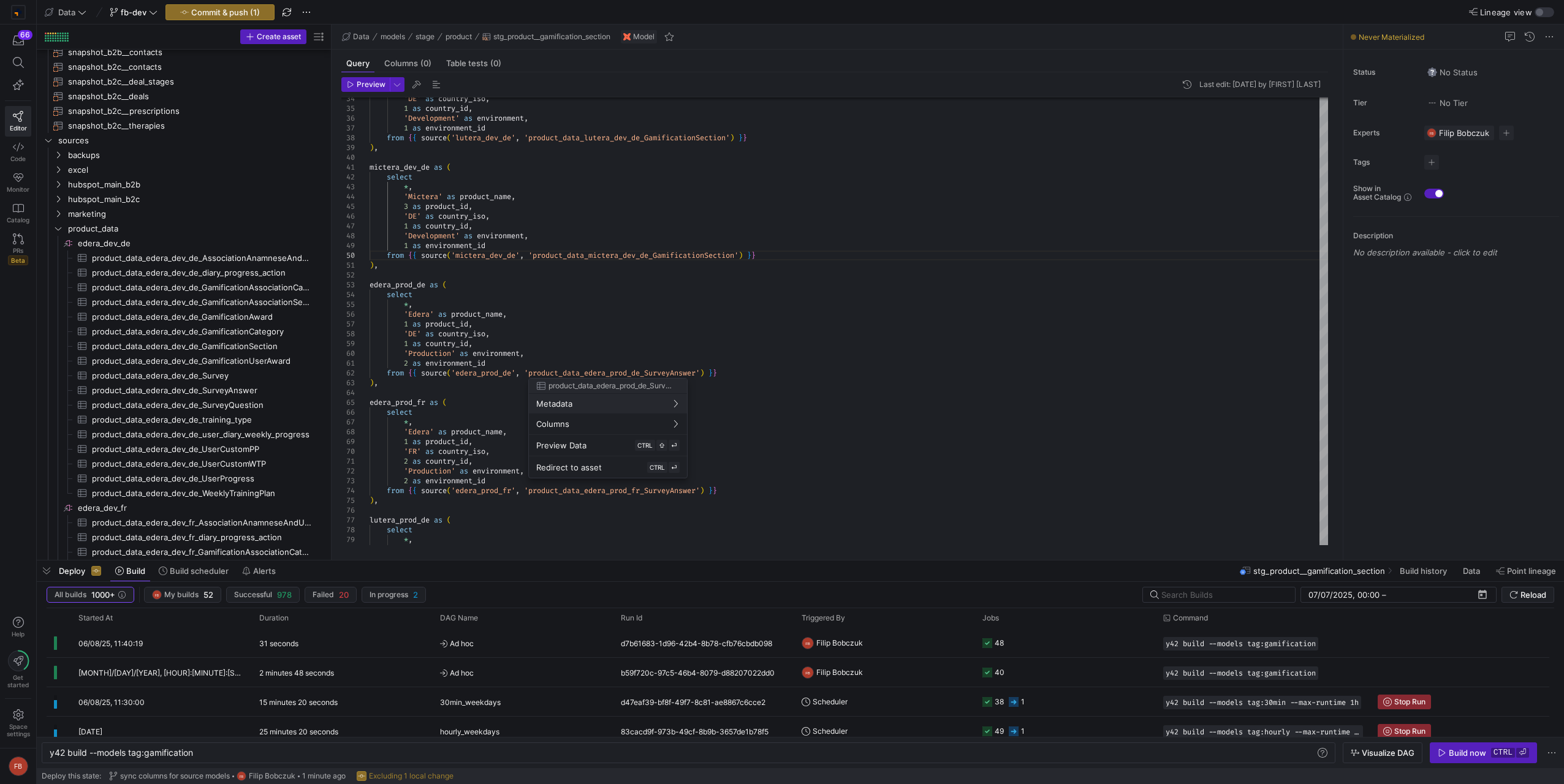 click at bounding box center (782, 392) 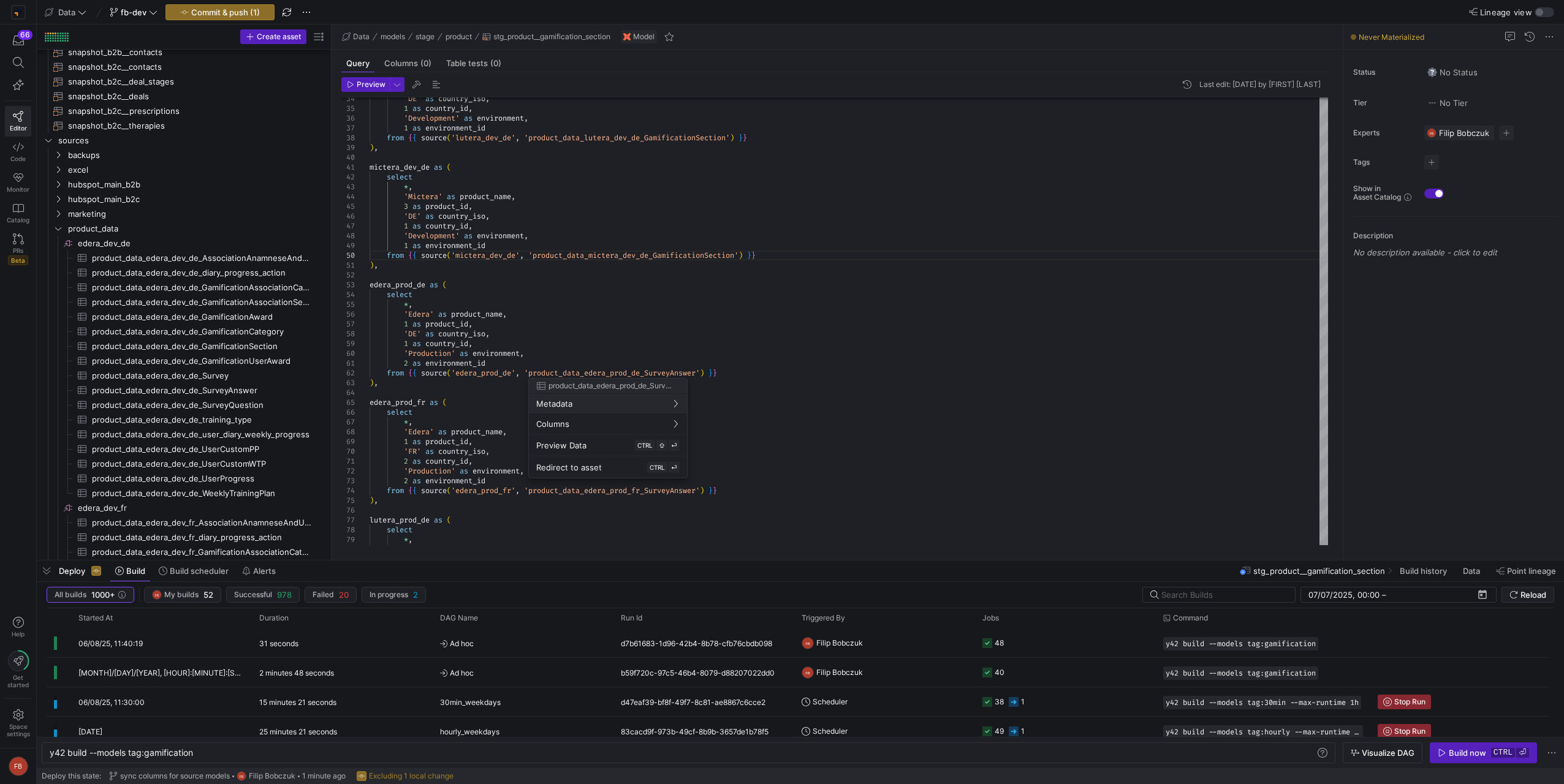 click at bounding box center [782, 392] 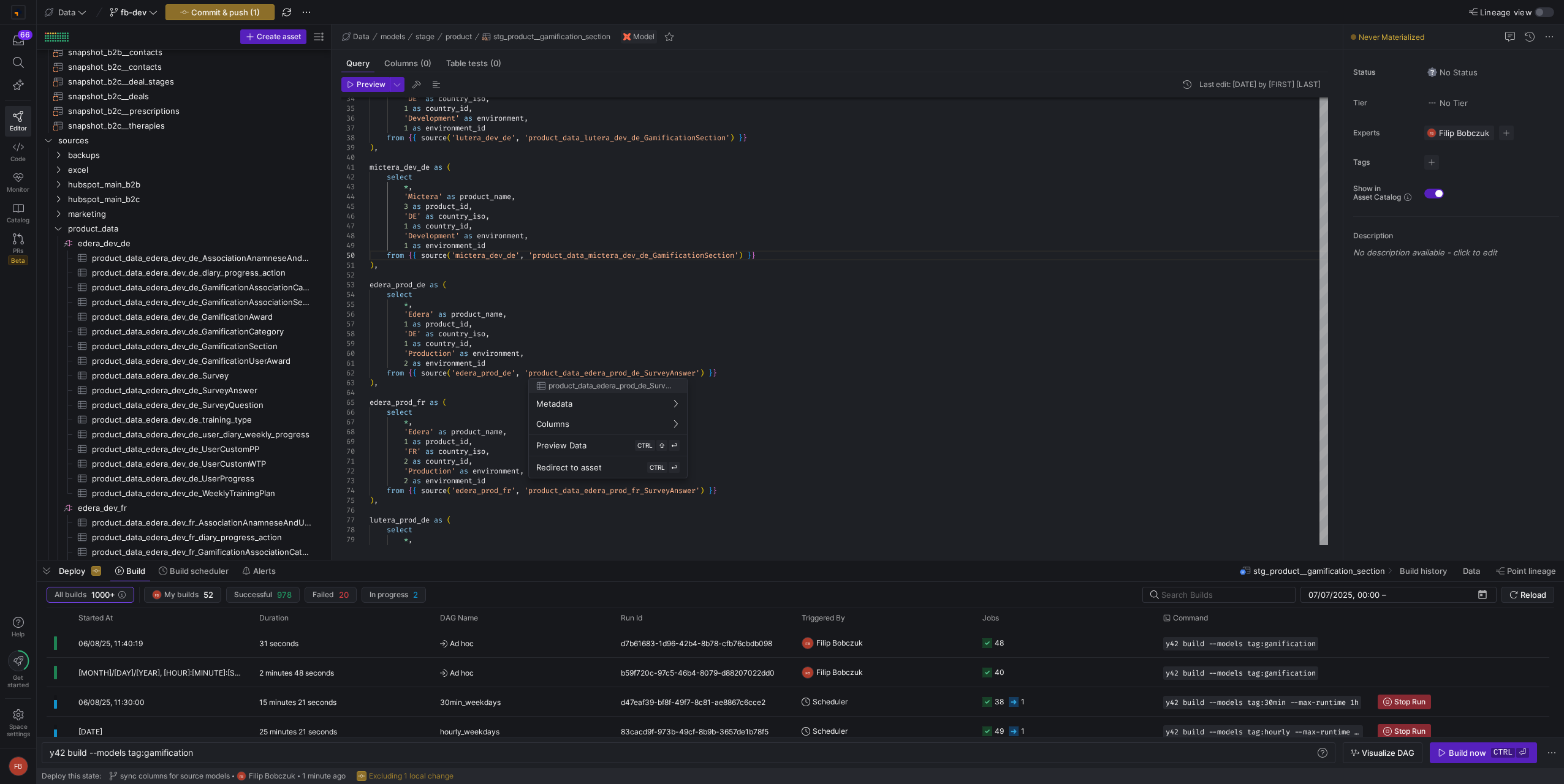 click at bounding box center (782, 392) 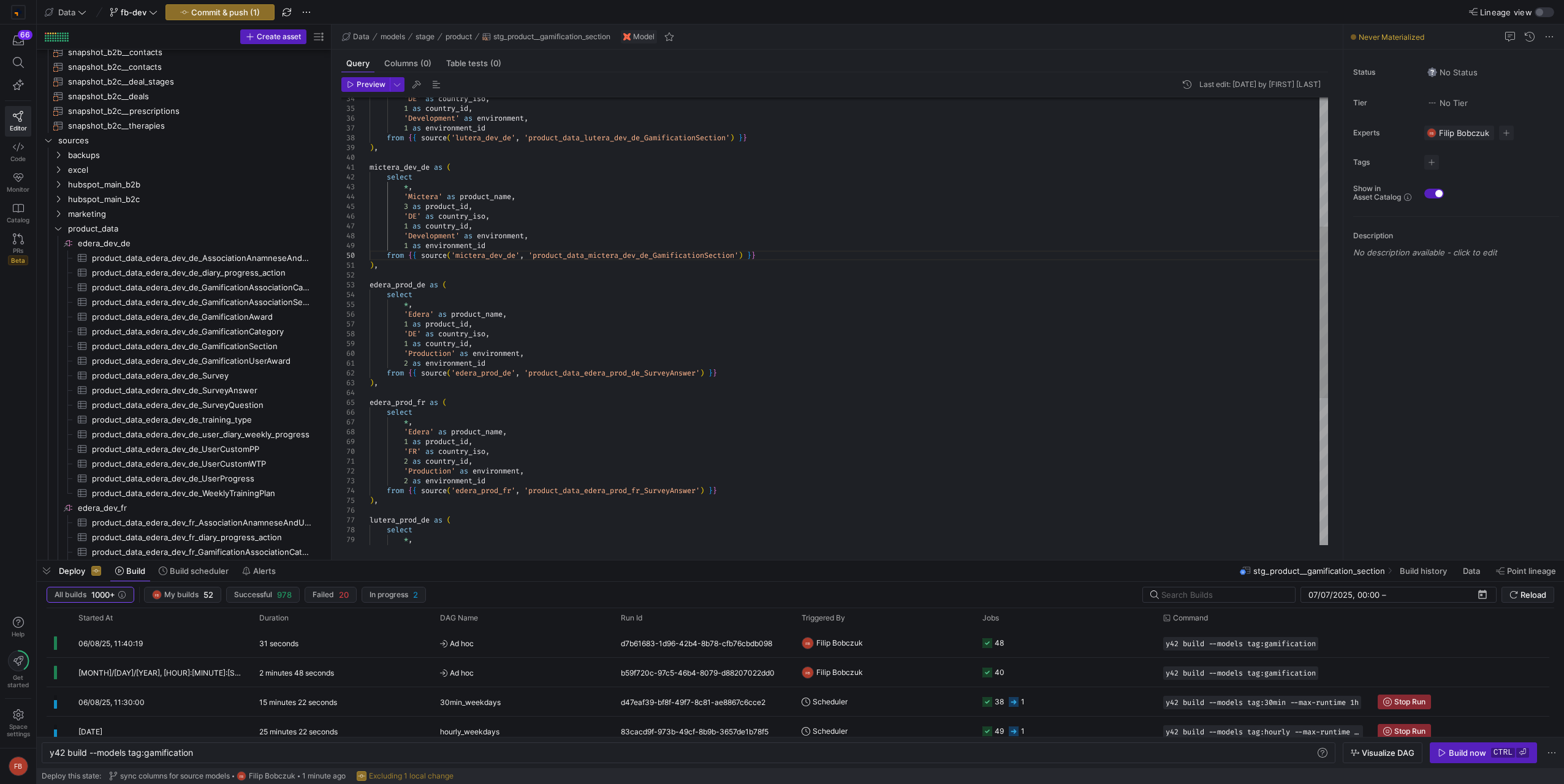 type on "2 as environment_id
from {{ source('edera_prod_de', 'product_data_edera_prod_de_SurveyAnswer') }}
),
edera_prod_fr as (
select
*,
'Edera' as product_name,
1 as product_id,
'FR' as country_iso," 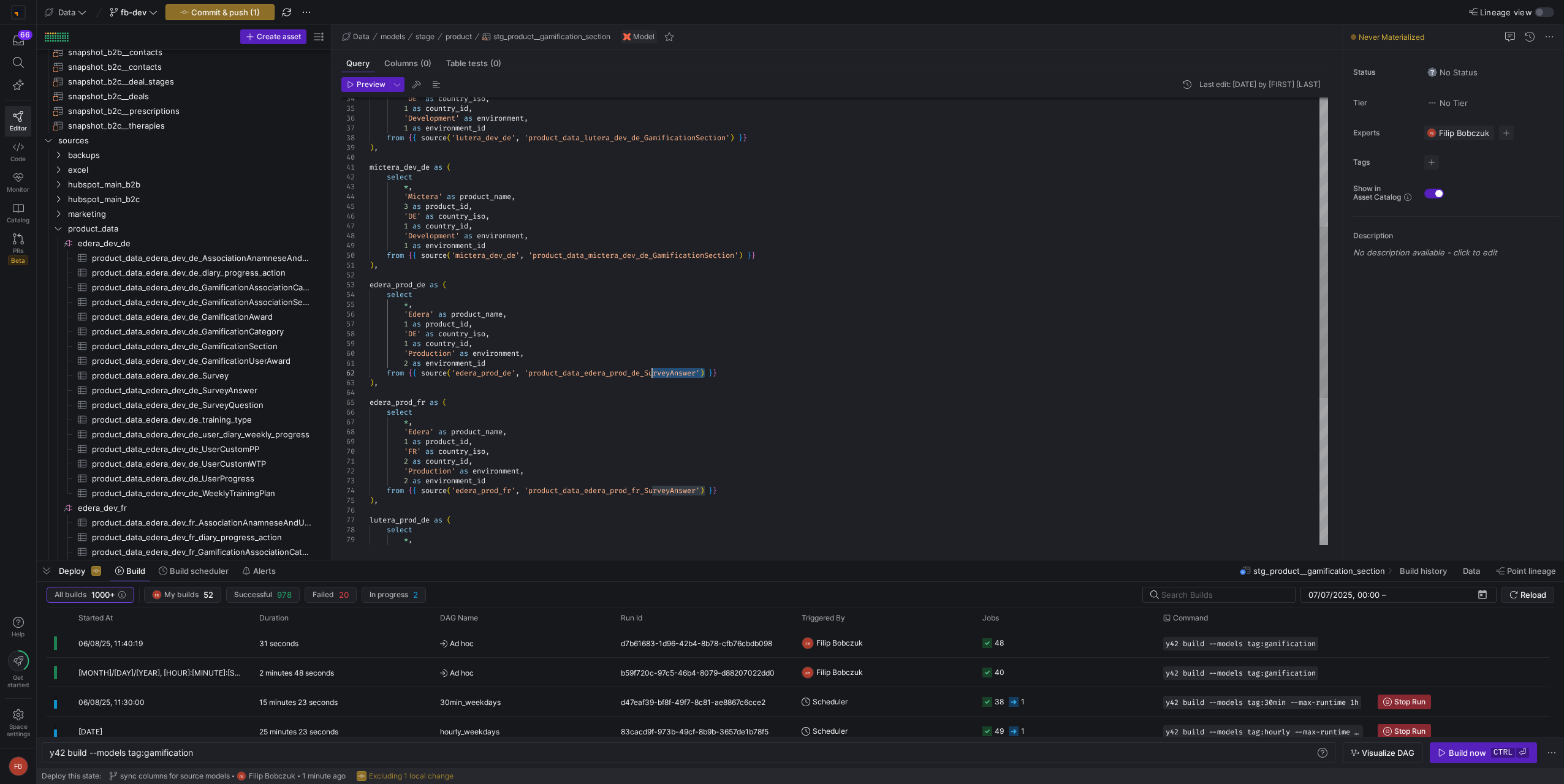 drag, startPoint x: 705, startPoint y: 373, endPoint x: 651, endPoint y: 375, distance: 54.03702 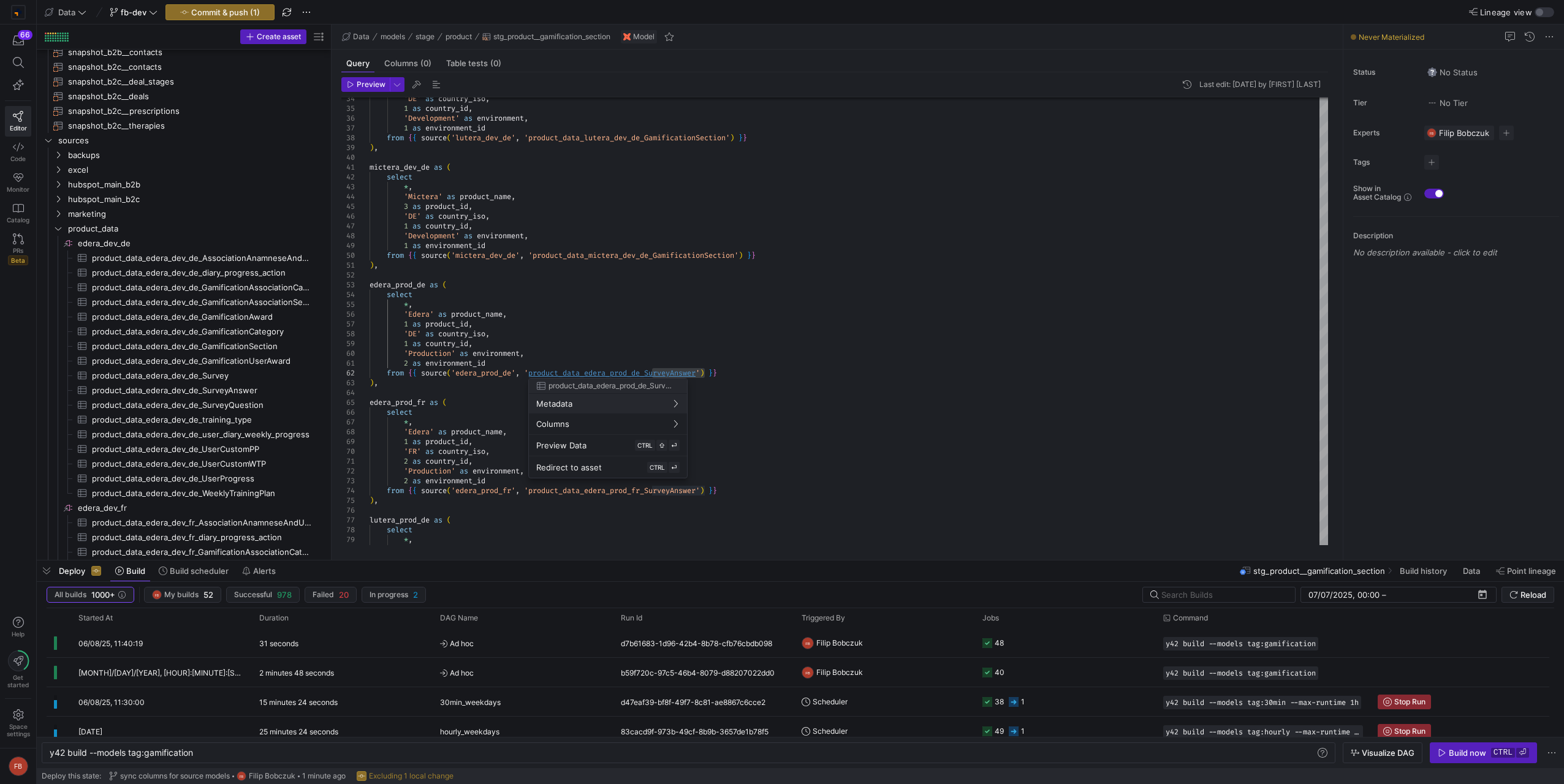 type 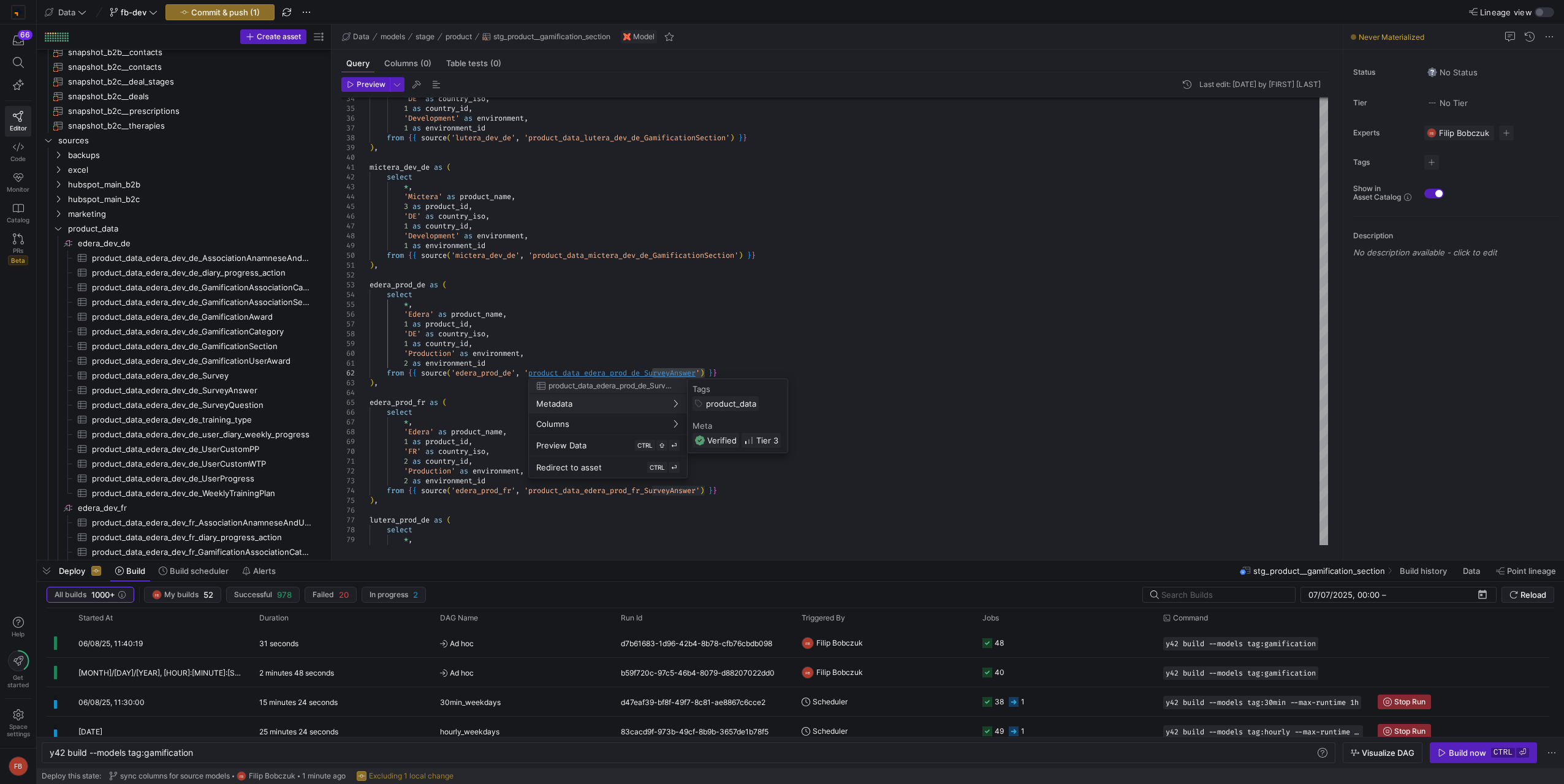 click at bounding box center (782, 392) 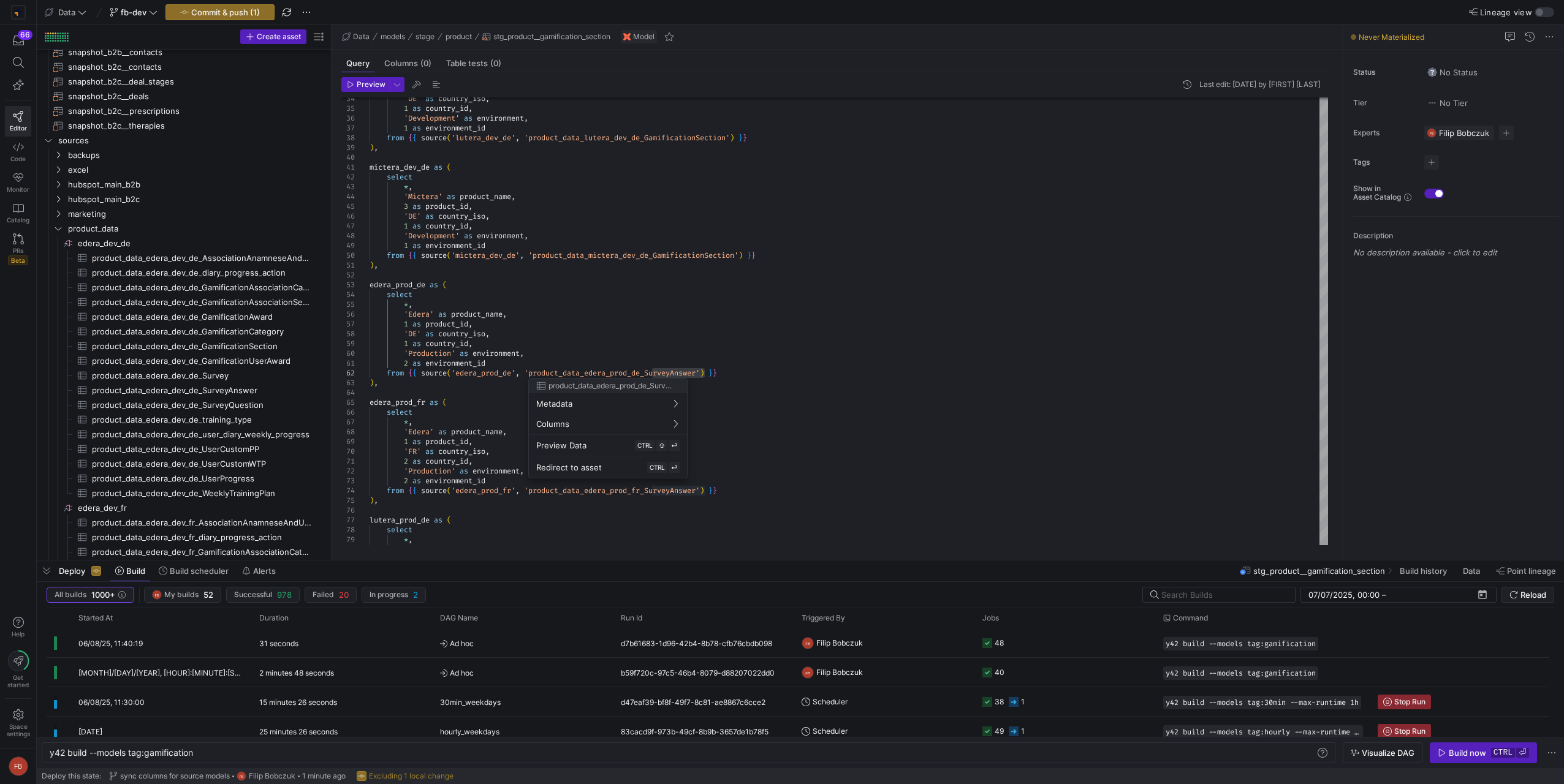 click at bounding box center (782, 392) 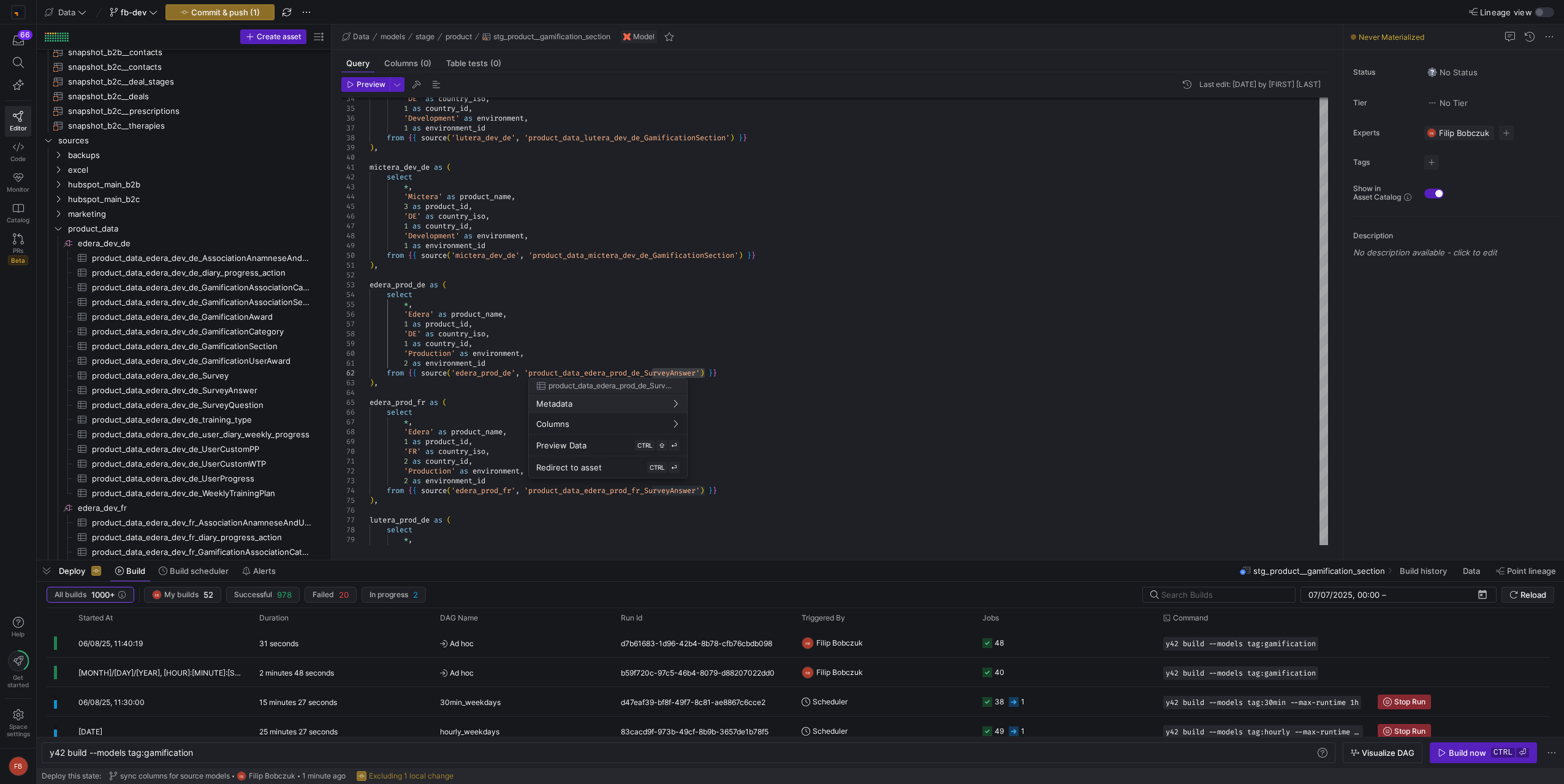 click at bounding box center (782, 392) 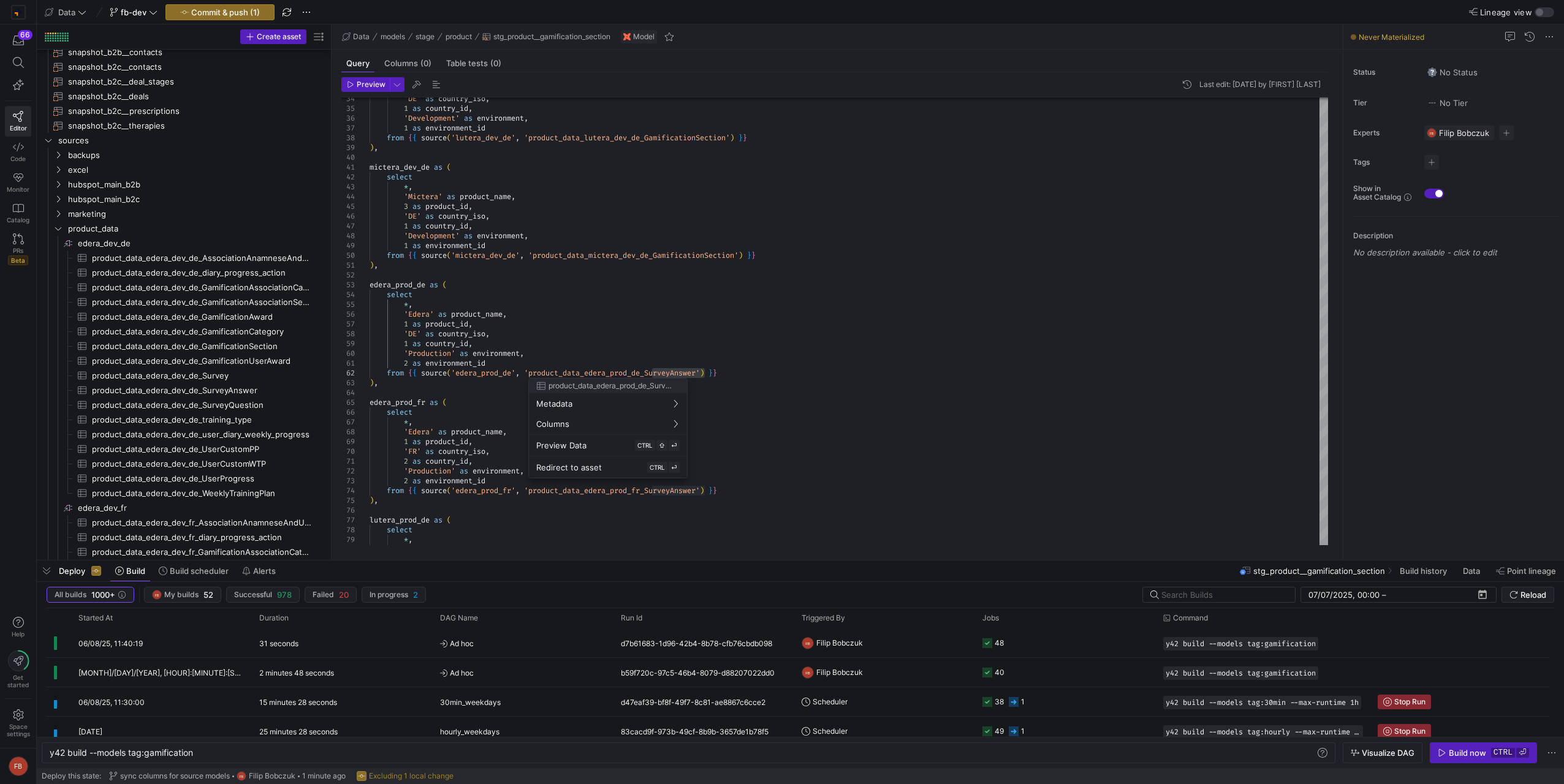 click at bounding box center [782, 392] 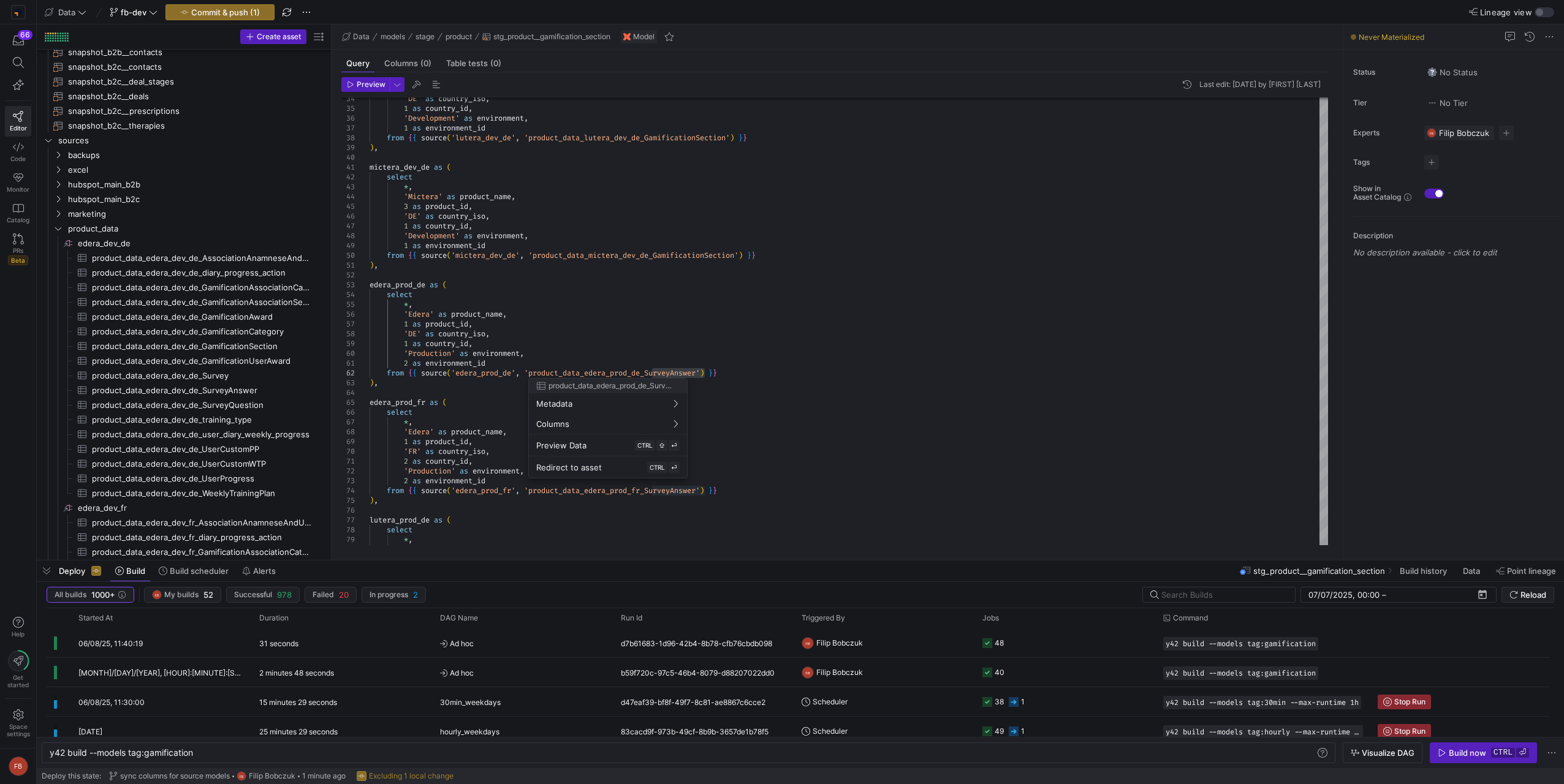click at bounding box center (782, 392) 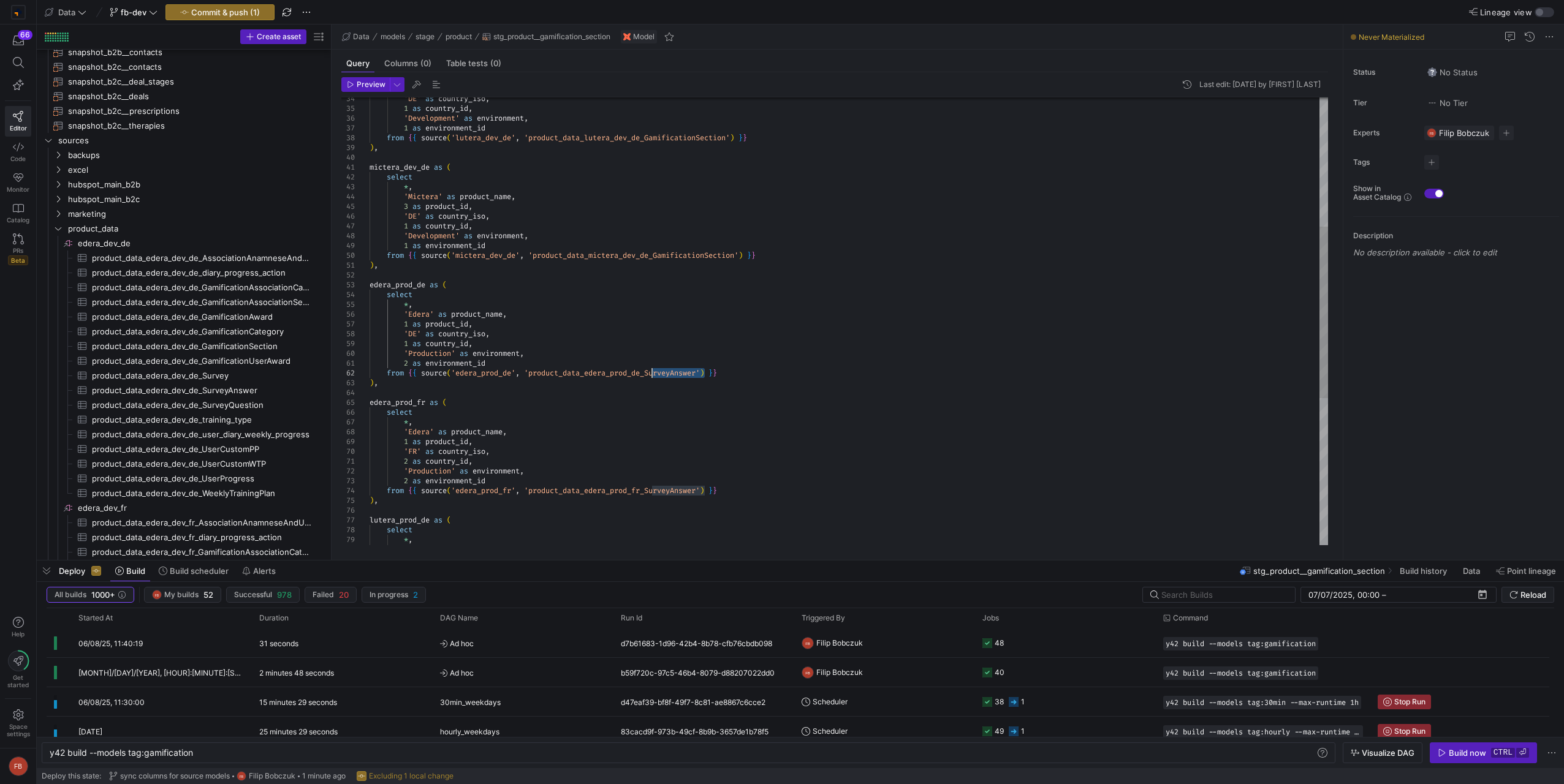 click on "1 as country_id,
'Development' as environment,
1 as environment_id
from {{ source('lutera_dev_de', 'product_data_lutera_dev_de_GamificationSection') }}
) , mictera_dev_de  as  (       select        * ,        'Mictera'  as  product_name ,        3  as  product_id ,        'DE'  as  country_iso ,        1  as  country_id ,        'Development'  as  environment ,        1  as  environment_id     from  { {  source ( 'mictera_dev_de' ,  'product_data_mictera_dev_de_GamificationSection' )  } } ) , edera_prod_de  as  (       select        * ,        'Edera'  as  product_name ,        1  as  product_id ,        'DE'  as  country_iso ,        1  as  country_id ,        as" at bounding box center [849, 344] 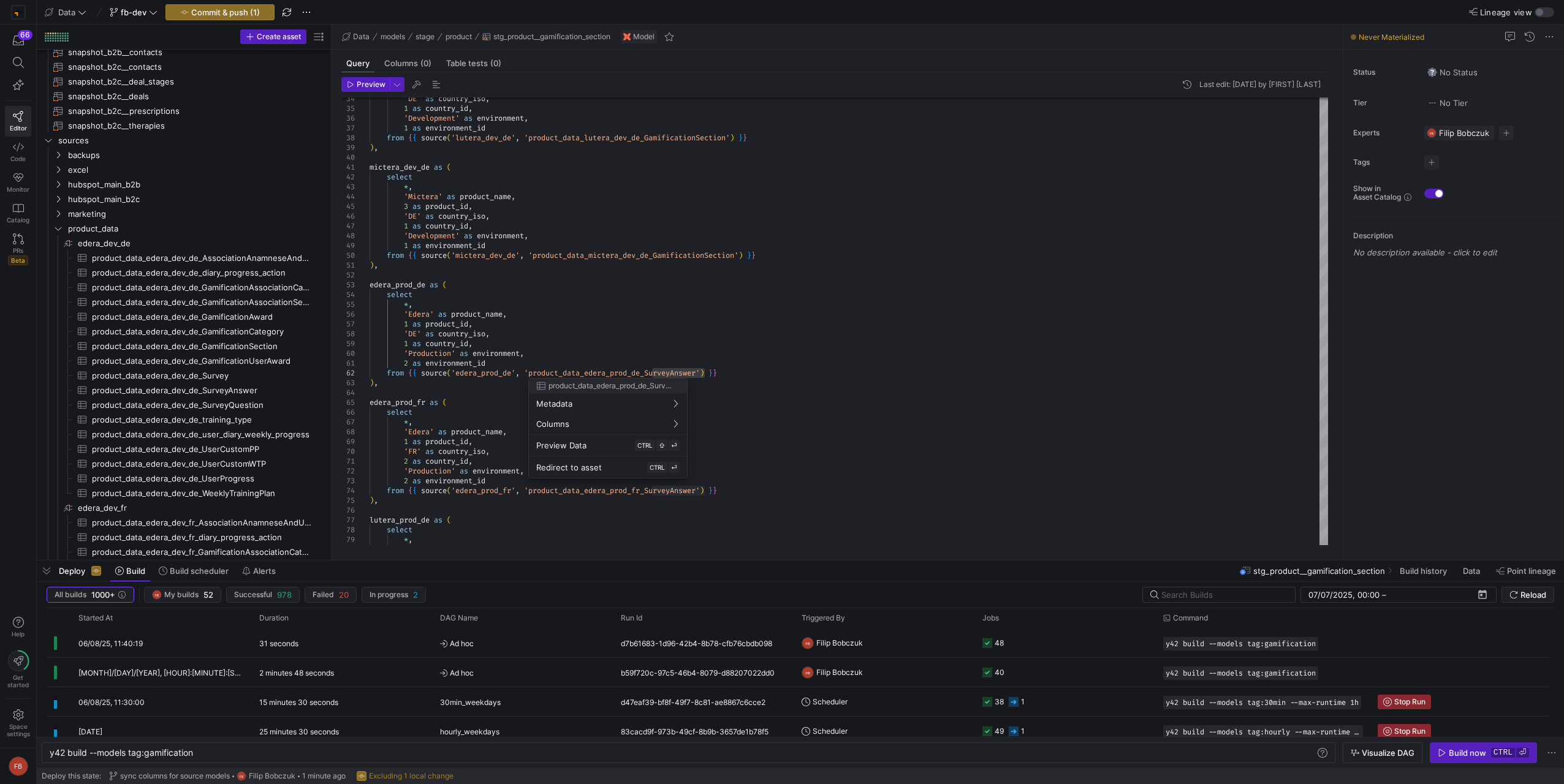 click at bounding box center [782, 392] 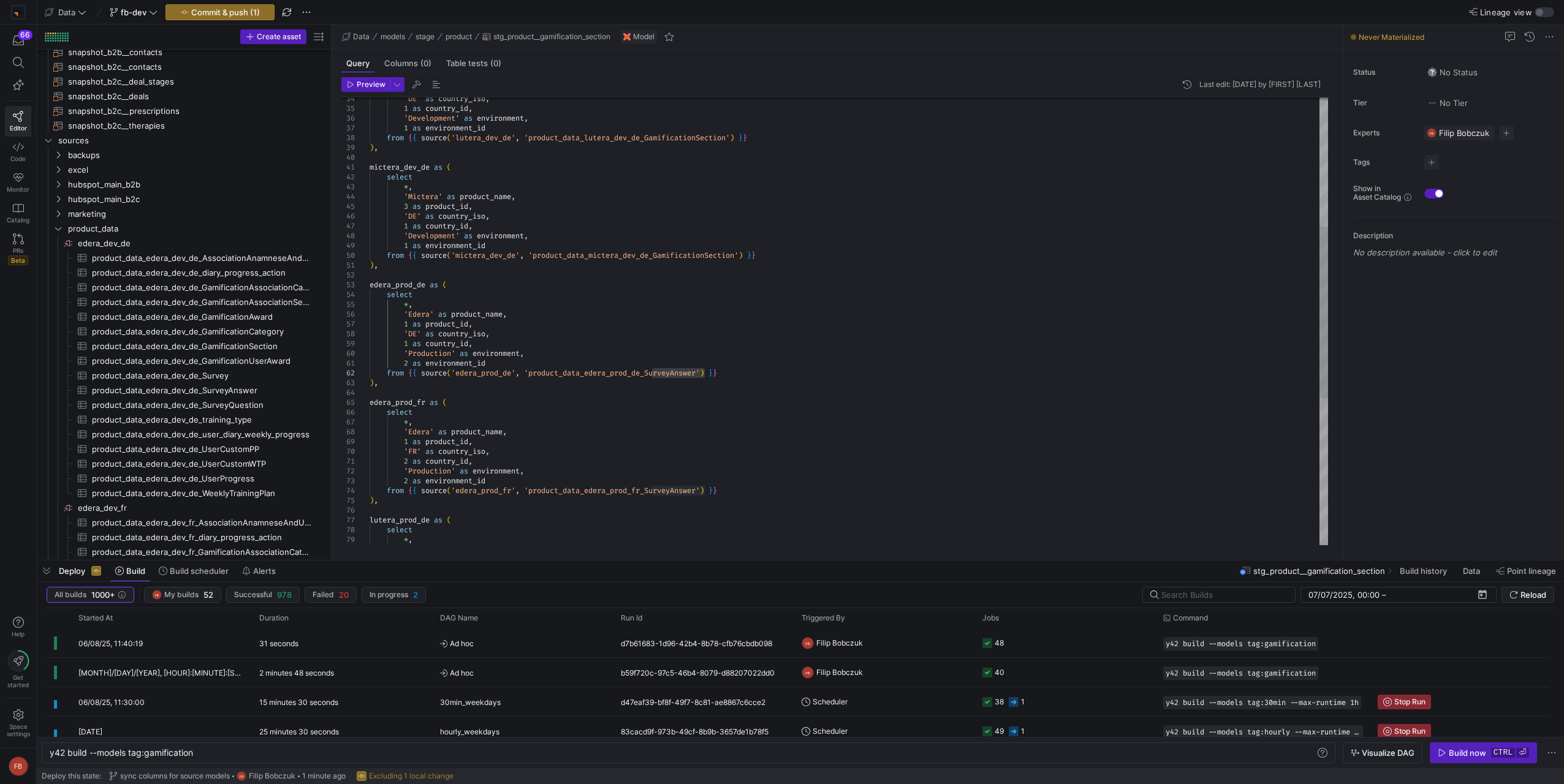 click on "1 as country_id,
'Development' as environment,
1 as environment_id
from {{ source('lutera_dev_de', 'product_data_lutera_dev_de_GamificationSection') }}
) , mictera_dev_de  as  (       select        * ,        'Mictera'  as  product_name ,        3  as  product_id ,        'DE'  as  country_iso ,        1  as  country_id ,        'Development'  as  environment ,        1  as  environment_id     from  { {  source ( 'mictera_dev_de' ,  'product_data_mictera_dev_de_GamificationSection' )  } } ) , edera_prod_de  as  (       select        * ,        'Edera'  as  product_name ,        1  as  product_id ,        'DE'  as  country_iso ,        1  as  country_id ,        as" at bounding box center [849, 344] 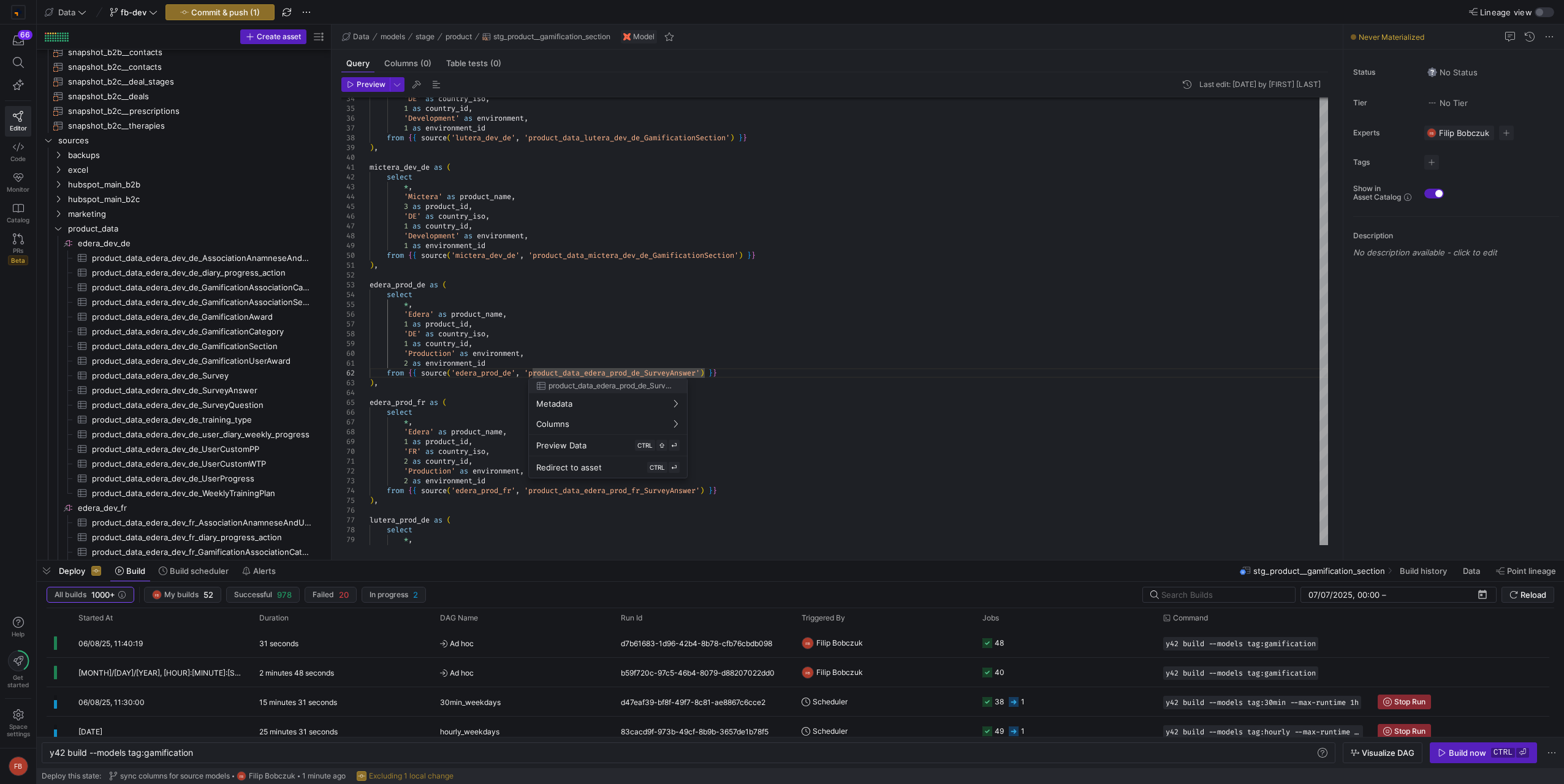 click at bounding box center (782, 392) 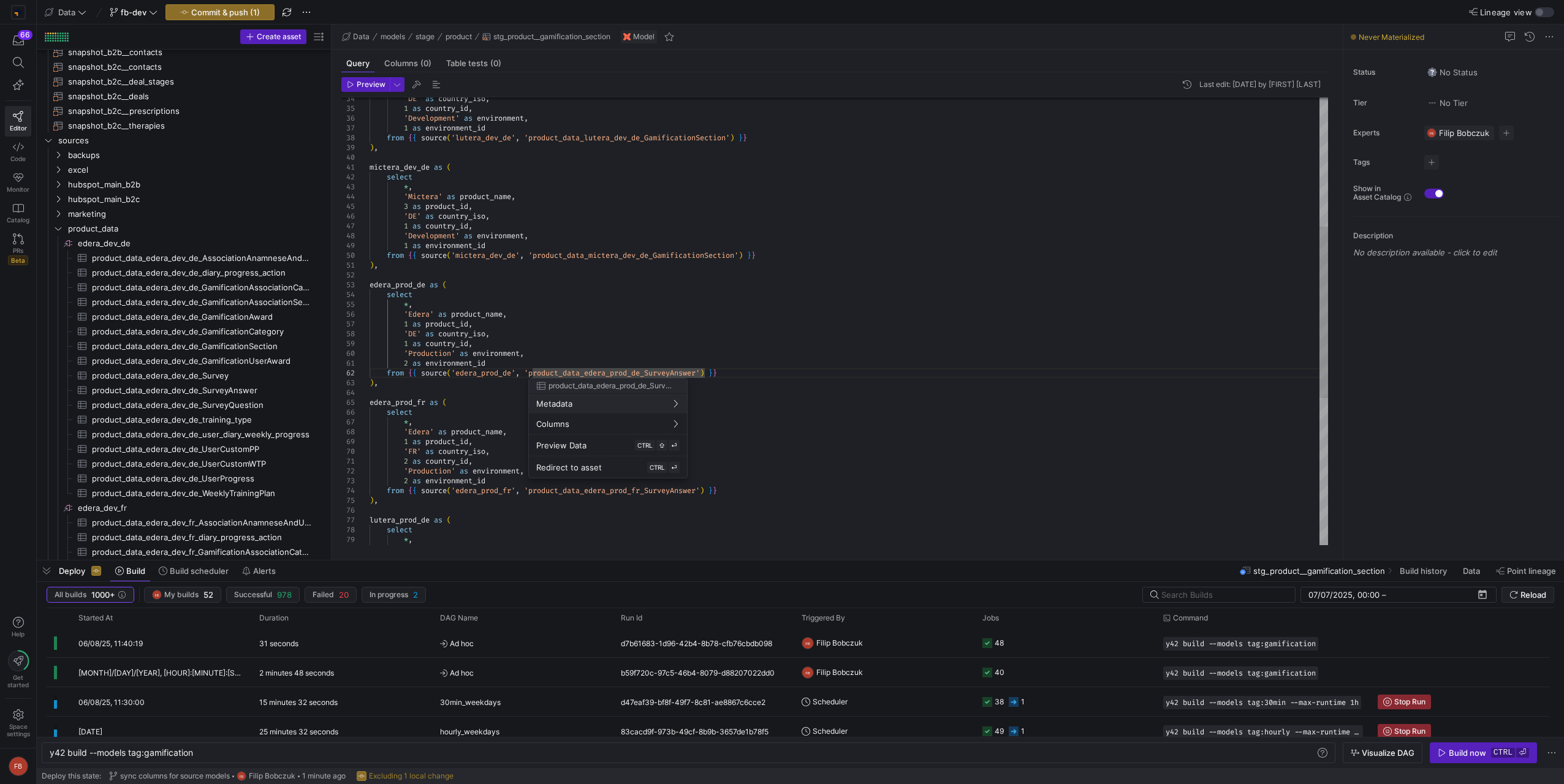 click at bounding box center (782, 392) 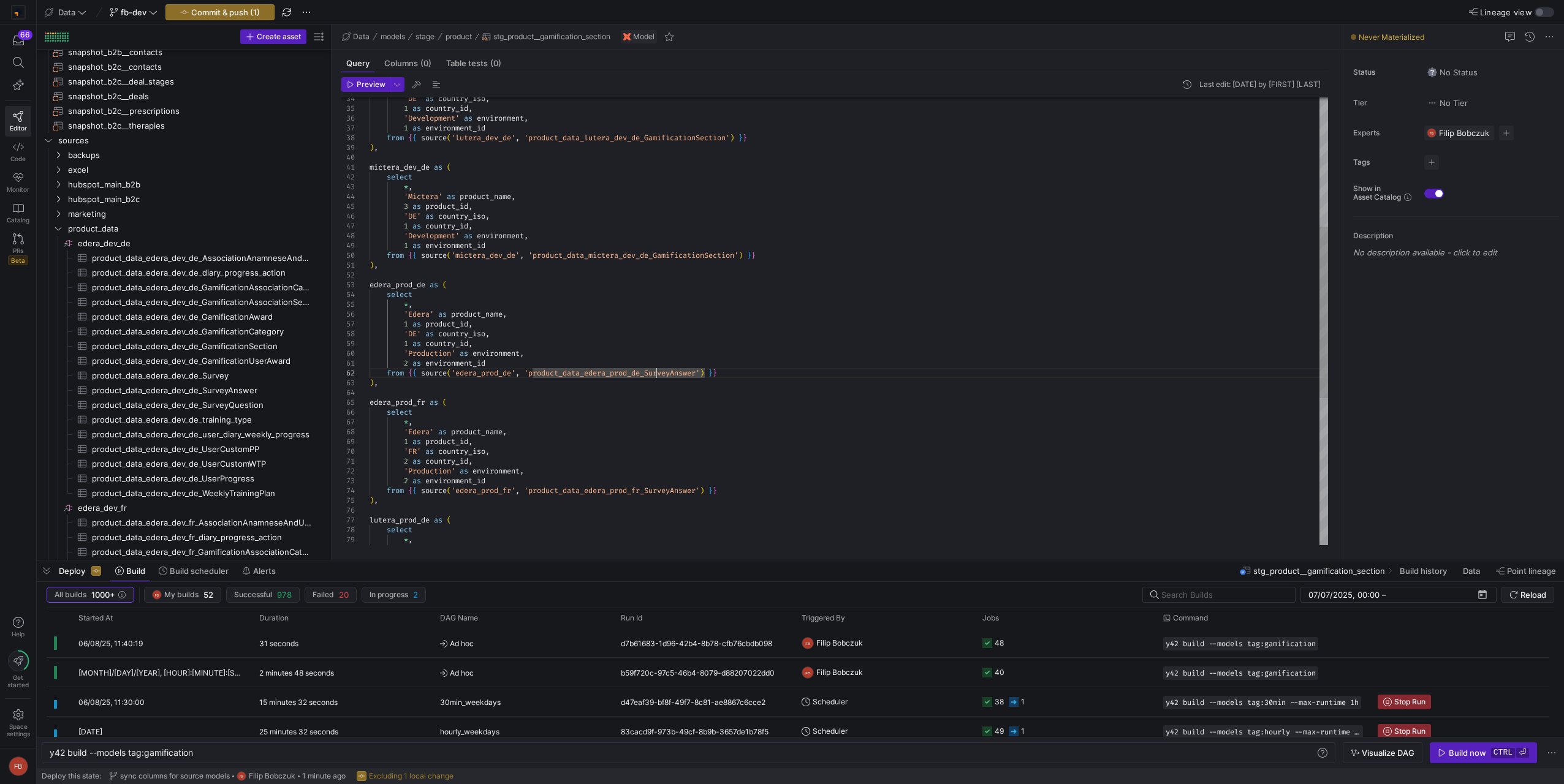 scroll, scrollTop: 29, scrollLeft: 309, axis: both 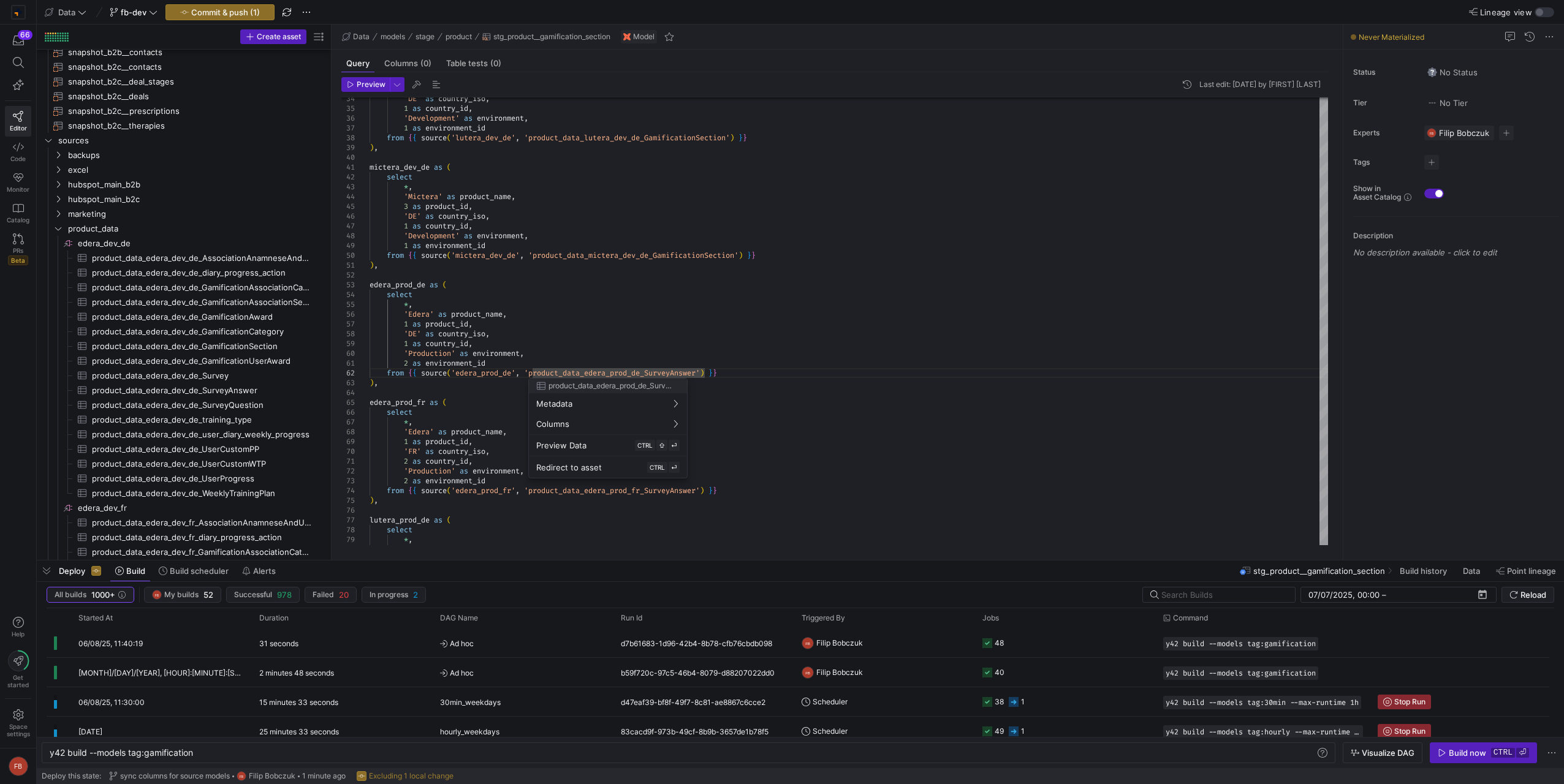 click at bounding box center [782, 392] 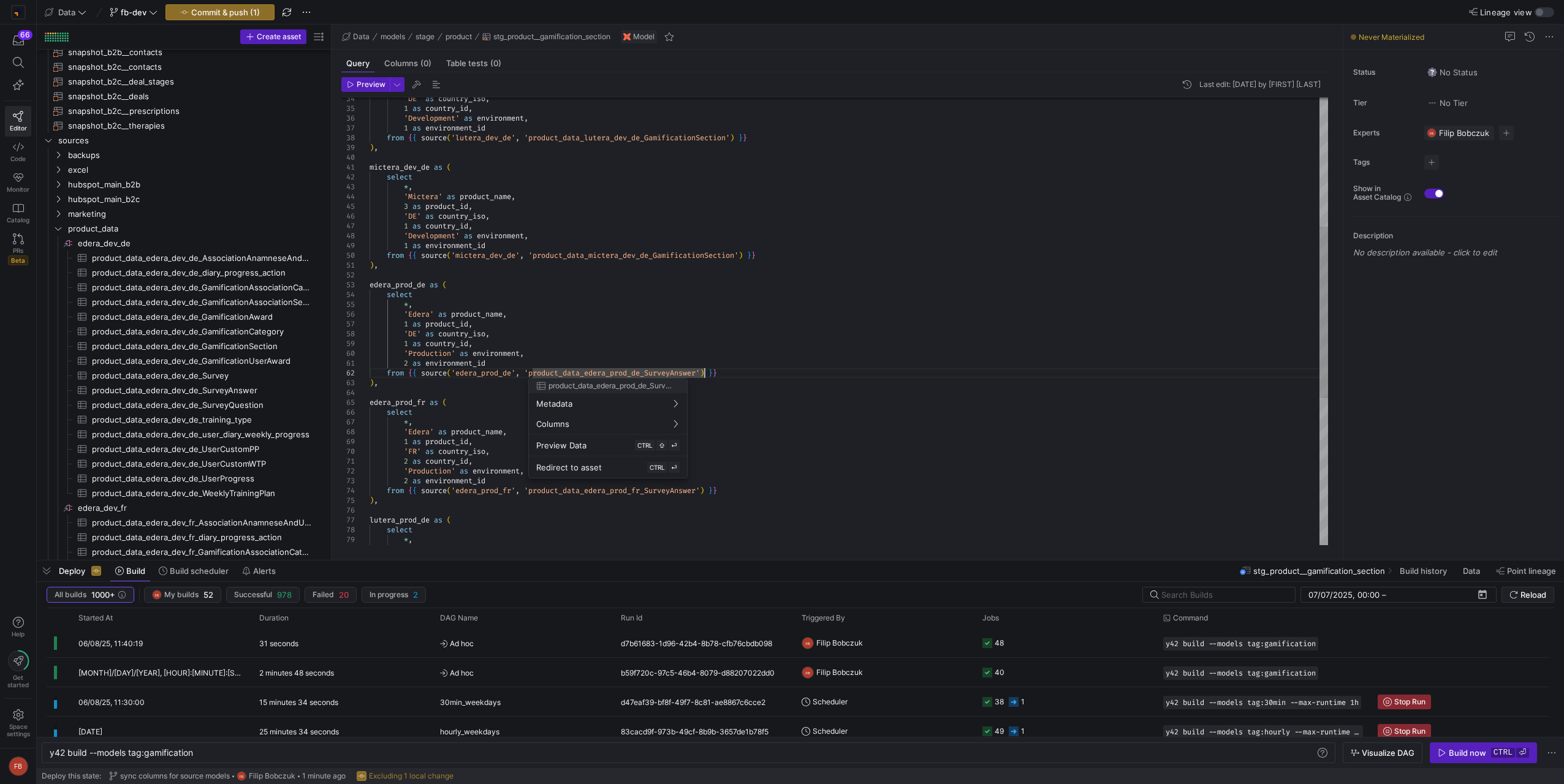 click on "1 as country_id,
'Development' as environment,
1 as environment_id
from {{ source('lutera_dev_de', 'product_data_lutera_dev_de_GamificationSection') }}
) , mictera_dev_de  as  (       select        * ,        'Mictera'  as  product_name ,        3  as  product_id ,        'DE'  as  country_iso ,        1  as  country_id ,        'Development'  as  environment ,        1  as  environment_id     from  { {  source ( 'mictera_dev_de' ,  'product_data_mictera_dev_de_GamificationSection' )  } } ) , edera_prod_de  as  (       select        * ,        'Edera'  as  product_name ,        1  as  product_id ,        'DE'  as  country_iso ,        1  as  country_id ,        as" at bounding box center (849, 344) 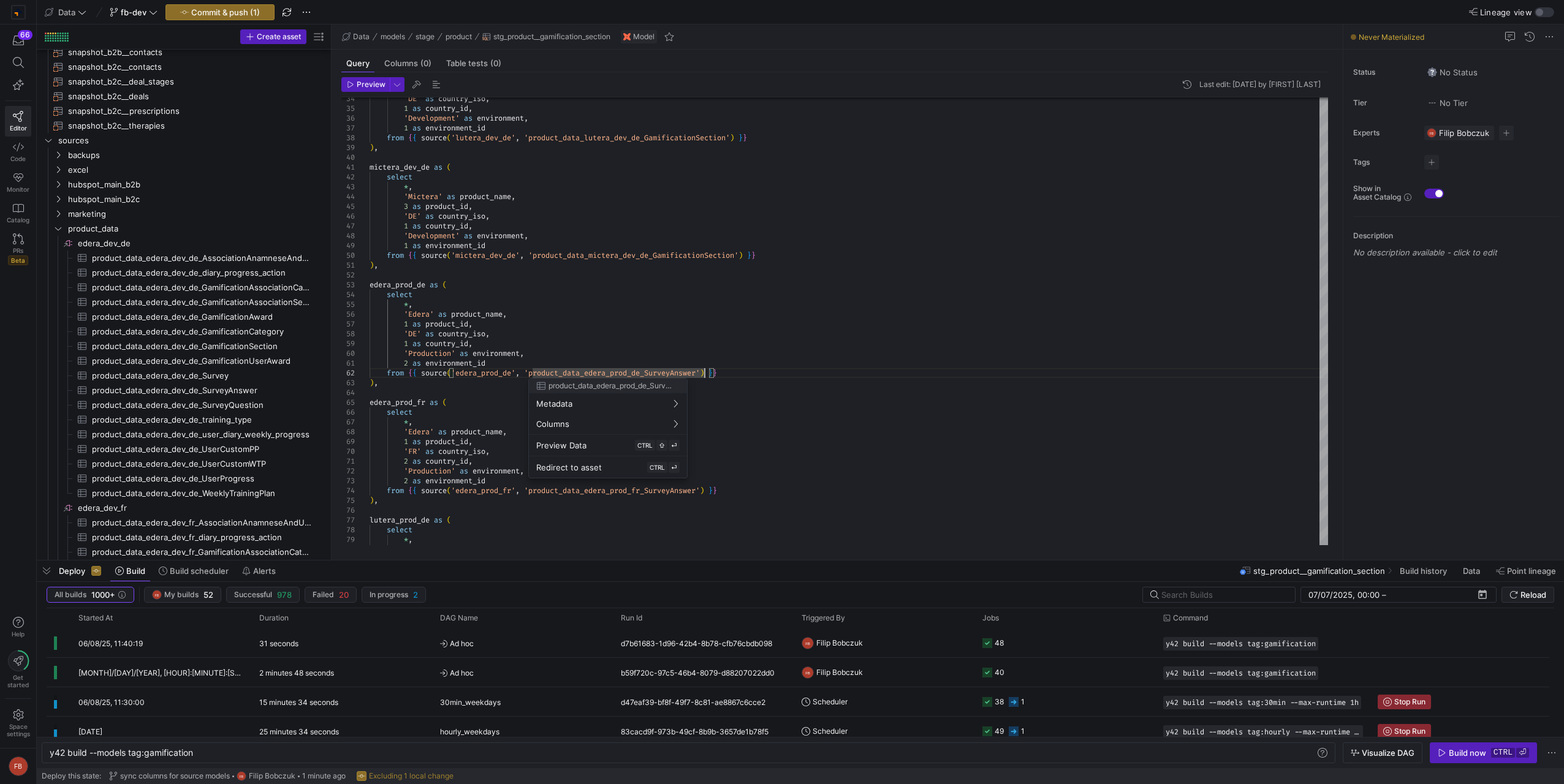 click at bounding box center (782, 392) 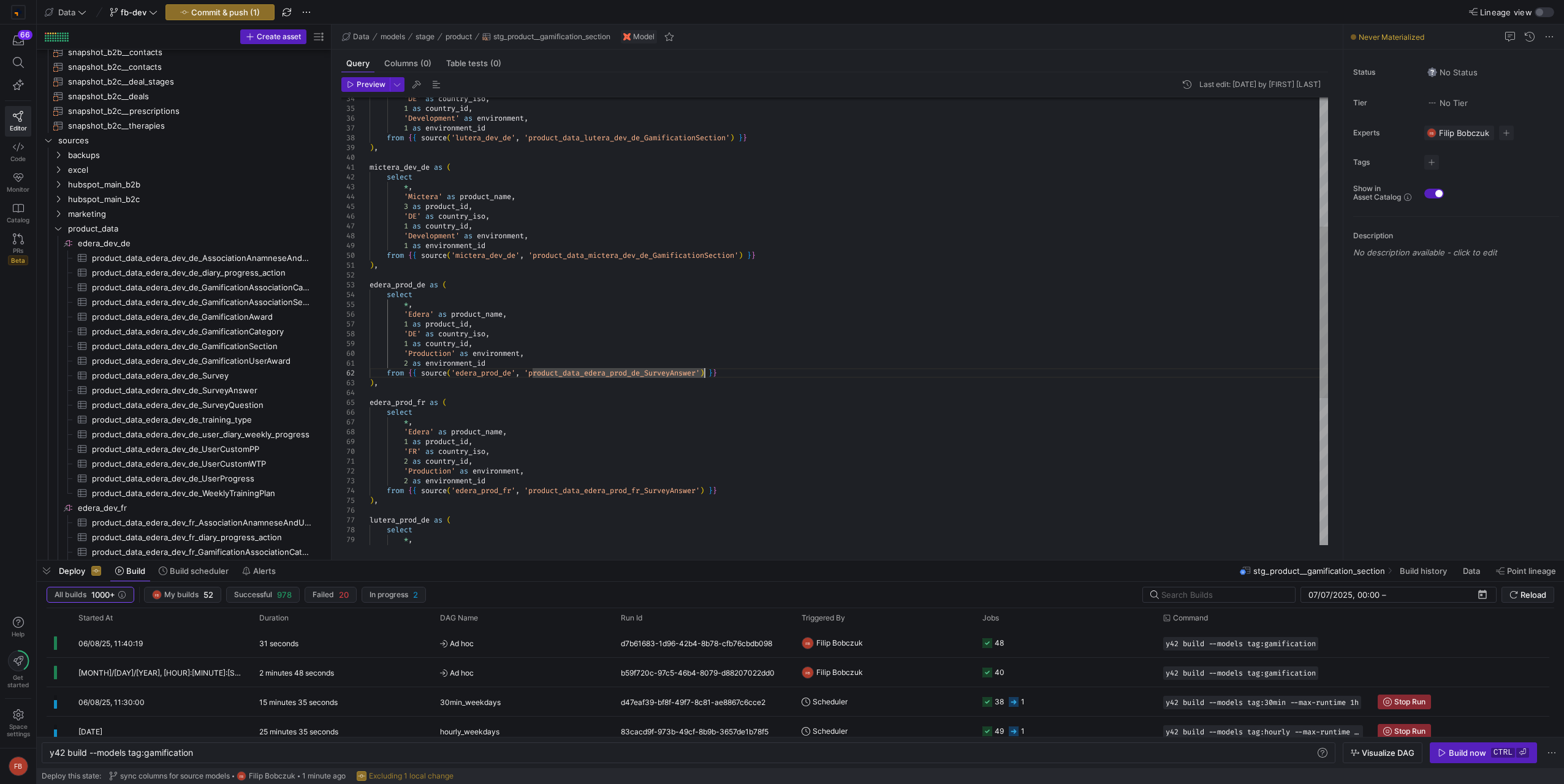 scroll, scrollTop: 29, scrollLeft: 335, axis: both 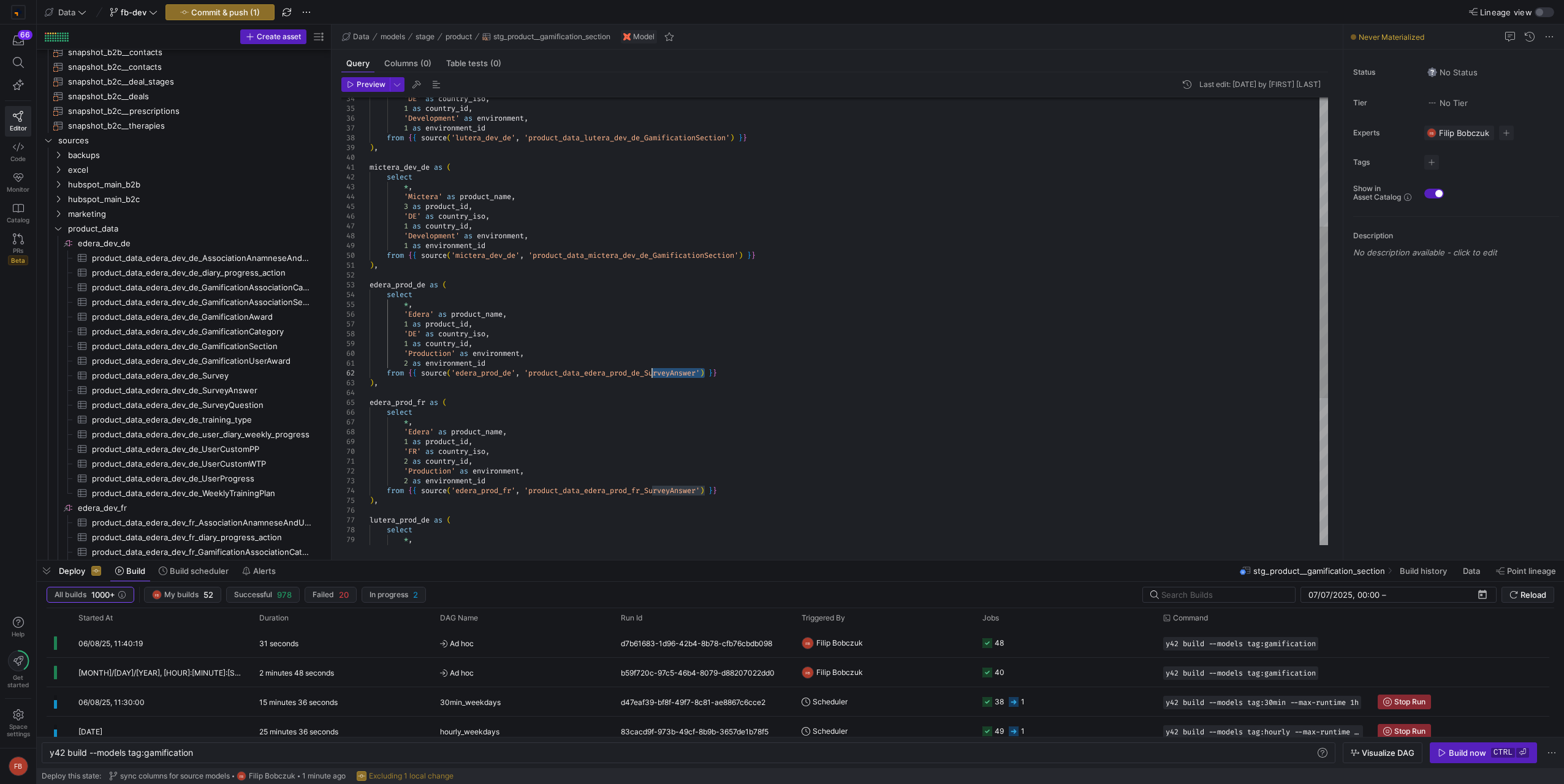 drag, startPoint x: 705, startPoint y: 375, endPoint x: 651, endPoint y: 372, distance: 54.08327 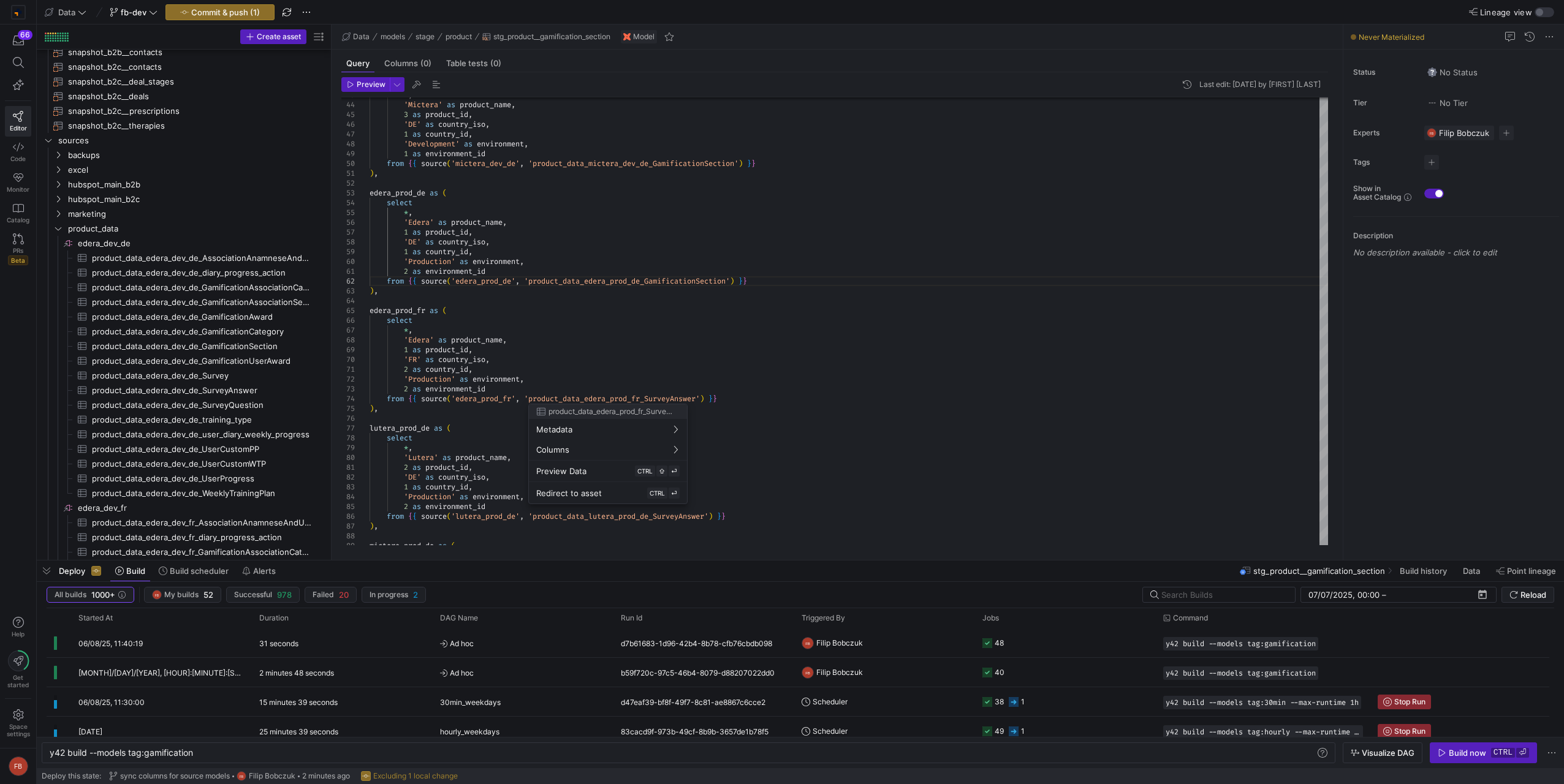 click at bounding box center [782, 392] 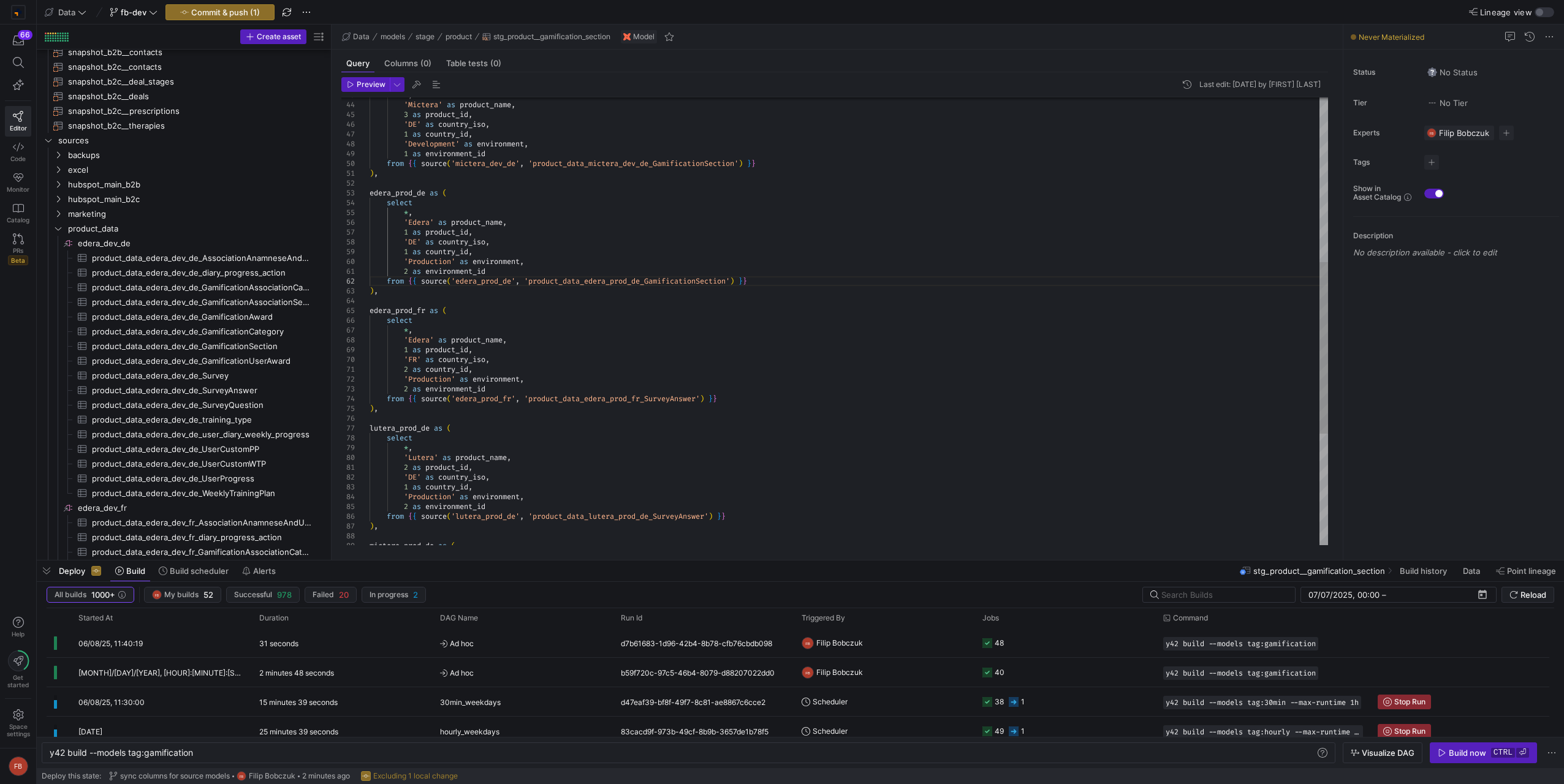 type on "2 as country_id,
'Production' as environment,
2 as environment_id
from {{ source('edera_prod_fr', 'product_data_edera_prod_fr_SurveyAnswer') }}
),
lutera_prod_de as (
select
*,
'Lutera' as product_name," 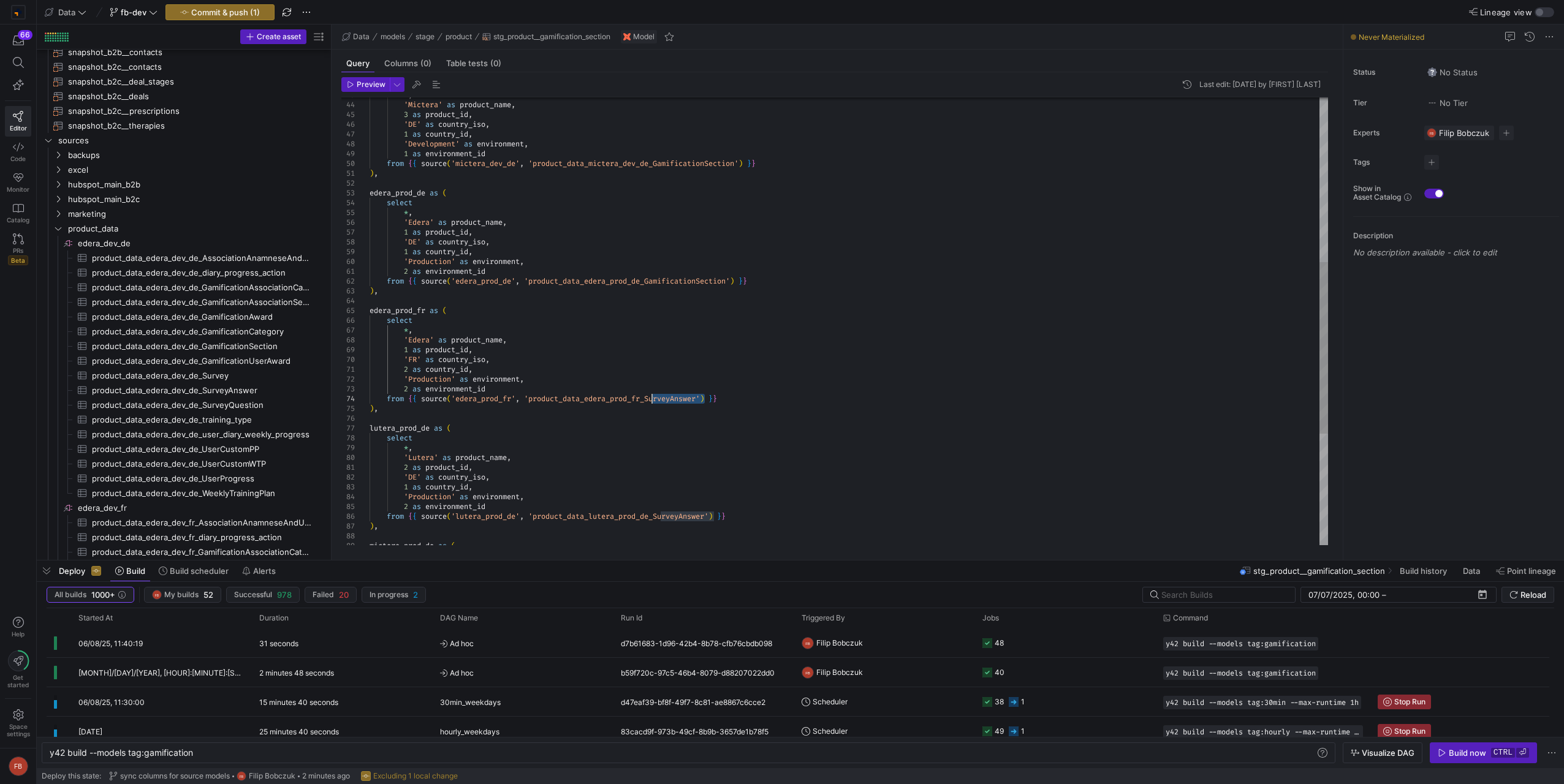 drag, startPoint x: 705, startPoint y: 399, endPoint x: 653, endPoint y: 401, distance: 52.038447 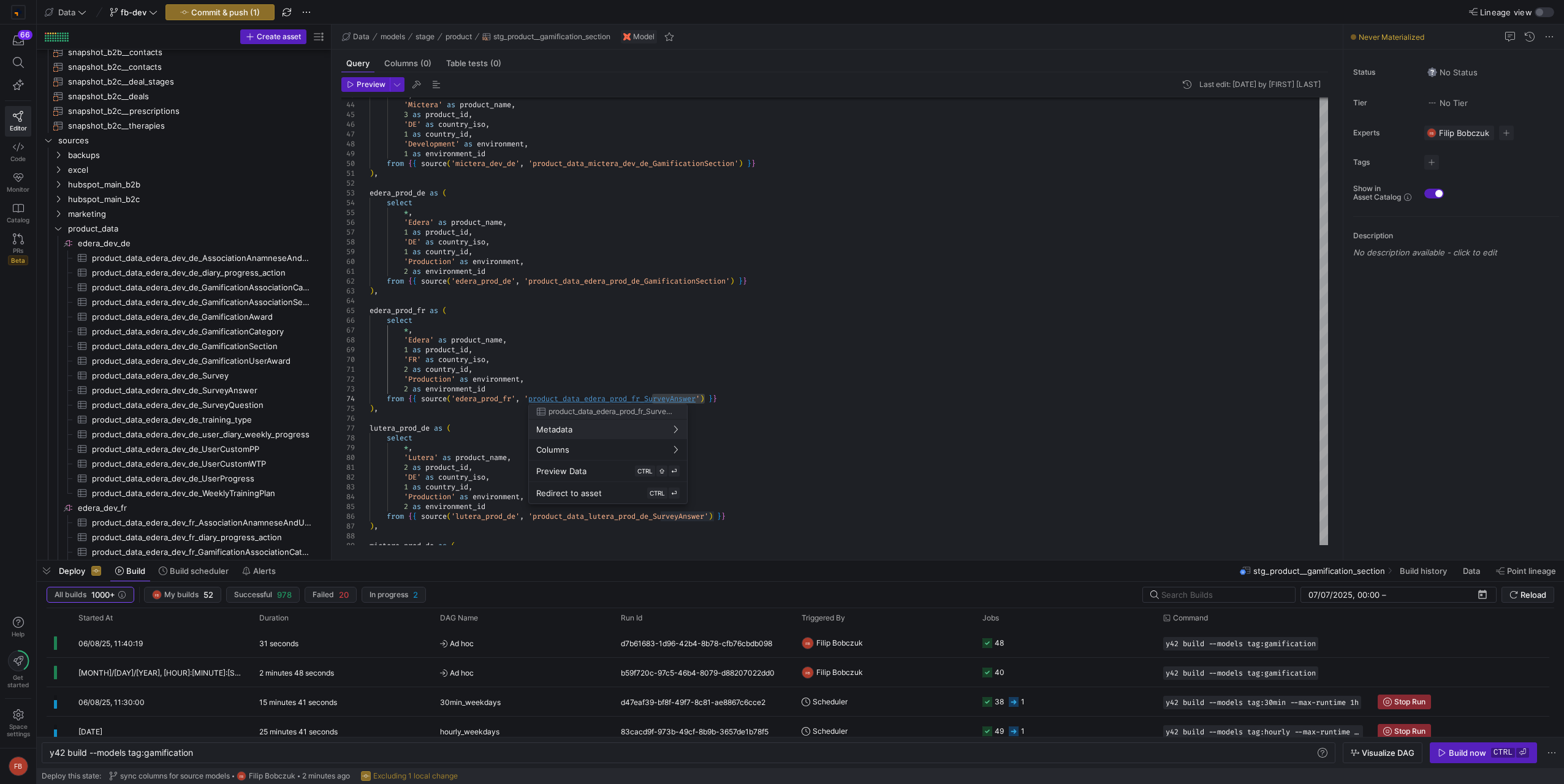 type 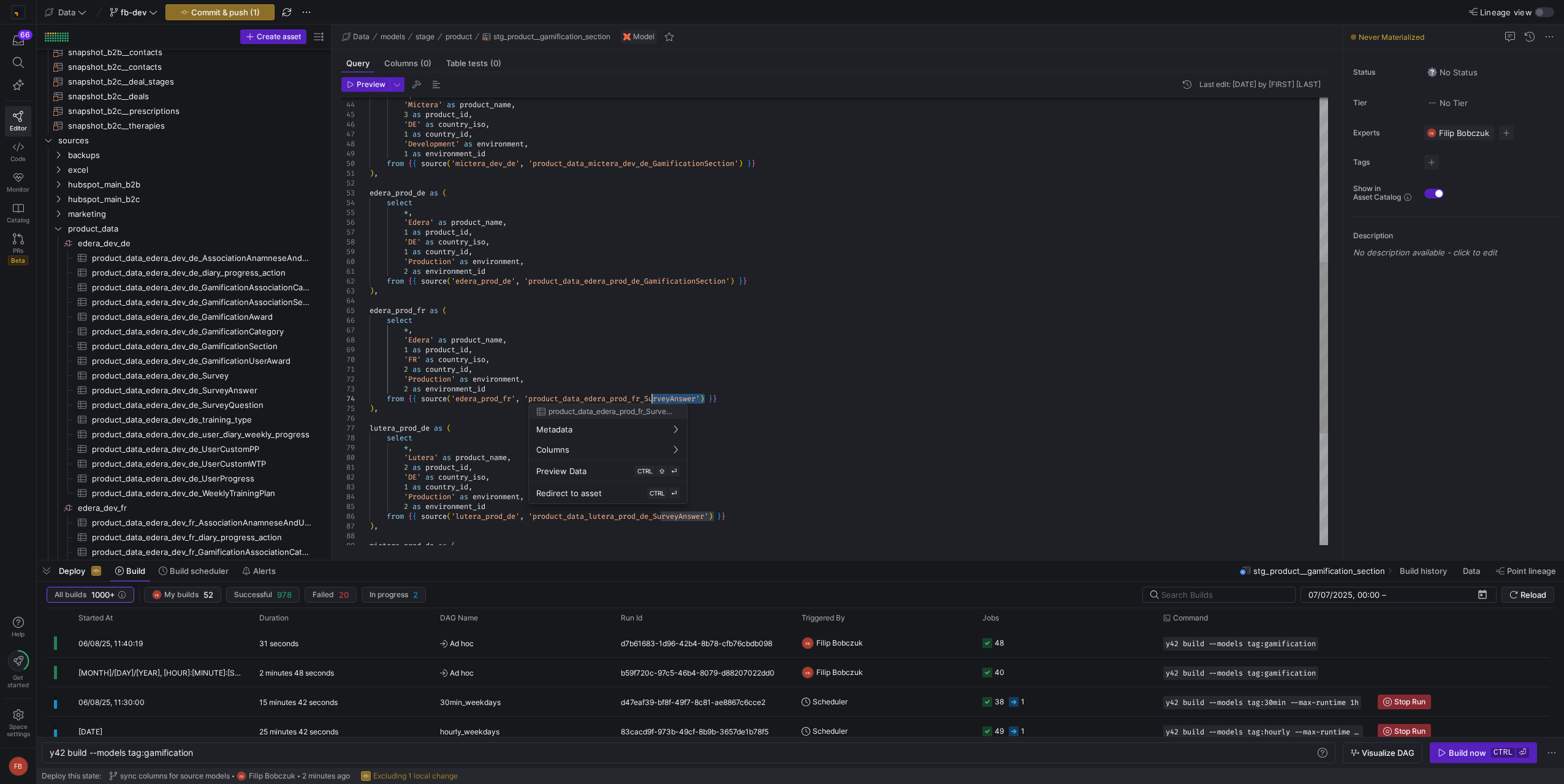 click on "* ,         'Mictera'  as  product_name ,         3  as  product_id ,         'DE'  as  country_iso ,         1  as  country_id ,         'Development'  as  environment ,         1  as  environment_id      from  { {  source ( 'mictera_dev_de' ,  'product_data_mictera_dev_de_GamificationSection' )  } } ) , edera_prod_de  as  (     select        * ,        'Edera'  as  product_name ,        1  as  product_id ,        'DE'  as  country_iso ,        1  as  country_id ,        'Production'  as  environment ,        2  as  environment_id     from  { {  source ( 'edera_prod_de' ,  'product_data_edera_prod_de_GamificationSection' )  } } ) , edera_prod_fr  as  (     select        * ,        'Edera'  as  product_name ,        1  as  product_id , 'FR'" at bounding box center [849, 252] 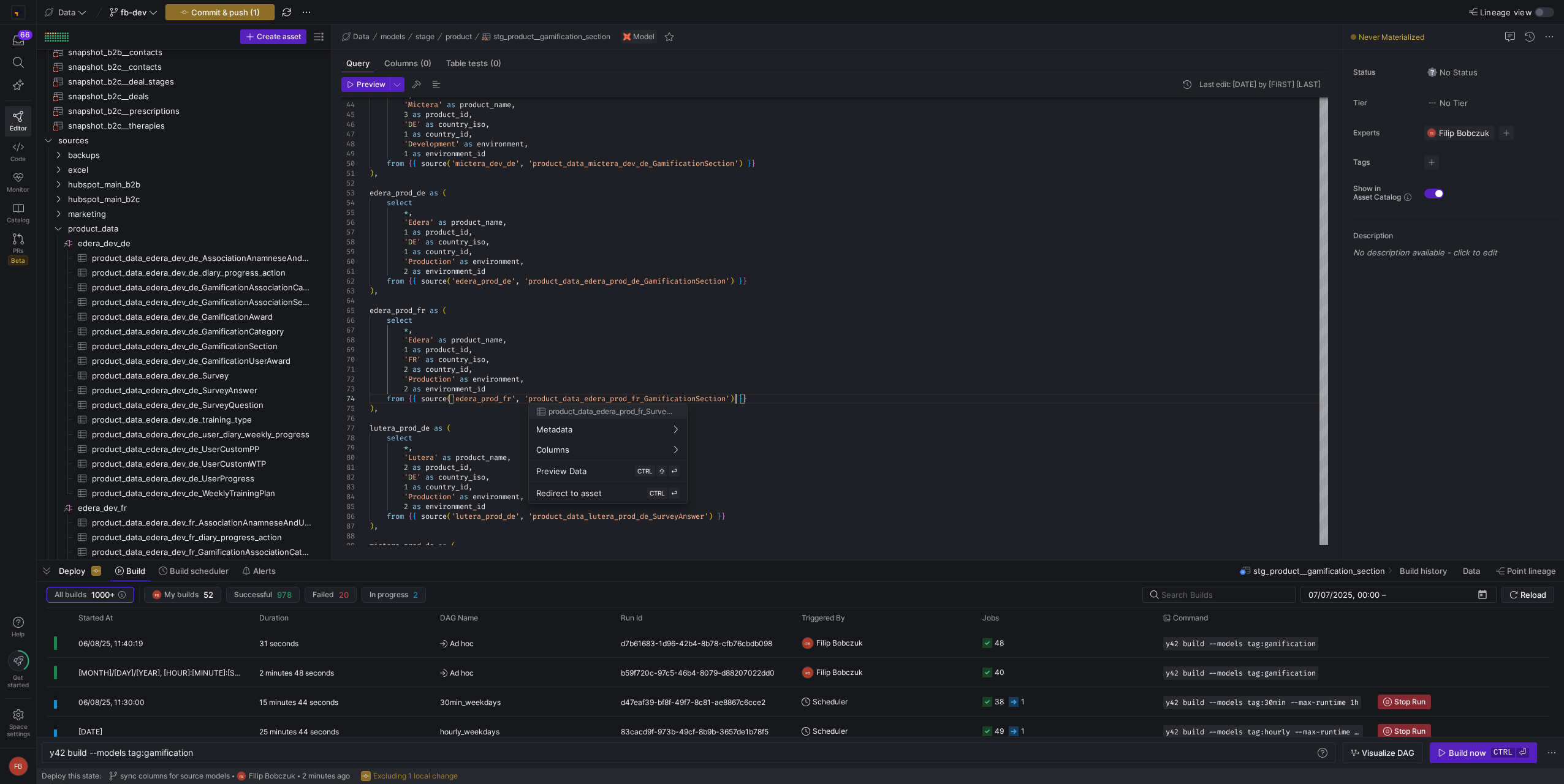 drag, startPoint x: 729, startPoint y: 538, endPoint x: 722, endPoint y: 531, distance: 9.899495 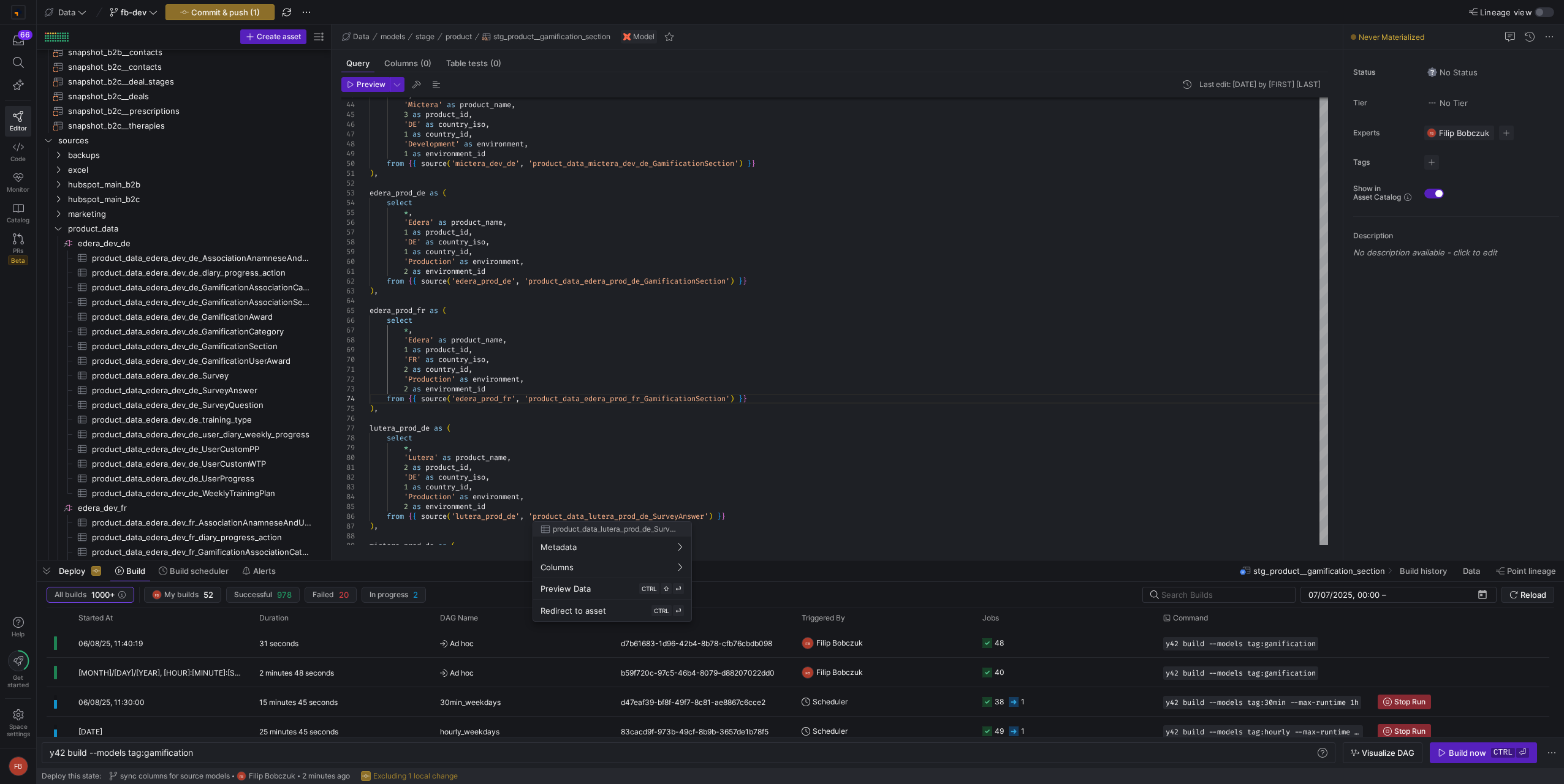 click at bounding box center [782, 392] 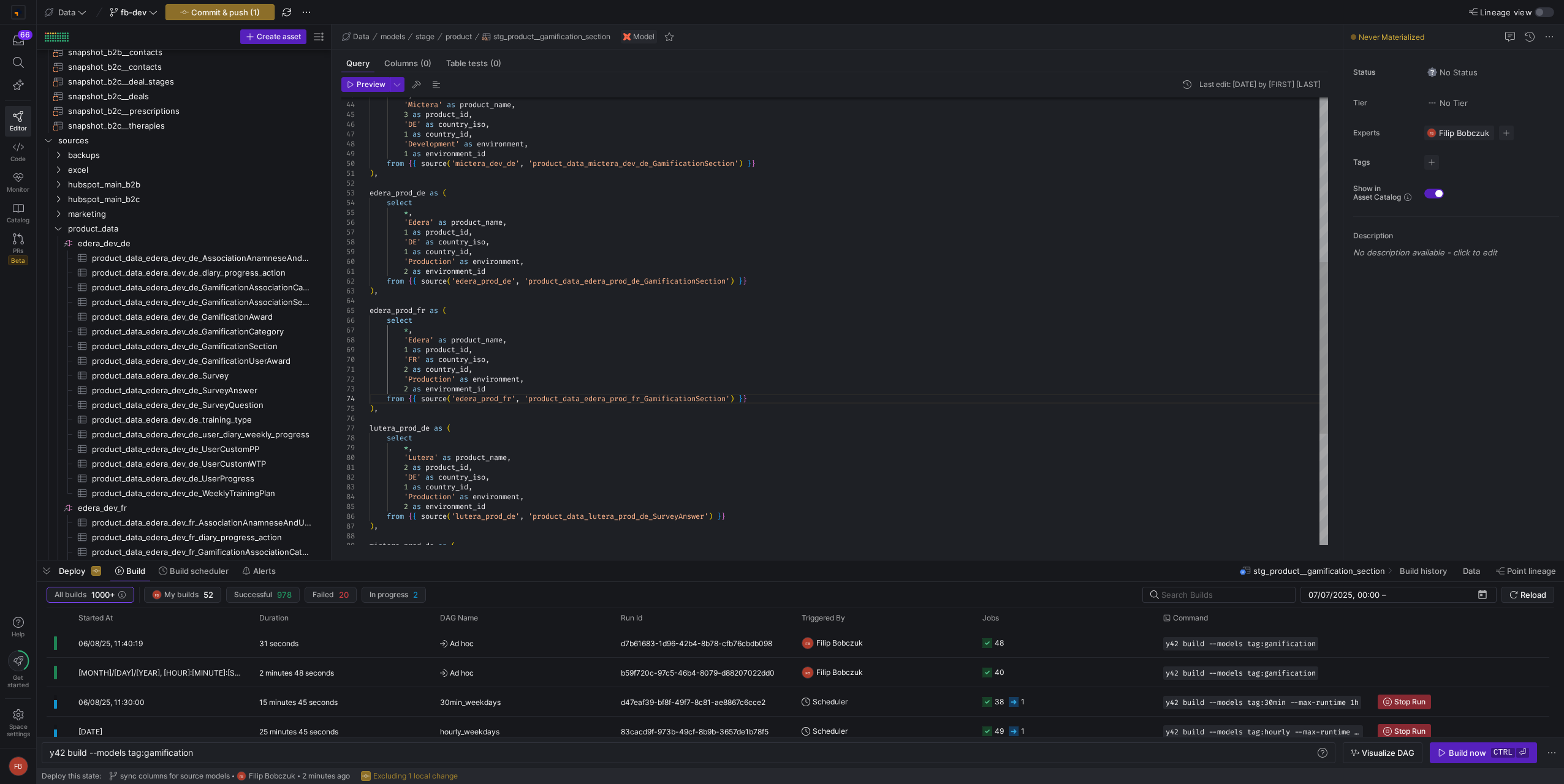 scroll, scrollTop: 29, scrollLeft: 366, axis: both 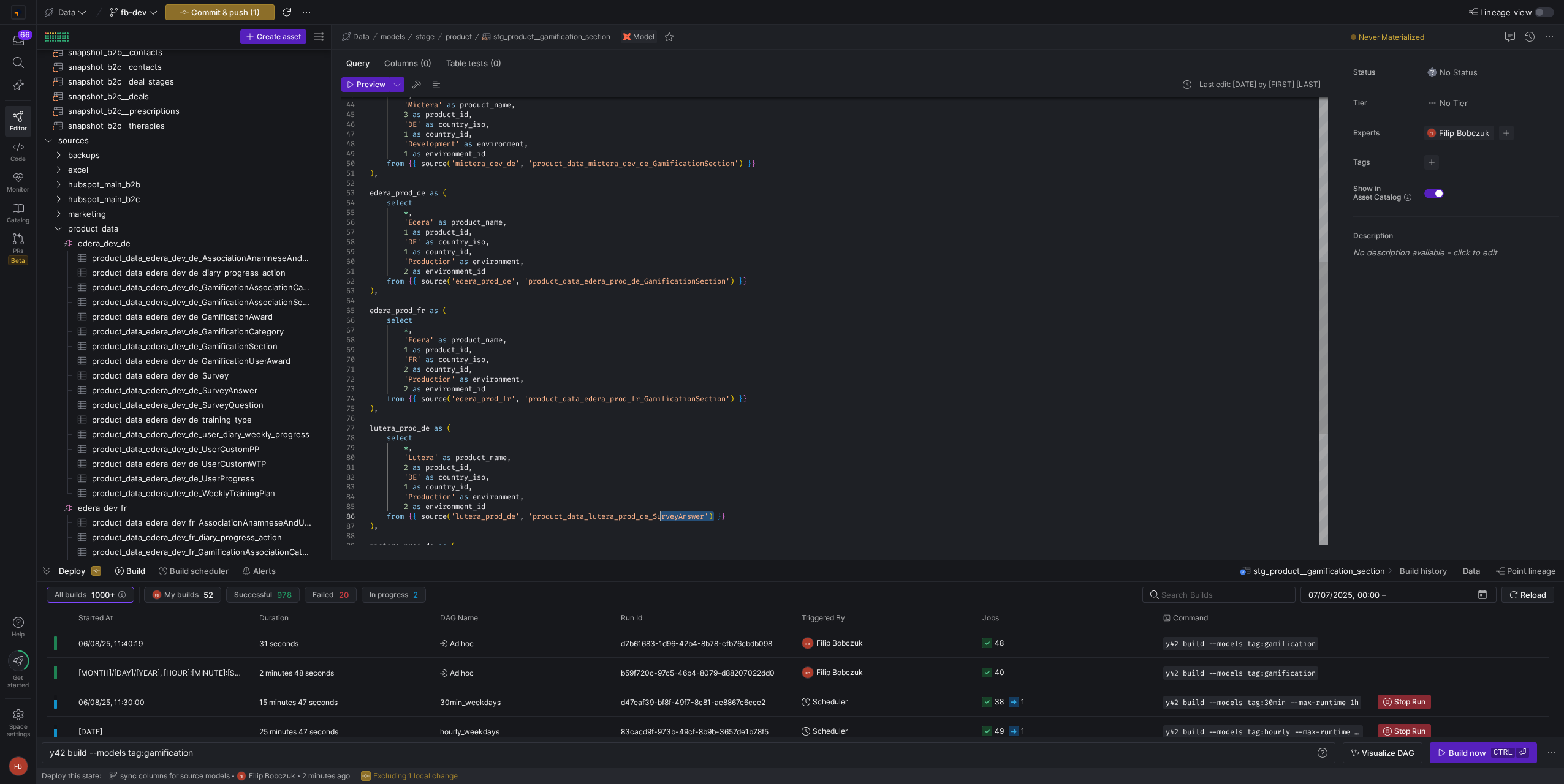 drag, startPoint x: 714, startPoint y: 519, endPoint x: 659, endPoint y: 518, distance: 55.00909 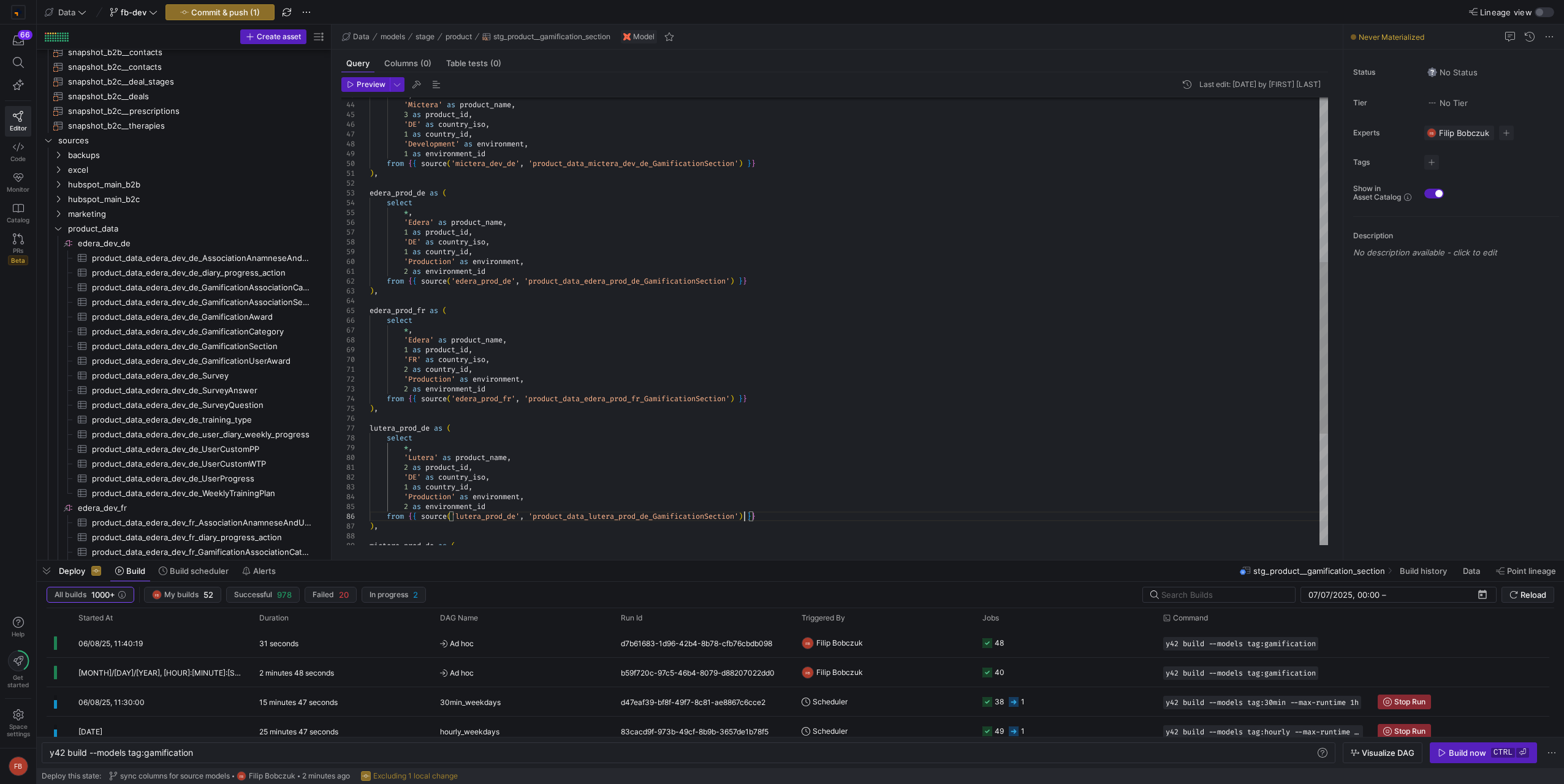 click on "* ,         'Mictera'  as  product_name ,         3  as  product_id ,         'DE'  as  country_iso ,         1  as  country_id ,         'Development'  as  environment ,         1  as  environment_id      from  { {  source ( 'mictera_dev_de' ,  'product_data_mictera_dev_de_GamificationSection' )  } } ) , edera_prod_de  as  (     select        * ,        'Edera'  as  product_name ,        1  as  product_id ,        'DE'  as  country_iso ,        1  as  country_id ,        'Production'  as  environment ,        2  as  environment_id     from  { {  source ( 'edera_prod_de' ,  'product_data_edera_prod_de_GamificationSection' )  } } ) , edera_prod_fr  as  (     select        * ,        'Edera'  as  product_name ,        1  as  product_id , 'FR'" at bounding box center (849, 252) 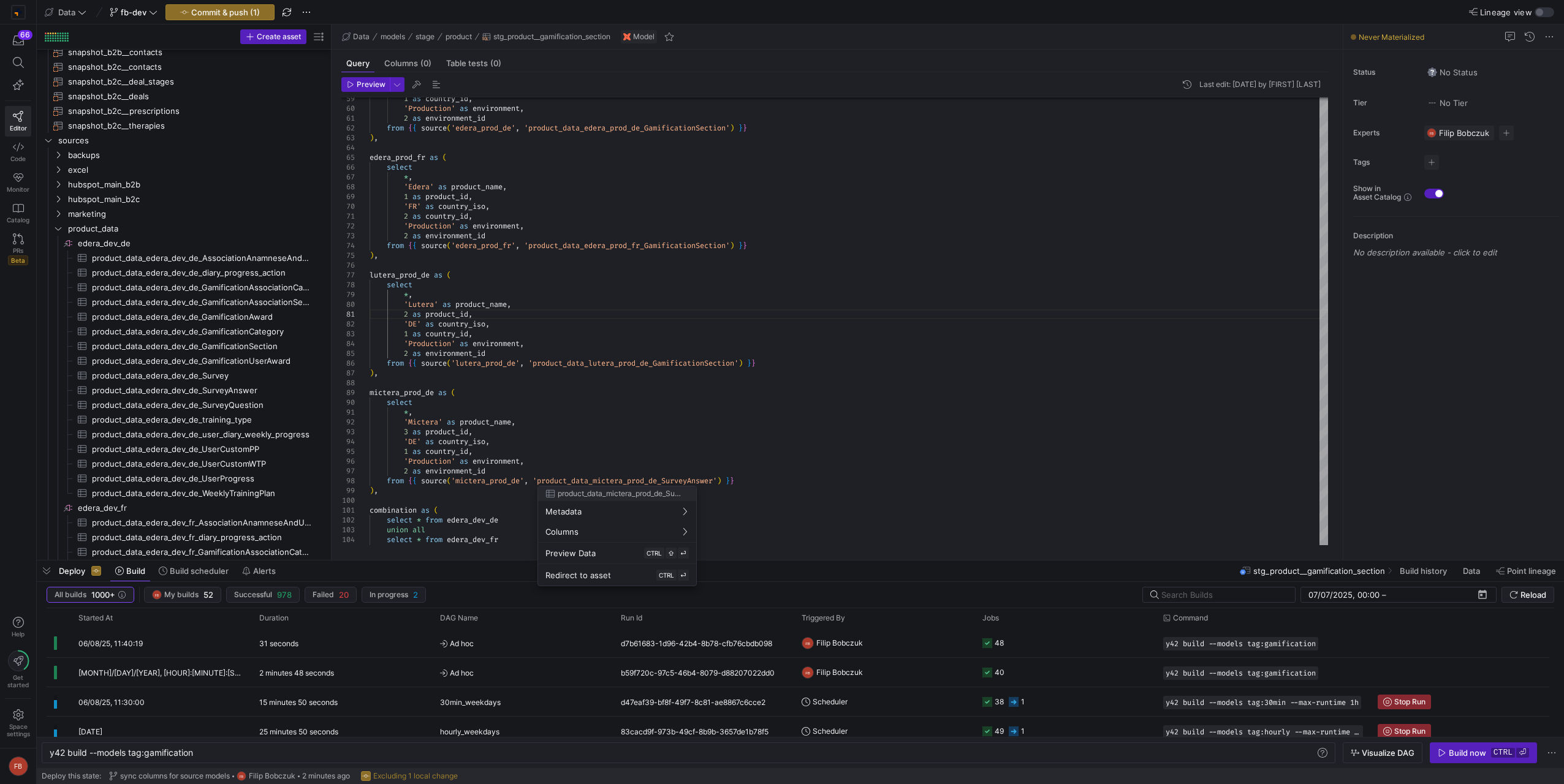 drag, startPoint x: 722, startPoint y: 484, endPoint x: 708, endPoint y: 483, distance: 14.035669 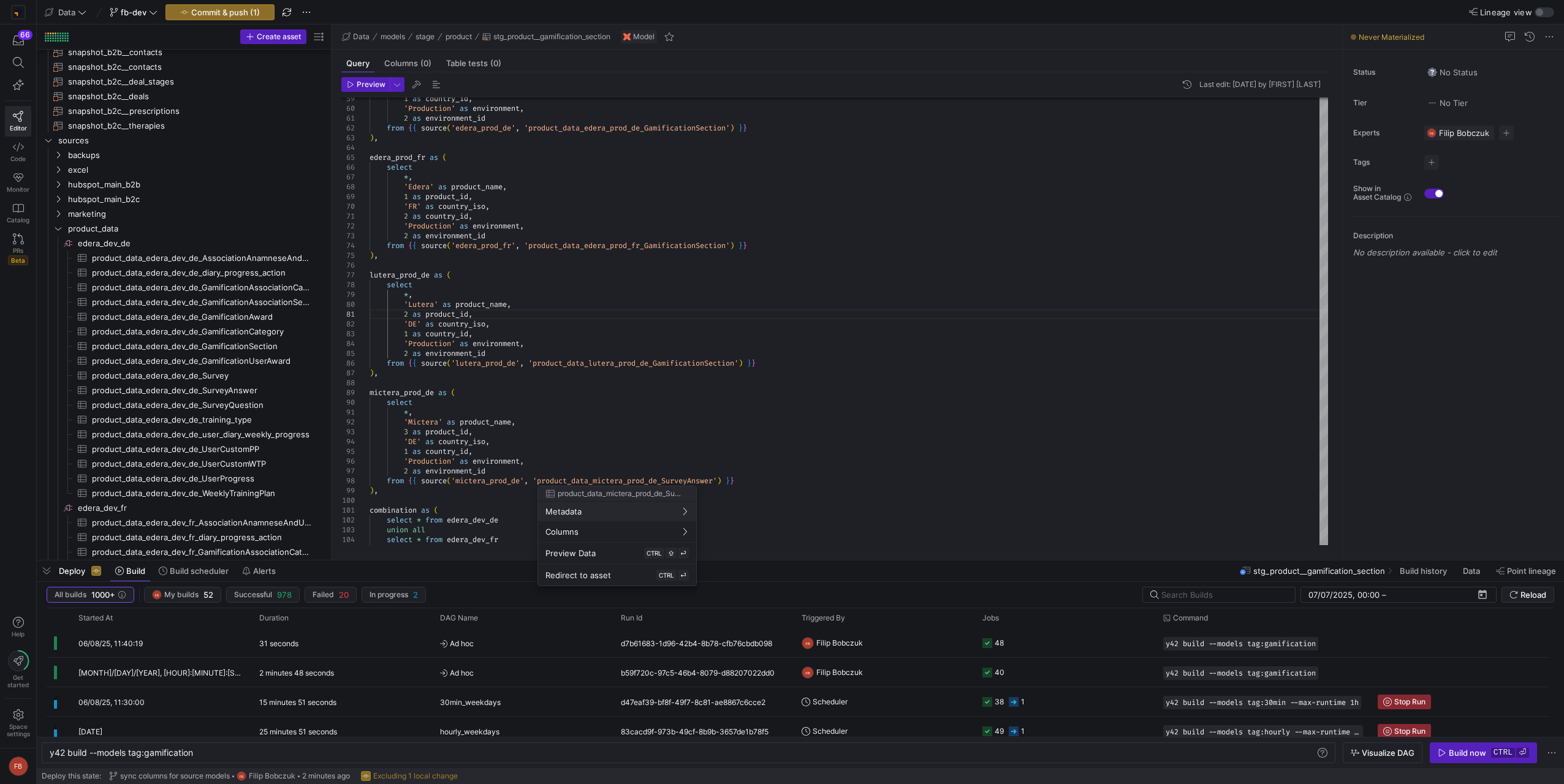 click at bounding box center (782, 392) 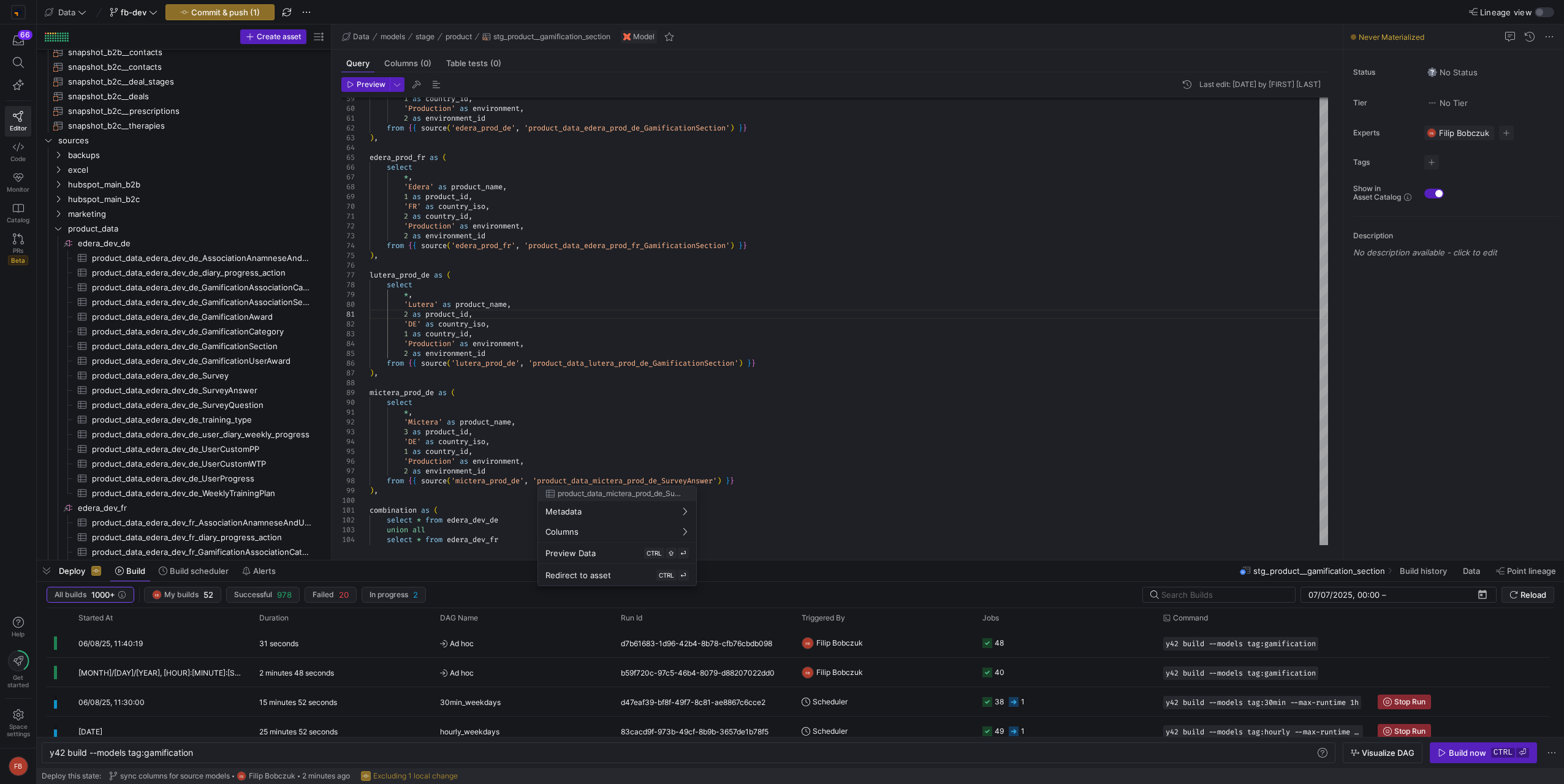 click at bounding box center (782, 392) 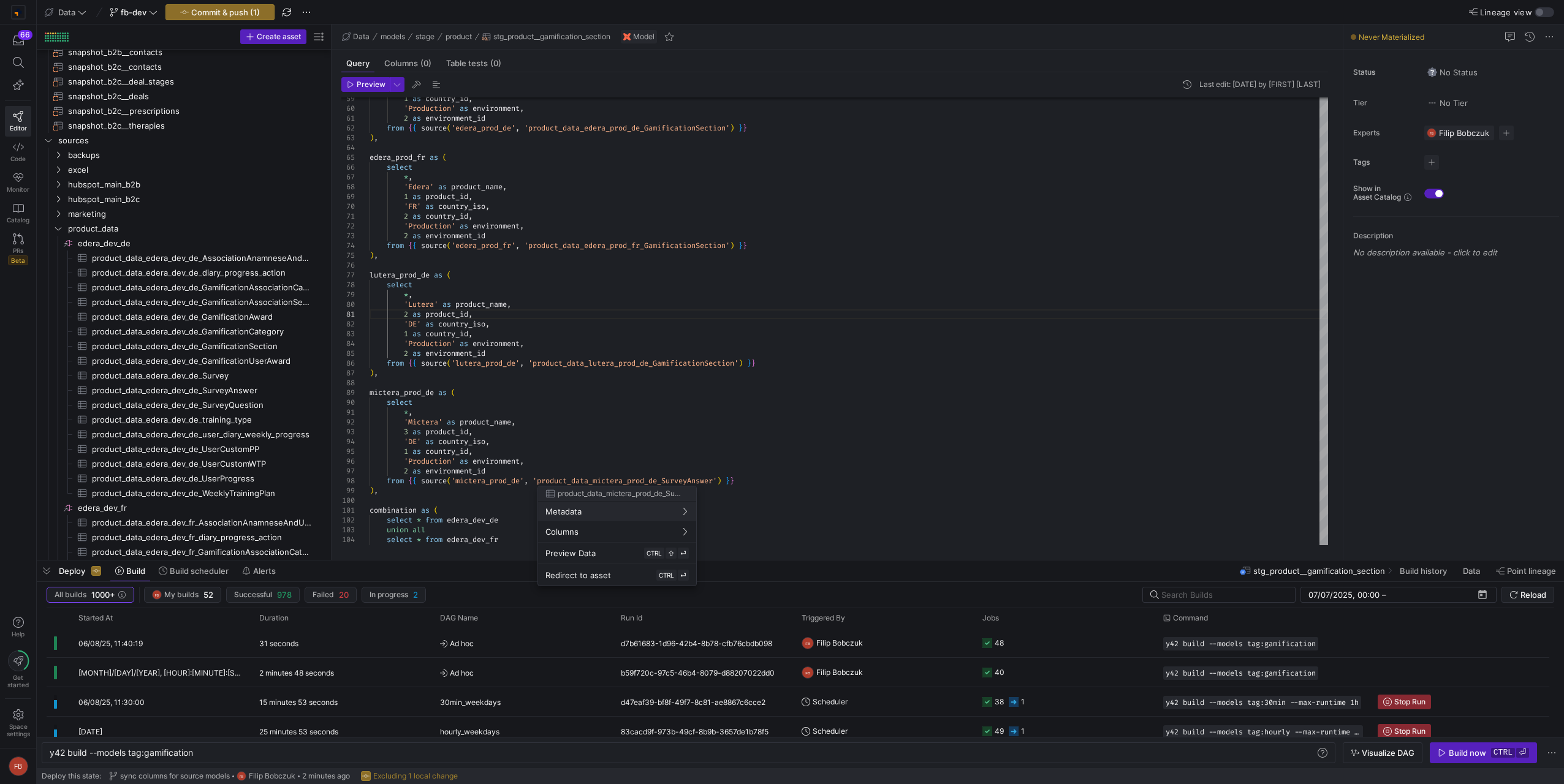 click at bounding box center [782, 392] 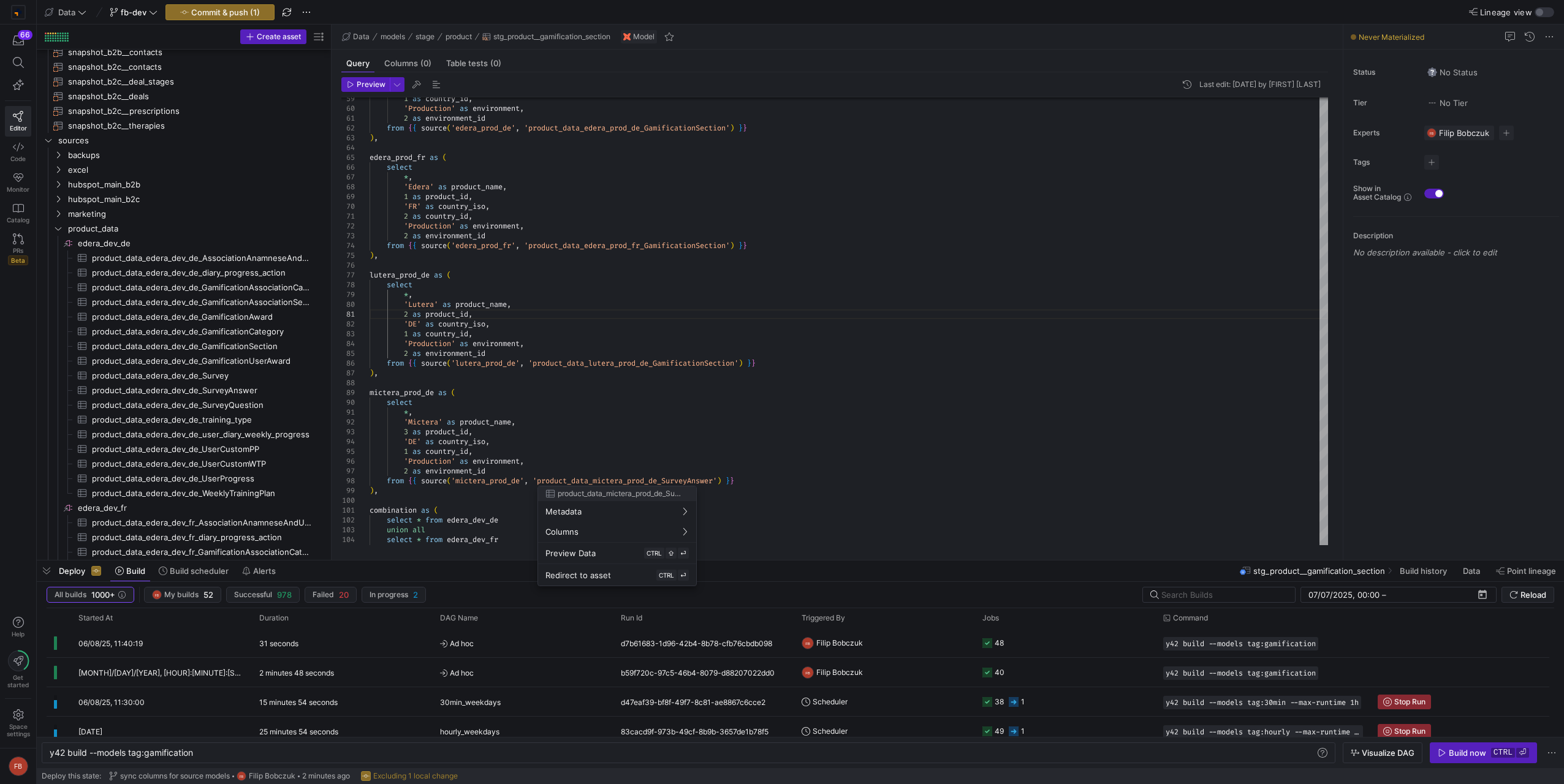 click at bounding box center (782, 392) 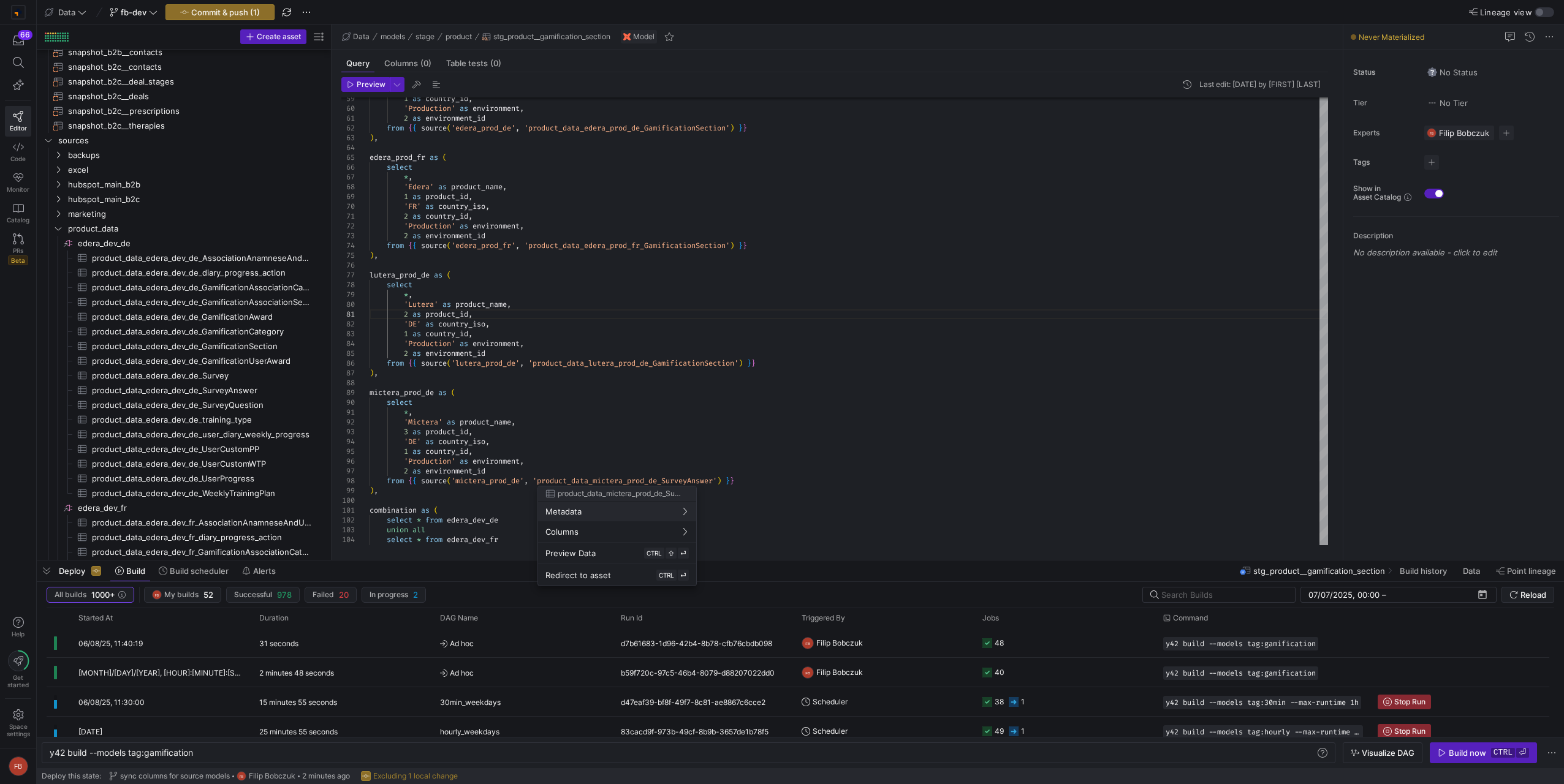 click at bounding box center (782, 392) 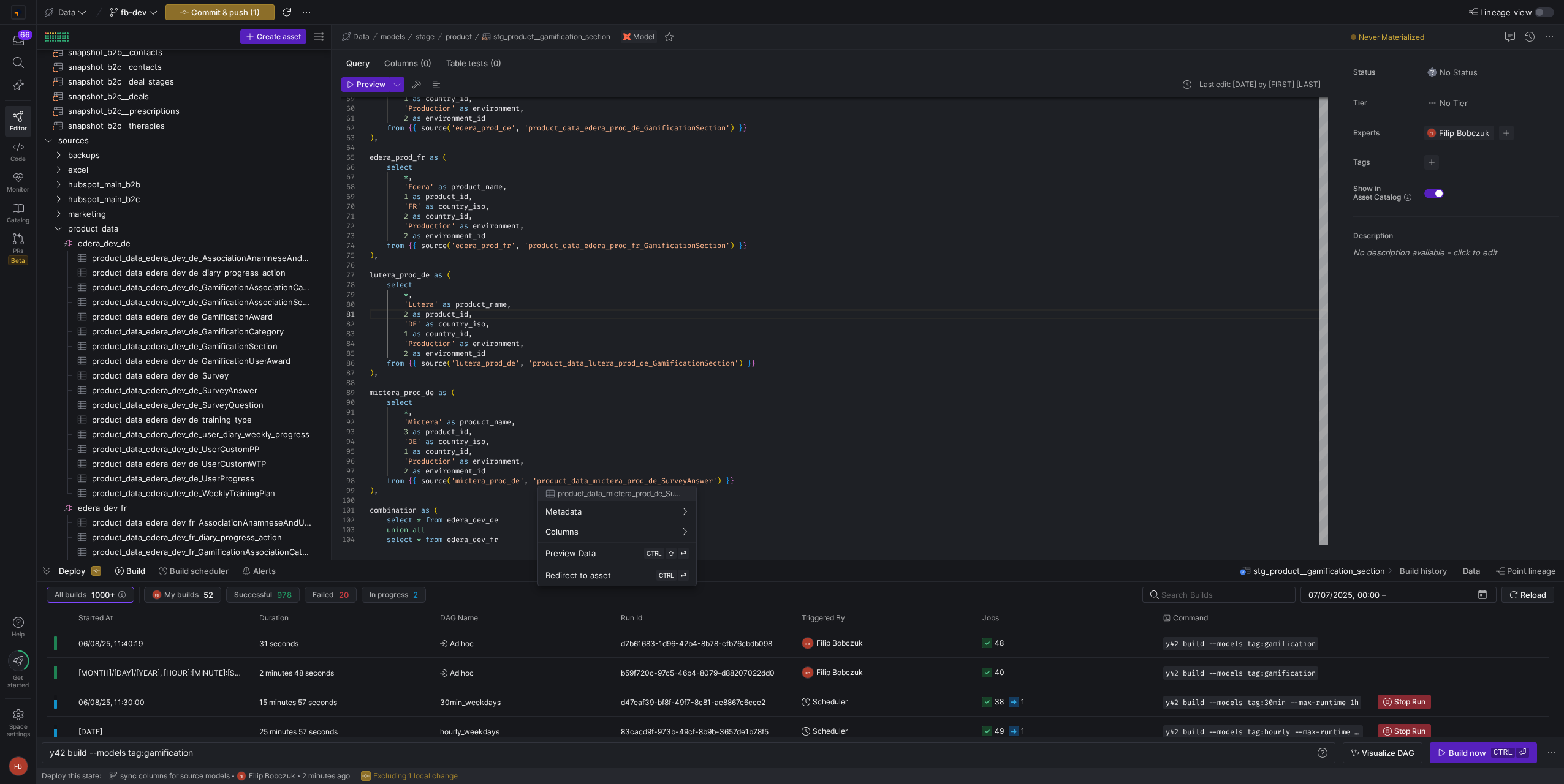 click at bounding box center (782, 392) 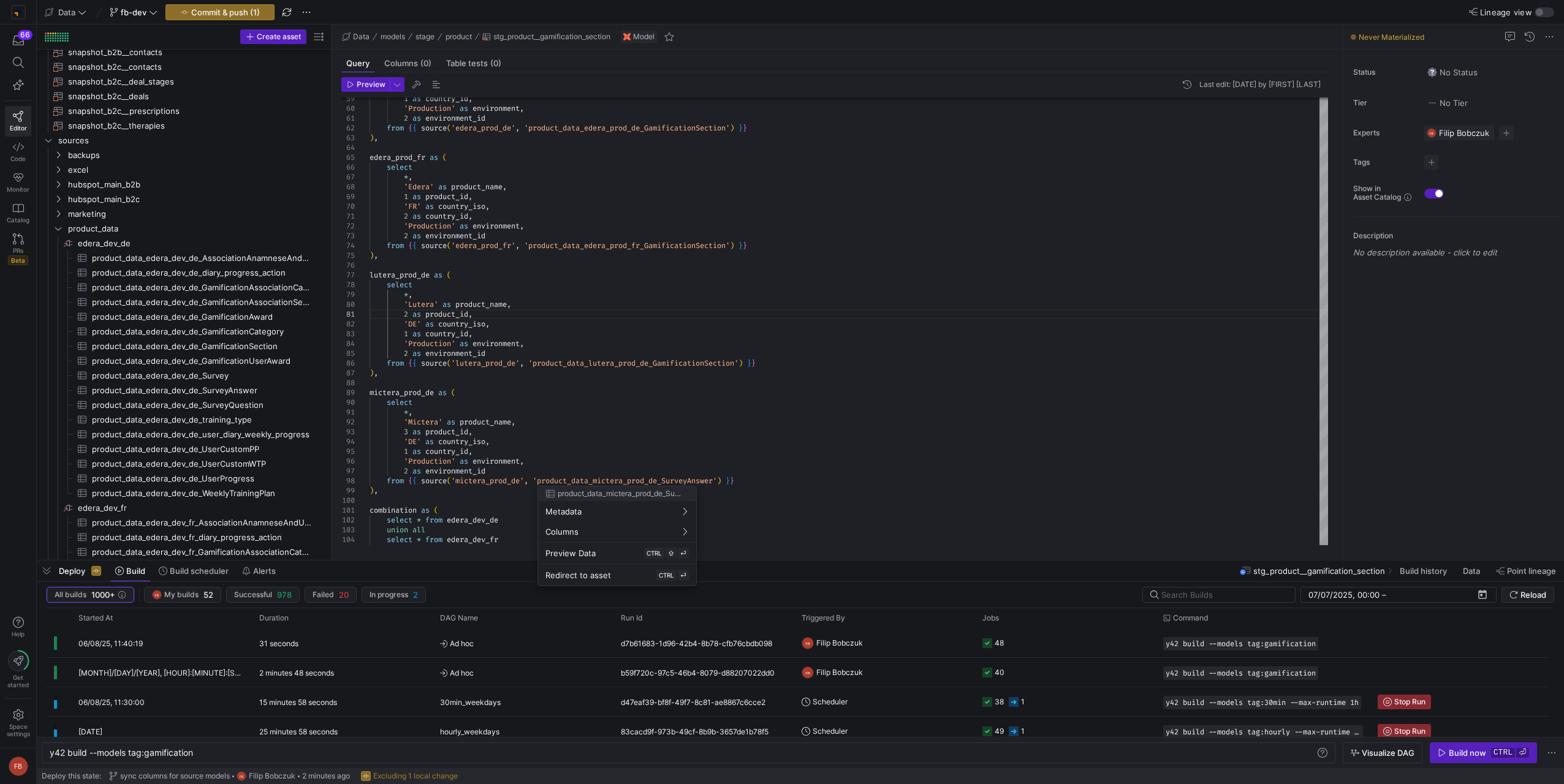 click at bounding box center [782, 392] 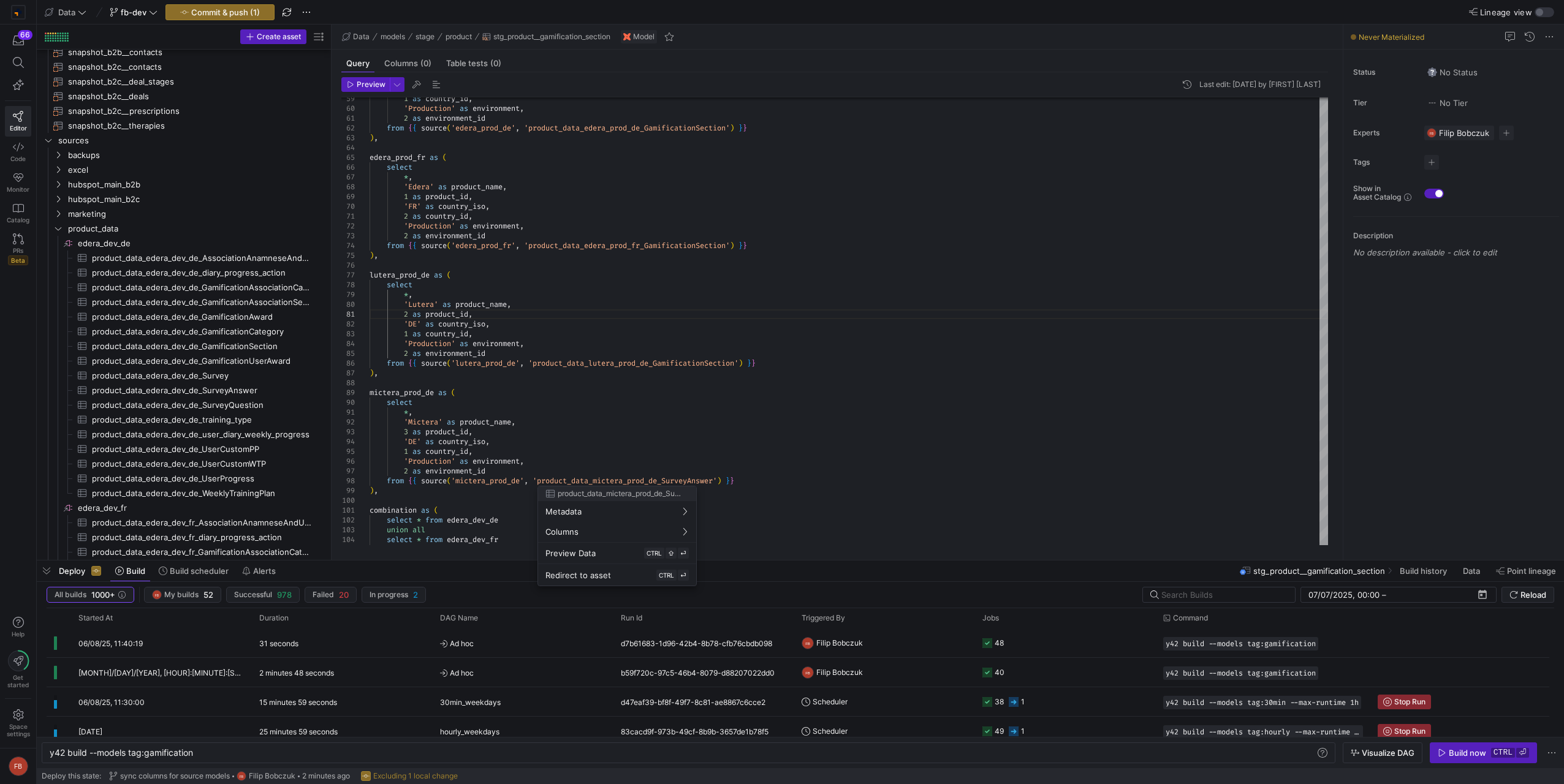drag, startPoint x: 670, startPoint y: 480, endPoint x: 685, endPoint y: 480, distance: 15 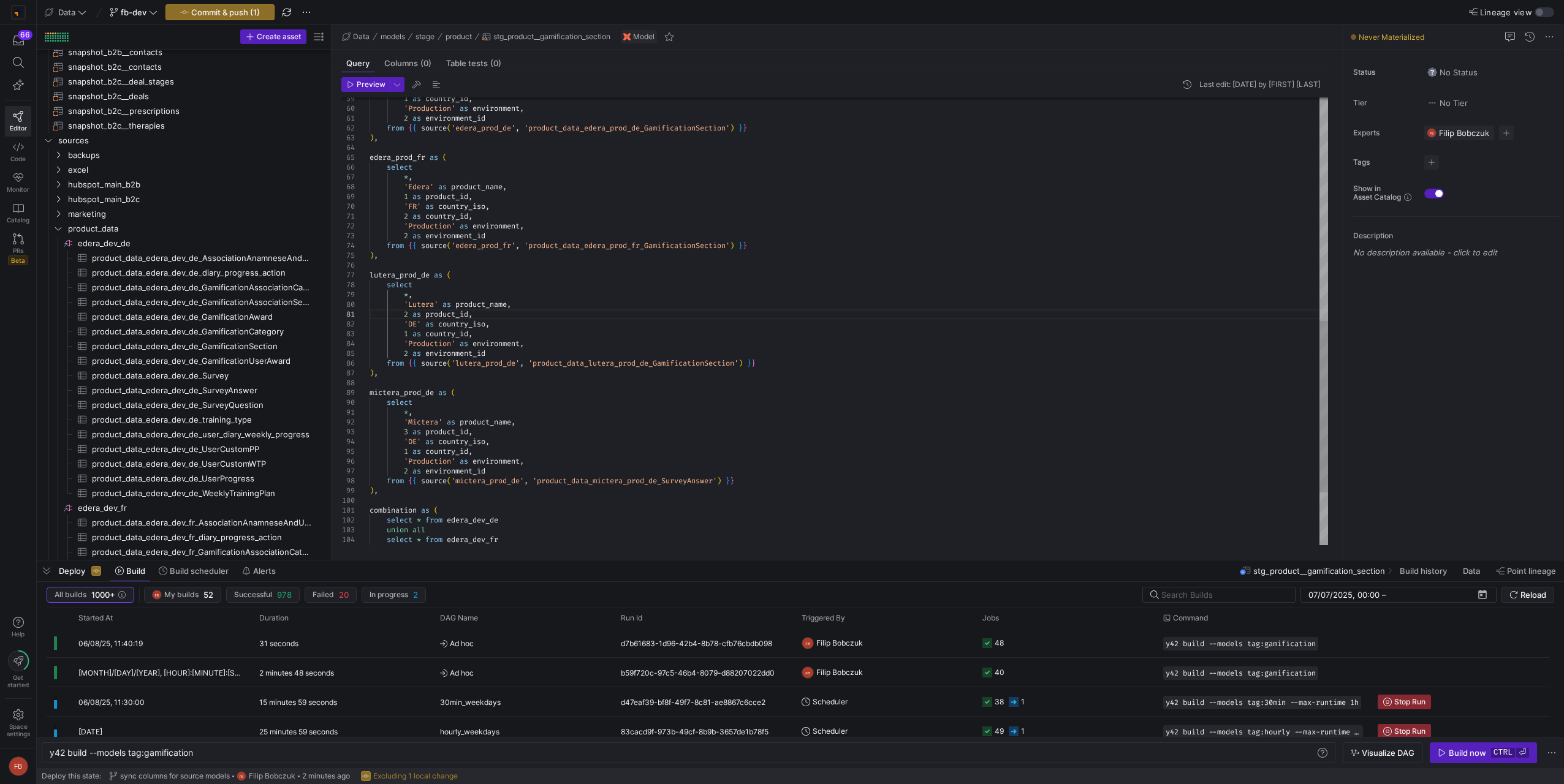 scroll, scrollTop: 29, scrollLeft: 105, axis: both 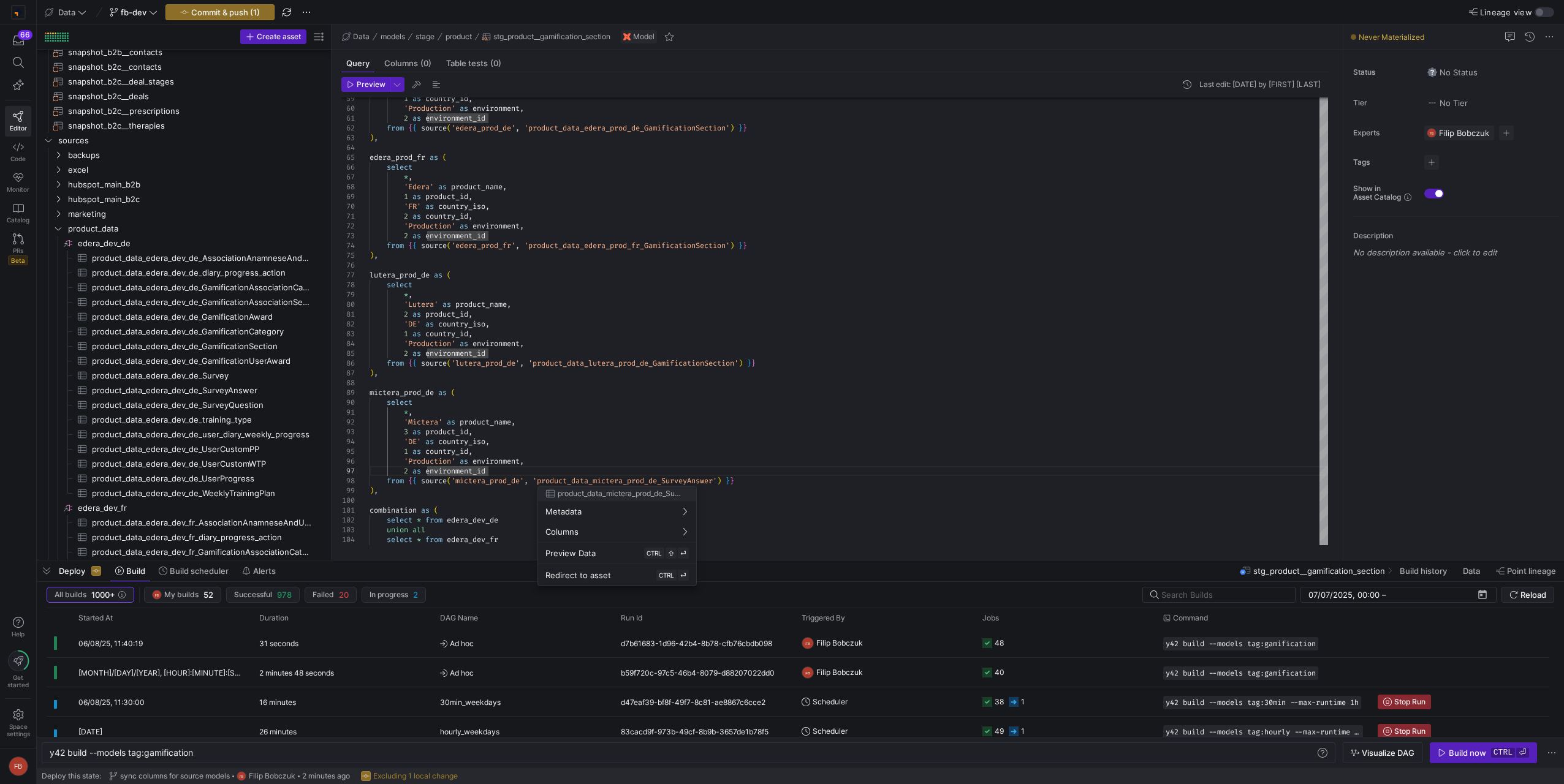 click at bounding box center (782, 392) 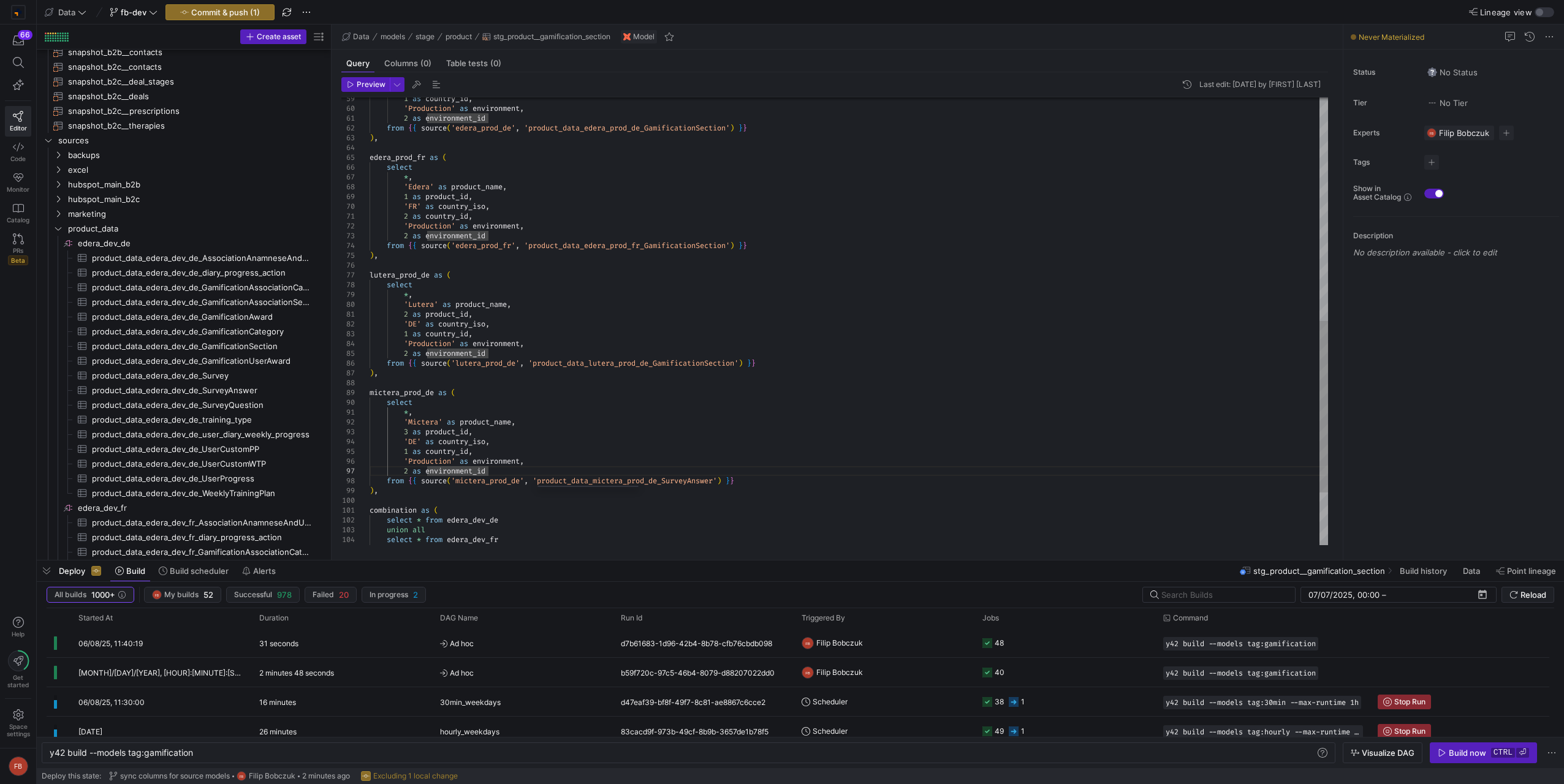 scroll, scrollTop: 29, scrollLeft: 118, axis: both 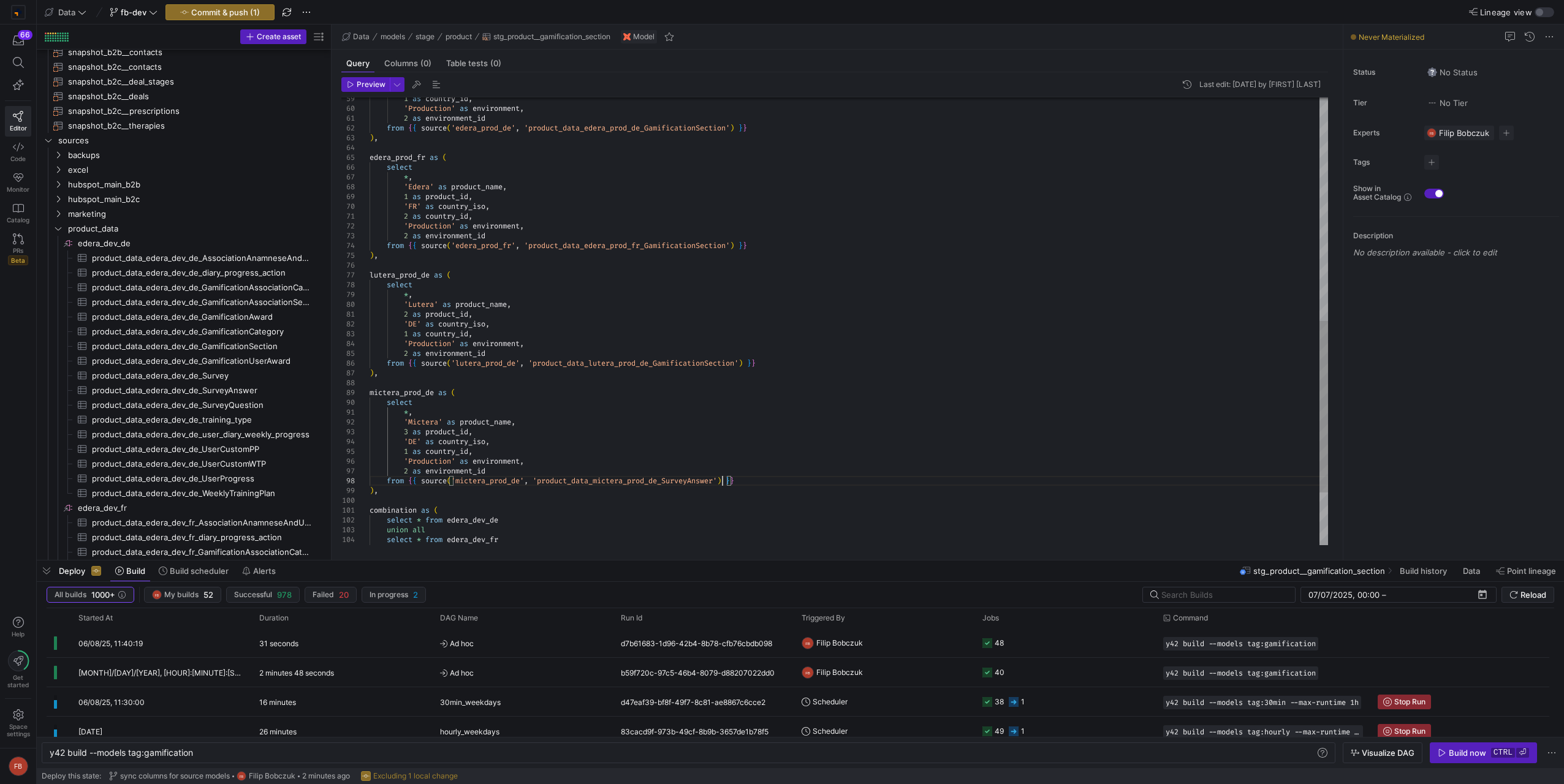 click on "1  as  country_id ,         'Production'  as  environment ,         2  as  environment_id     from  { {  source ( 'edera_prod_de' ,  'product_data_edera_prod_de_GamificationSection' )  } } ) , edera_prod_fr  as  (     select        * ,        'Edera'  as  product_name ,        1  as  product_id ,        'FR'  as  country_iso ,        2  as  country_id ,        'Production'  as  environment ,        2  as  environment_id     from  { {  source ( 'edera_prod_fr' ,  'product_data_edera_prod_fr_GamificationSection' )  } } ) , lutera_prod_de  as  (     select        * ,        'Lutera'  as  product_name ,        2  as  product_id ,        'DE'  as  country_iso ,        1  as  country_id ,        'Production'  as  environment ,        2  as" at bounding box center [849, 99] 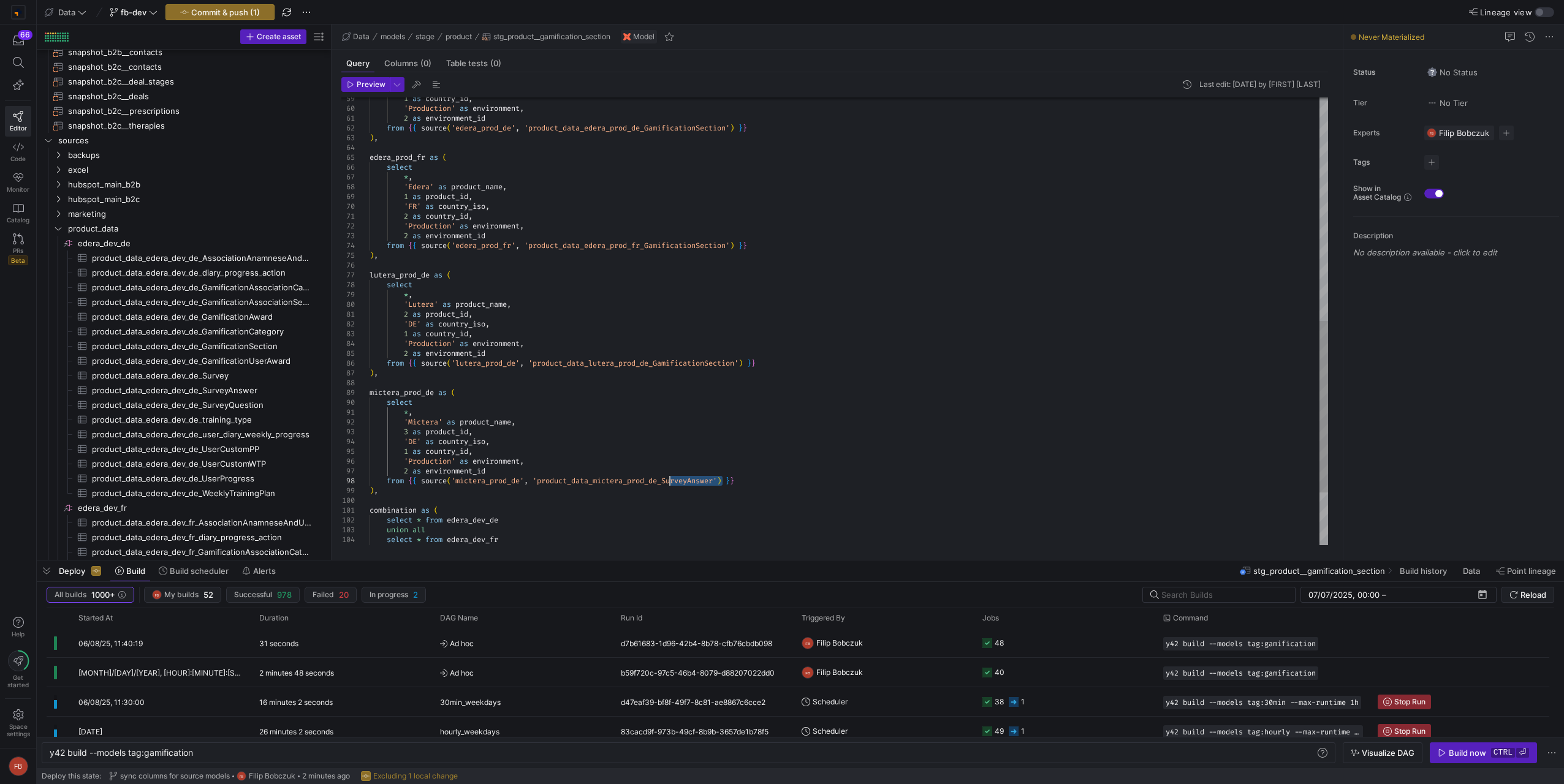 drag, startPoint x: 722, startPoint y: 481, endPoint x: 671, endPoint y: 482, distance: 51.0098 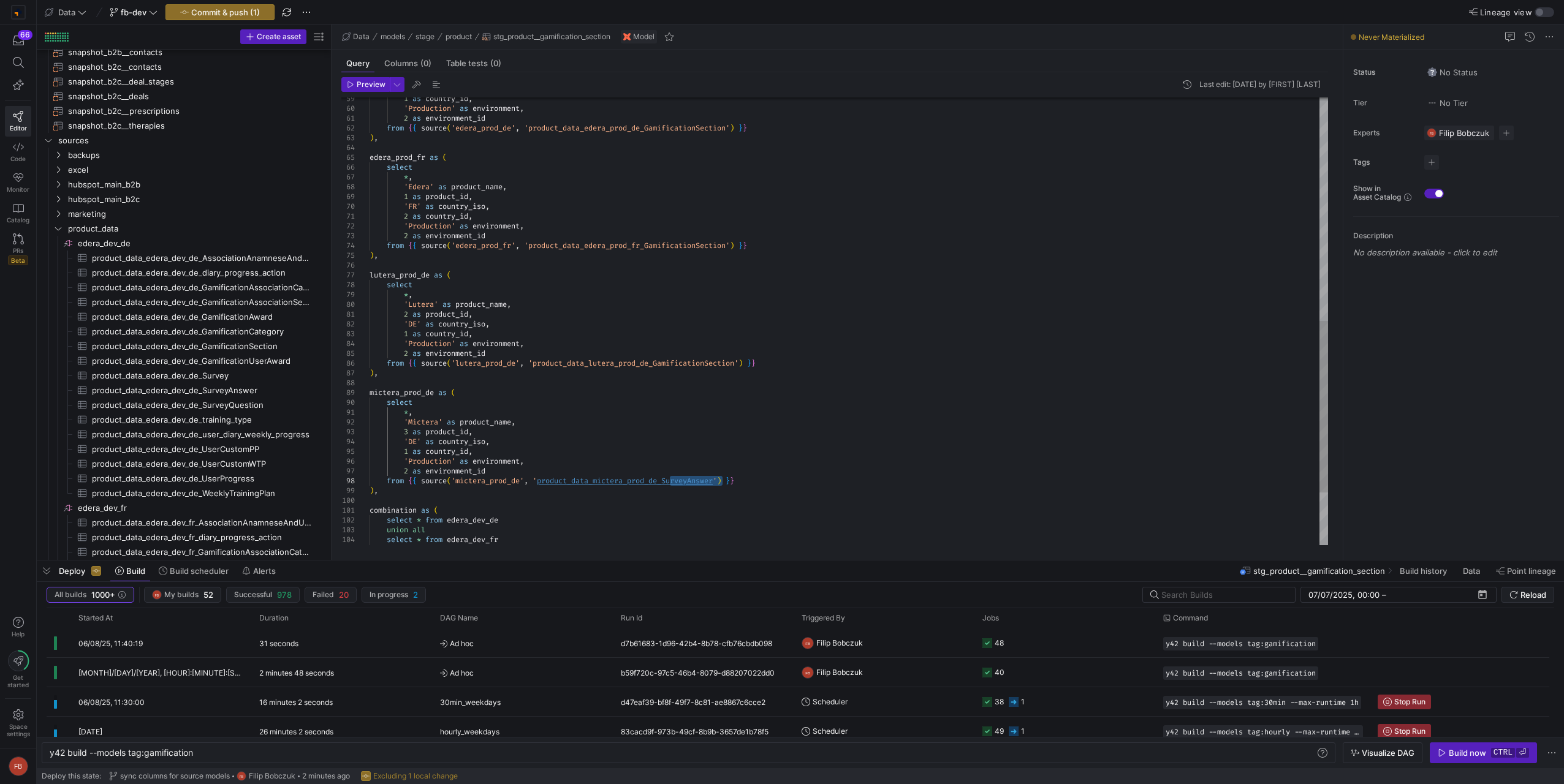 type on "*,
'Mictera' as product_name,
3 as product_id,
'DE' as country_iso,
1 as country_id,
'Production' as environment,
2 as environment_id
from {{ source('mictera_prod_de', 'product_data_mictera_prod_de_GamificationSection') }}
)," 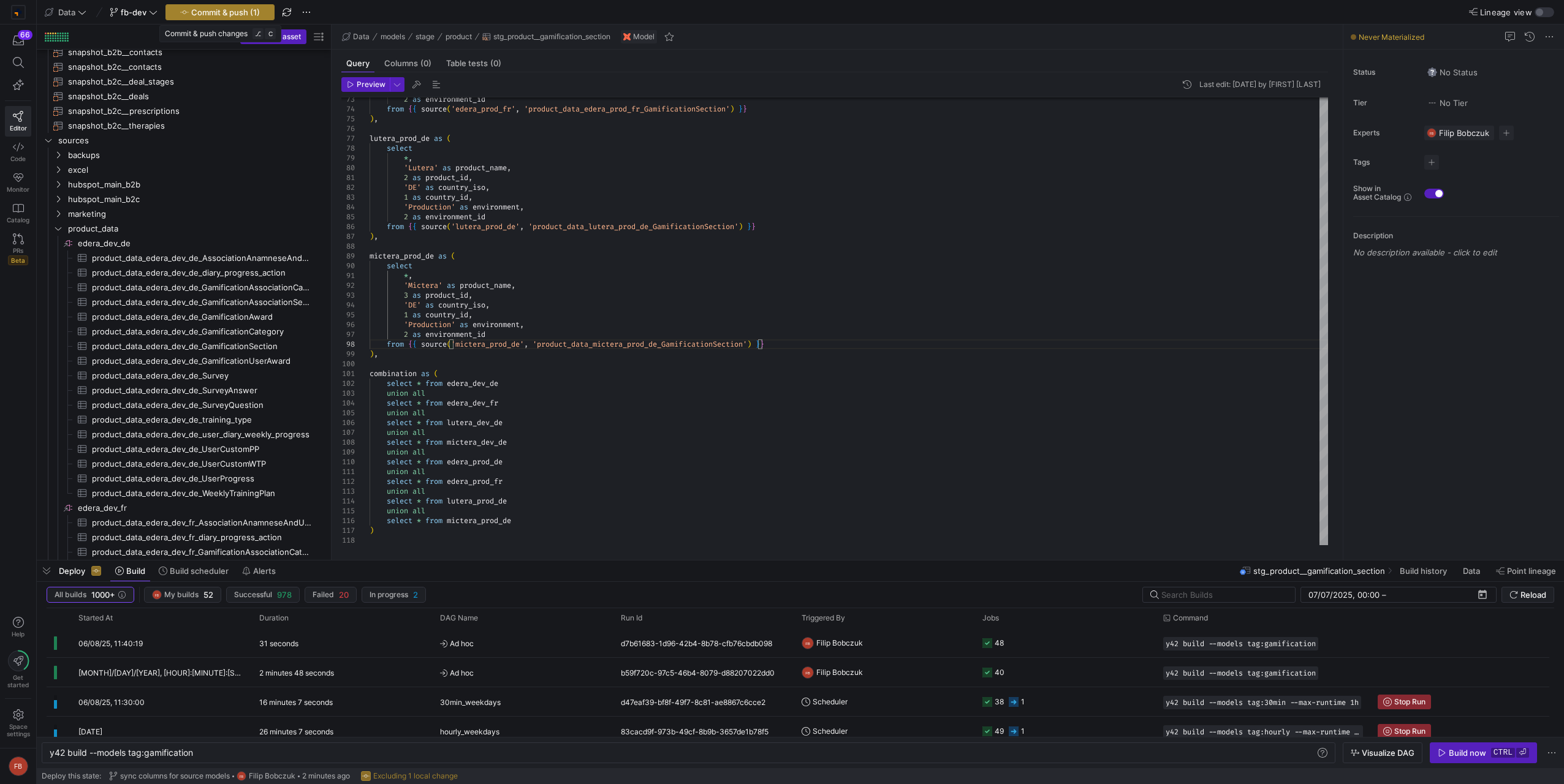 click on "Commit & push (1)" at bounding box center (226, 12) 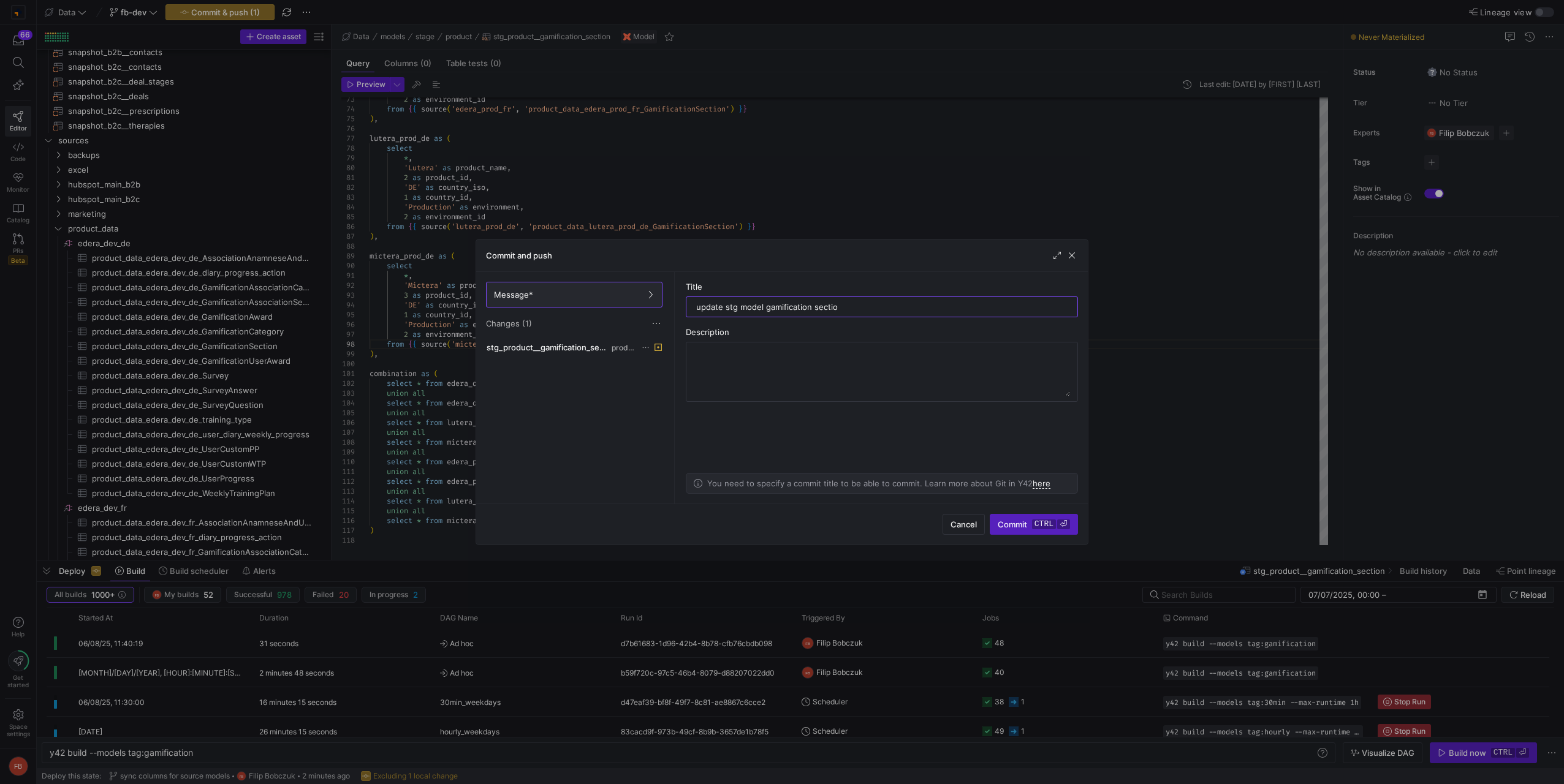 type on "update stg model gamification section" 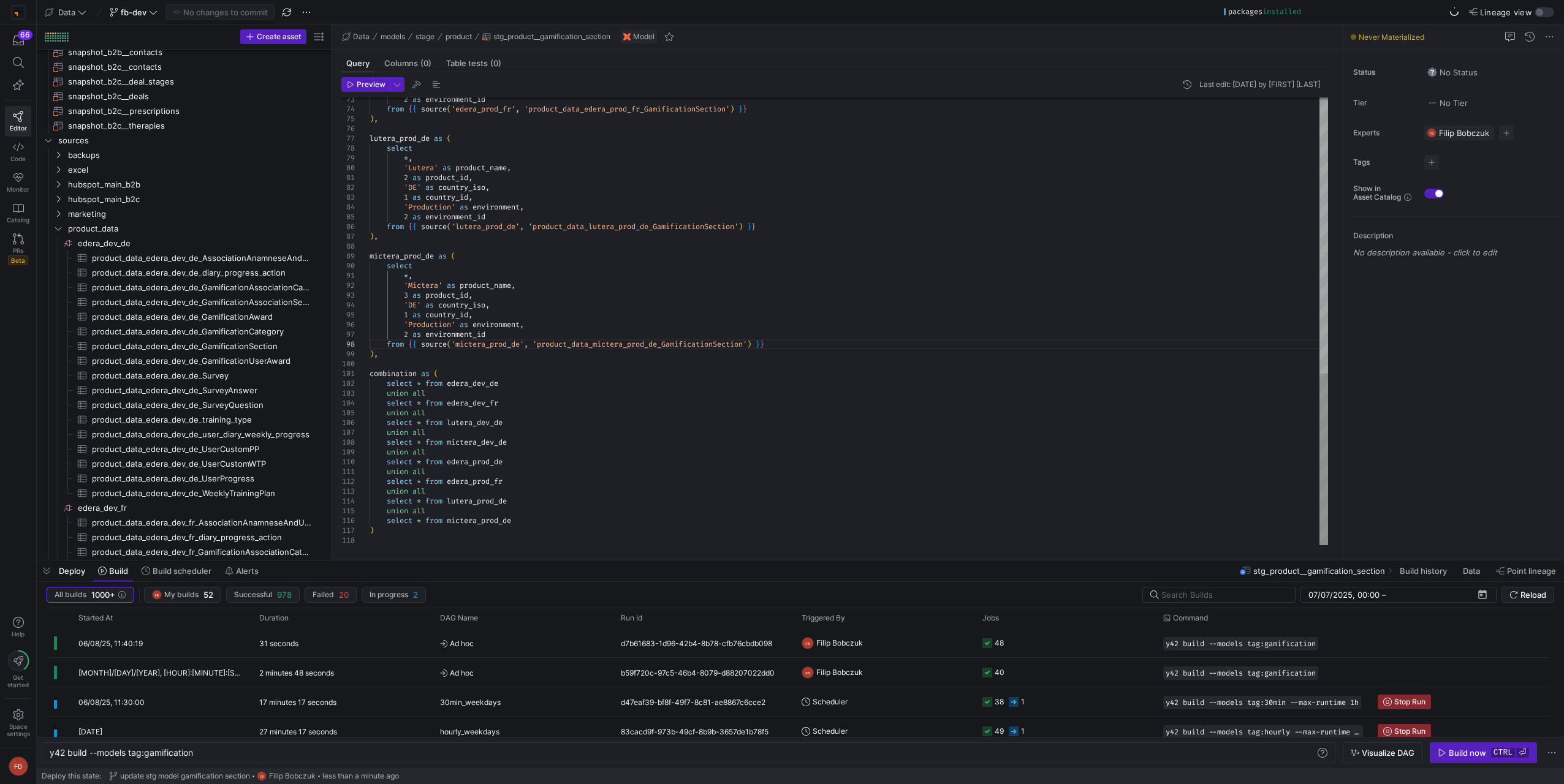 type on "union all
select * from edera_prod_fr
union all
select * from lutera_prod_de
union all
select * from mictera_prod_de
)" 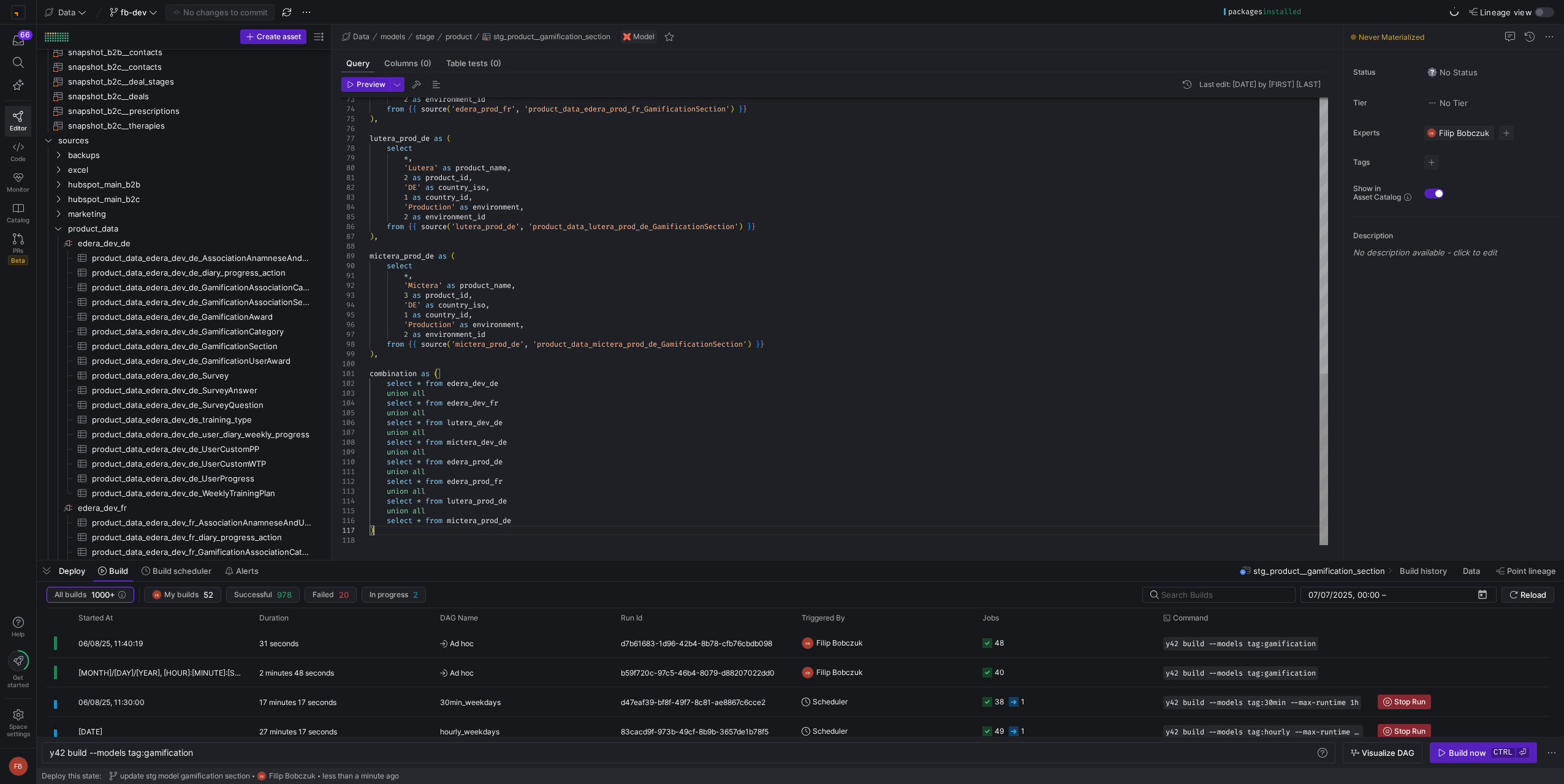 scroll, scrollTop: 29, scrollLeft: 145, axis: both 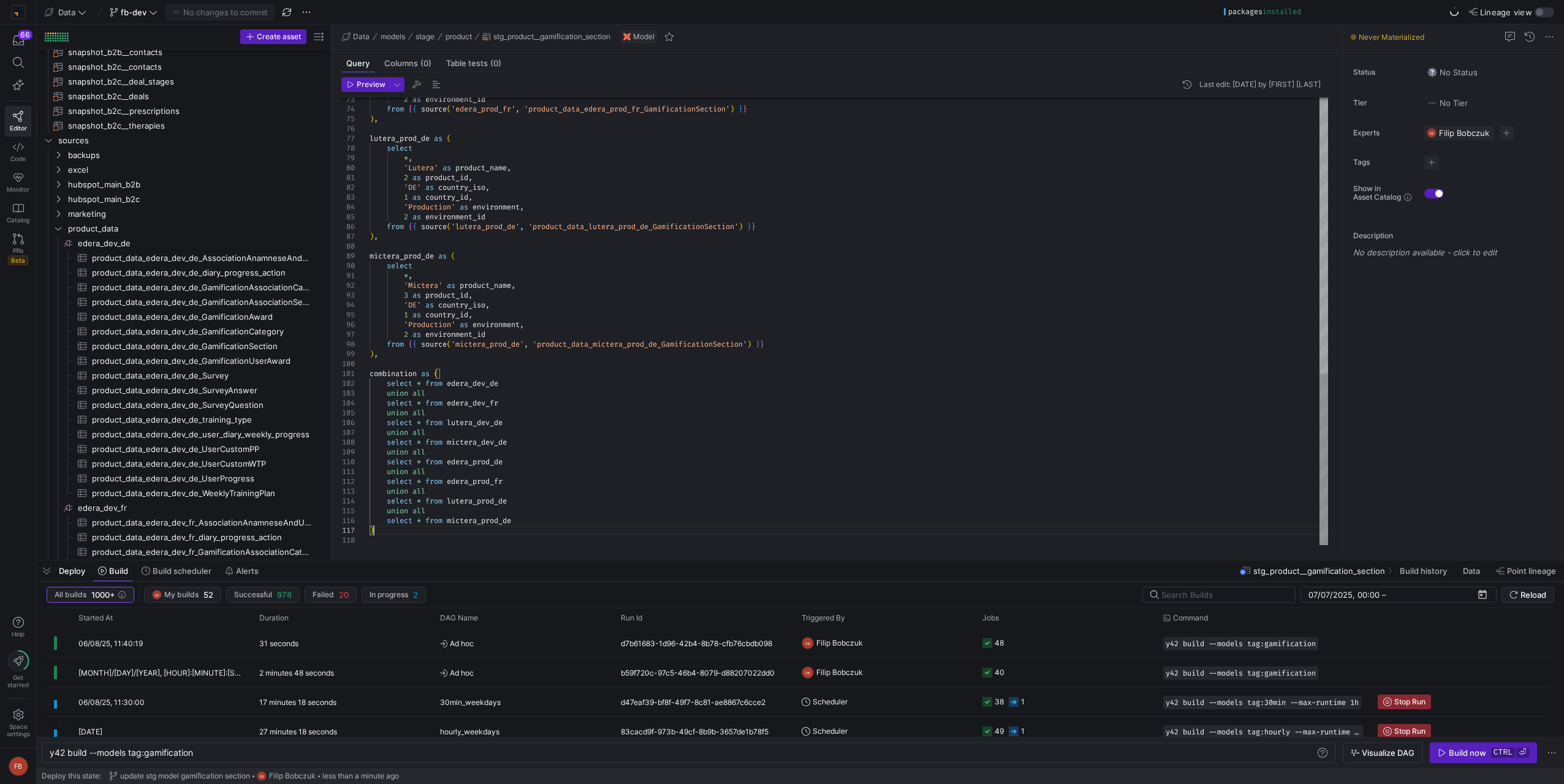 click on "update stg model gamification sect
2  as  environment_id      from  { {  source ( 'edera_prod_fr' ,  'product_data_edera_prod_fr_GamificationSection' )  } } ) , lutera_prod_de  as  (       select        * ,        'Lutera'  as  product_name ,        2  as  product_id ,        'DE'  as  country_iso ,        1  as  country_id ,        'Production'  as  environment ,        2  as  environment_id     from  { {  source ( 'lutera_prod_de' ,  'product_data_lutera_prod_de_GamificationSection' )  } } ) , mictera_prod_de  as  (       select        * ,        'Mictera'  as  product_name ,        3  as  product_id ,        'DE'  as  country_iso ,        1  as  country_id ,        'Production'  as  environment ,        2  as  environment_id     from  { {  source ( 'mictera_prod_de' ,  )  } } ) ,  (" at bounding box center [849, -38] 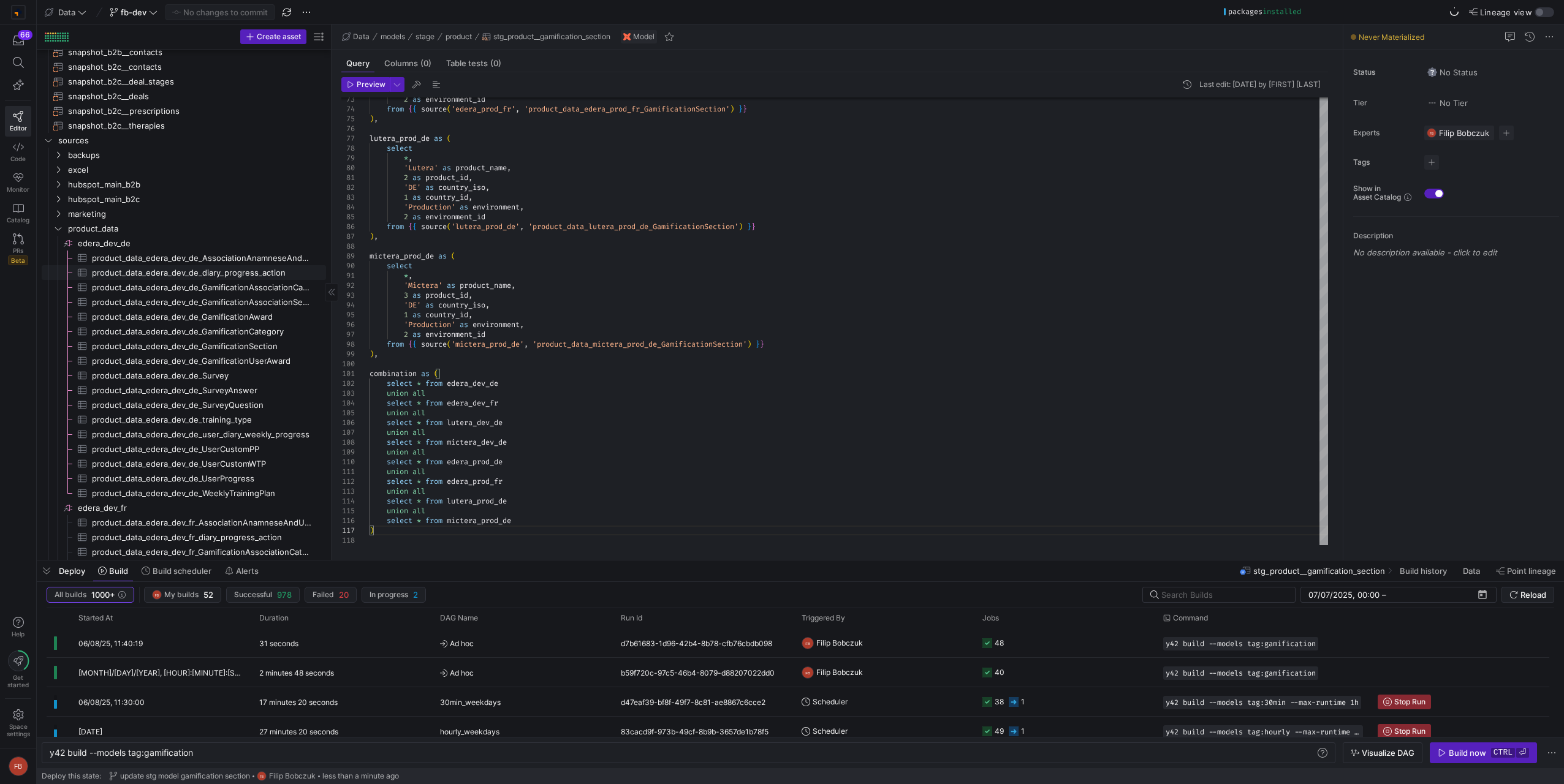 click on "product_data_edera_dev_de_diary_progress_action​​​​​​​​​" 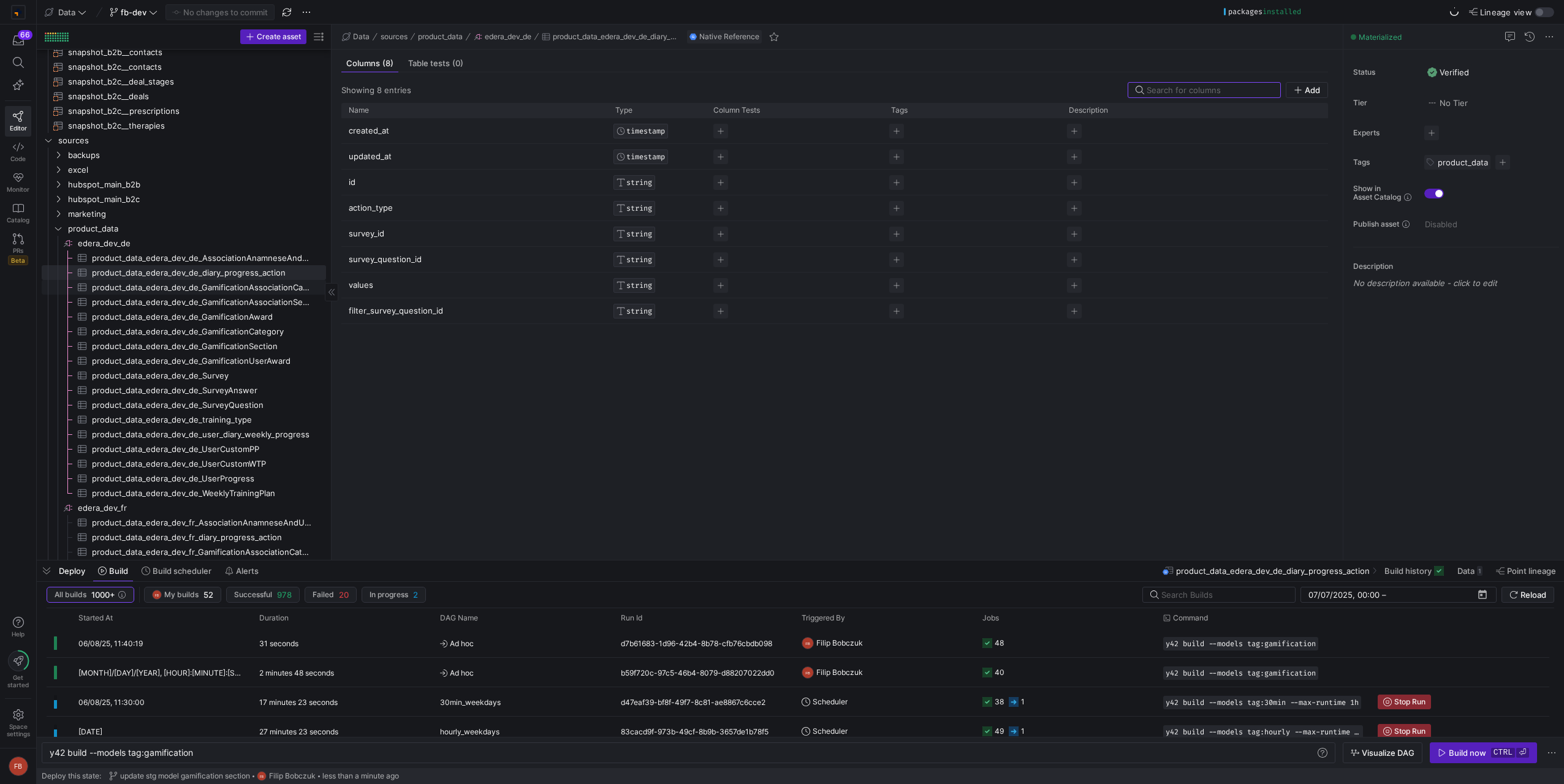 click on "product_data_edera_dev_de_GamificationAssociationCategorySection​​​​​​​​​" 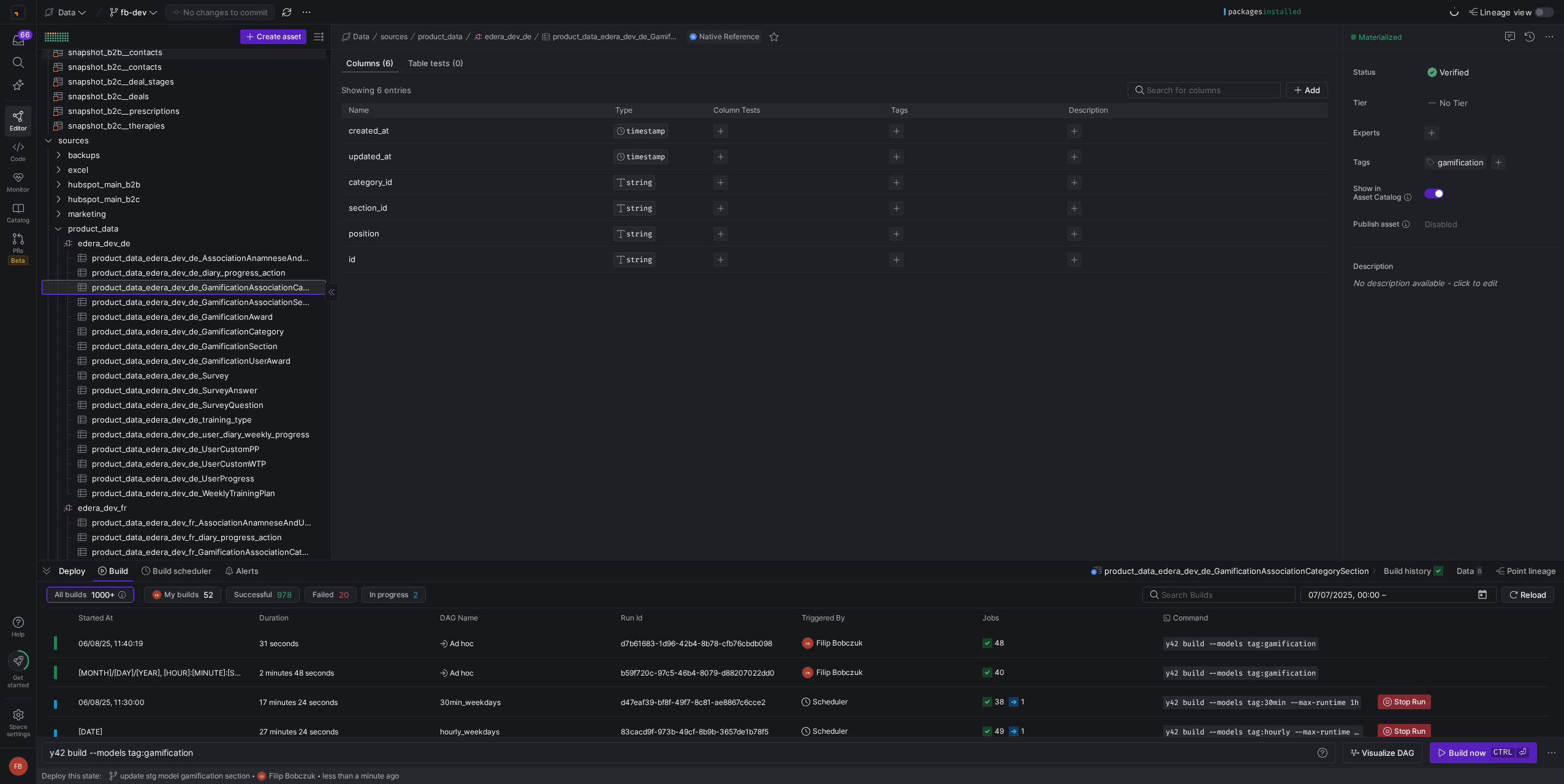 scroll, scrollTop: 612, scrollLeft: 0, axis: vertical 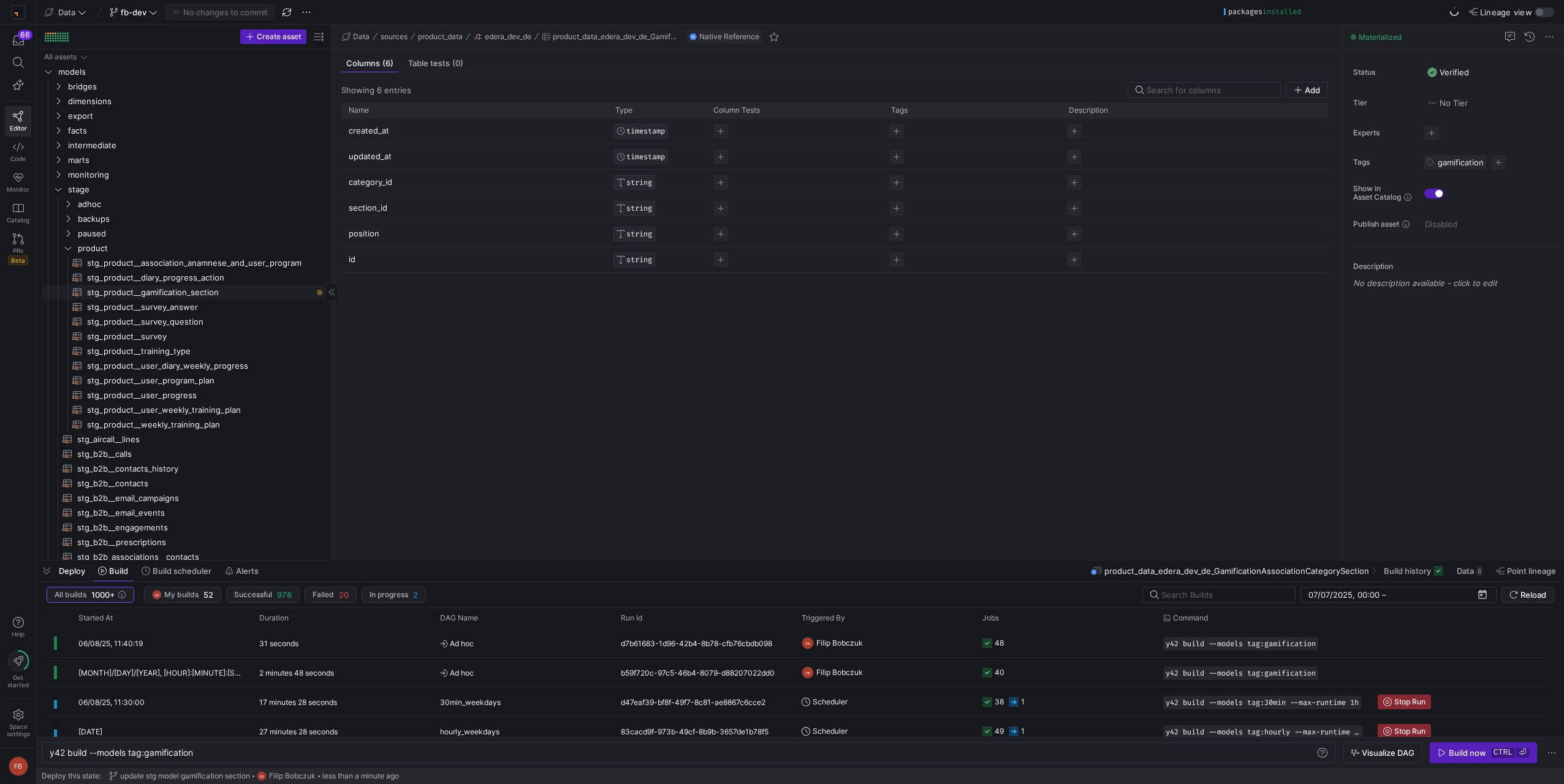 click on "stg_product__gamification_section​​​​​​​​​​" 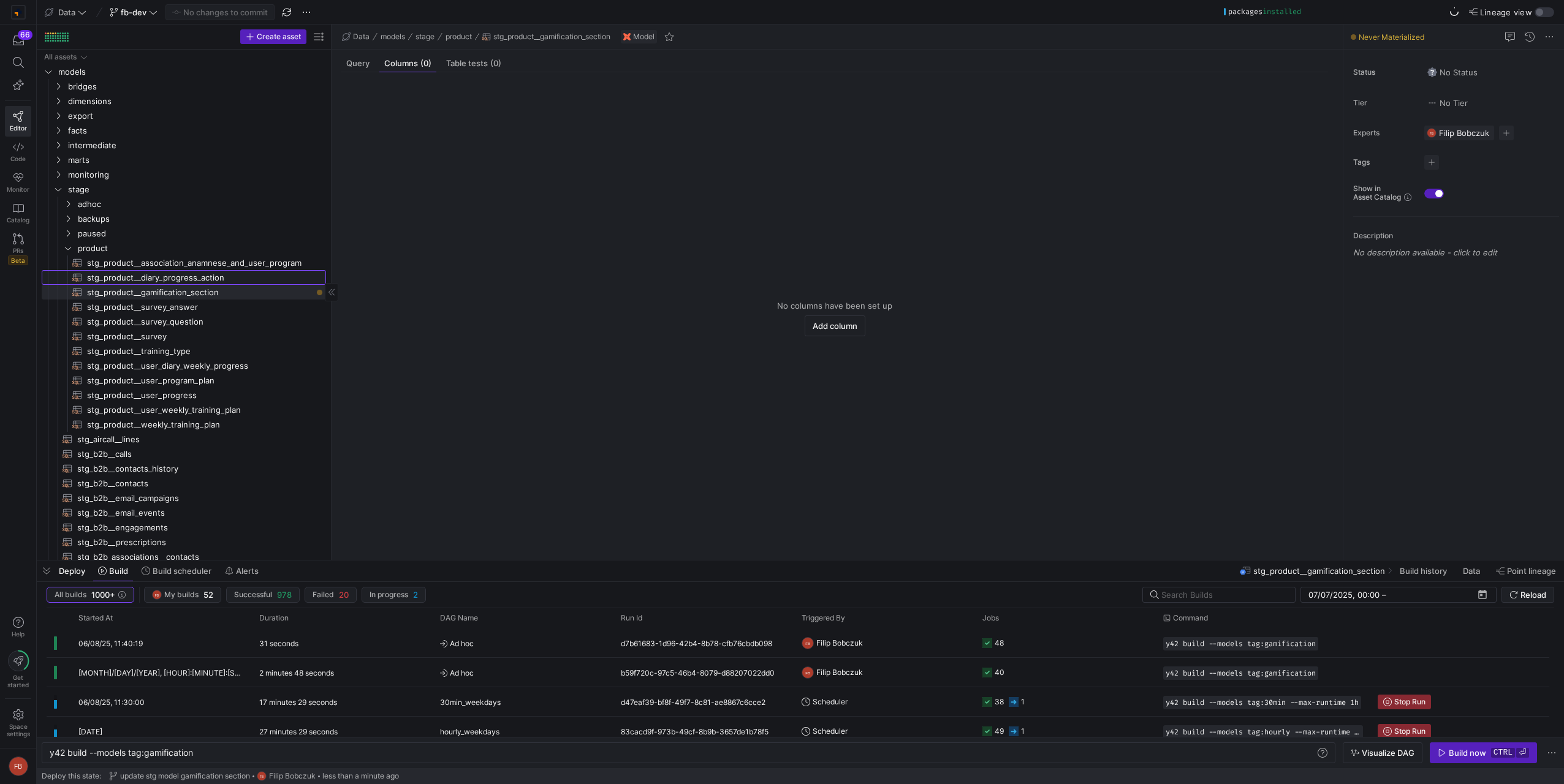 click on "stg_product__diary_progress_action​​​​​​​​​​" 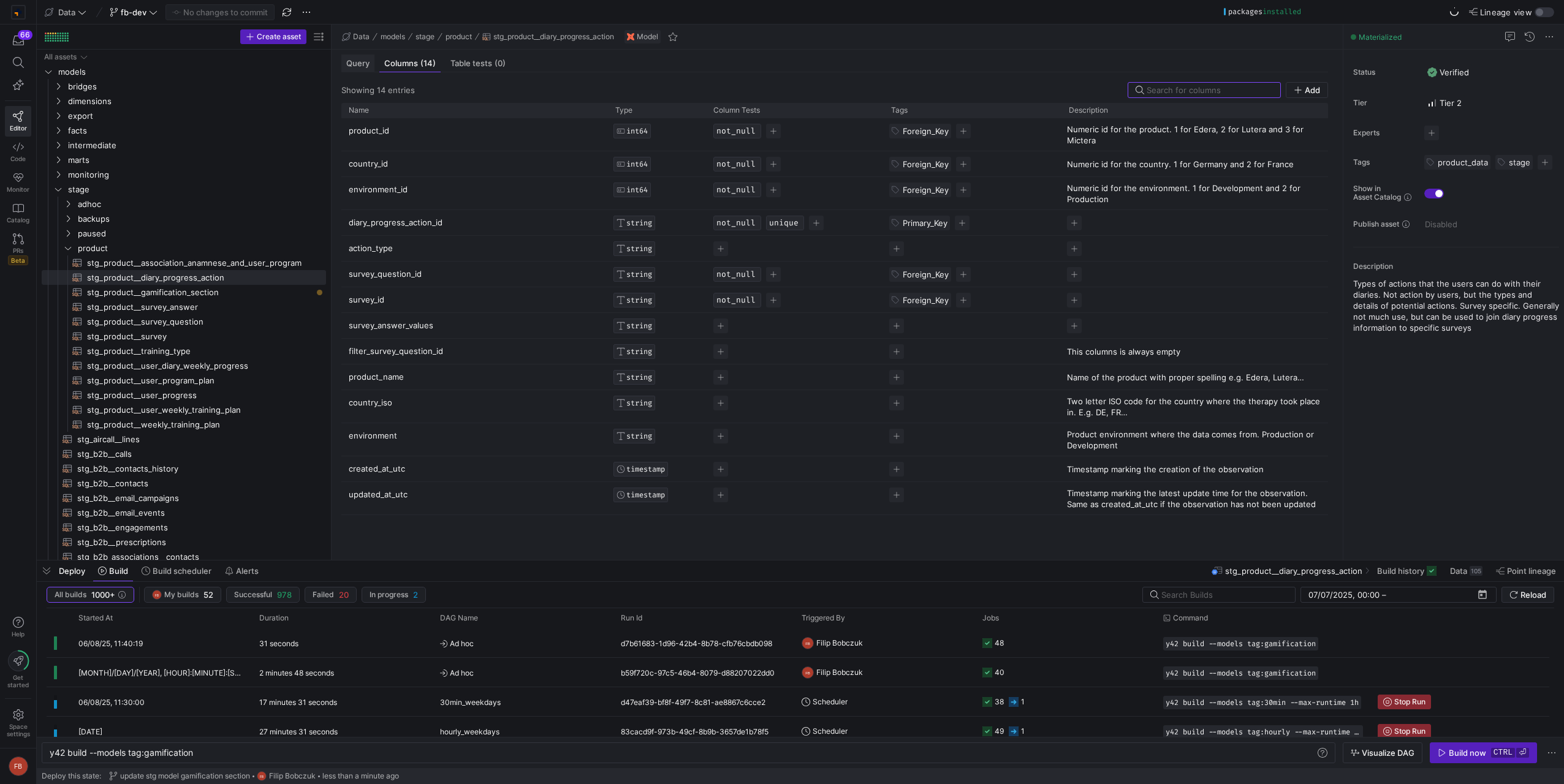 click on "Query" at bounding box center (358, 63) 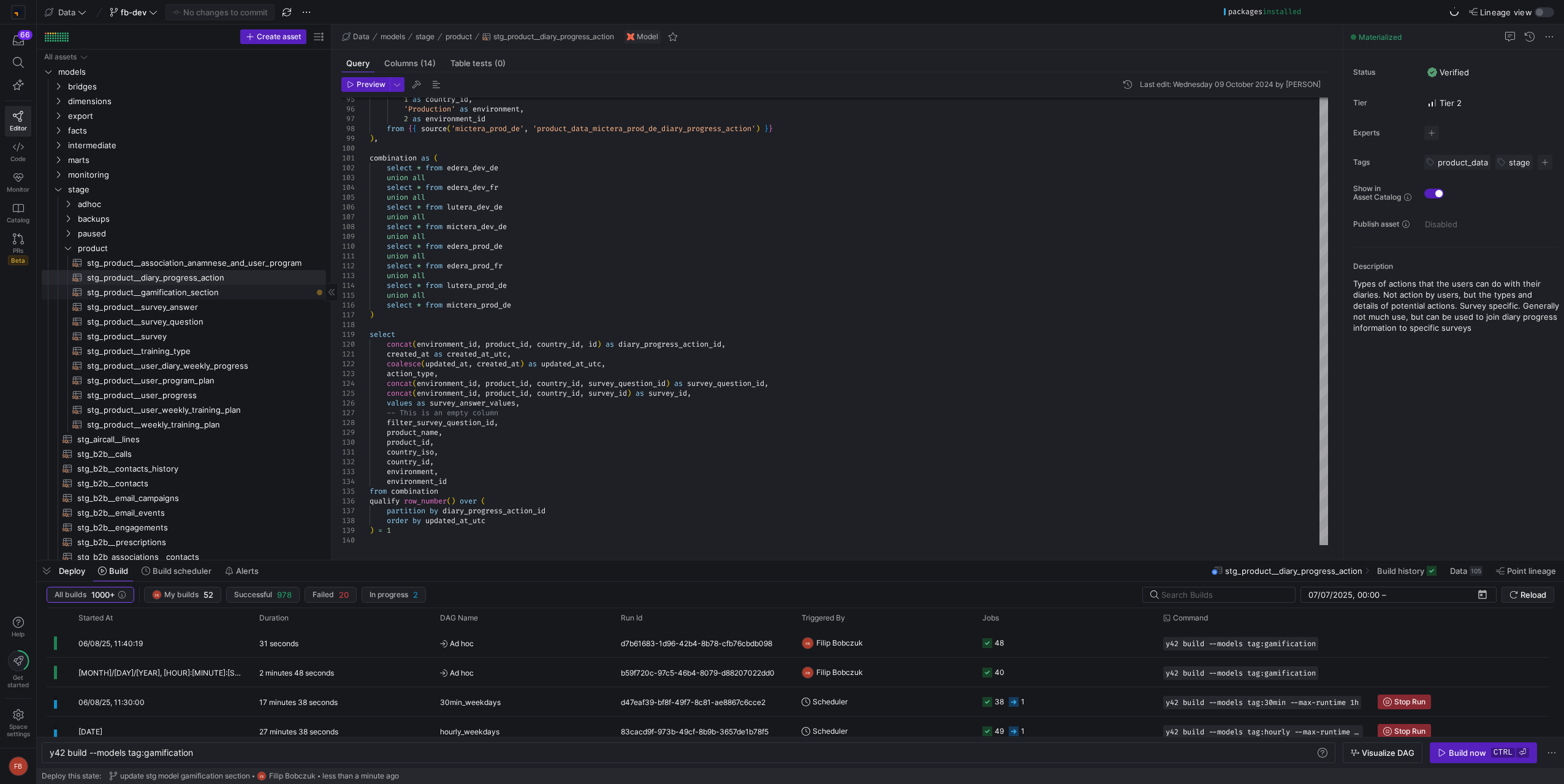 click on "stg_product__gamification_section​​​​​​​​​​" 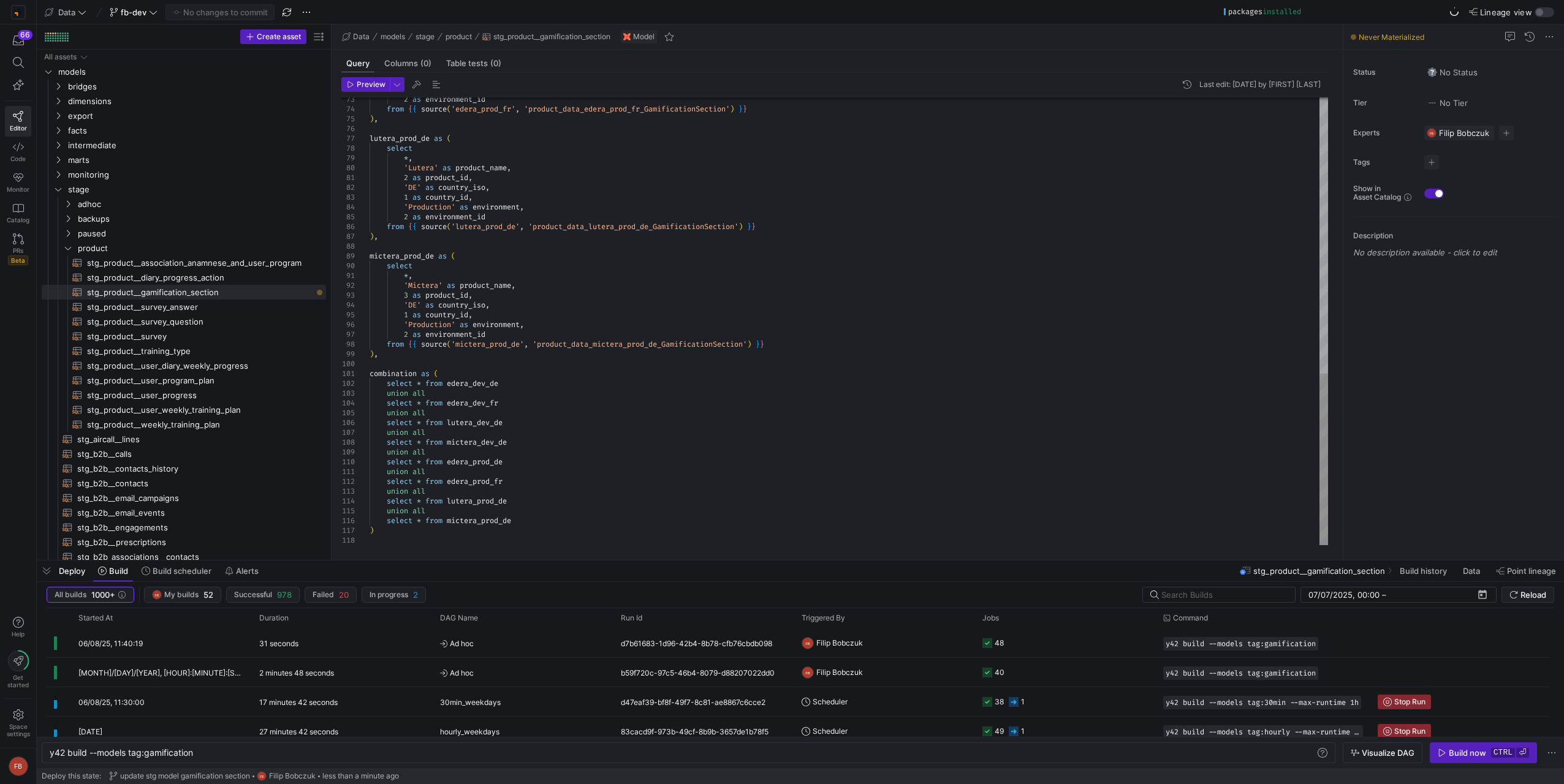 scroll, scrollTop: 0, scrollLeft: 0, axis: both 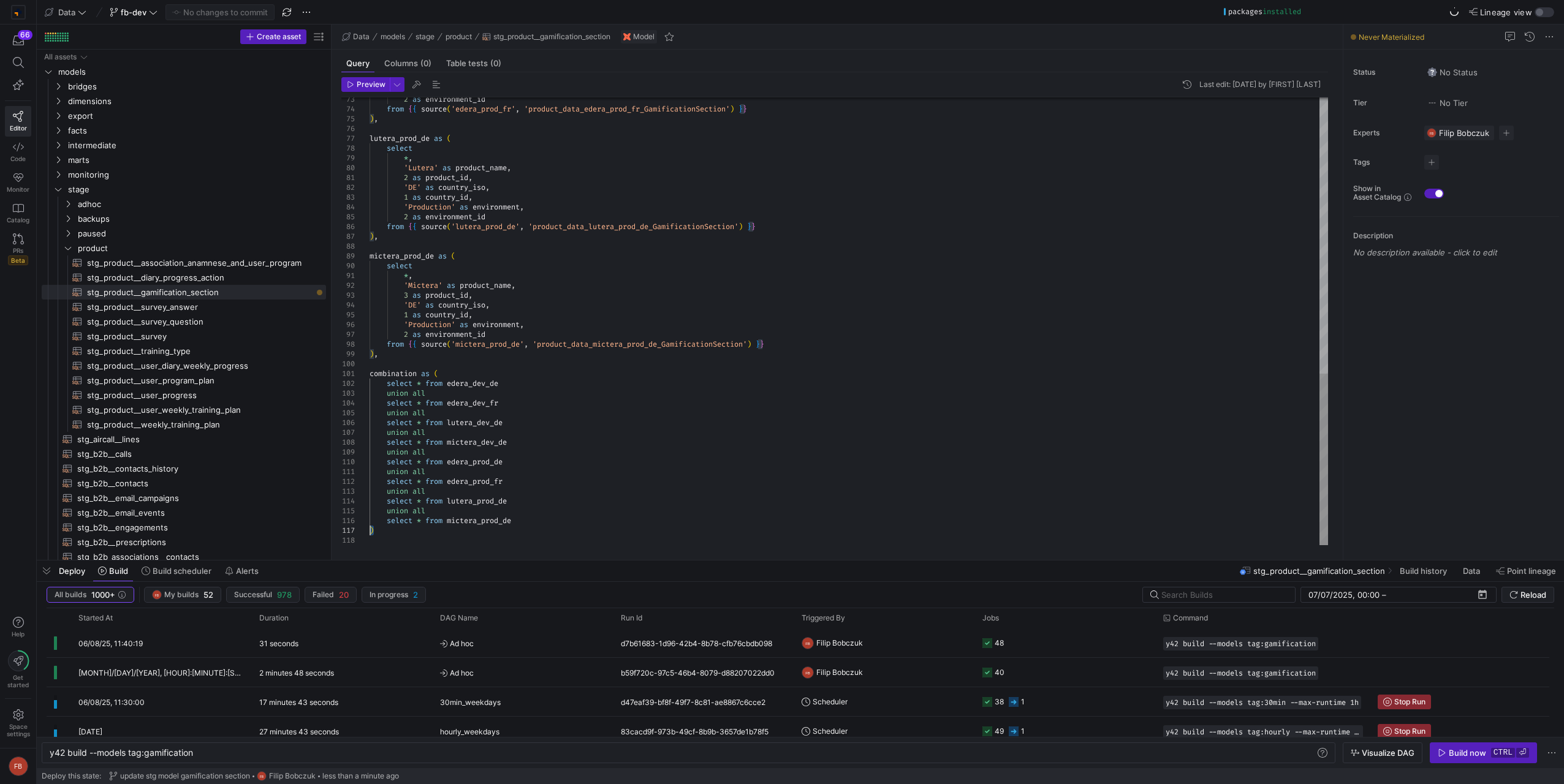 drag, startPoint x: 400, startPoint y: 531, endPoint x: 365, endPoint y: 528, distance: 35.12834 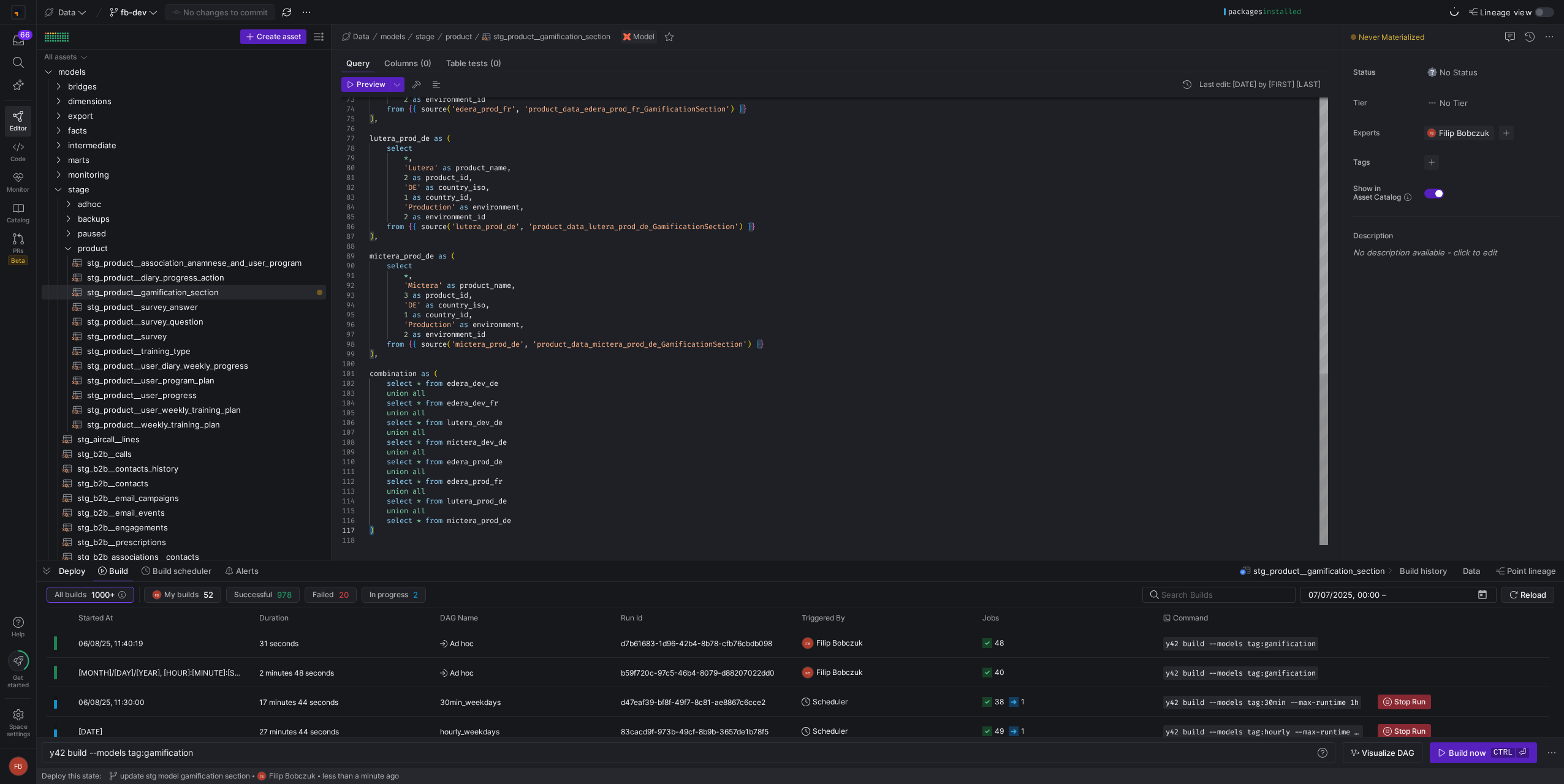 click on "update stg model gamification sect
2  as  environment_id      from  { {  source ( 'edera_prod_fr' ,  'product_data_edera_prod_fr_GamificationSection' )  } } ) , lutera_prod_de  as  (       select        * ,        'Lutera'  as  product_name ,        2  as  product_id ,        'DE'  as  country_iso ,        1  as  country_id ,        'Production'  as  environment ,        2  as  environment_id     from  { {  source ( 'lutera_prod_de' ,  'product_data_lutera_prod_de_GamificationSection' )  } } ) , mictera_prod_de  as  (       select        * ,        'Mictera'  as  product_name ,        3  as  product_id ,        'DE'  as  country_iso ,        1  as  country_id ,        'Production'  as  environment ,        2  as  environment_id     from  { {  source ( 'mictera_prod_de' ,  )  } } ) ,  (" at bounding box center (849, -38) 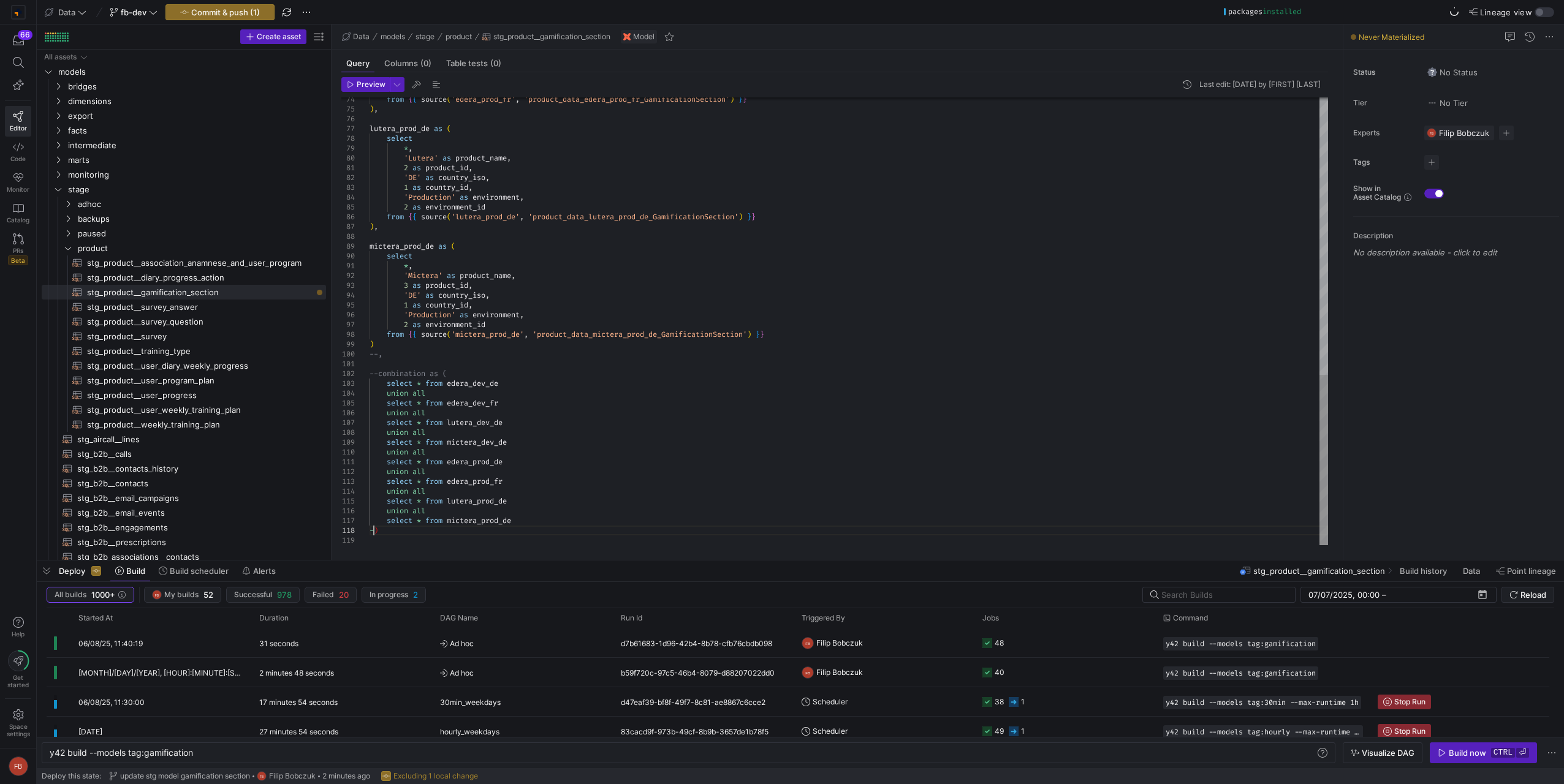 scroll, scrollTop: 69, scrollLeft: 9, axis: both 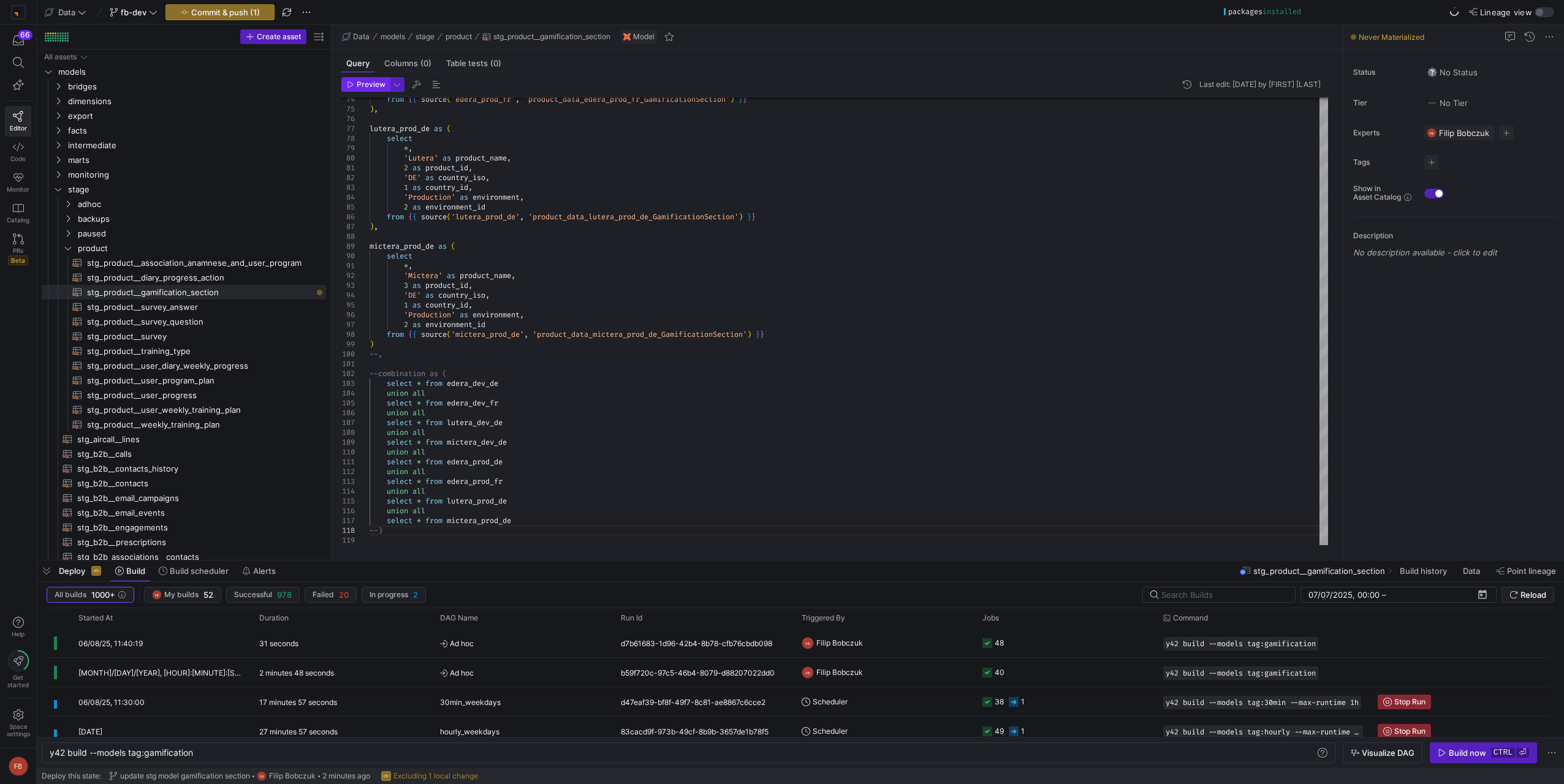 click on "Preview" at bounding box center [371, 85] 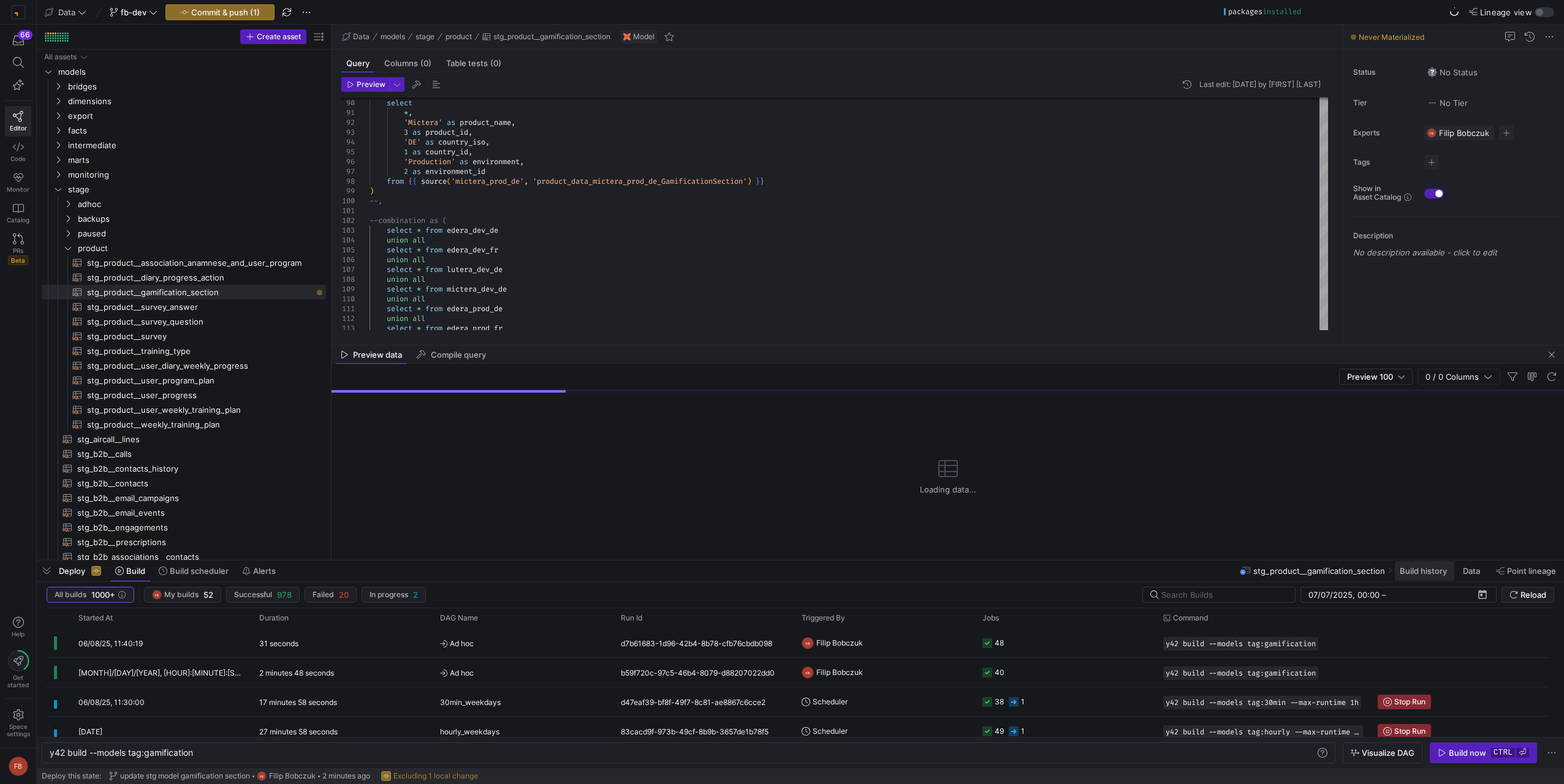 click 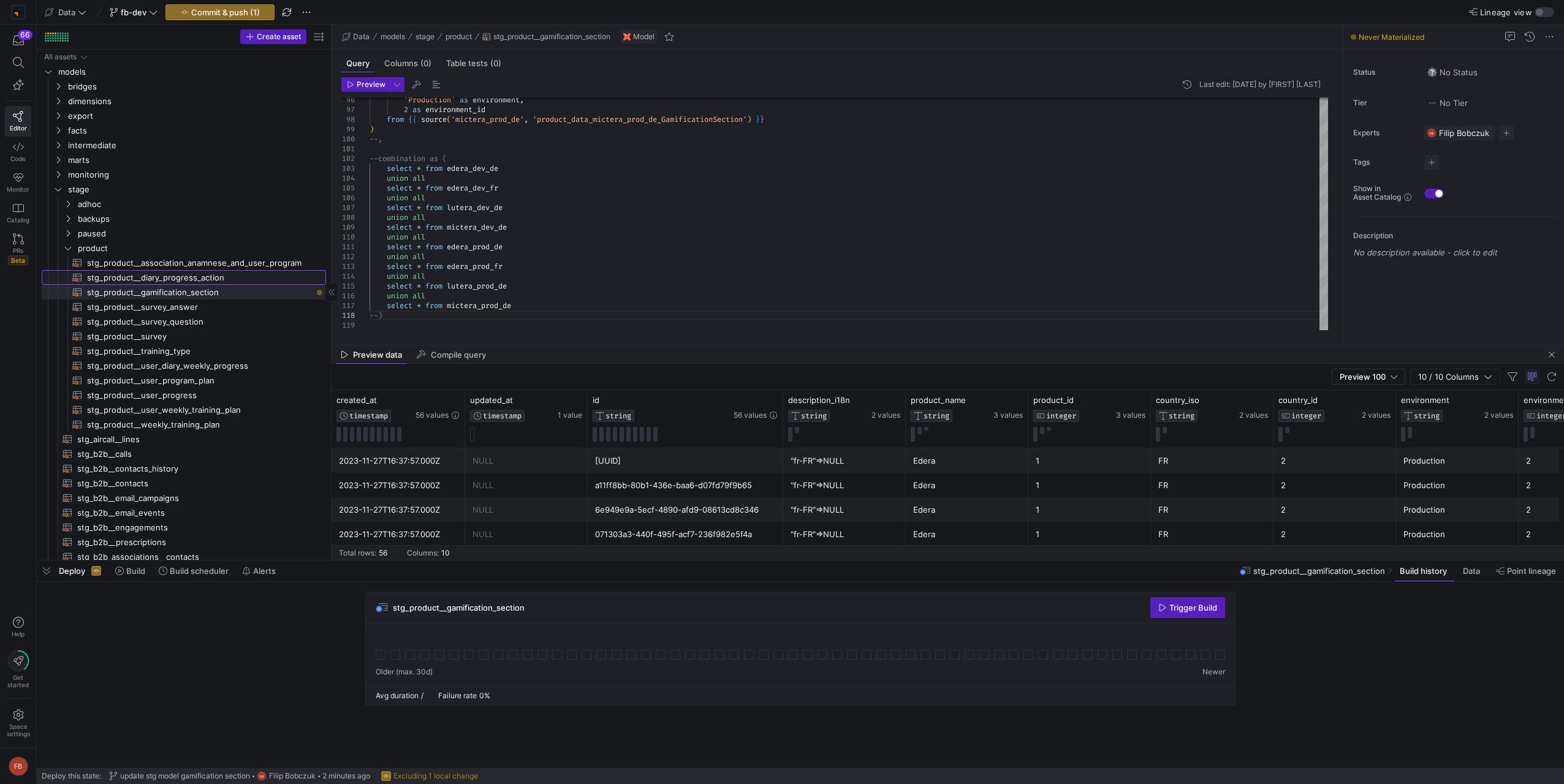 click on "stg_product__diary_progress_action​​​​​​​​​​" 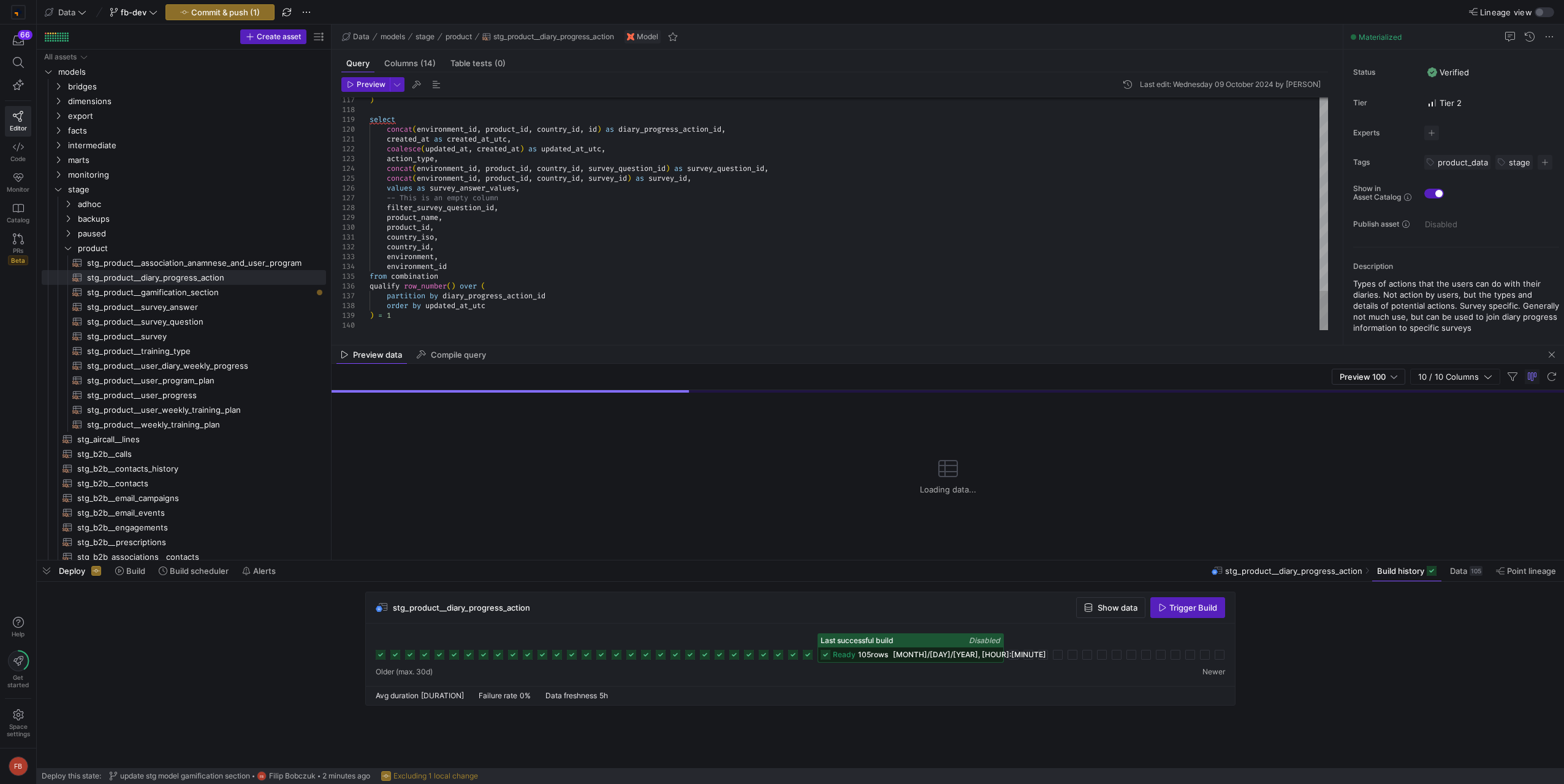 scroll, scrollTop: 69, scrollLeft: 0, axis: vertical 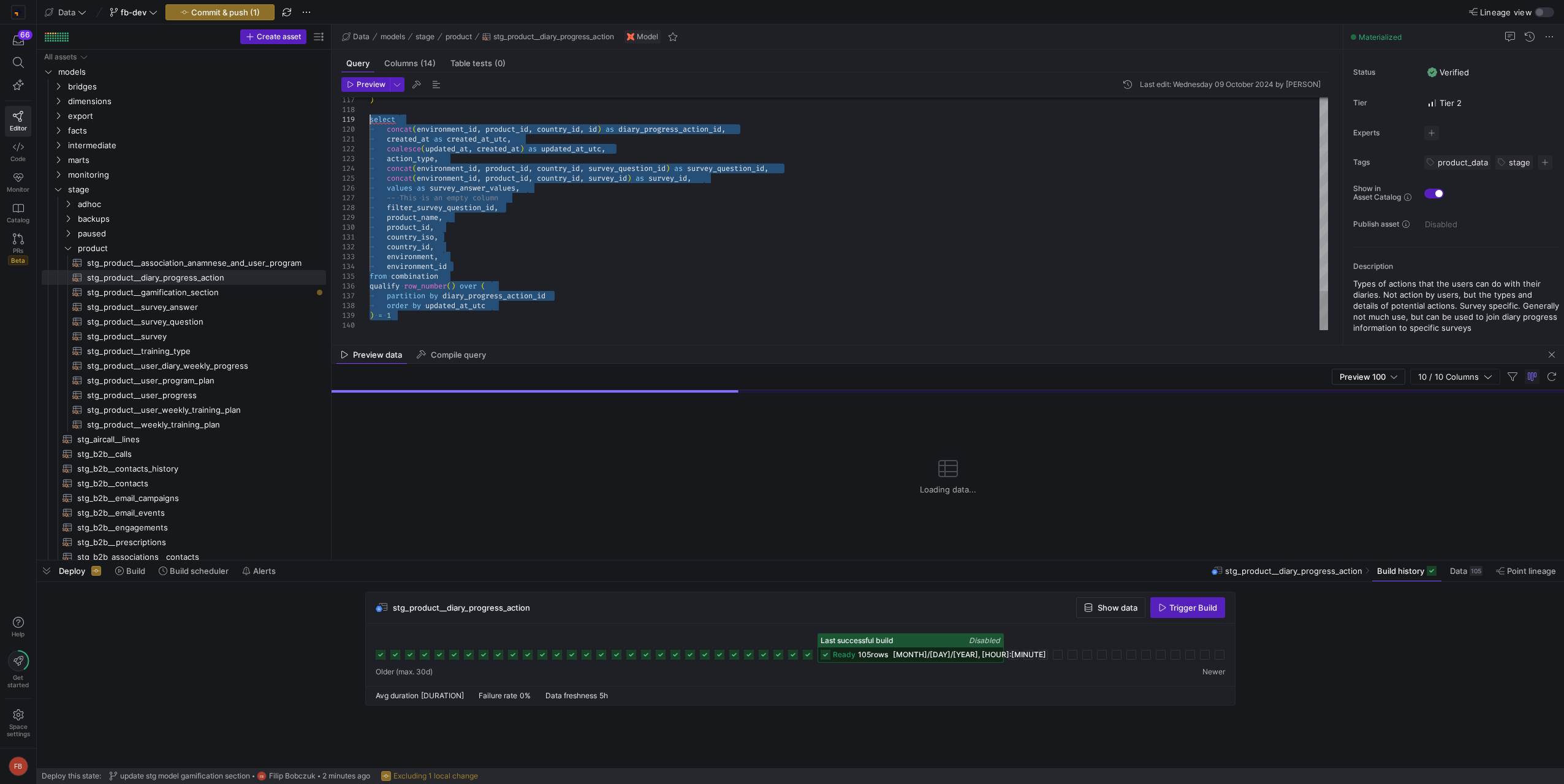 drag, startPoint x: 435, startPoint y: 319, endPoint x: 363, endPoint y: 123, distance: 208.80613 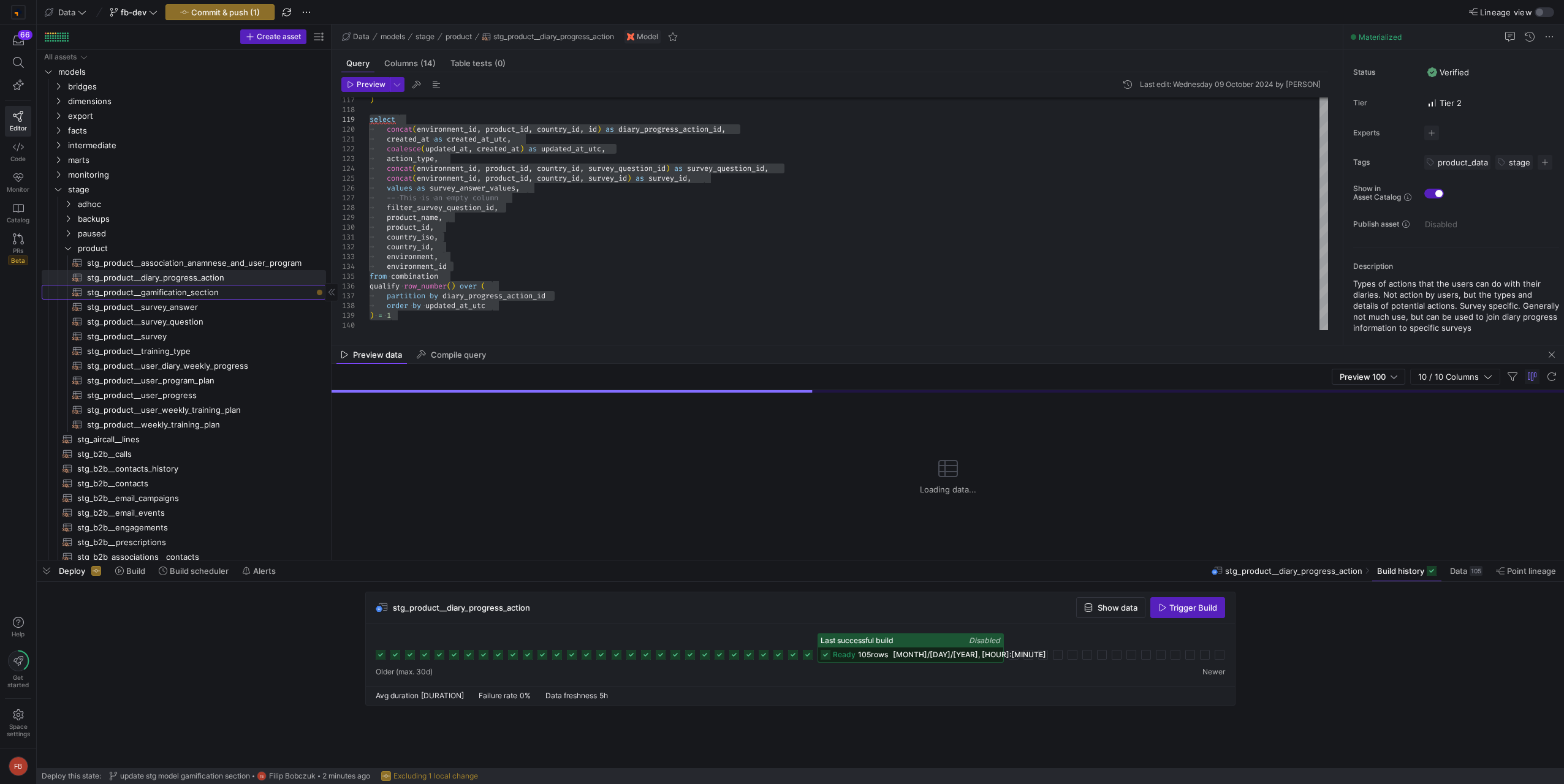 click on "stg_product__gamification_section​​​​​​​​​​" 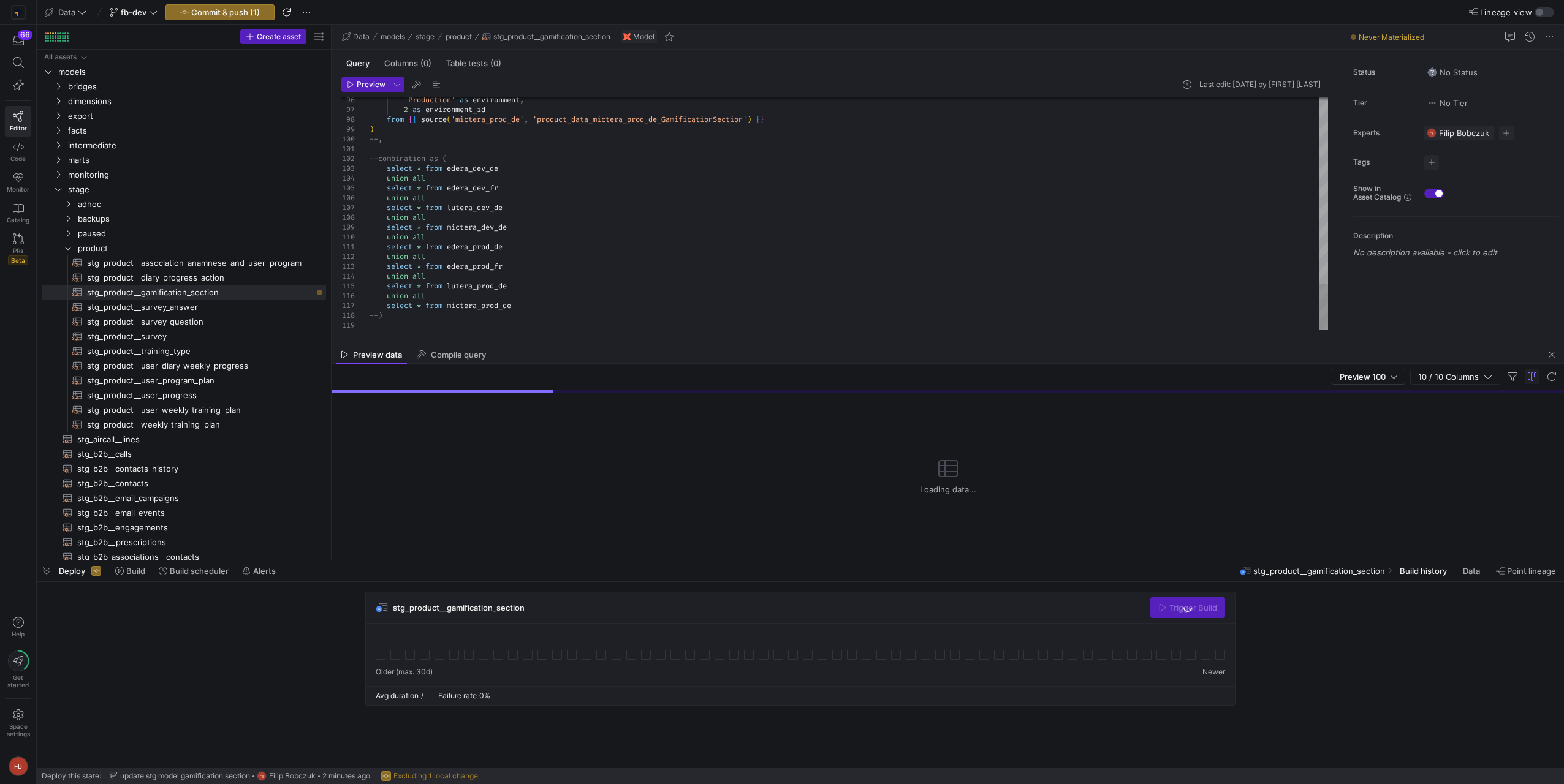 click on "'Production'  as  environment ,         2  as  environment_id     from  { {  source ( 'mictera_prod_de' ,  'product_data_mictera_prod_de_GamificationSection' )  } } ) --, --combination as (     select  *  from  edera_dev_de     union  all     select  *  from  edera_dev_fr     union  all     select  *  from  lutera_dev_de     union  all     select  *  from  mictera_dev_de     union  all     select  *  from  edera_prod_de     union  all     select  *  from  edera_prod_fr     union  all     select  *  from  lutera_prod_de     union  all     select  *  from  mictera_prod_de --)" at bounding box center [849, -258] 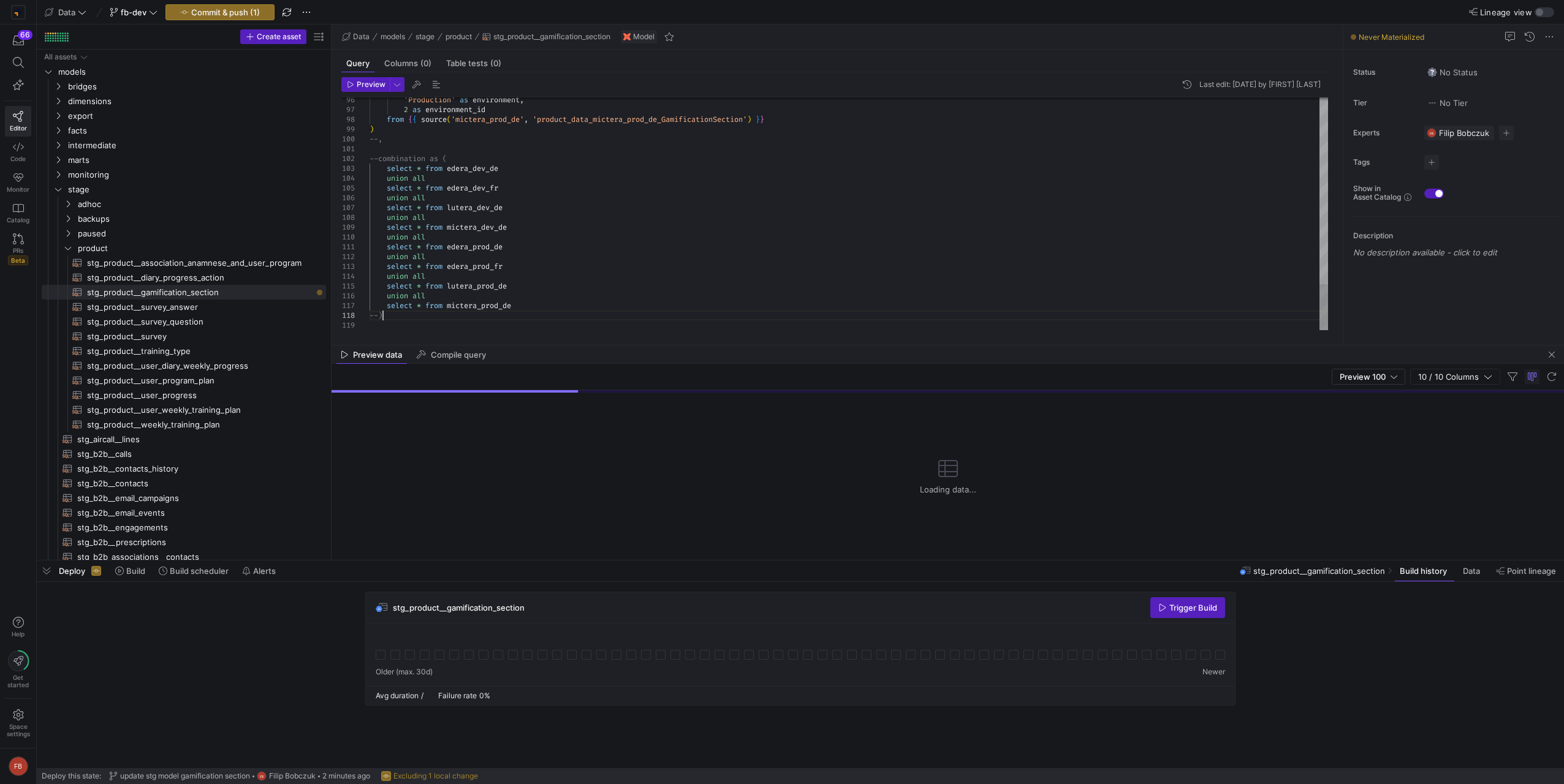 click on "'Production'  as  environment ,         2  as  environment_id     from  { {  source ( 'mictera_prod_de' ,  'product_data_mictera_prod_de_GamificationSection' )  } } ) --, --combination as (     select  *  from  edera_dev_de     union  all     select  *  from  edera_dev_fr     union  all     select  *  from  lutera_dev_de     union  all     select  *  from  mictera_dev_de     union  all     select  *  from  edera_prod_de     union  all     select  *  from  edera_prod_fr     union  all     select  *  from  lutera_prod_de     union  all     select  *  from  mictera_prod_de --)" at bounding box center (849, -258) 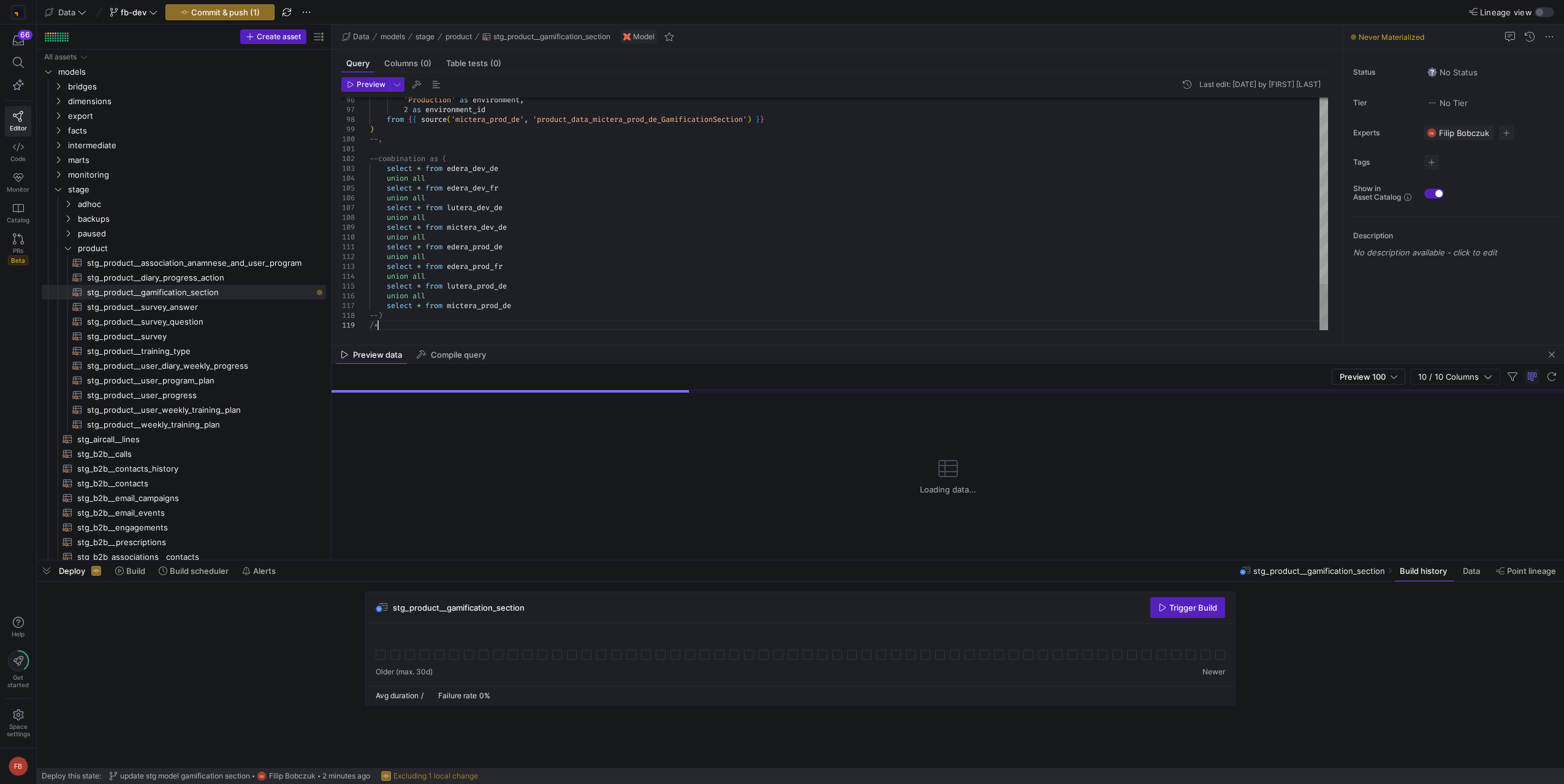 scroll, scrollTop: 78, scrollLeft: 8, axis: both 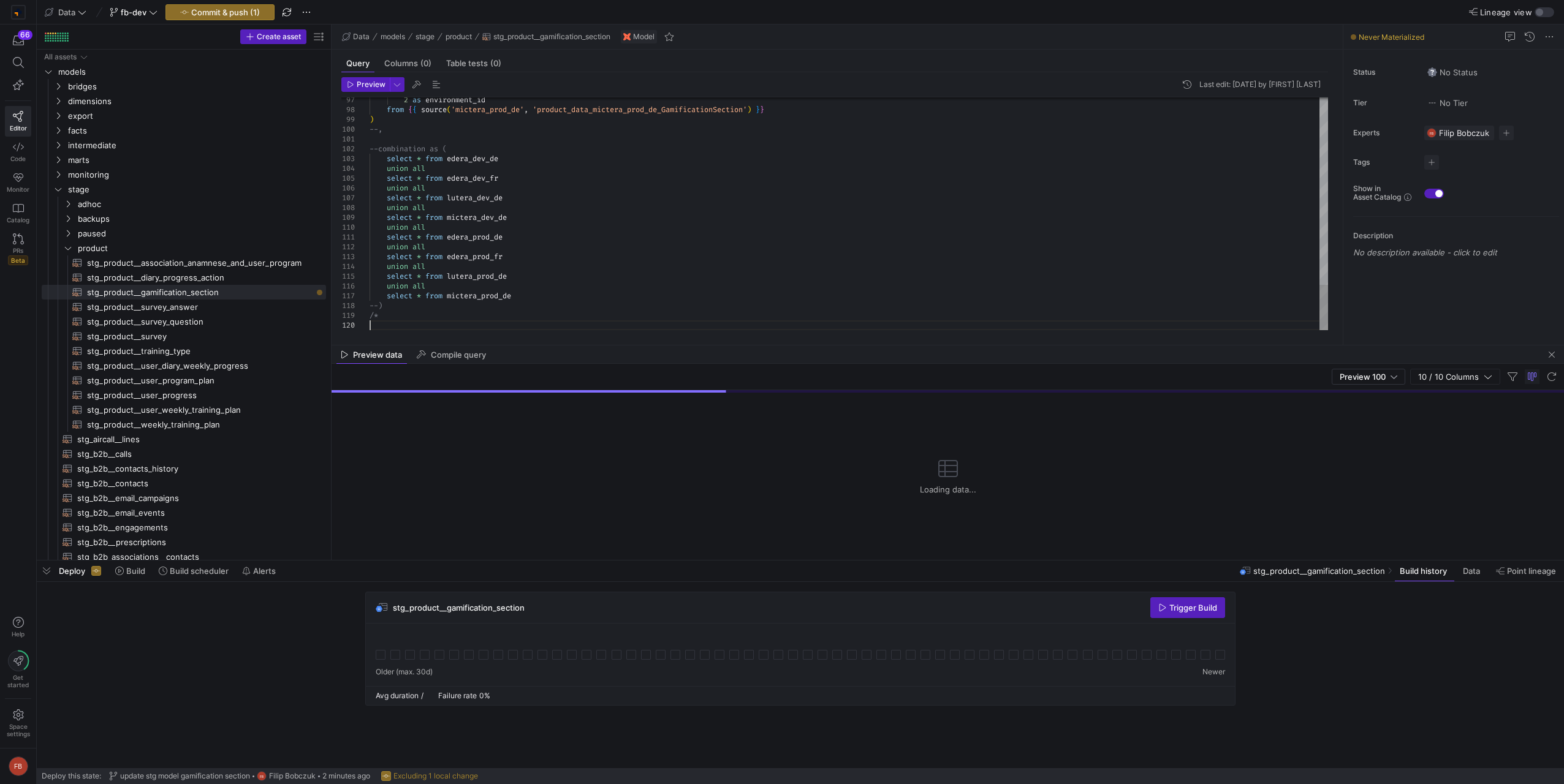 type on "product_id,
country_iso,
country_id,
environment,
environment_id
from combination
qualify row_number() over (
partition by diary_progress_action_id
order by updated_at_utc
) = 1" 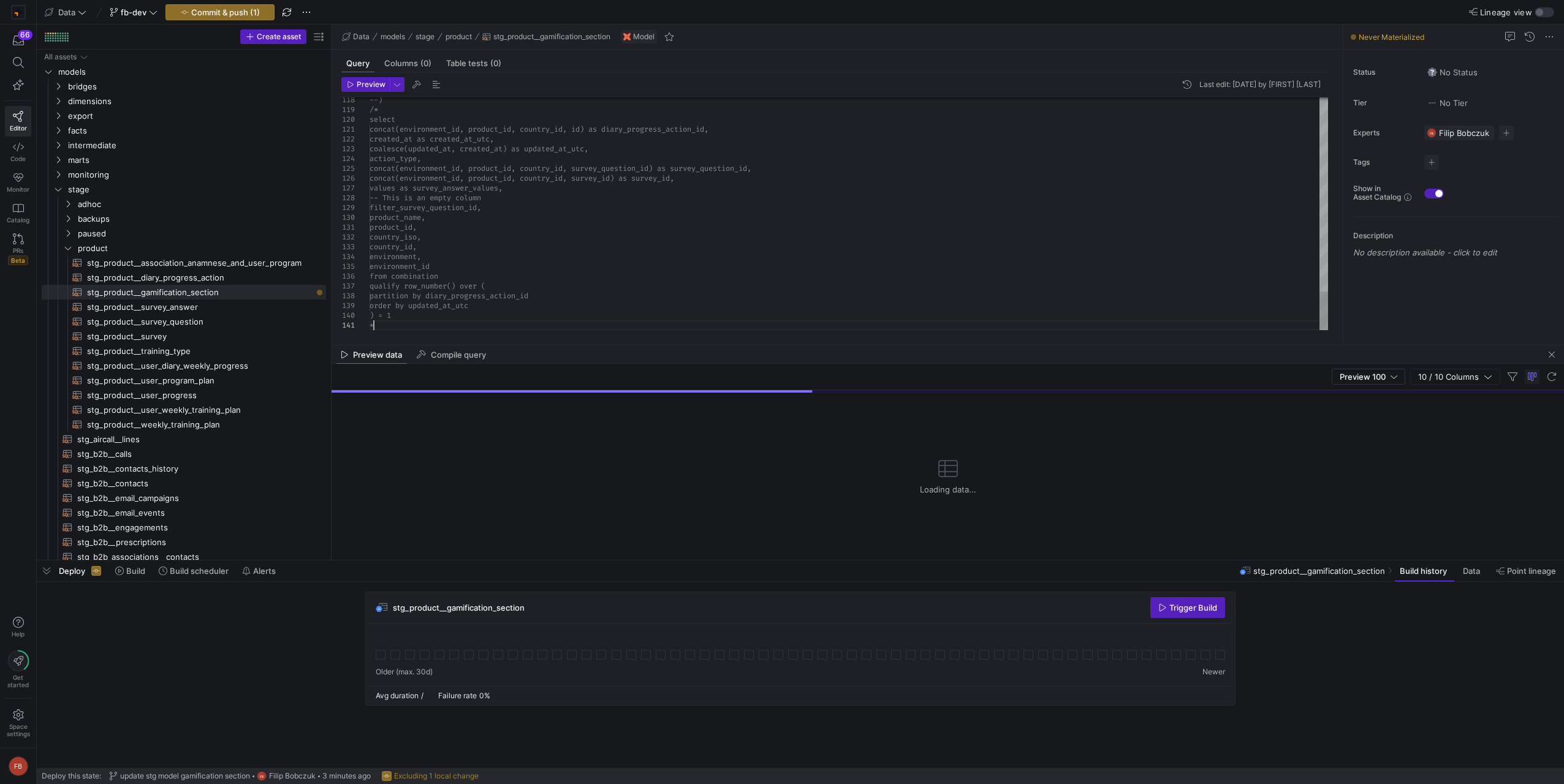 scroll, scrollTop: 9, scrollLeft: 8, axis: both 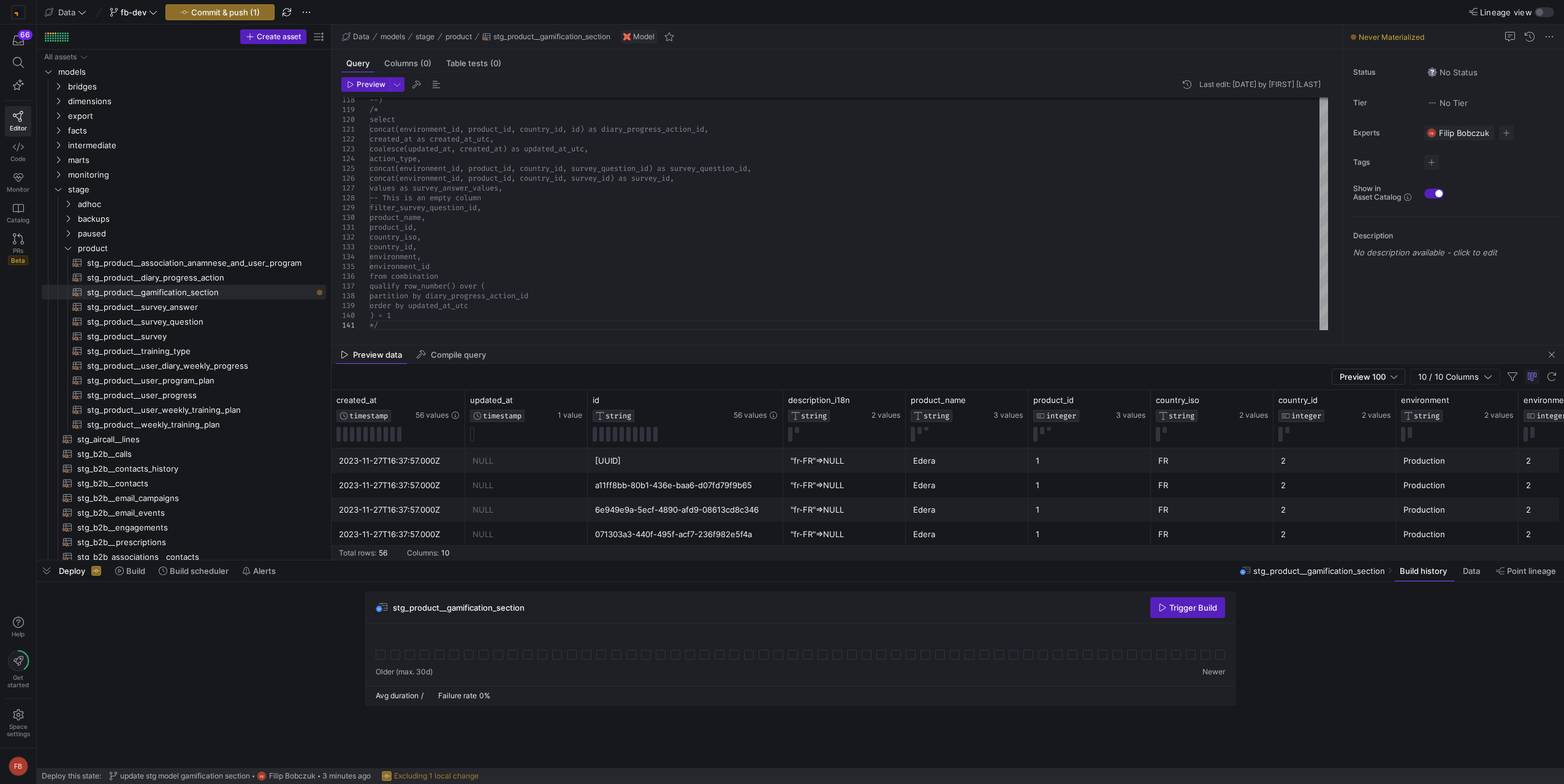type on "*/" 